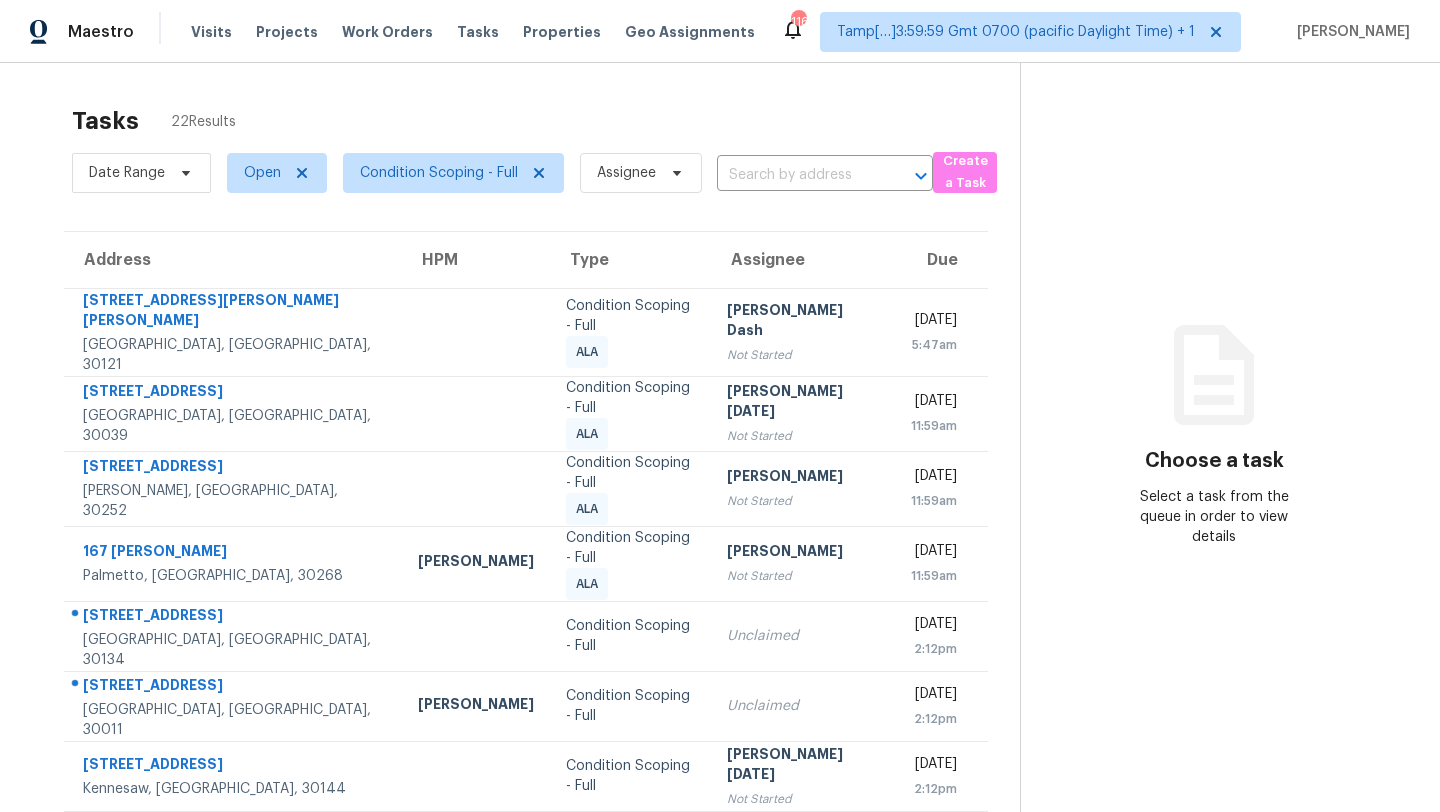 scroll, scrollTop: 0, scrollLeft: 0, axis: both 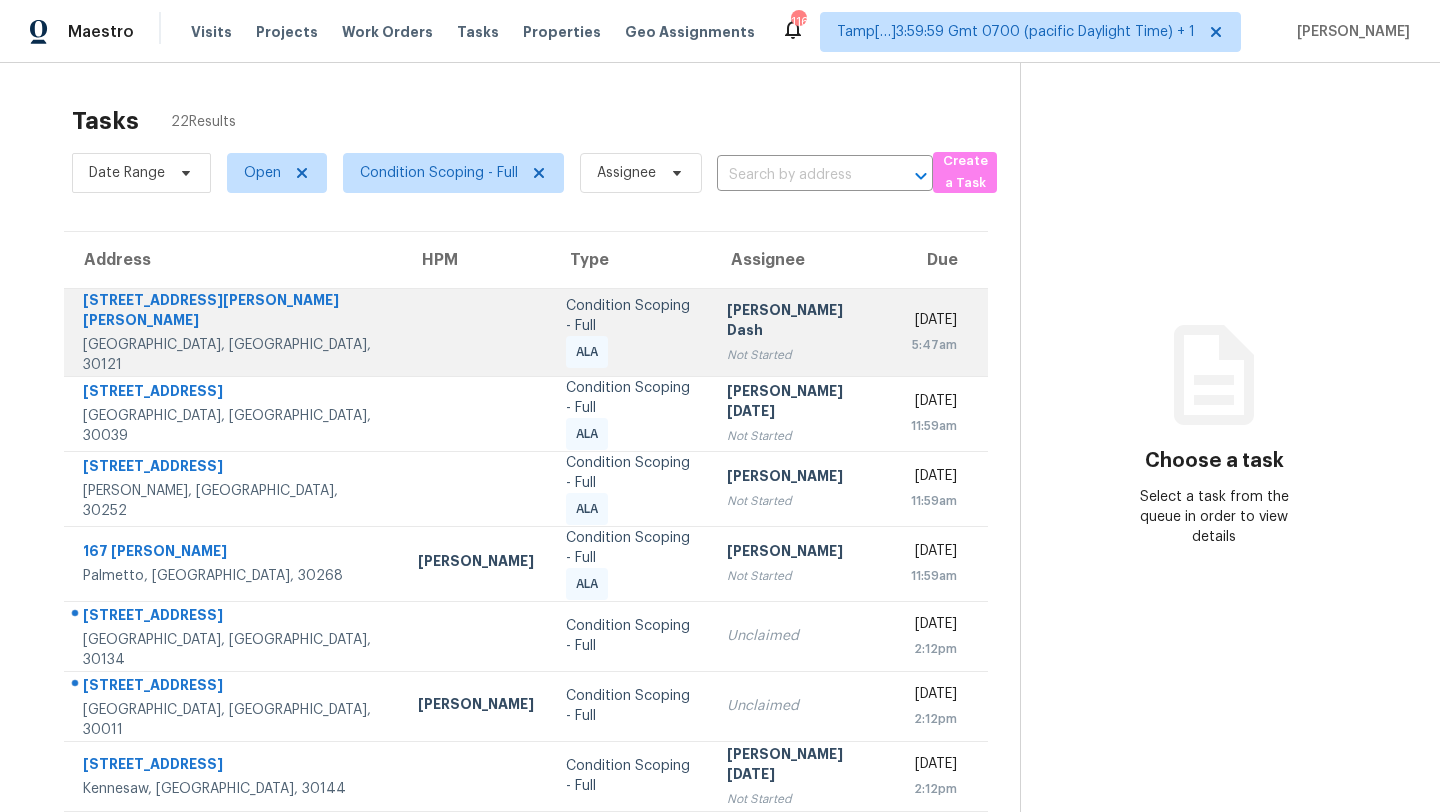 click on "Not Started" at bounding box center [801, 355] 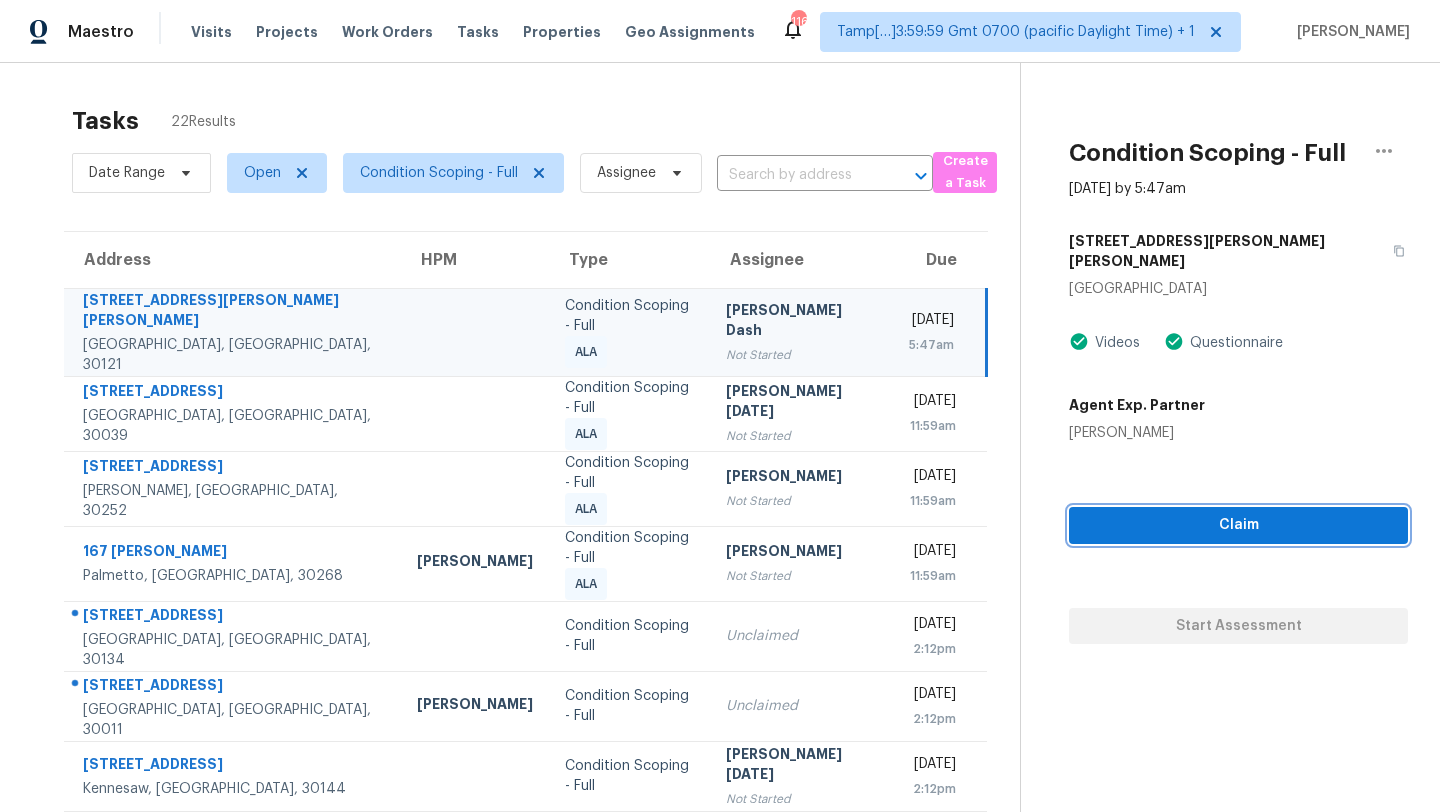 click on "Claim" at bounding box center [1238, 525] 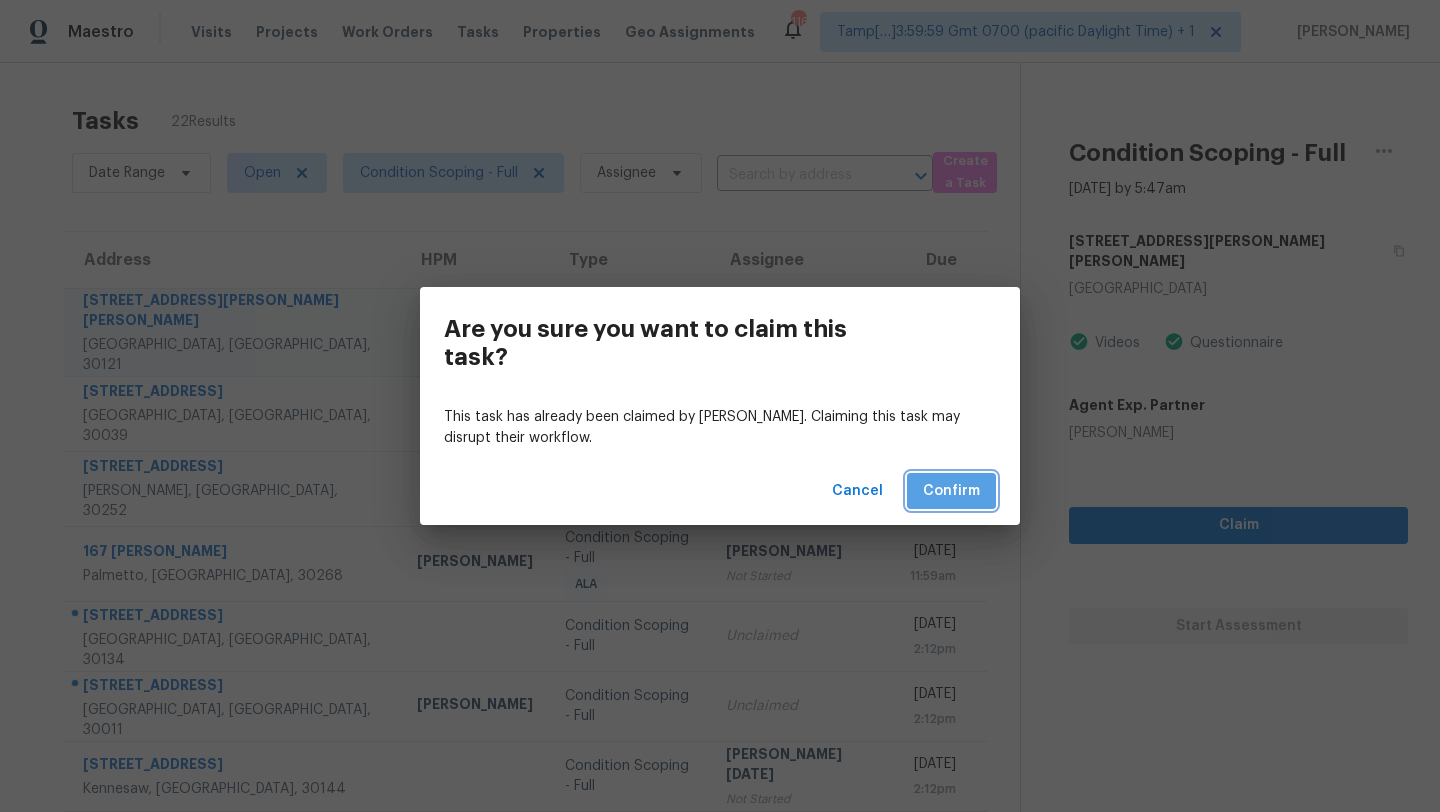 click on "Confirm" at bounding box center (951, 491) 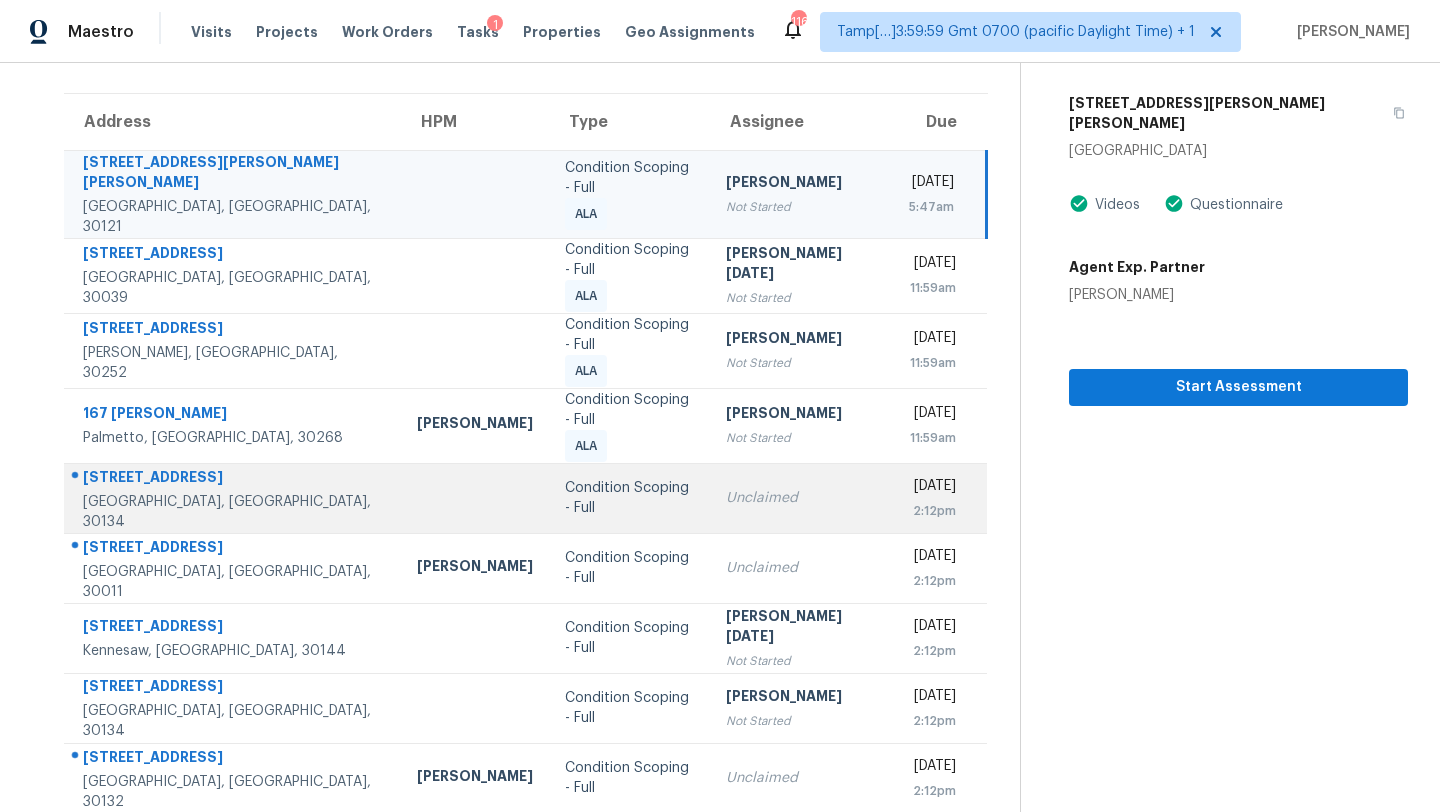 scroll, scrollTop: 141, scrollLeft: 0, axis: vertical 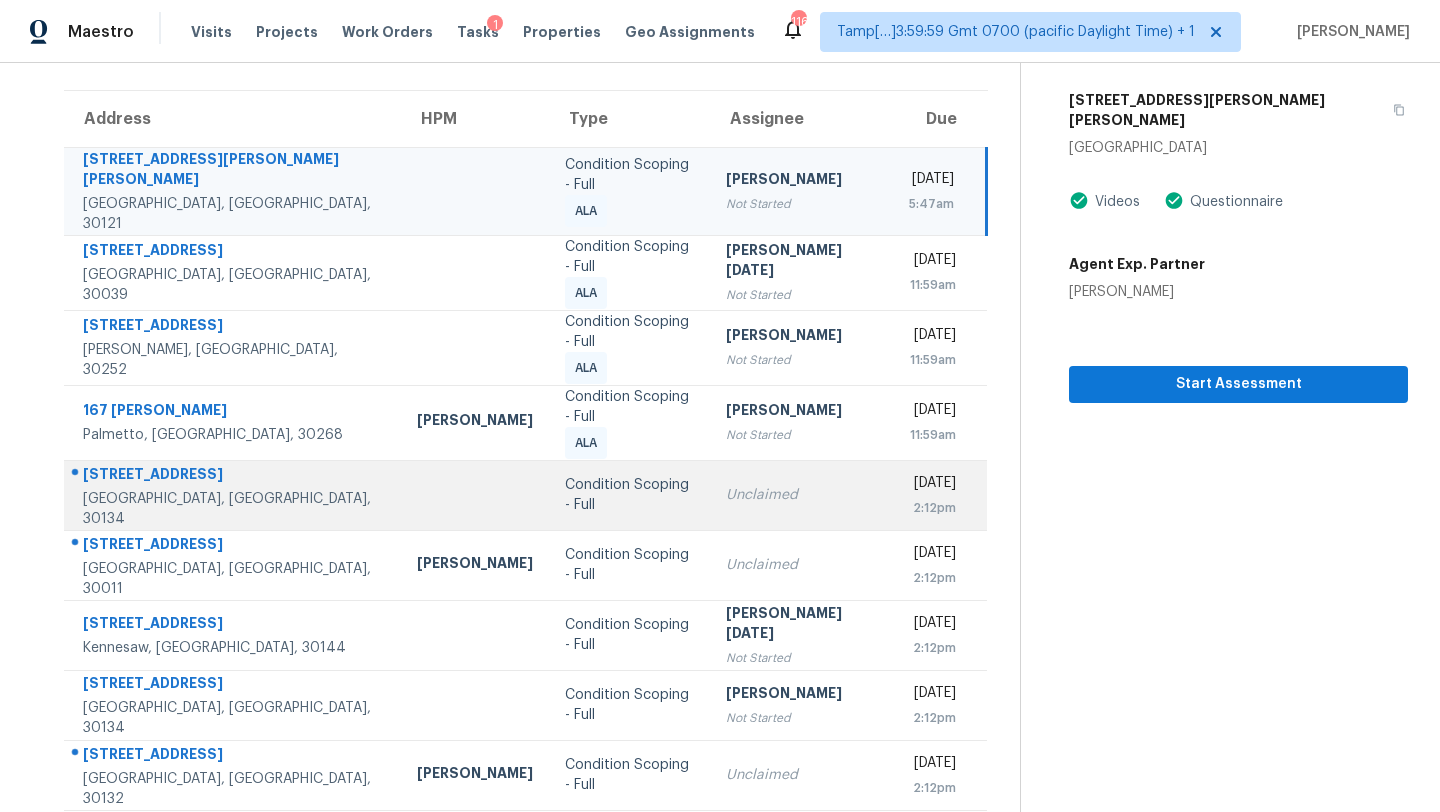 click on "Unclaimed" at bounding box center [800, 495] 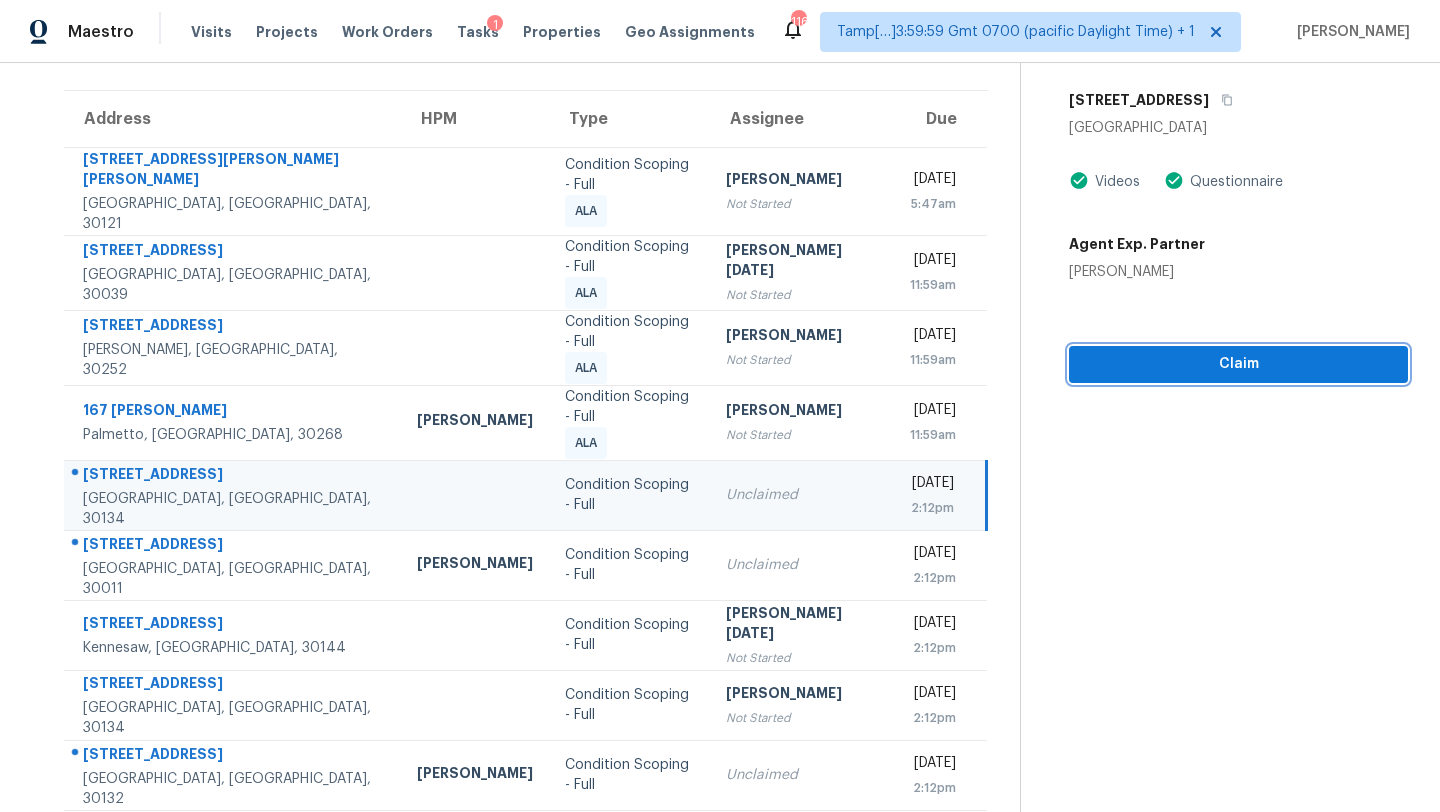 click on "Claim" at bounding box center [1238, 364] 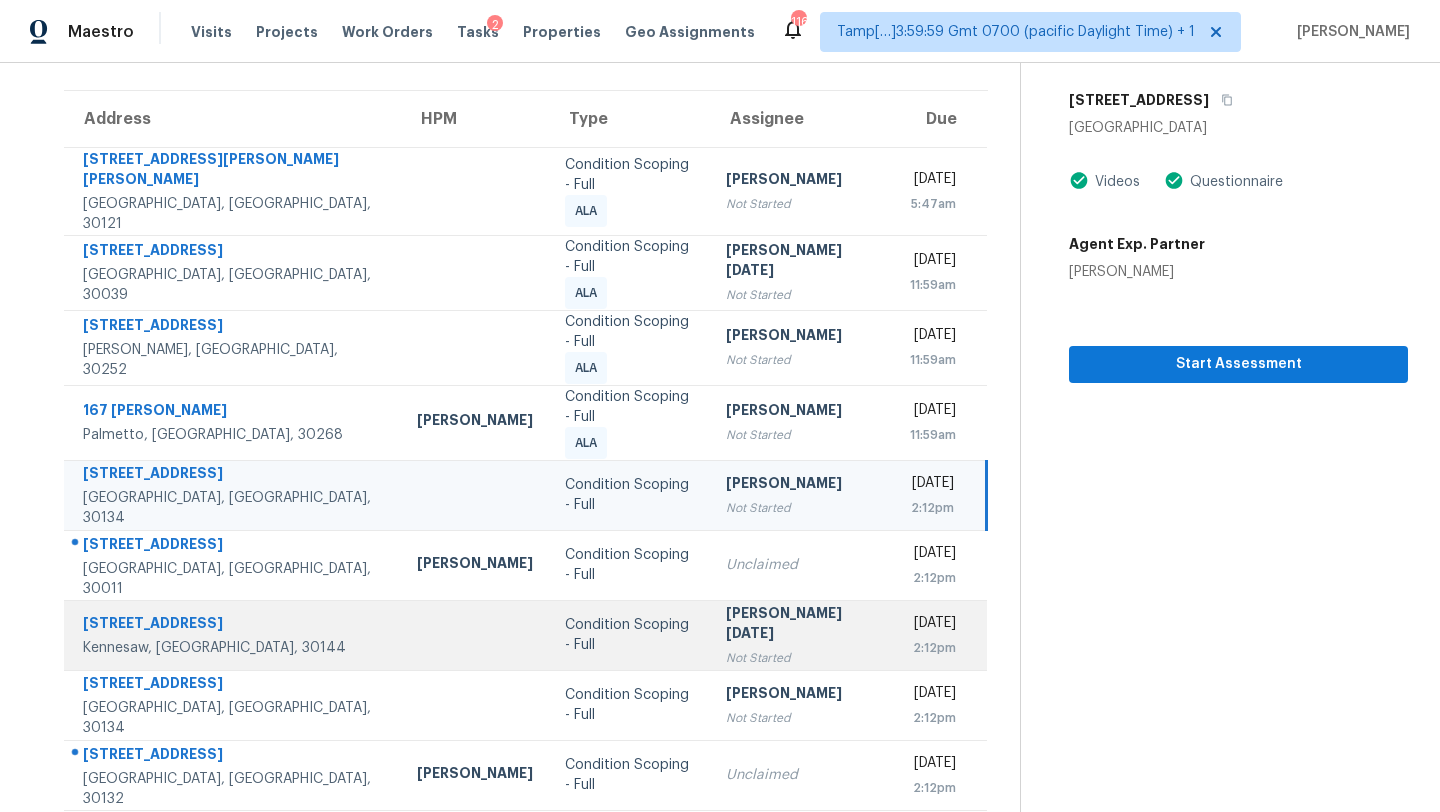 scroll, scrollTop: 229, scrollLeft: 0, axis: vertical 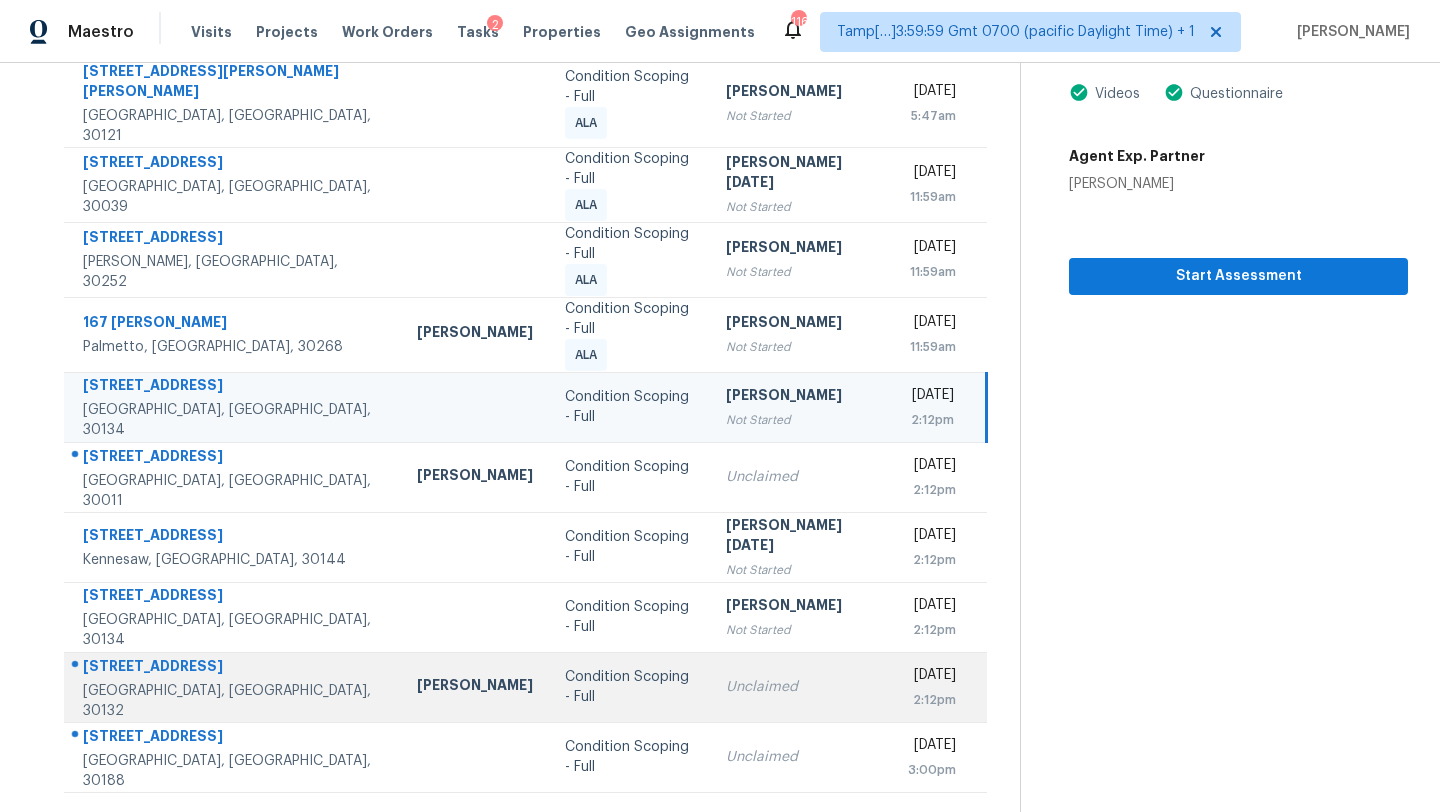 click on "Unclaimed" at bounding box center [800, 687] 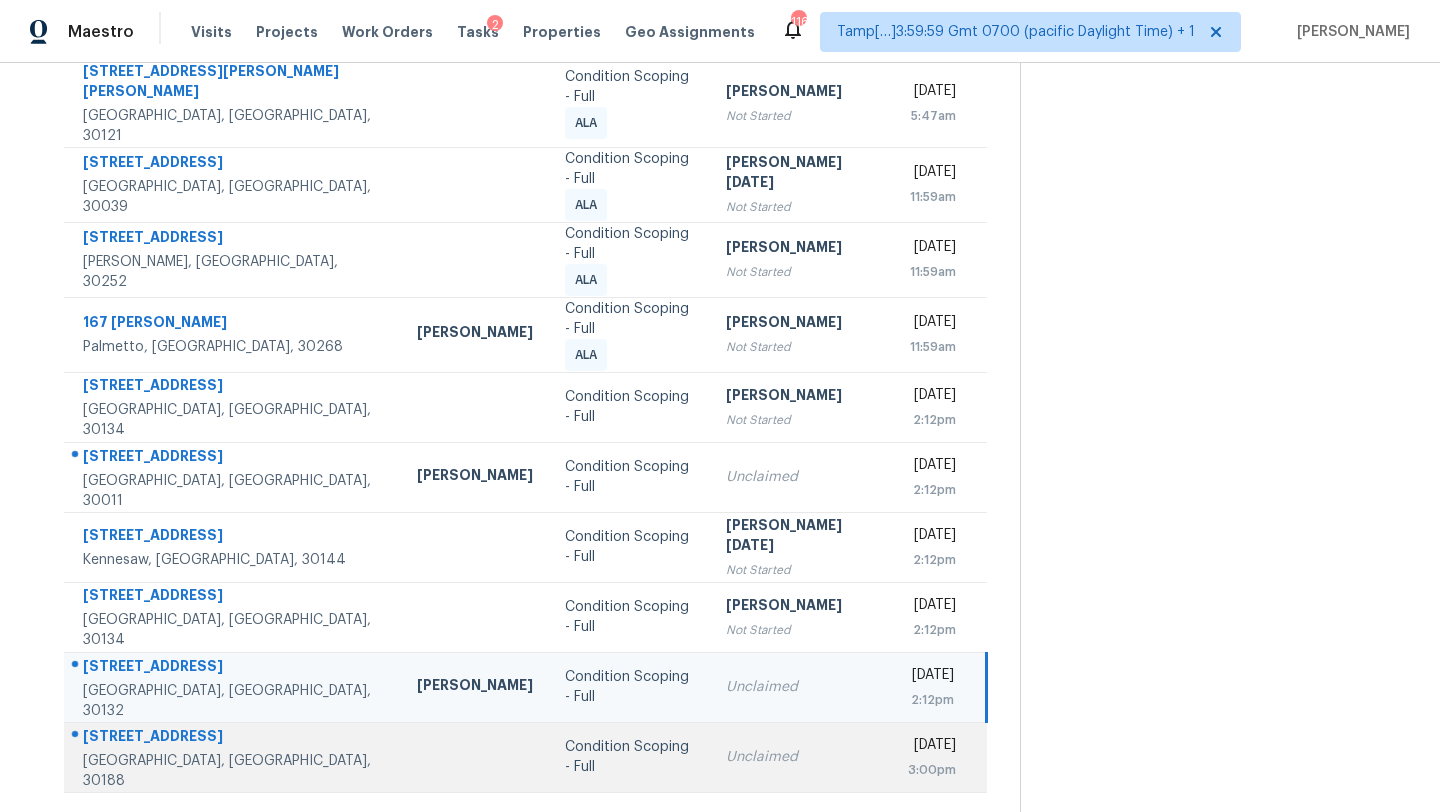 click on "Unclaimed" at bounding box center (800, 757) 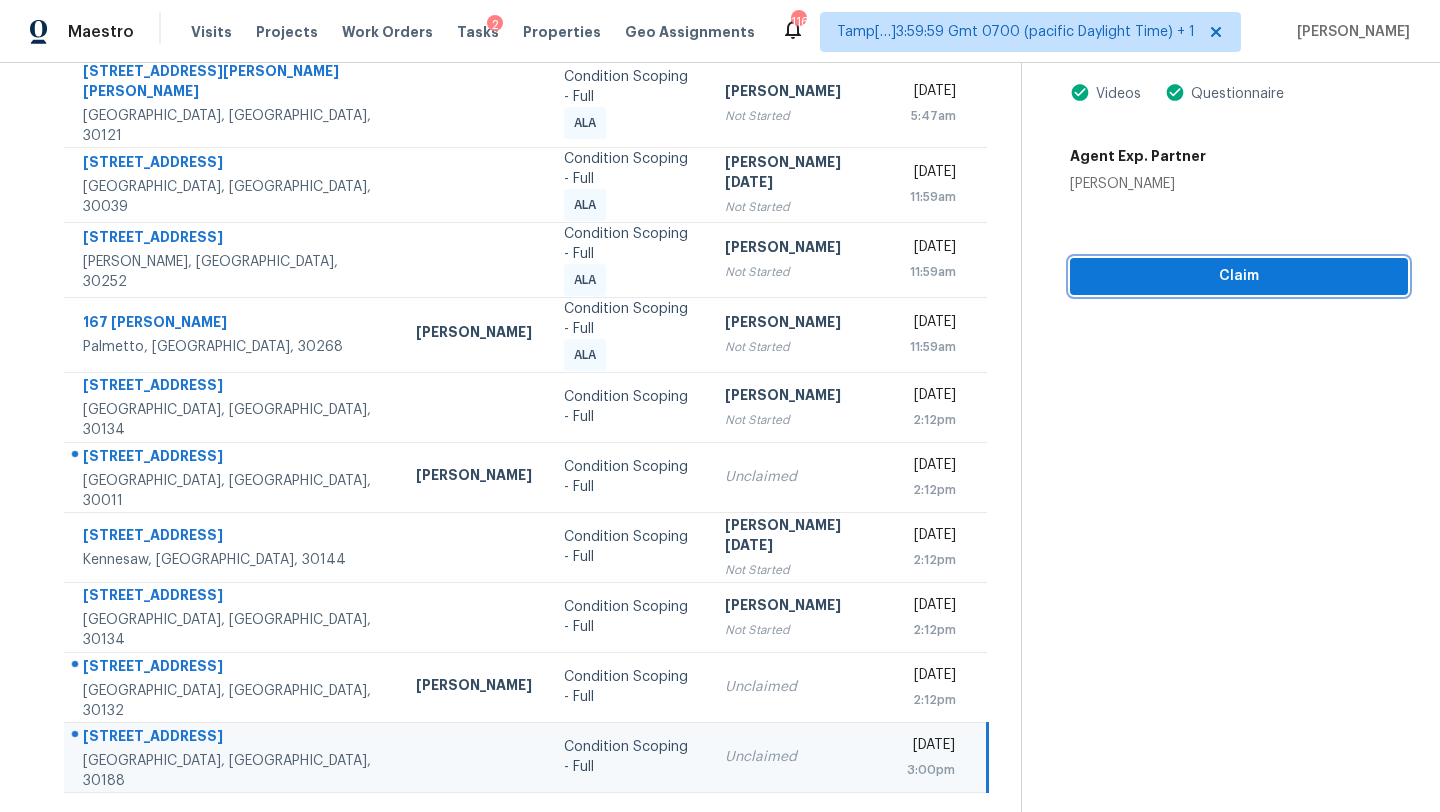 click on "Claim" at bounding box center [1239, 276] 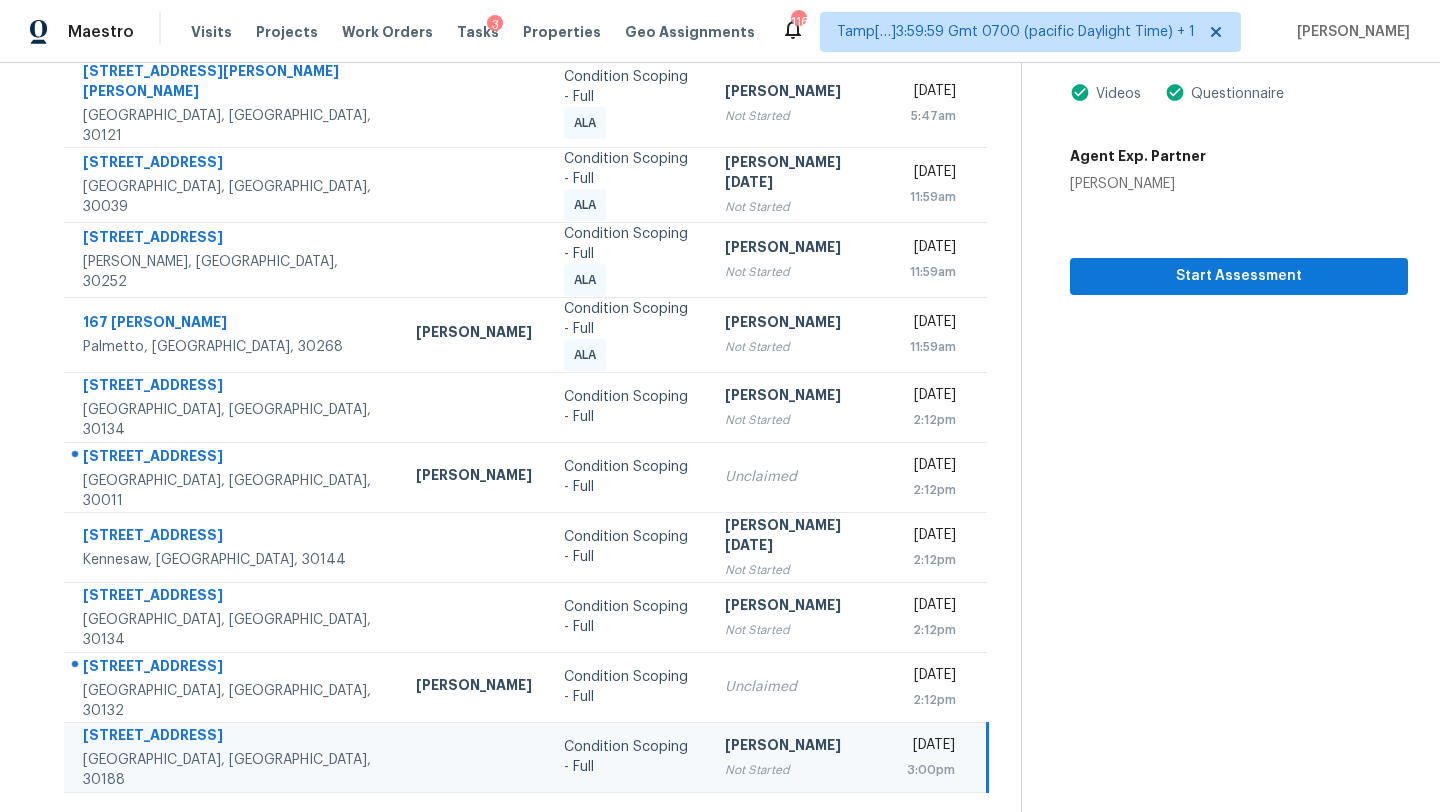click 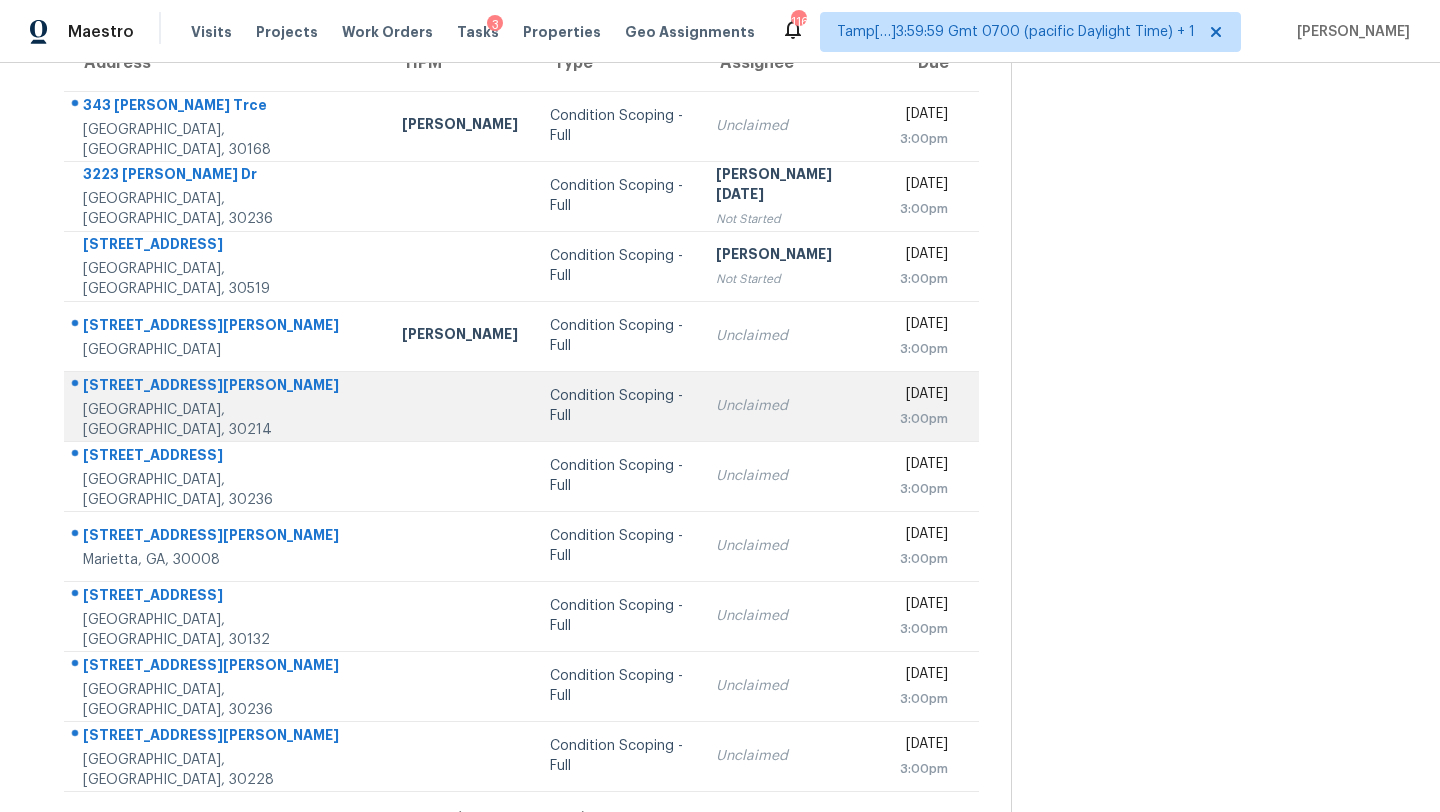 scroll, scrollTop: 229, scrollLeft: 0, axis: vertical 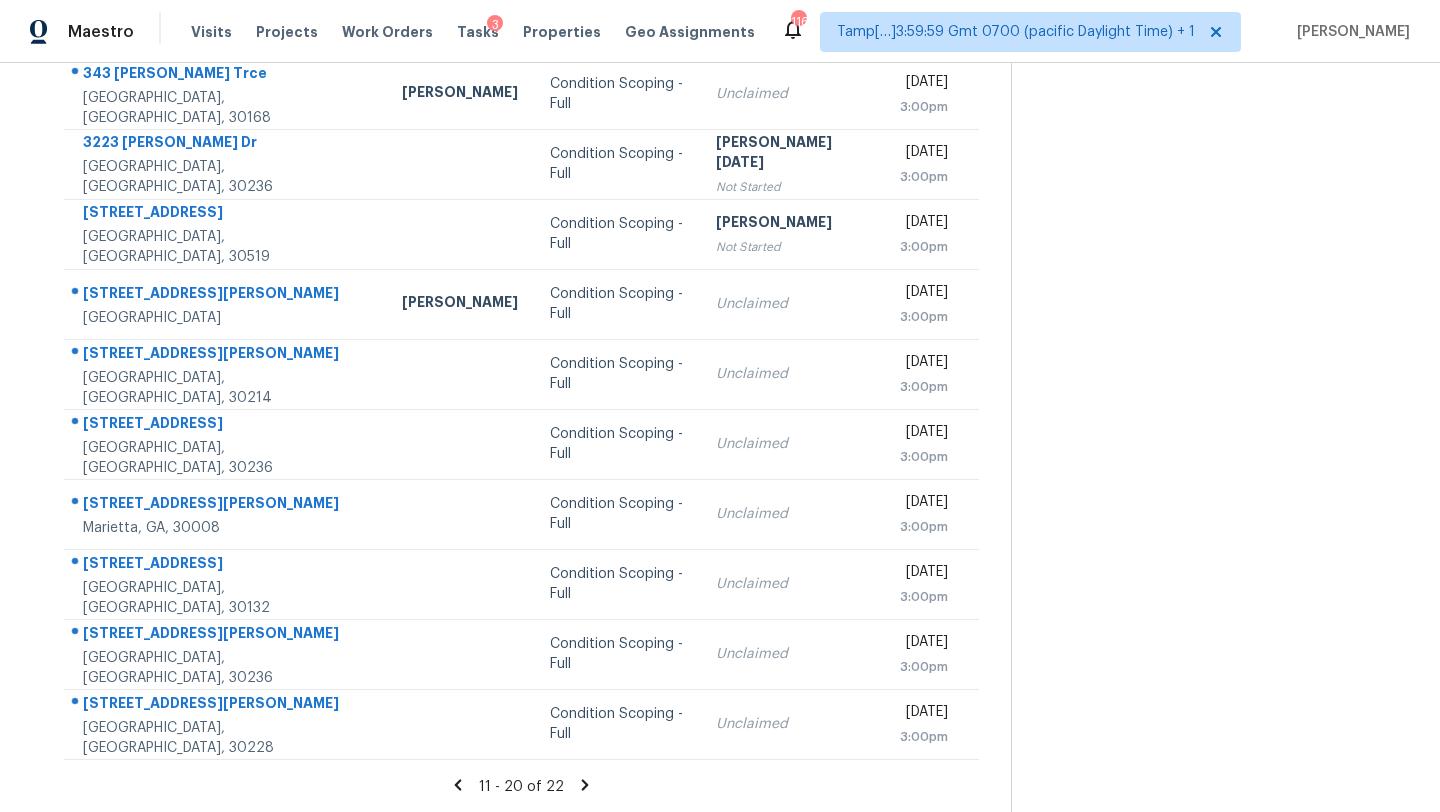 click 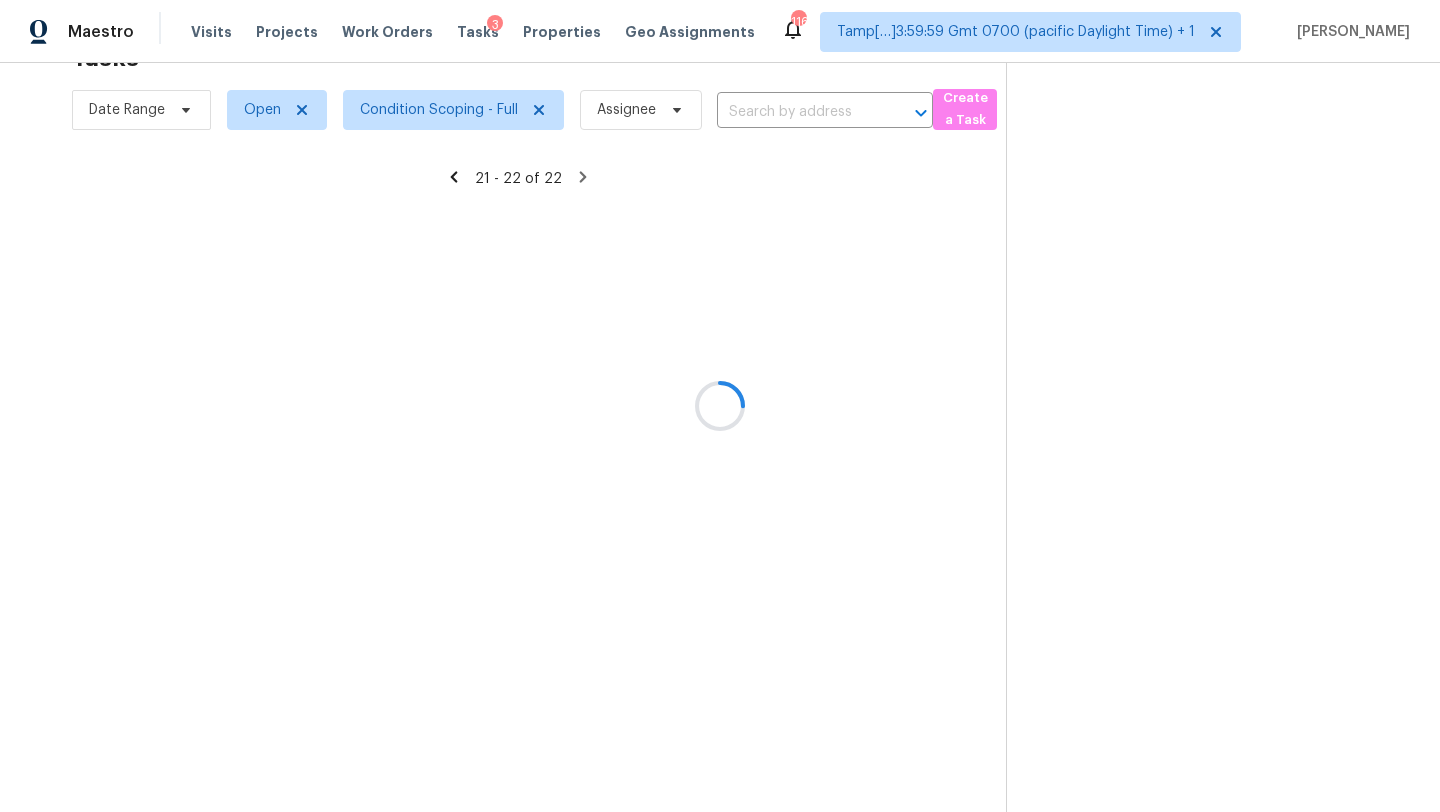 scroll, scrollTop: 63, scrollLeft: 0, axis: vertical 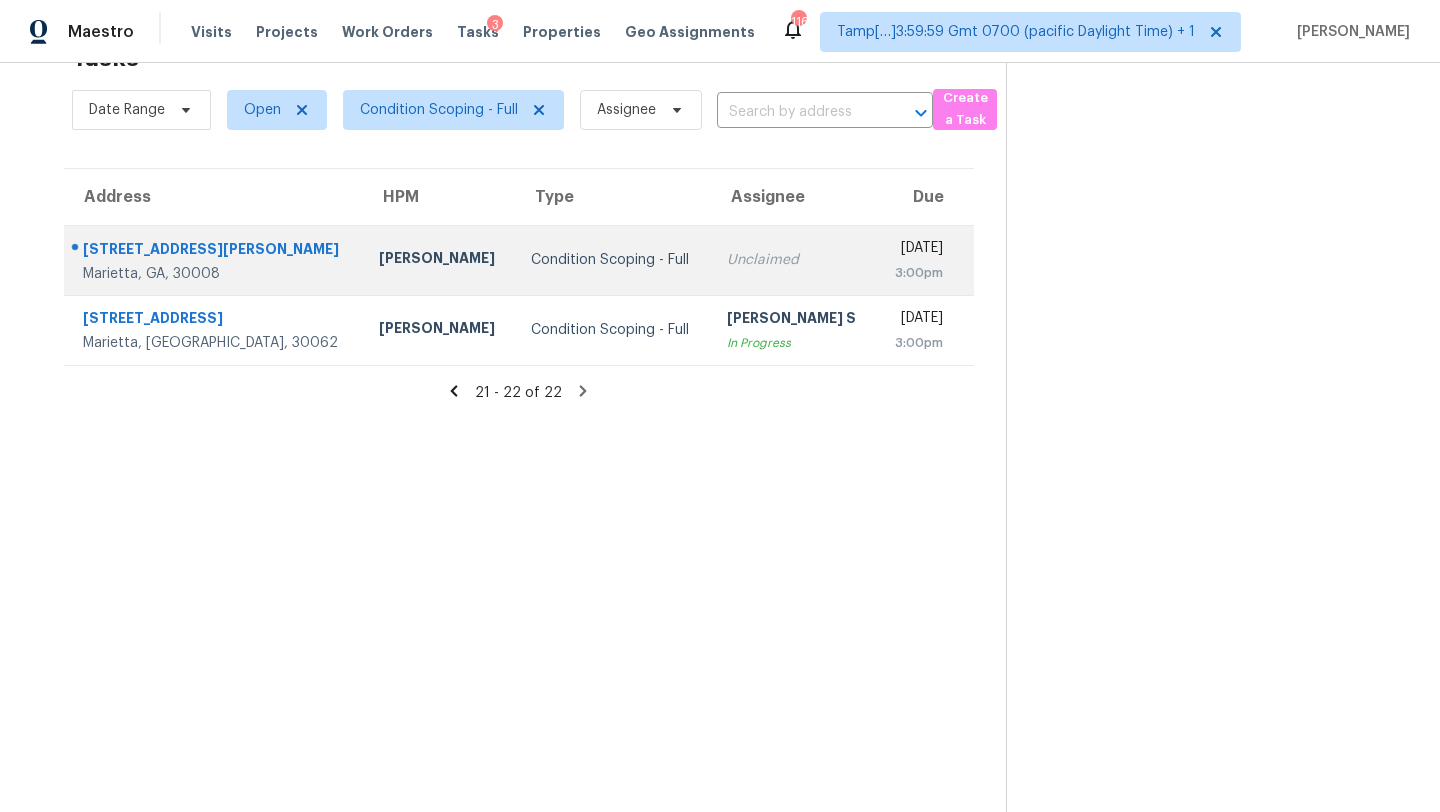 click on "Unclaimed" at bounding box center (794, 260) 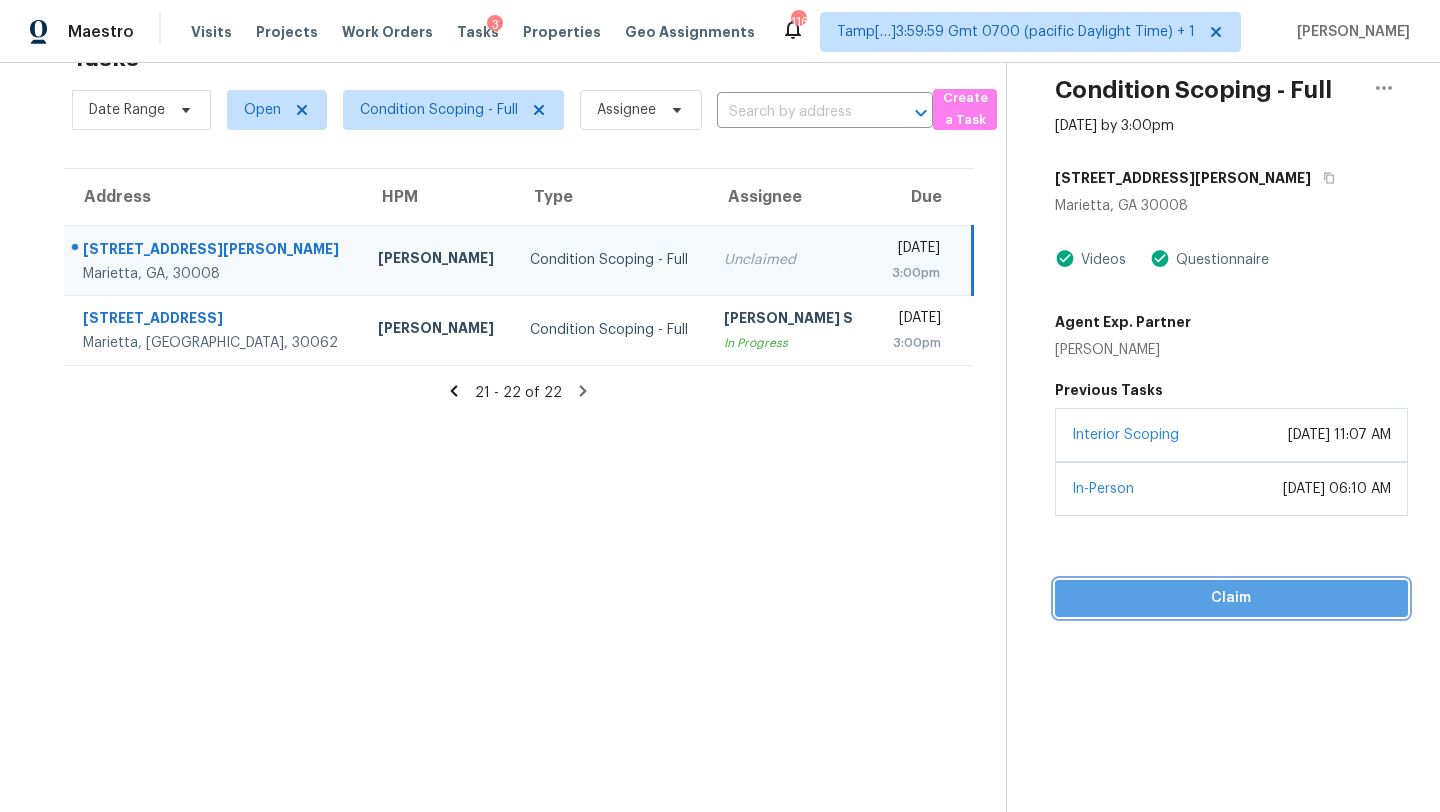 click on "Claim" at bounding box center [1231, 598] 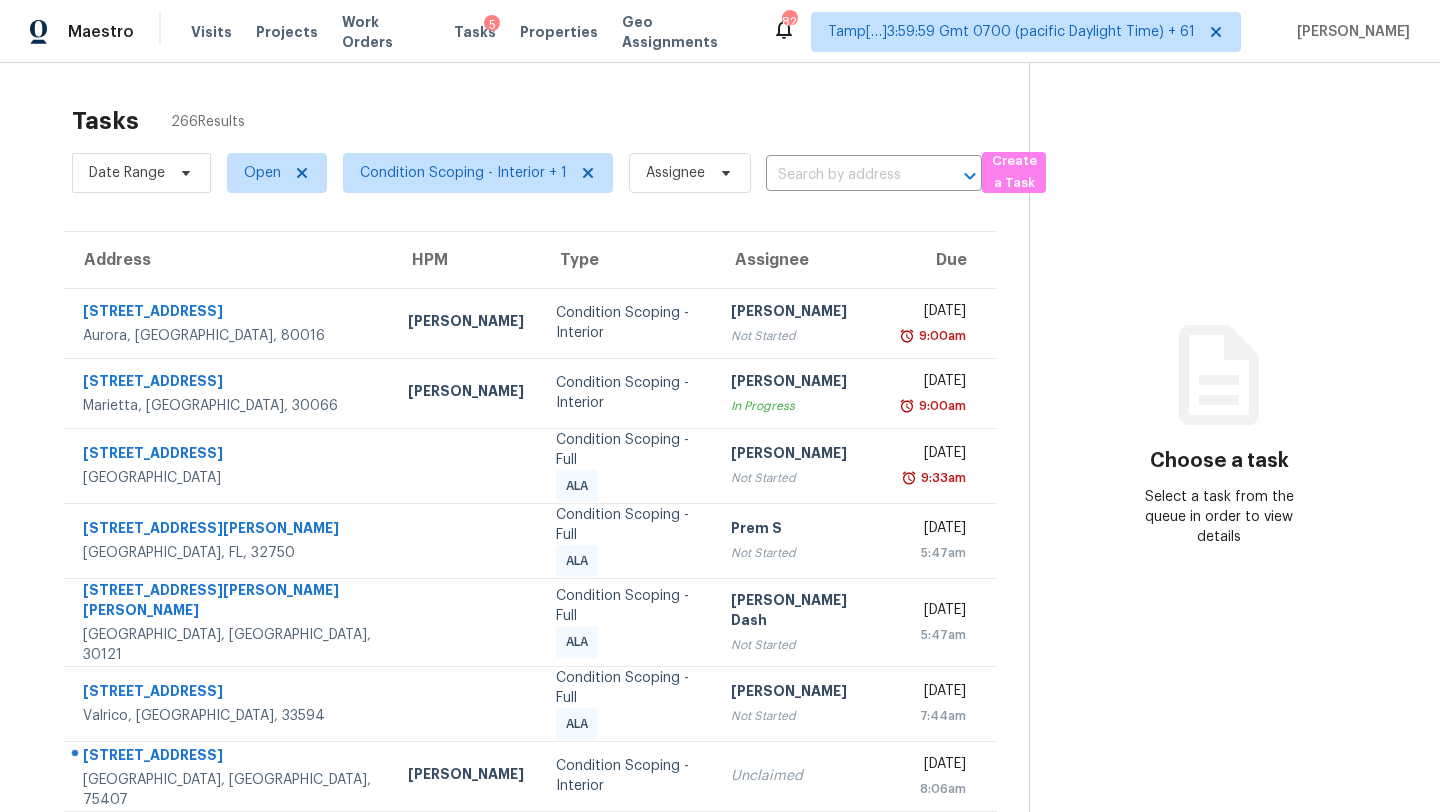scroll, scrollTop: 0, scrollLeft: 0, axis: both 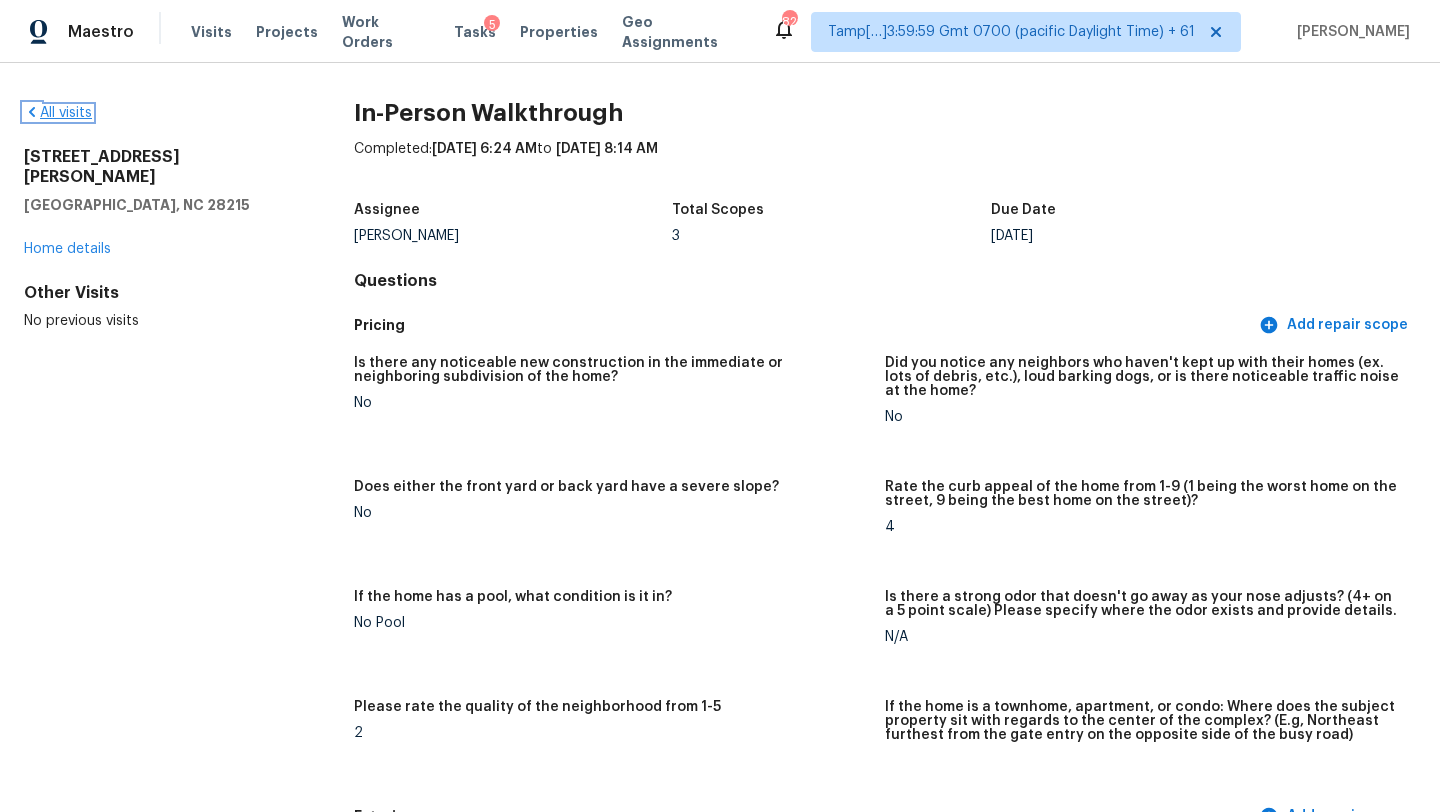 click on "All visits" at bounding box center [58, 113] 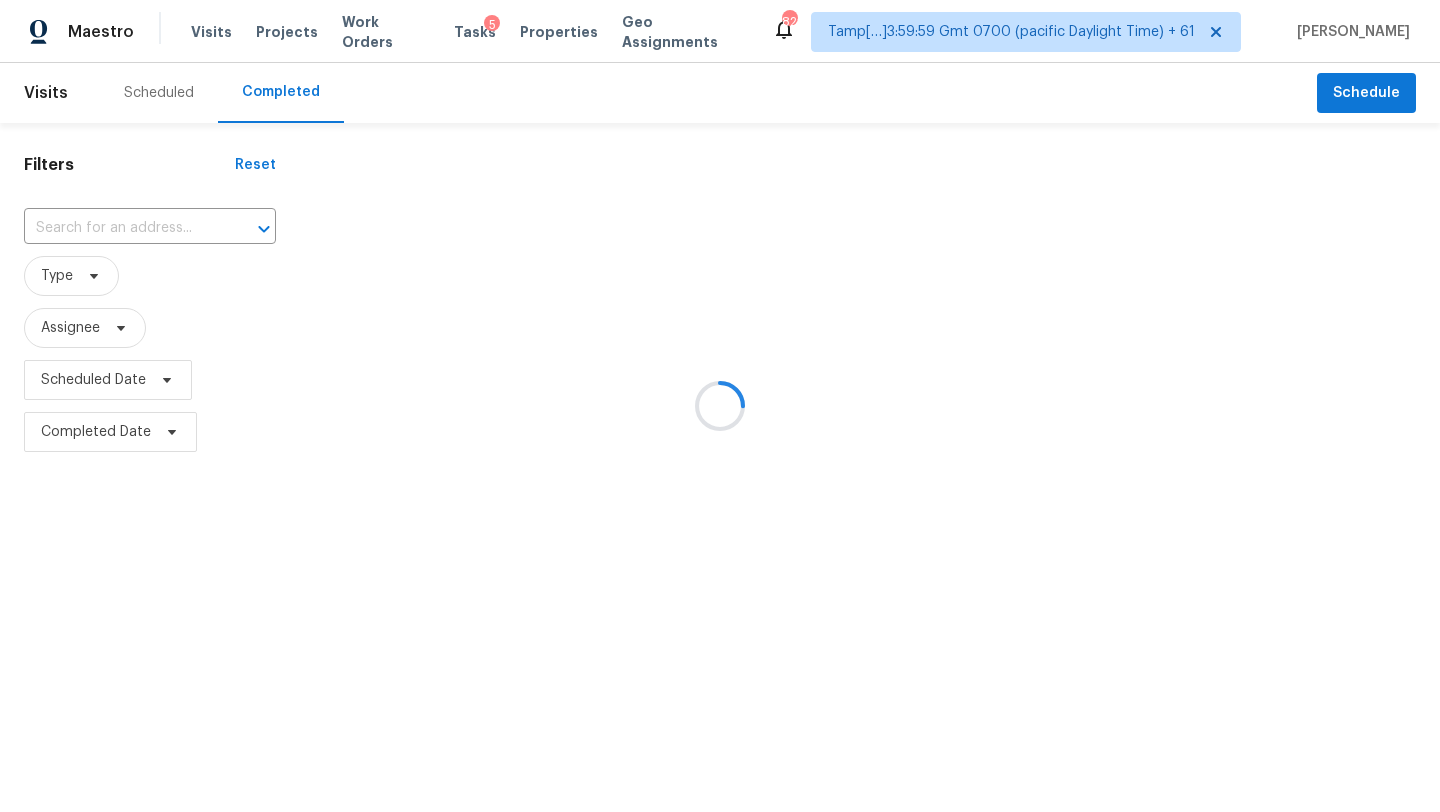 click at bounding box center [720, 406] 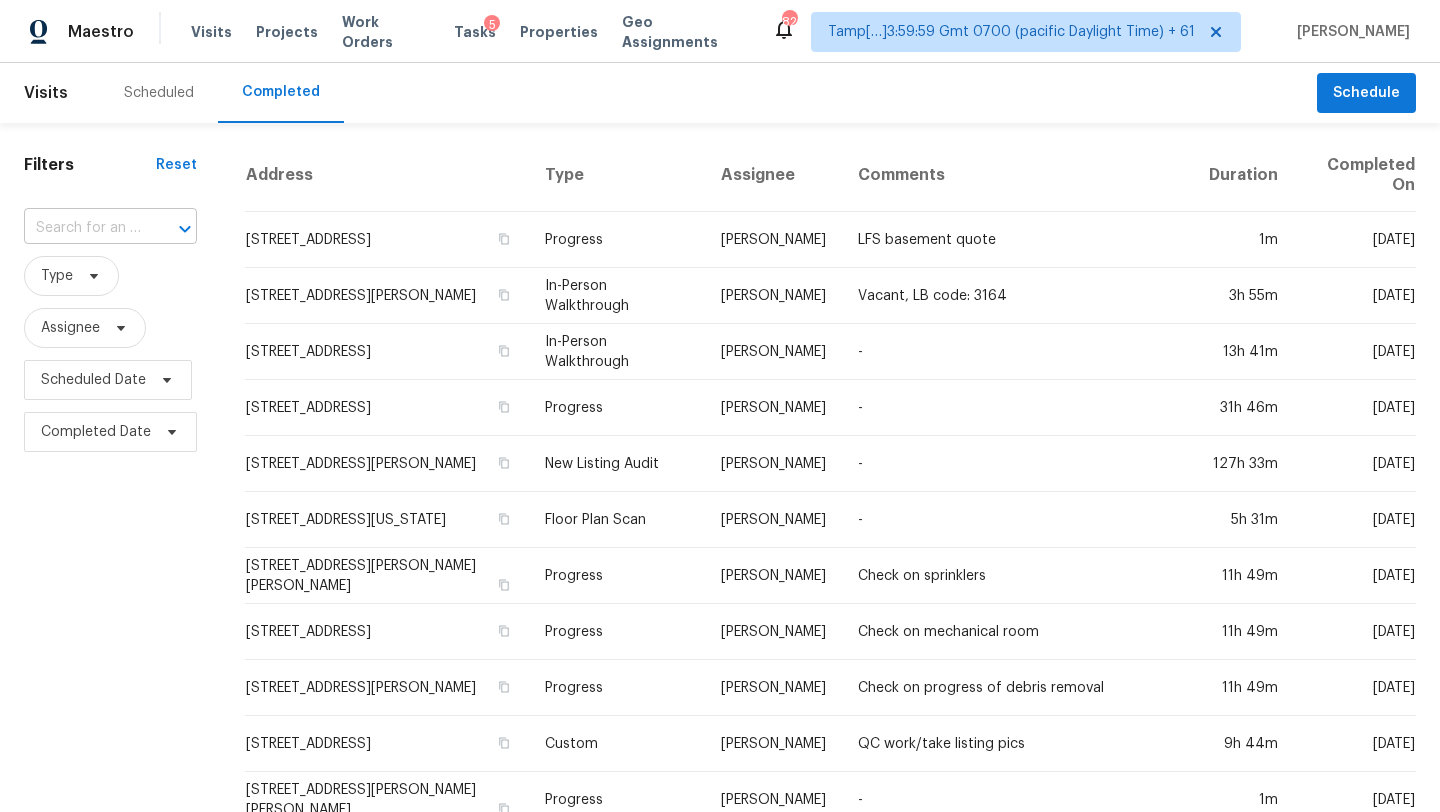 click at bounding box center (171, 229) 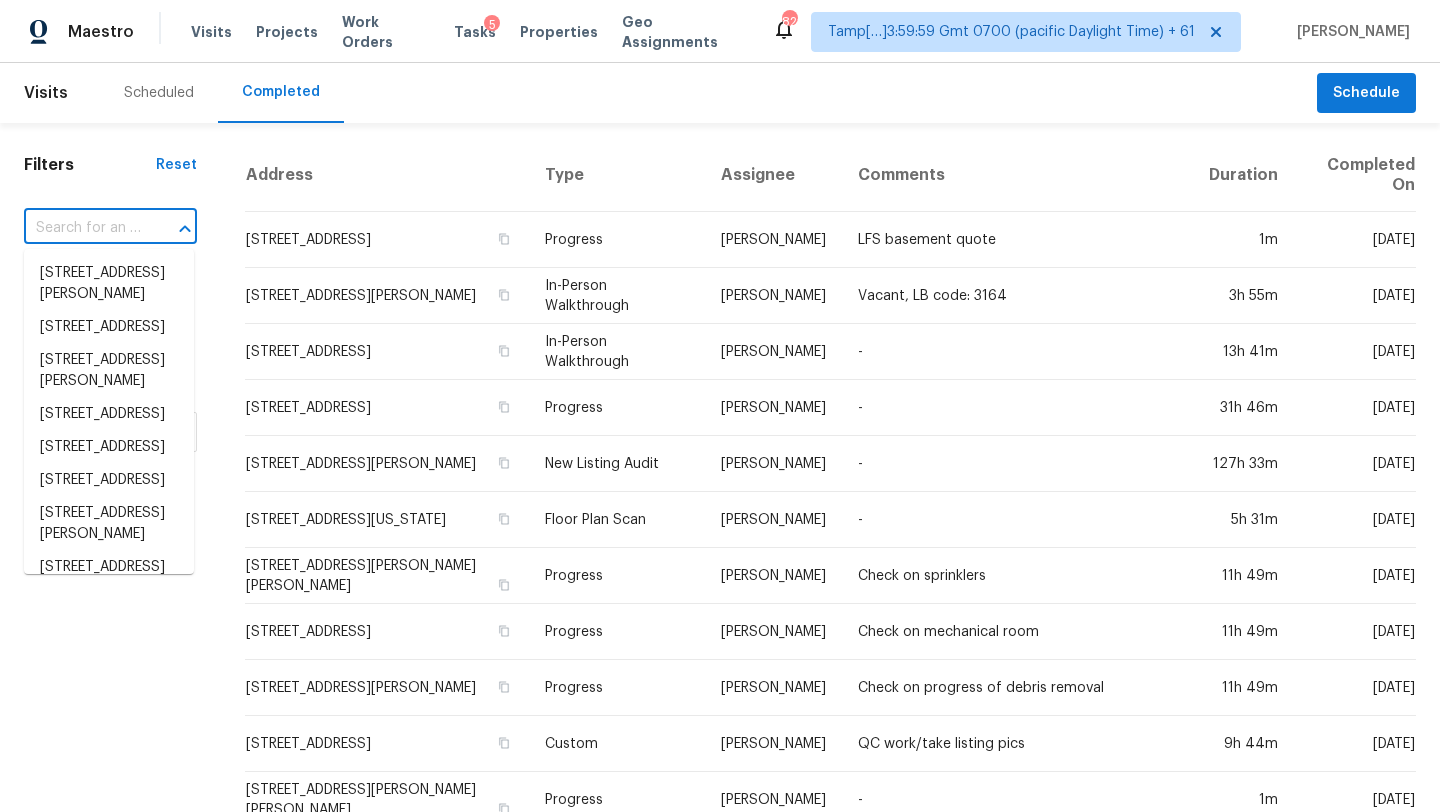 paste on "1308 Eagle Ray St, Leander, TX, 78641" 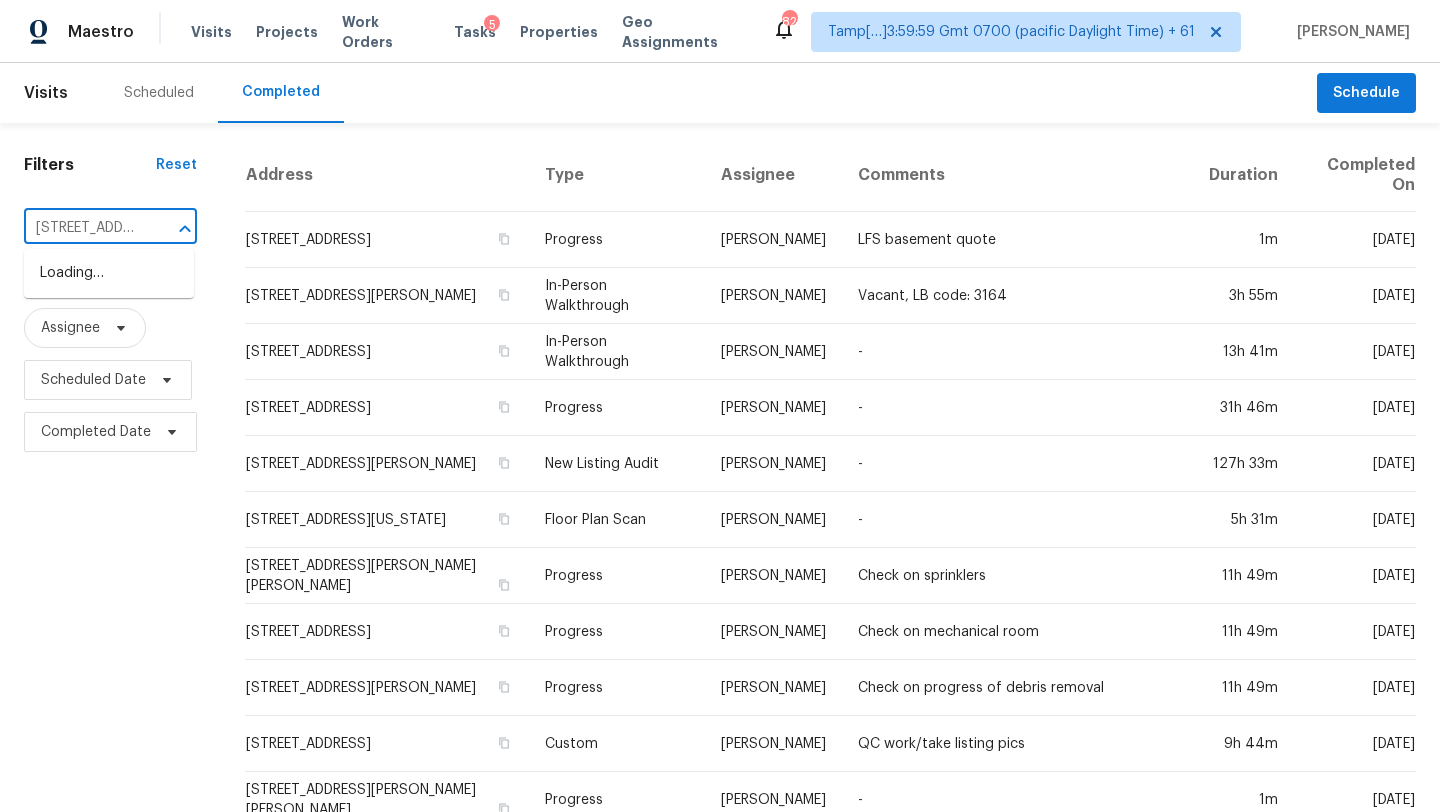 scroll, scrollTop: 0, scrollLeft: 147, axis: horizontal 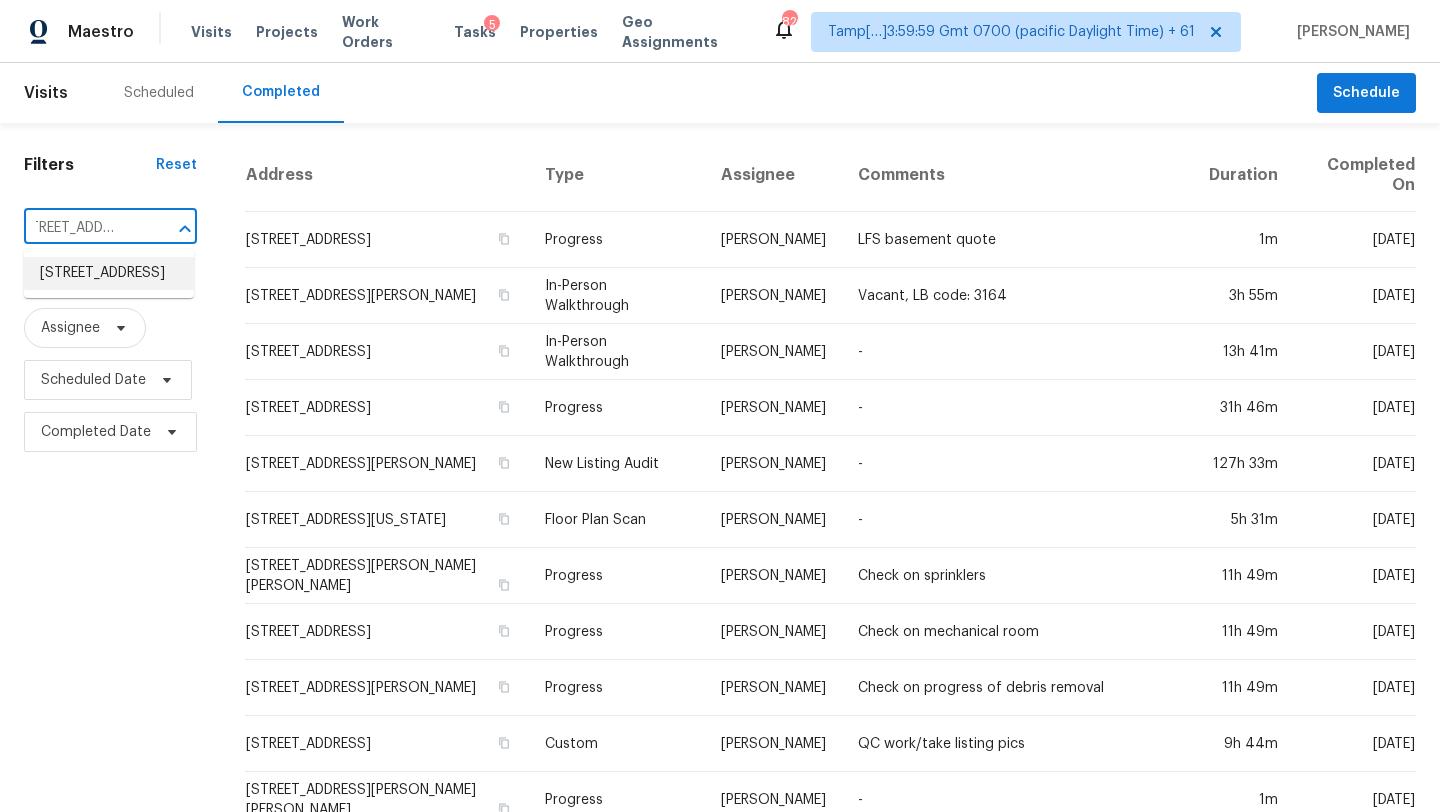 click on "1308 Eagle Ray St, Leander, TX 78641" at bounding box center (109, 273) 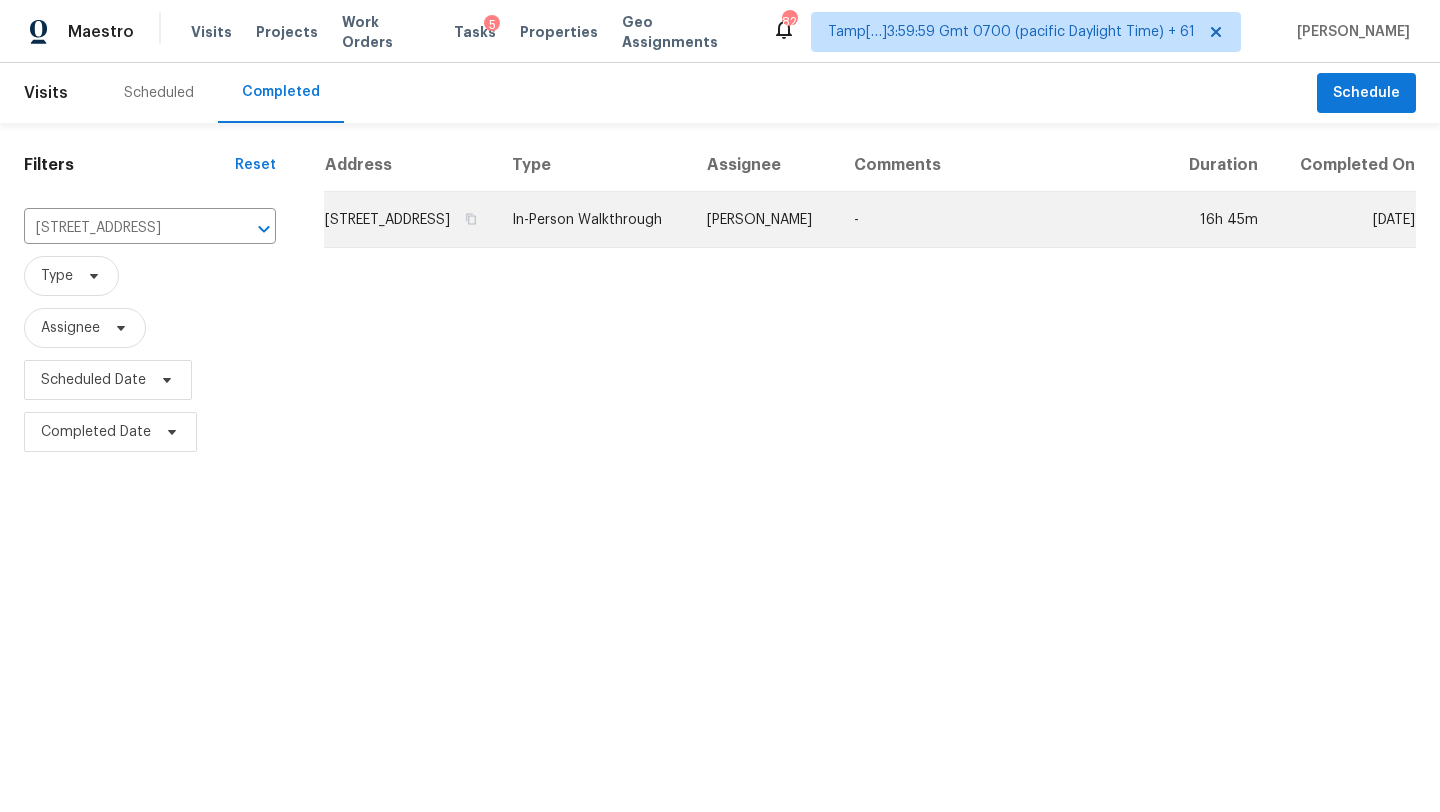 click on "-" at bounding box center (1002, 220) 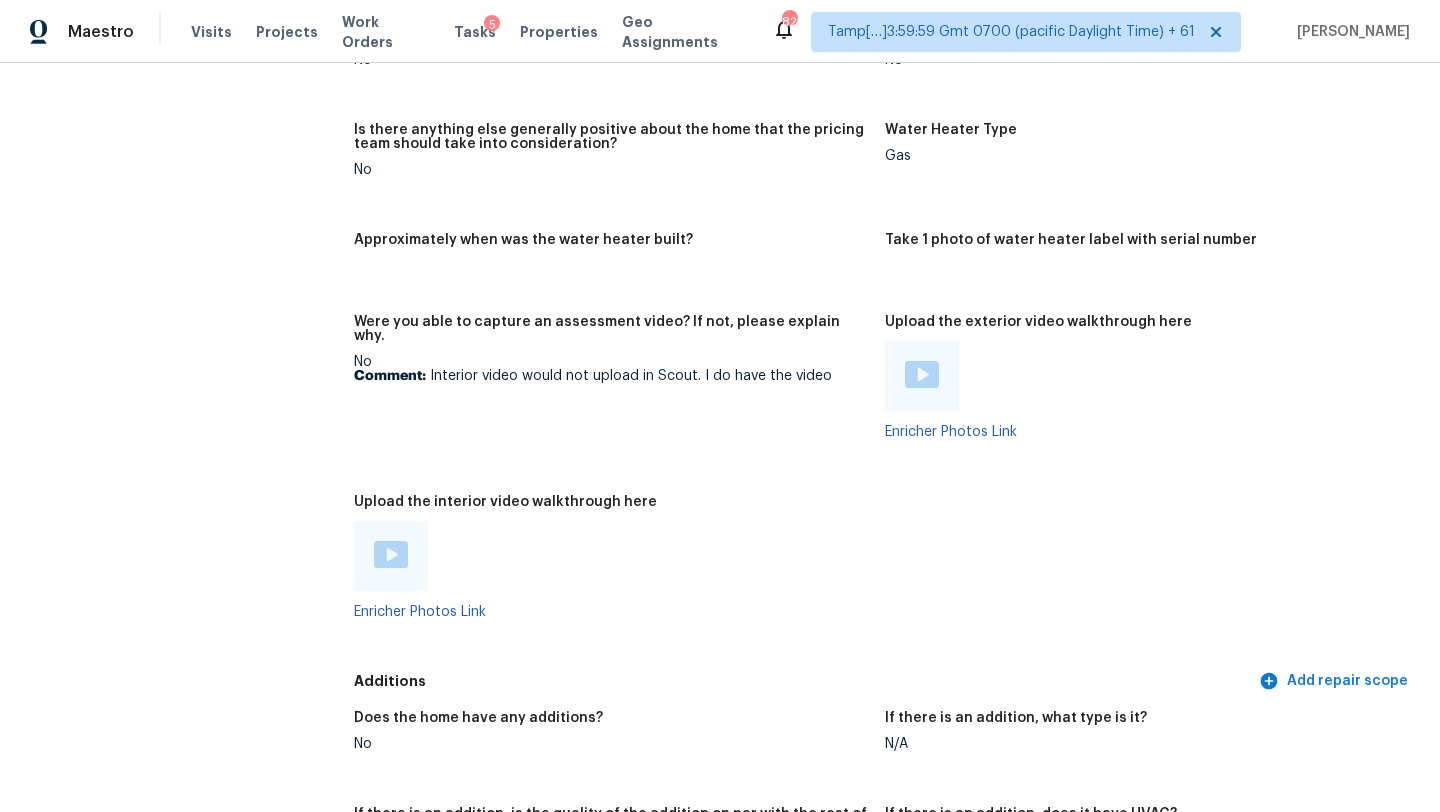 scroll, scrollTop: 3298, scrollLeft: 0, axis: vertical 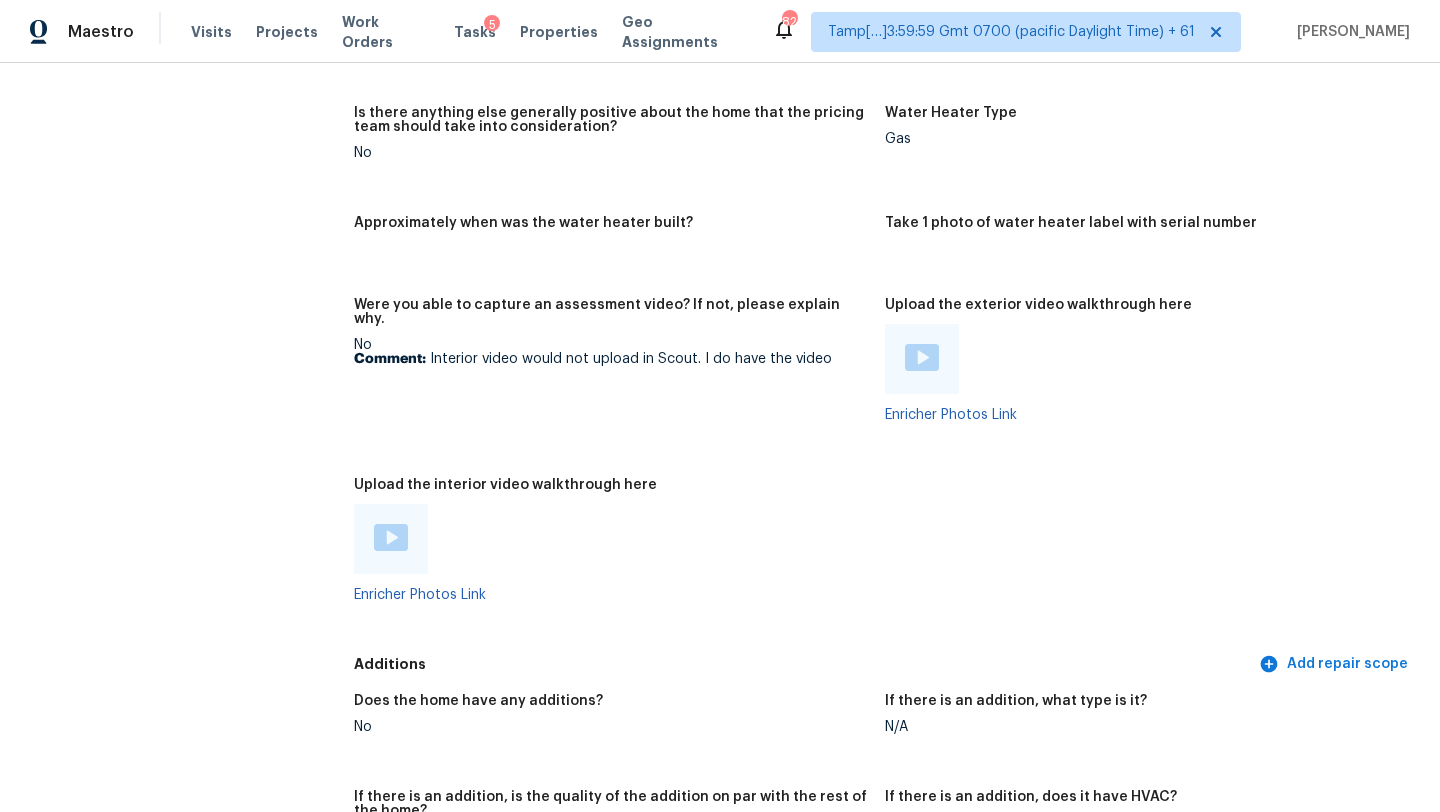 click at bounding box center [391, 537] 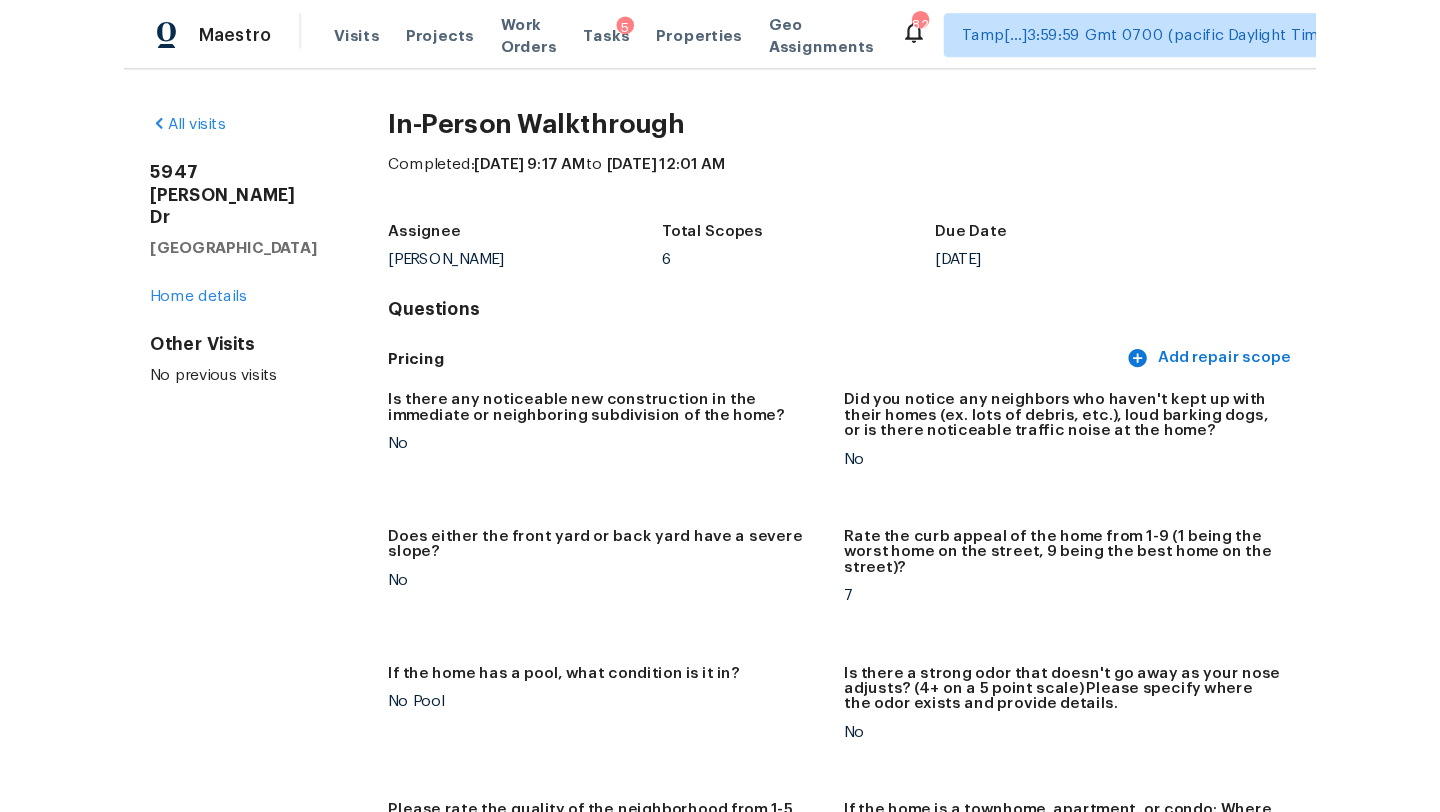 scroll, scrollTop: 0, scrollLeft: 0, axis: both 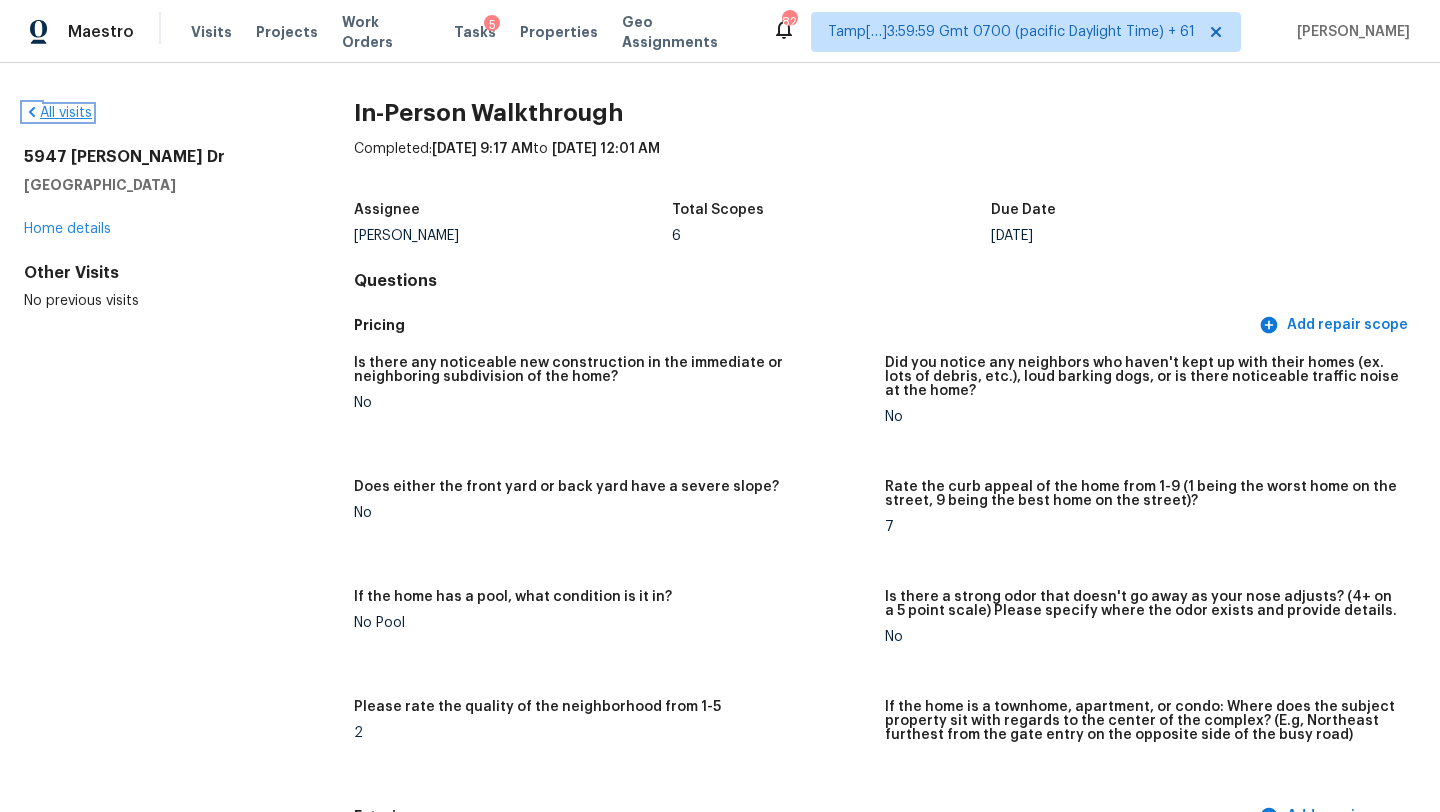 click on "All visits" at bounding box center [58, 113] 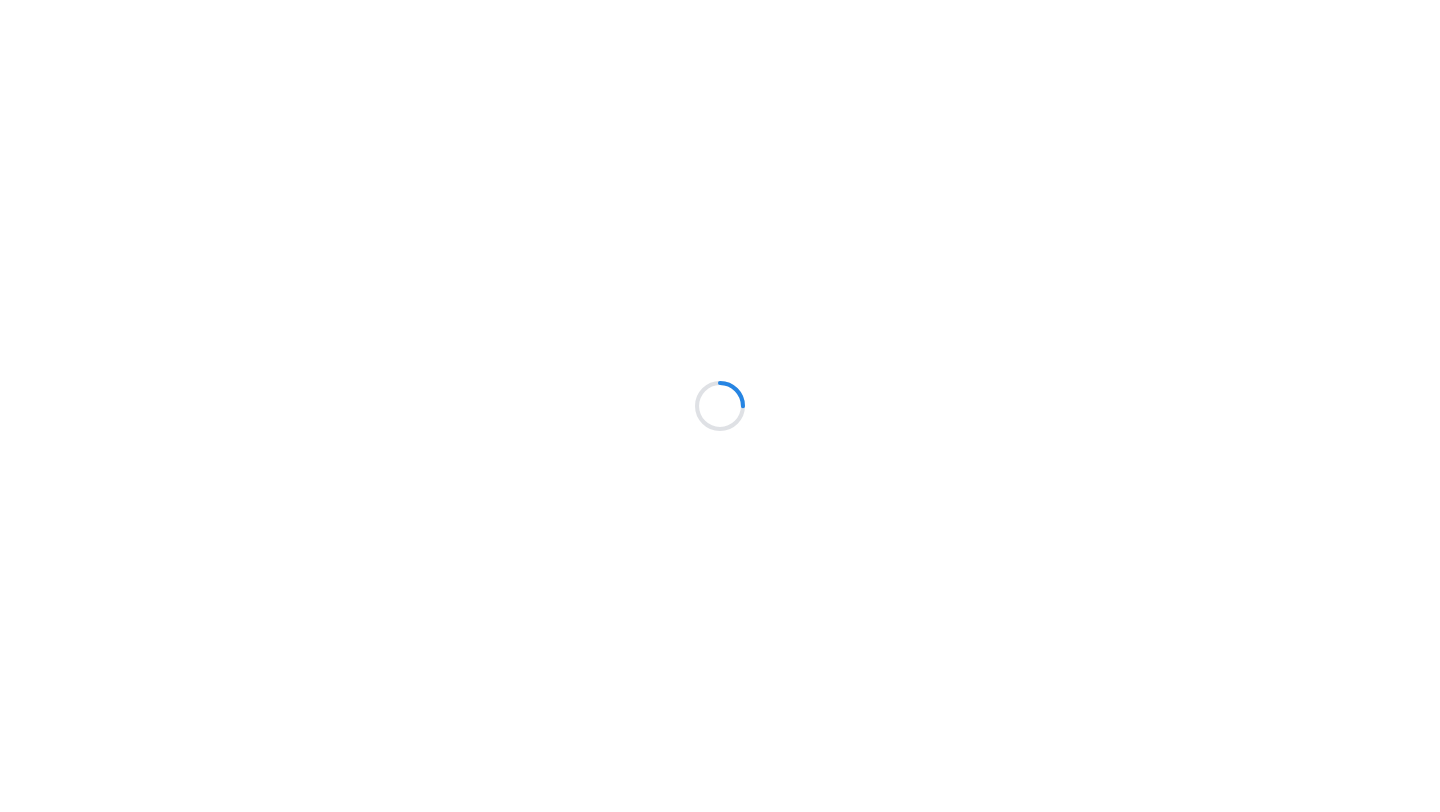 scroll, scrollTop: 0, scrollLeft: 0, axis: both 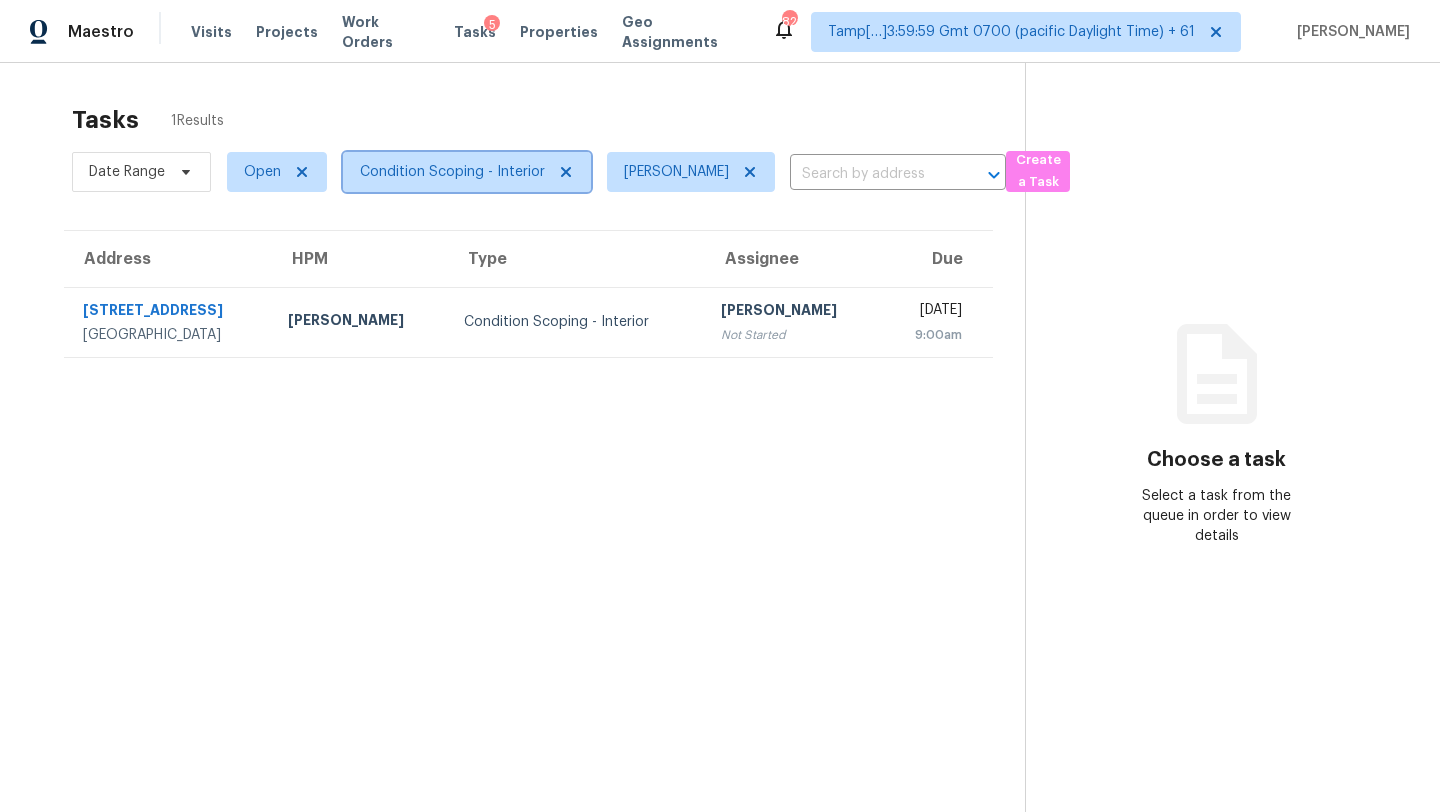 click on "Condition Scoping - Interior" at bounding box center [452, 172] 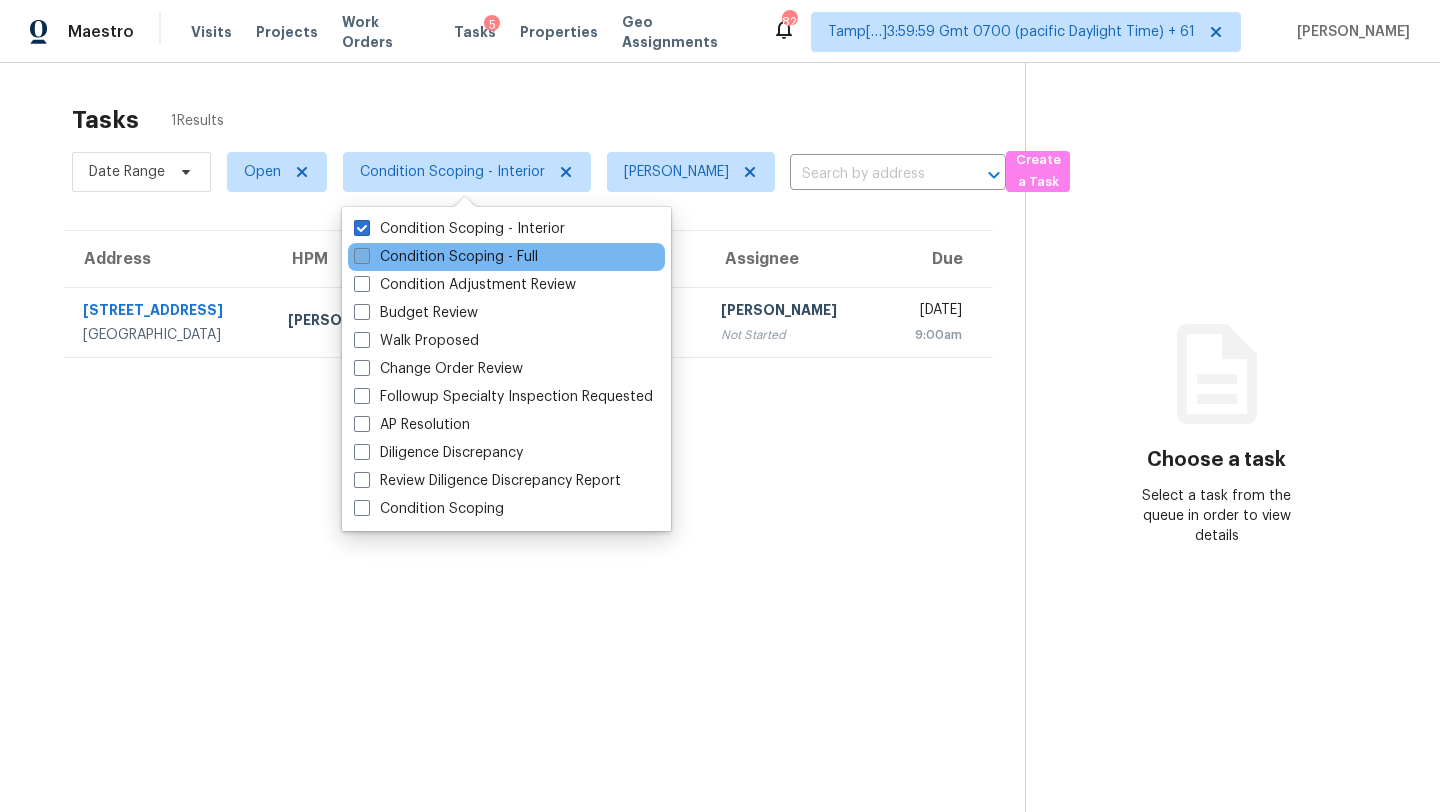 click on "Condition Scoping - Full" at bounding box center (446, 257) 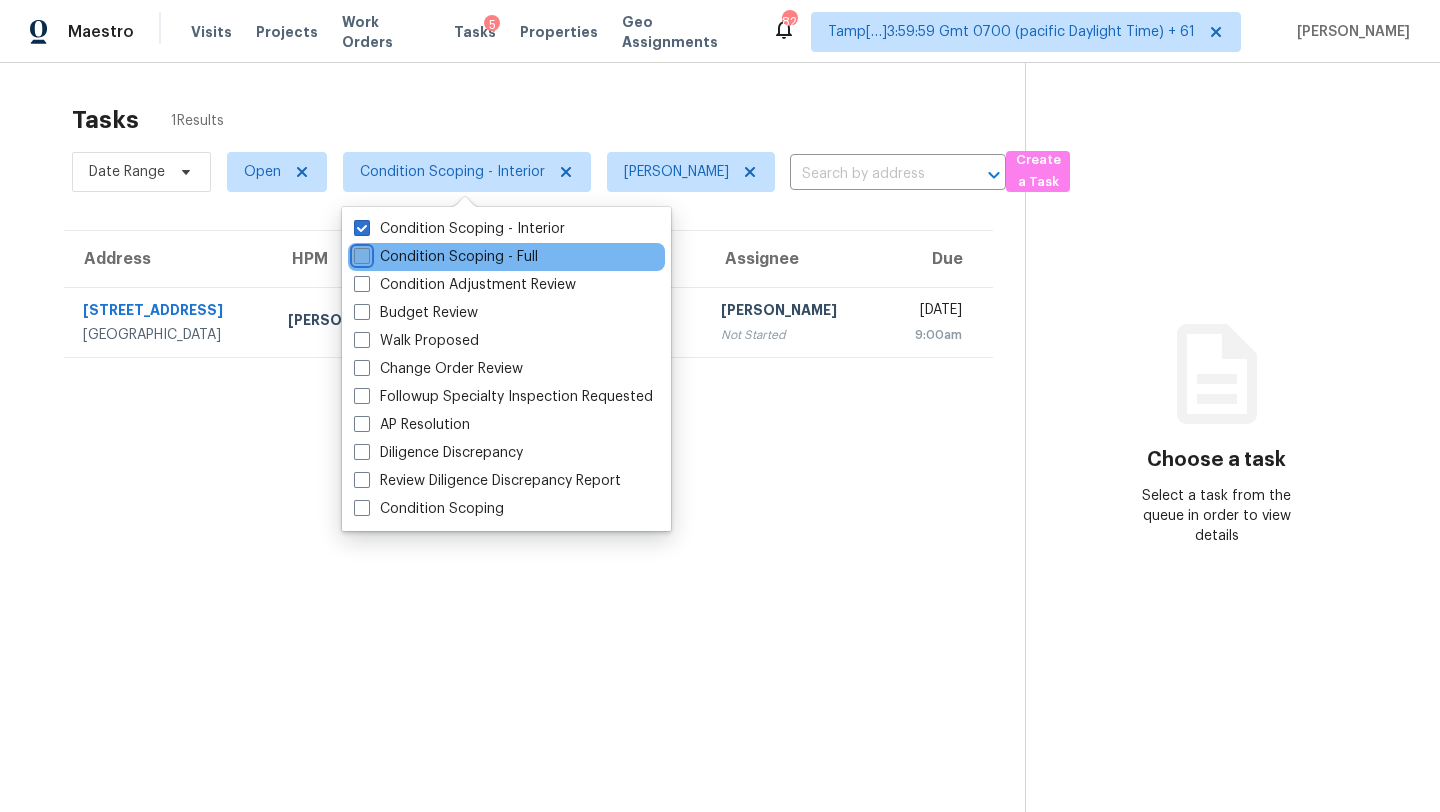 click on "Condition Scoping - Full" at bounding box center (360, 253) 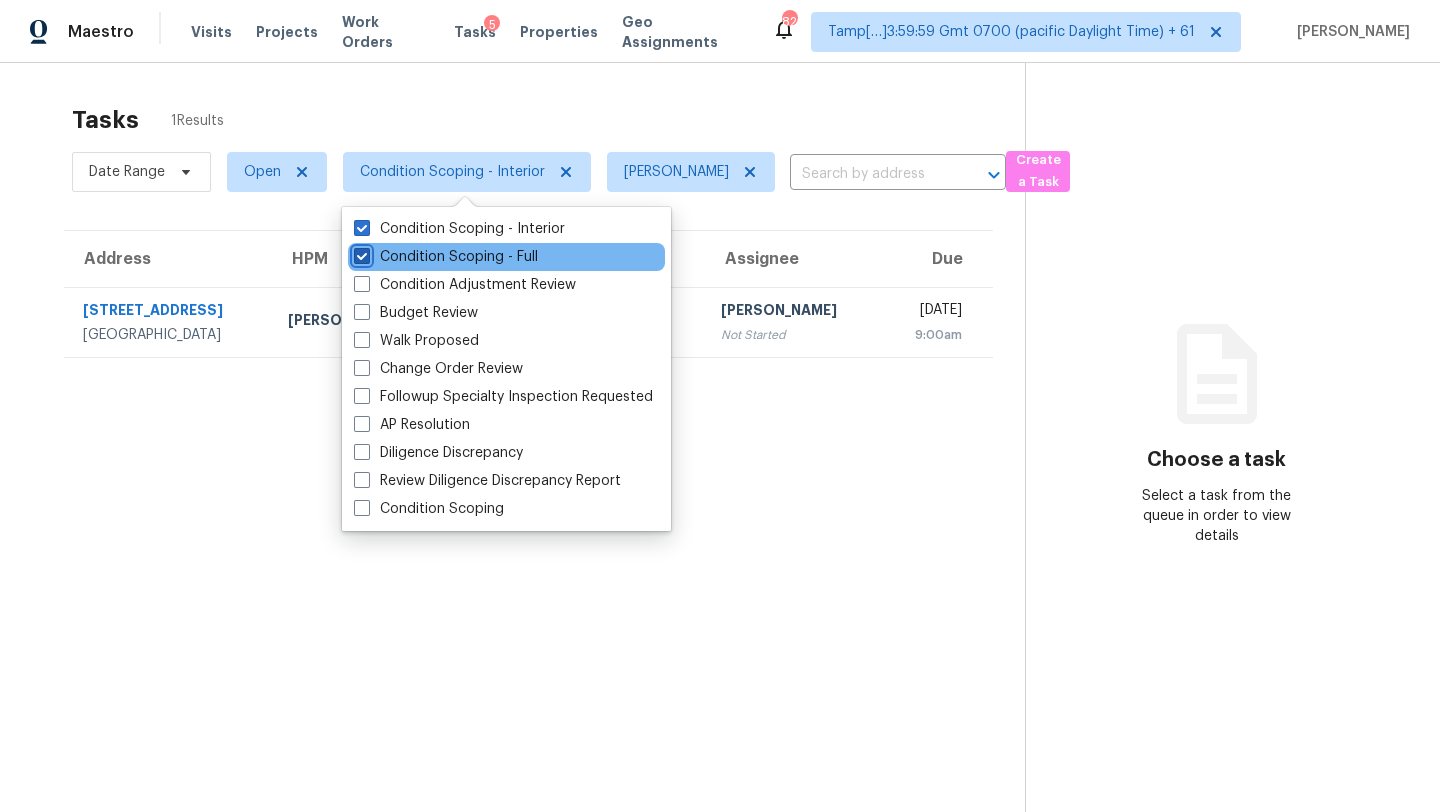 checkbox on "true" 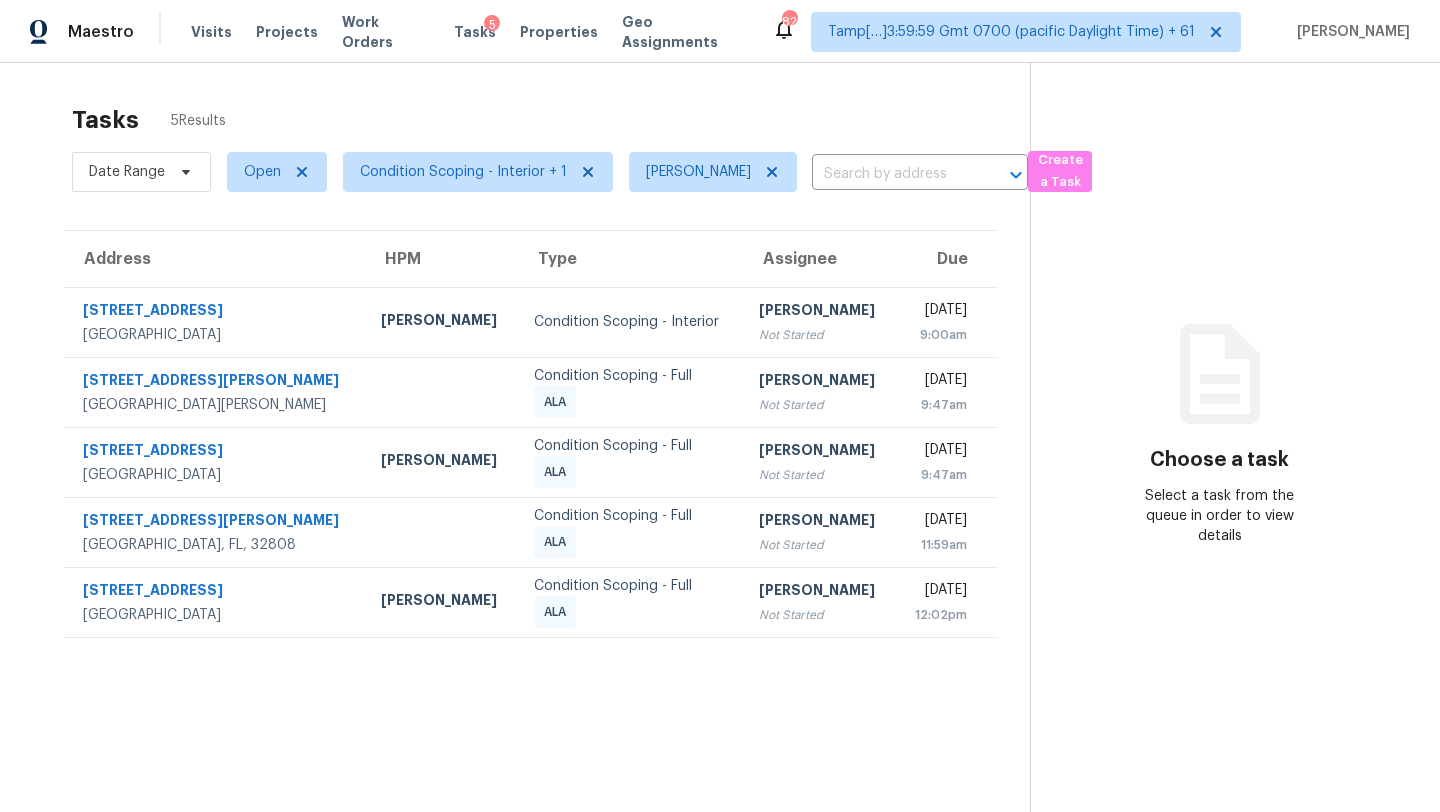 click on "Tasks 5  Results" at bounding box center [551, 120] 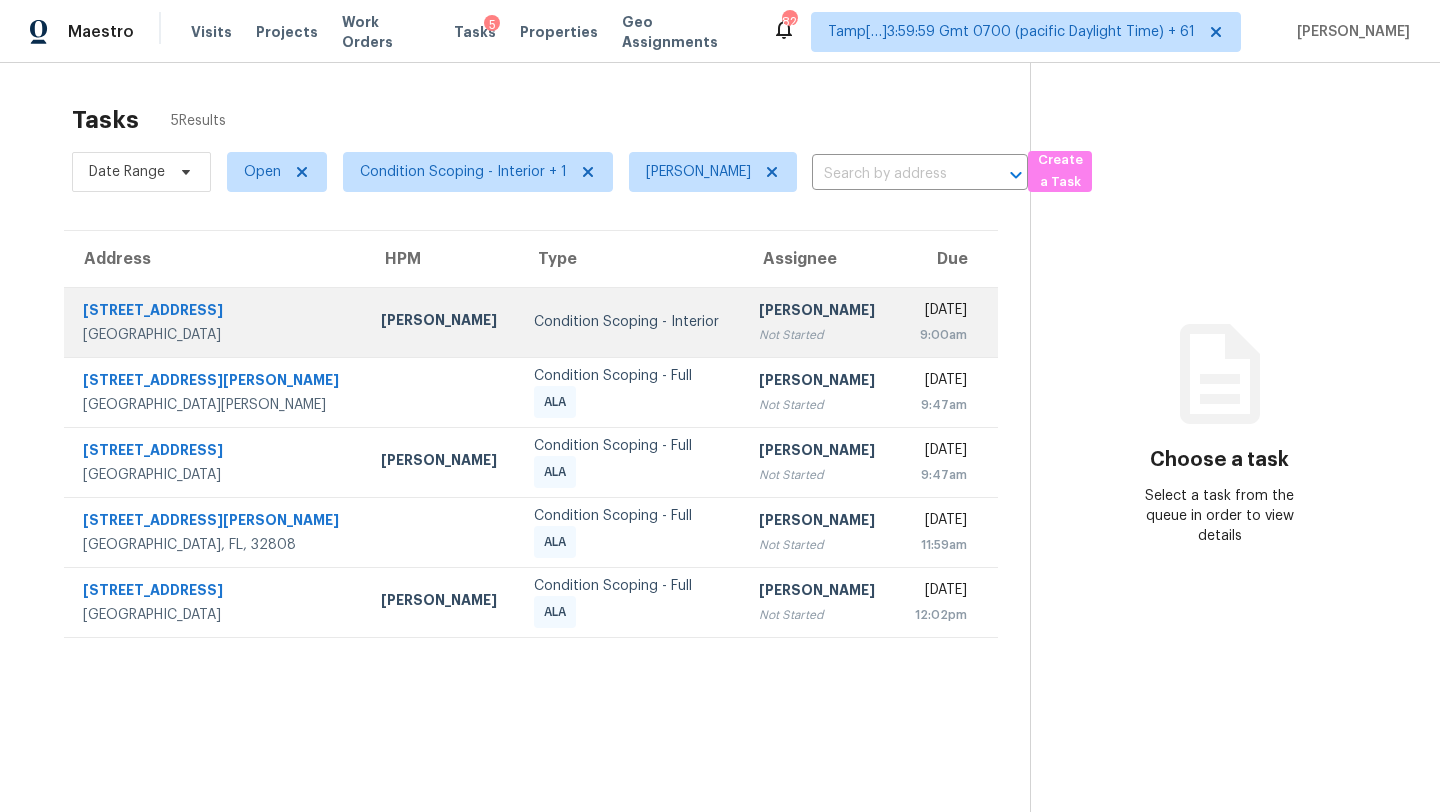 click on "Condition Scoping - Interior" at bounding box center (630, 322) 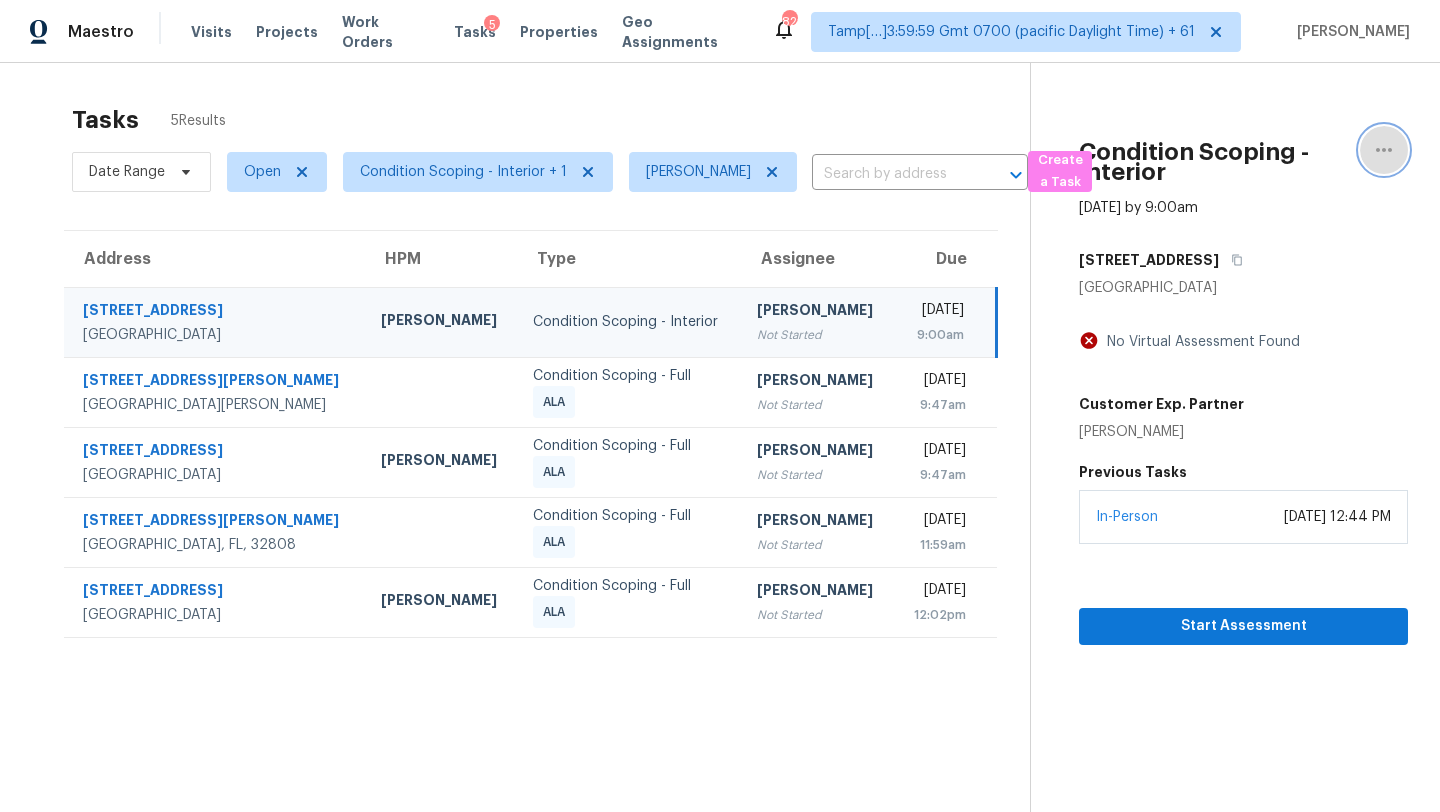 click at bounding box center (1384, 150) 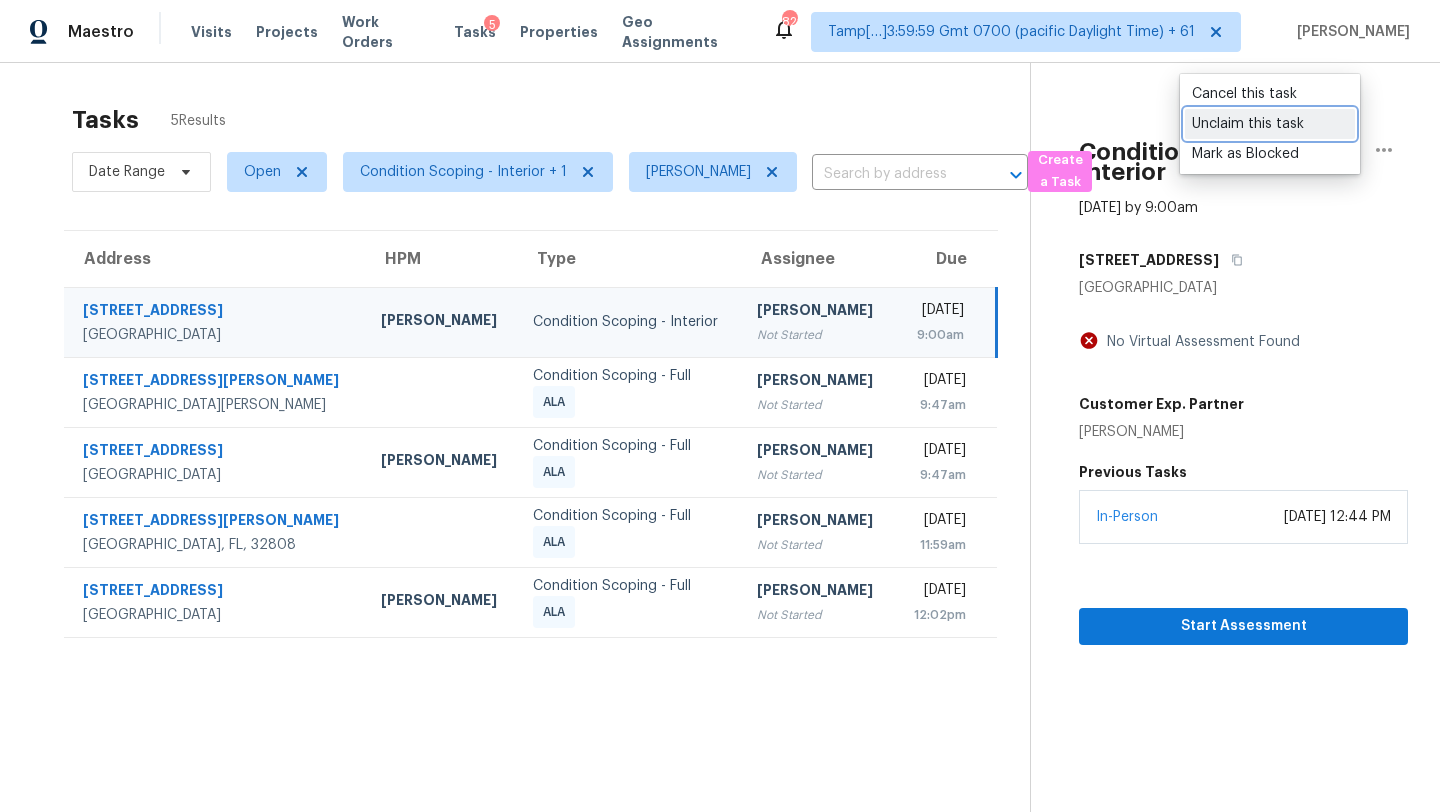 click on "Unclaim this task" at bounding box center [1270, 124] 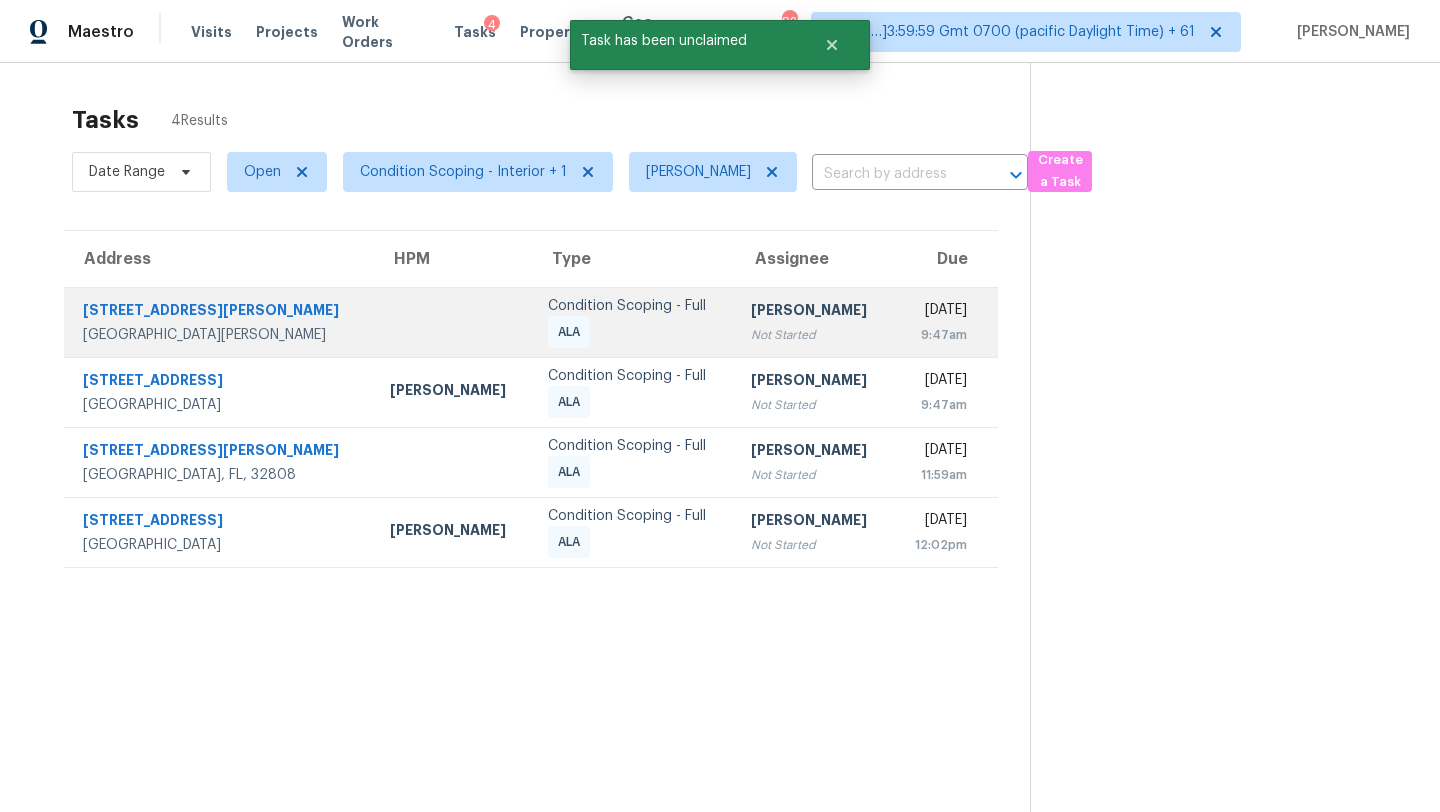 click on "Not Started" at bounding box center (814, 335) 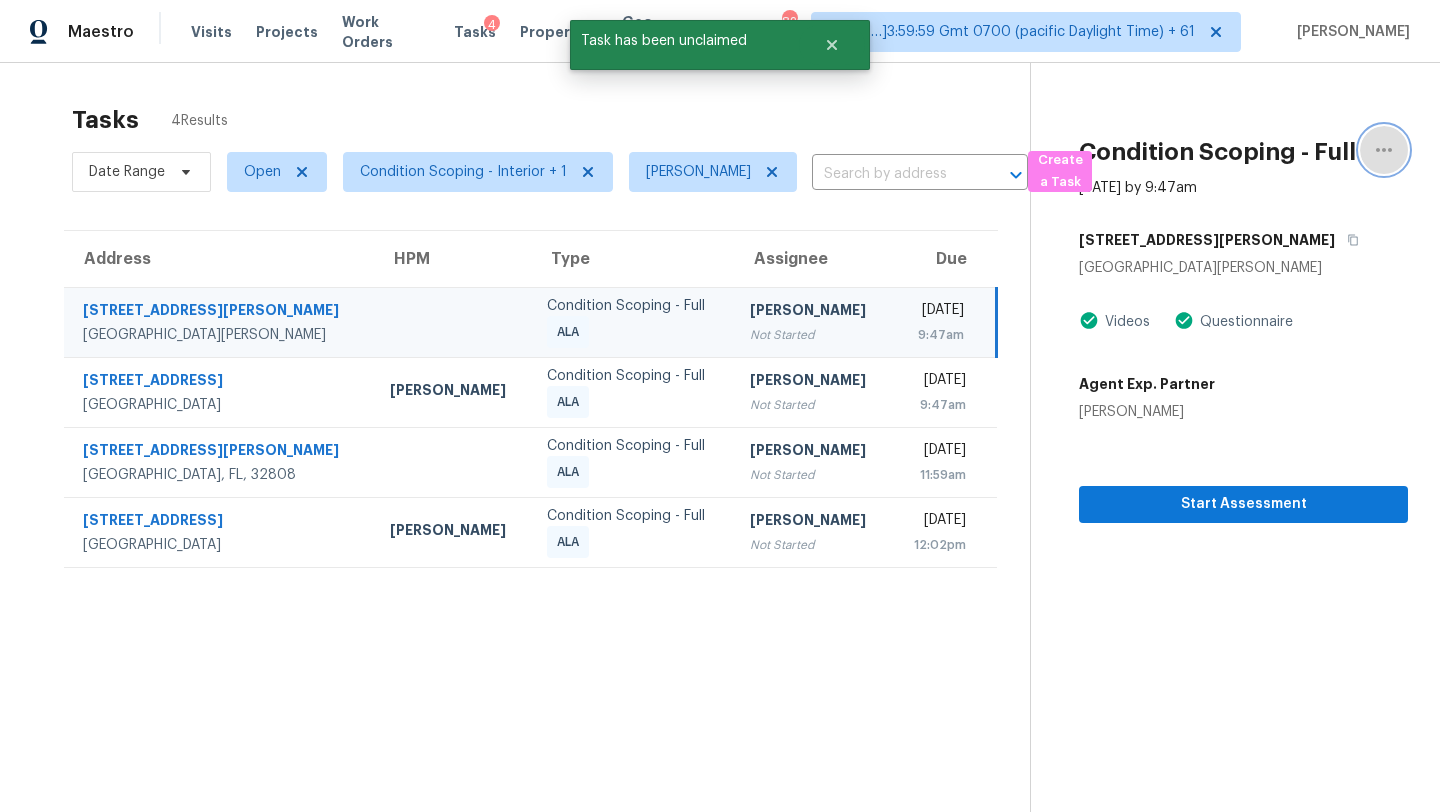 click 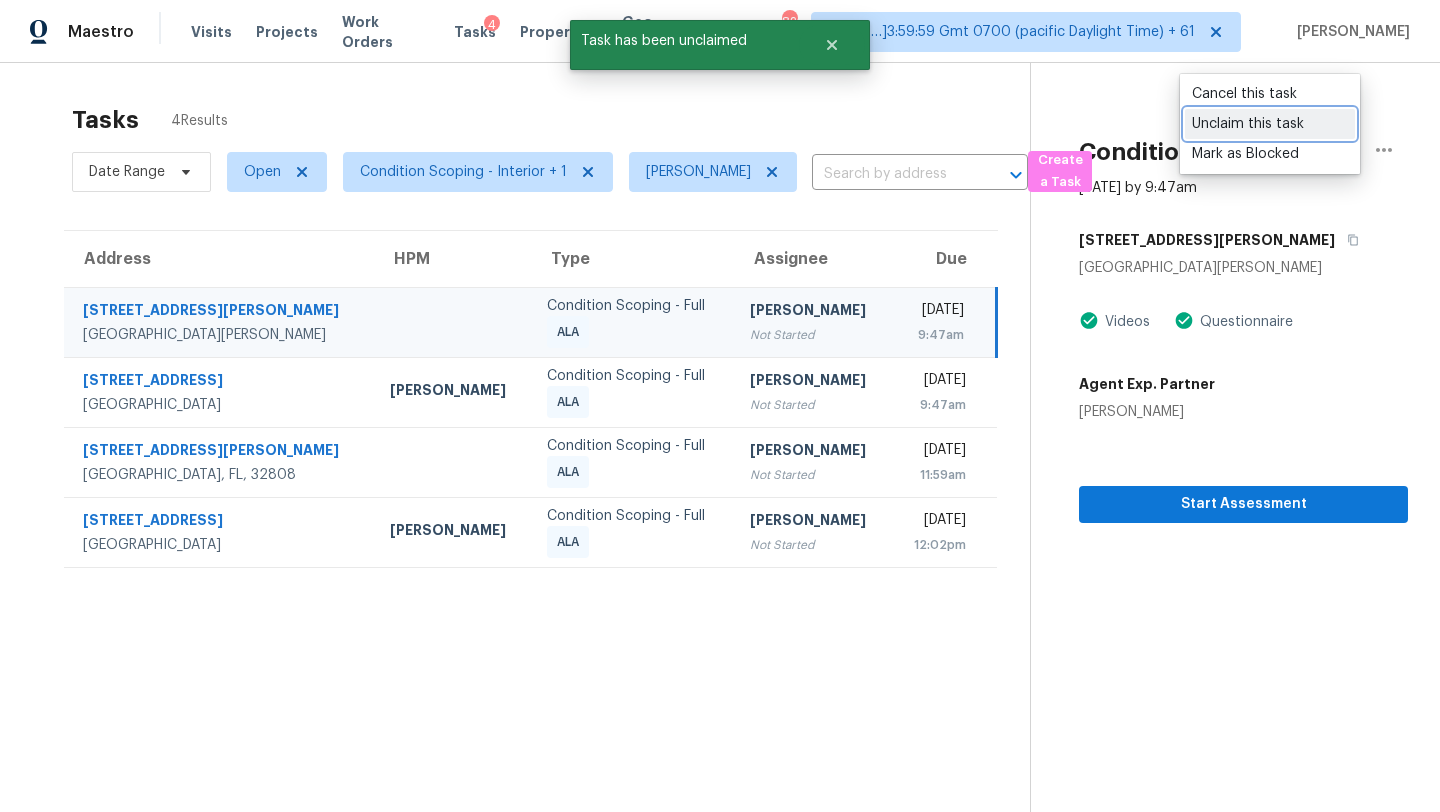 click on "Unclaim this task" at bounding box center (1270, 124) 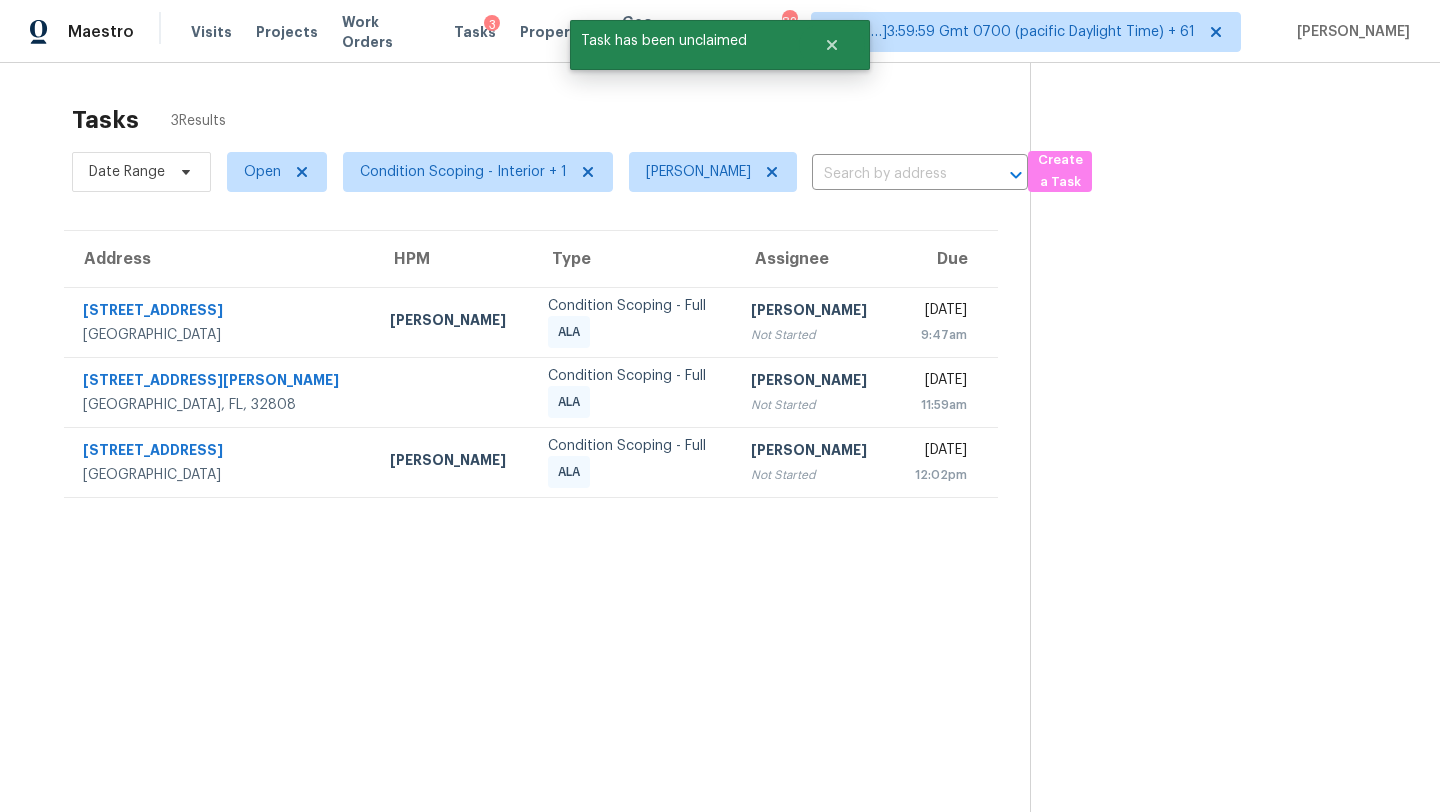 click on "Not Started" at bounding box center [814, 335] 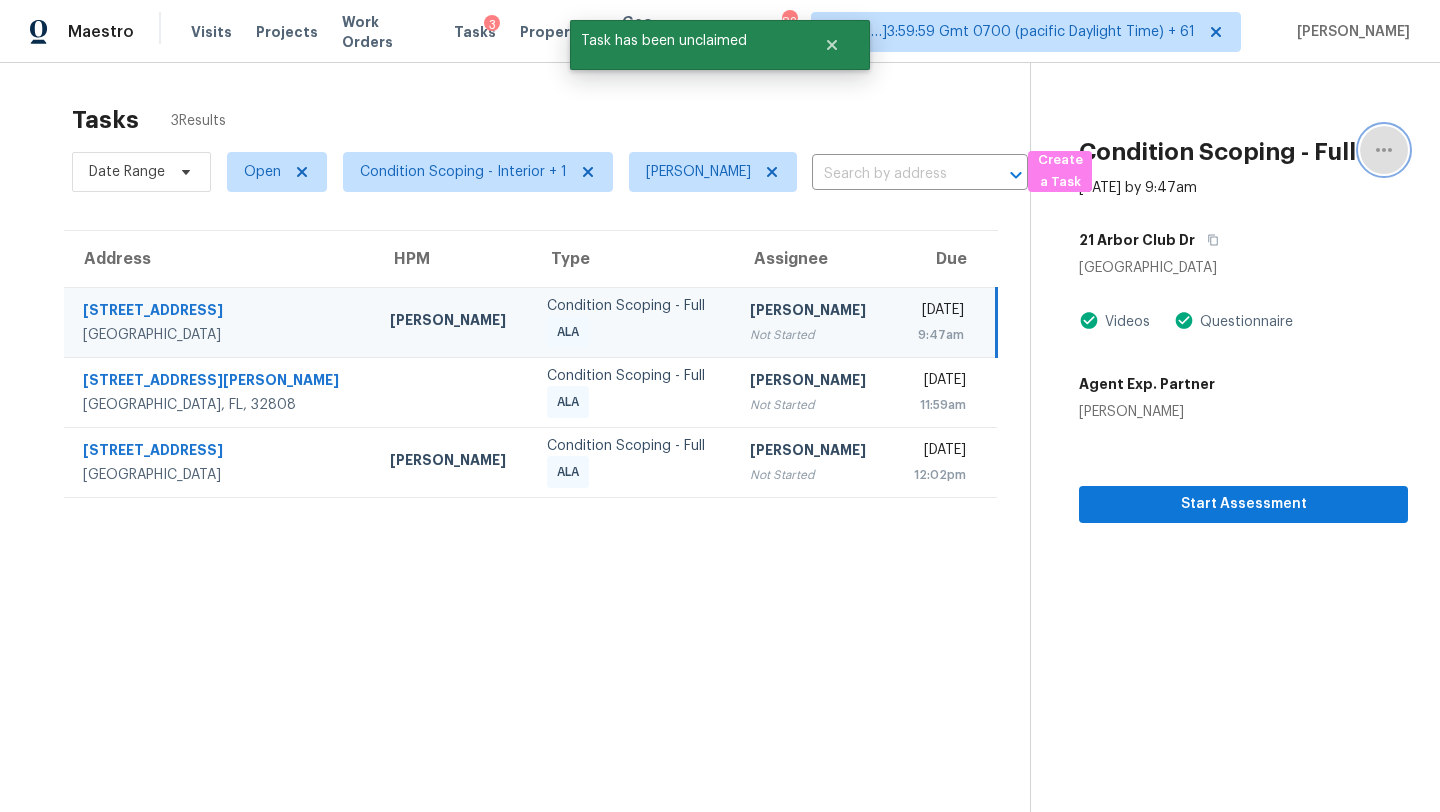 click 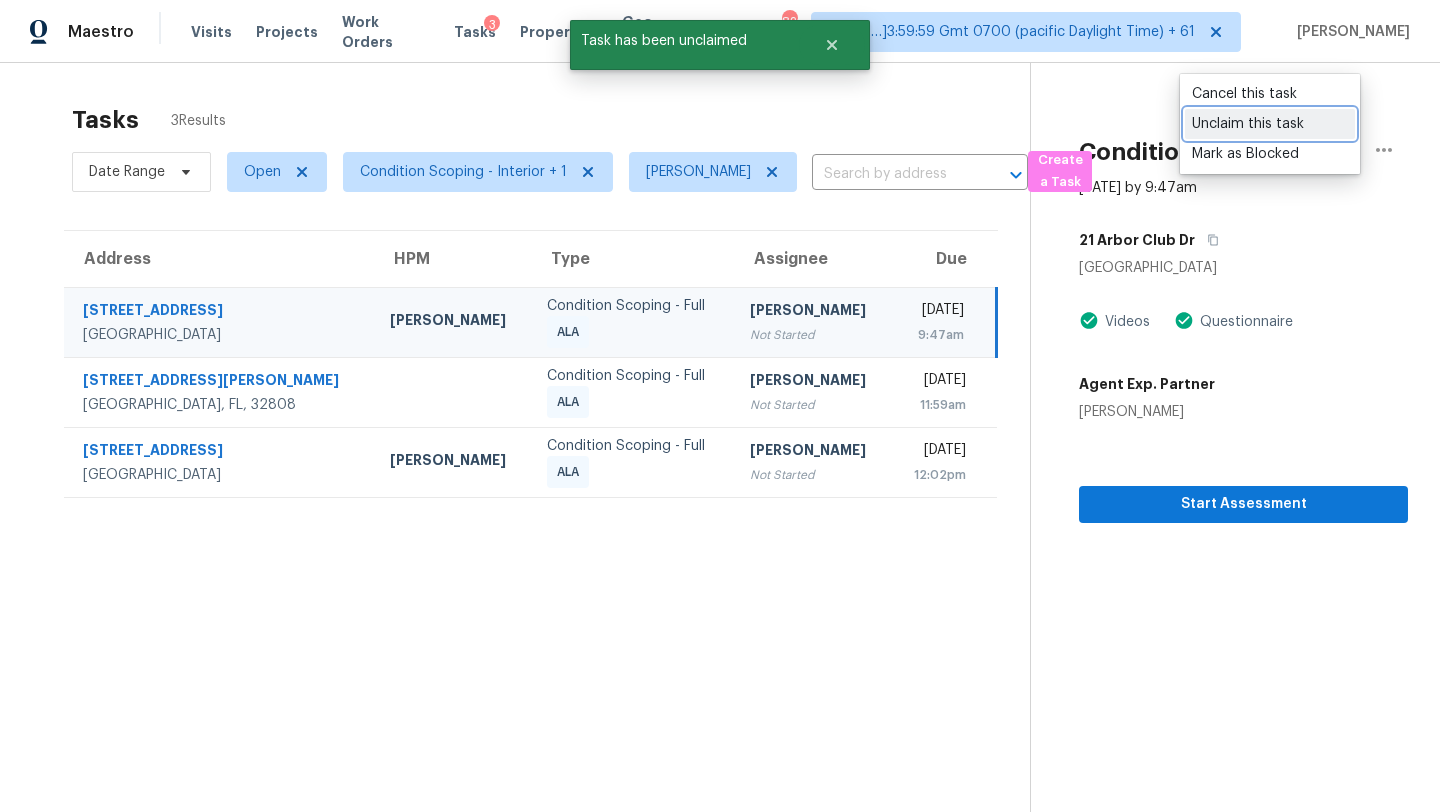 click on "Unclaim this task" at bounding box center (1270, 124) 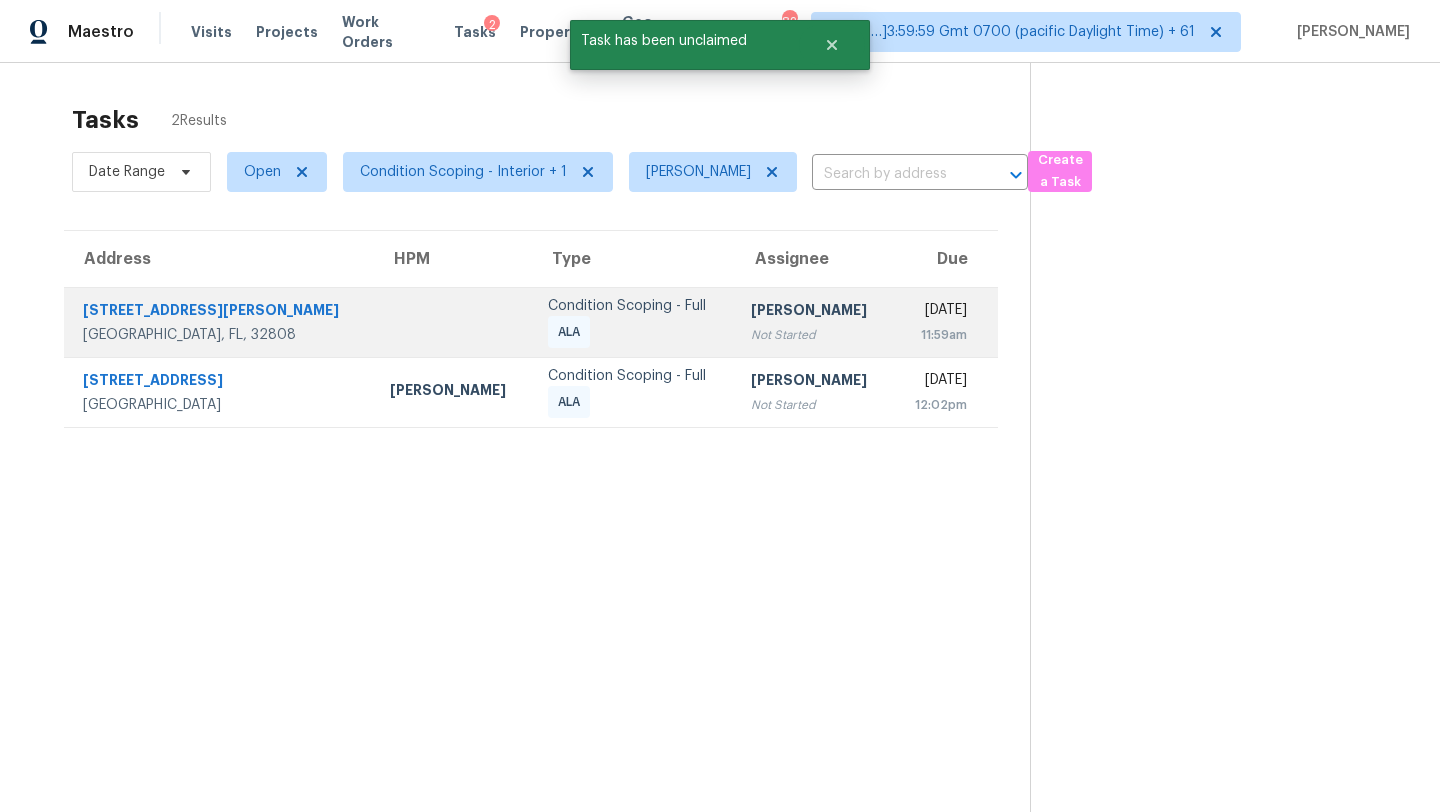 click on "Thu, Jul 17th 2025" at bounding box center (937, 312) 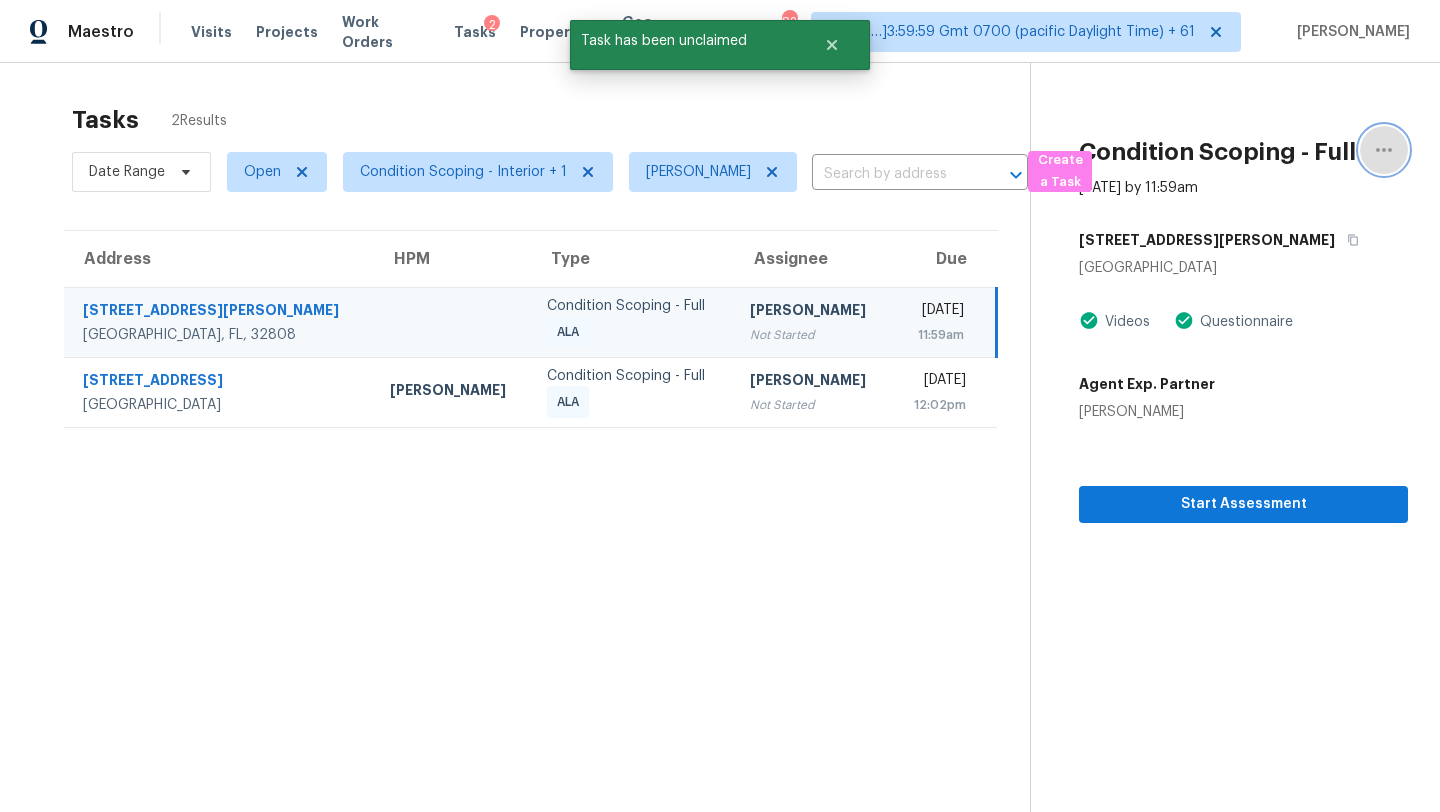 click at bounding box center (1384, 150) 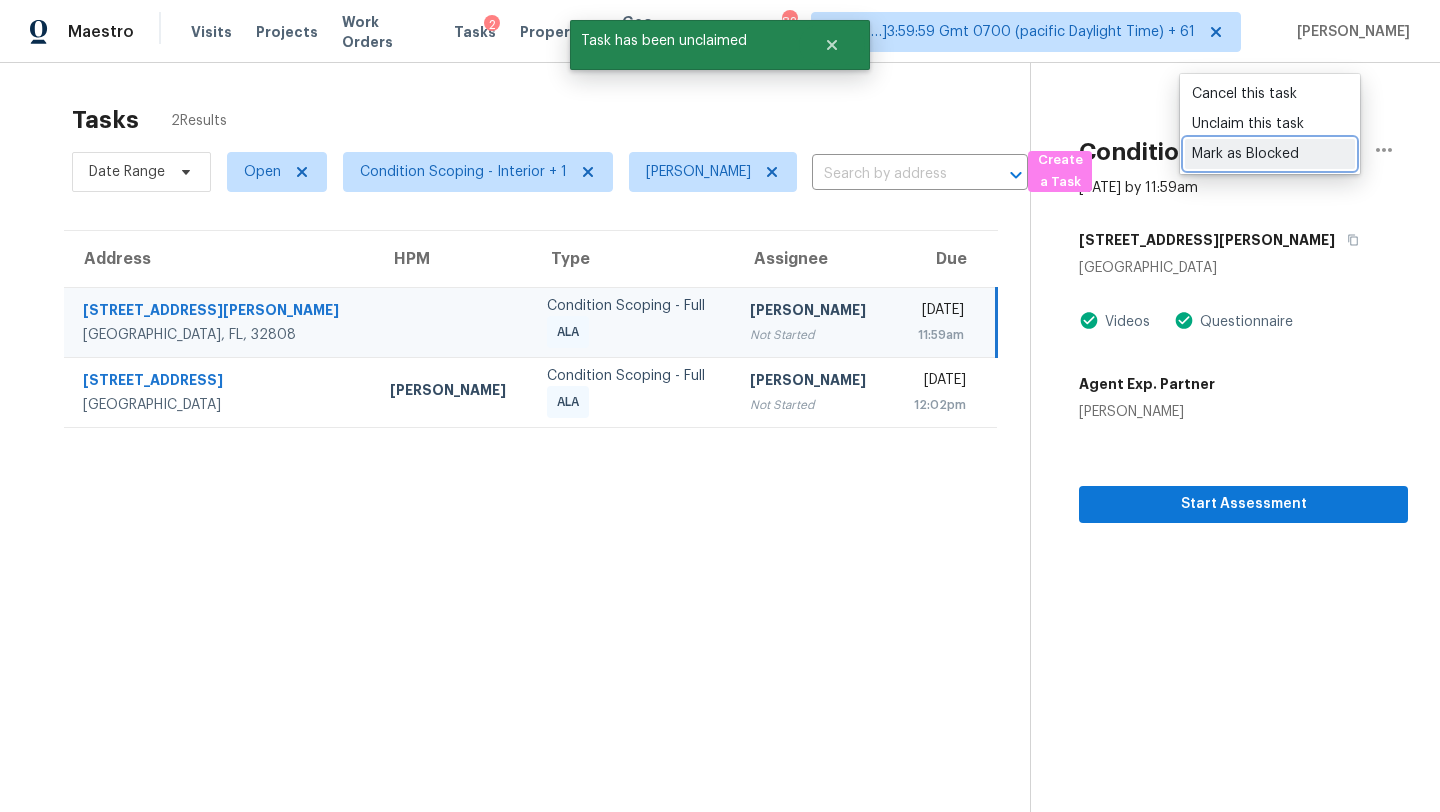 click on "Mark as Blocked" at bounding box center (1270, 154) 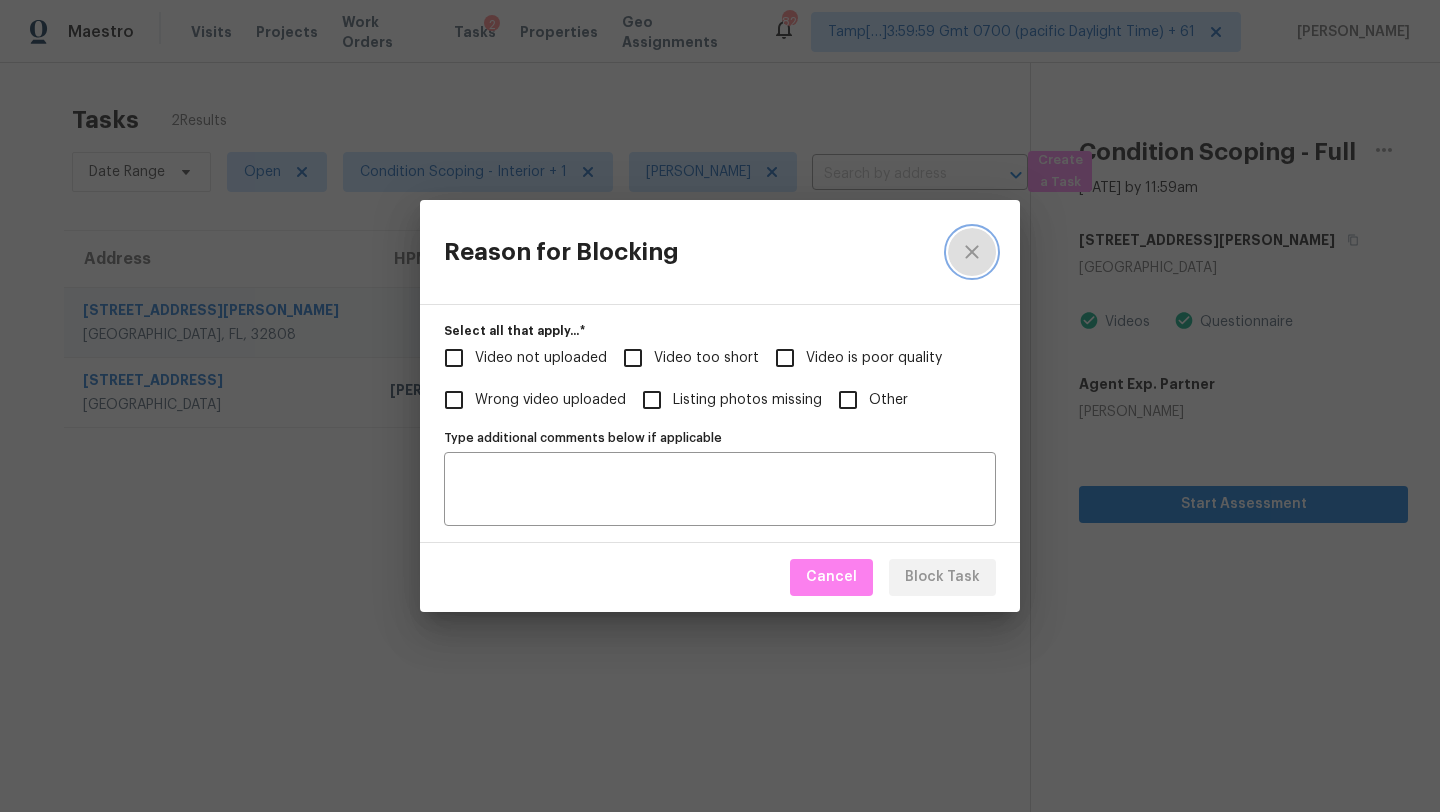 click 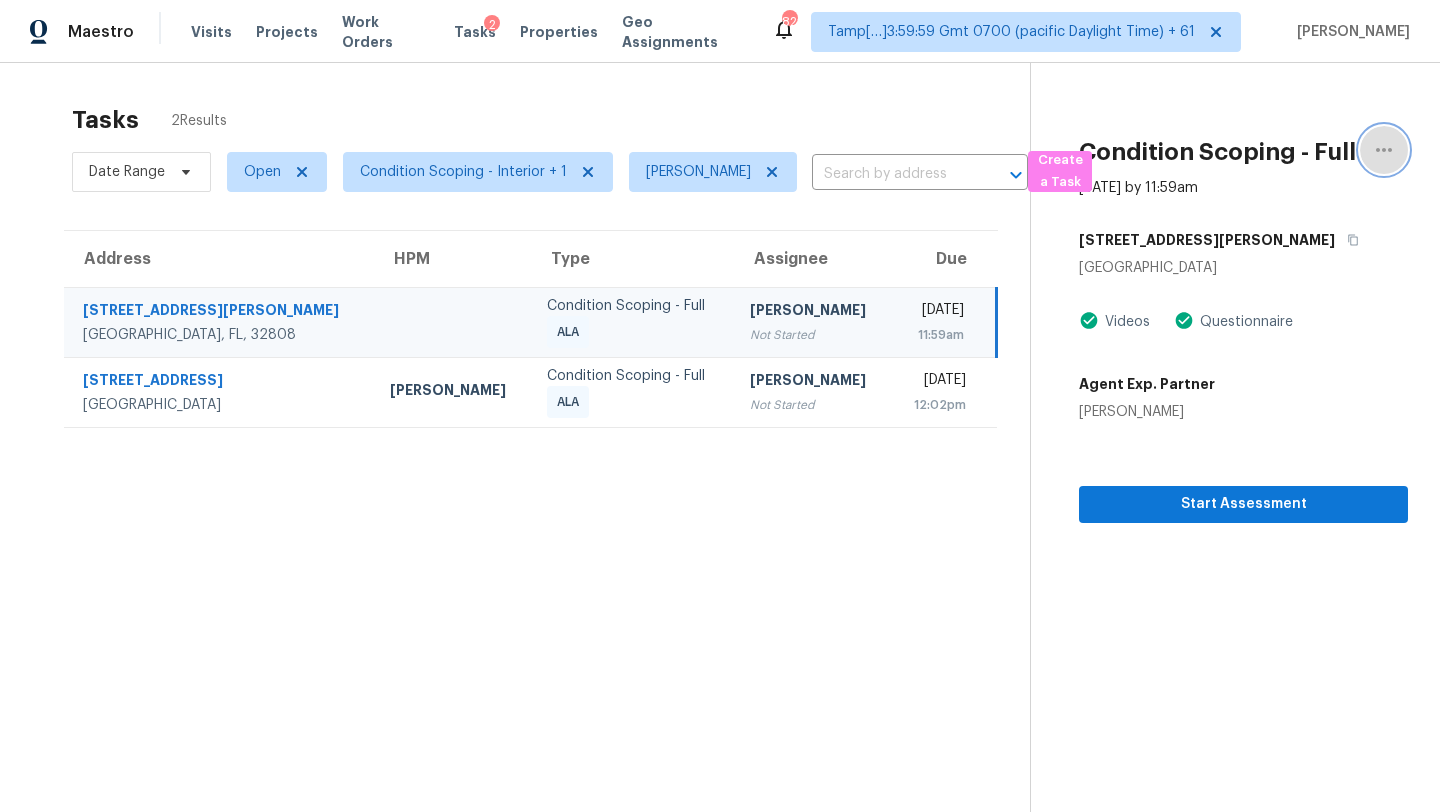 click at bounding box center (1384, 150) 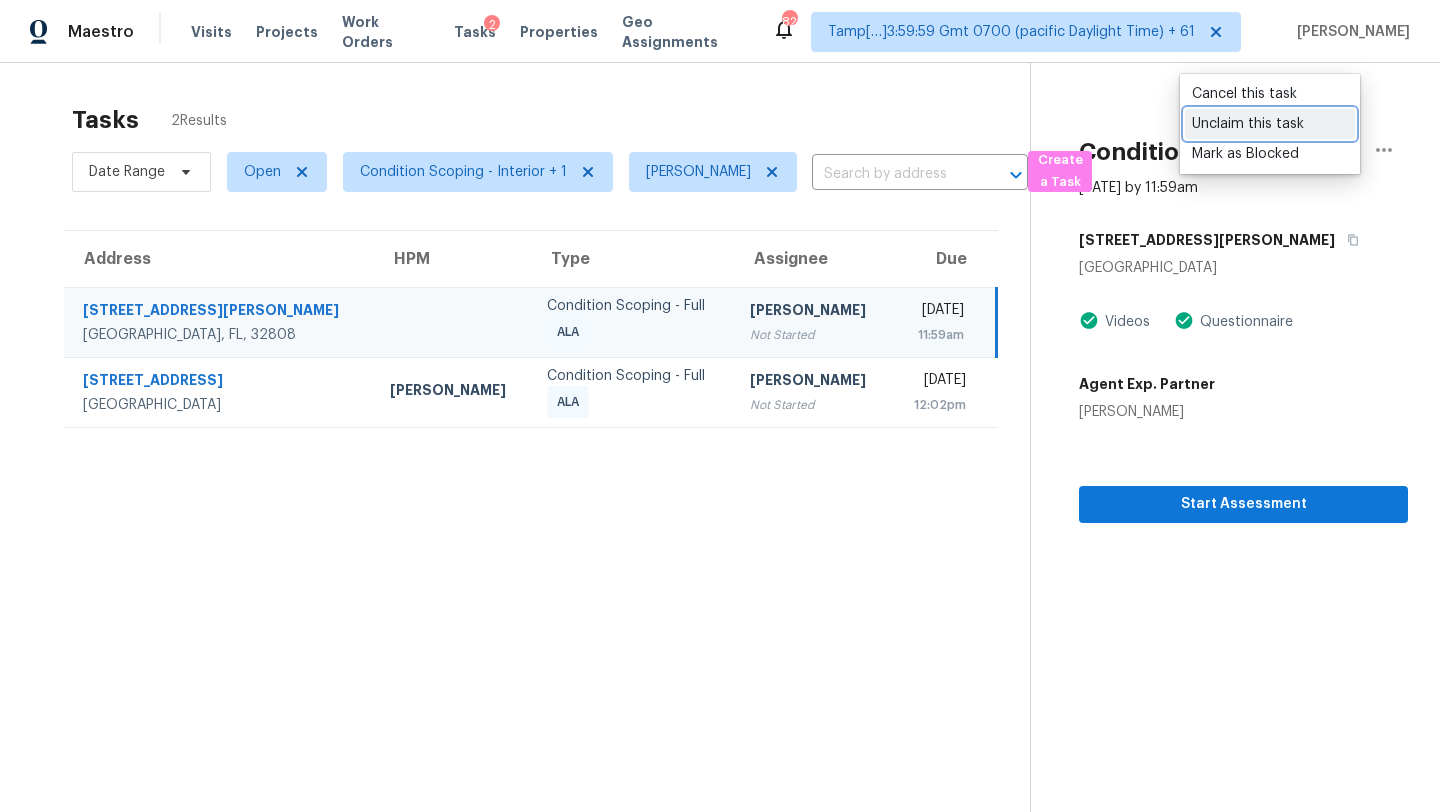 click on "Unclaim this task" at bounding box center [1270, 124] 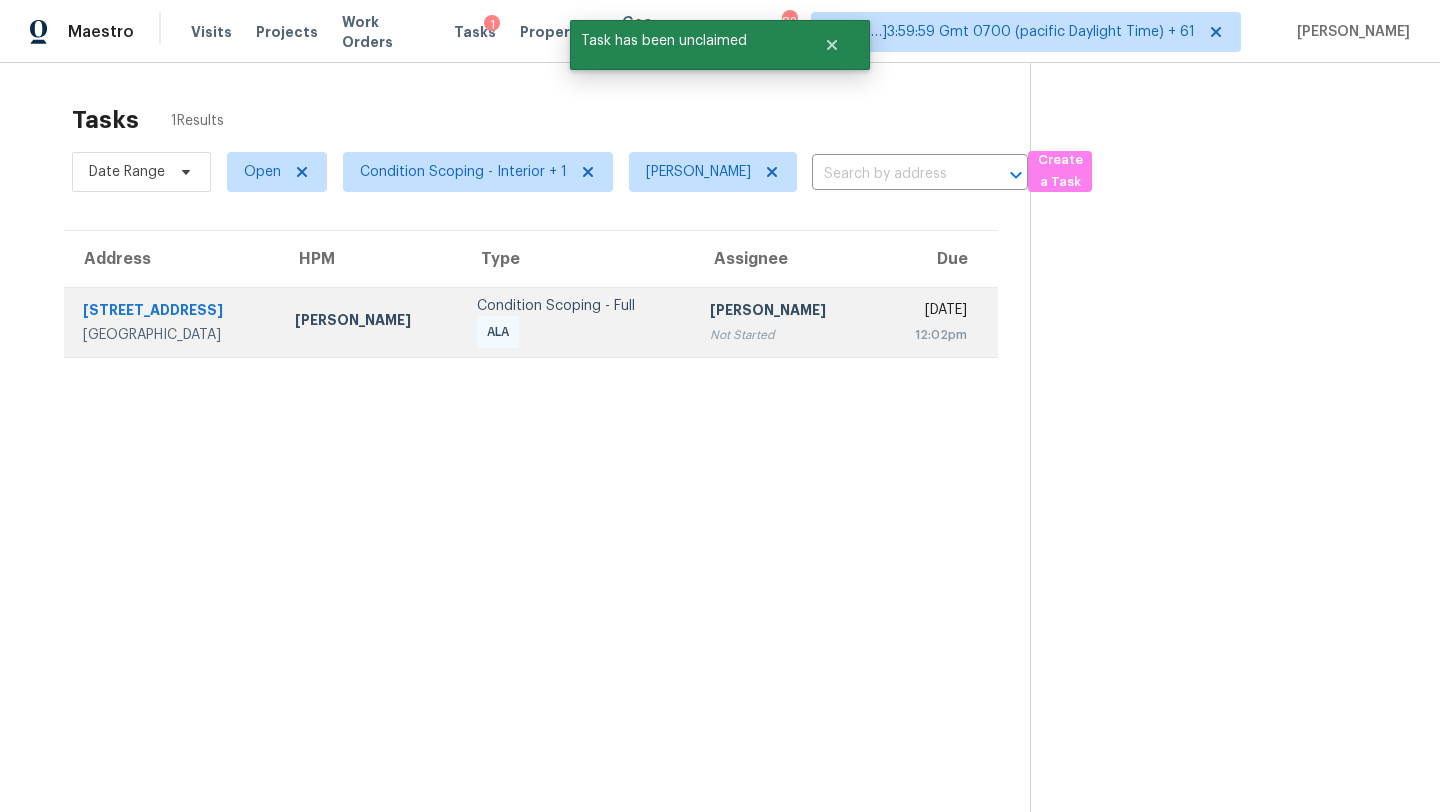 click on "Thu, Jul 17th 2025 12:02pm" at bounding box center [937, 322] 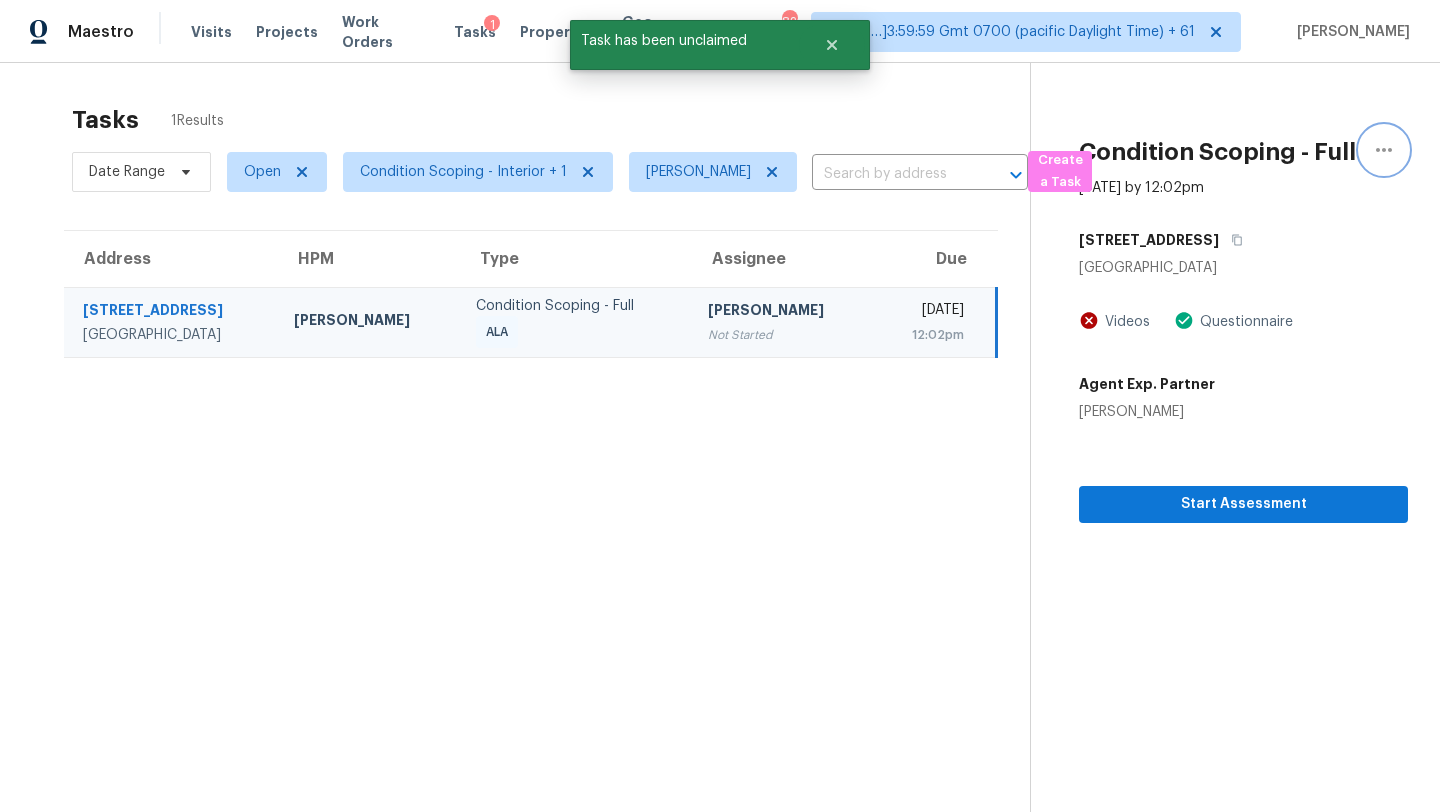 click 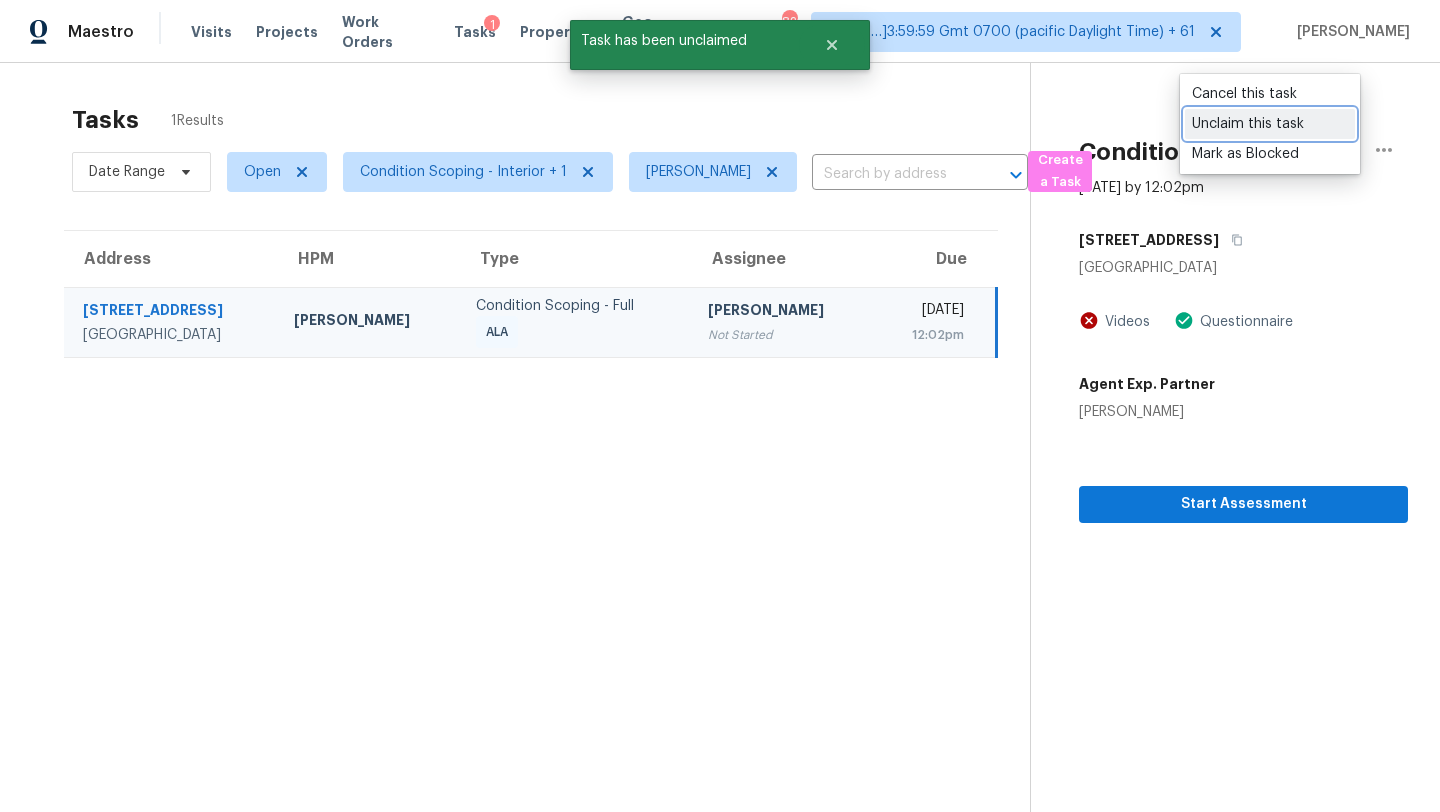 click on "Unclaim this task" at bounding box center (1270, 124) 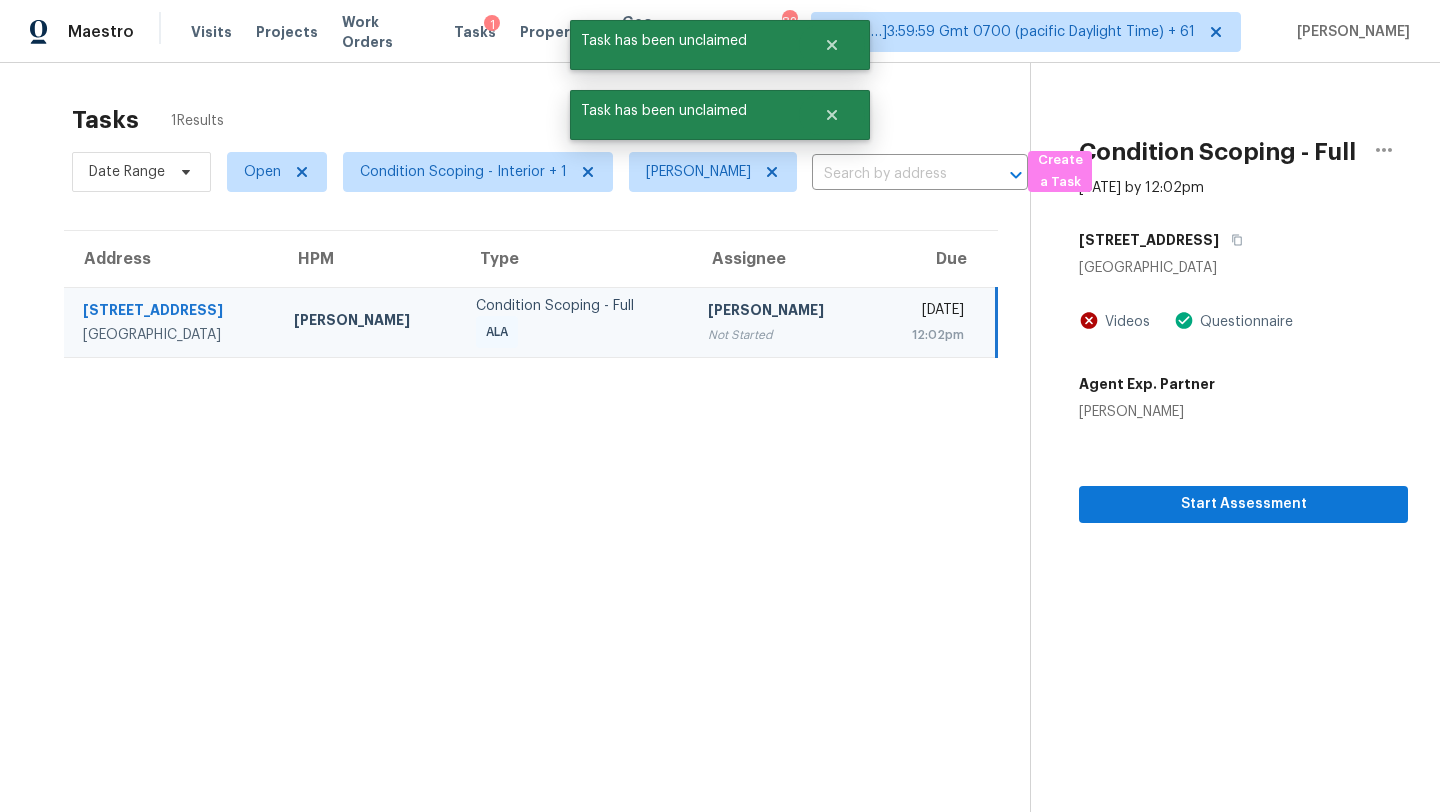click on "Tasks 1  Results Date Range Open Condition Scoping - Interior + 1 Rajesh M ​ Create a Task Address HPM Type Assignee Due 5562 Greenland Rd   Jacksonville, FL, 32258 William Sparks Condition Scoping - Full ALA Rajesh M Not Started Thu, Jul 17th 2025 12:02pm" at bounding box center [531, 484] 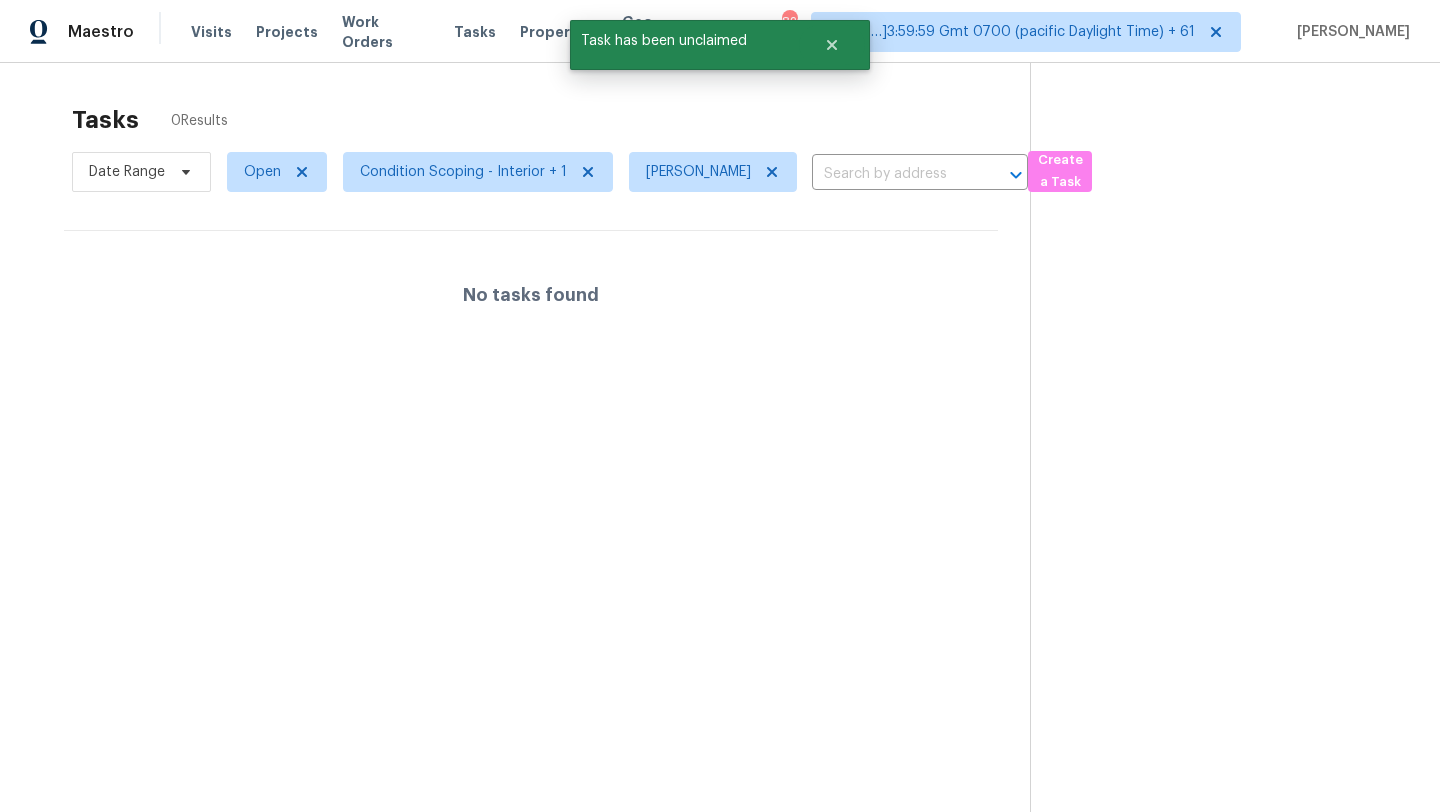 click on "Tasks 0  Results" at bounding box center [551, 120] 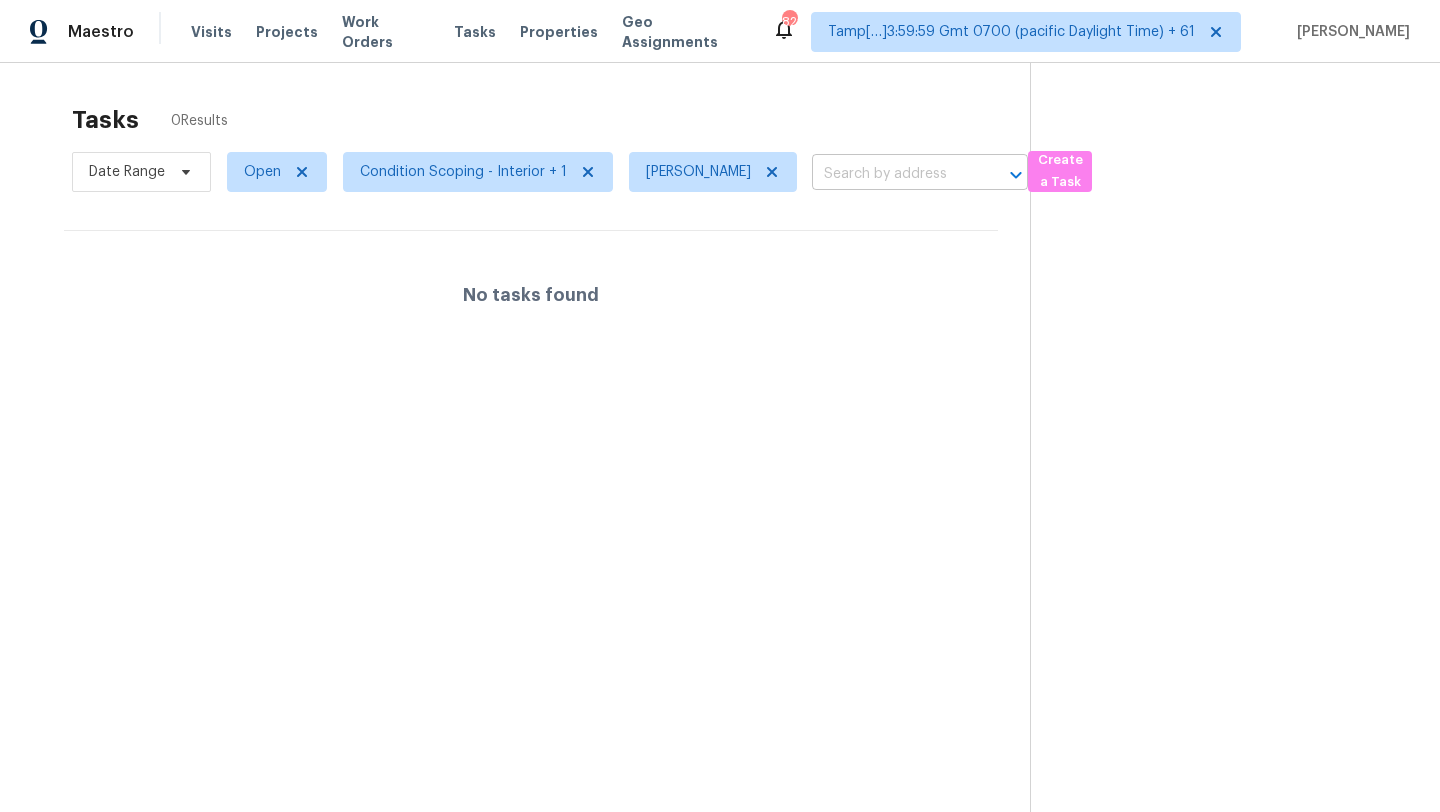 scroll, scrollTop: 0, scrollLeft: 0, axis: both 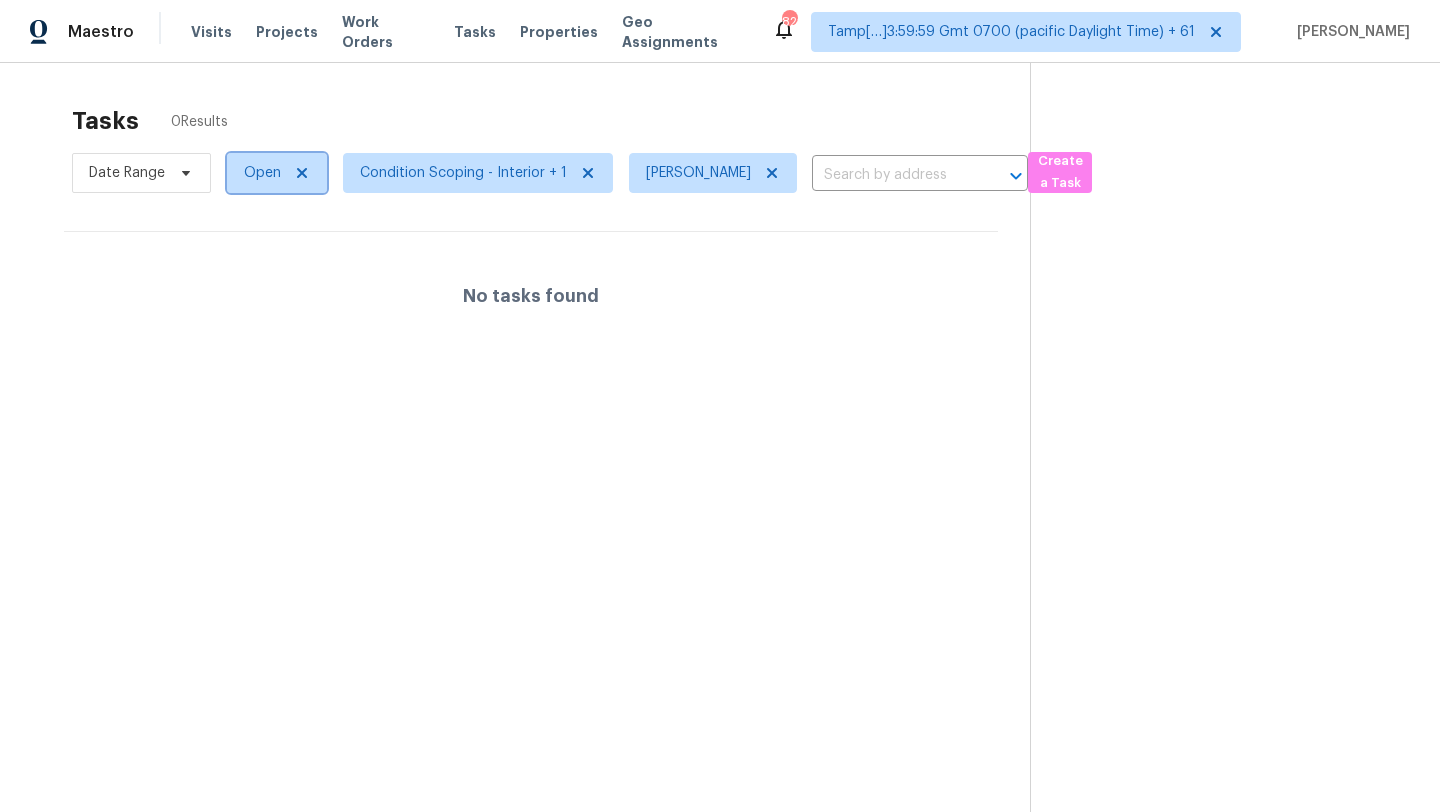 click on "Open" at bounding box center [277, 173] 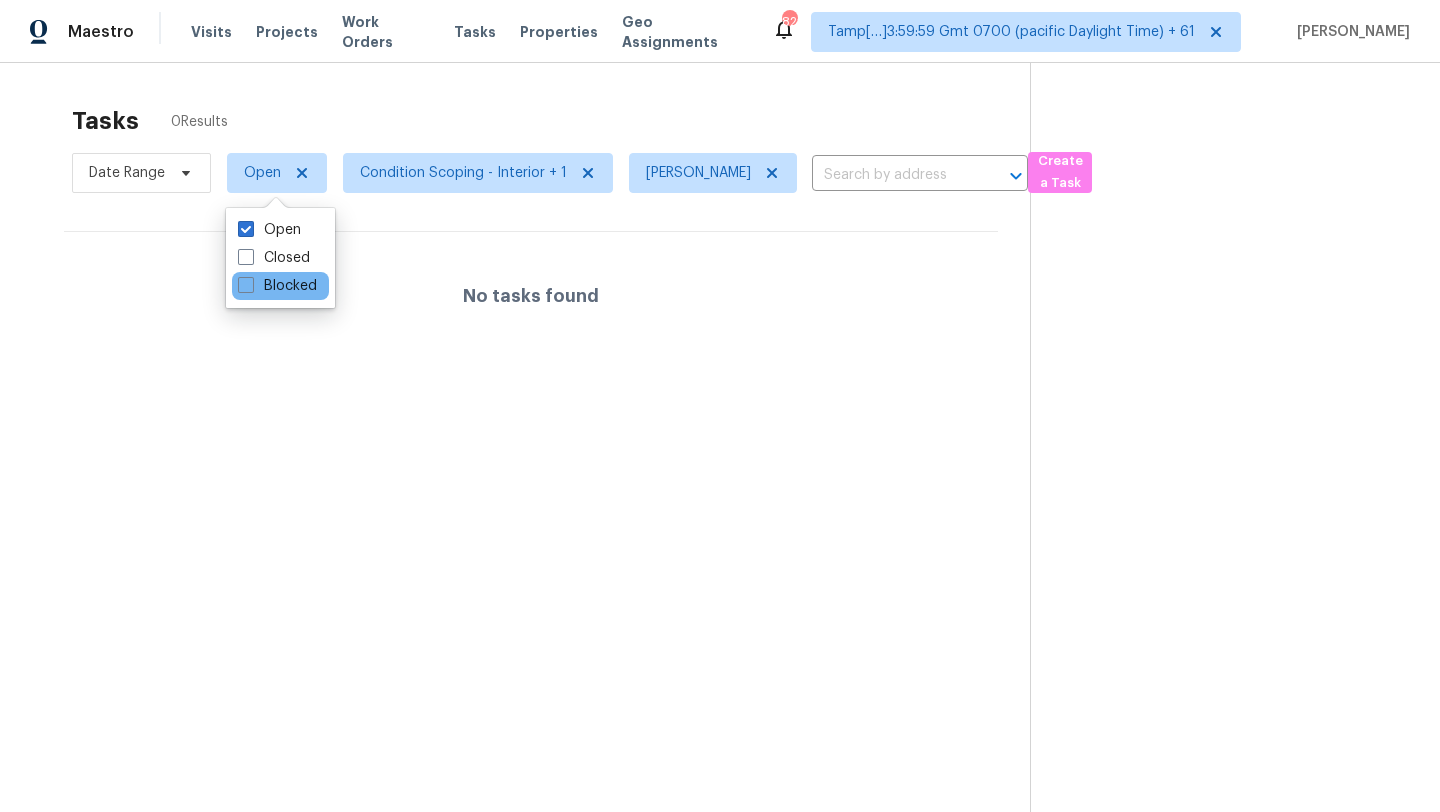 click on "Blocked" at bounding box center [280, 286] 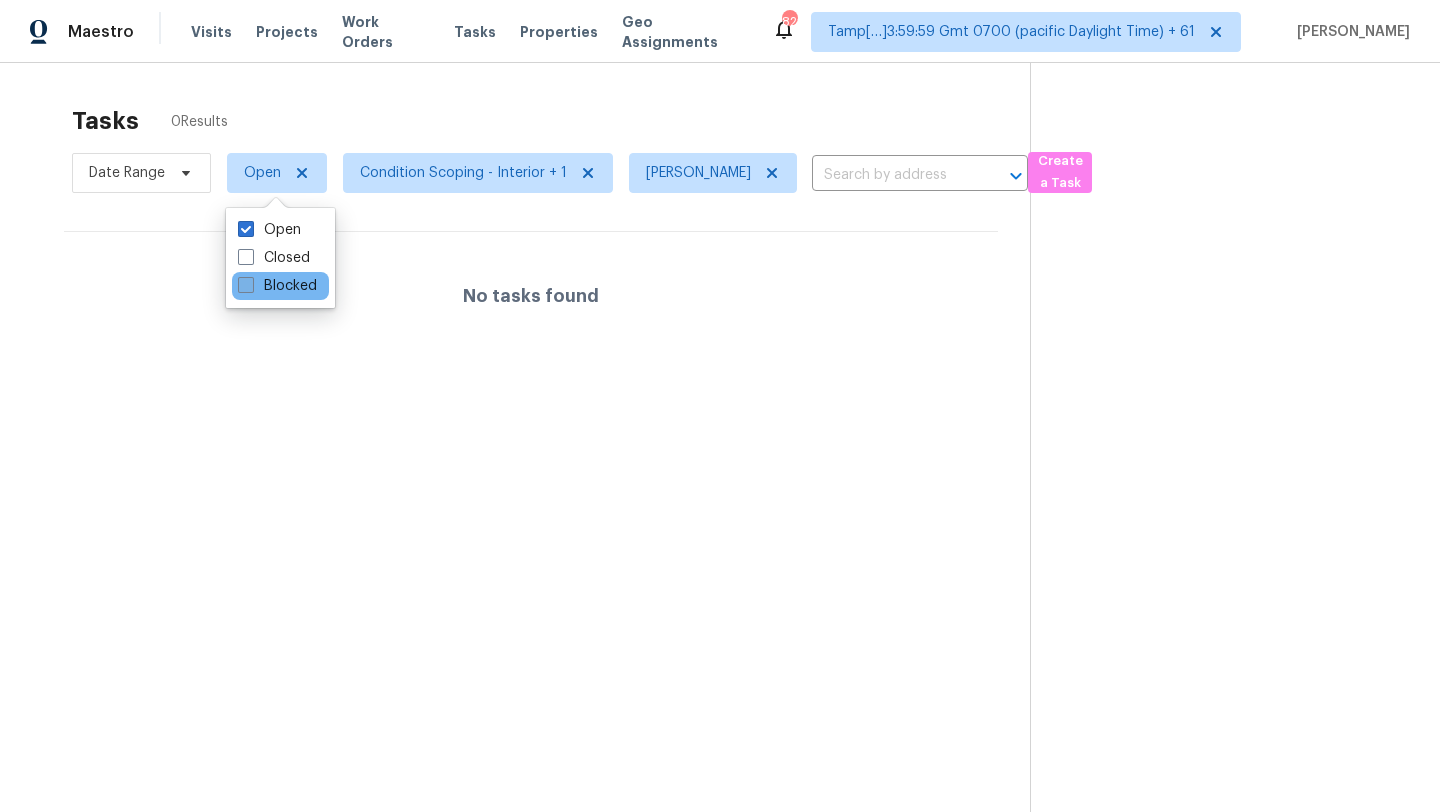 click on "Blocked" at bounding box center [277, 286] 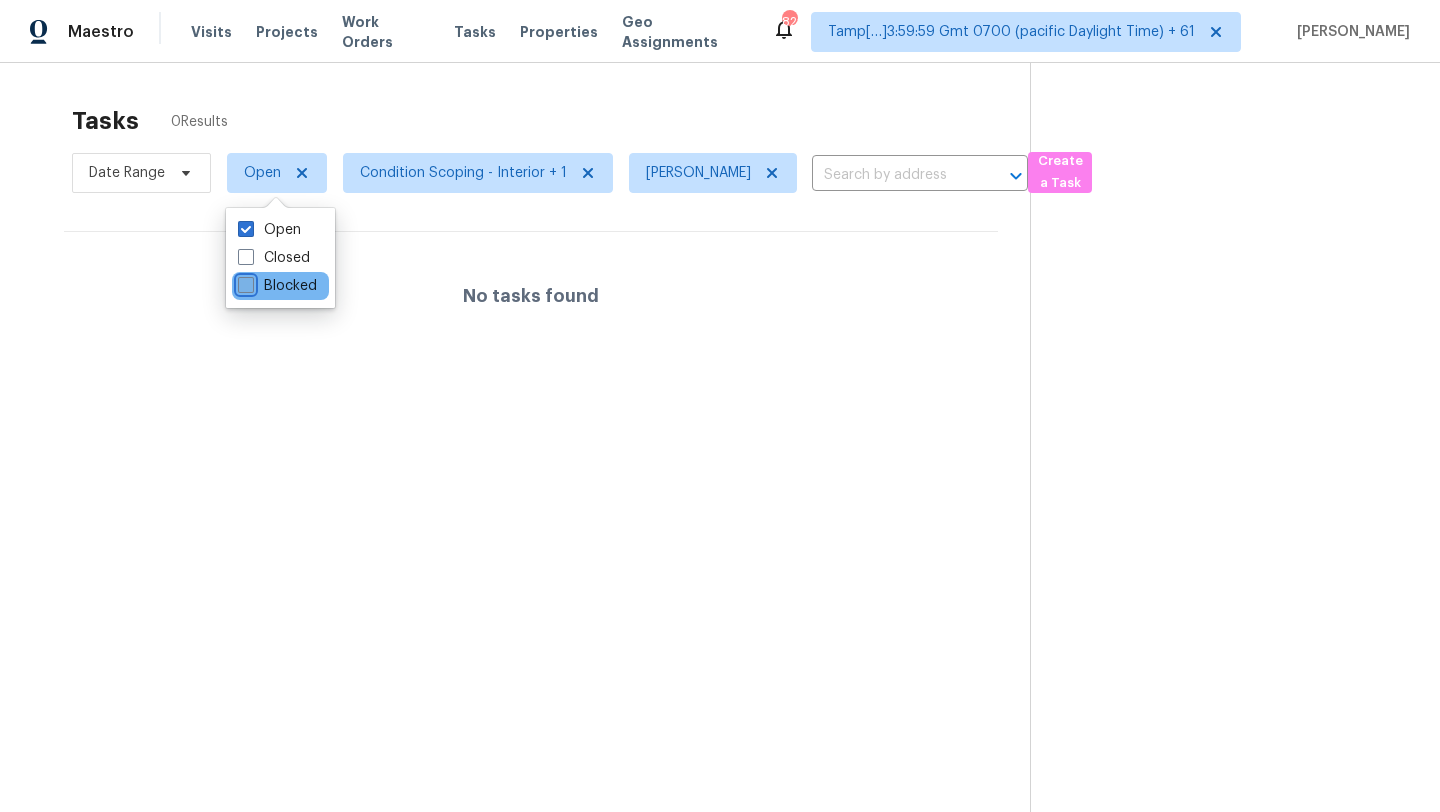 click on "Blocked" at bounding box center [244, 282] 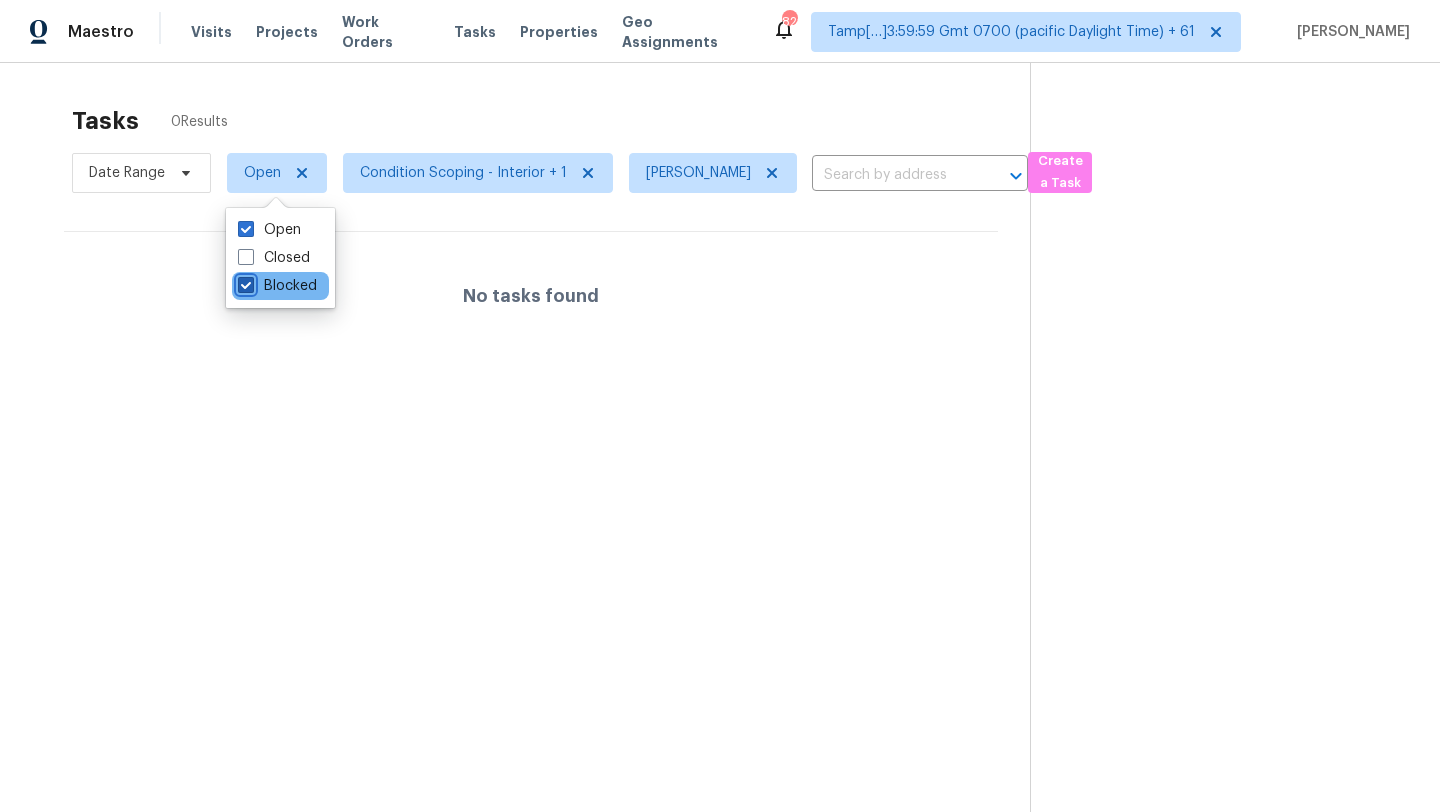 checkbox on "true" 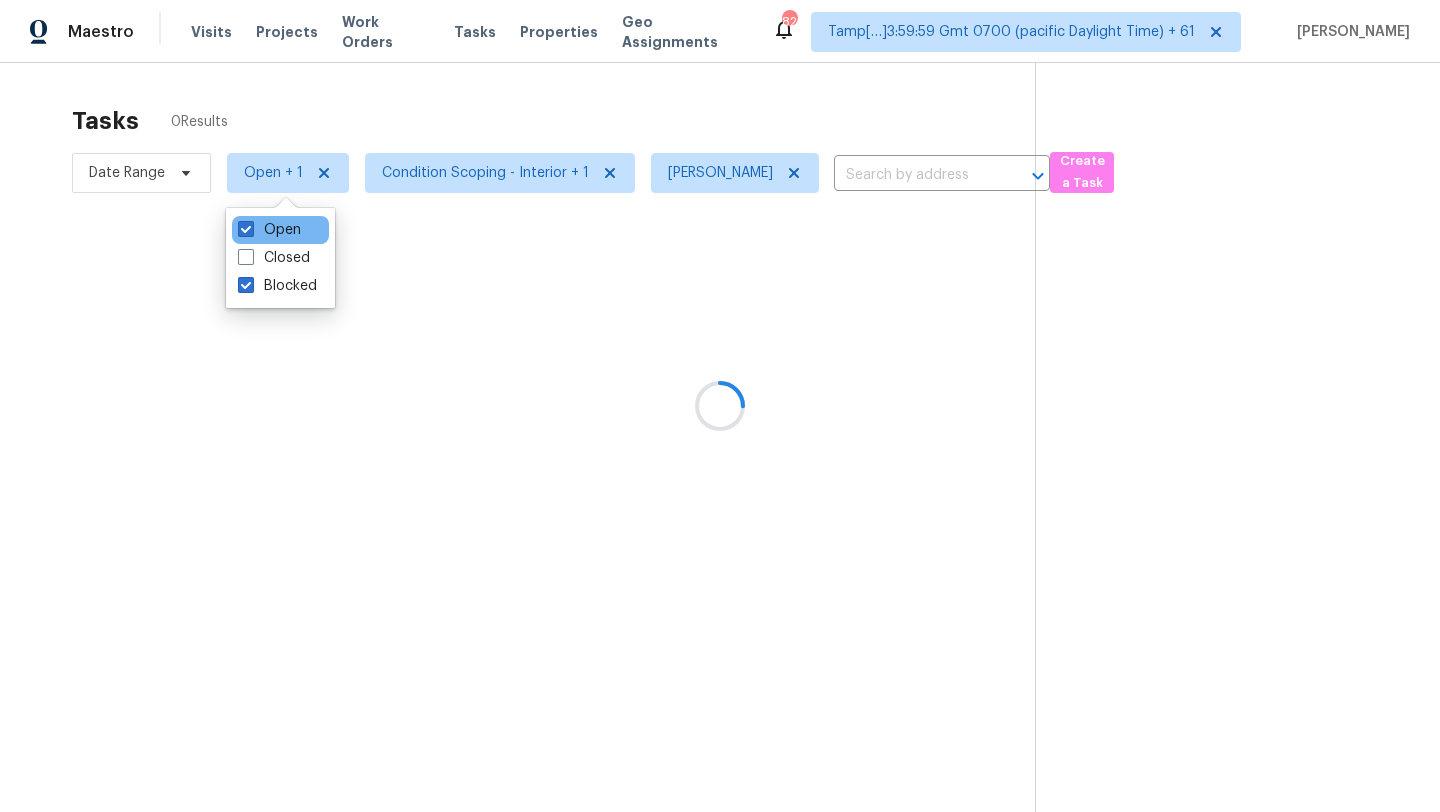 click on "Open" at bounding box center [280, 230] 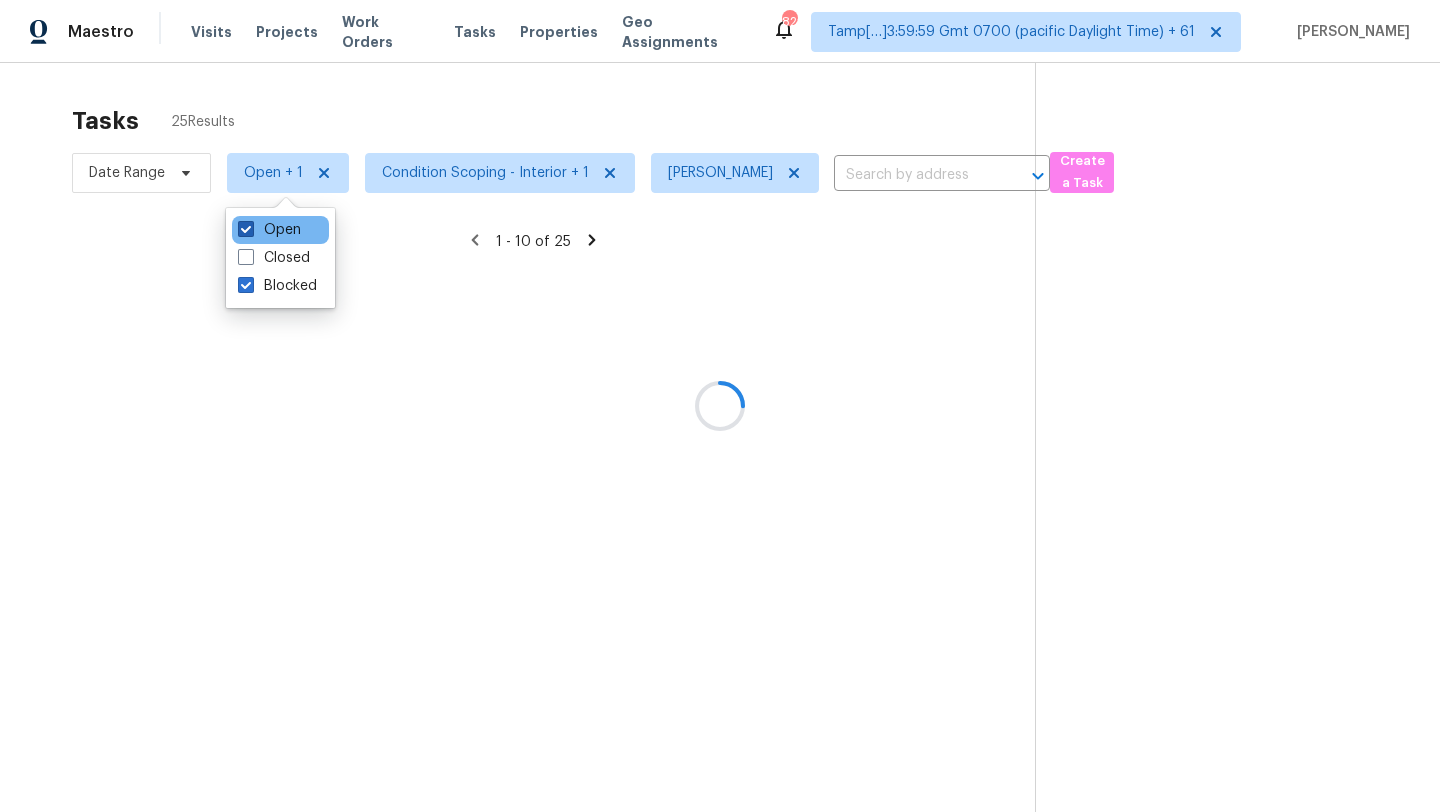 click on "Open" at bounding box center (269, 230) 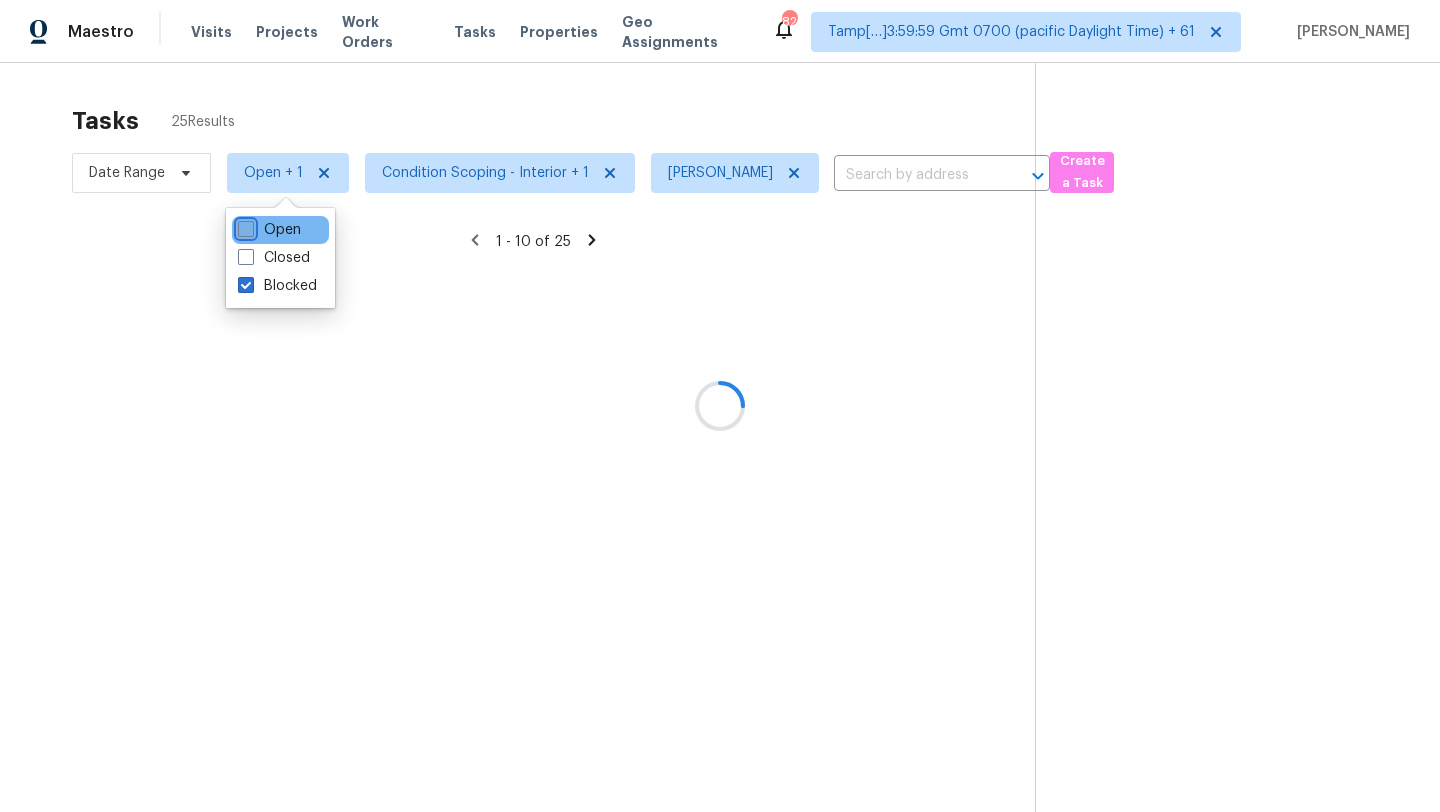 checkbox on "false" 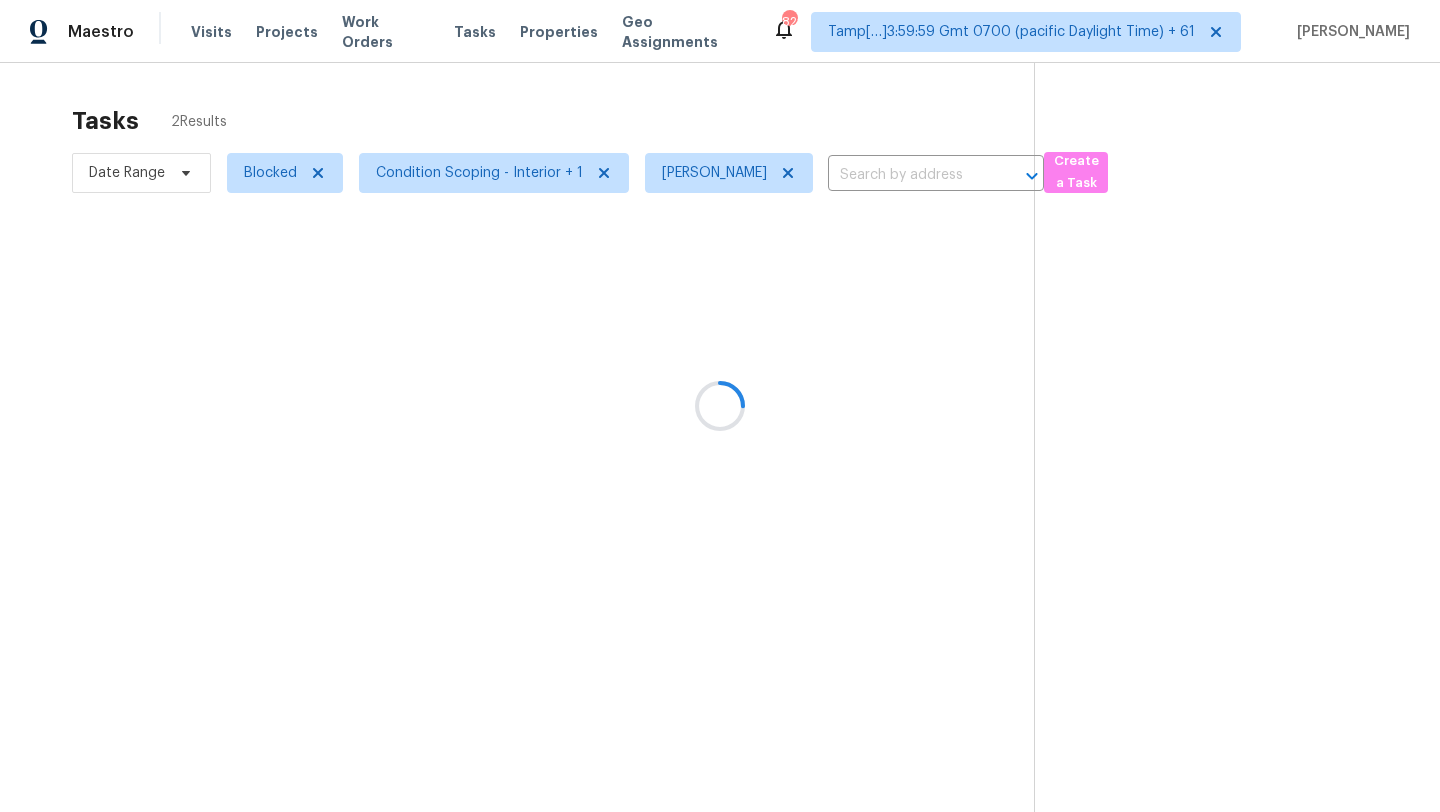 click at bounding box center (720, 406) 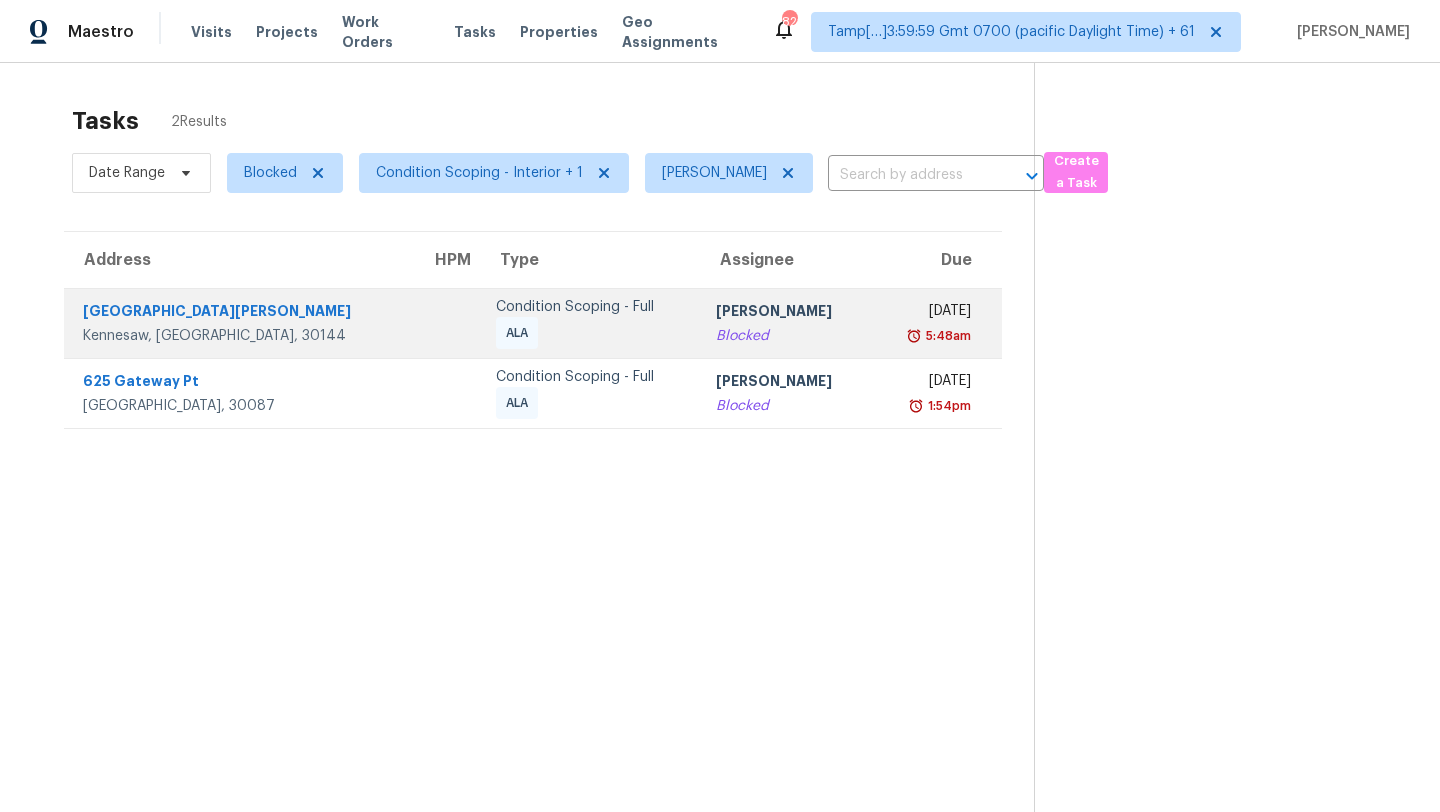 click on "Blocked" at bounding box center [786, 336] 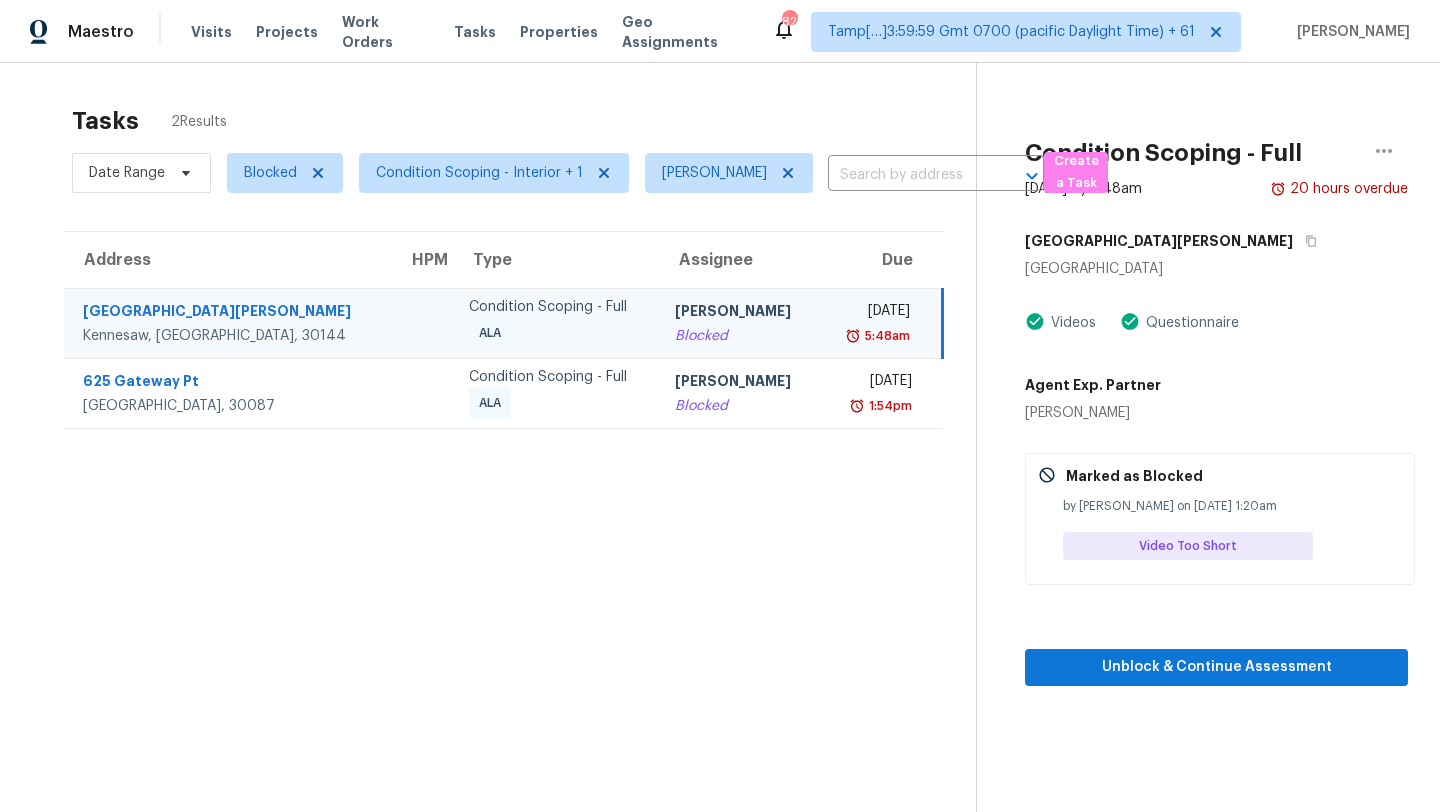 click on "Questionnaire" at bounding box center (1189, 323) 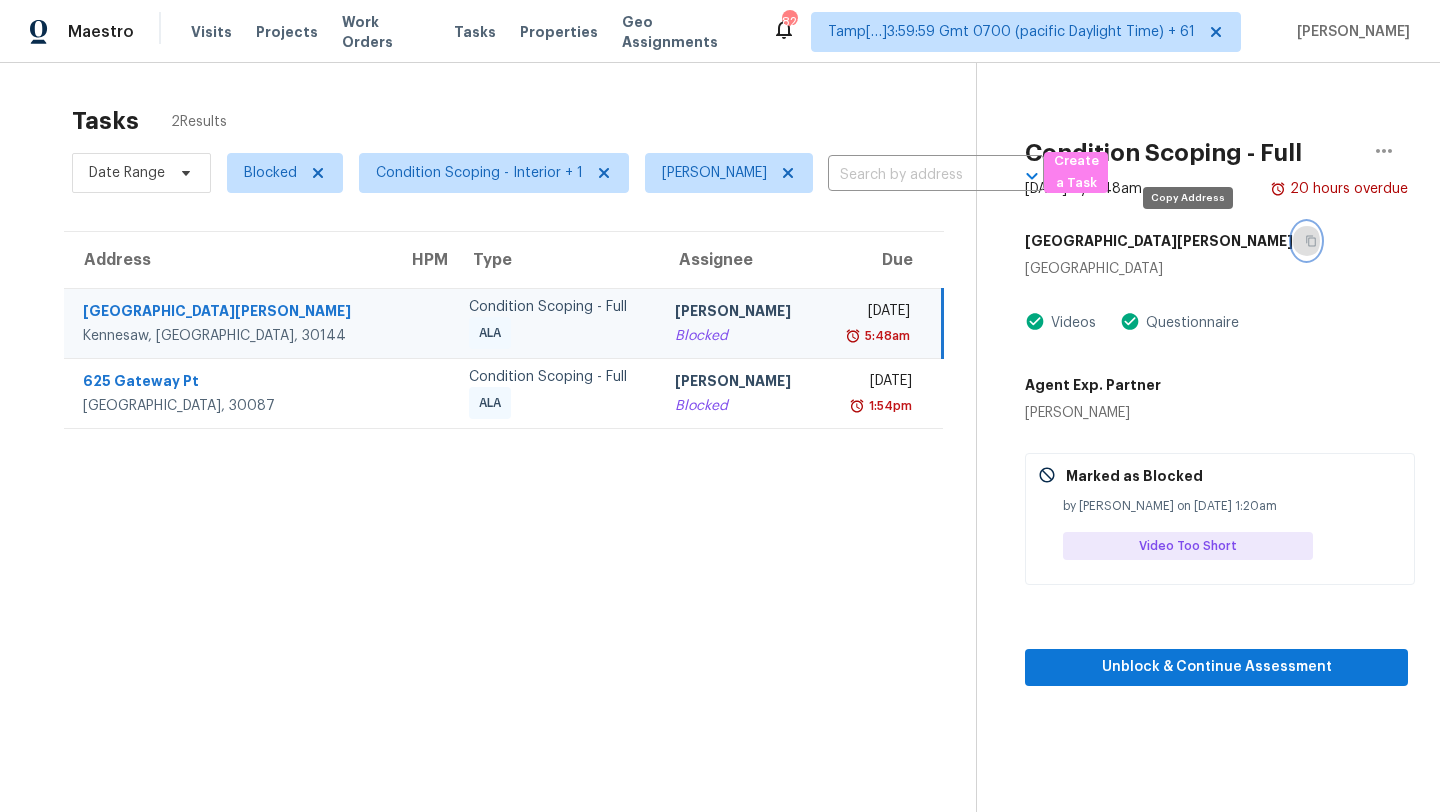 click 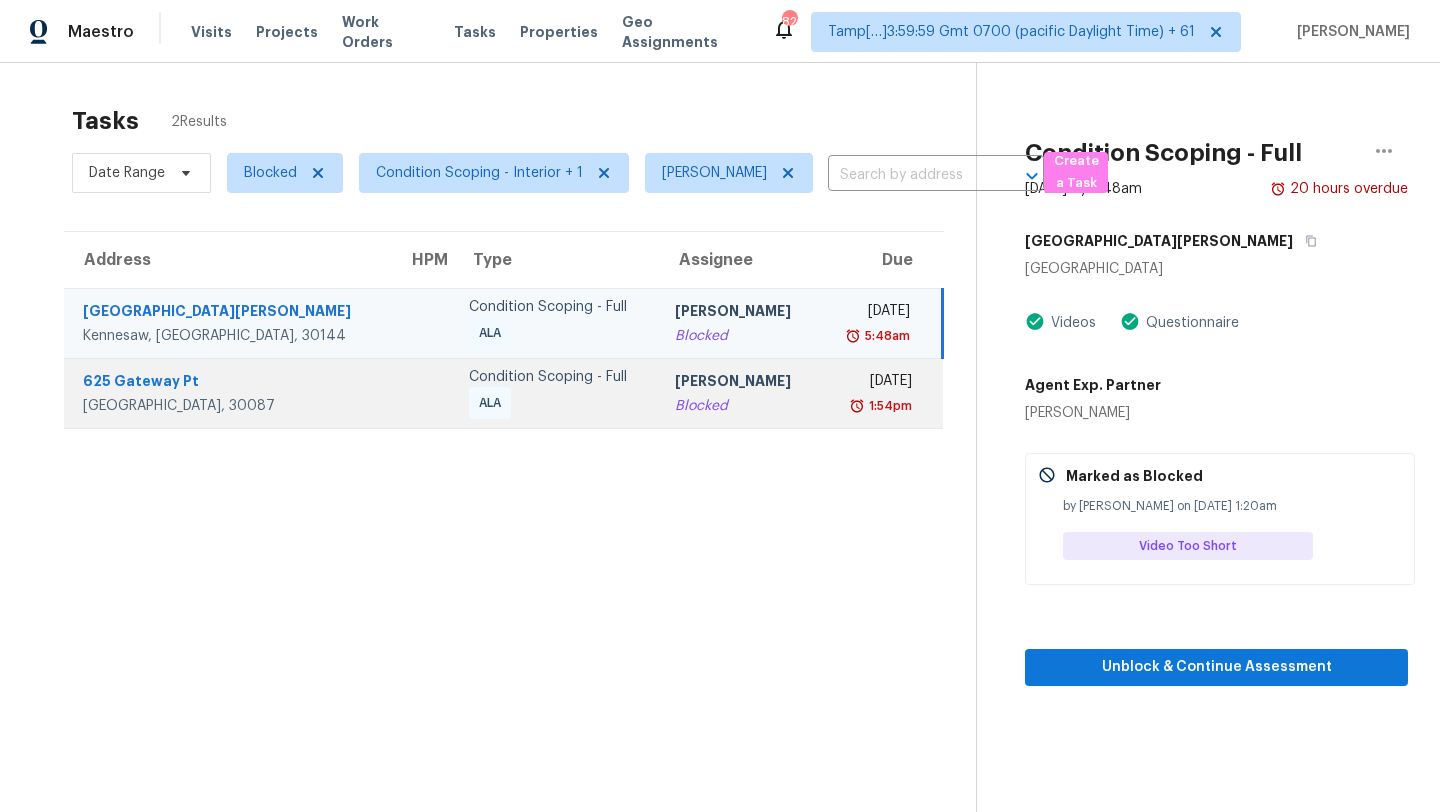 click on "Condition Scoping - Full ALA" at bounding box center [556, 393] 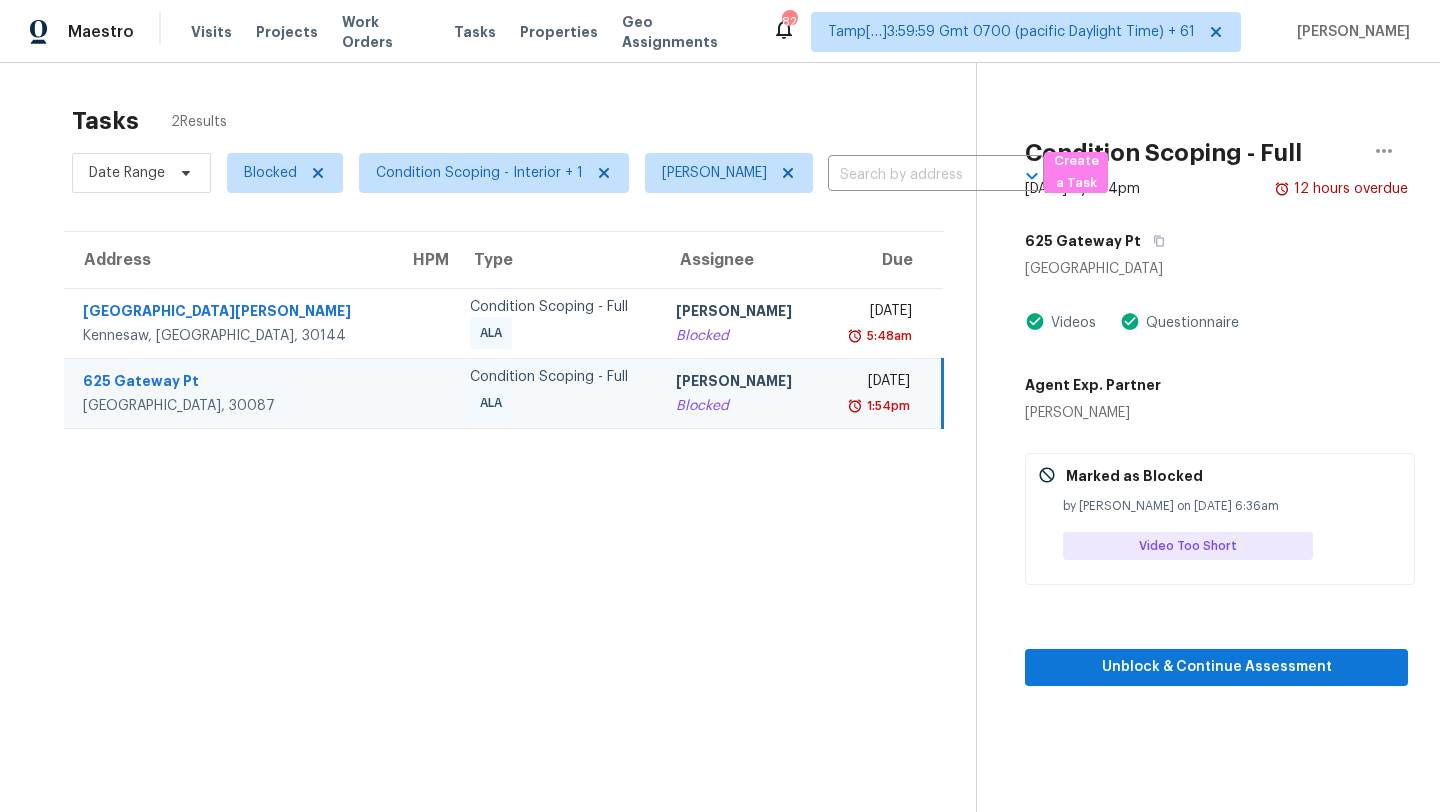 click on "[GEOGRAPHIC_DATA]" at bounding box center [1216, 269] 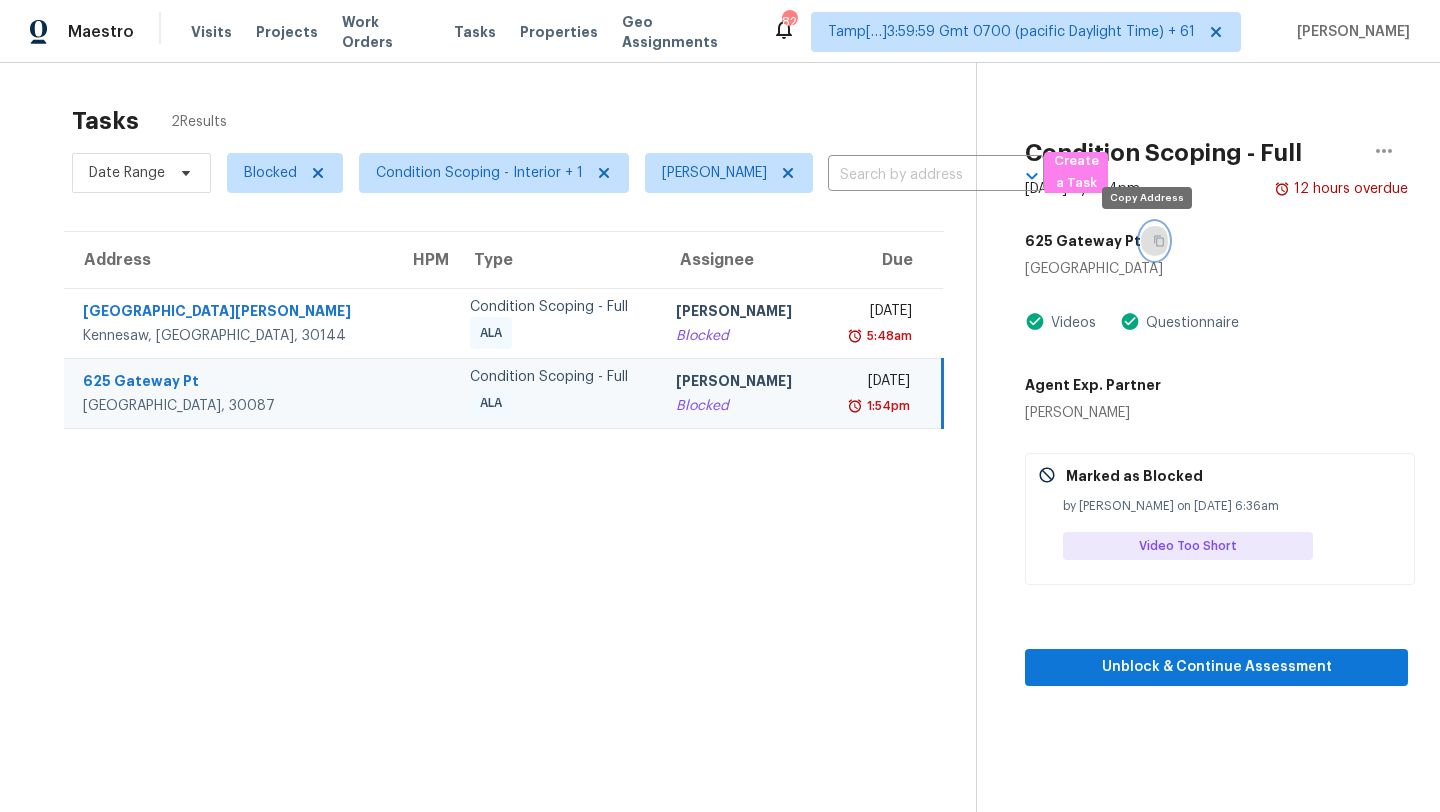 click at bounding box center [1154, 241] 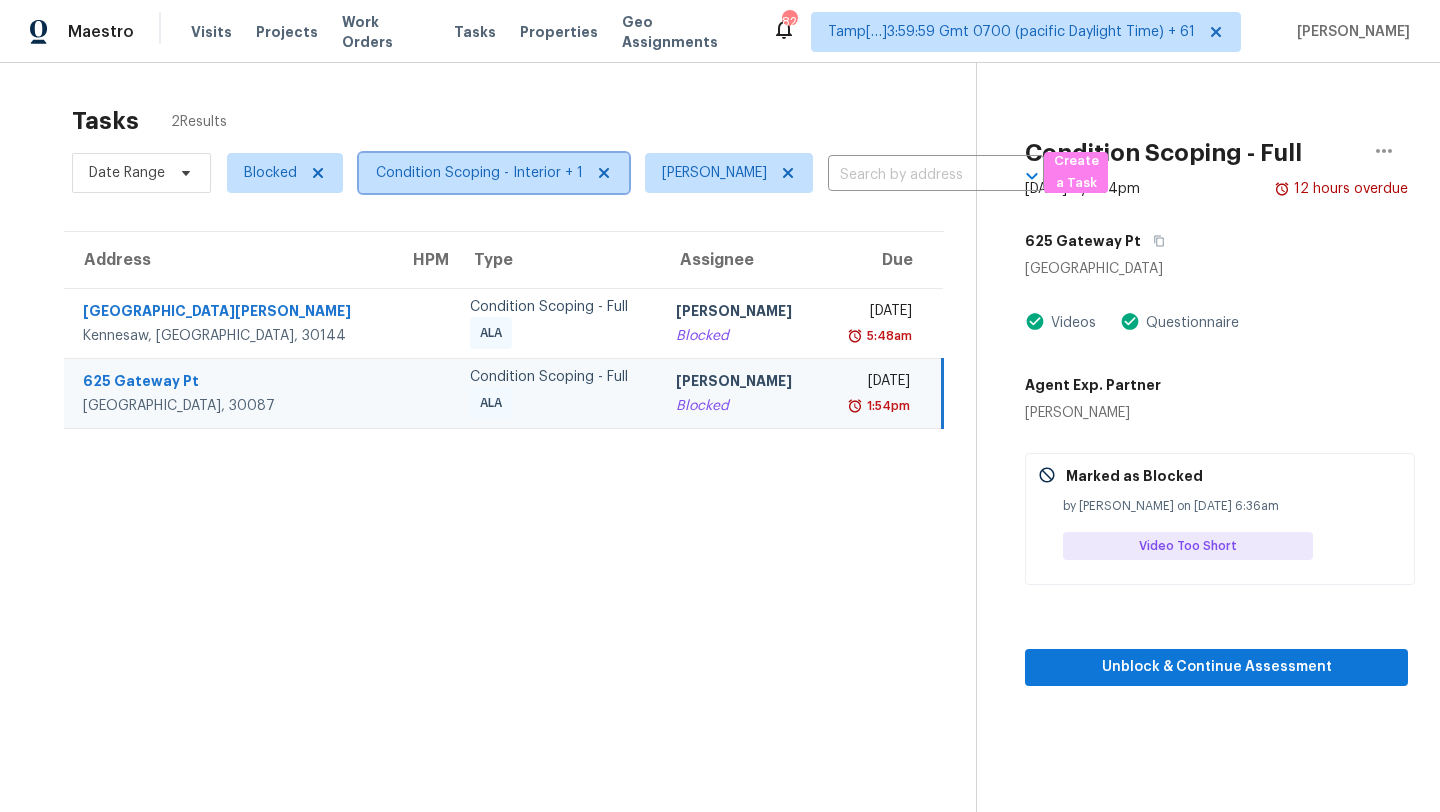 click on "Condition Scoping - Interior + 1" at bounding box center [479, 173] 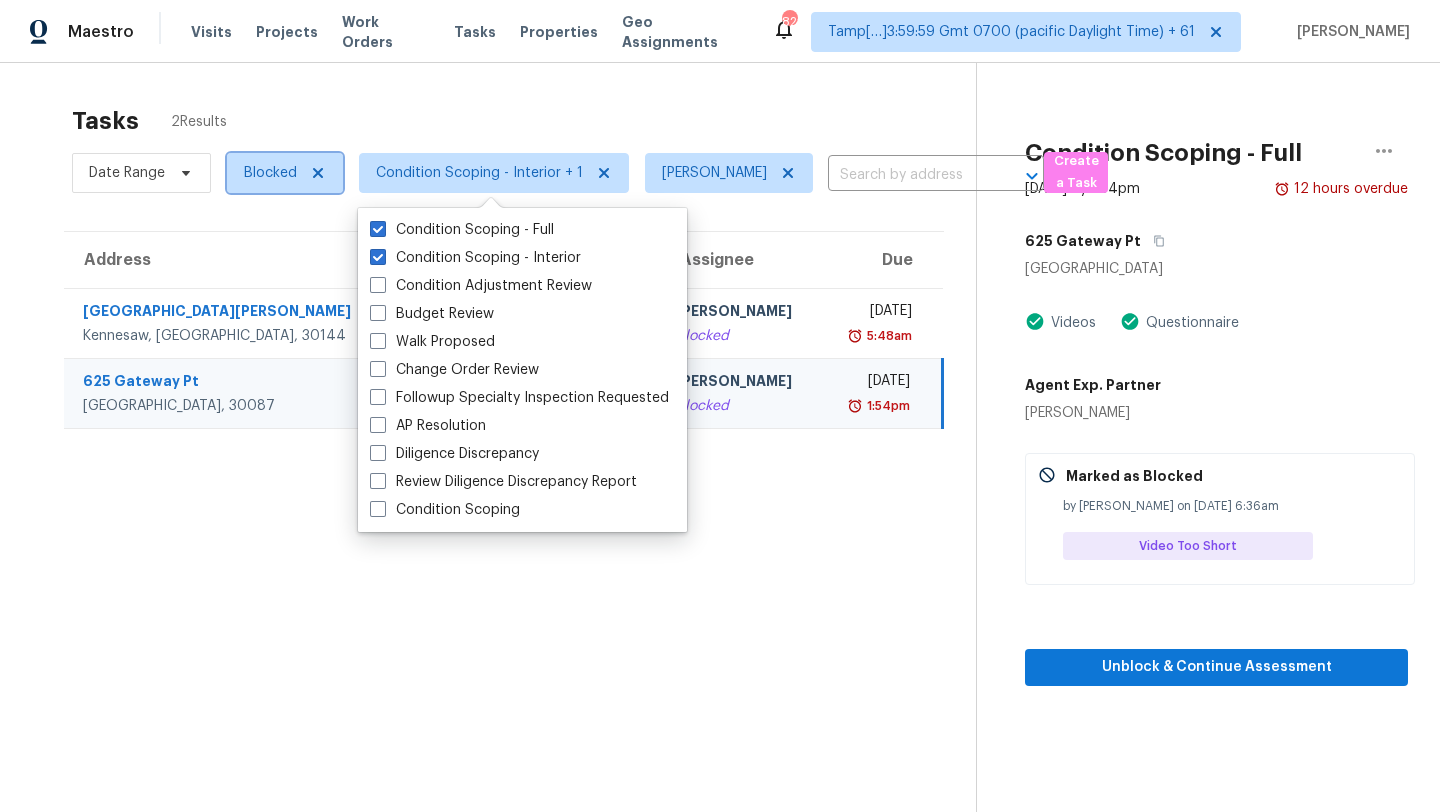click on "Blocked" at bounding box center [285, 173] 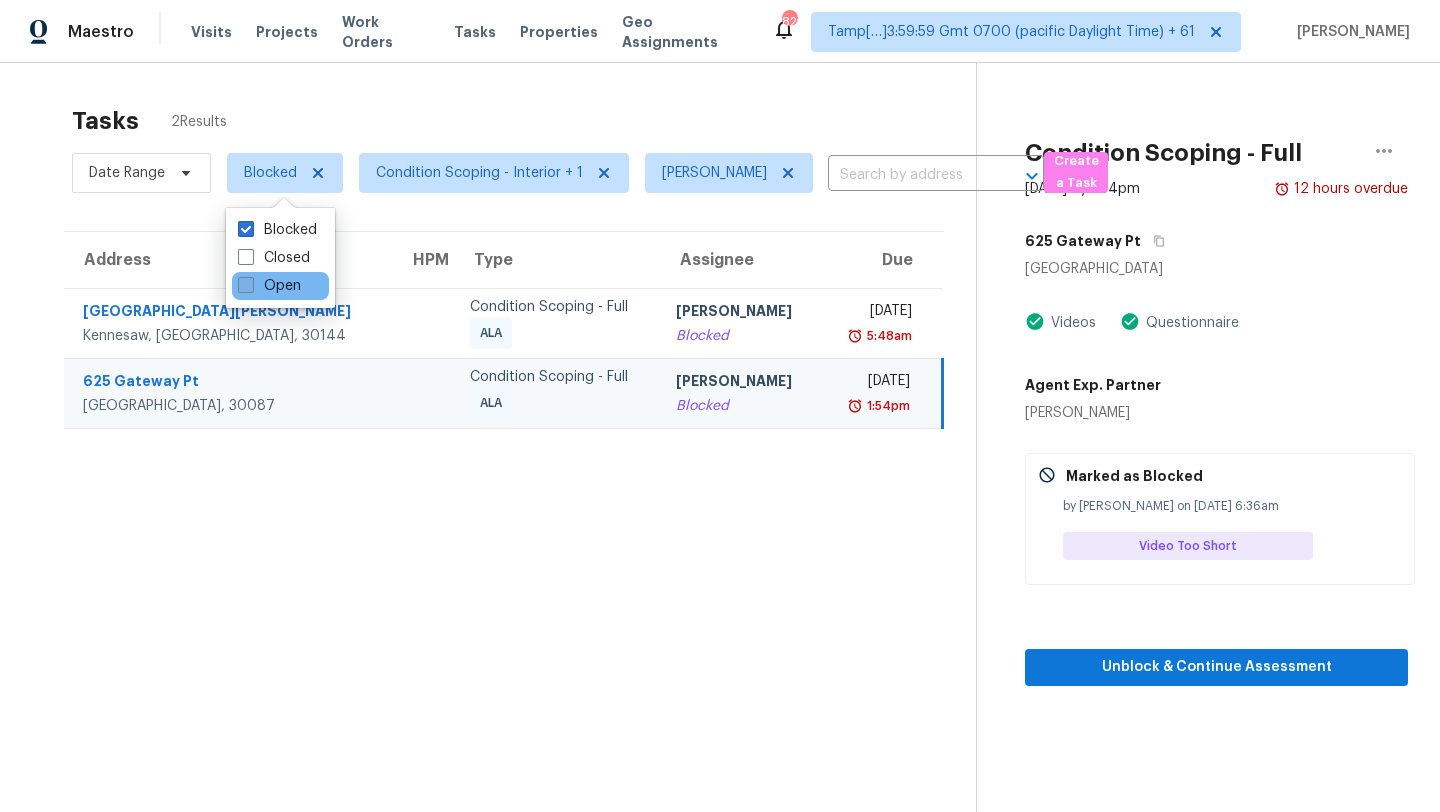 click on "Open" at bounding box center [269, 286] 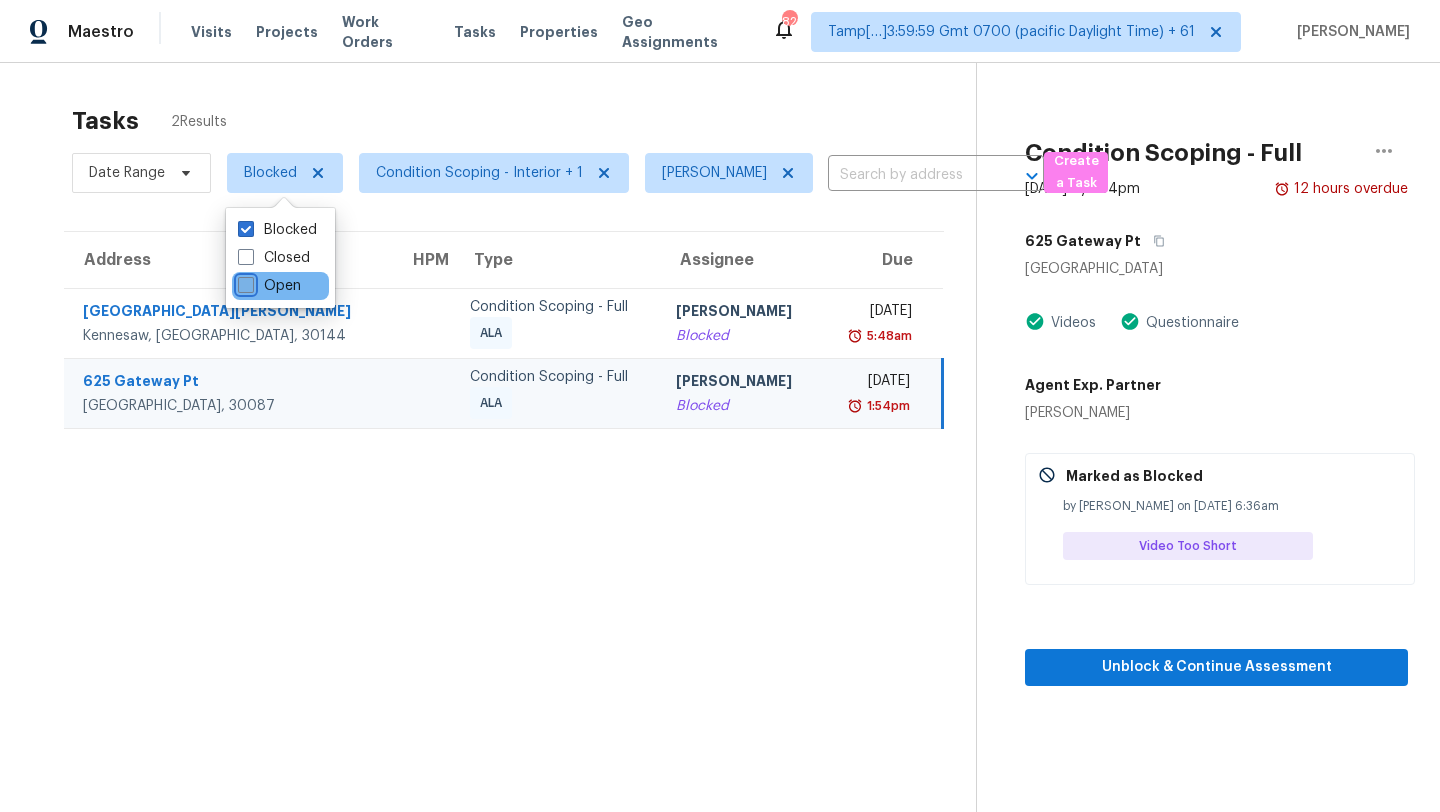 click on "Open" at bounding box center (244, 282) 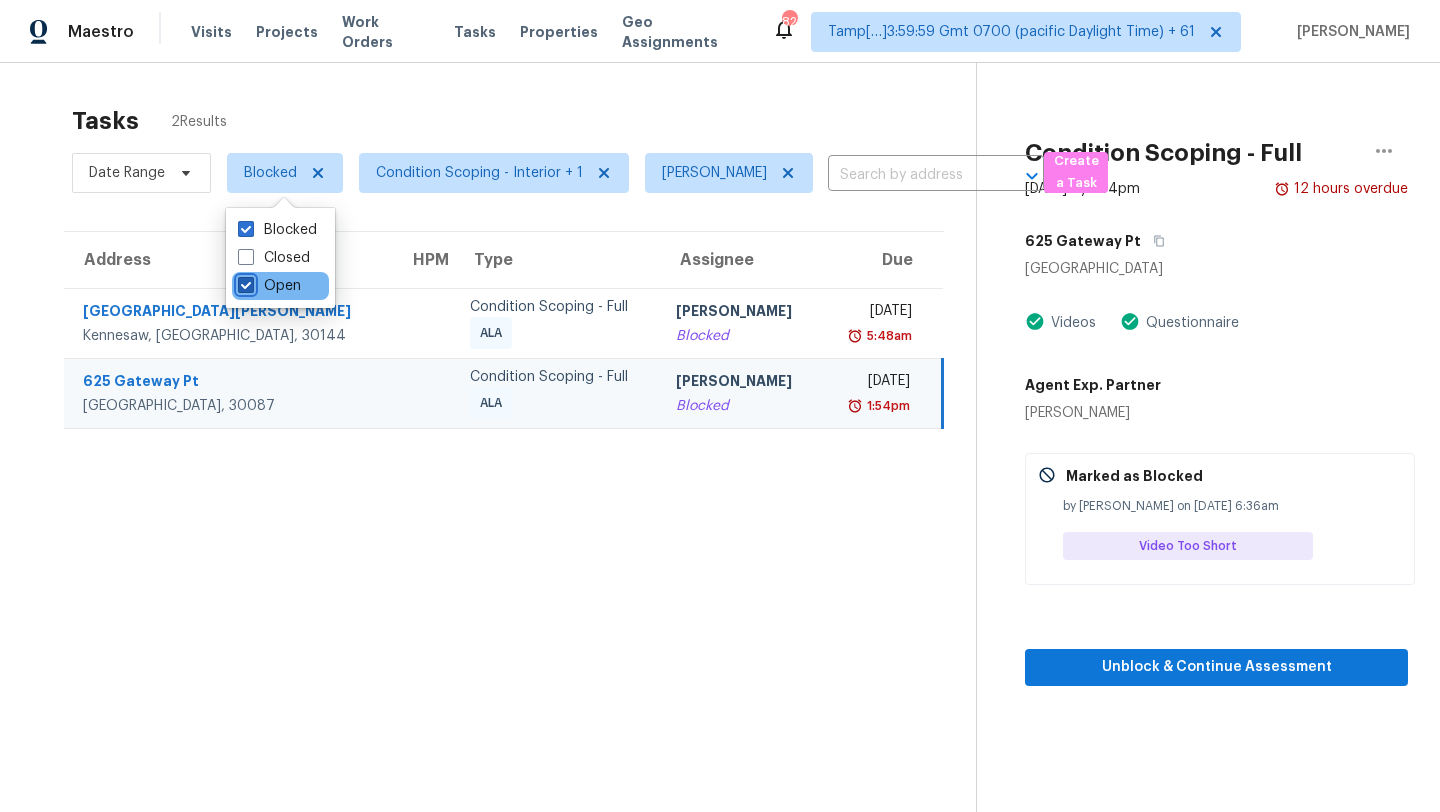 checkbox on "true" 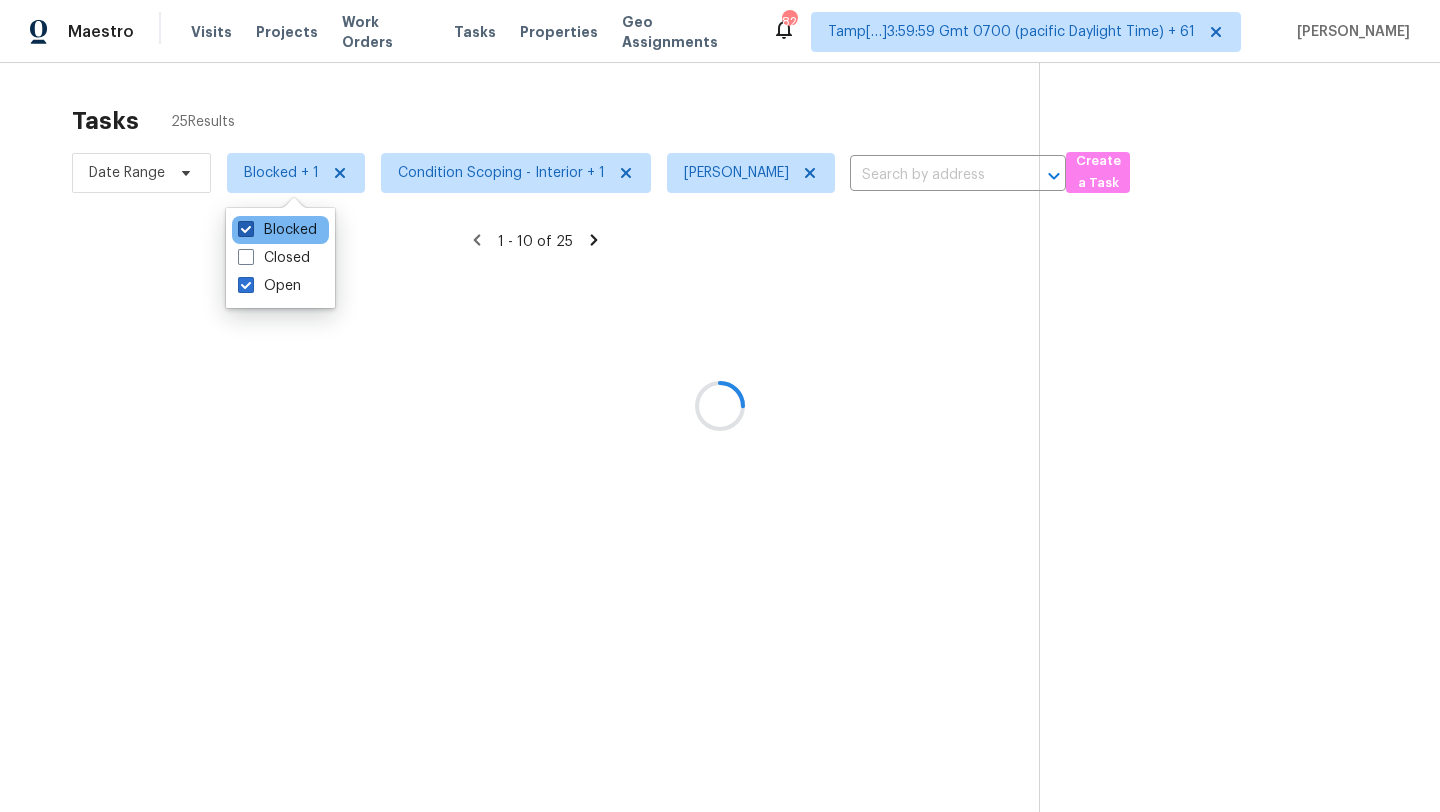 click on "Blocked" at bounding box center [277, 230] 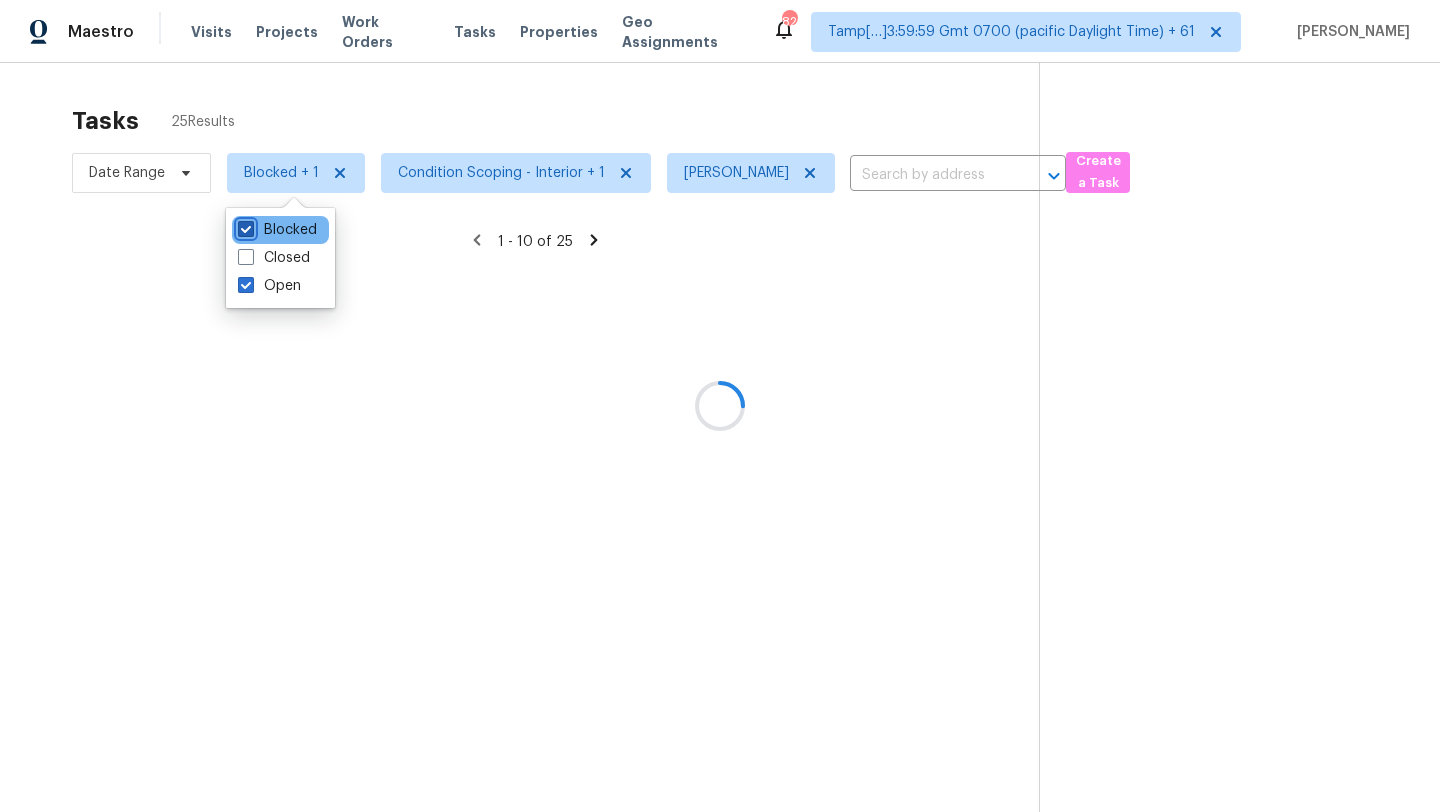 click on "Blocked" at bounding box center [244, 226] 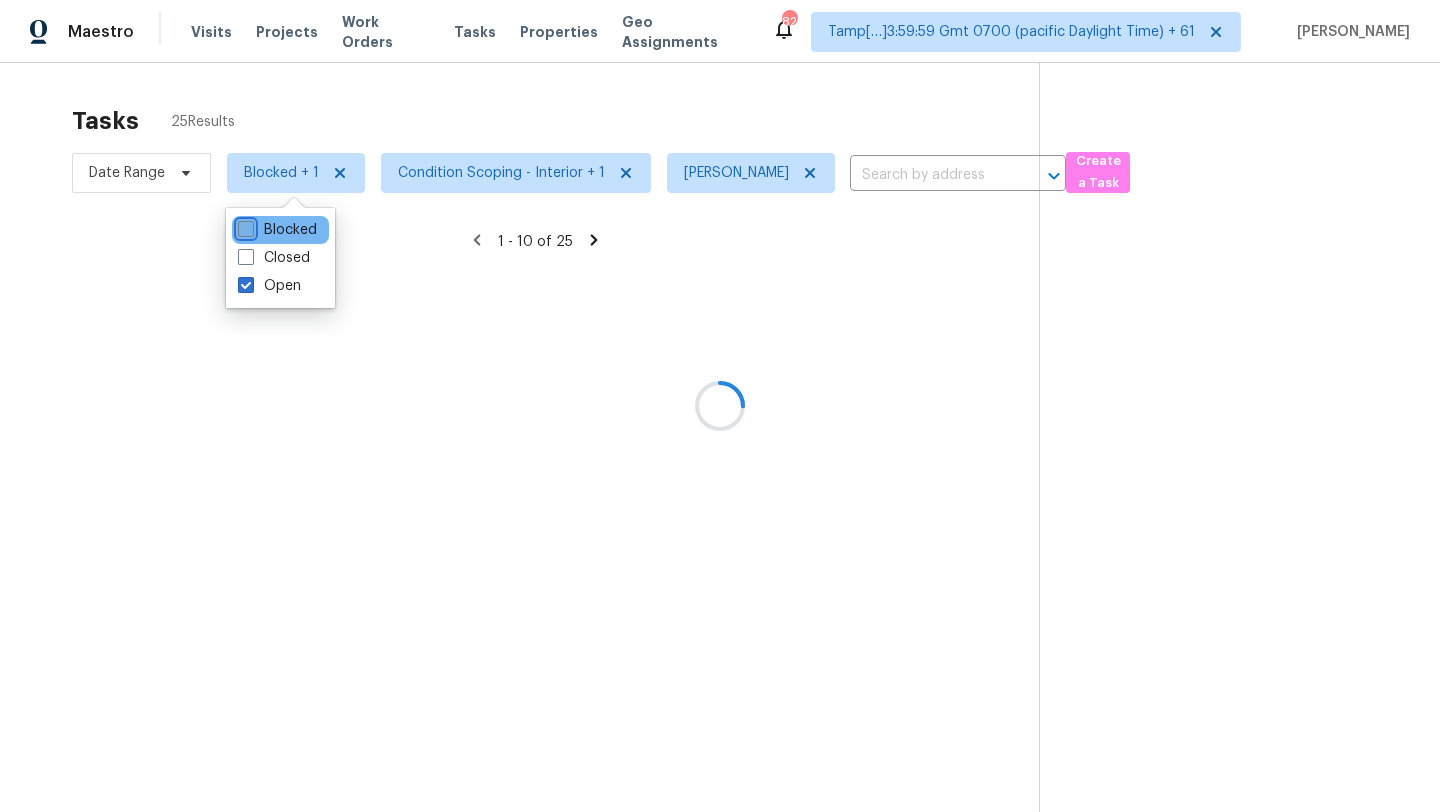 checkbox on "false" 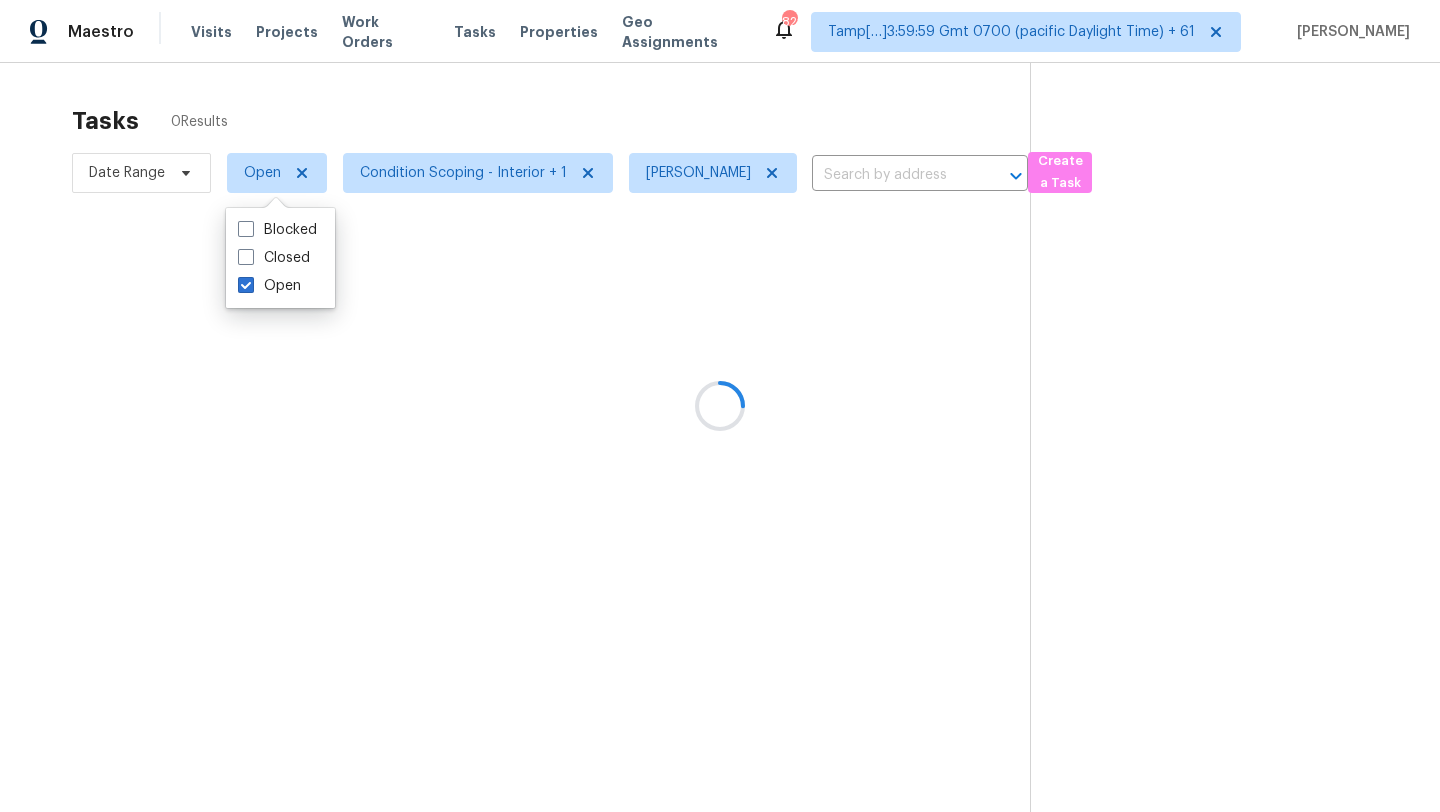 click at bounding box center (720, 406) 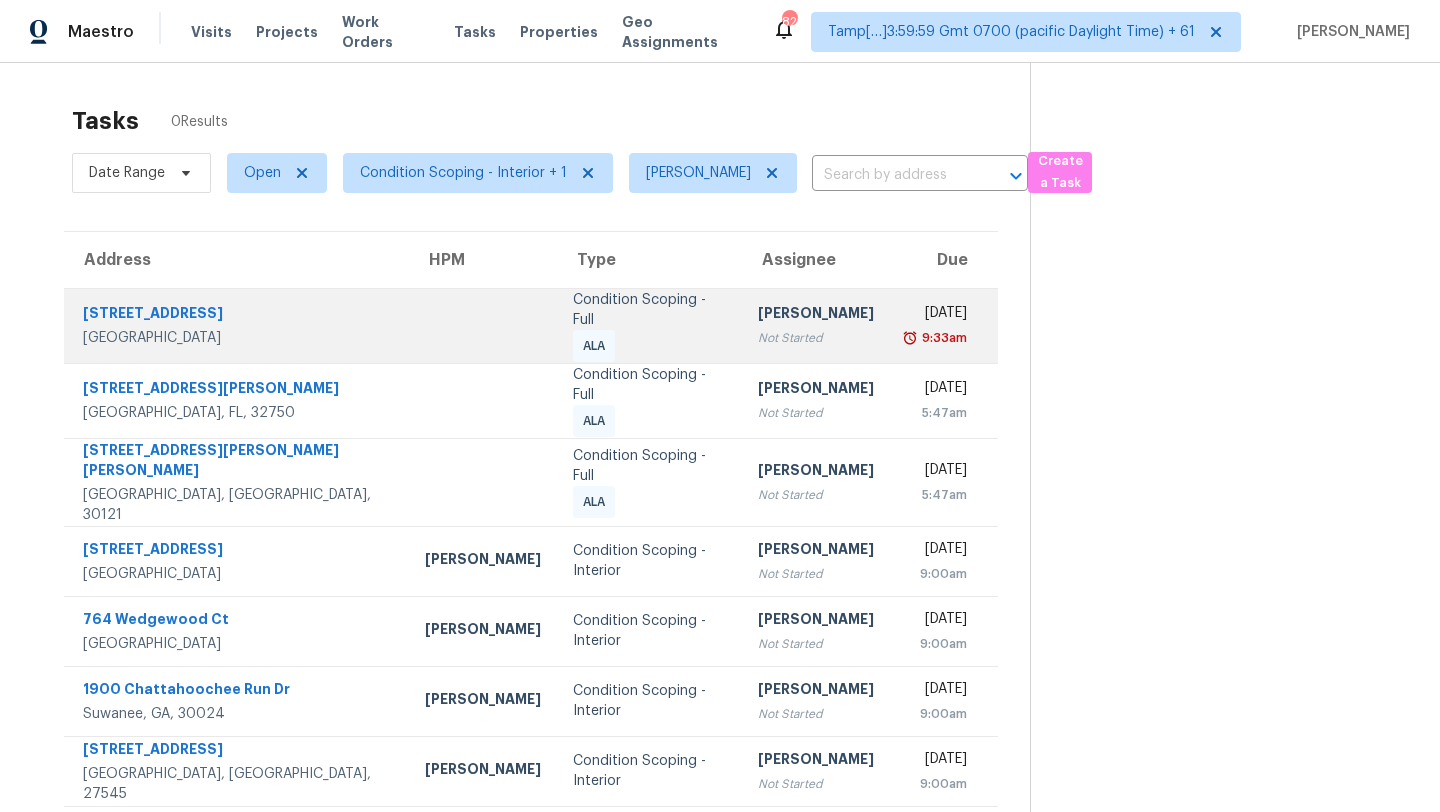 click on "Condition Scoping - Full ALA" at bounding box center [649, 325] 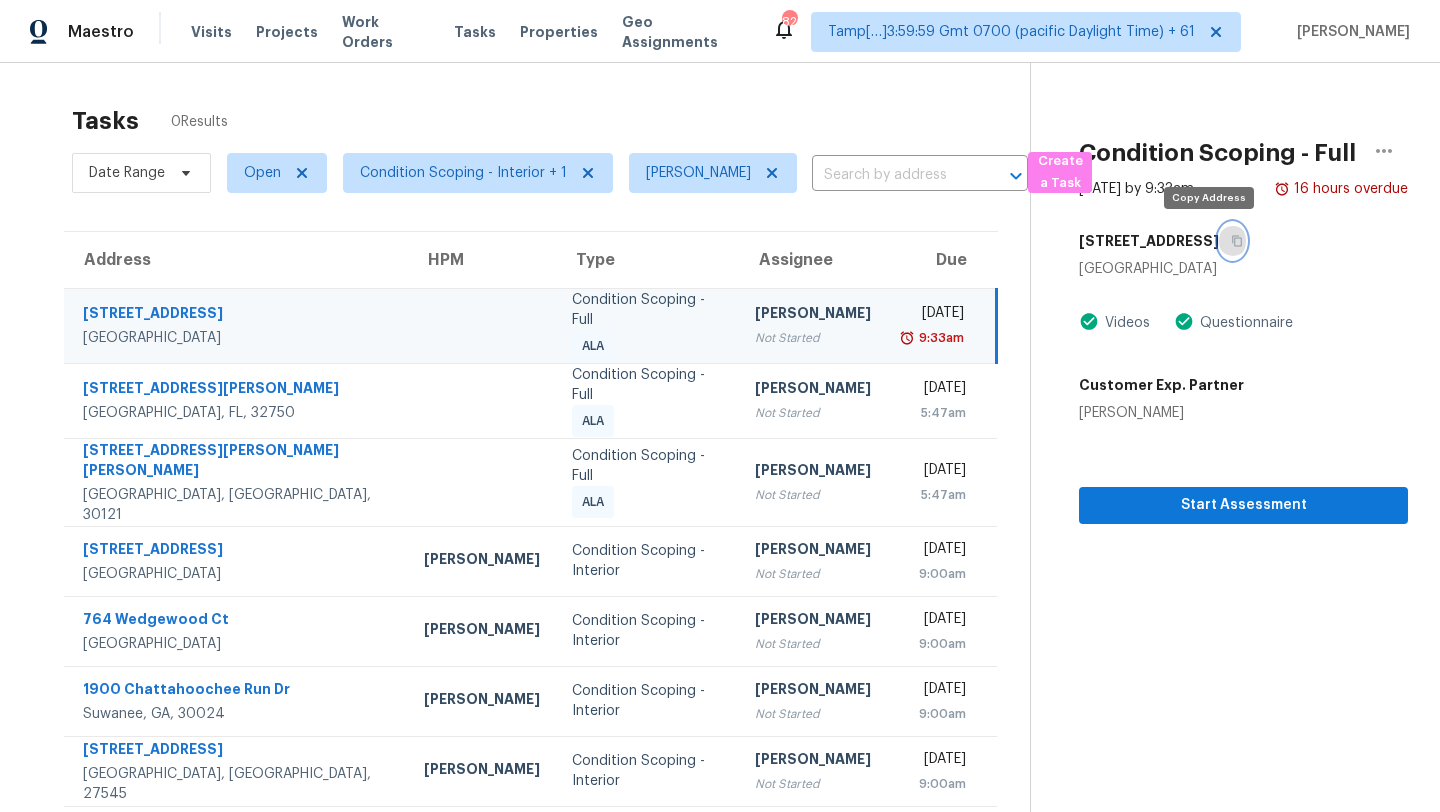 click at bounding box center (1232, 241) 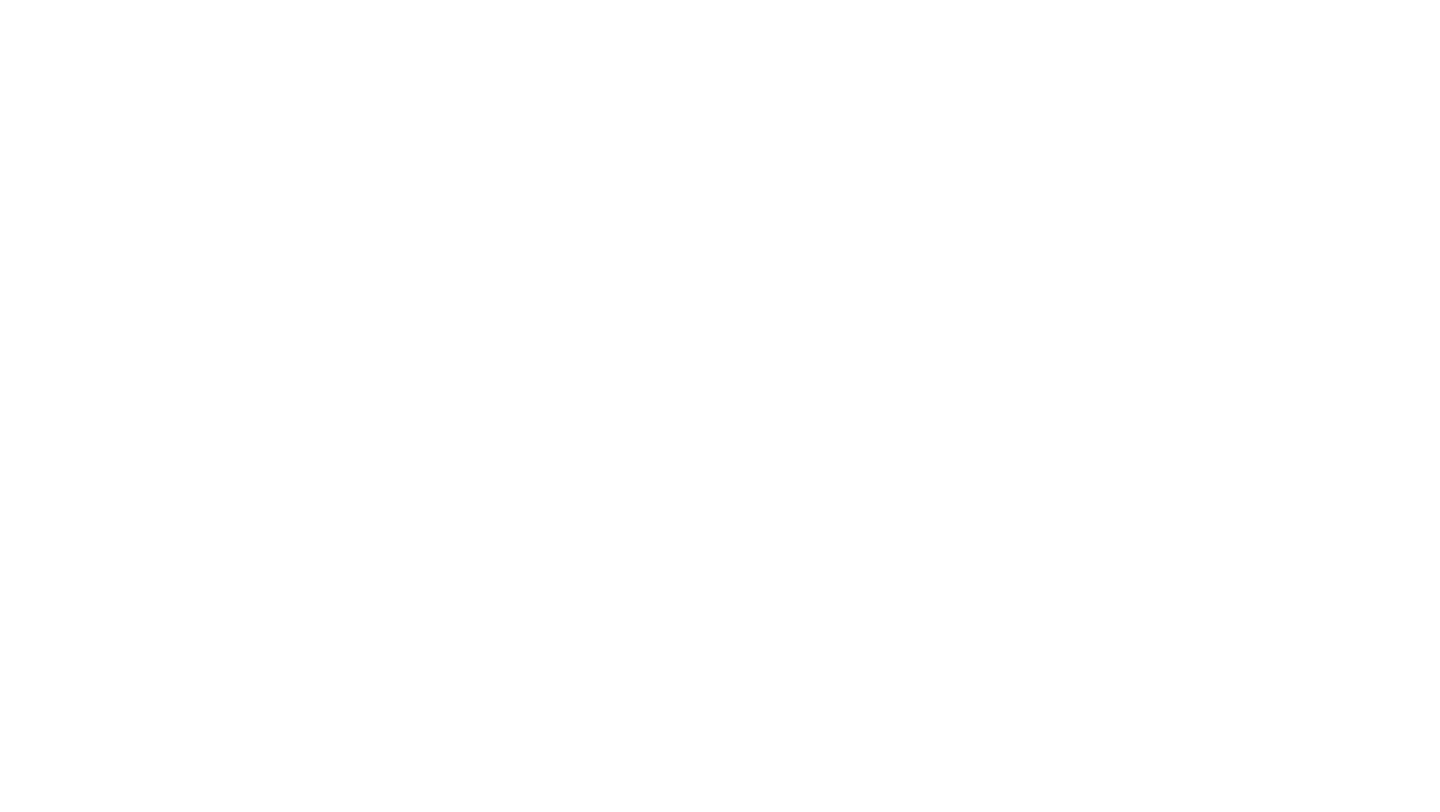 scroll, scrollTop: 0, scrollLeft: 0, axis: both 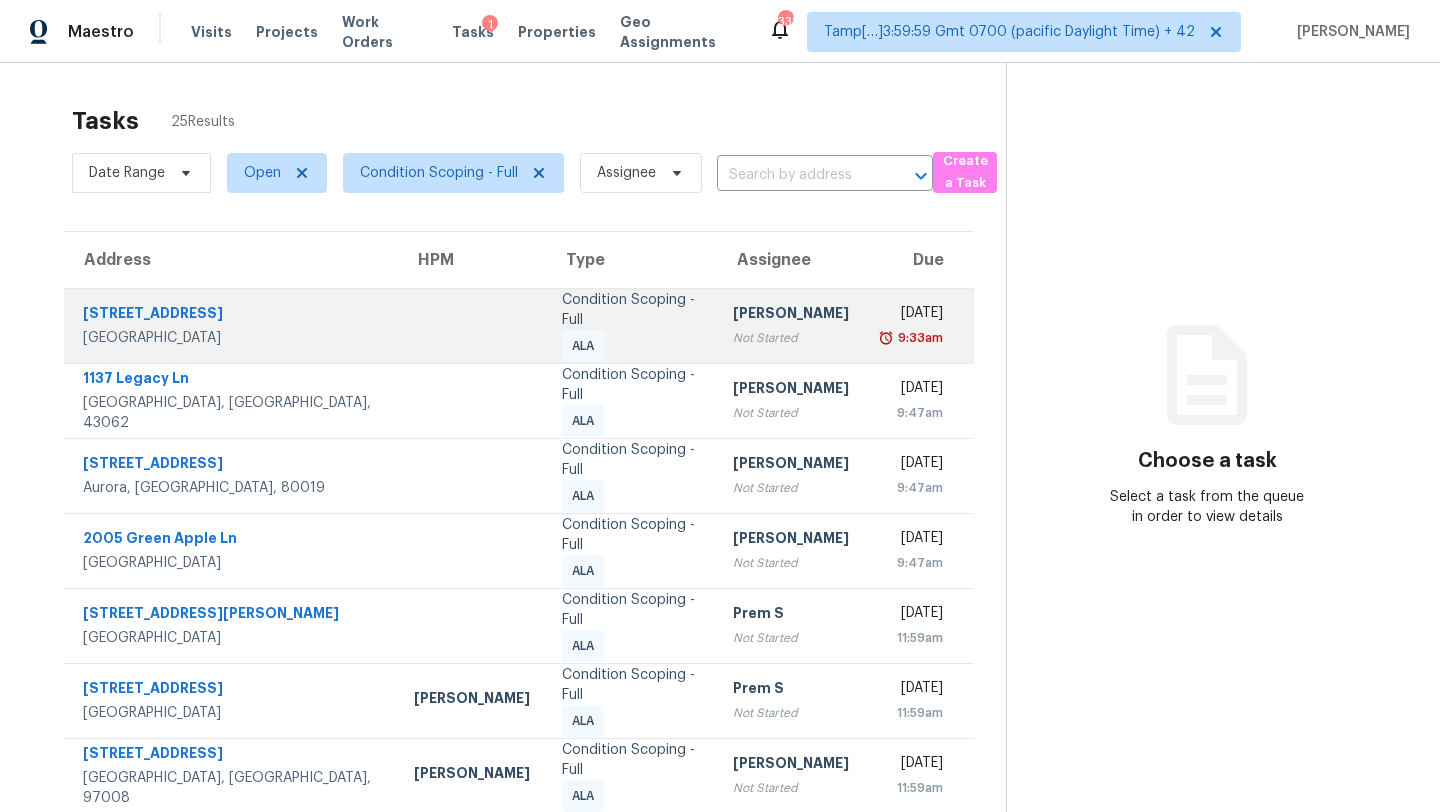 click on "[PERSON_NAME] Not Started" at bounding box center [791, 325] 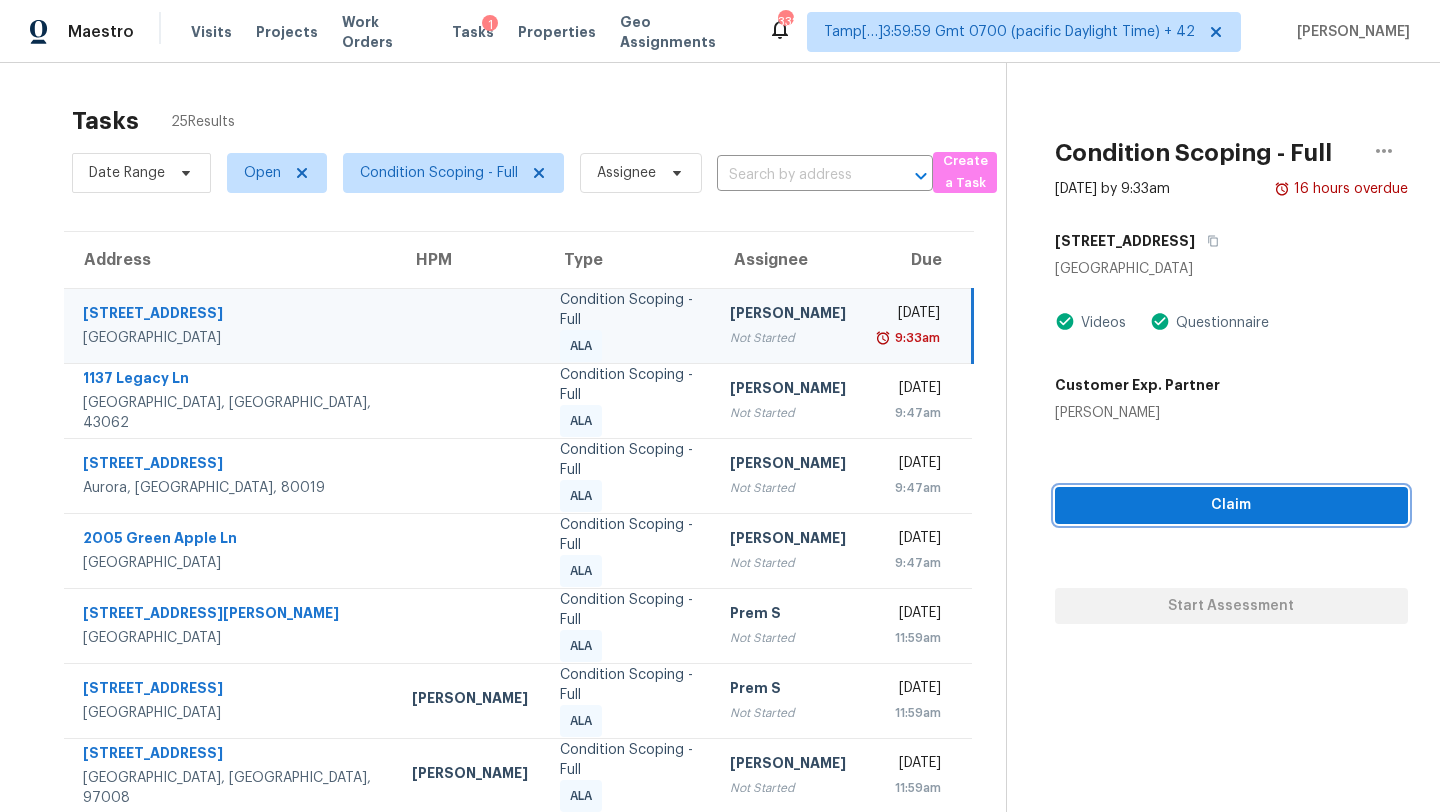 click on "Claim" at bounding box center (1231, 505) 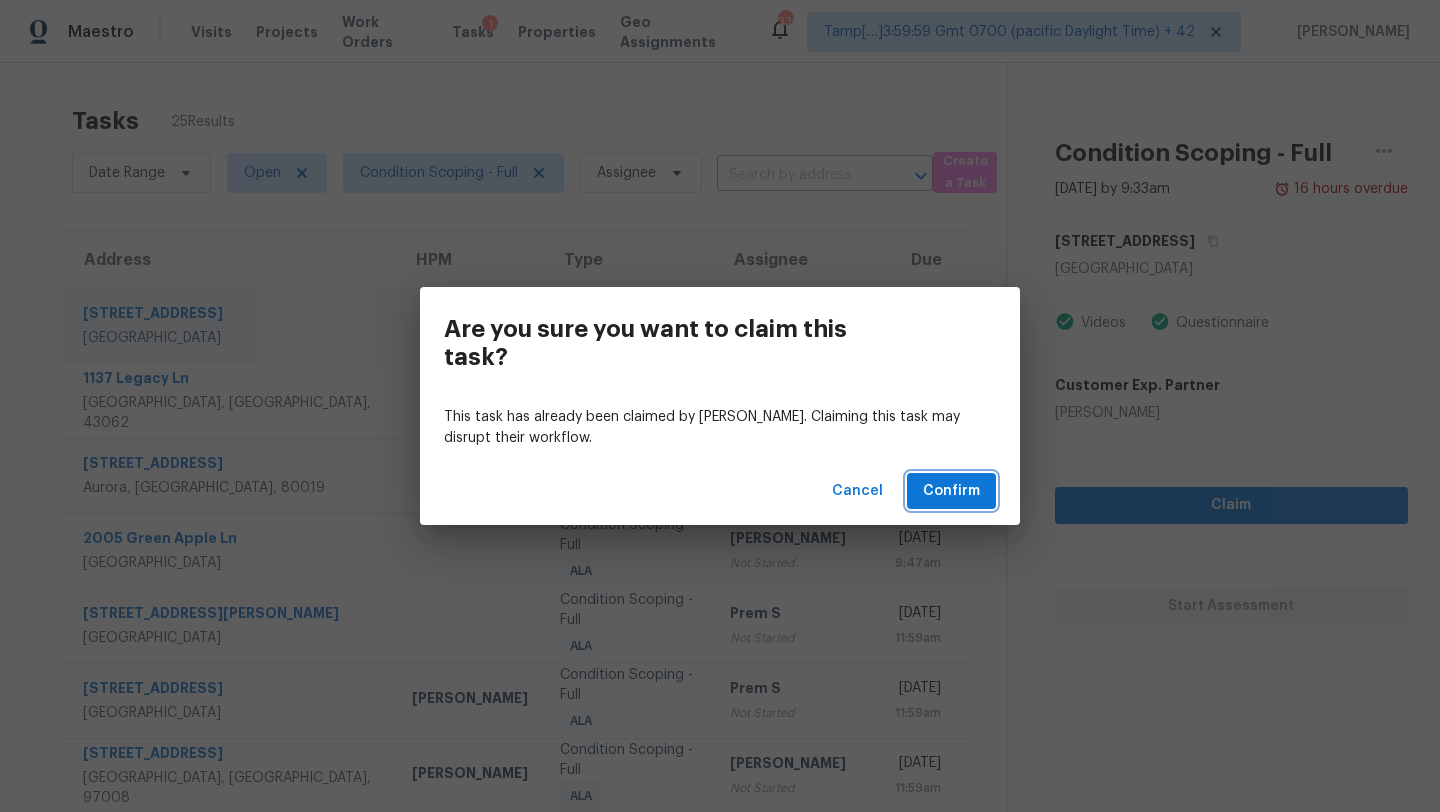 click on "Confirm" at bounding box center [951, 491] 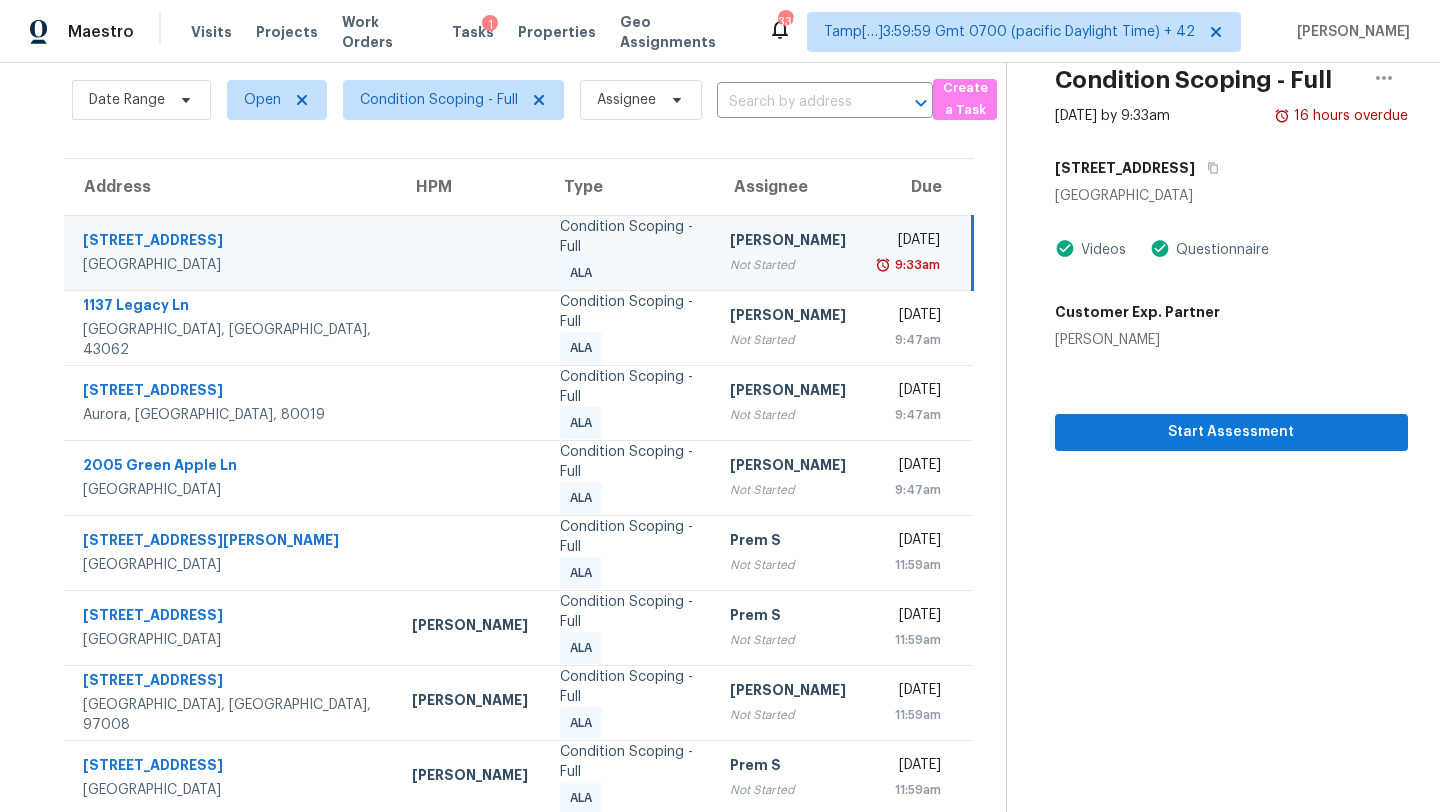 scroll, scrollTop: 74, scrollLeft: 0, axis: vertical 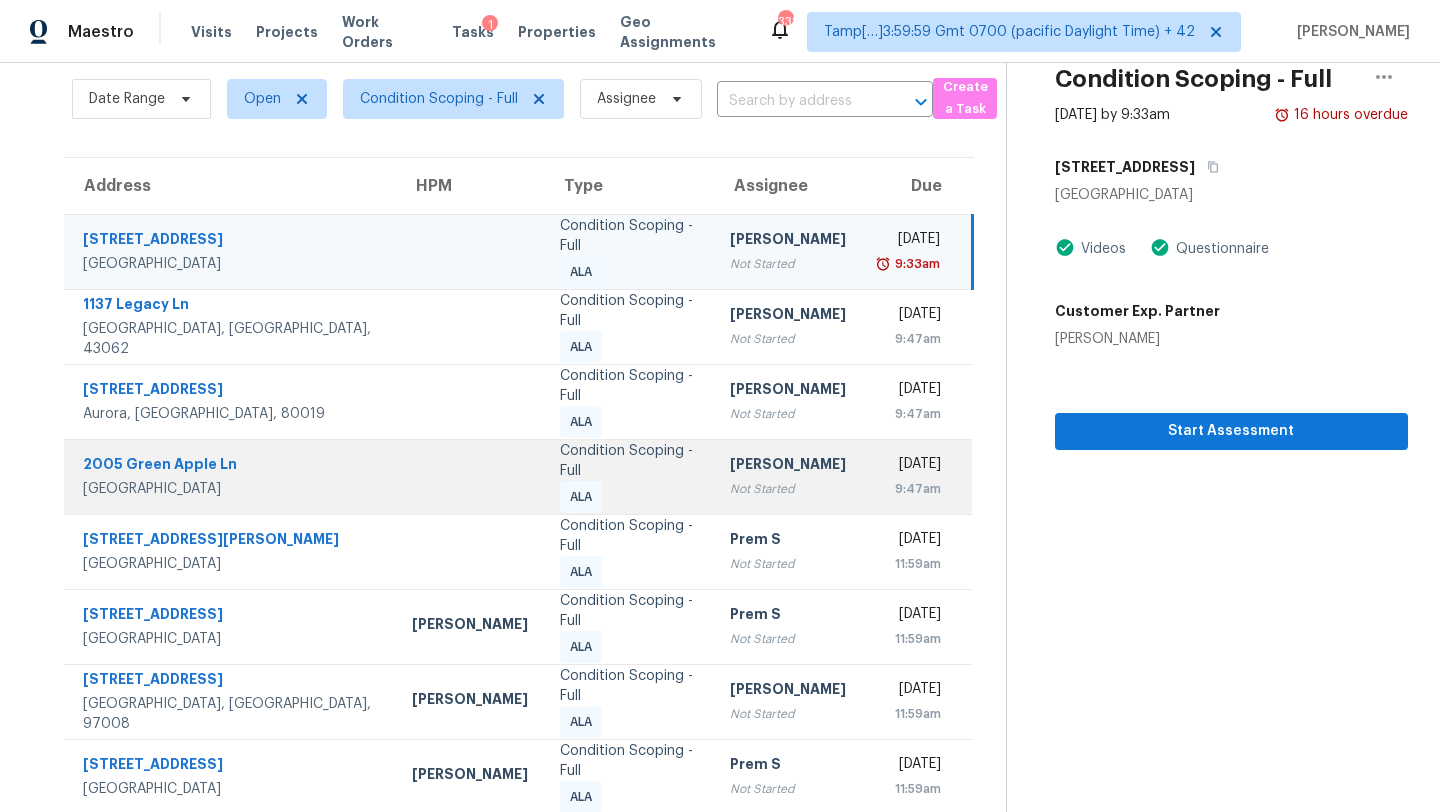 click on "Condition Scoping - Full" at bounding box center [629, 461] 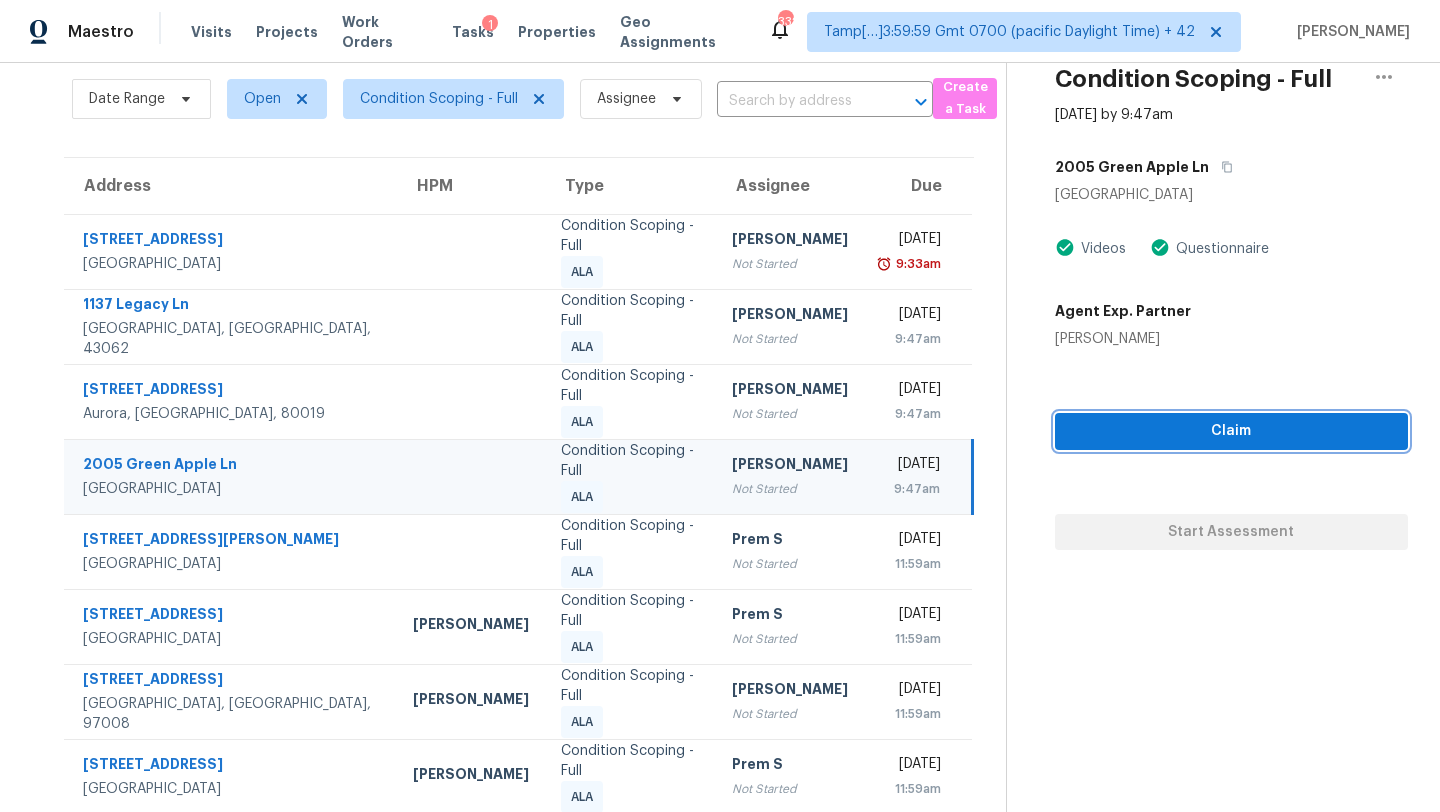 click on "Claim" at bounding box center [1231, 431] 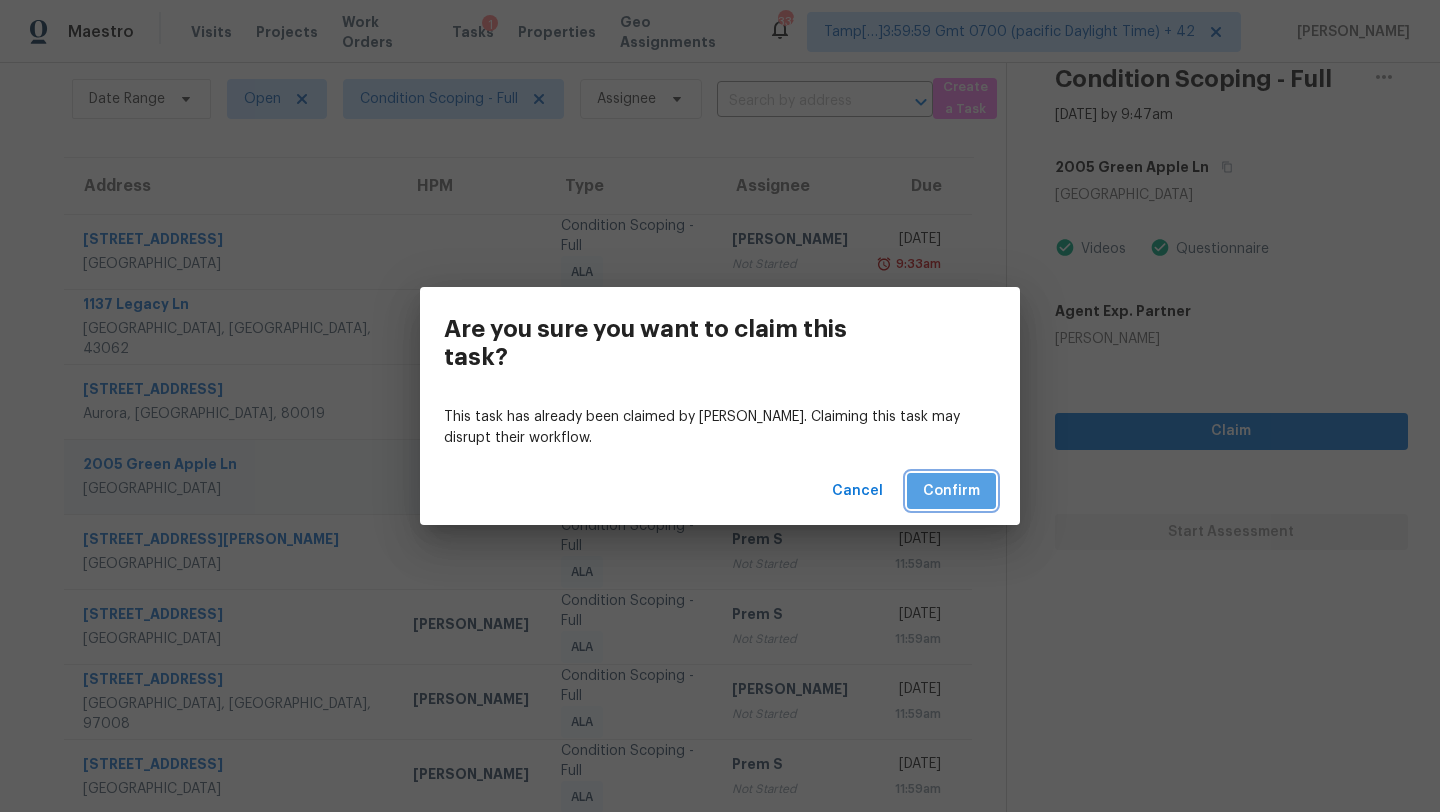 click on "Confirm" at bounding box center [951, 491] 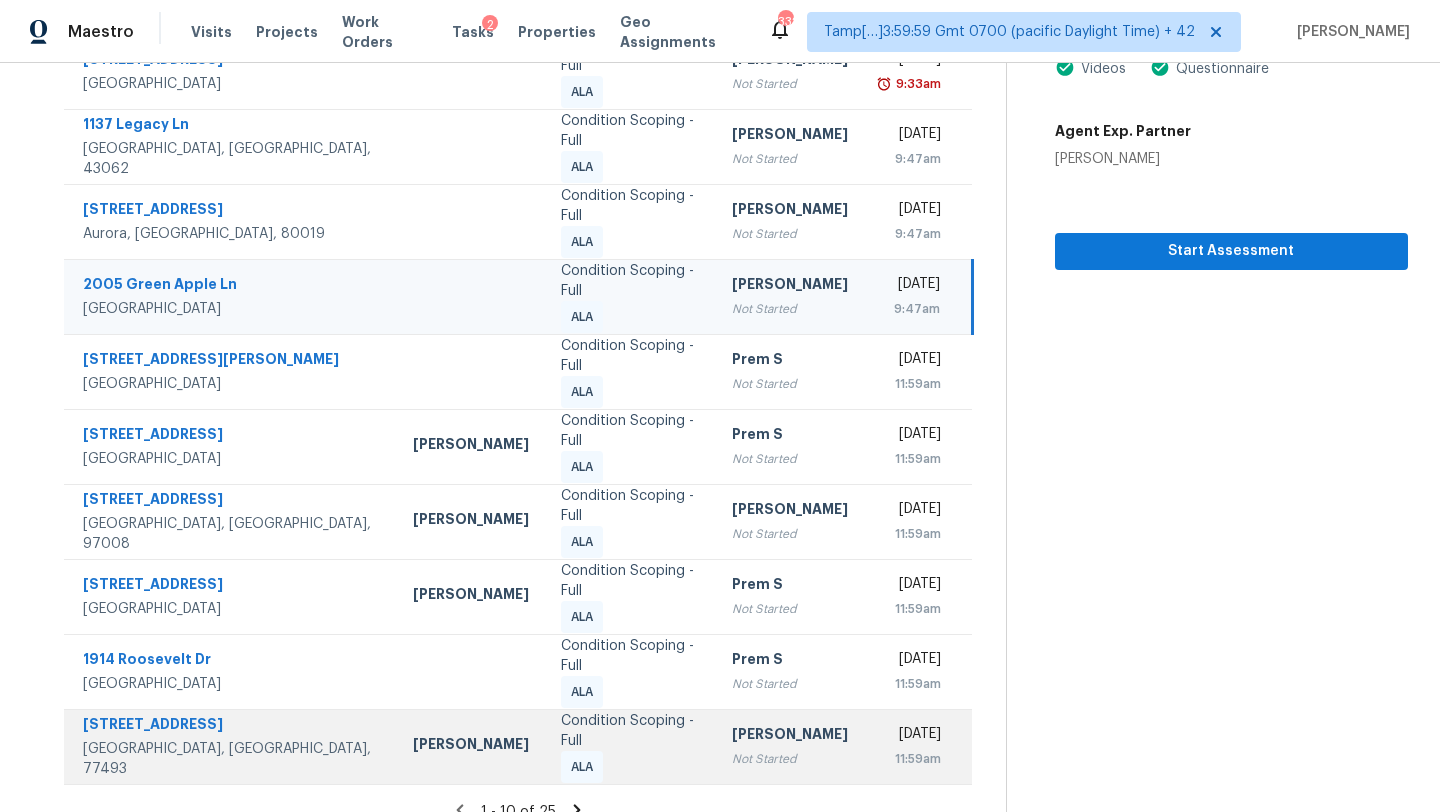 scroll, scrollTop: 279, scrollLeft: 0, axis: vertical 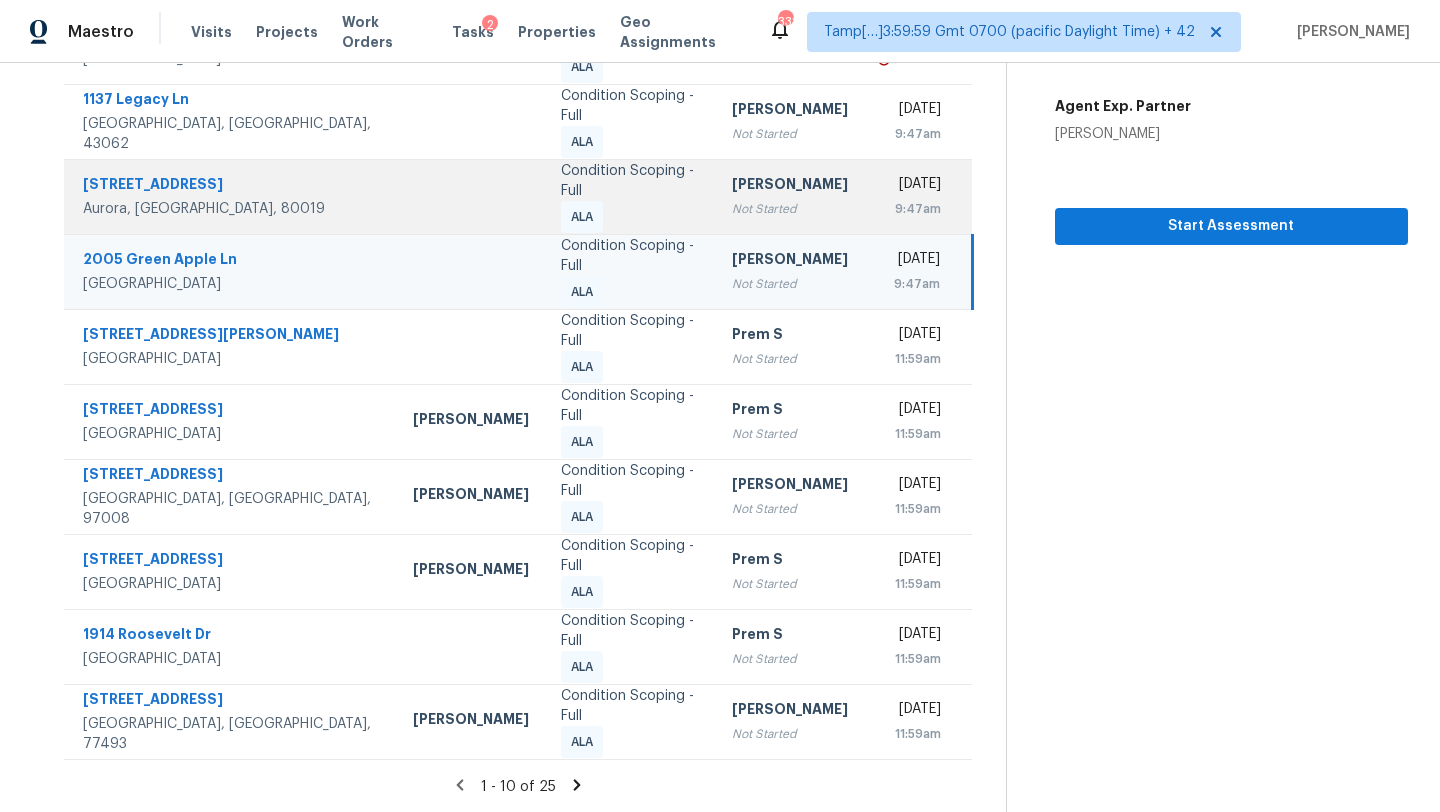 click on "Not Started" at bounding box center (790, 209) 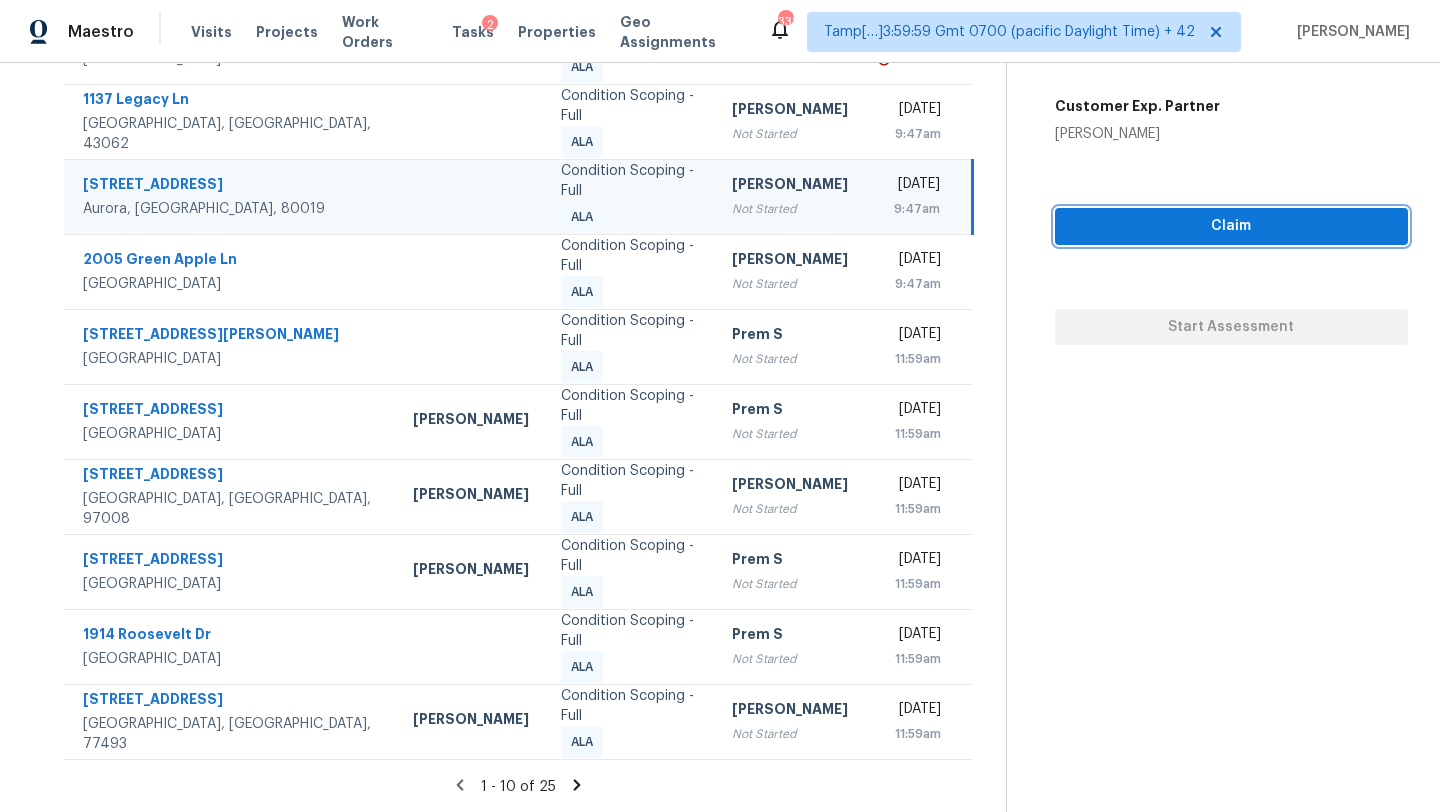 click on "Claim" at bounding box center (1231, 226) 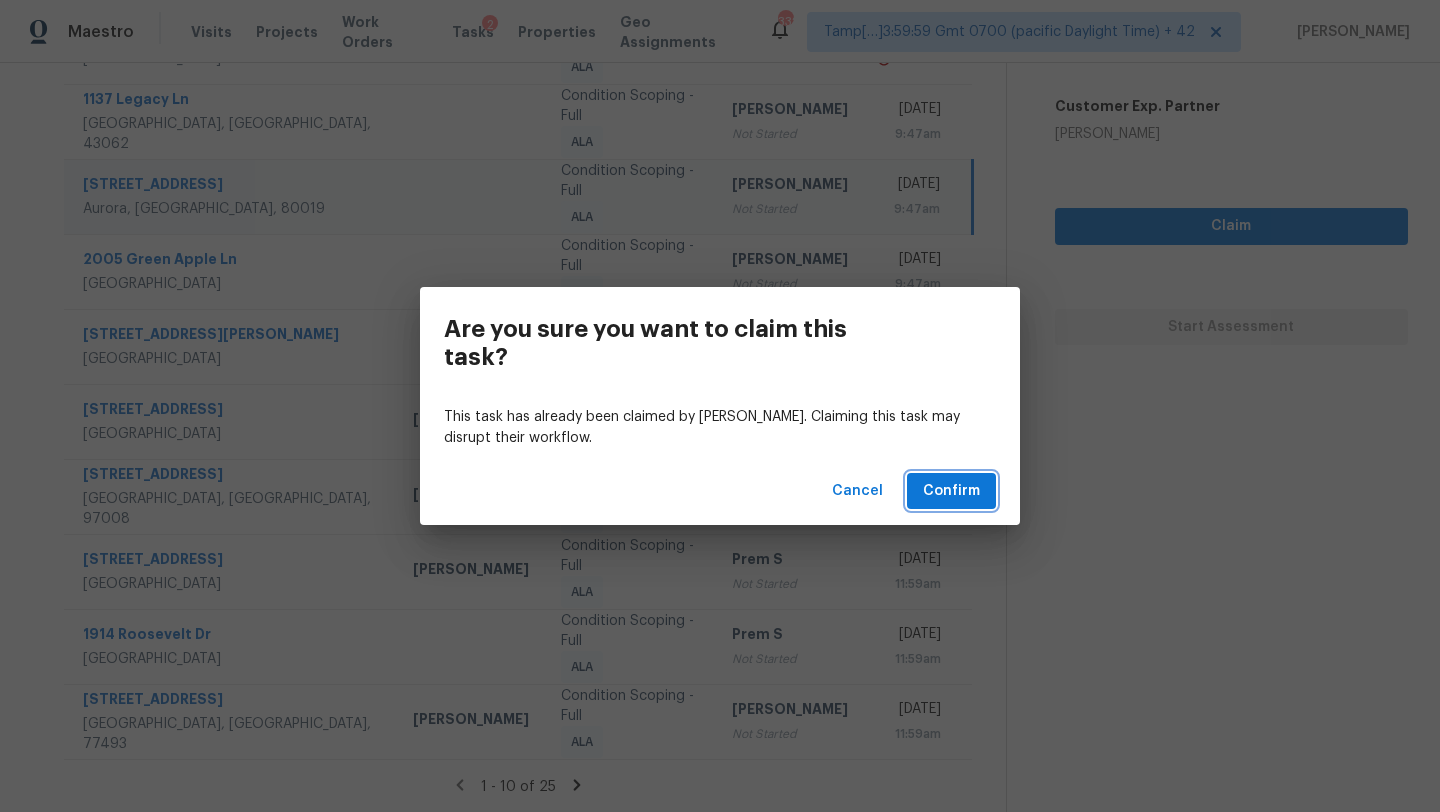 click on "Confirm" at bounding box center [951, 491] 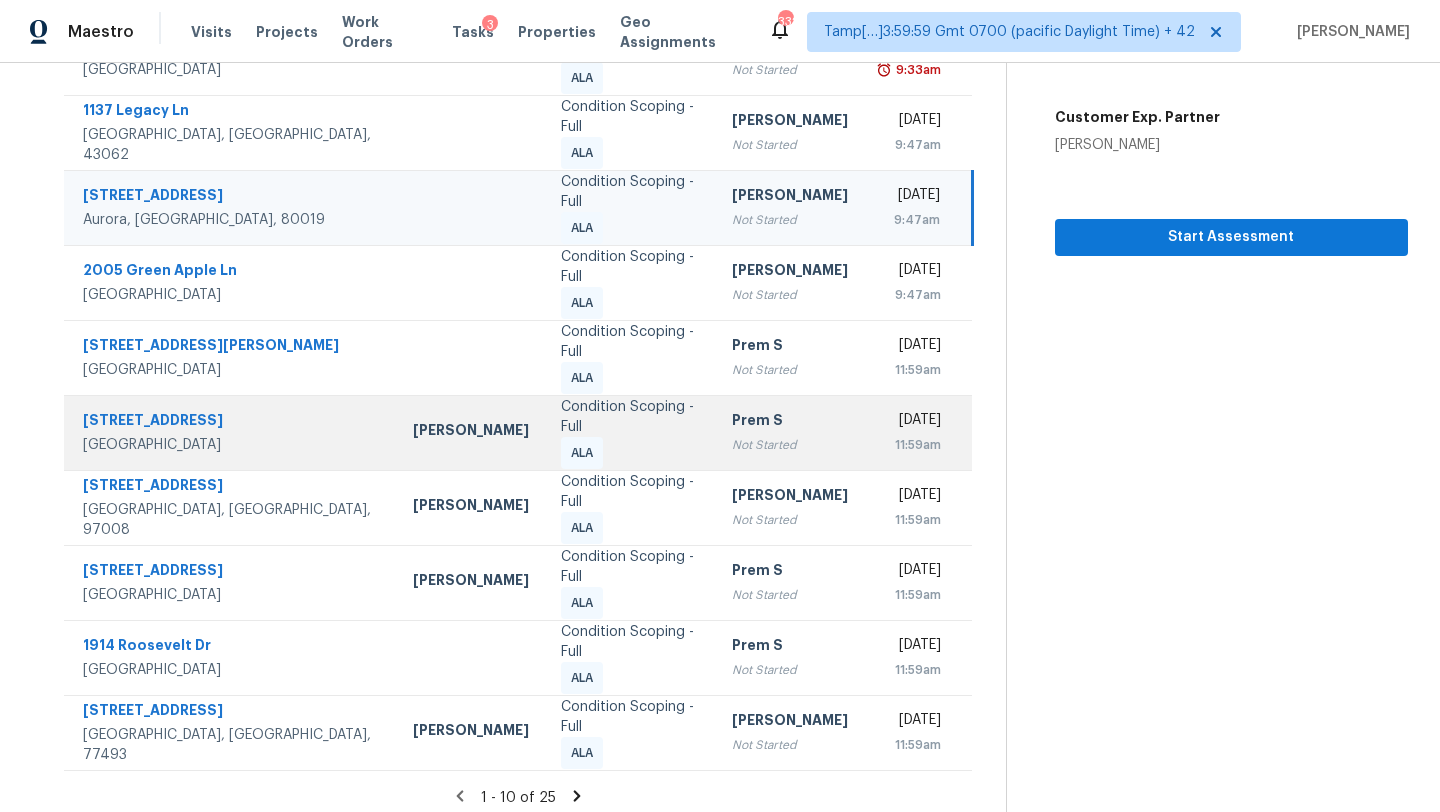 scroll, scrollTop: 279, scrollLeft: 0, axis: vertical 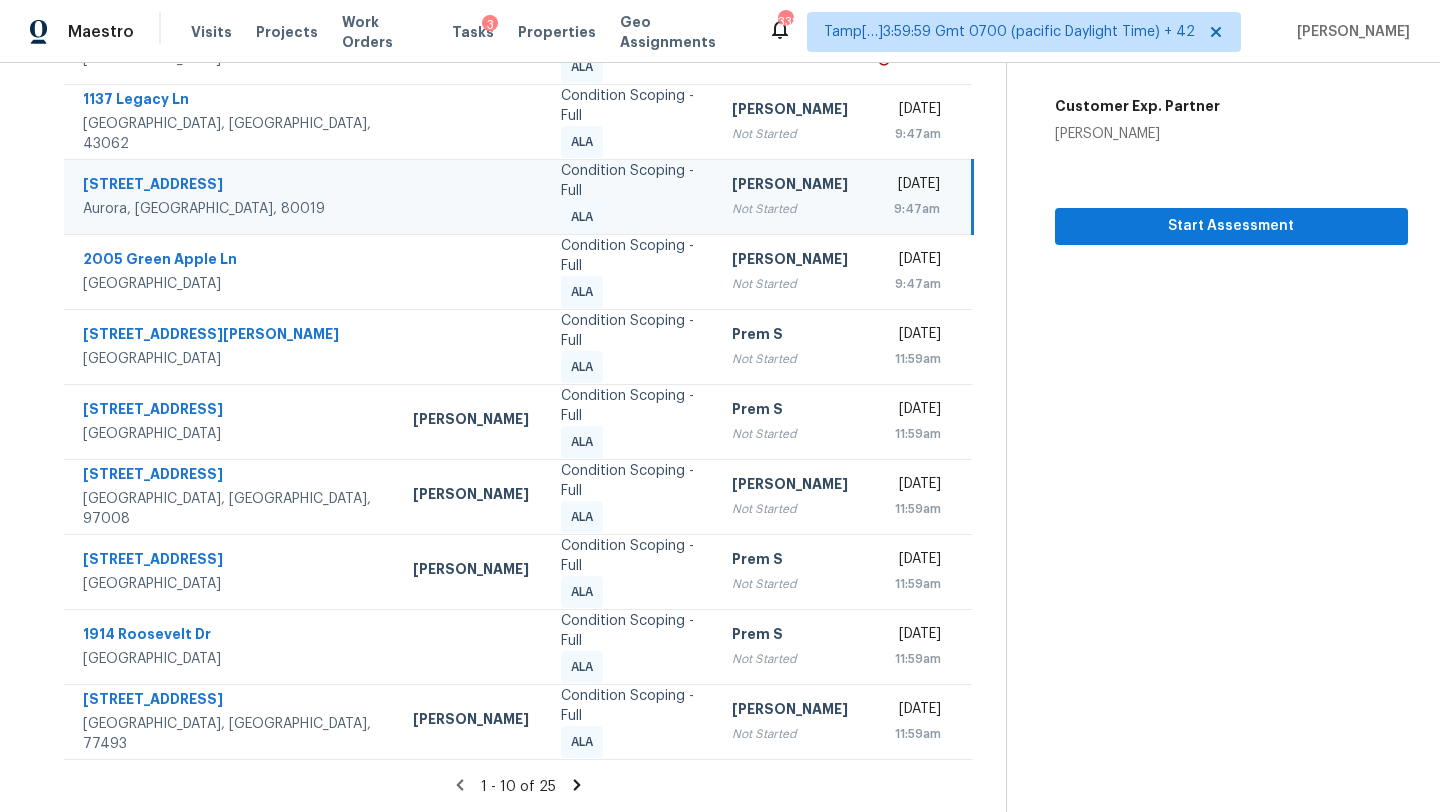 click 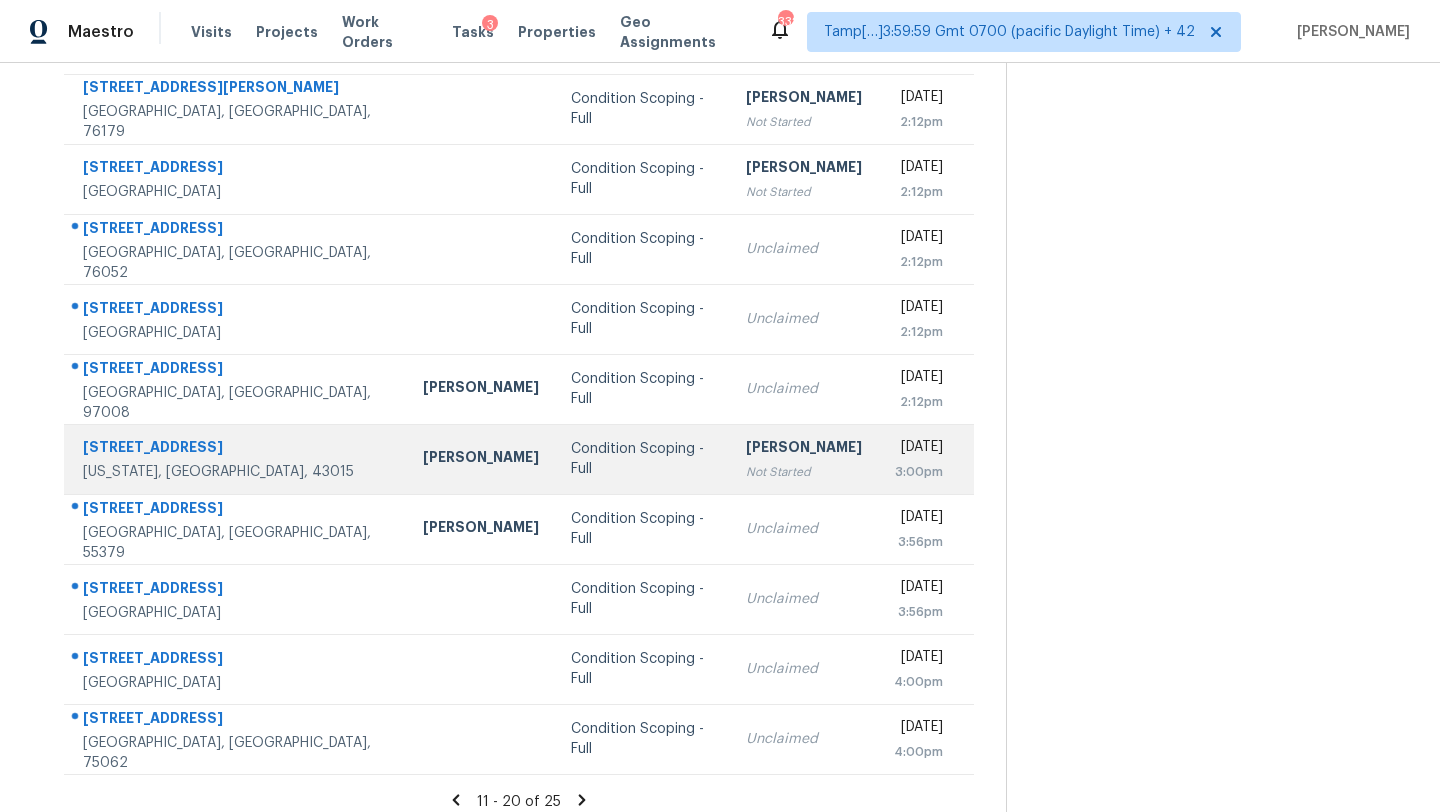 scroll, scrollTop: 229, scrollLeft: 0, axis: vertical 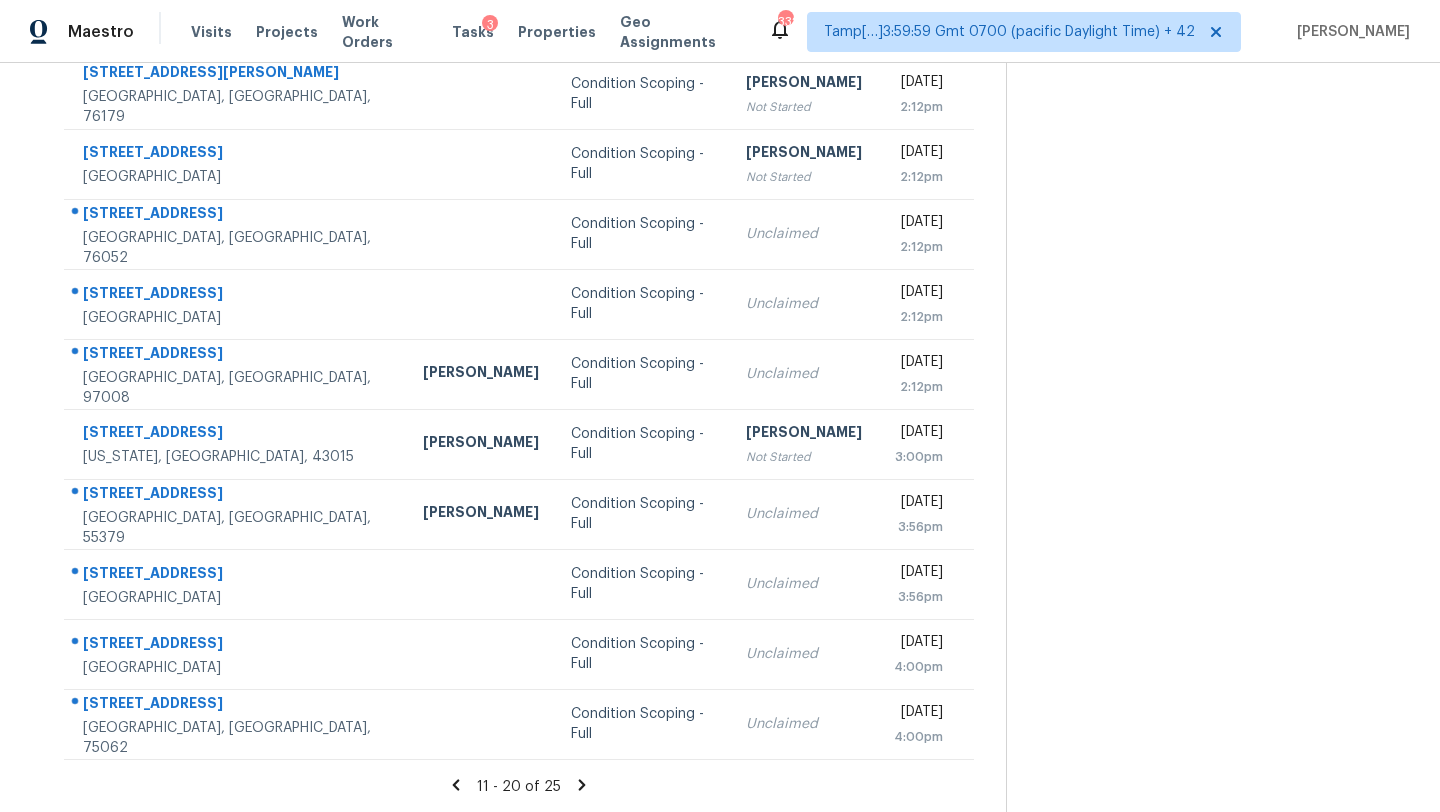 click 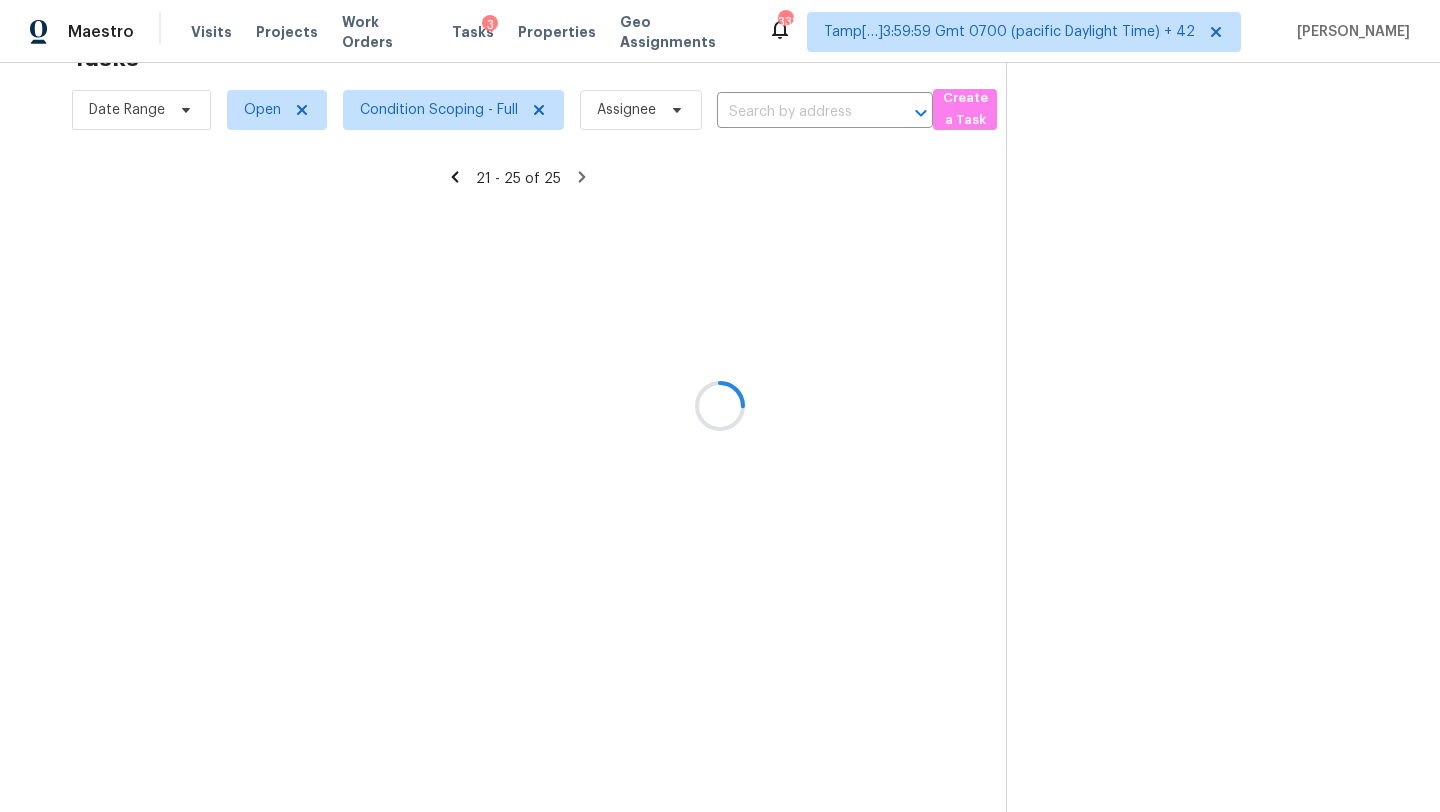 scroll, scrollTop: 63, scrollLeft: 0, axis: vertical 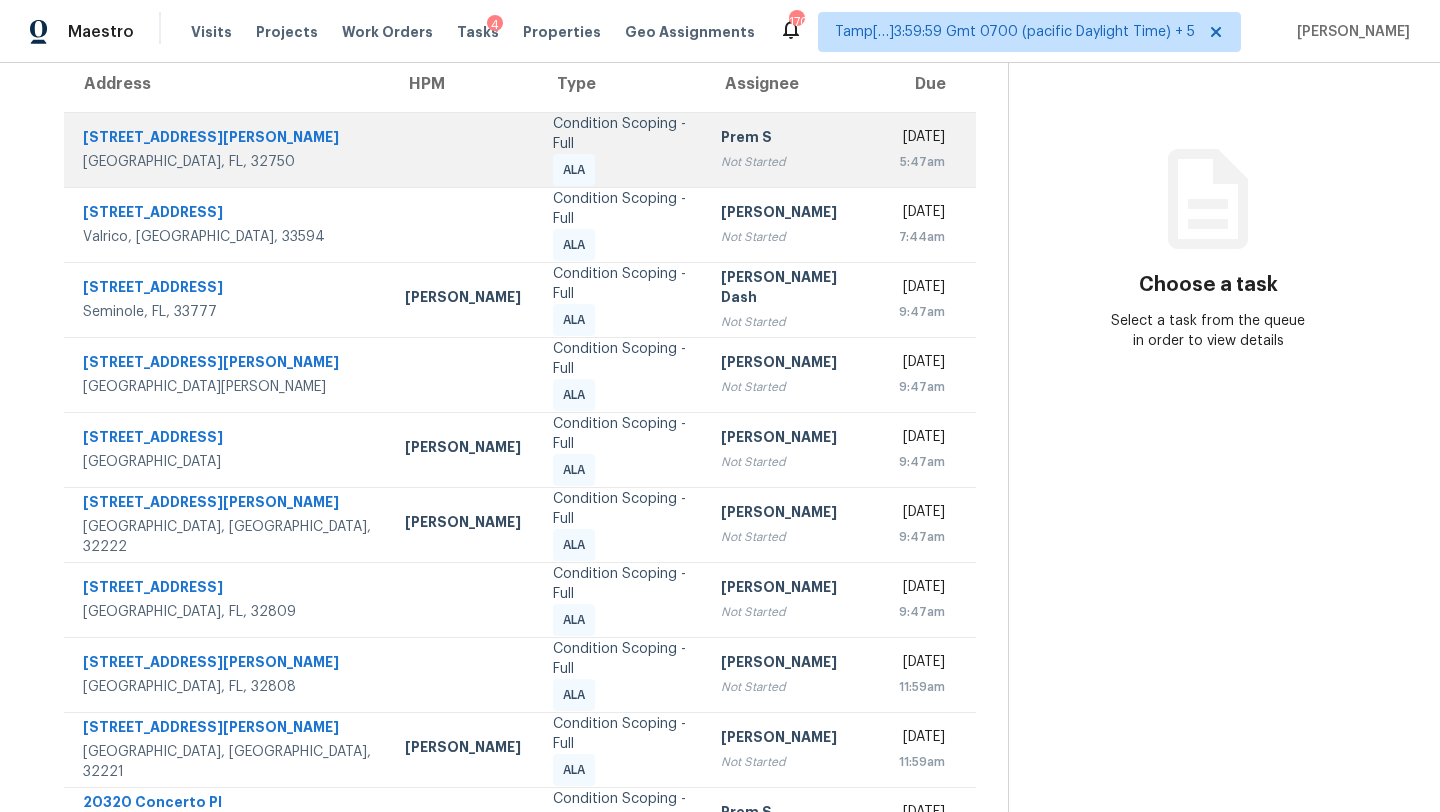 click on "Condition Scoping - Full ALA" at bounding box center (621, 150) 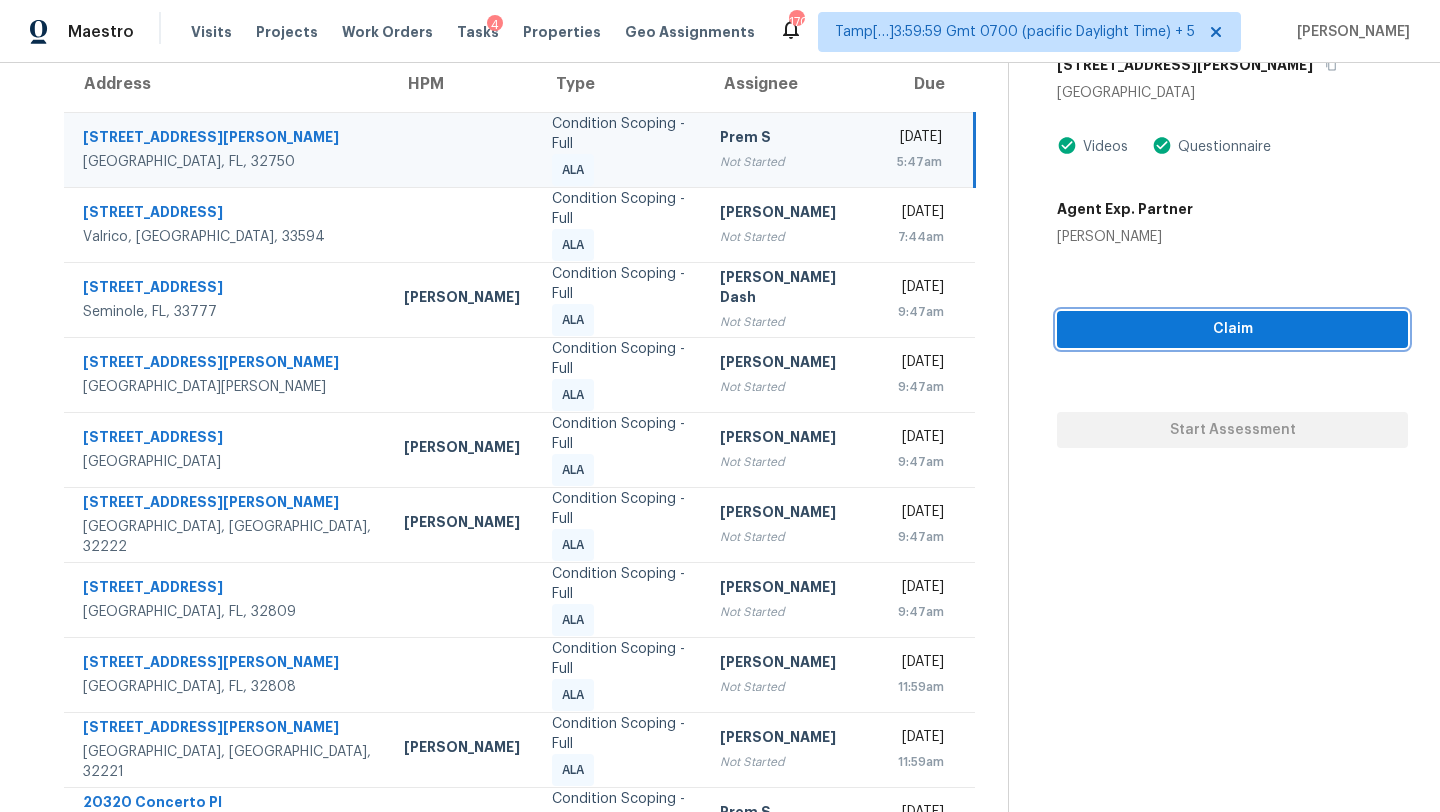 click on "Claim" at bounding box center [1232, 329] 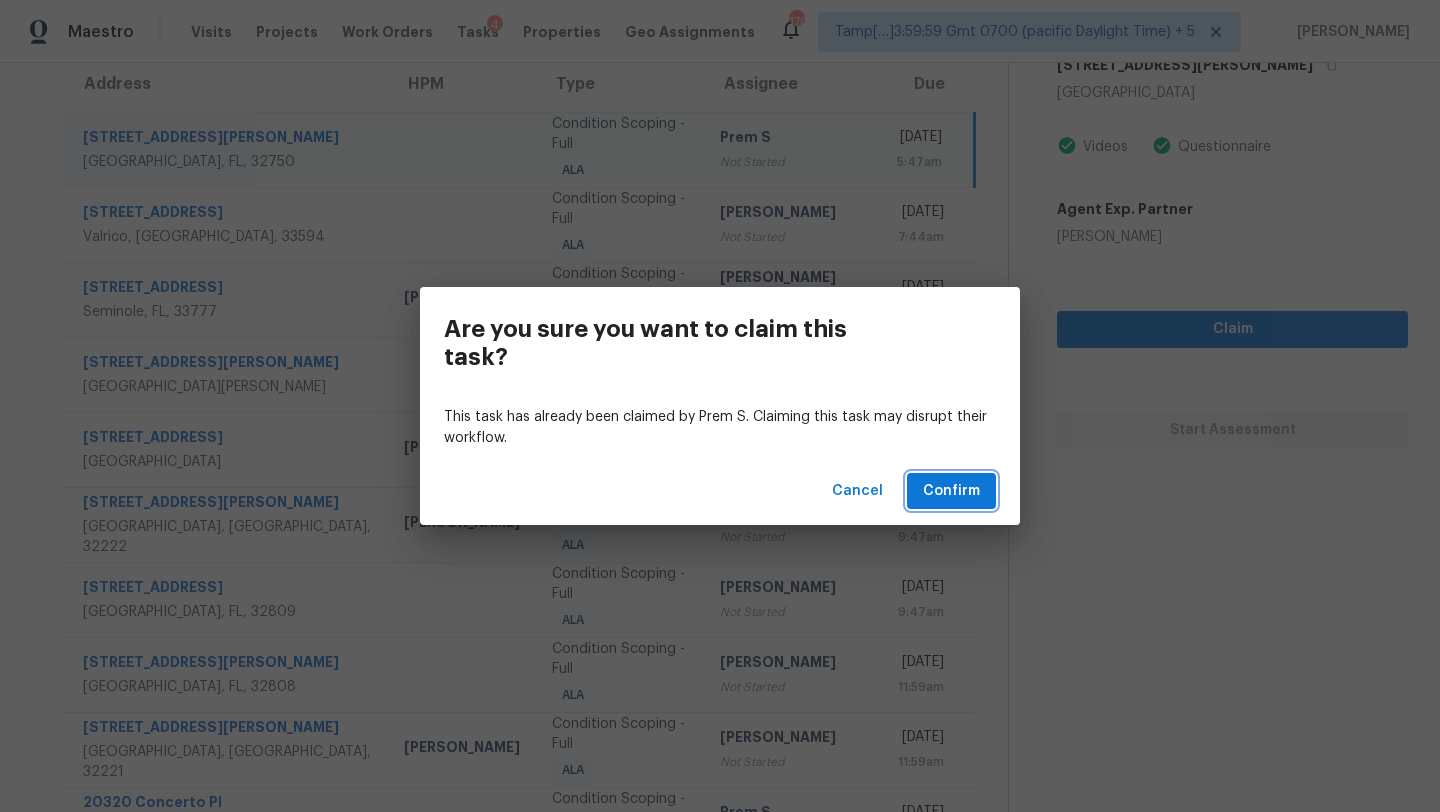 click on "Confirm" at bounding box center (951, 491) 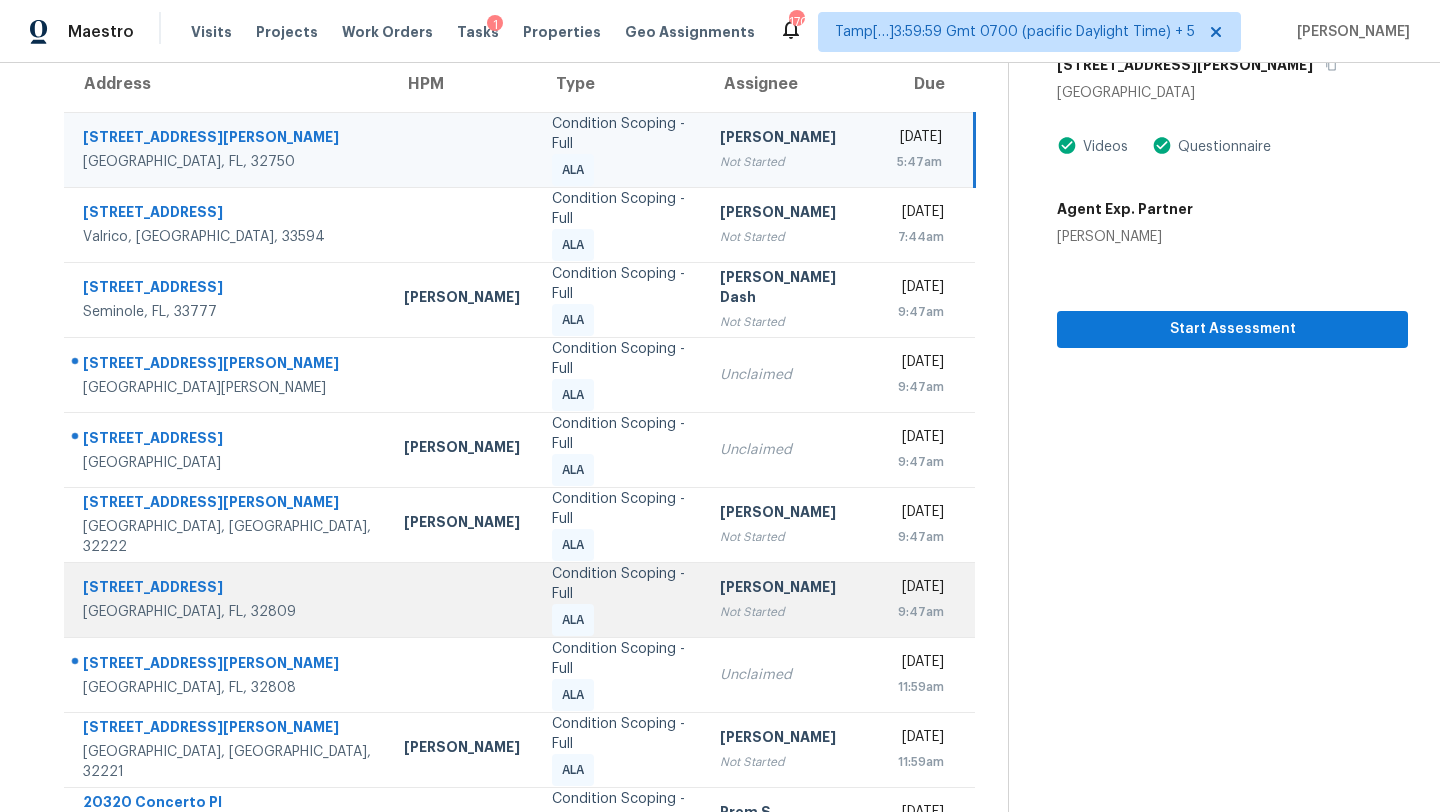 click on "[STREET_ADDRESS]" at bounding box center (227, 589) 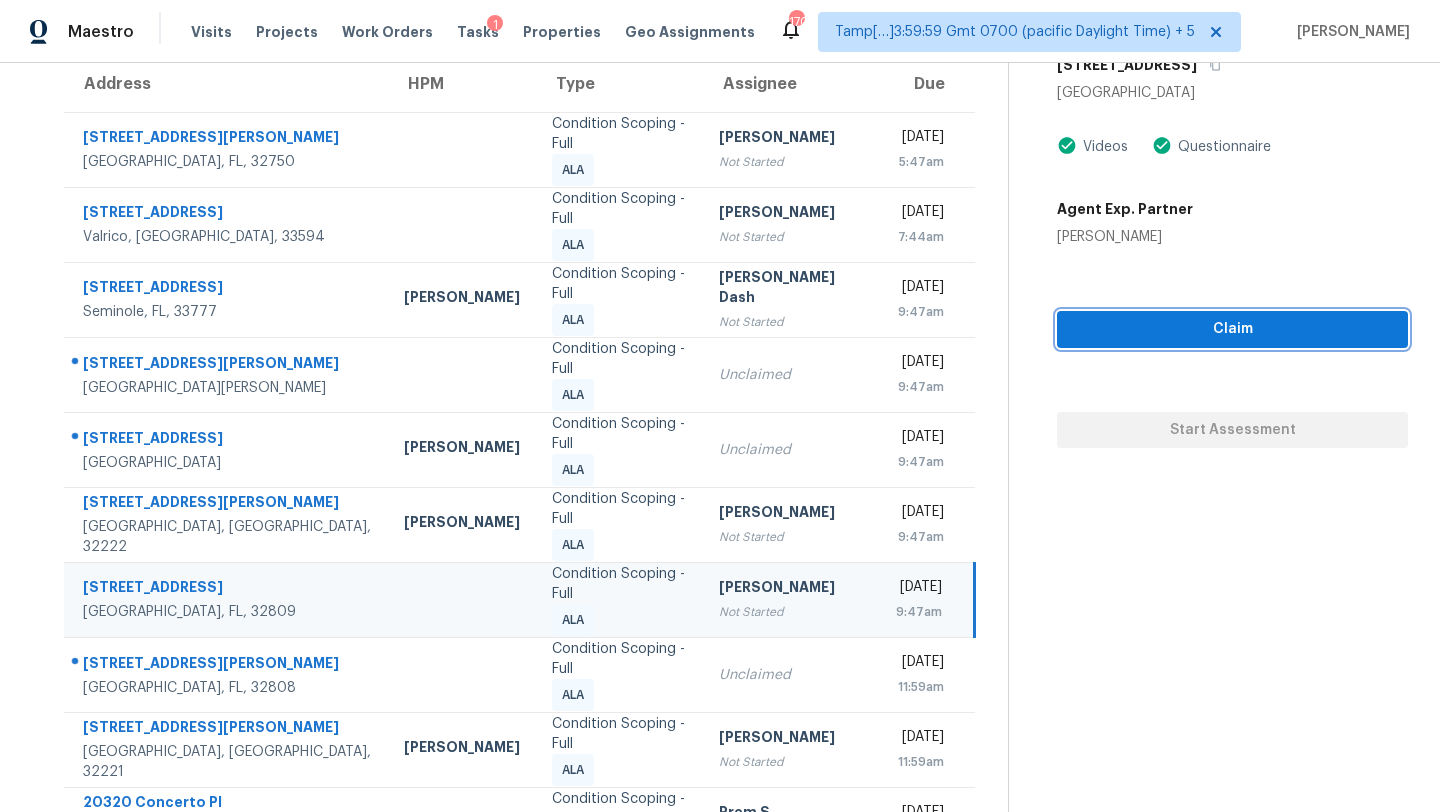 click on "Claim" at bounding box center (1232, 329) 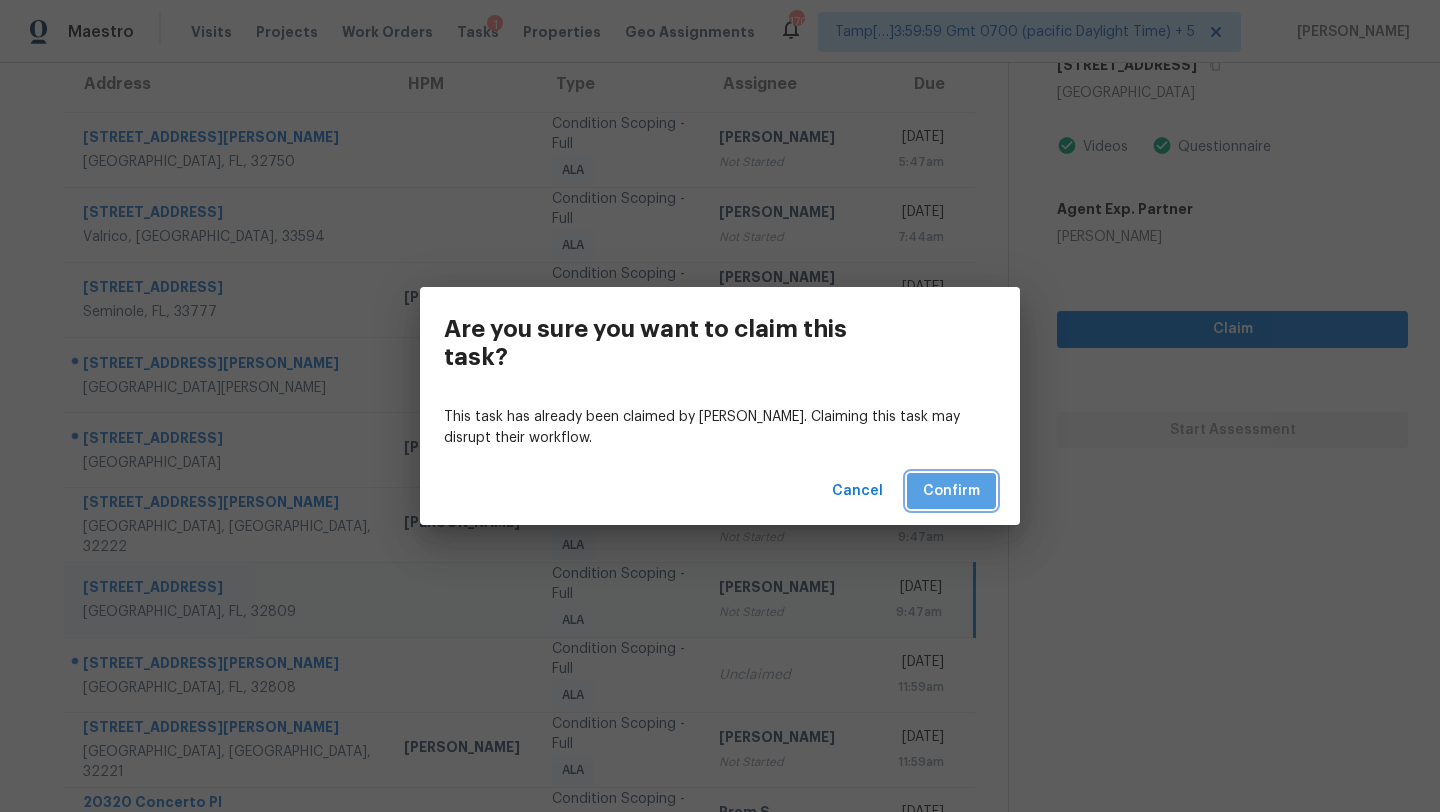 click on "Confirm" at bounding box center (951, 491) 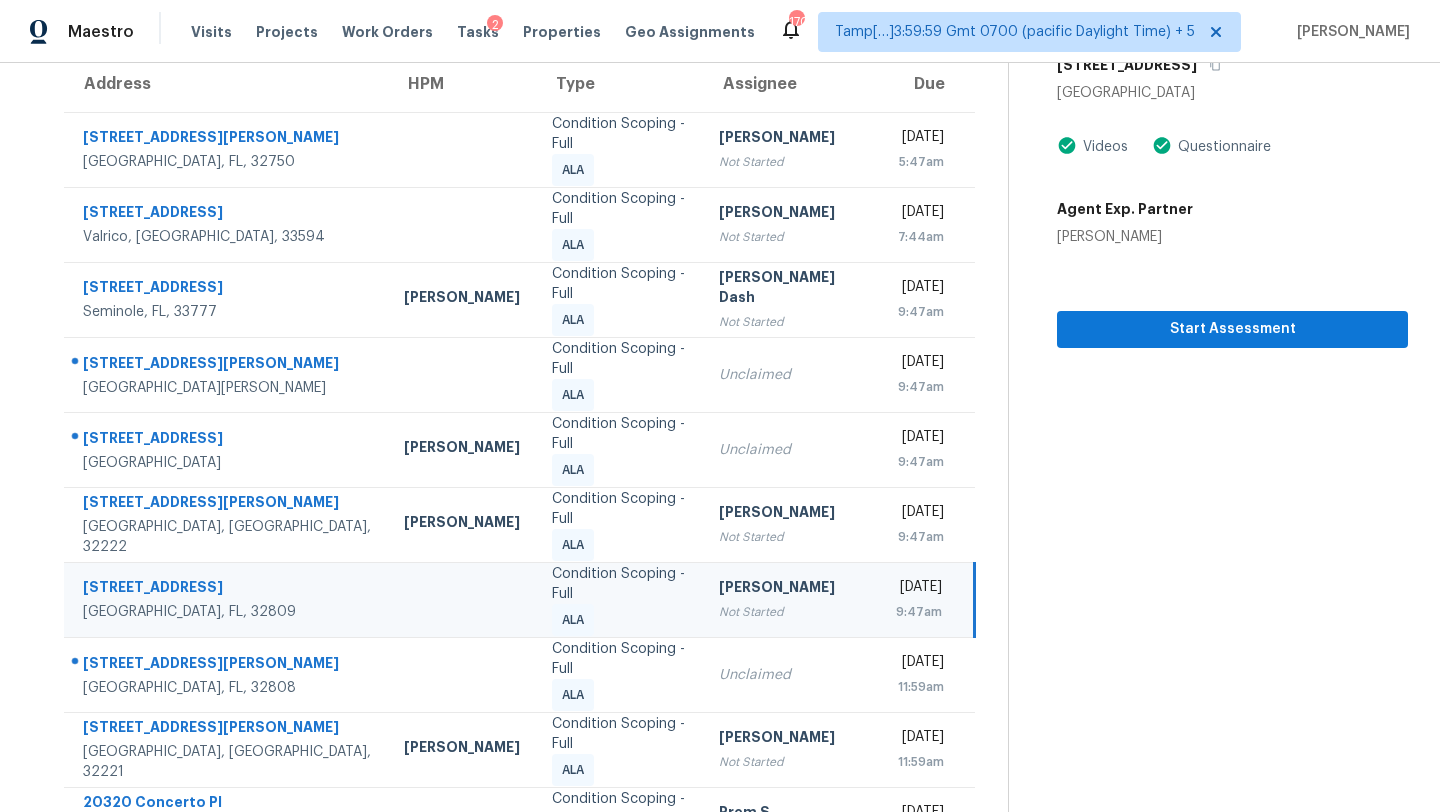 scroll, scrollTop: 229, scrollLeft: 0, axis: vertical 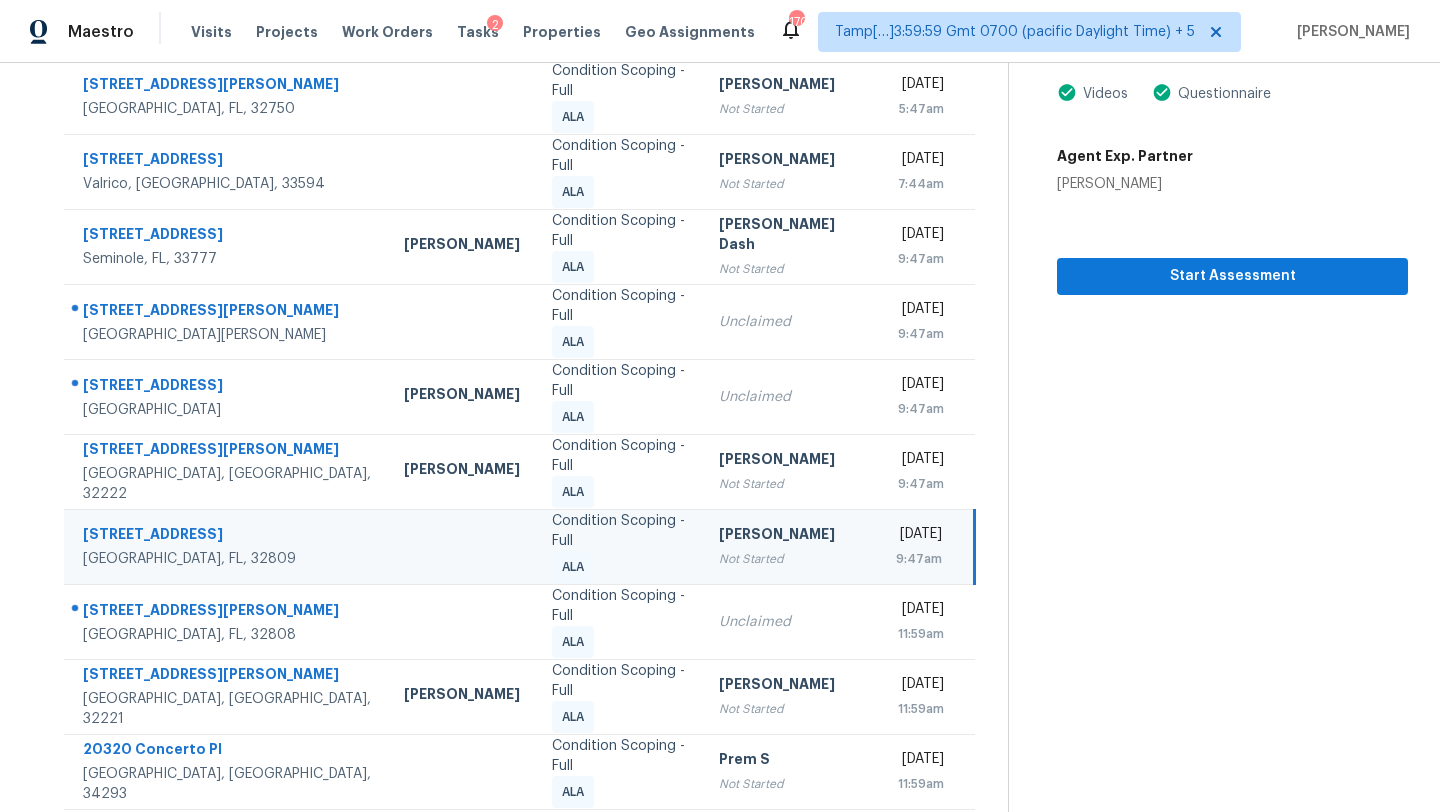 click 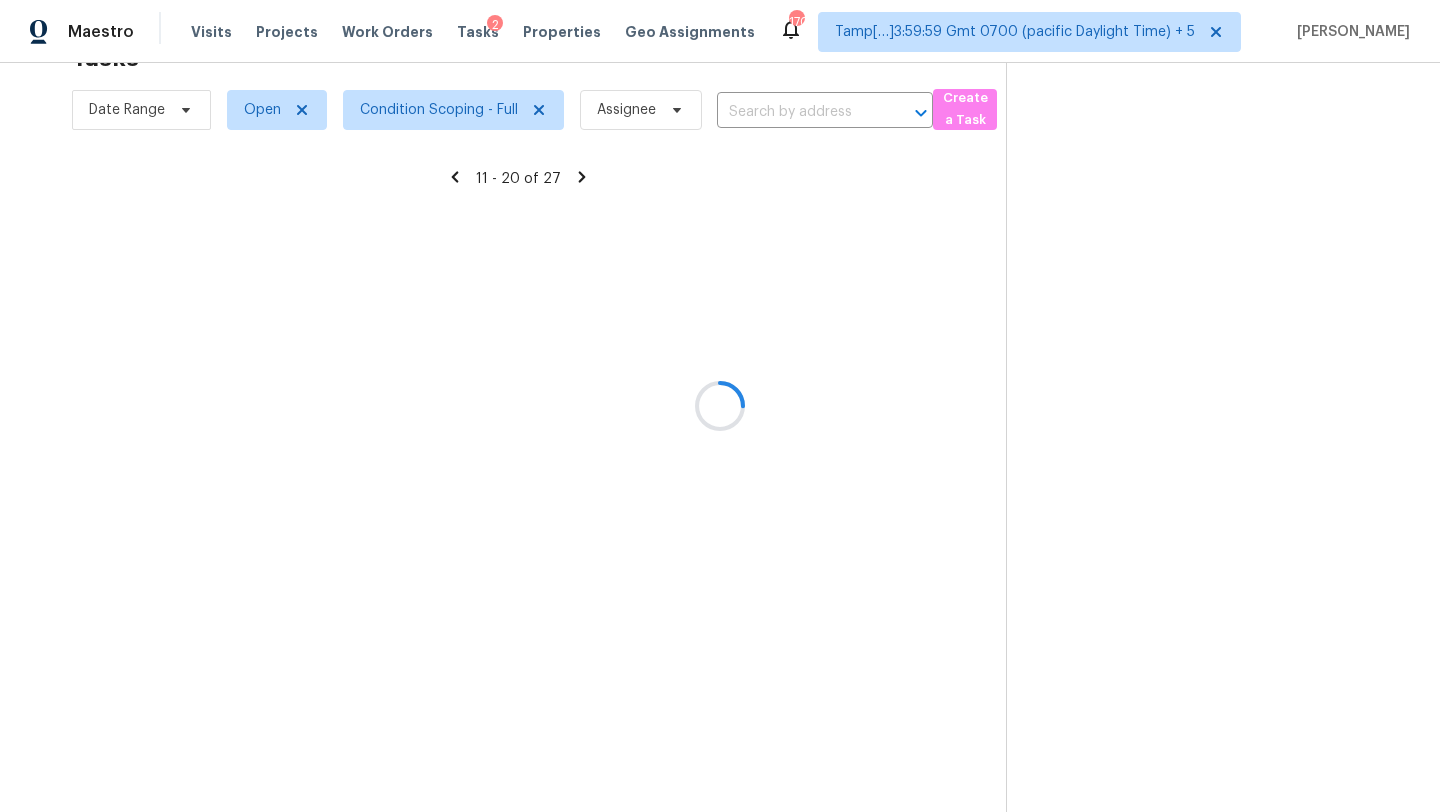 scroll, scrollTop: 229, scrollLeft: 0, axis: vertical 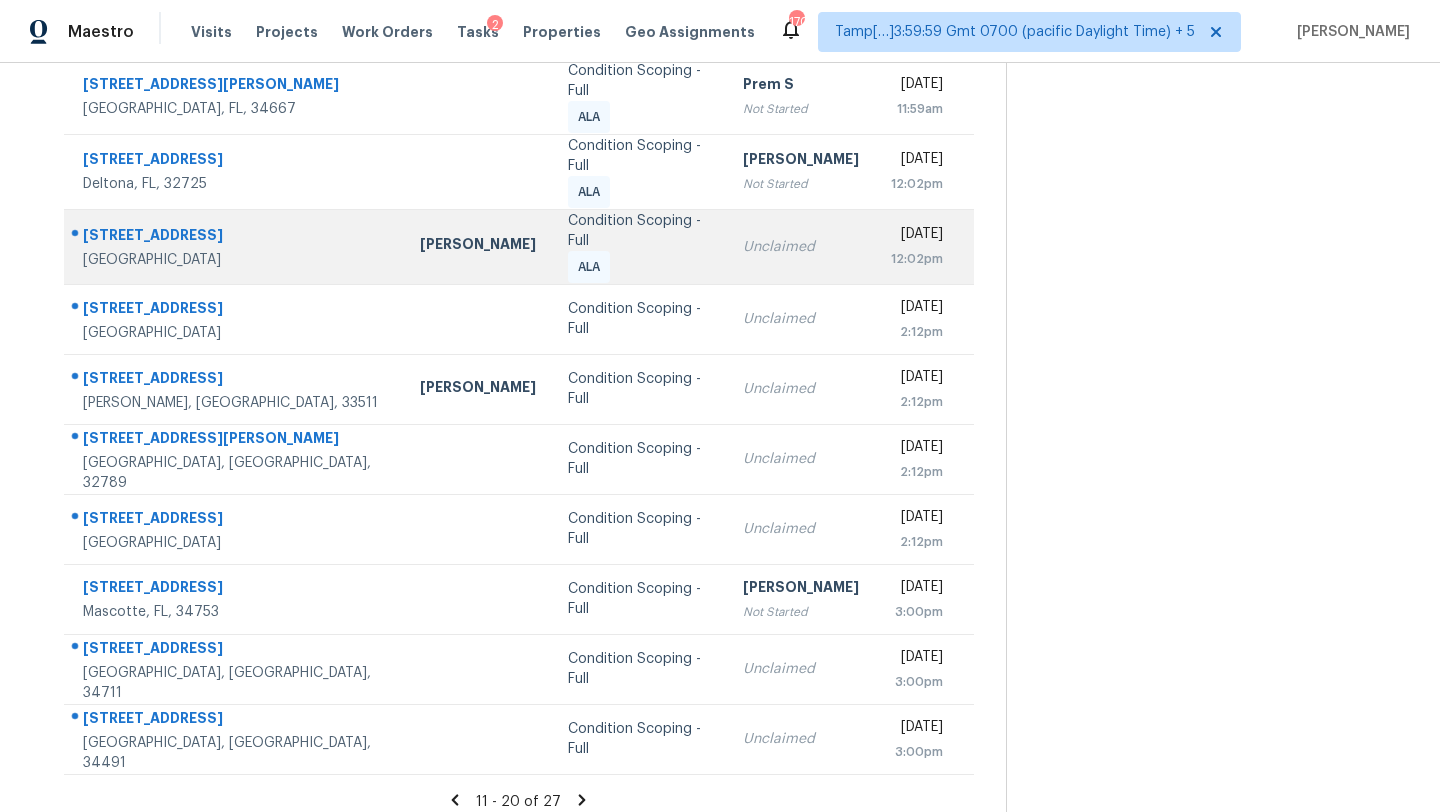 click on "William Sparks" at bounding box center [478, 246] 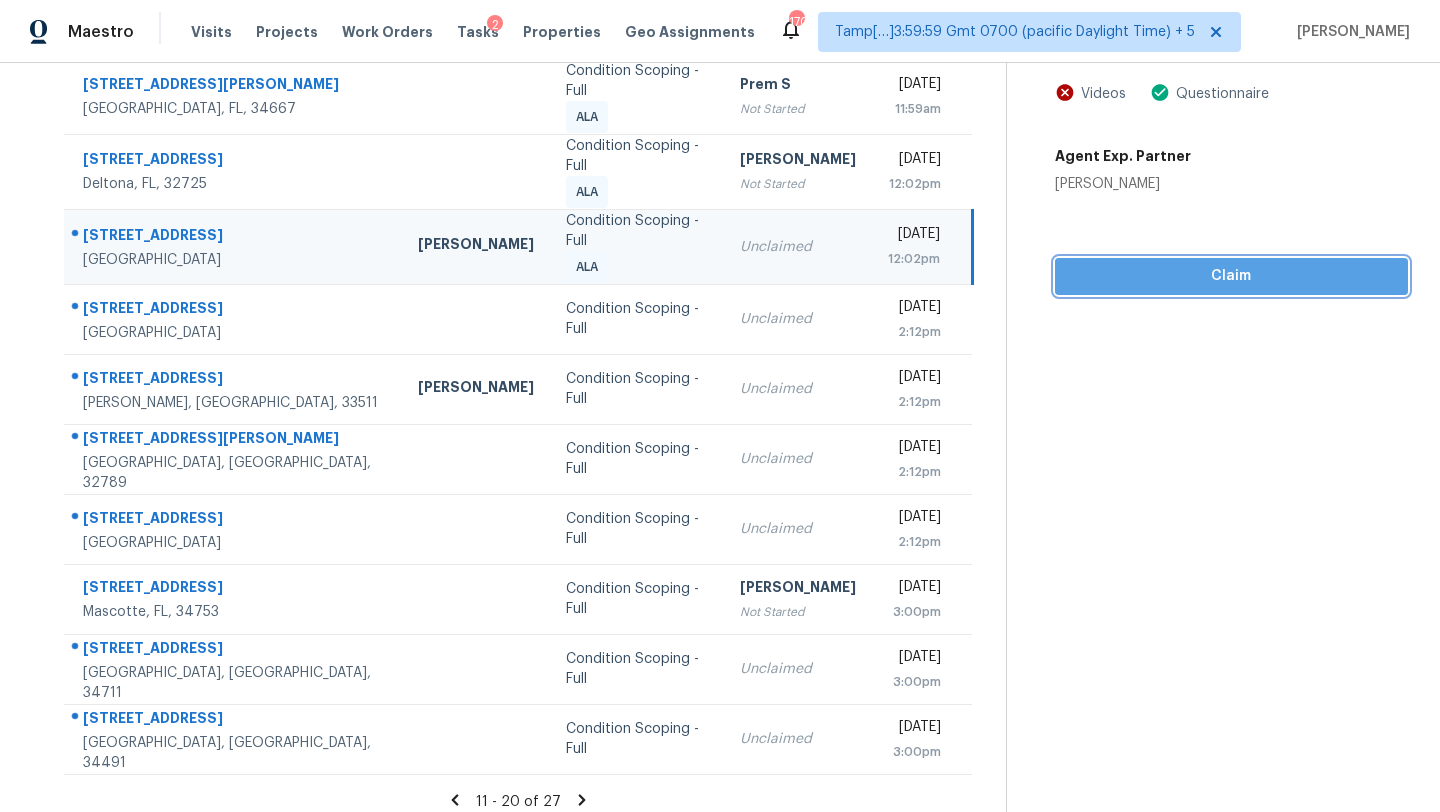 click on "Claim" at bounding box center [1231, 276] 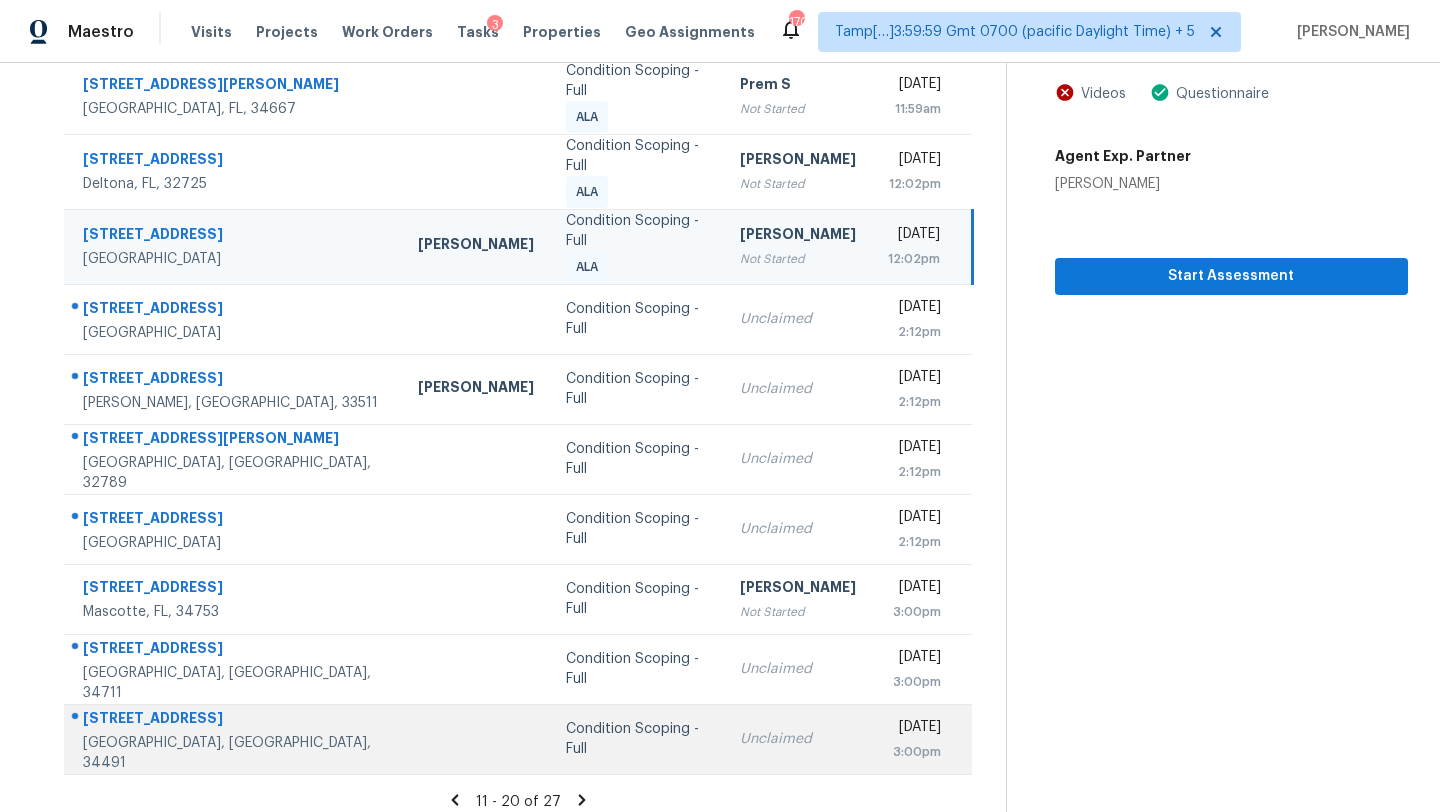 click on "Condition Scoping - Full" at bounding box center (637, 739) 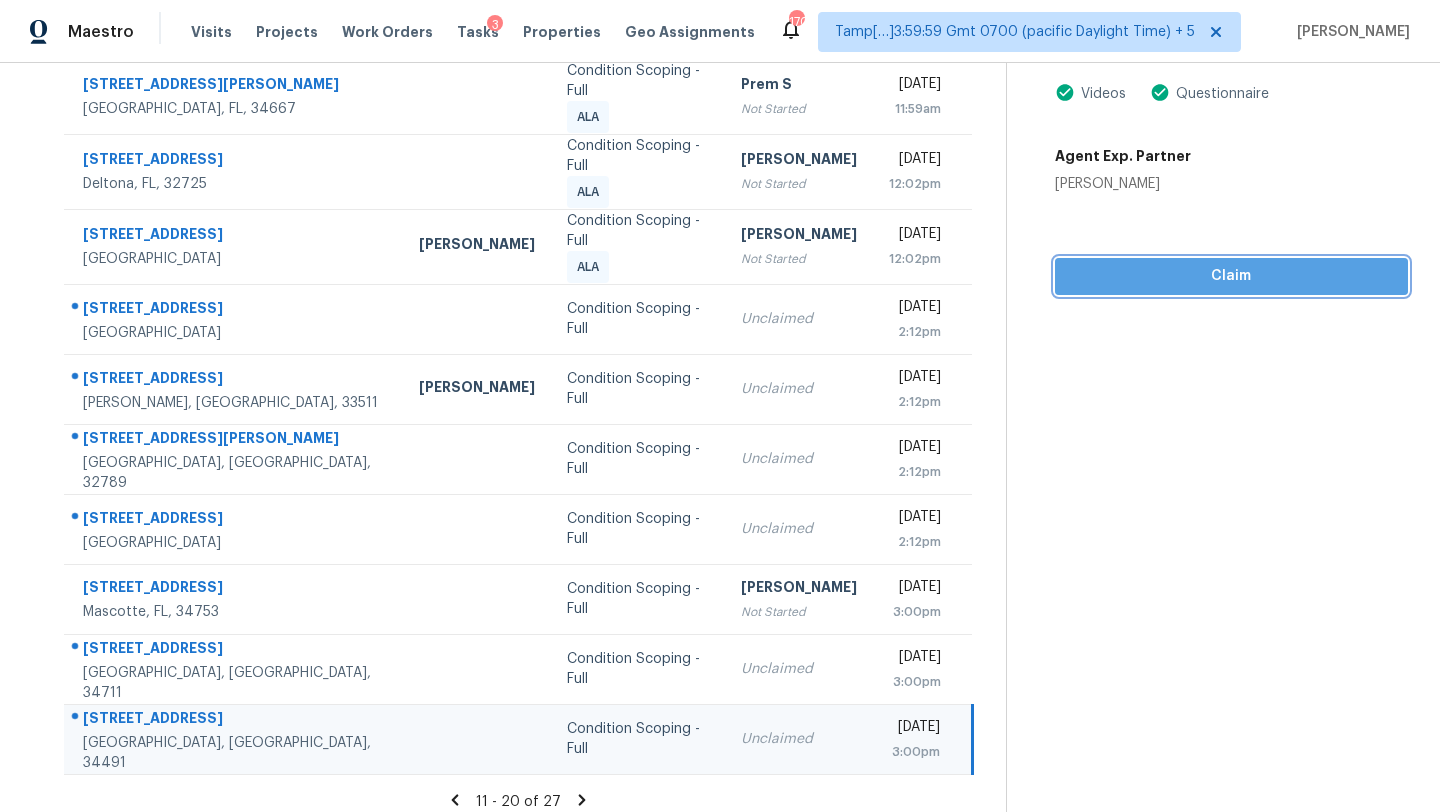 click on "Claim" at bounding box center (1231, 276) 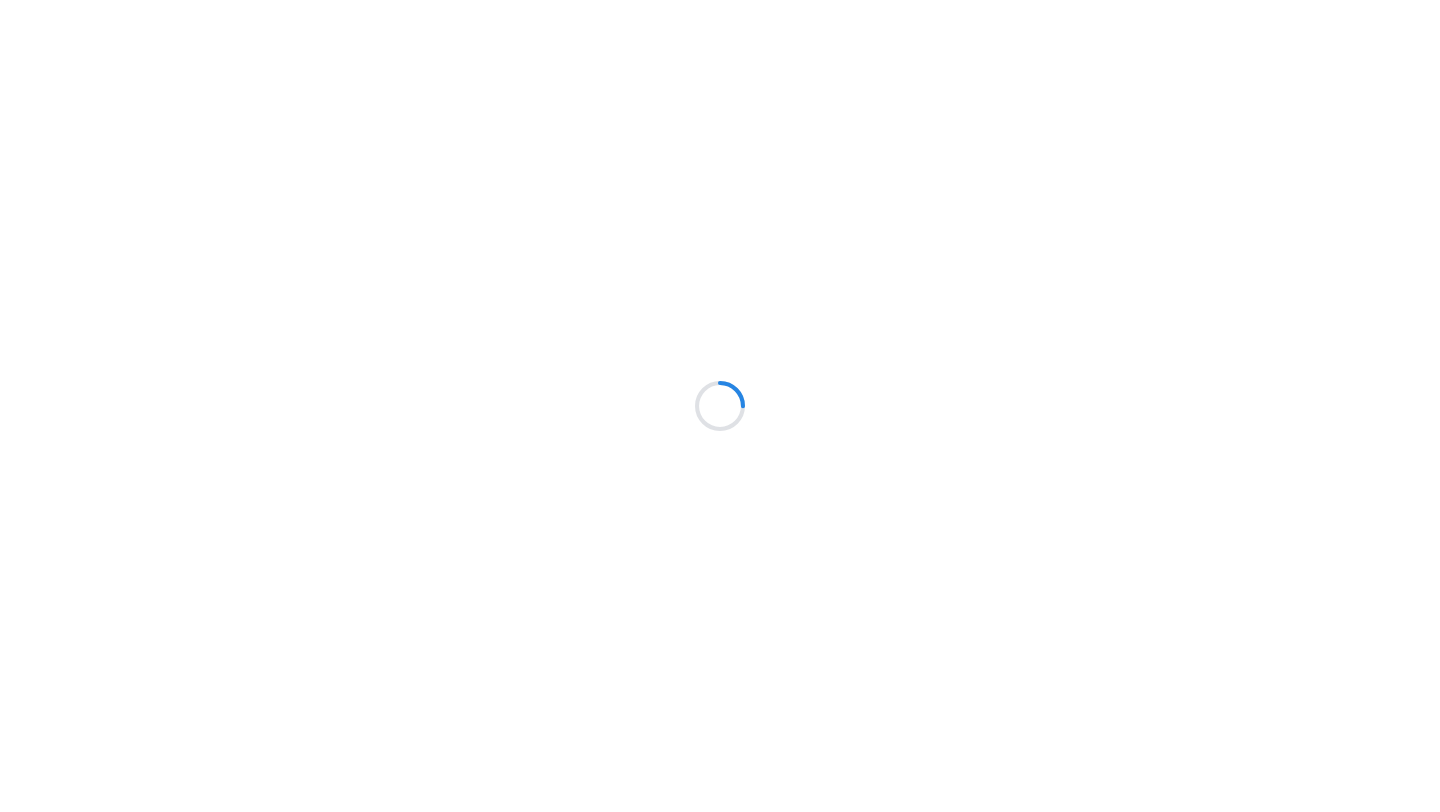 scroll, scrollTop: 0, scrollLeft: 0, axis: both 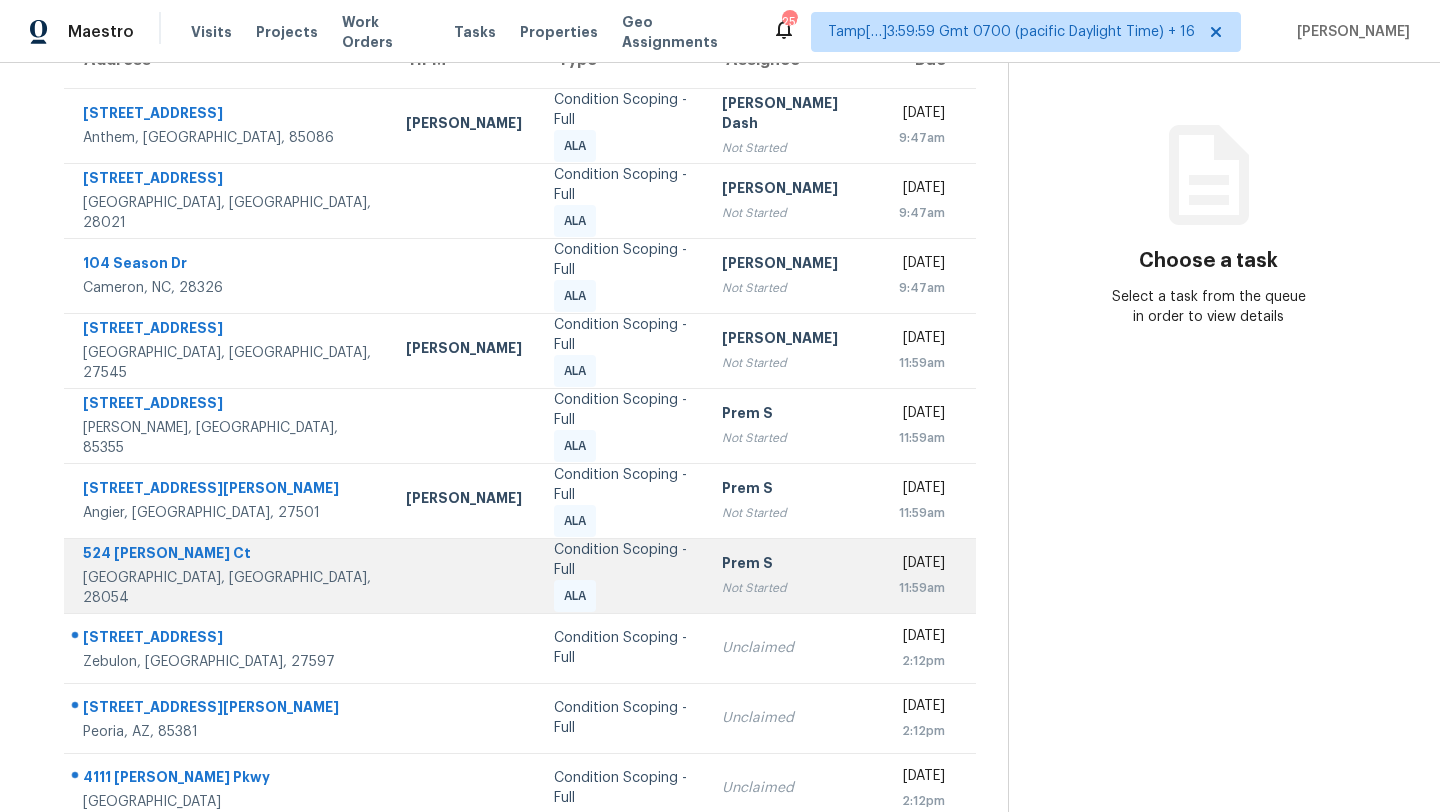 click on "Condition Scoping - Full" at bounding box center [622, 560] 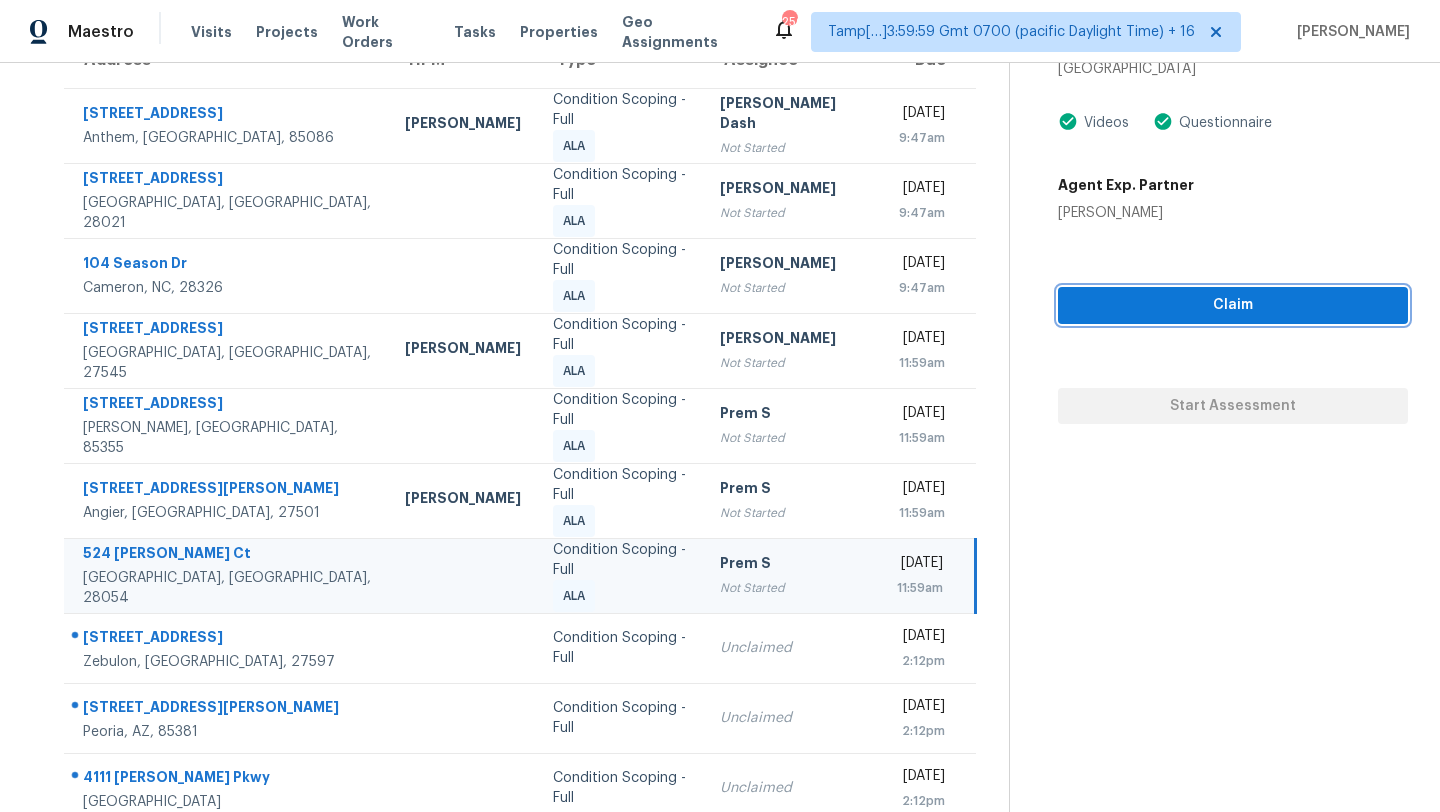 click on "Claim" at bounding box center (1233, 305) 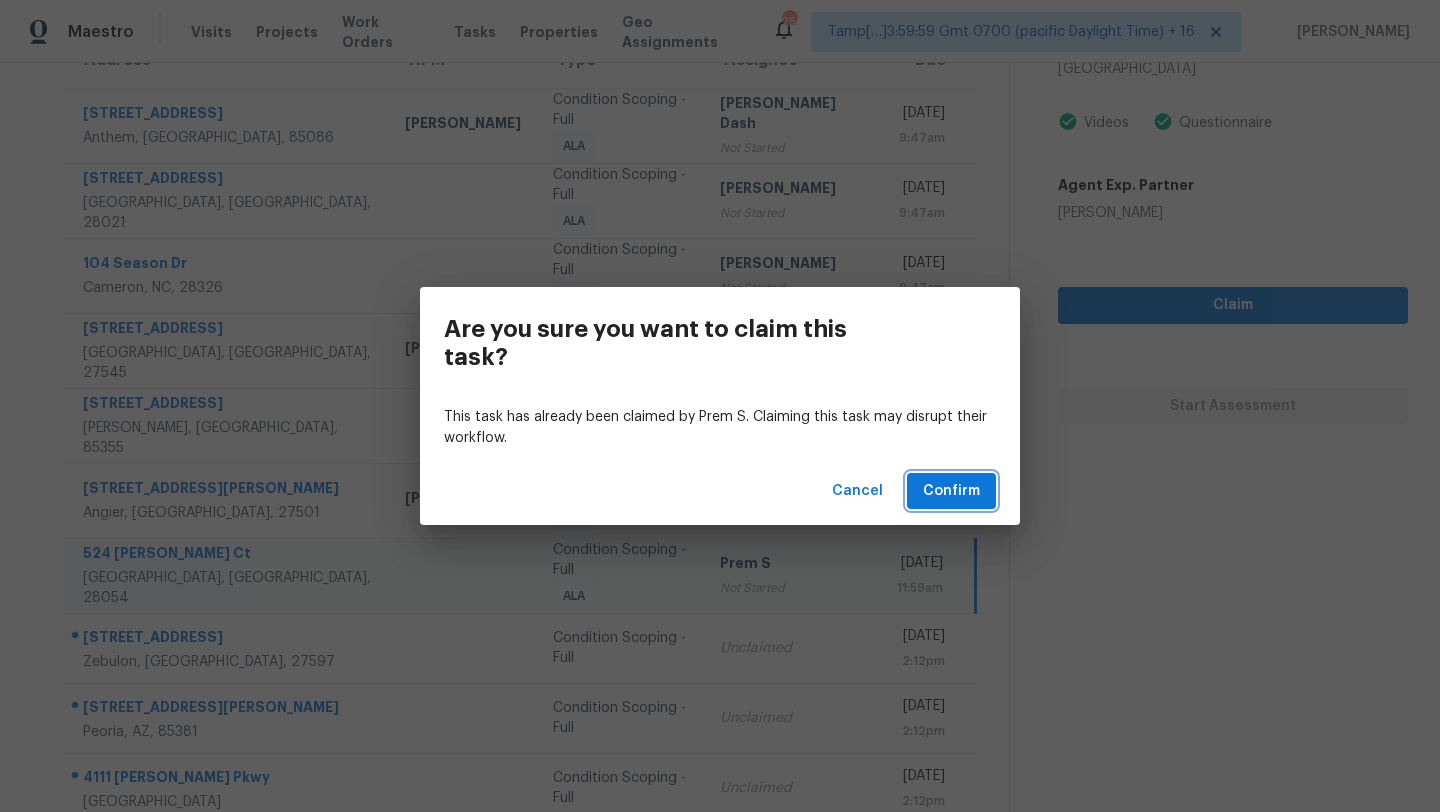 click on "Confirm" at bounding box center (951, 491) 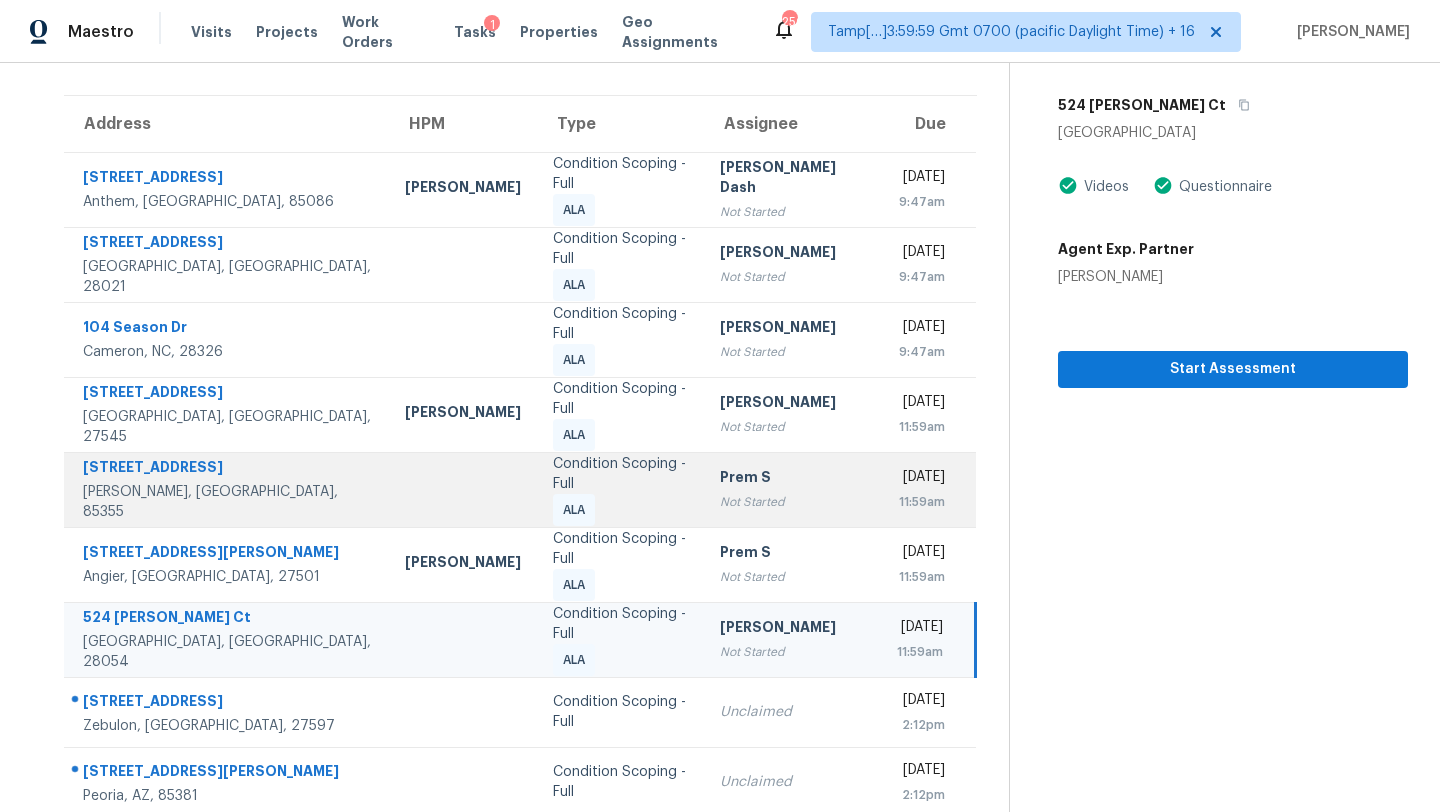 scroll, scrollTop: 102, scrollLeft: 0, axis: vertical 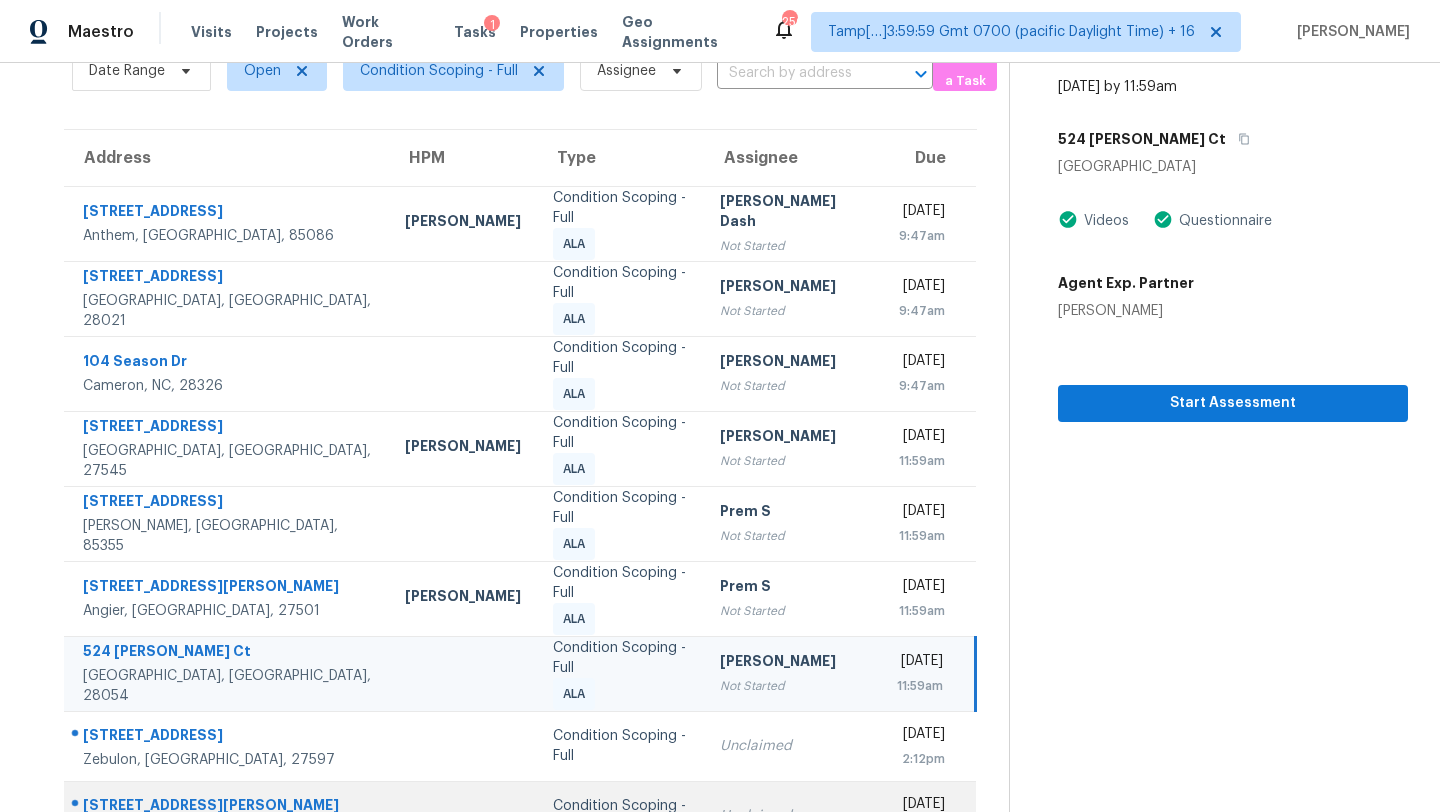 click on "Condition Scoping - Full" at bounding box center (620, 816) 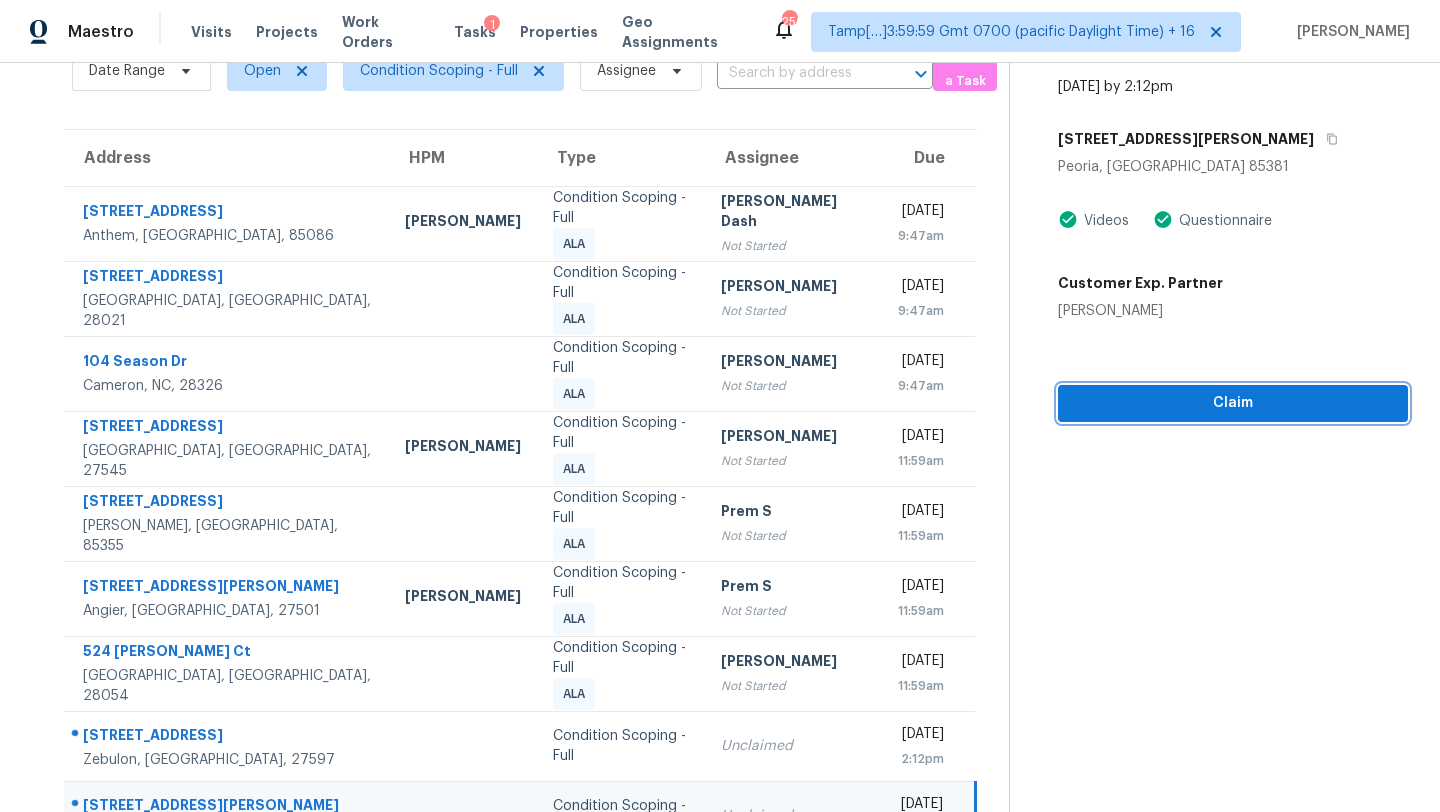 click on "Claim" at bounding box center [1233, 403] 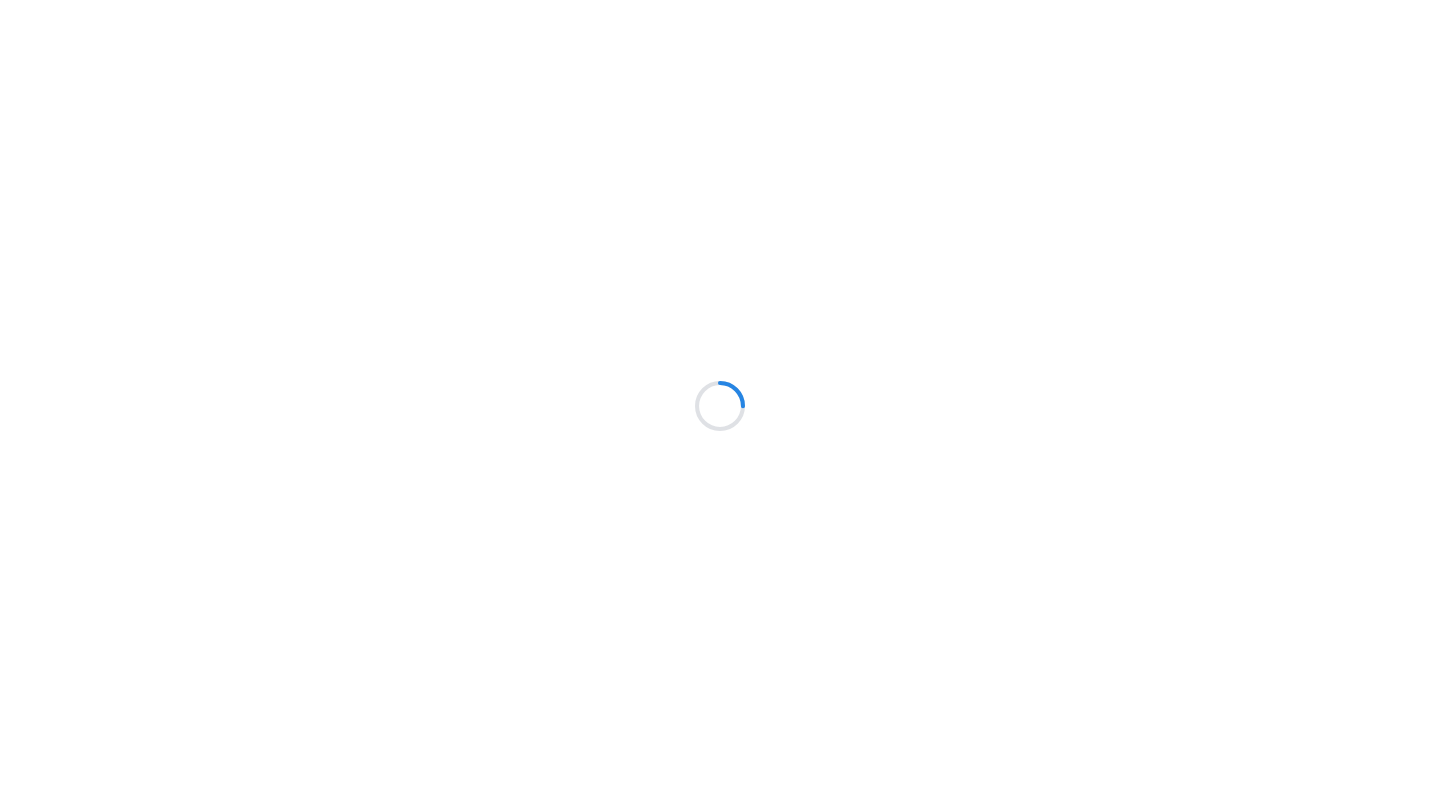 scroll, scrollTop: 0, scrollLeft: 0, axis: both 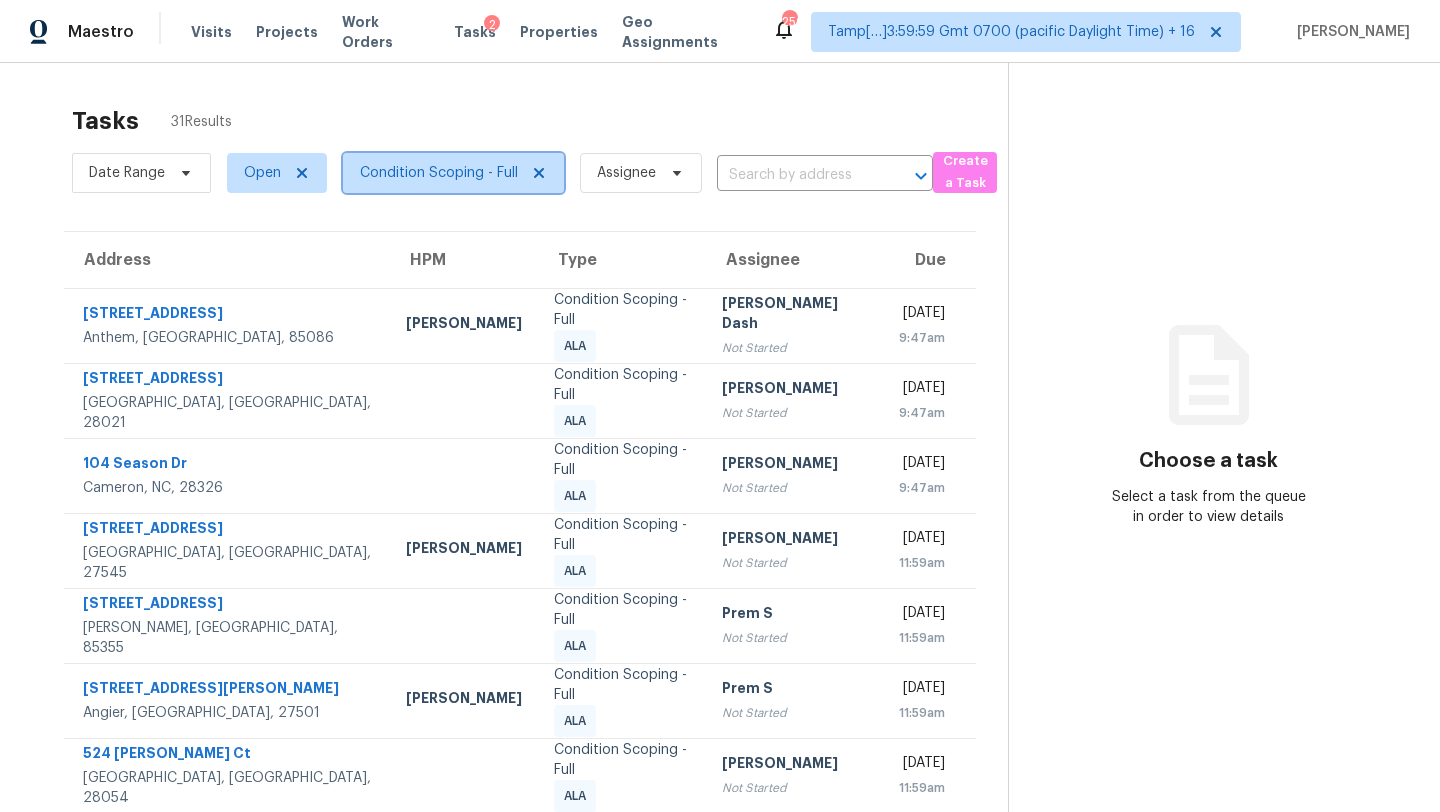 click on "Condition Scoping - Full" at bounding box center [439, 173] 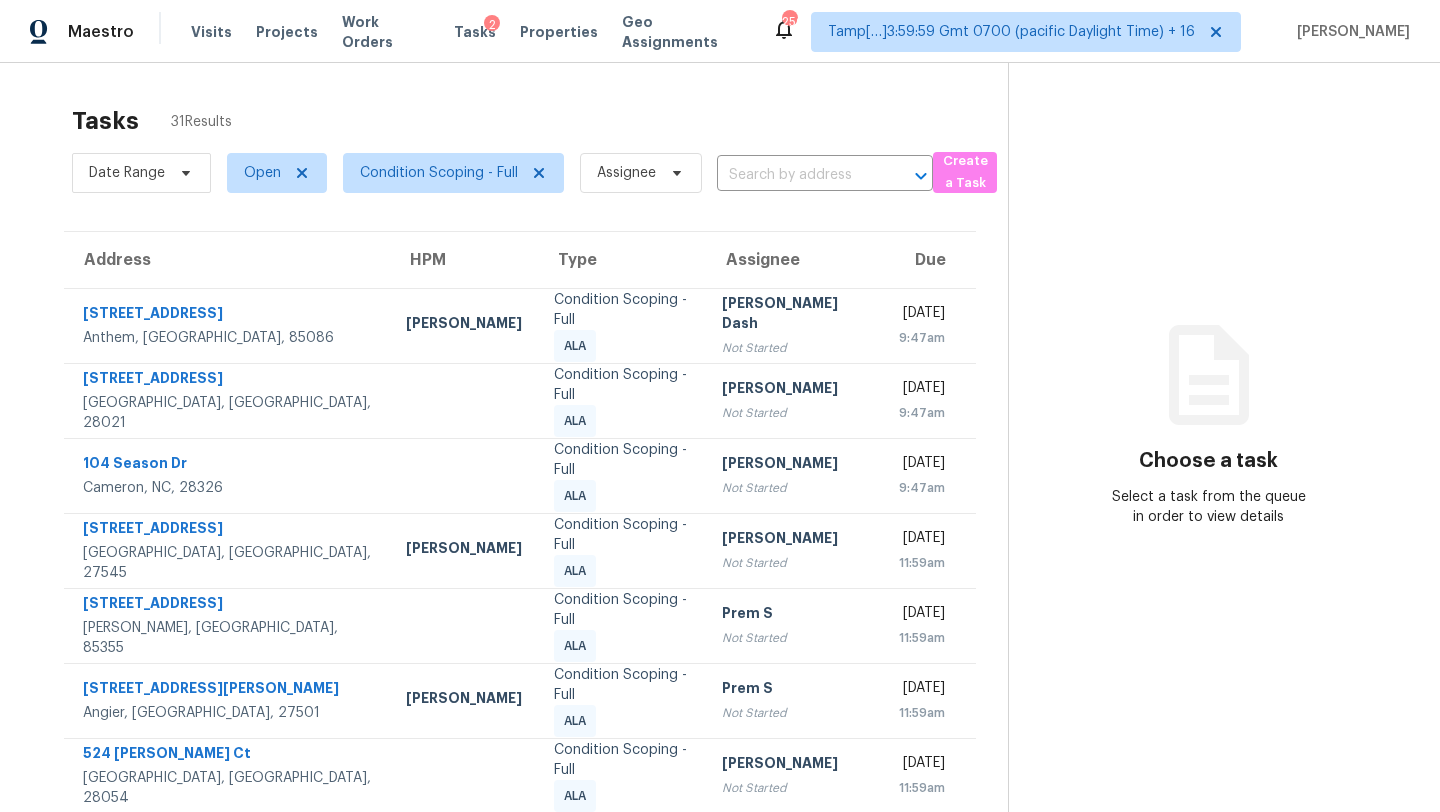 click on "Tasks 31  Results Date Range Open Condition Scoping - Full Assignee ​ Create a Task Address HPM Type Assignee Due [STREET_ADDRESS] [PERSON_NAME] Condition Scoping - Full ALA [PERSON_NAME] Dash Not Started [DATE] 9:47am [STREET_ADDRESS] Condition Scoping - Full ALA [PERSON_NAME] Not Started [DATE] 9:47am 104 Season [PERSON_NAME], [GEOGRAPHIC_DATA], 28326 Condition Scoping - Full ALA [PERSON_NAME] Not Started [DATE] 9:47am 212 Spinel Ln   Knightdale, [GEOGRAPHIC_DATA], 27545 [PERSON_NAME] Condition Scoping - Full ALA [PERSON_NAME] B Not Started [DATE] 11:59am [STREET_ADDRESS][PERSON_NAME] Condition Scoping - Full ALA Prem S Not Started [DATE] 11:59am 83 [PERSON_NAME][GEOGRAPHIC_DATA][PERSON_NAME] [PERSON_NAME] Condition Scoping - Full ALA Prem S Not Started [DATE] 11:59am [STREET_ADDRESS][PERSON_NAME] Condition Scoping - Full ALA [PERSON_NAME] Not Started [DATE] 11:59am [STREET_ADDRESS] Unclaimed 2:12pm" at bounding box center [720, 570] 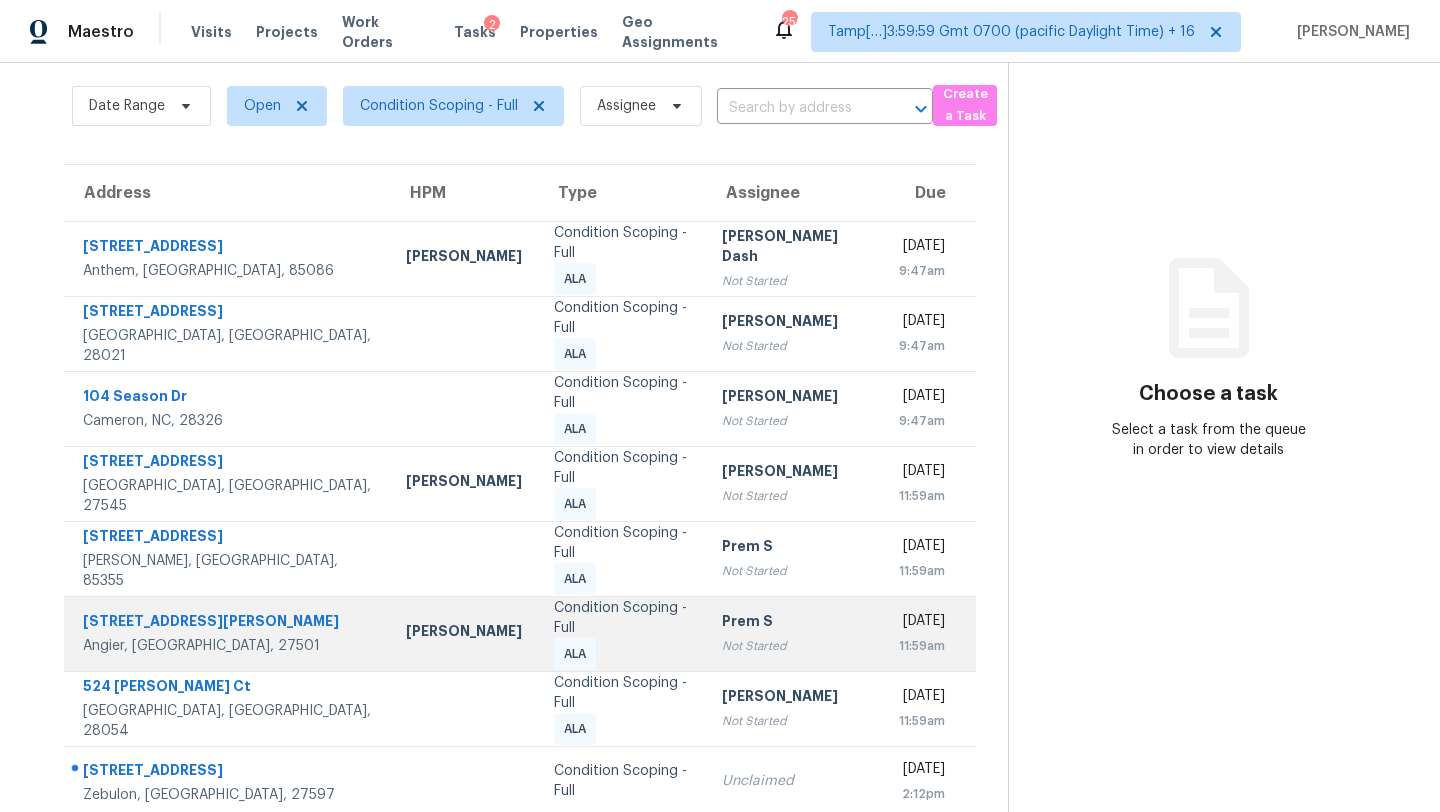 scroll, scrollTop: 229, scrollLeft: 0, axis: vertical 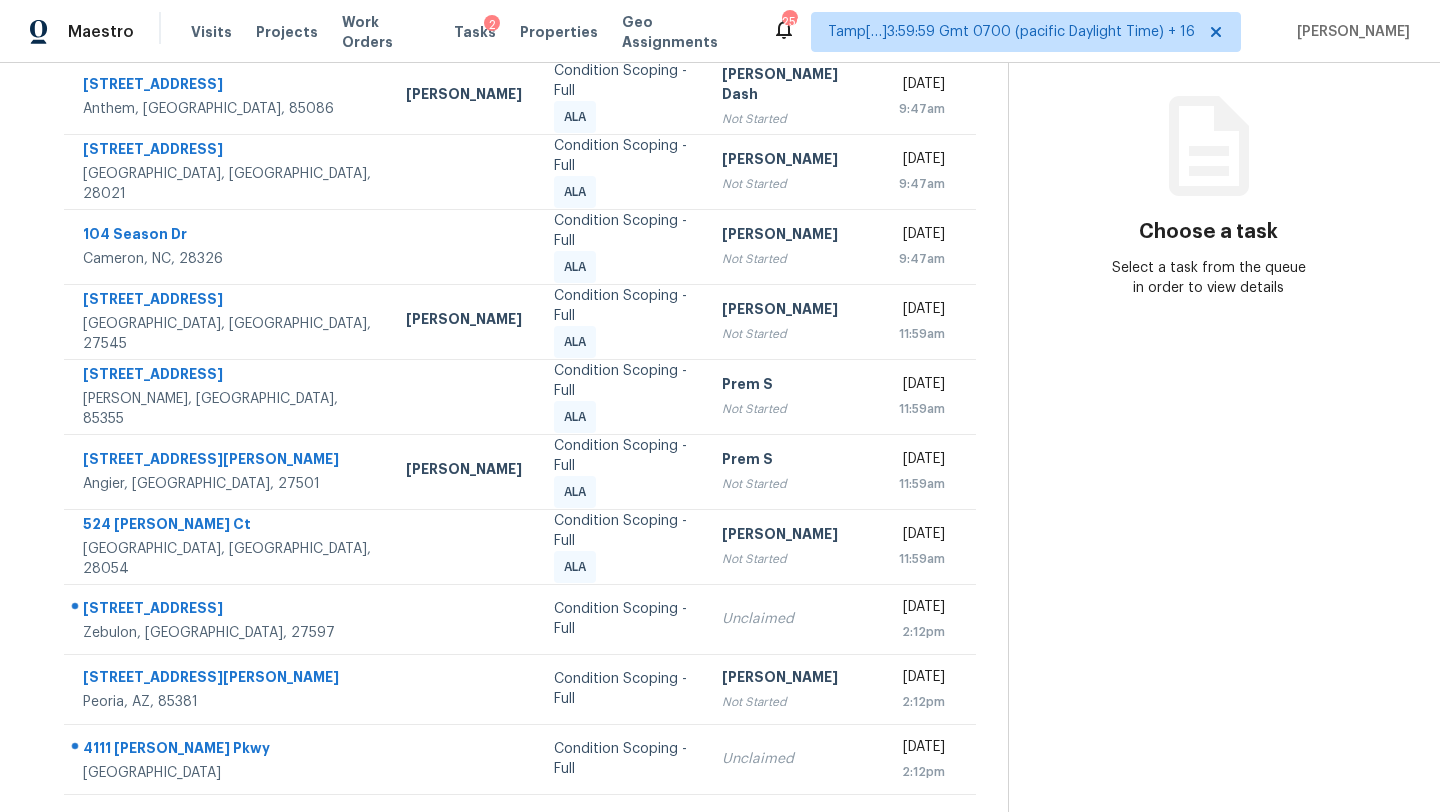 click 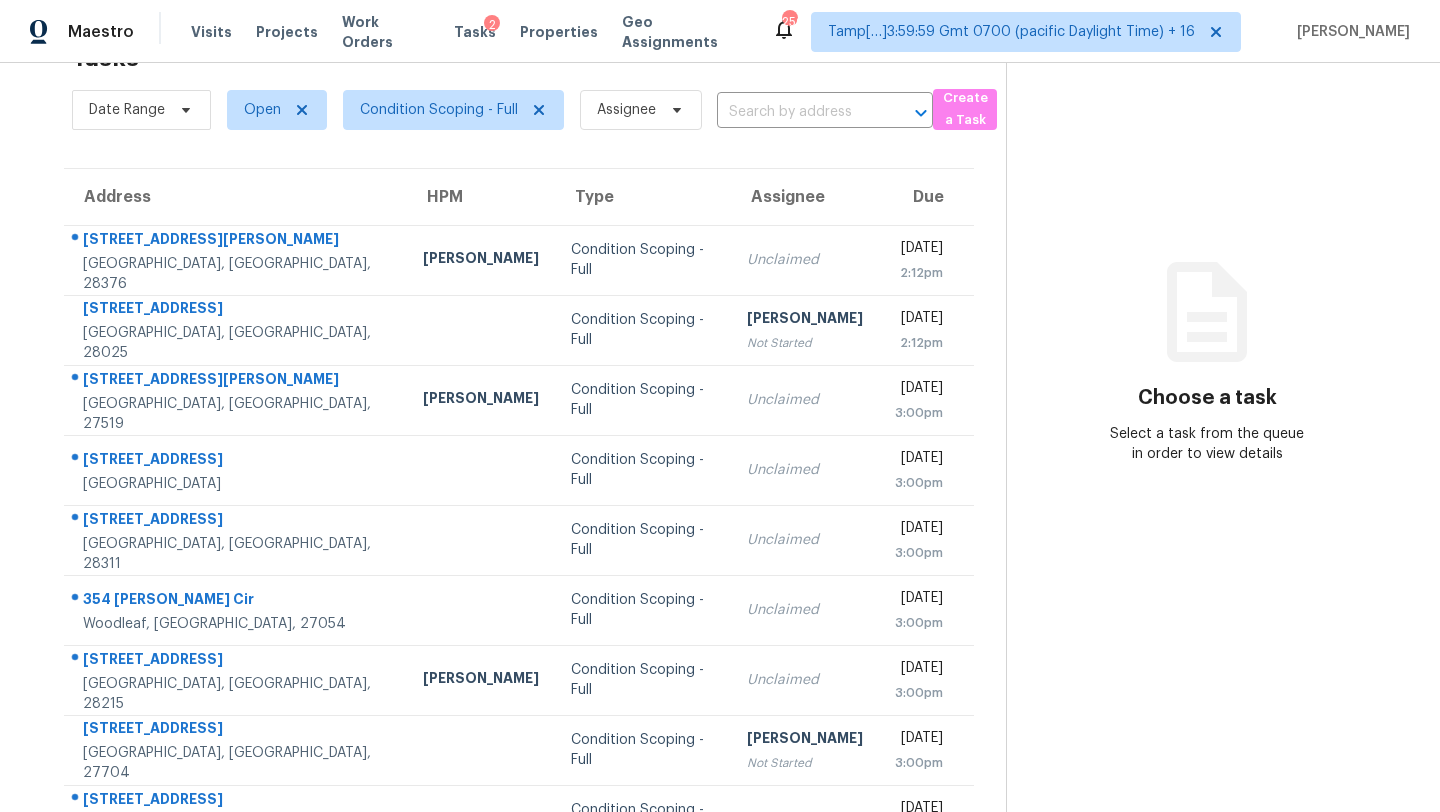 scroll, scrollTop: 229, scrollLeft: 0, axis: vertical 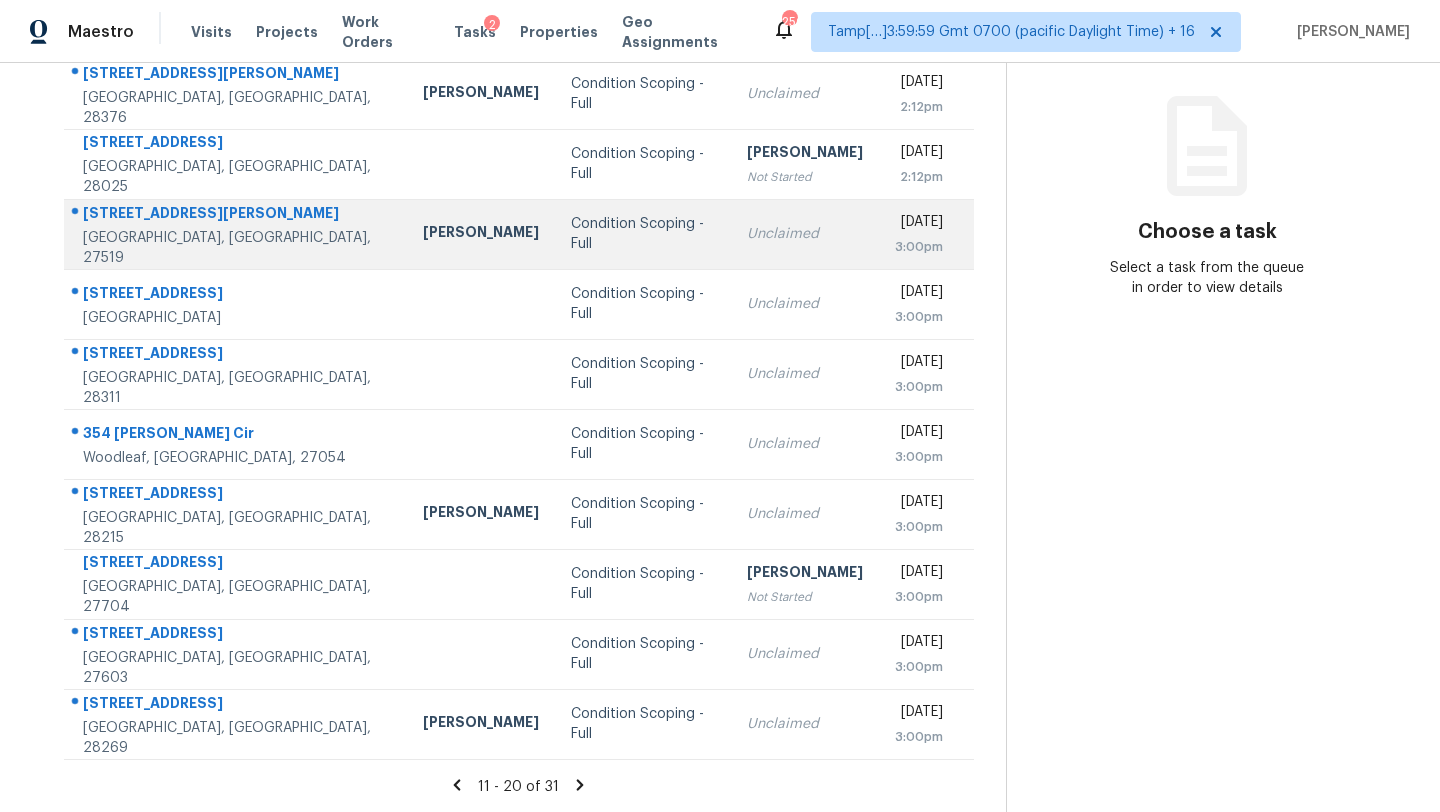 click on "[PERSON_NAME]" at bounding box center (481, 234) 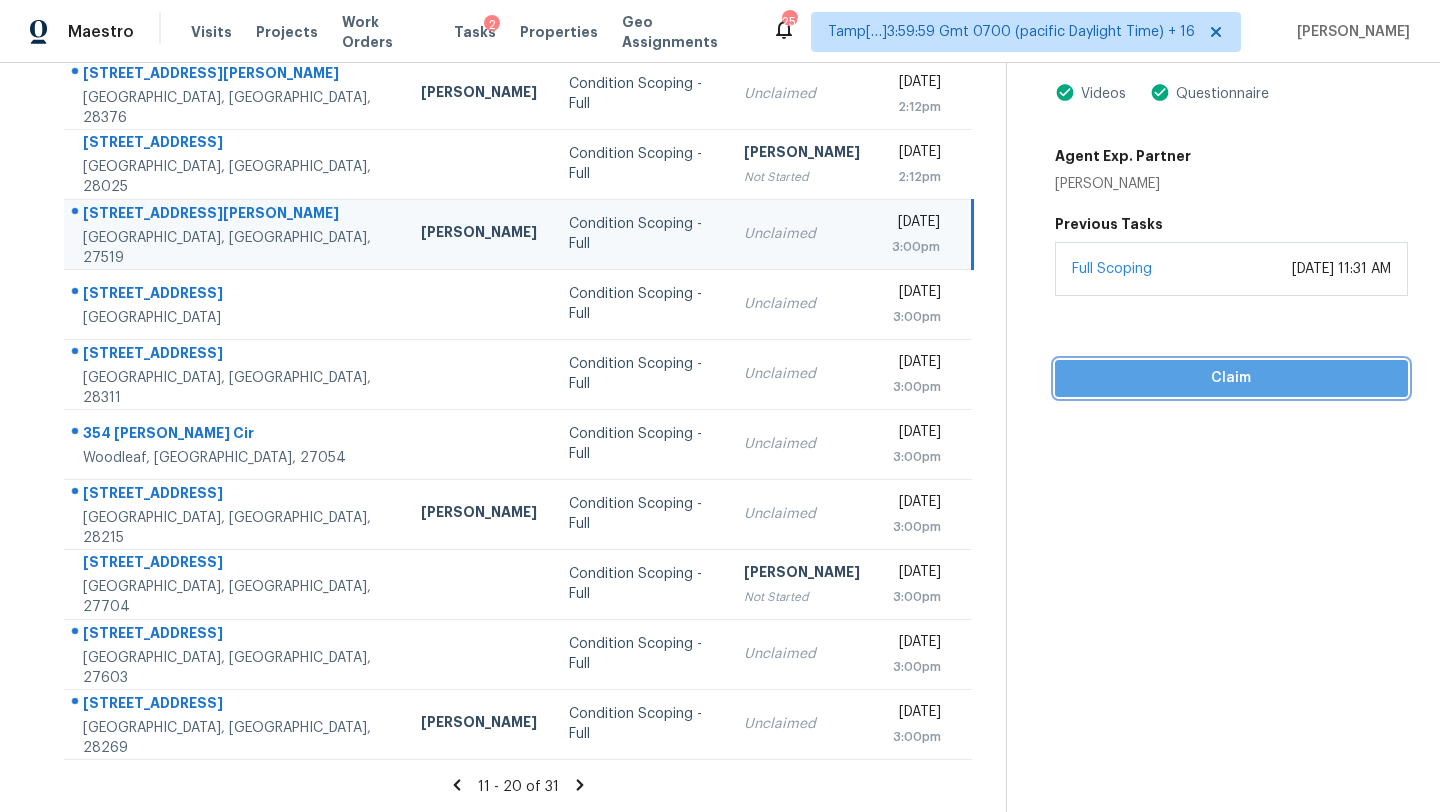 click on "Claim" at bounding box center (1231, 378) 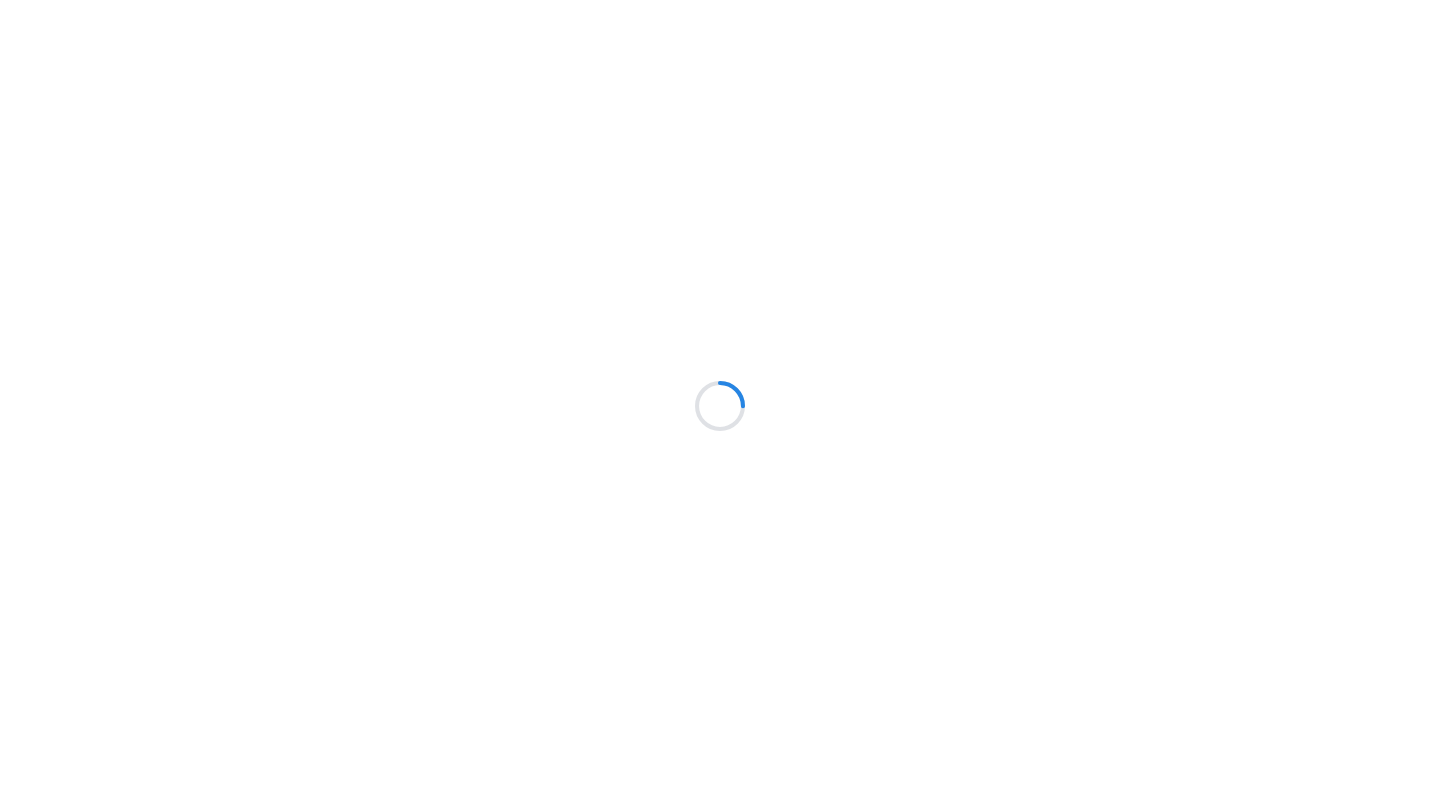 scroll, scrollTop: 0, scrollLeft: 0, axis: both 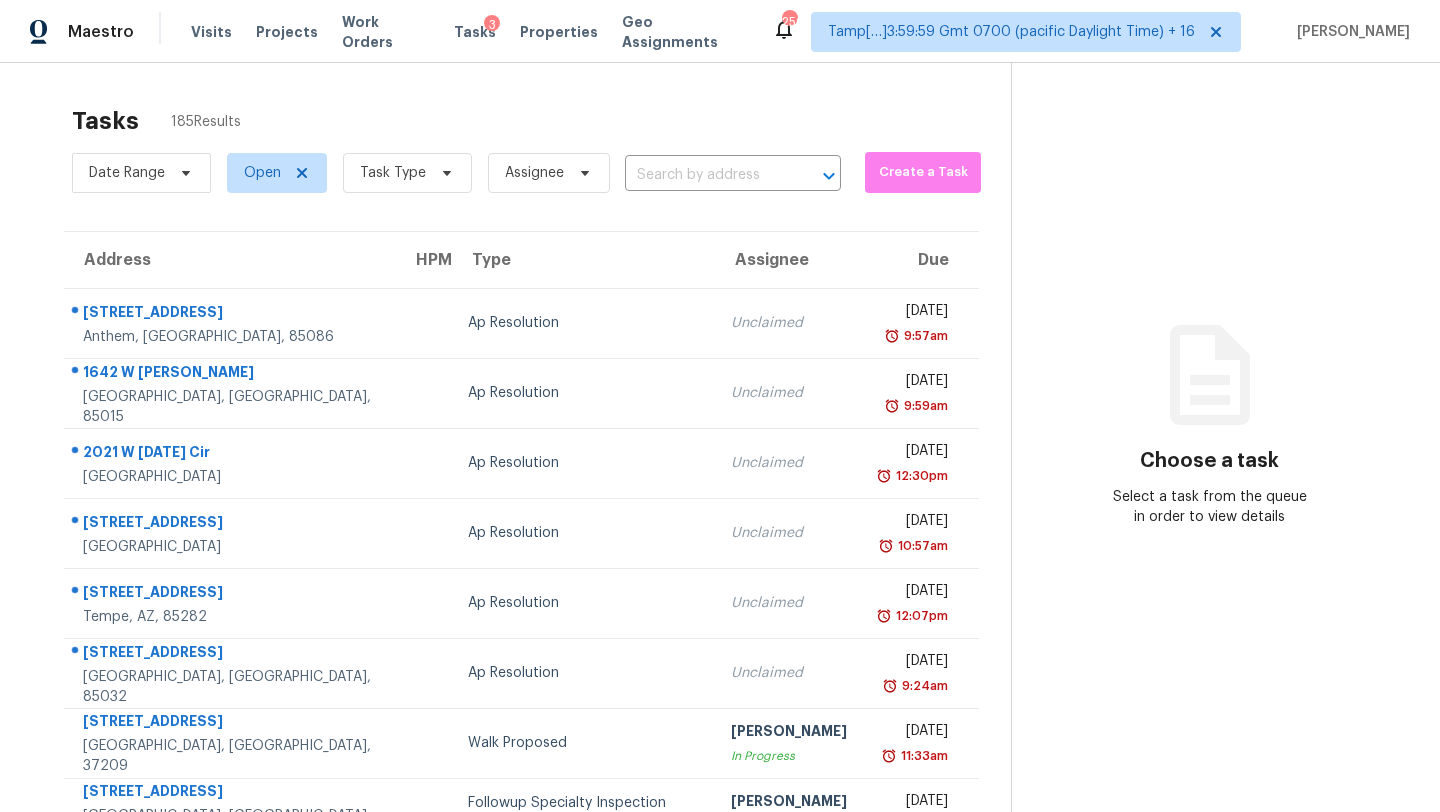 click on "Date Range Open Task Type Assignee ​" at bounding box center (456, 173) 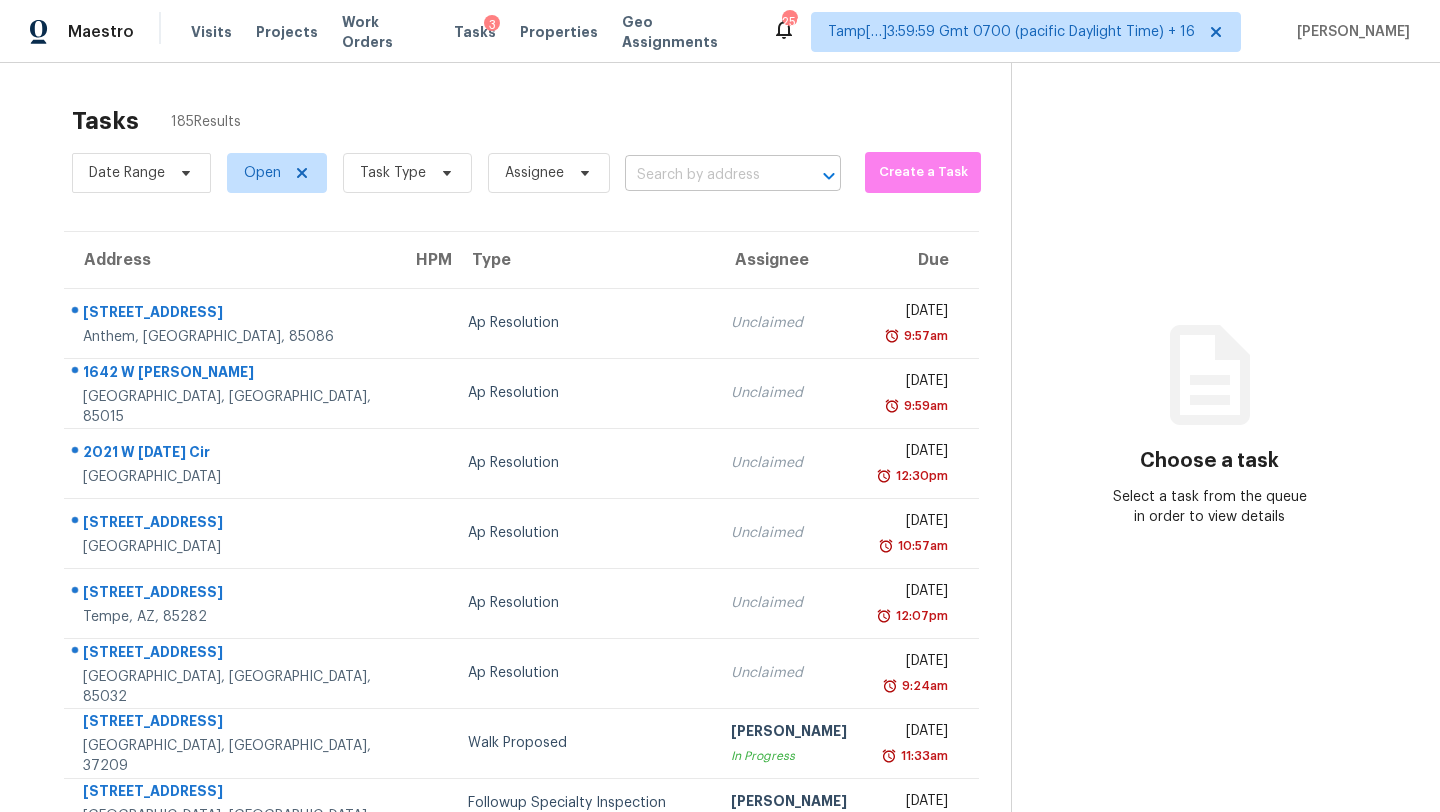 click at bounding box center [705, 175] 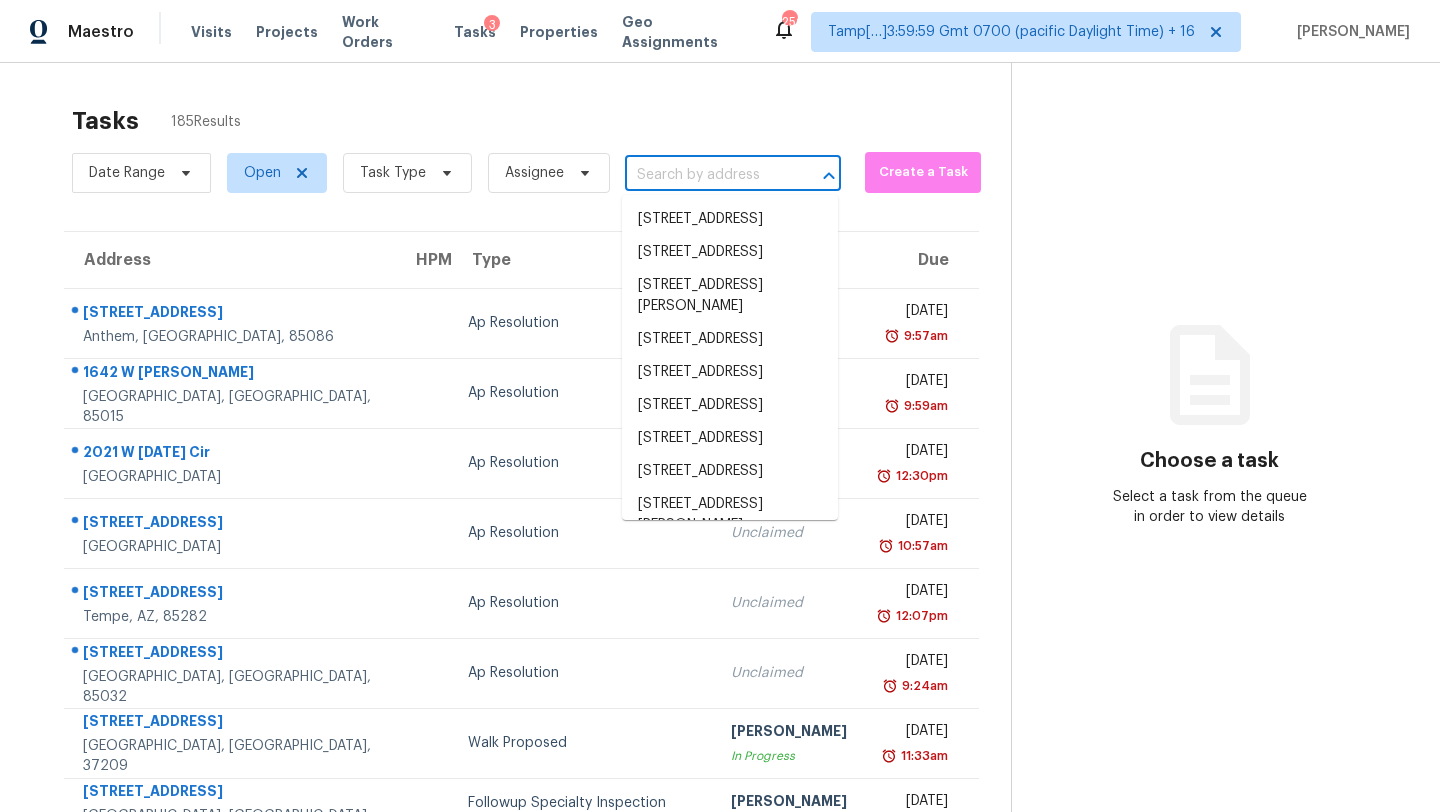 paste on "[STREET_ADDRESS]" 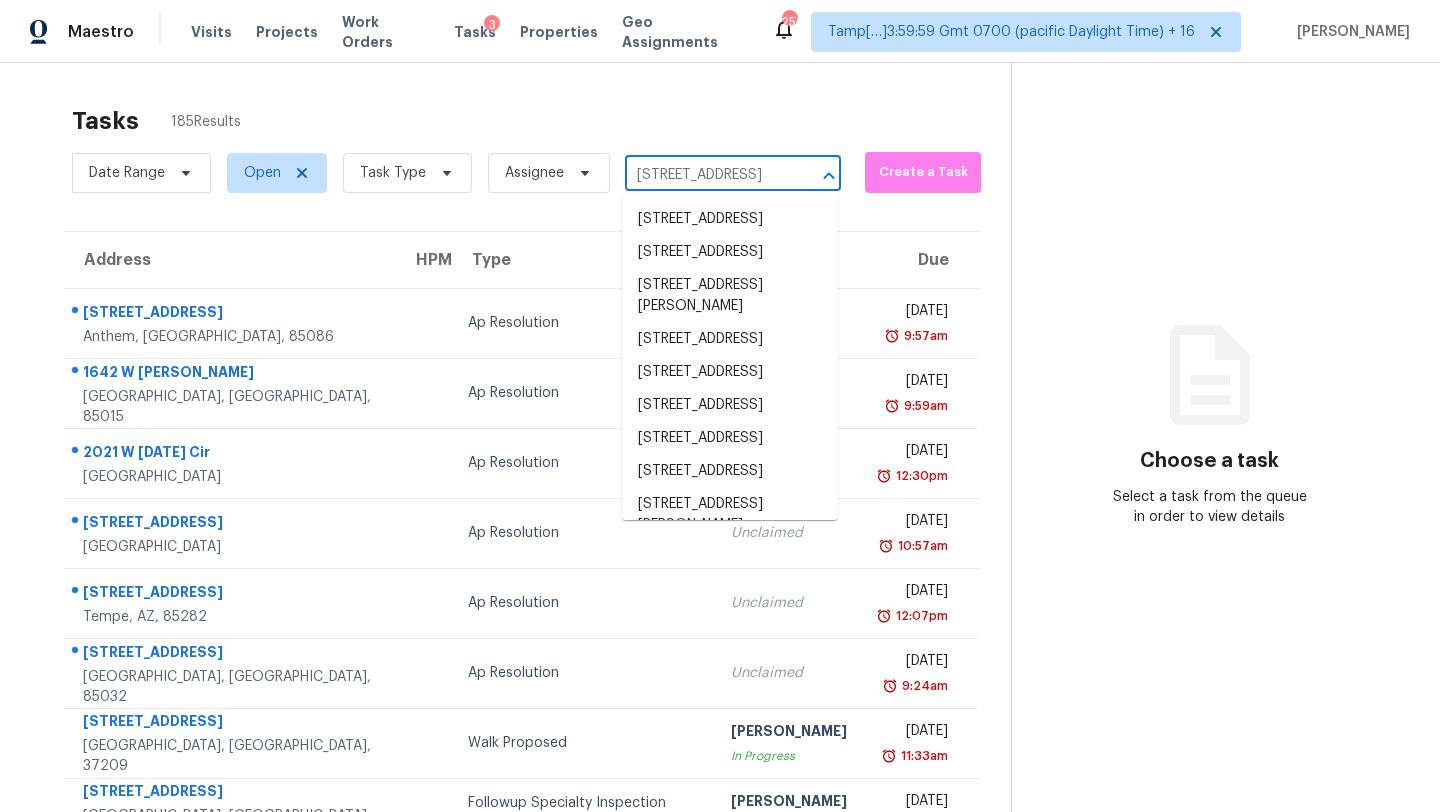scroll, scrollTop: 0, scrollLeft: 102, axis: horizontal 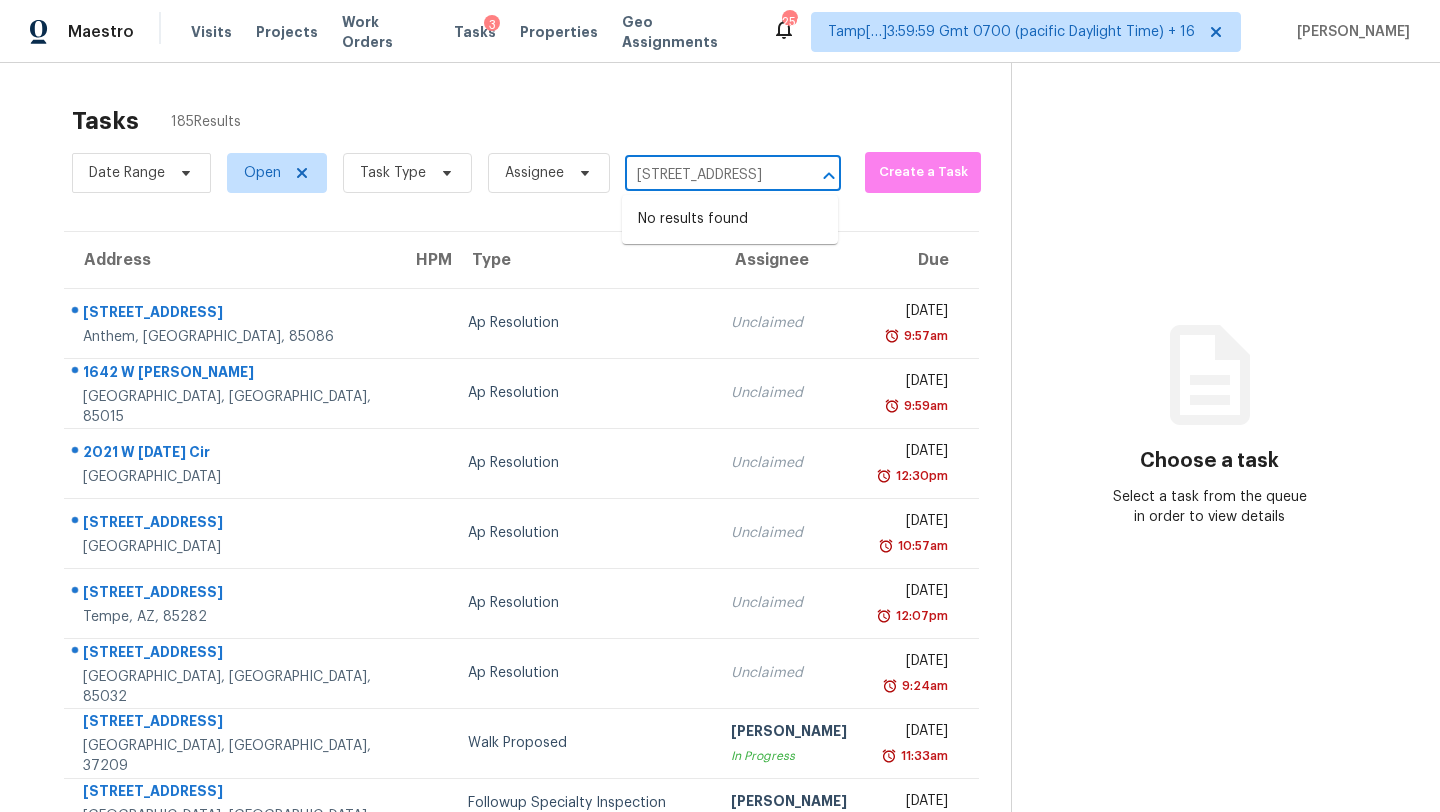 type on "[STREET_ADDRESS]" 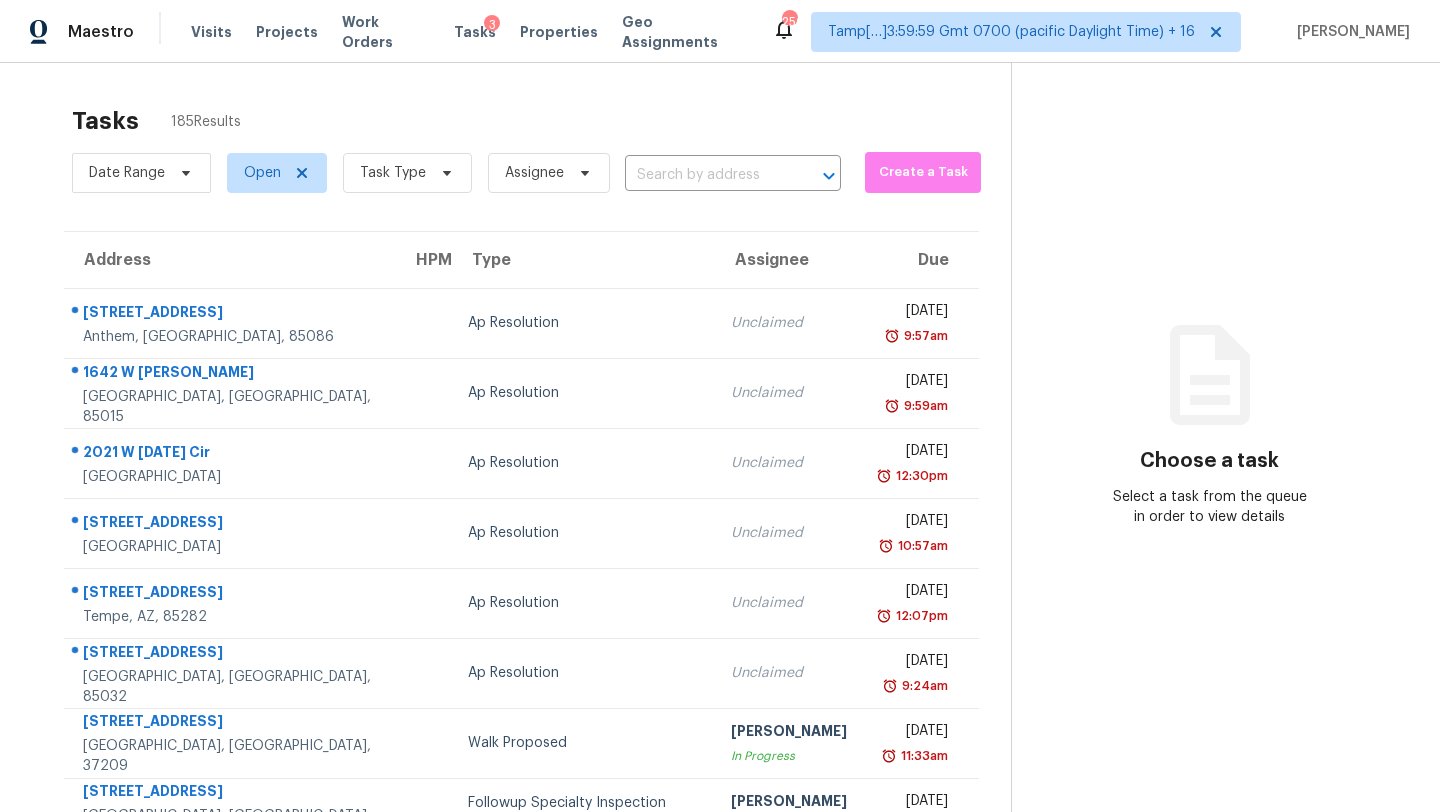 scroll, scrollTop: 0, scrollLeft: 0, axis: both 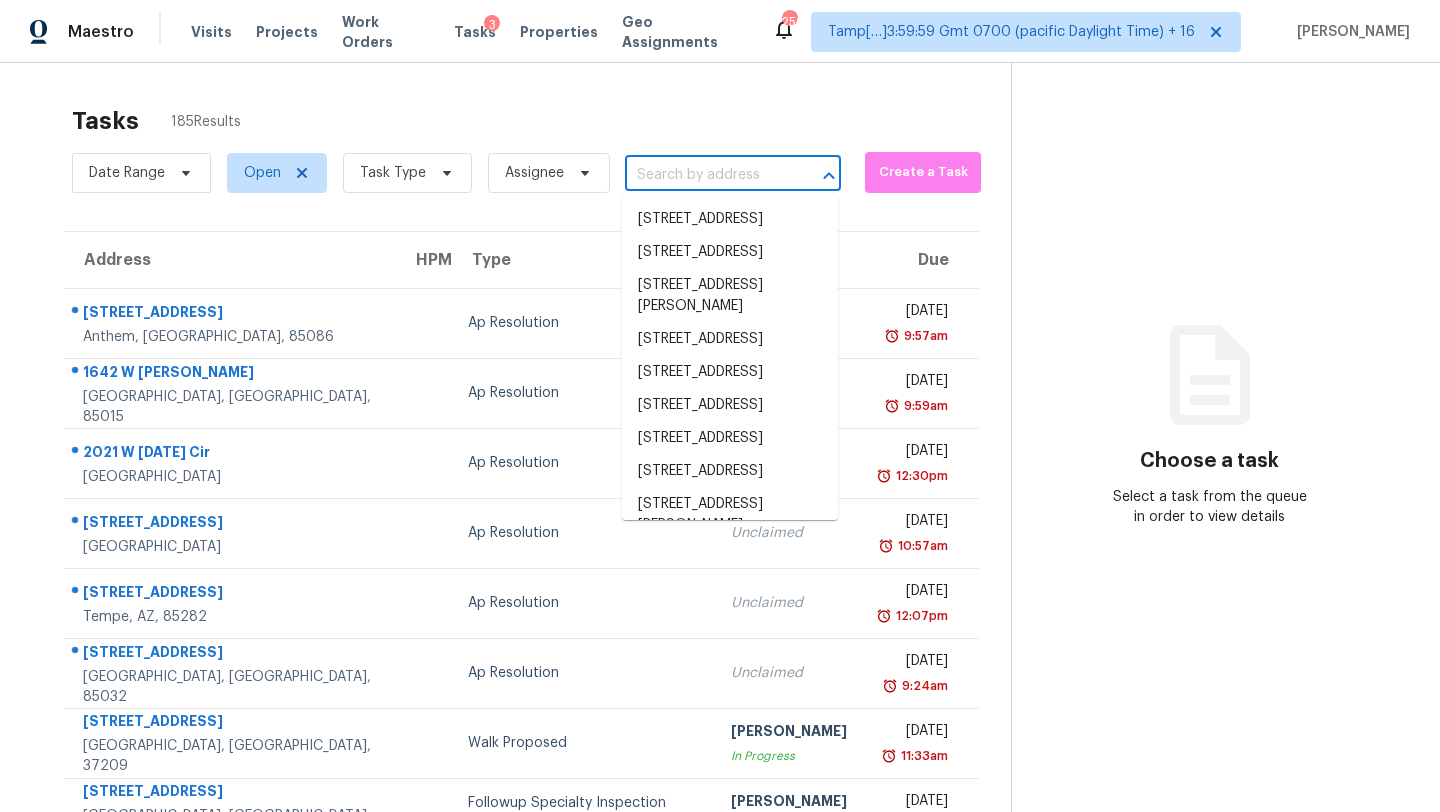 click at bounding box center (705, 175) 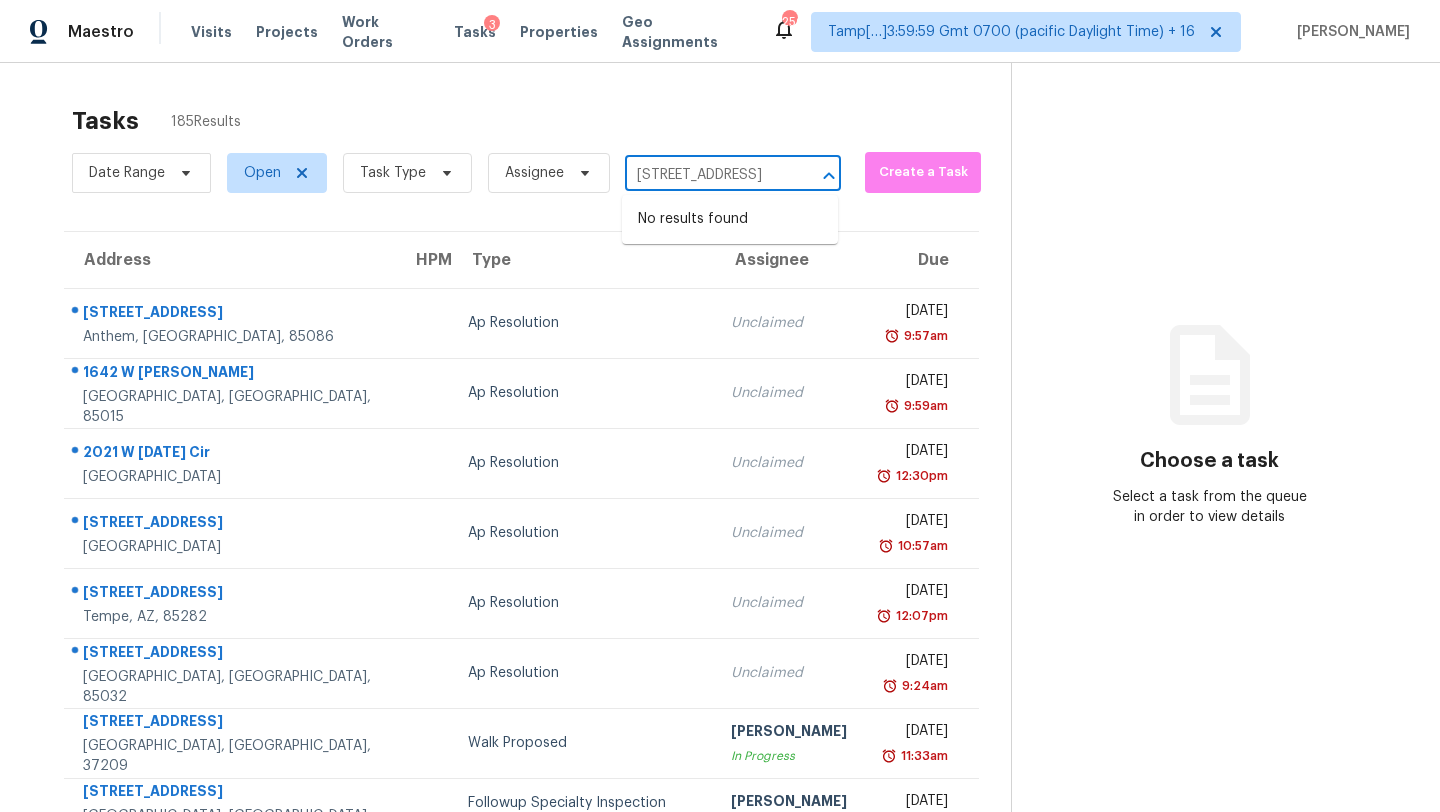 click on "[STREET_ADDRESS]" at bounding box center (705, 175) 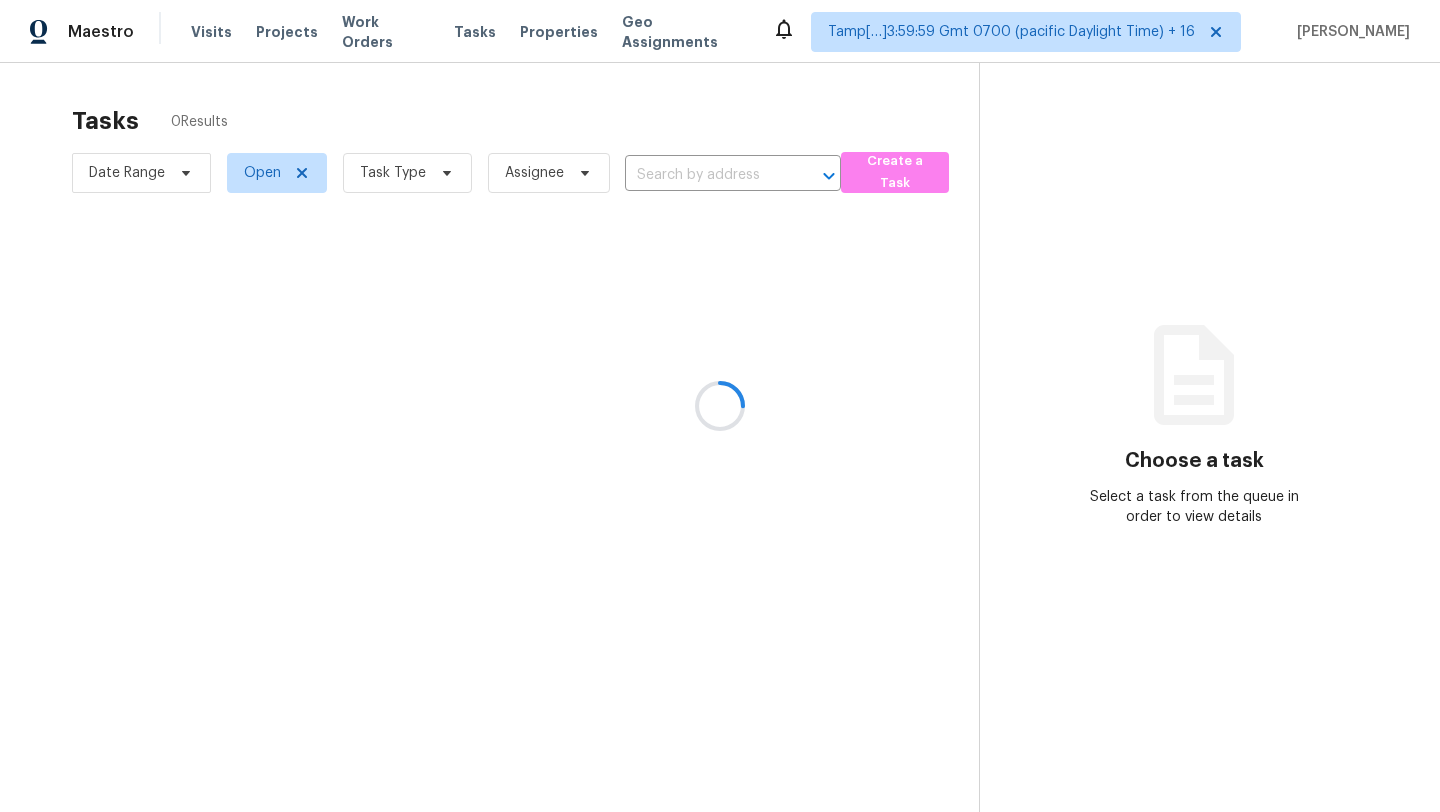 scroll, scrollTop: 0, scrollLeft: 0, axis: both 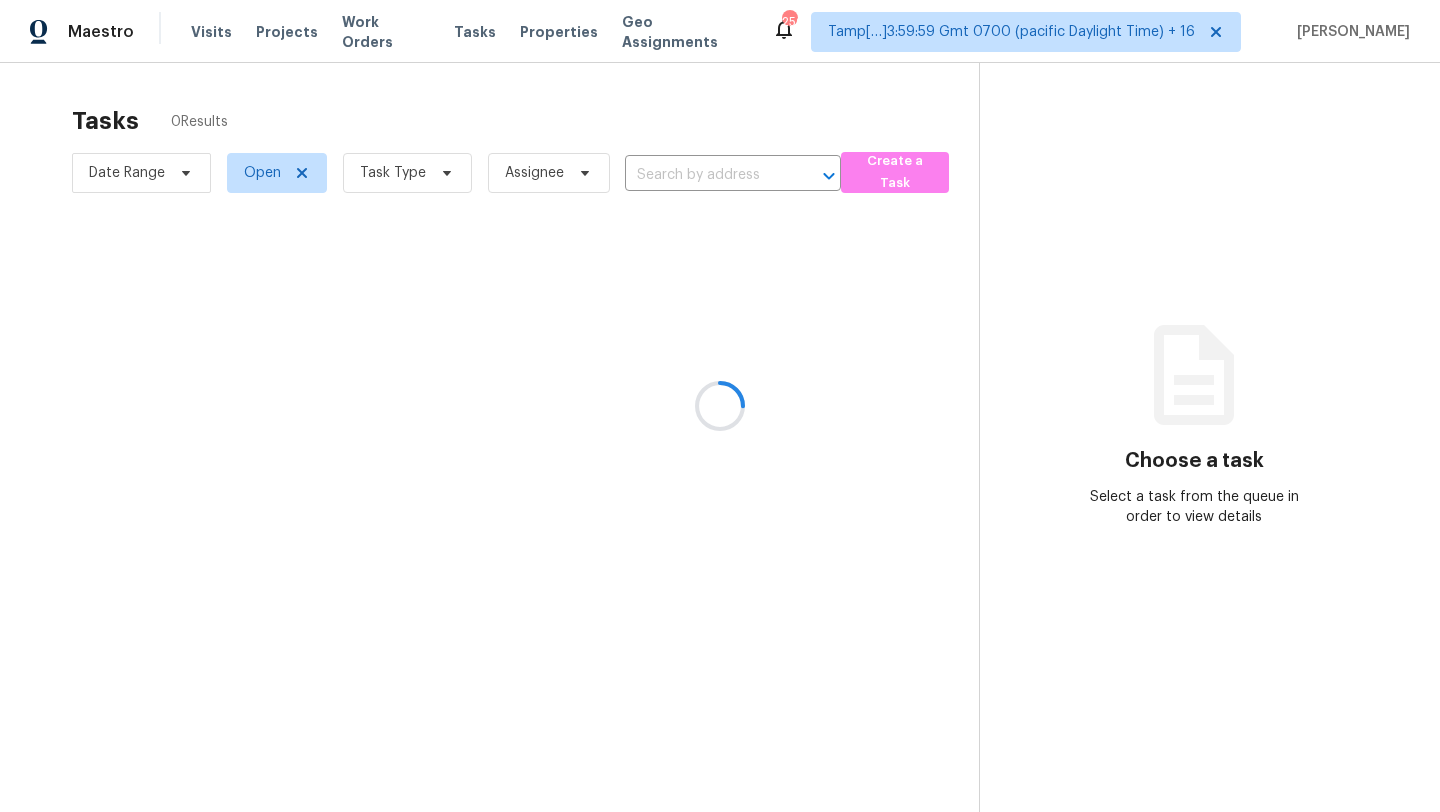 click at bounding box center [720, 406] 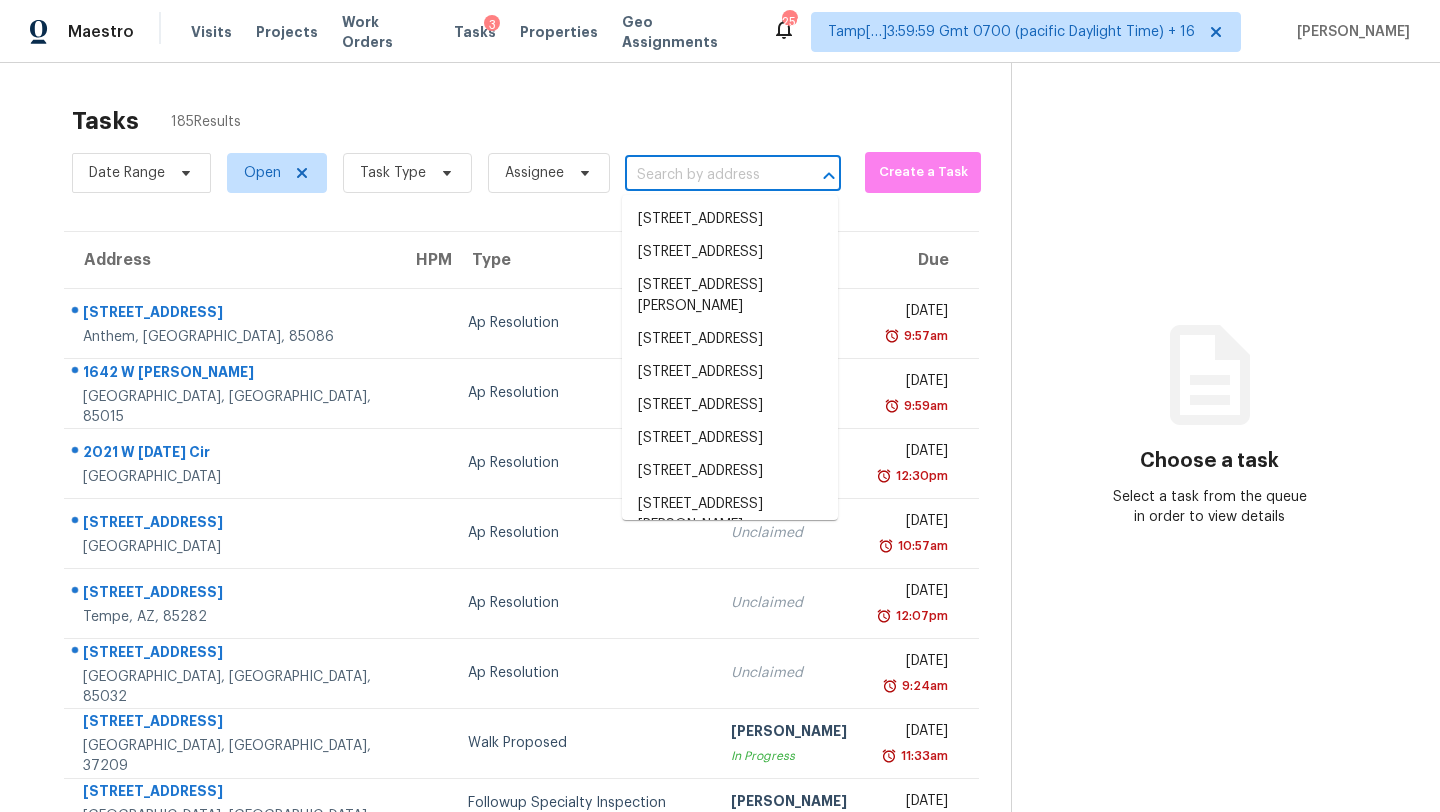 click at bounding box center (705, 175) 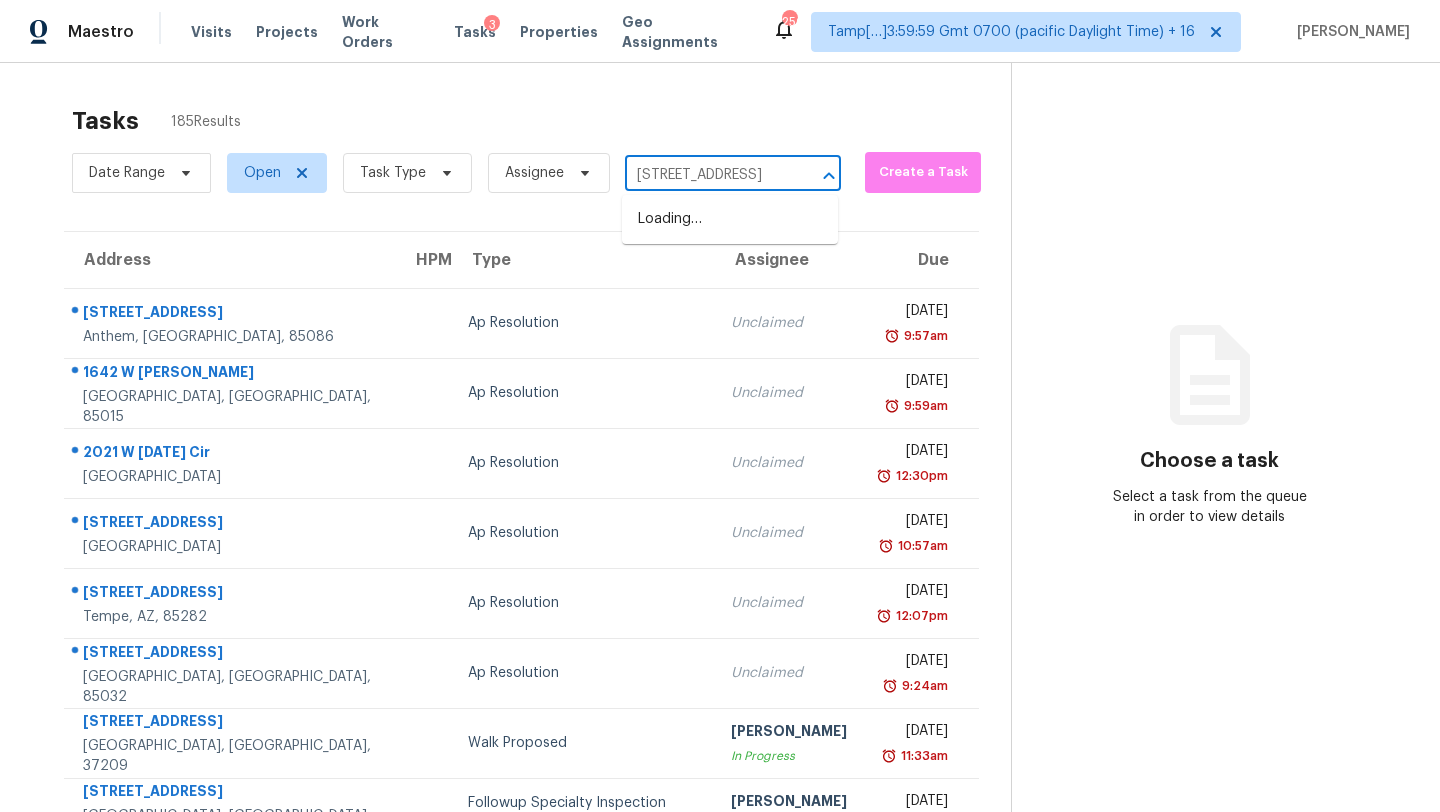 scroll, scrollTop: 0, scrollLeft: 98, axis: horizontal 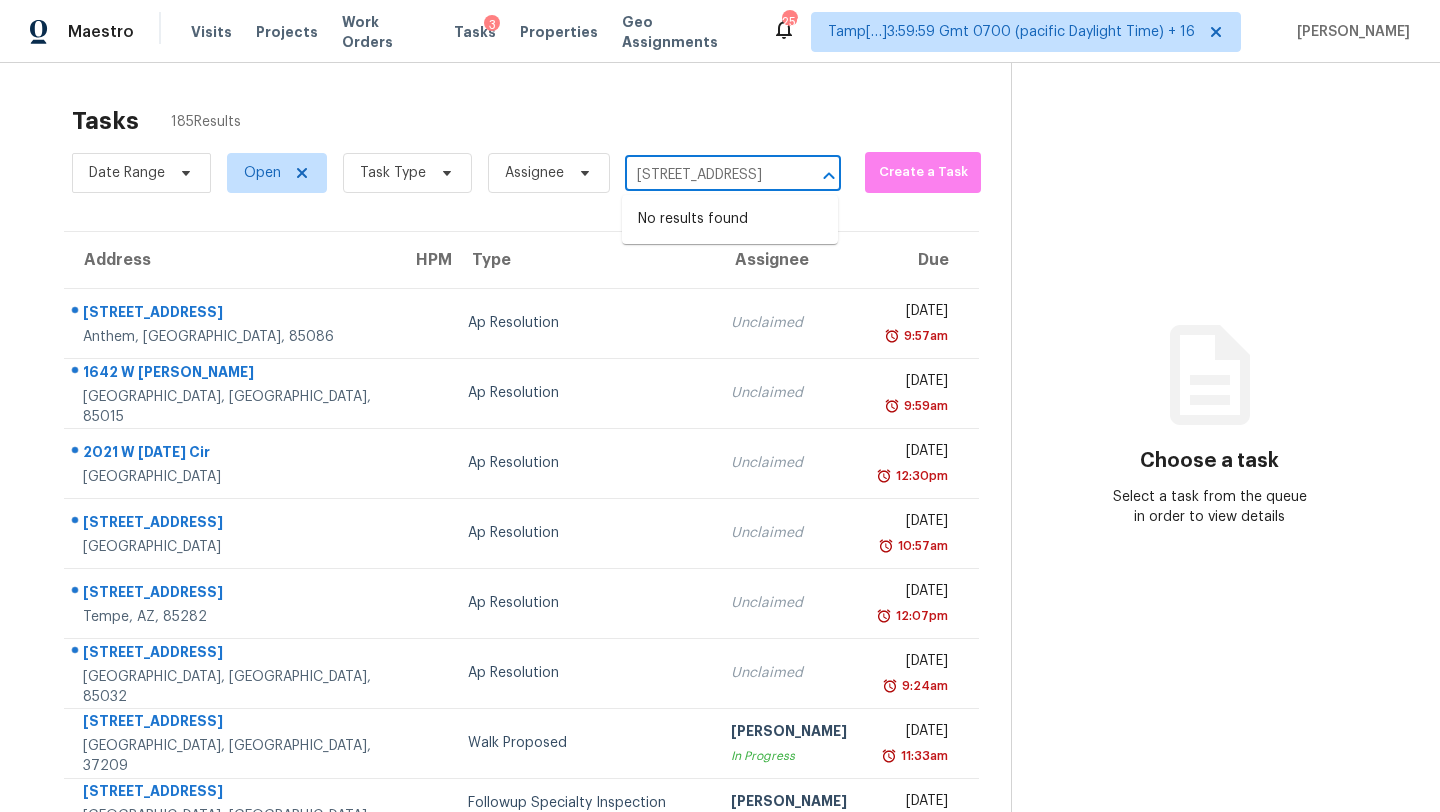 type on "[STREET_ADDRESS]" 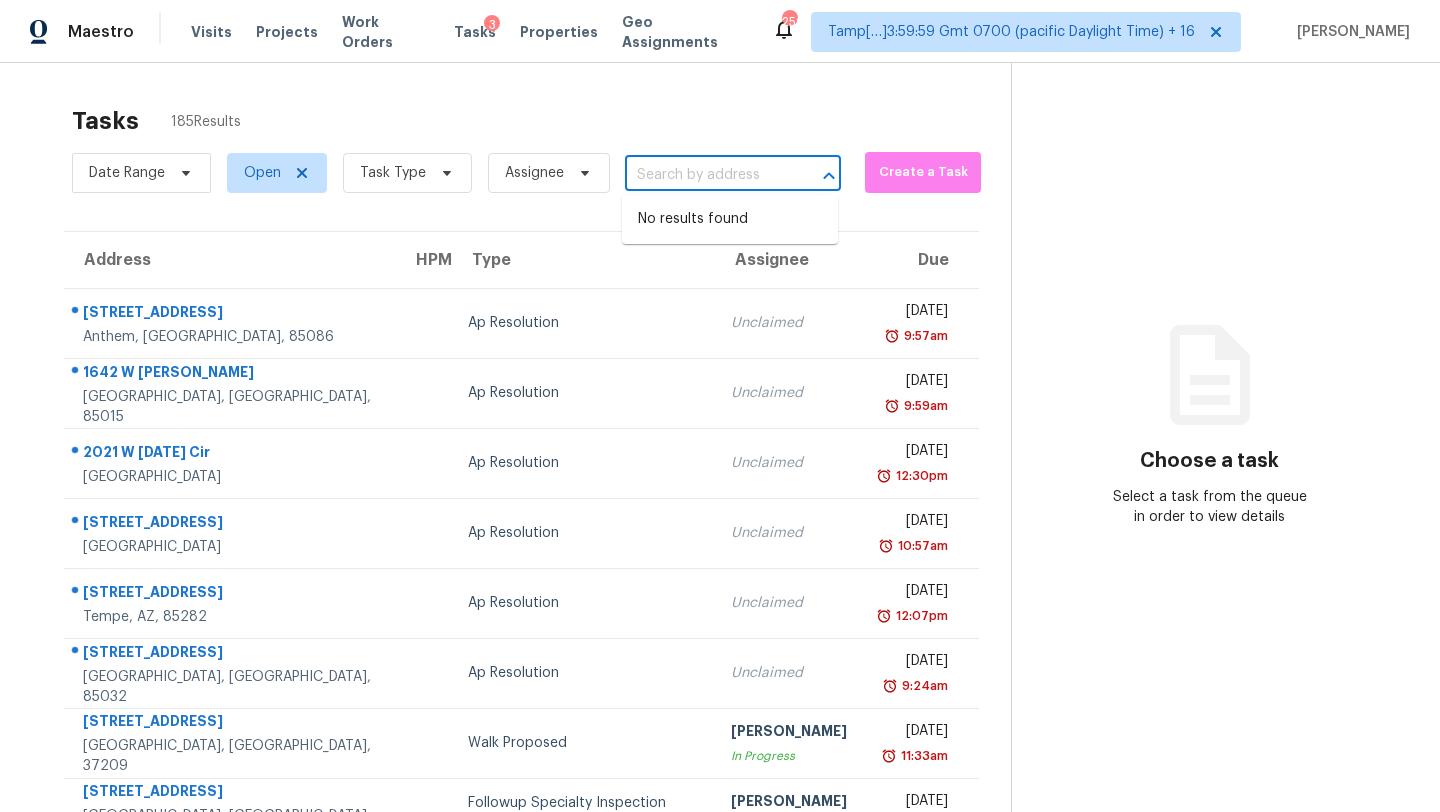 scroll, scrollTop: 0, scrollLeft: 0, axis: both 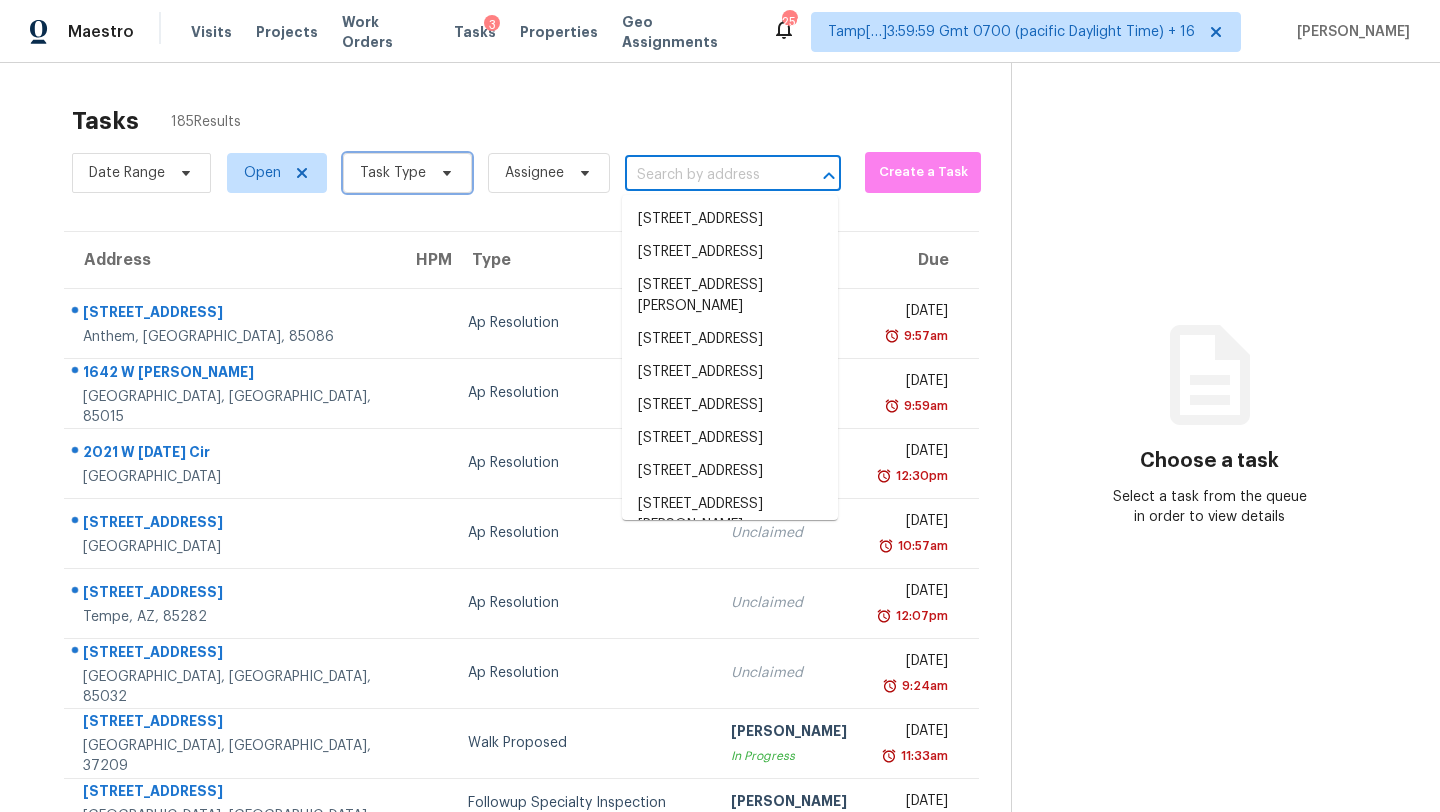 click on "Task Type" at bounding box center (407, 173) 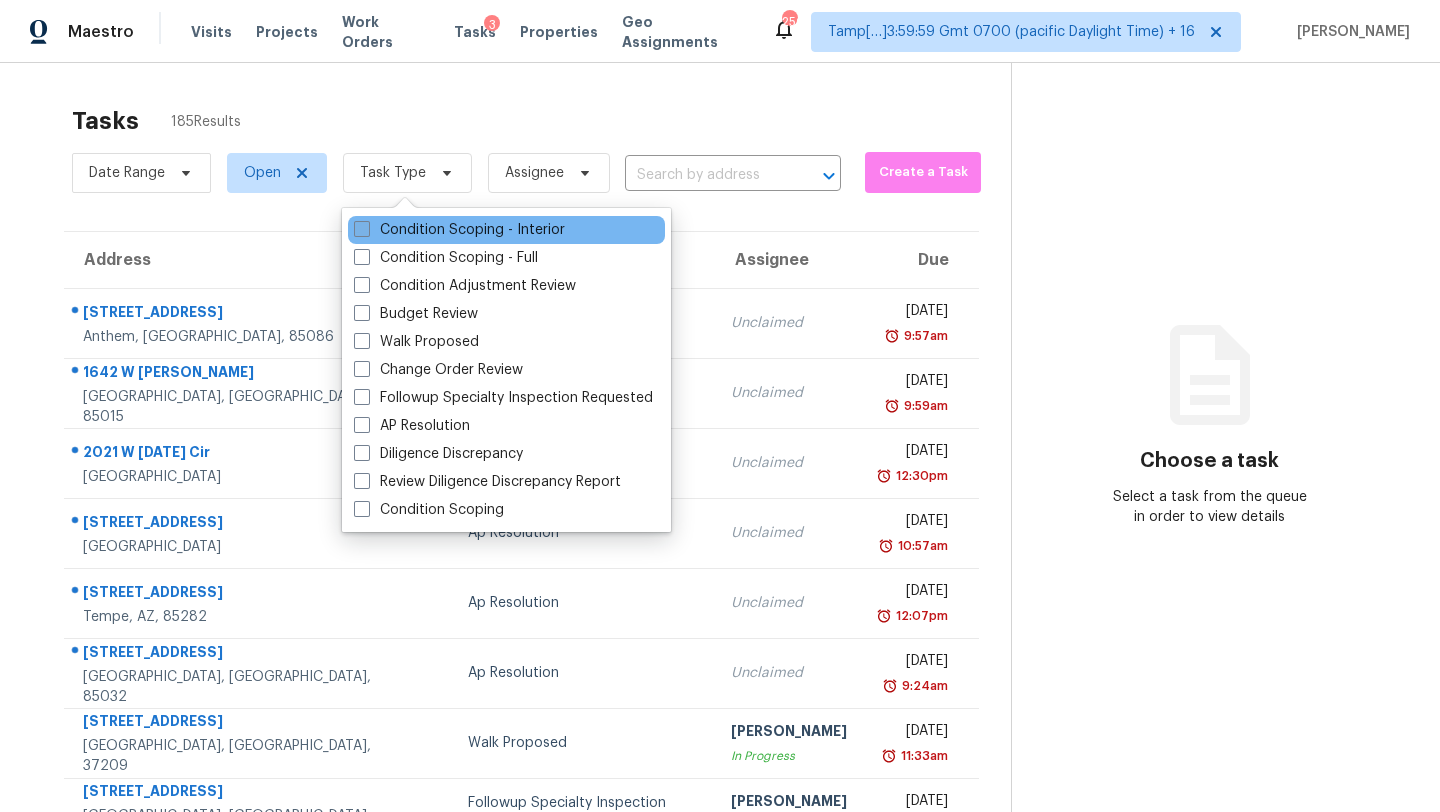 click on "Condition Scoping - Interior" at bounding box center (459, 230) 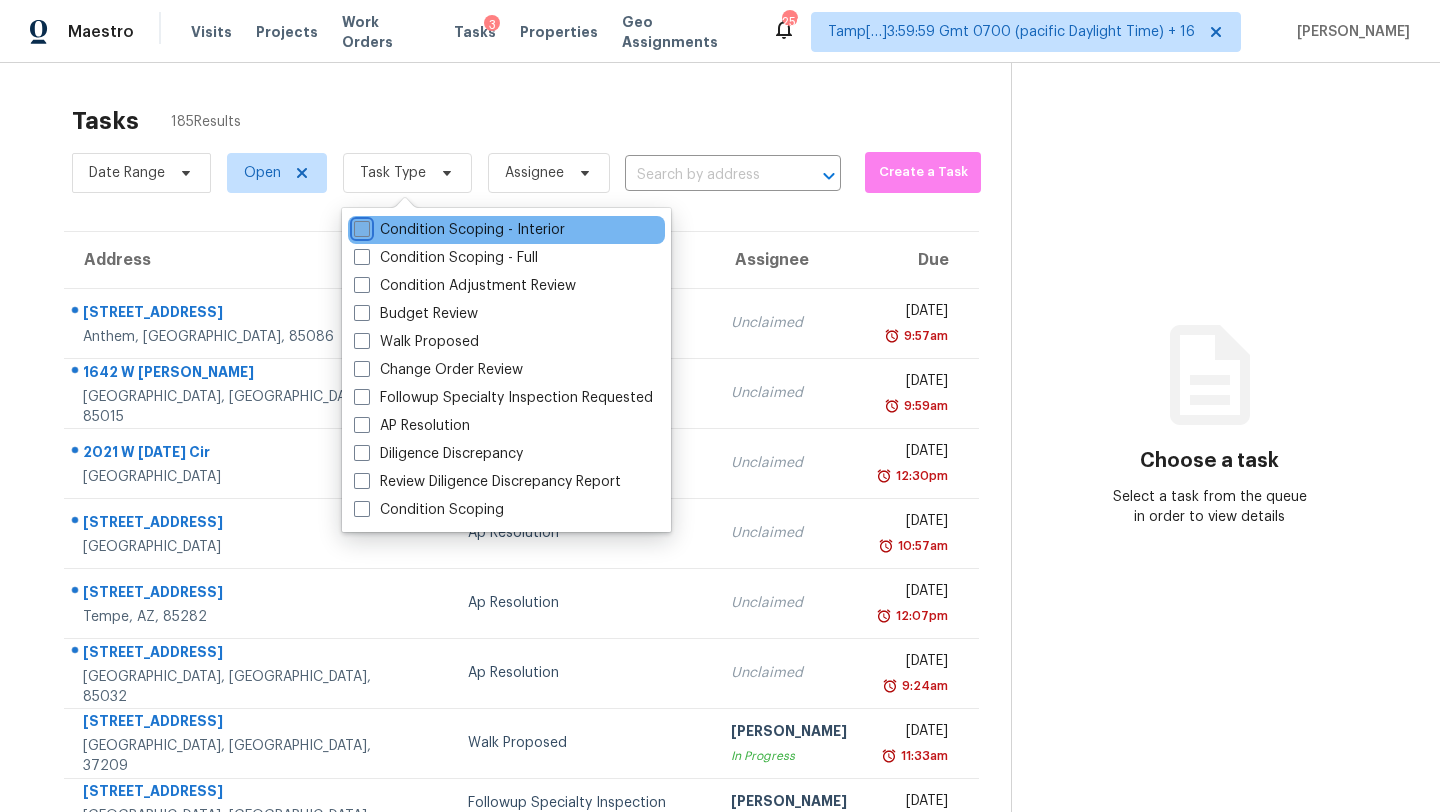click on "Condition Scoping - Interior" at bounding box center [360, 226] 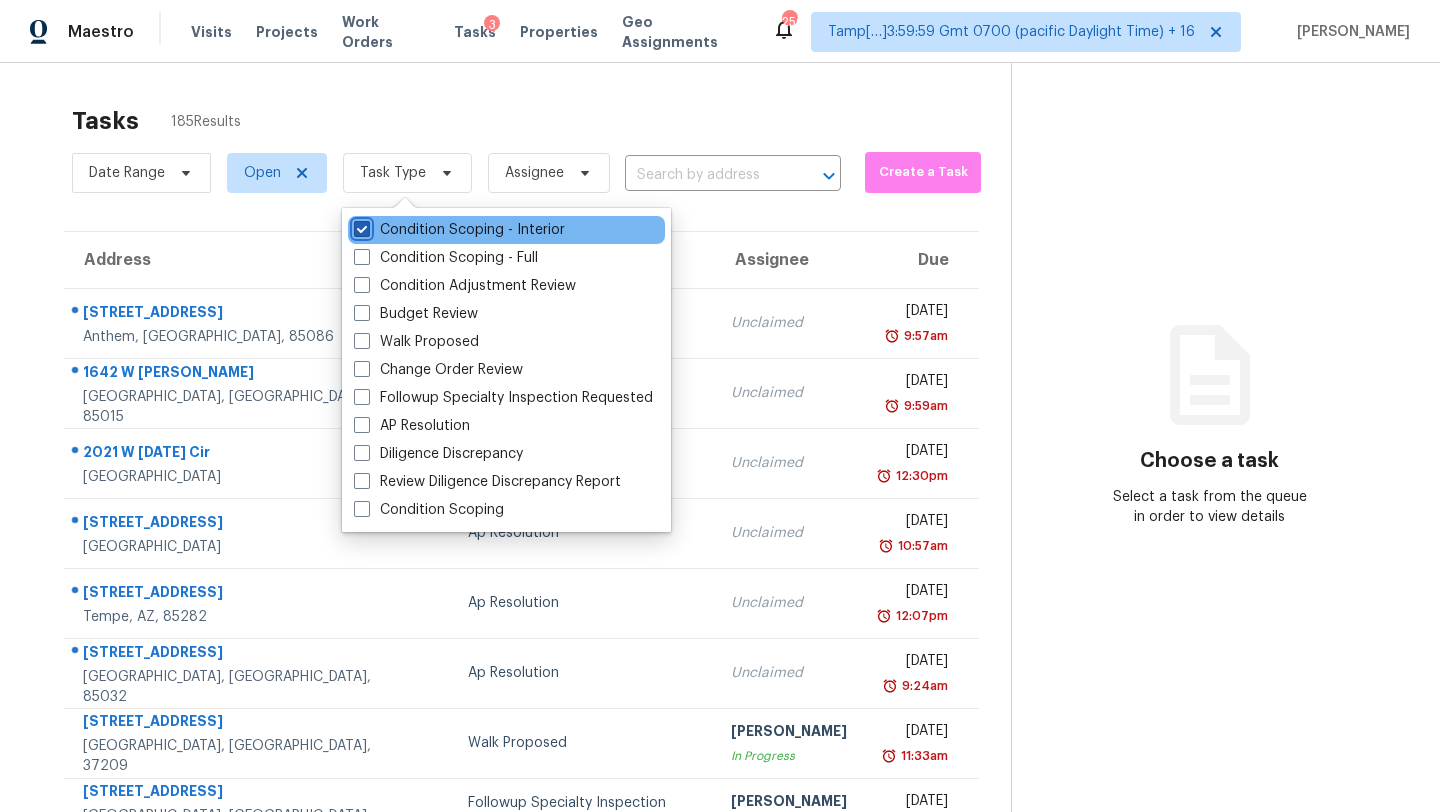 checkbox on "true" 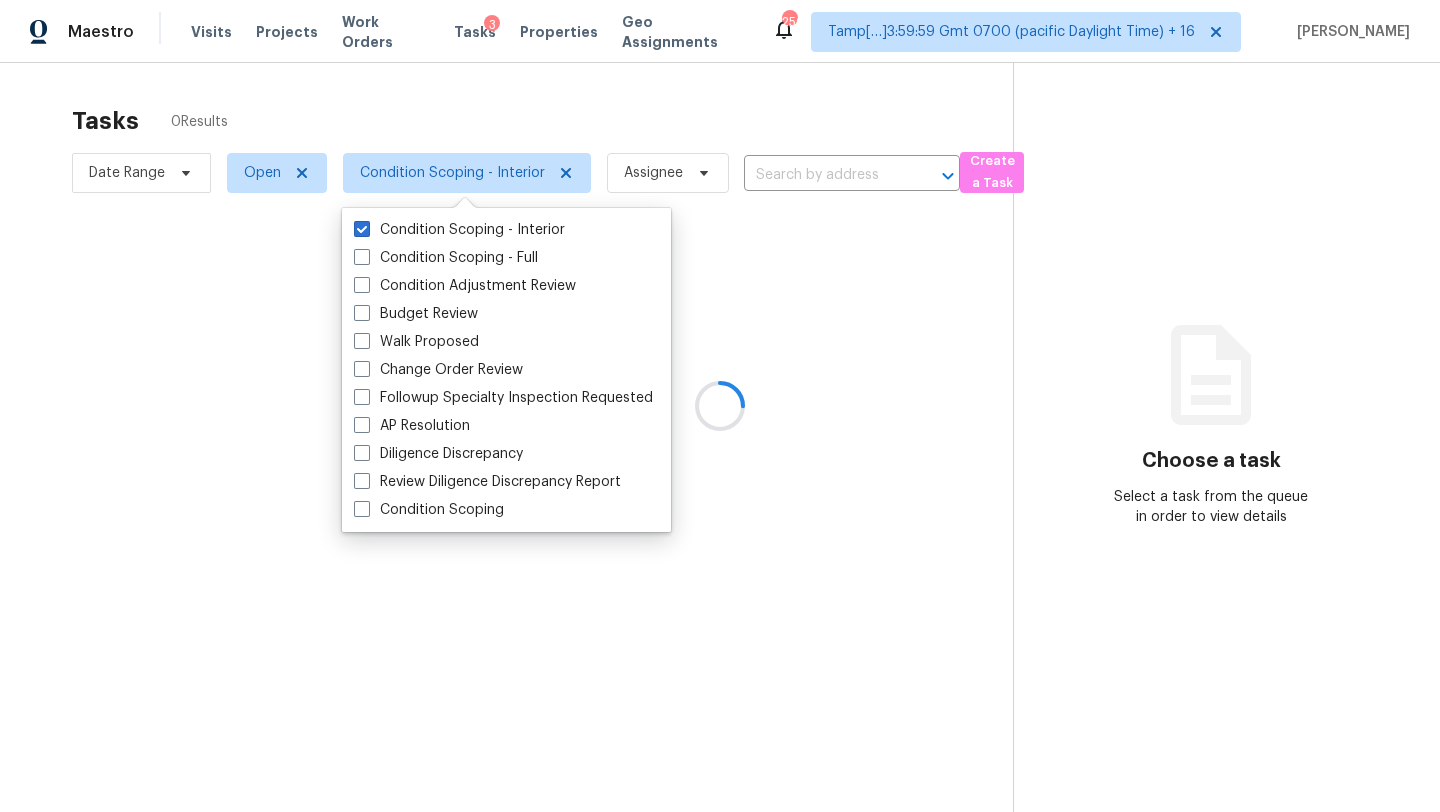 click at bounding box center [720, 406] 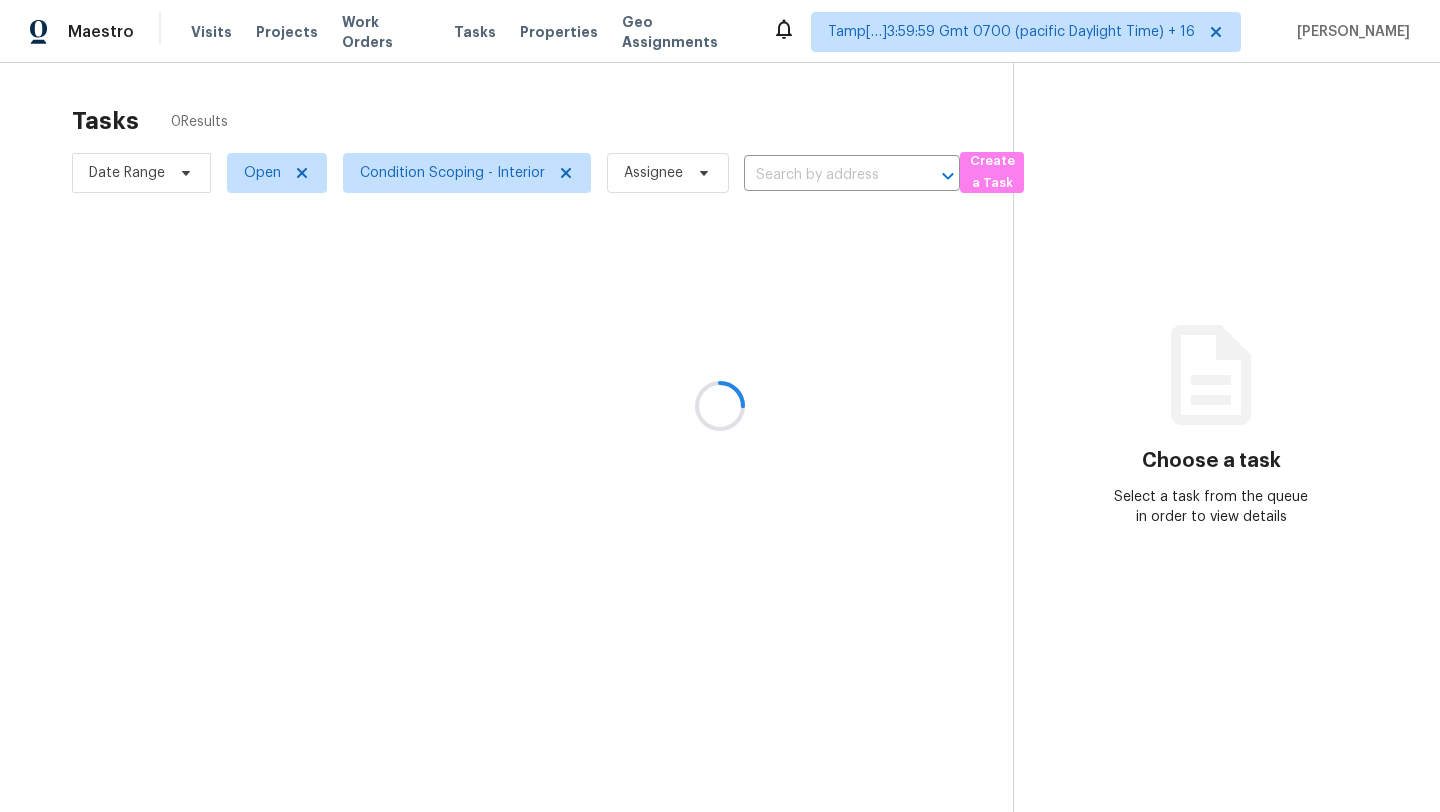 scroll, scrollTop: 0, scrollLeft: 0, axis: both 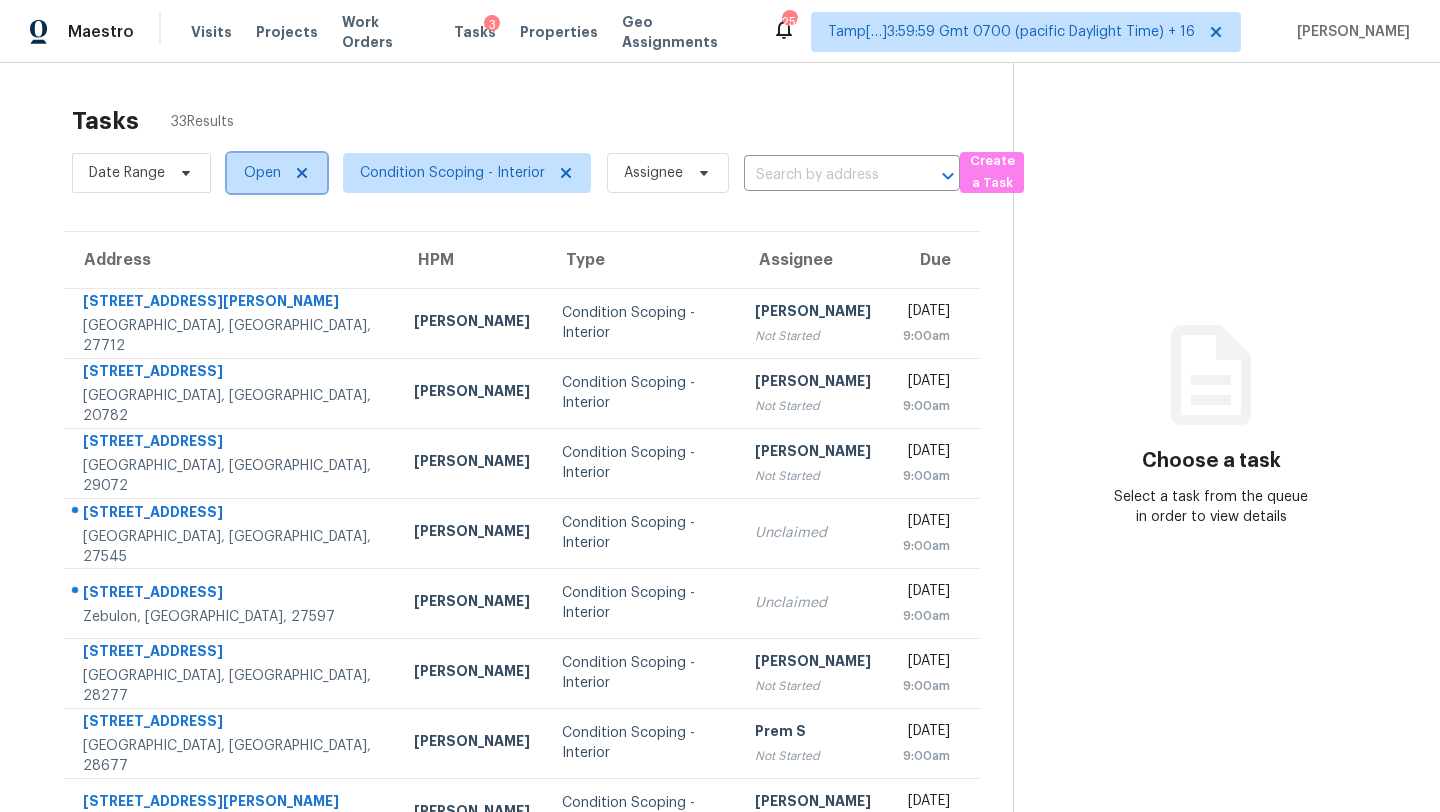 click on "Open" at bounding box center [262, 173] 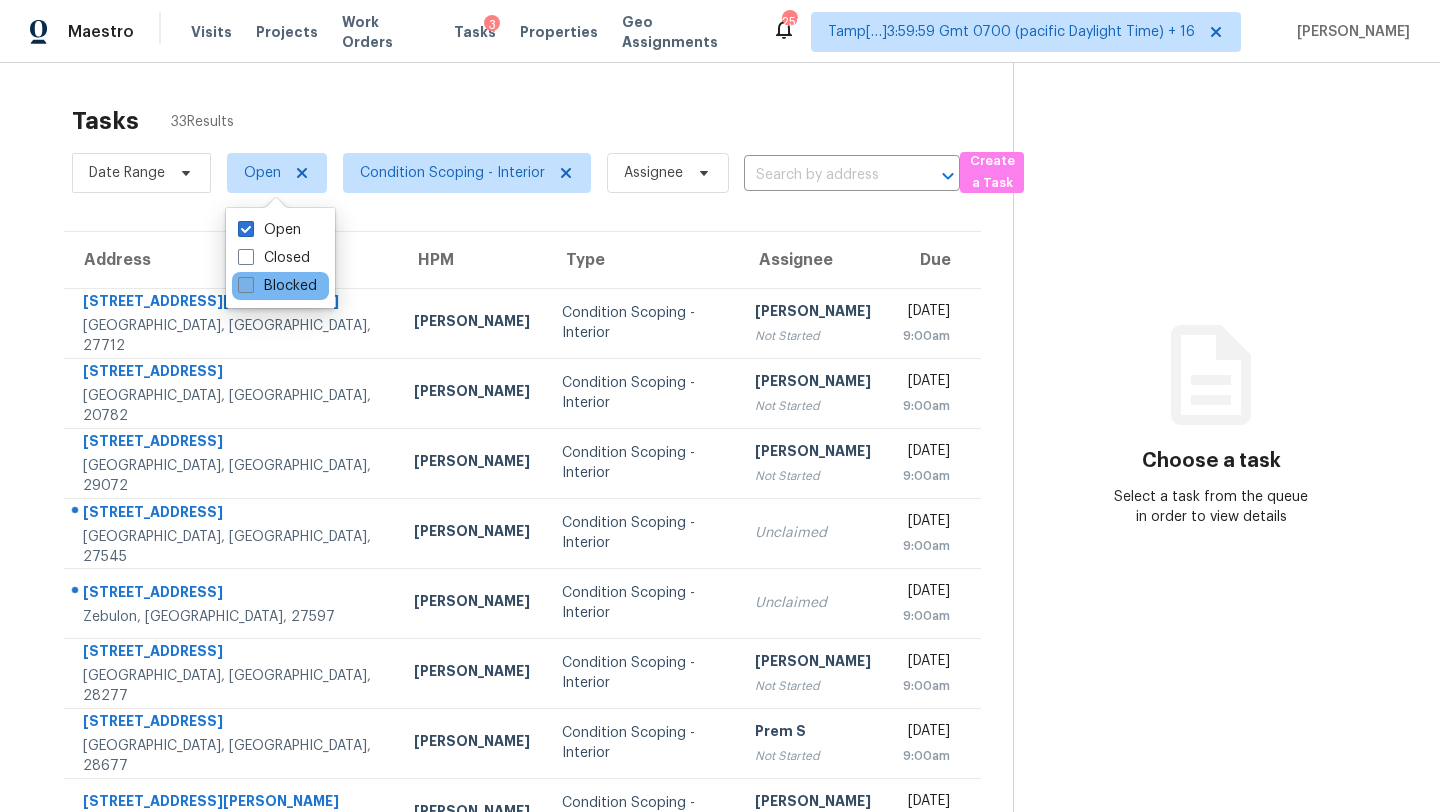 click on "Blocked" at bounding box center [277, 286] 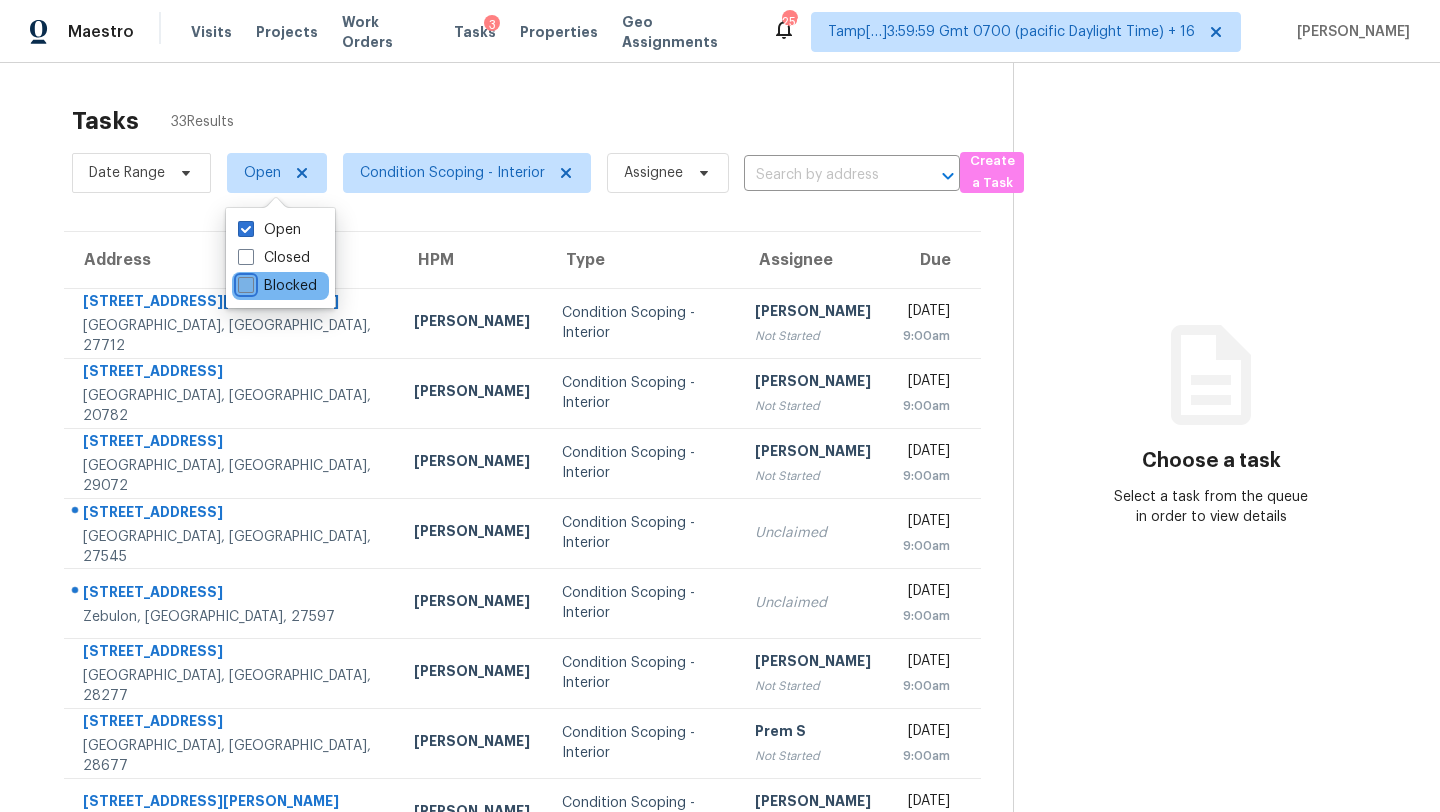 click on "Blocked" at bounding box center (244, 282) 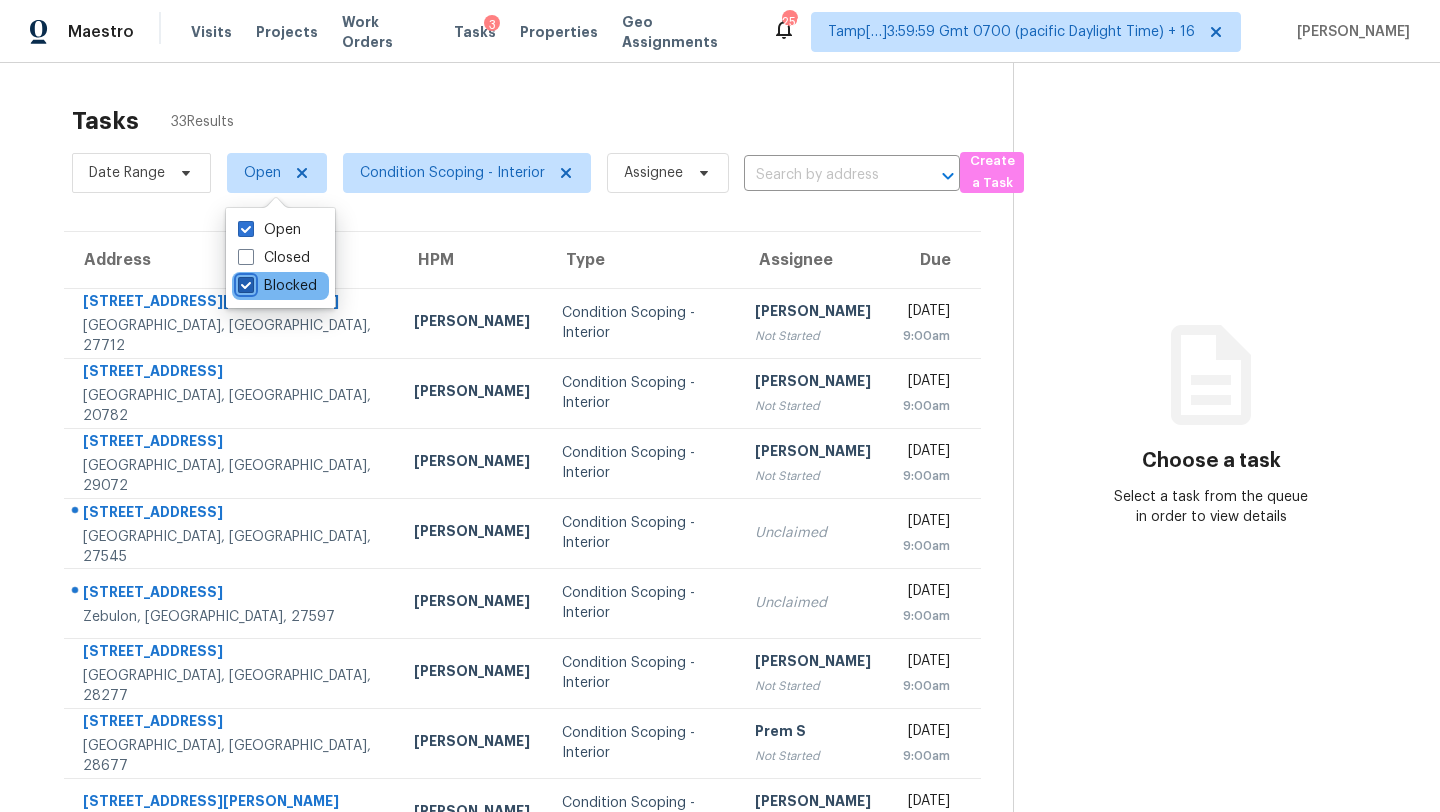 checkbox on "true" 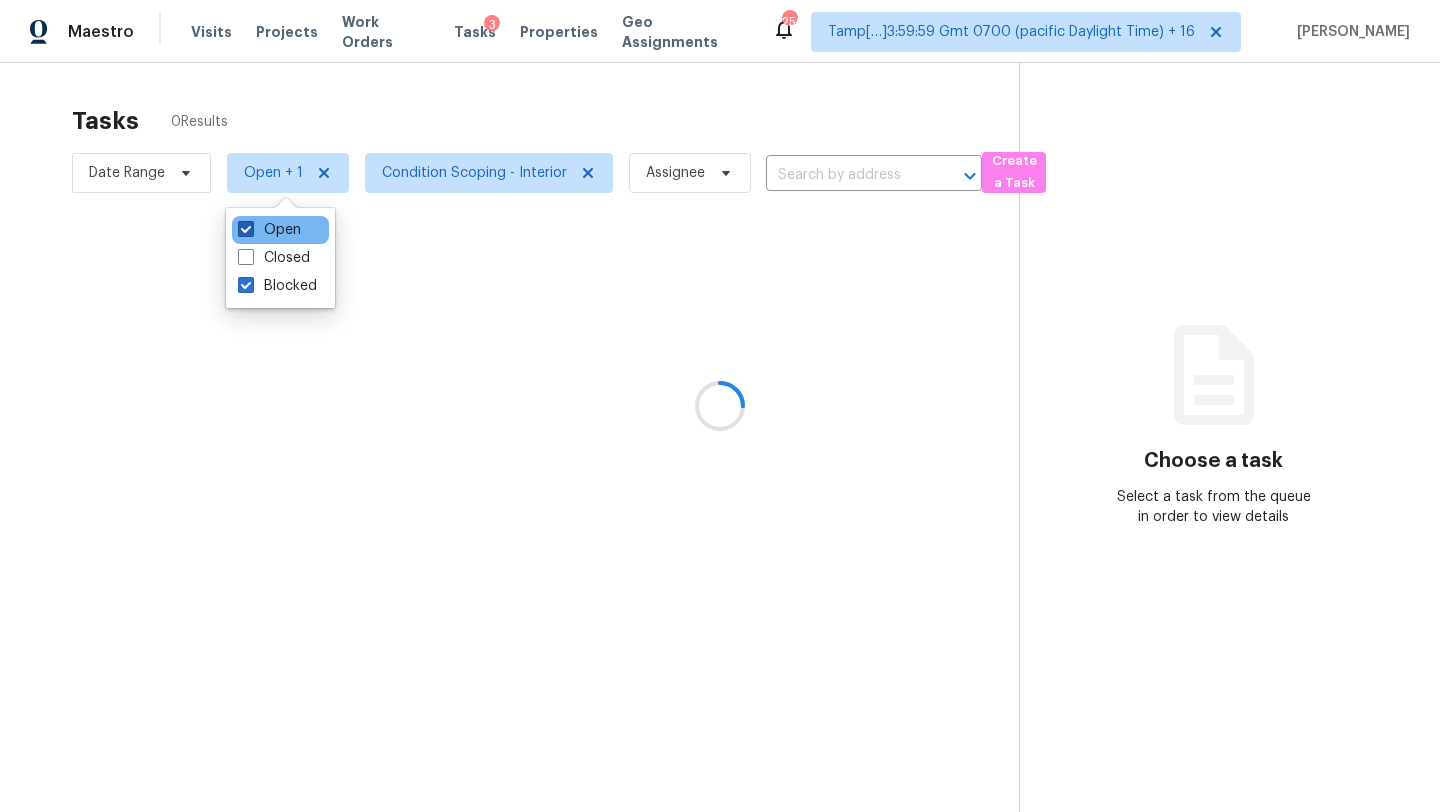 click on "Open" at bounding box center [269, 230] 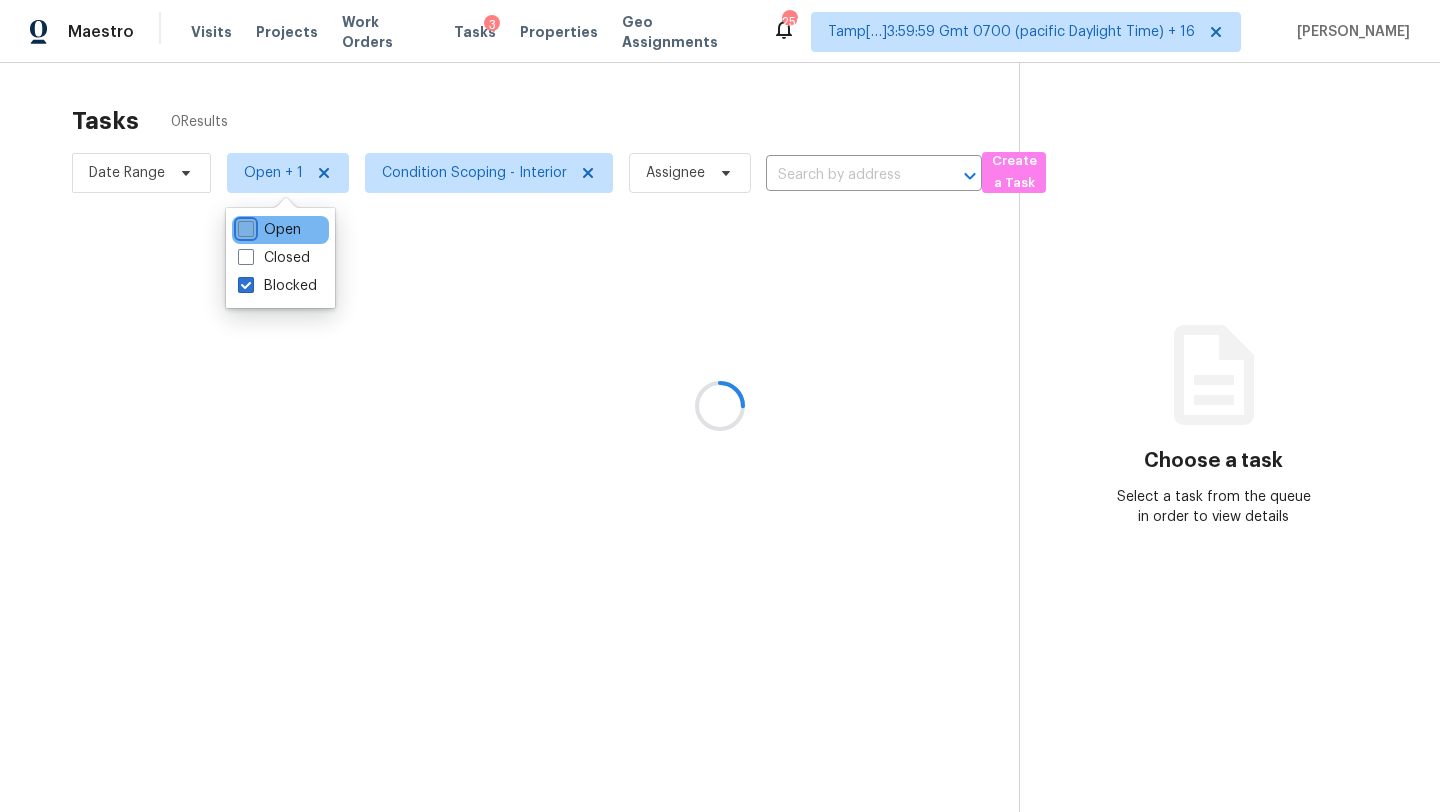 checkbox on "false" 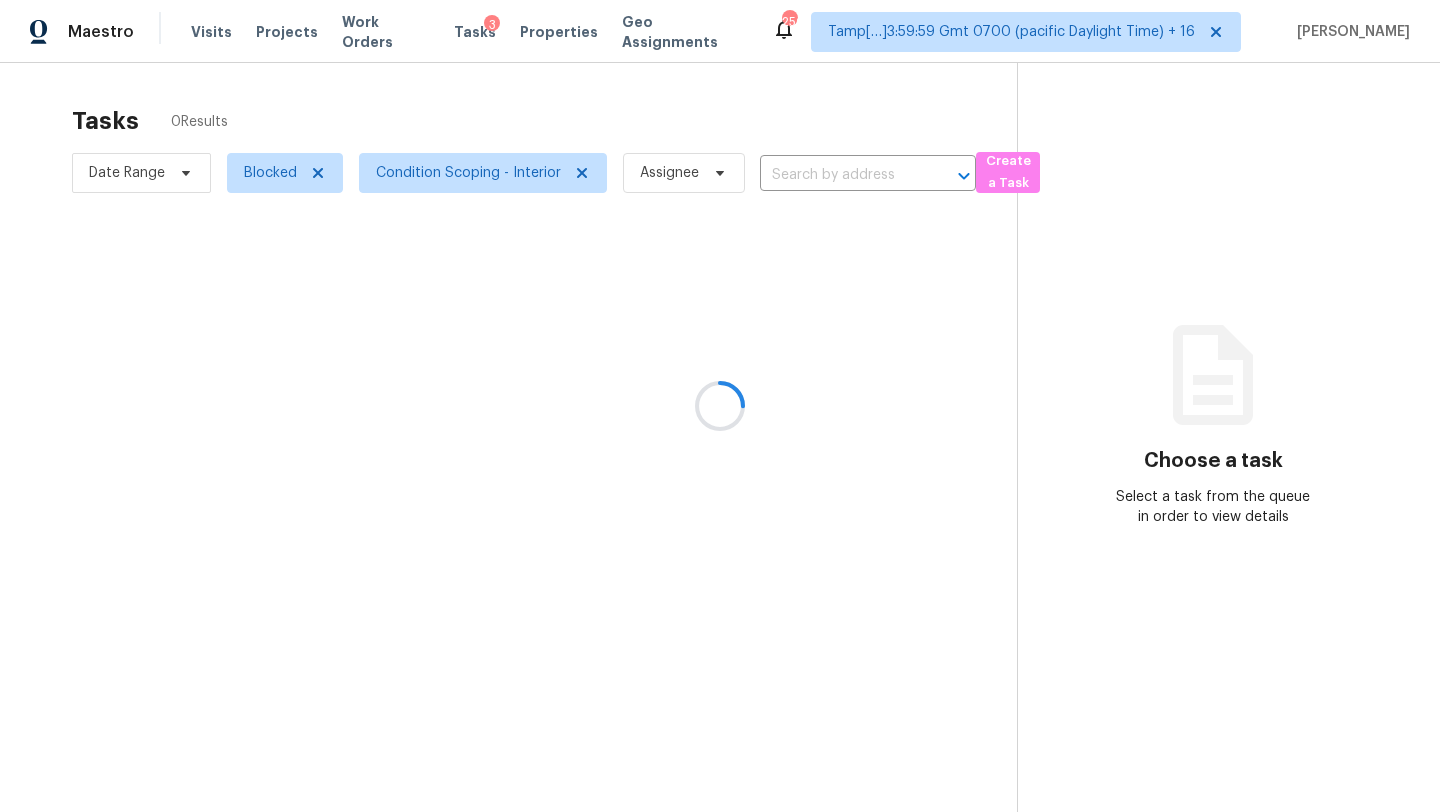 click at bounding box center [720, 406] 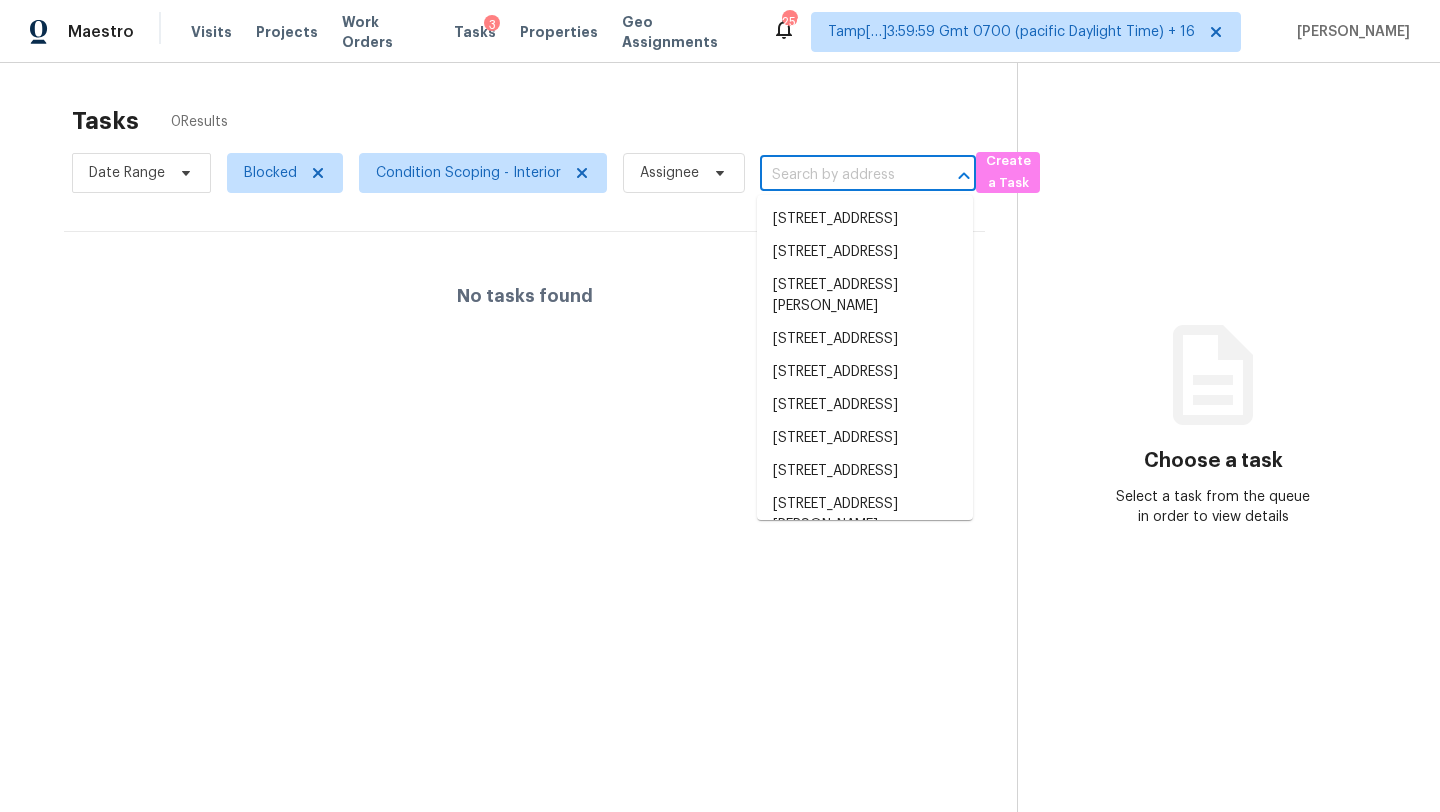 click at bounding box center (840, 175) 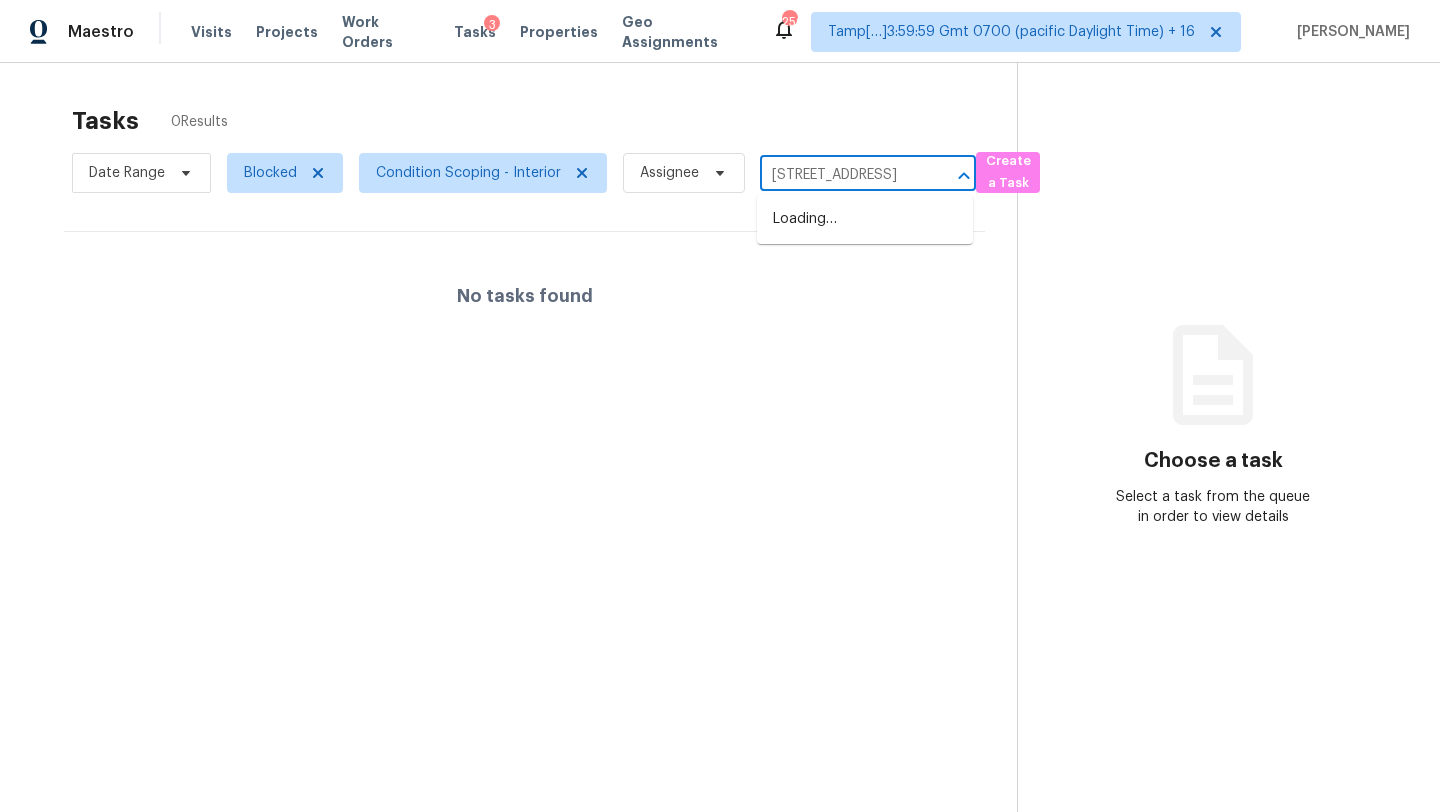 scroll, scrollTop: 0, scrollLeft: 102, axis: horizontal 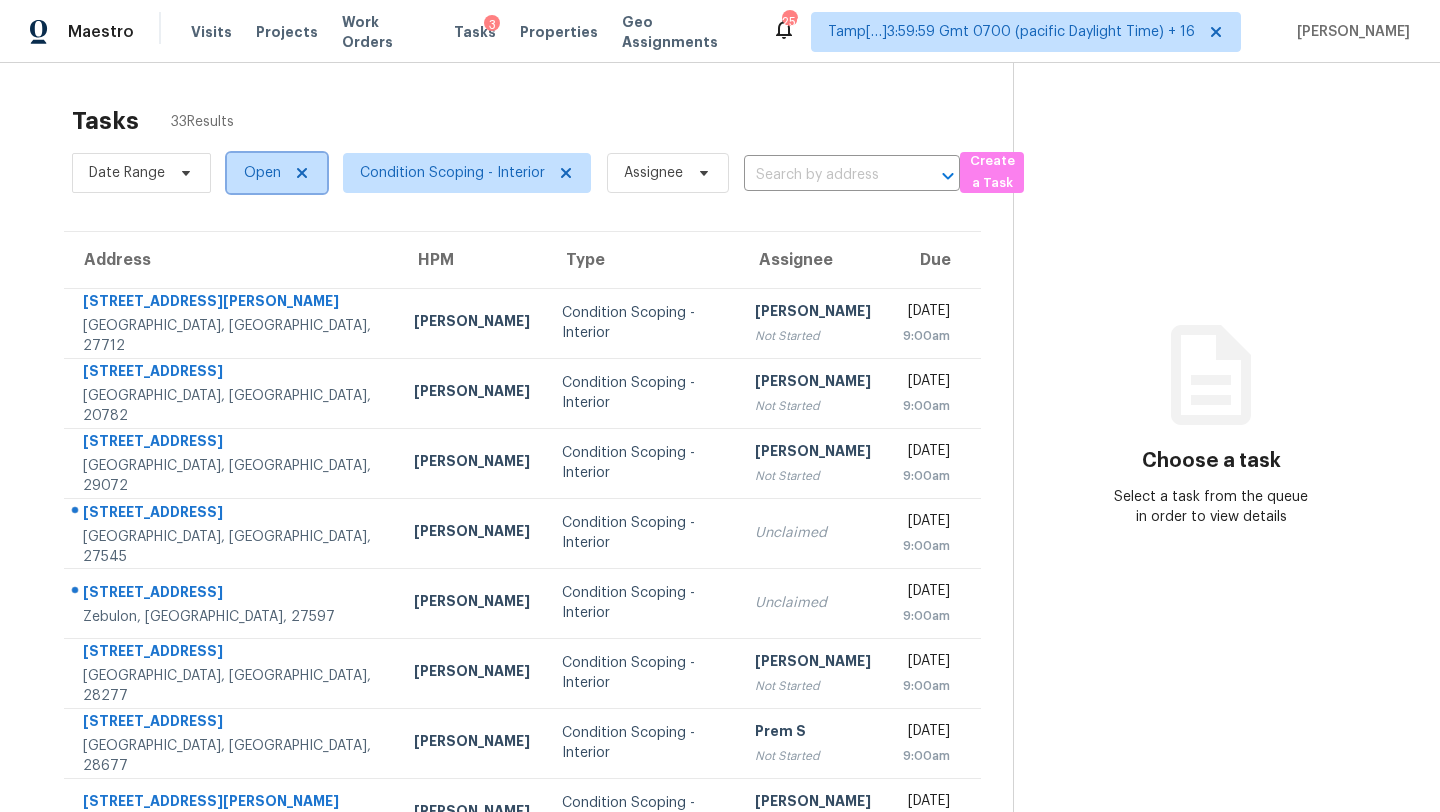 click on "Open" at bounding box center [262, 173] 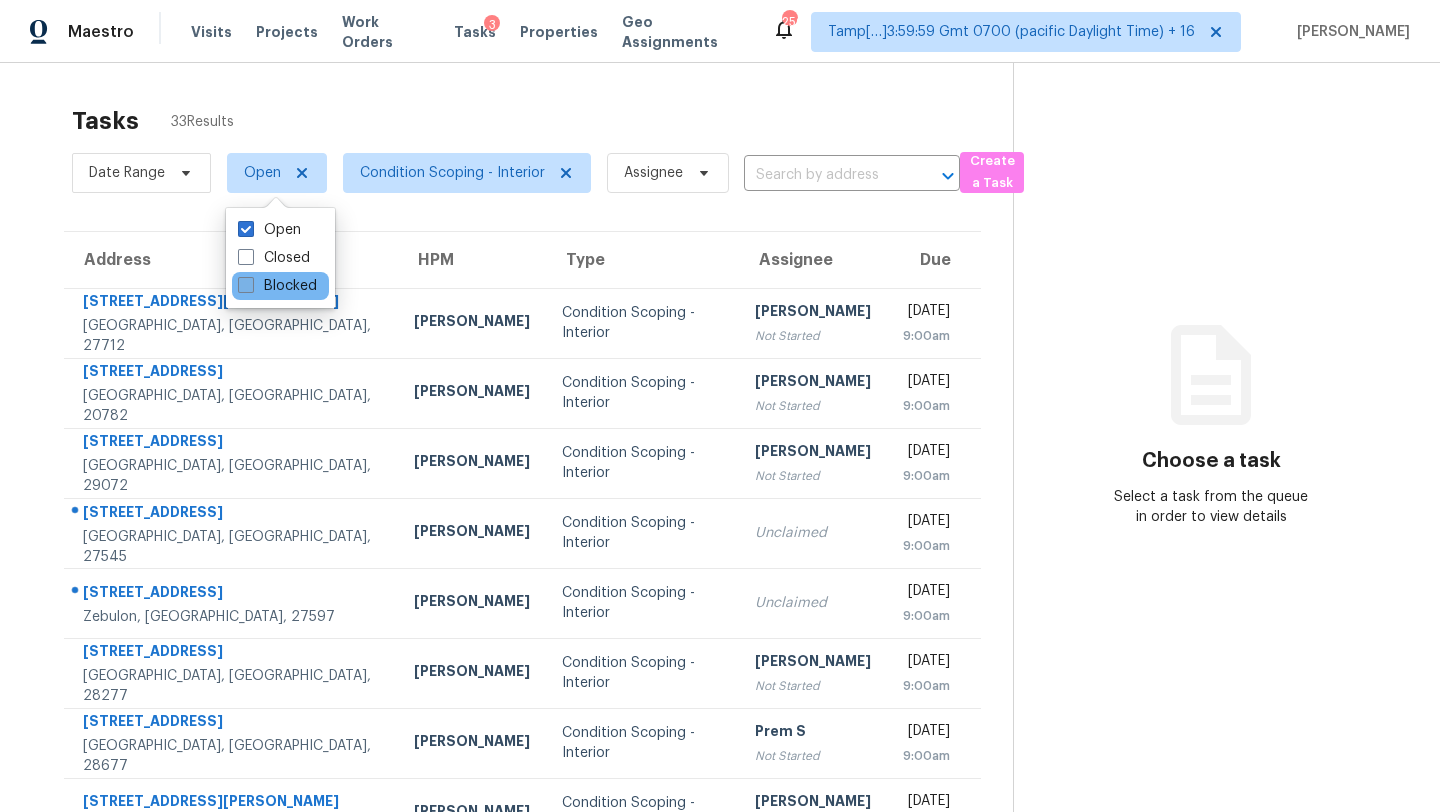 click on "Blocked" at bounding box center (277, 286) 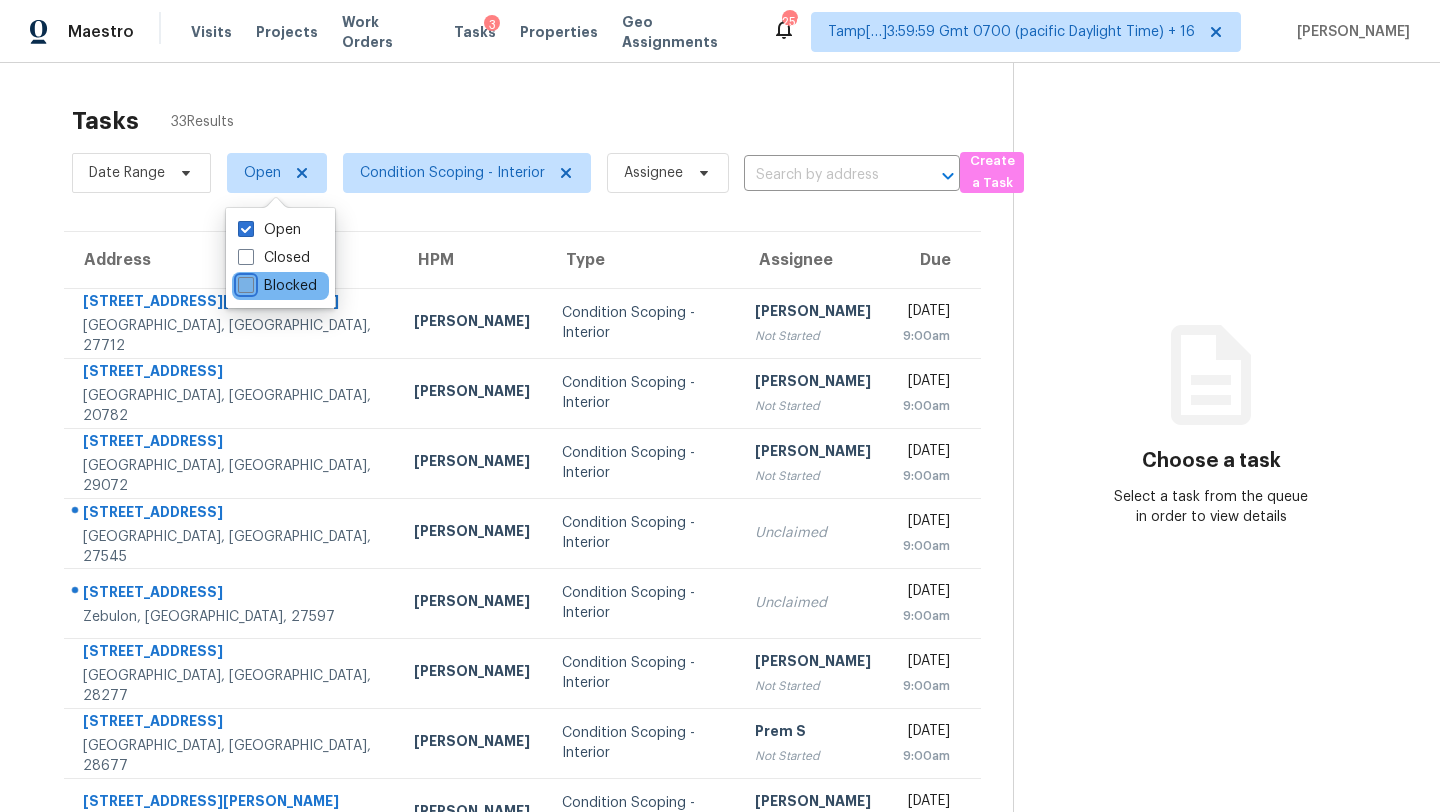 click on "Blocked" at bounding box center [244, 282] 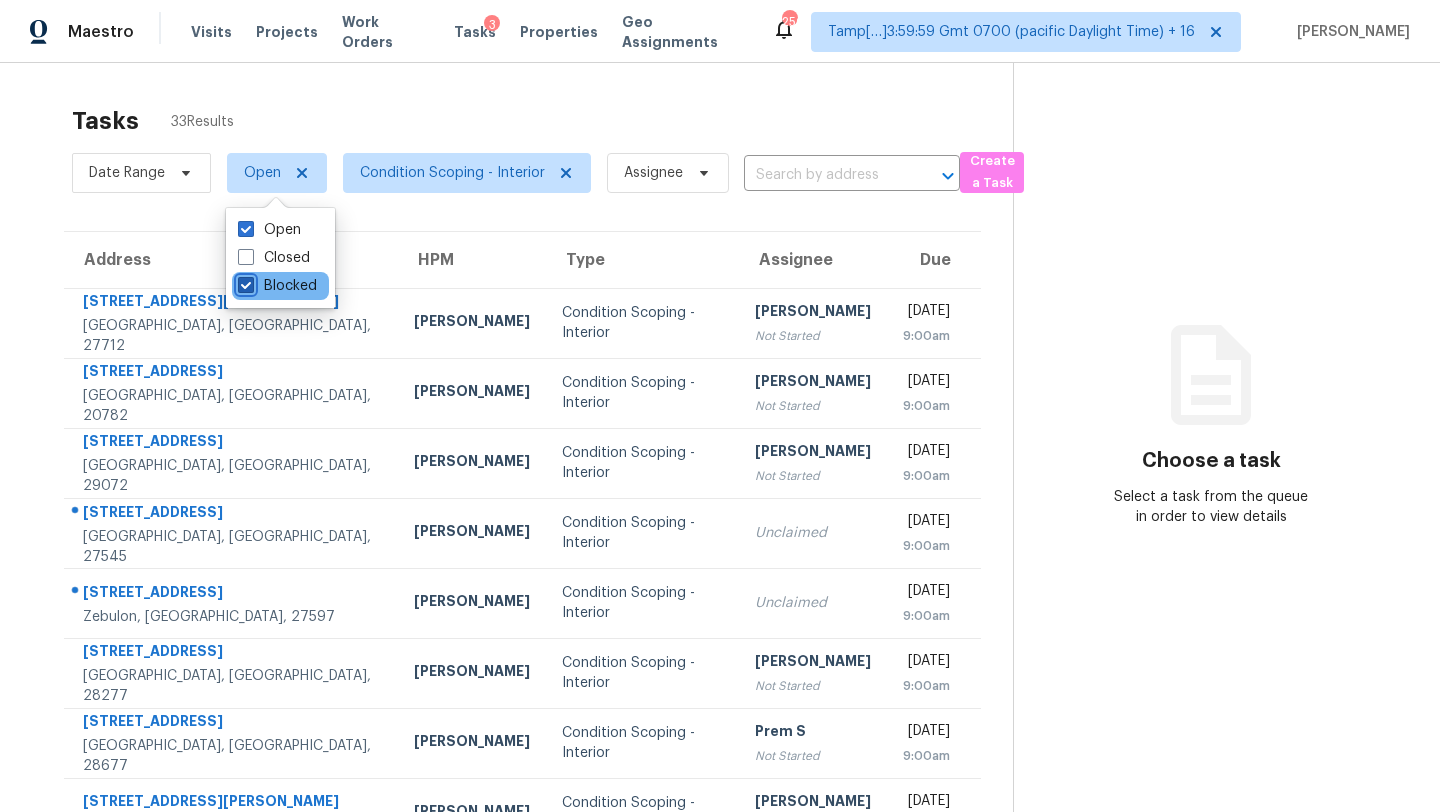 checkbox on "true" 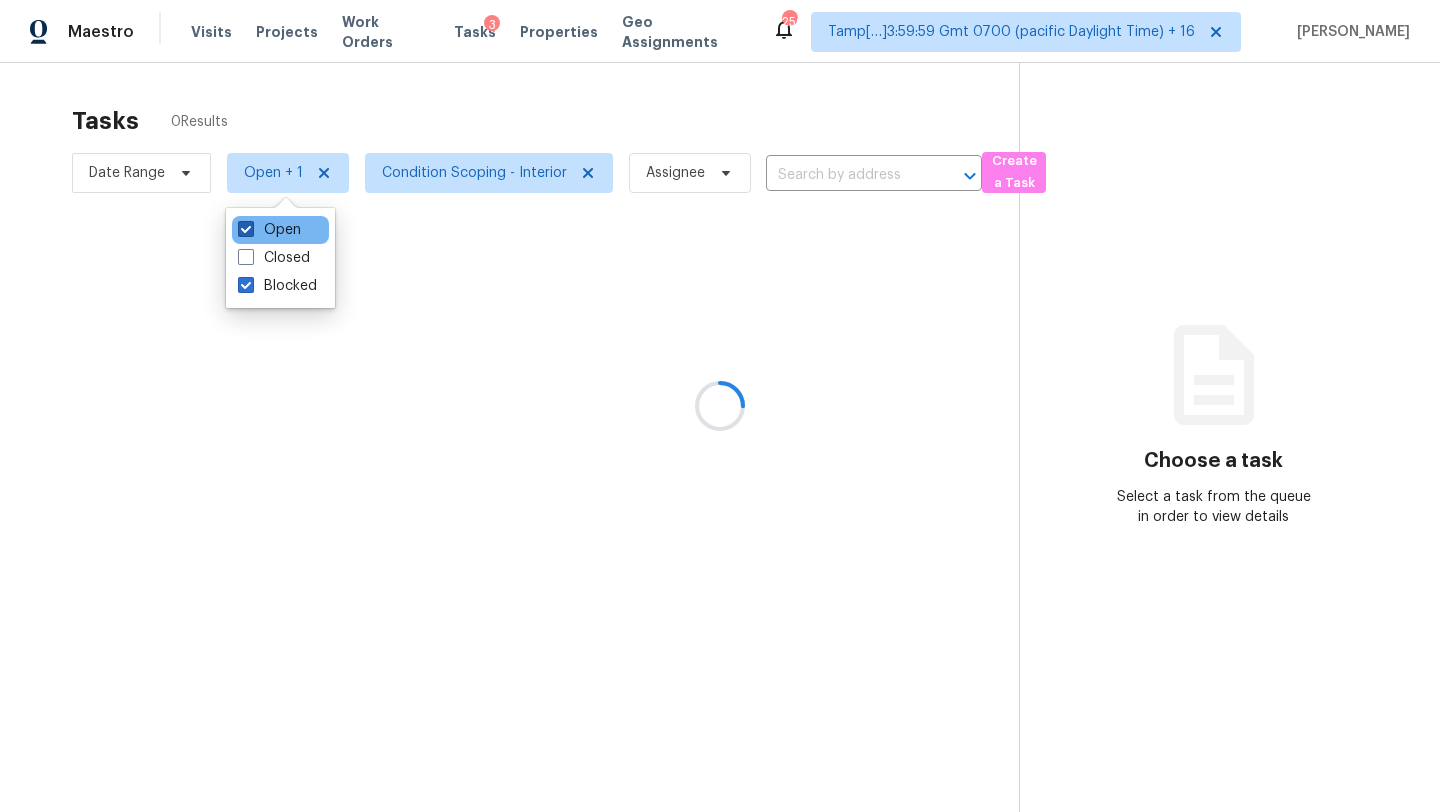 click on "Open" at bounding box center (269, 230) 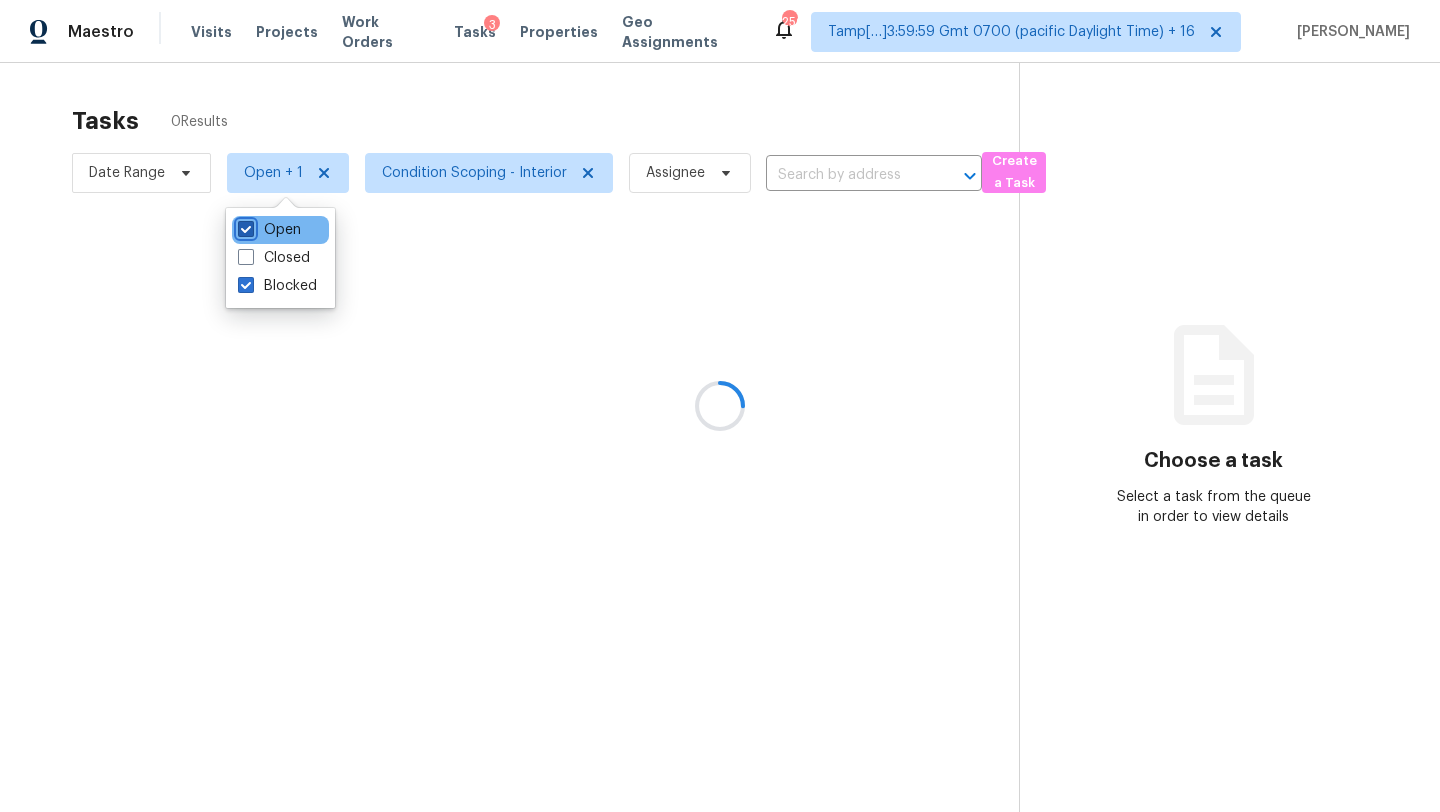 click on "Open" at bounding box center (244, 226) 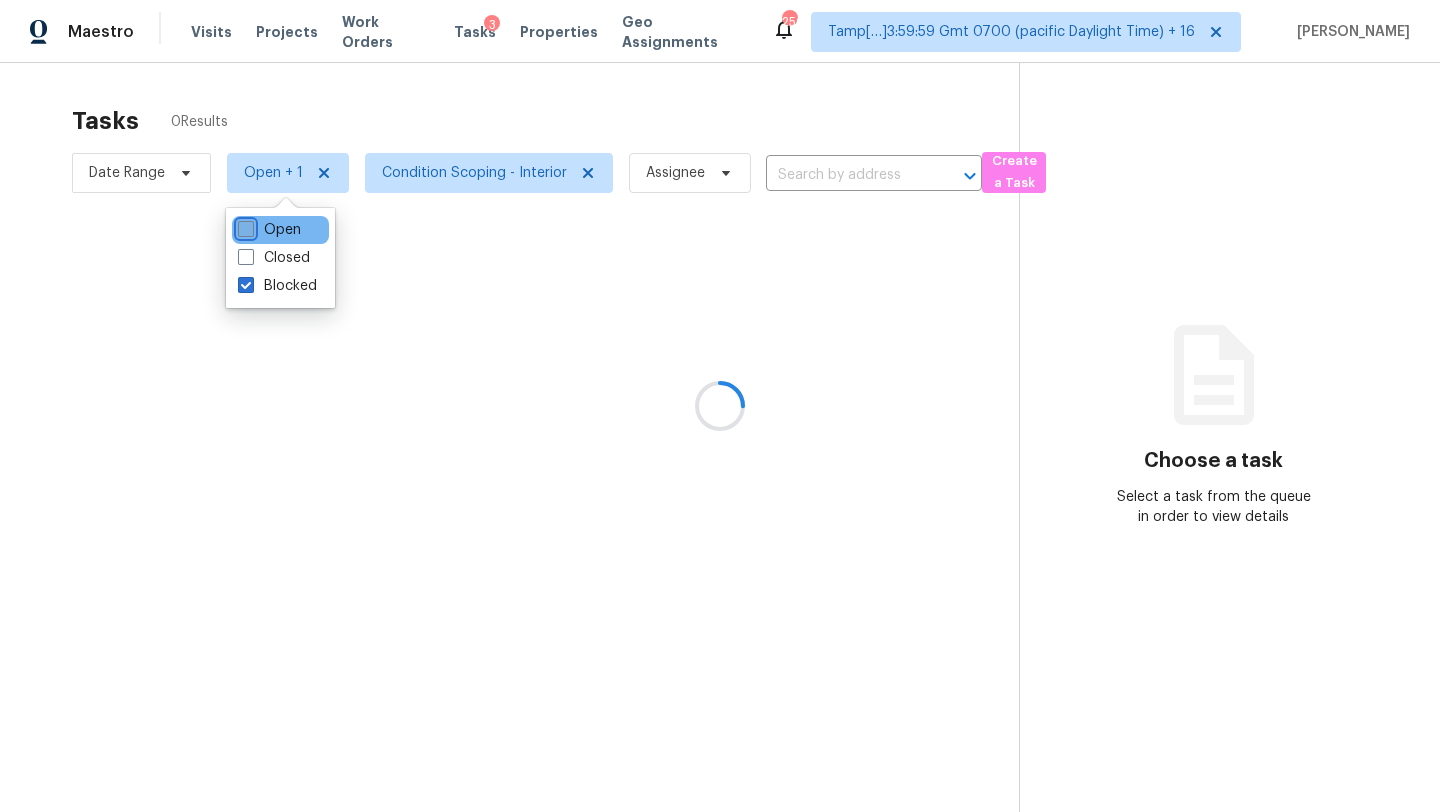 checkbox on "false" 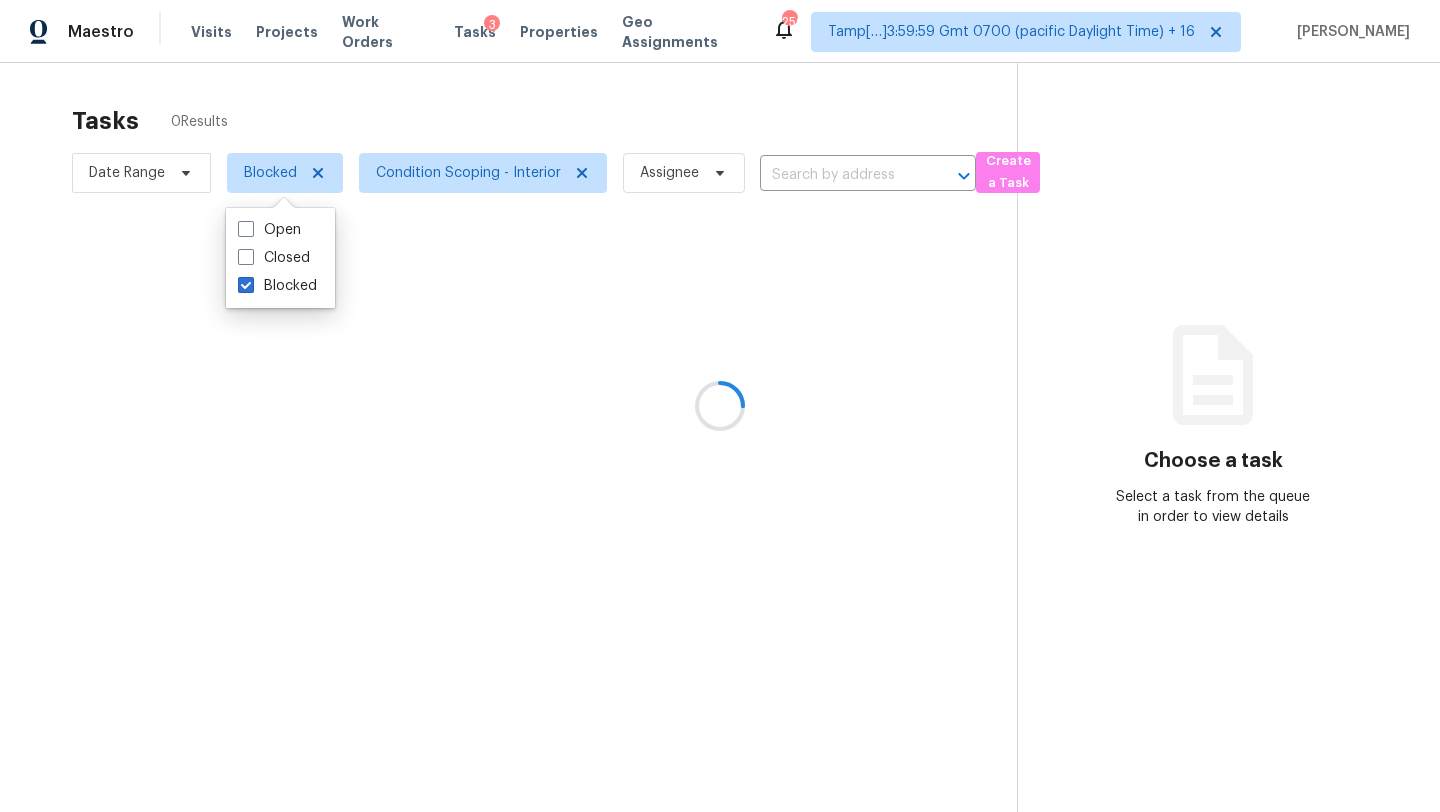 click at bounding box center [720, 406] 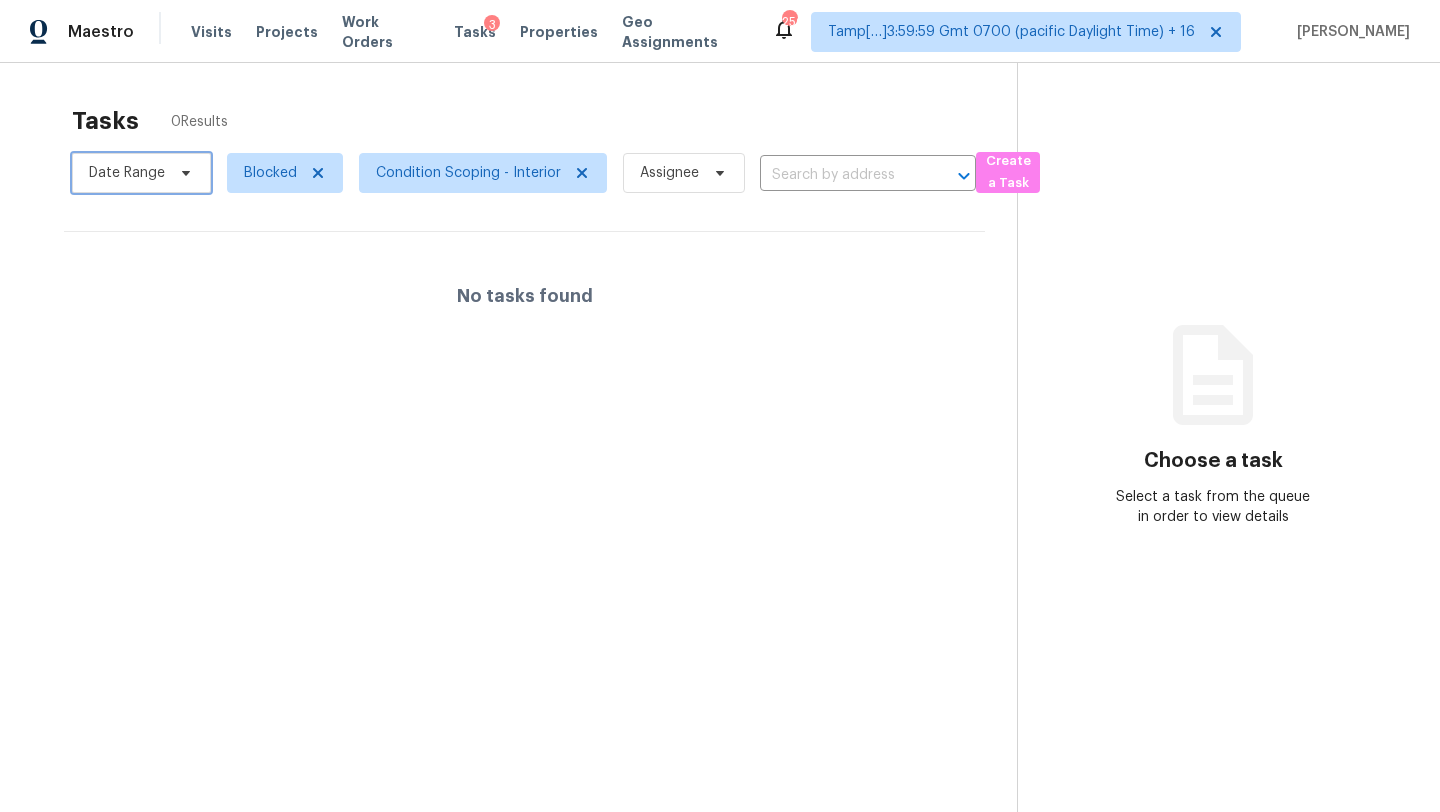 click on "Date Range" at bounding box center (127, 173) 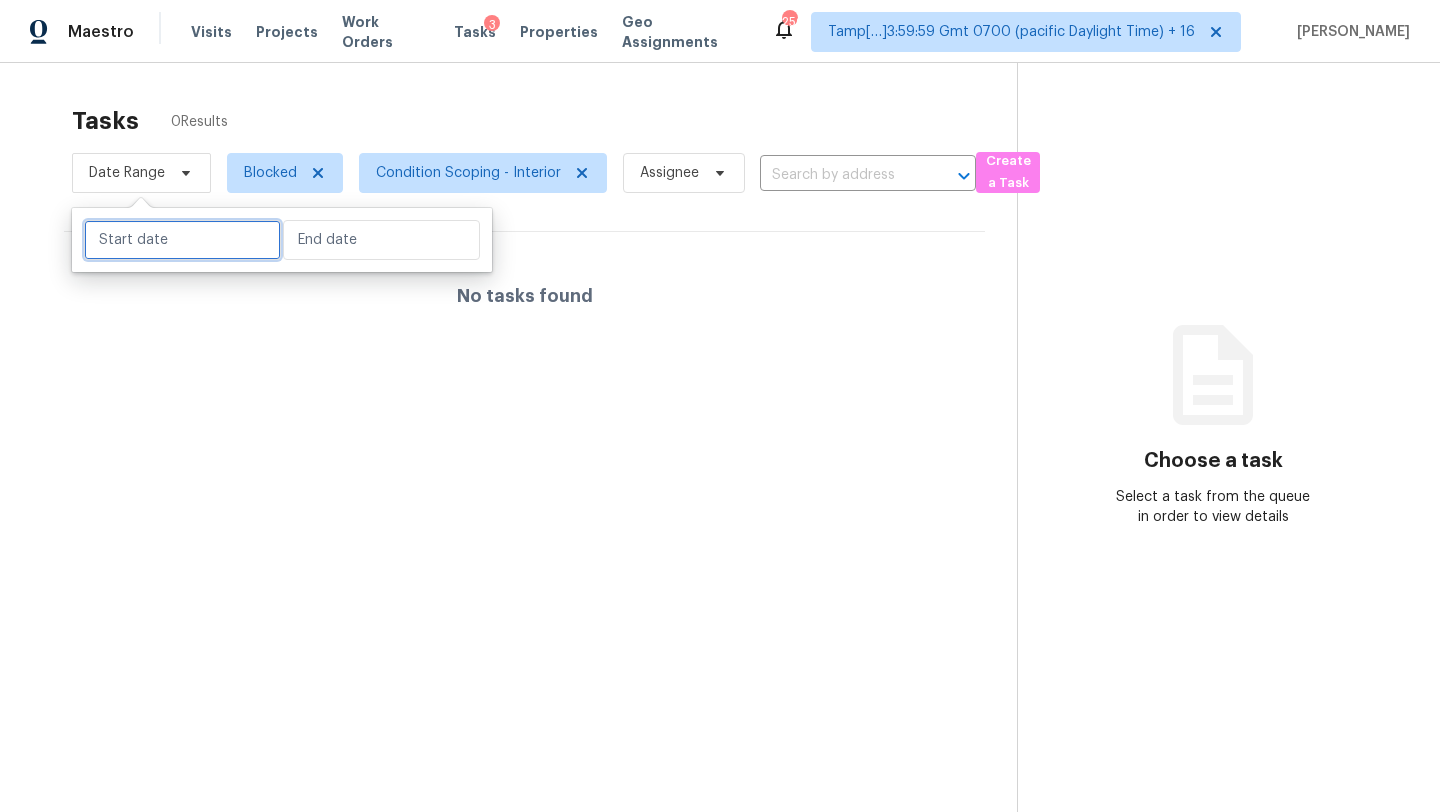 select on "6" 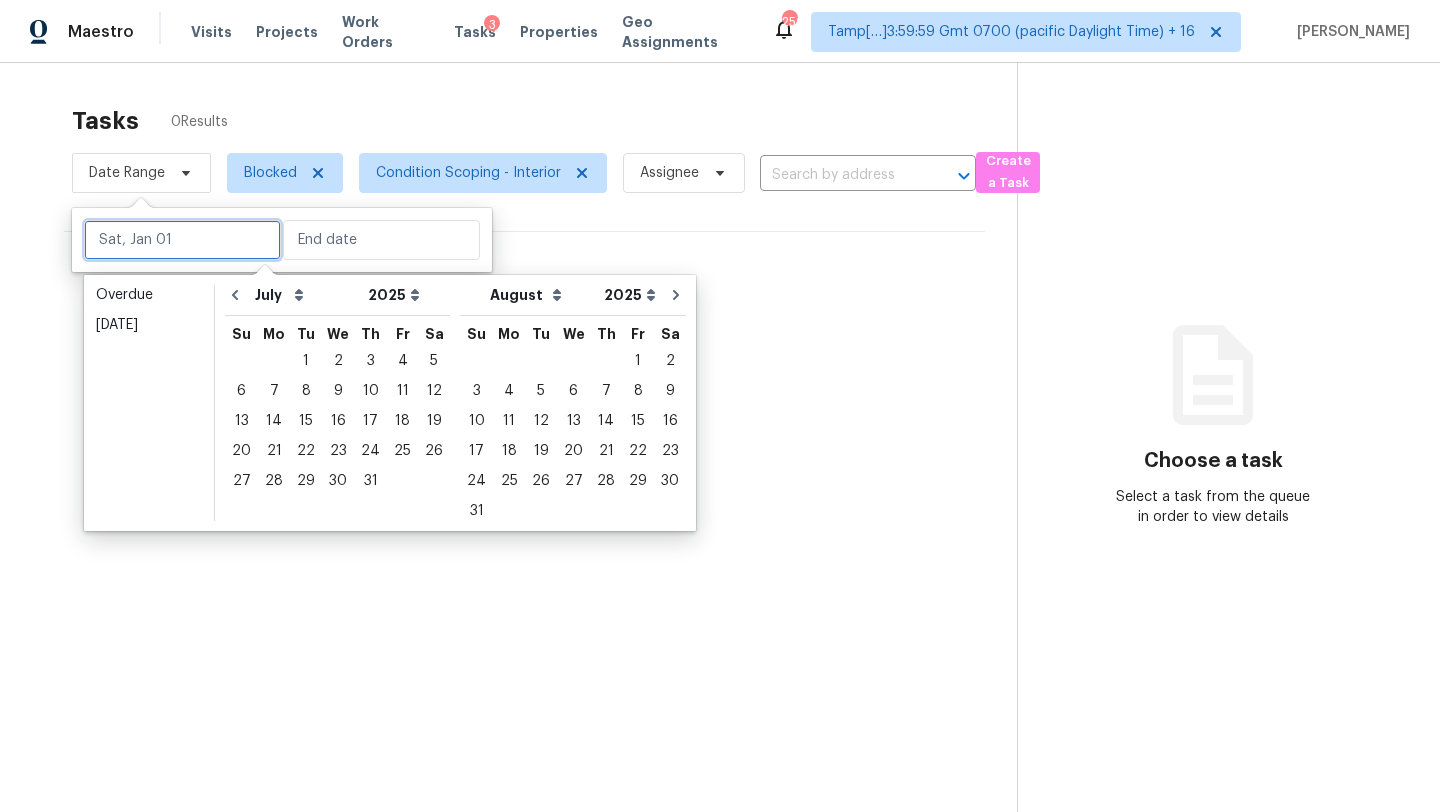 click at bounding box center (182, 240) 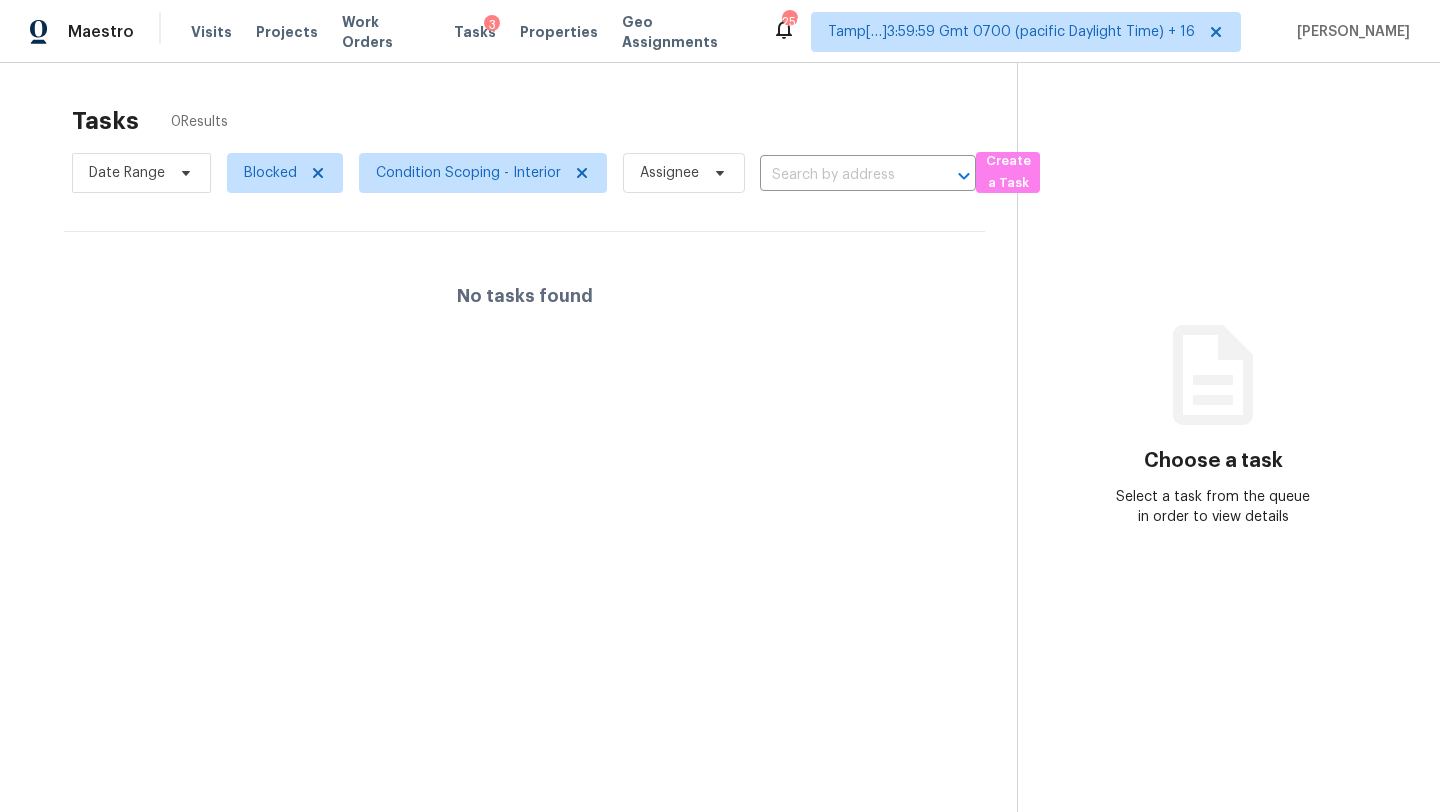 click on "Tasks 0  Results" at bounding box center [544, 121] 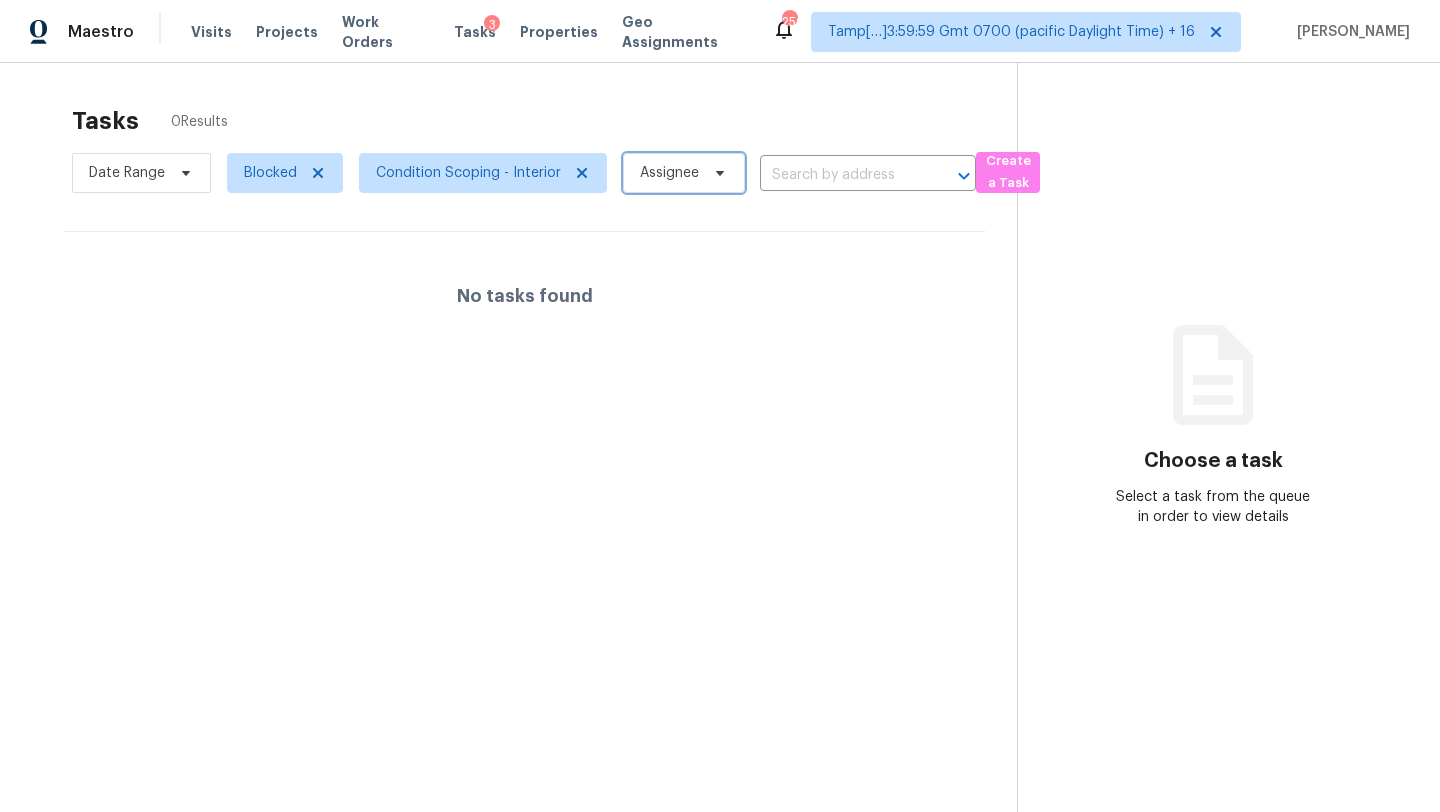 click on "Assignee" at bounding box center [669, 173] 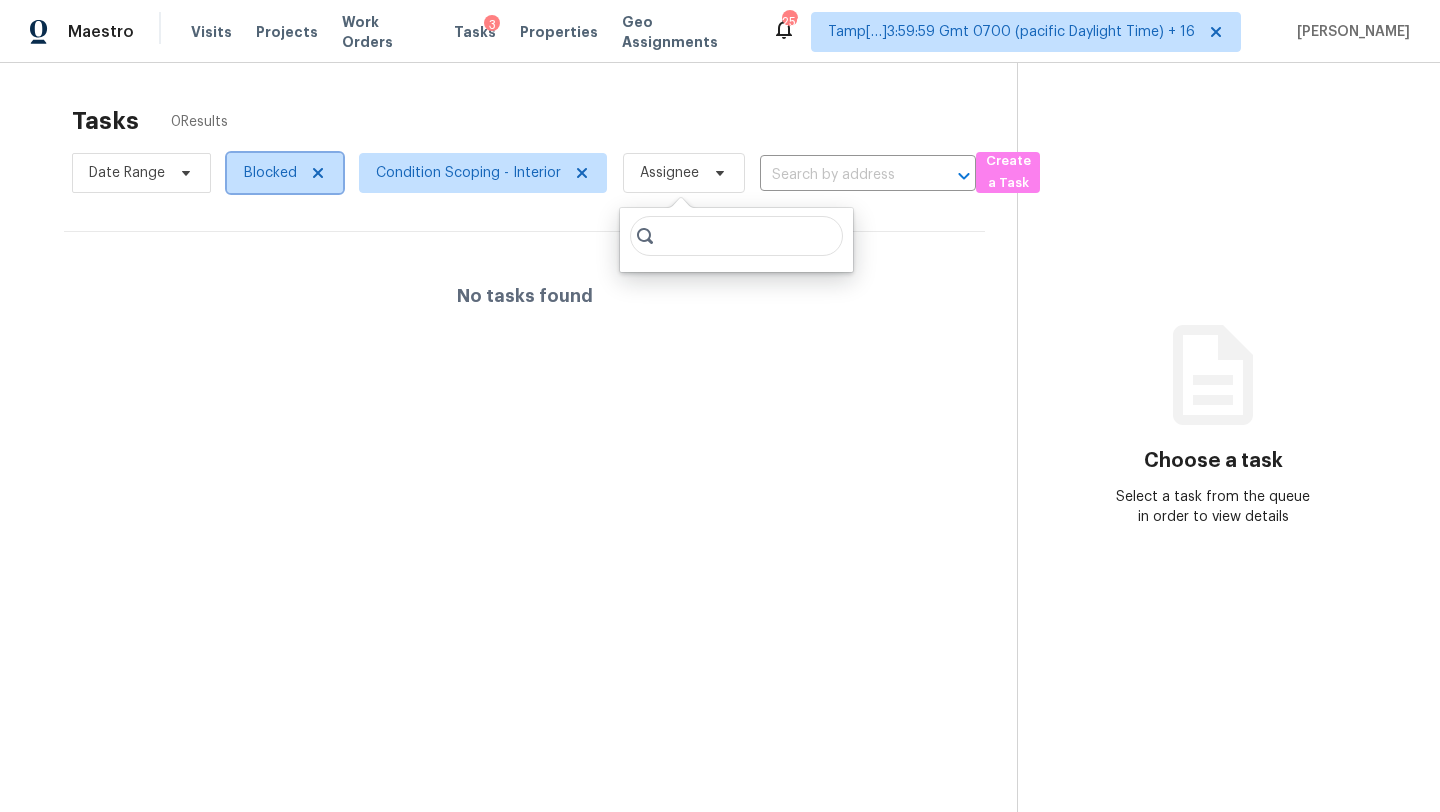 click on "Blocked" at bounding box center (270, 173) 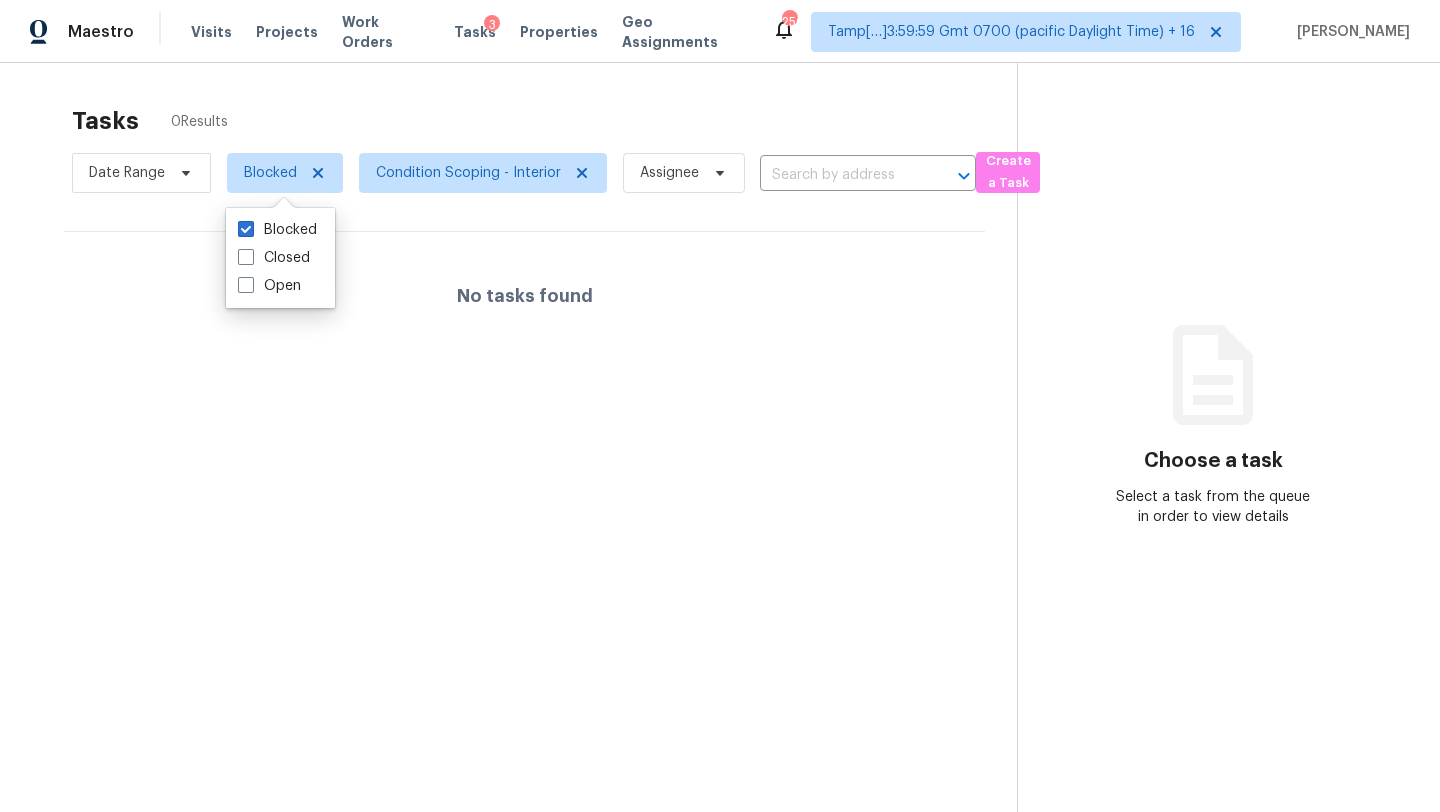 click on "Blocked Closed Open" at bounding box center [280, 258] 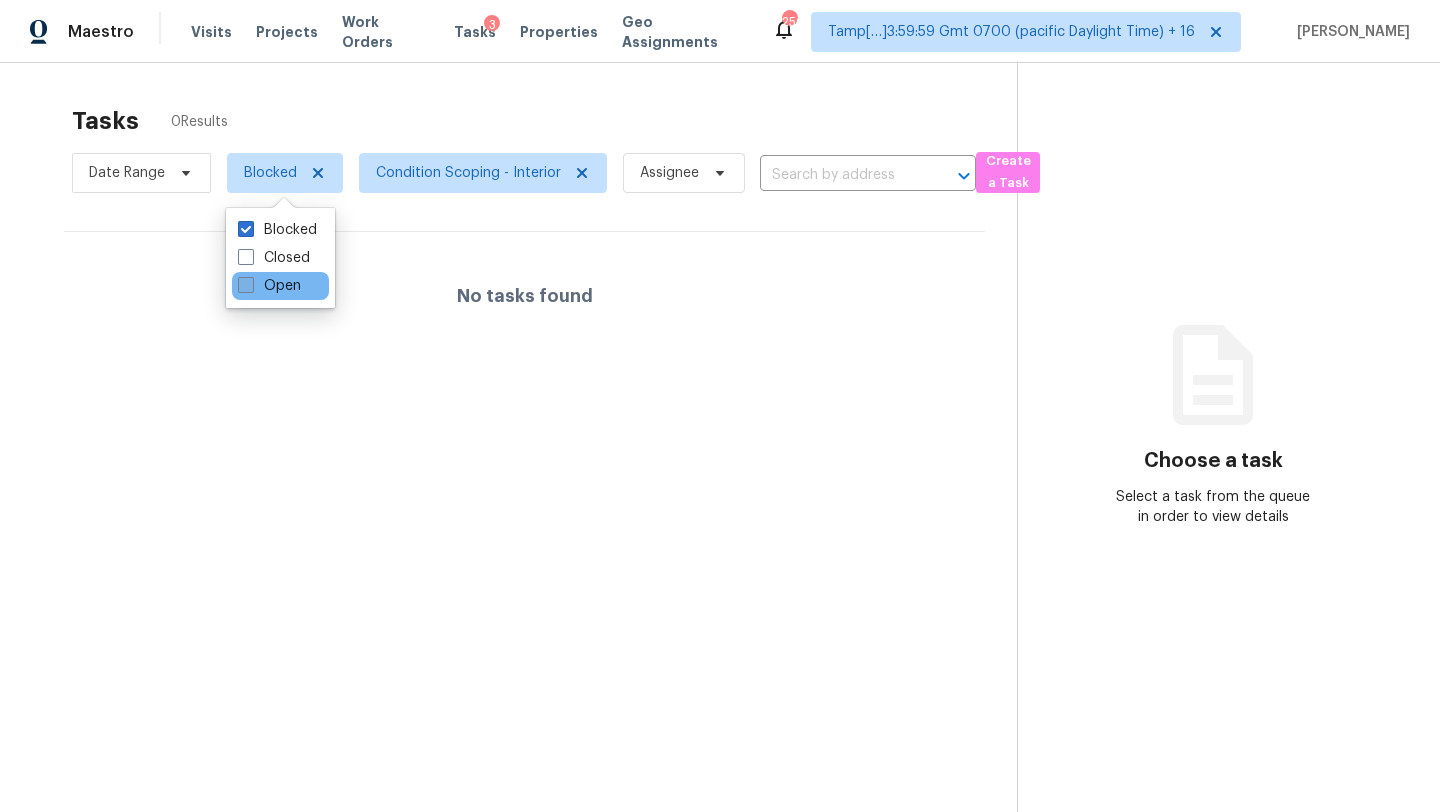 click on "Open" at bounding box center [269, 286] 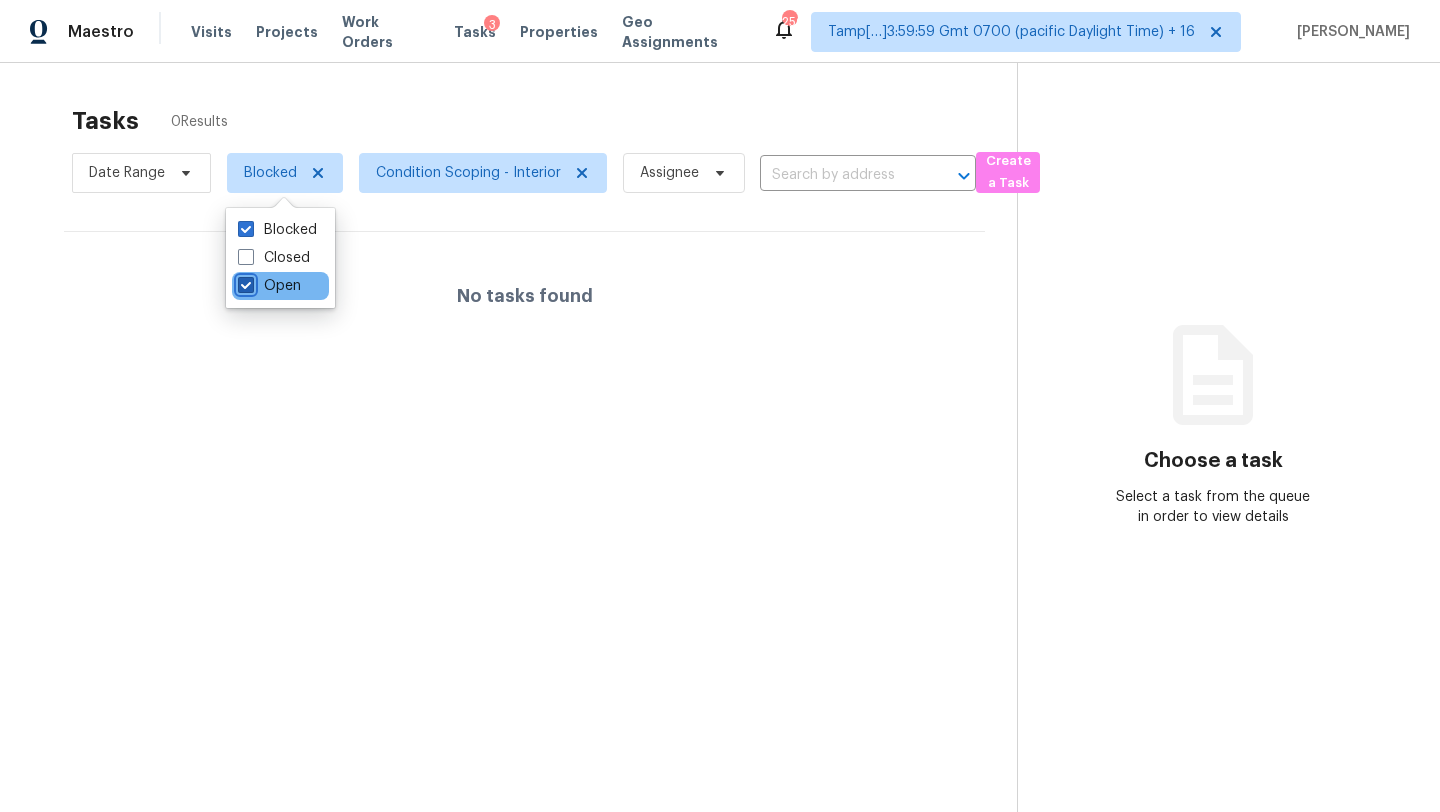 checkbox on "true" 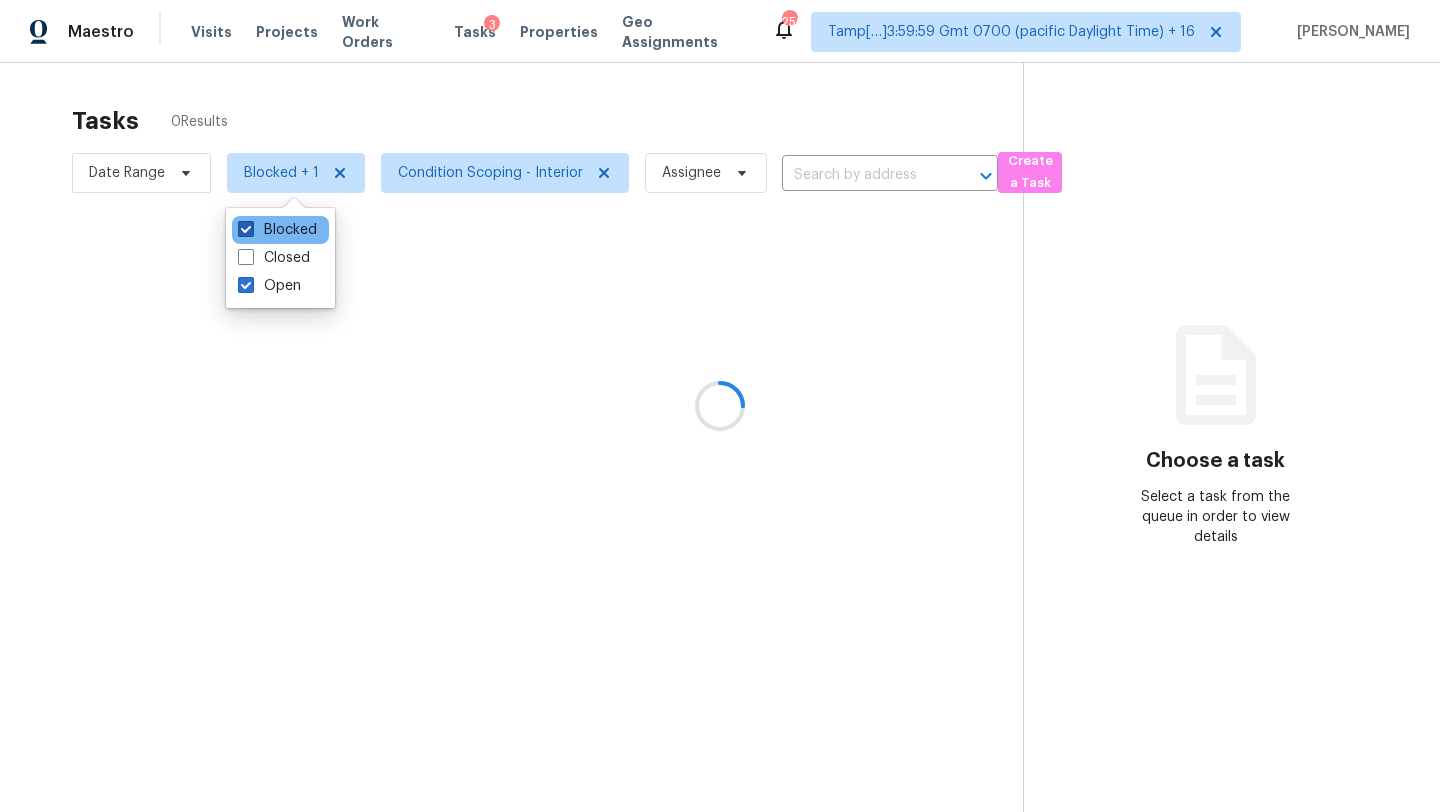 click on "Blocked" at bounding box center [277, 230] 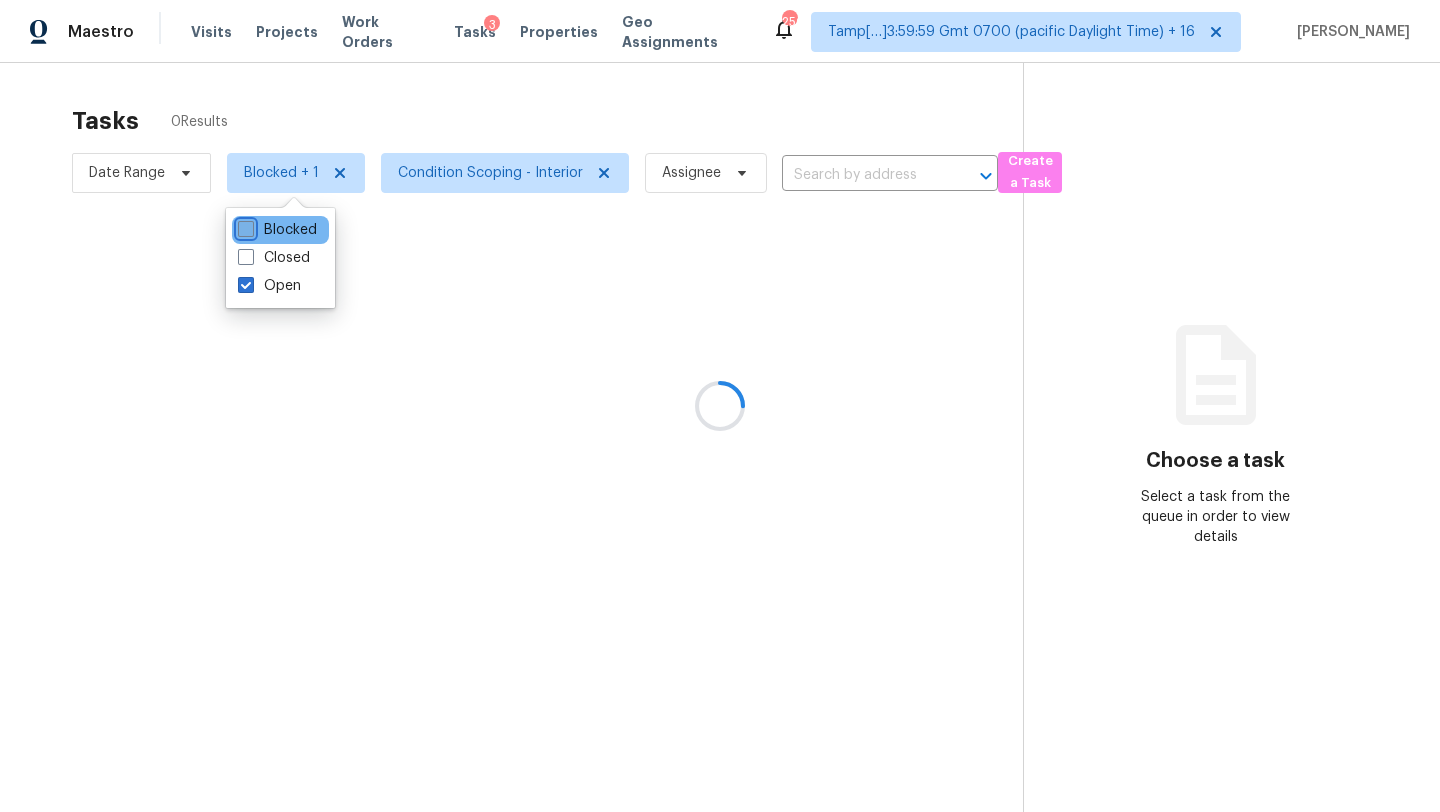 checkbox on "false" 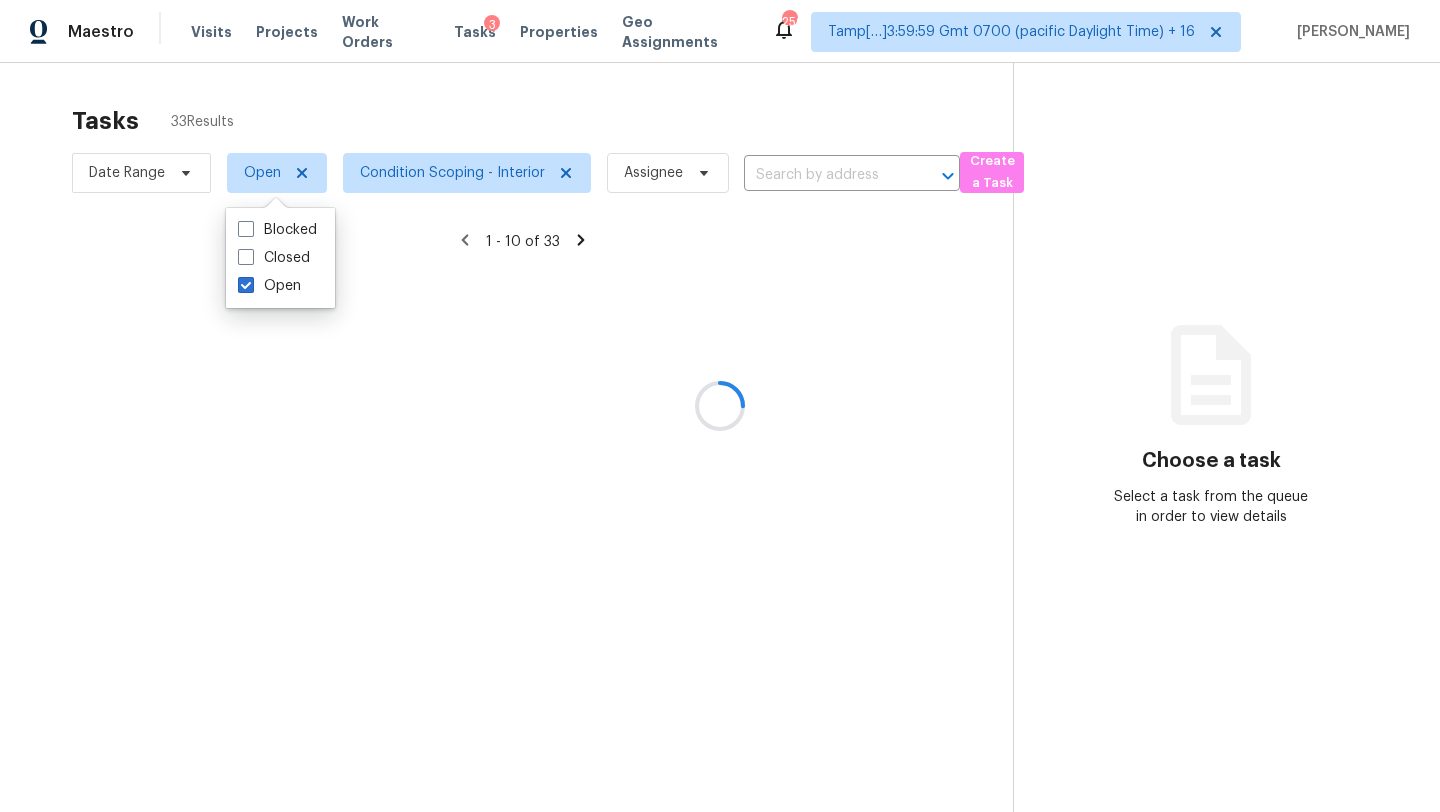 click at bounding box center [720, 406] 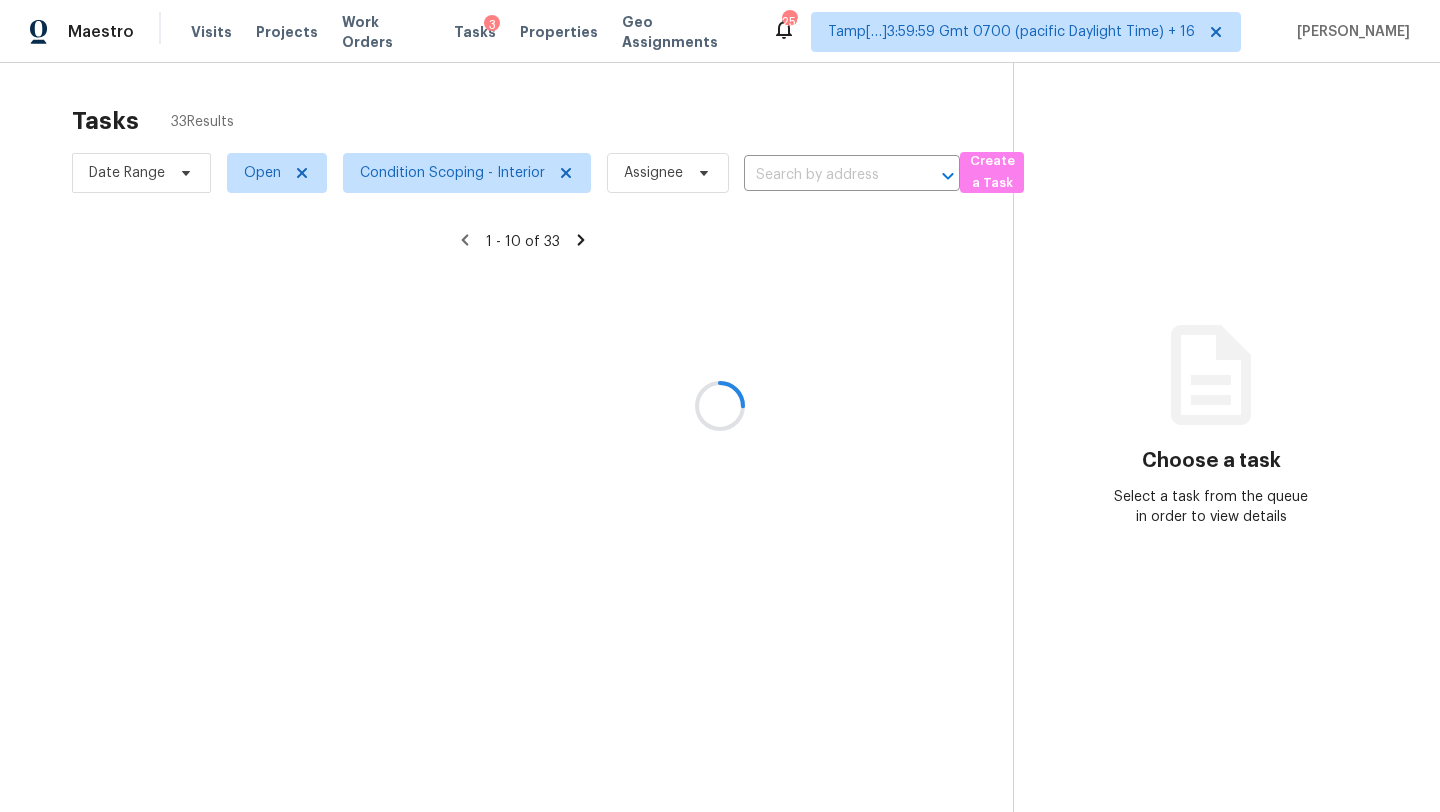 click at bounding box center [720, 406] 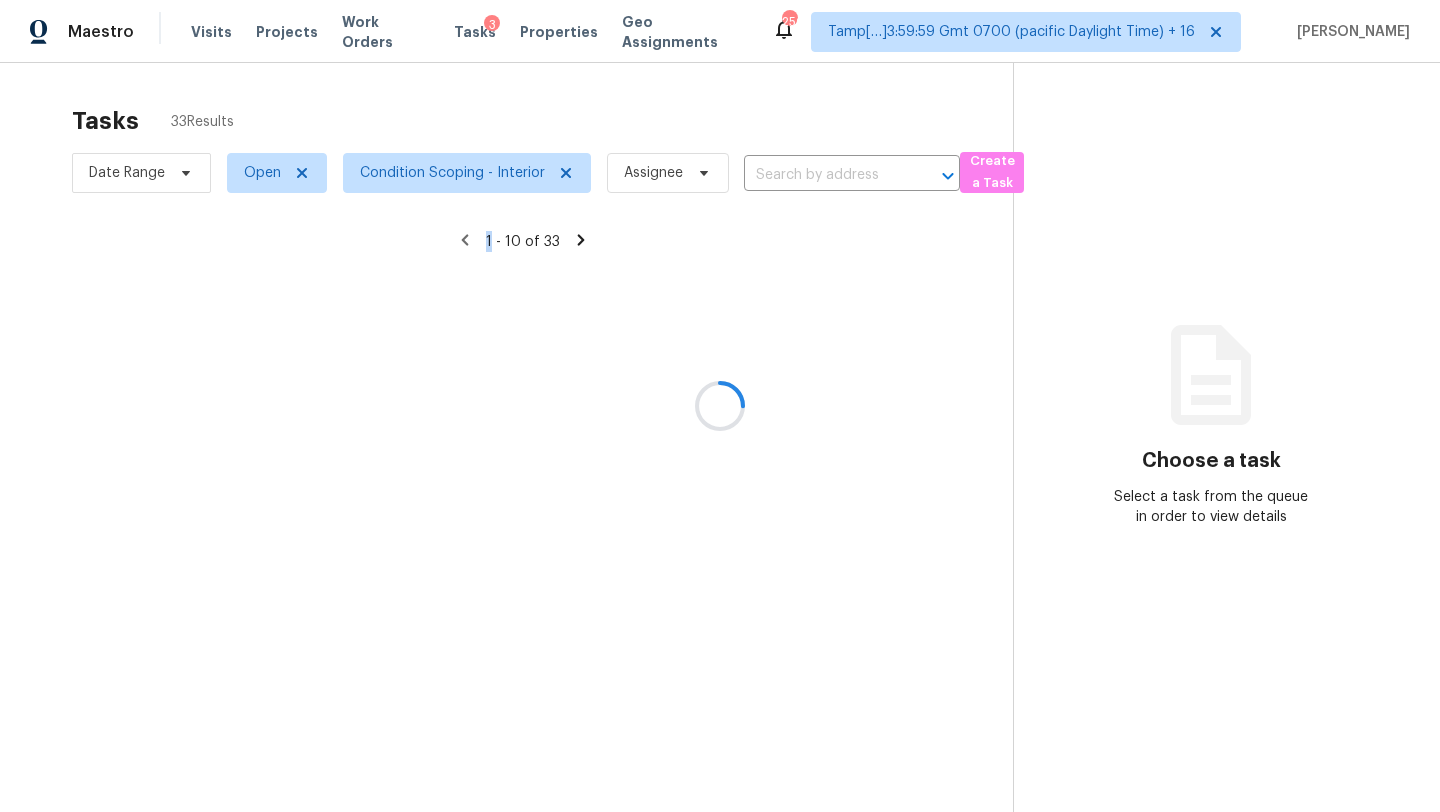 click at bounding box center (720, 406) 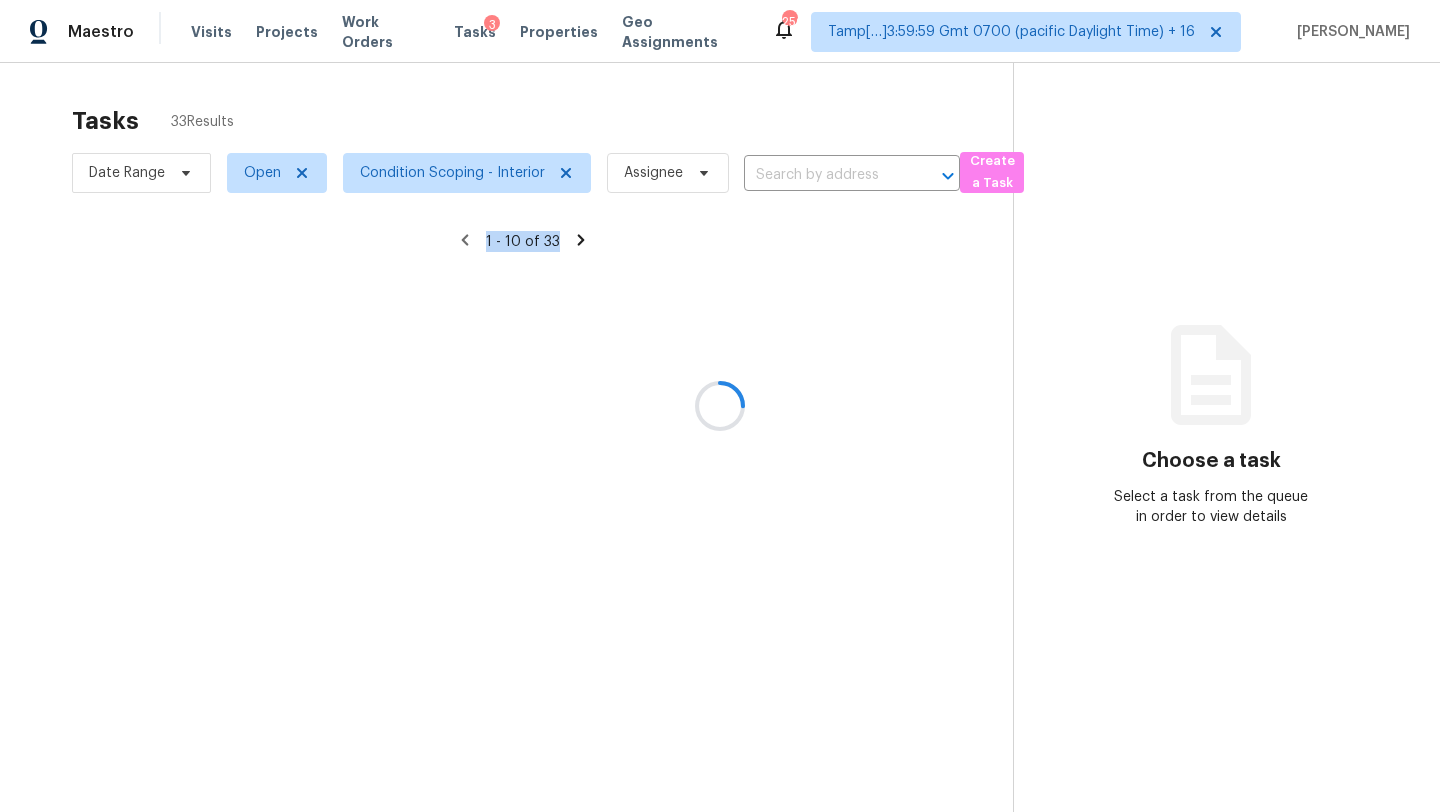 click at bounding box center [720, 406] 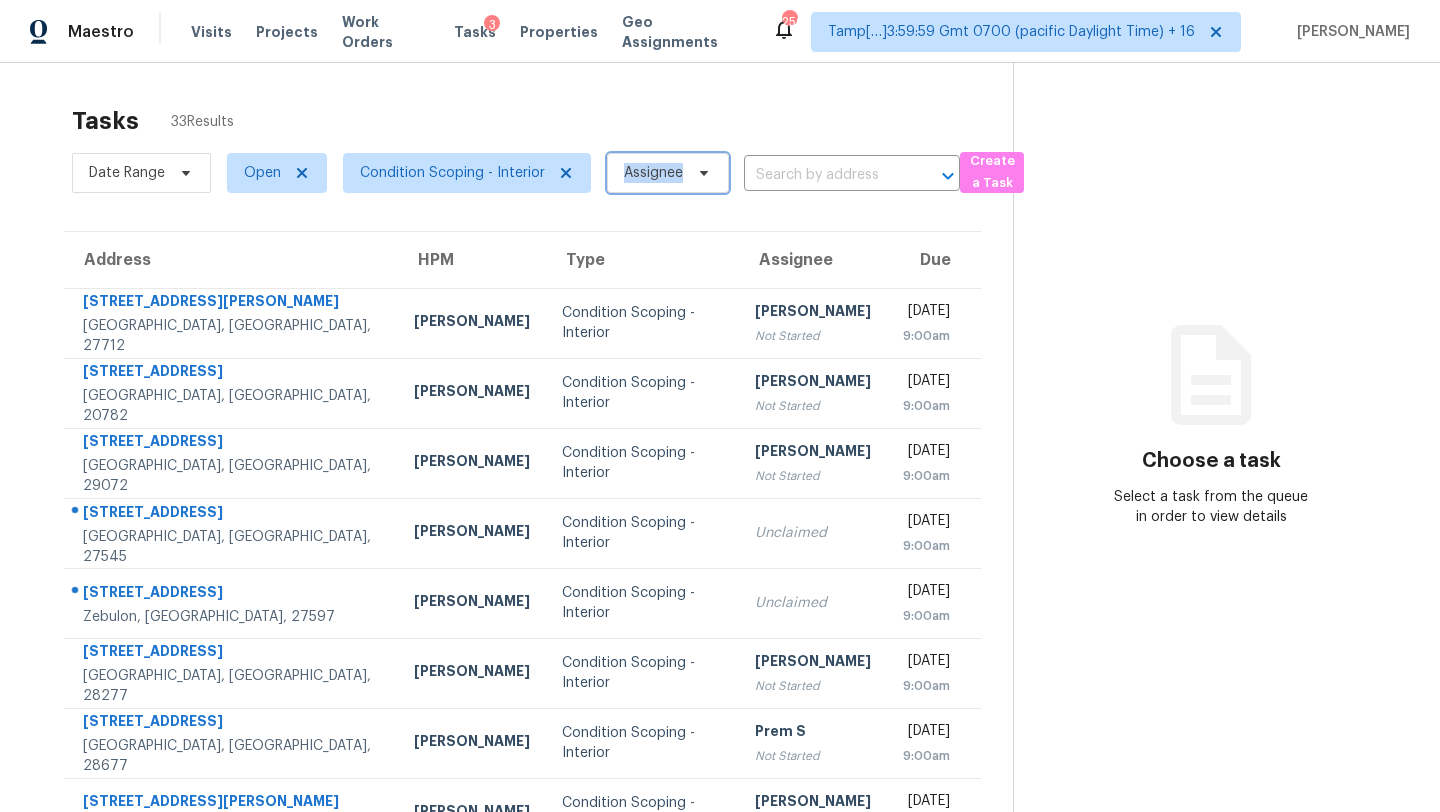 click on "Assignee" at bounding box center (668, 173) 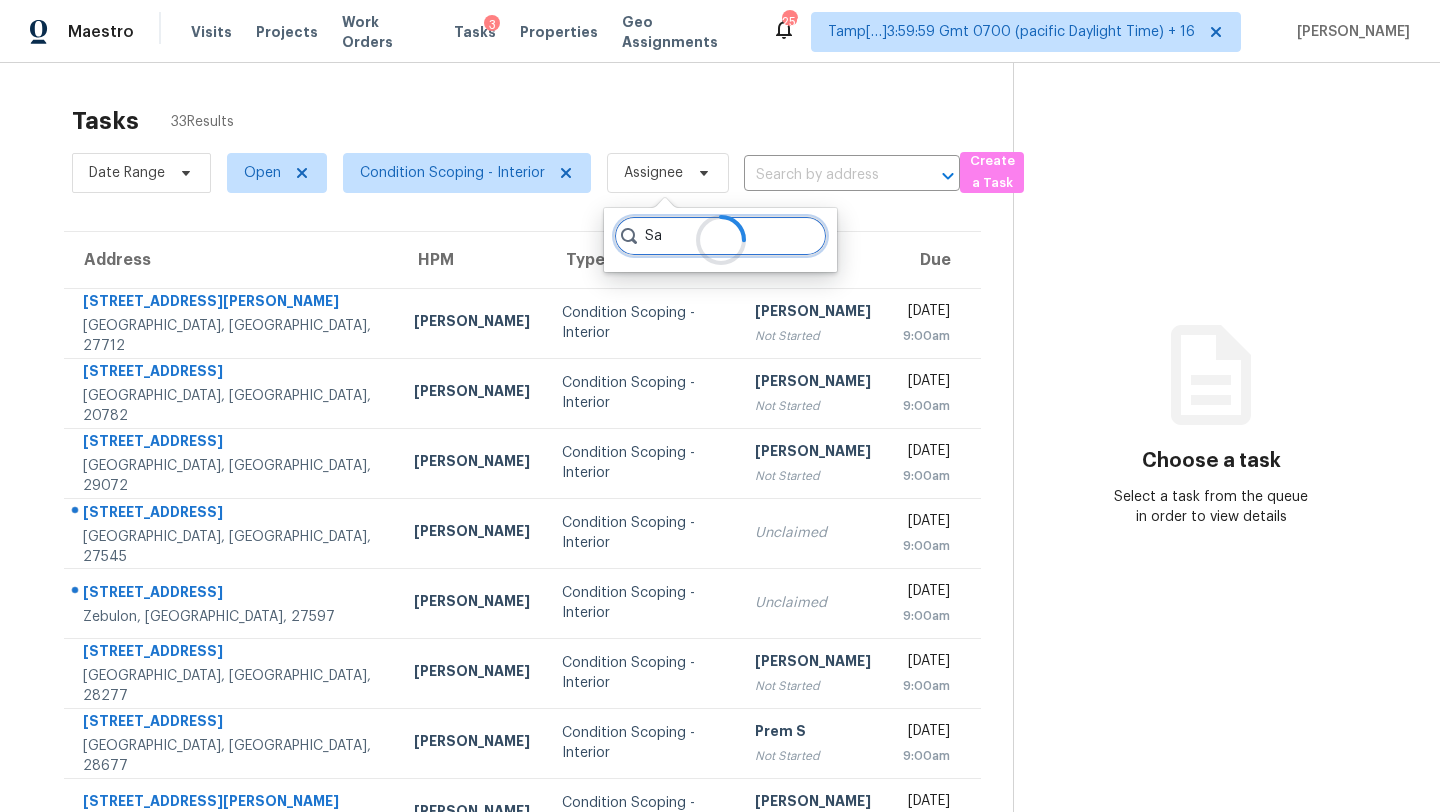 type on "S" 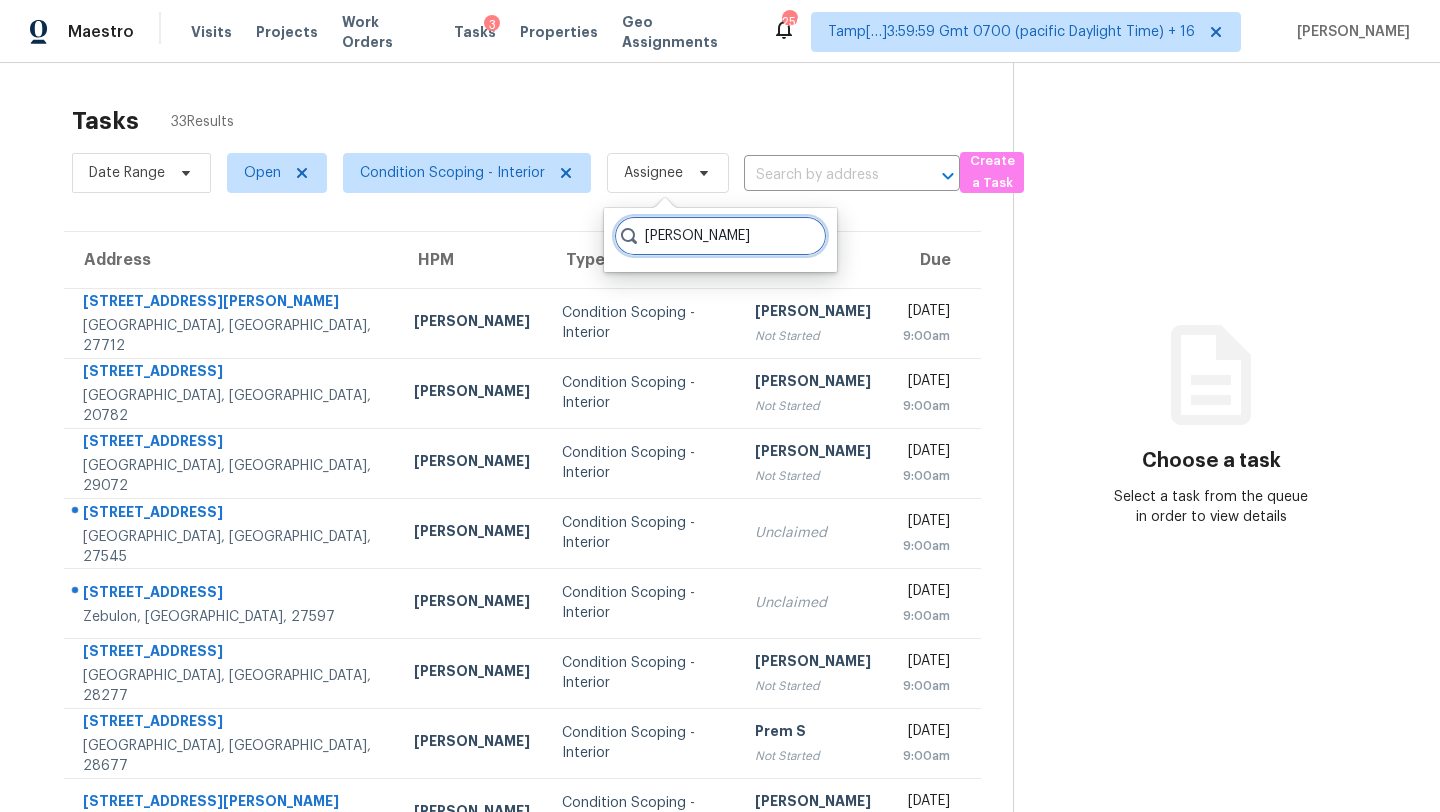 type on "salma" 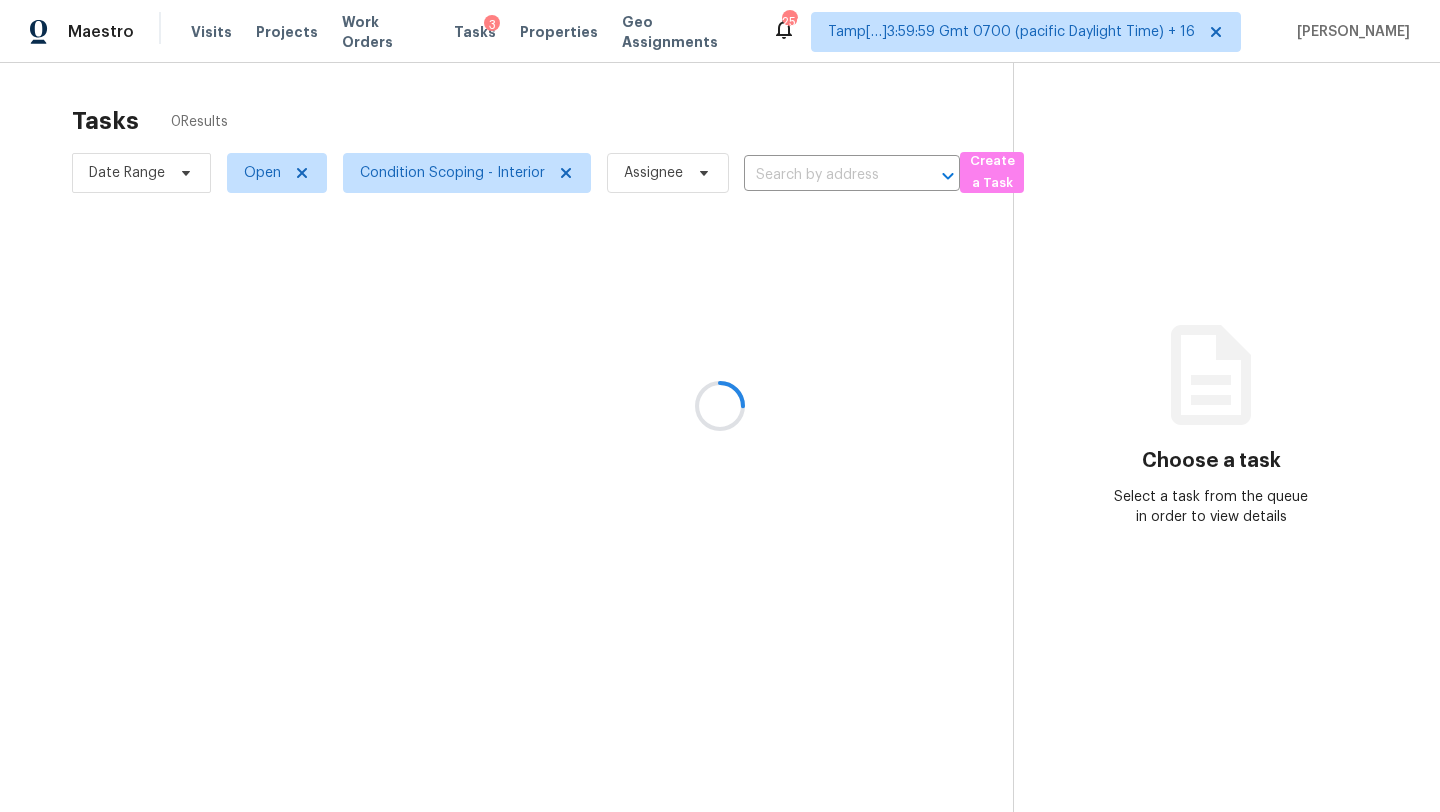 scroll, scrollTop: 0, scrollLeft: 0, axis: both 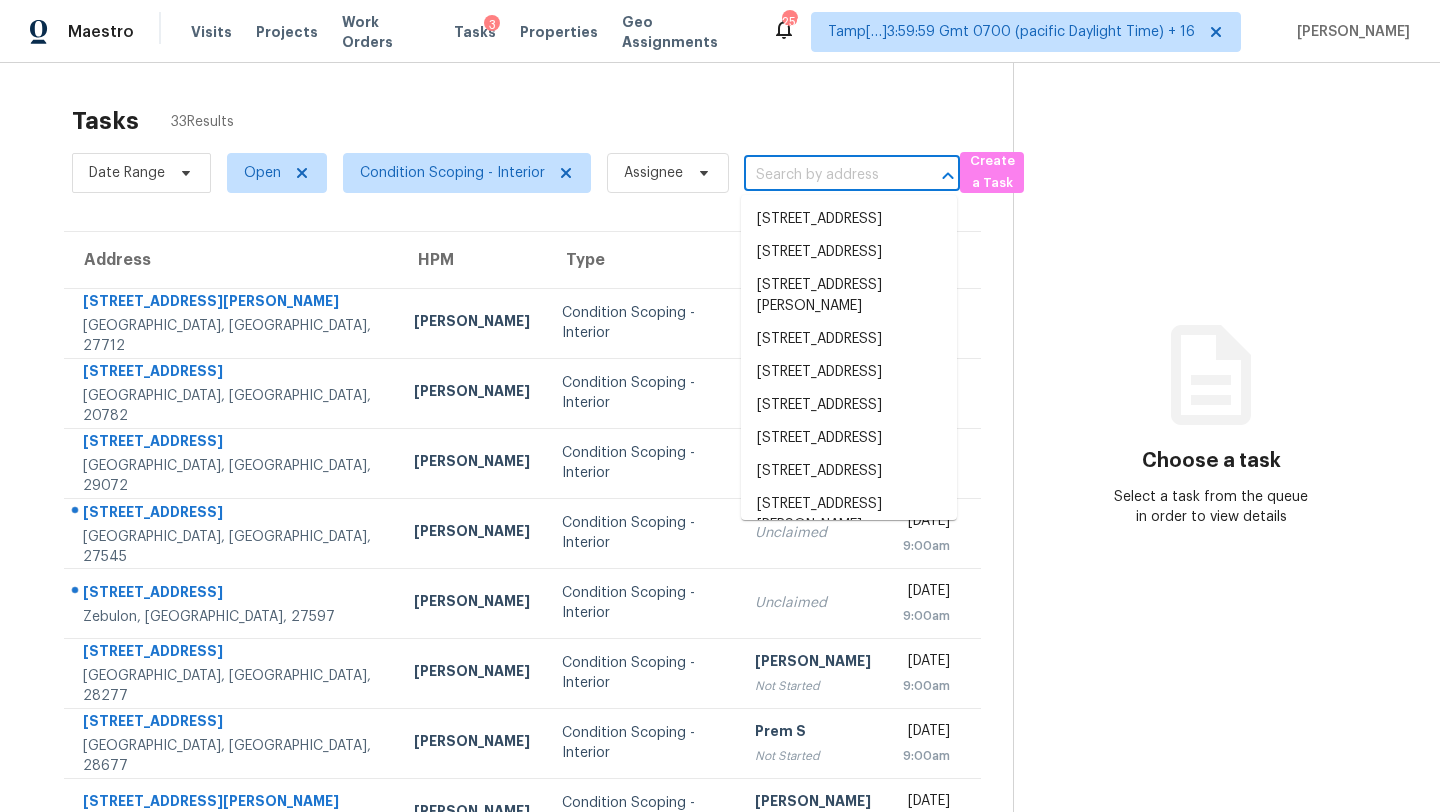 click at bounding box center (824, 175) 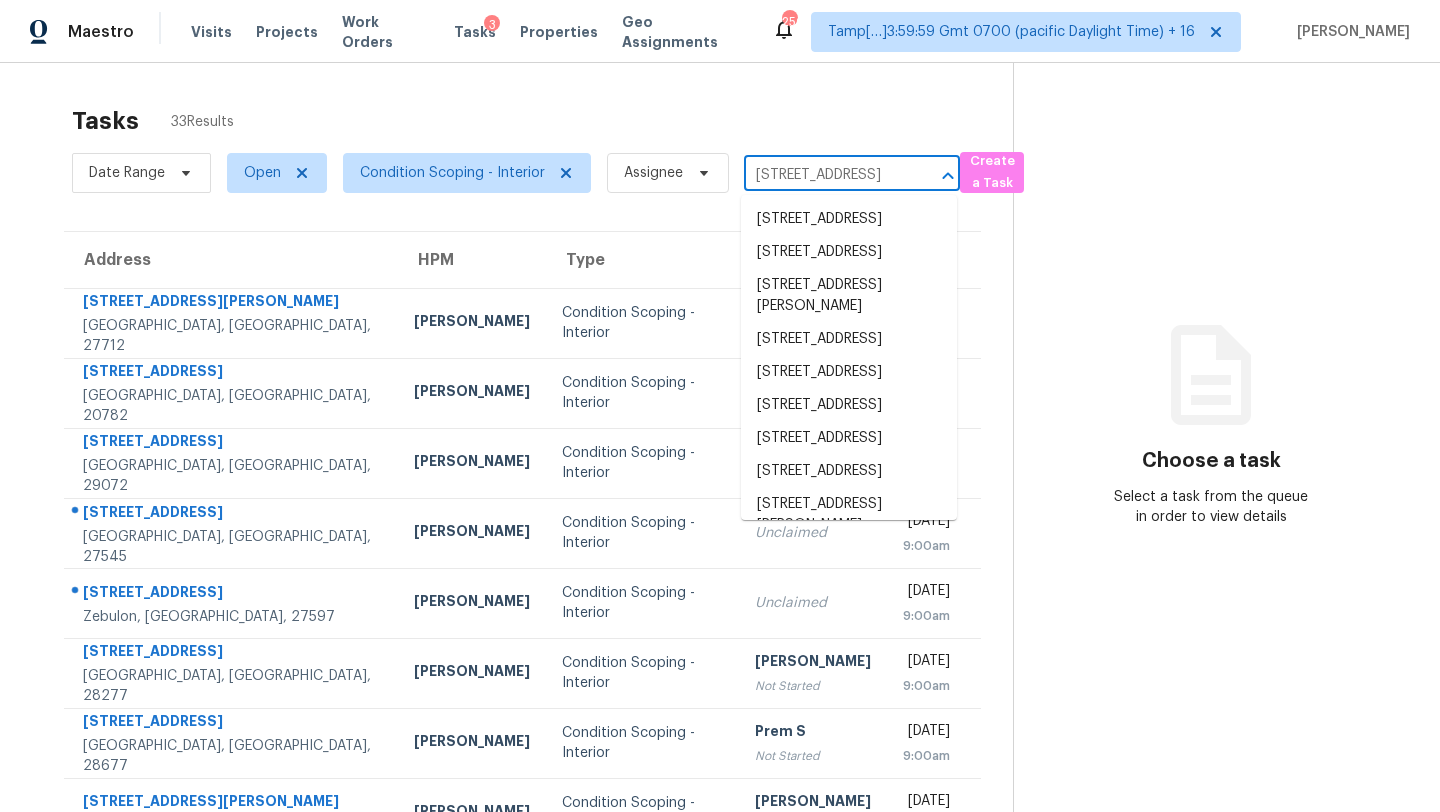 scroll, scrollTop: 0, scrollLeft: 149, axis: horizontal 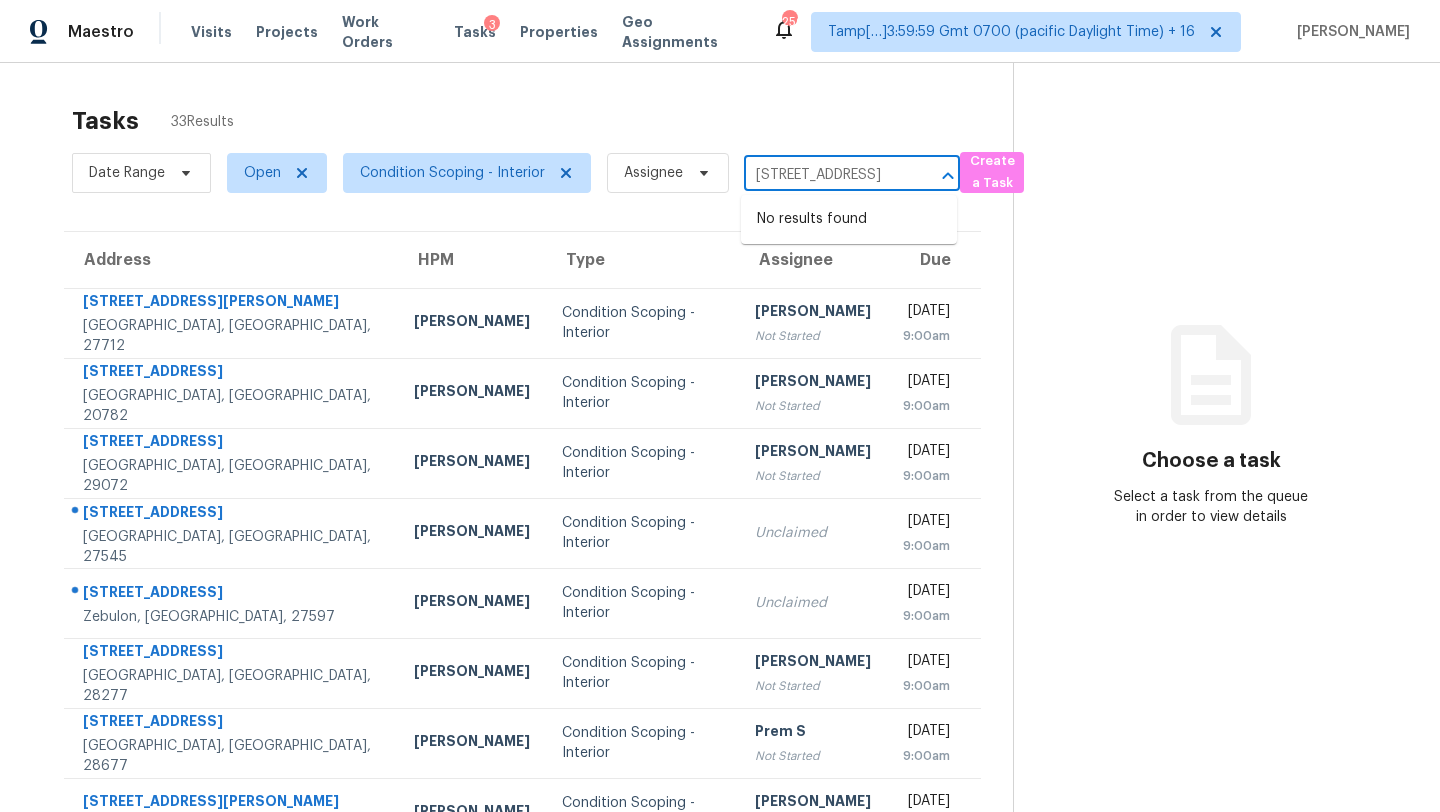 type on "[STREET_ADDRESS]" 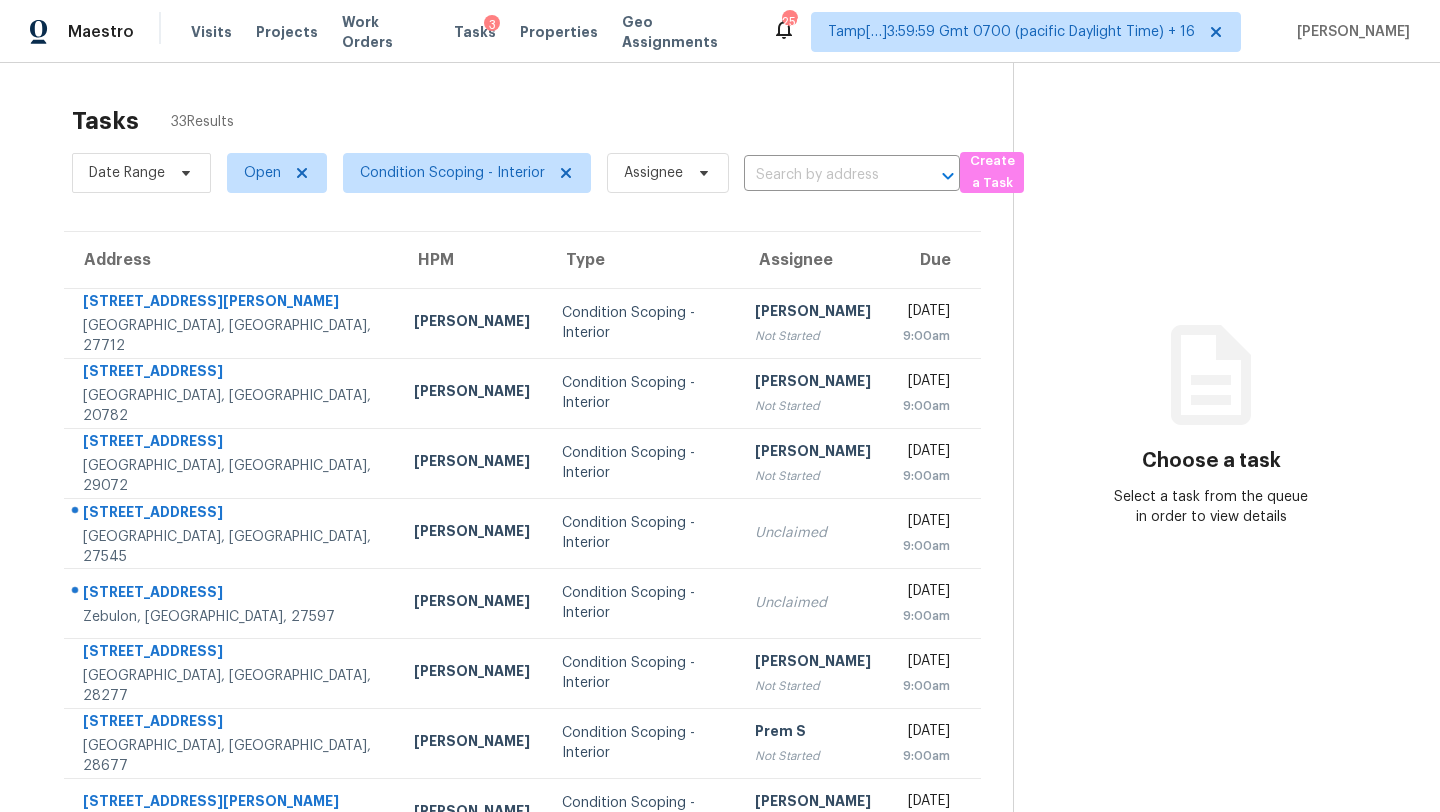 scroll, scrollTop: 0, scrollLeft: 0, axis: both 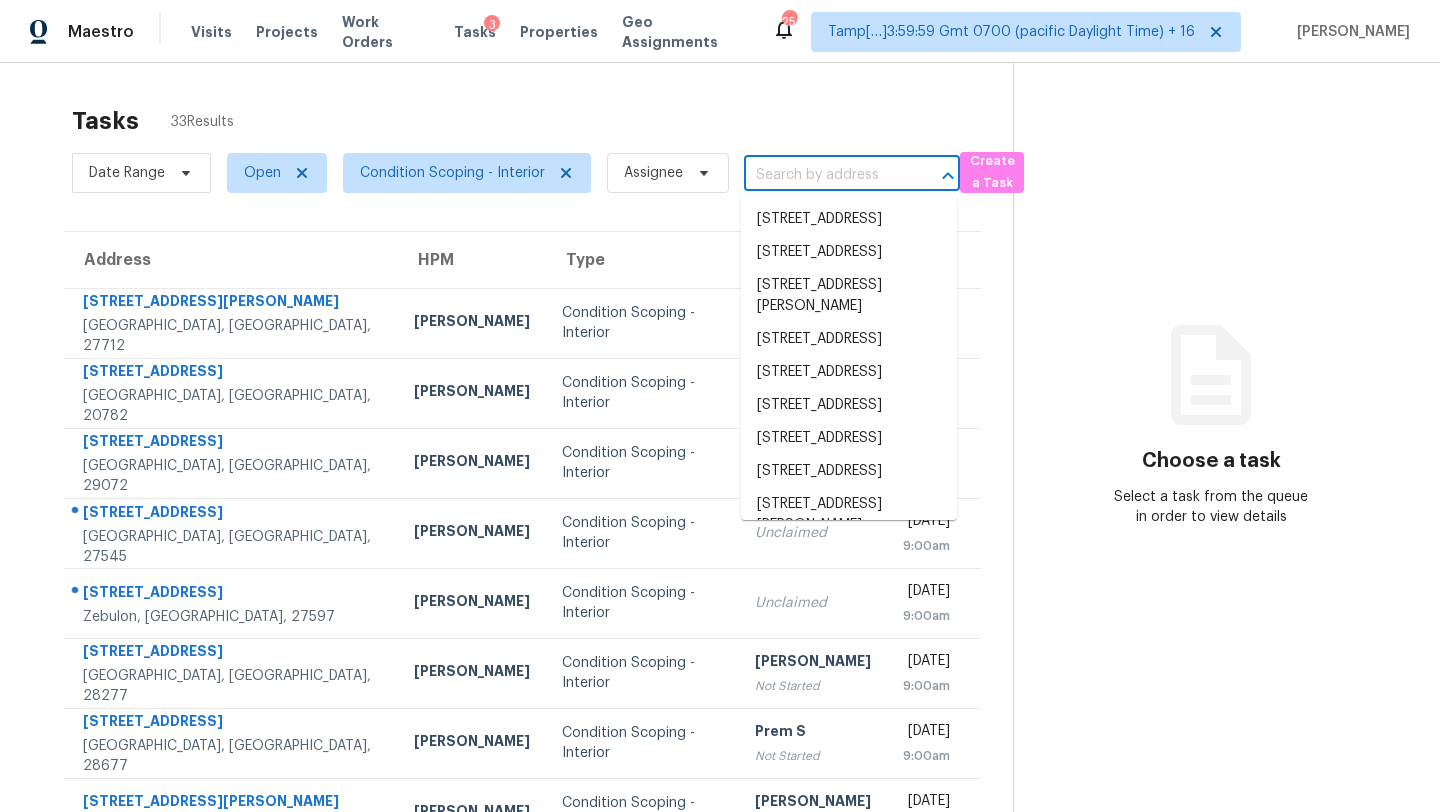 click at bounding box center (824, 175) 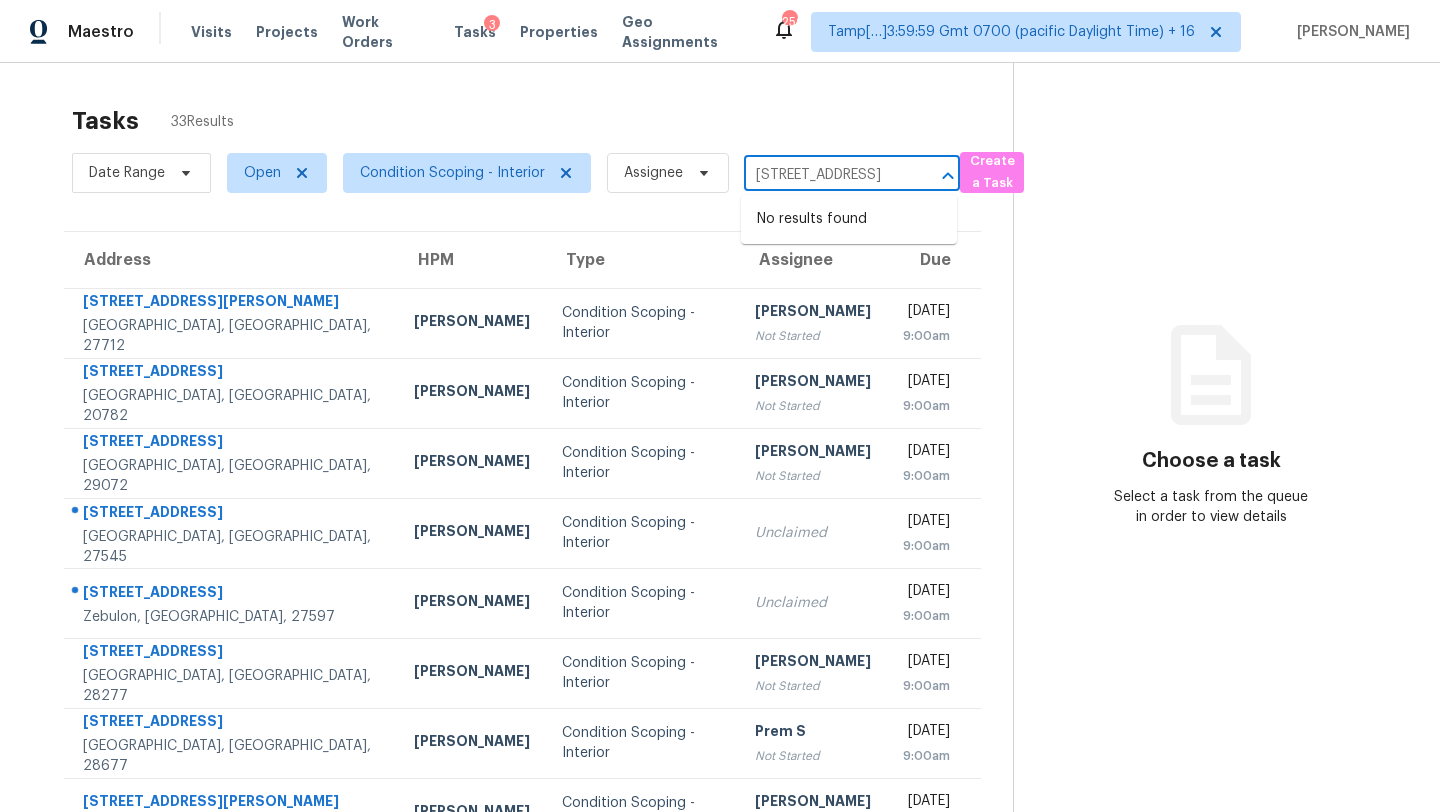 scroll, scrollTop: 0, scrollLeft: 149, axis: horizontal 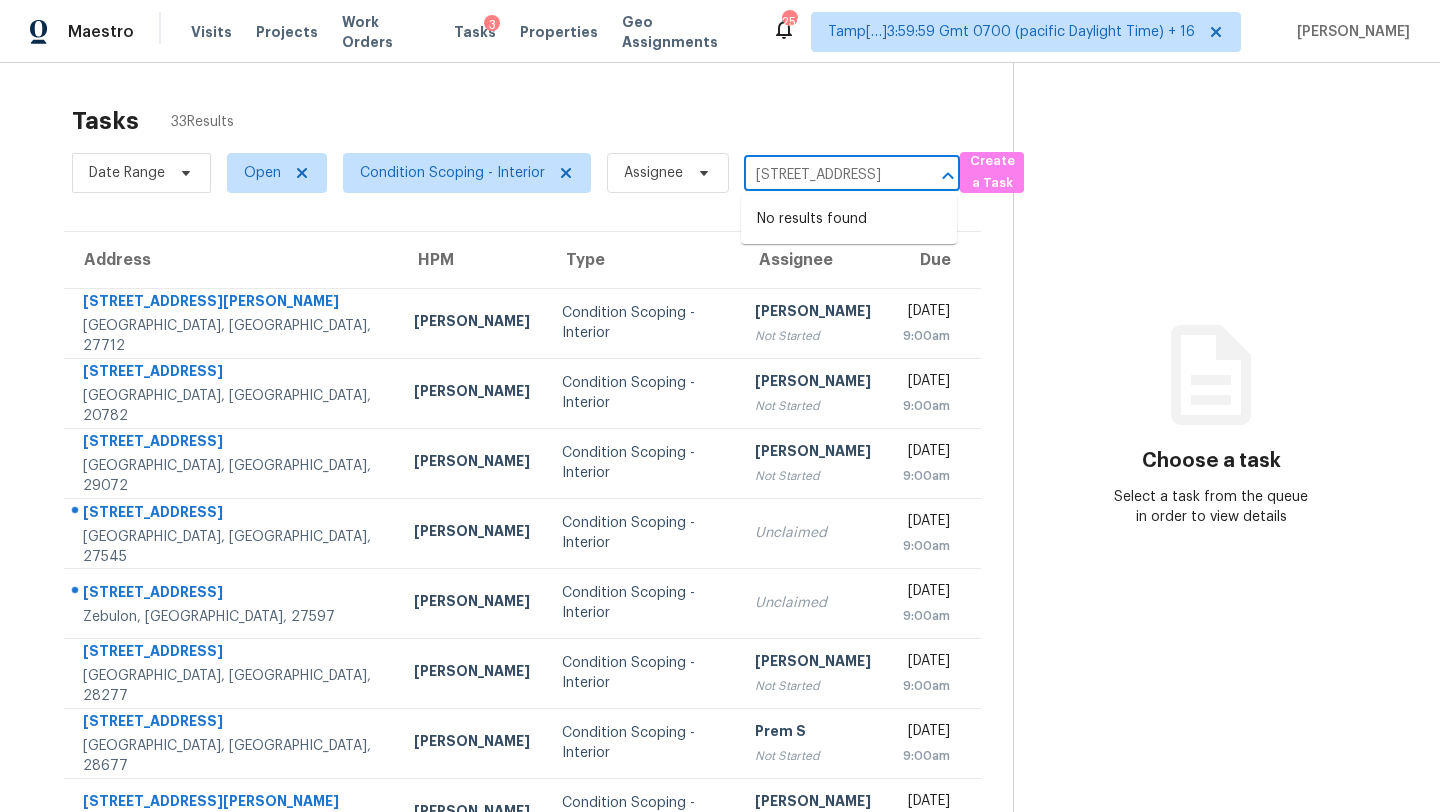 click on "11000 Maybird Ave, Weeki Wachee, FL, 34613" at bounding box center (824, 175) 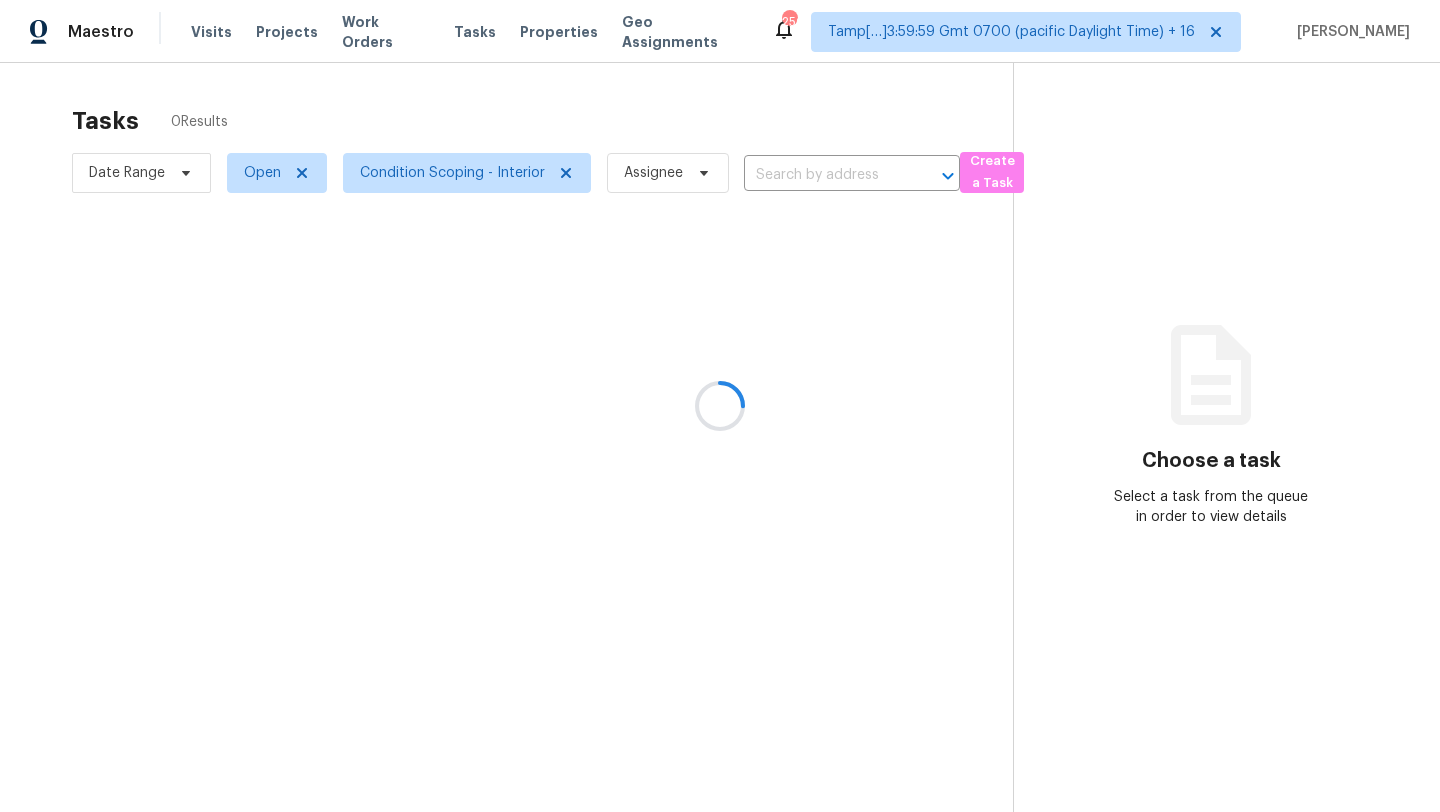 scroll, scrollTop: 0, scrollLeft: 0, axis: both 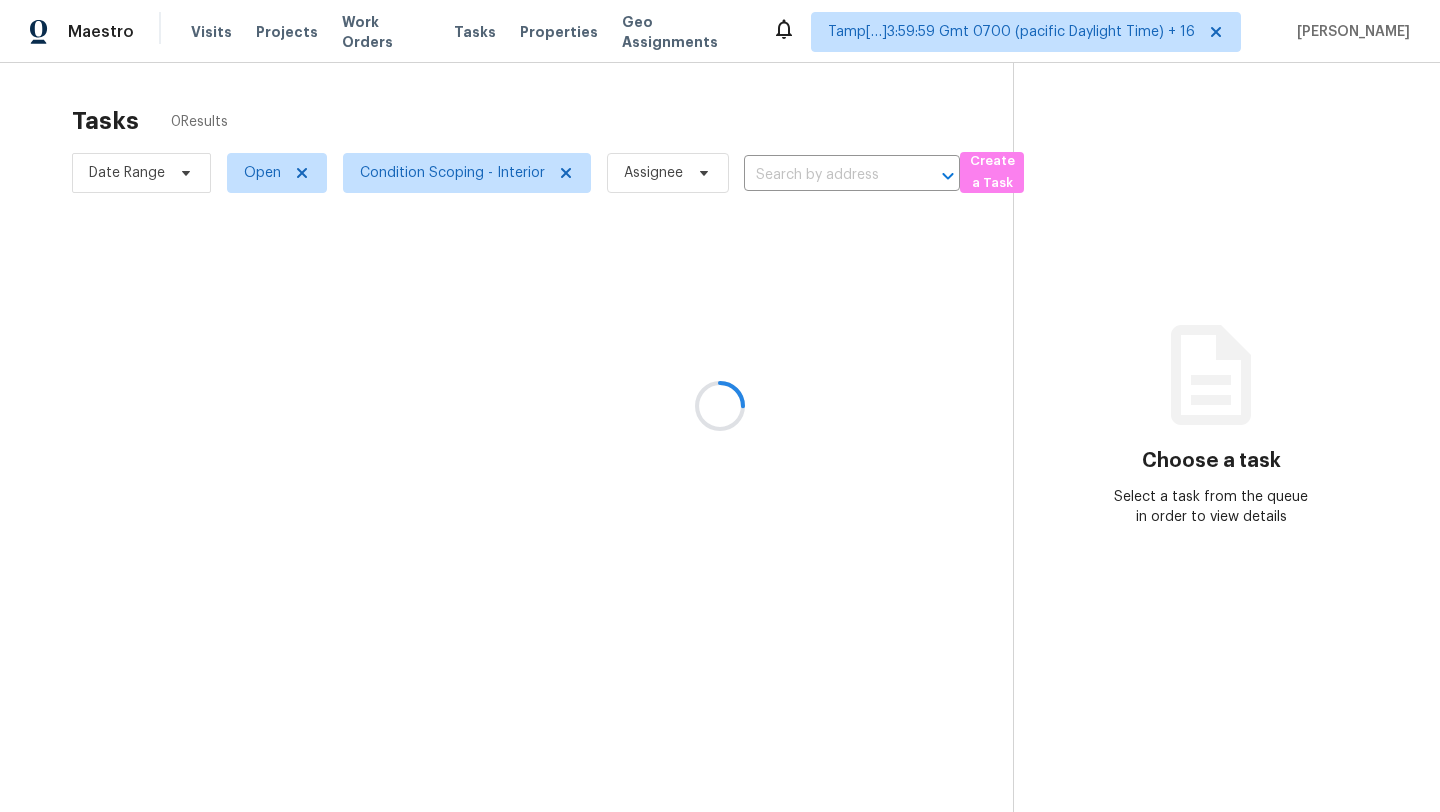 click at bounding box center (720, 406) 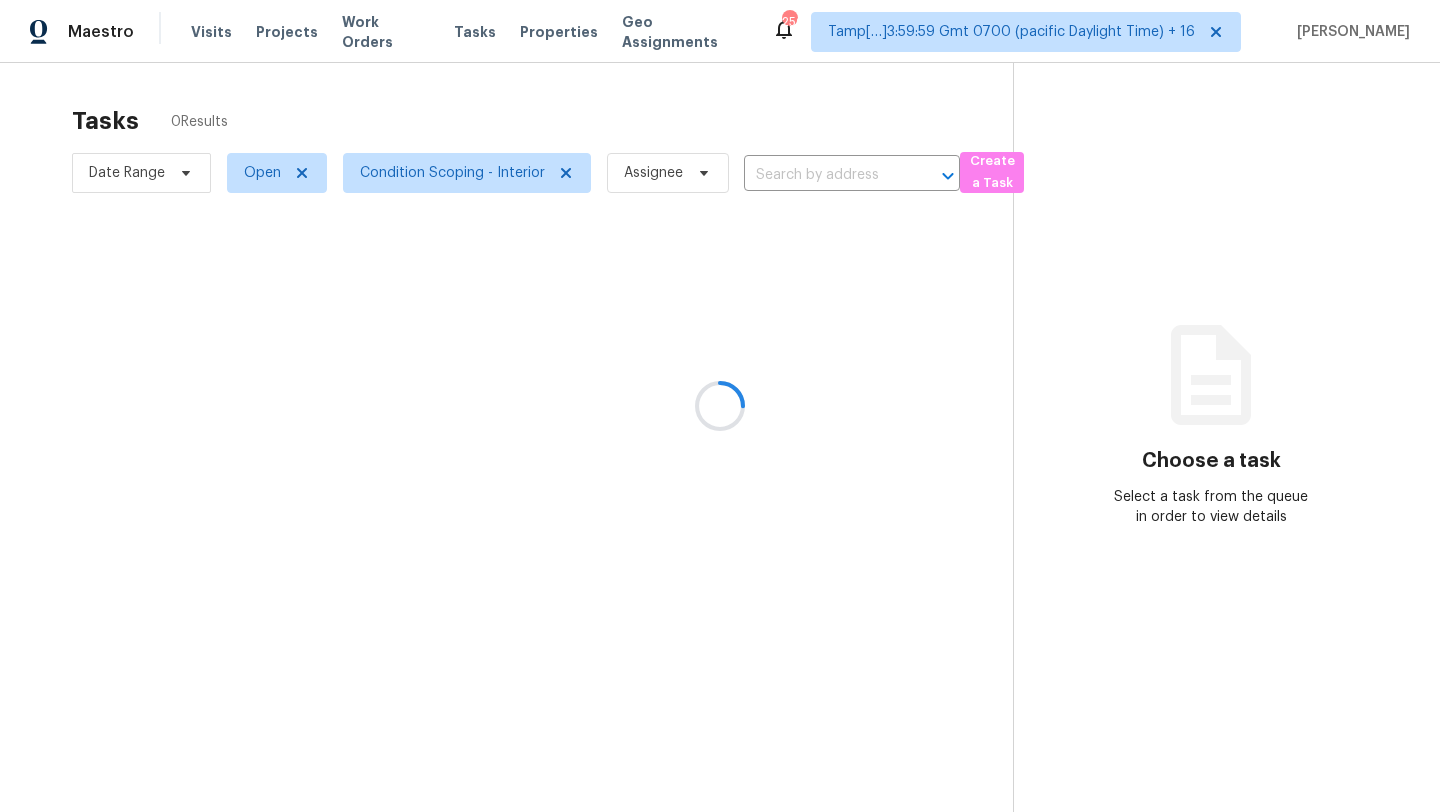 click at bounding box center (720, 406) 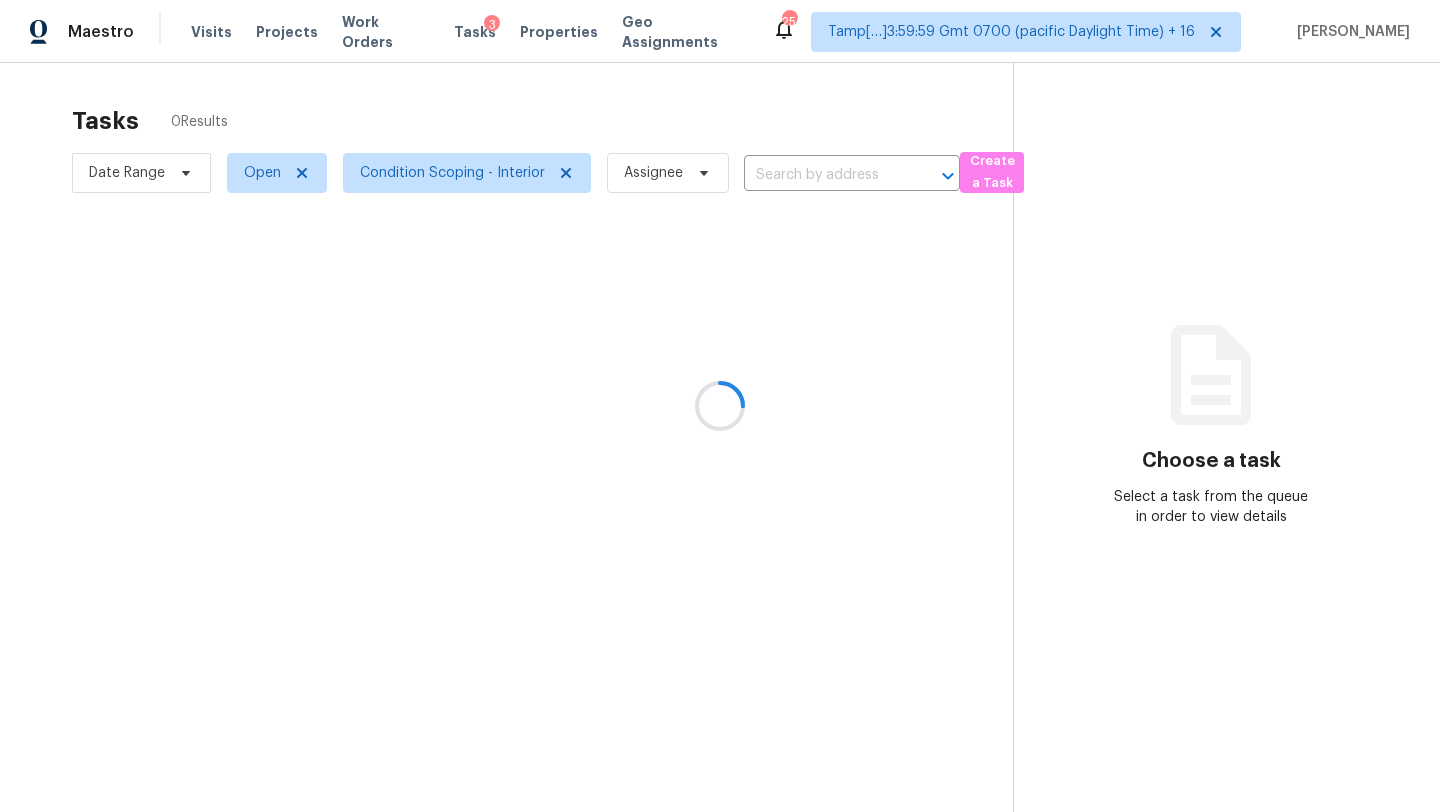 click at bounding box center (720, 406) 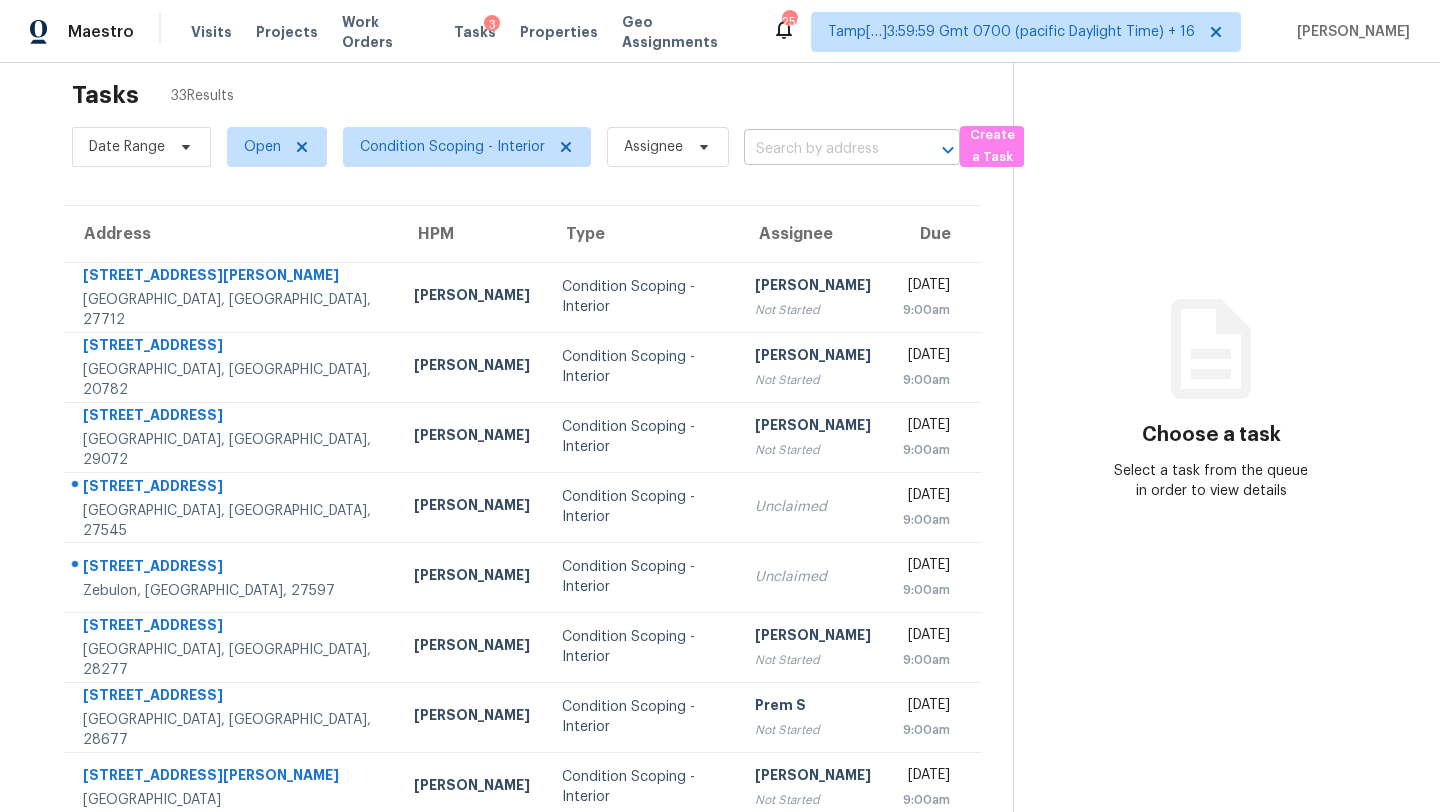 scroll, scrollTop: 0, scrollLeft: 0, axis: both 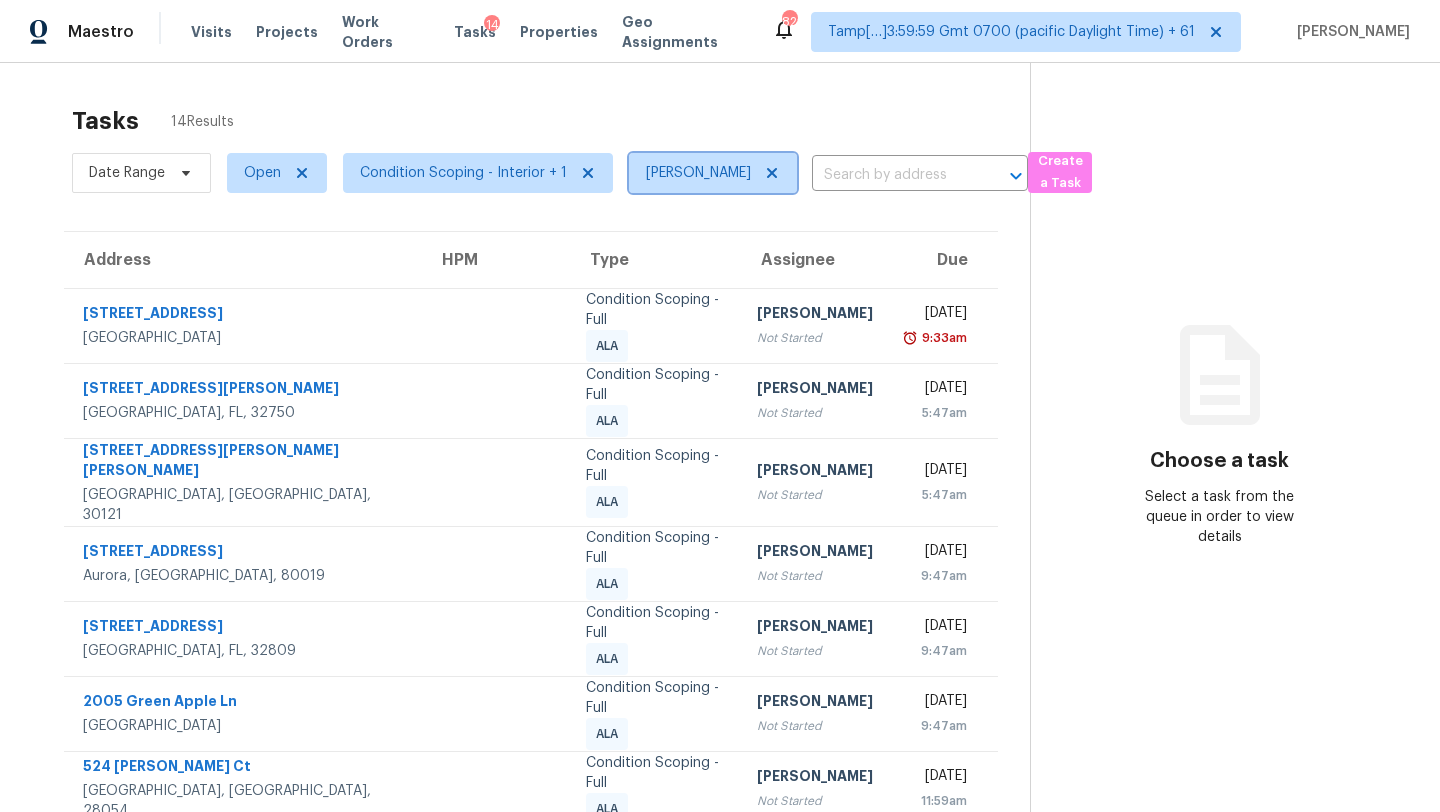 click 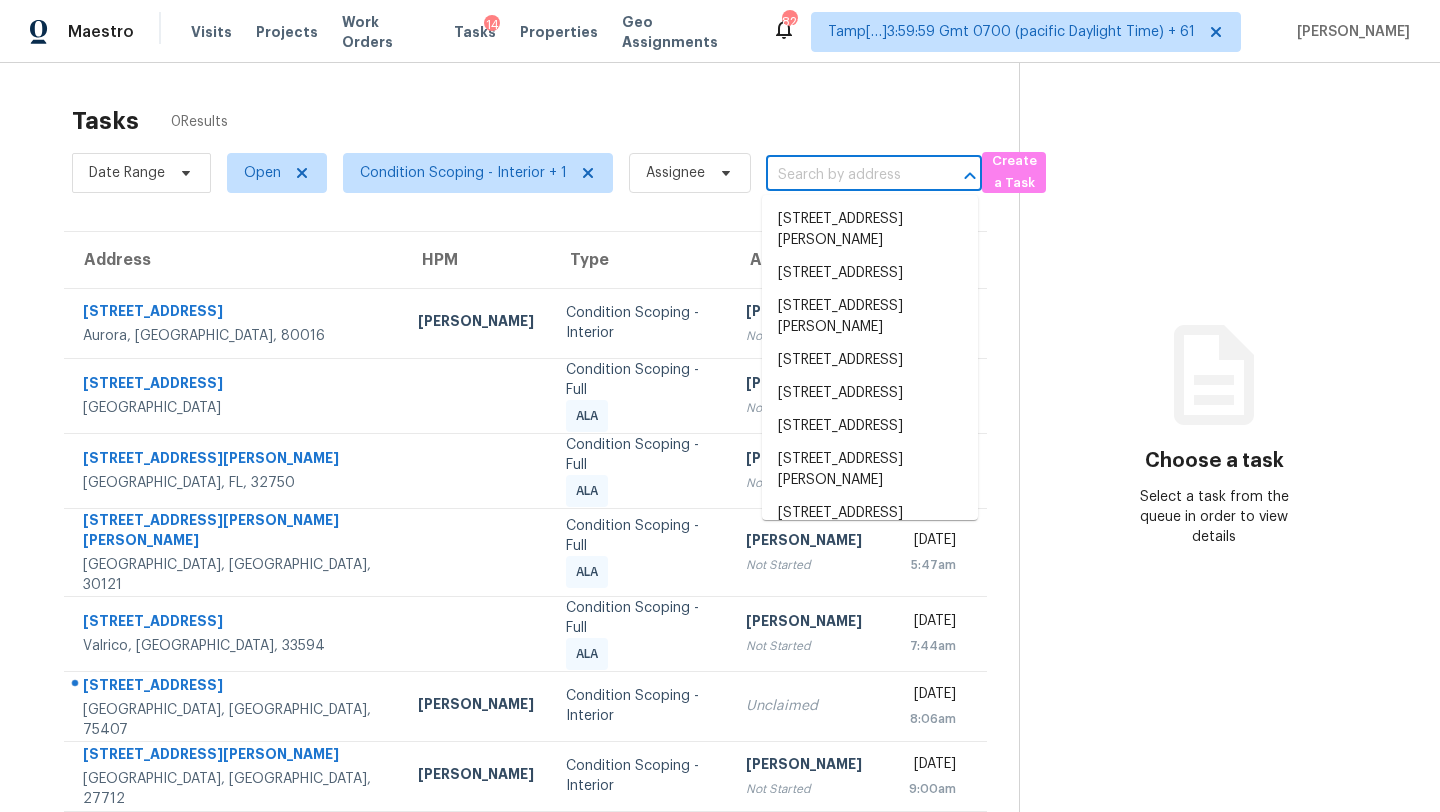 click at bounding box center [846, 175] 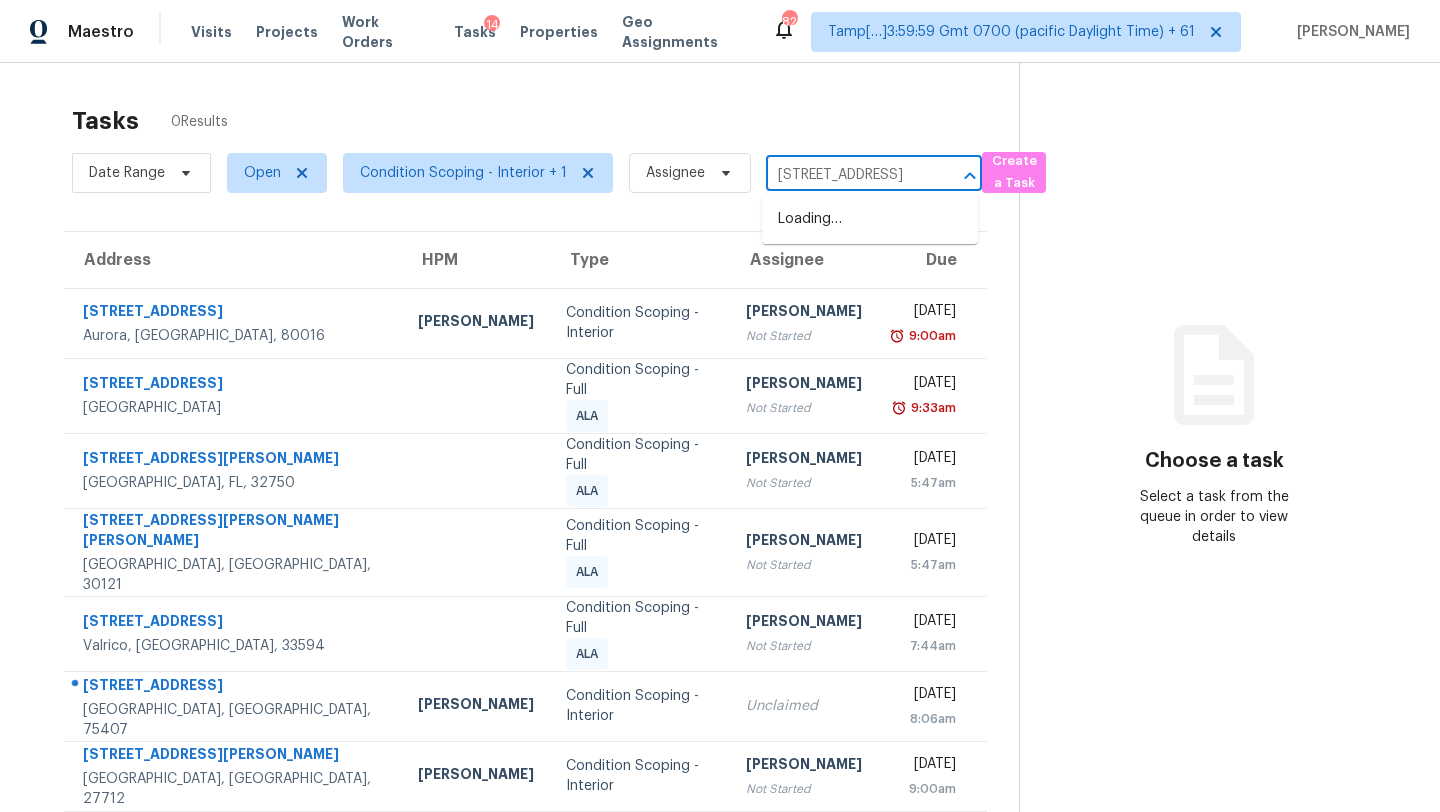 scroll, scrollTop: 0, scrollLeft: 149, axis: horizontal 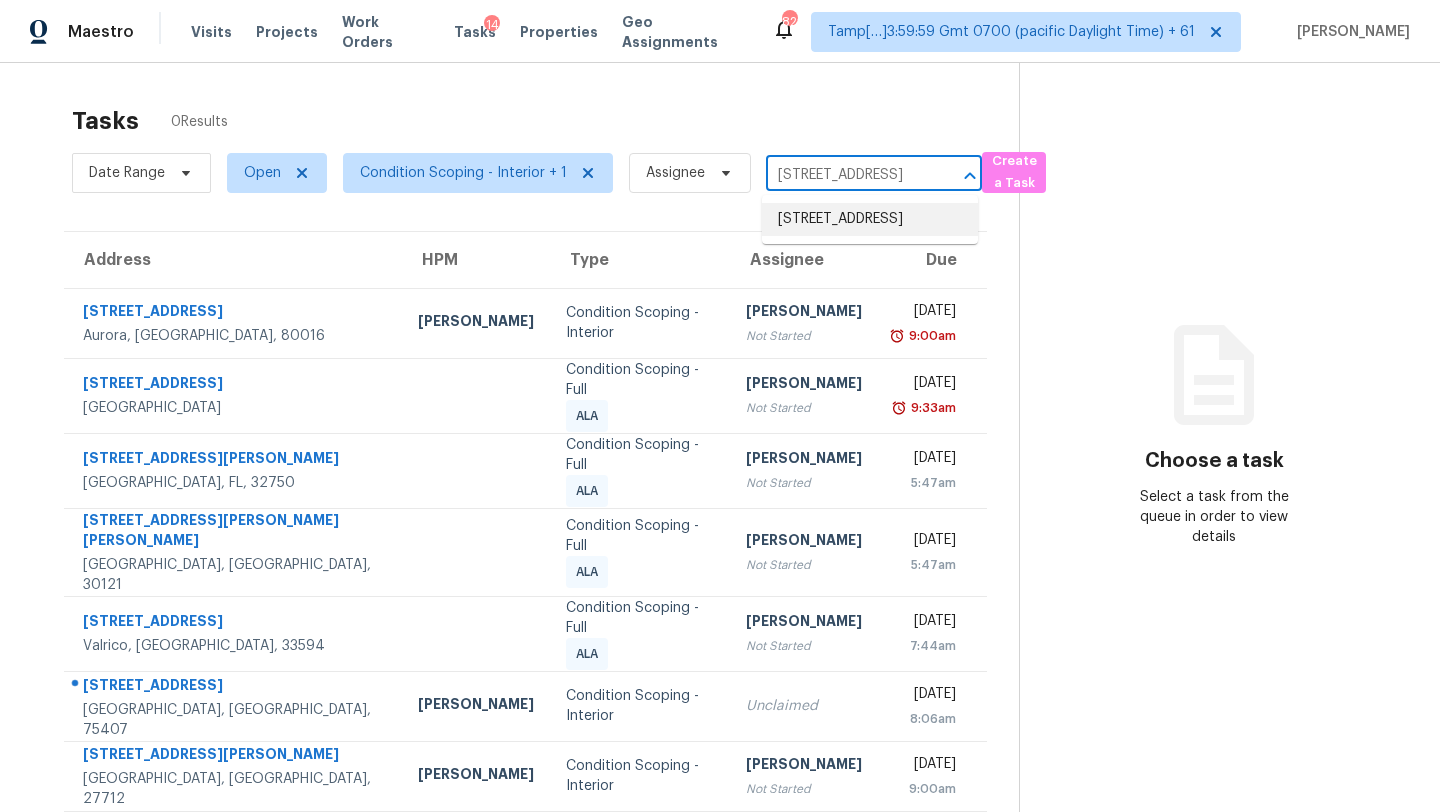 click on "11000 Maybird Ave, Weeki Wachee, FL 34613" at bounding box center (870, 219) 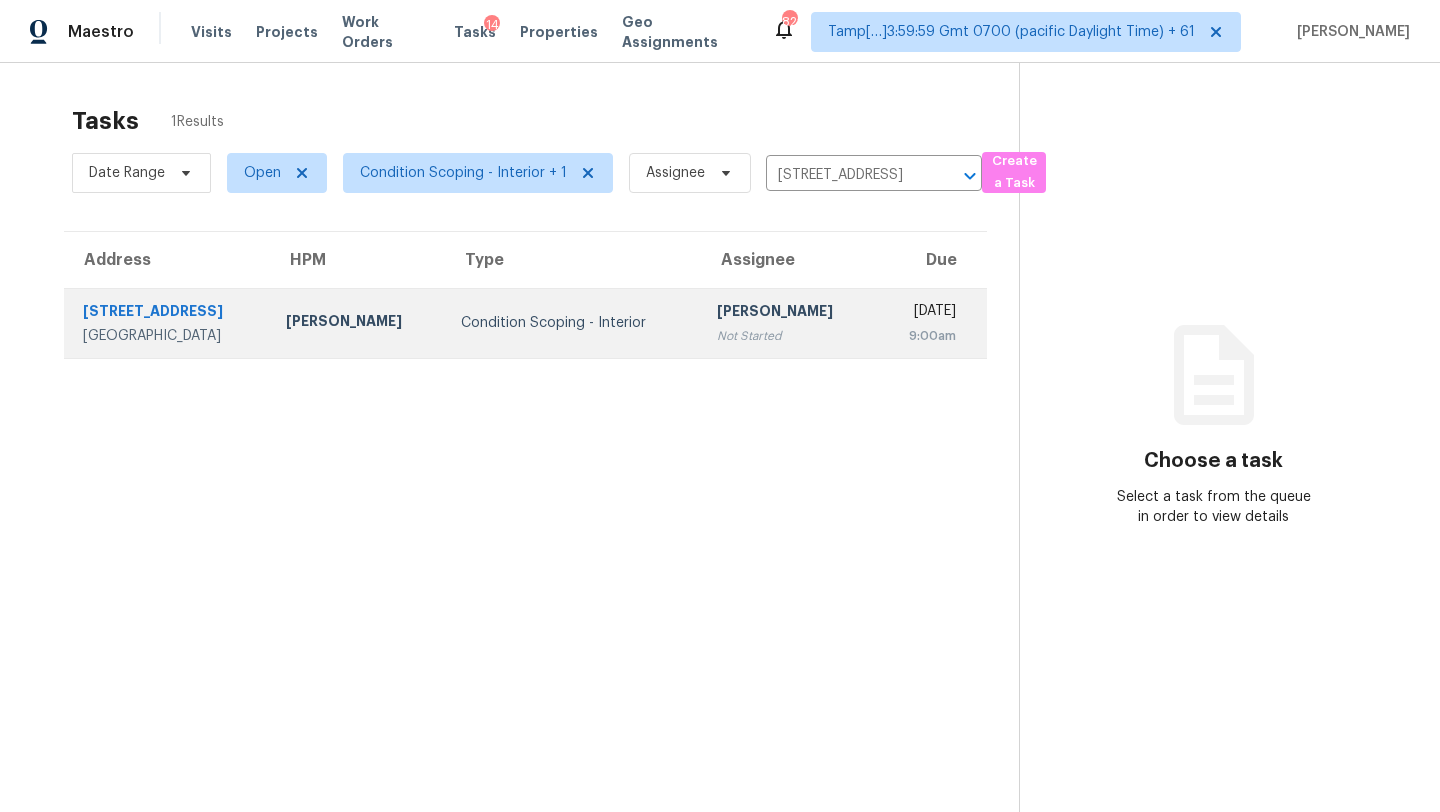 click on "Thu, Jul 17th 2025" at bounding box center [924, 313] 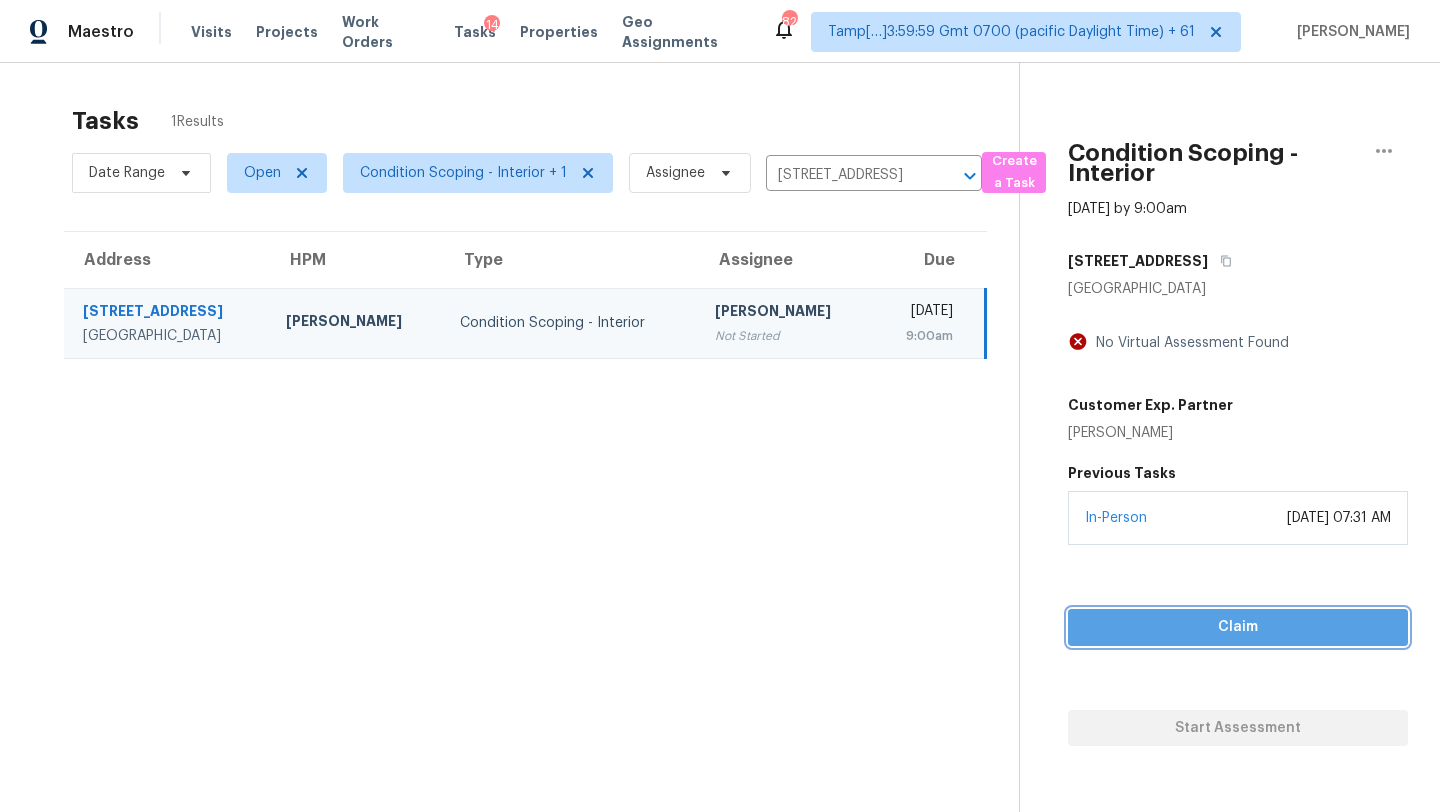 click on "Claim" at bounding box center (1238, 627) 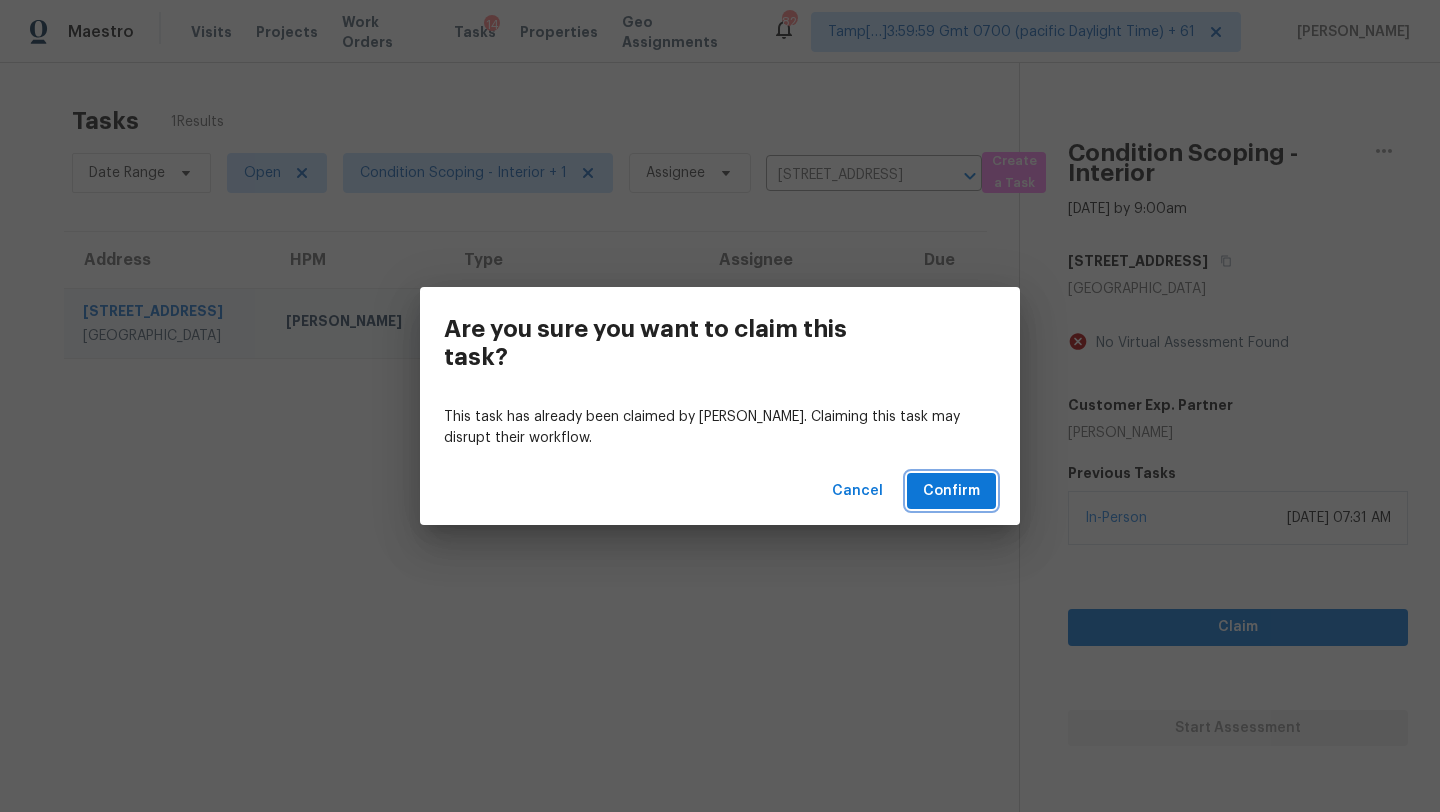 click on "Confirm" at bounding box center [951, 491] 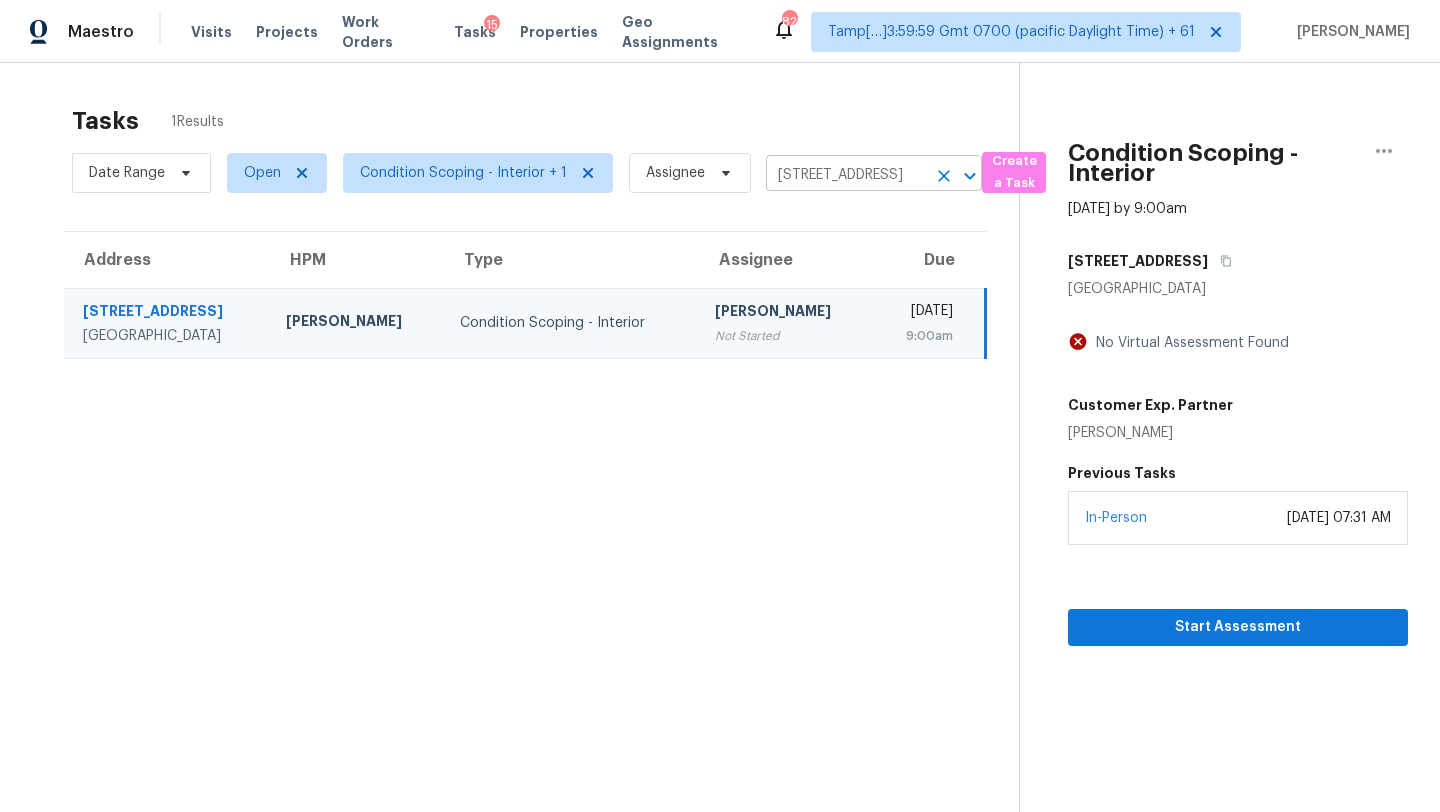 click on "11000 Maybird Ave, Weeki Wachee, FL 34613" at bounding box center (846, 175) 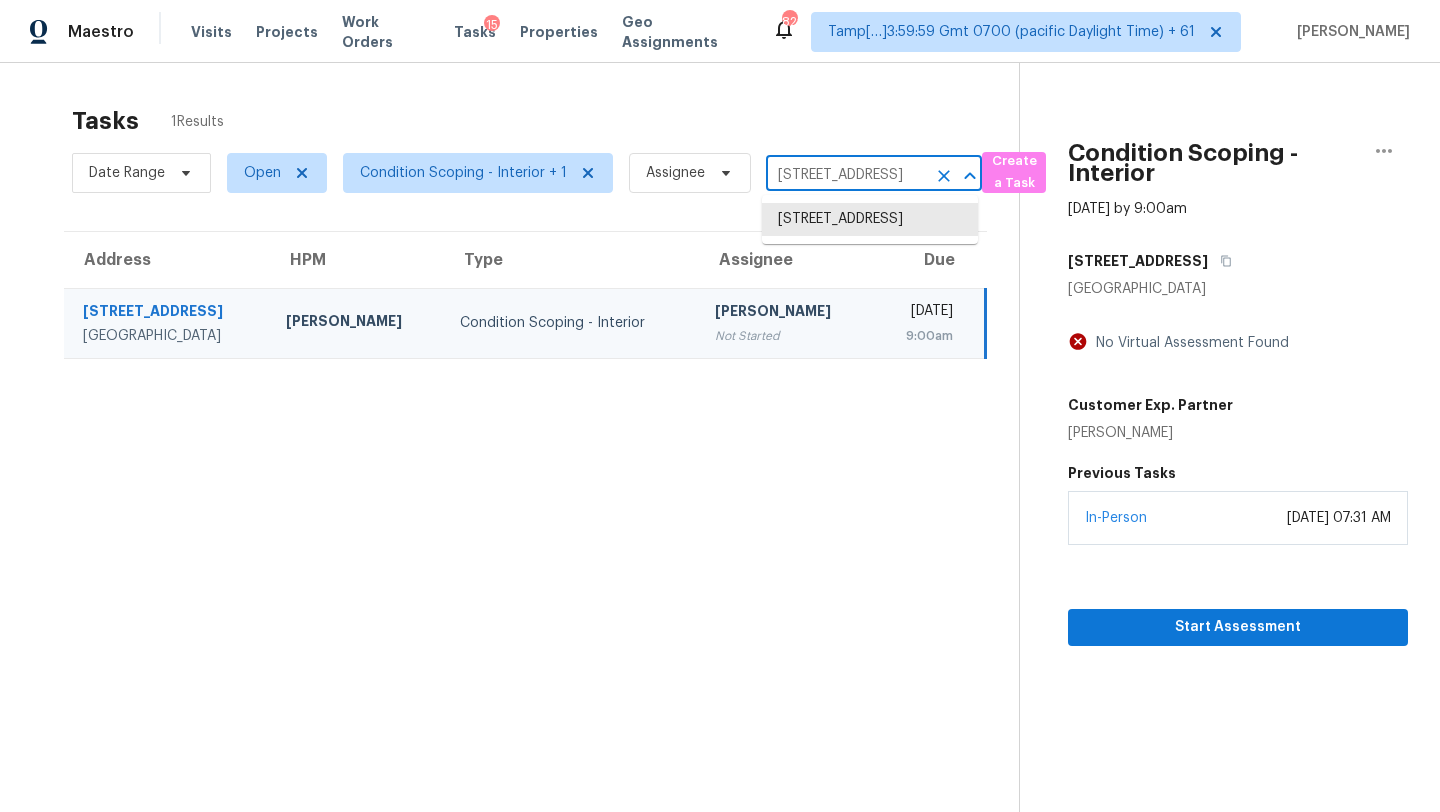 click on "11000 Maybird Ave, Weeki Wachee, FL 34613" at bounding box center [846, 175] 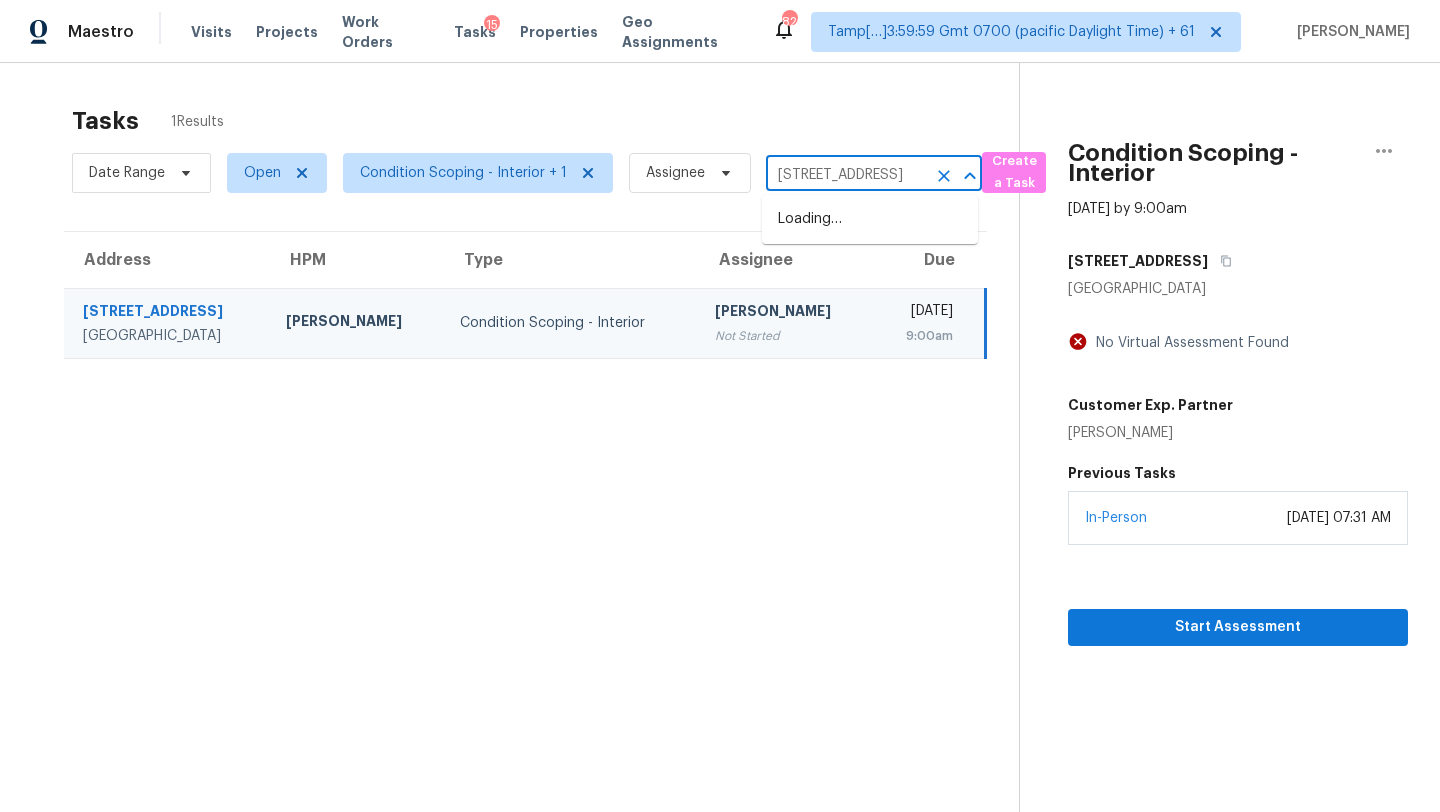 scroll, scrollTop: 0, scrollLeft: 121, axis: horizontal 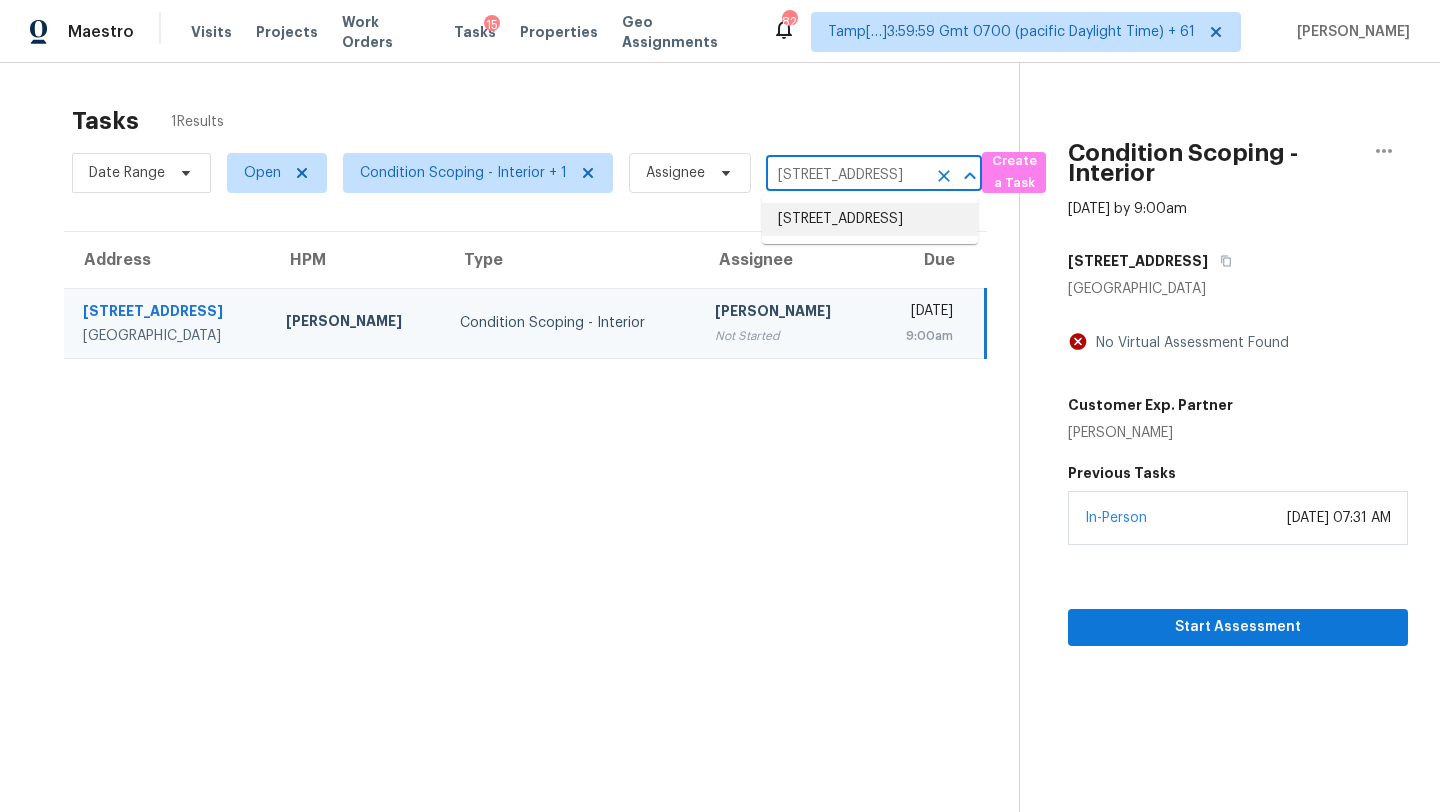 click on "15010 Sunset Villa Ct, Humble, TX 77396" at bounding box center (870, 219) 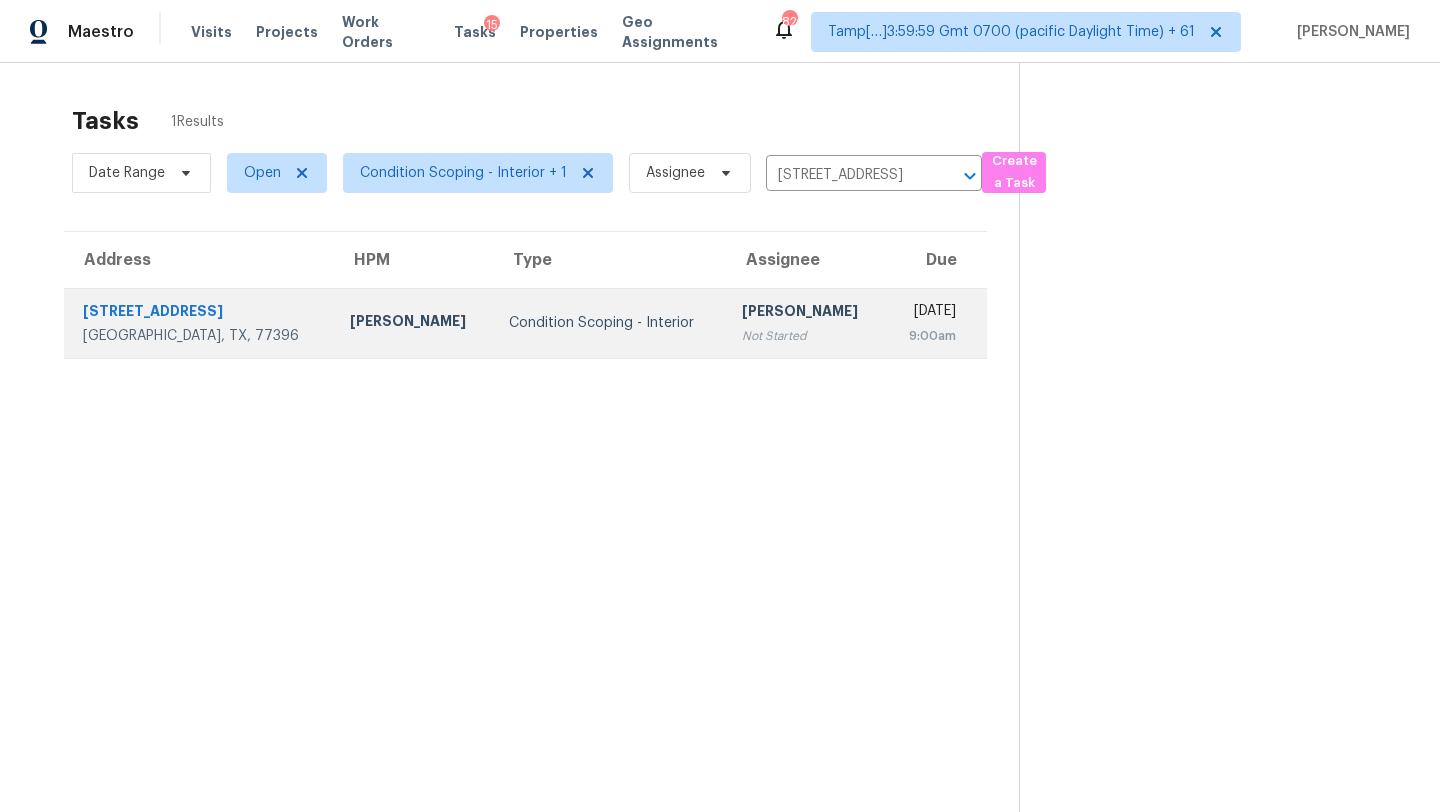 click on "9:00am" at bounding box center (929, 336) 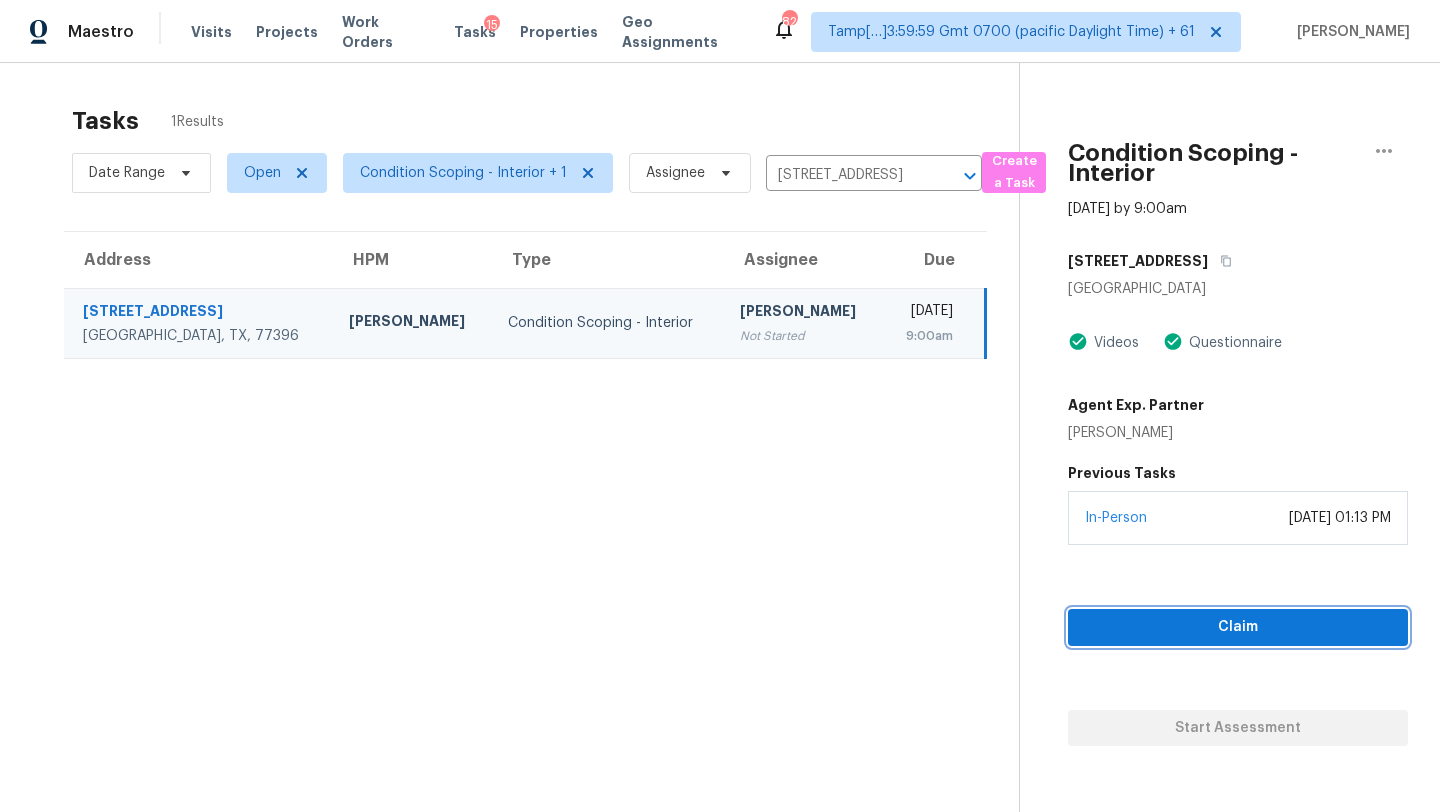 click on "Claim" at bounding box center [1238, 627] 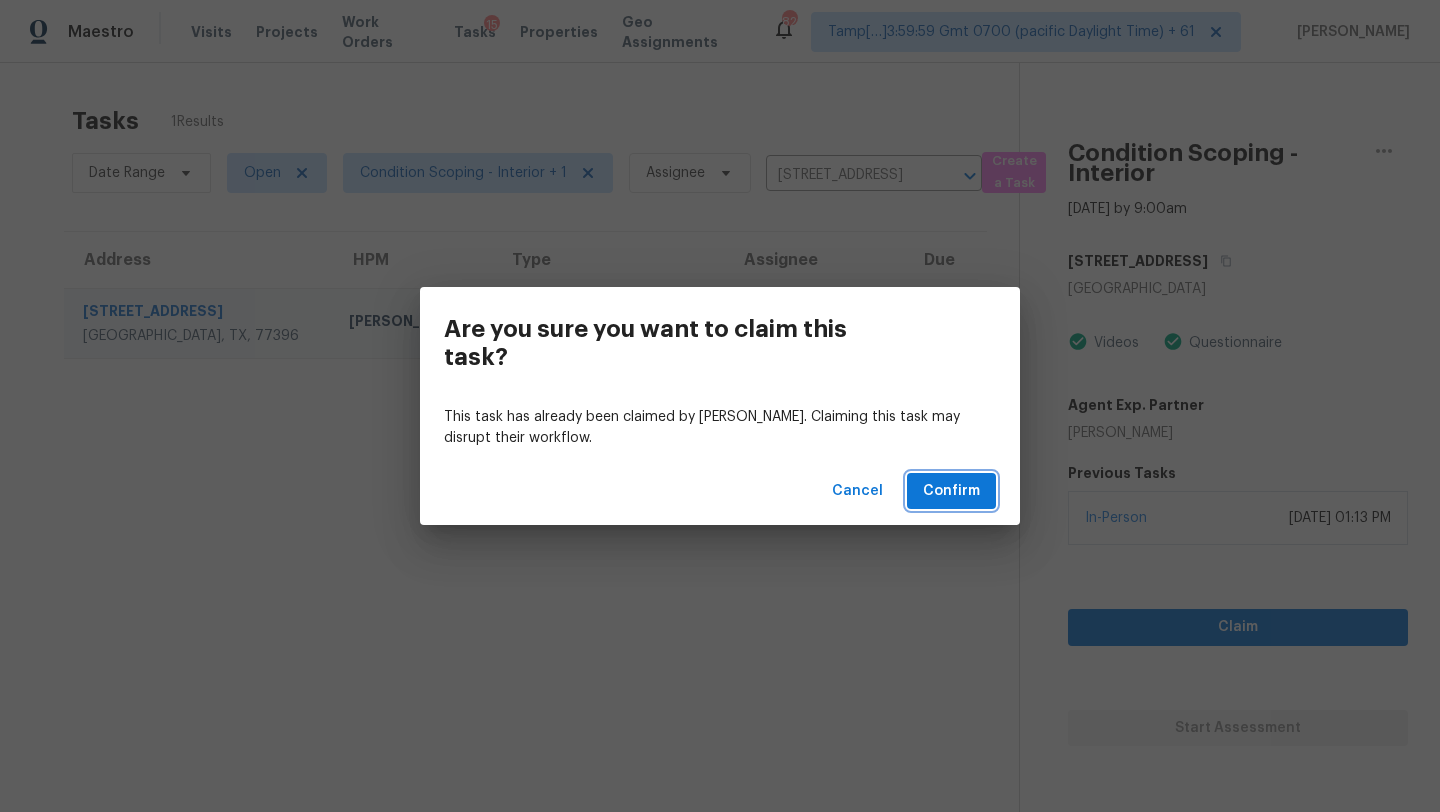 click on "Confirm" at bounding box center [951, 491] 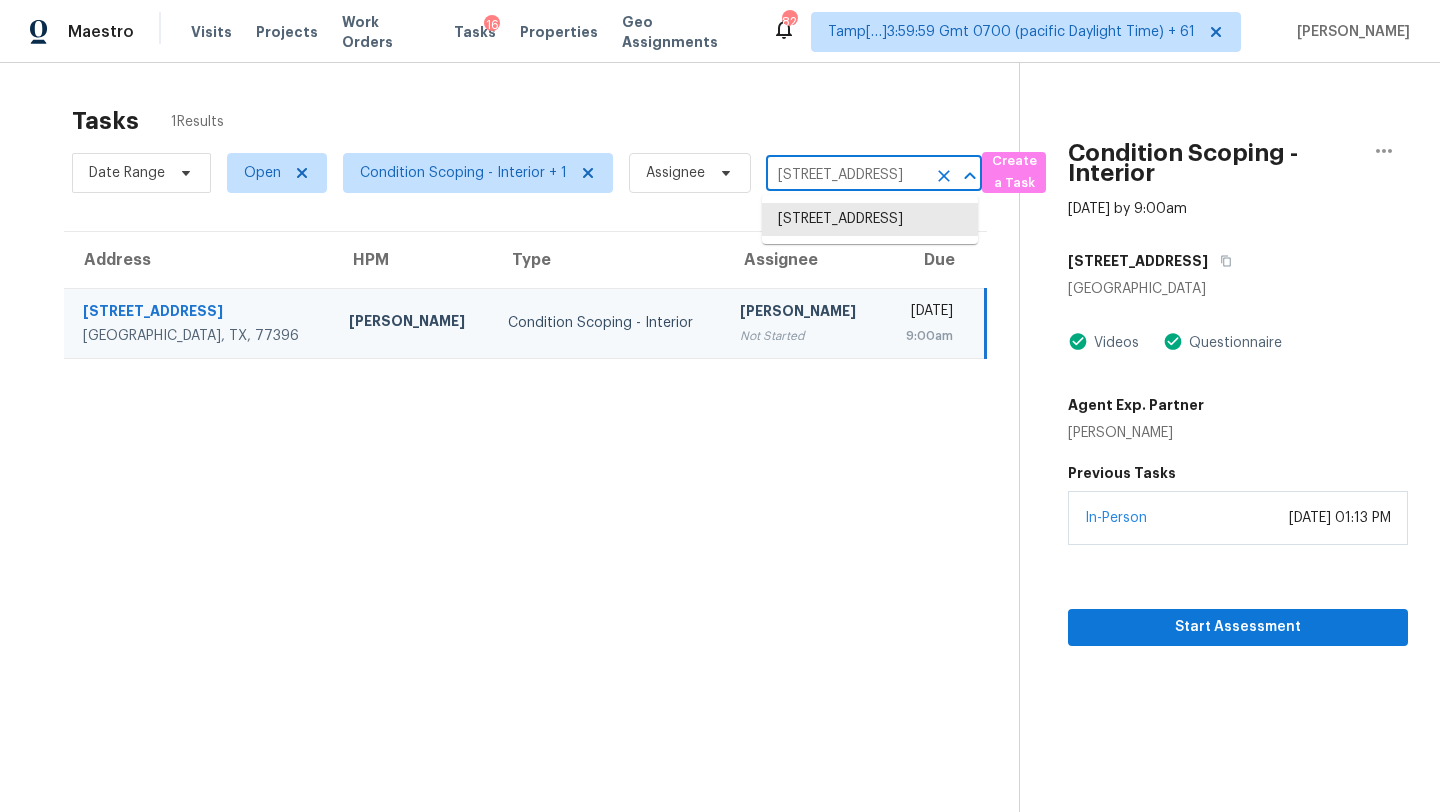 click on "15010 Sunset Villa Ct, Humble, TX 77396" at bounding box center [846, 175] 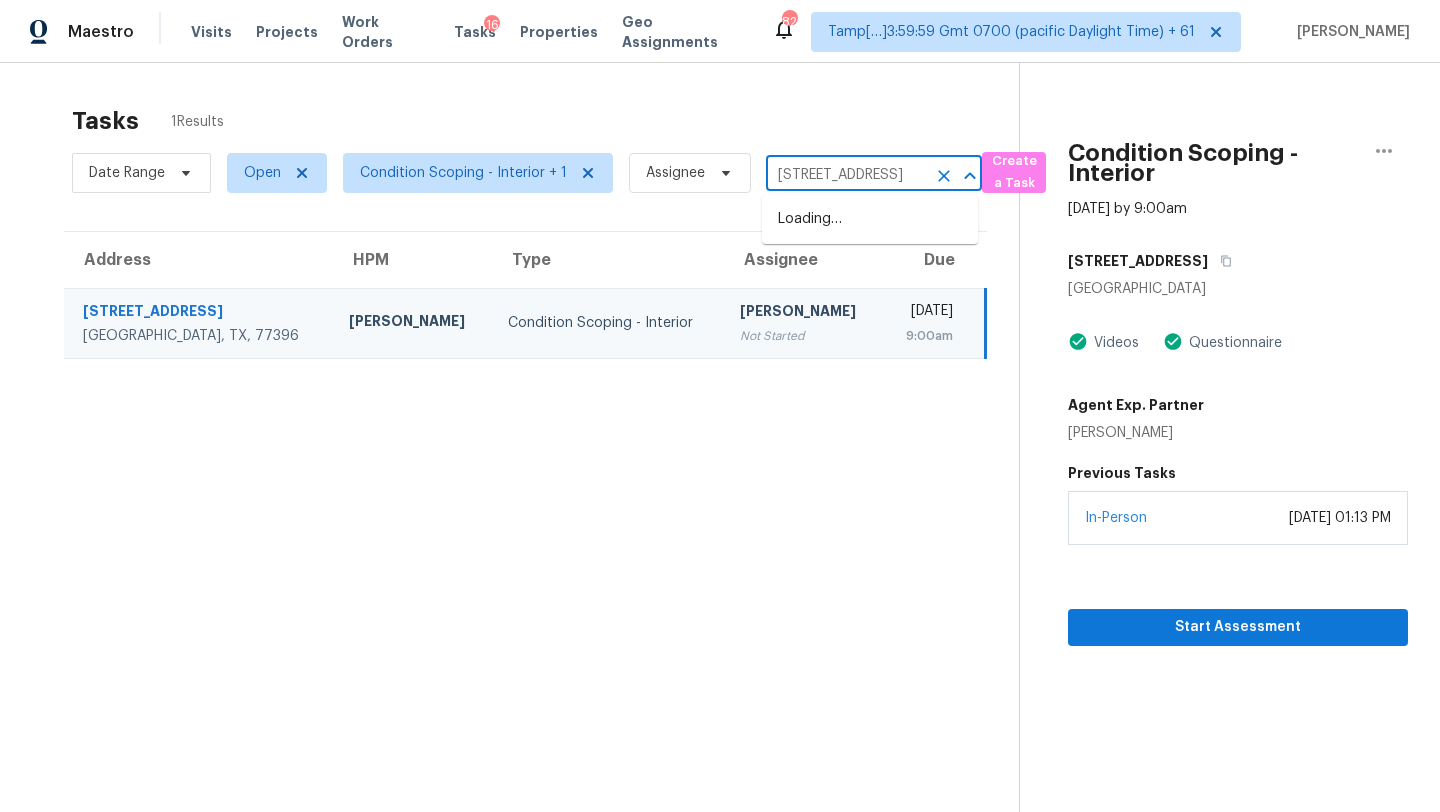 scroll, scrollTop: 0, scrollLeft: 102, axis: horizontal 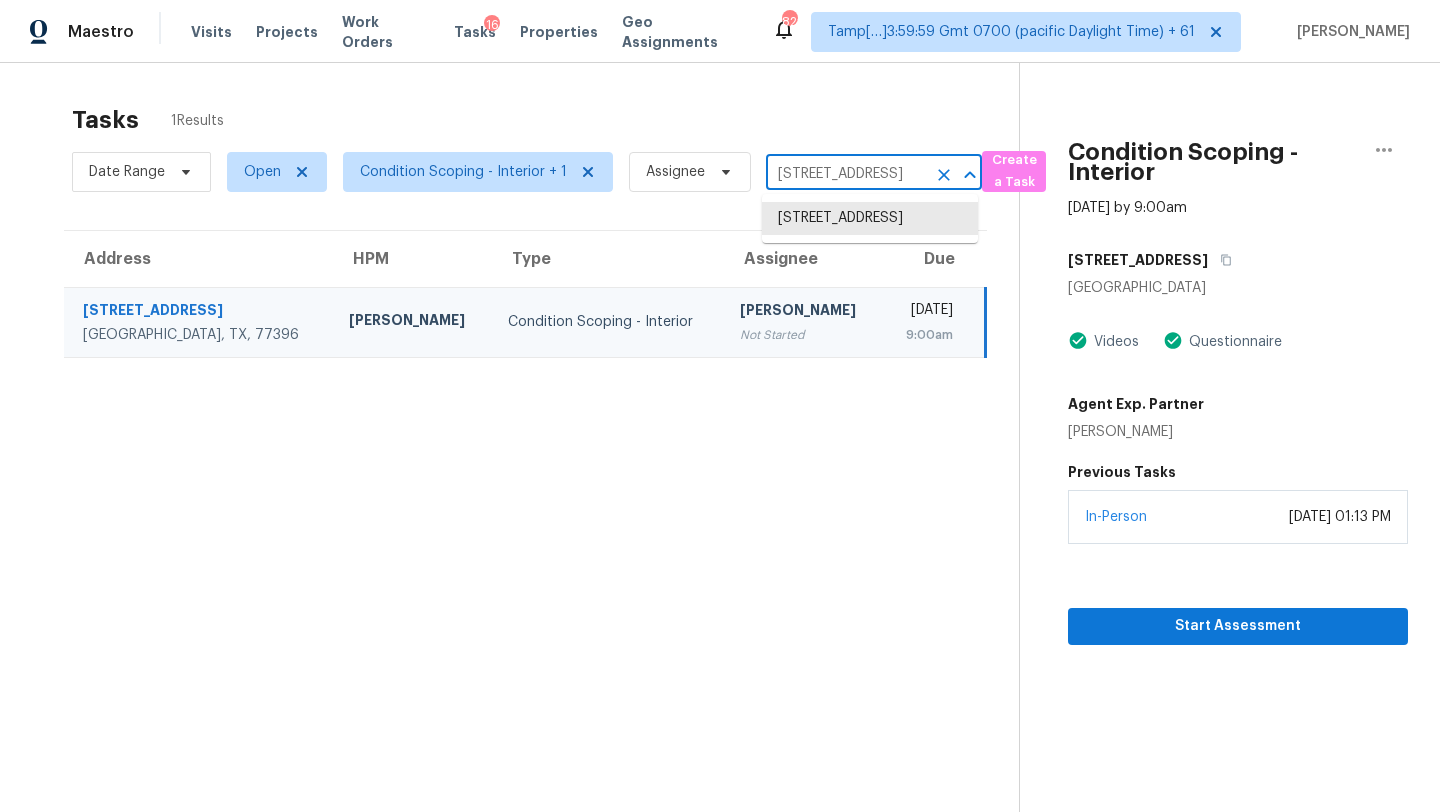 click on "15010 Sunset Villa Ct, Humble, TX 77396" at bounding box center [846, 174] 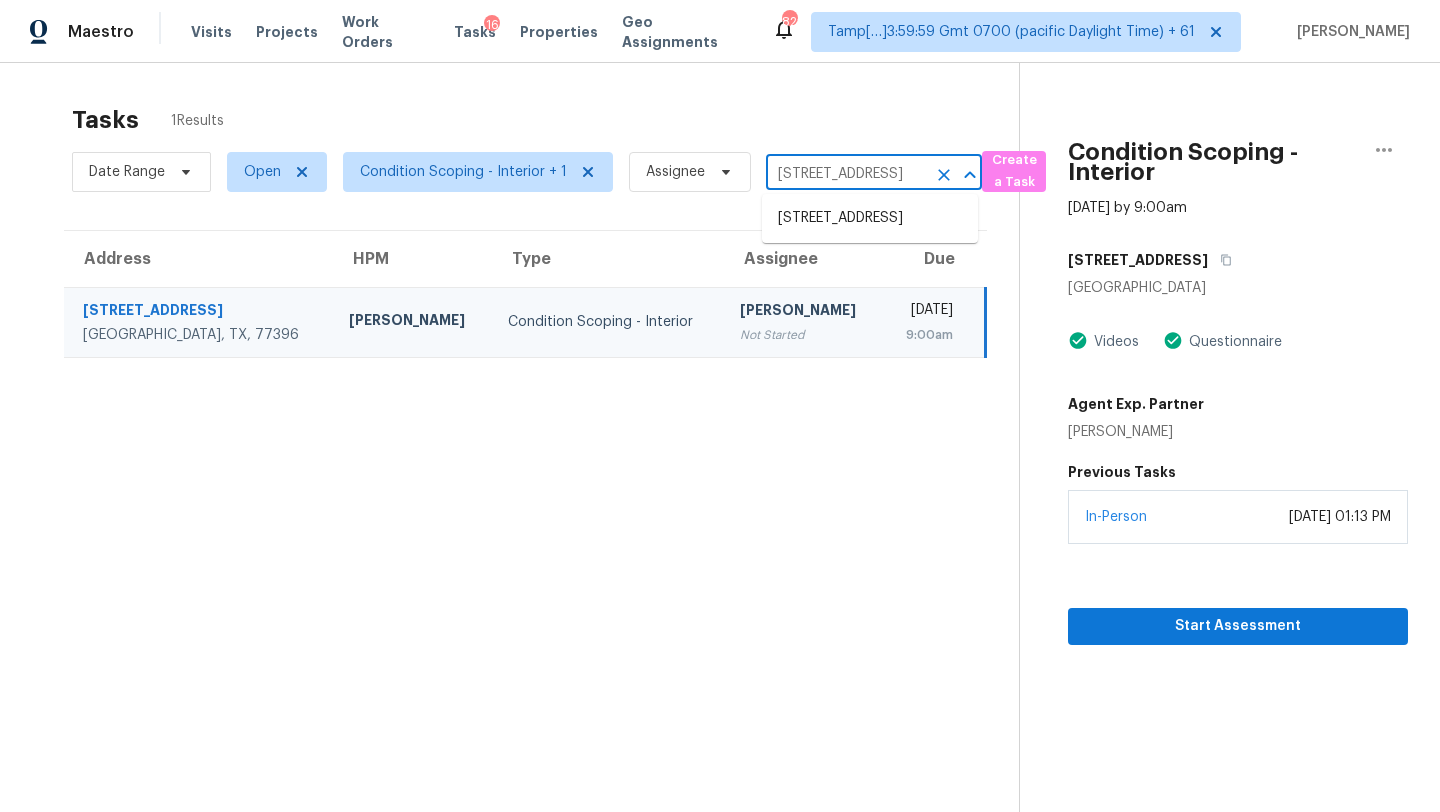click on "1308 Eagle Ray St, Leander, TX, 78641" at bounding box center [846, 174] 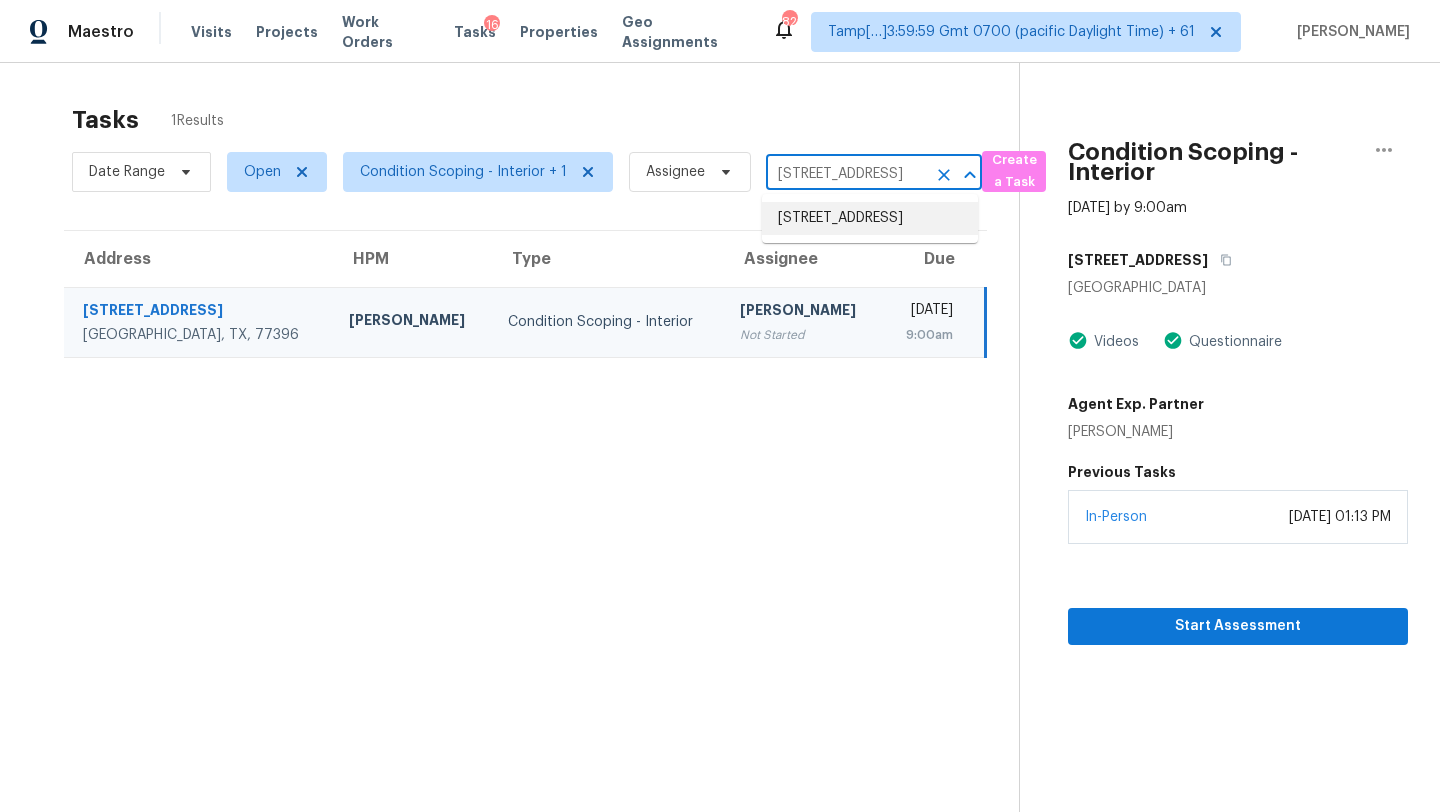 click on "1308 Eagle Ray St, Leander, TX 78641" at bounding box center (870, 218) 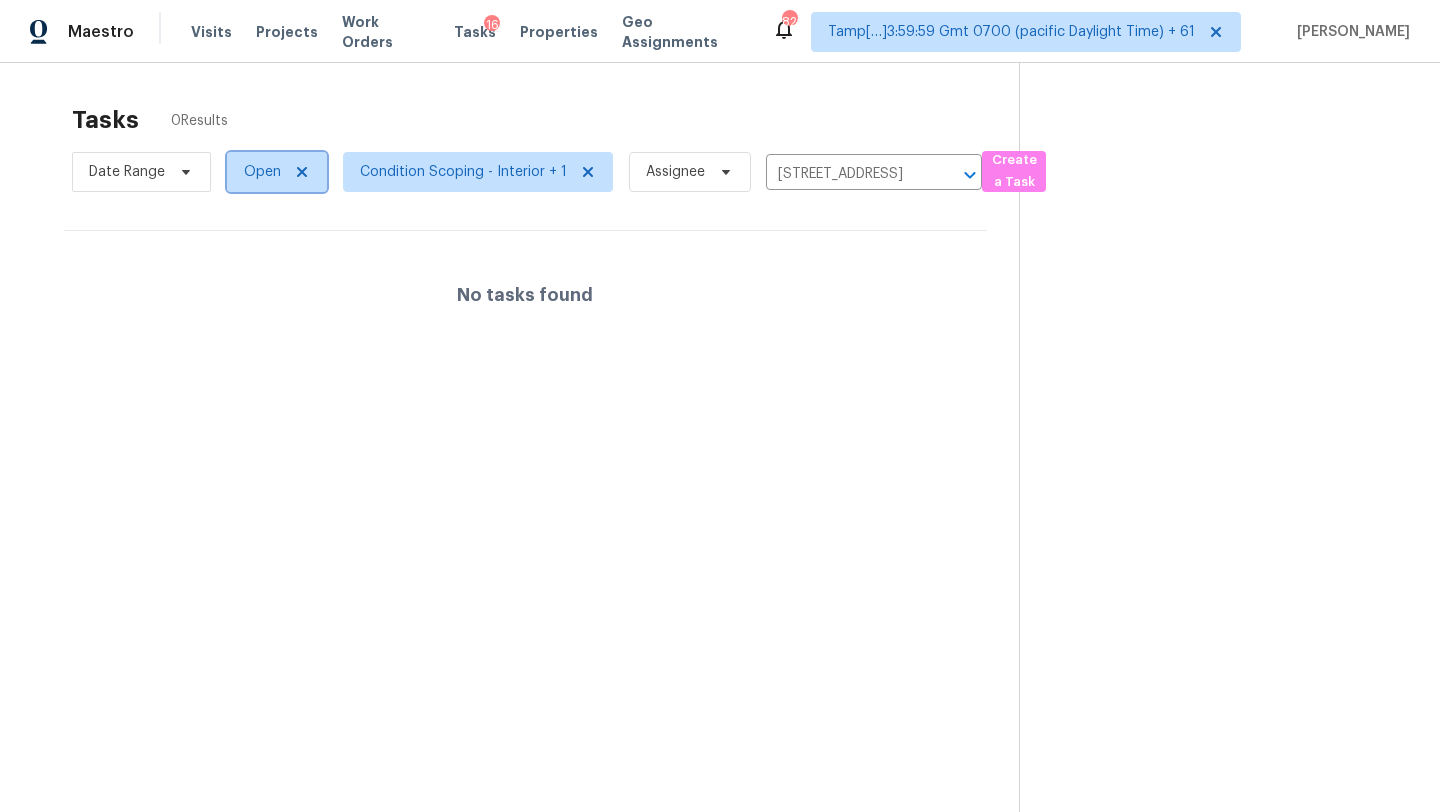 click on "Open" at bounding box center [277, 172] 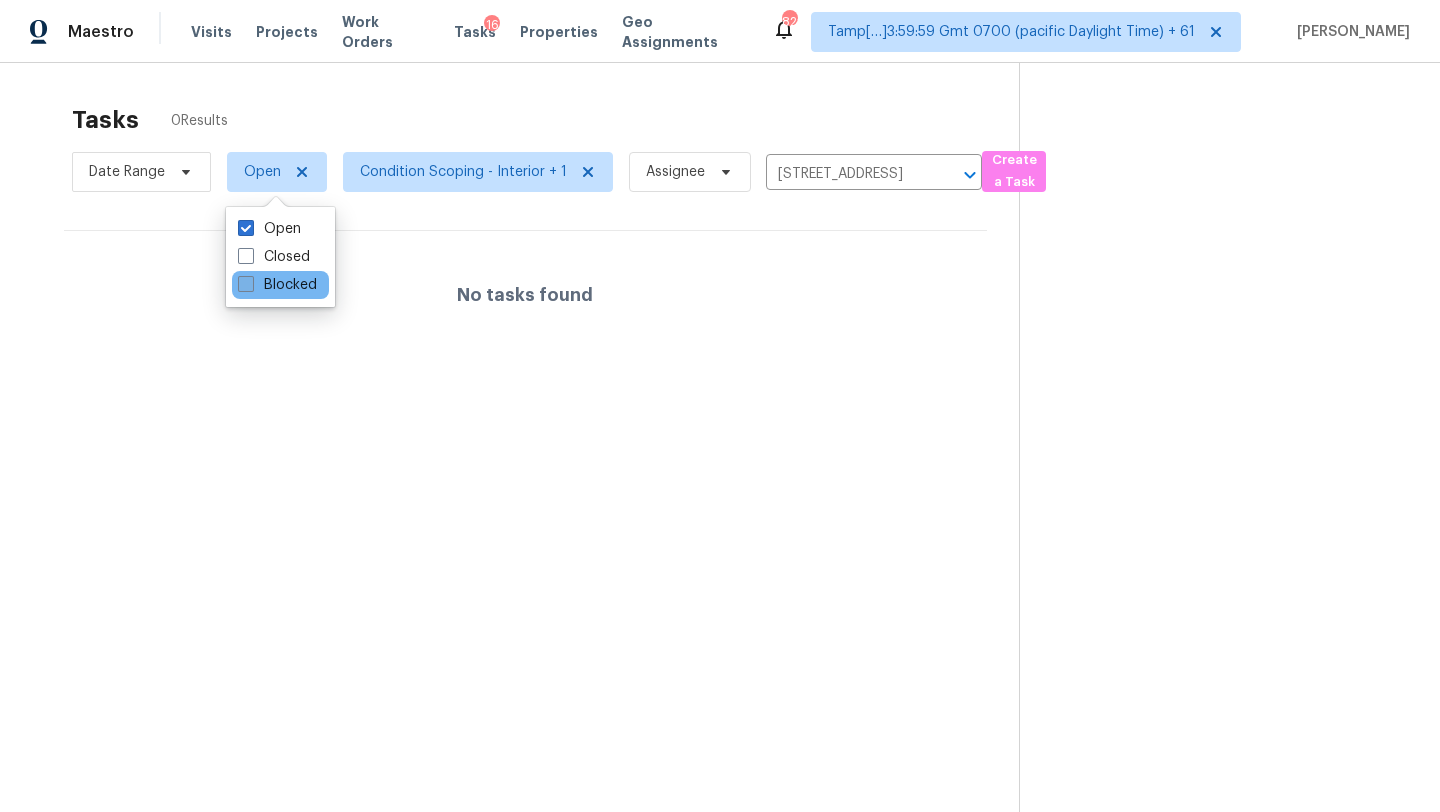click on "Blocked" at bounding box center (277, 285) 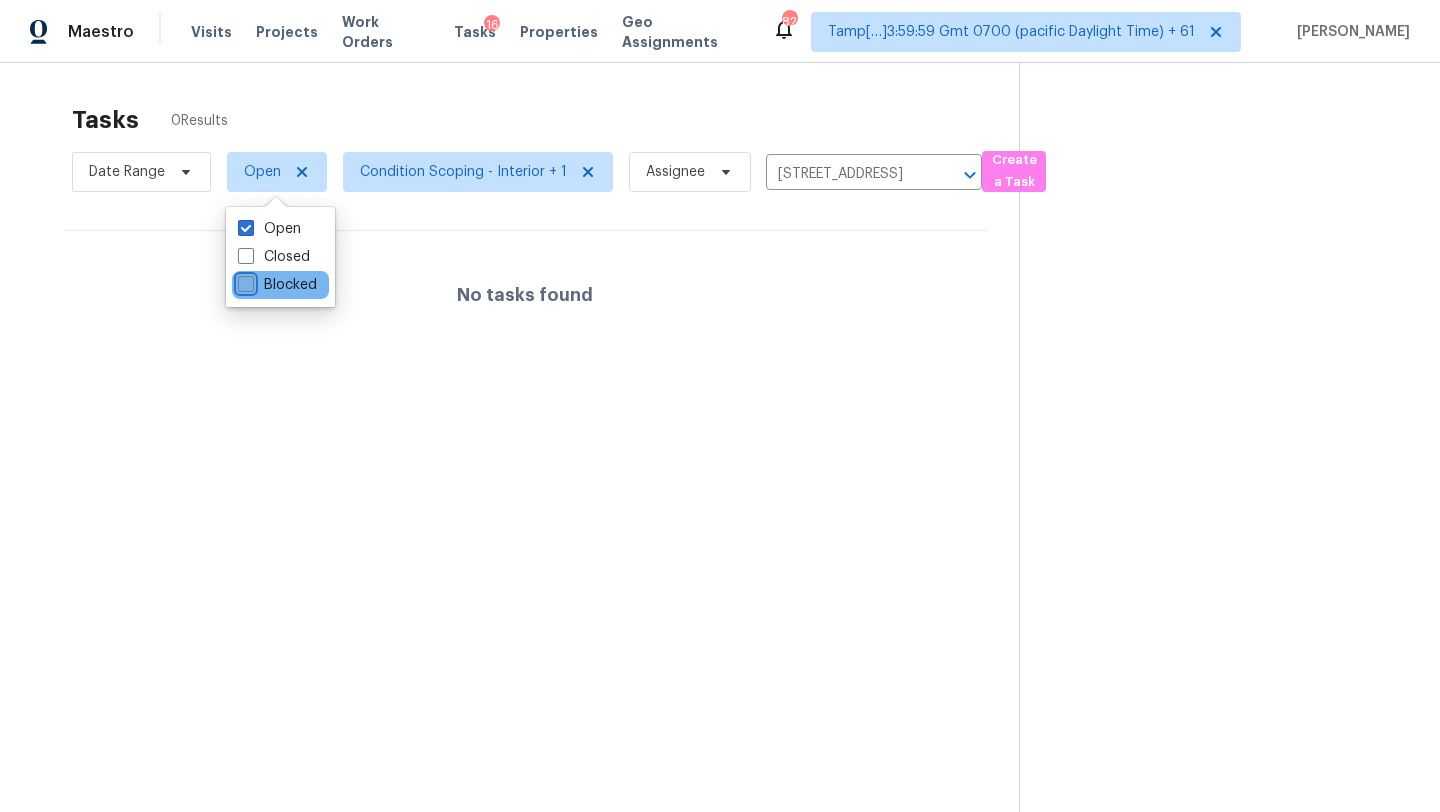click on "Blocked" at bounding box center (244, 281) 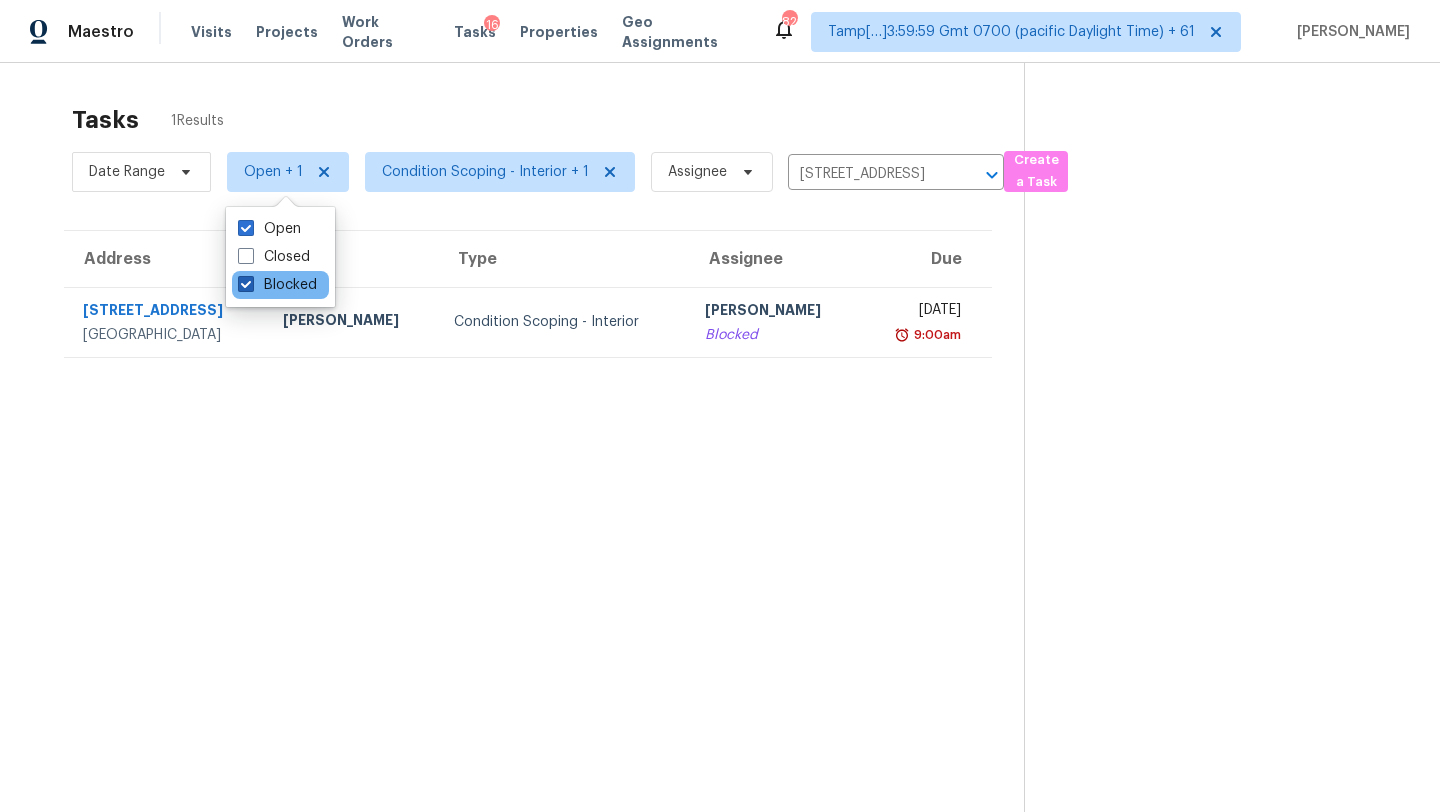 click on "Blocked" at bounding box center (277, 285) 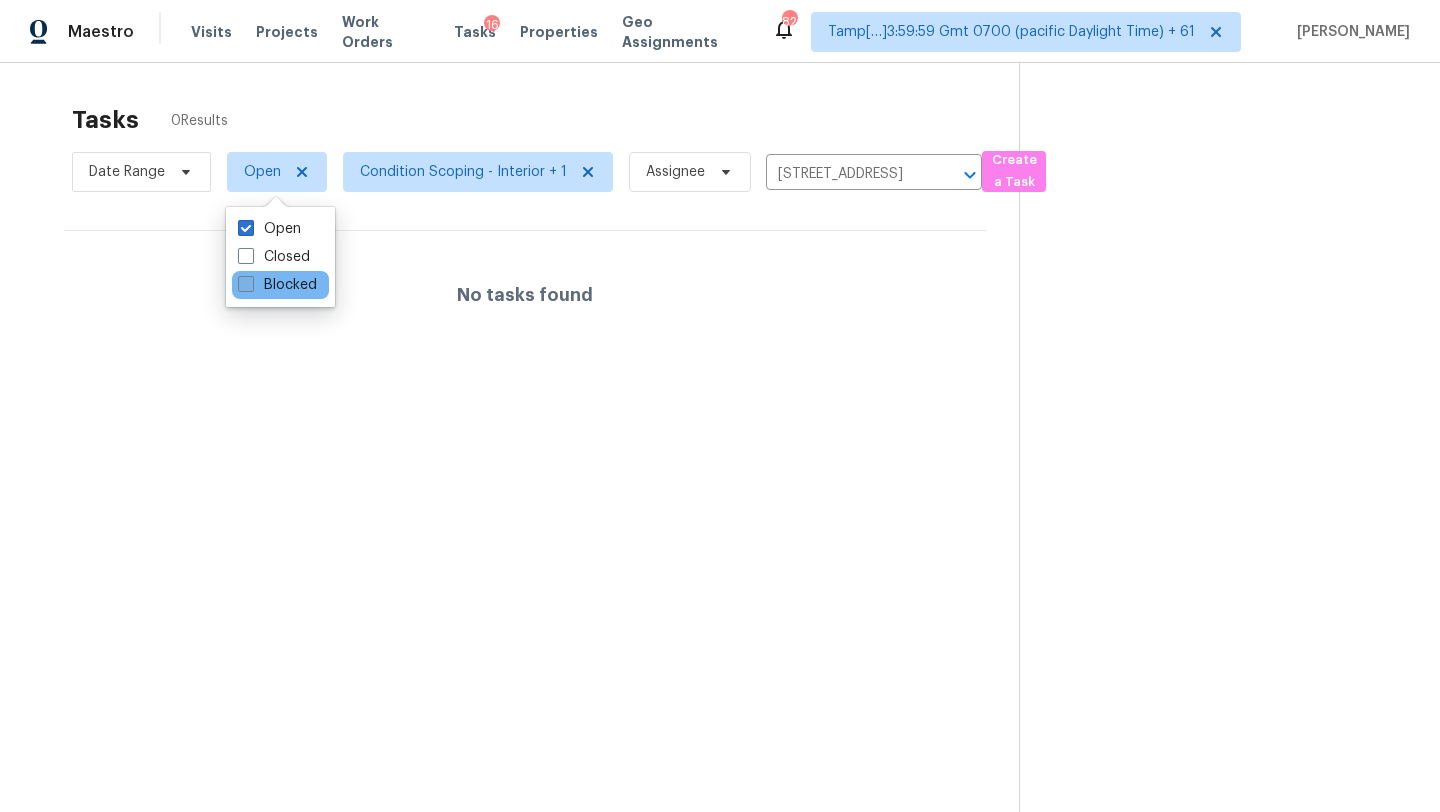 click on "Blocked" at bounding box center (277, 285) 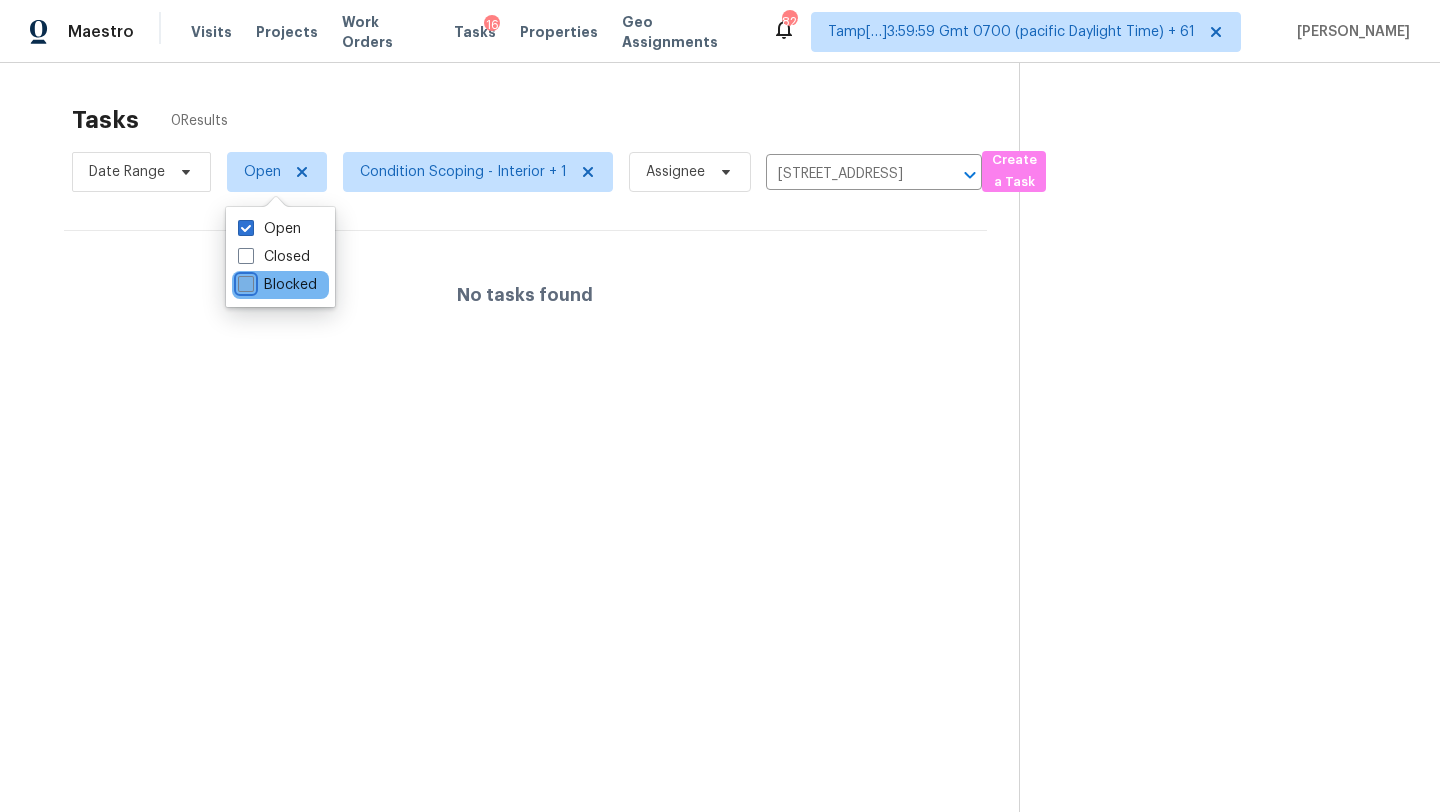 click on "Blocked" at bounding box center [244, 281] 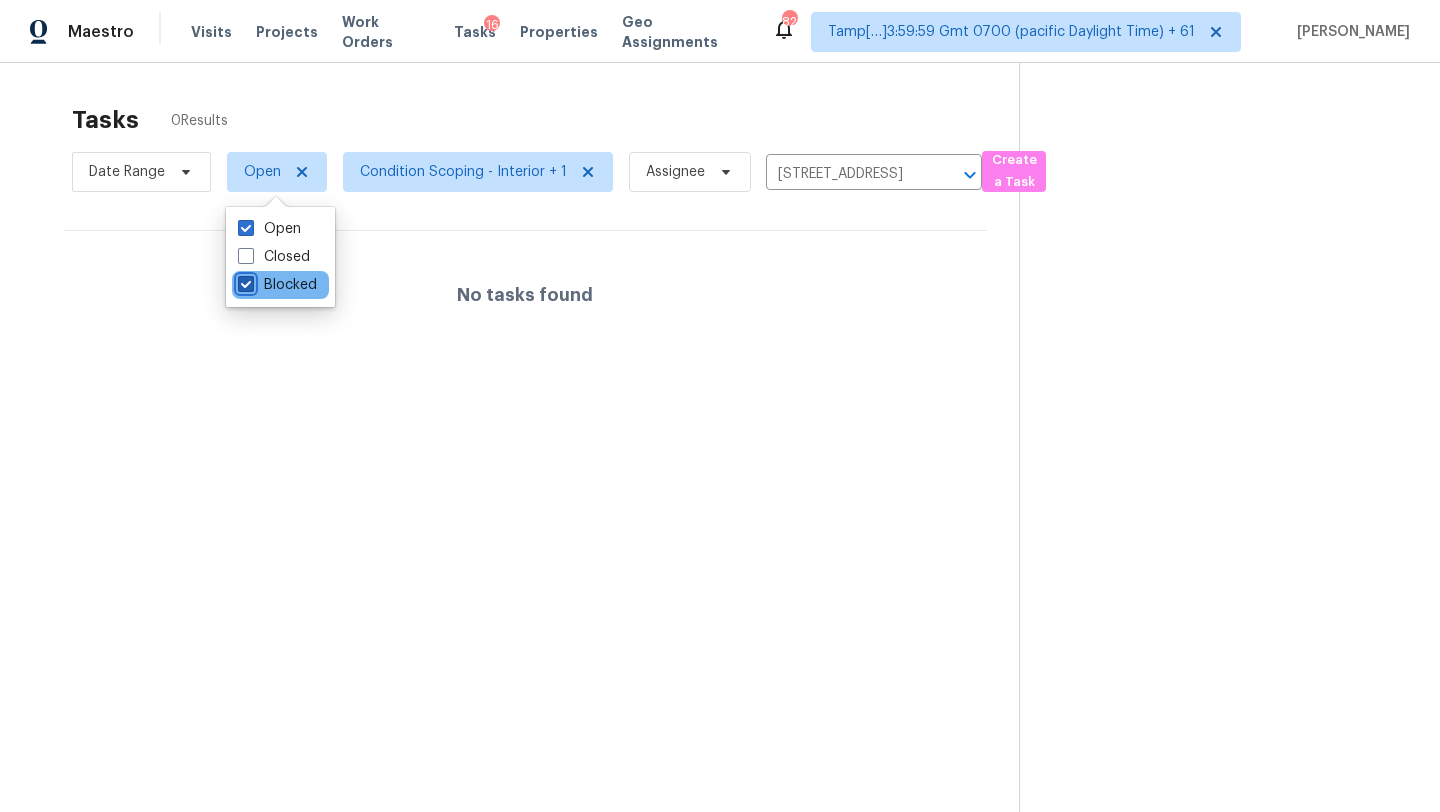 checkbox on "true" 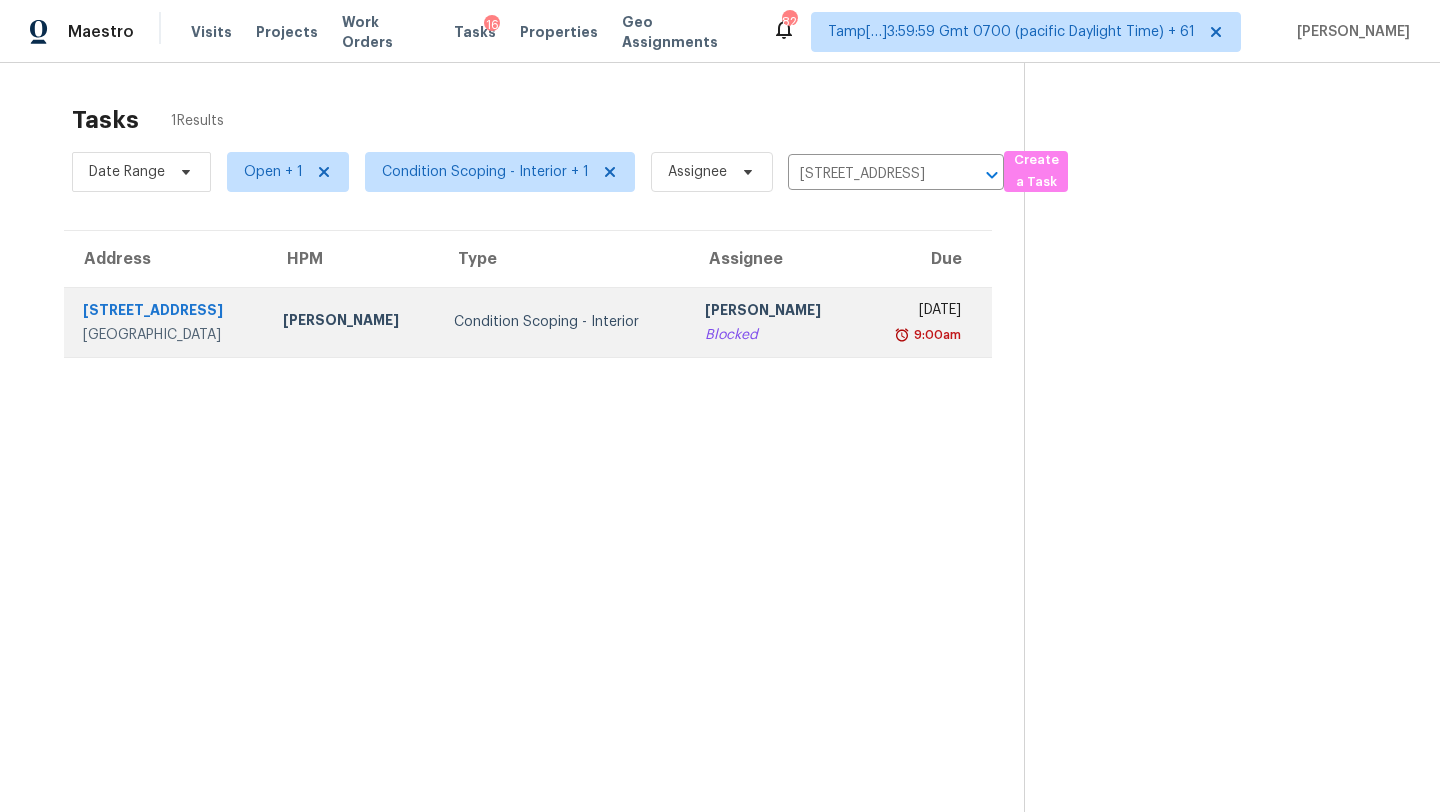 click on "Condition Scoping - Interior" at bounding box center [563, 322] 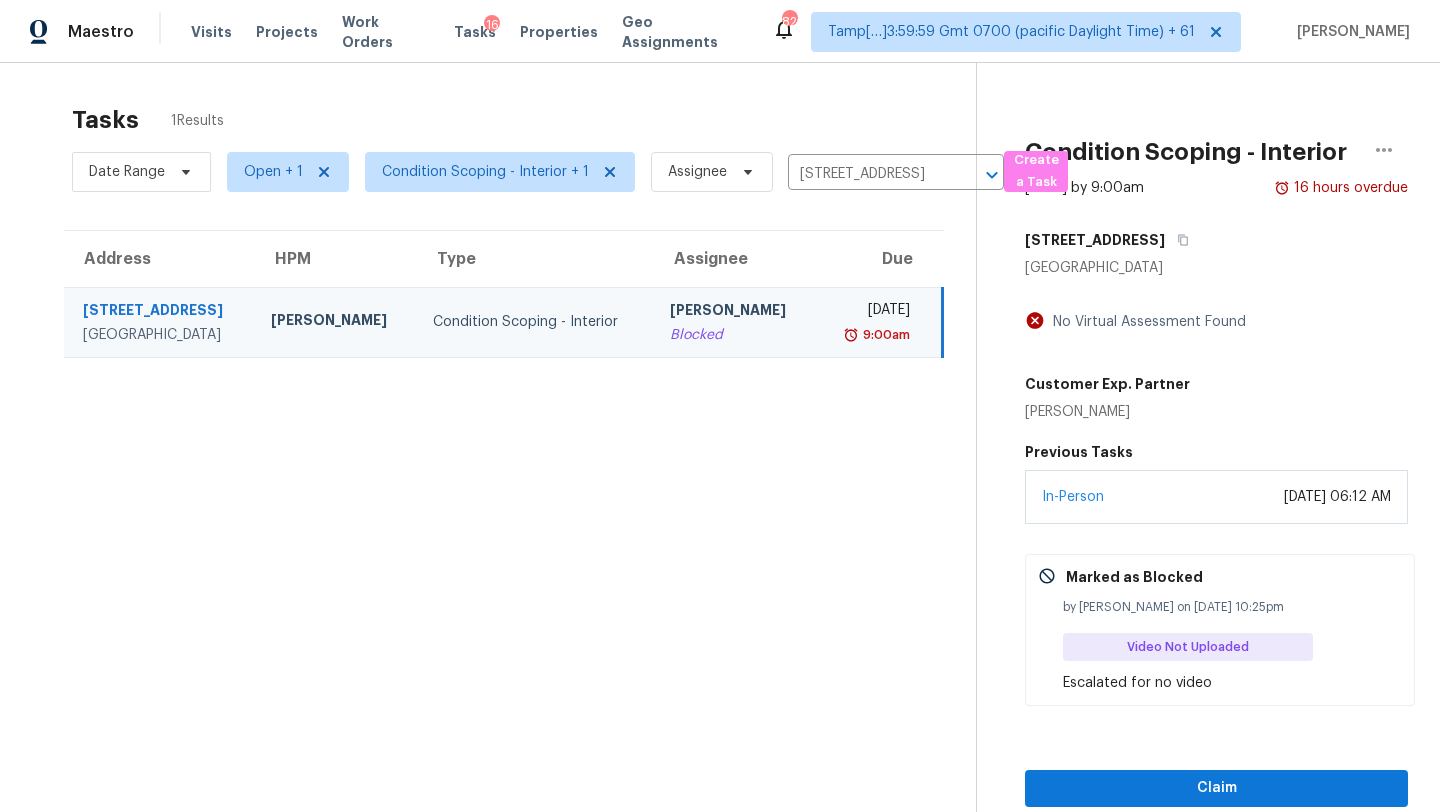 scroll, scrollTop: 2, scrollLeft: 0, axis: vertical 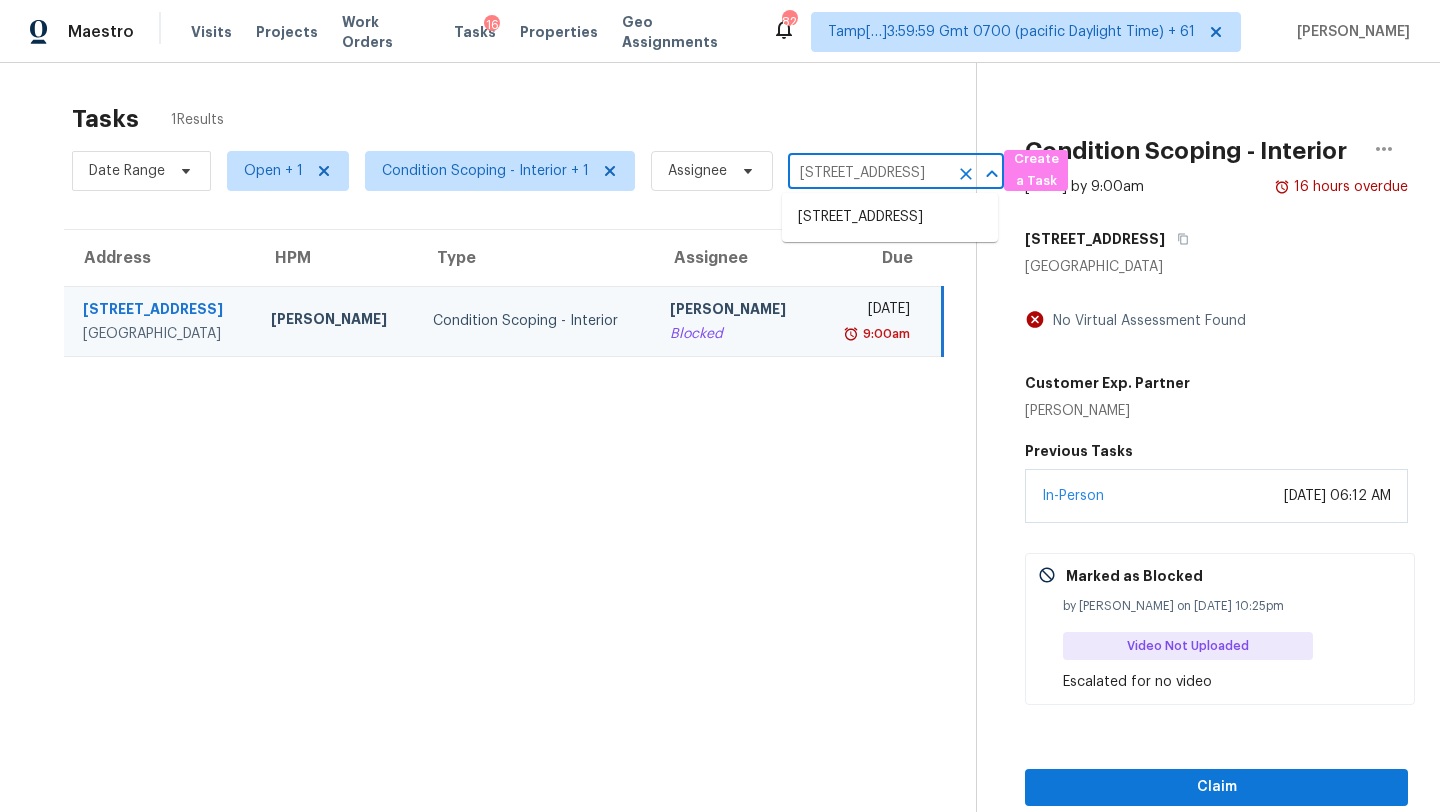 click on "1308 Eagle Ray St, Leander, TX 78641" at bounding box center (868, 173) 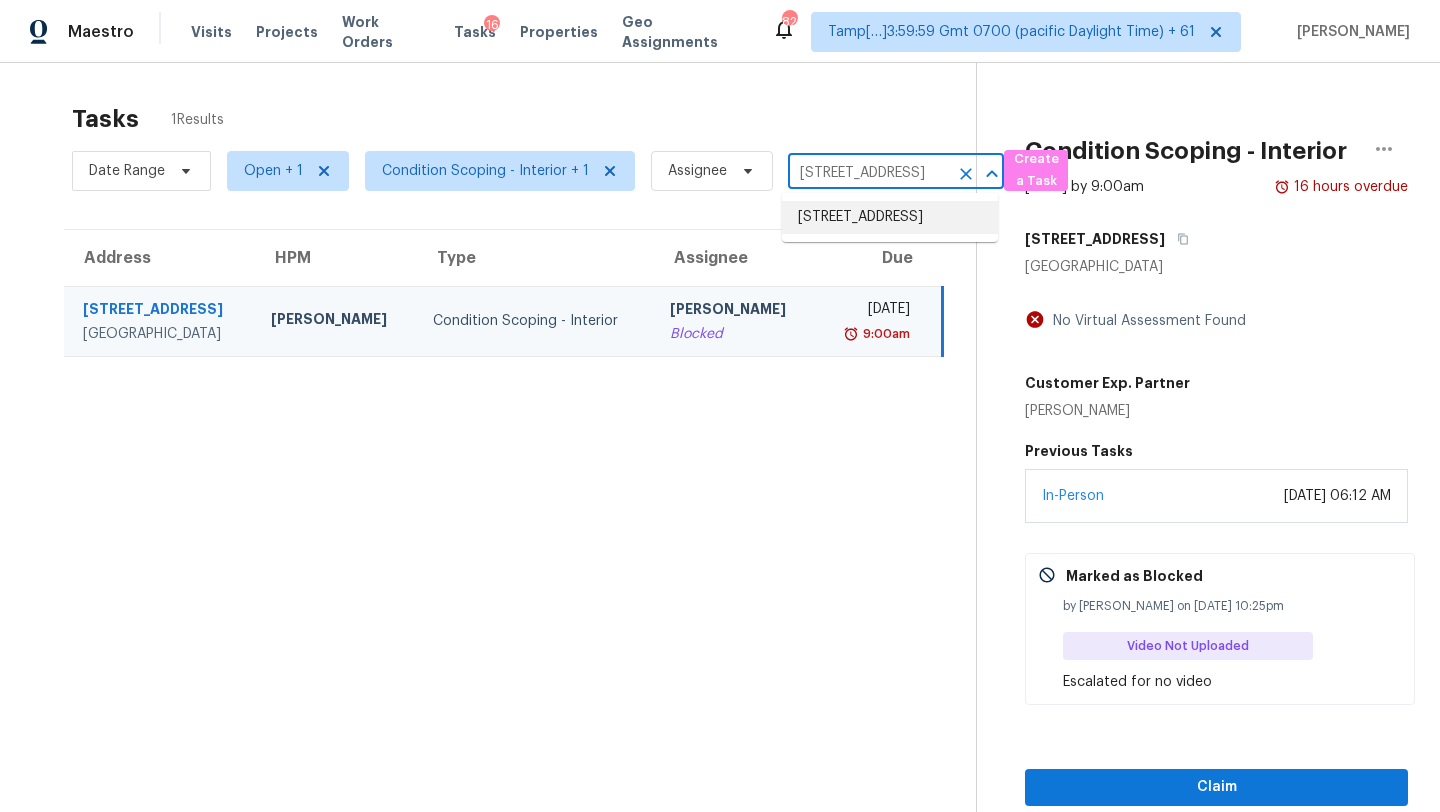 click on "764 Wedgewood Ct, Marysville, OH 43040" at bounding box center [890, 217] 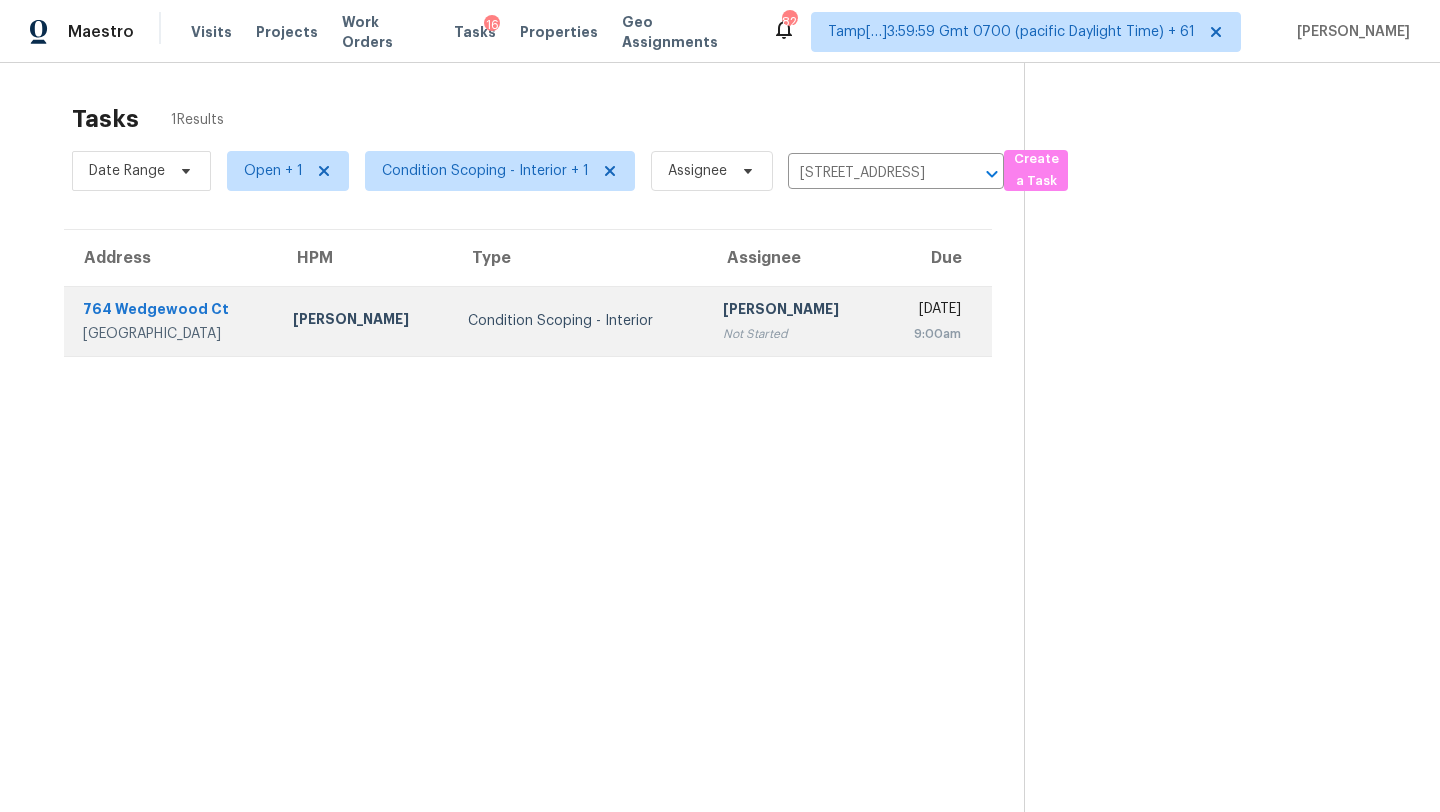click on "Vigneshwaran B Not Started" at bounding box center [794, 321] 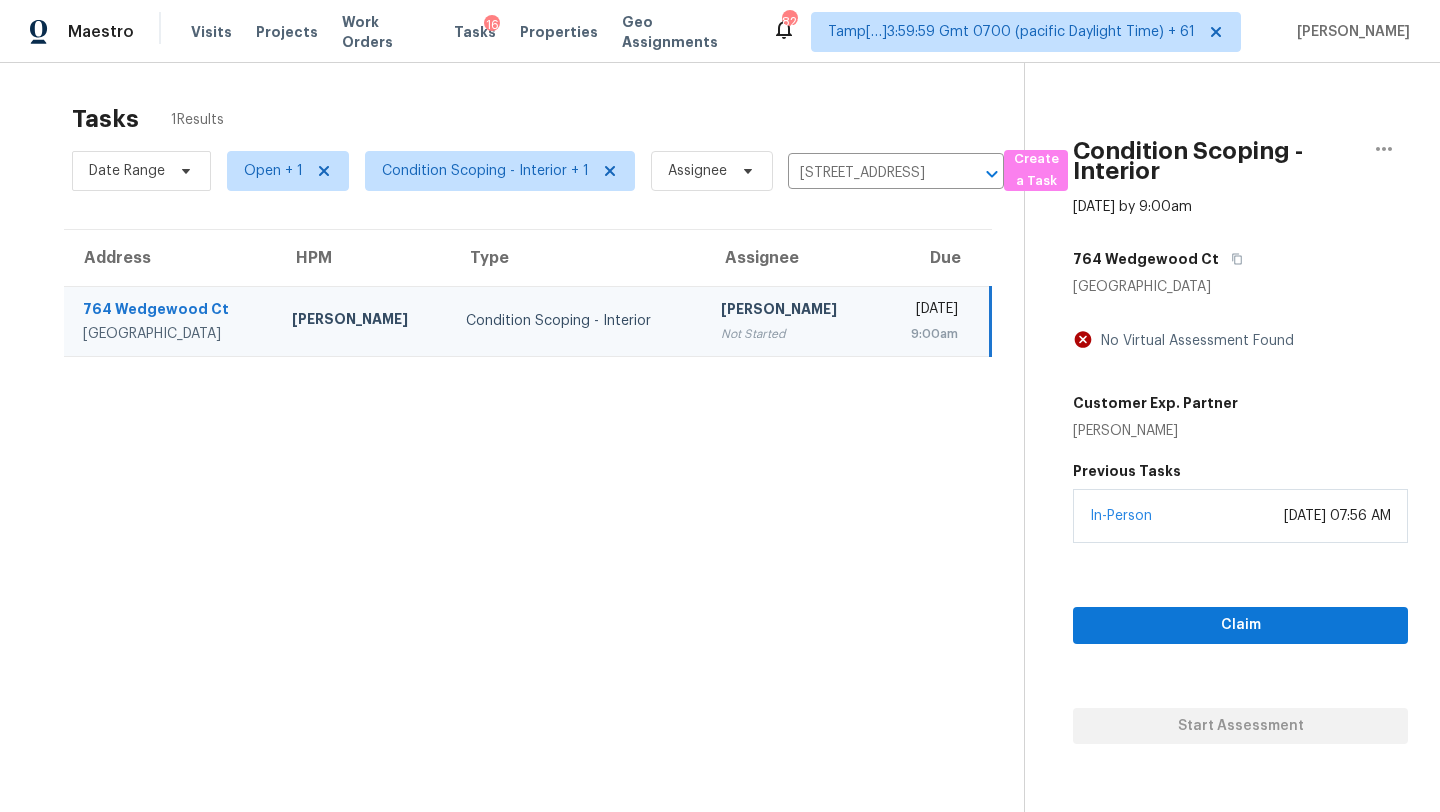 click on "Claim Start Assessment" at bounding box center (1240, 643) 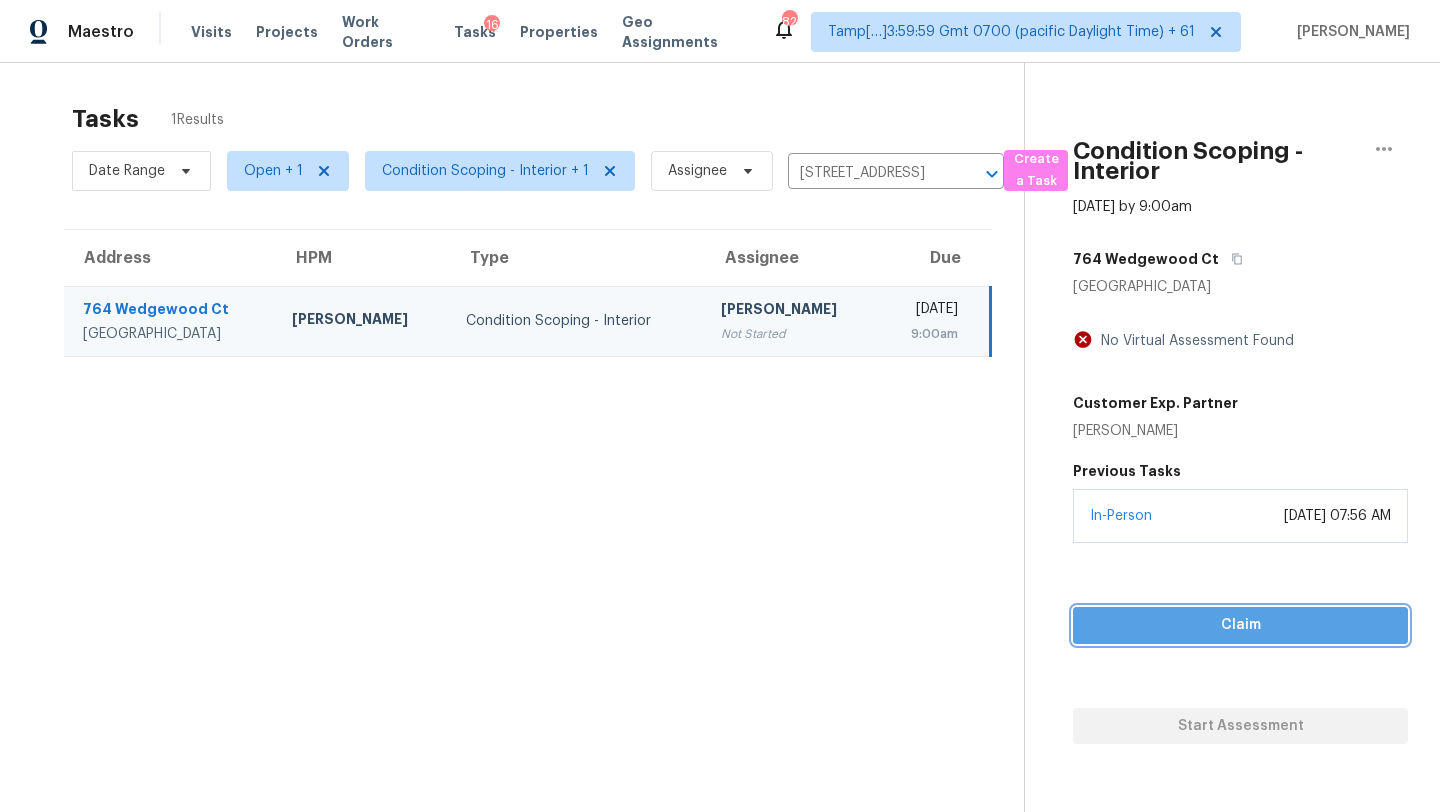 click on "Claim" at bounding box center (1240, 625) 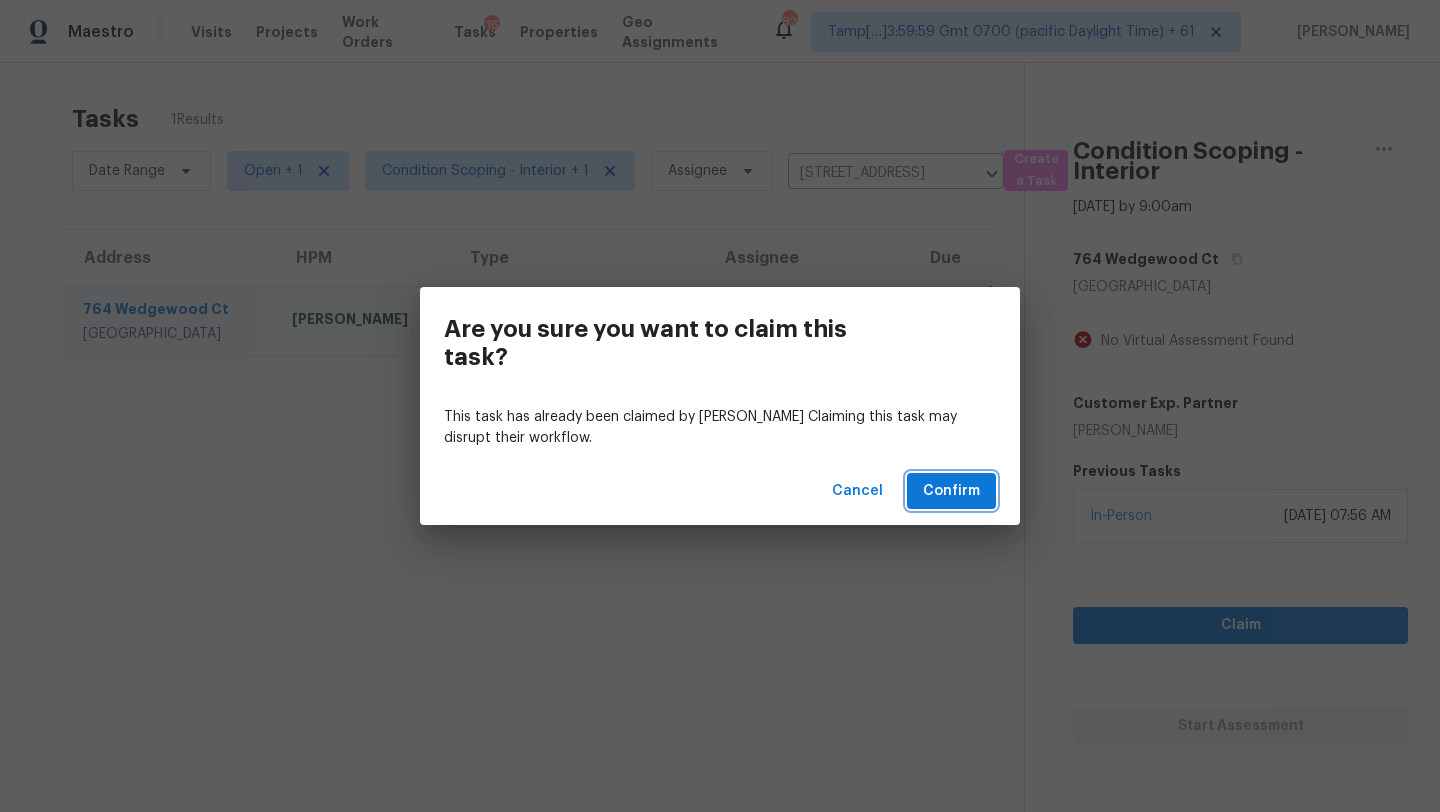 click on "Confirm" at bounding box center (951, 491) 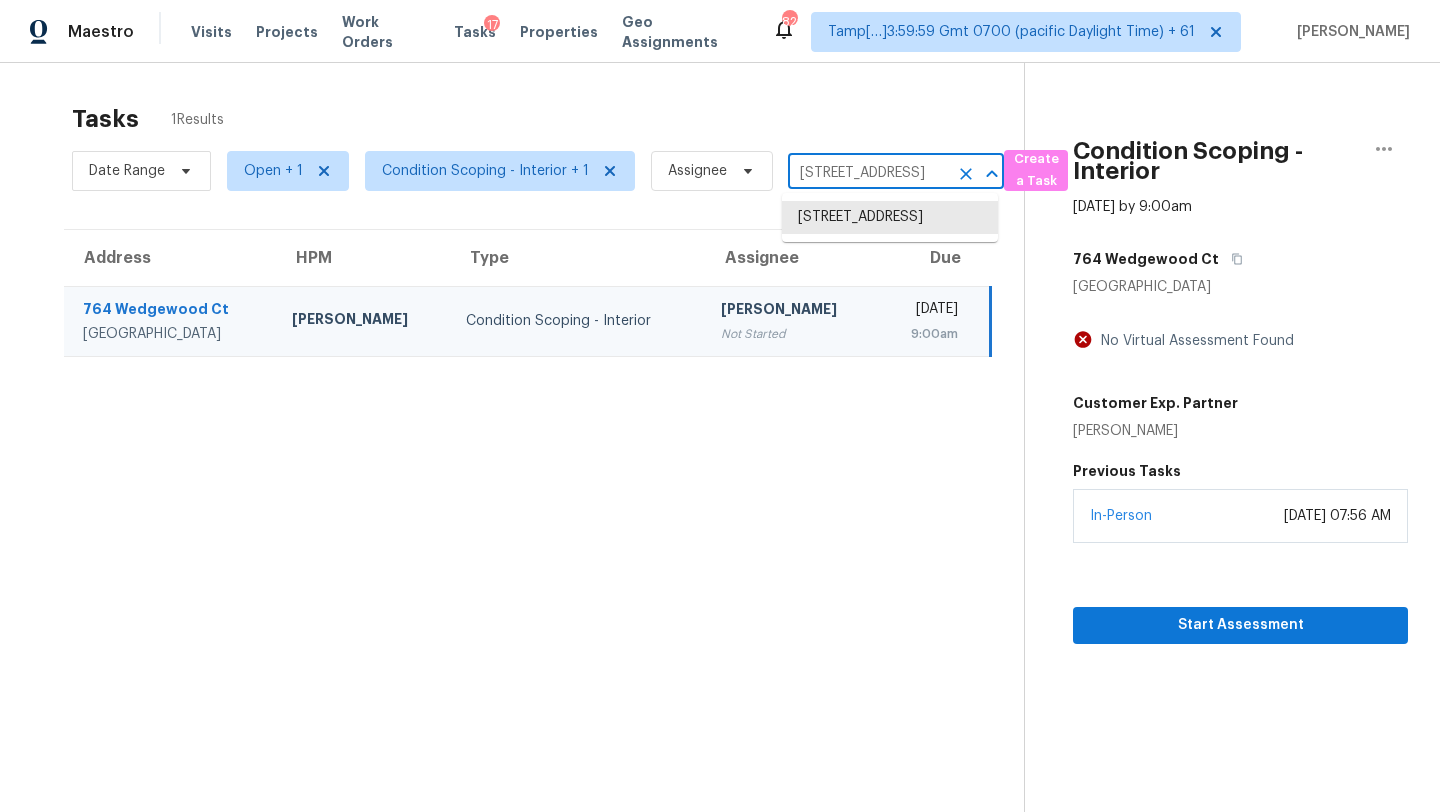 click on "764 Wedgewood Ct, Marysville, OH 43040" at bounding box center (868, 173) 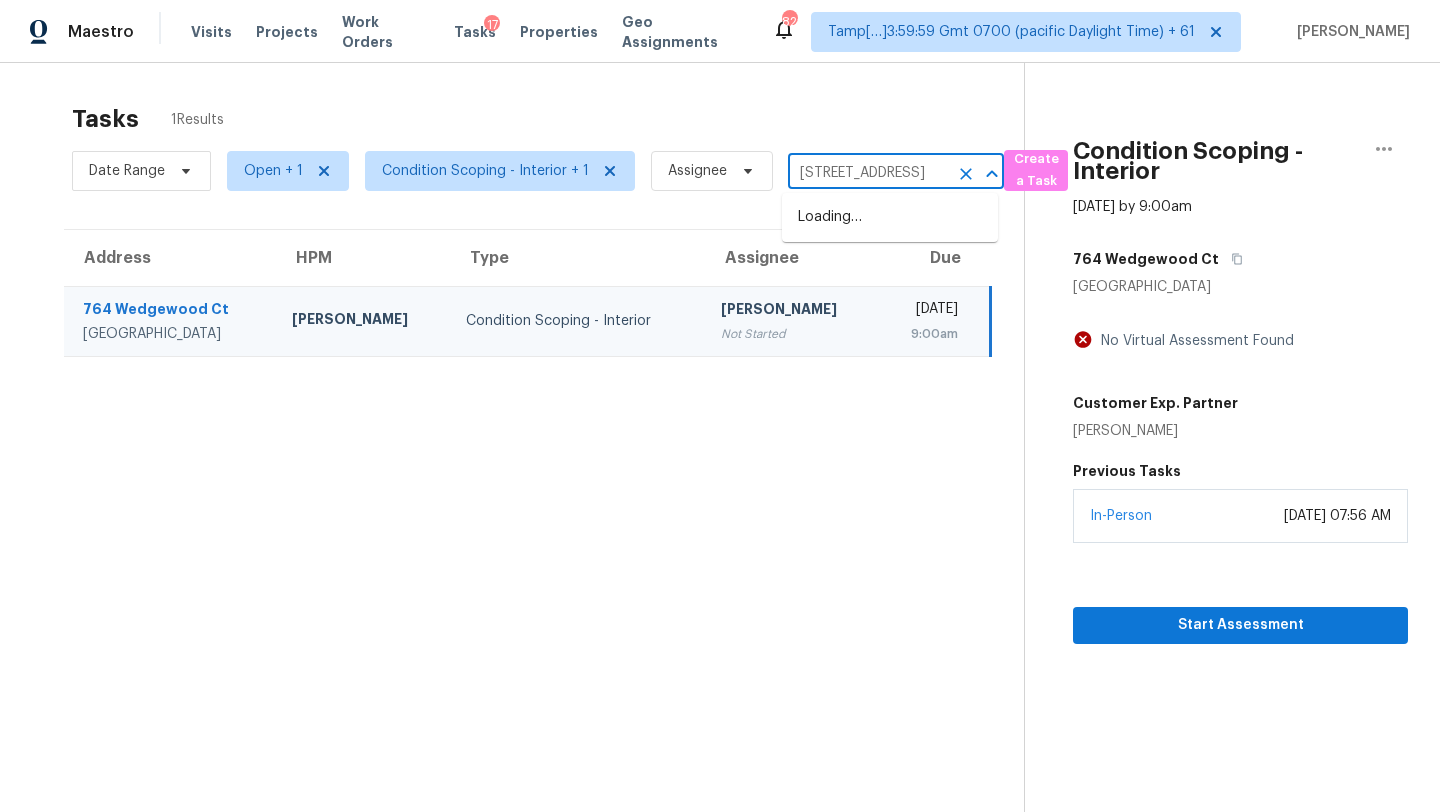 scroll, scrollTop: 0, scrollLeft: 183, axis: horizontal 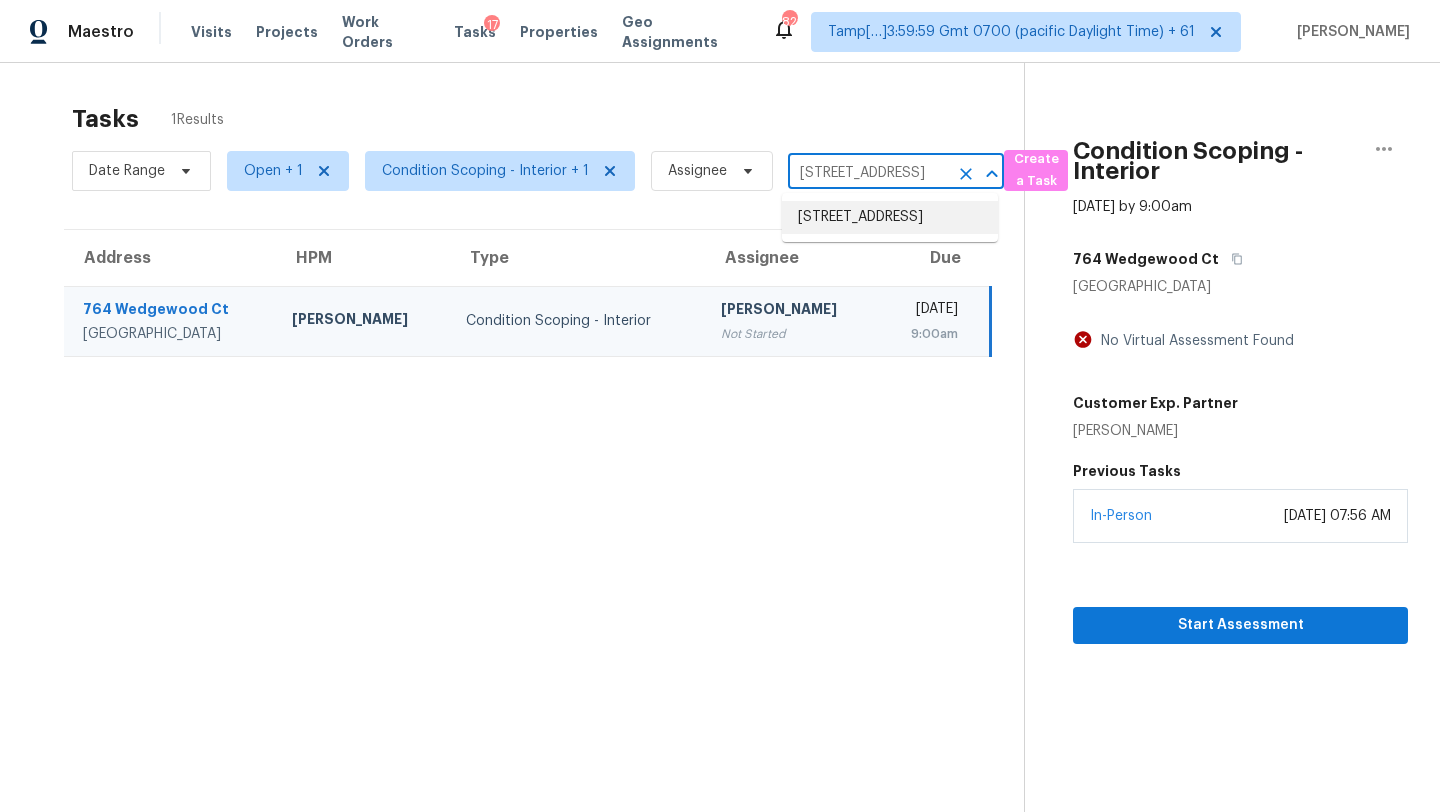 click on "1900 Chattahoochee Run Dr, Suwanee, GA 30024" at bounding box center (890, 217) 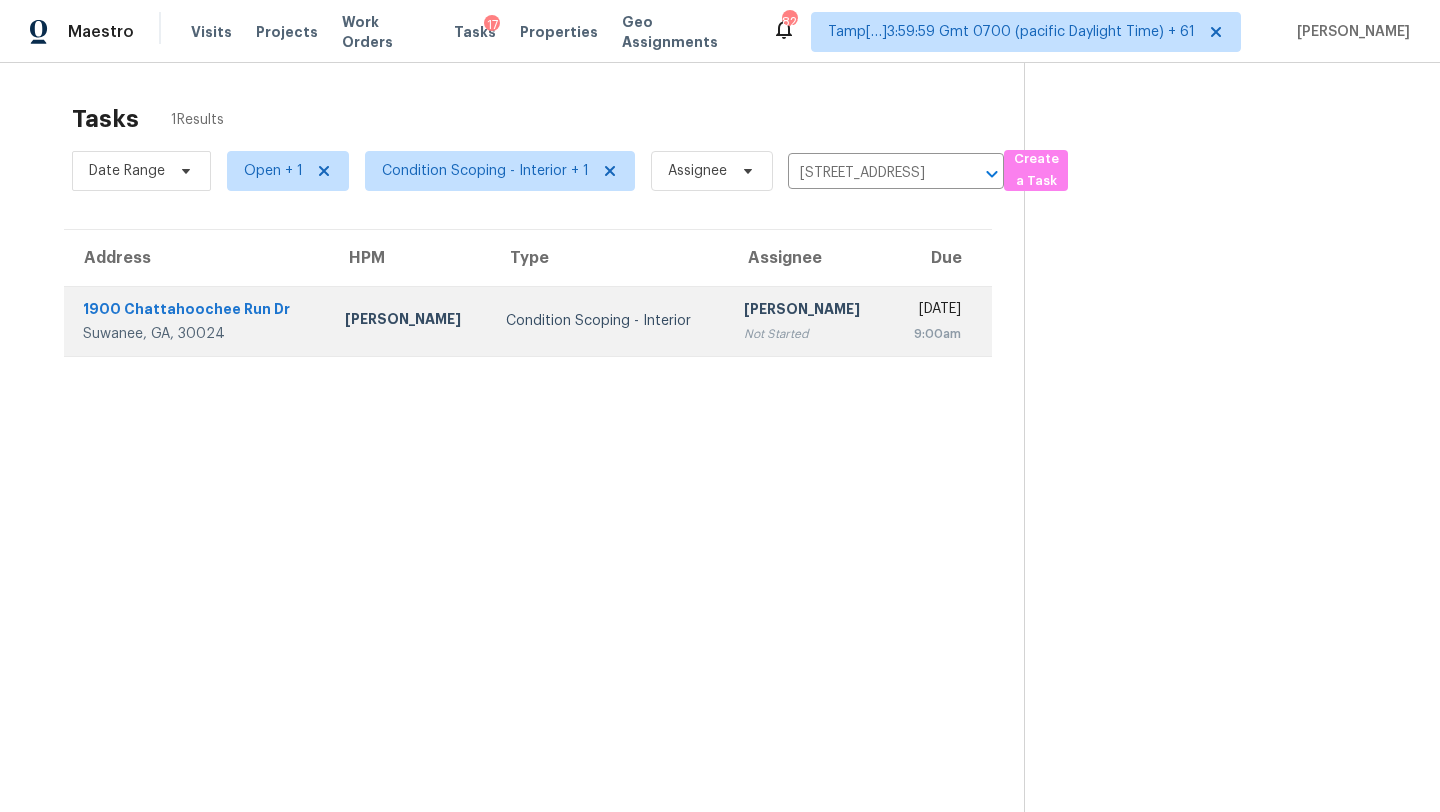 click on "9:00am" at bounding box center (933, 334) 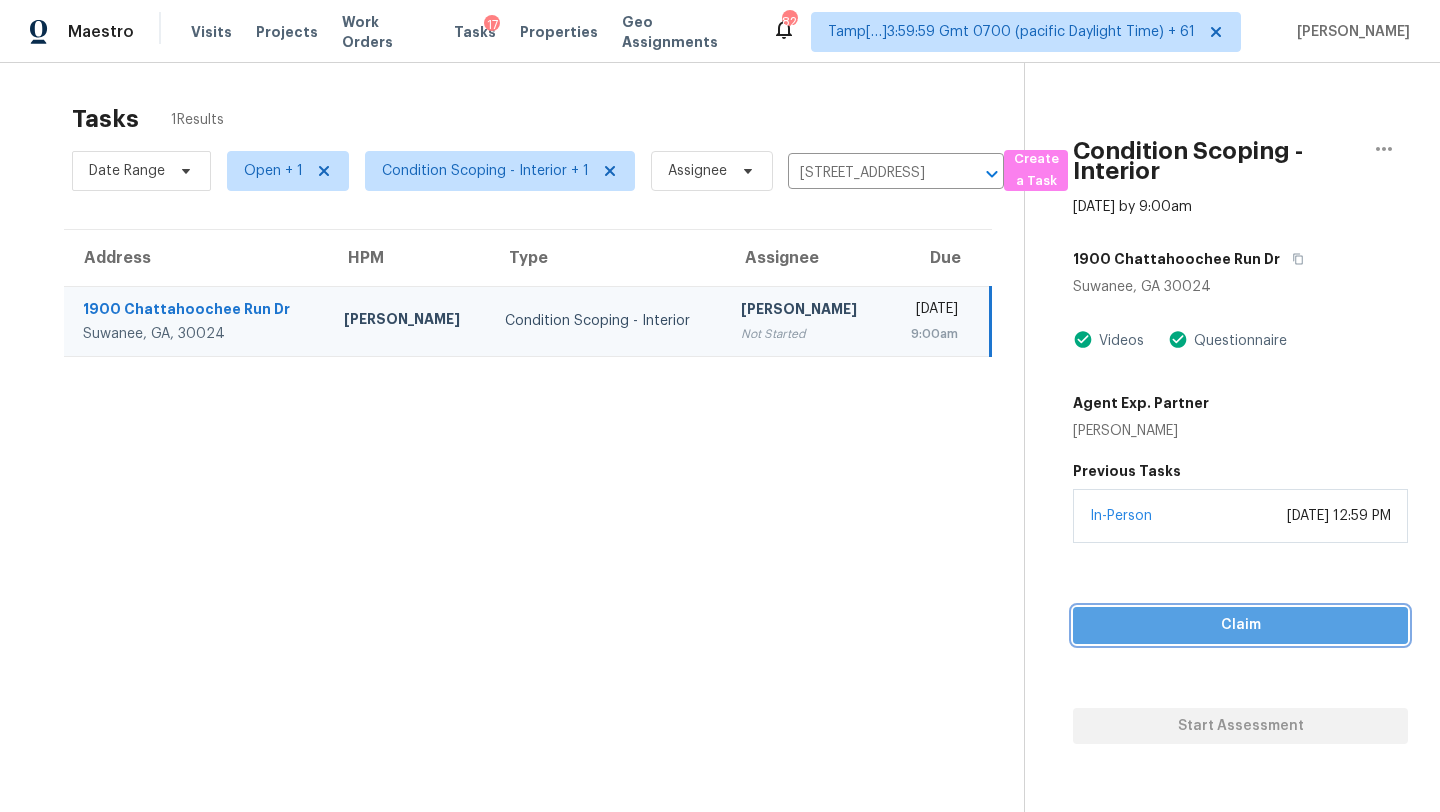 click on "Claim" at bounding box center (1240, 625) 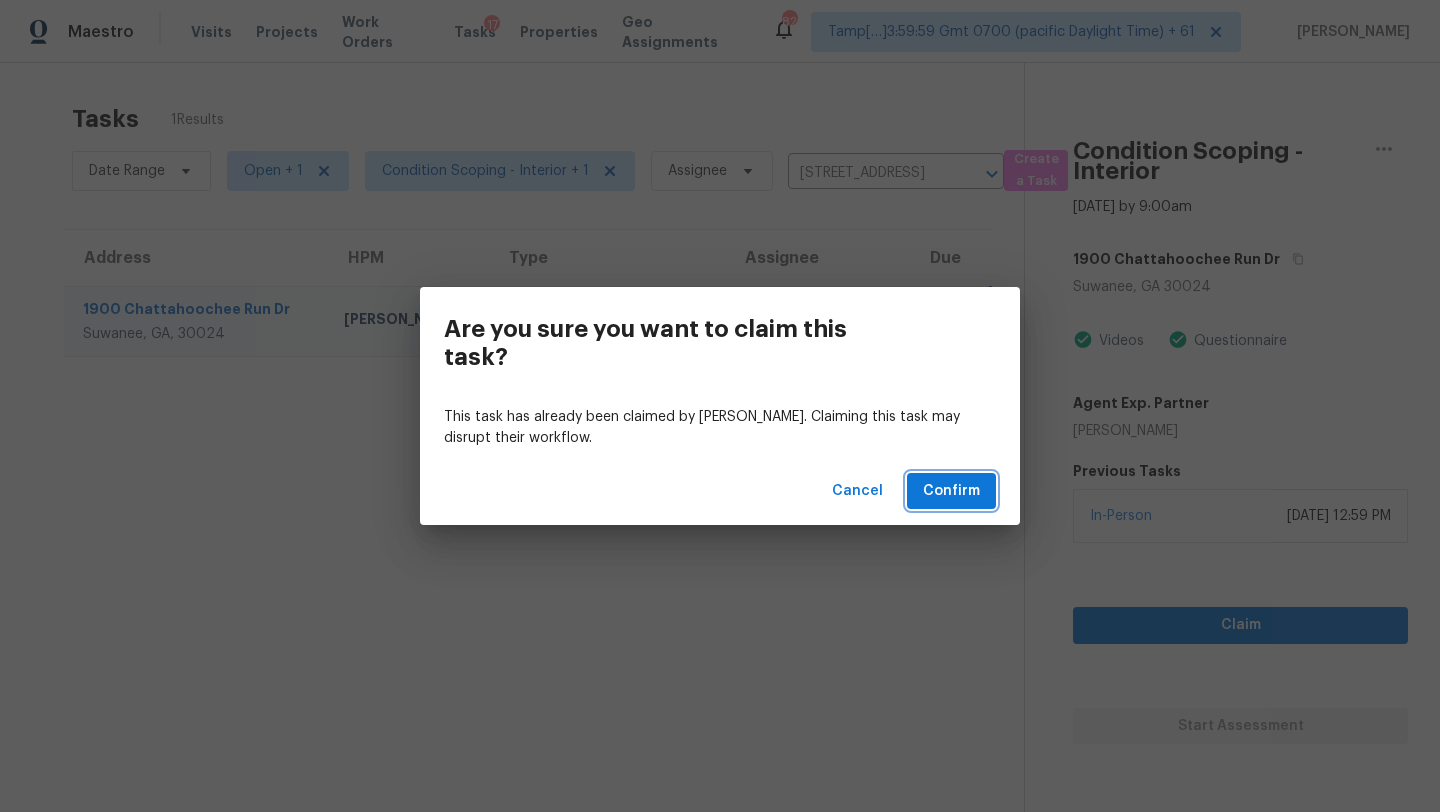 click on "Confirm" at bounding box center [951, 491] 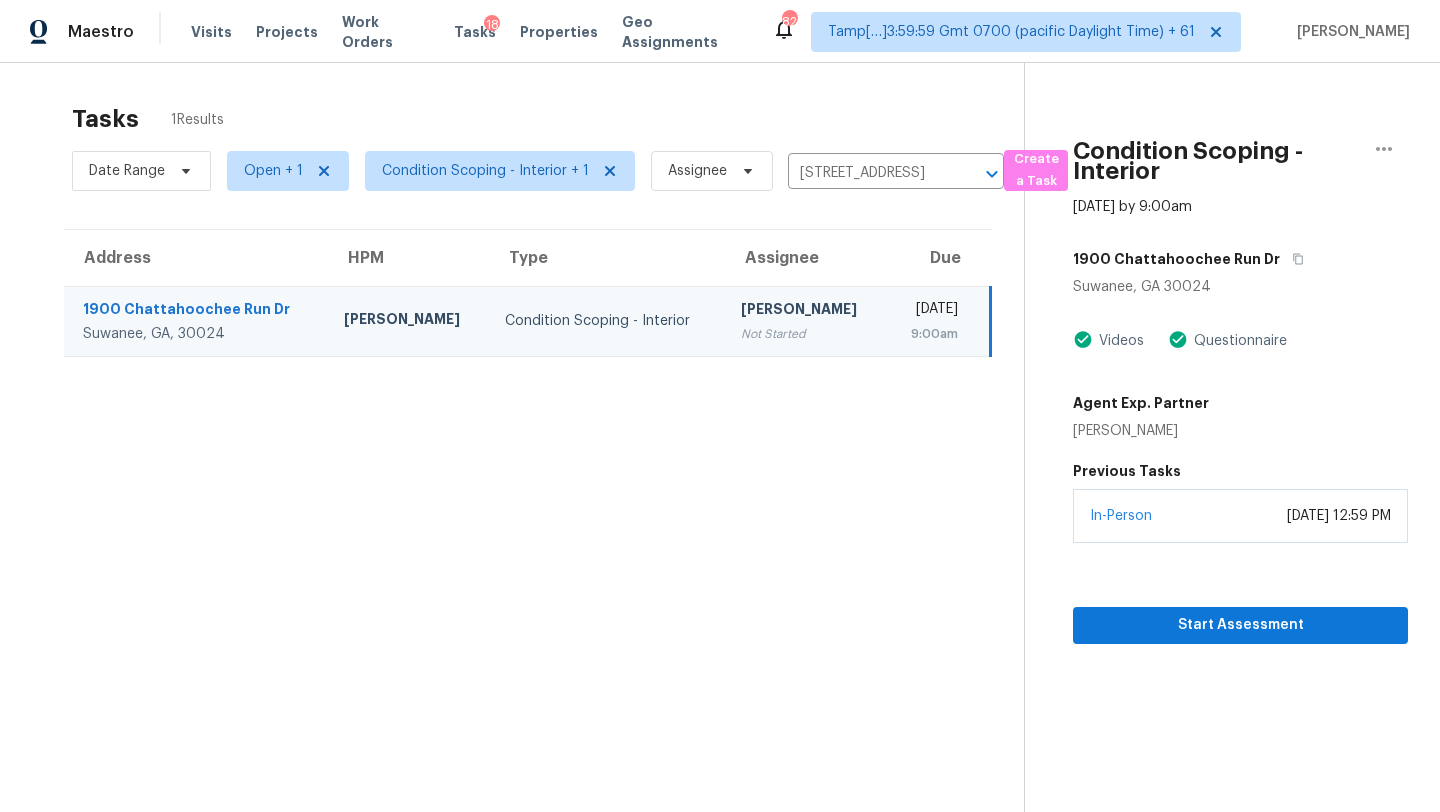 click on "Date Range Open + 1 Condition Scoping - Interior + 1 Assignee 1900 Chattahoochee Run Dr, Suwanee, GA 30024 ​" at bounding box center (538, 171) 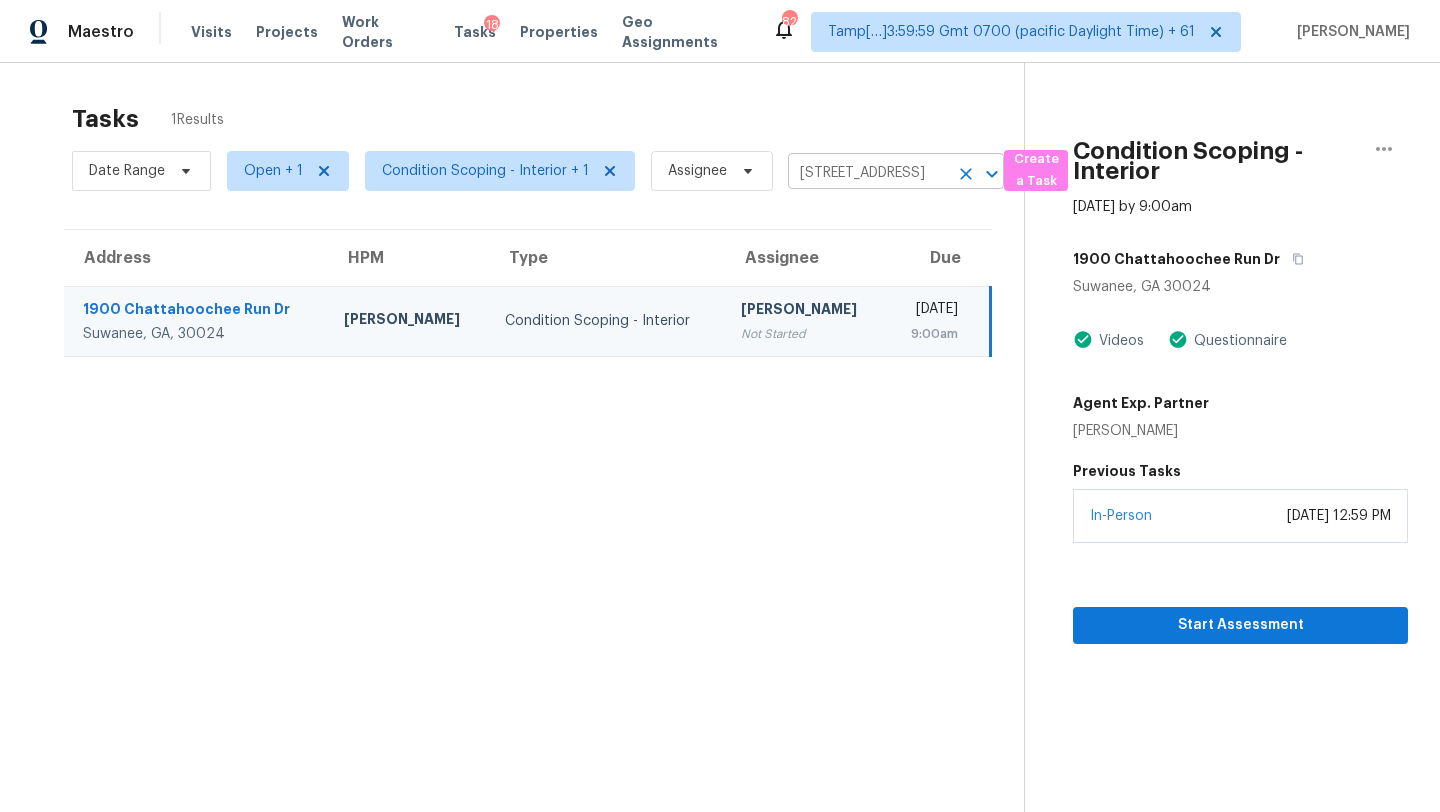click on "1900 Chattahoochee Run Dr, Suwanee, GA 30024" at bounding box center [868, 173] 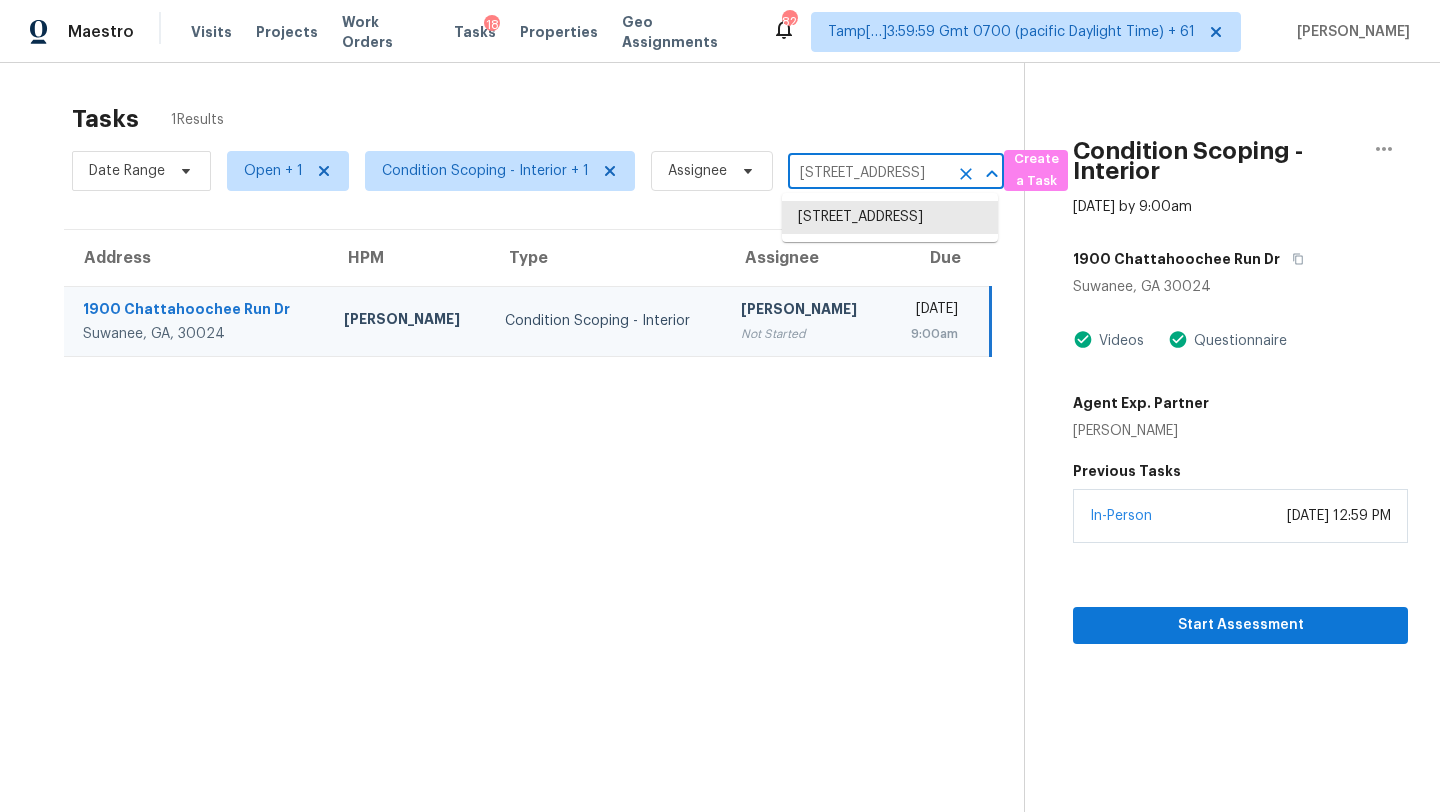 click on "1900 Chattahoochee Run Dr, Suwanee, GA 30024" at bounding box center (868, 173) 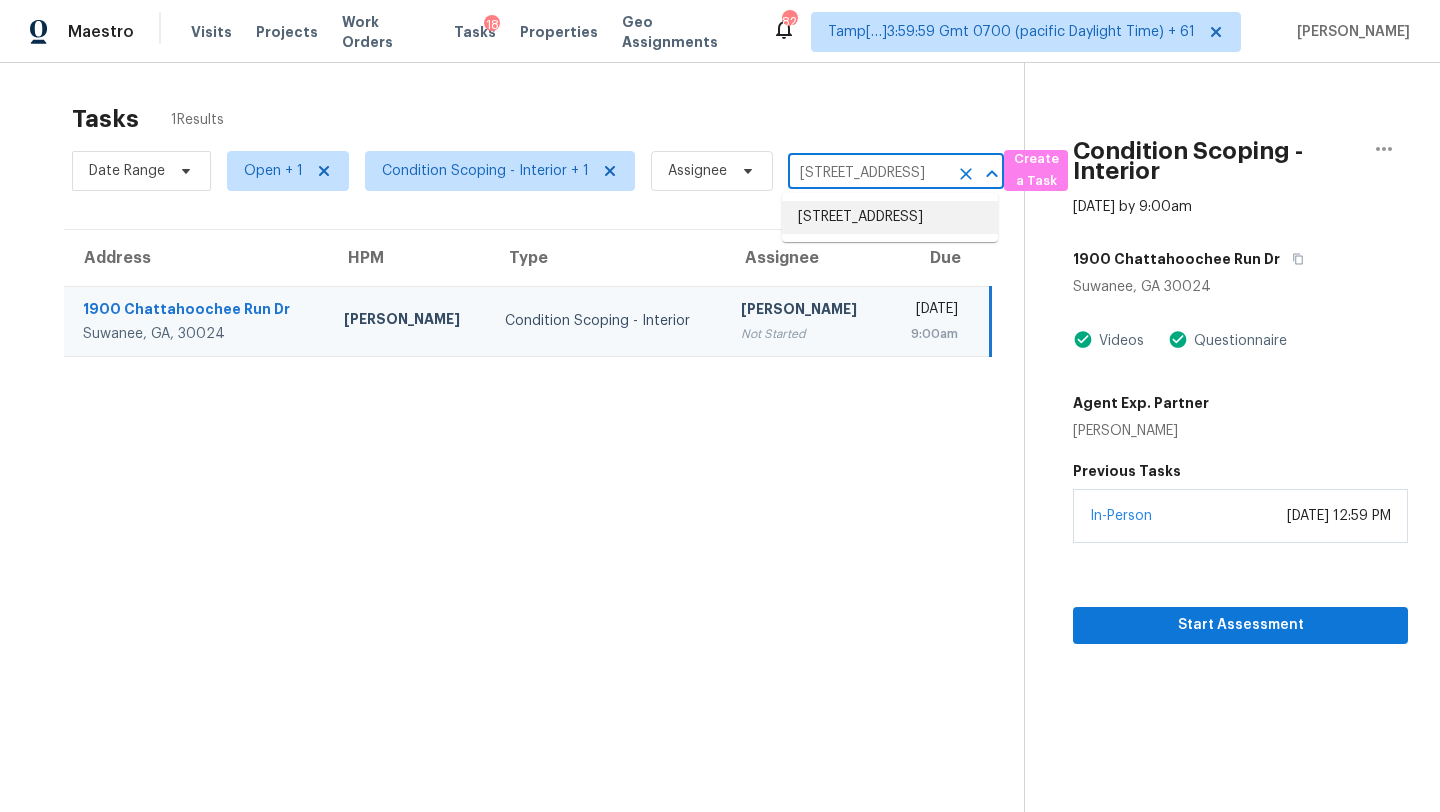 click on "5437 Rutledgeville Ln, Knightdale, NC 27545" at bounding box center [890, 217] 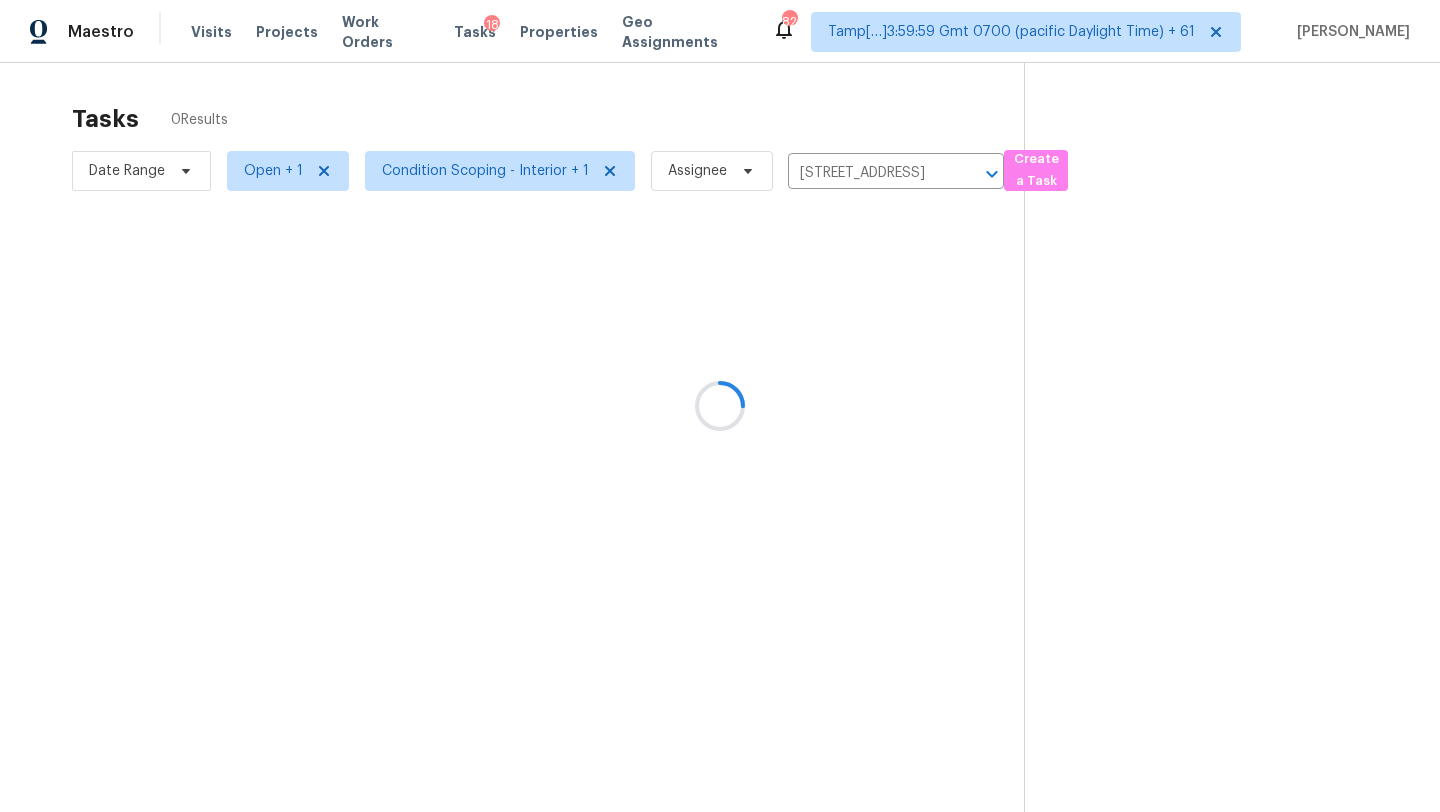 click at bounding box center [720, 406] 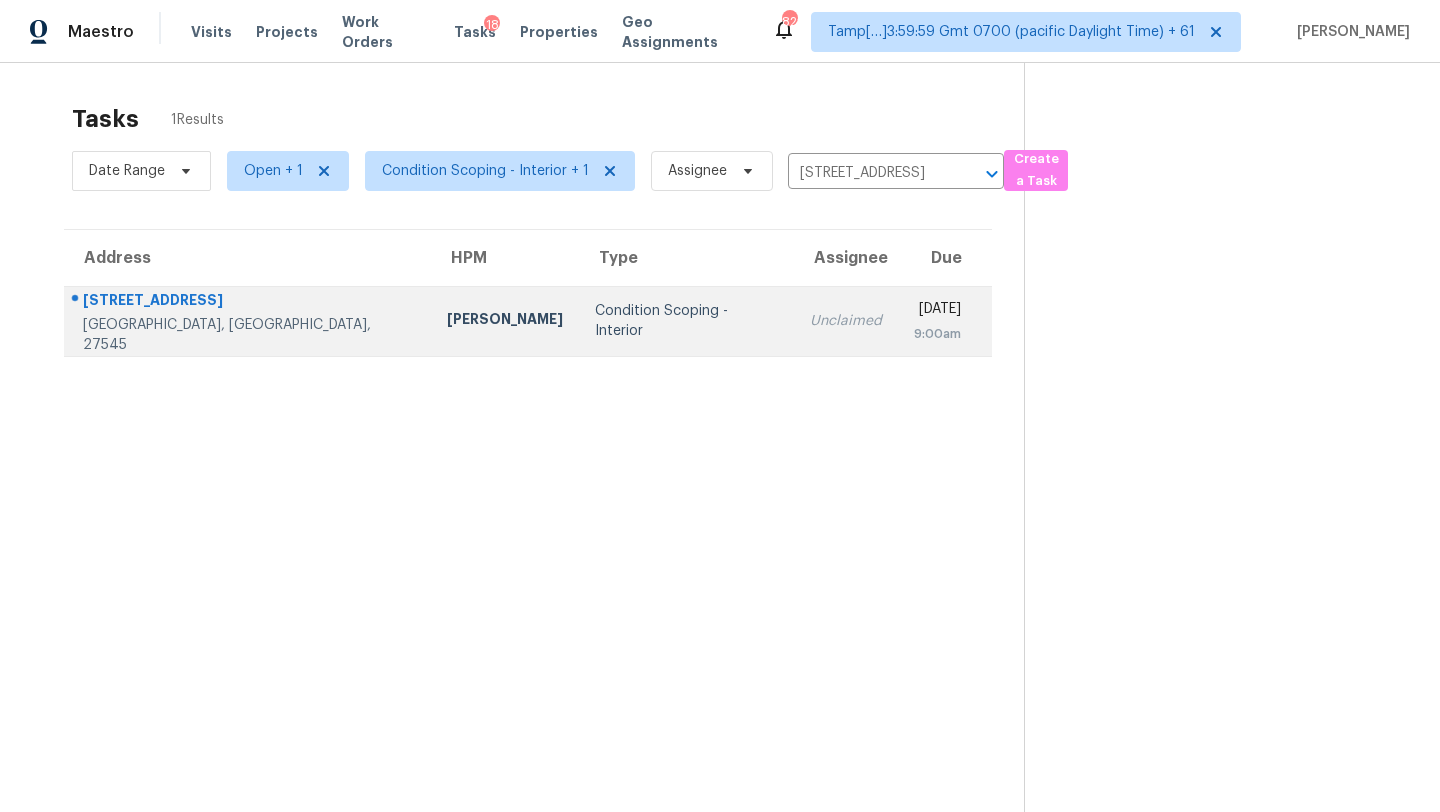 click on "Thu, Jul 17th 2025 9:00am" at bounding box center [945, 321] 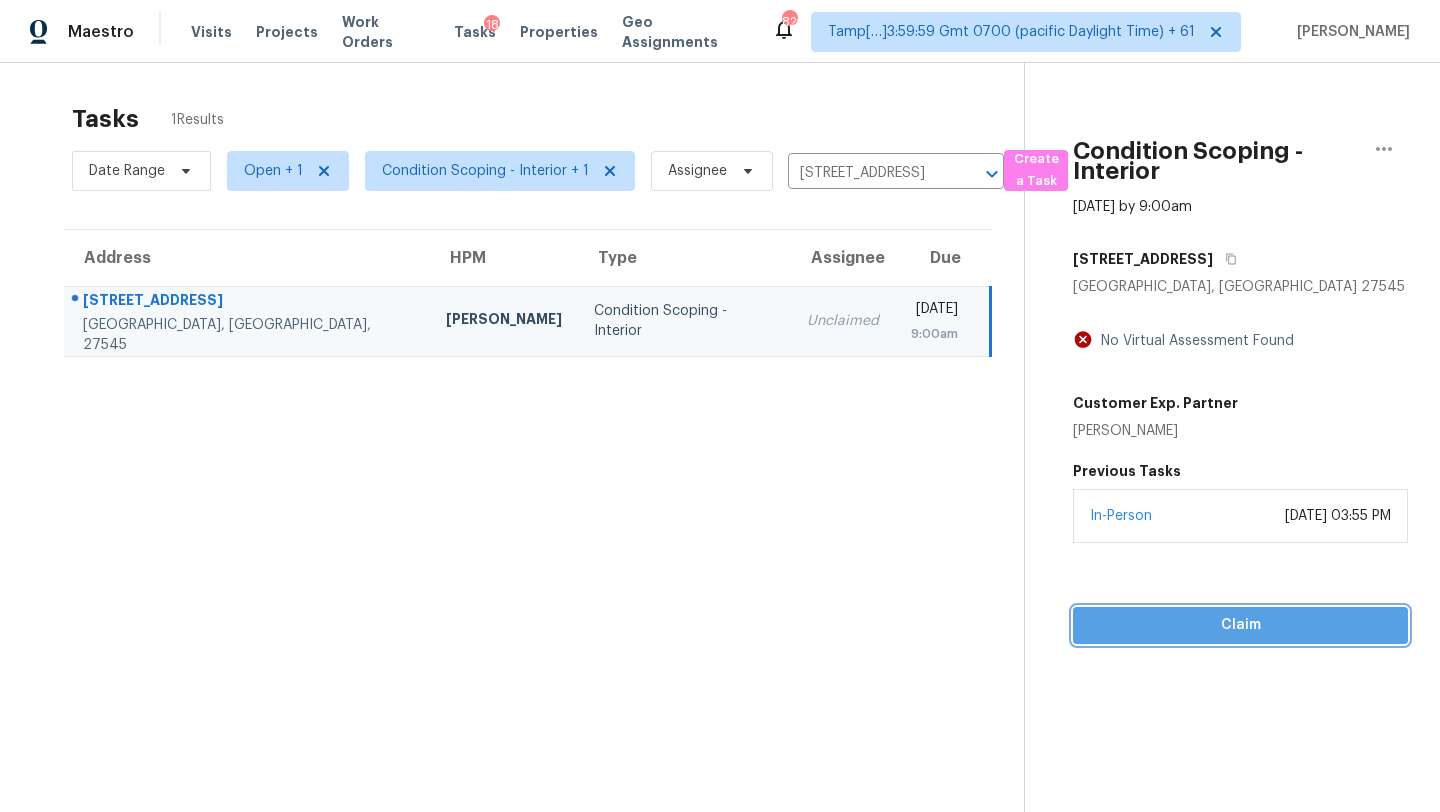click on "Claim" at bounding box center [1240, 625] 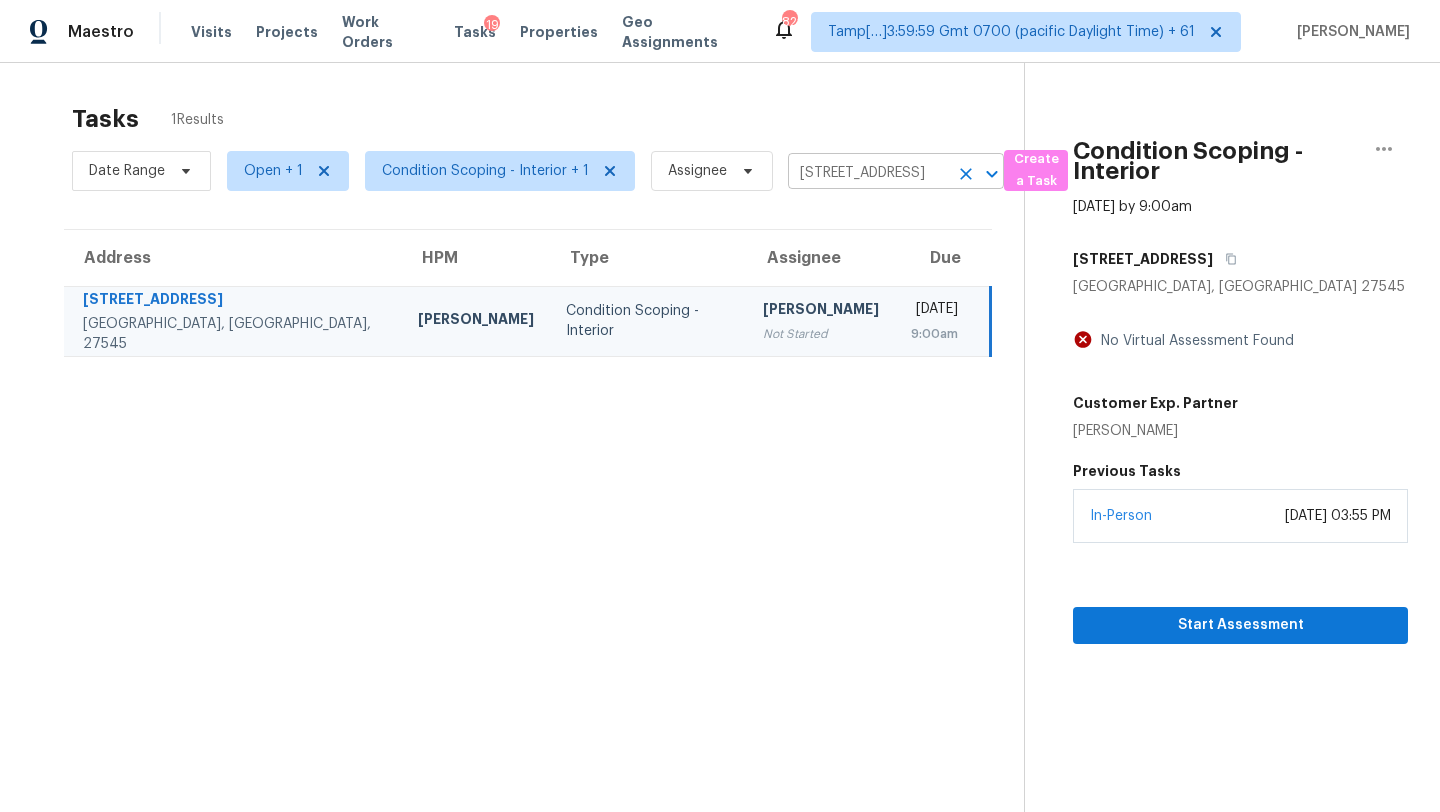 click on "5437 Rutledgeville Ln, Knightdale, NC 27545" at bounding box center [868, 173] 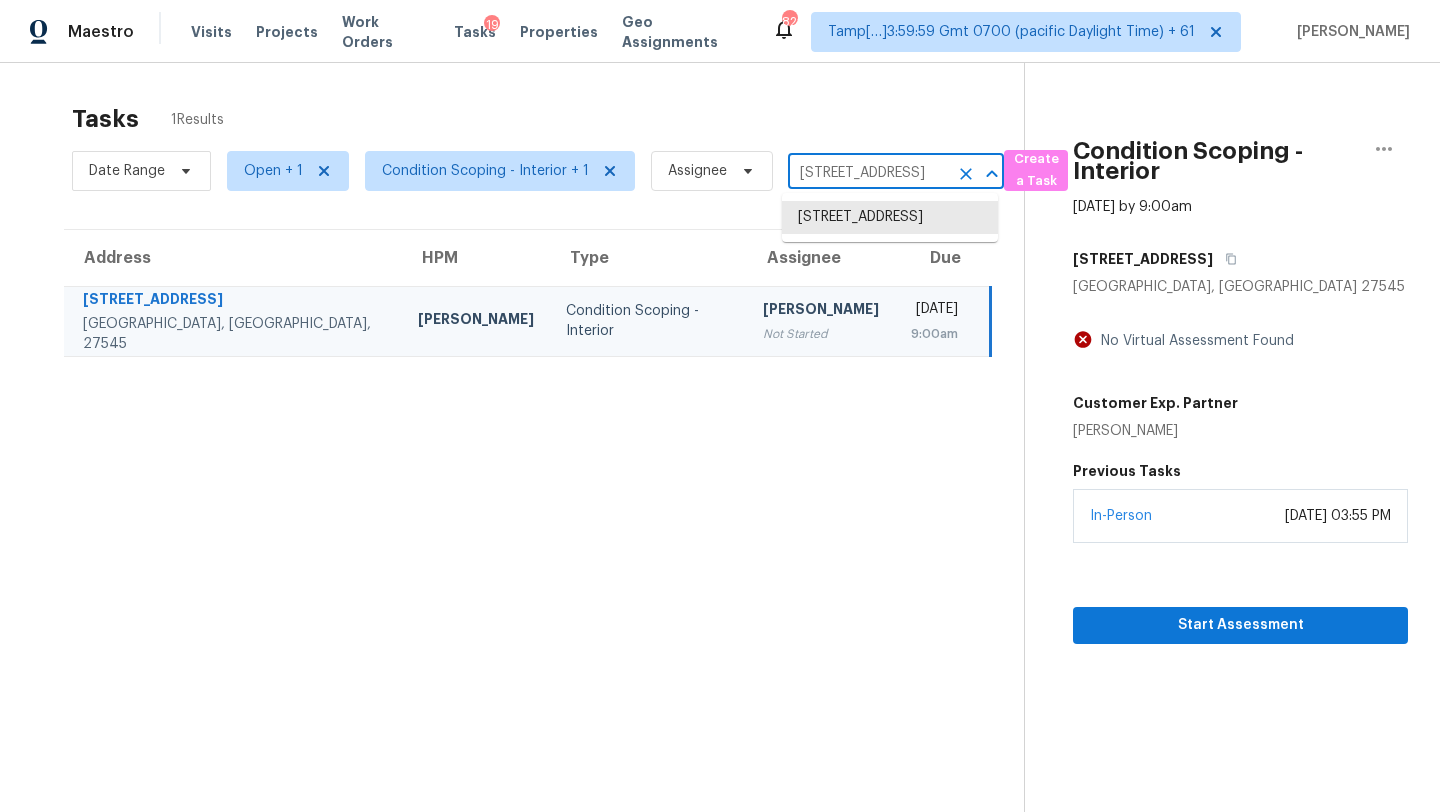 click on "5437 Rutledgeville Ln, Knightdale, NC 27545" at bounding box center (868, 173) 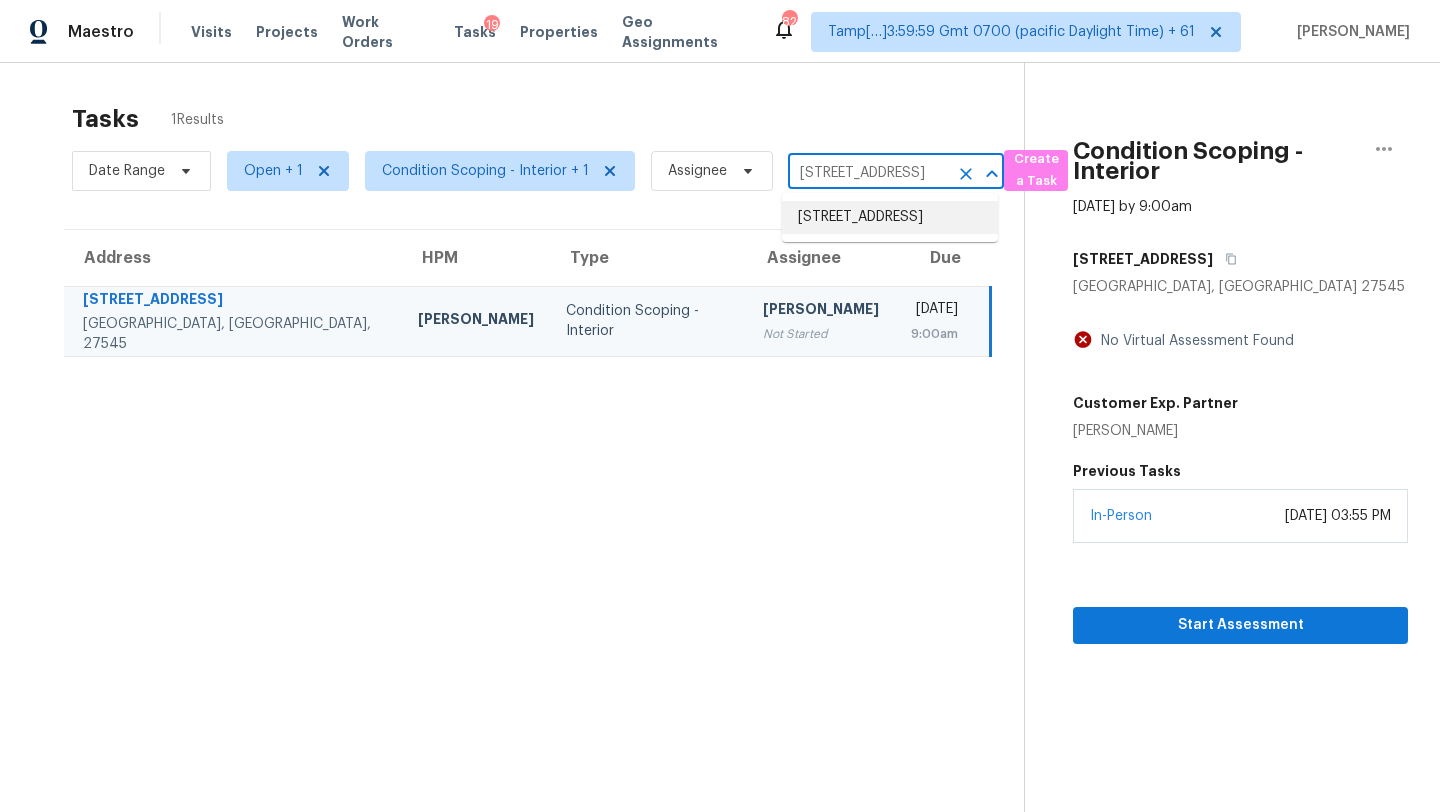 click on "10 Bay Ridge Loop, Mascotte, FL 34753" at bounding box center (890, 217) 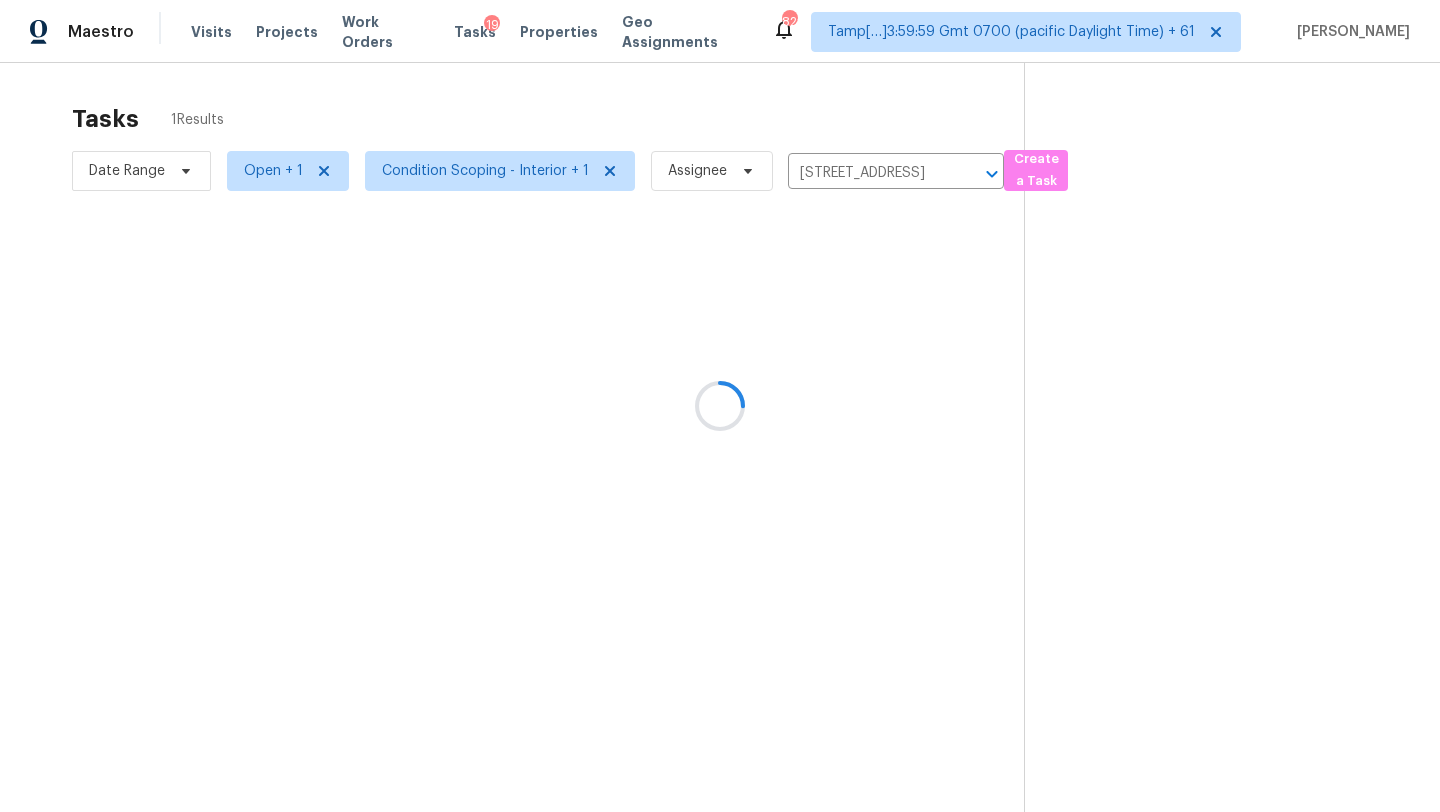 click at bounding box center [720, 406] 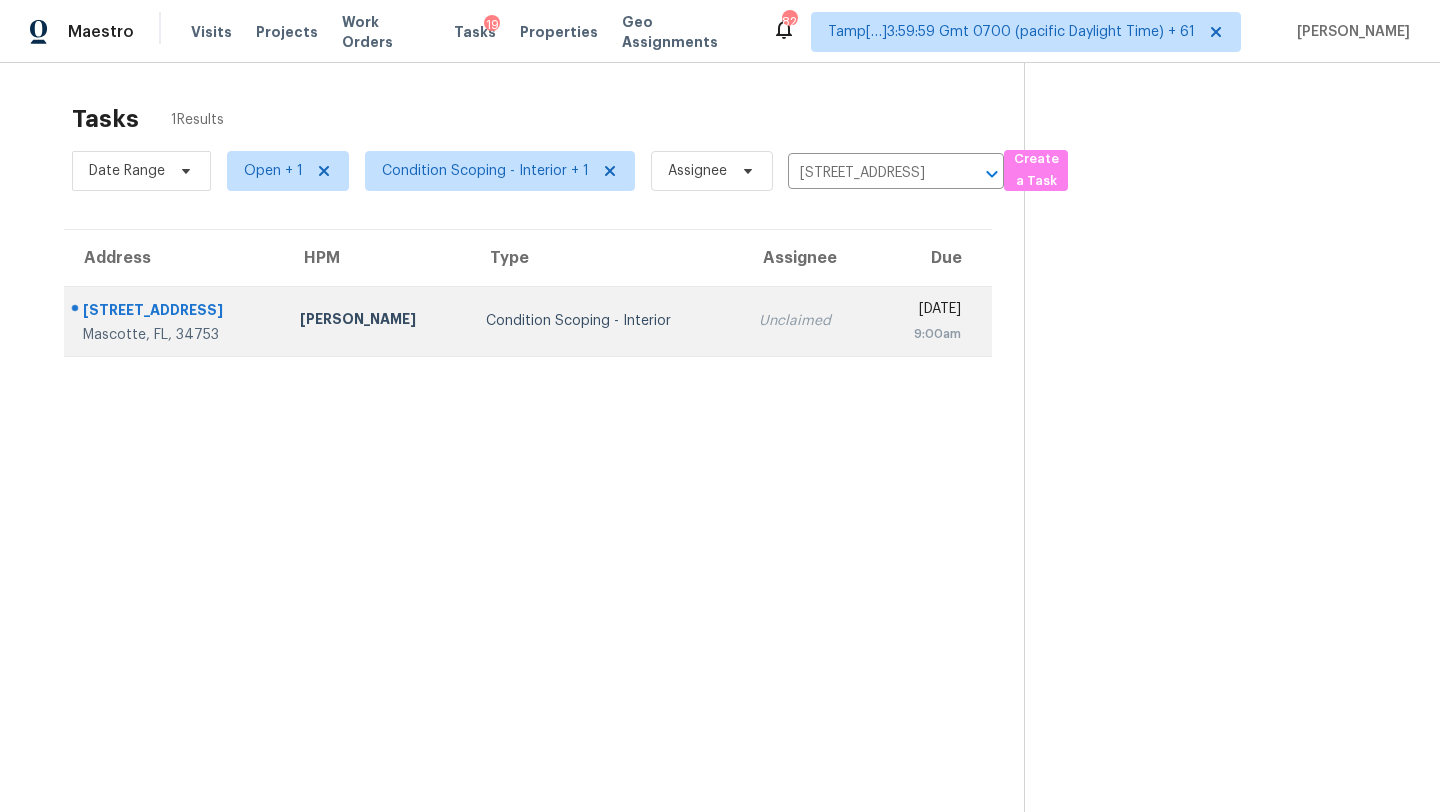 click on "Thu, Jul 17th 2025 9:00am" at bounding box center [933, 321] 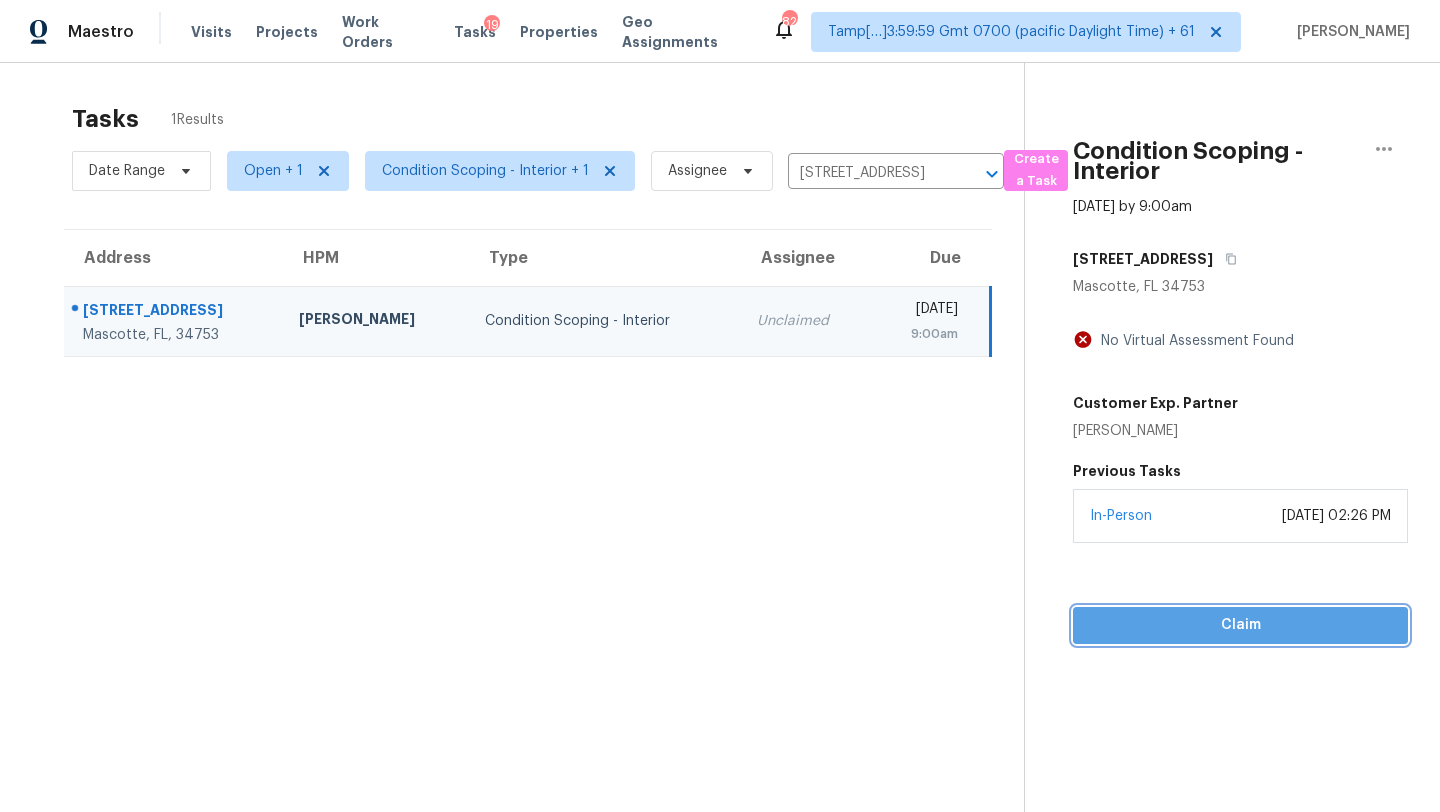 click on "Claim" at bounding box center [1240, 625] 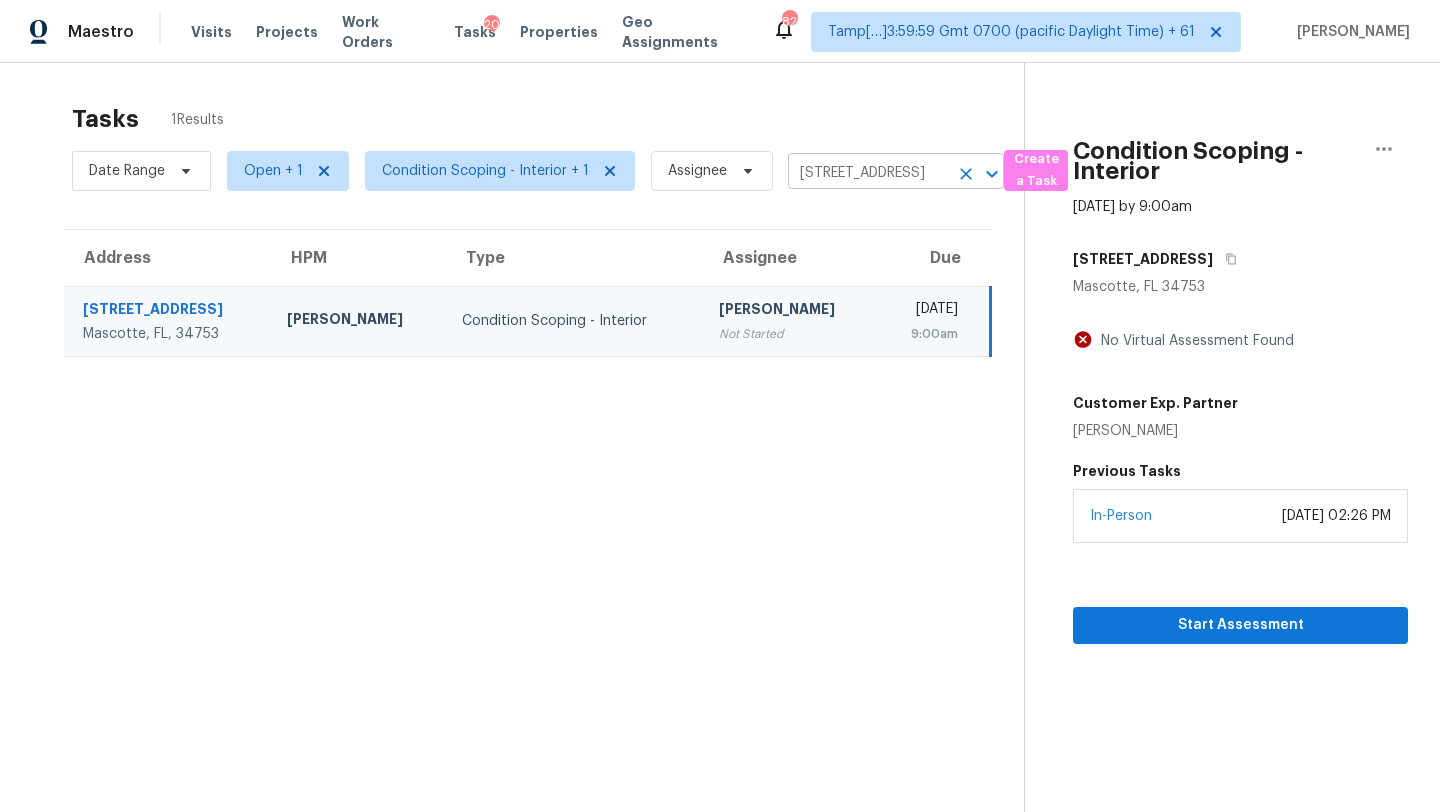 click on "10 Bay Ridge Loop, Mascotte, FL 34753" at bounding box center (868, 173) 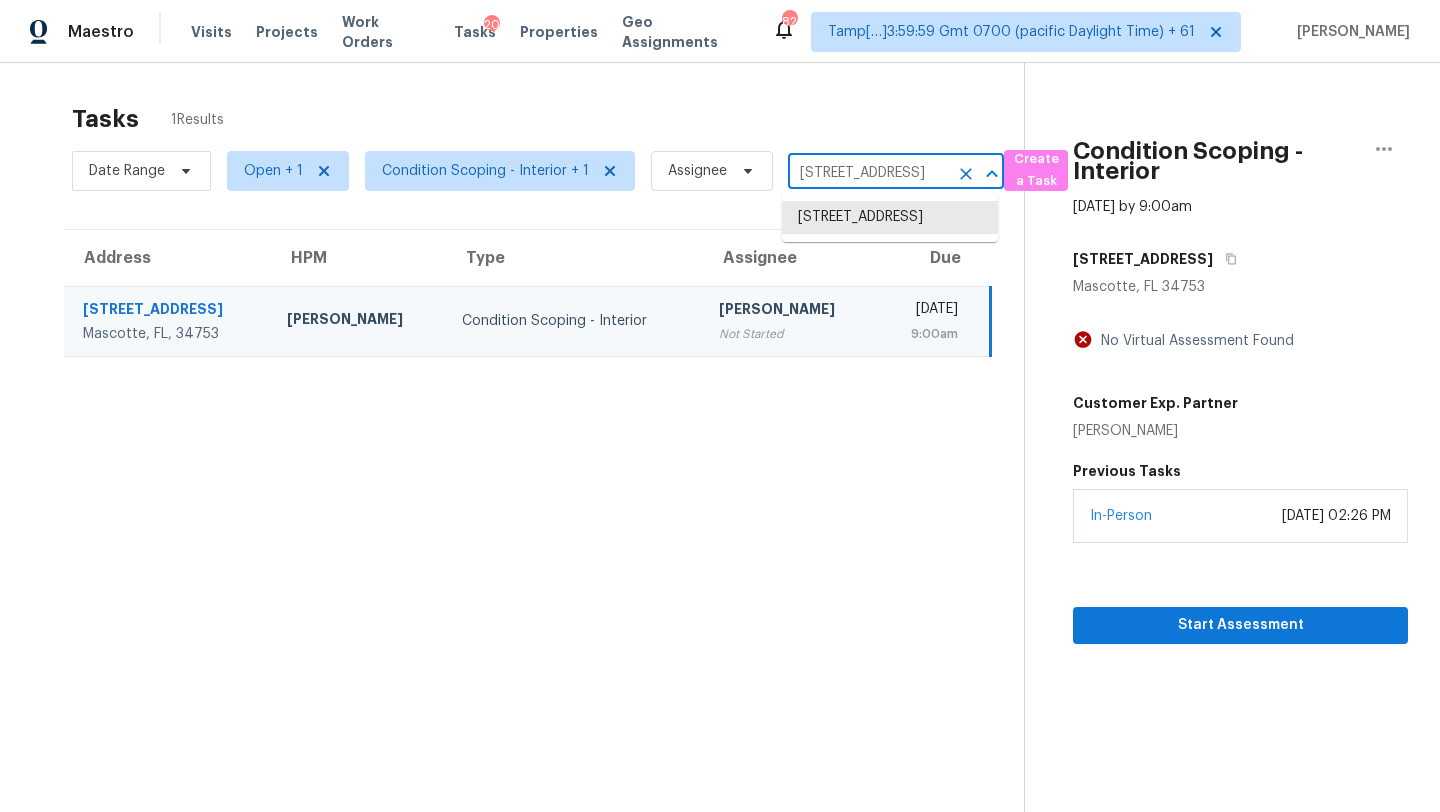click on "10 Bay Ridge Loop, Mascotte, FL 34753" at bounding box center [868, 173] 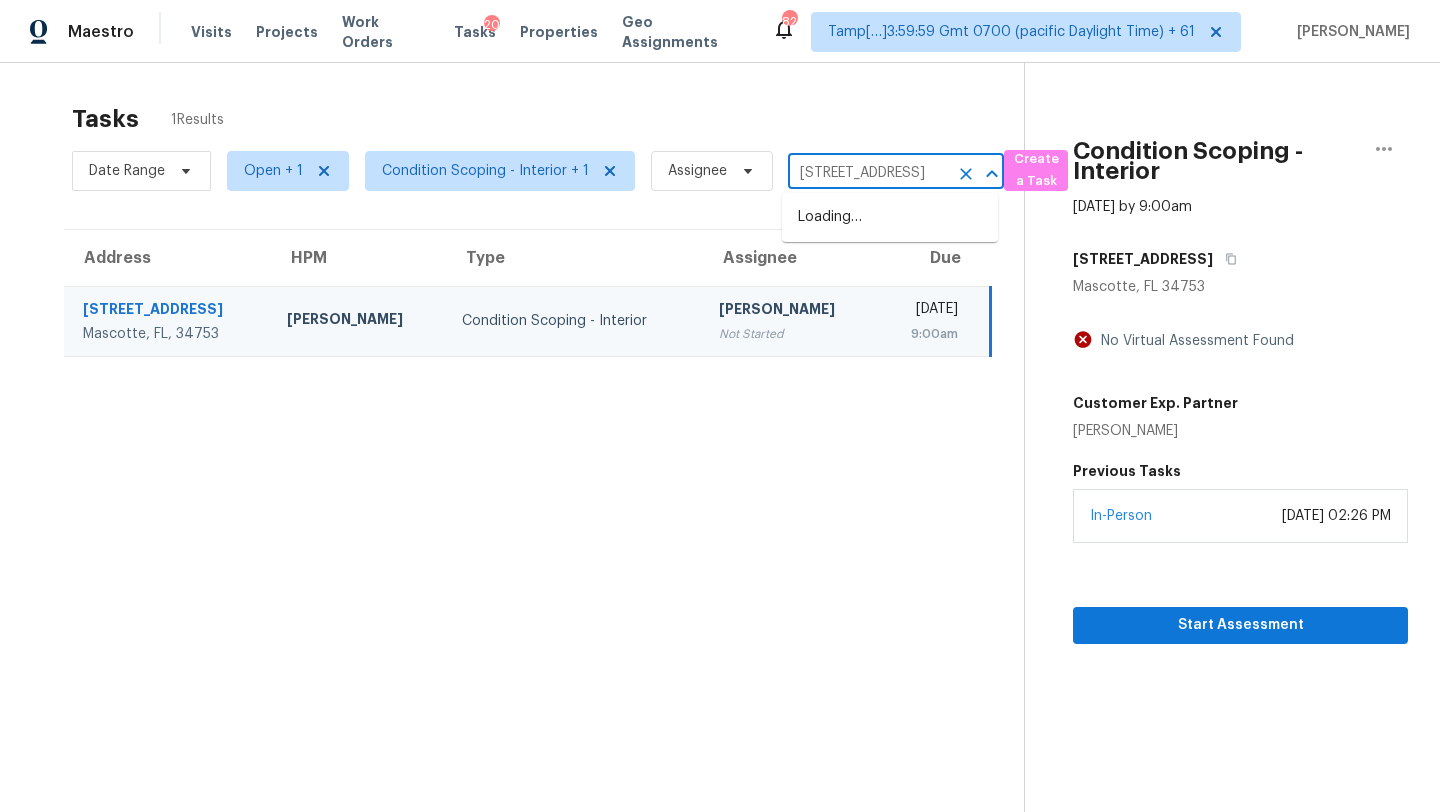 scroll, scrollTop: 0, scrollLeft: 111, axis: horizontal 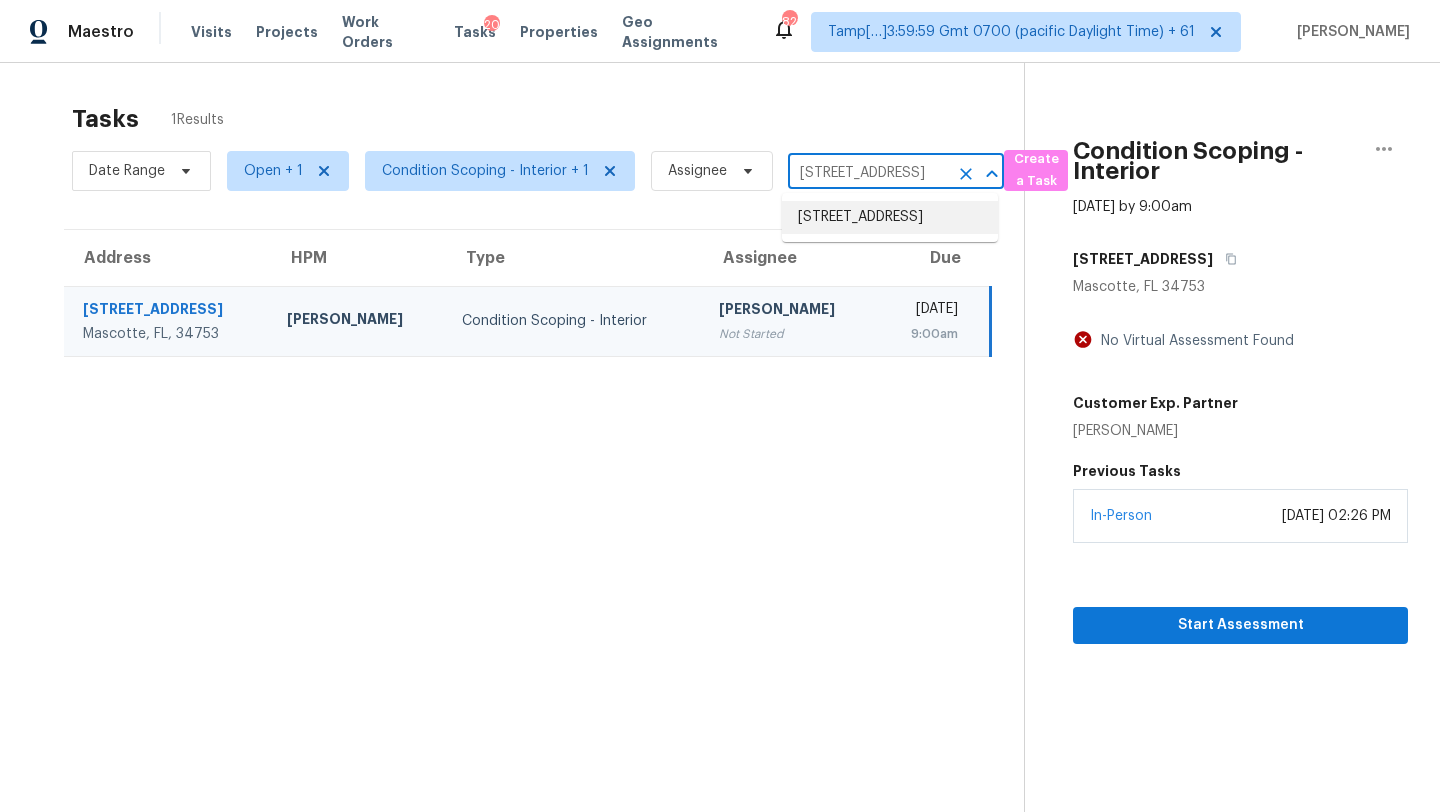 click on "4913 Belmont Rd, Richmond, VA 23234" at bounding box center (890, 217) 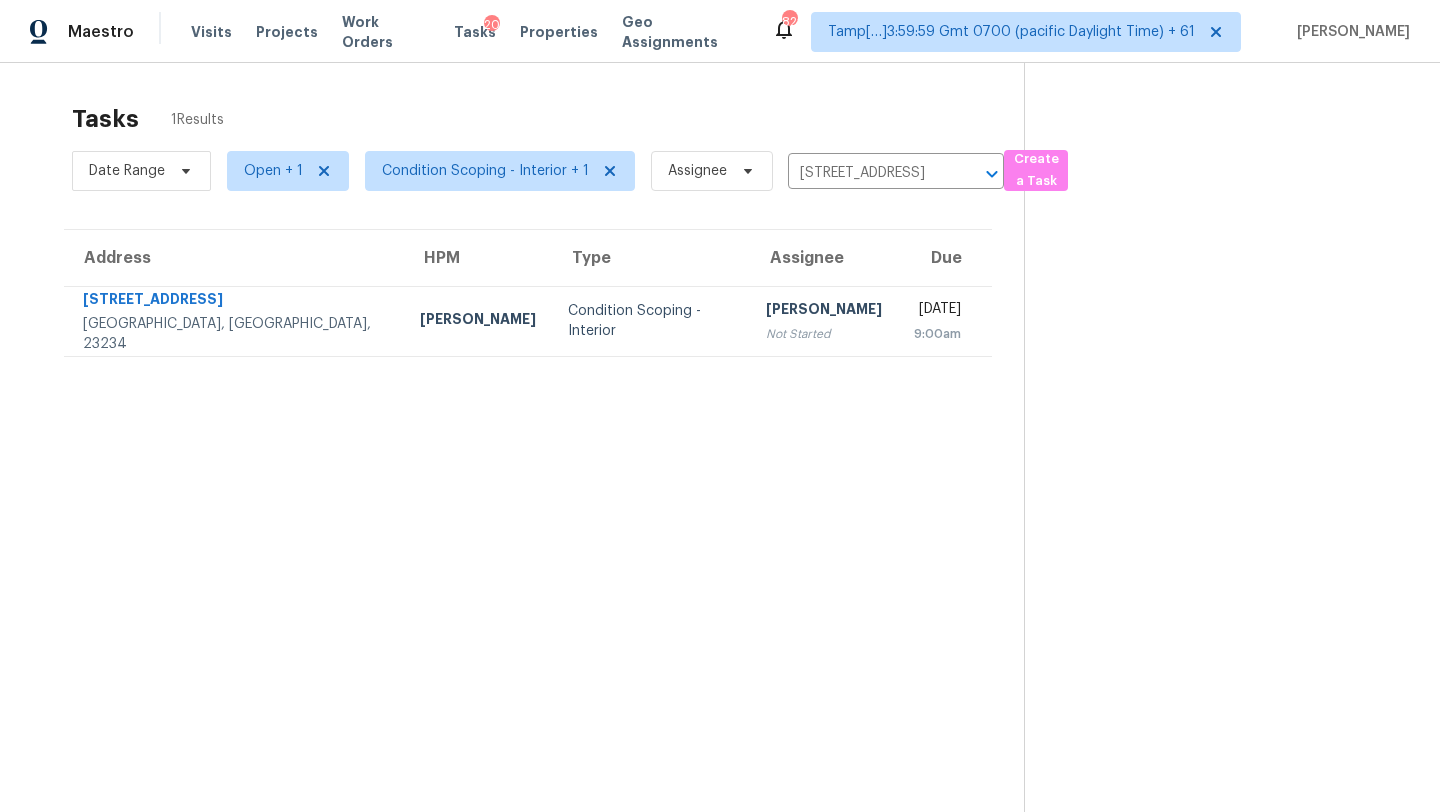click on "Thu, Jul 17th 2025 9:00am" at bounding box center [945, 321] 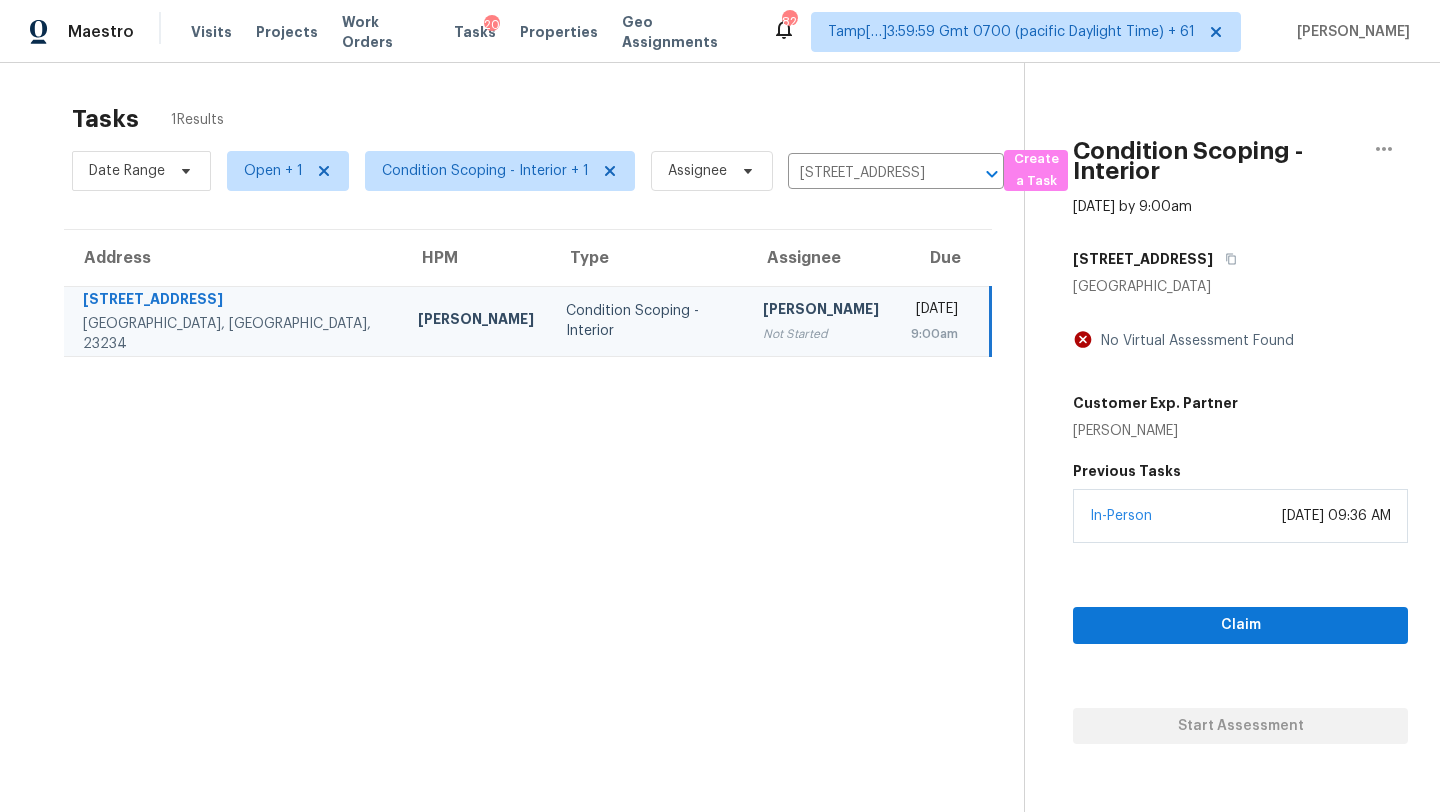 click on "Claim Start Assessment" at bounding box center (1240, 643) 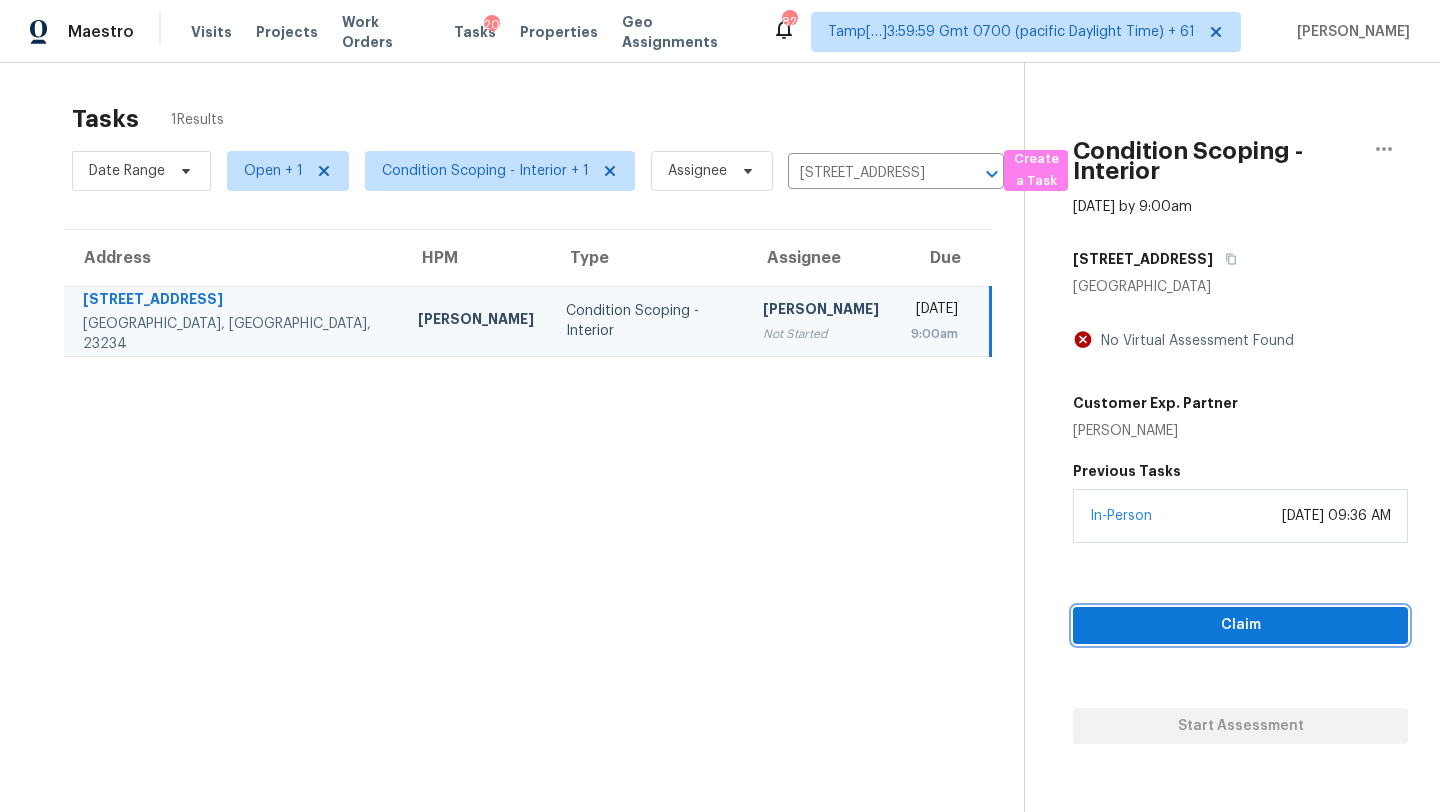 click on "Claim" at bounding box center [1240, 625] 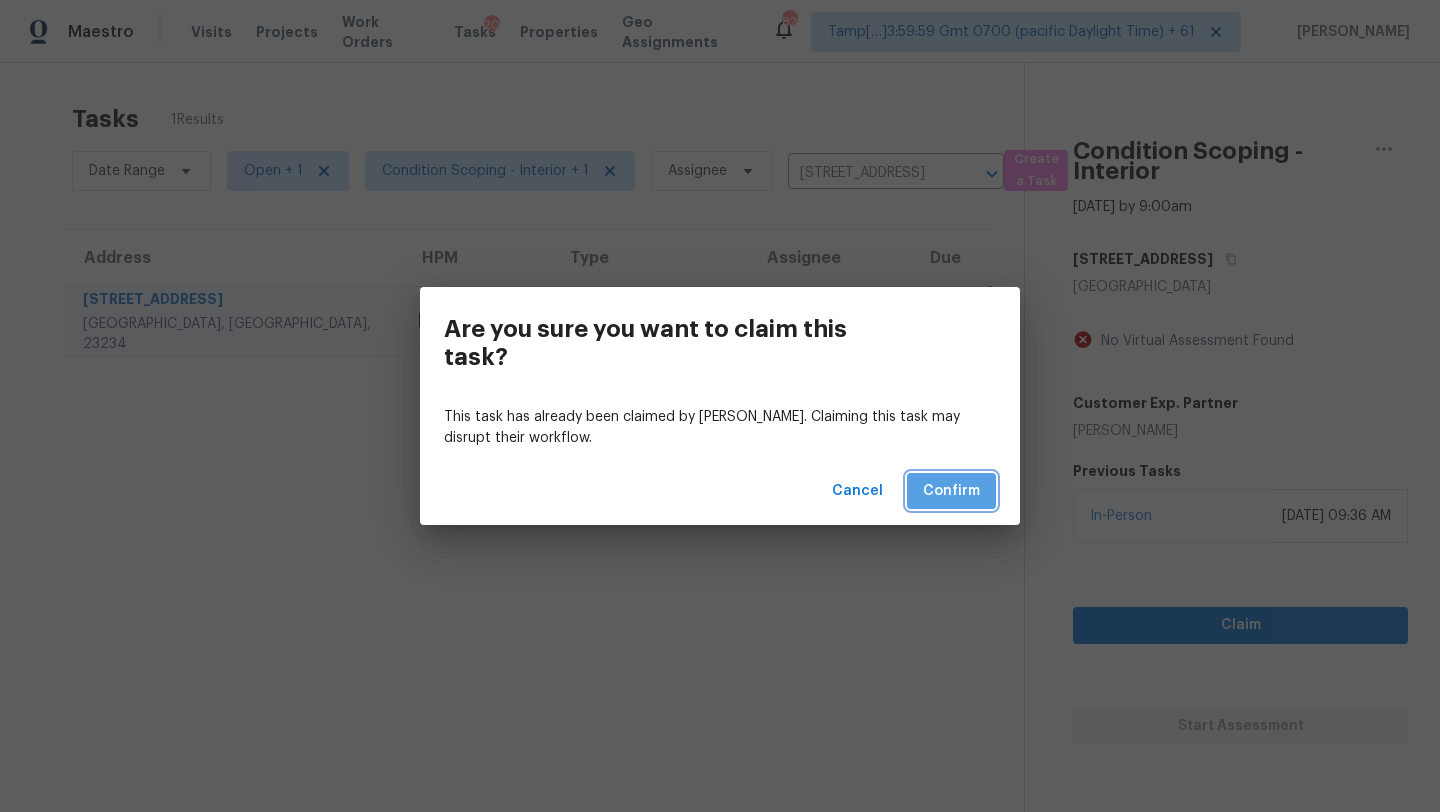 click on "Confirm" at bounding box center (951, 491) 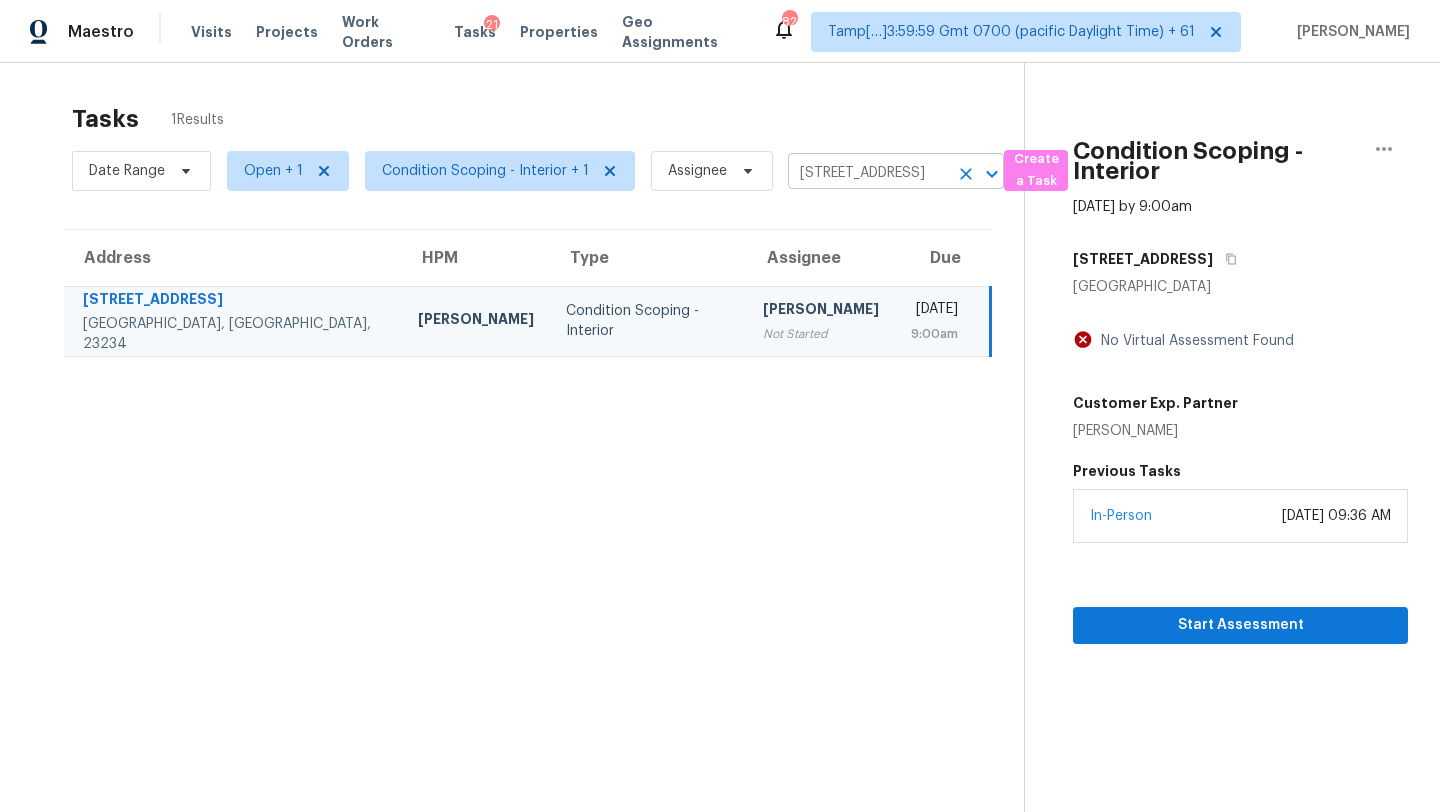 click on "4913 Belmont Rd, Richmond, VA 23234" at bounding box center [868, 173] 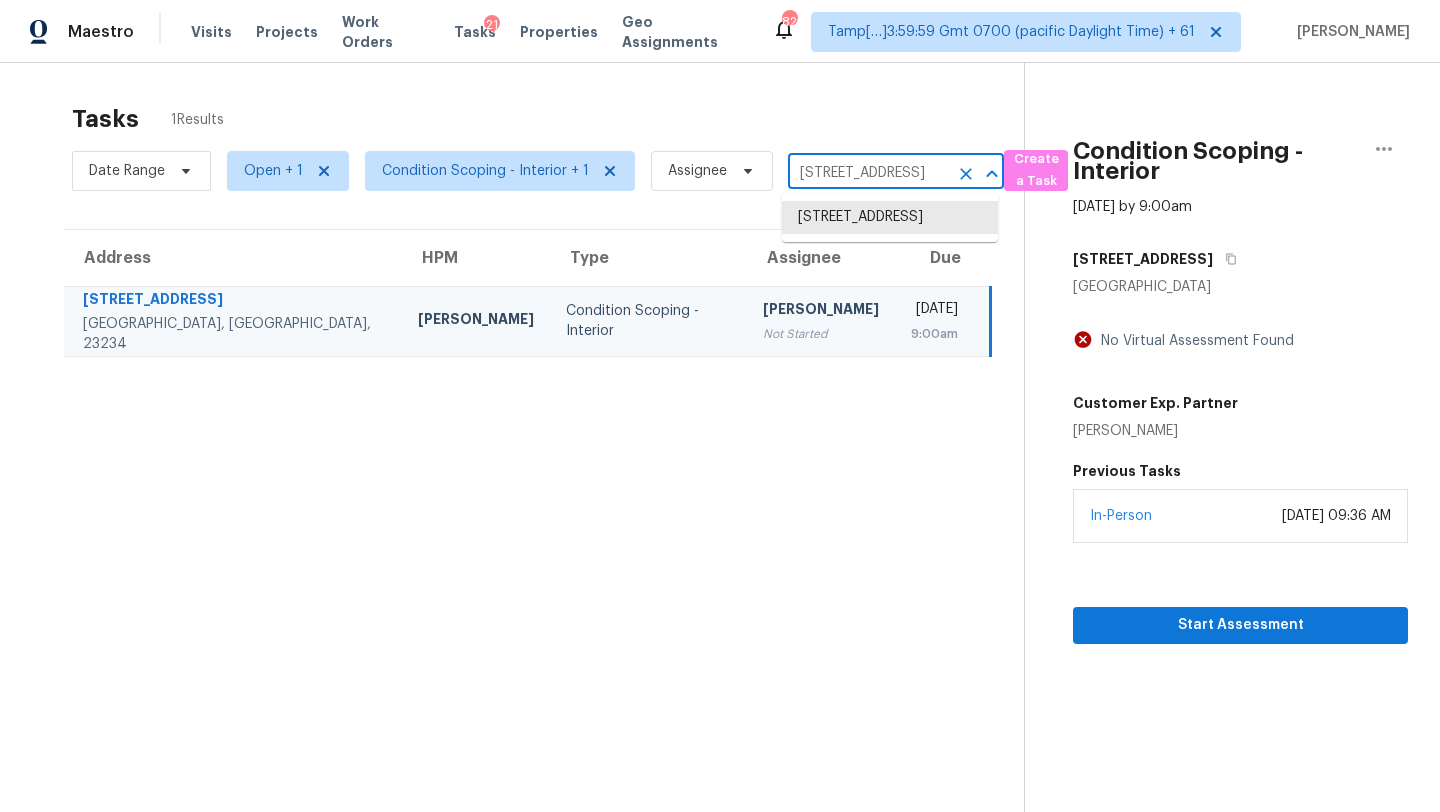 click on "4913 Belmont Rd, Richmond, VA 23234" at bounding box center (868, 173) 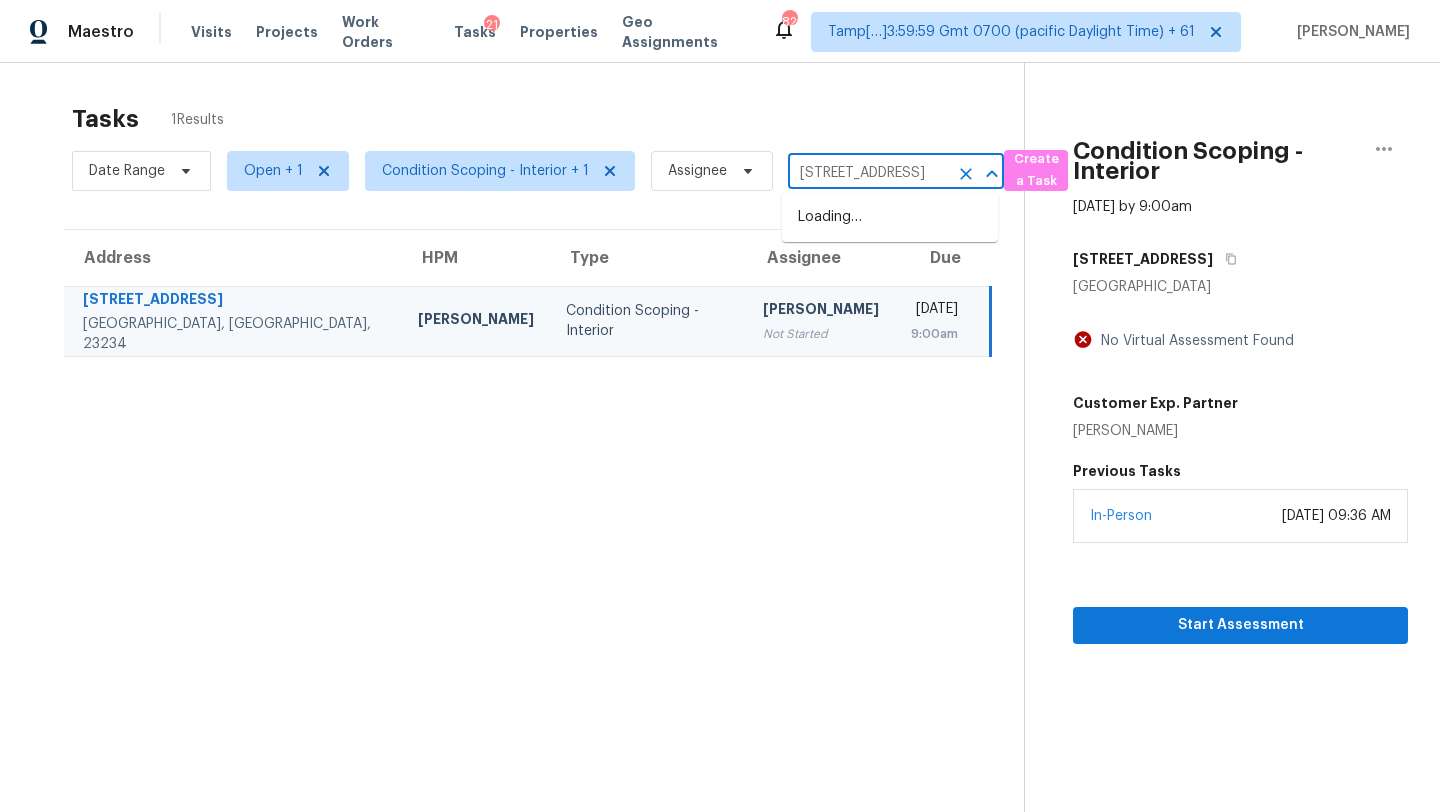 scroll, scrollTop: 0, scrollLeft: 125, axis: horizontal 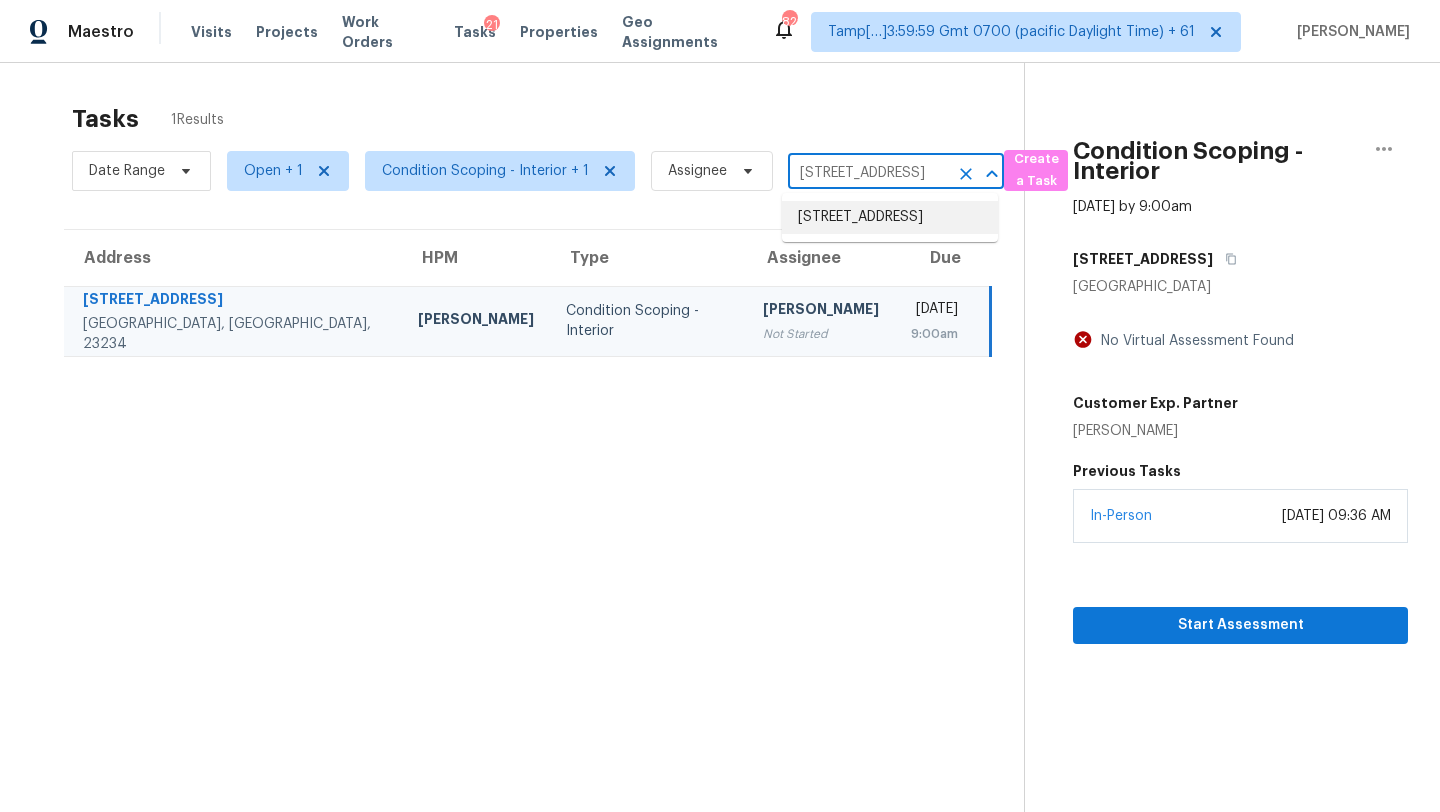 click on "1617 Almond Creek Ct, Henrico, VA 23231" at bounding box center (890, 217) 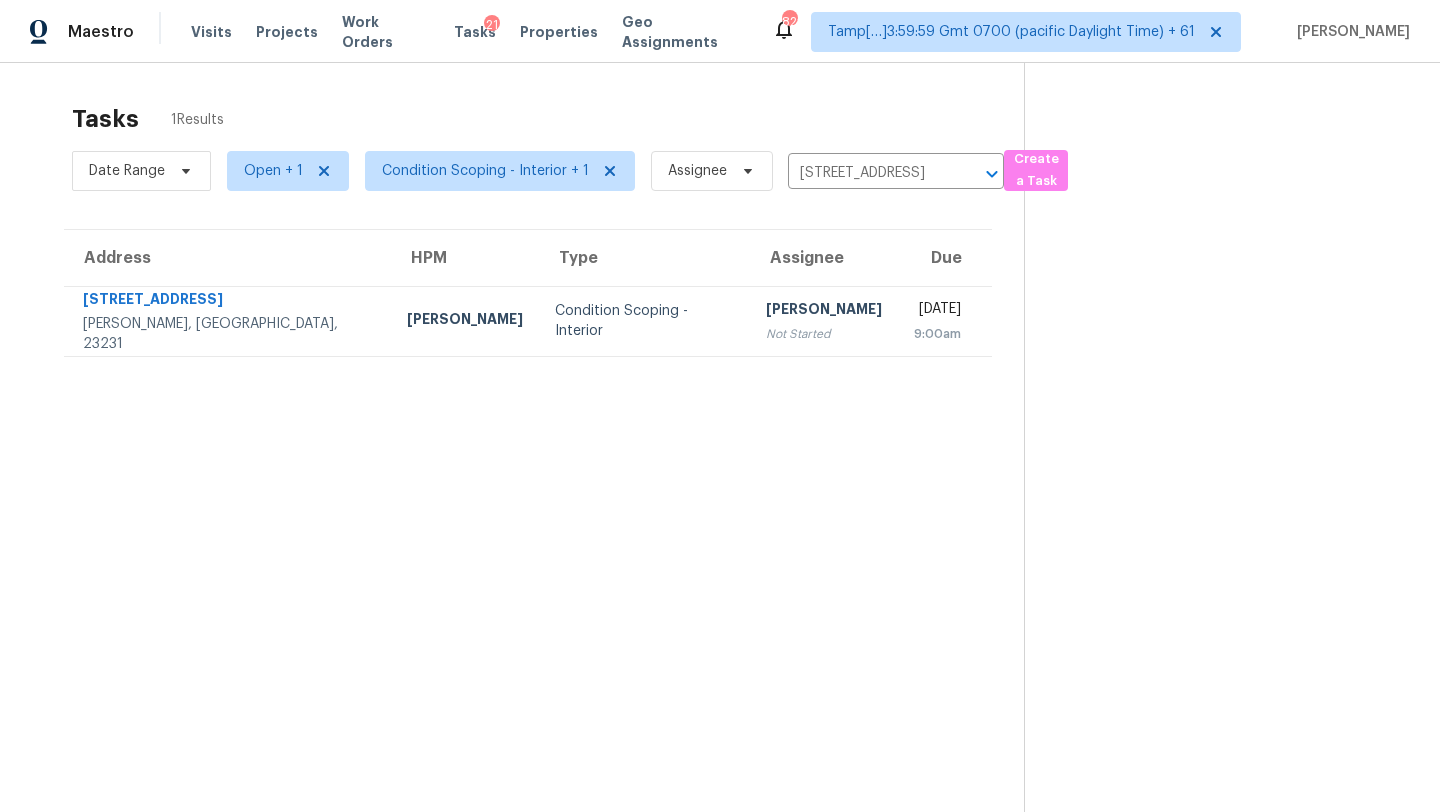 click on "Sakthivel Chandran" at bounding box center [824, 311] 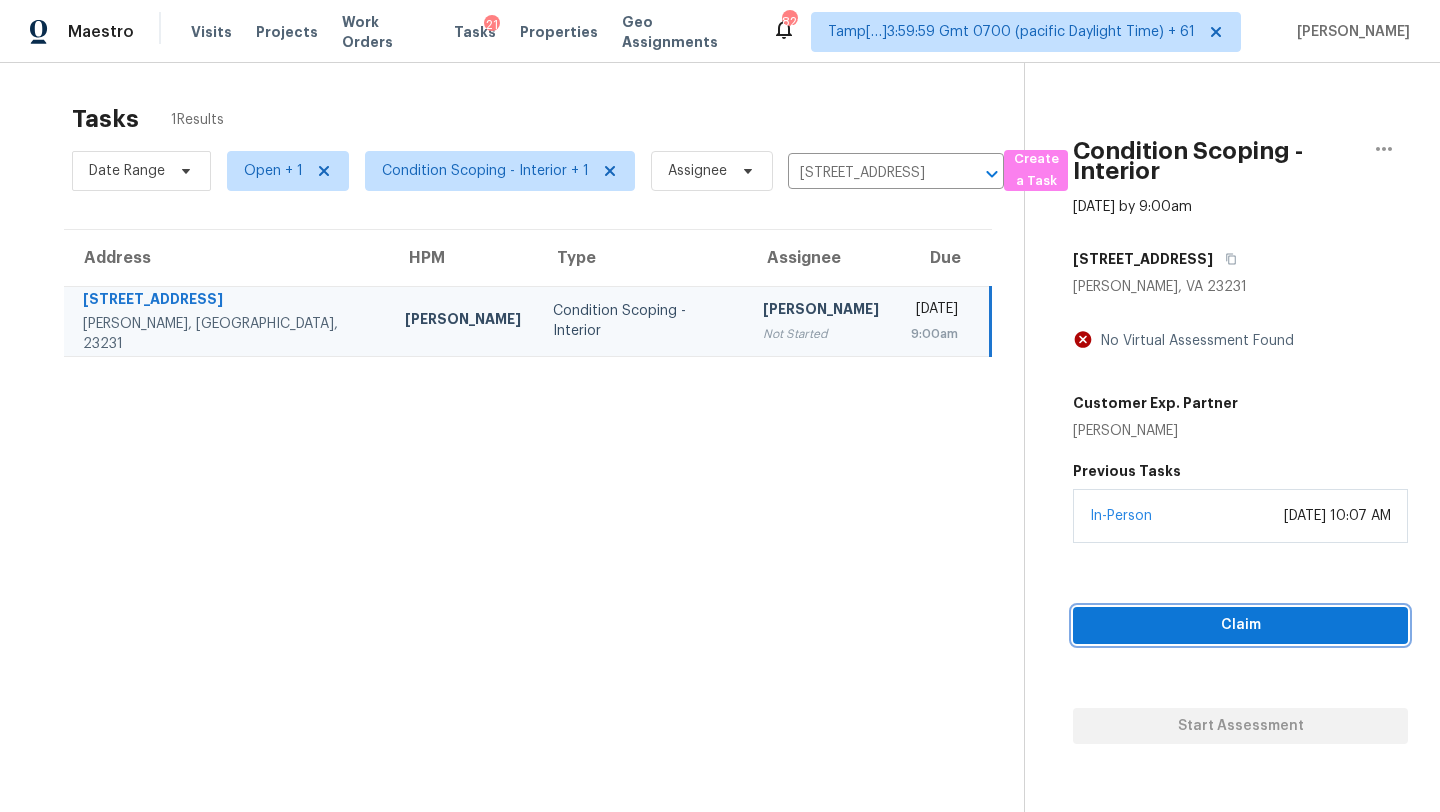scroll, scrollTop: 4, scrollLeft: 0, axis: vertical 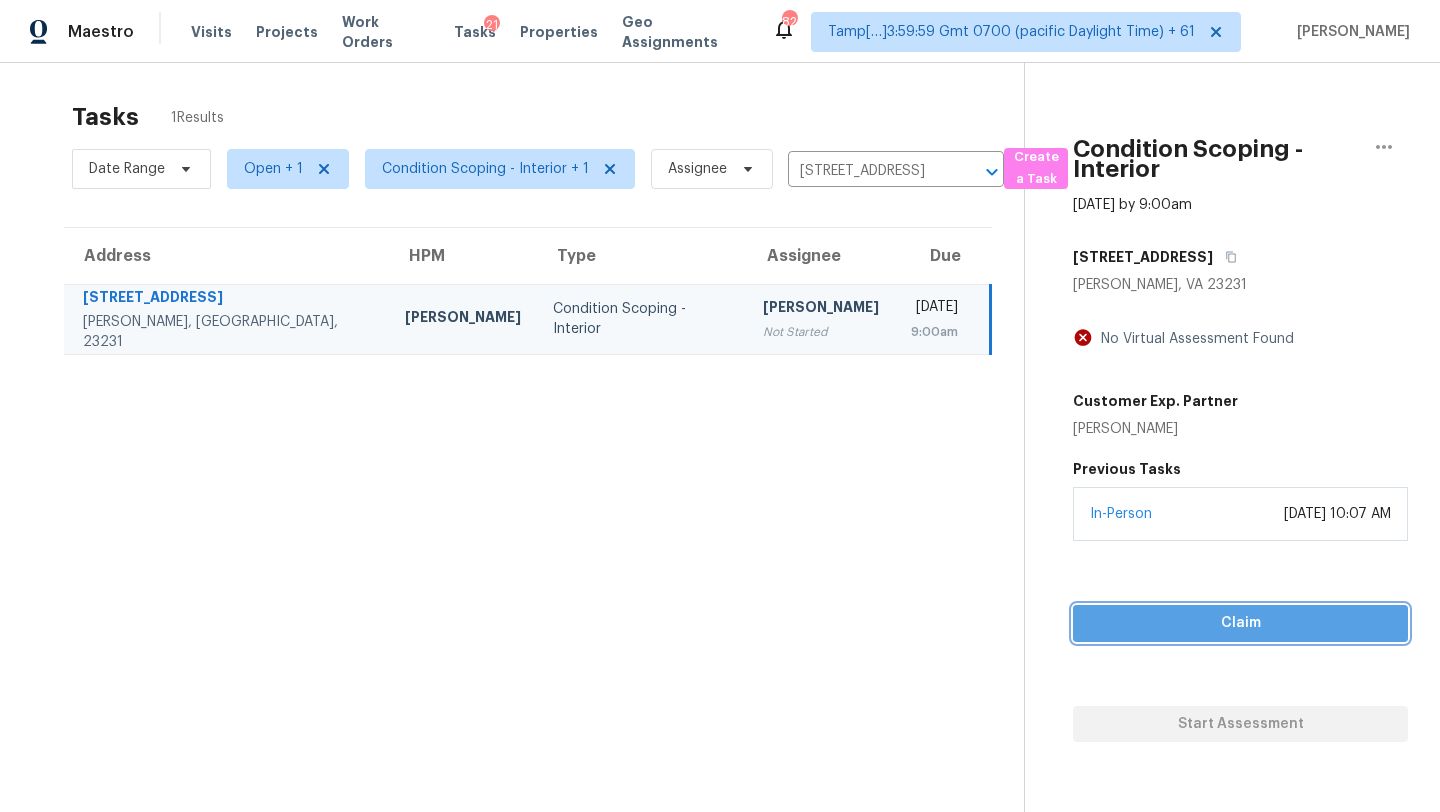 click on "Claim" at bounding box center (1240, 623) 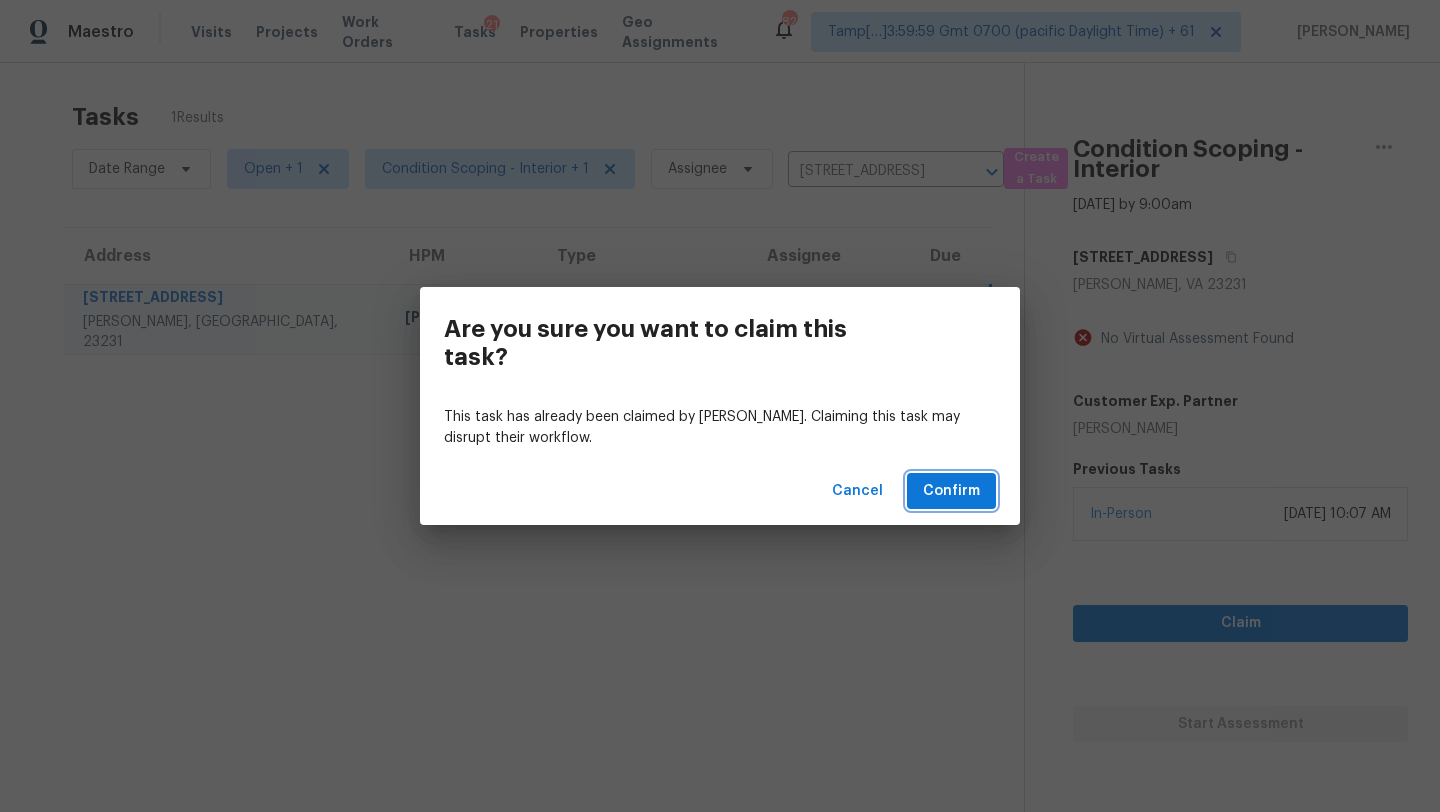 click on "Confirm" at bounding box center (951, 491) 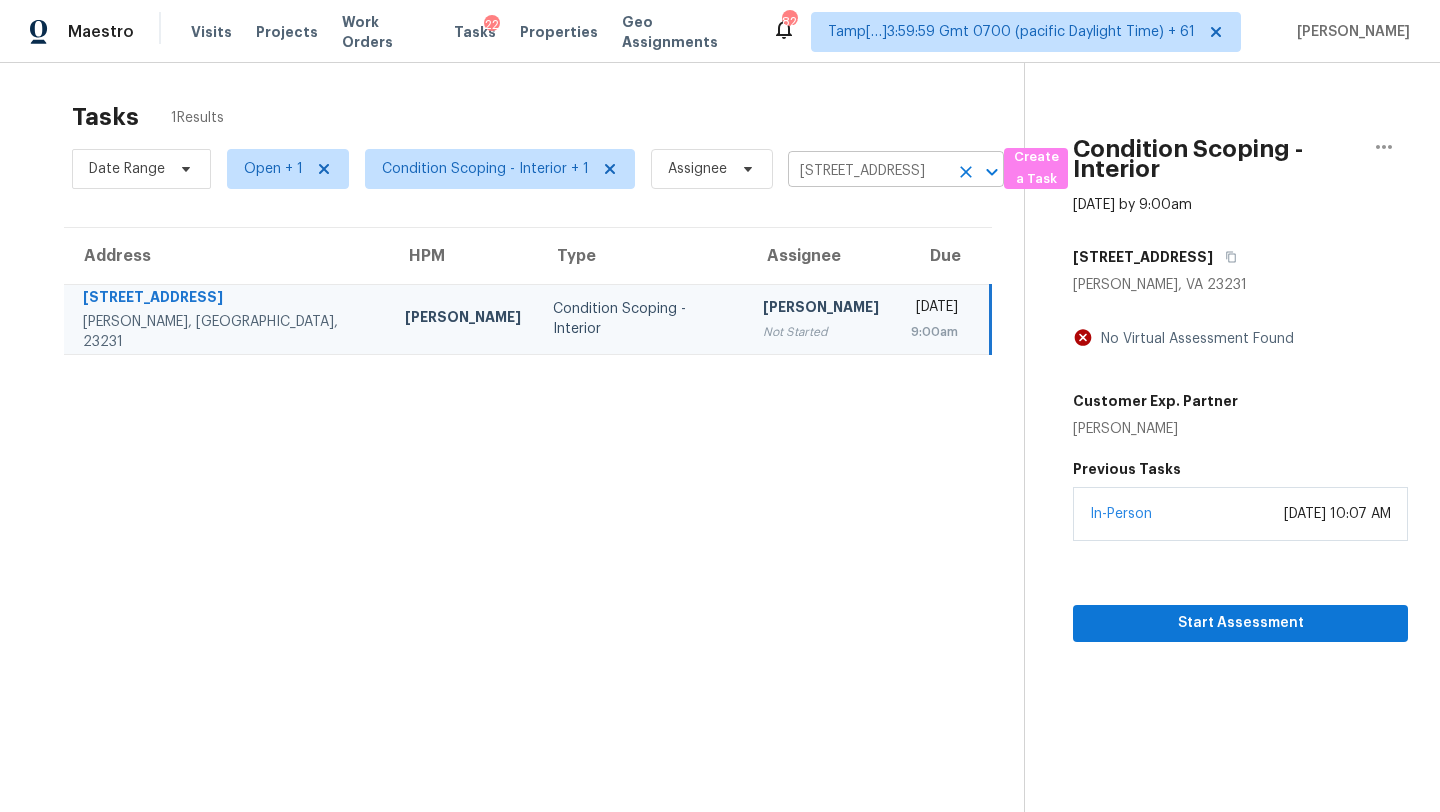 click on "1617 Almond Creek Ct, Henrico, VA 23231" at bounding box center [868, 171] 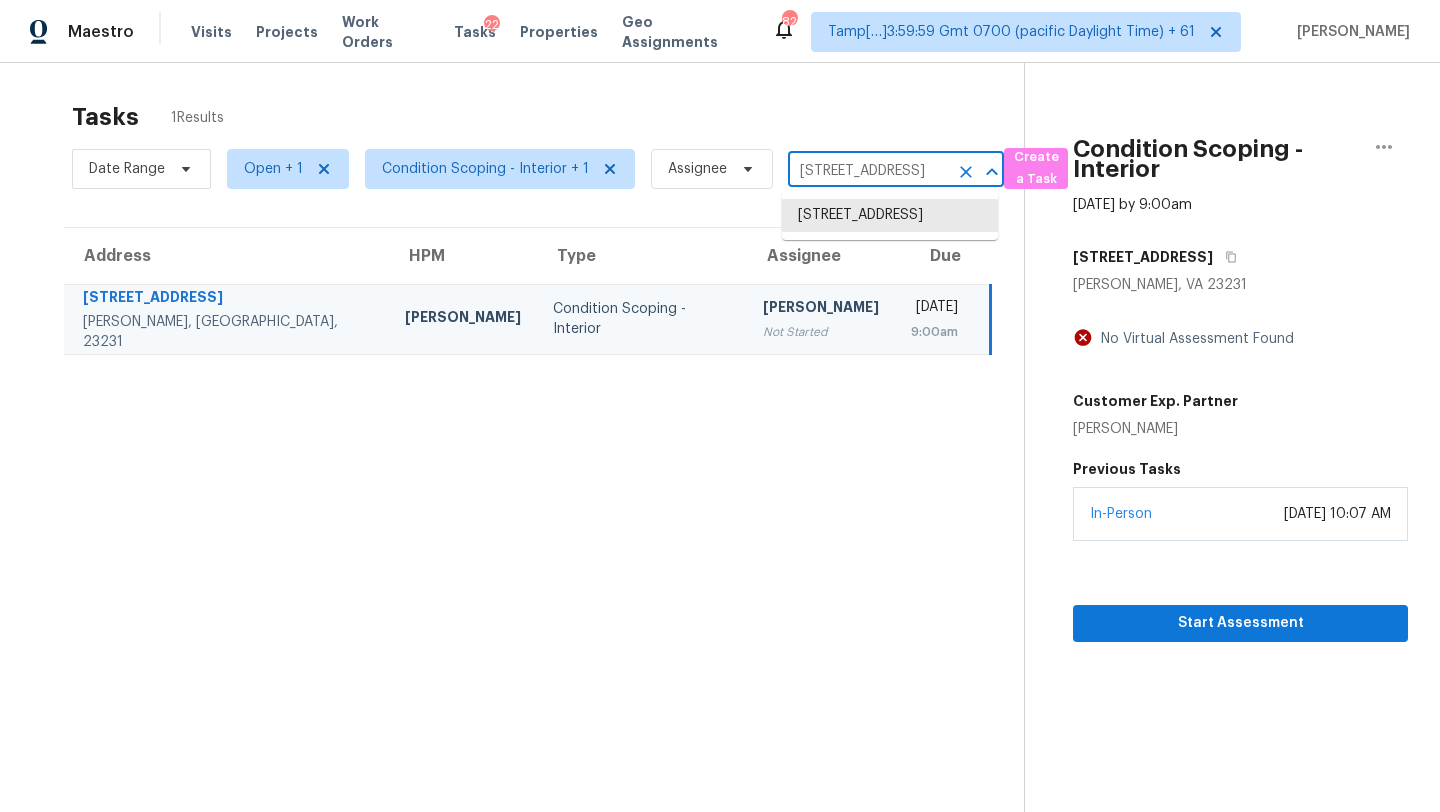 click on "1617 Almond Creek Ct, Henrico, VA 23231" at bounding box center [868, 171] 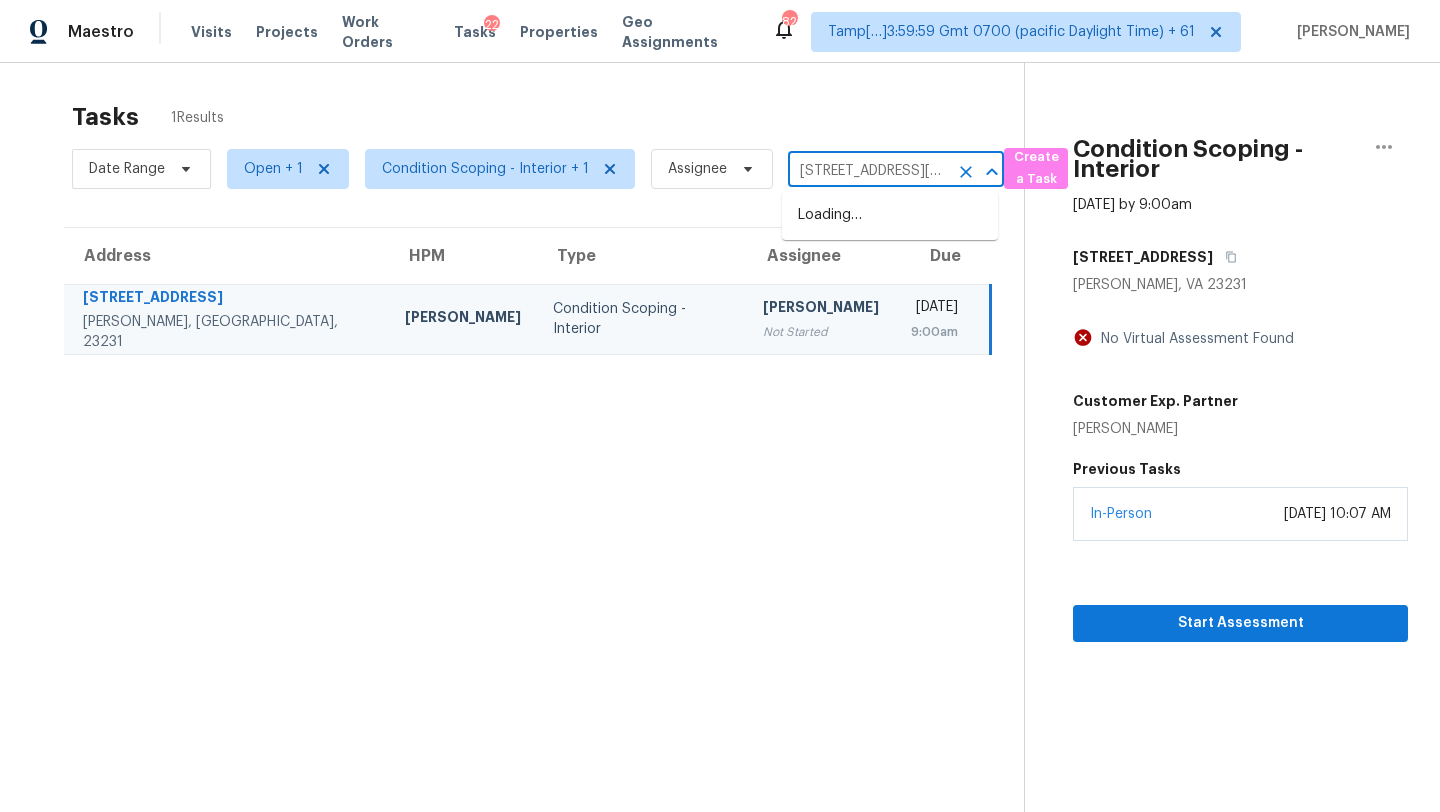 scroll, scrollTop: 0, scrollLeft: 130, axis: horizontal 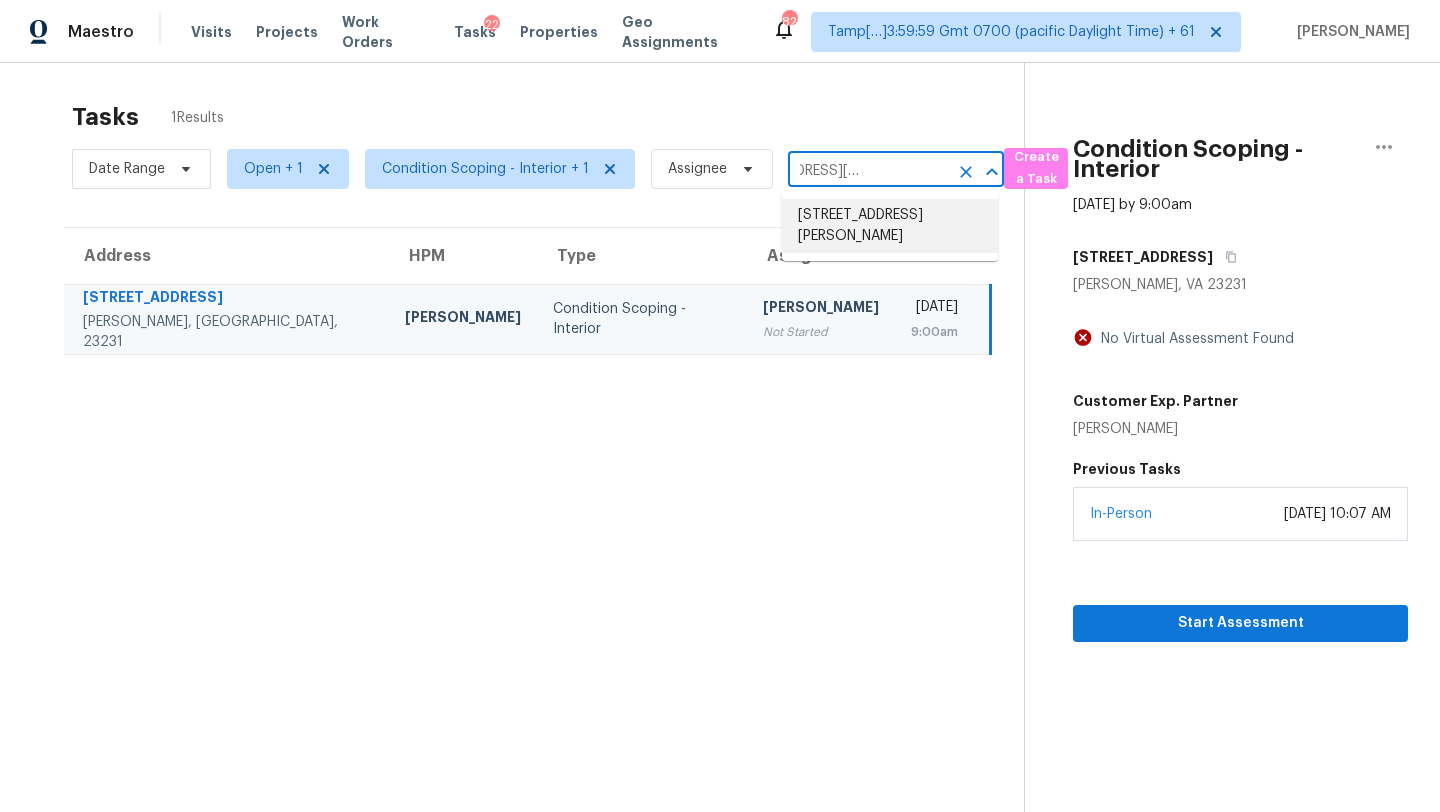 click on "4318 James Bowie, San Antonio, TX 78253" at bounding box center [890, 226] 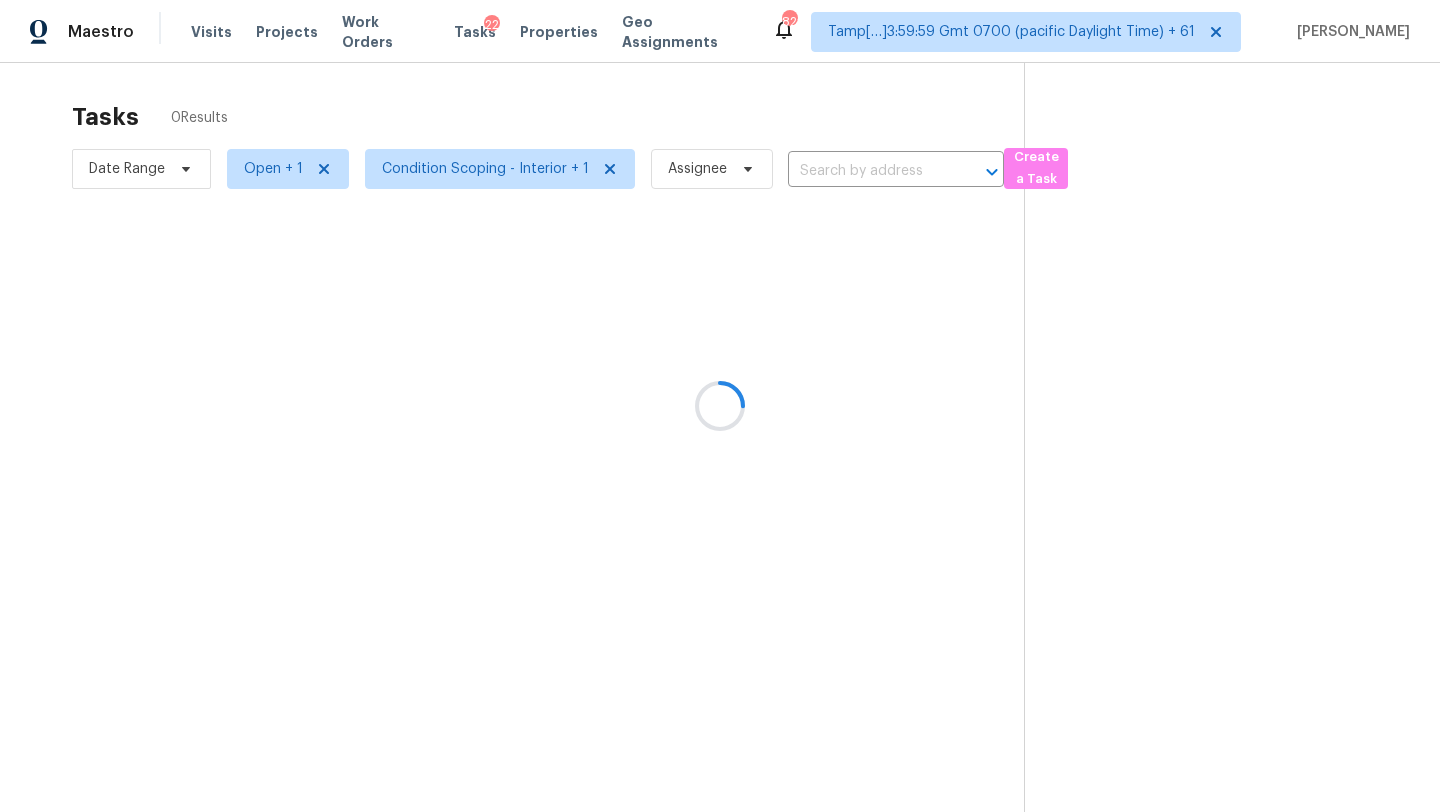 type on "4318 James Bowie, San Antonio, TX 78253" 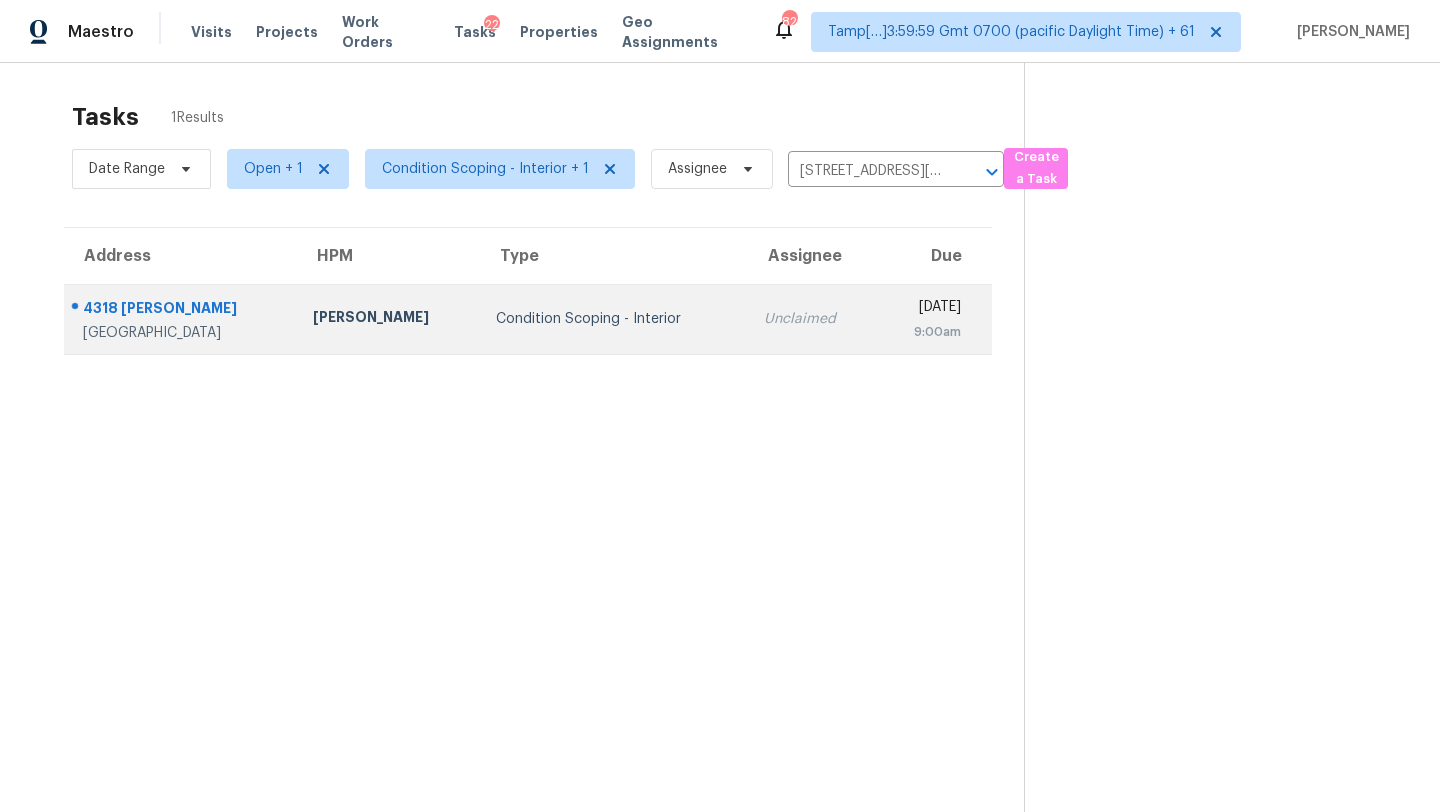 click on "Thu, Jul 17th 2025" at bounding box center [926, 309] 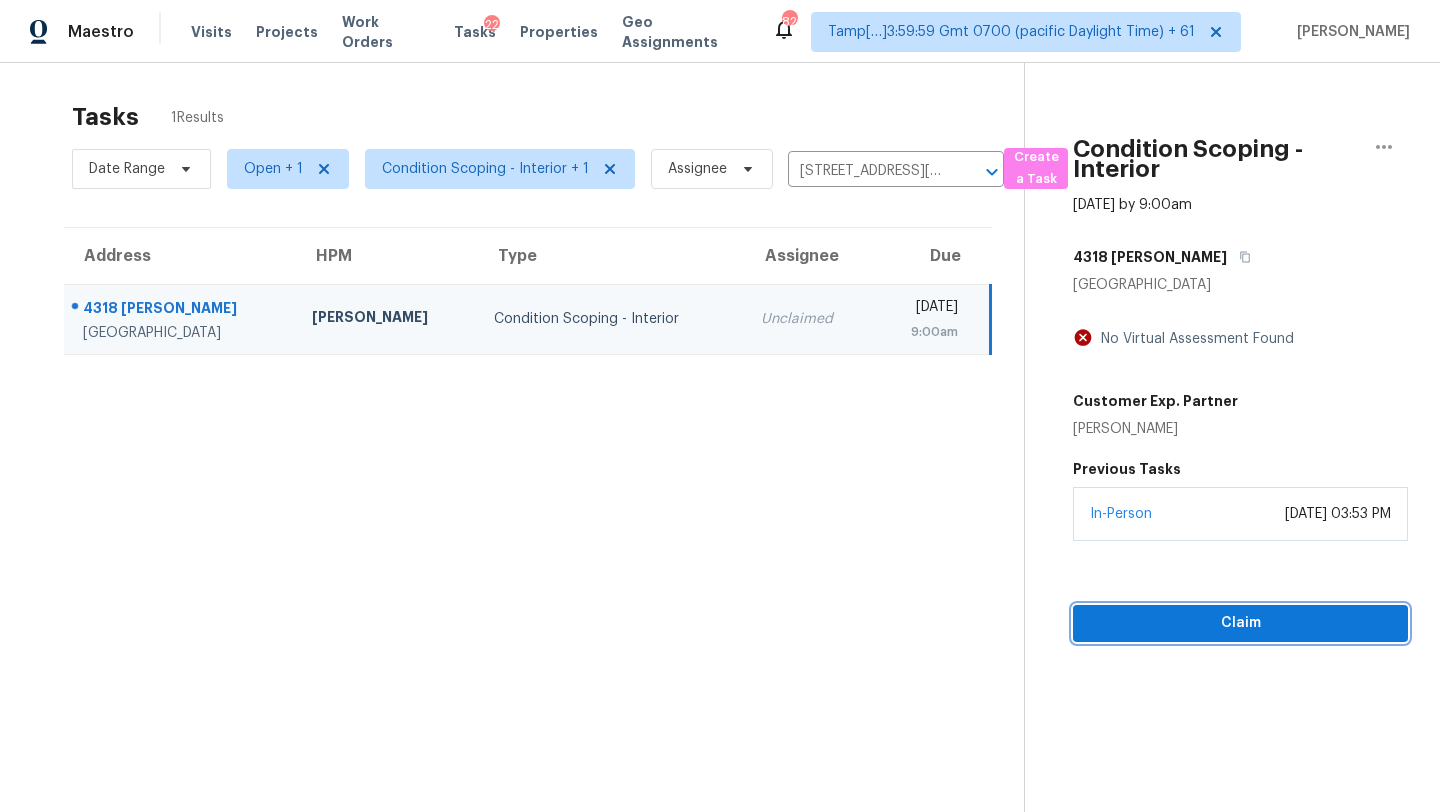 click on "Claim" at bounding box center (1240, 623) 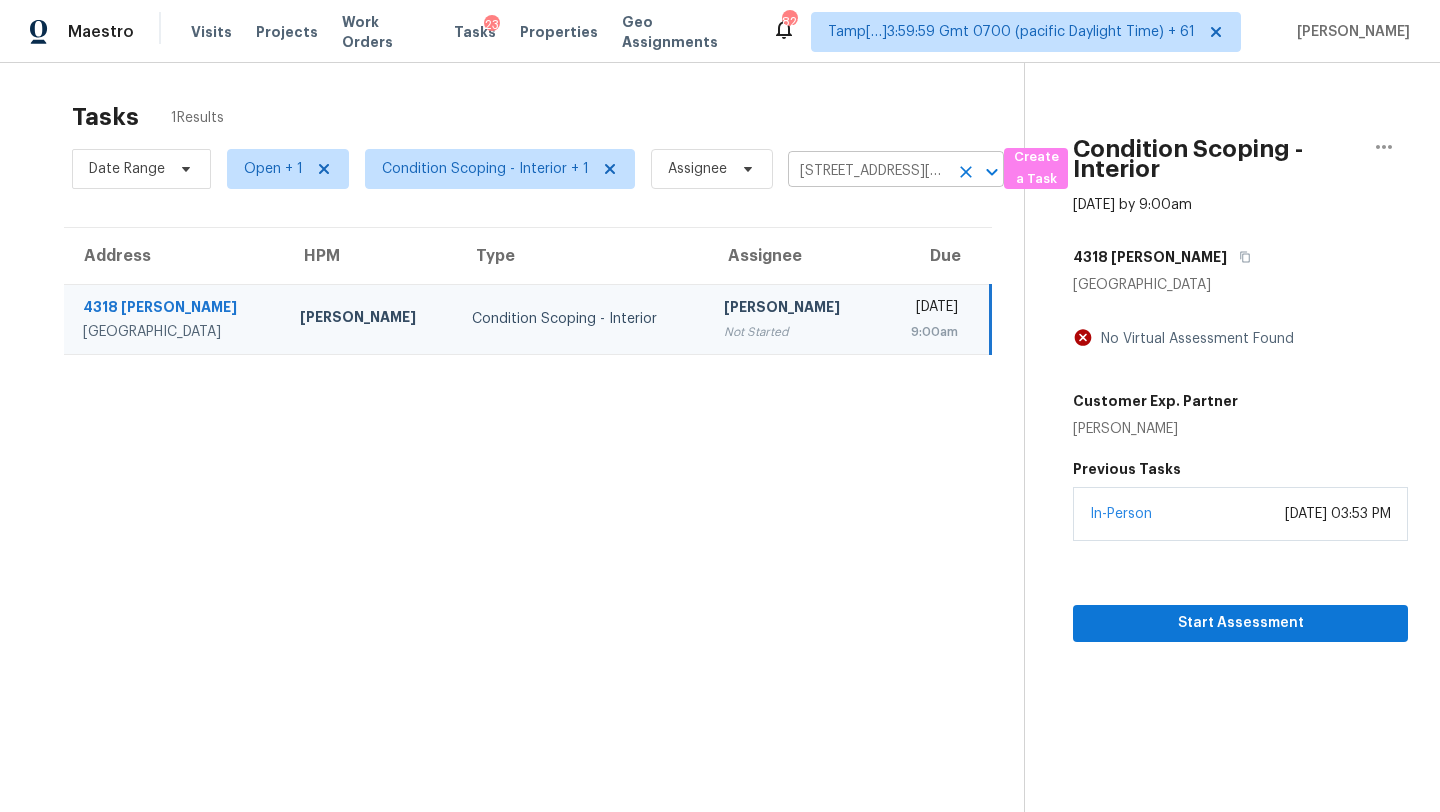 click 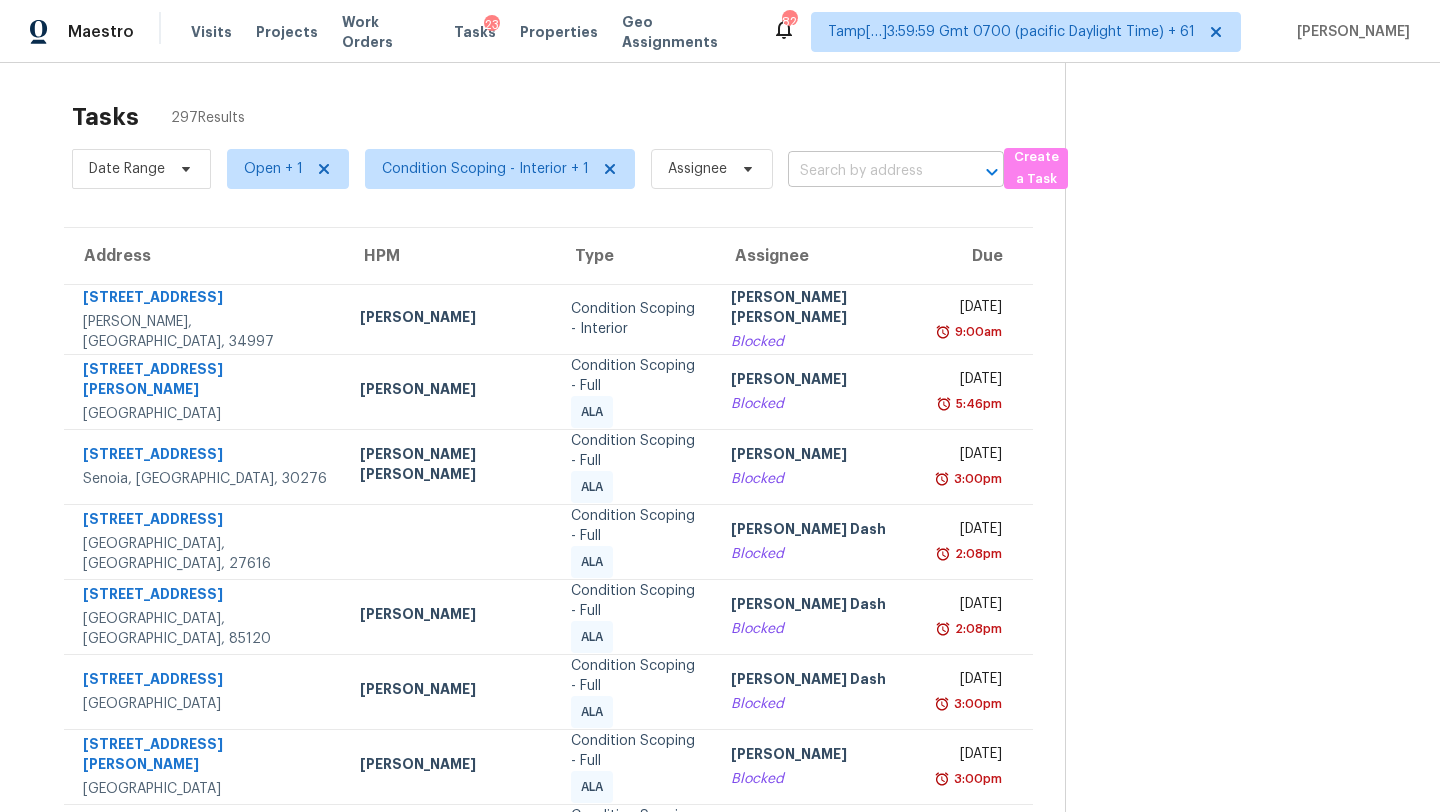 click at bounding box center (868, 171) 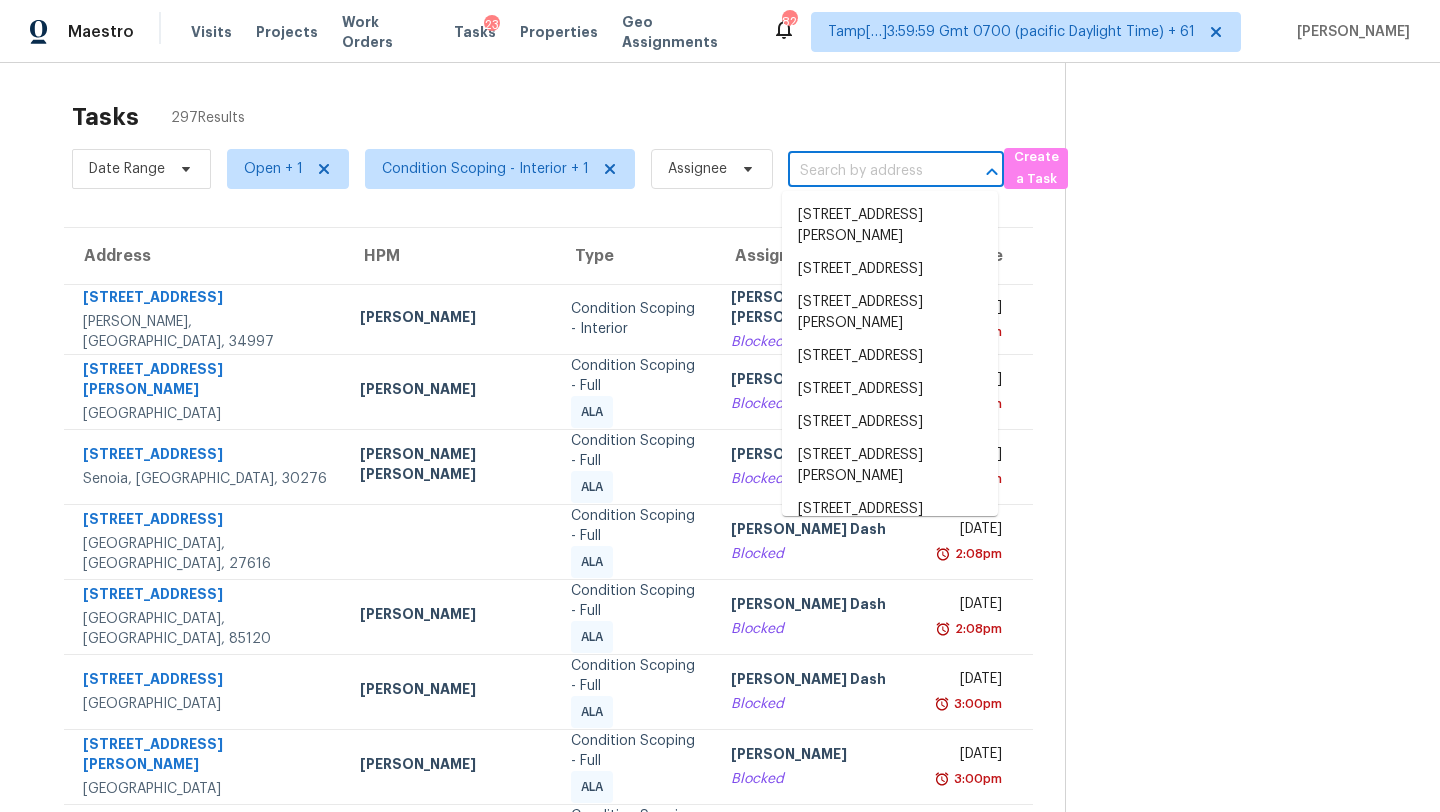 paste on "5033 Brooklawn Pl, Riverside, CA 92504" 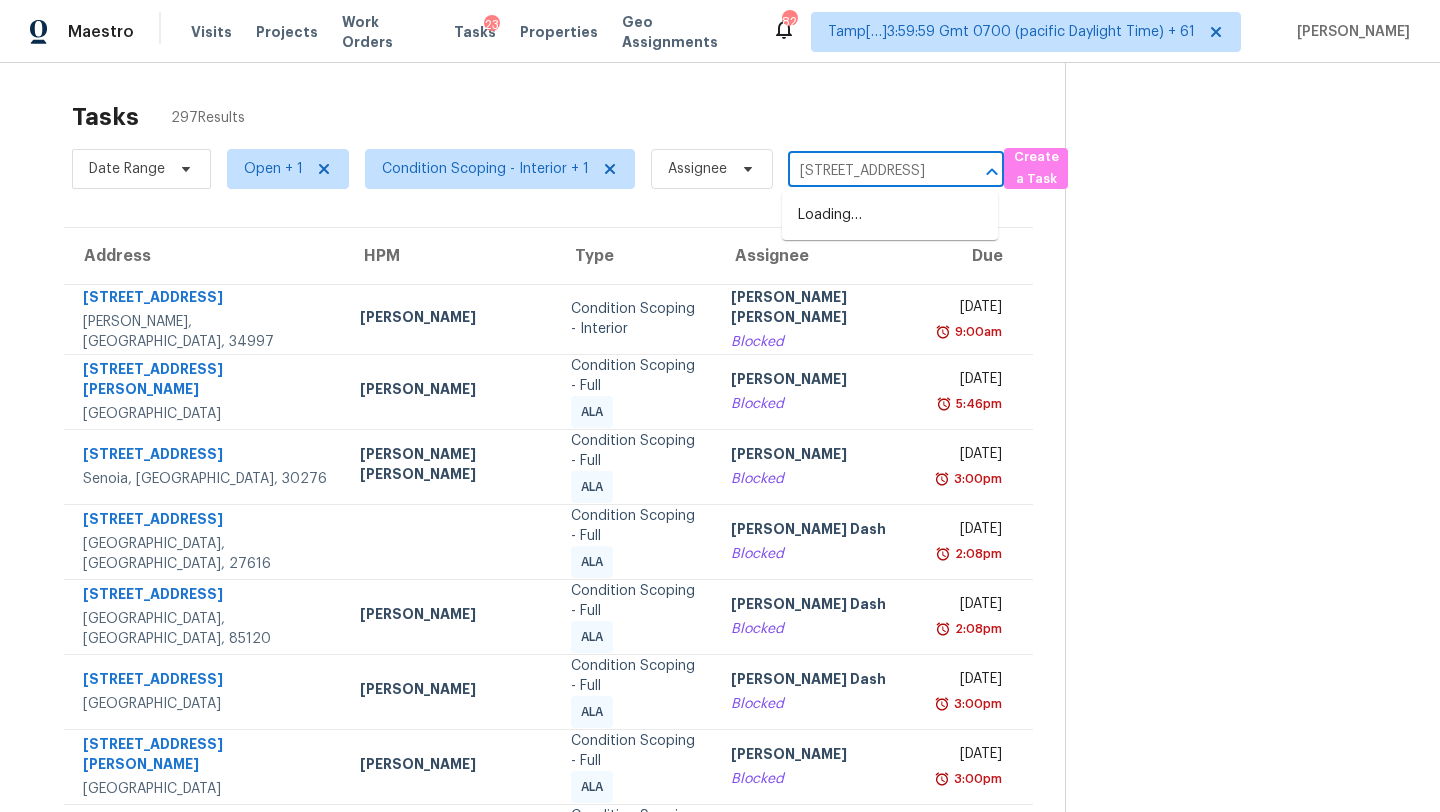 scroll, scrollTop: 0, scrollLeft: 114, axis: horizontal 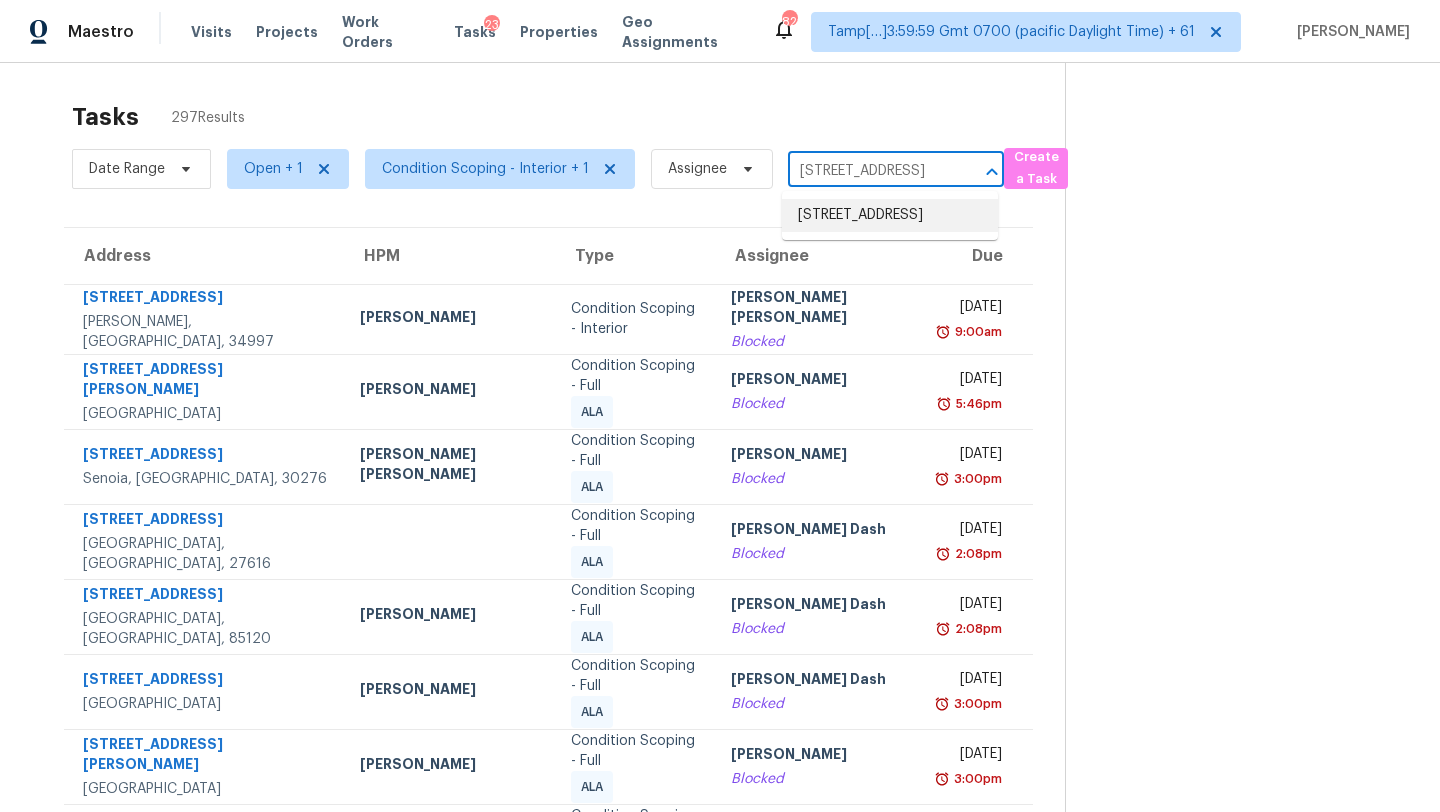 click on "5033 Brooklawn Pl, Riverside, CA 92504" at bounding box center (890, 215) 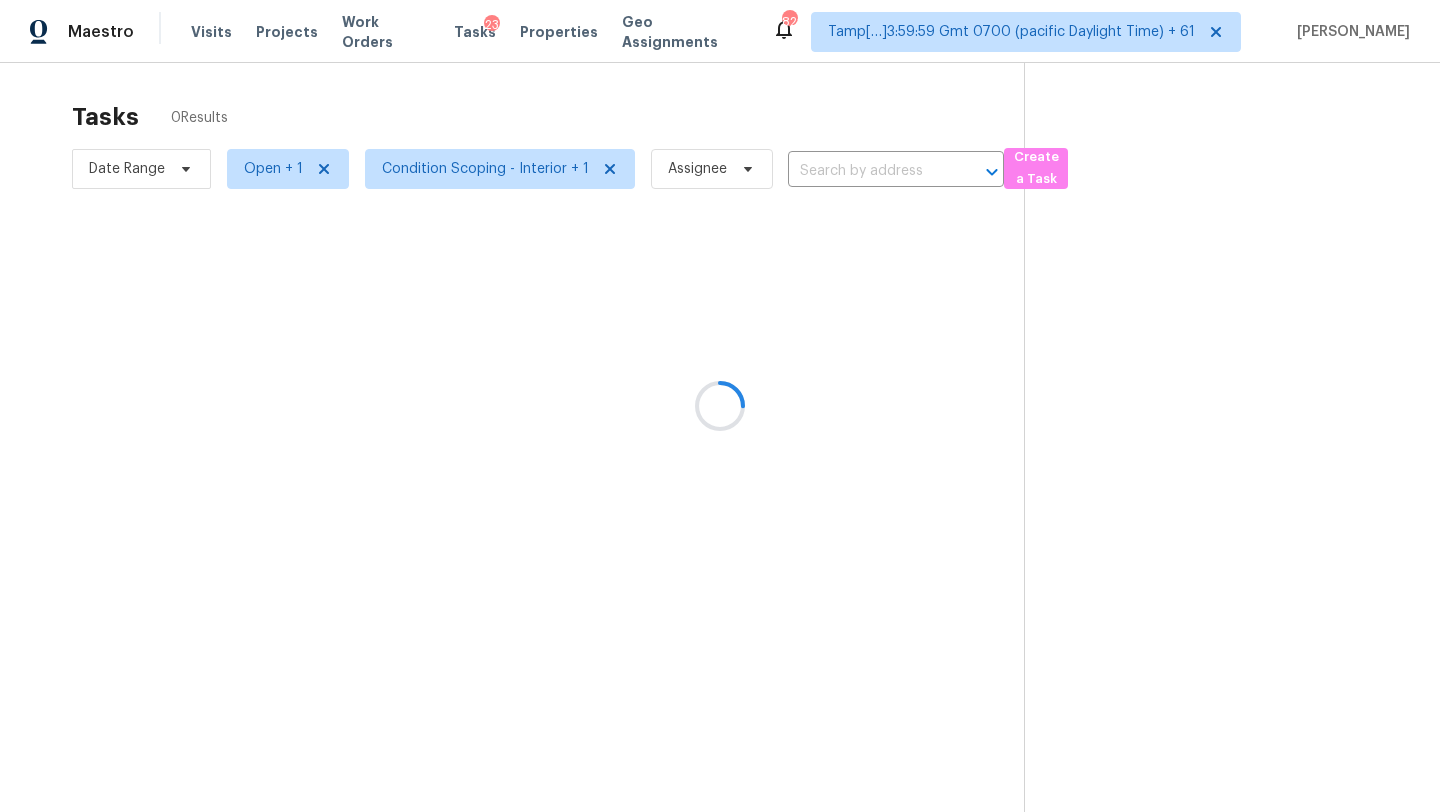 type on "5033 Brooklawn Pl, Riverside, CA 92504" 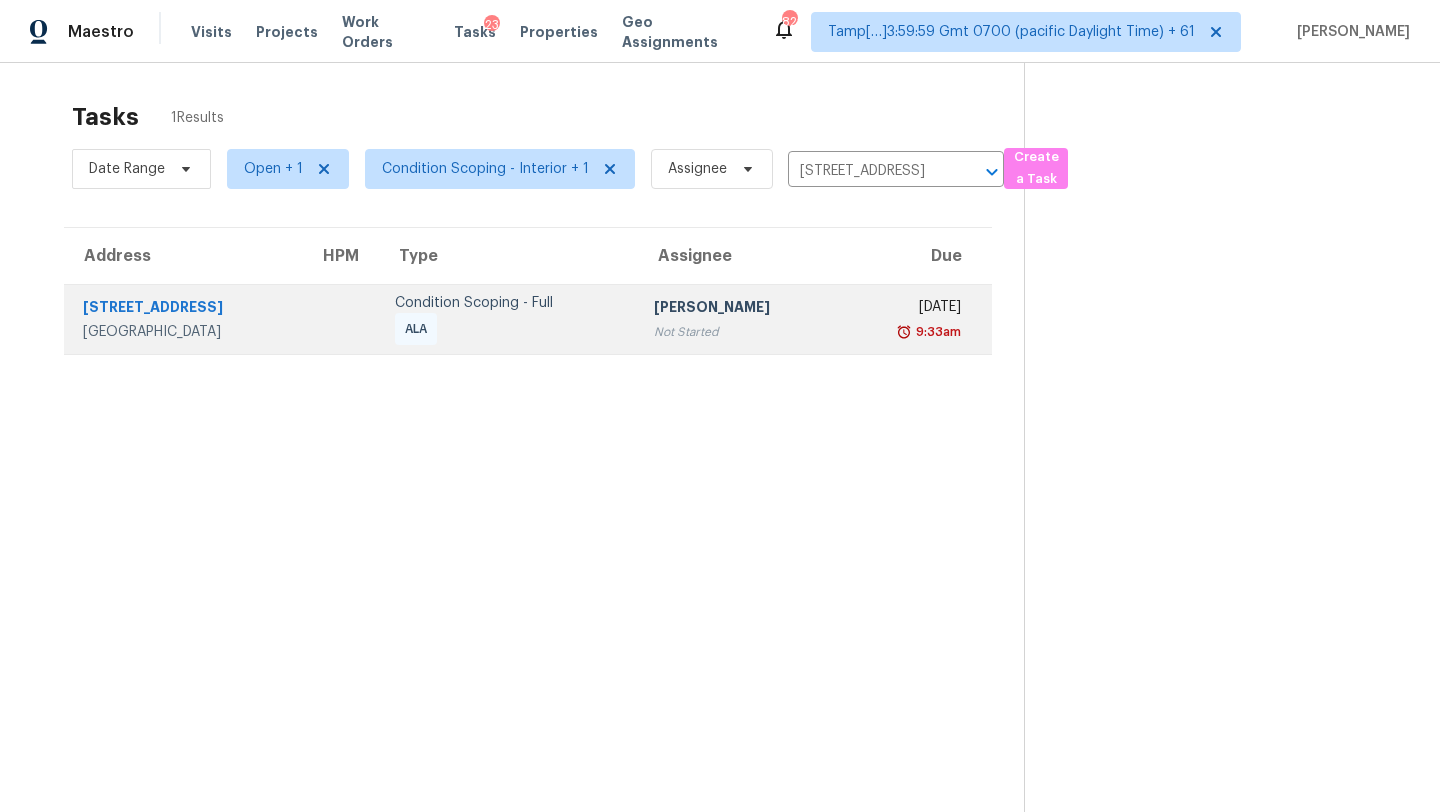 click on "Condition Scoping - Full ALA" at bounding box center [508, 319] 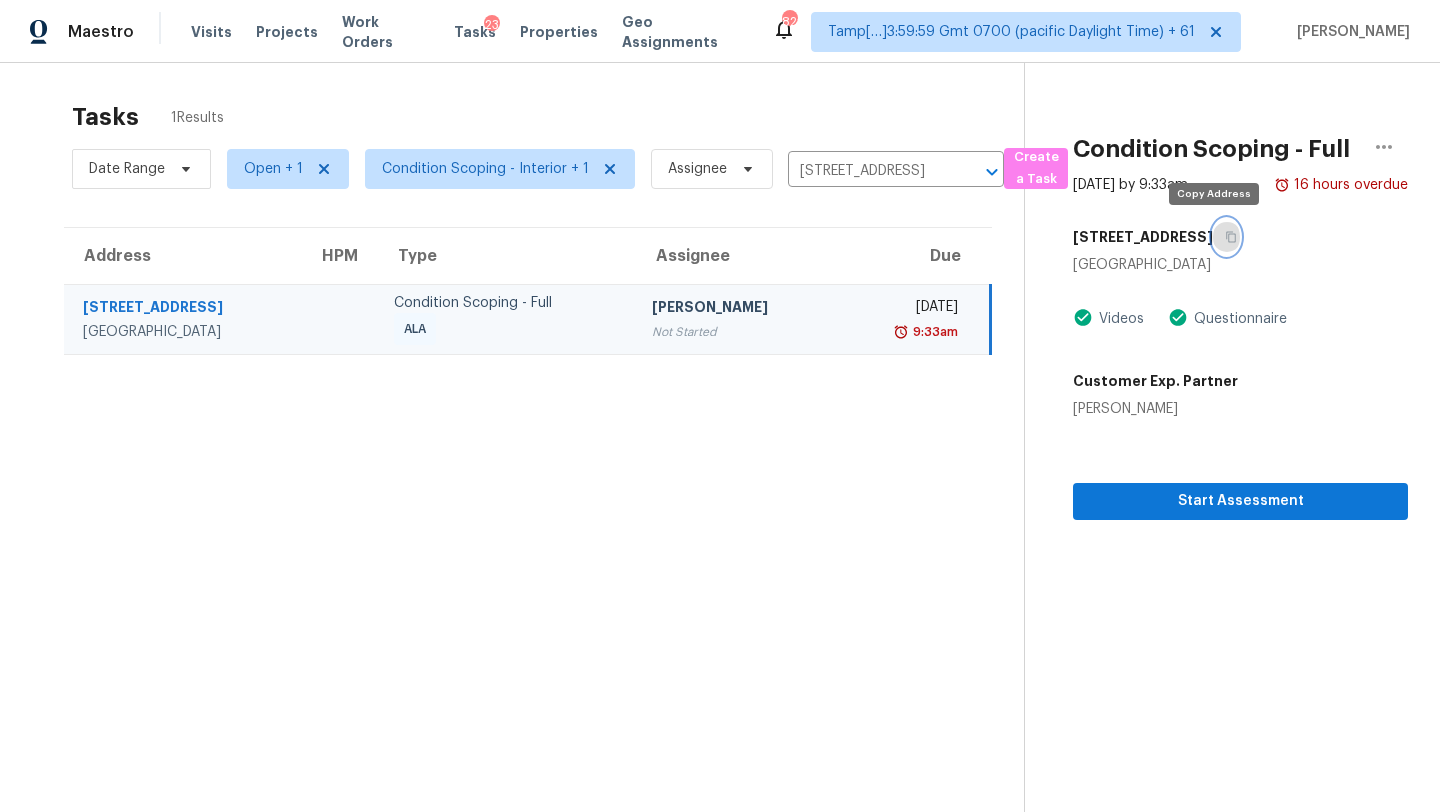 click at bounding box center (1226, 237) 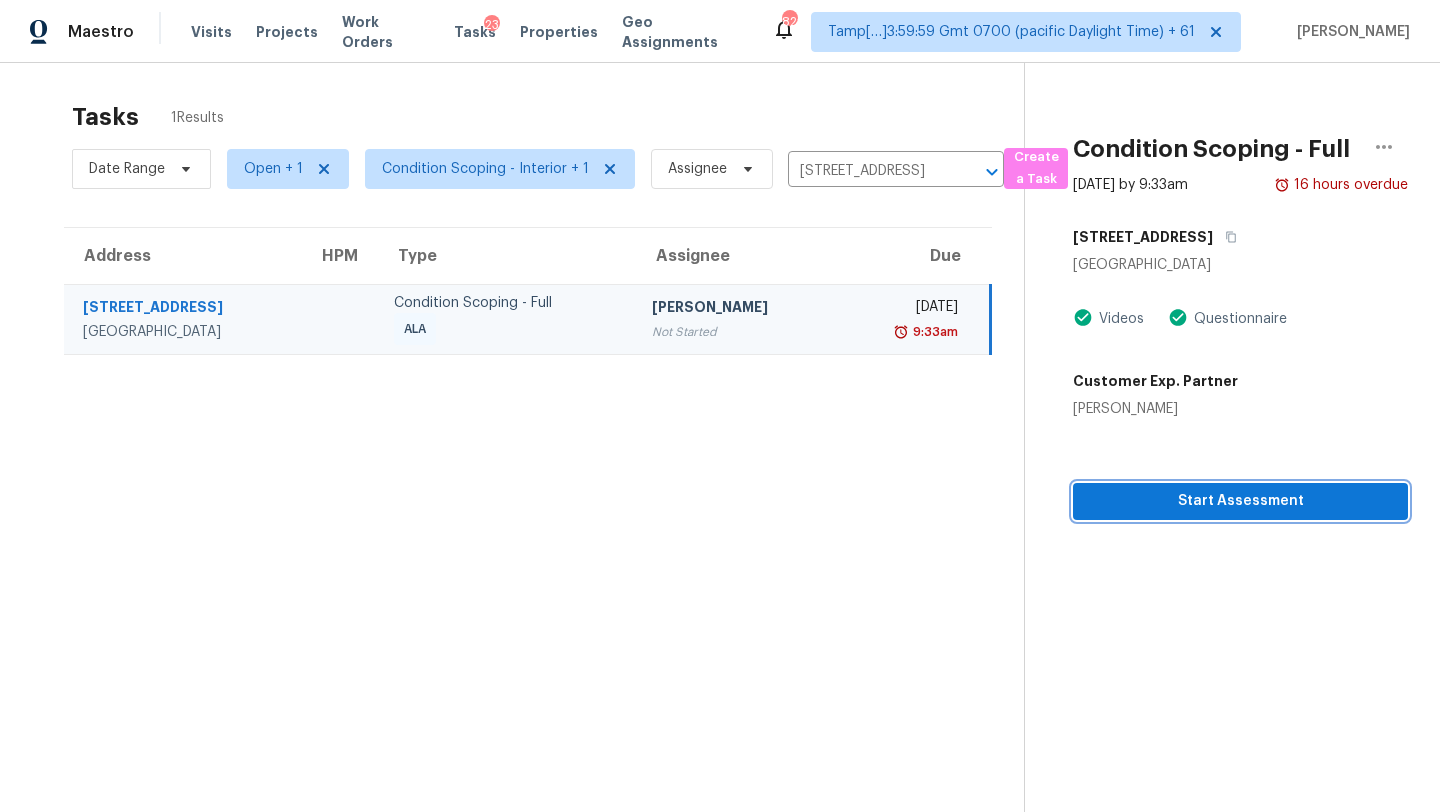 click on "Start Assessment" at bounding box center [1240, 501] 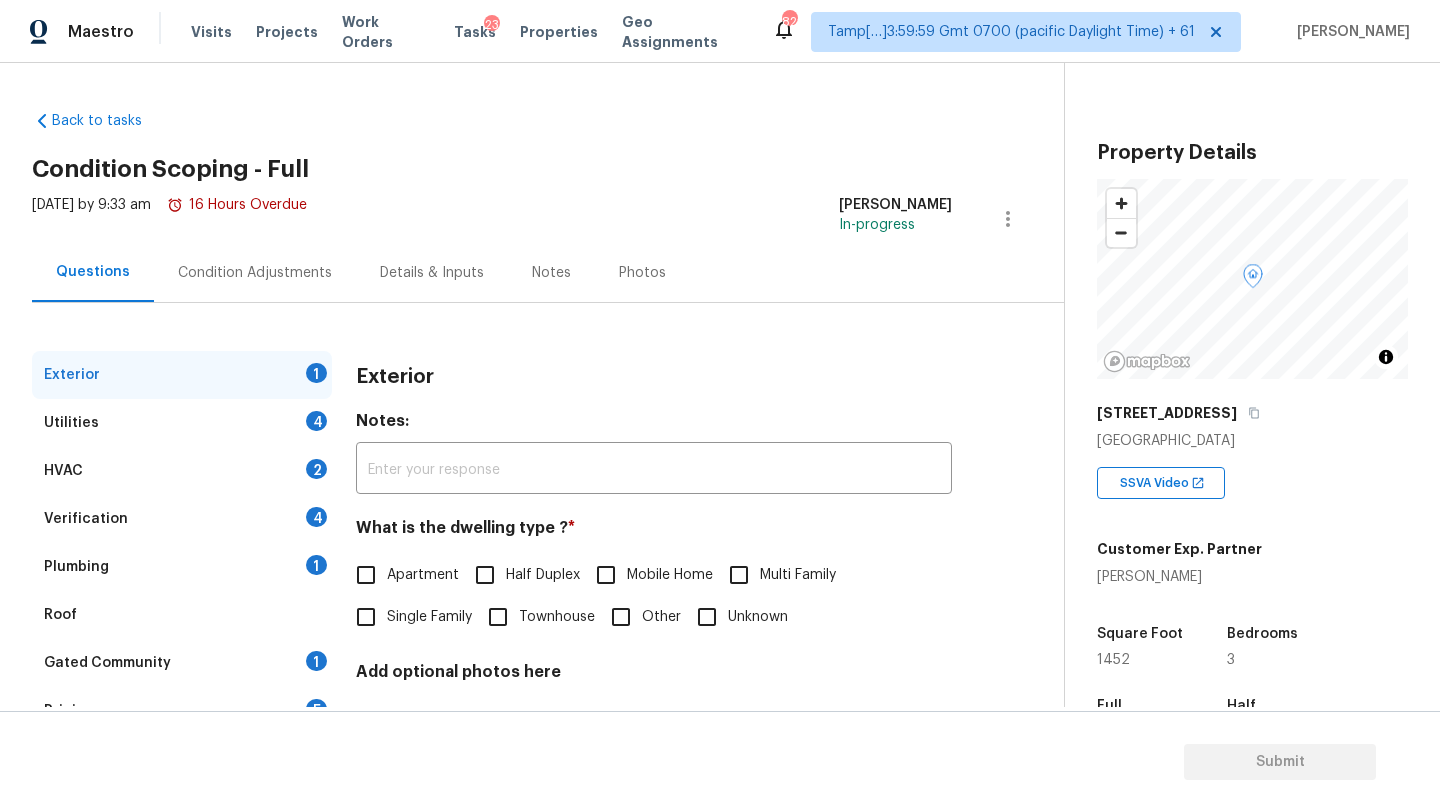 scroll, scrollTop: 392, scrollLeft: 0, axis: vertical 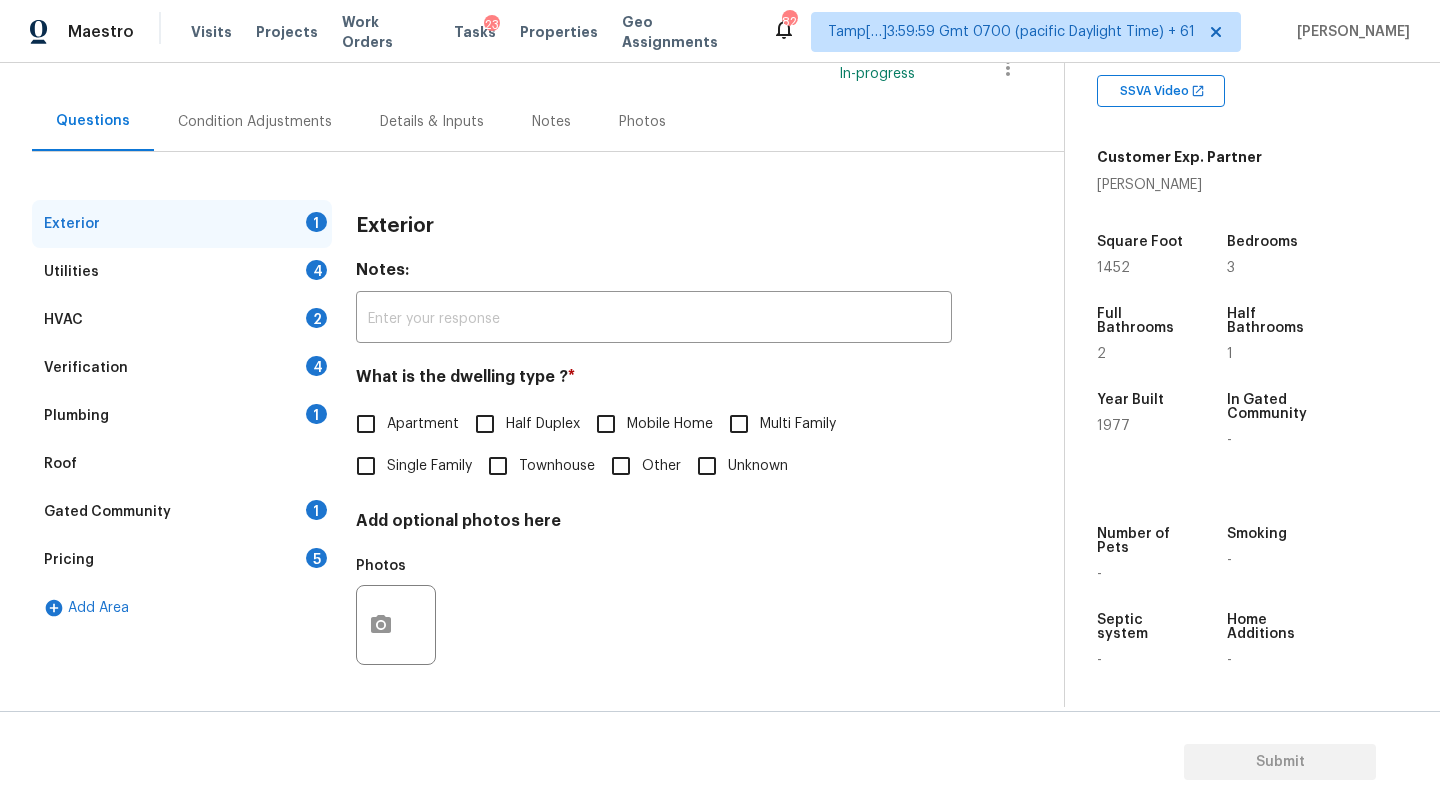 click on "Pricing 5" at bounding box center (182, 560) 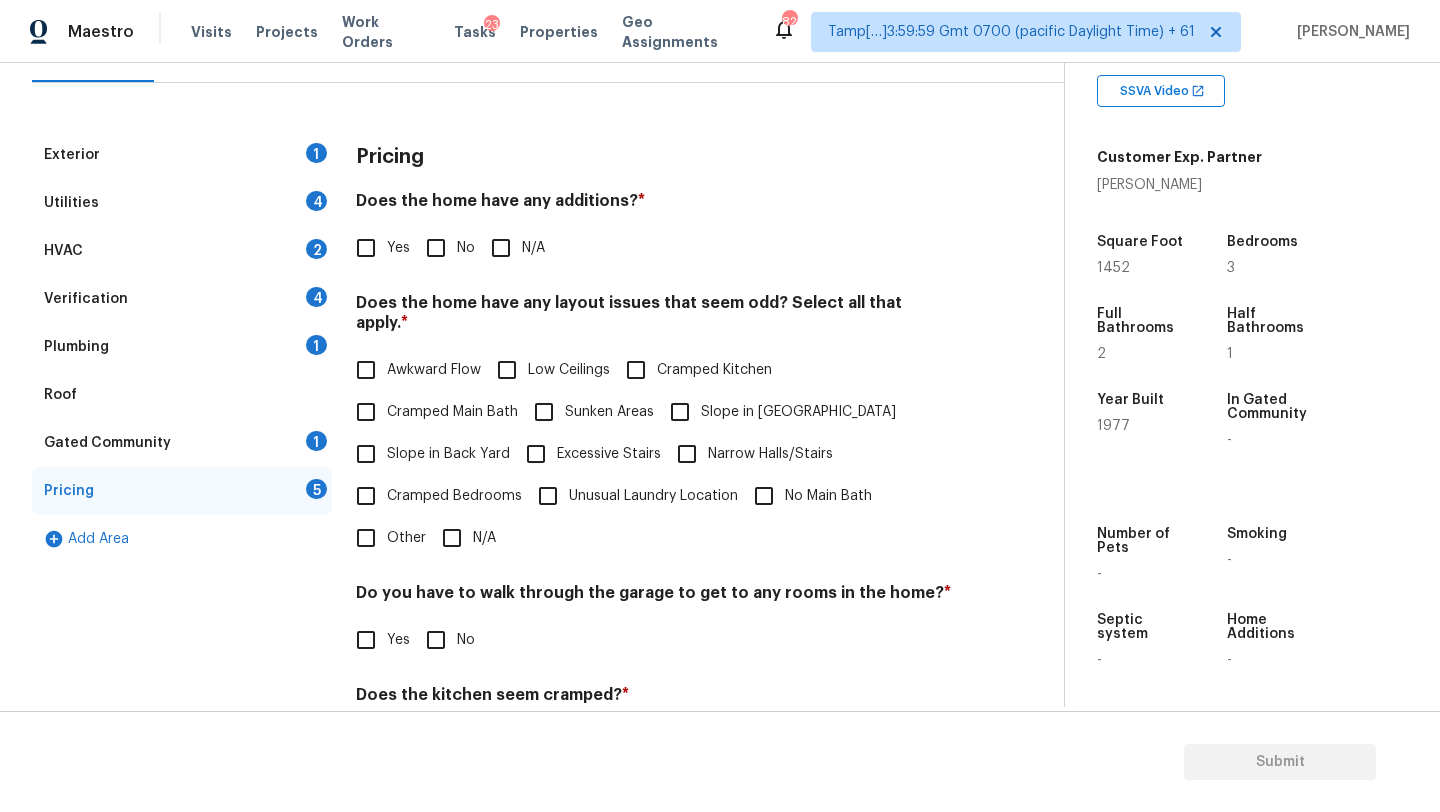 scroll, scrollTop: 312, scrollLeft: 0, axis: vertical 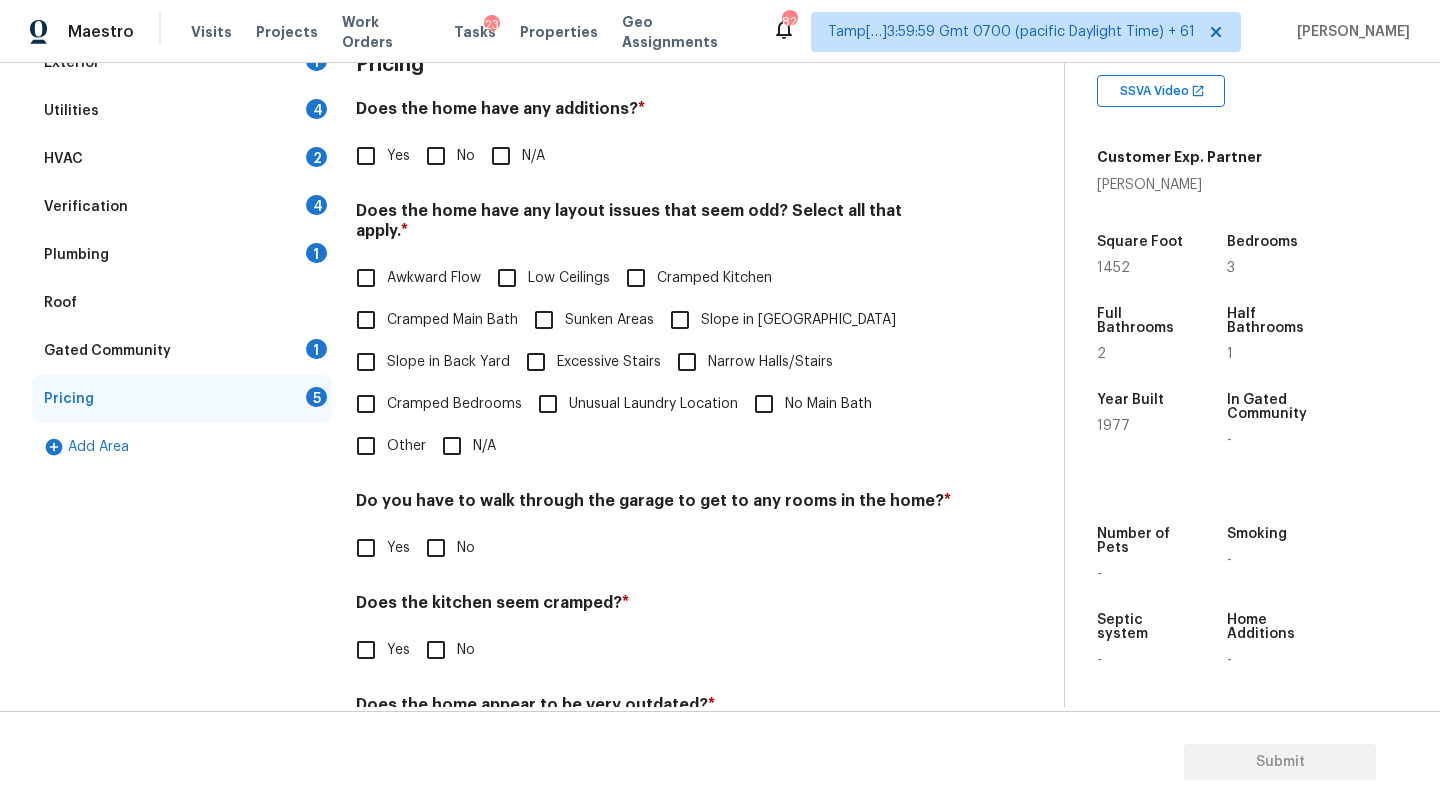 click on "Other" at bounding box center [366, 446] 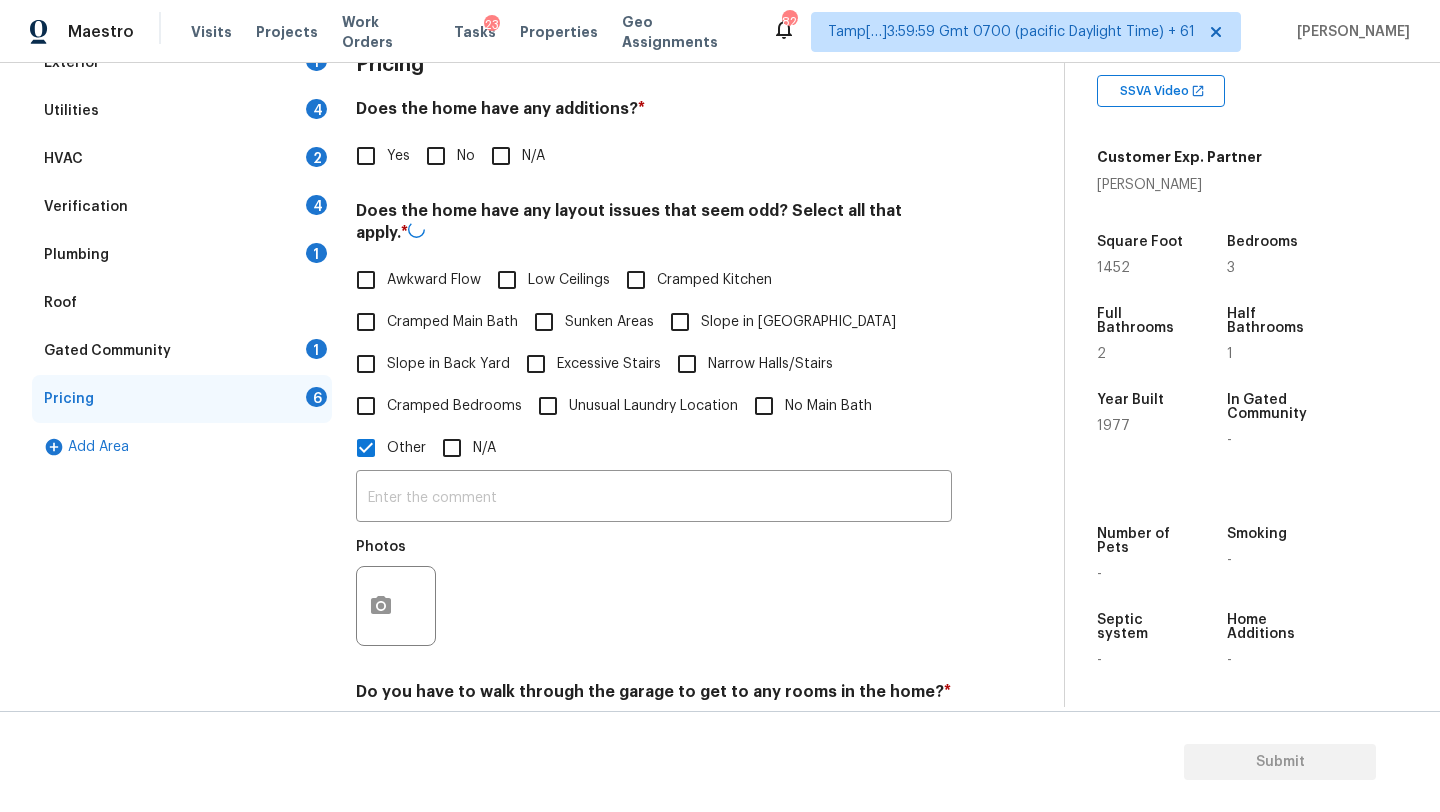 click on "​ Photos" at bounding box center (654, 563) 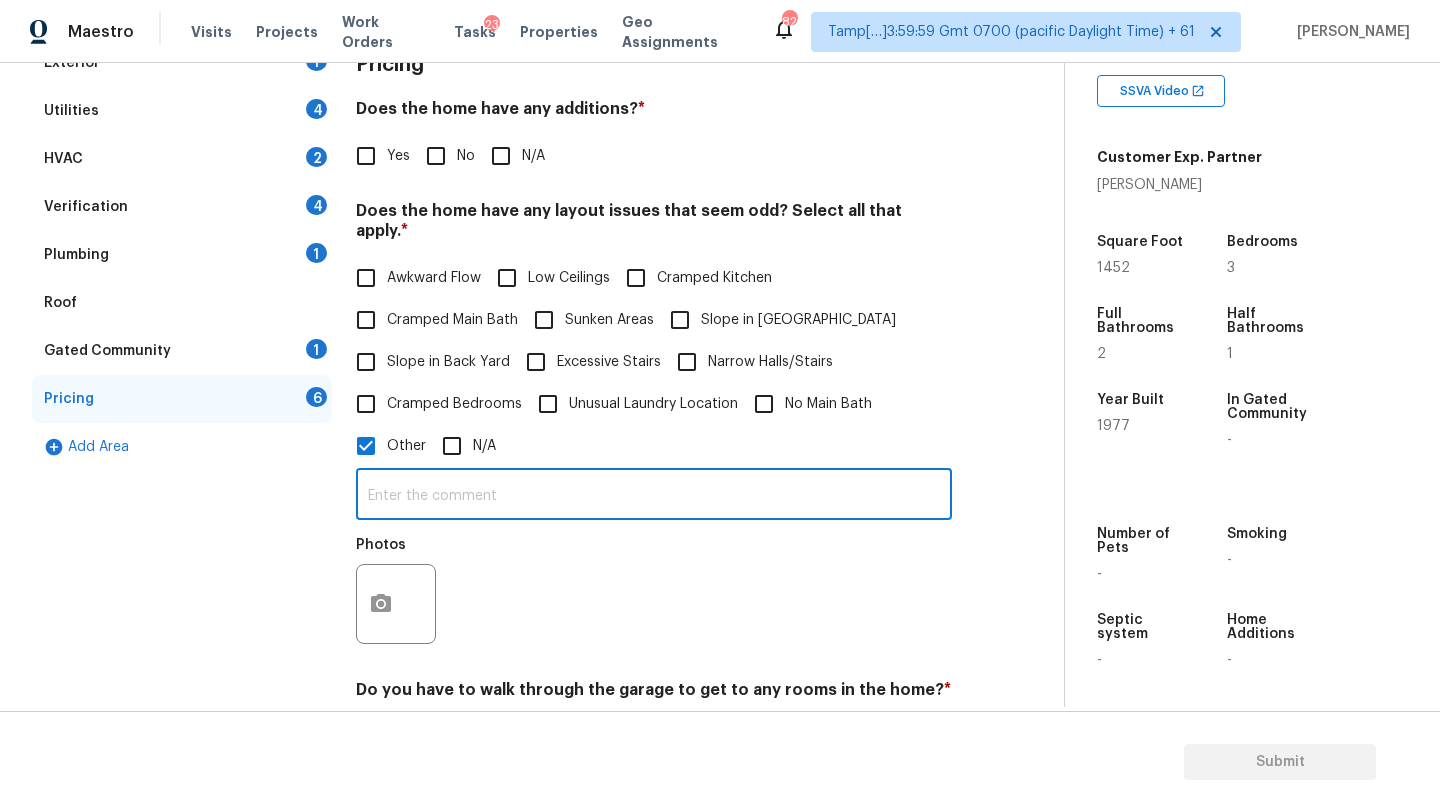 click at bounding box center [654, 496] 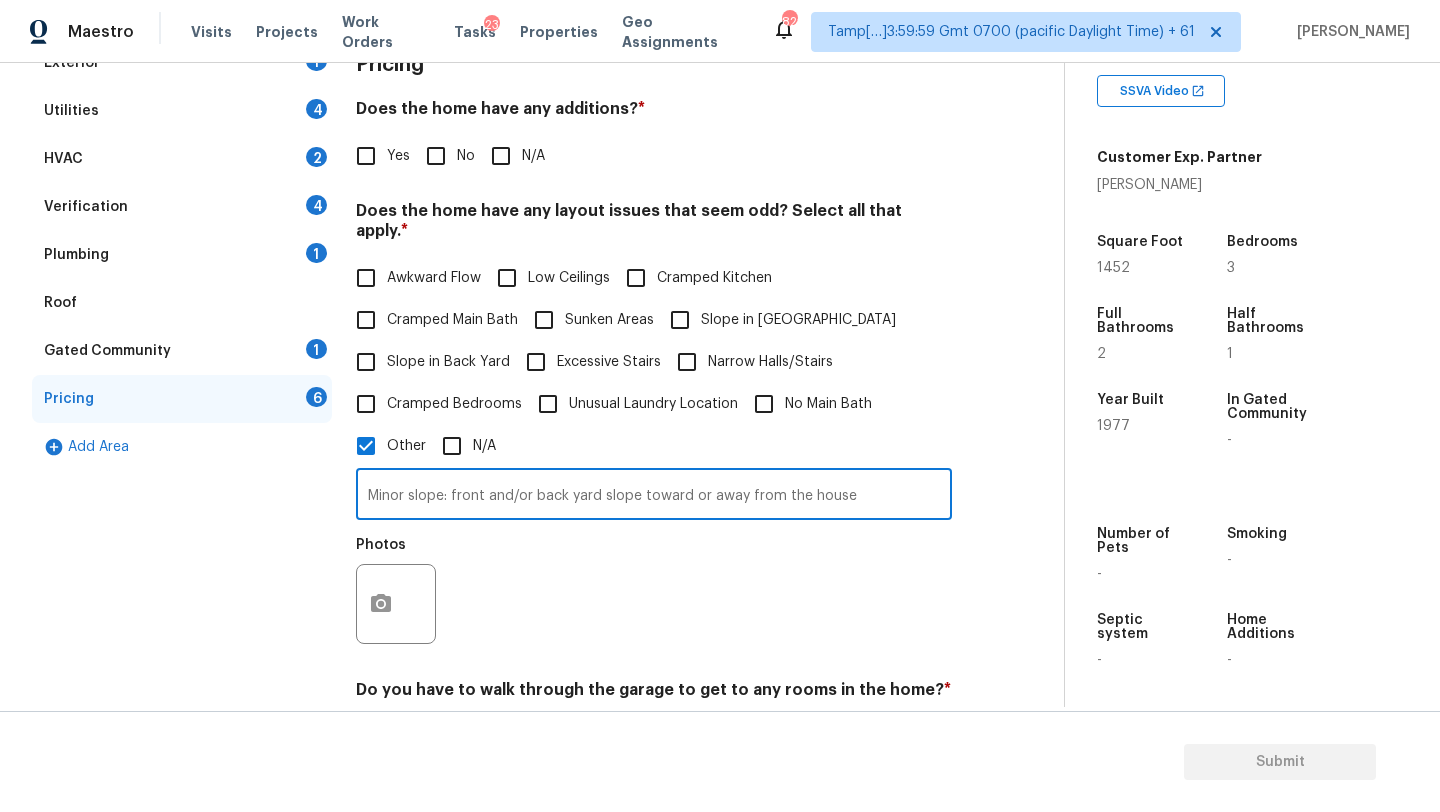 type on "Minor slope: front and/or back yard slope toward or away from the house" 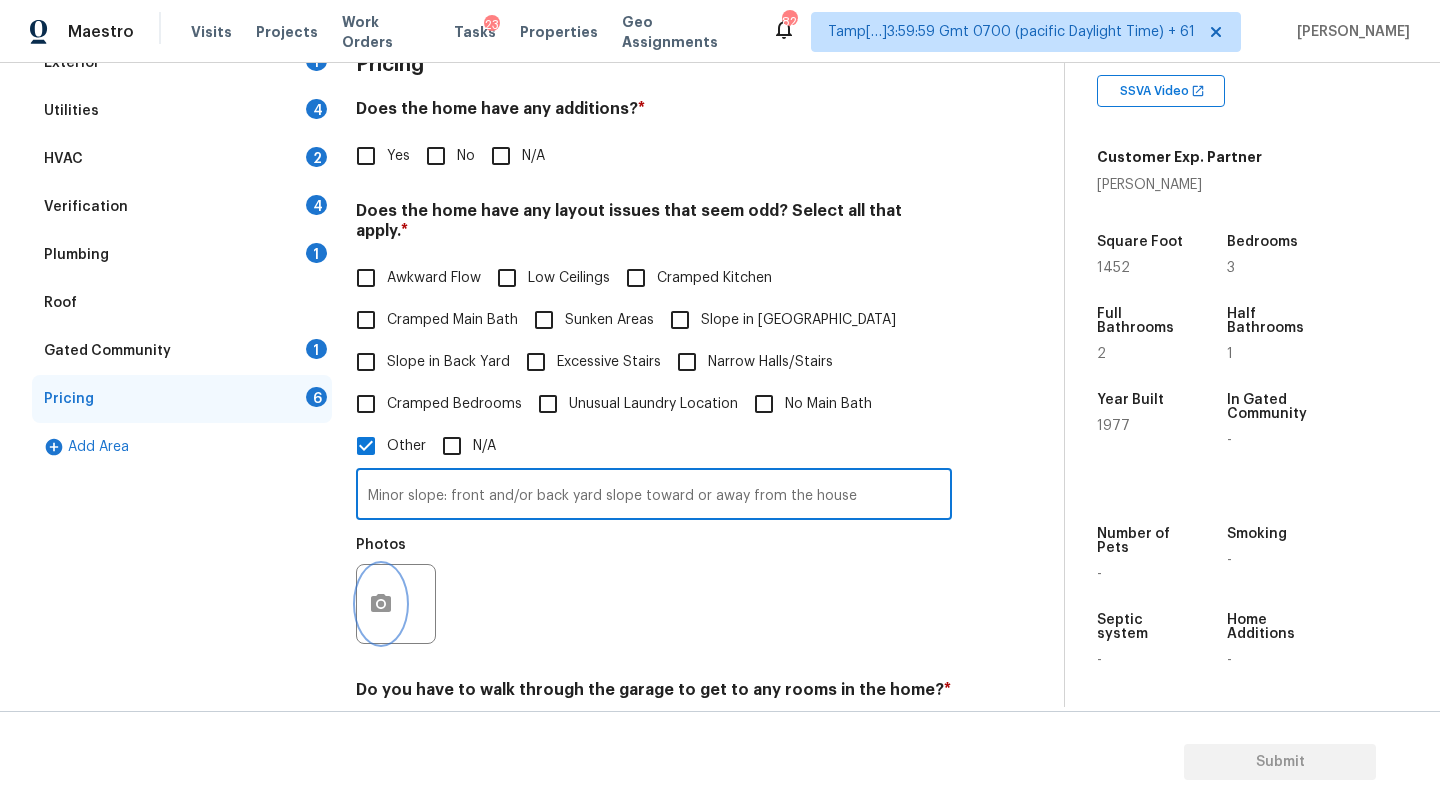 click at bounding box center [381, 604] 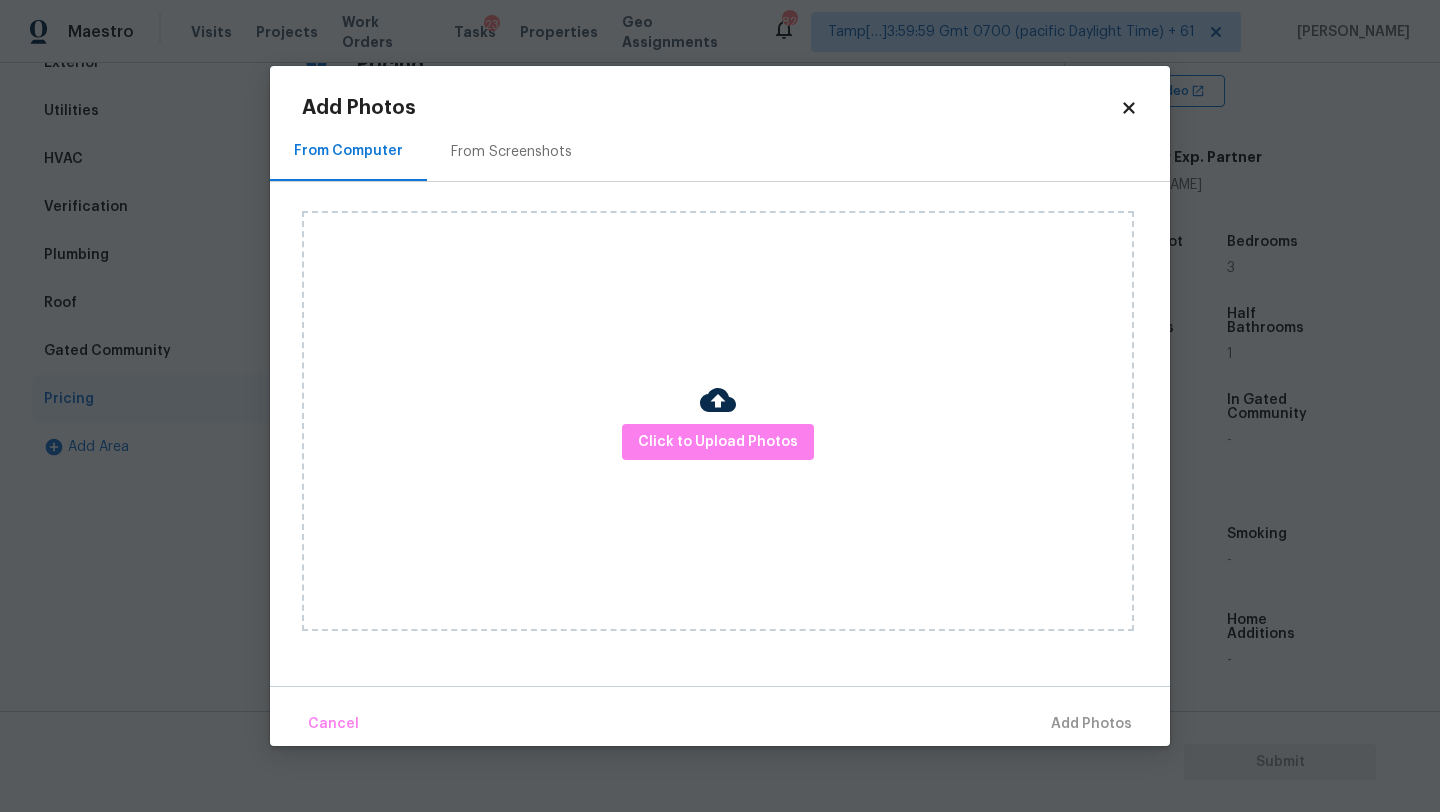 click on "From Screenshots" at bounding box center [511, 151] 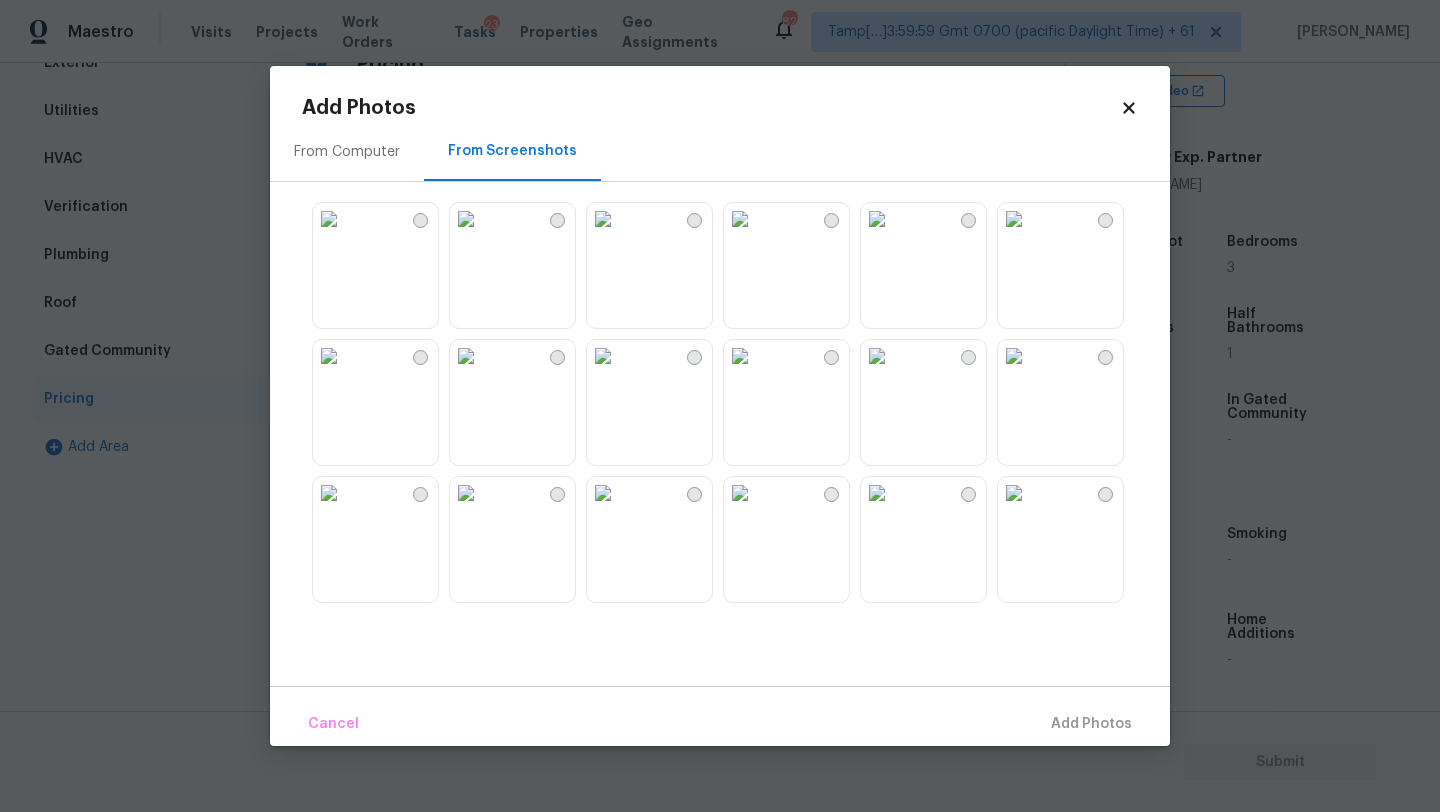 click at bounding box center (329, 219) 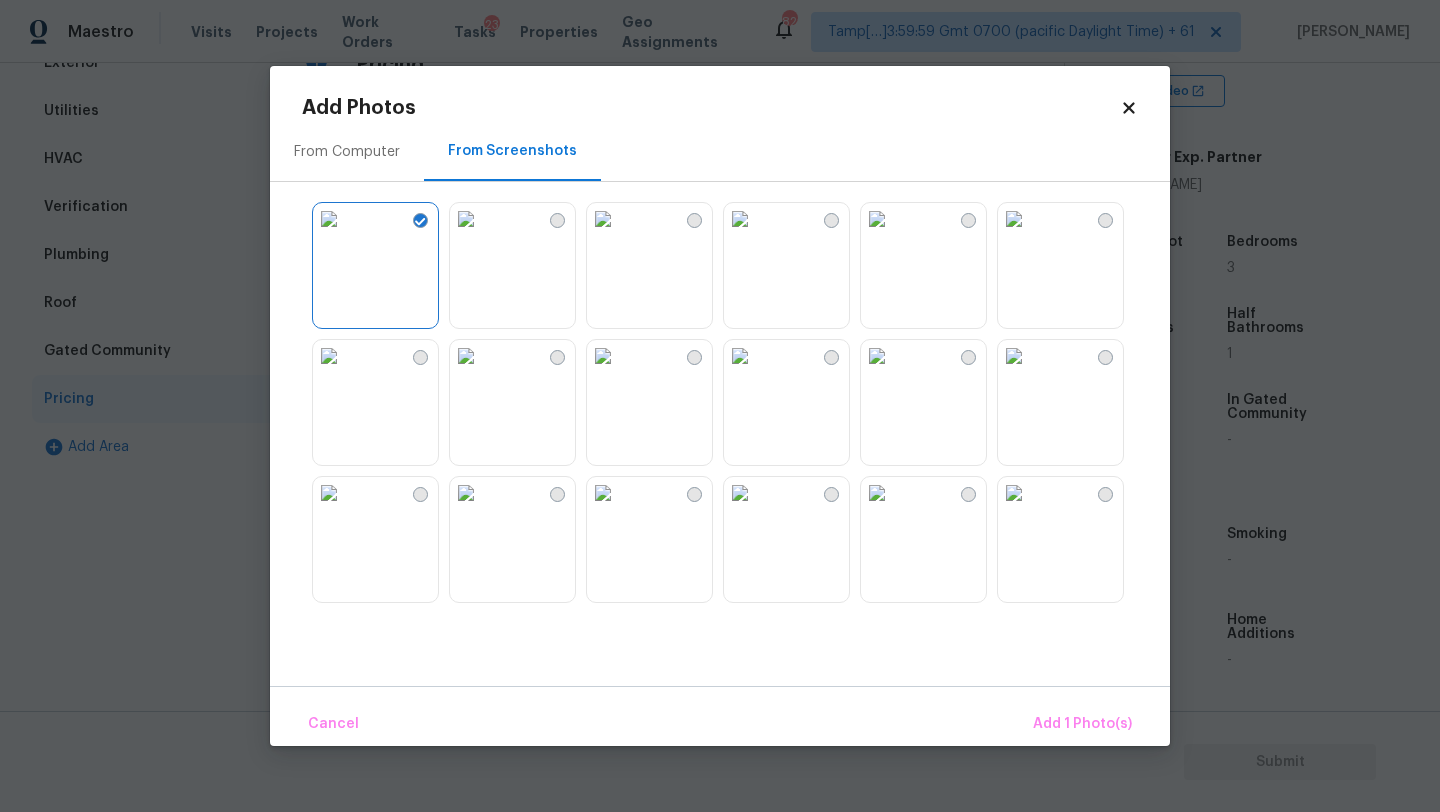 click at bounding box center (877, 356) 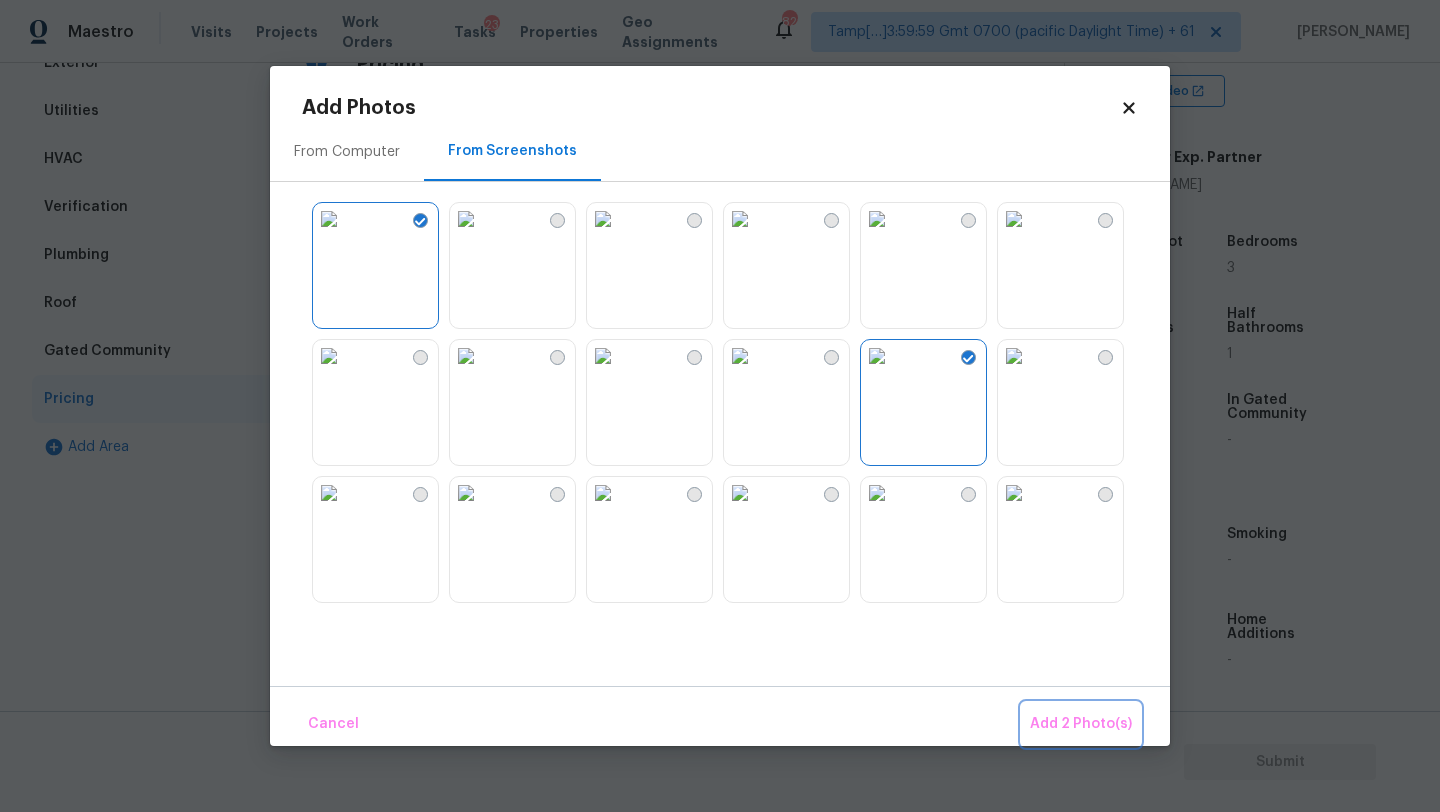 click on "Add 2 Photo(s)" at bounding box center (1081, 724) 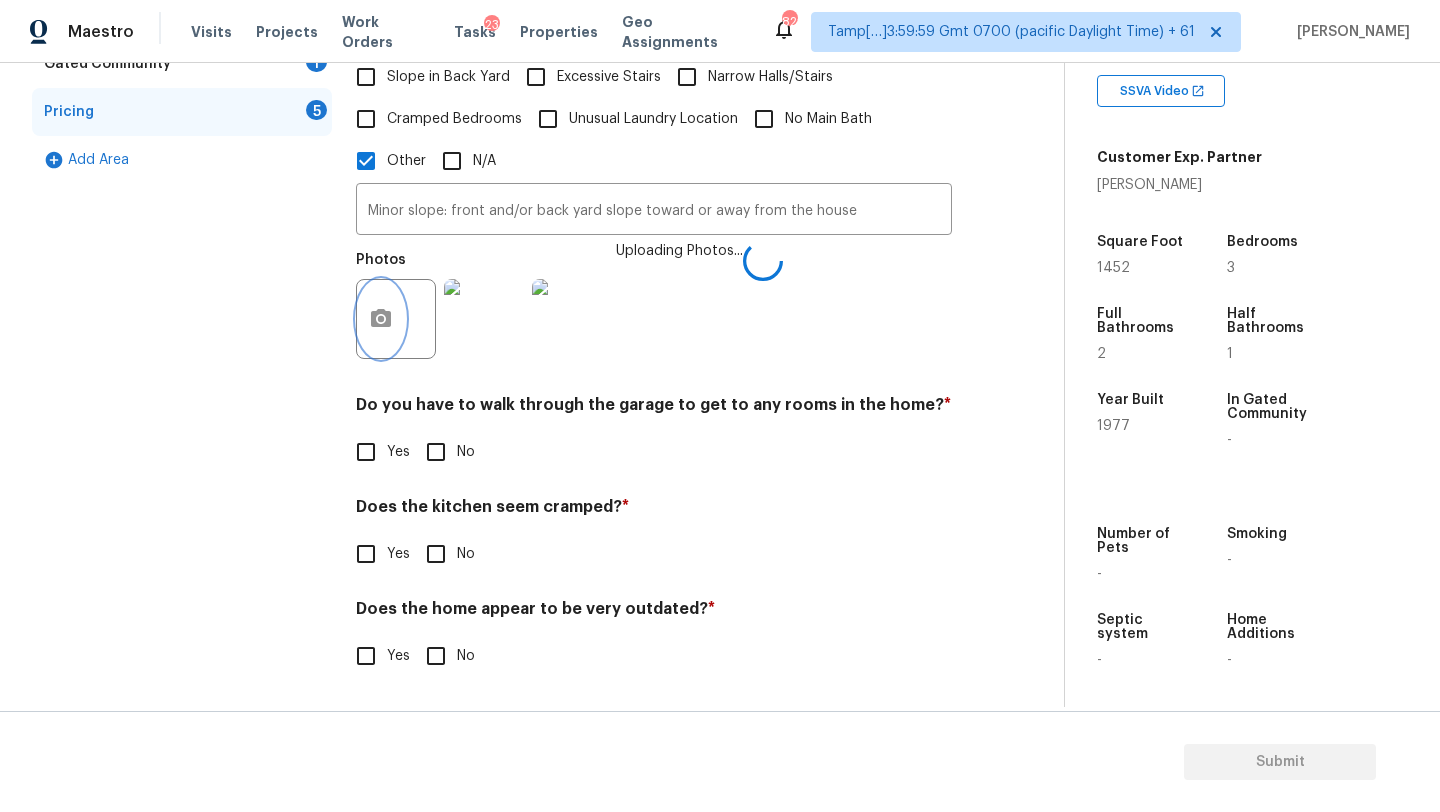 scroll, scrollTop: 577, scrollLeft: 0, axis: vertical 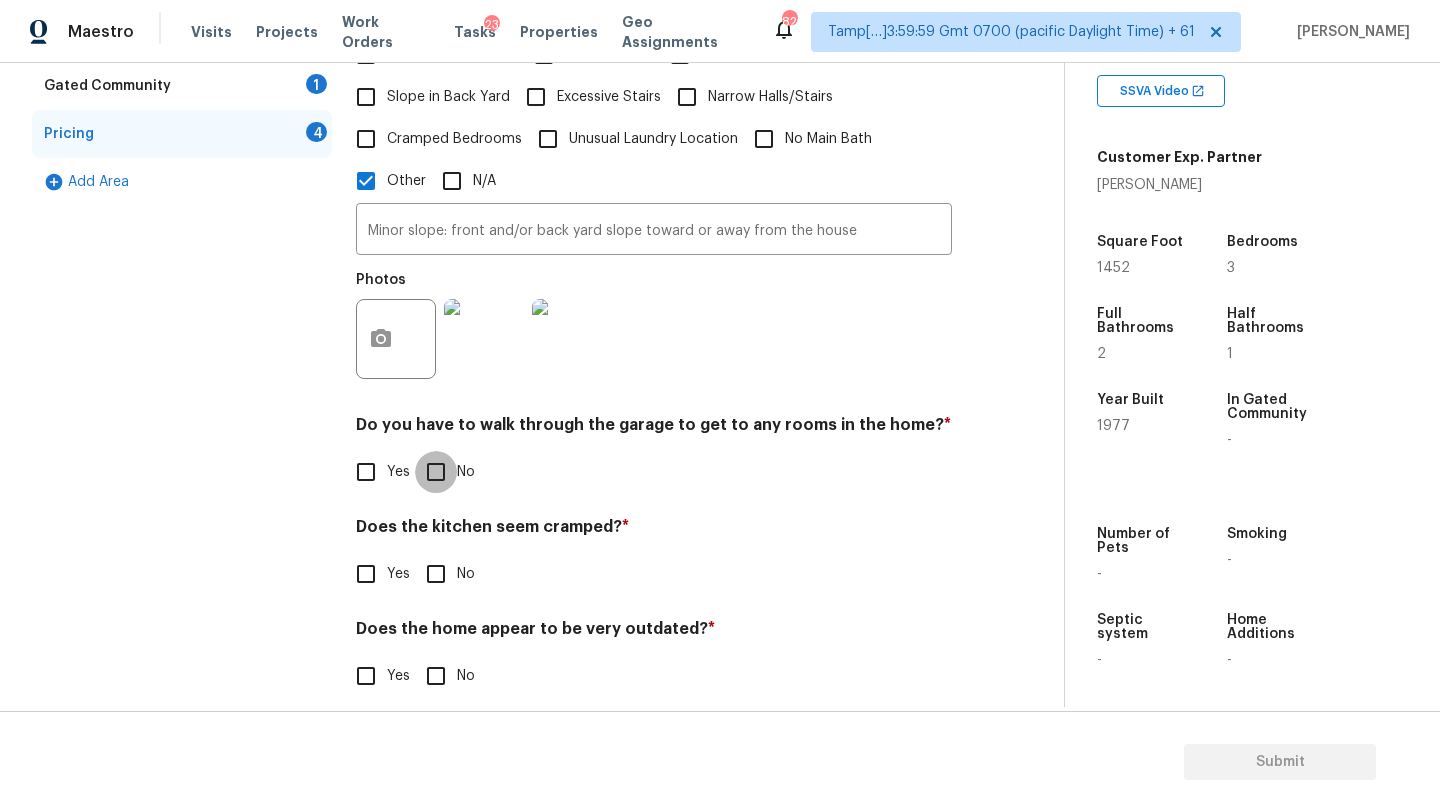 click on "No" at bounding box center [436, 472] 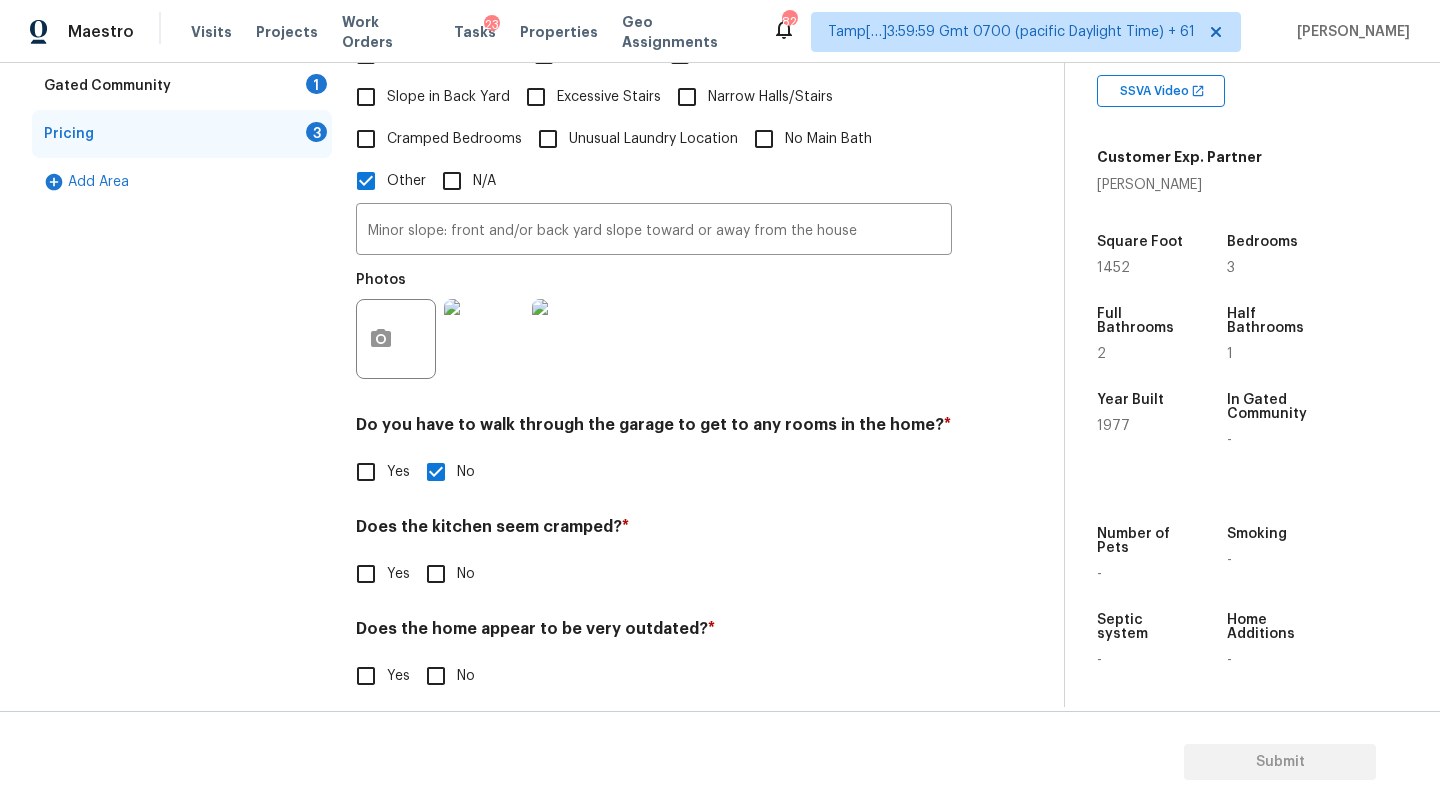 click on "No" at bounding box center (436, 574) 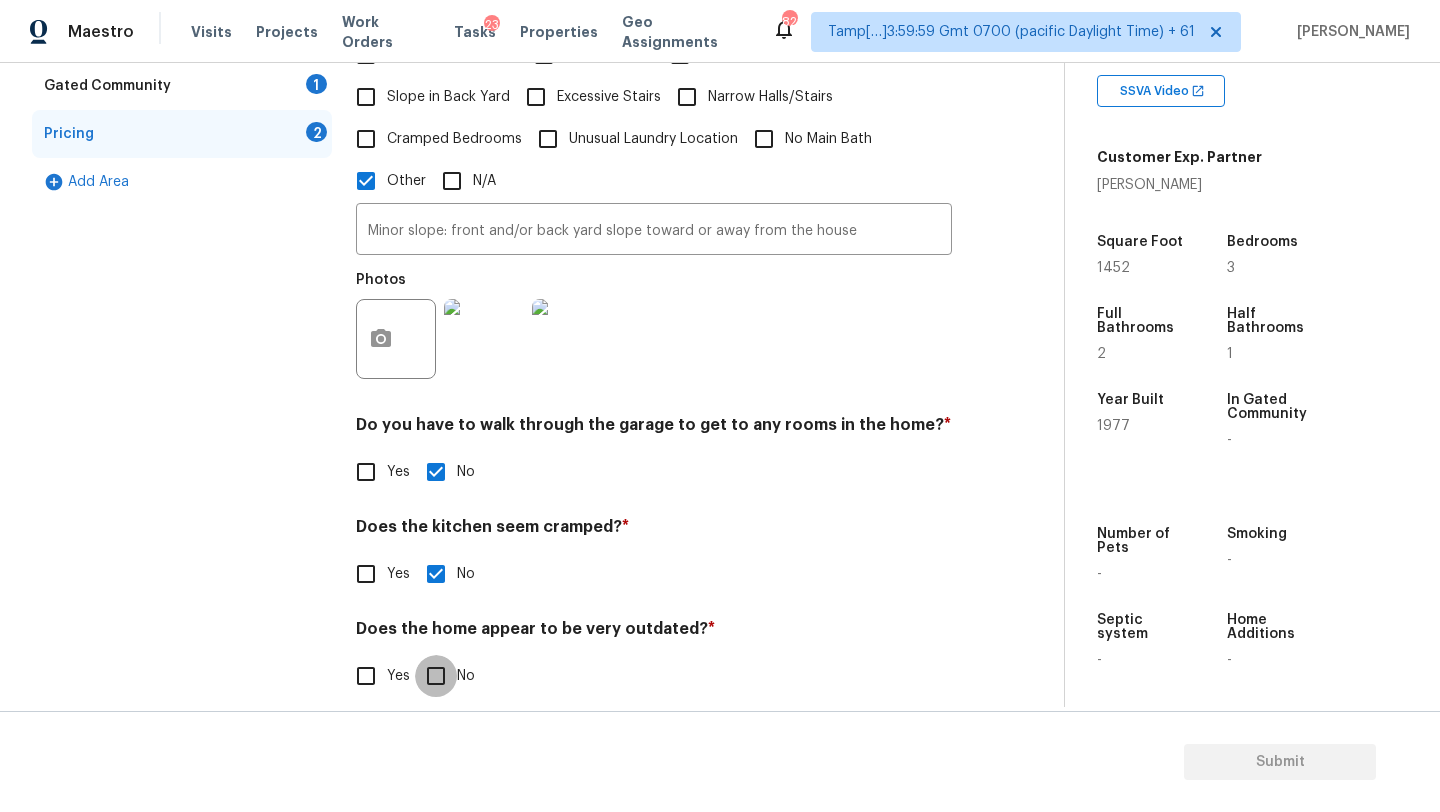 click on "No" at bounding box center (436, 676) 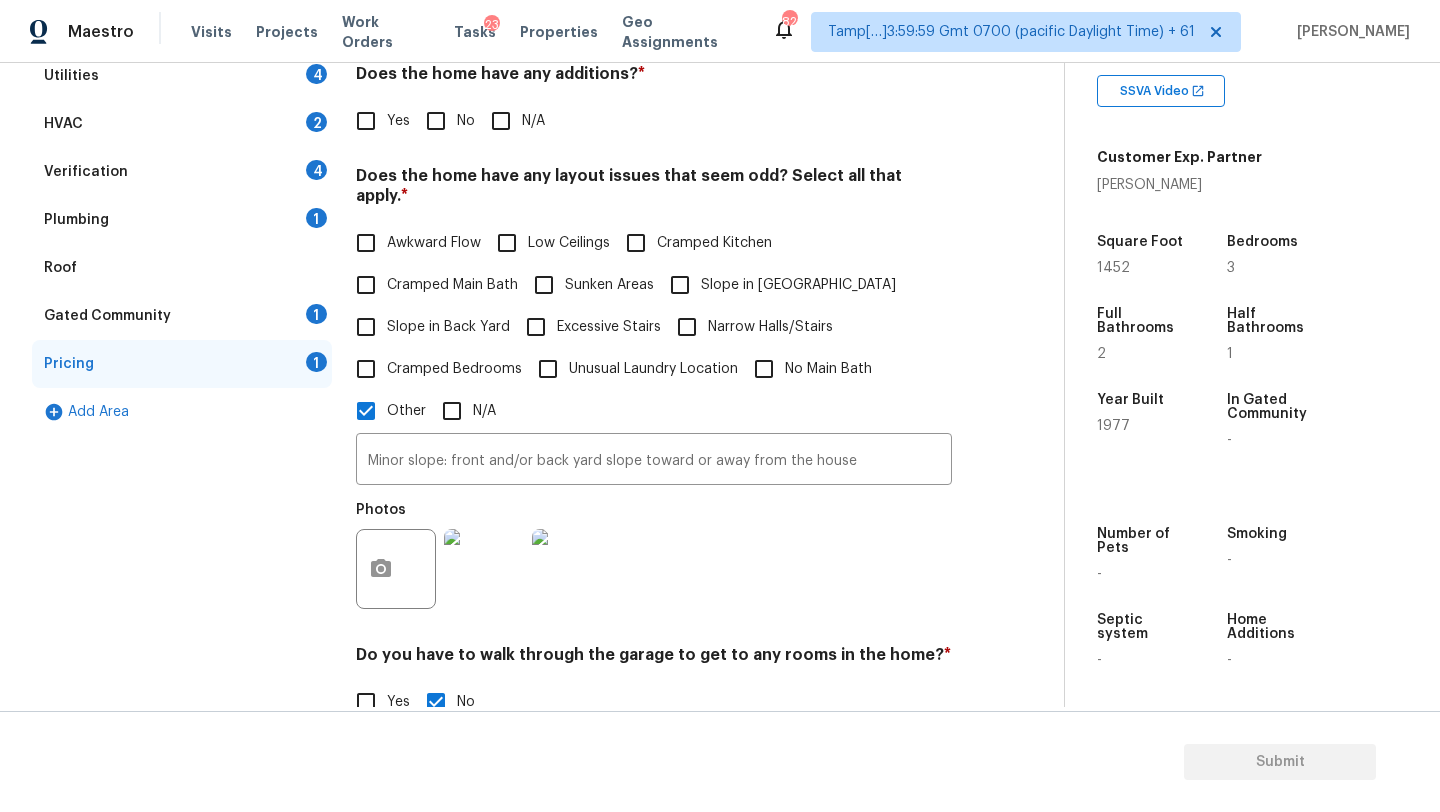 scroll, scrollTop: 0, scrollLeft: 0, axis: both 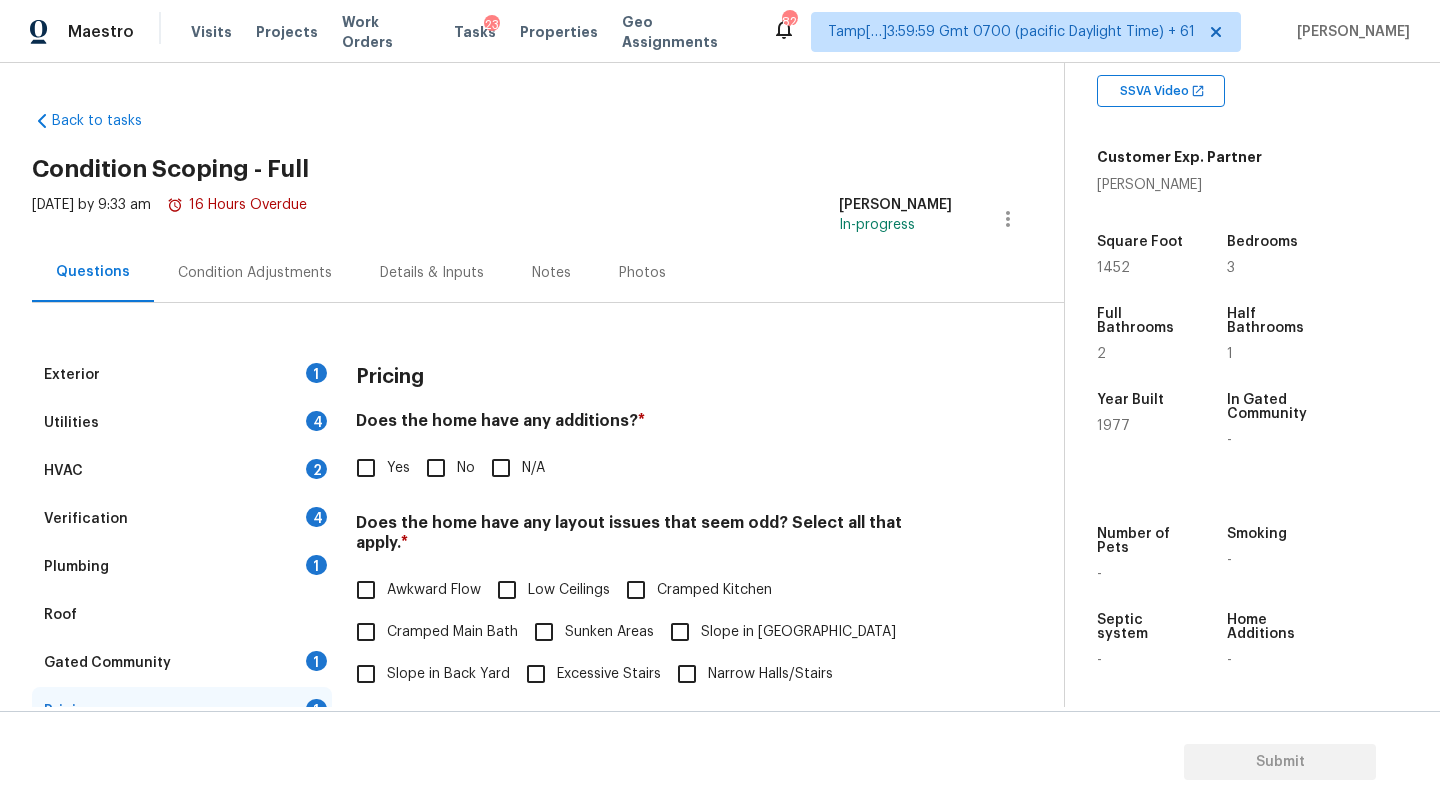 click on "No" at bounding box center [436, 468] 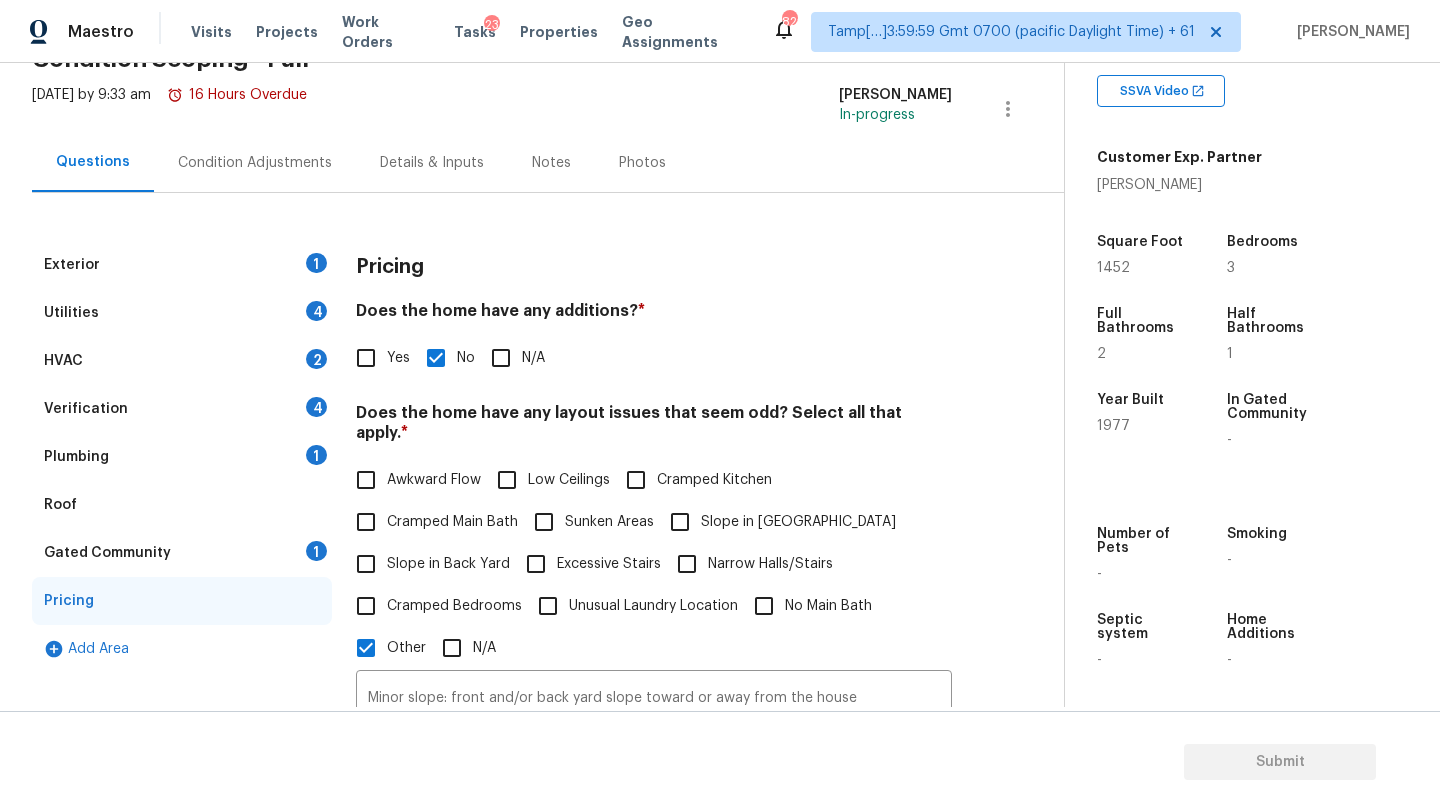 click on "Roof" at bounding box center [182, 505] 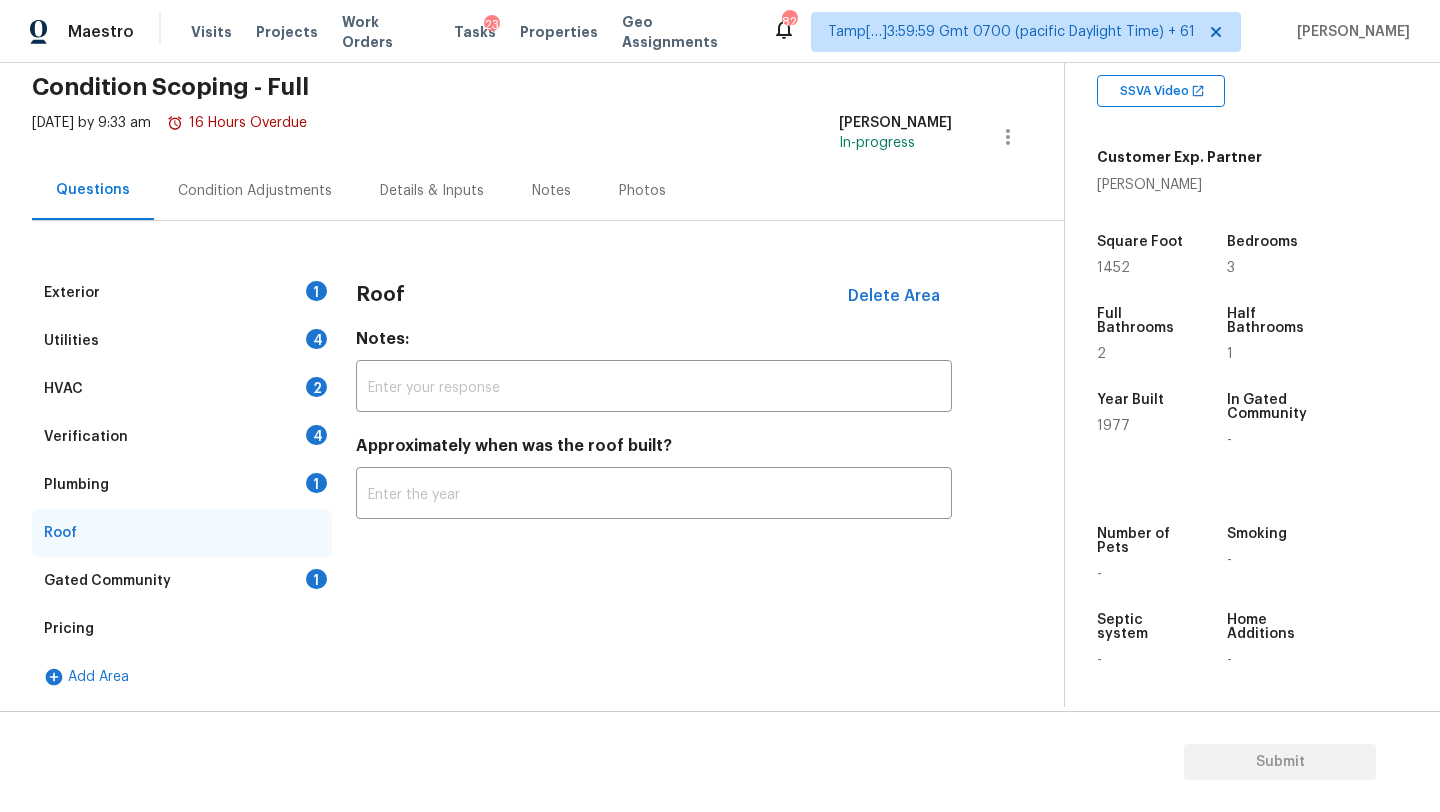 click on "Roof" at bounding box center [182, 533] 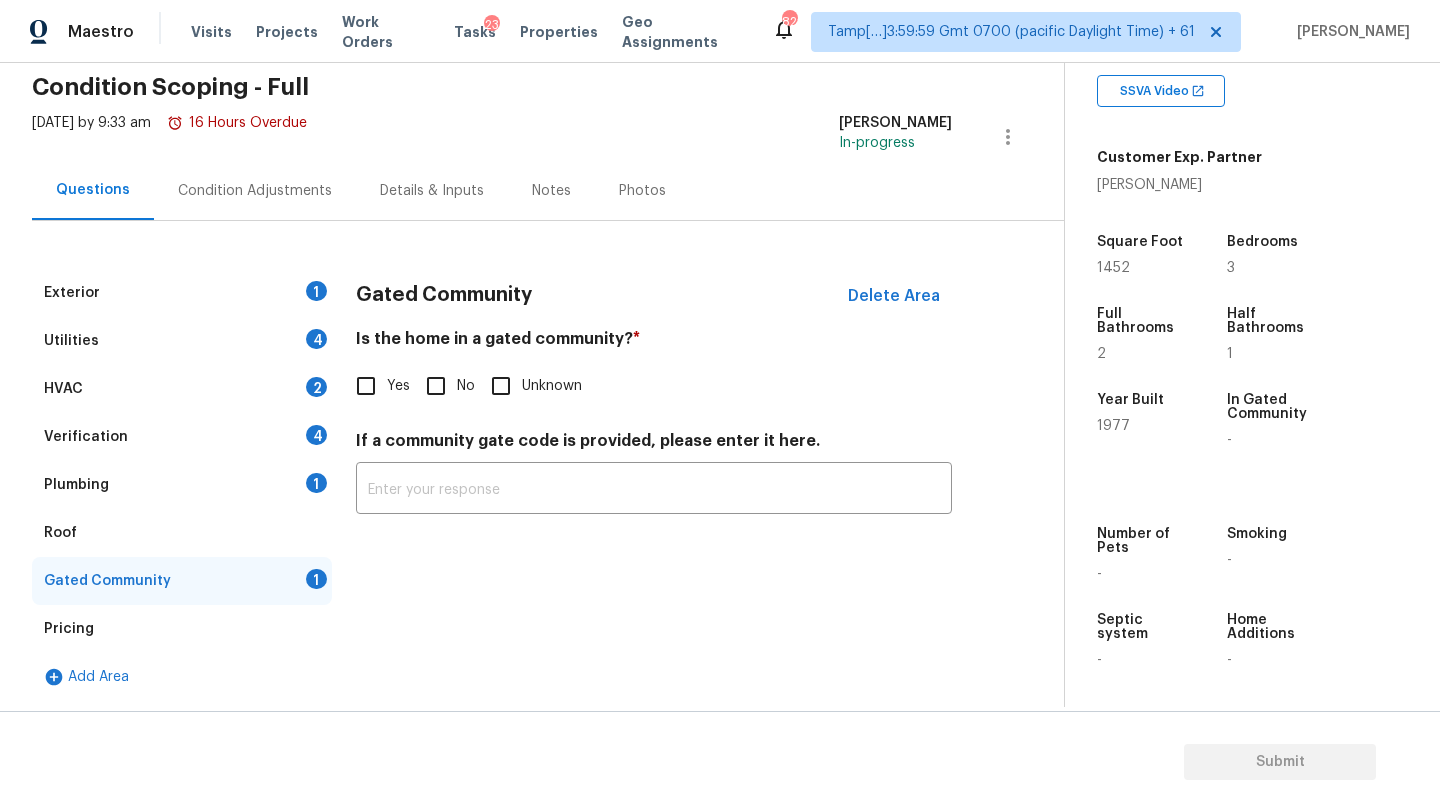 click on "No" at bounding box center (436, 386) 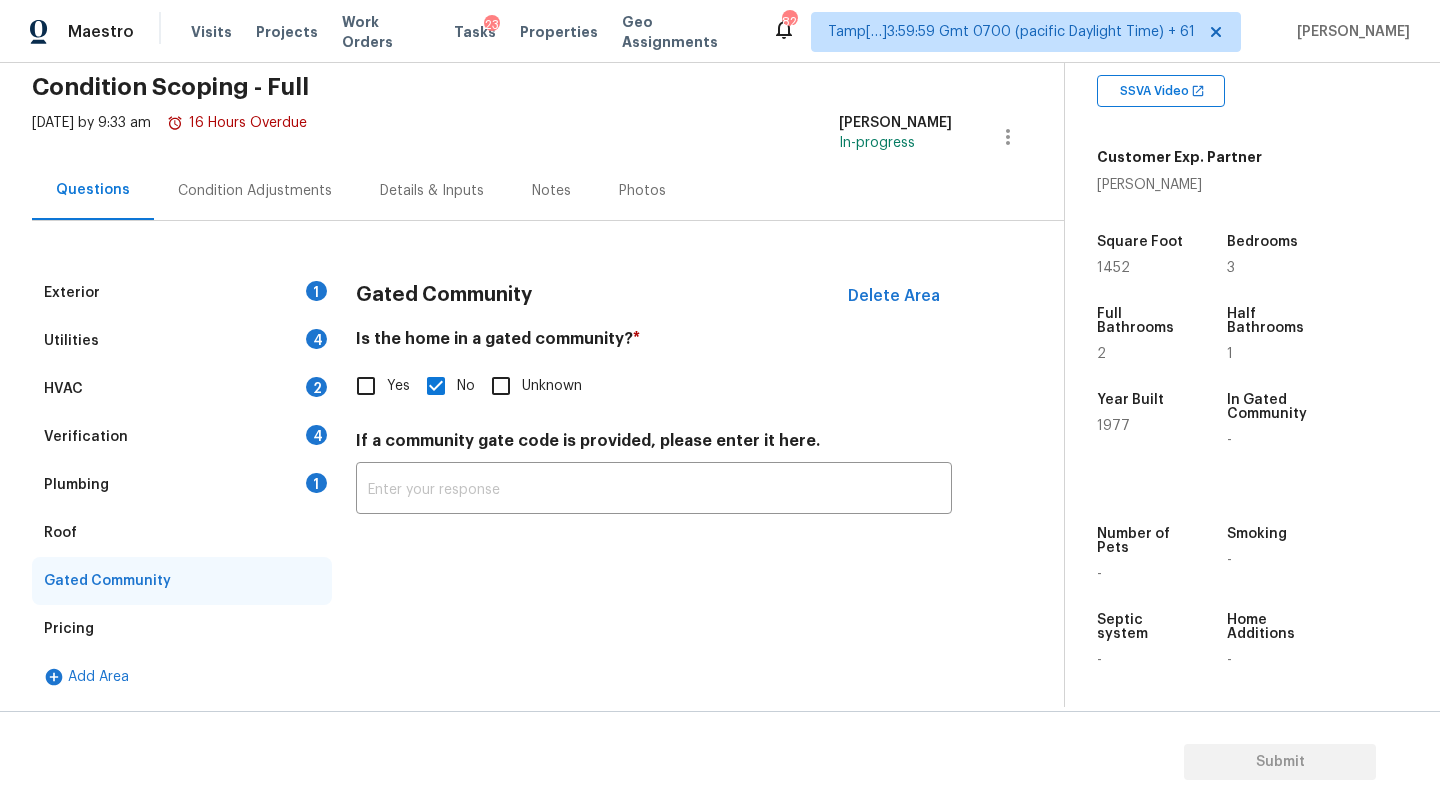 click on "Roof" at bounding box center [182, 533] 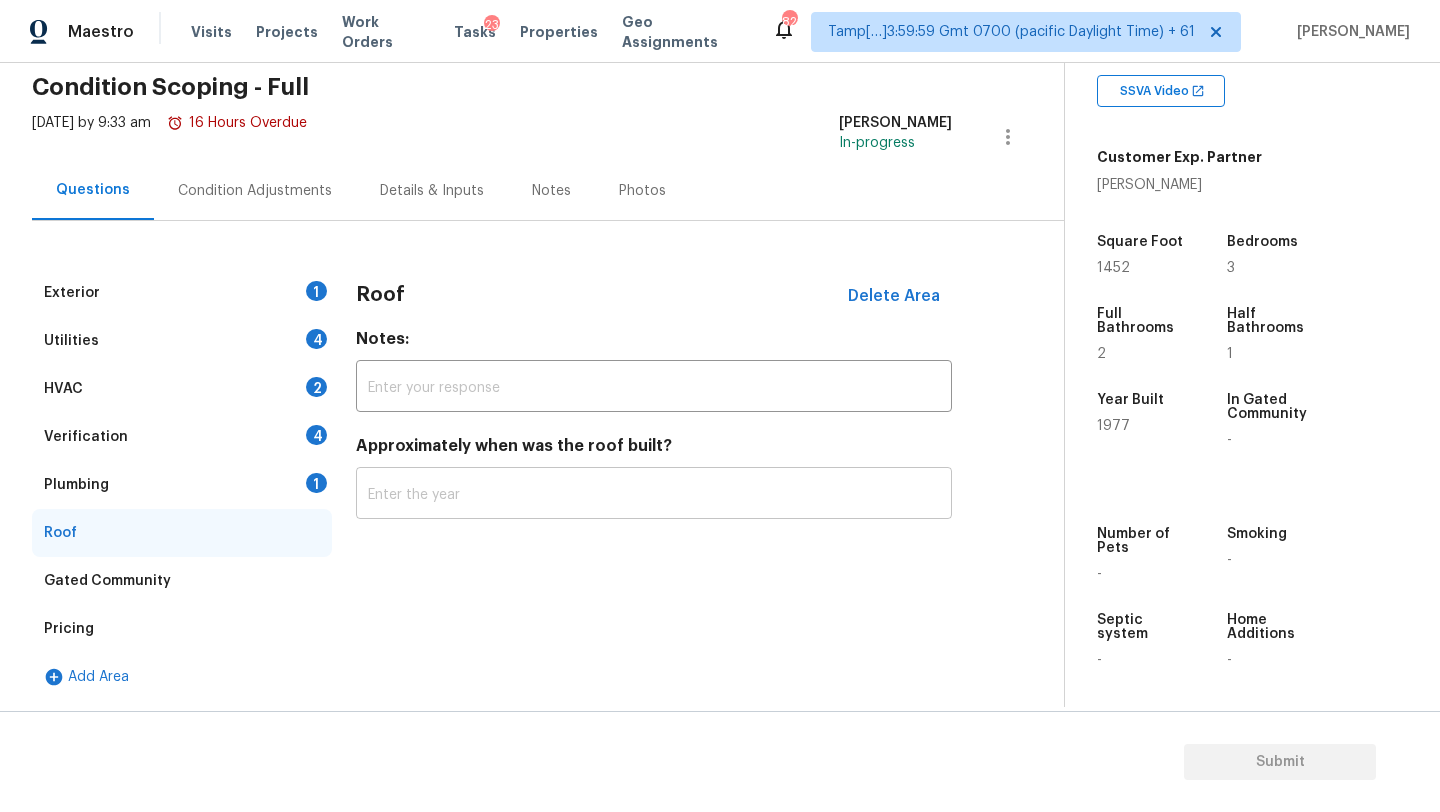 click at bounding box center [654, 495] 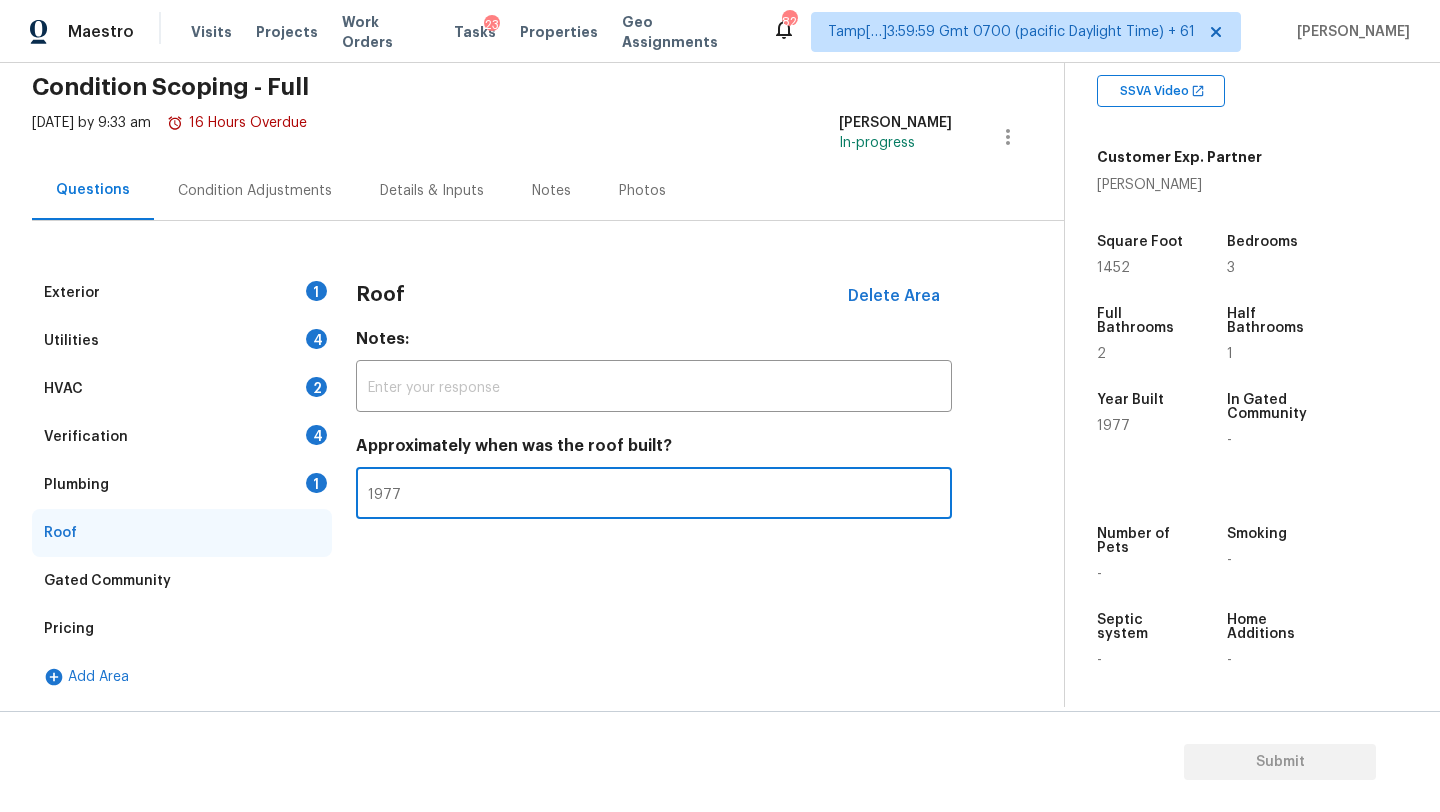 type on "1977" 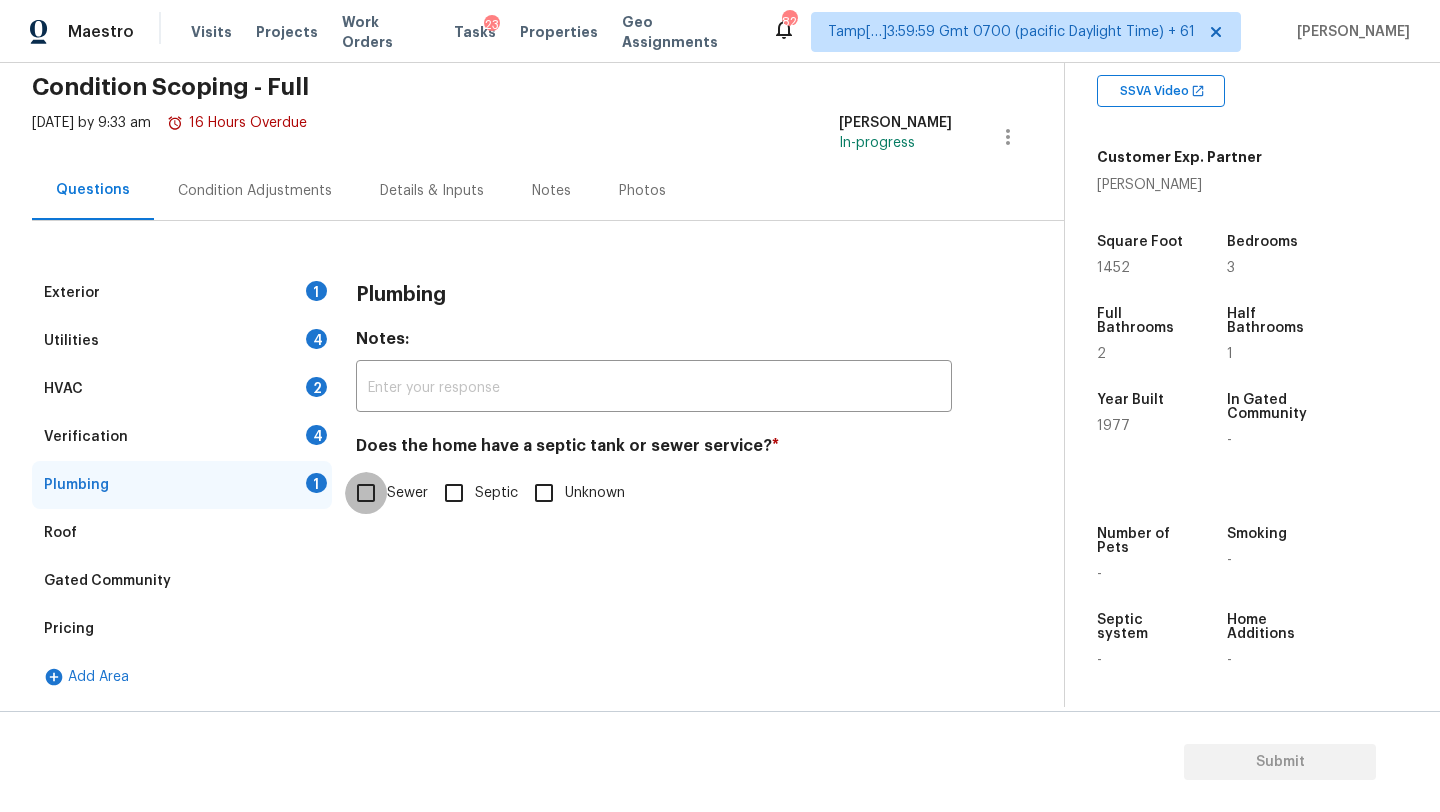 click on "Sewer" at bounding box center [366, 493] 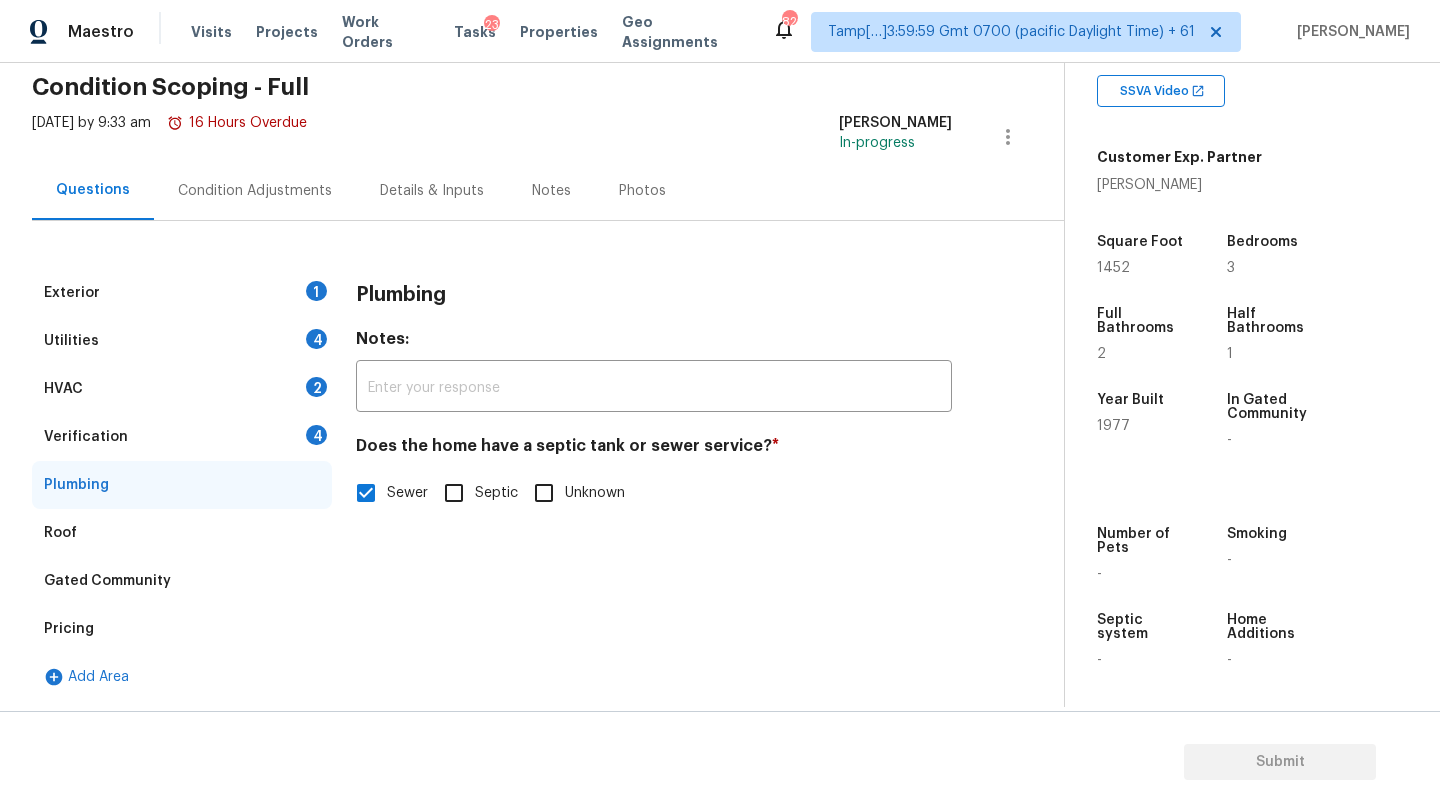 click on "Verification 4" at bounding box center (182, 437) 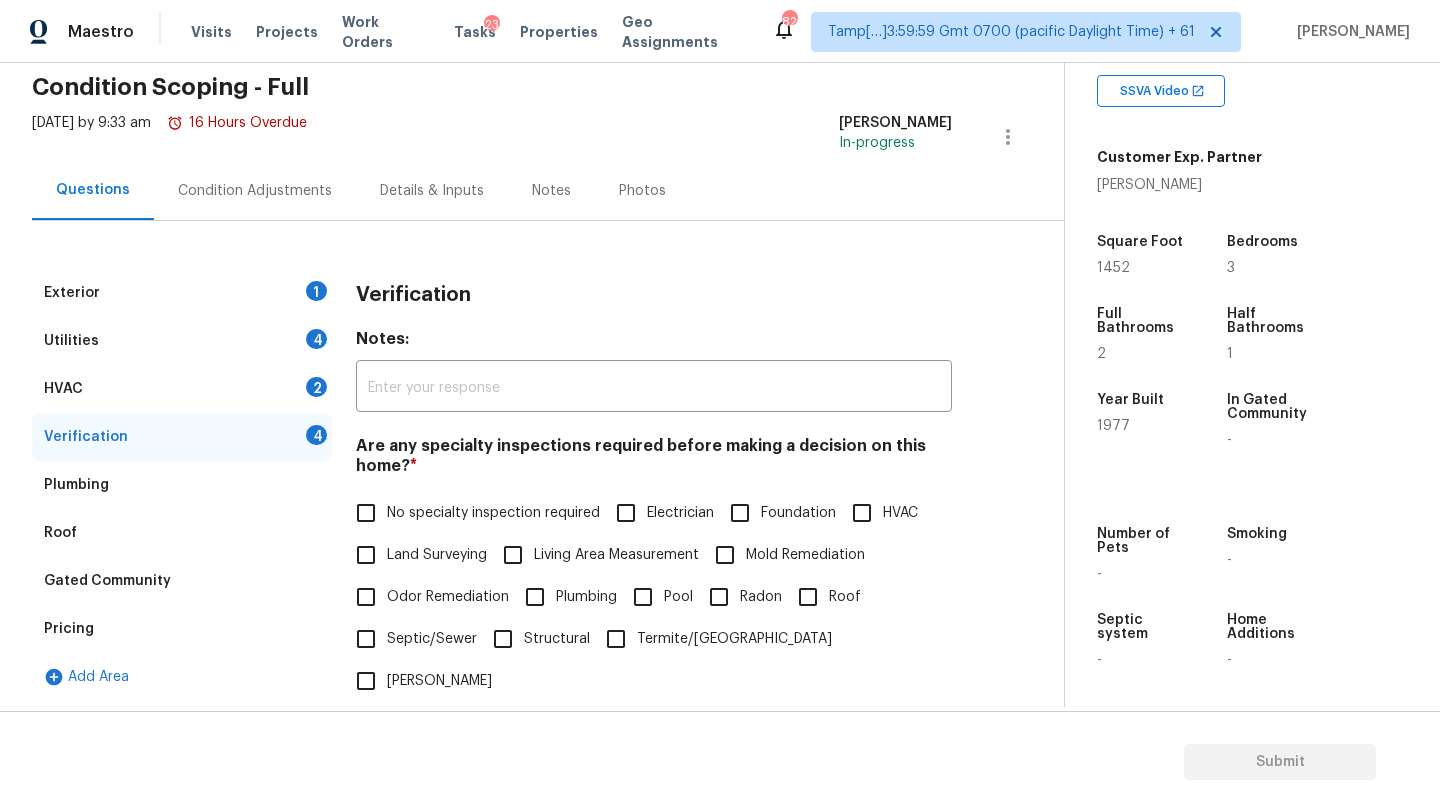 click on "No specialty inspection required" at bounding box center (472, 513) 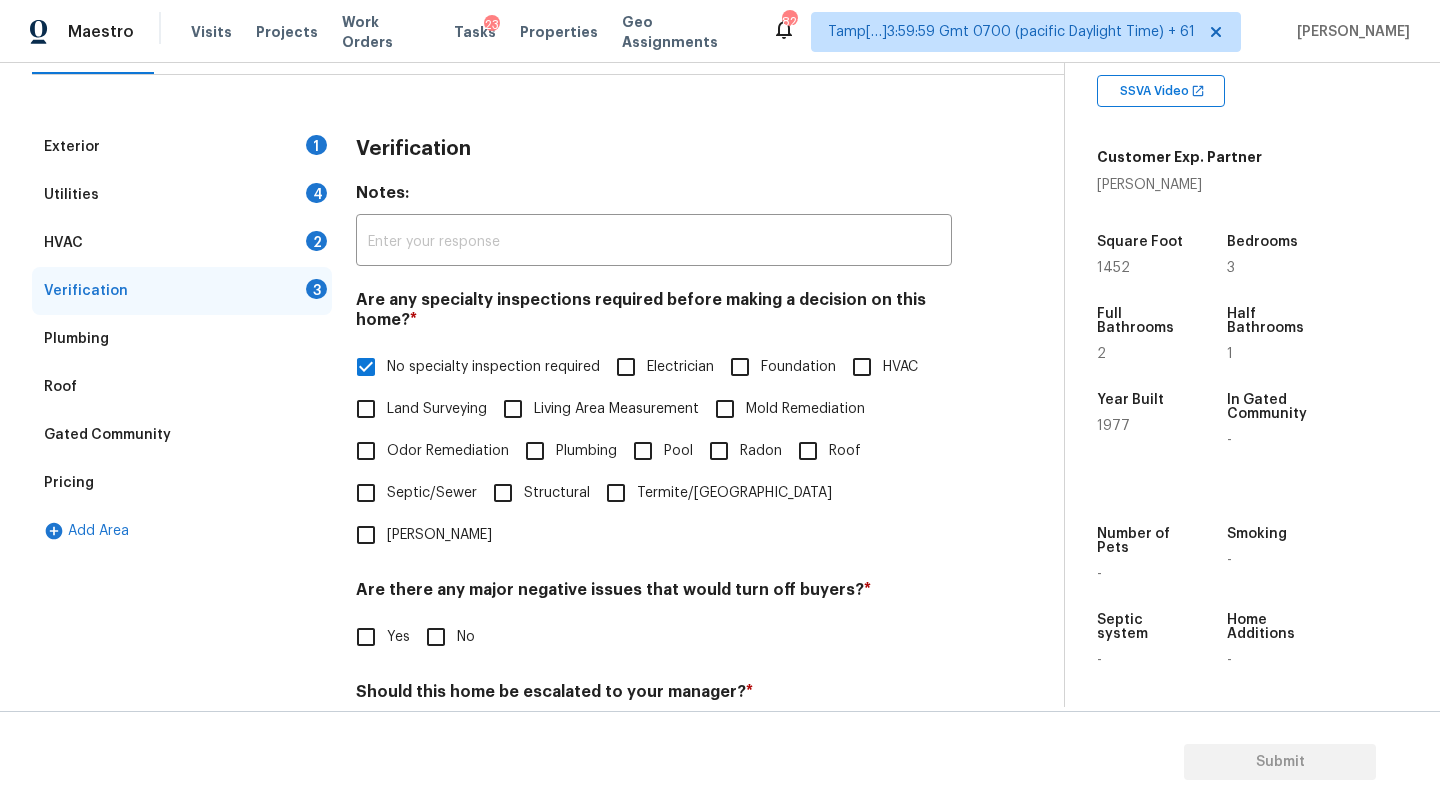 scroll, scrollTop: 391, scrollLeft: 0, axis: vertical 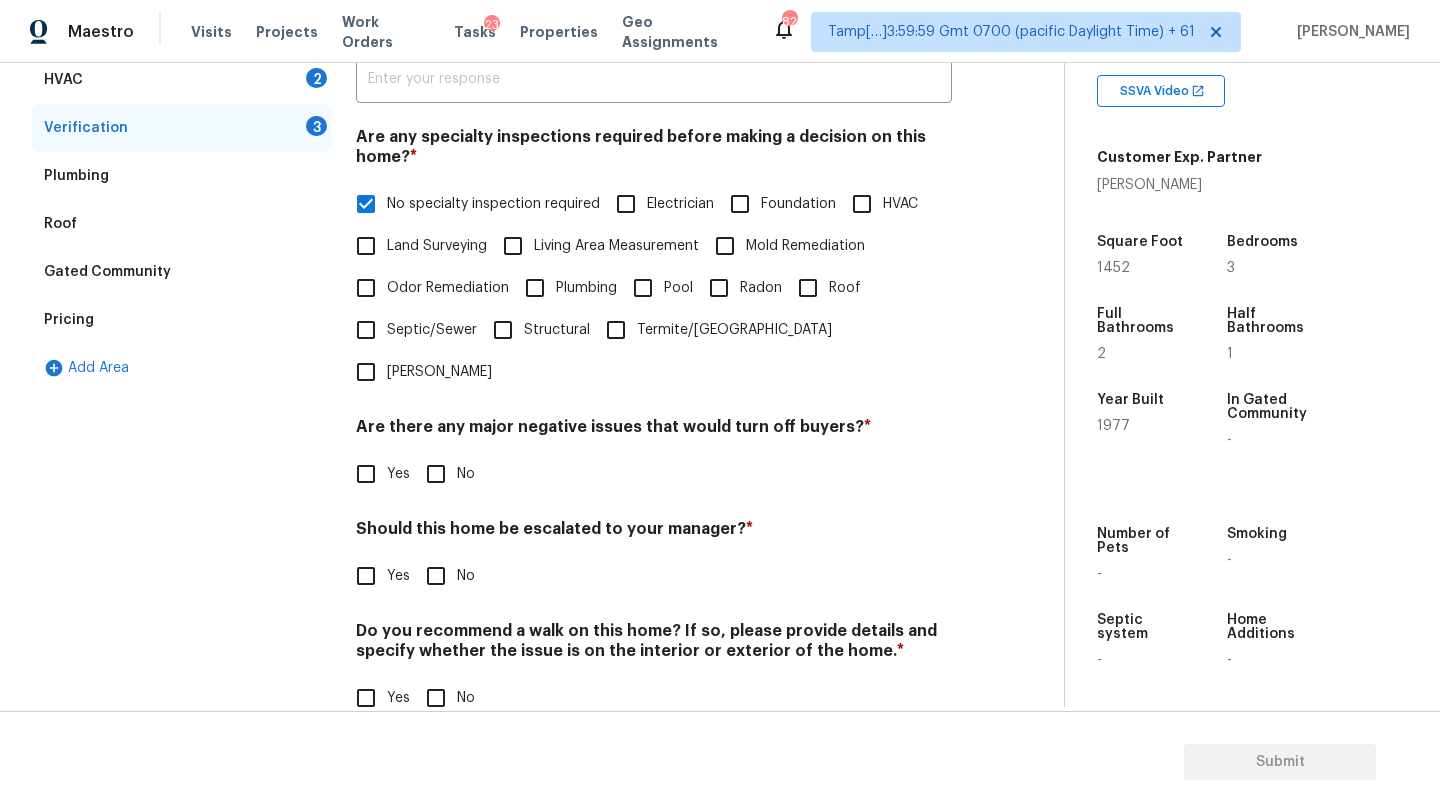 click on "No" at bounding box center (436, 474) 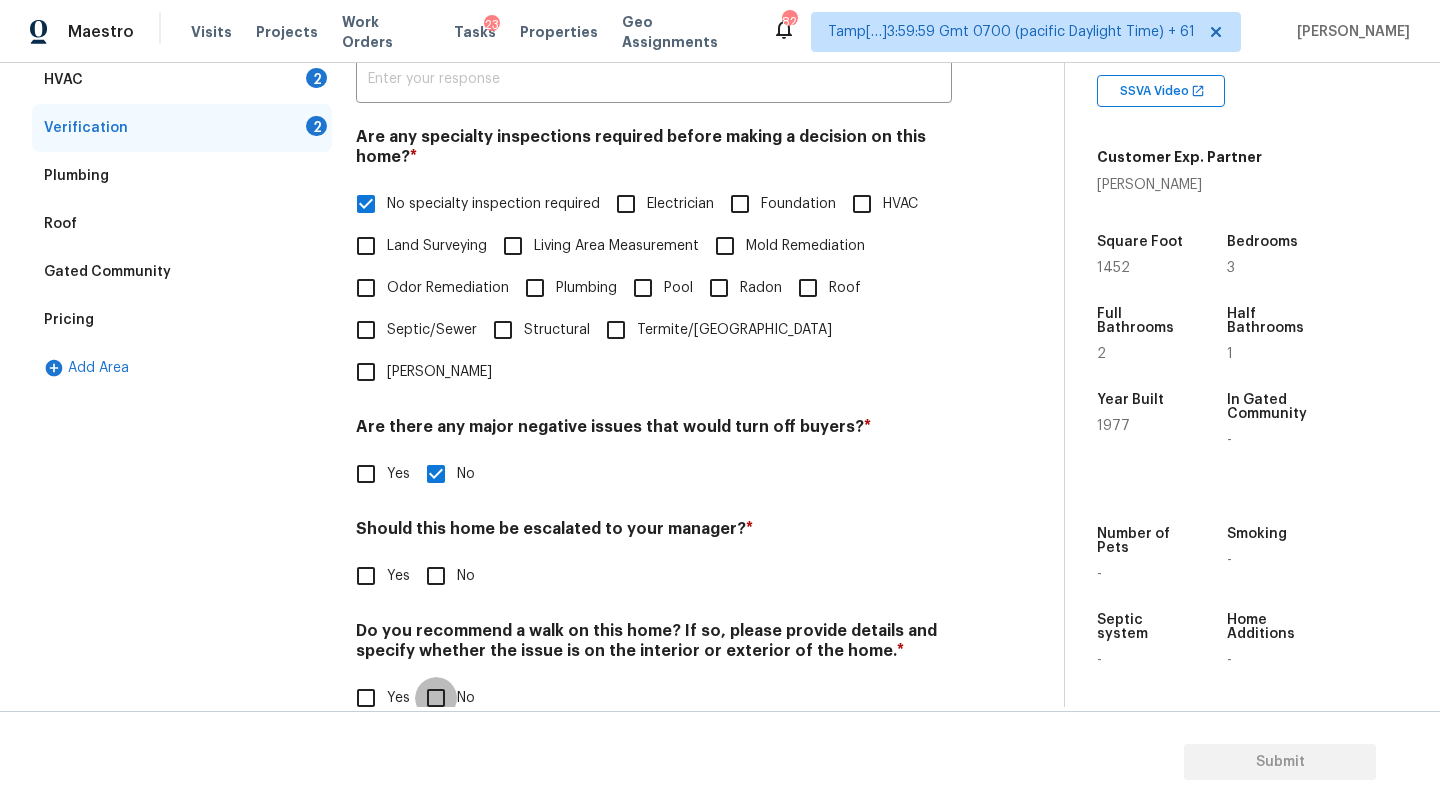 click on "No" at bounding box center [436, 698] 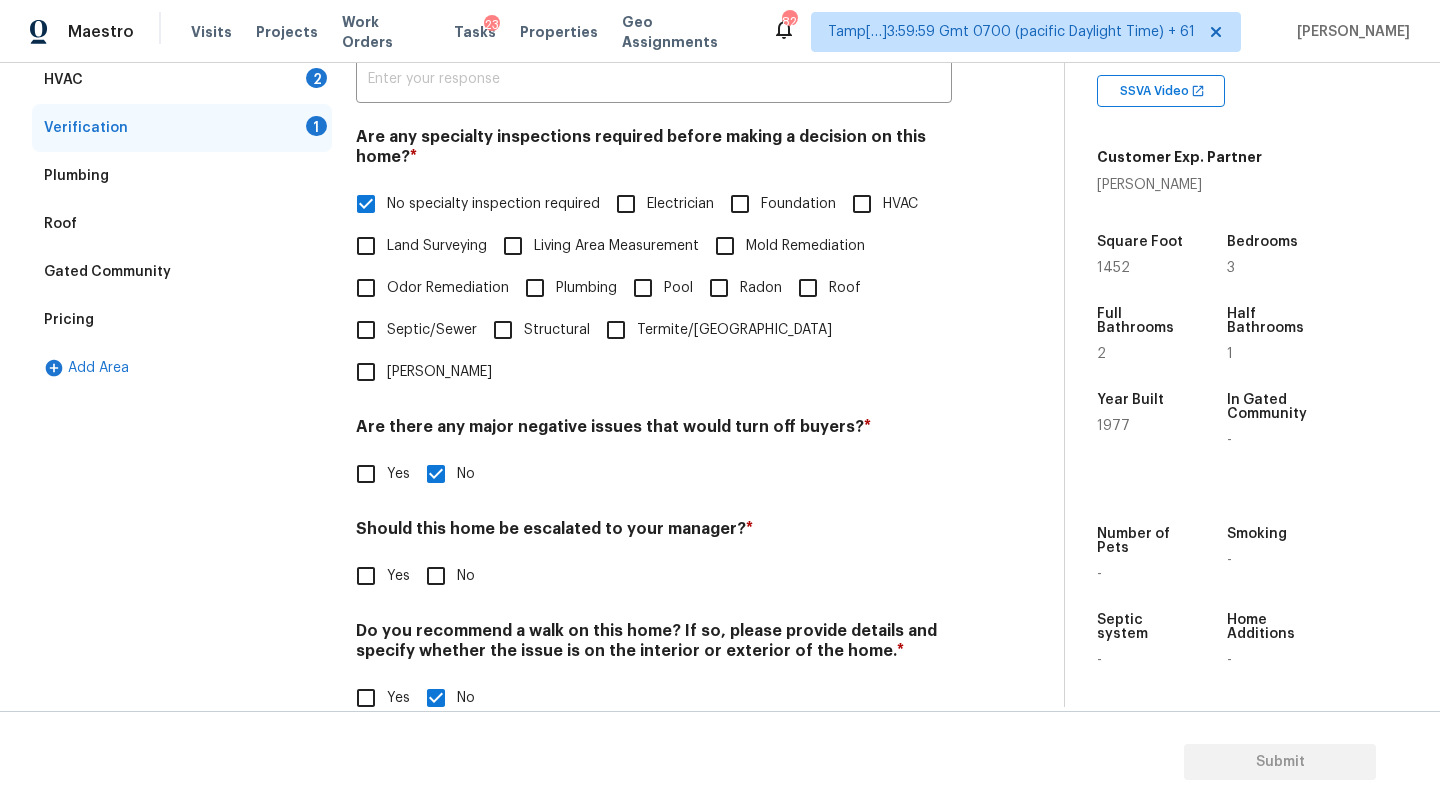 click on "Yes" at bounding box center (366, 576) 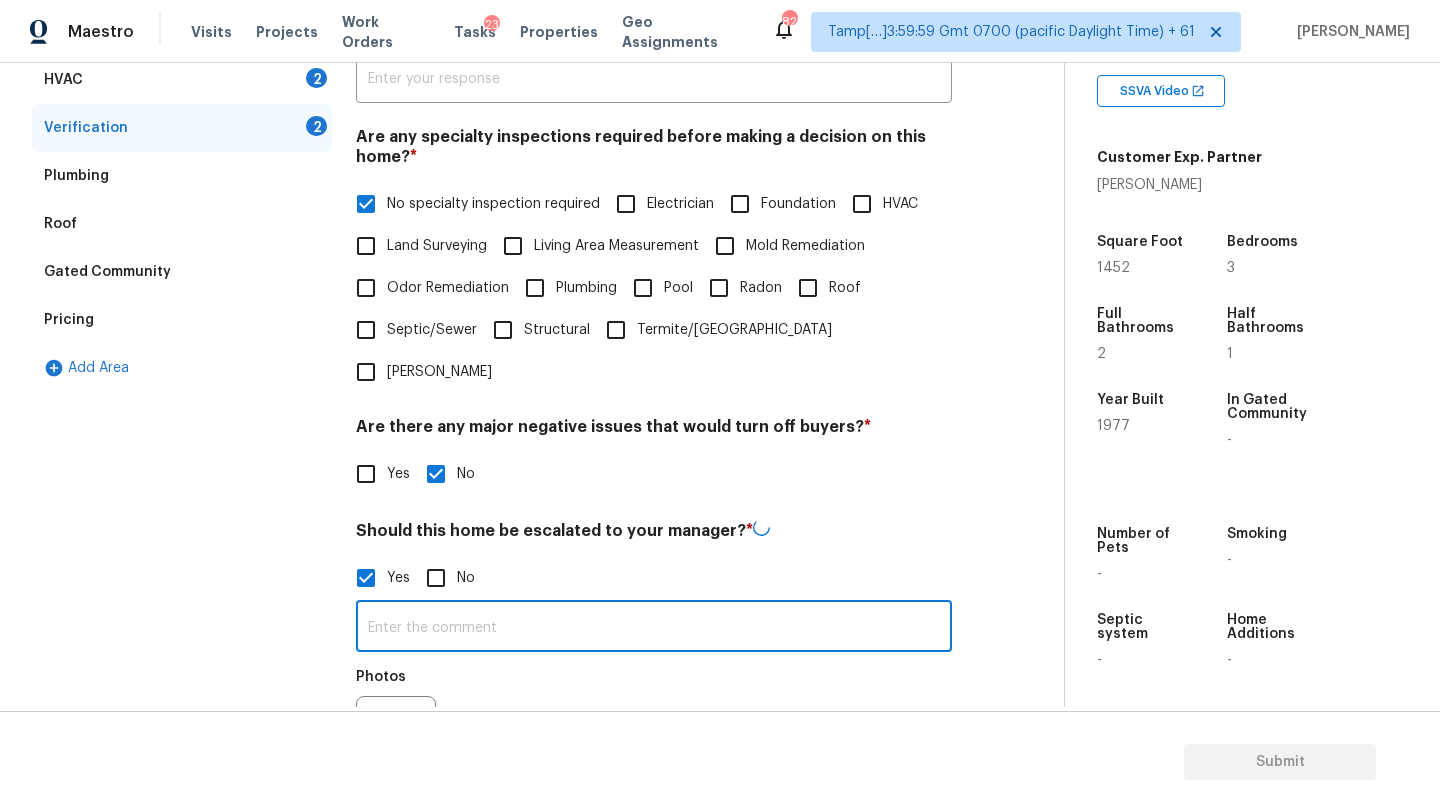 click at bounding box center [654, 628] 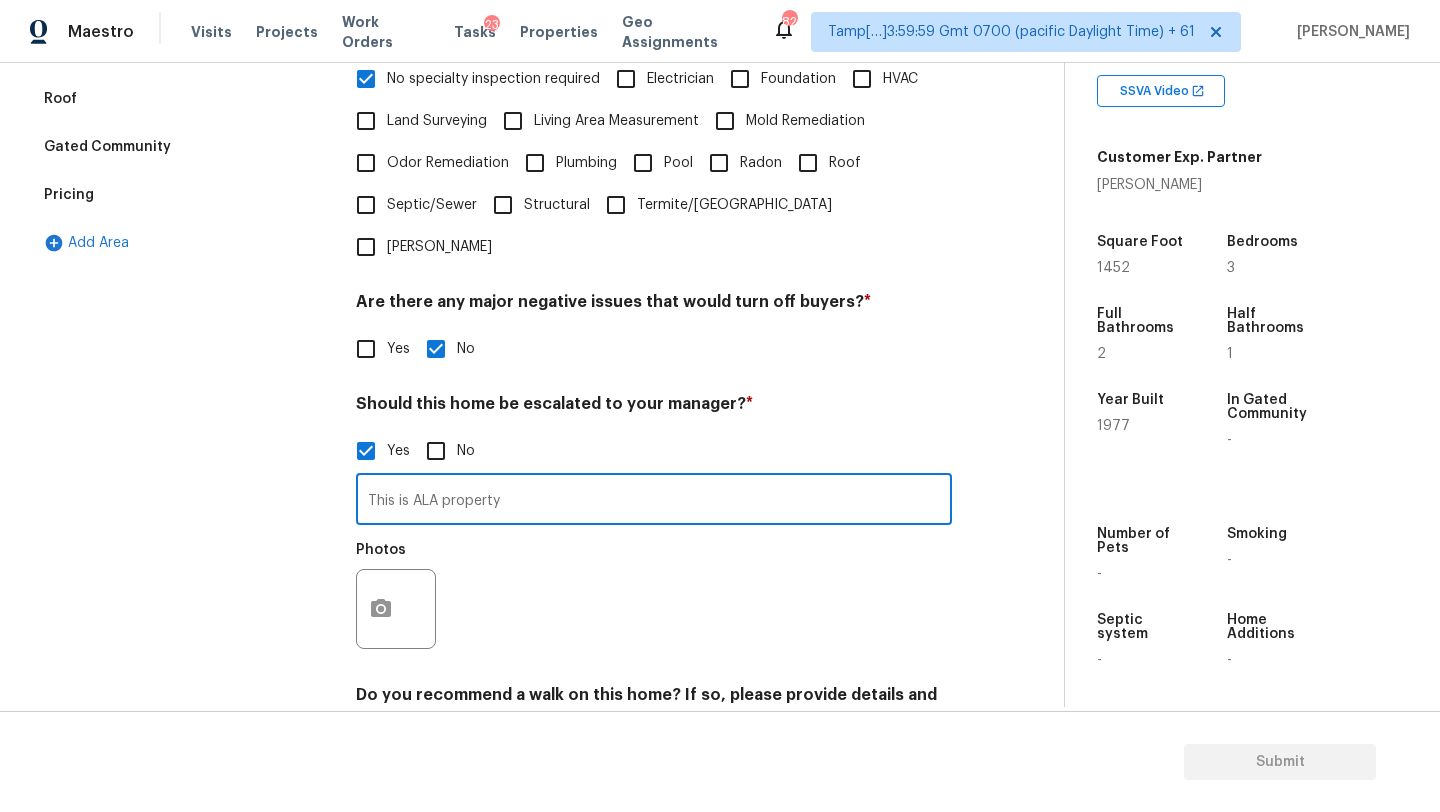 scroll, scrollTop: 581, scrollLeft: 0, axis: vertical 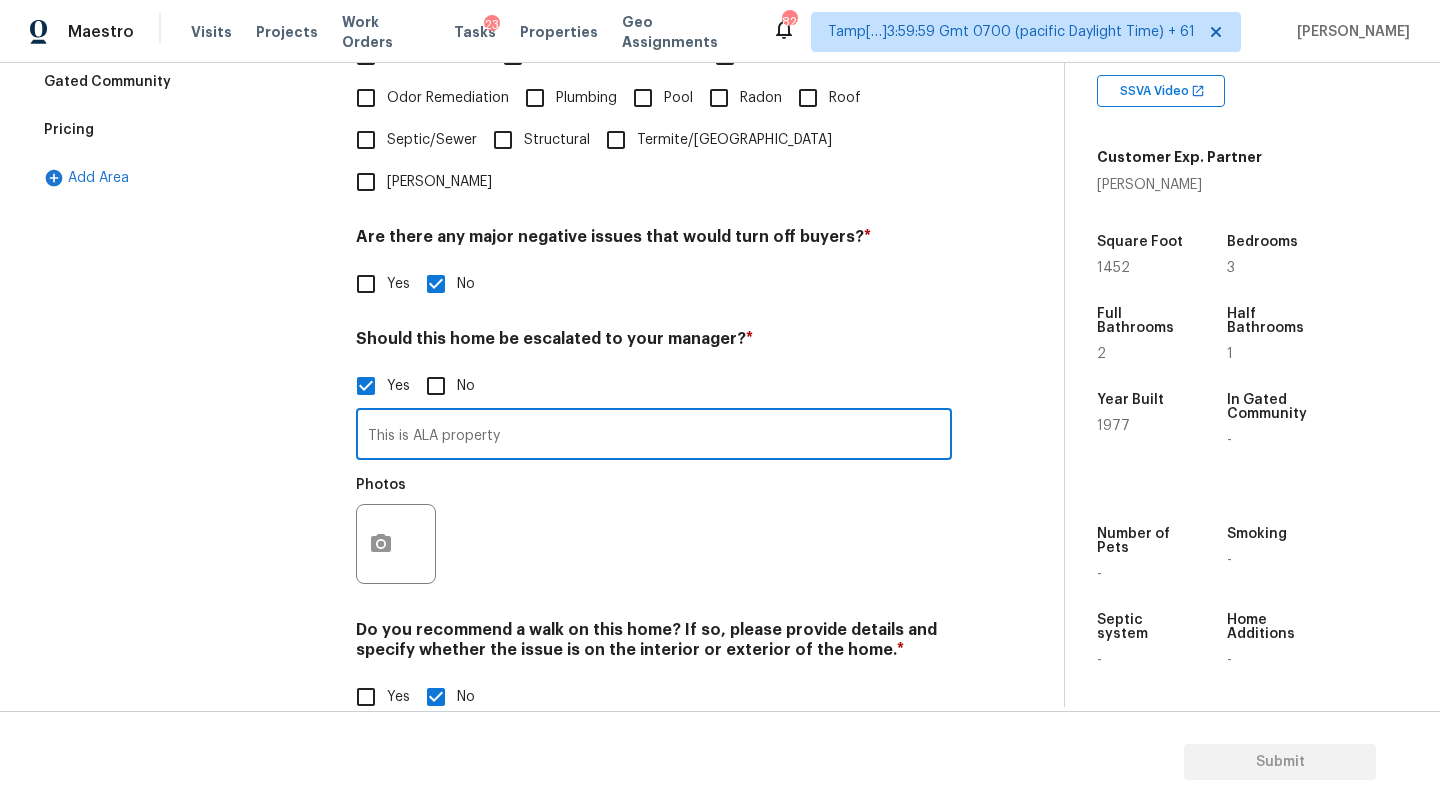 type on "This is ALA property" 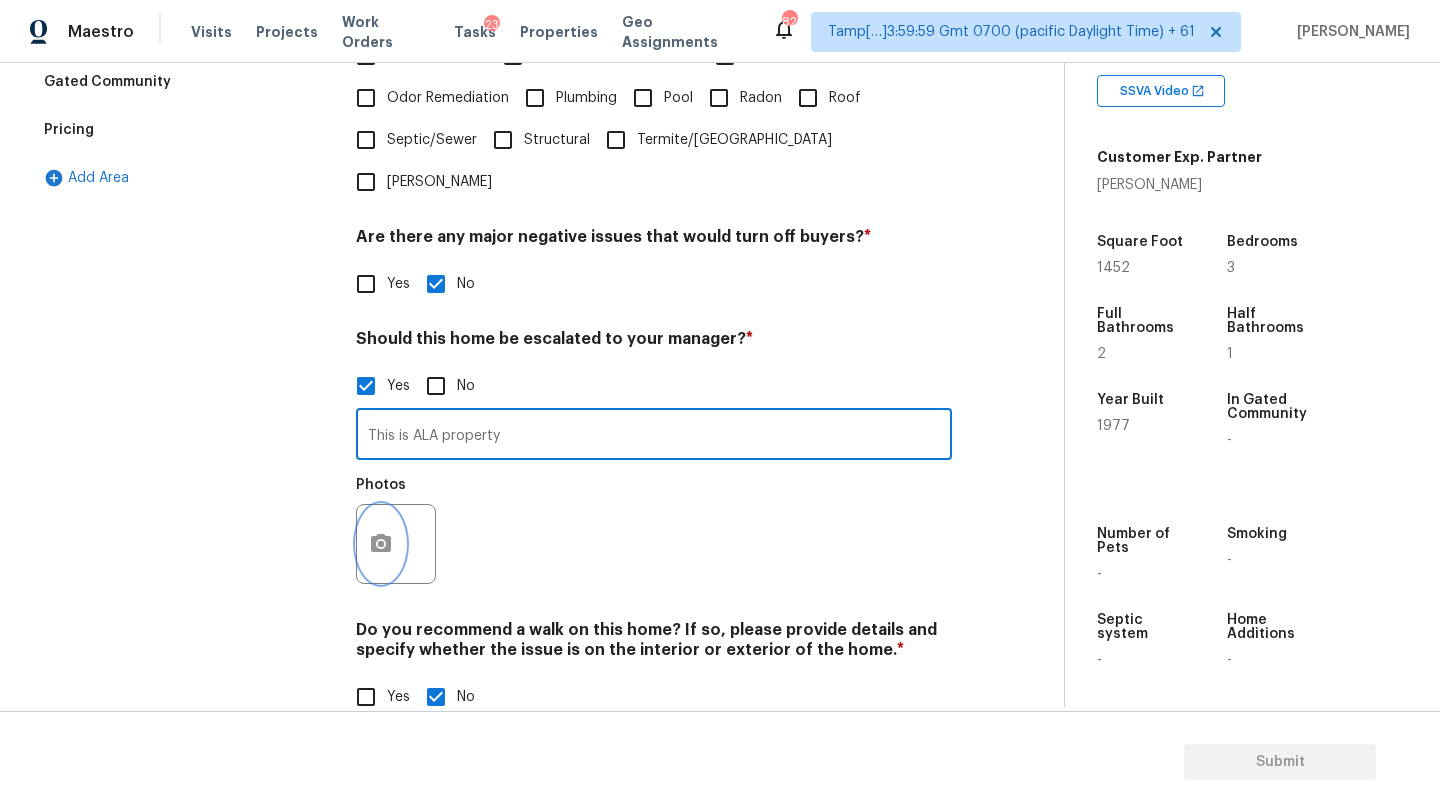 click at bounding box center (381, 544) 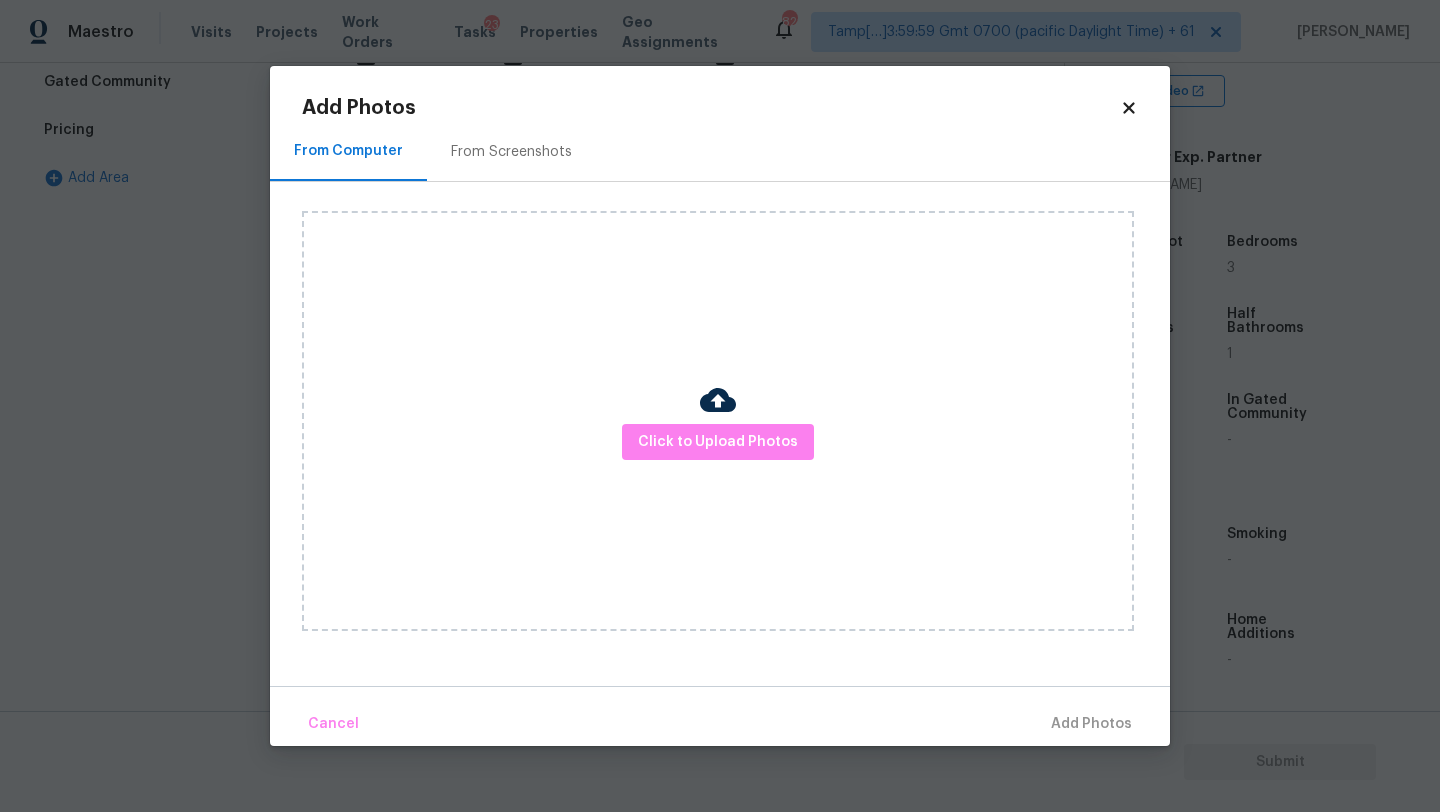 click on "Add Photos From Computer From Screenshots Click to Upload Photos Cancel Add Photos" at bounding box center [720, 406] 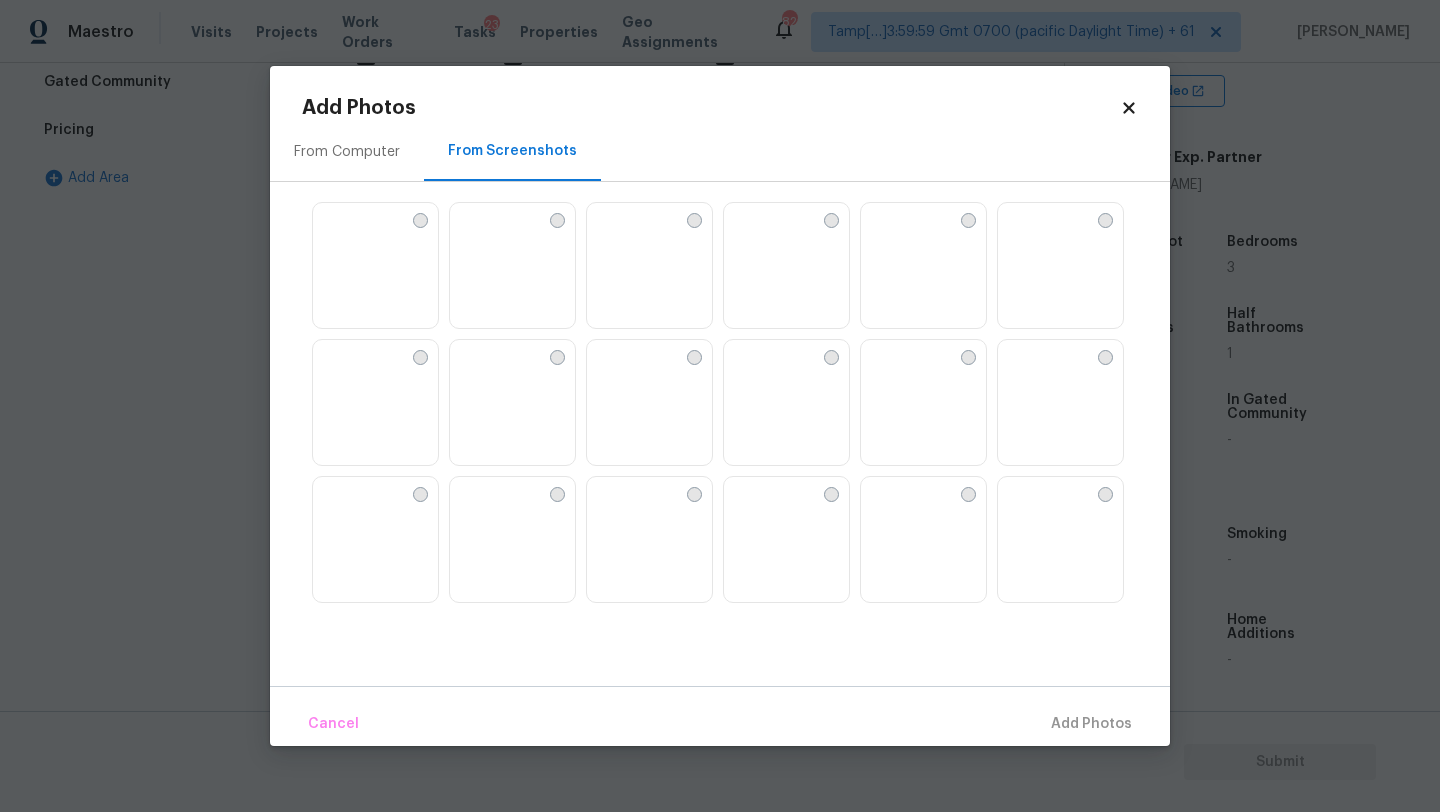 click at bounding box center (329, 219) 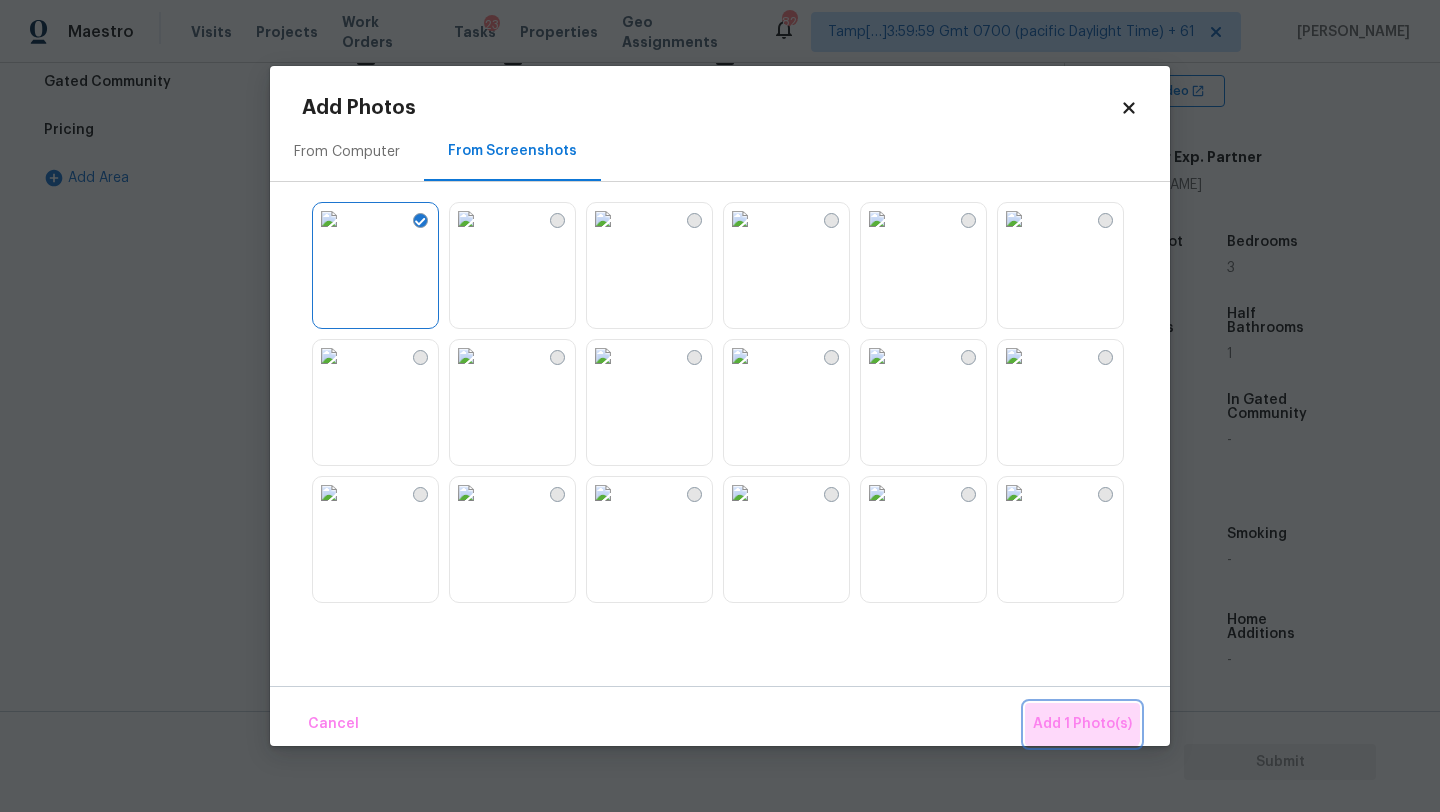 click on "Add 1 Photo(s)" at bounding box center [1082, 724] 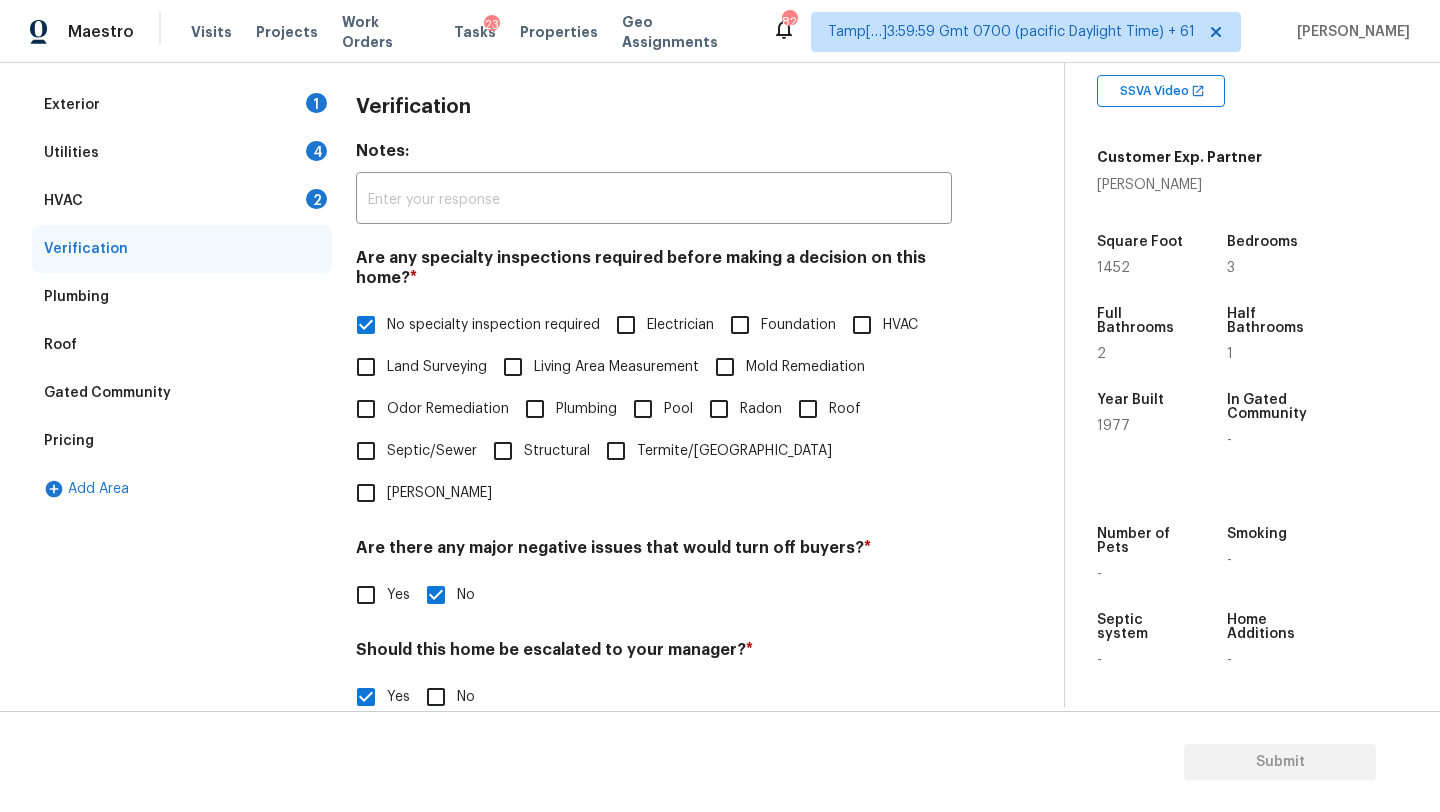 scroll, scrollTop: 70, scrollLeft: 0, axis: vertical 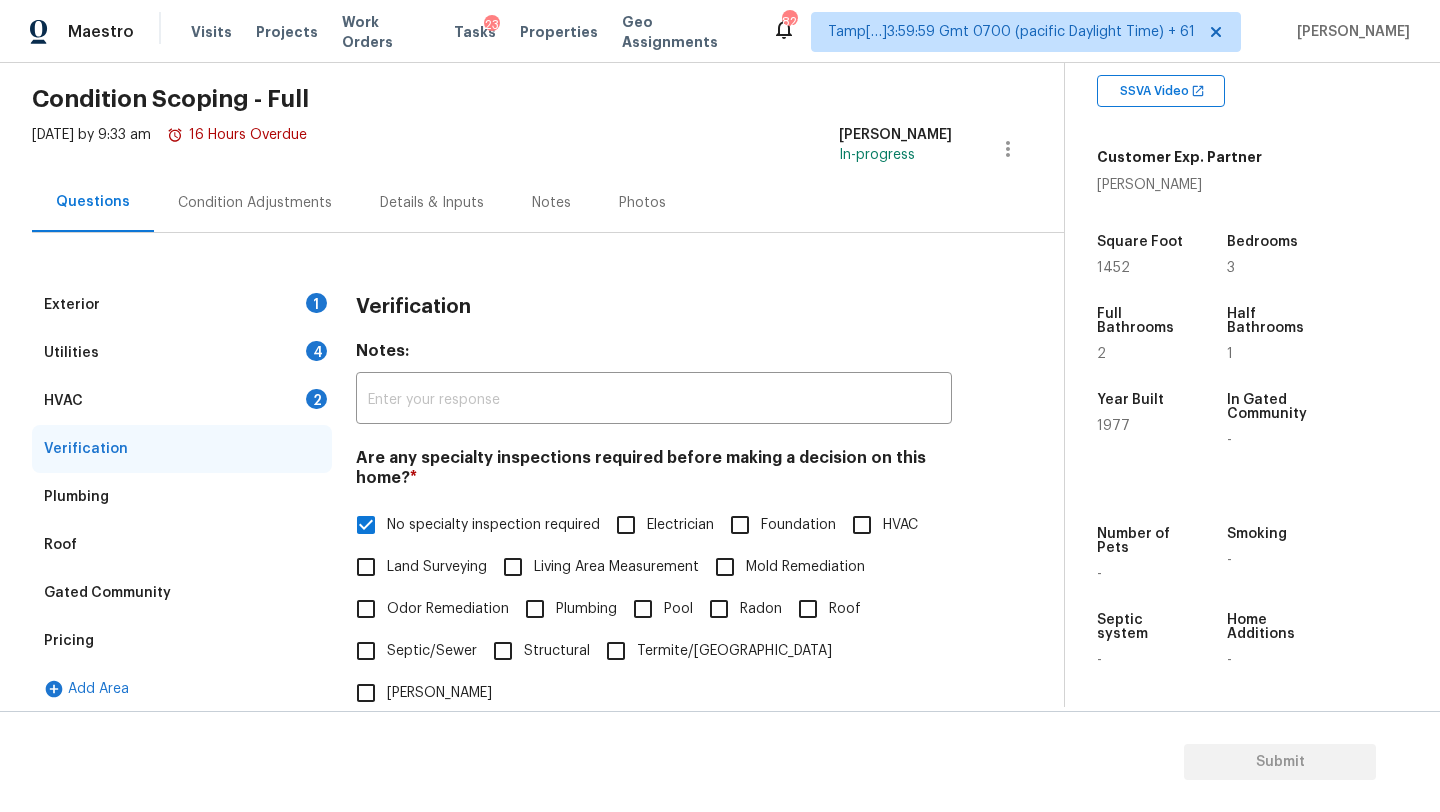 click on "HVAC 2" at bounding box center (182, 401) 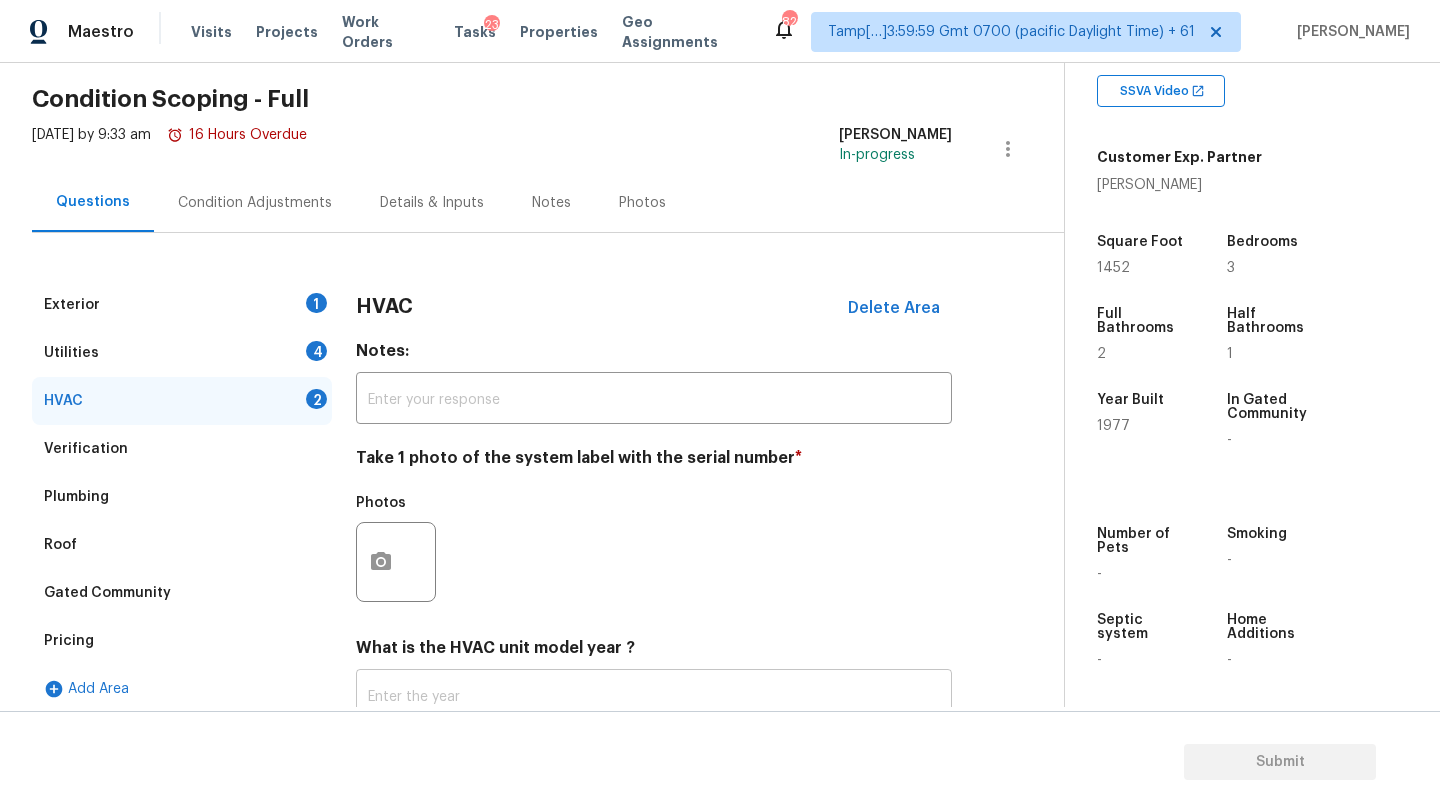 click at bounding box center [654, 697] 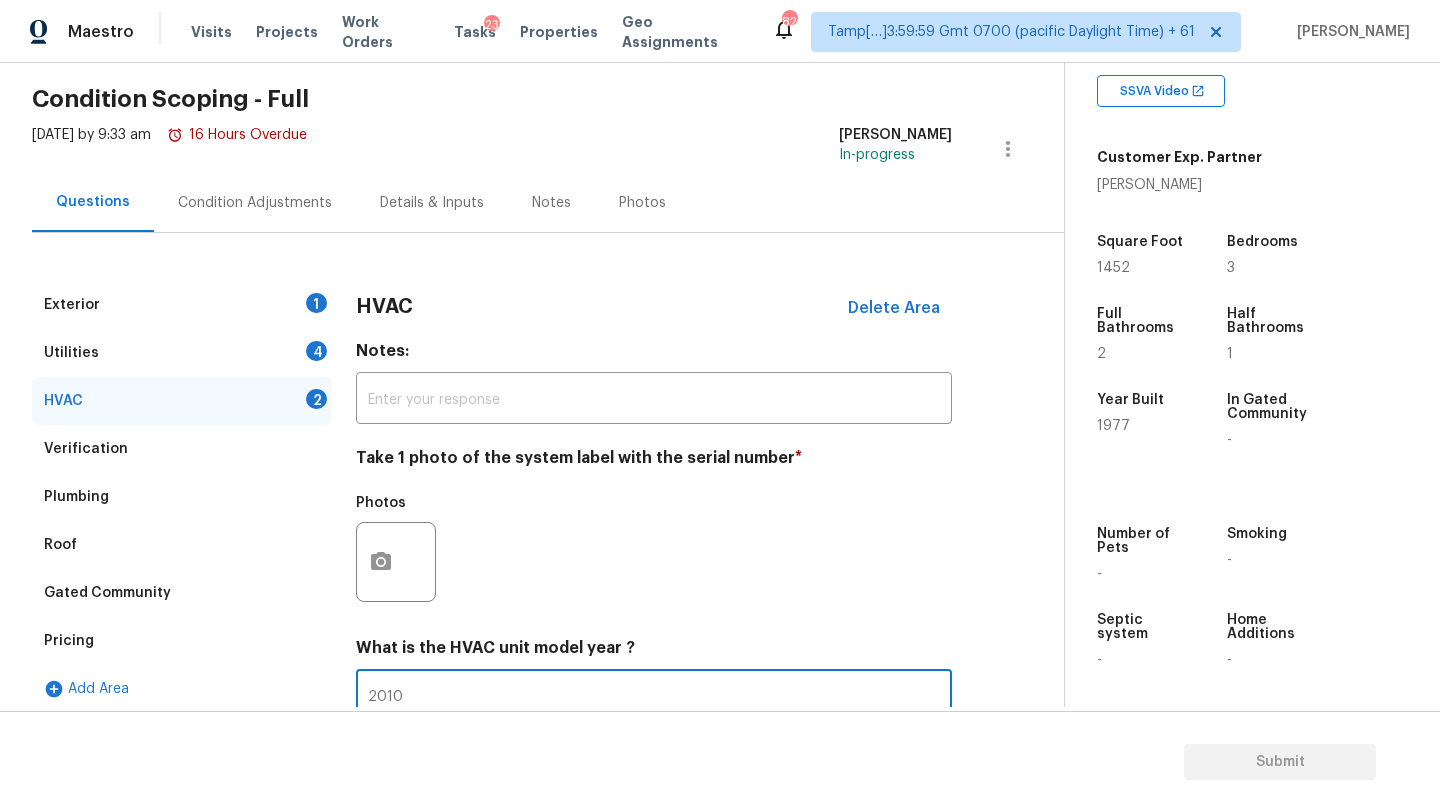scroll, scrollTop: 217, scrollLeft: 0, axis: vertical 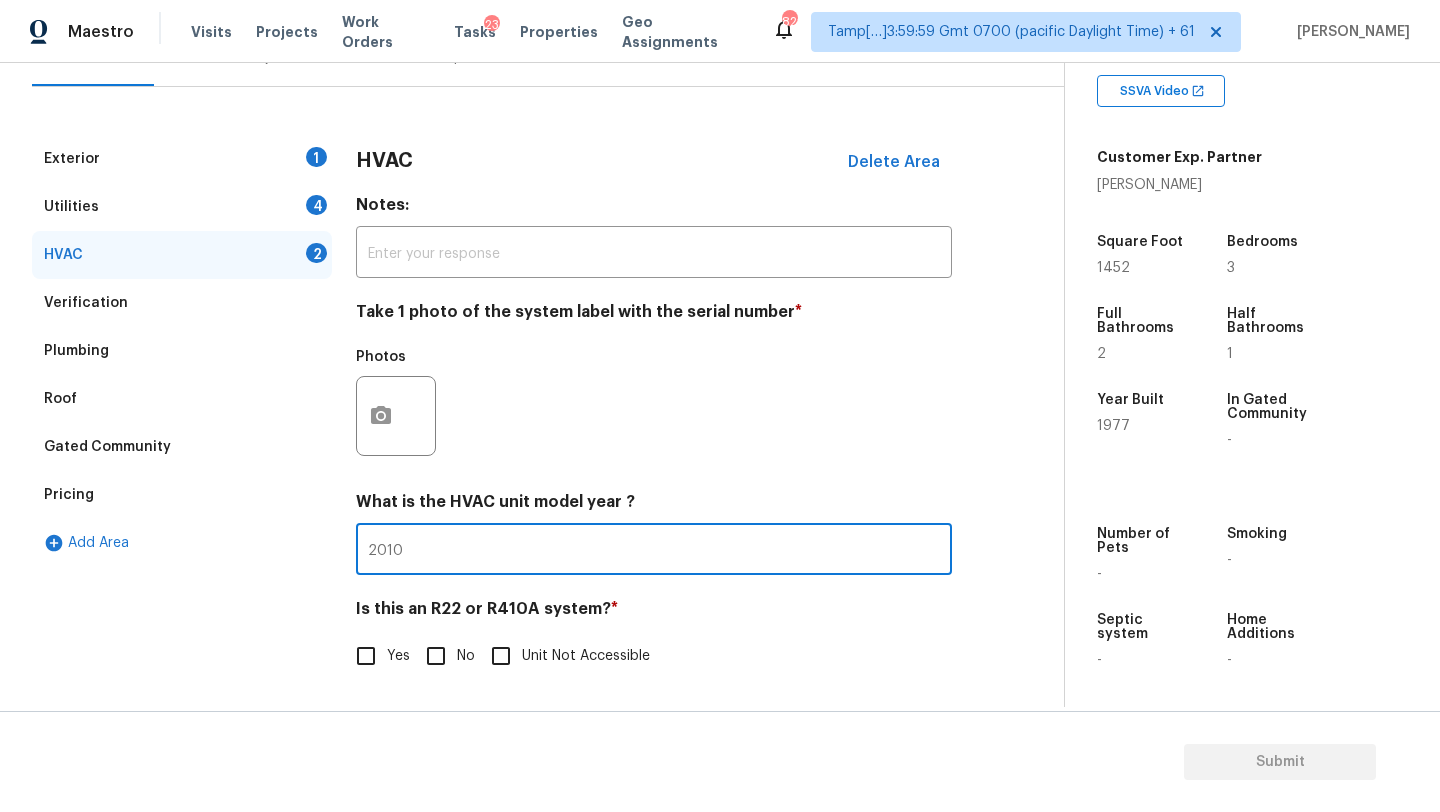 type on "2010" 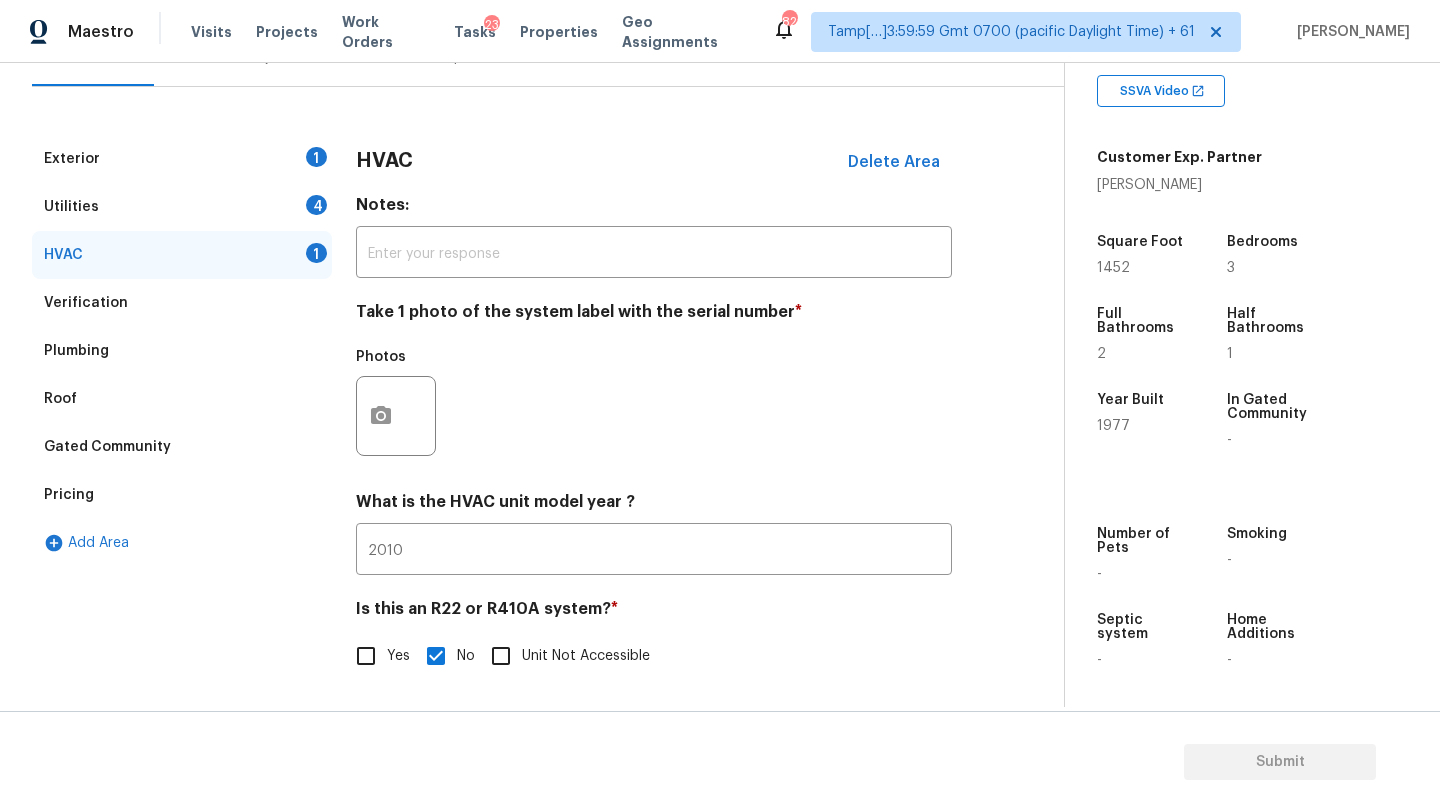 click on "Utilities" at bounding box center [71, 207] 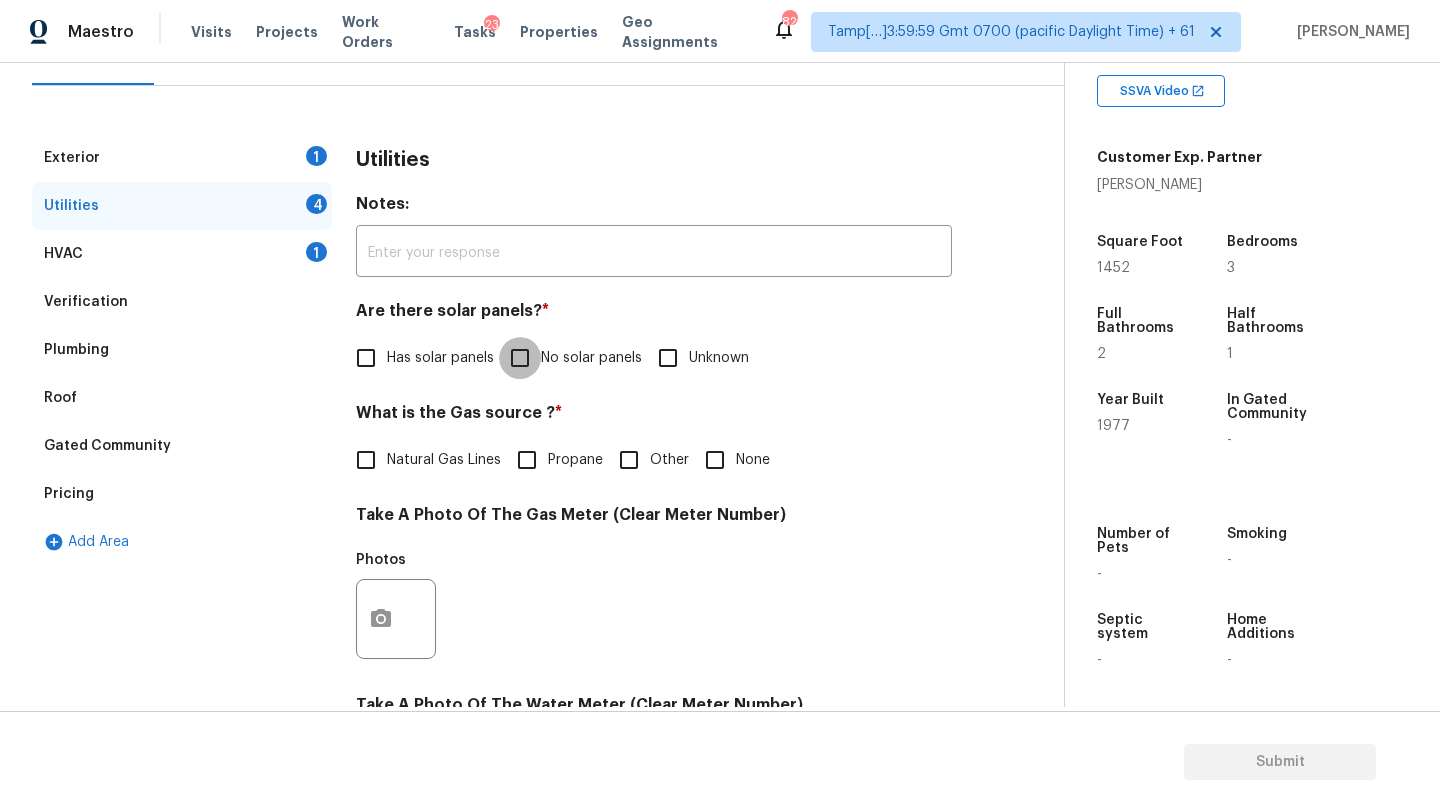 click on "No solar panels" at bounding box center [520, 358] 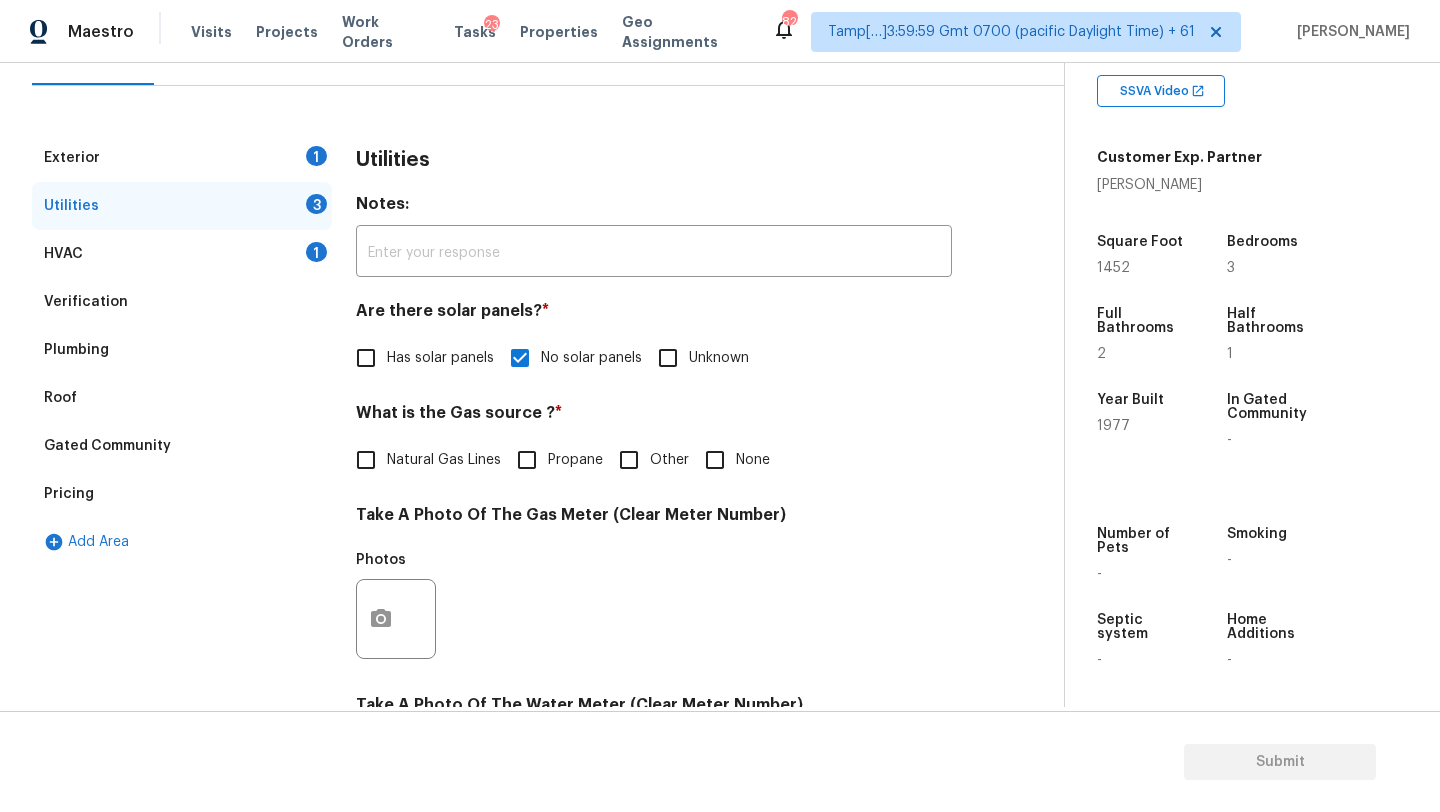 click on "Natural Gas Lines" at bounding box center [444, 460] 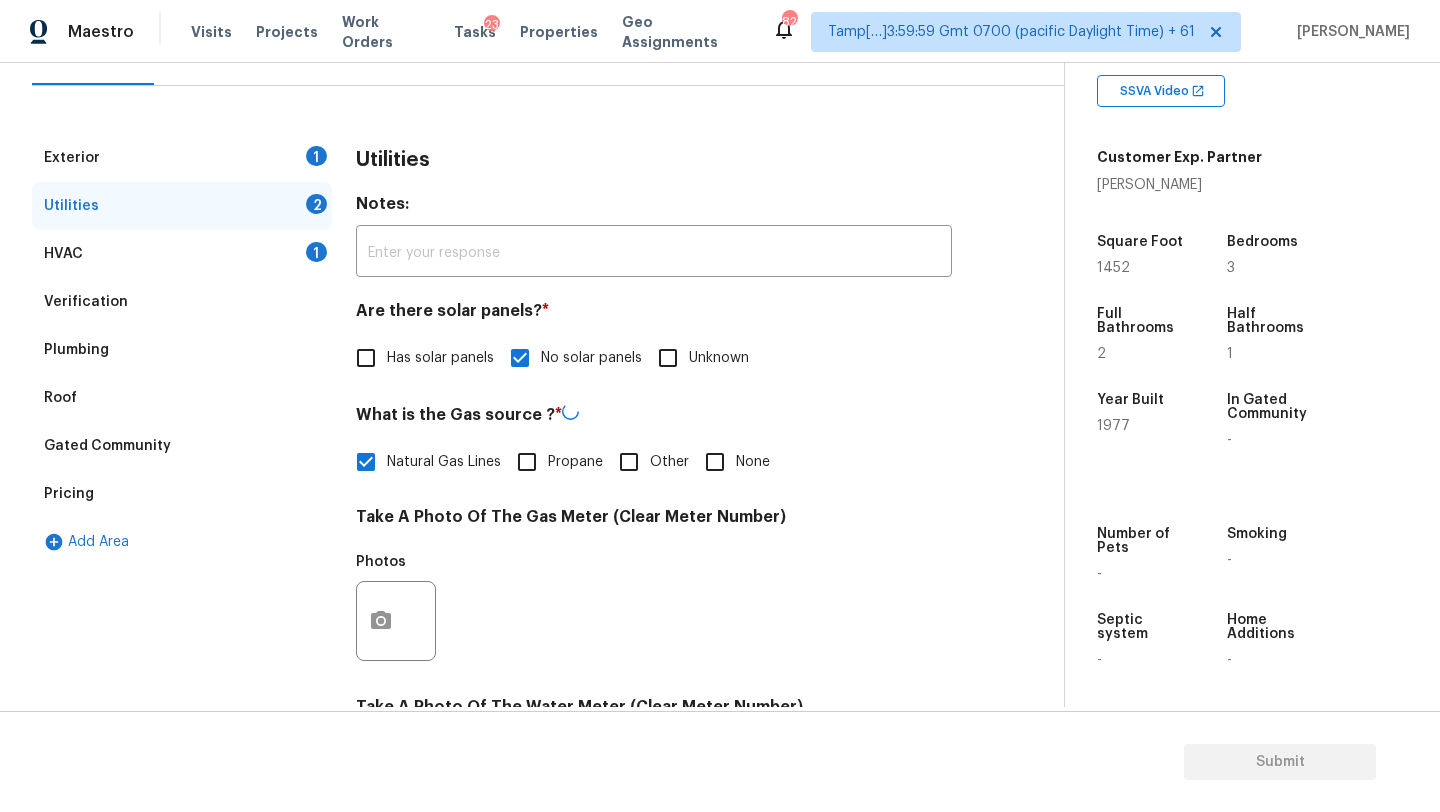 scroll, scrollTop: 693, scrollLeft: 0, axis: vertical 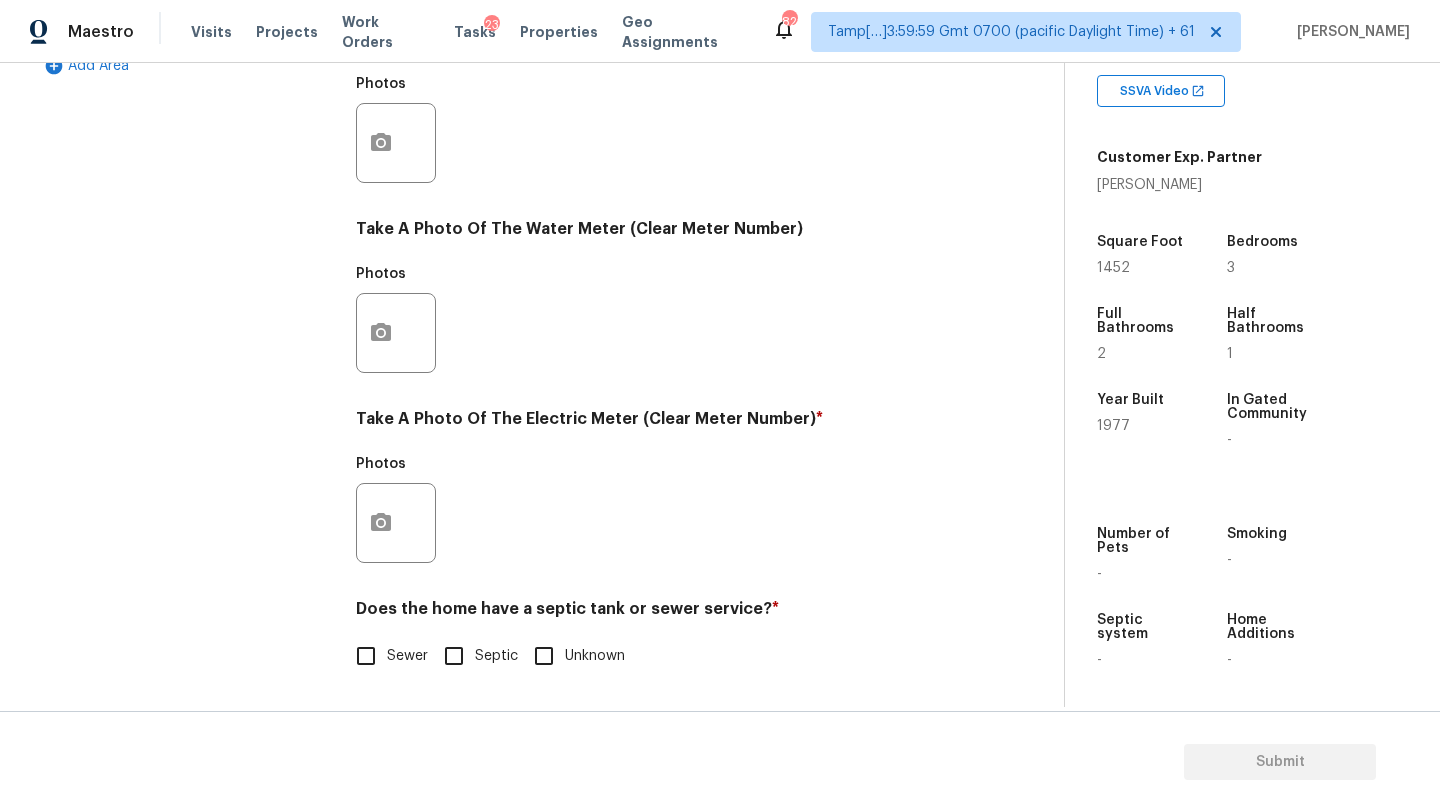click on "Sewer" at bounding box center (366, 656) 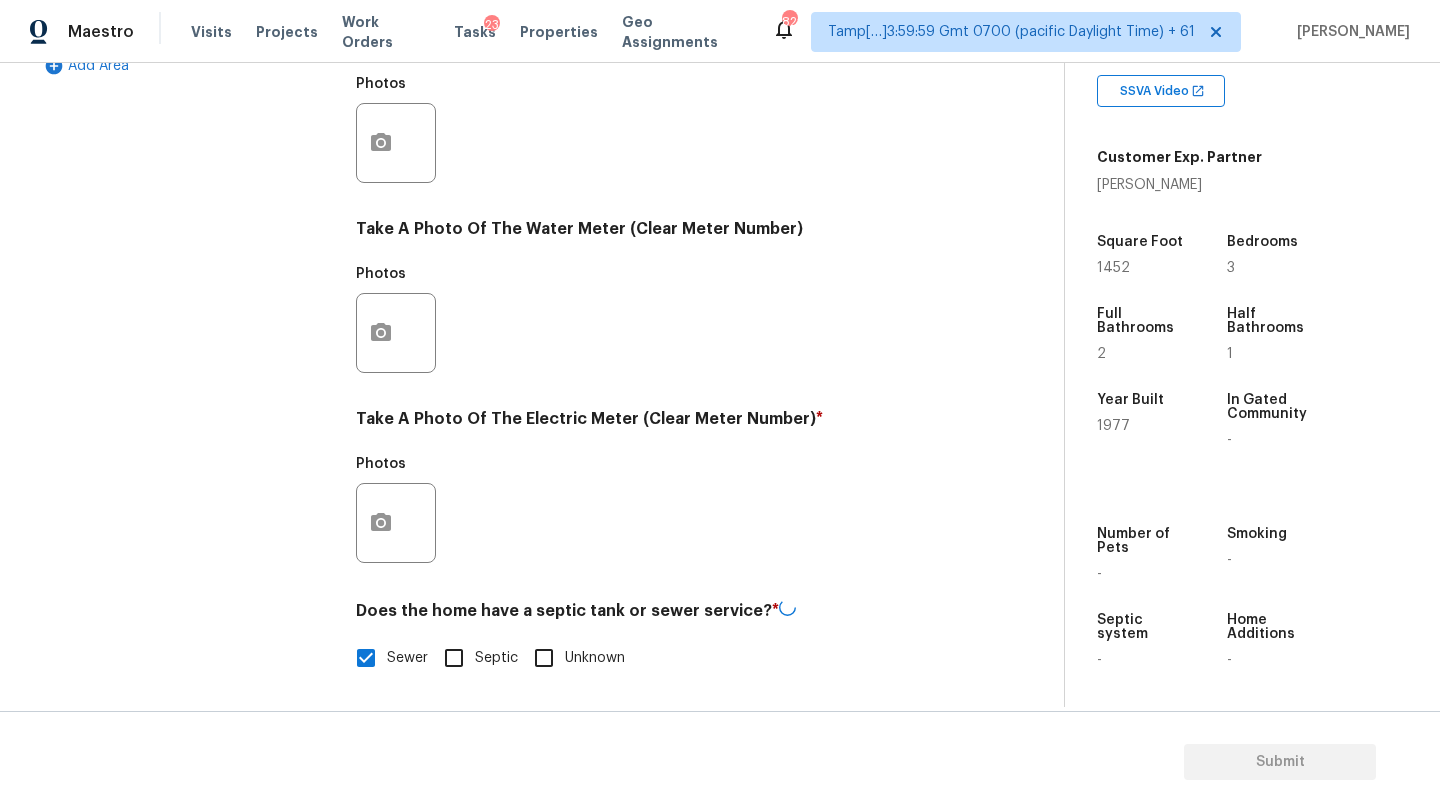 scroll, scrollTop: 0, scrollLeft: 0, axis: both 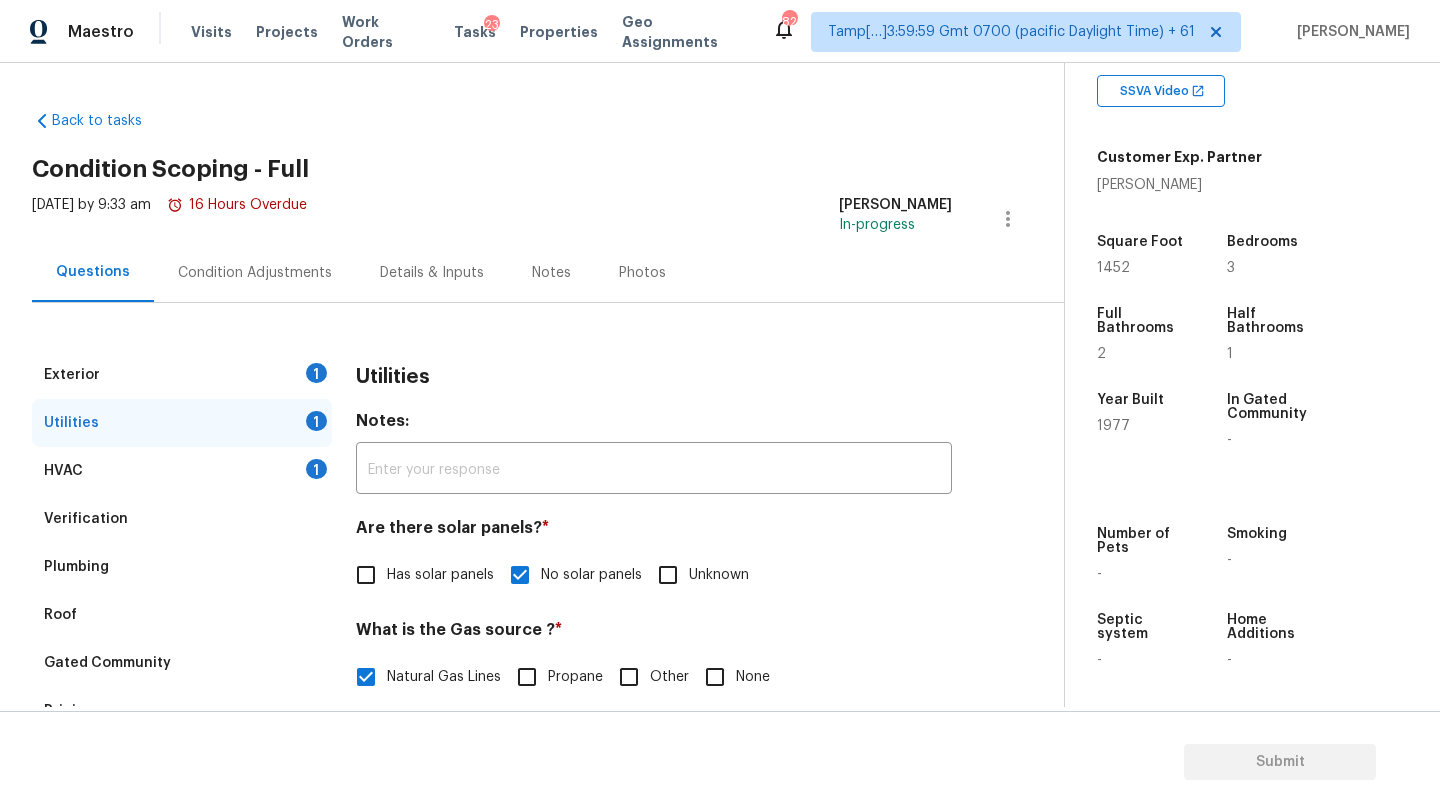 click on "Exterior 1" at bounding box center [182, 375] 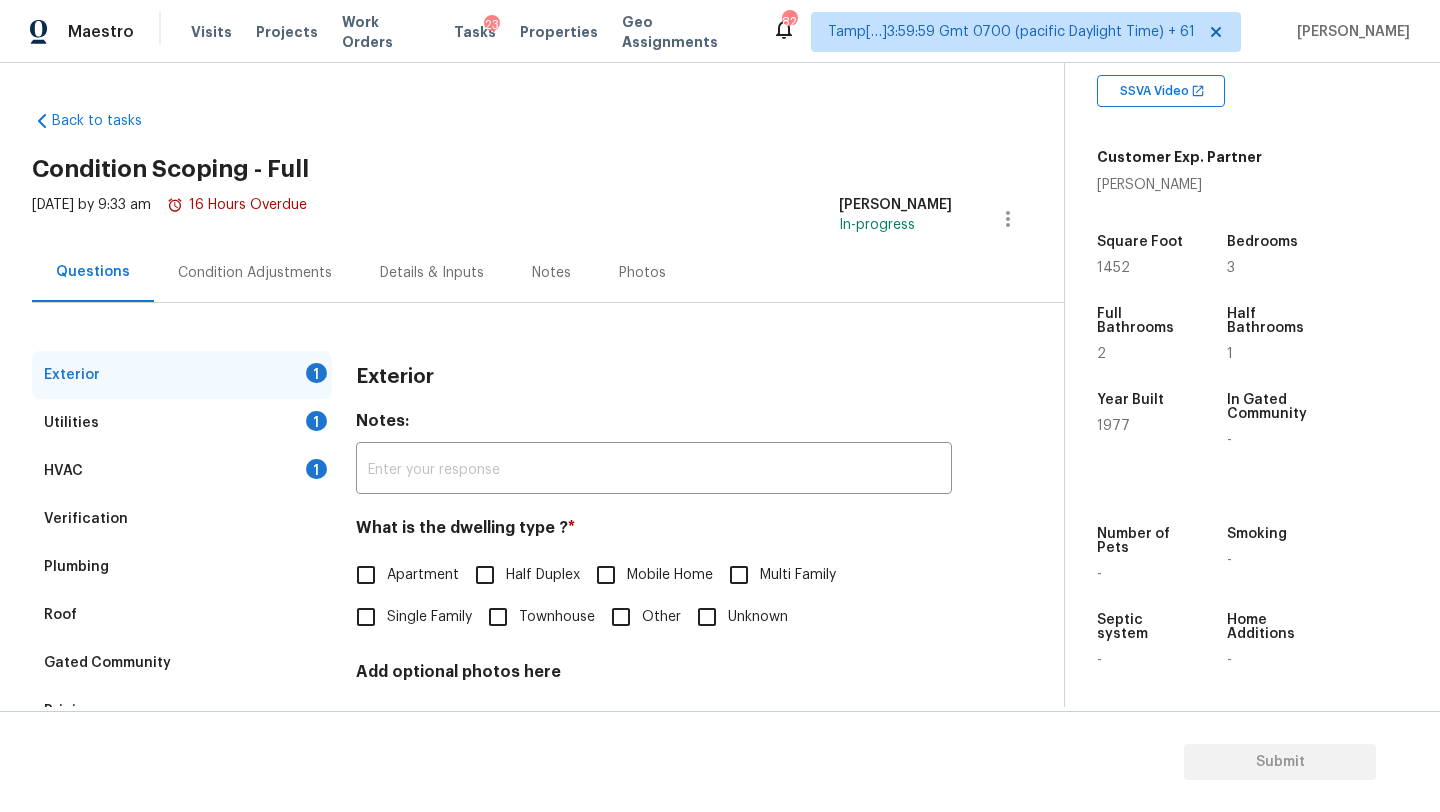 click on "Townhouse" at bounding box center [557, 617] 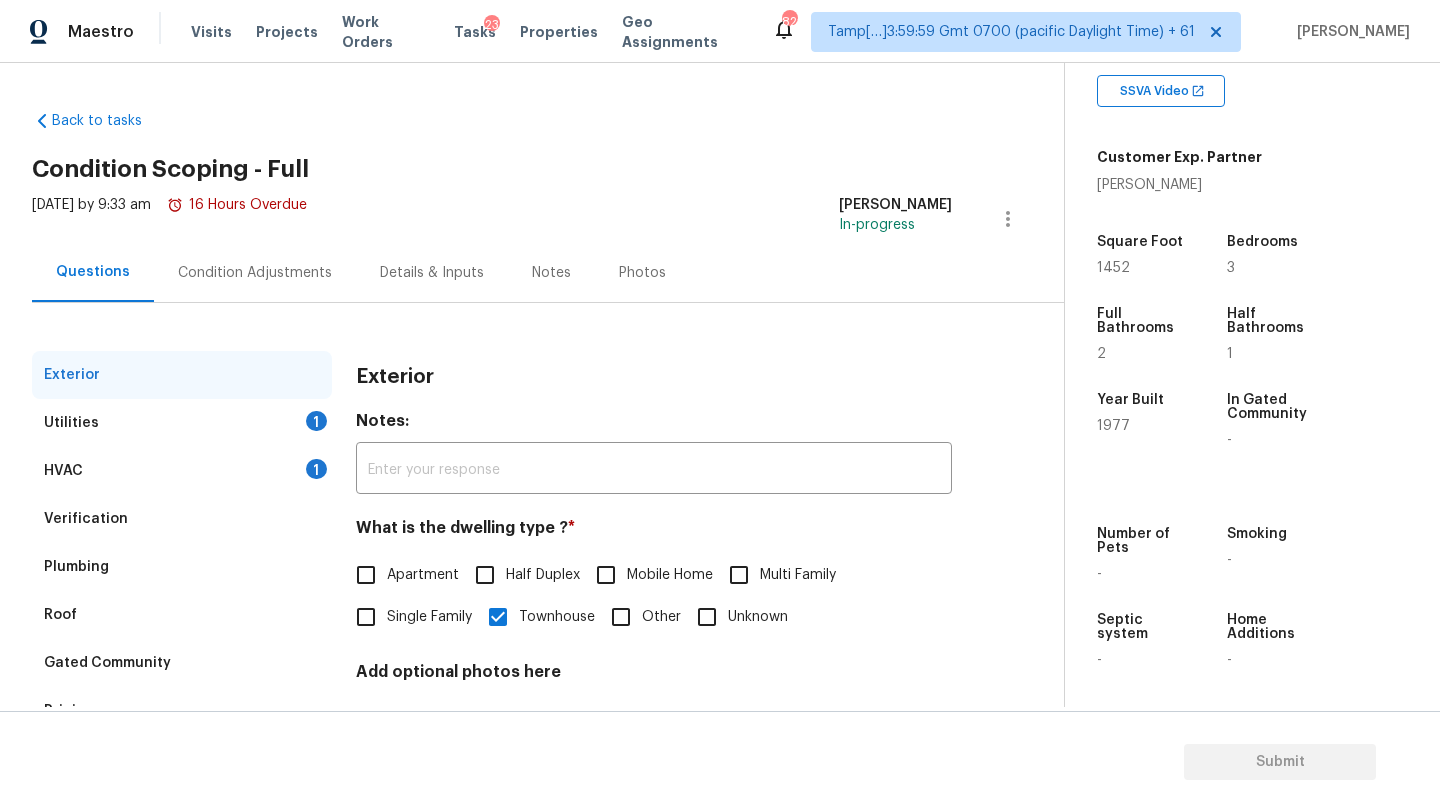 click on "Condition Adjustments" at bounding box center [255, 273] 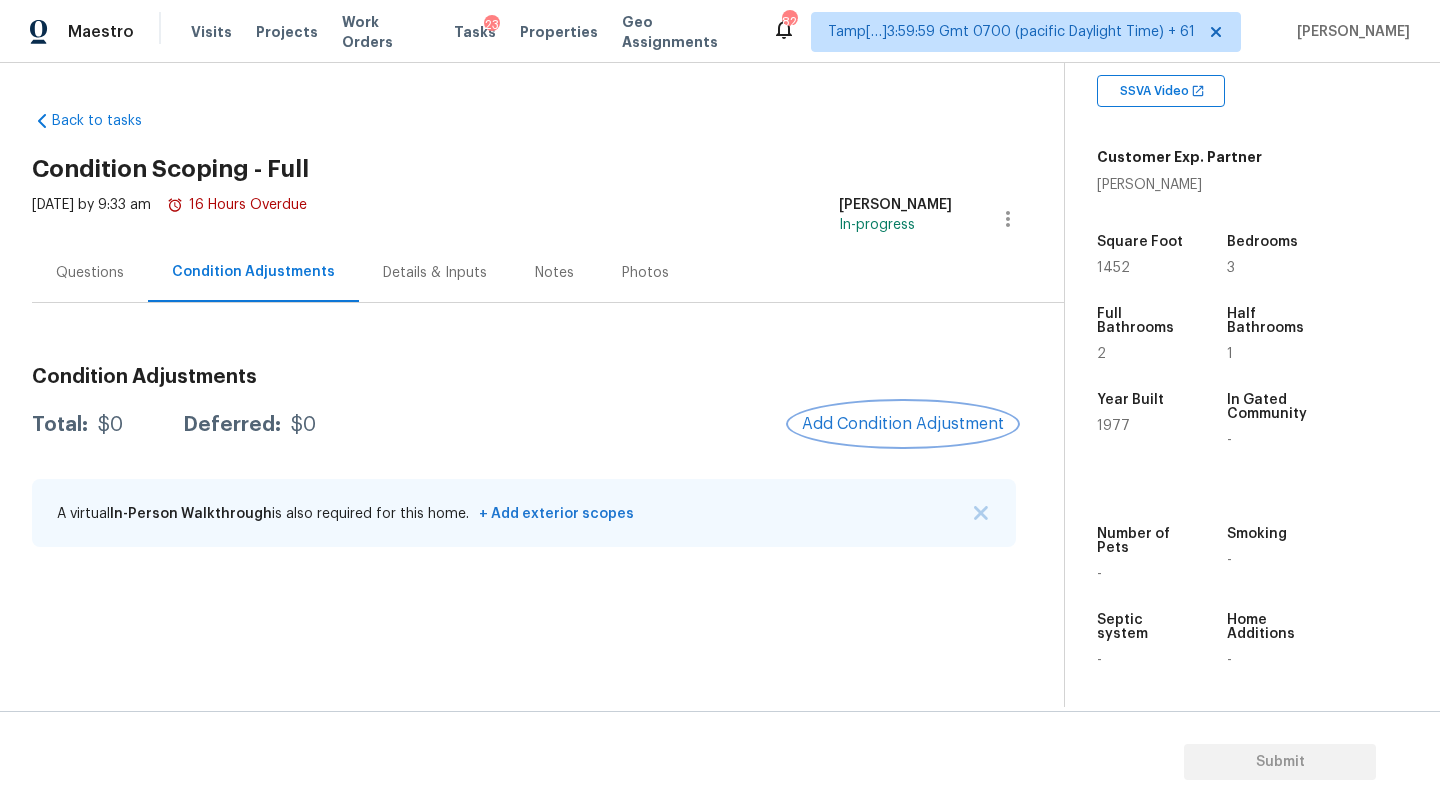click on "Add Condition Adjustment" at bounding box center (903, 424) 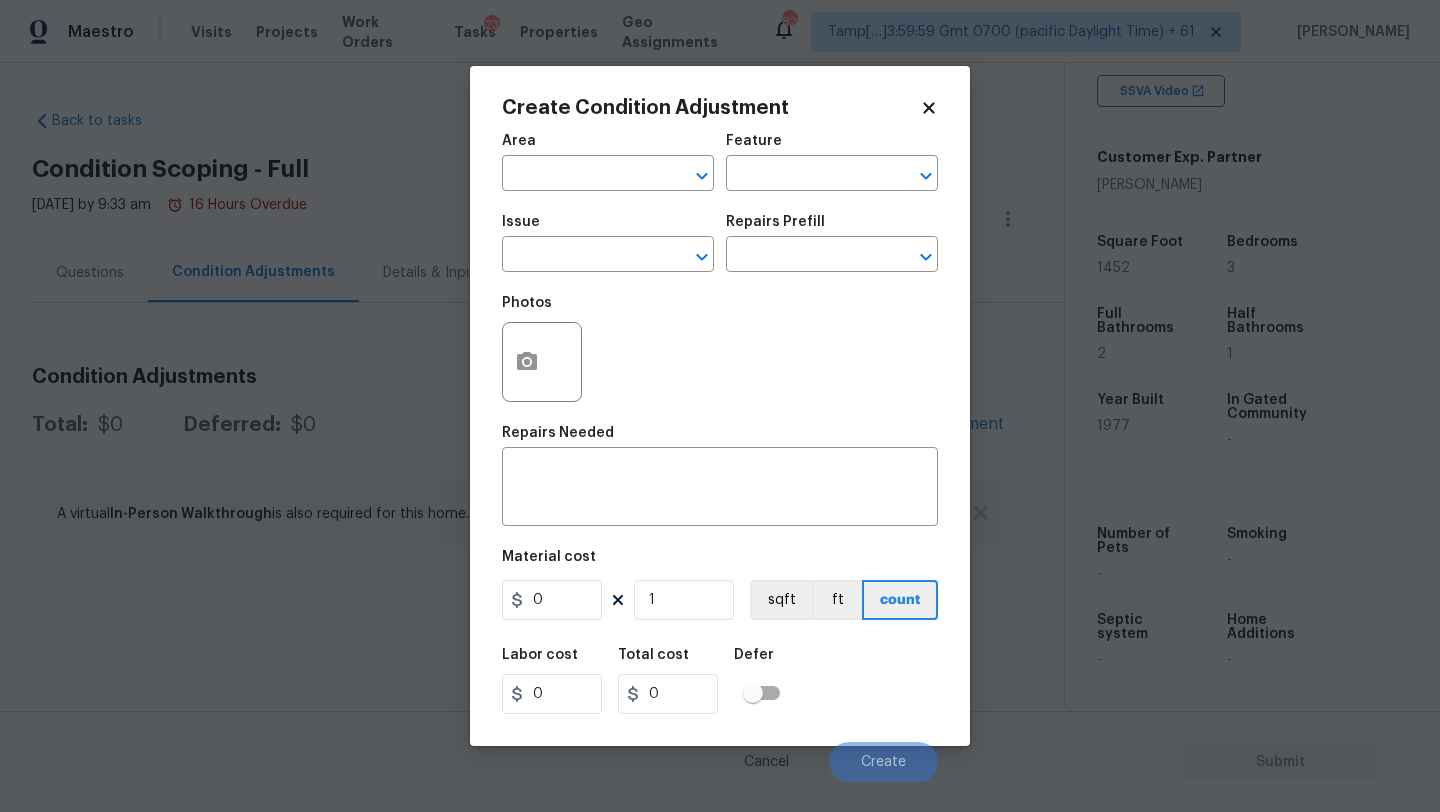 click on "Area" at bounding box center (608, 147) 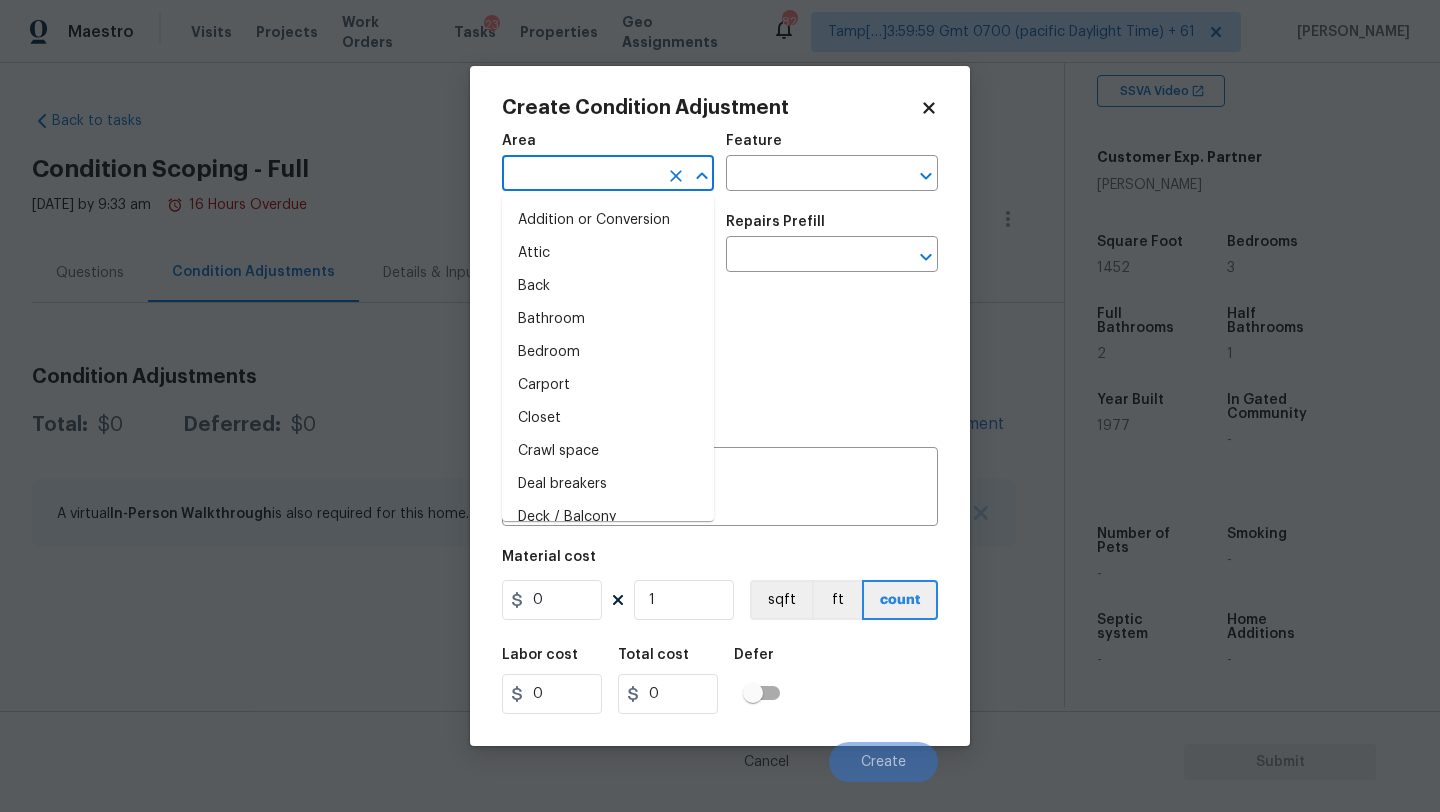 click at bounding box center (580, 175) 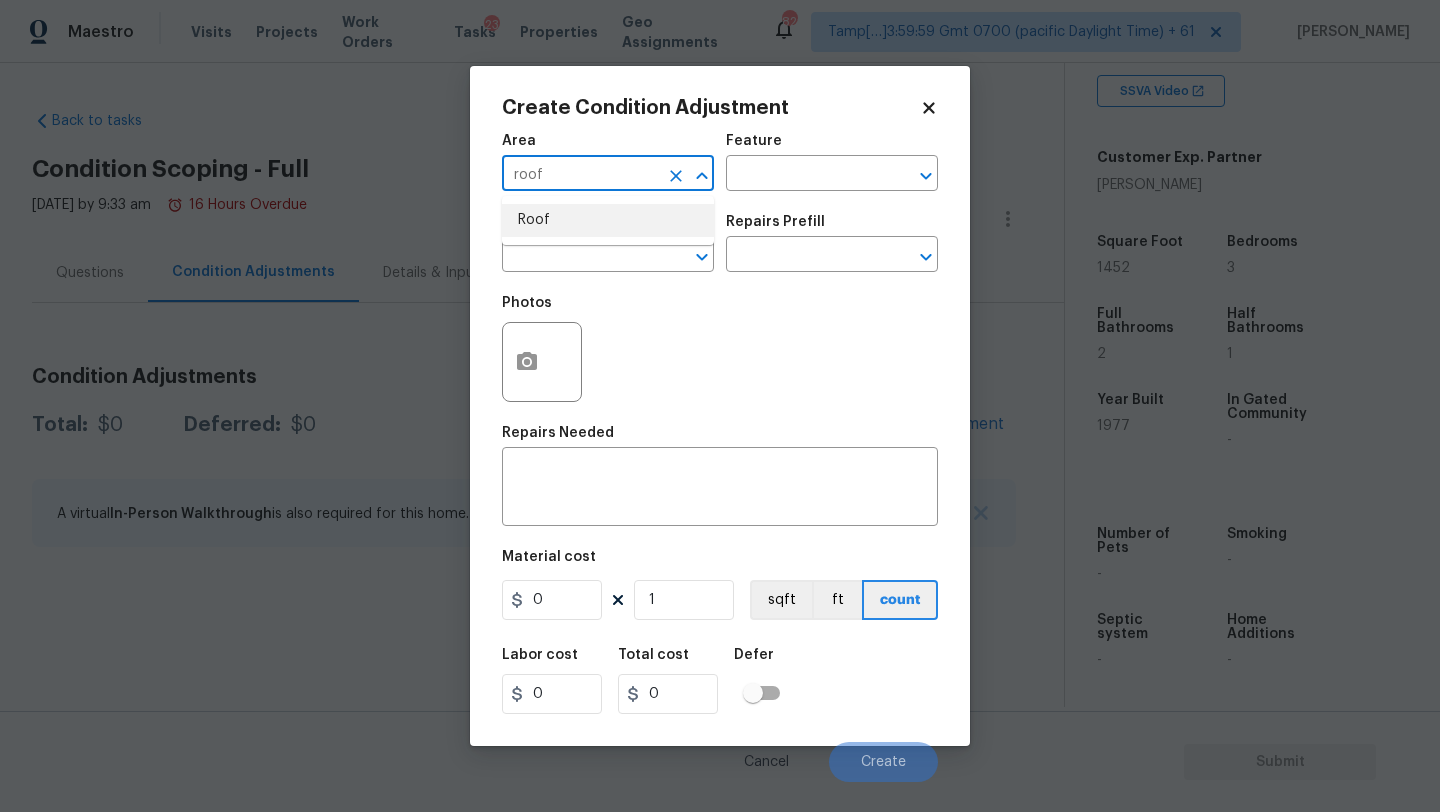click on "Roof" at bounding box center [608, 220] 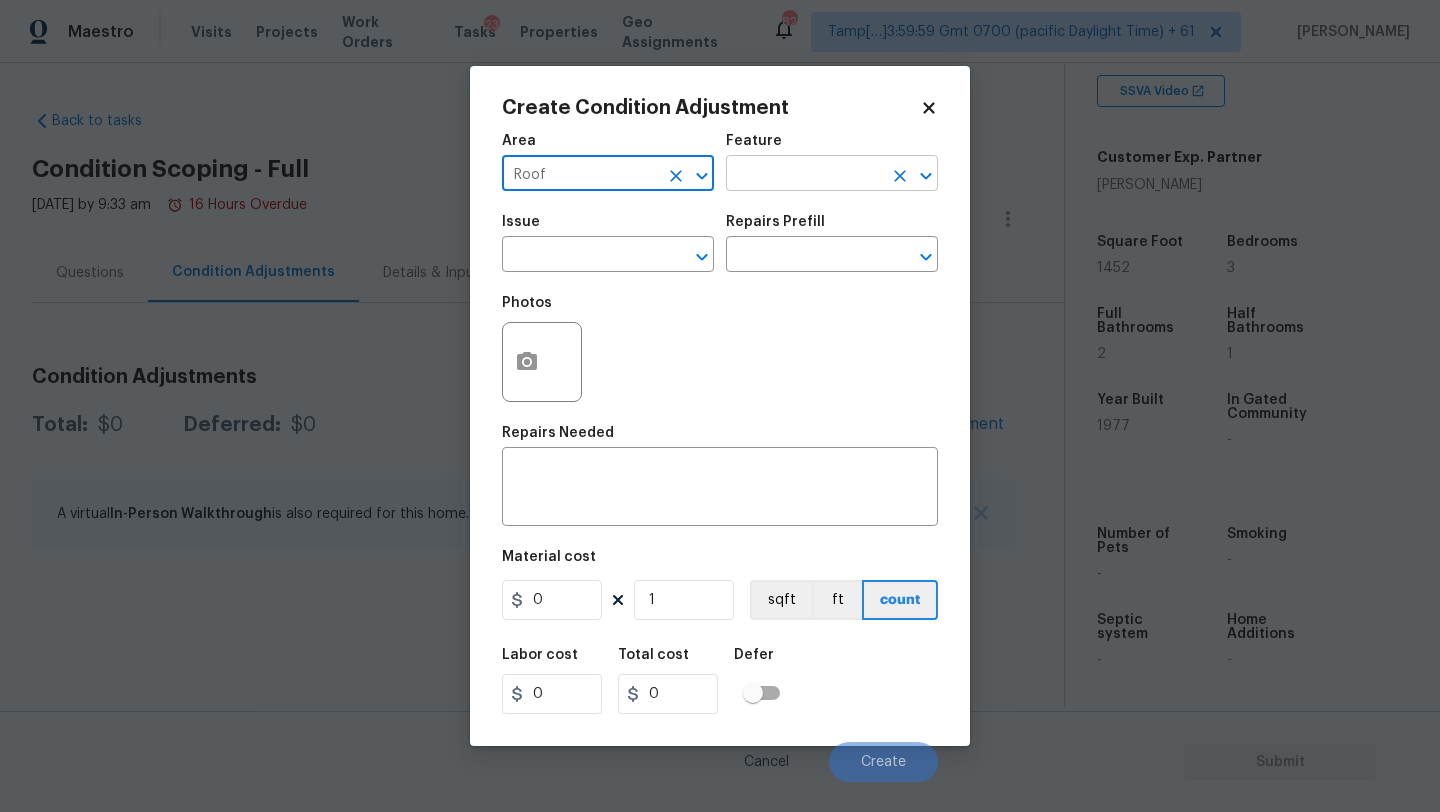type on "Roof" 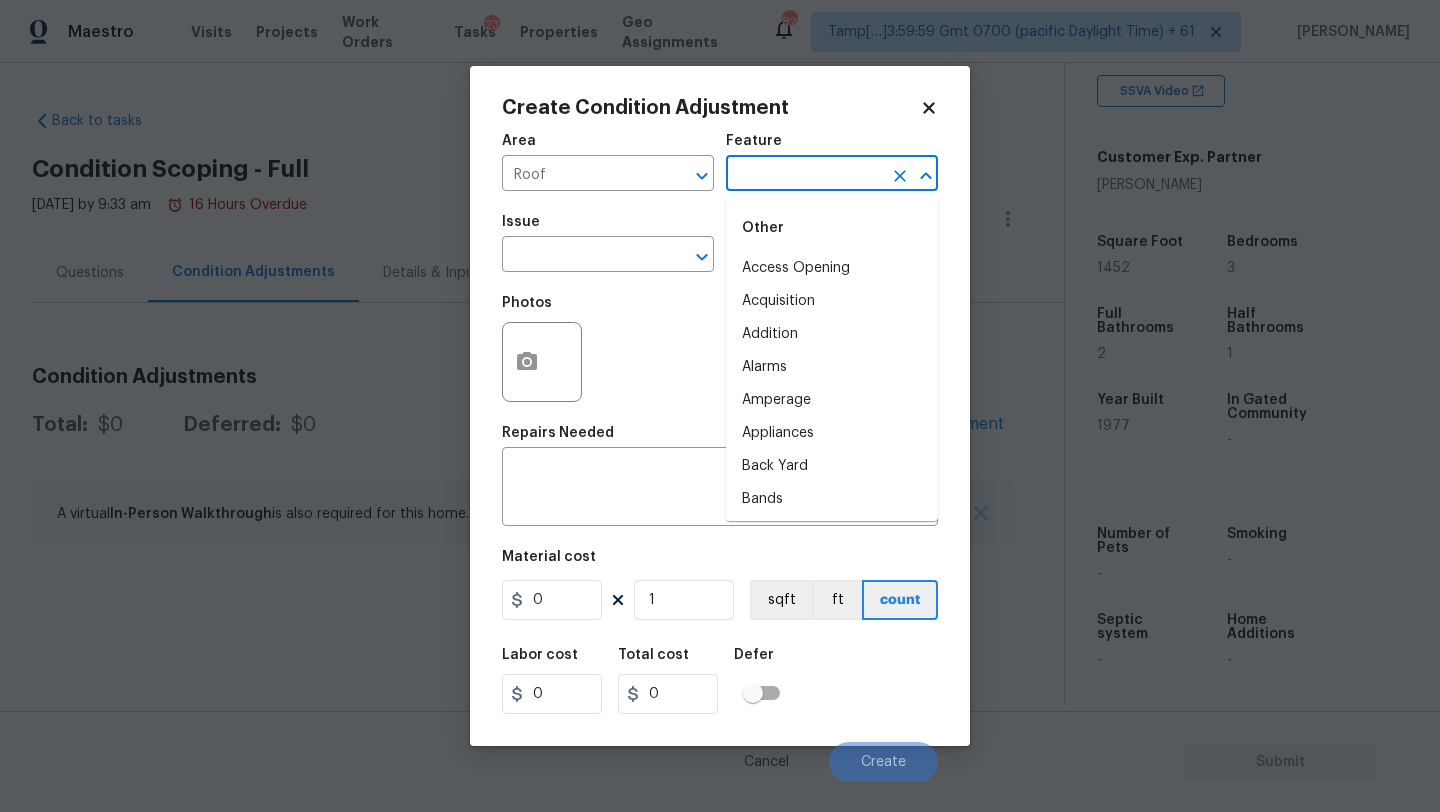 click at bounding box center (804, 175) 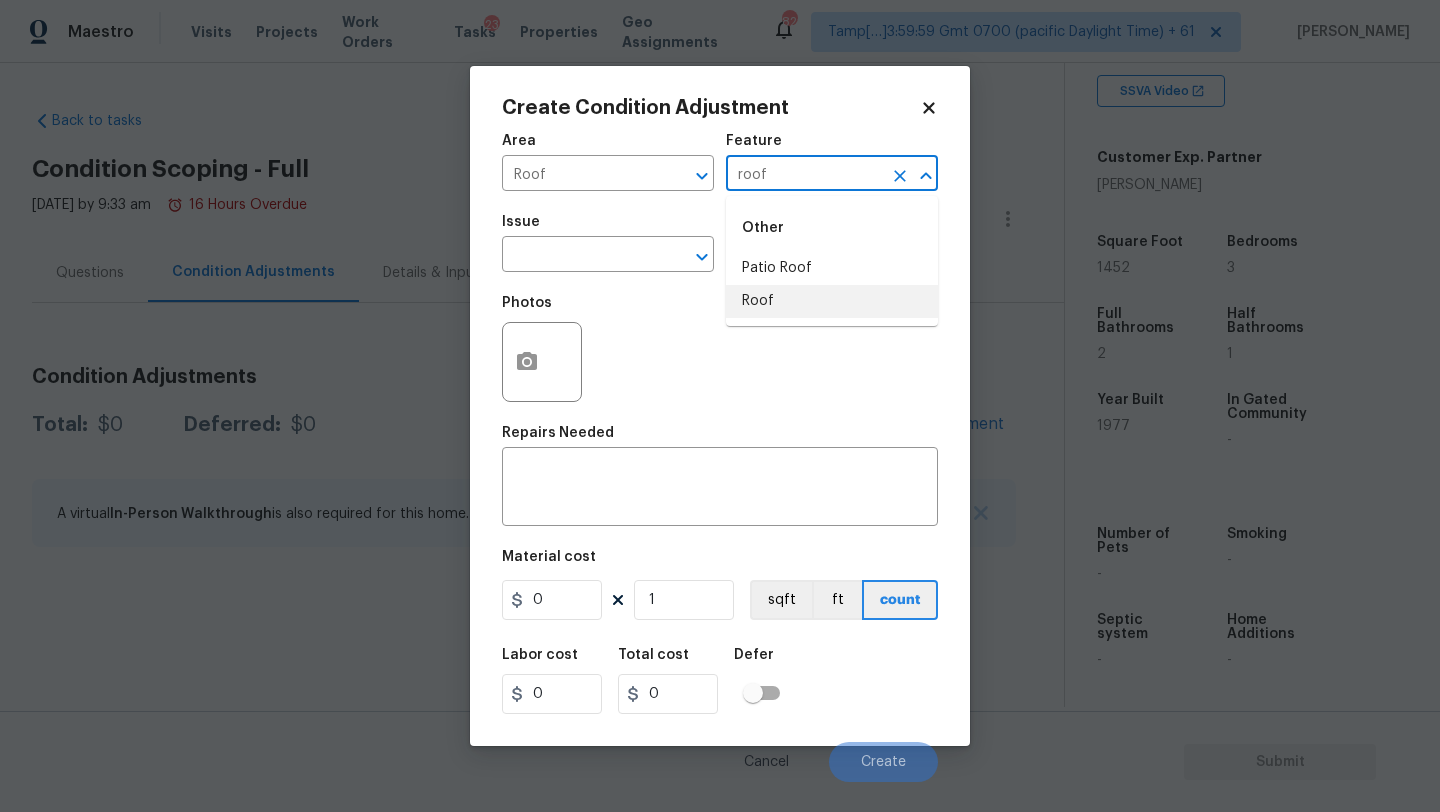 click on "Roof" at bounding box center (832, 301) 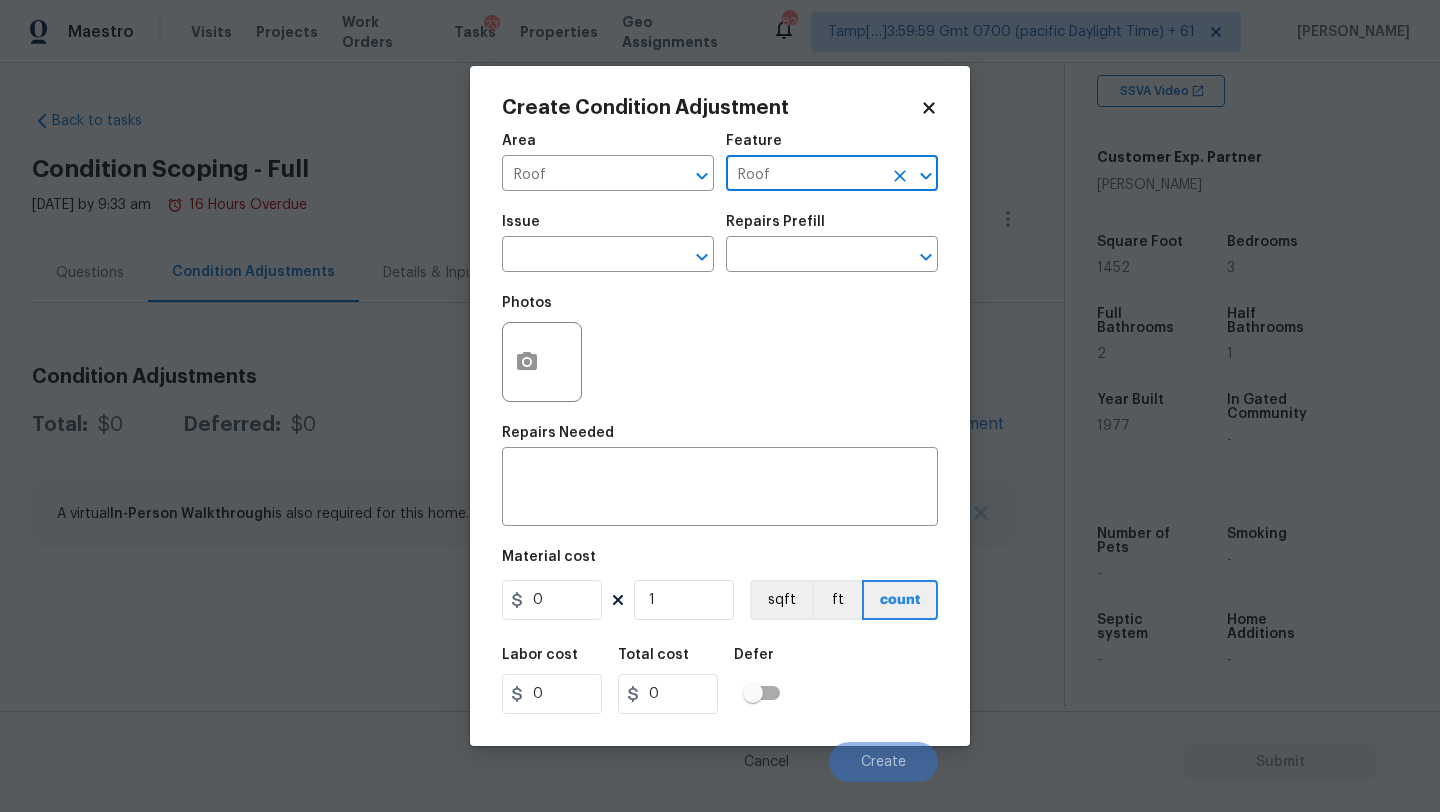 type on "Roof" 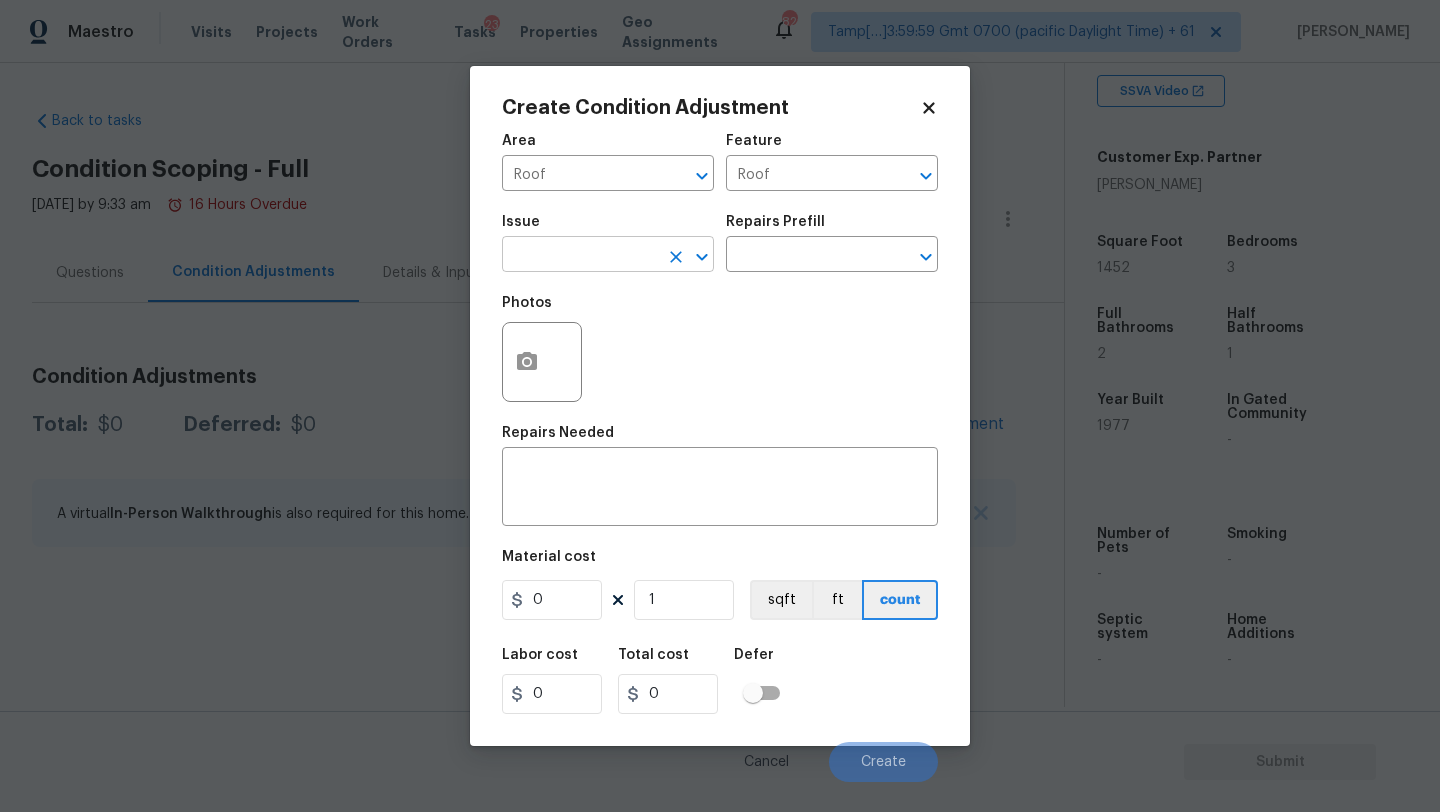 click at bounding box center [580, 256] 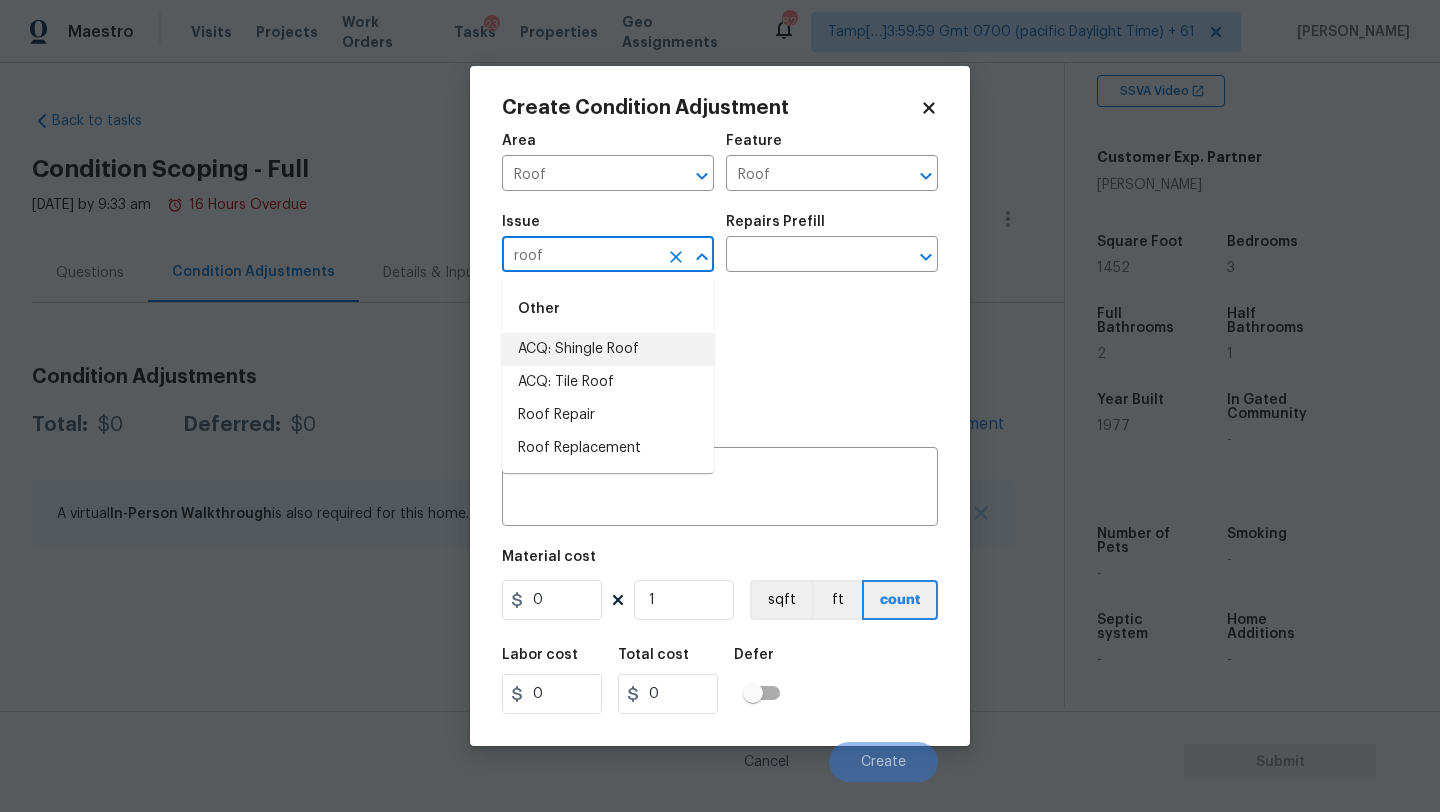 click on "ACQ: Shingle Roof" at bounding box center (608, 349) 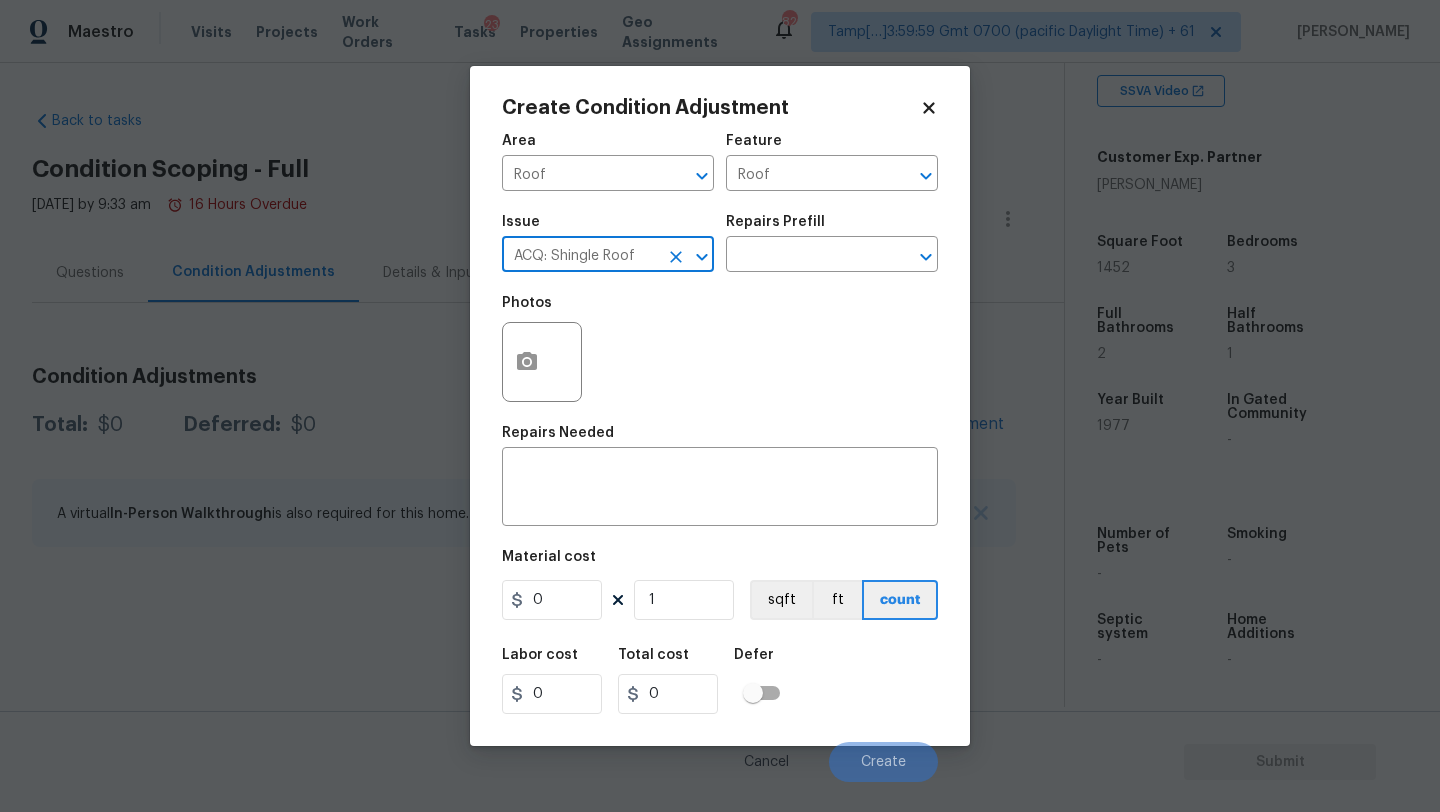 type on "ACQ: Shingle Roof" 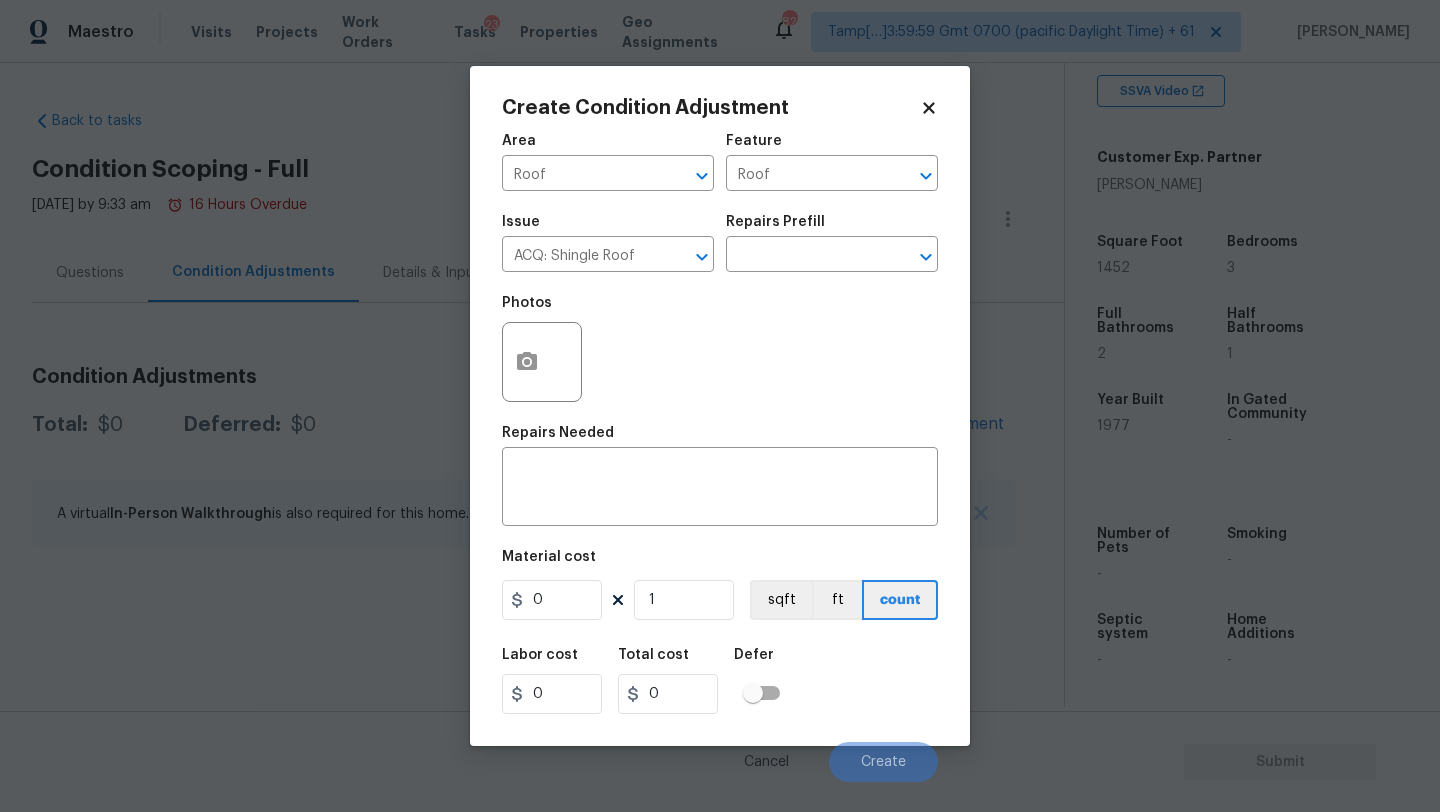 click on "Issue ACQ: Shingle Roof ​ Repairs Prefill ​" at bounding box center (720, 243) 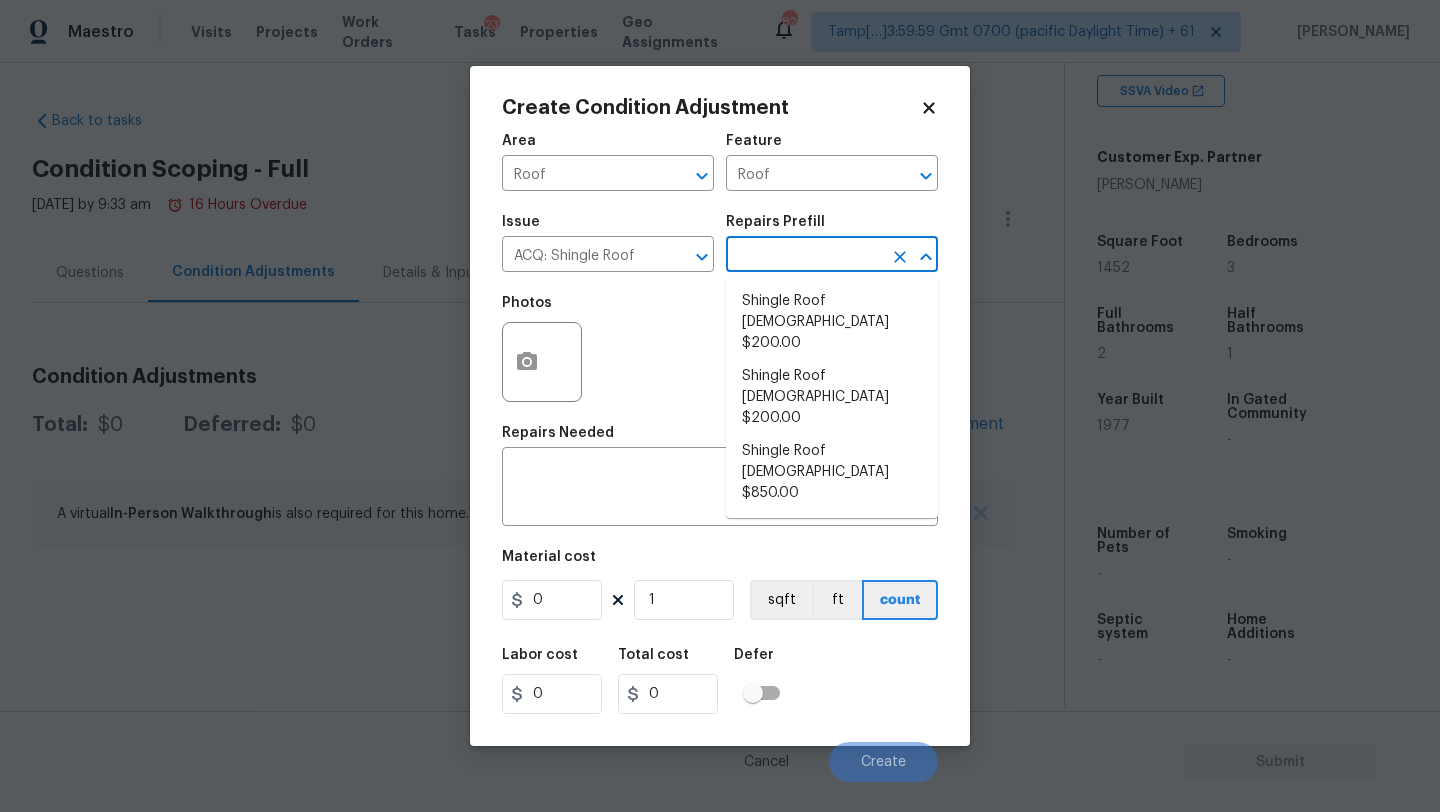 click at bounding box center [804, 256] 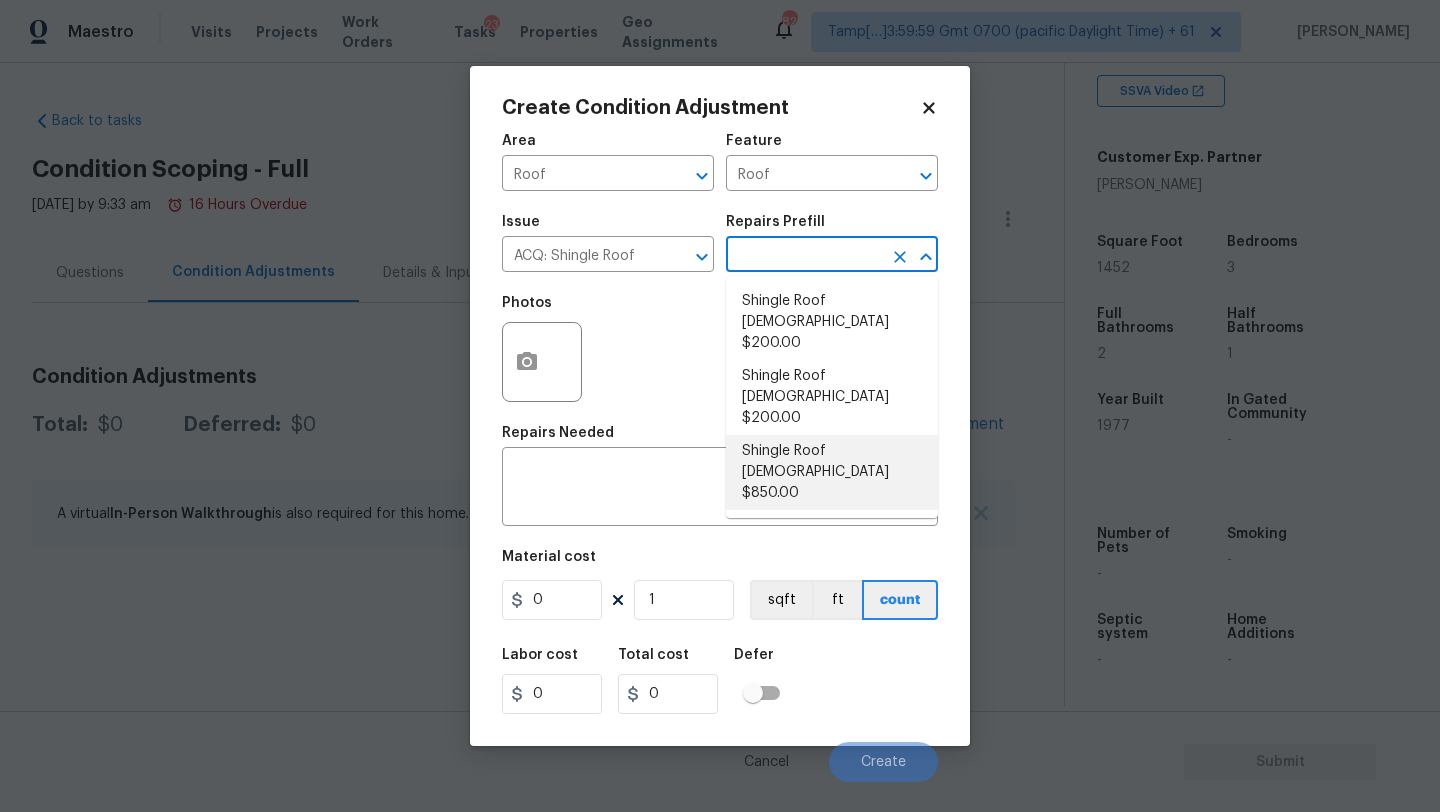 click on "Shingle Roof 0-10 Years Old $200.00 Shingle Roof 11-15 Years Old $200.00 Shingle Roof 16-20 Years Old $850.00" at bounding box center (832, 397) 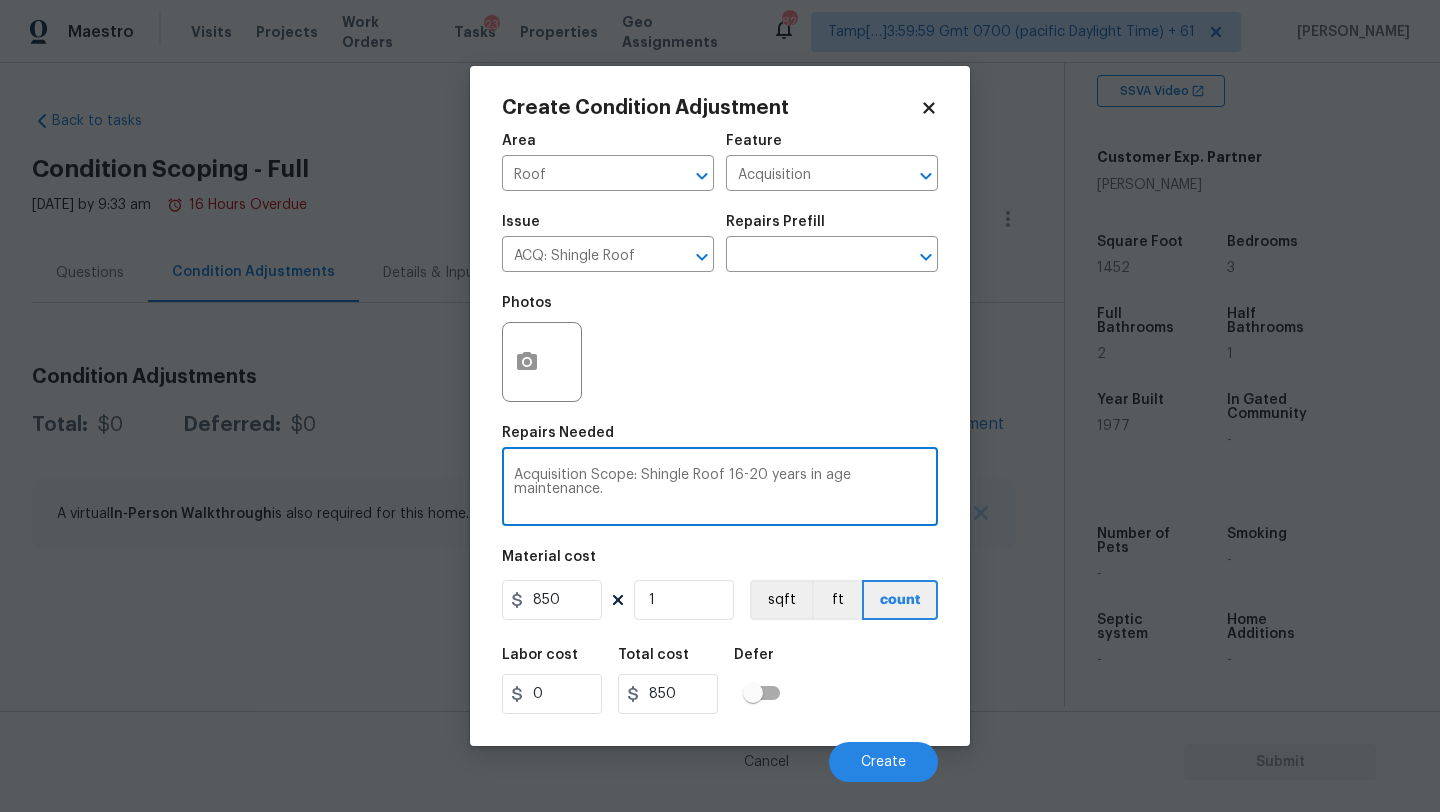 drag, startPoint x: 726, startPoint y: 476, endPoint x: 763, endPoint y: 475, distance: 37.01351 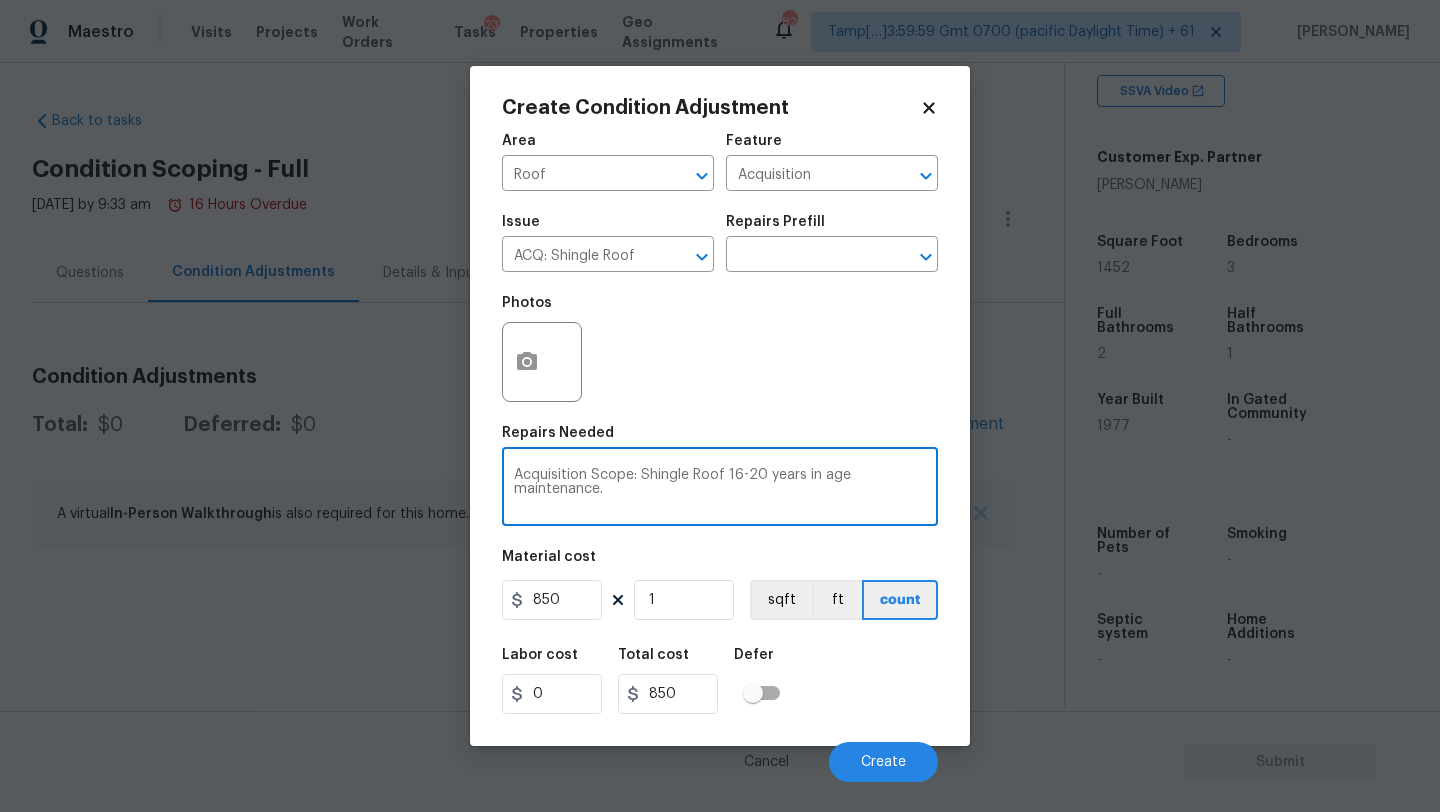 click on "Acquisition Scope: Shingle Roof 16-20 years in age maintenance." at bounding box center (720, 489) 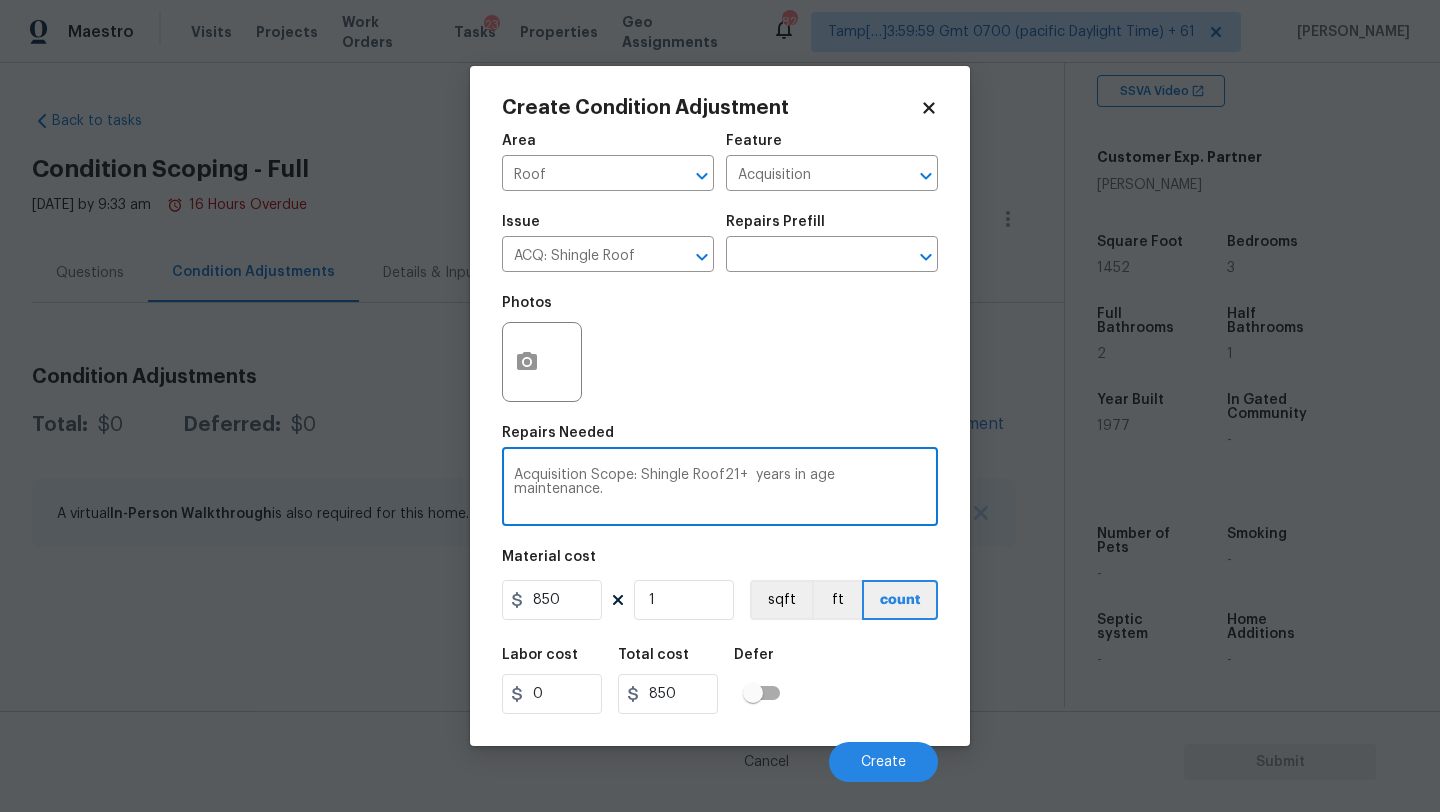 click on "Acquisition Scope: Shingle Roof21+  years in age maintenance." at bounding box center (720, 489) 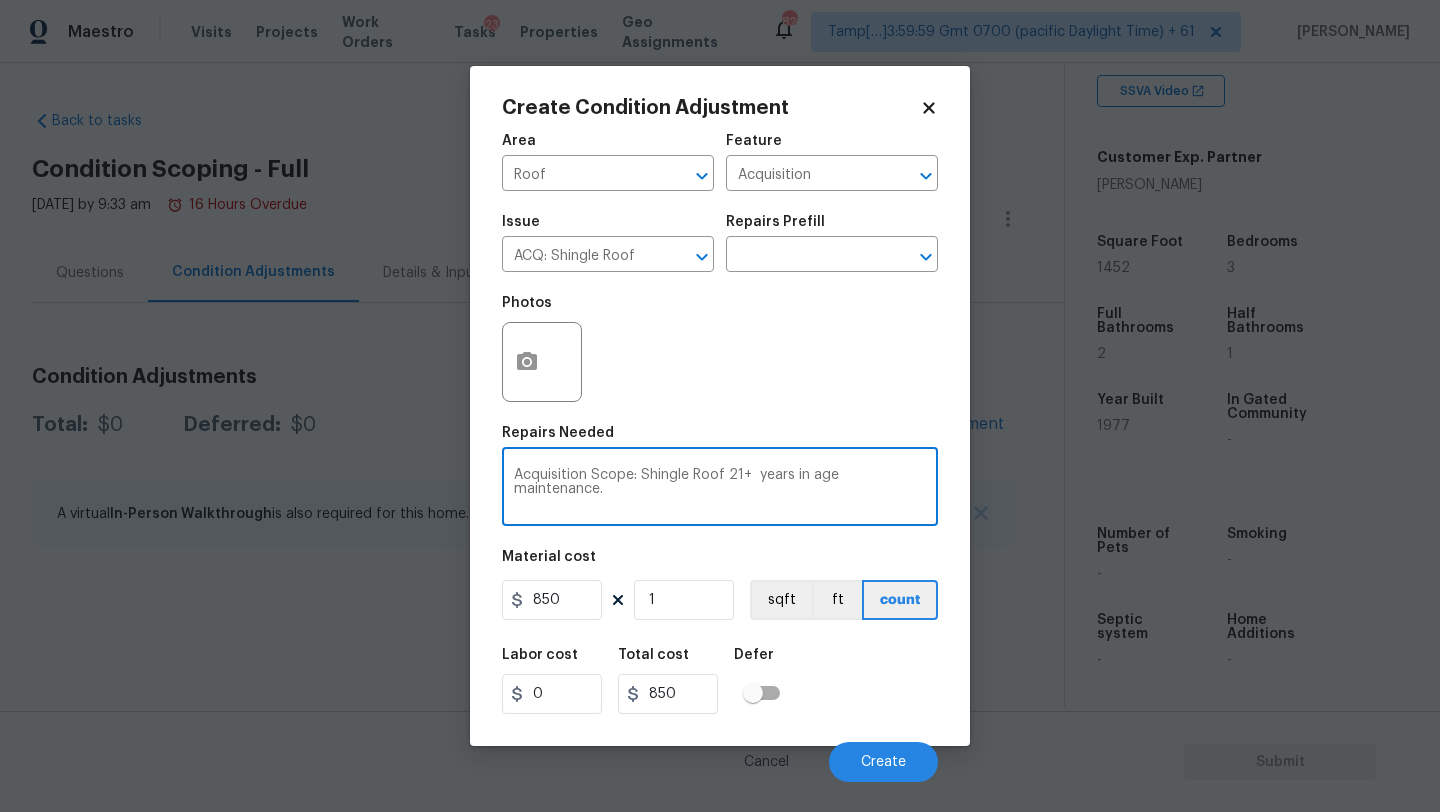 type on "Acquisition Scope: Shingle Roof 21+  years in age maintenance." 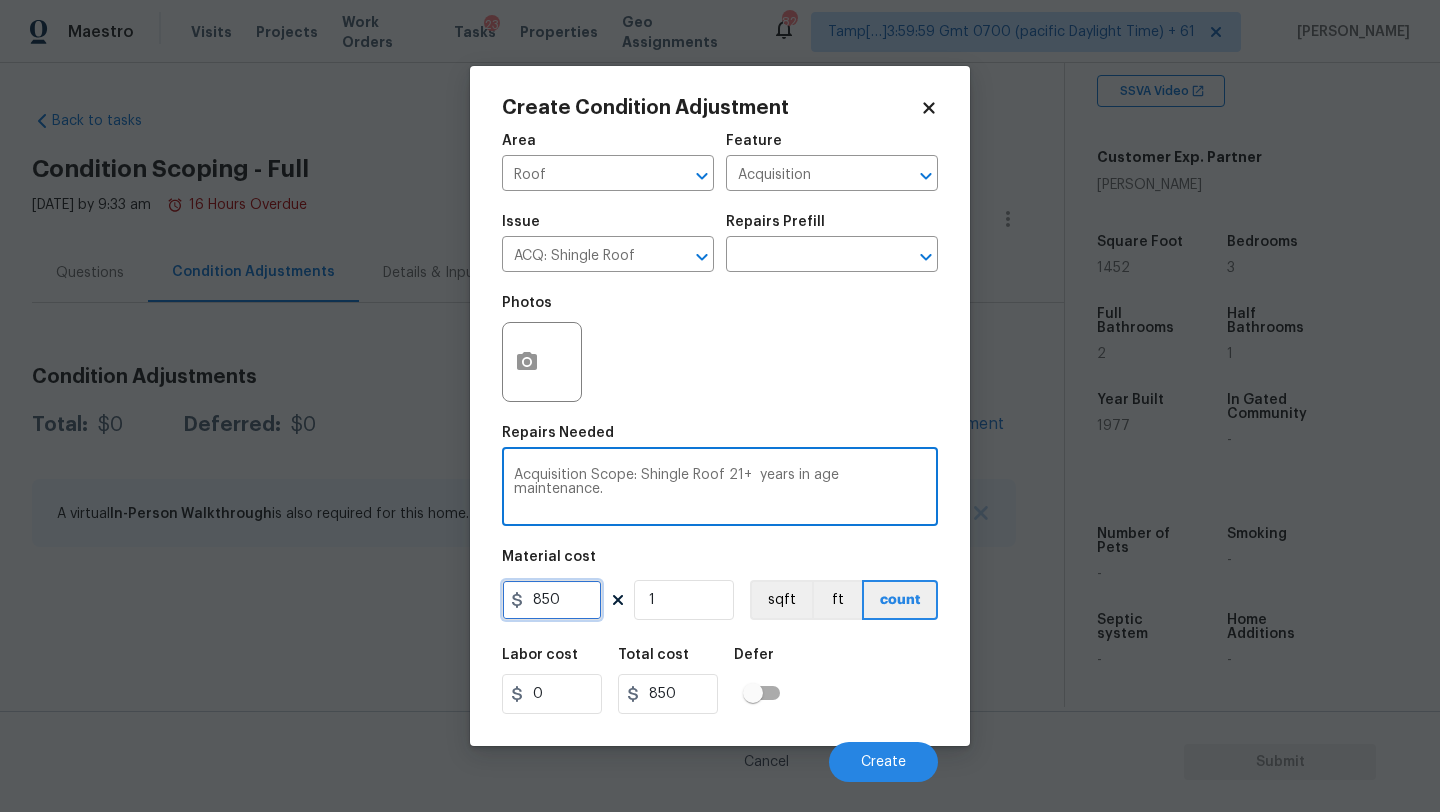 click on "850" at bounding box center [552, 600] 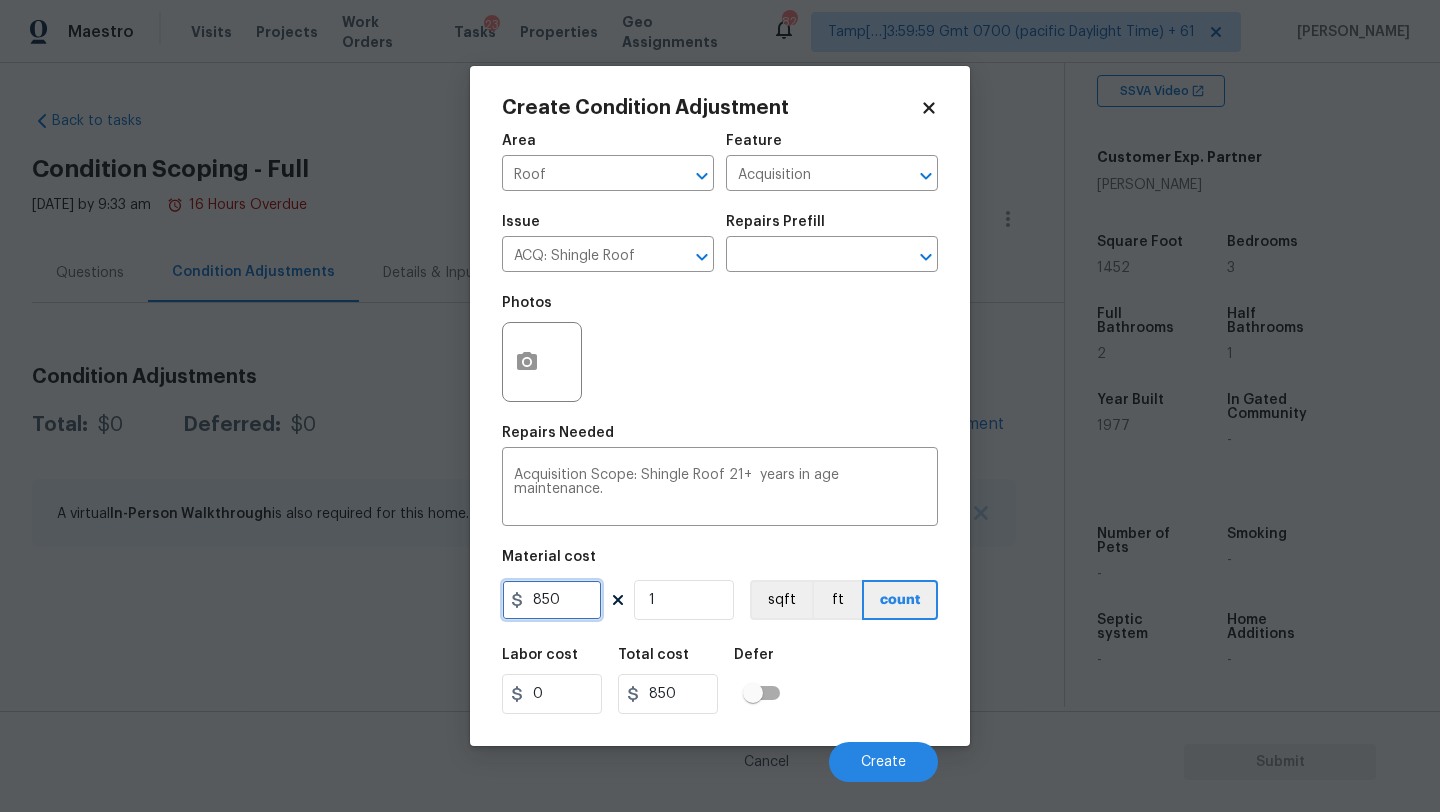 click on "850" at bounding box center [552, 600] 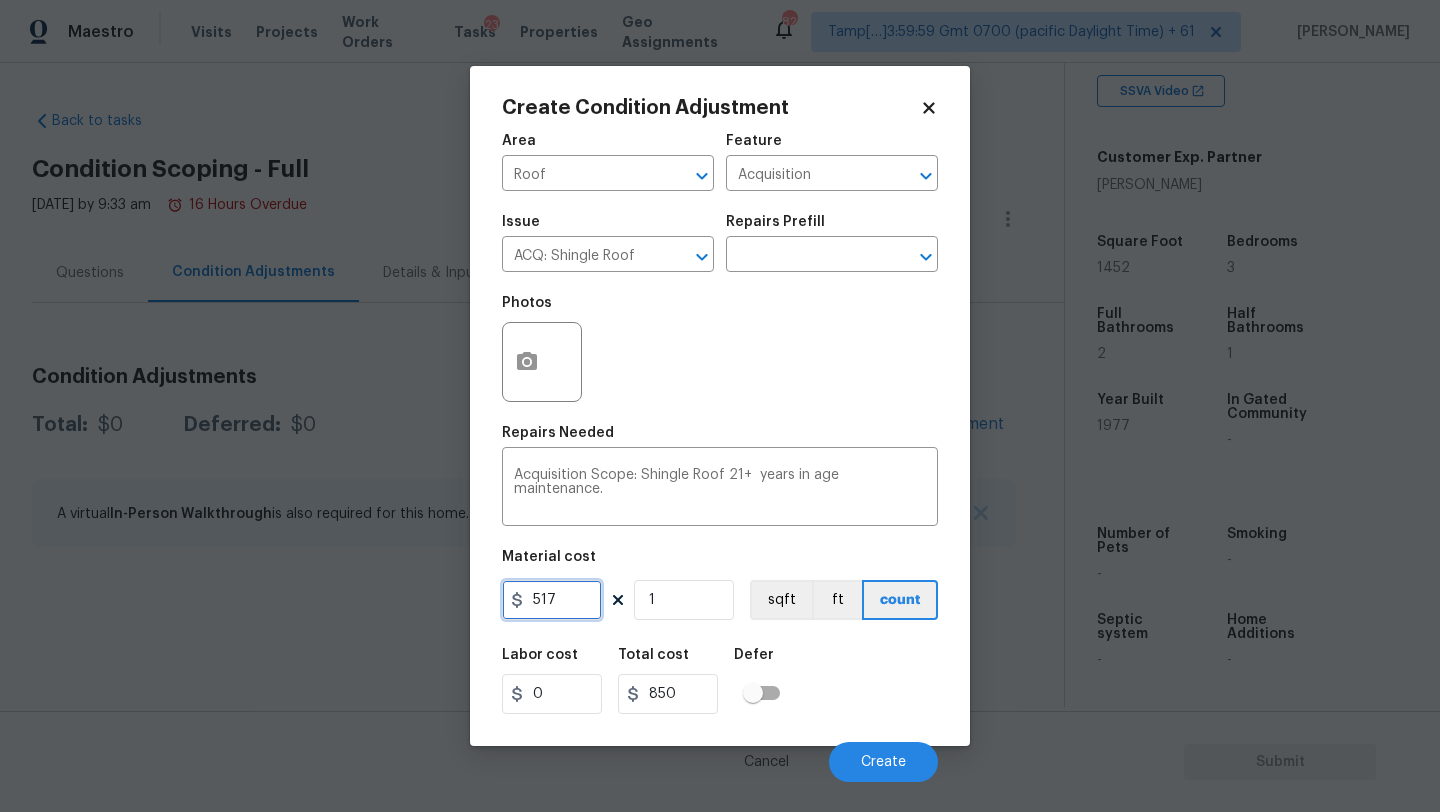 type on "517" 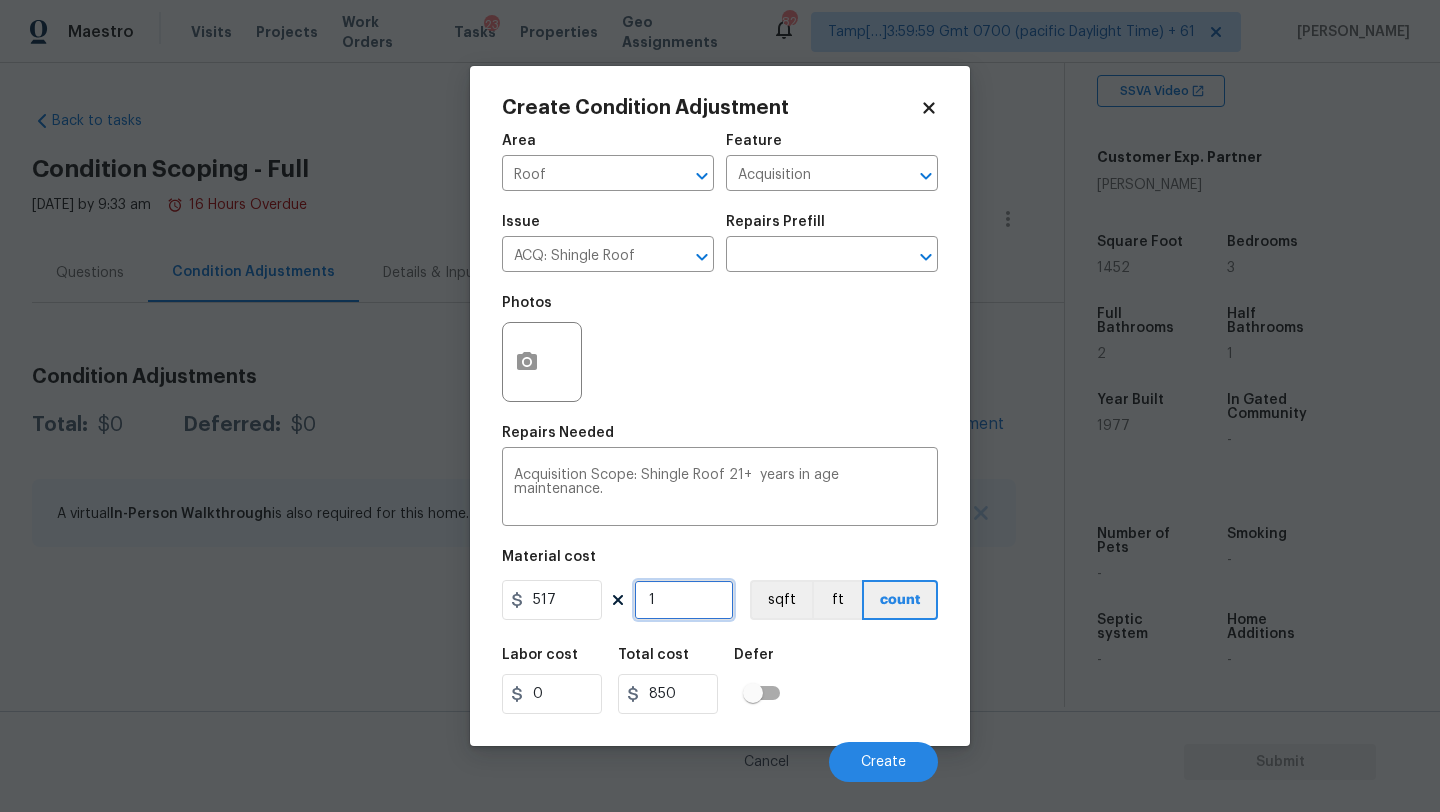 type on "517" 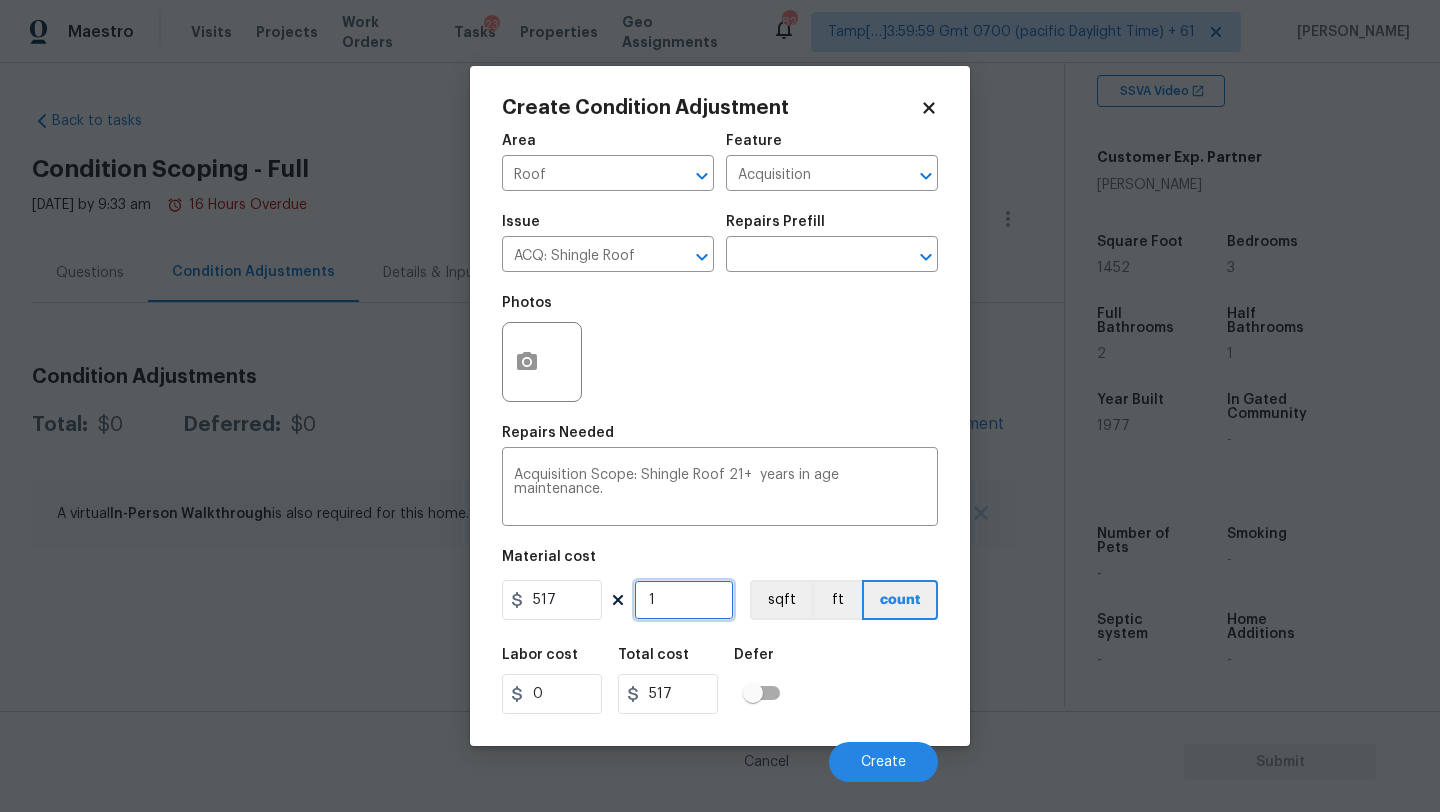 click on "1" at bounding box center (684, 600) 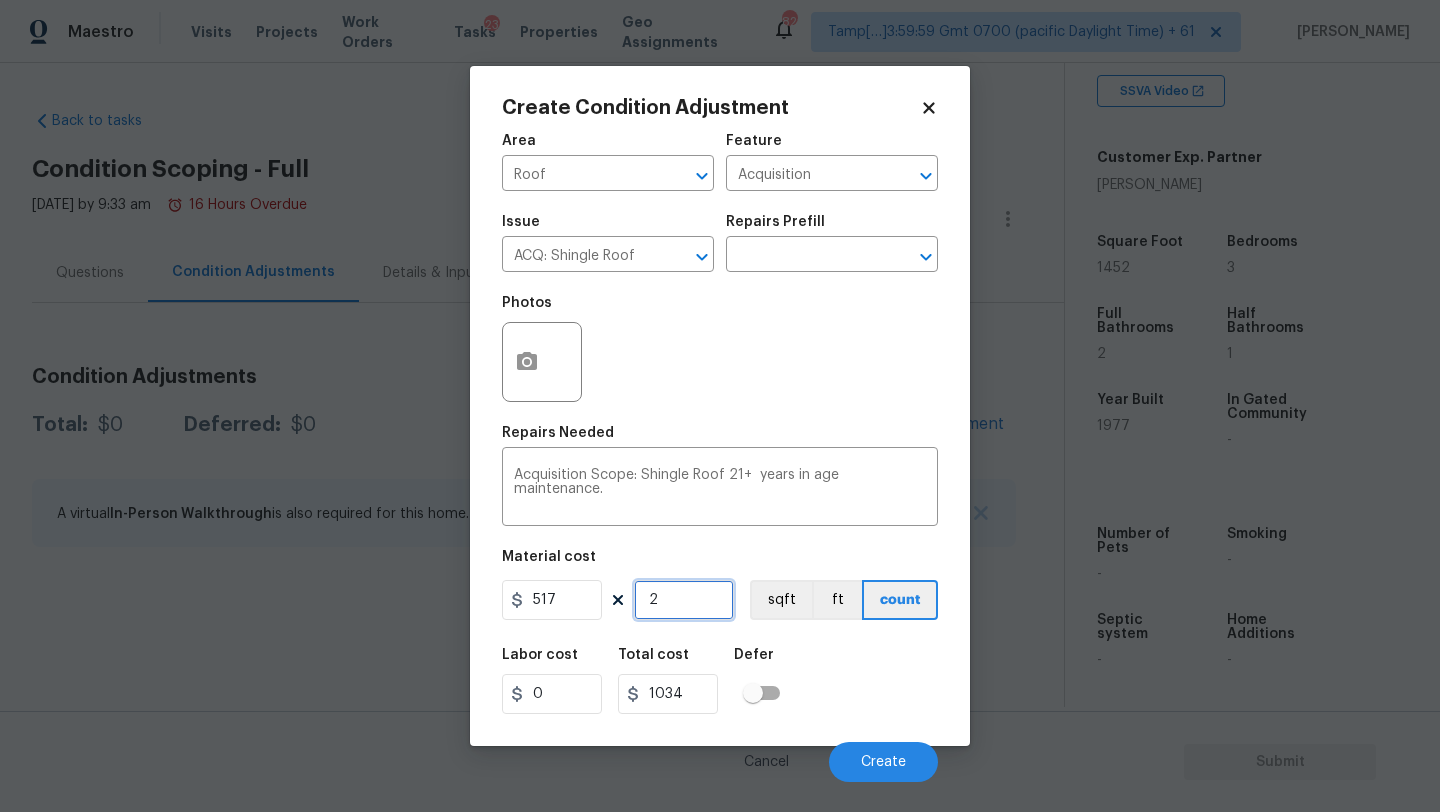 type on "29" 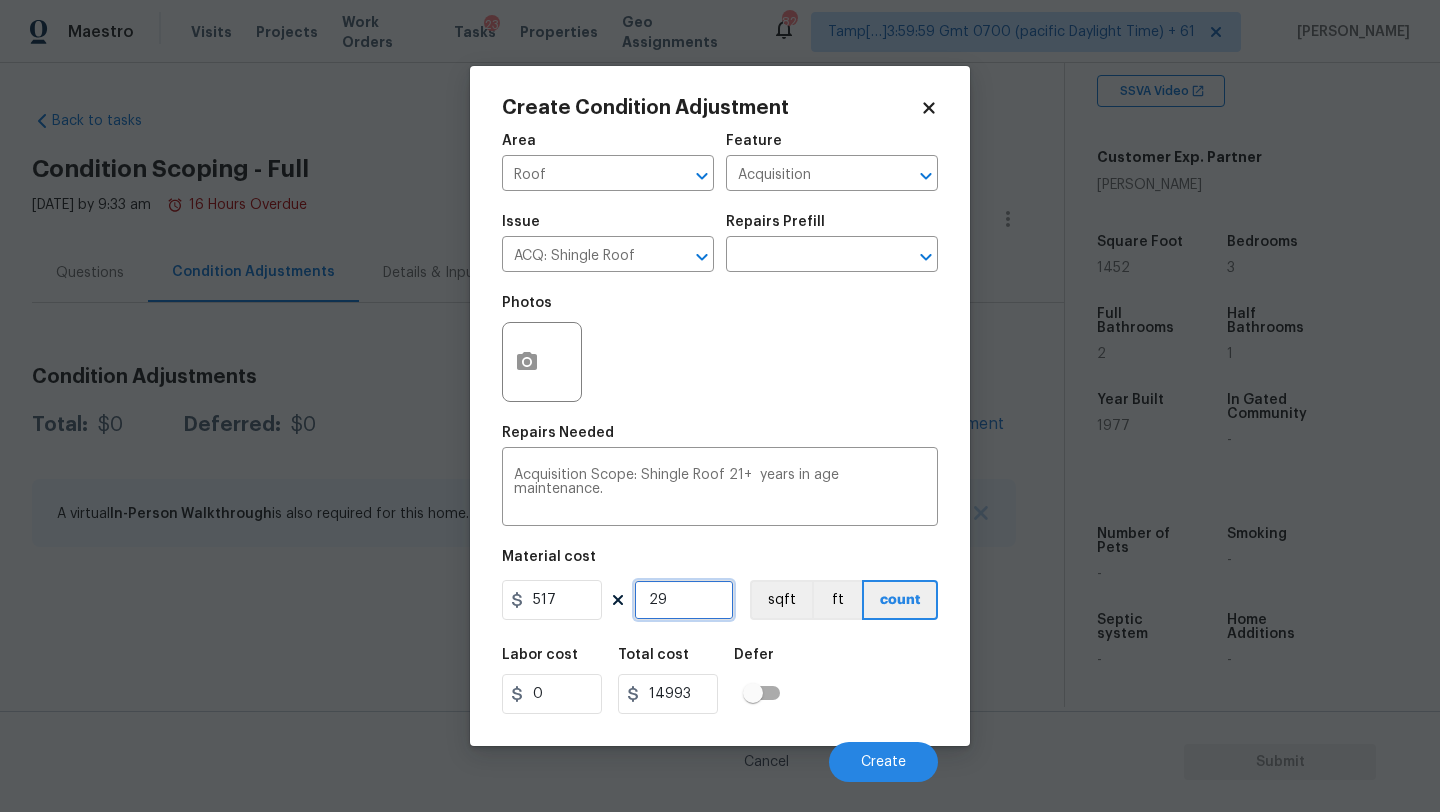 type on "29" 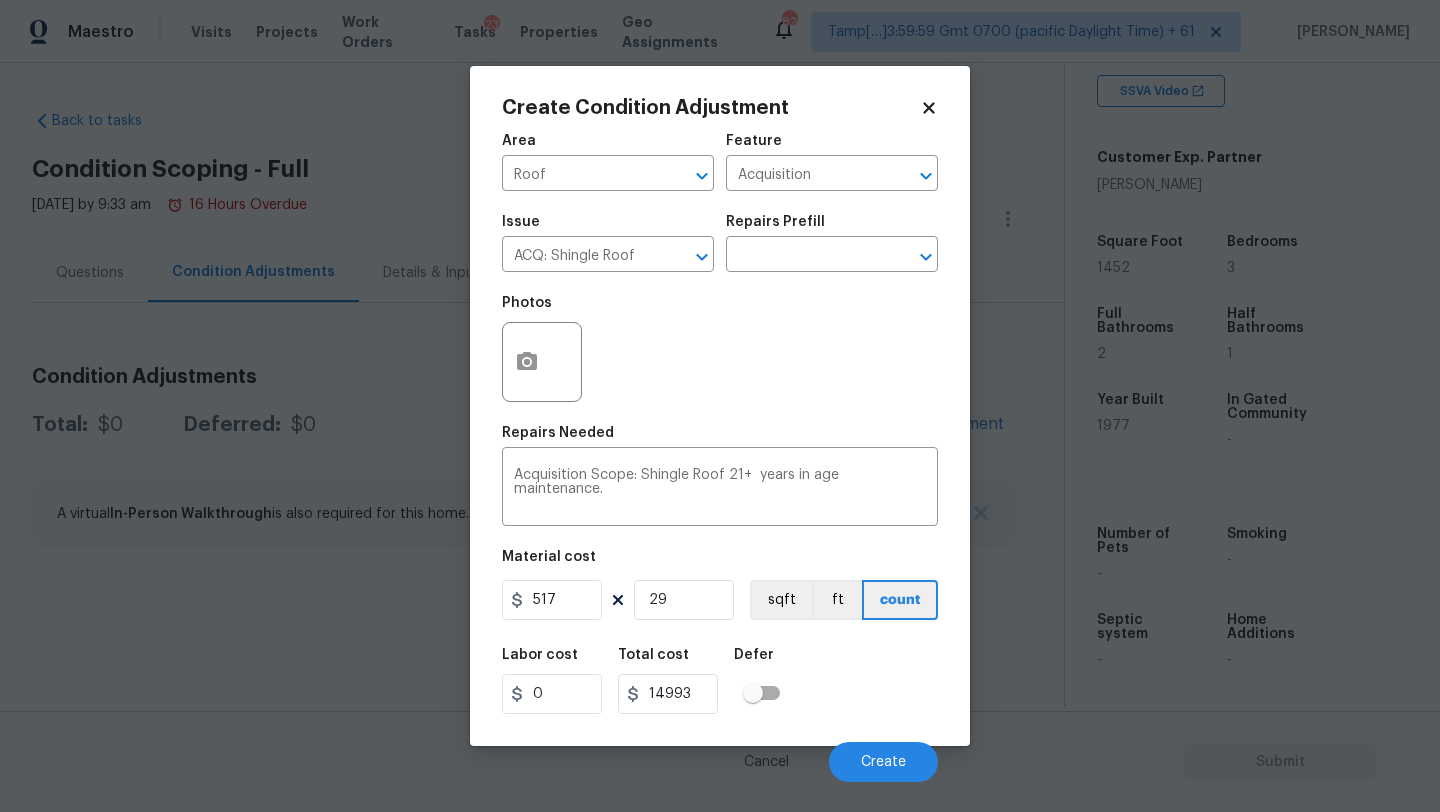 click on "Labor cost 0 Total cost 14993 Defer" at bounding box center [720, 681] 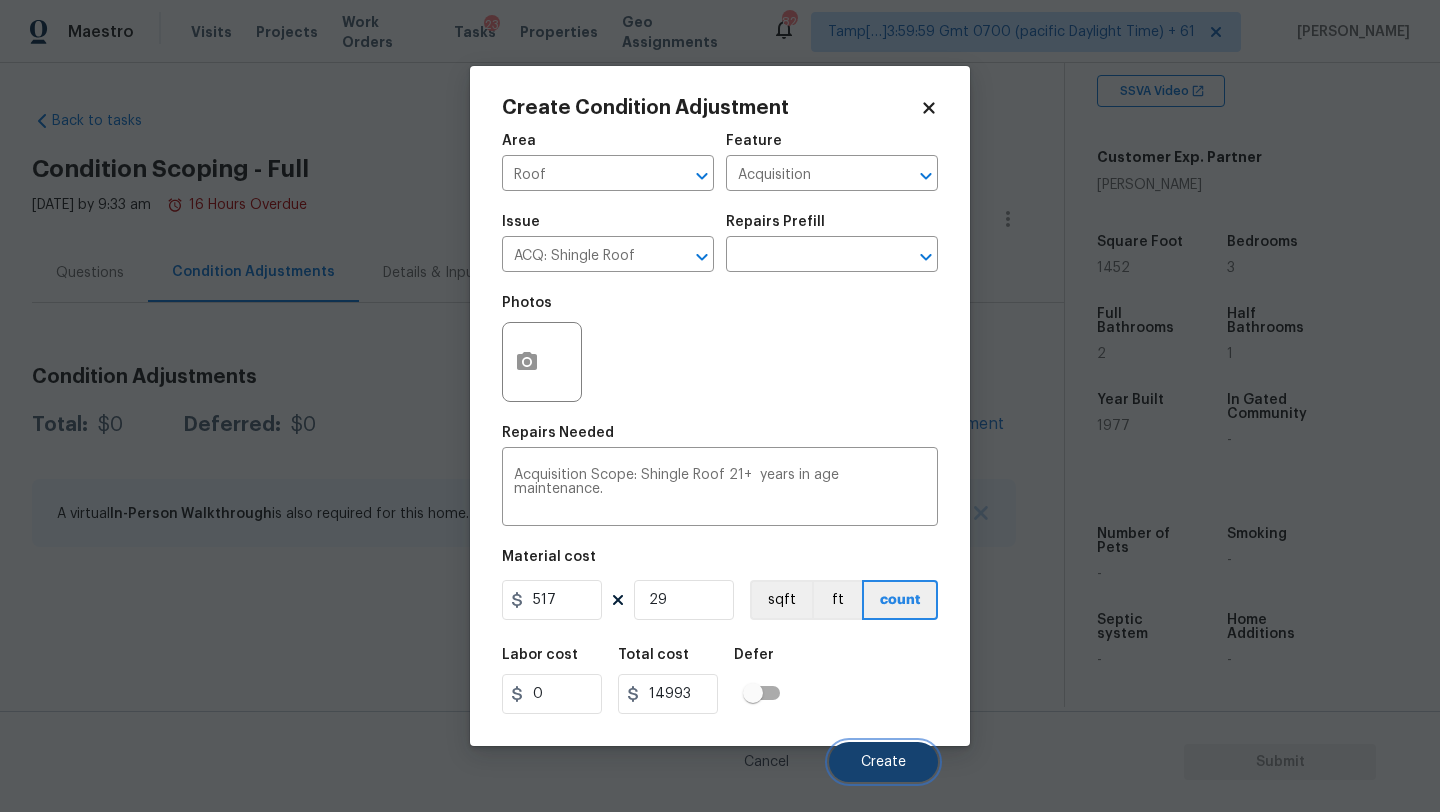 click on "Create" at bounding box center [883, 762] 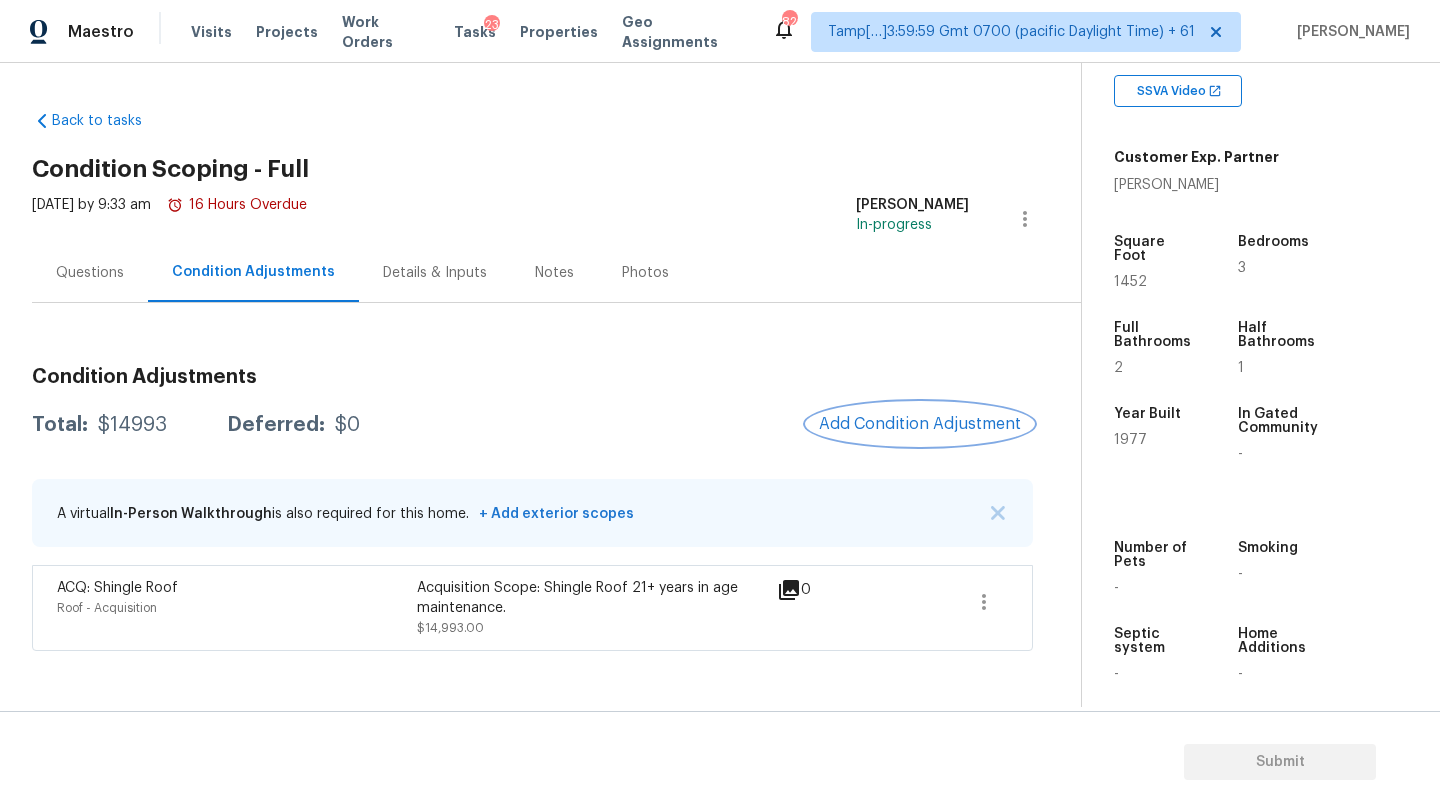 click on "Add Condition Adjustment" at bounding box center [920, 424] 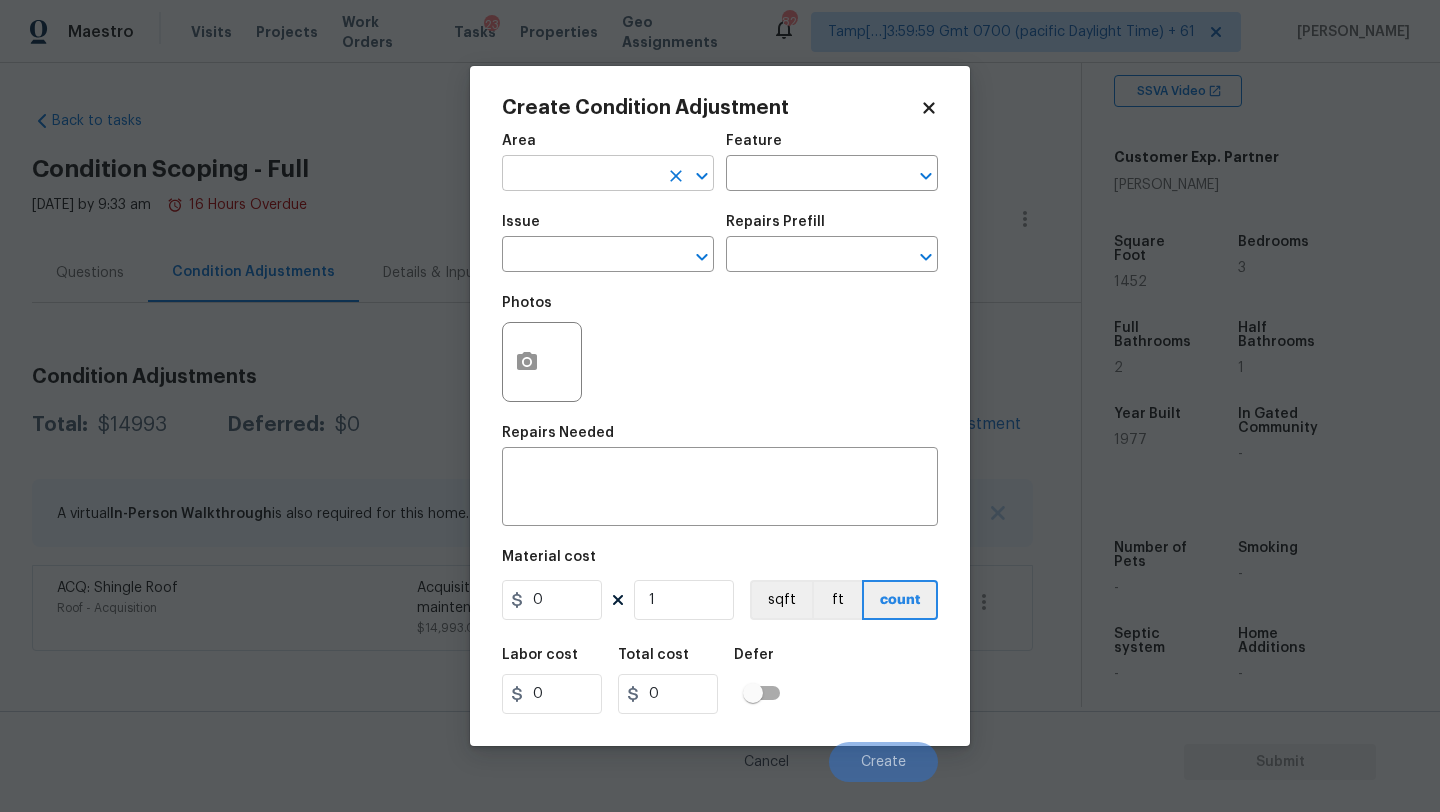 click at bounding box center (580, 175) 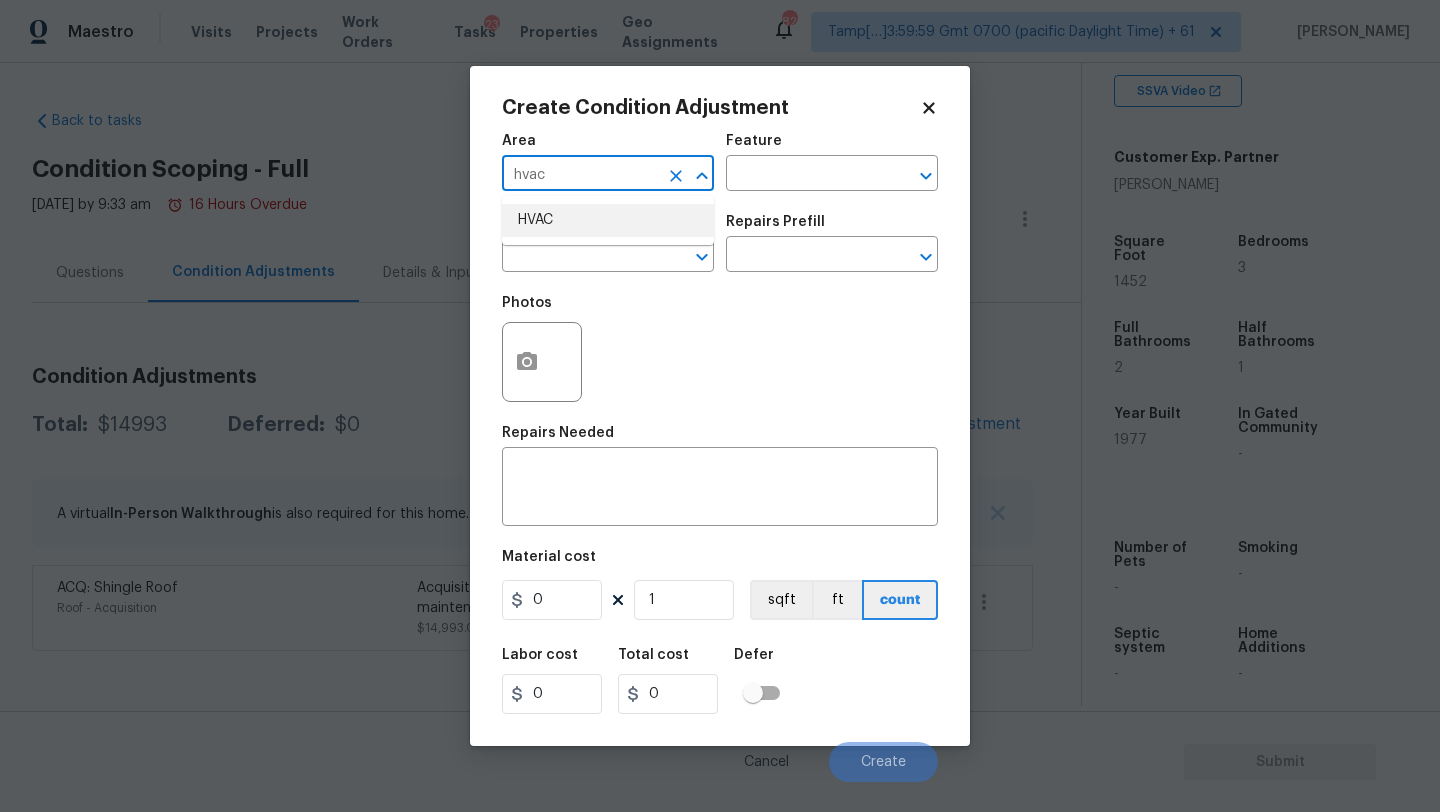 click on "HVAC" at bounding box center [608, 220] 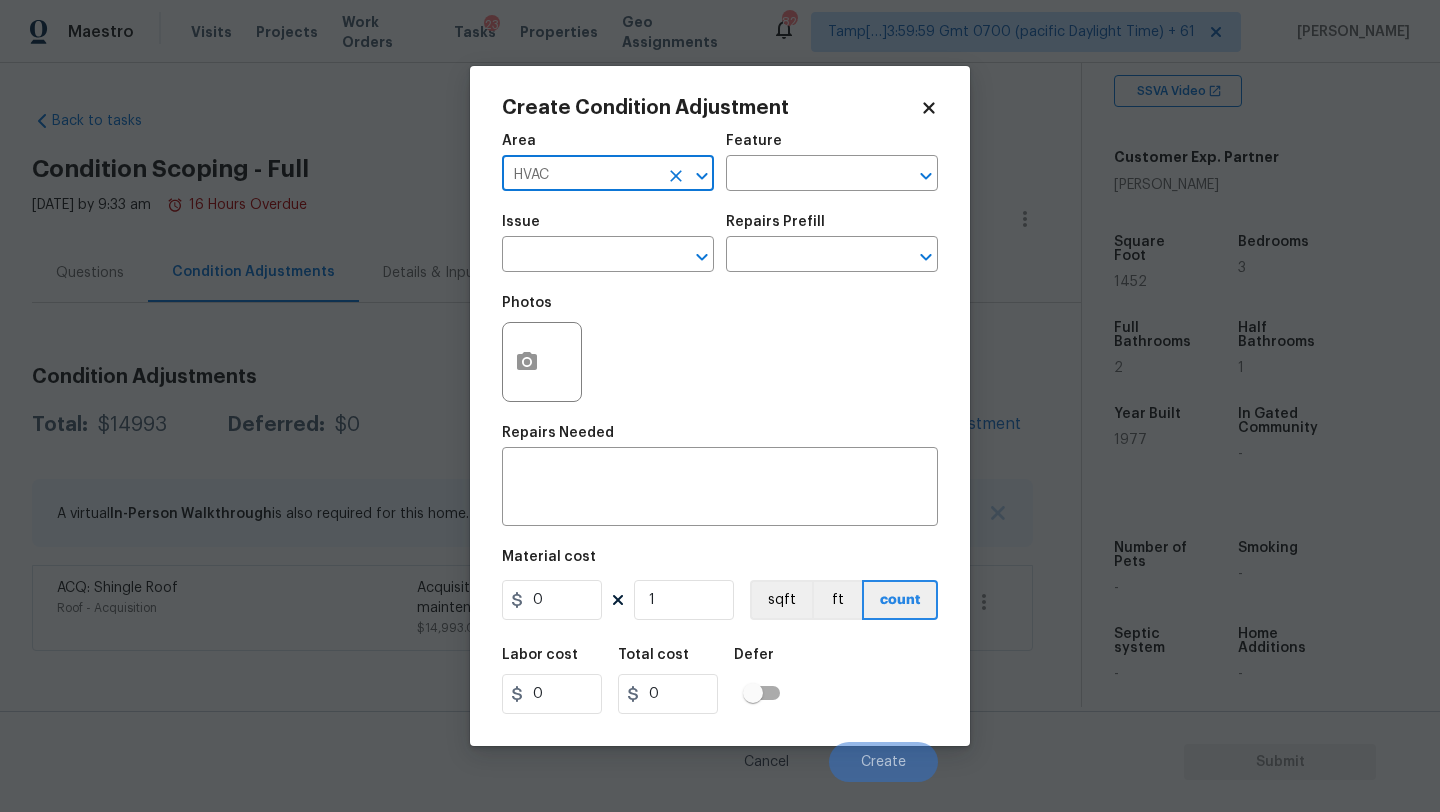 type on "HVAC" 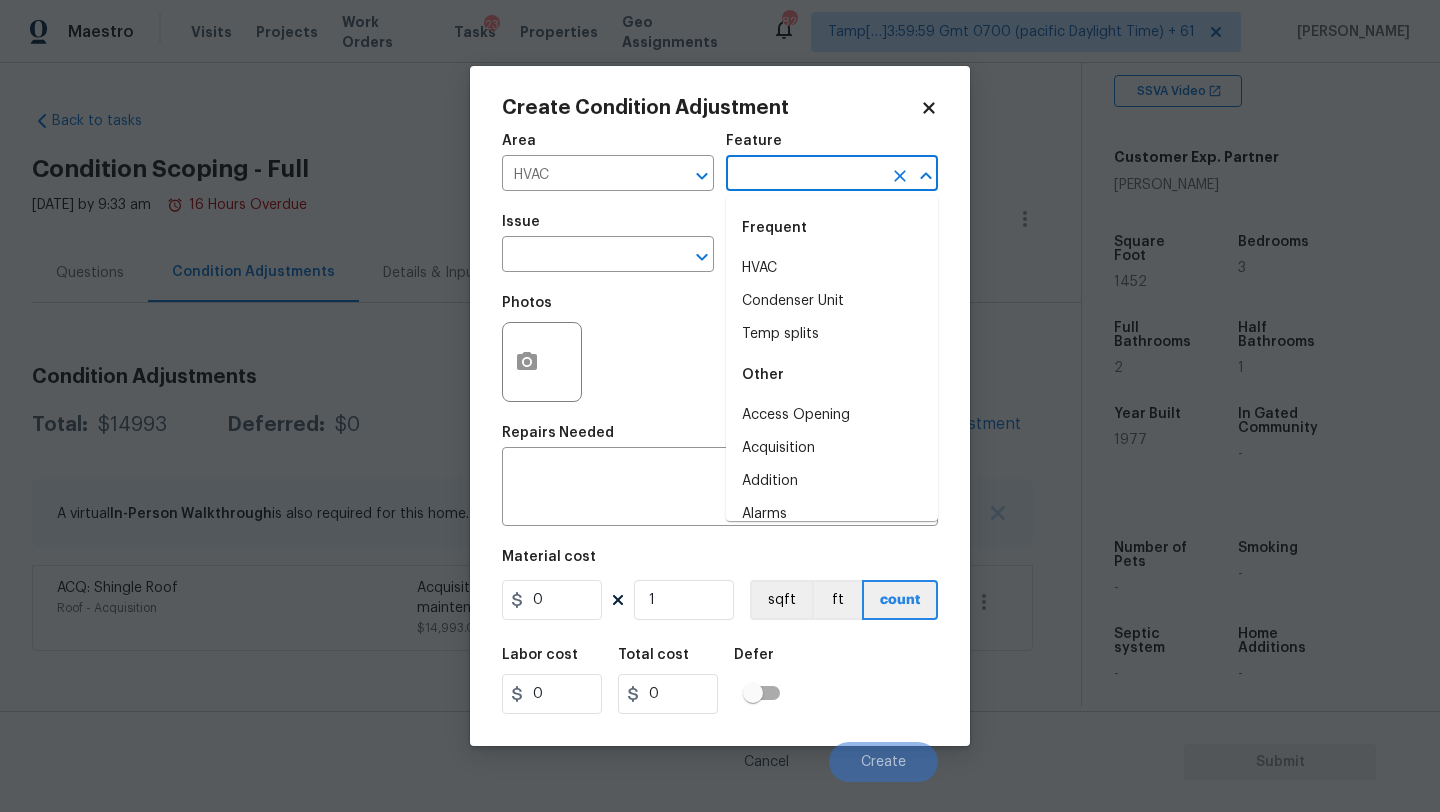 click at bounding box center [804, 175] 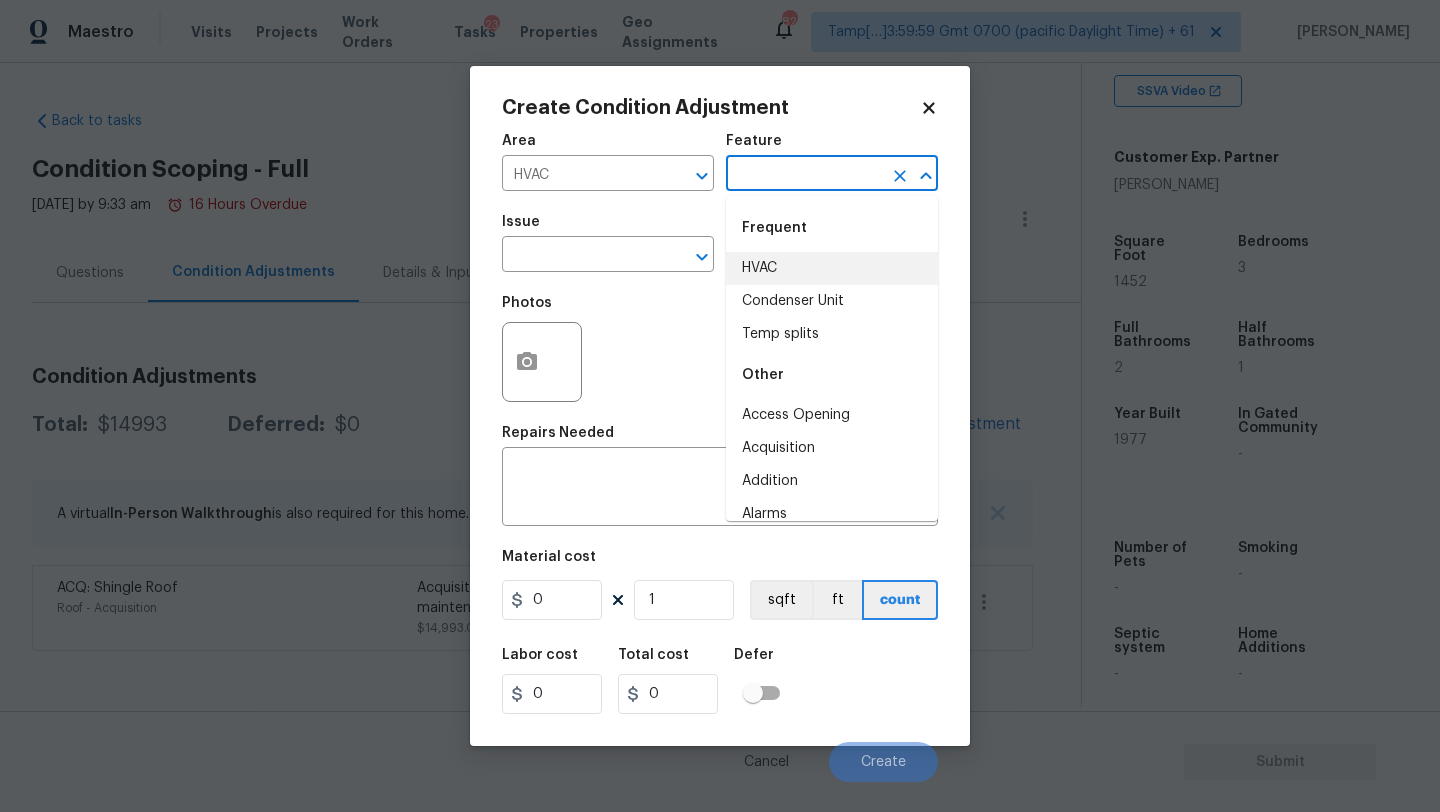 click on "HVAC" at bounding box center (832, 268) 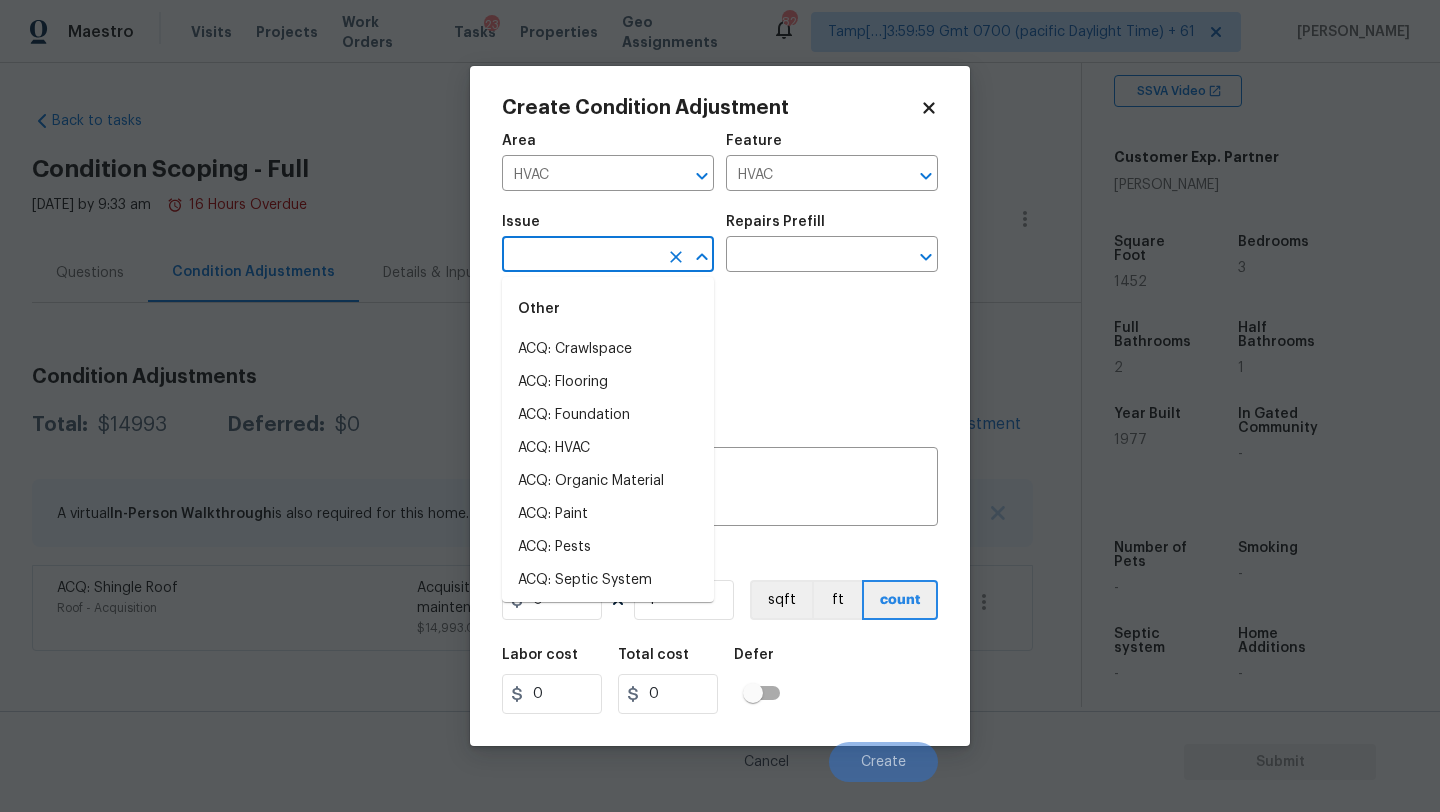 click at bounding box center (580, 256) 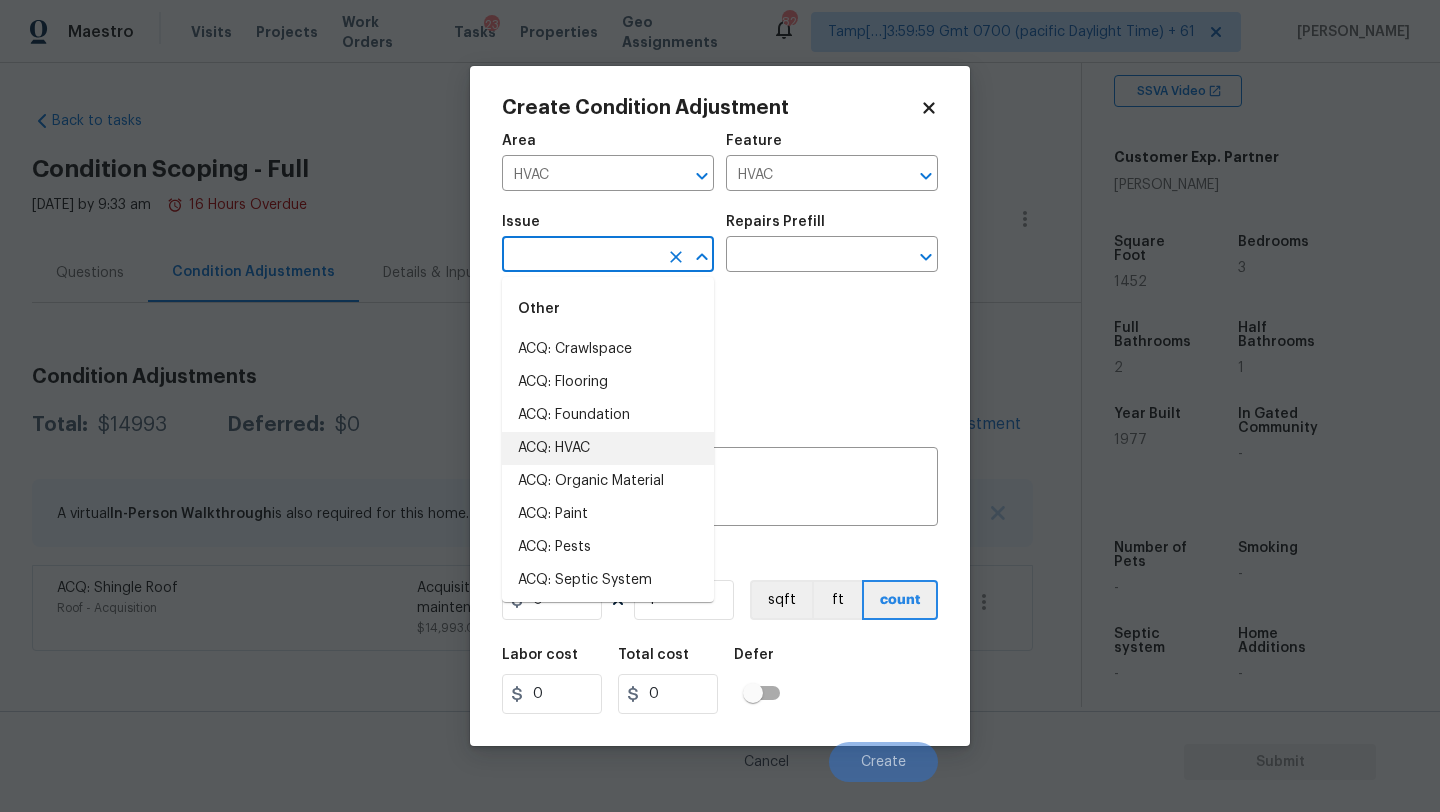 click on "ACQ: HVAC" at bounding box center [608, 448] 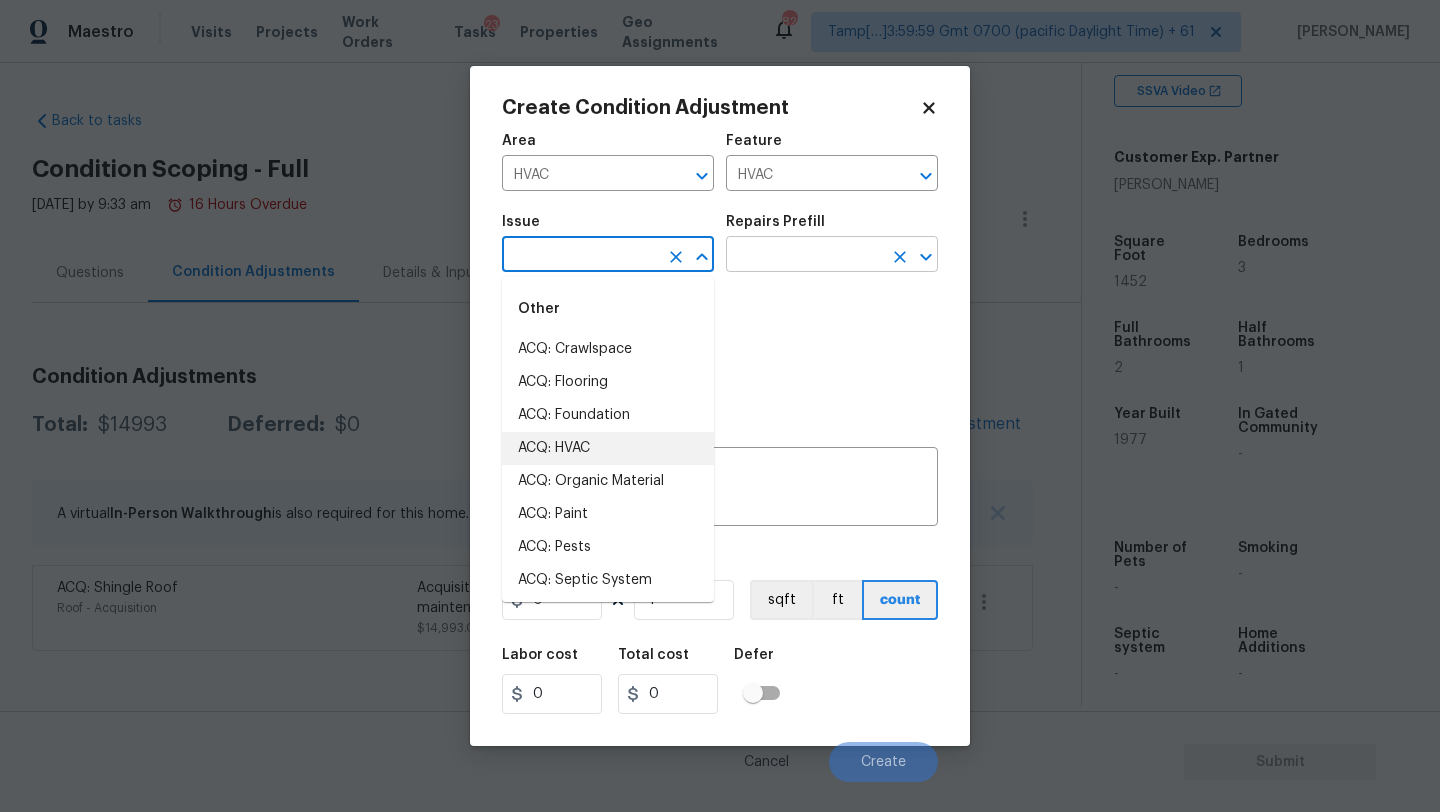 type on "ACQ: HVAC" 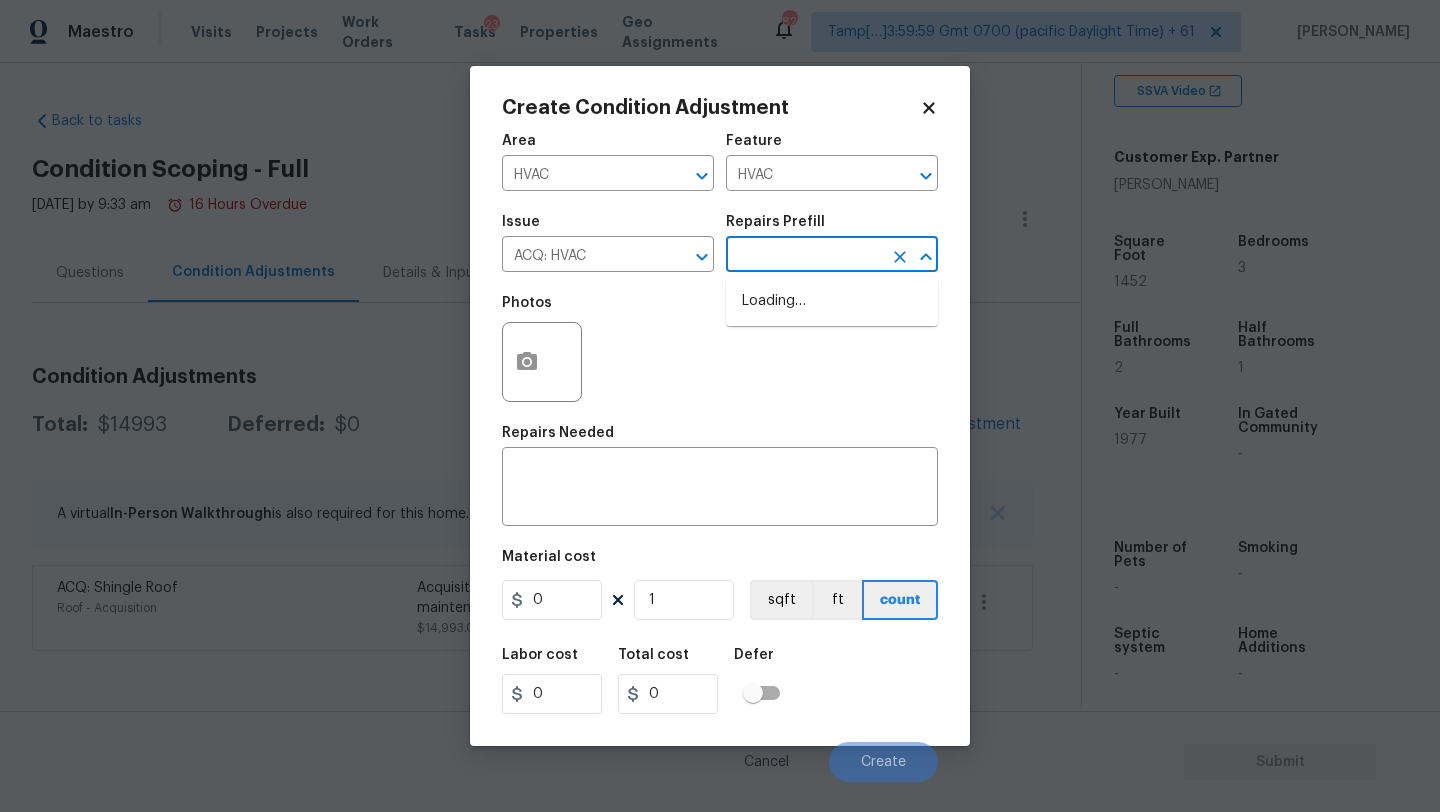 click at bounding box center (804, 256) 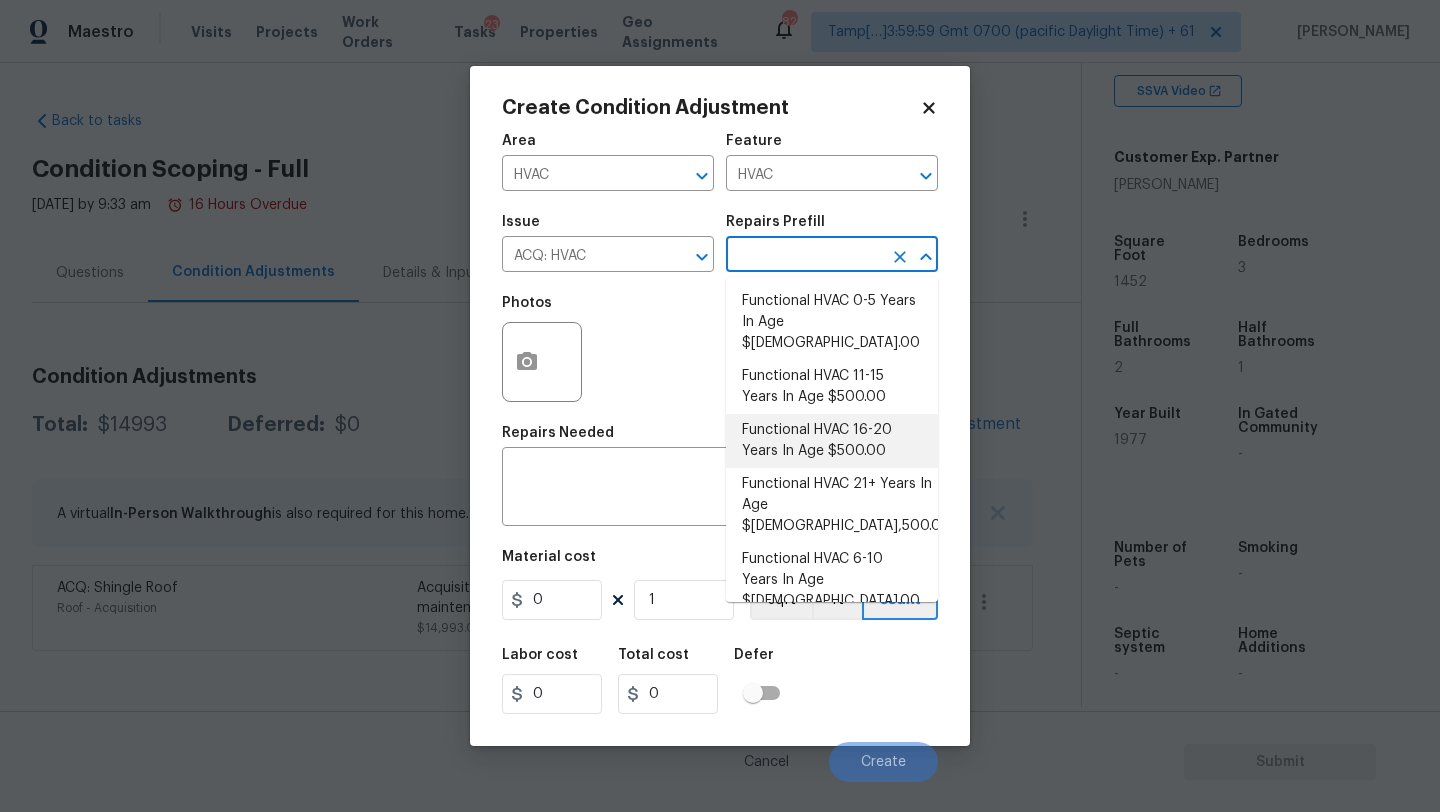 drag, startPoint x: 843, startPoint y: 394, endPoint x: 844, endPoint y: 374, distance: 20.024984 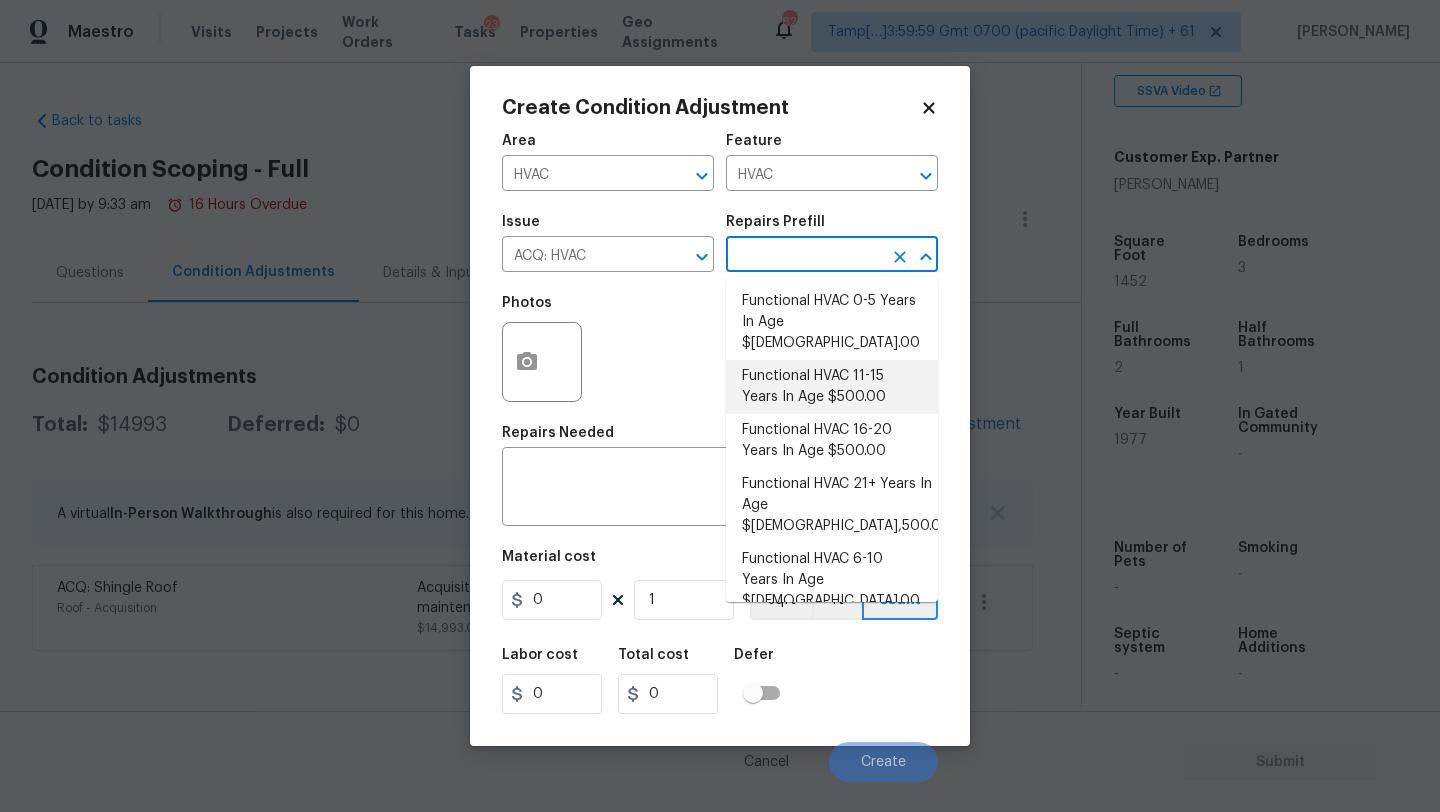 click on "Functional HVAC 11-15 Years In Age $500.00" at bounding box center (832, 387) 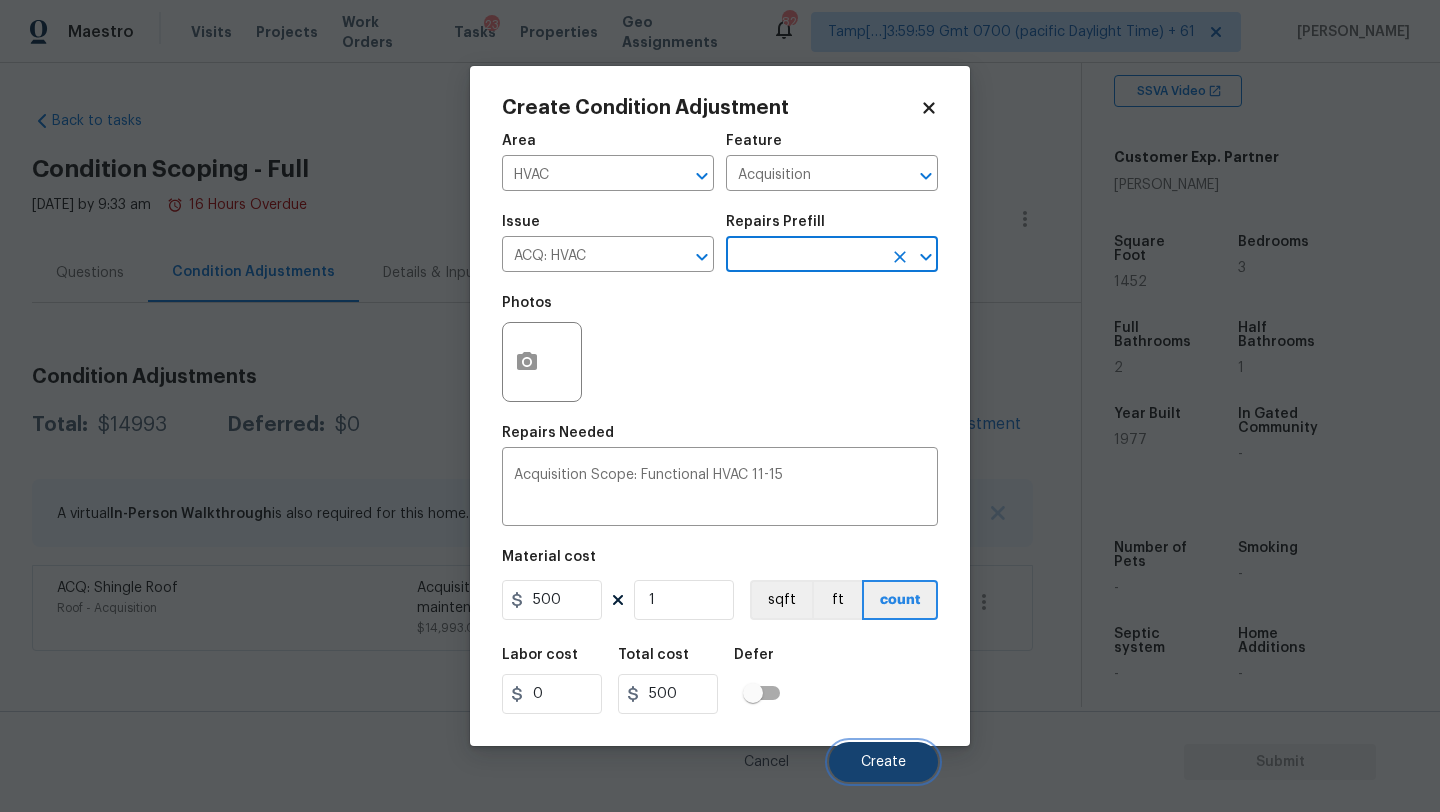 click on "Create" at bounding box center [883, 762] 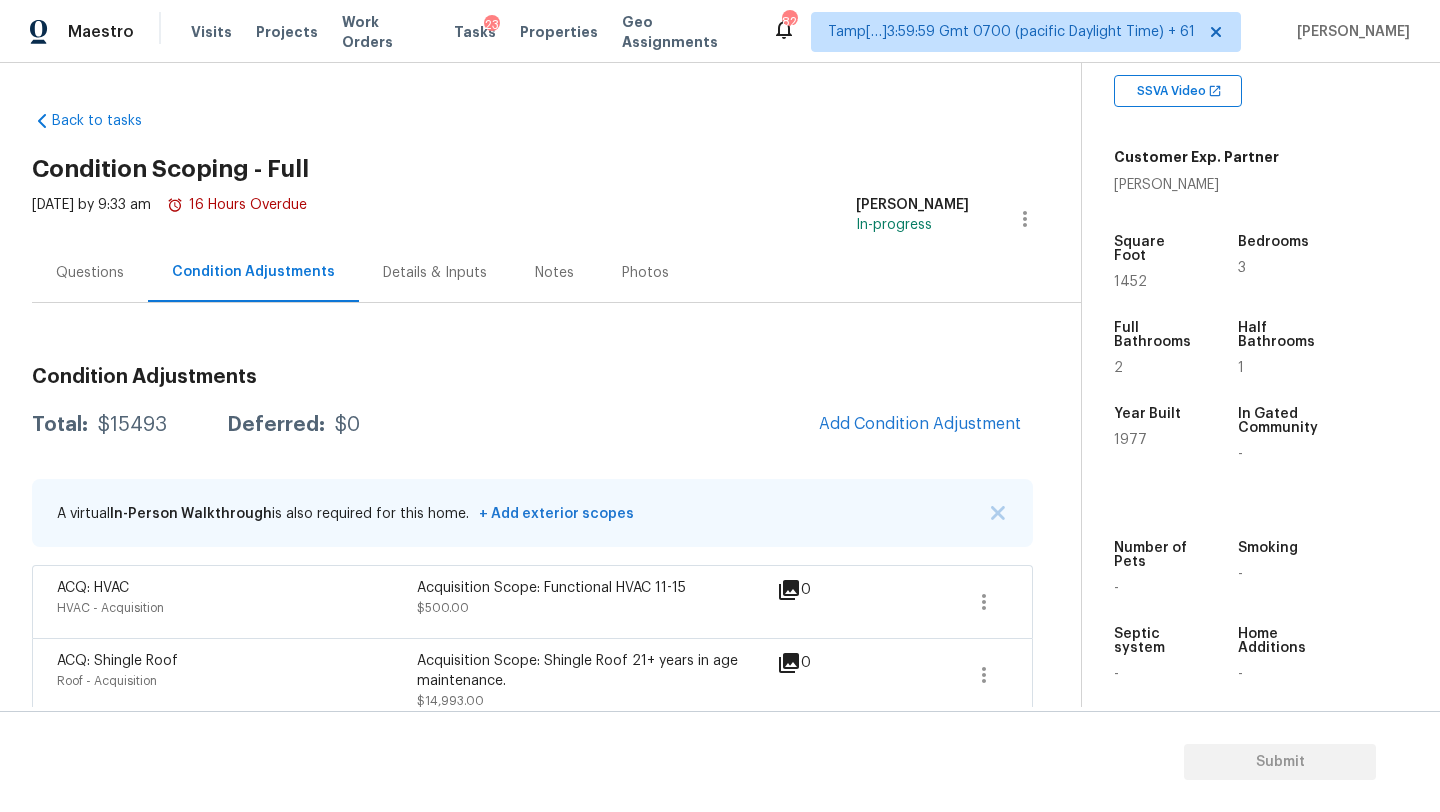 click on "Condition Adjustments Total:  $15493 Deferred:  $0 Add Condition Adjustment A virtual  In-Person Walkthrough  is also required for this home.   + Add exterior scopes ACQ: HVAC HVAC - Acquisition Acquisition Scope: Functional HVAC 11-15 $500.00   0 ACQ: Shingle Roof Roof - Acquisition Acquisition Scope: Shingle Roof 21+  years in age maintenance. $14,993.00   0" at bounding box center (532, 537) 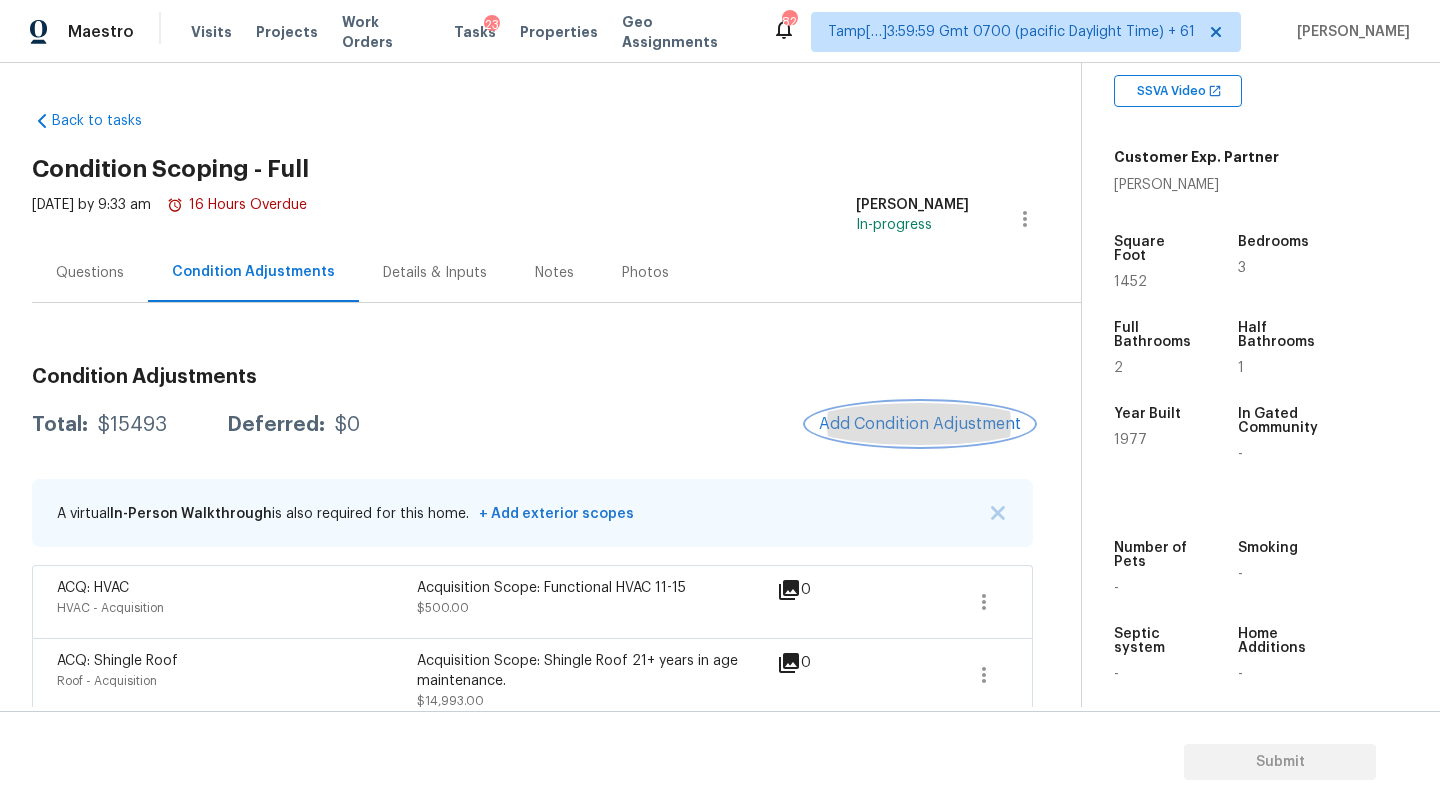 click on "Add Condition Adjustment" at bounding box center [920, 424] 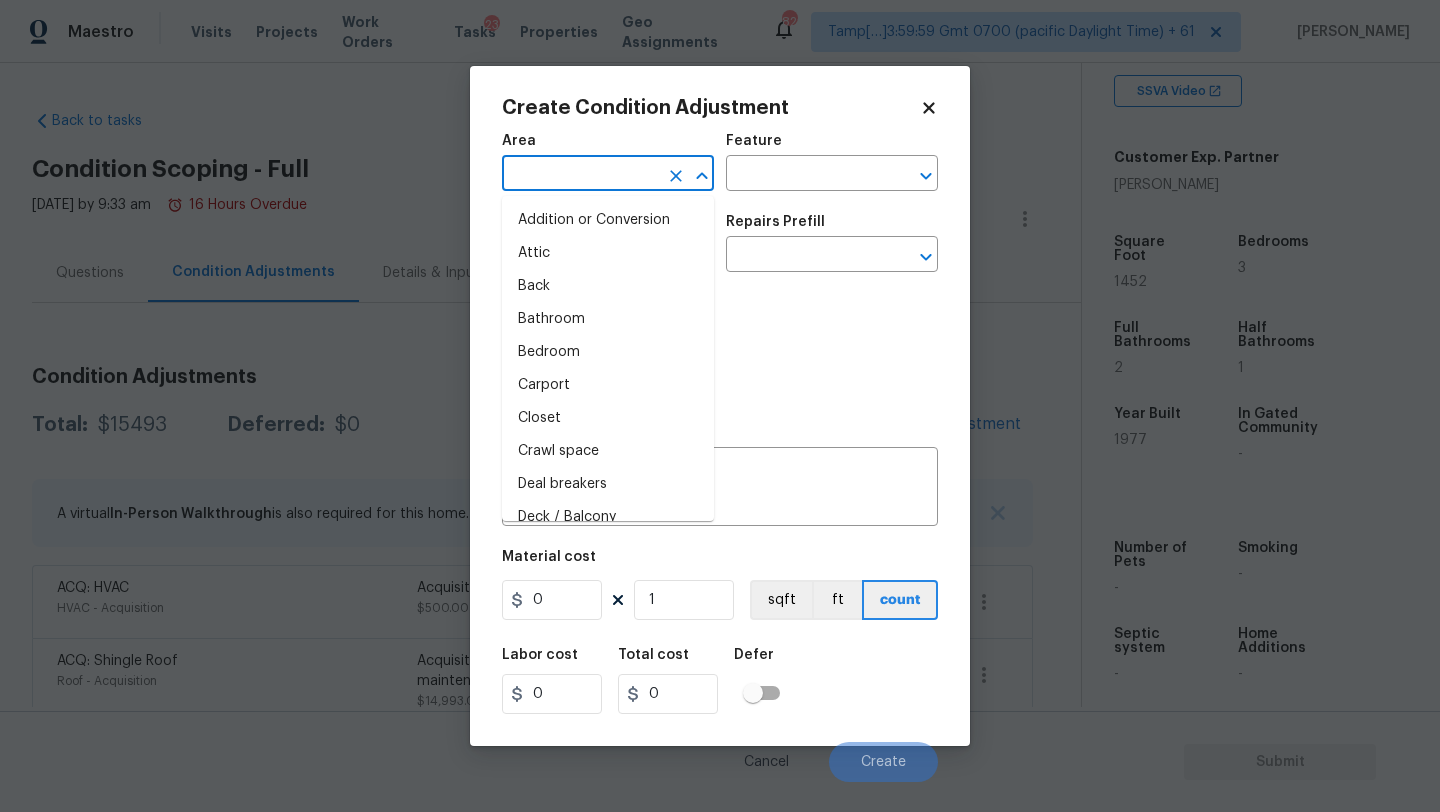 click at bounding box center (580, 175) 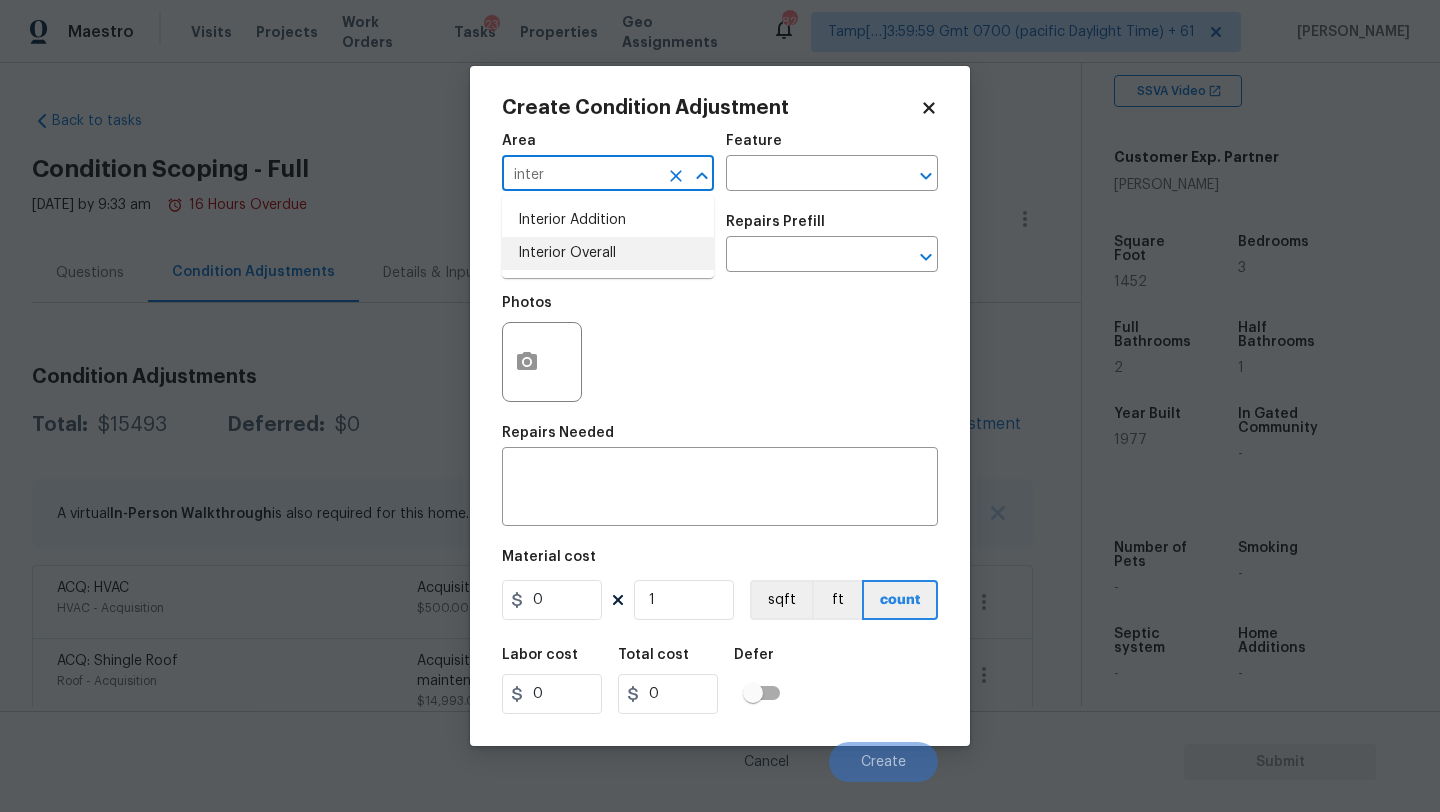 click on "Interior Overall" at bounding box center (608, 253) 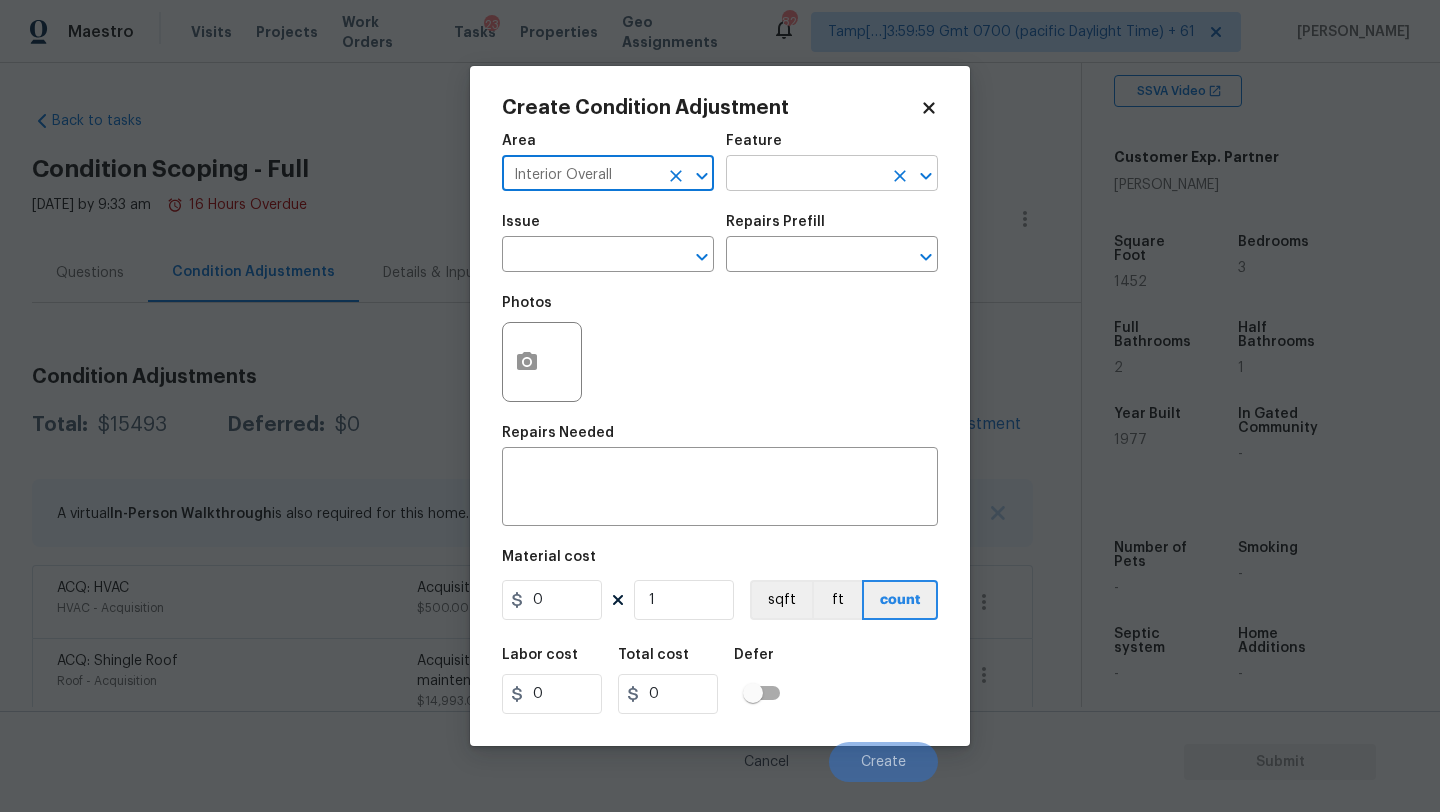 type on "Interior Overall" 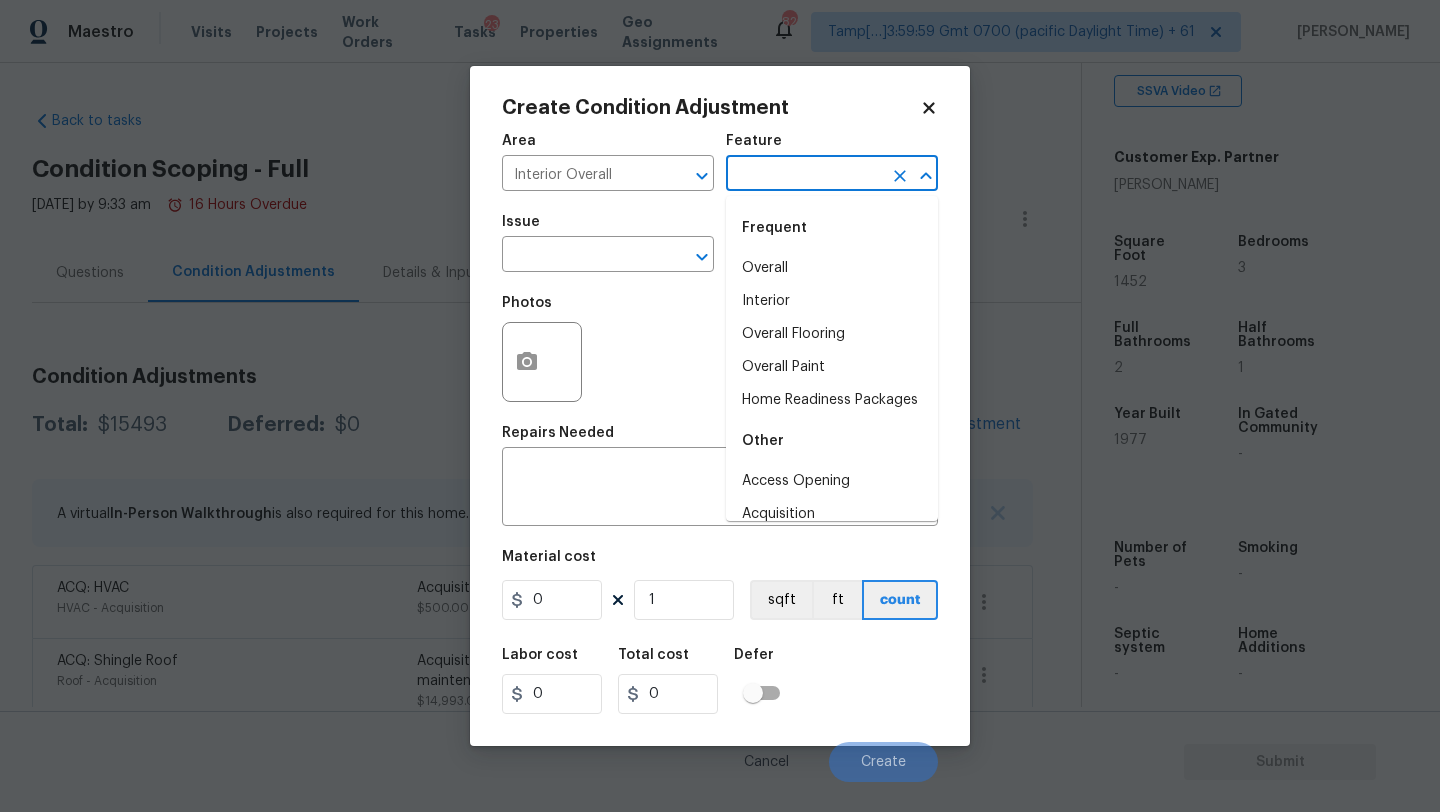 click at bounding box center (804, 175) 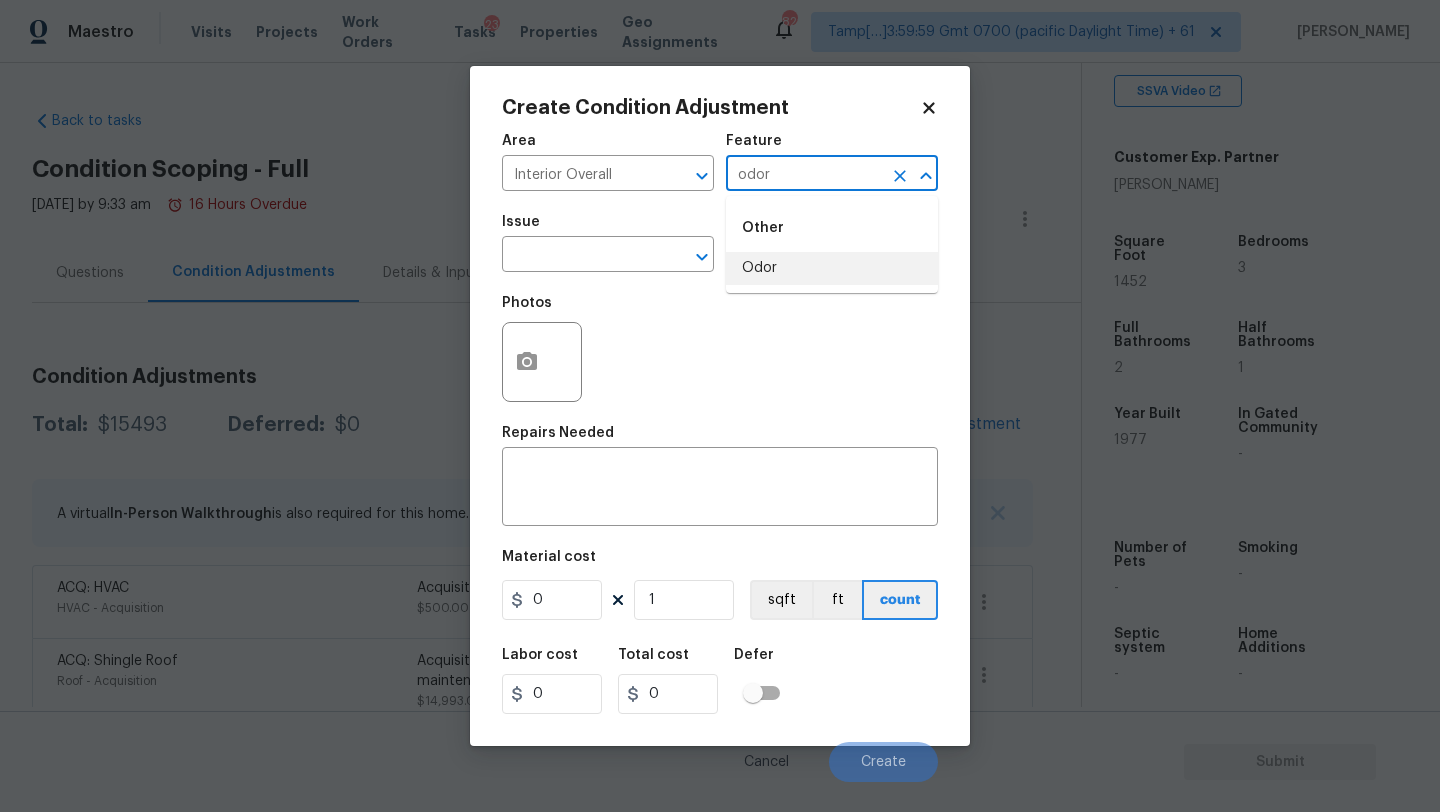 click on "Odor" at bounding box center [832, 268] 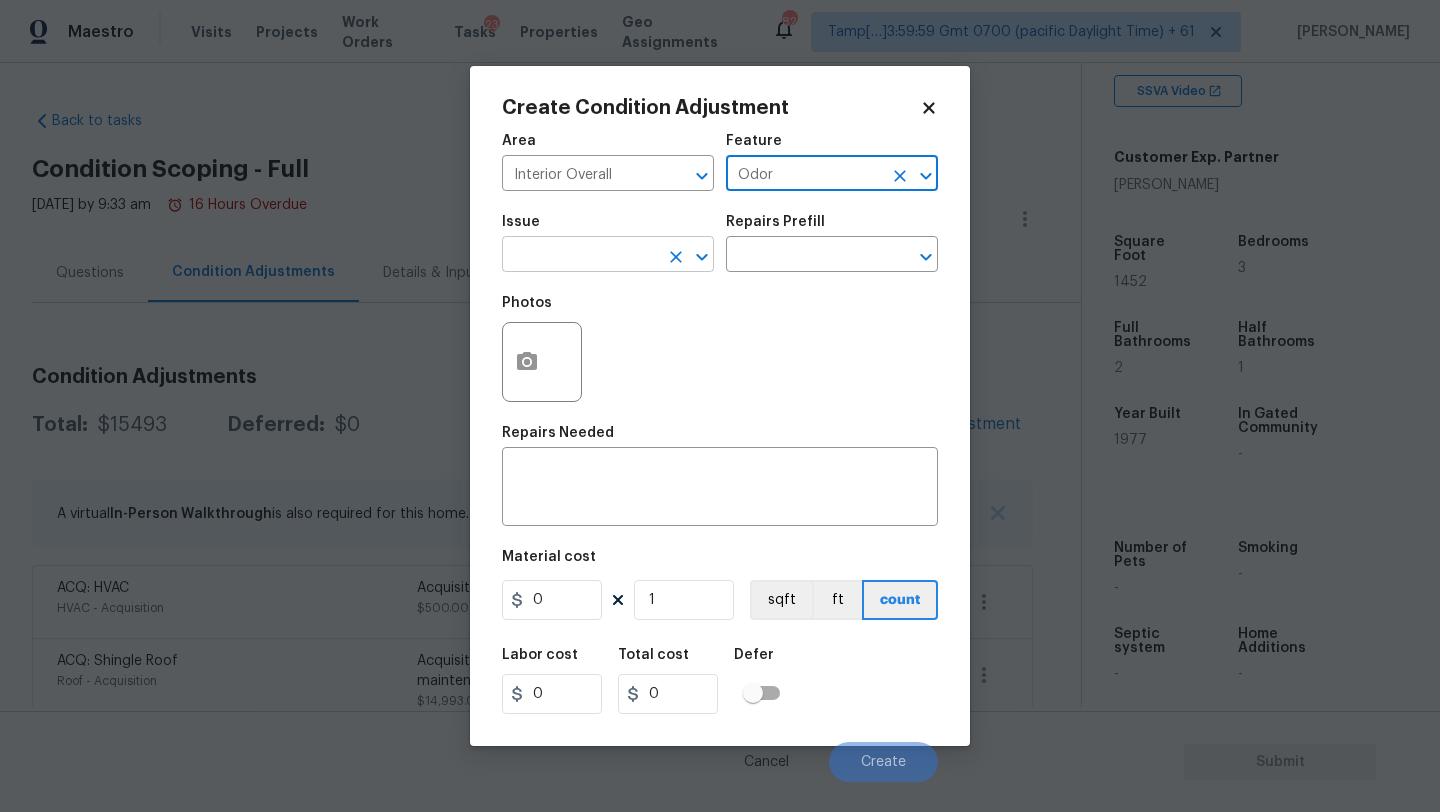 type on "Odor" 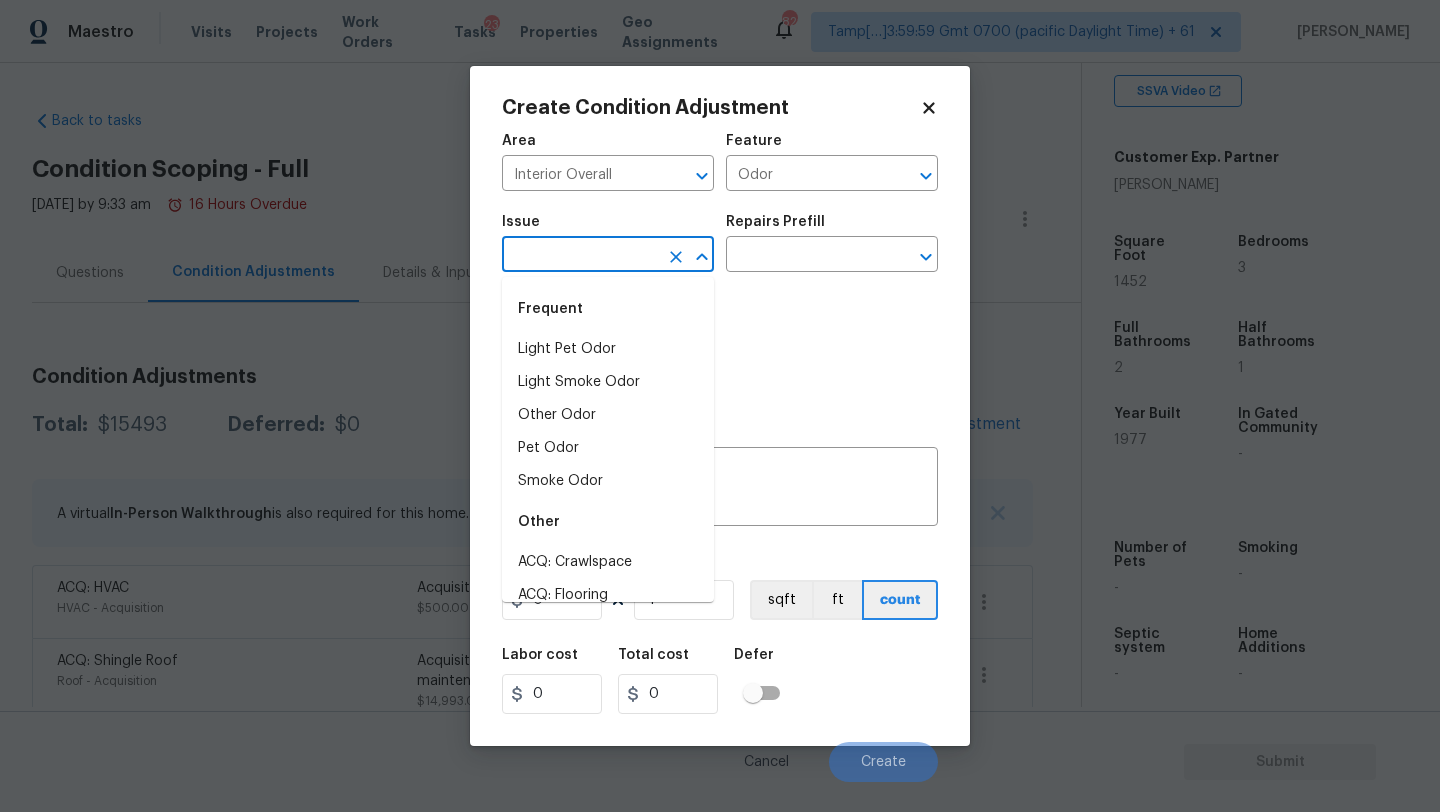 click at bounding box center (580, 256) 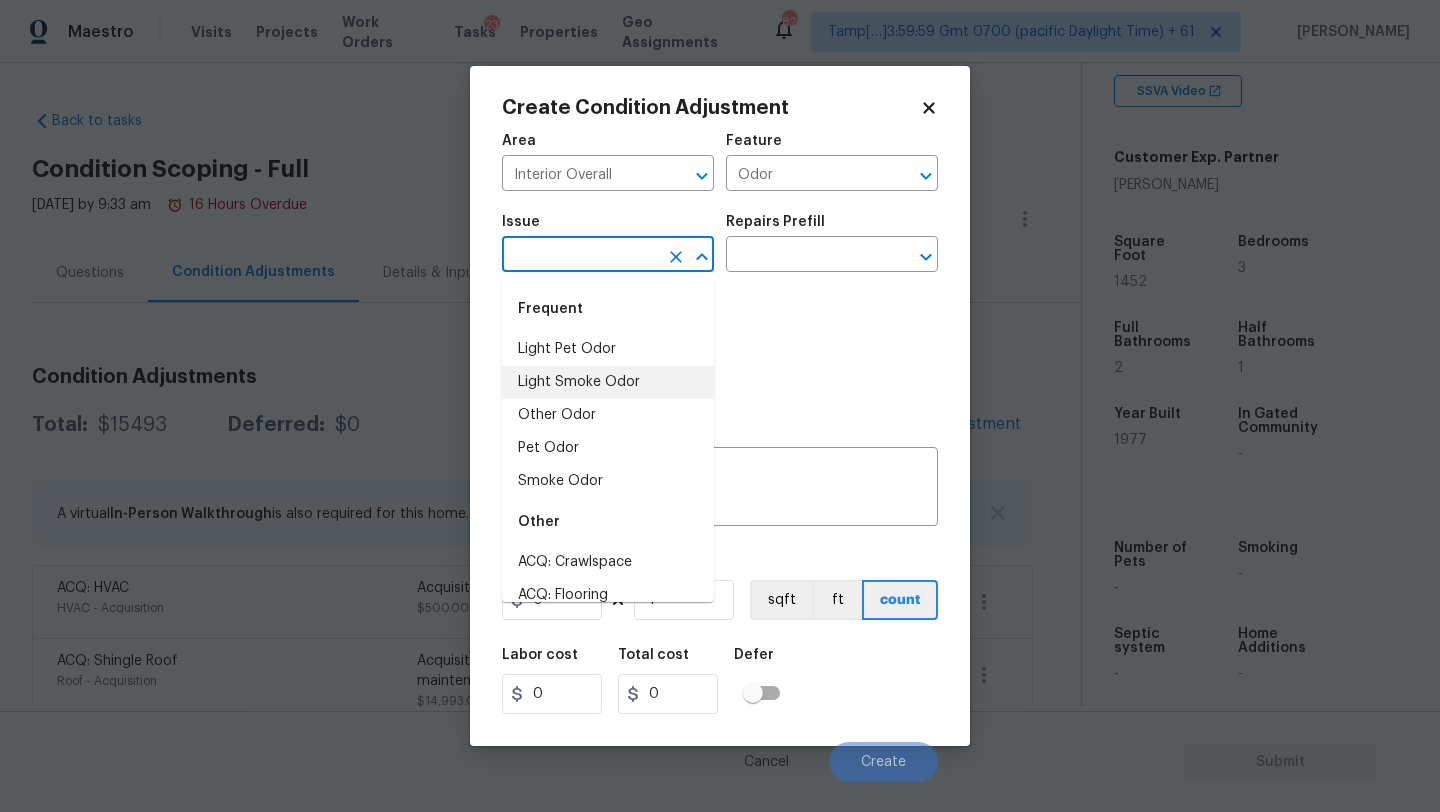 drag, startPoint x: 612, startPoint y: 367, endPoint x: 615, endPoint y: 354, distance: 13.341664 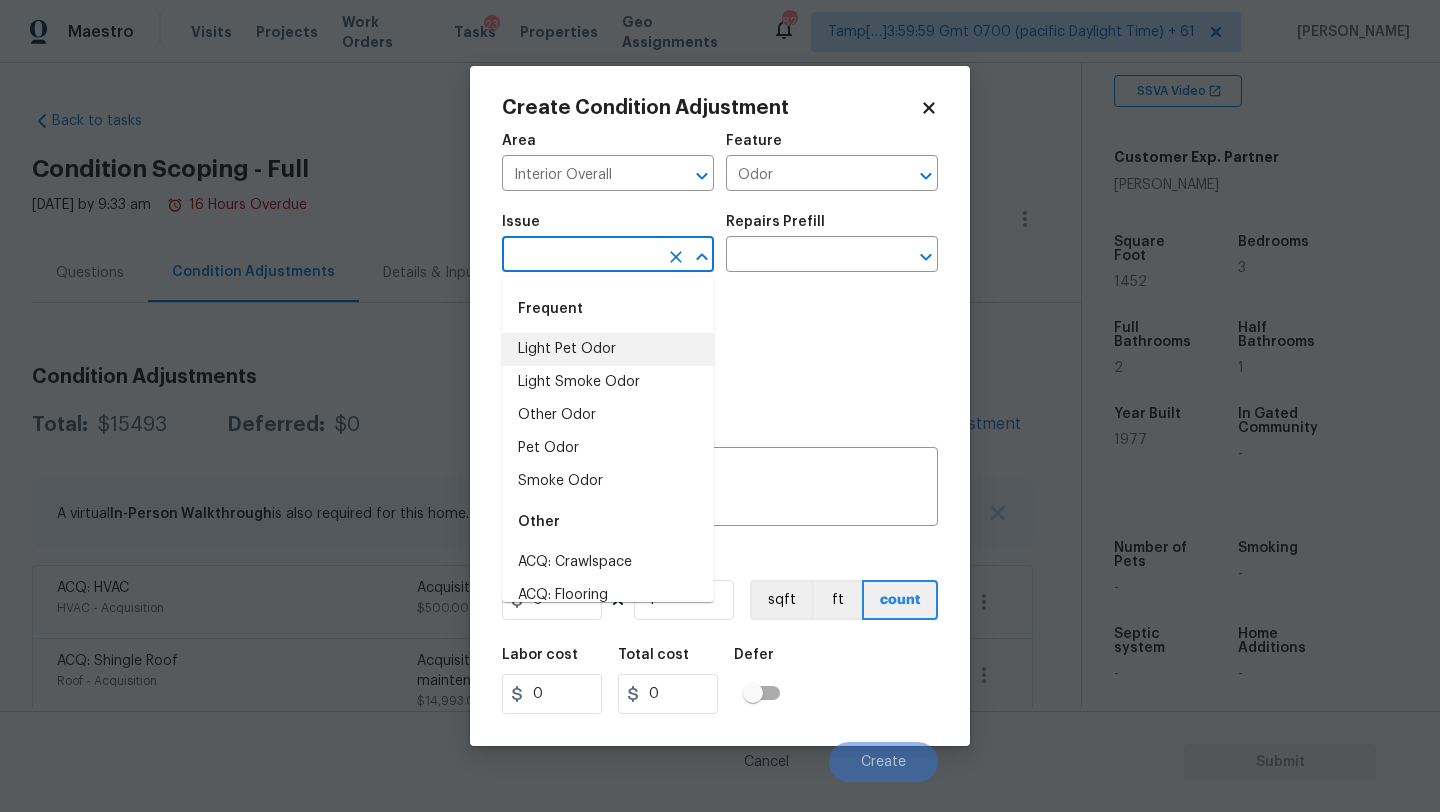 click on "Light Pet Odor" at bounding box center (608, 349) 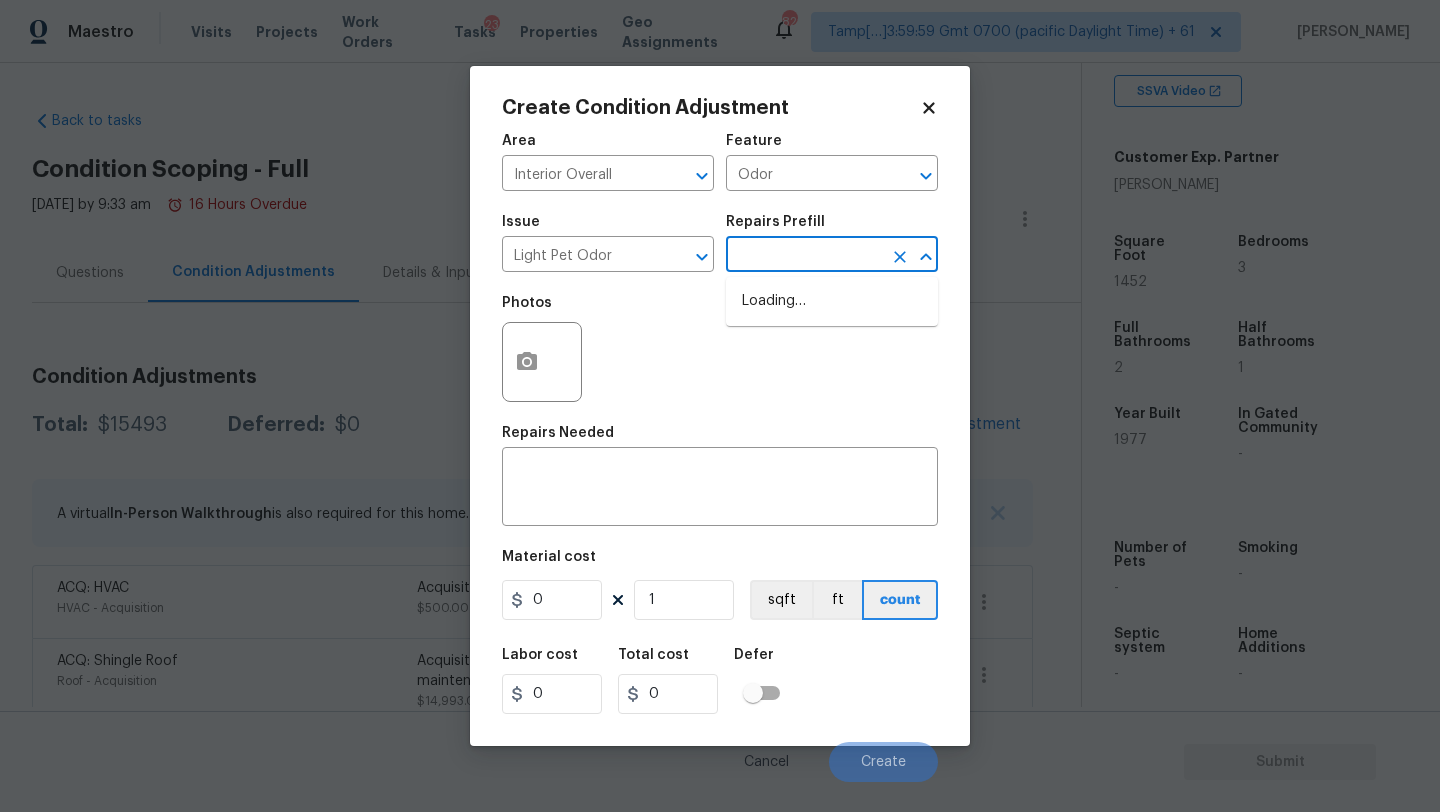 click at bounding box center (804, 256) 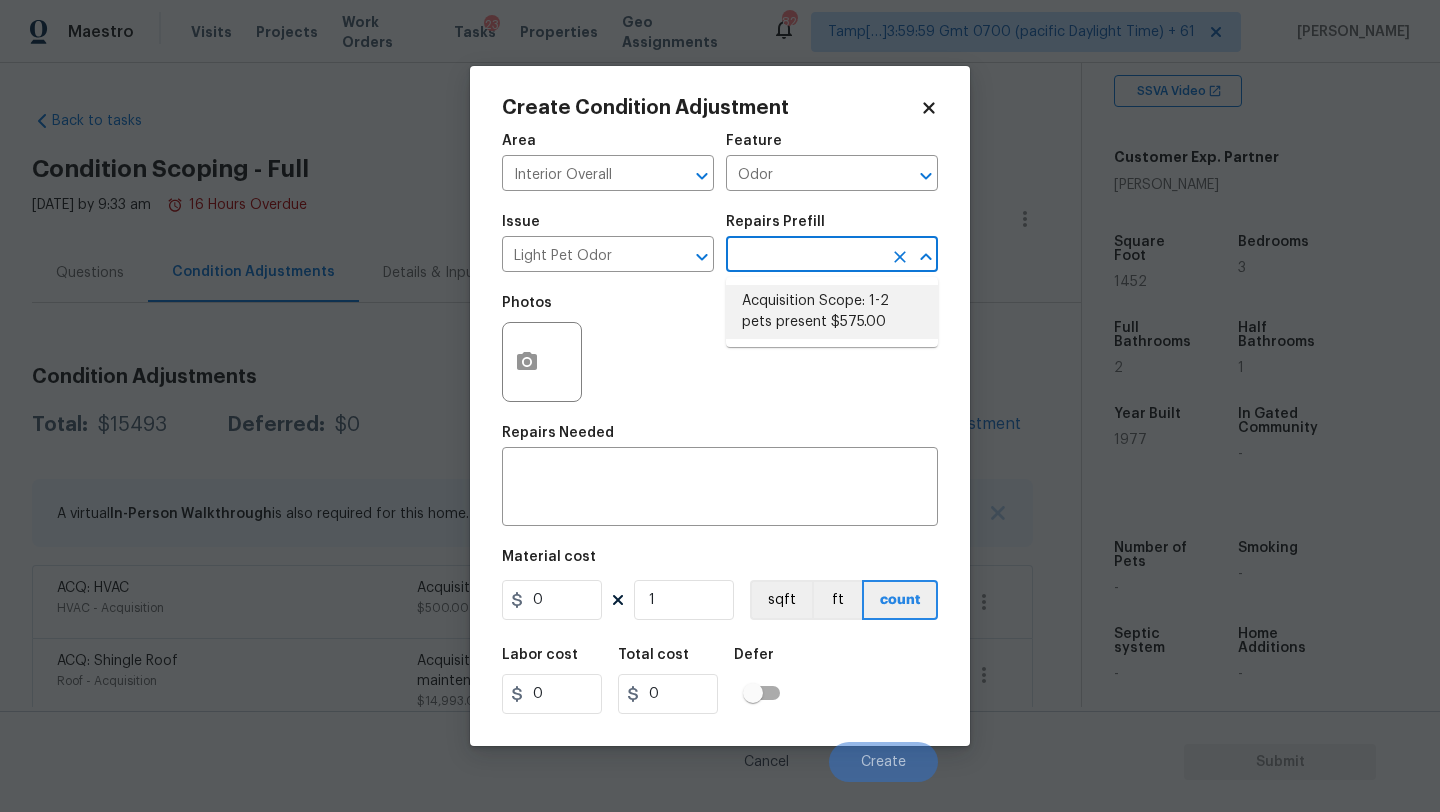click on "Acquisition Scope: 1-2 pets present $575.00" at bounding box center (832, 312) 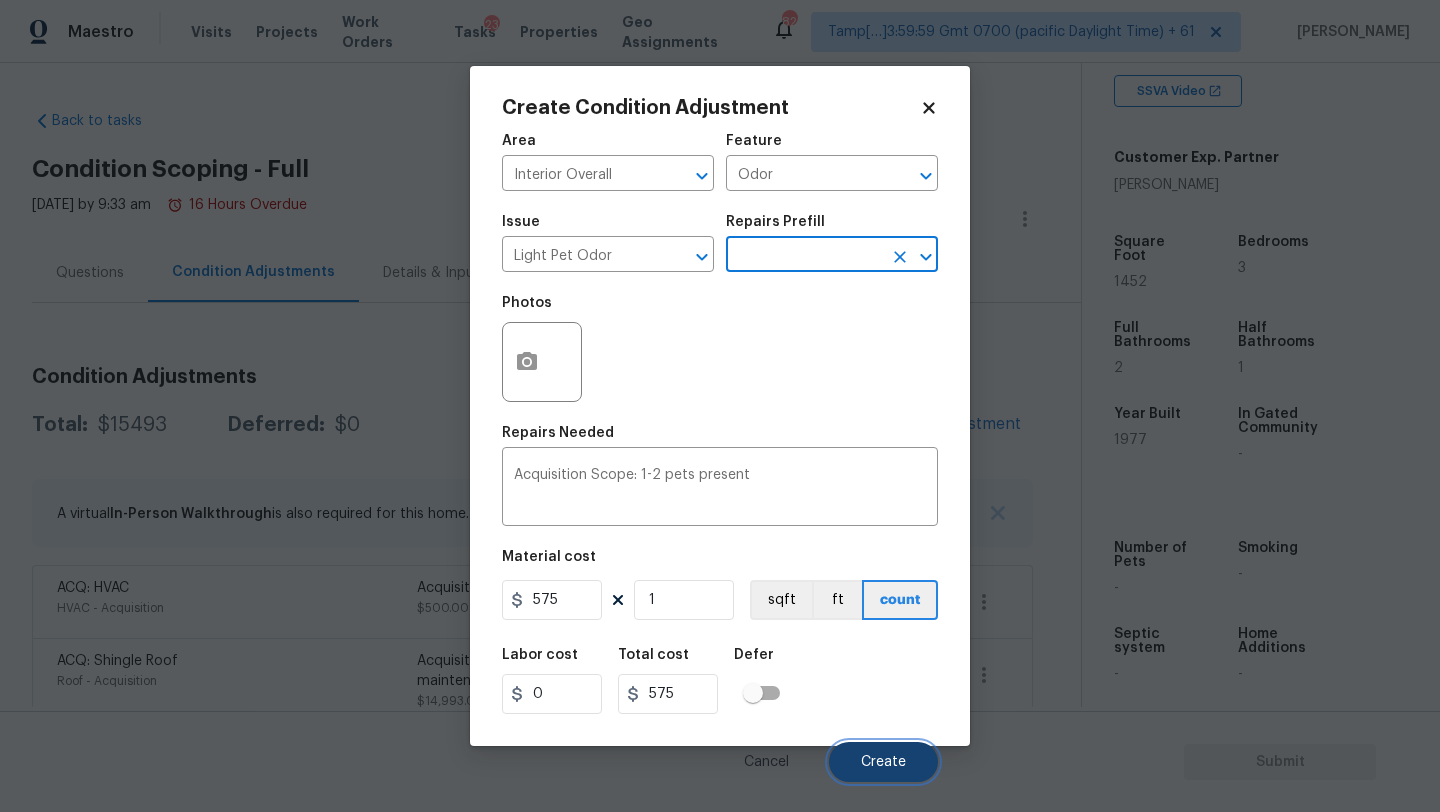 click on "Create" at bounding box center [883, 762] 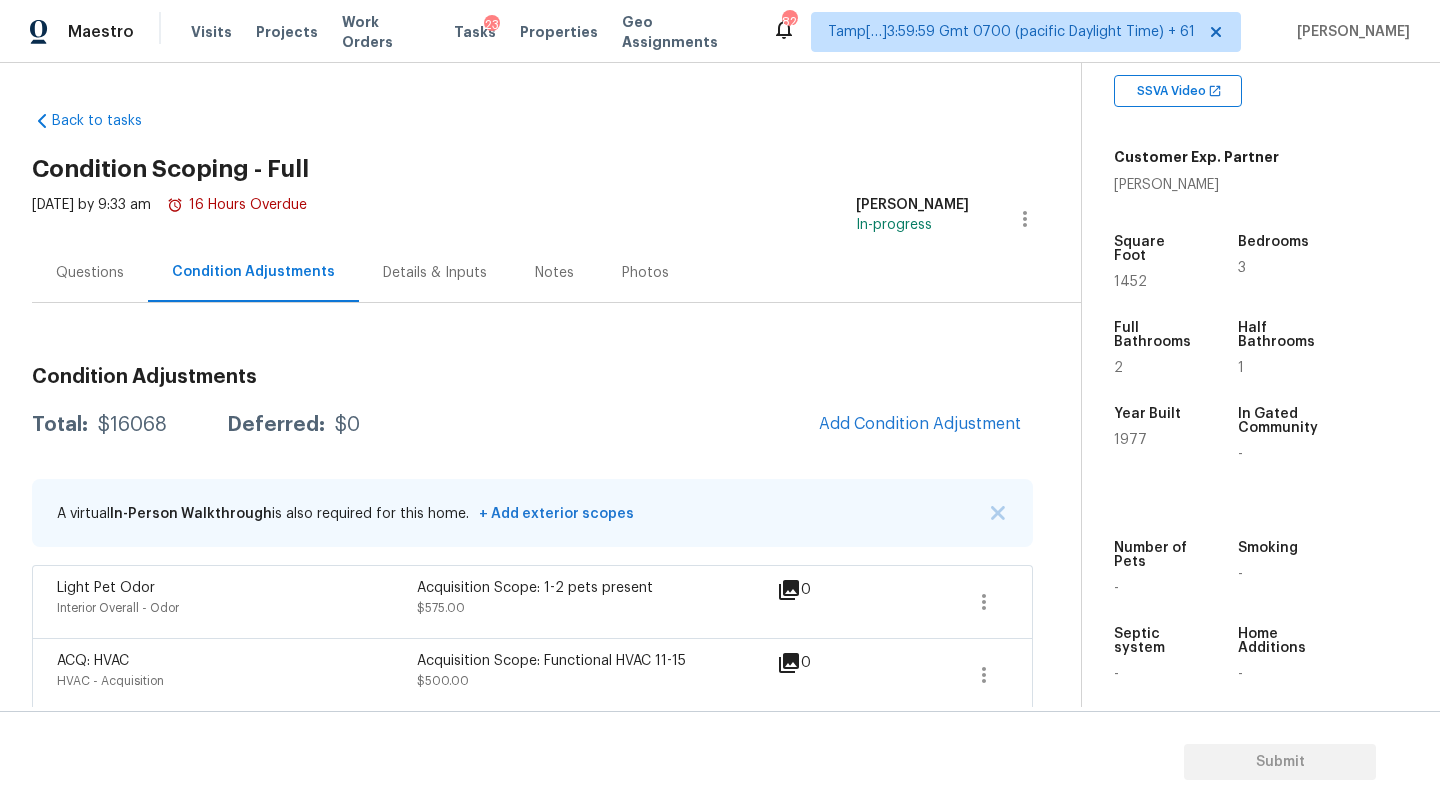 click on "Questions" at bounding box center (90, 273) 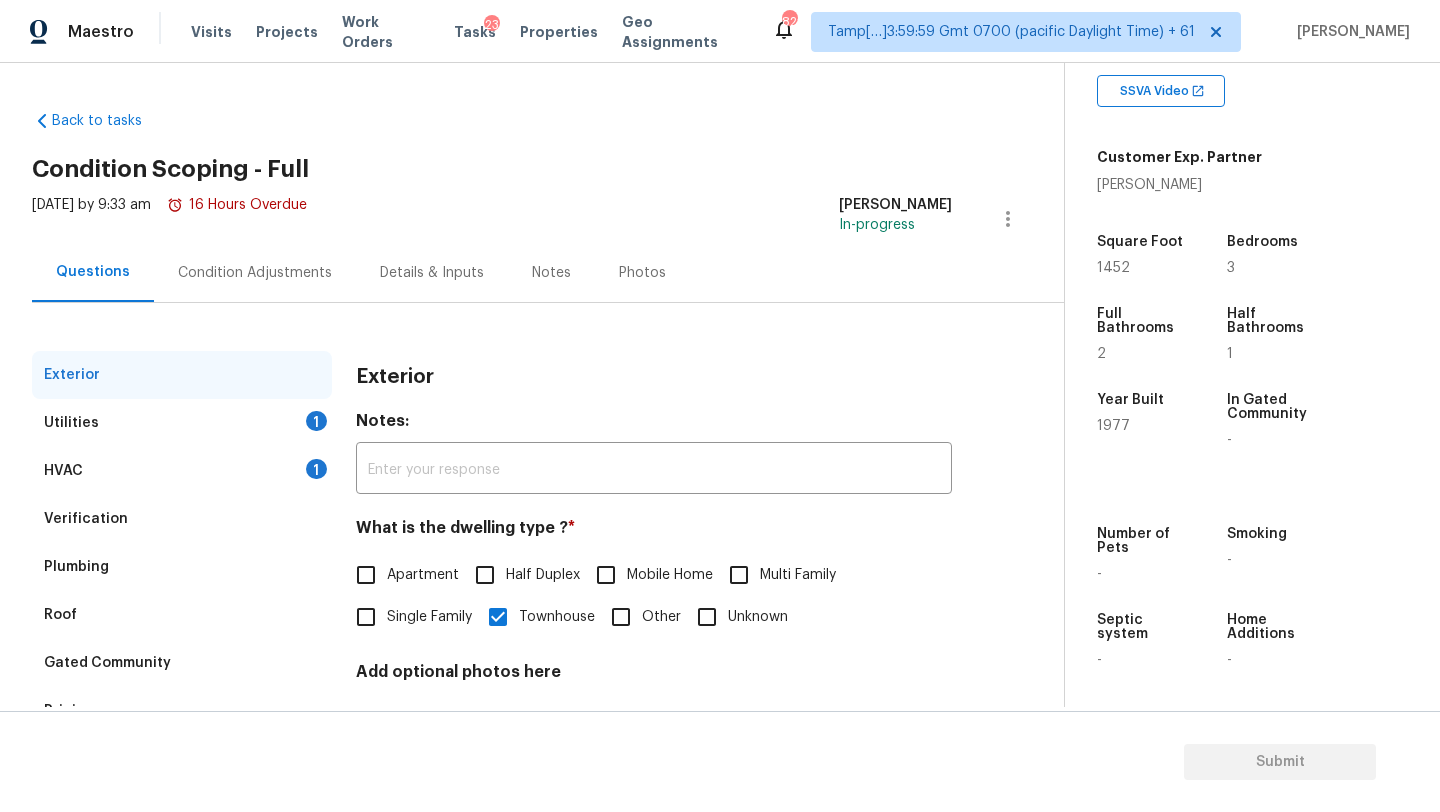 click on "Verification" at bounding box center [182, 519] 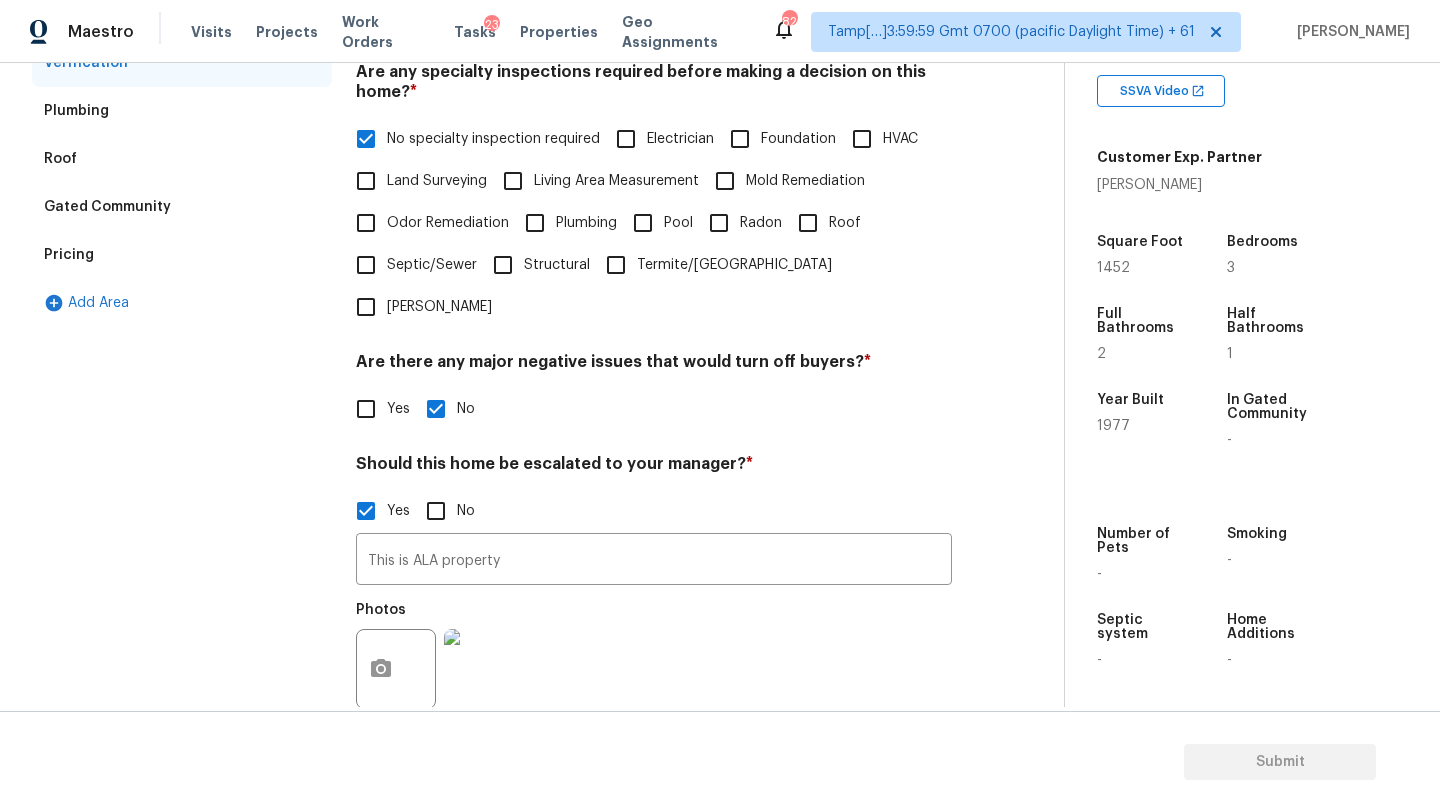 scroll, scrollTop: 448, scrollLeft: 0, axis: vertical 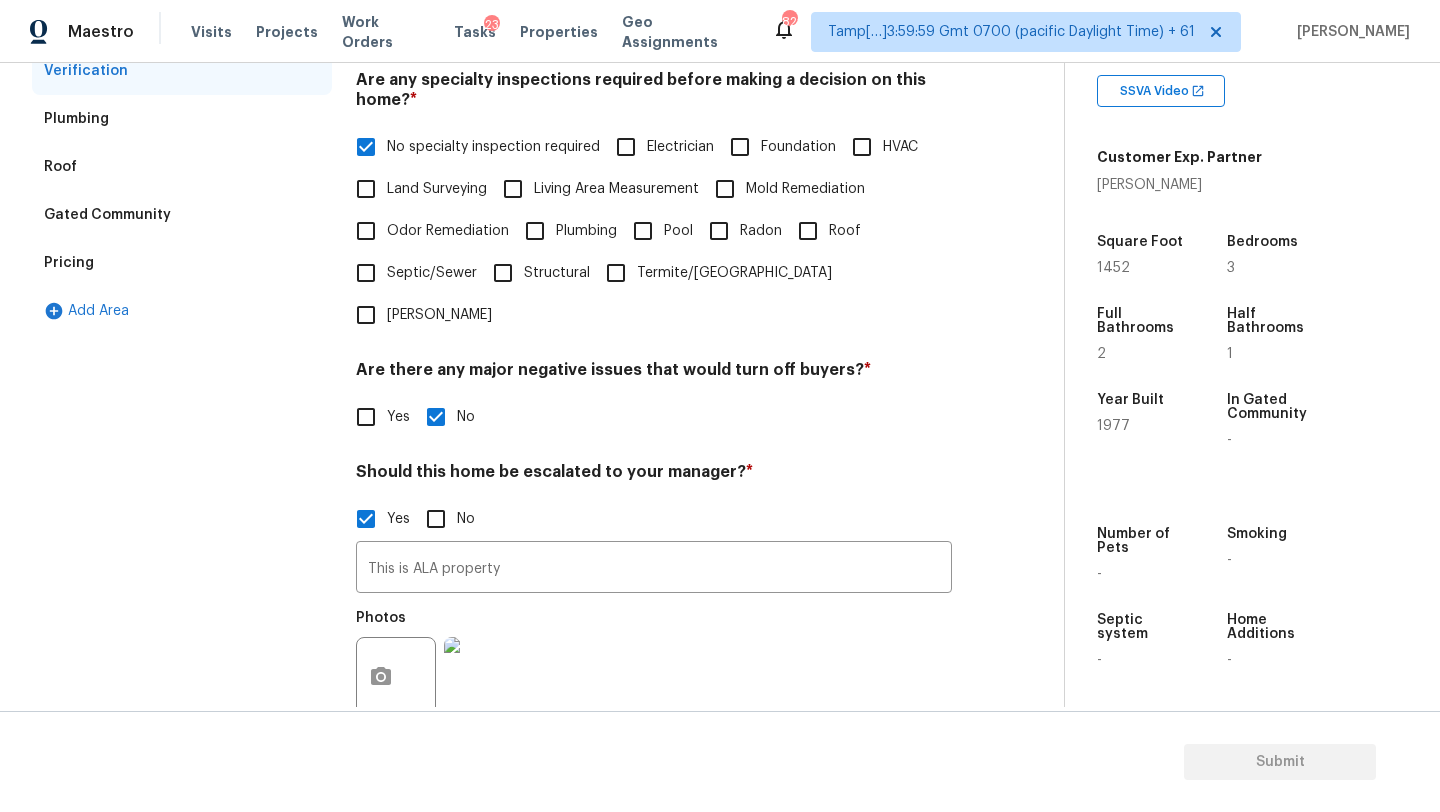 click on "Foundation" at bounding box center (740, 147) 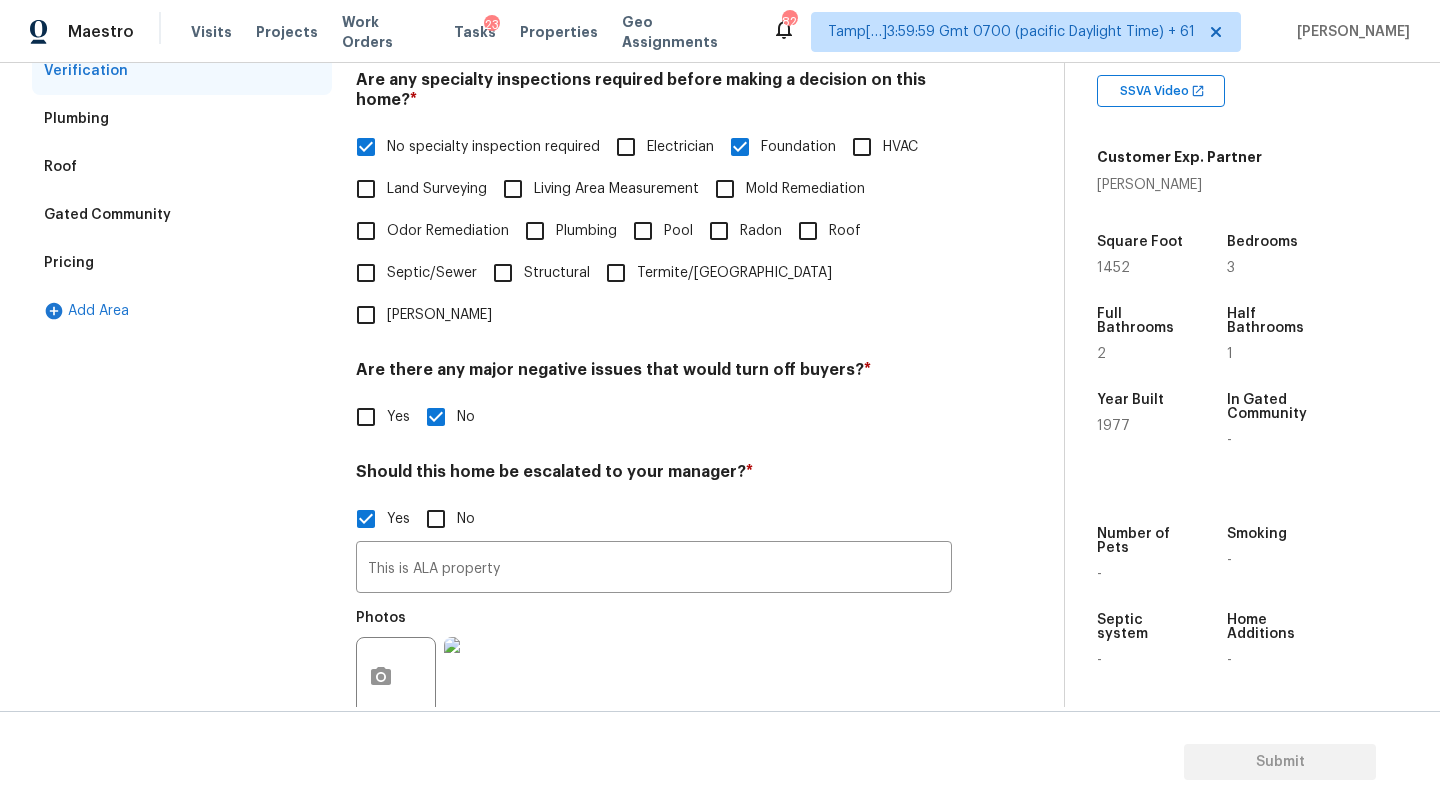 click on "No specialty inspection required" at bounding box center [366, 147] 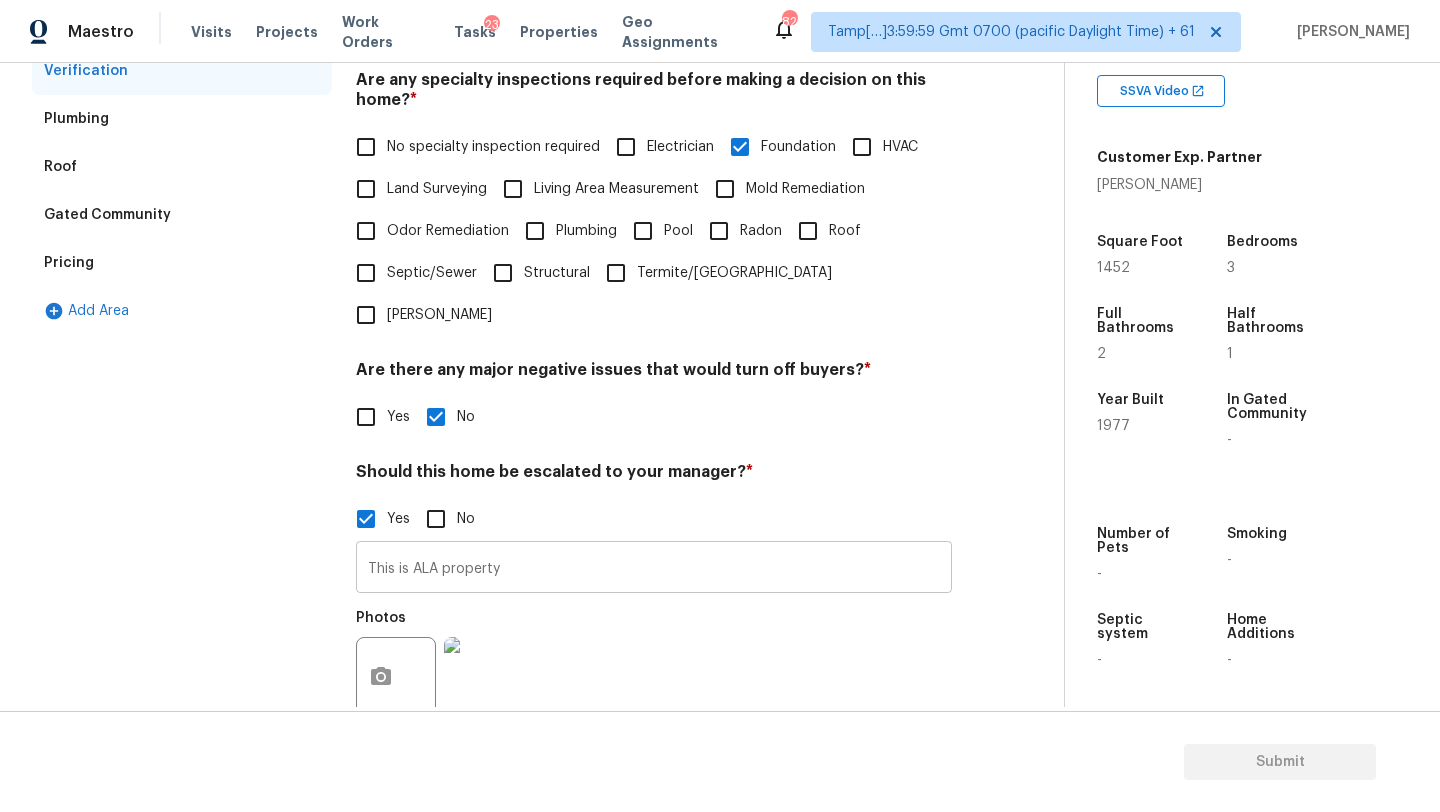 click on "This is ALA property" at bounding box center [654, 569] 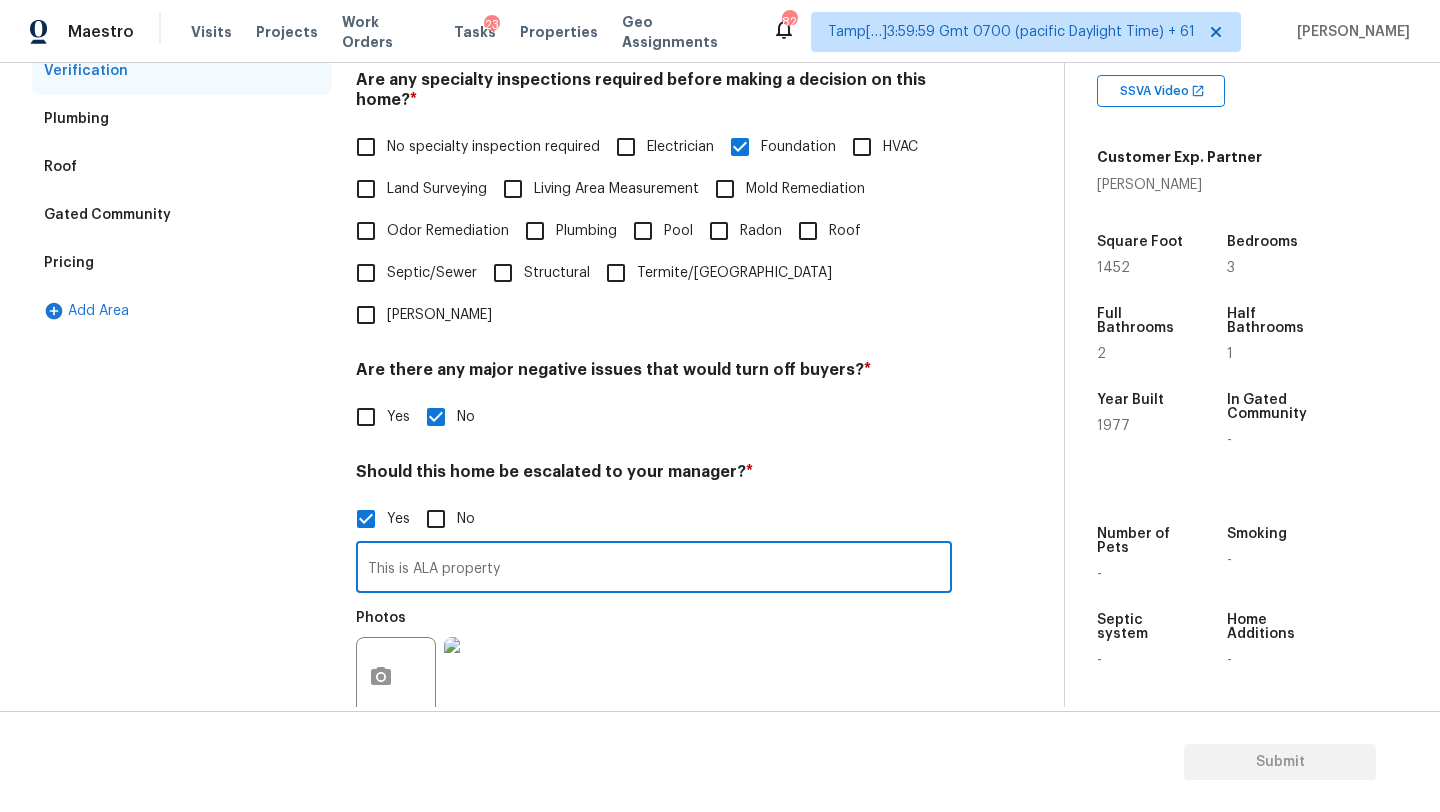 click on "This is ALA property" at bounding box center [654, 569] 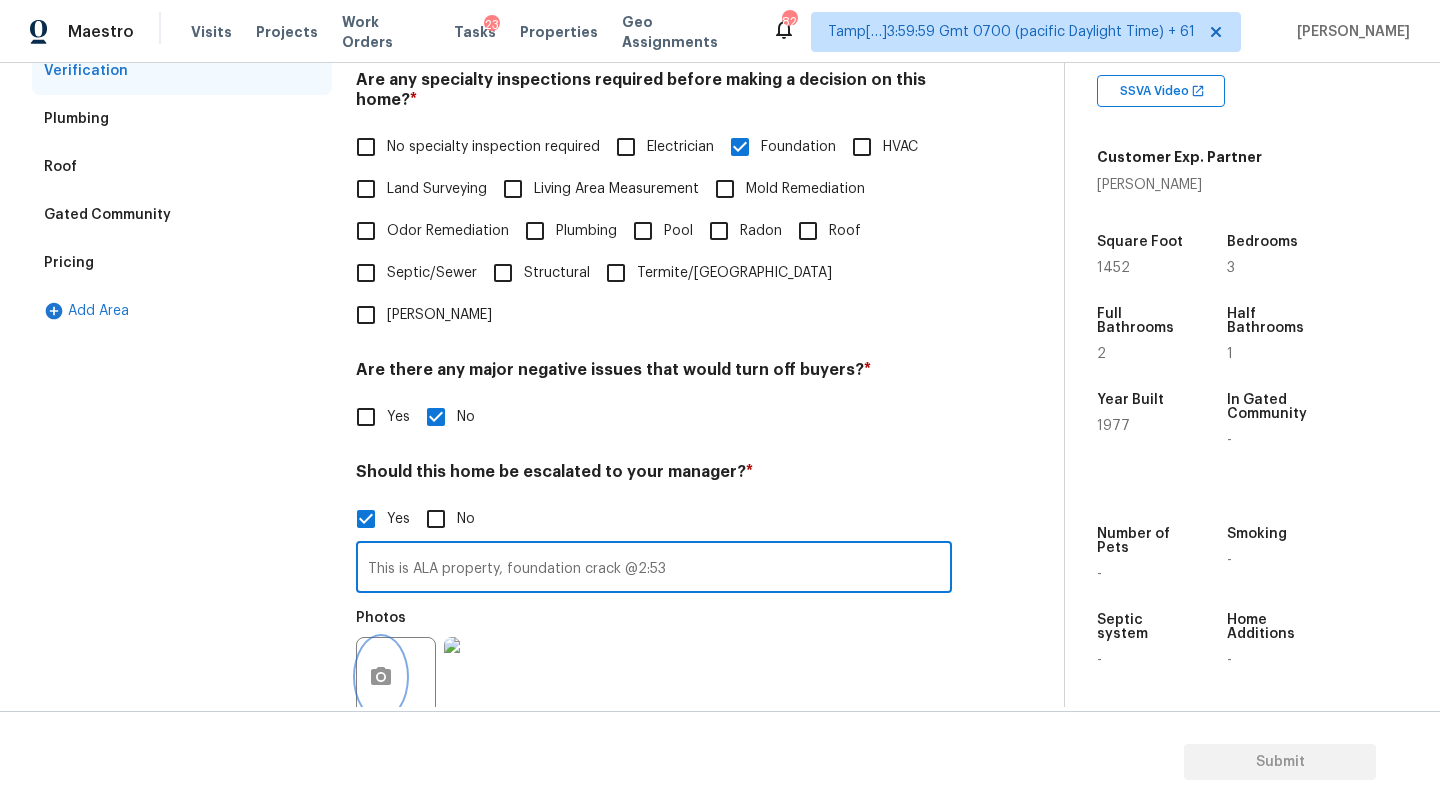click 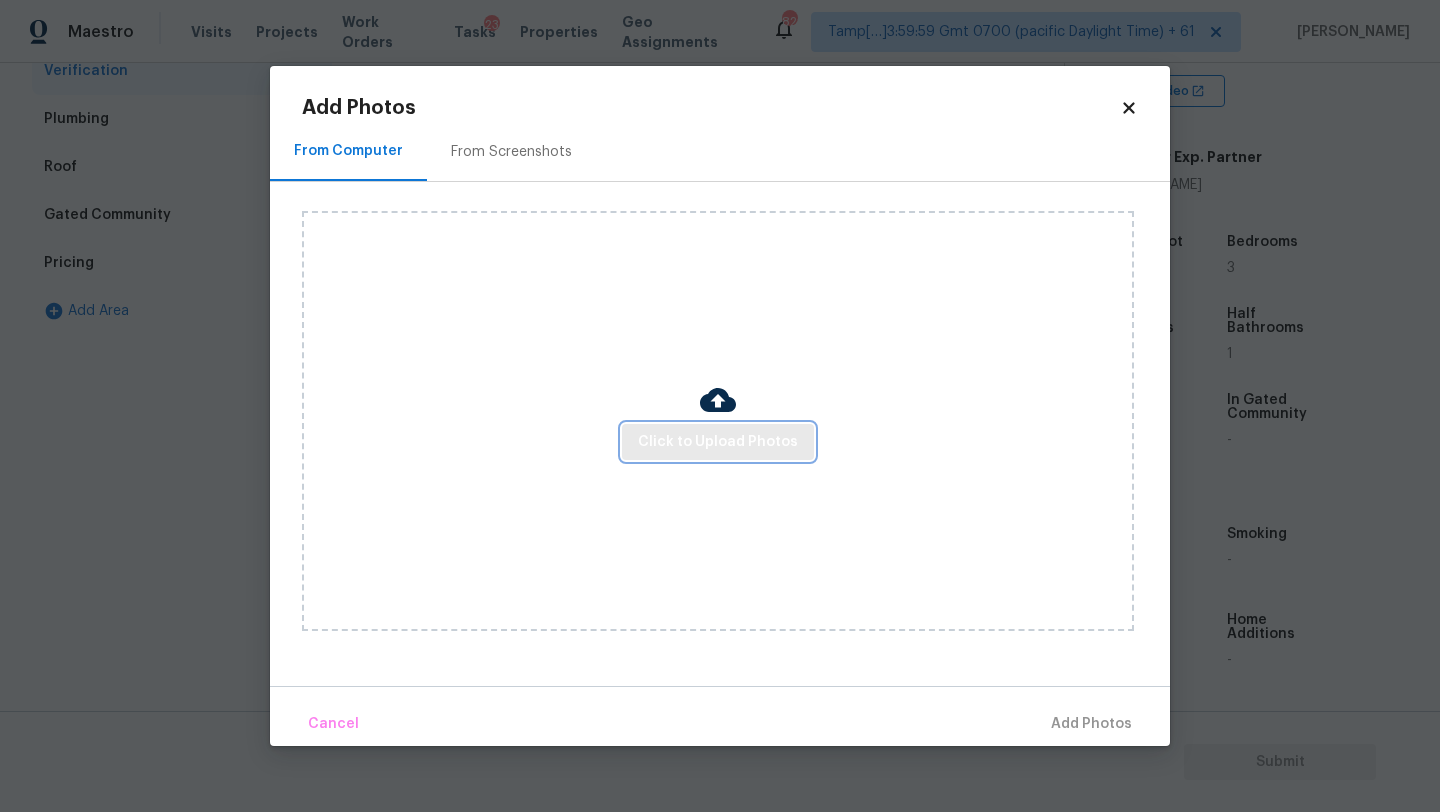 click on "Click to Upload Photos" at bounding box center (718, 442) 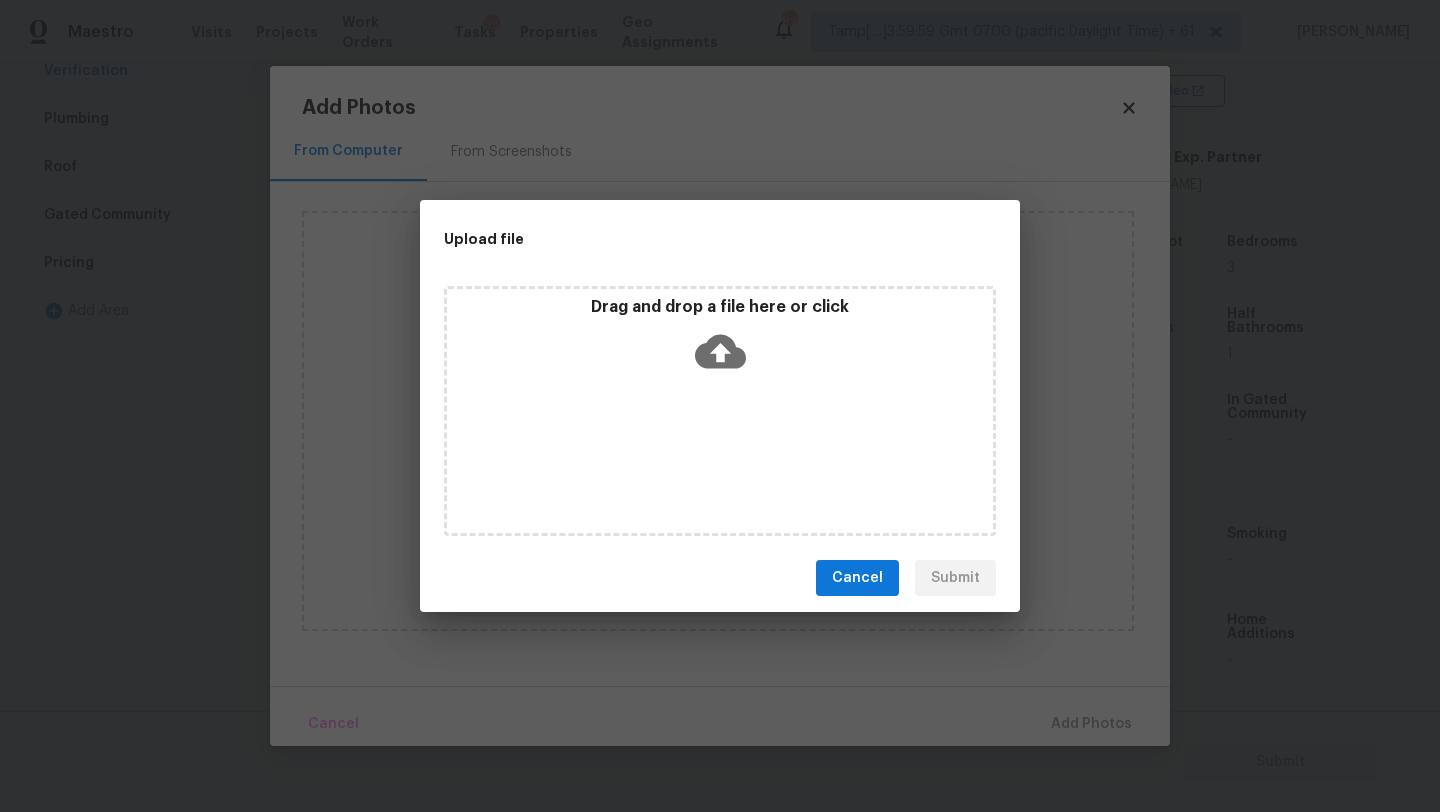 click on "Drag and drop a file here or click" at bounding box center (720, 411) 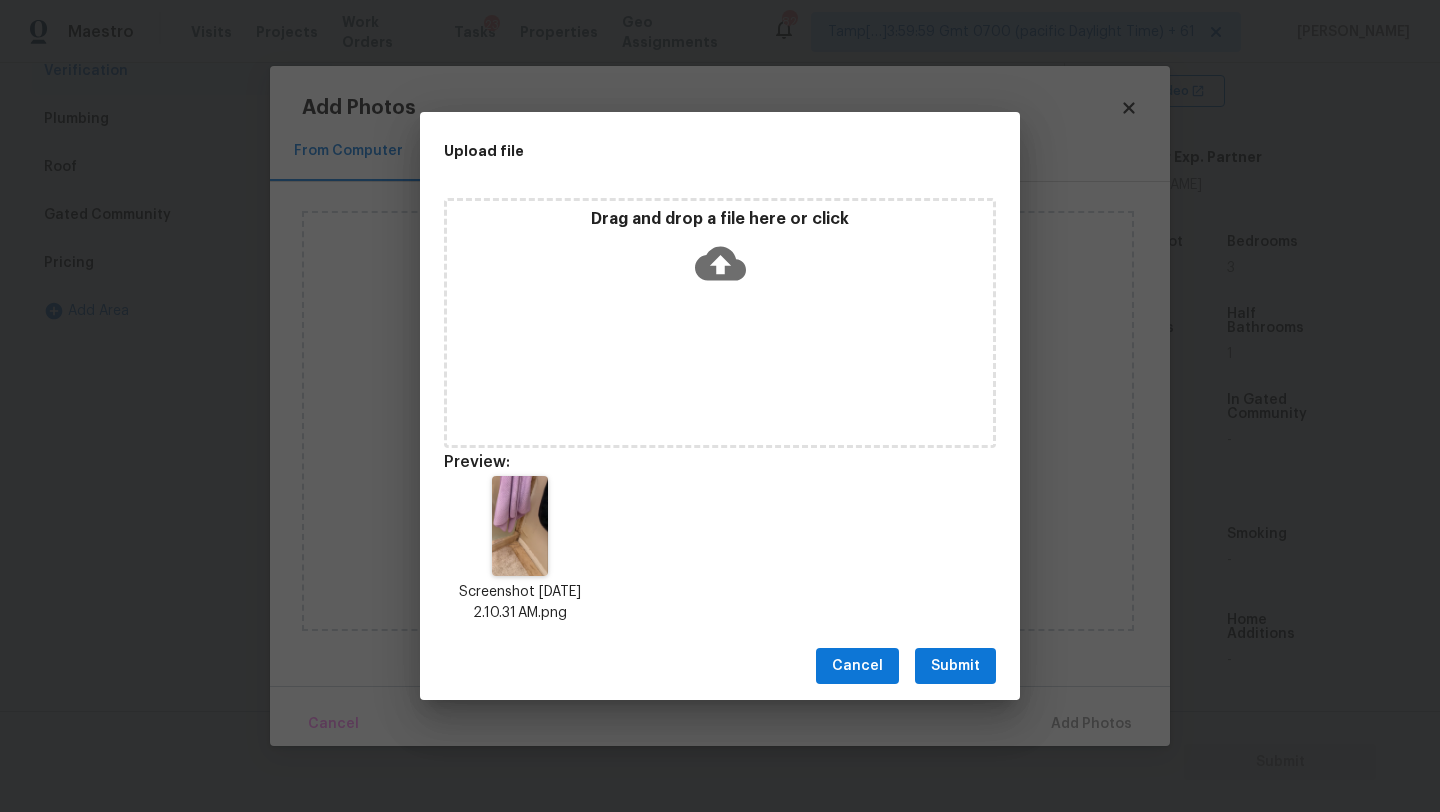 click on "Submit" at bounding box center [955, 666] 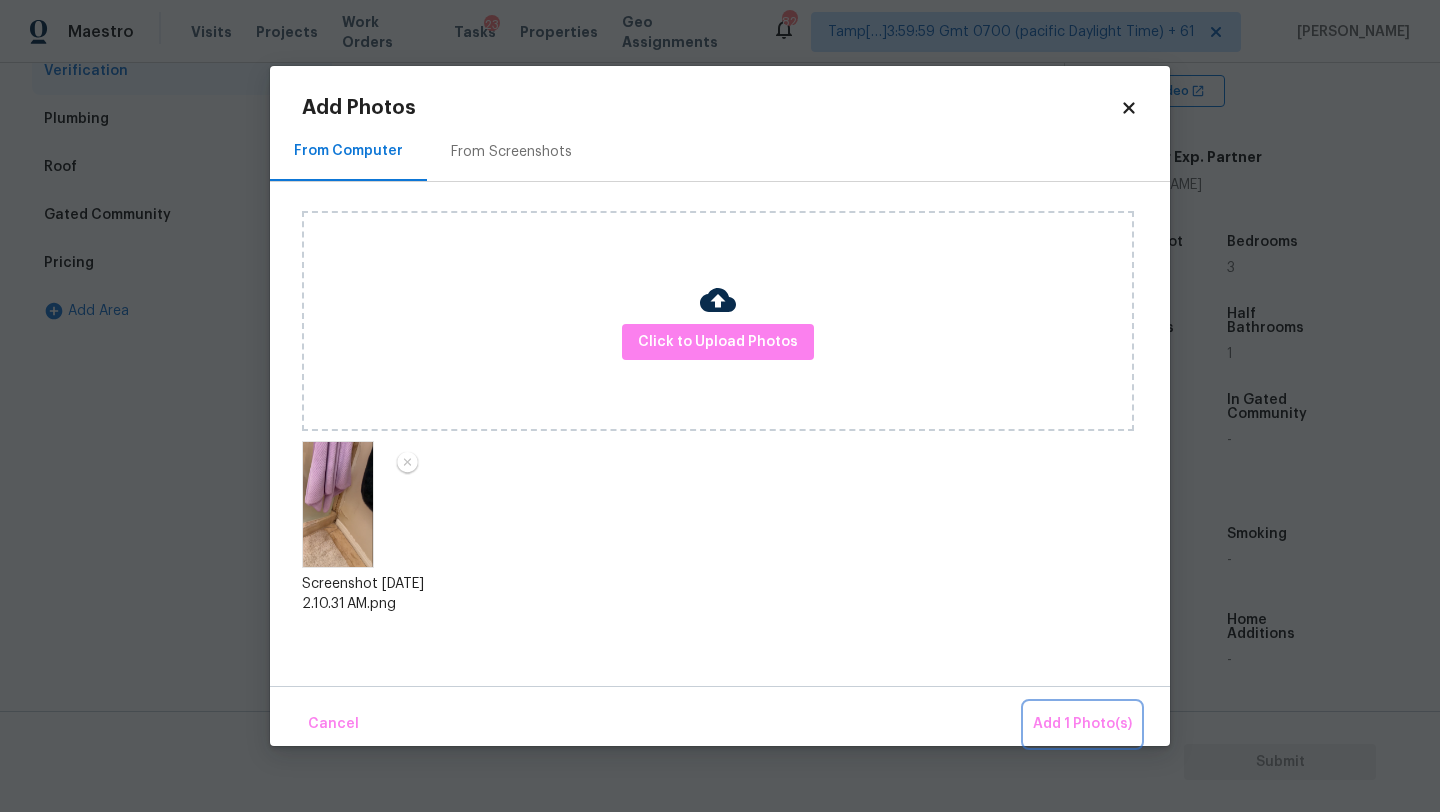 click on "Add 1 Photo(s)" at bounding box center (1082, 724) 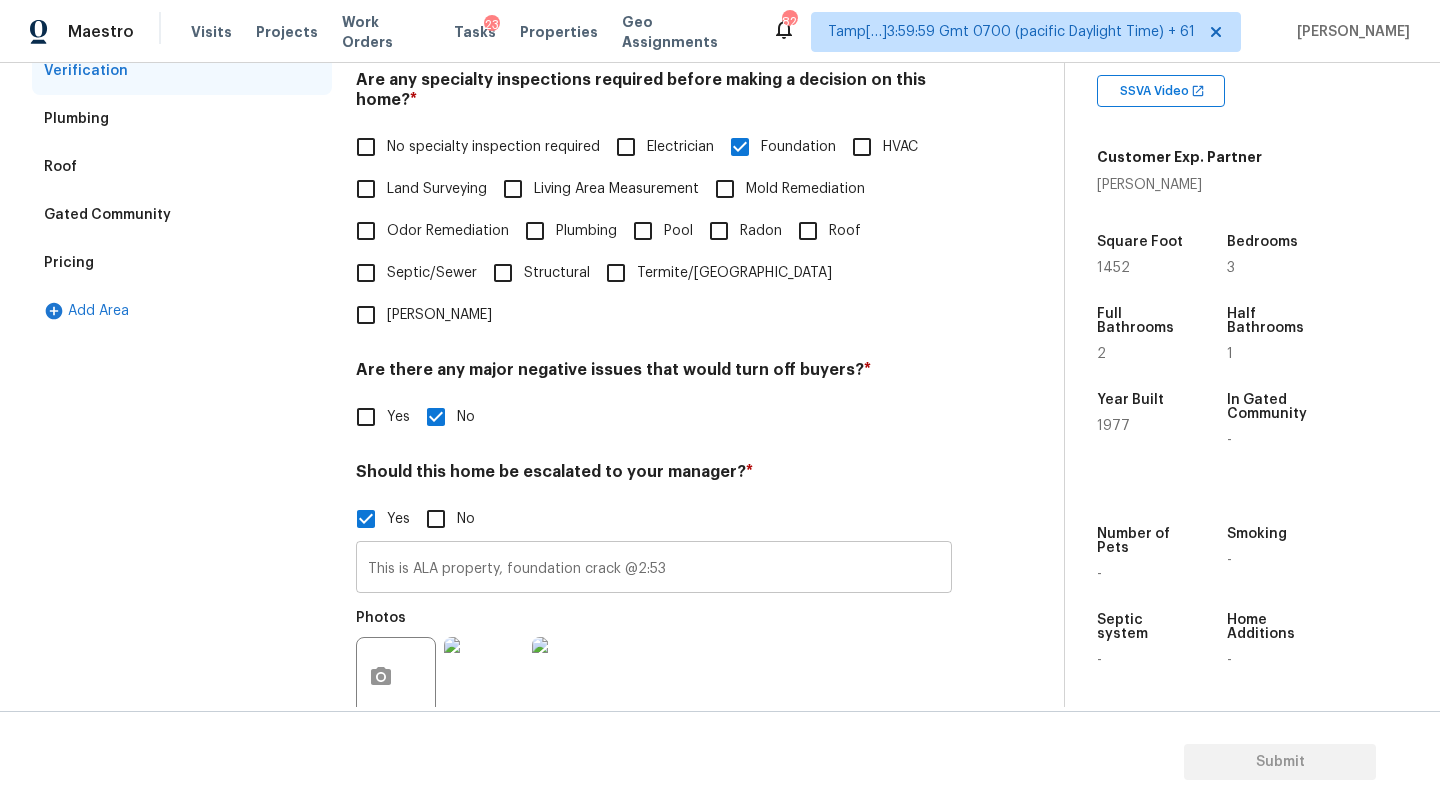 click on "This is ALA property, foundation crack @2:53" at bounding box center [654, 569] 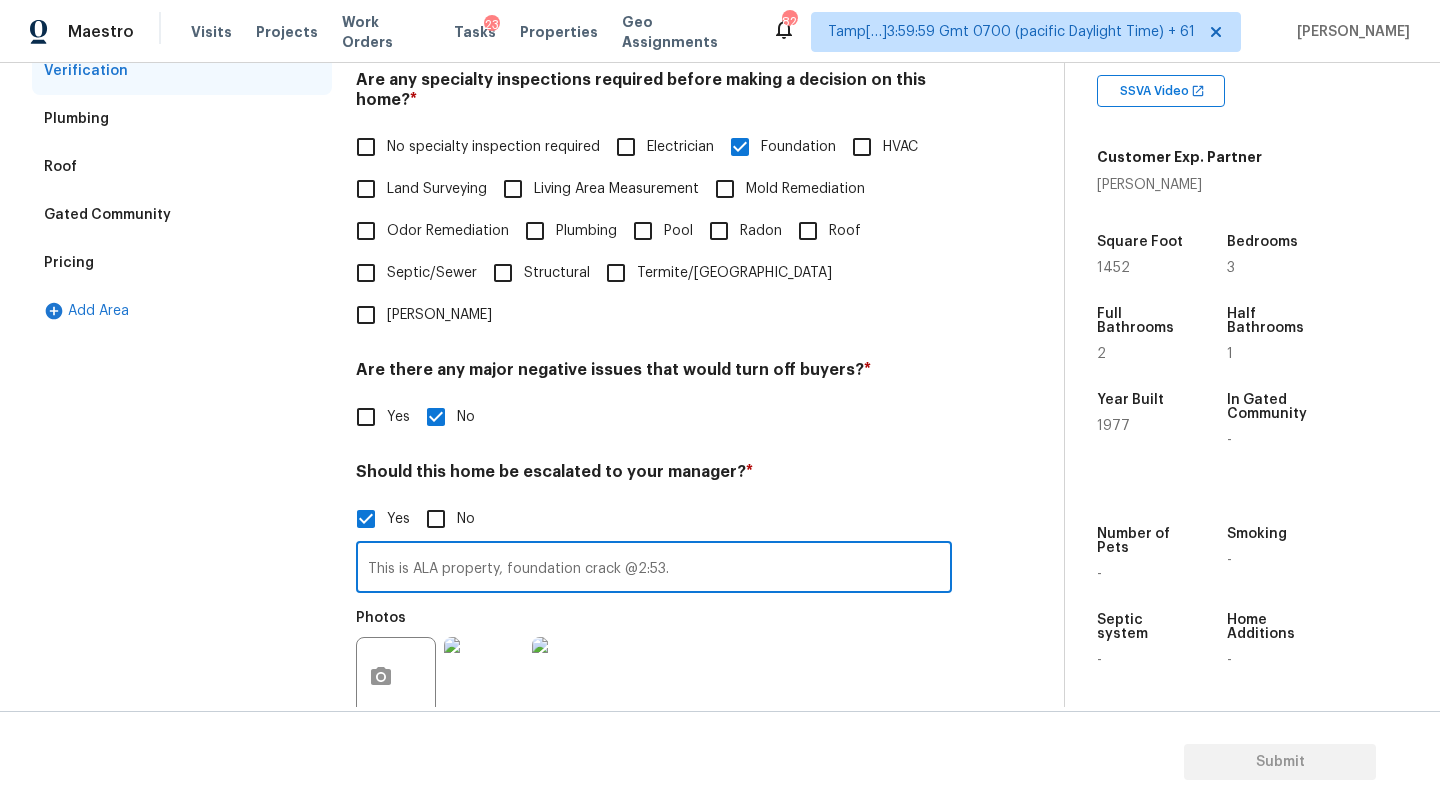 paste on "kitchen sink cabinet was taken apart due to fixing a leak that is still existing as you see in video" 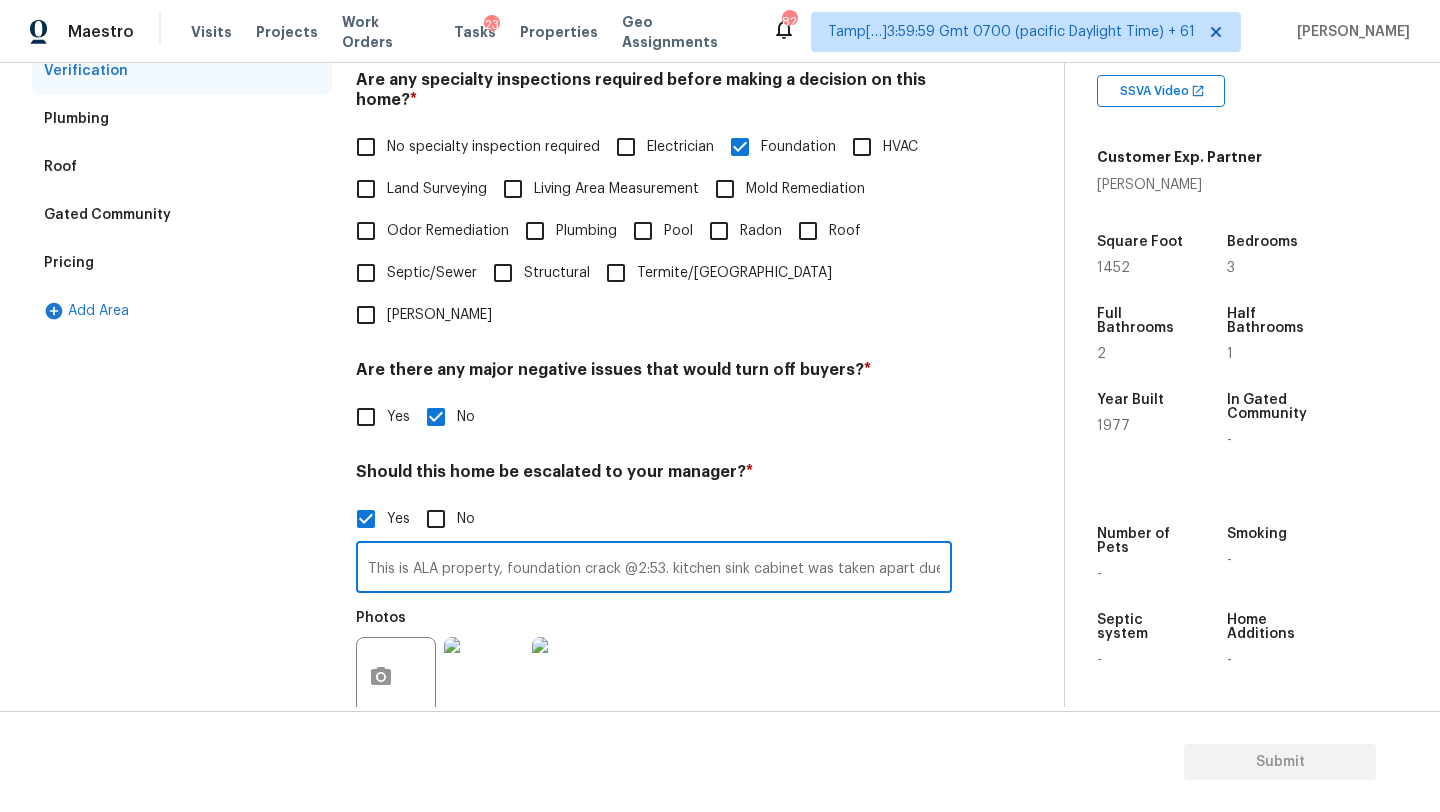scroll, scrollTop: 0, scrollLeft: 345, axis: horizontal 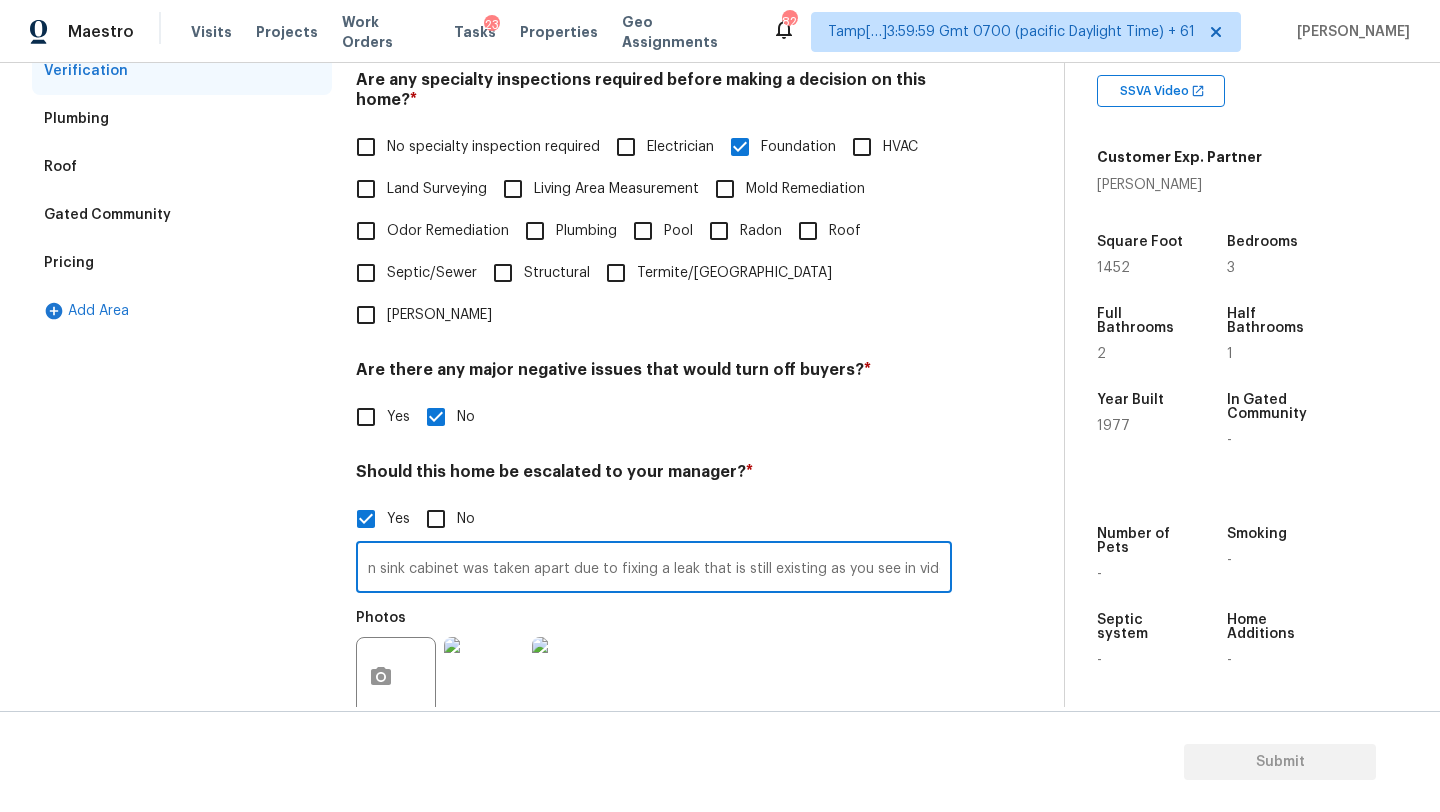 type on "This is ALA property, foundation crack @2:53. kitchen sink cabinet was taken apart due to fixing a leak that is still existing as you see in video" 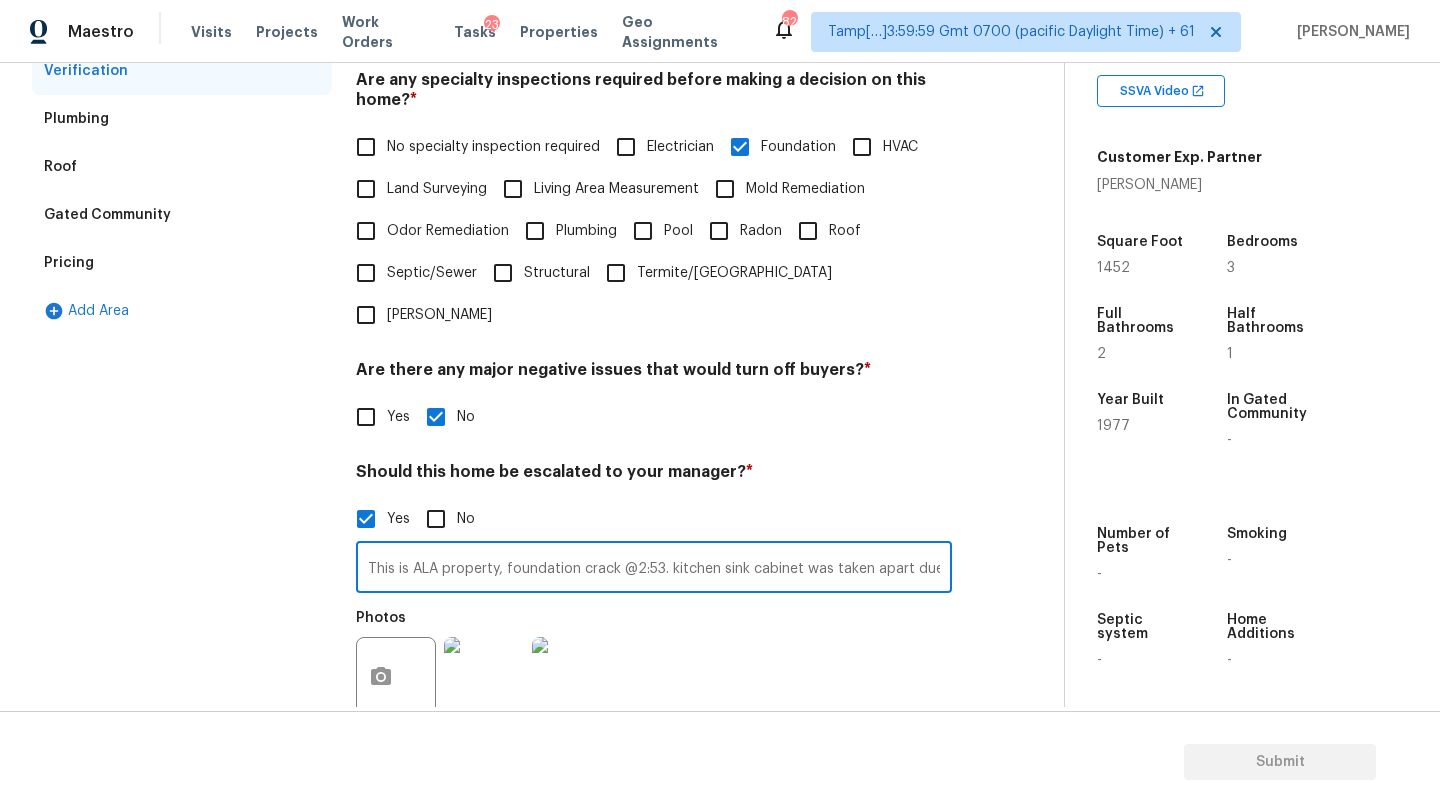 scroll, scrollTop: 0, scrollLeft: 0, axis: both 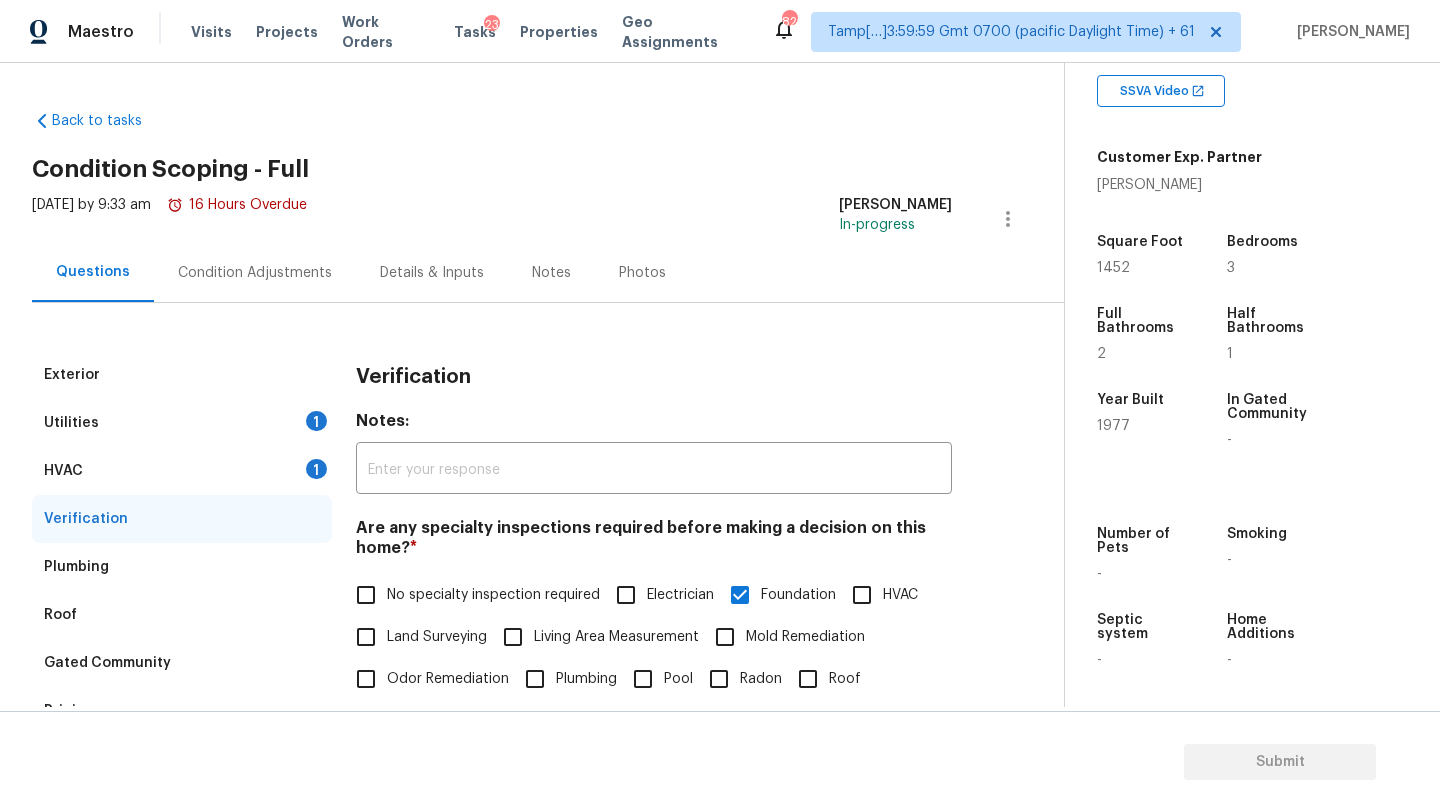 click on "Condition Adjustments" at bounding box center [255, 272] 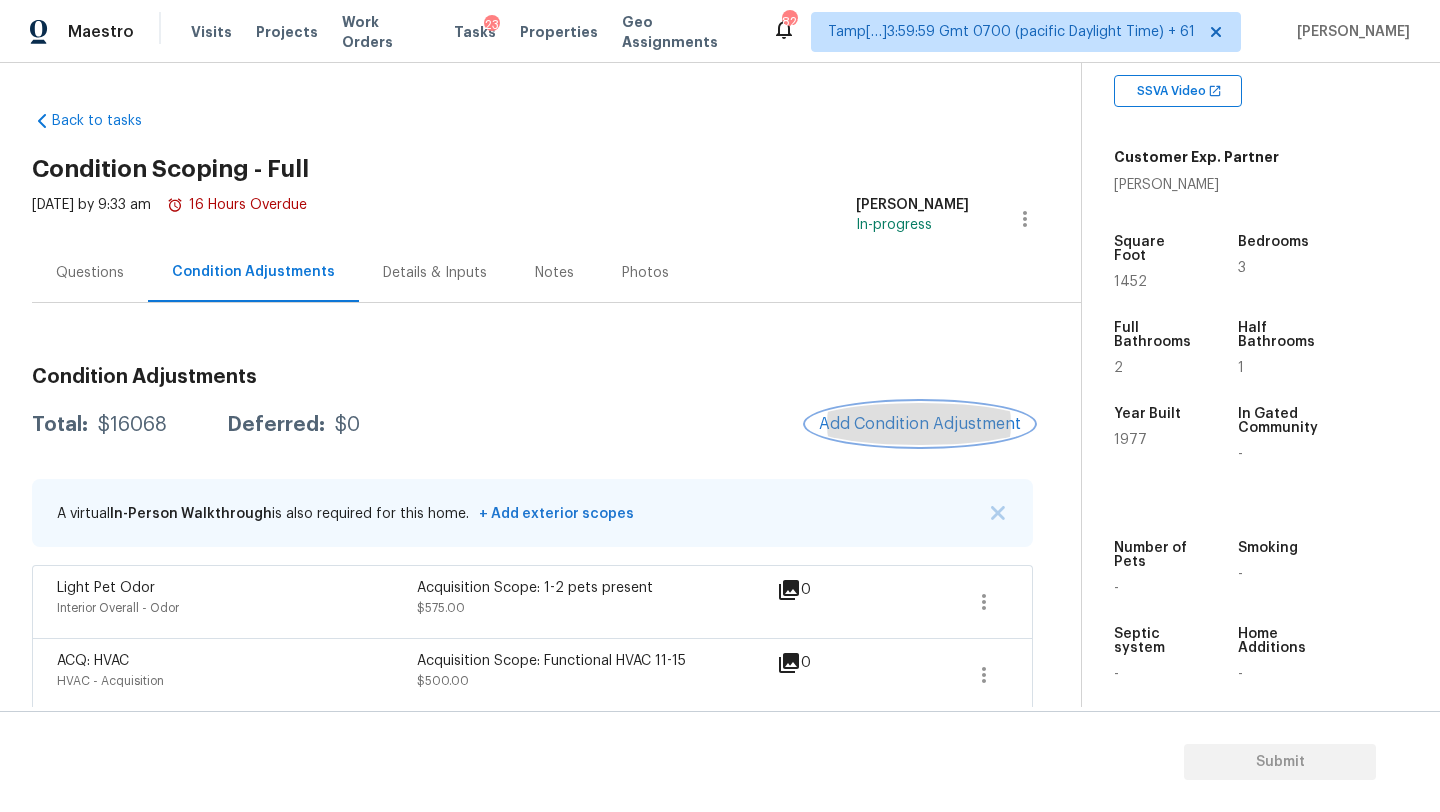 click on "Add Condition Adjustment" at bounding box center [920, 424] 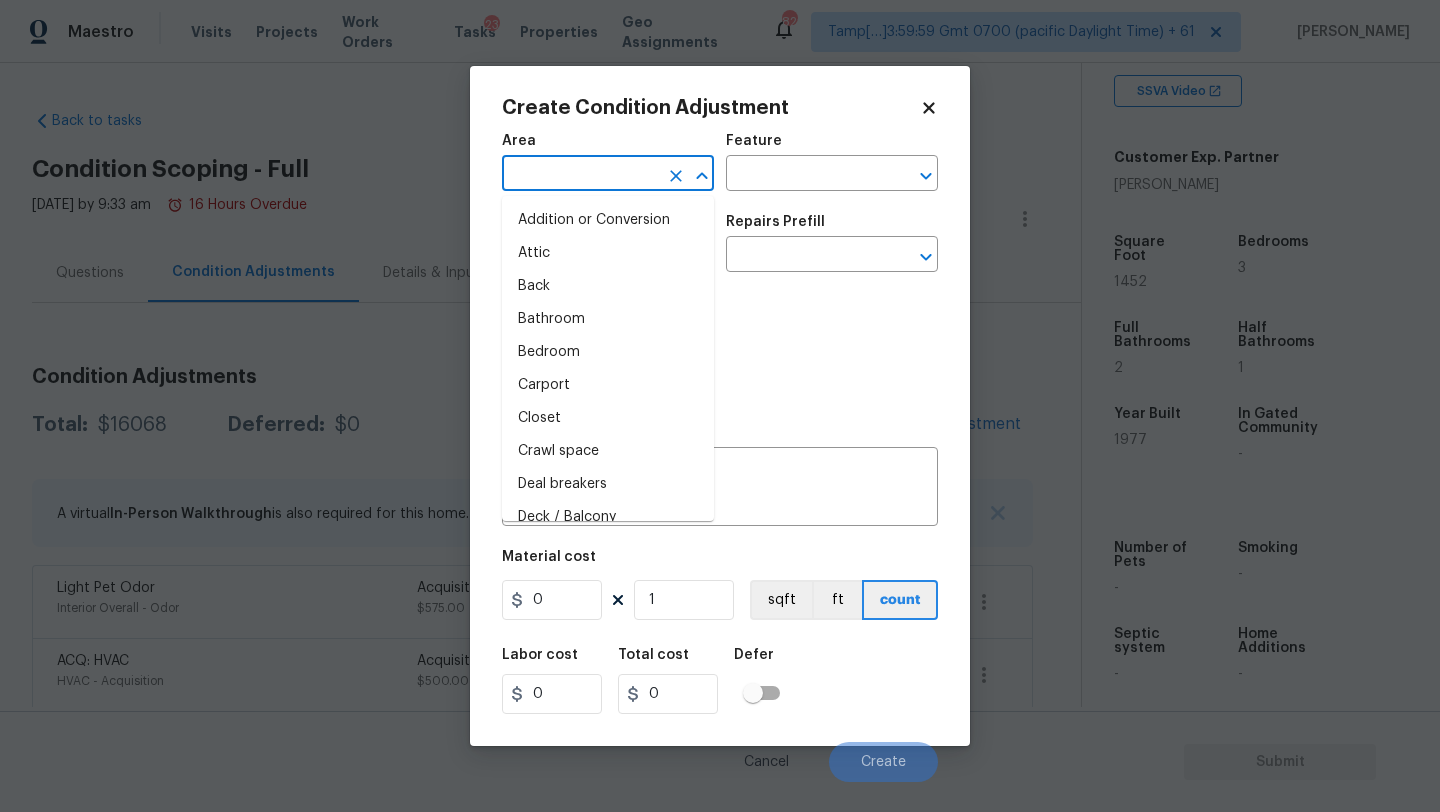 click at bounding box center (580, 175) 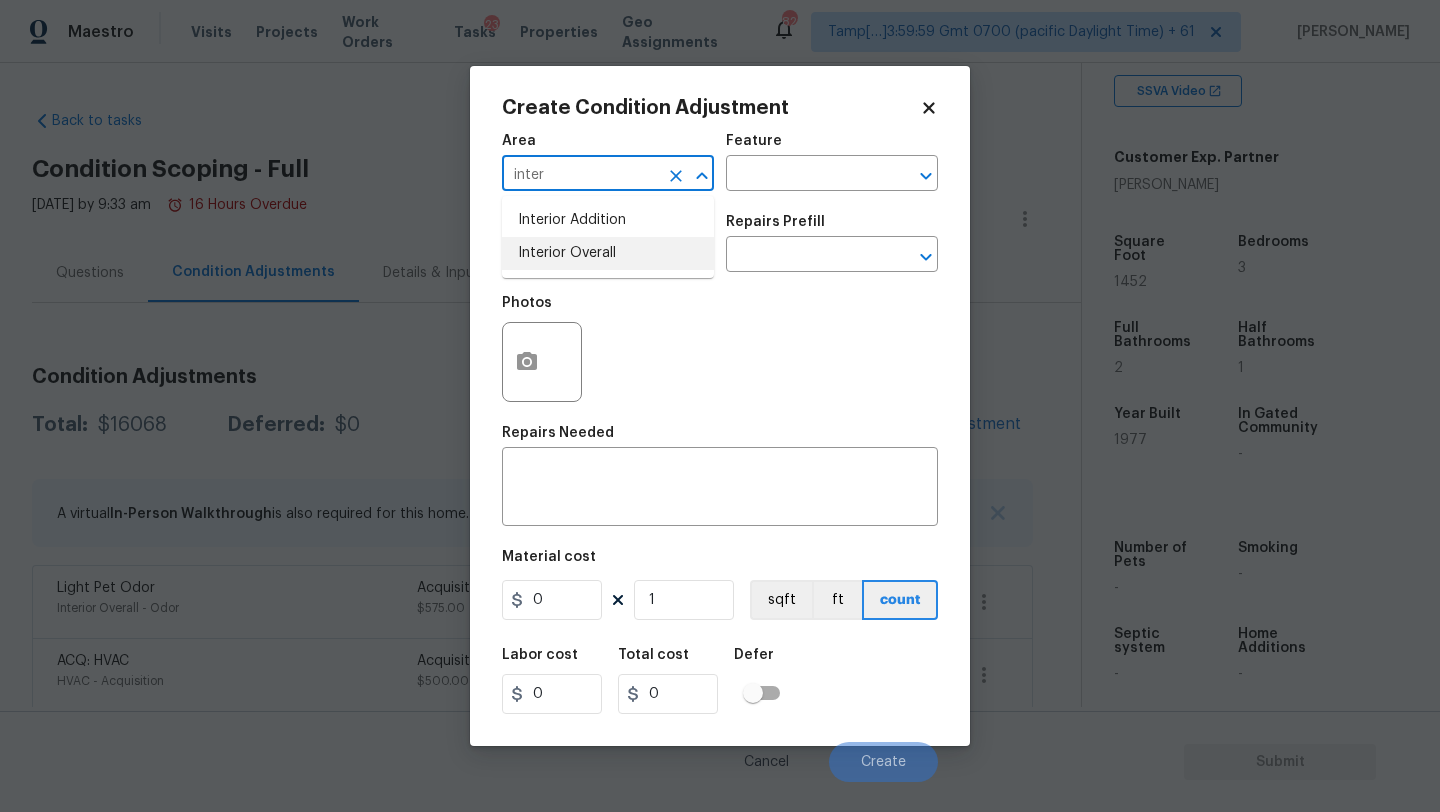 drag, startPoint x: 559, startPoint y: 254, endPoint x: 680, endPoint y: 197, distance: 133.75351 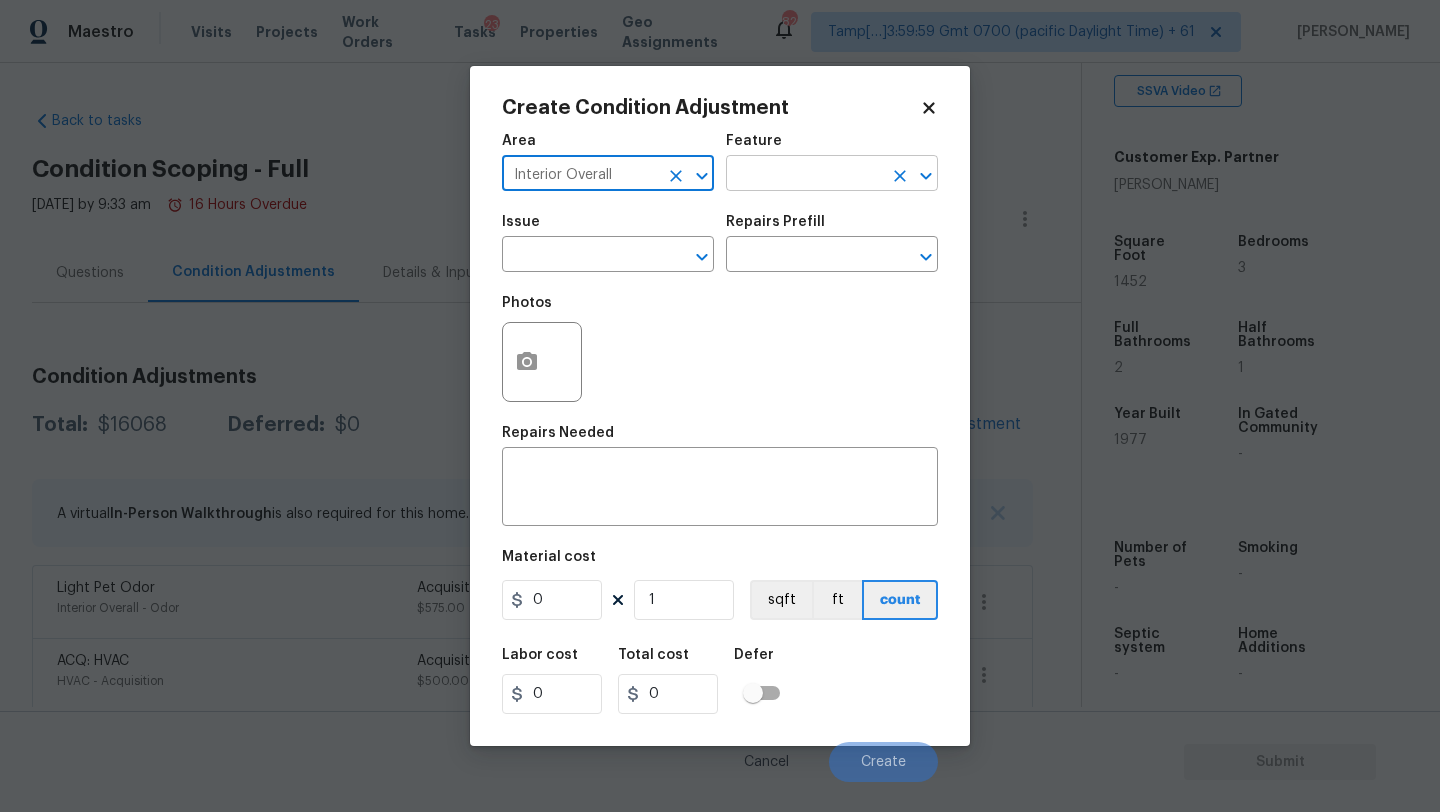 type on "Interior Overall" 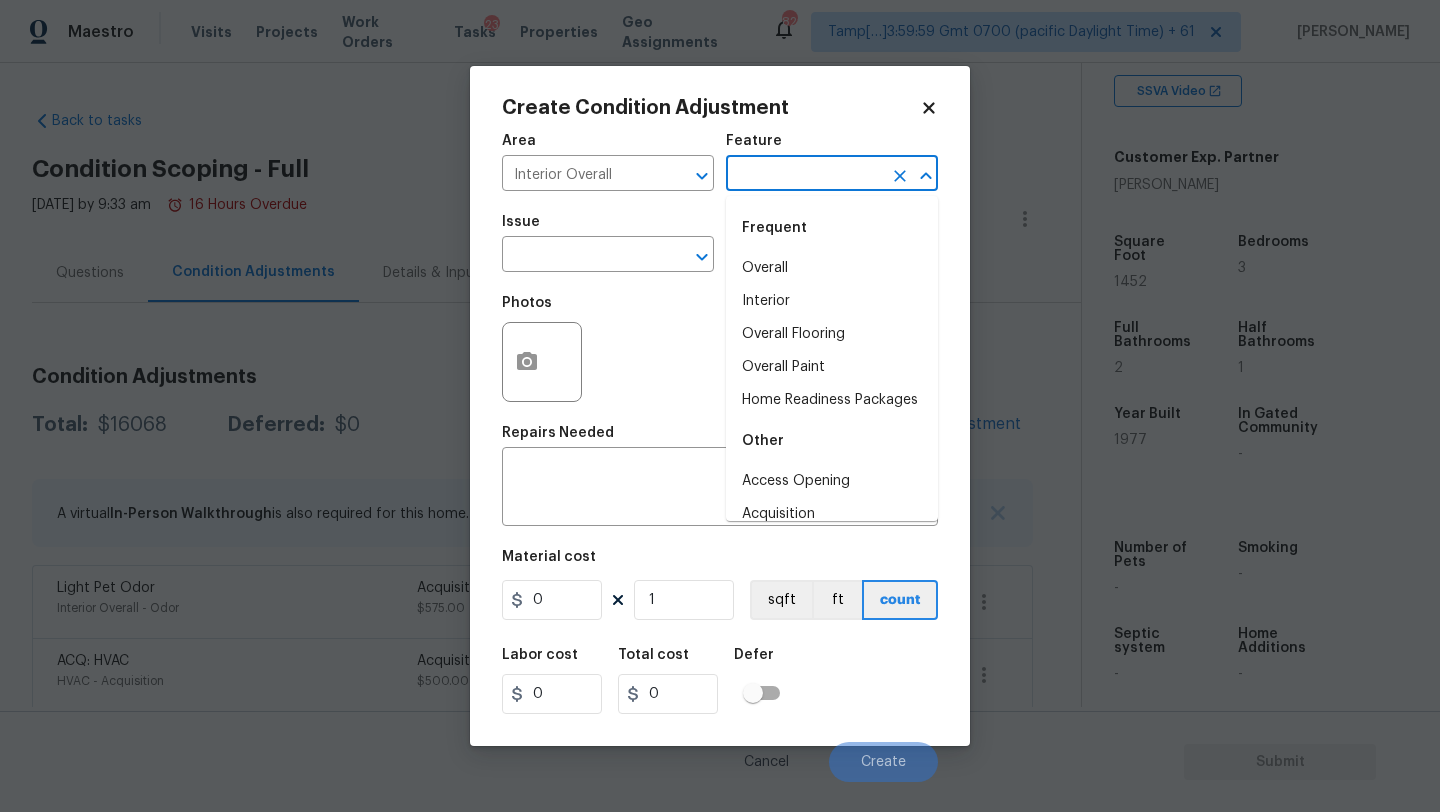 click at bounding box center (804, 175) 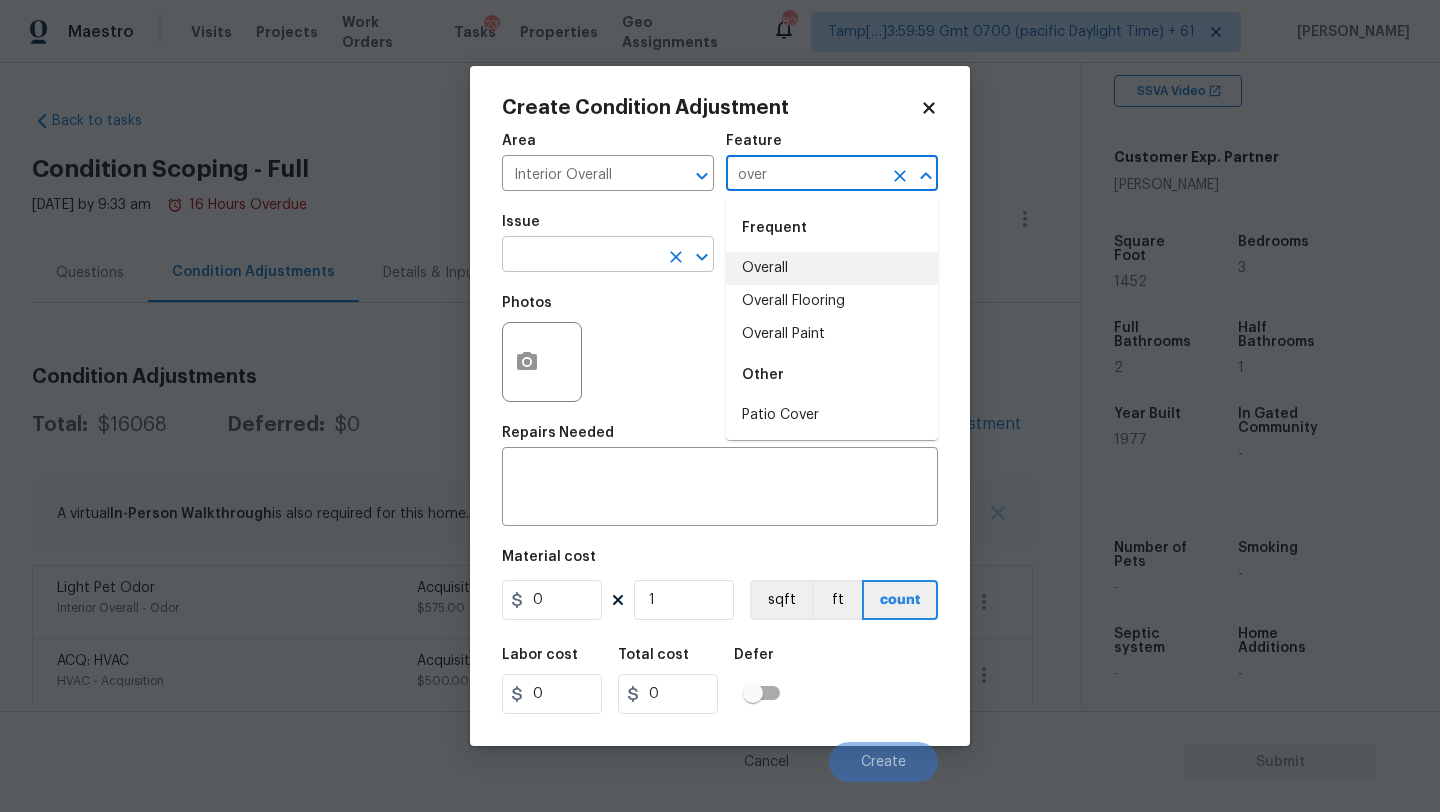 drag, startPoint x: 799, startPoint y: 263, endPoint x: 676, endPoint y: 264, distance: 123.00407 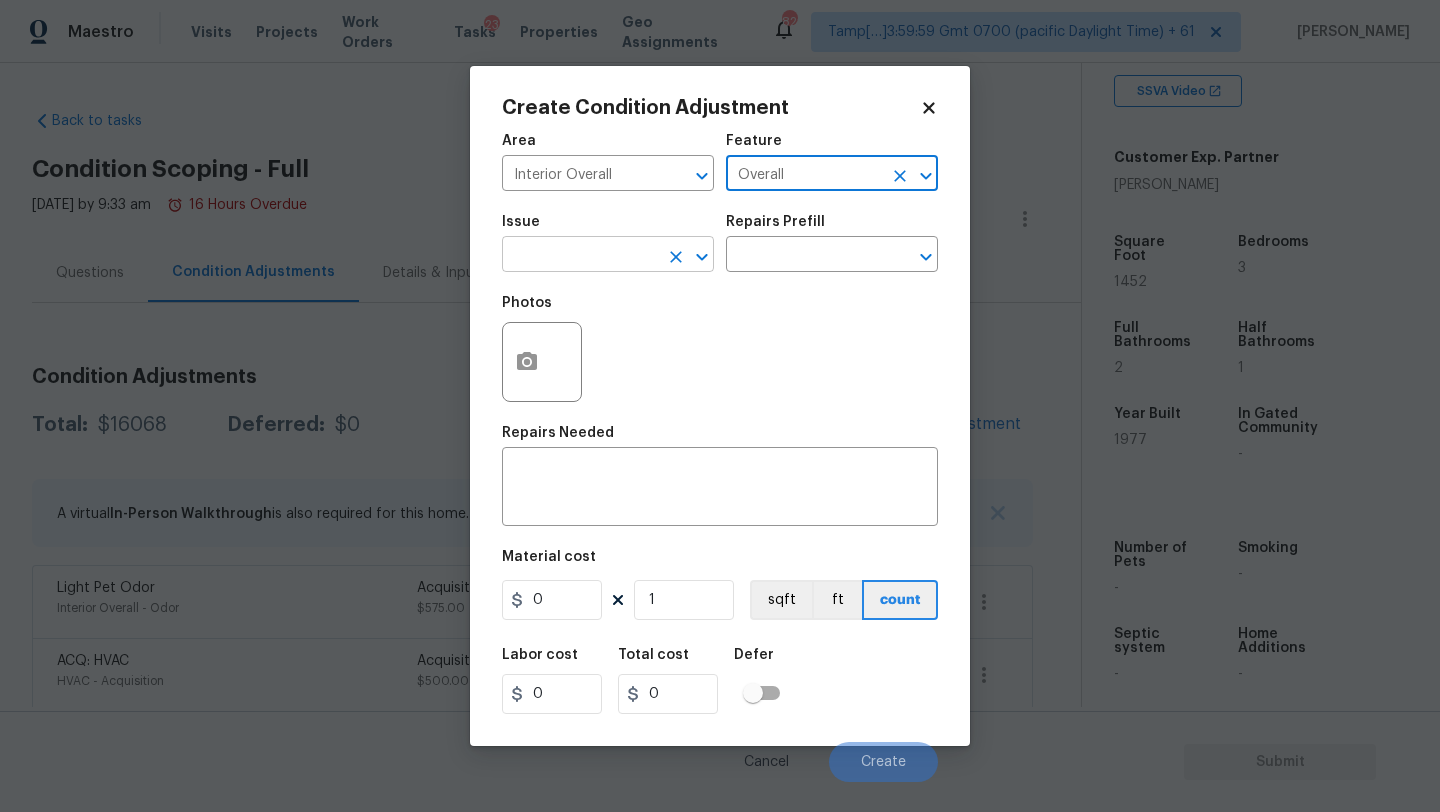 type on "Overall" 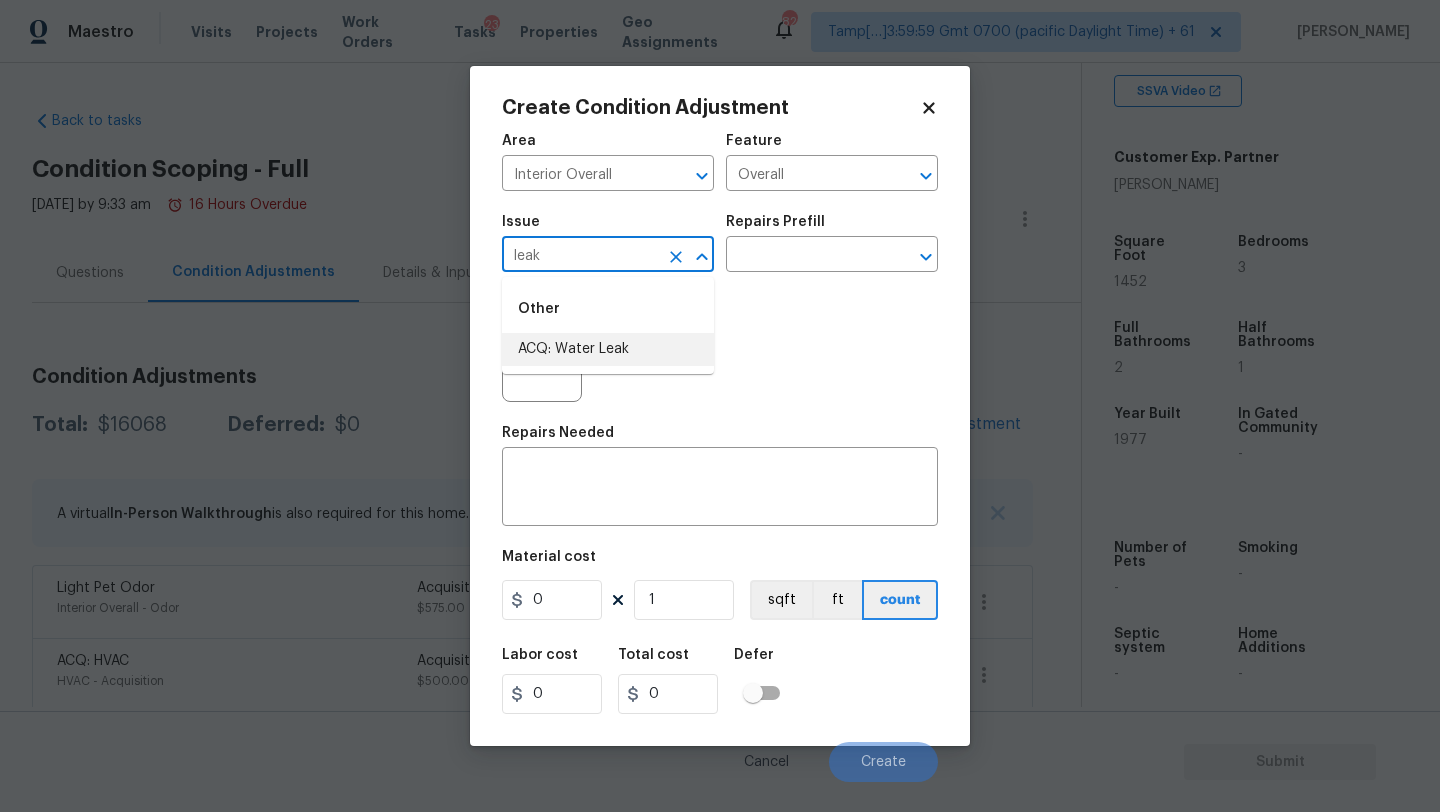 click on "ACQ: Water Leak" at bounding box center [608, 349] 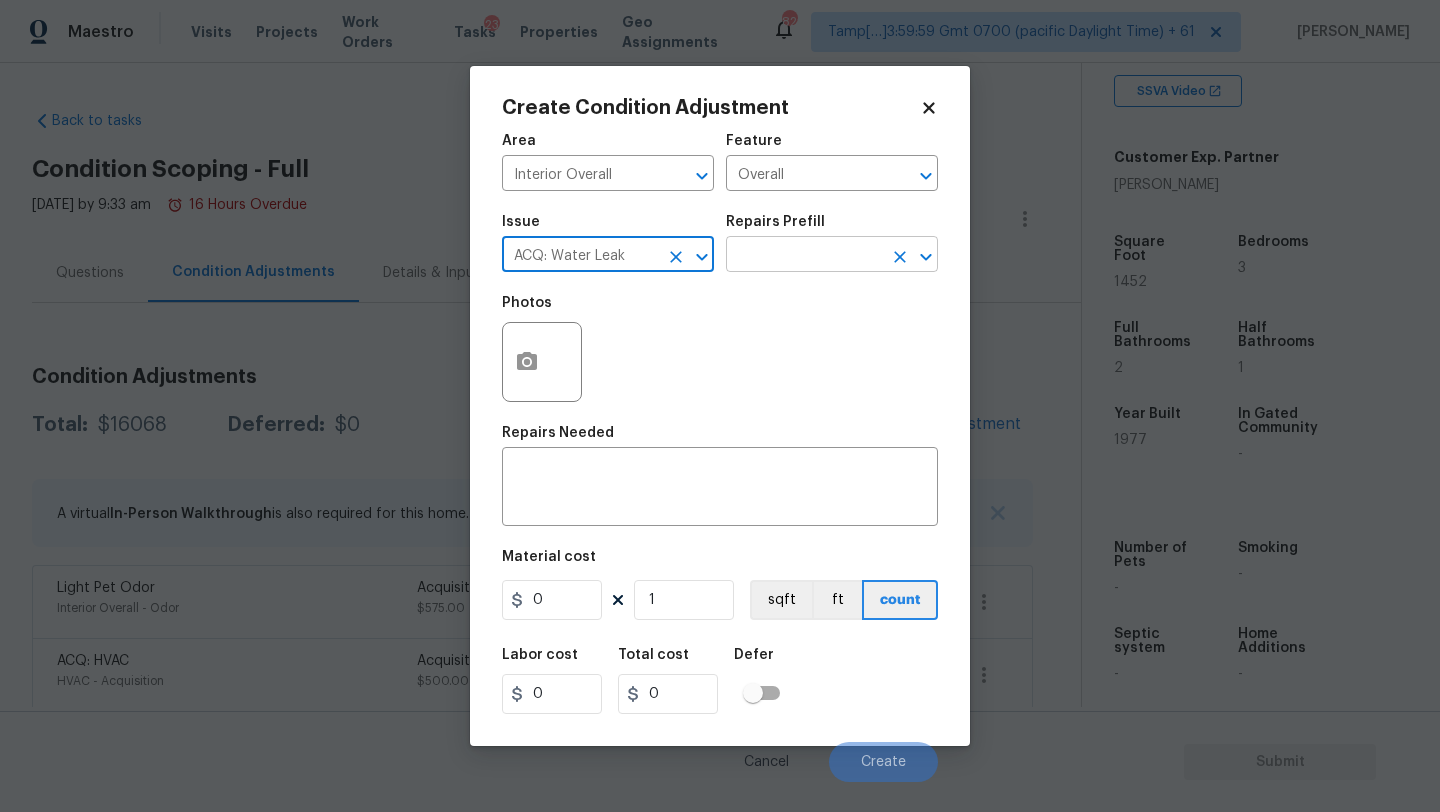 type on "ACQ: Water Leak" 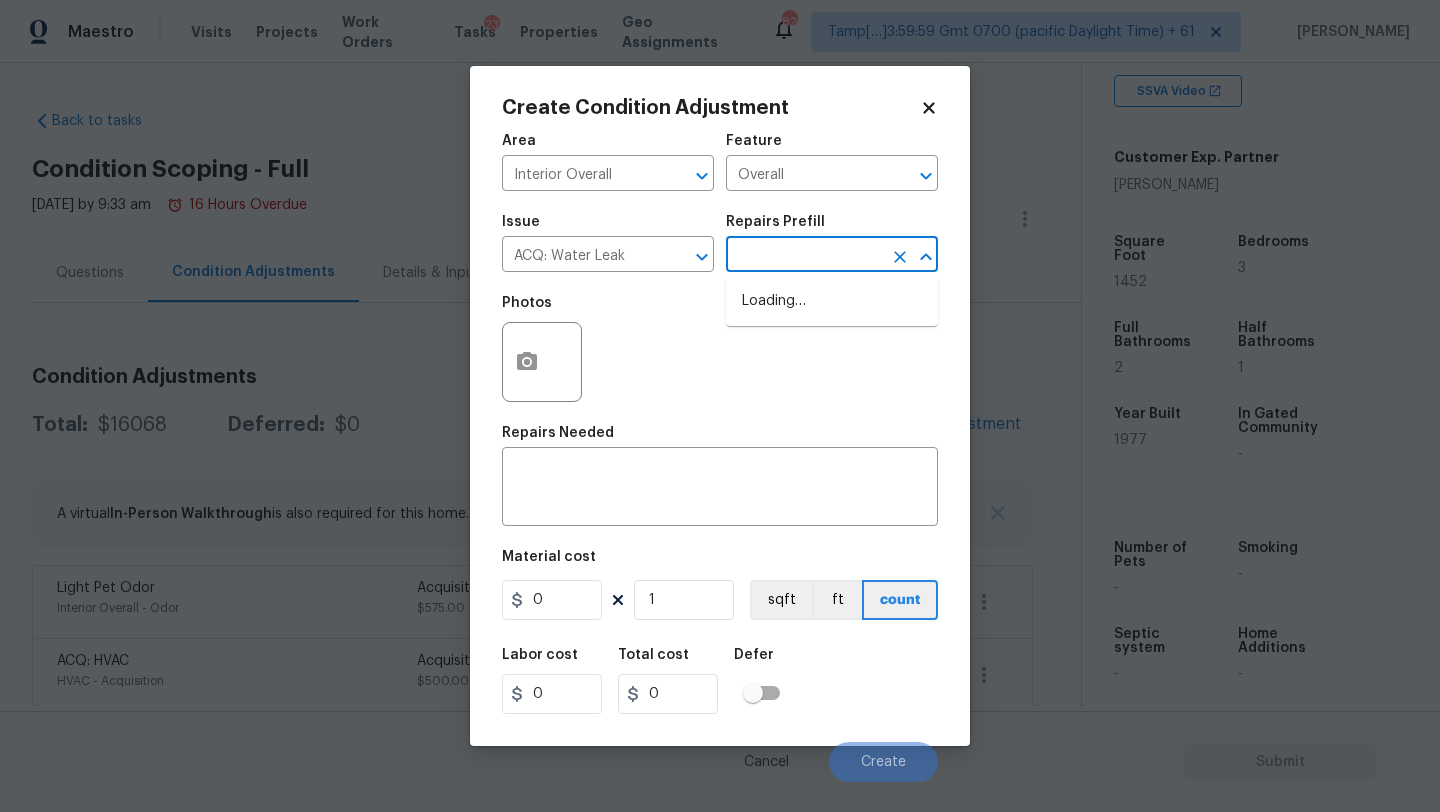 click at bounding box center (804, 256) 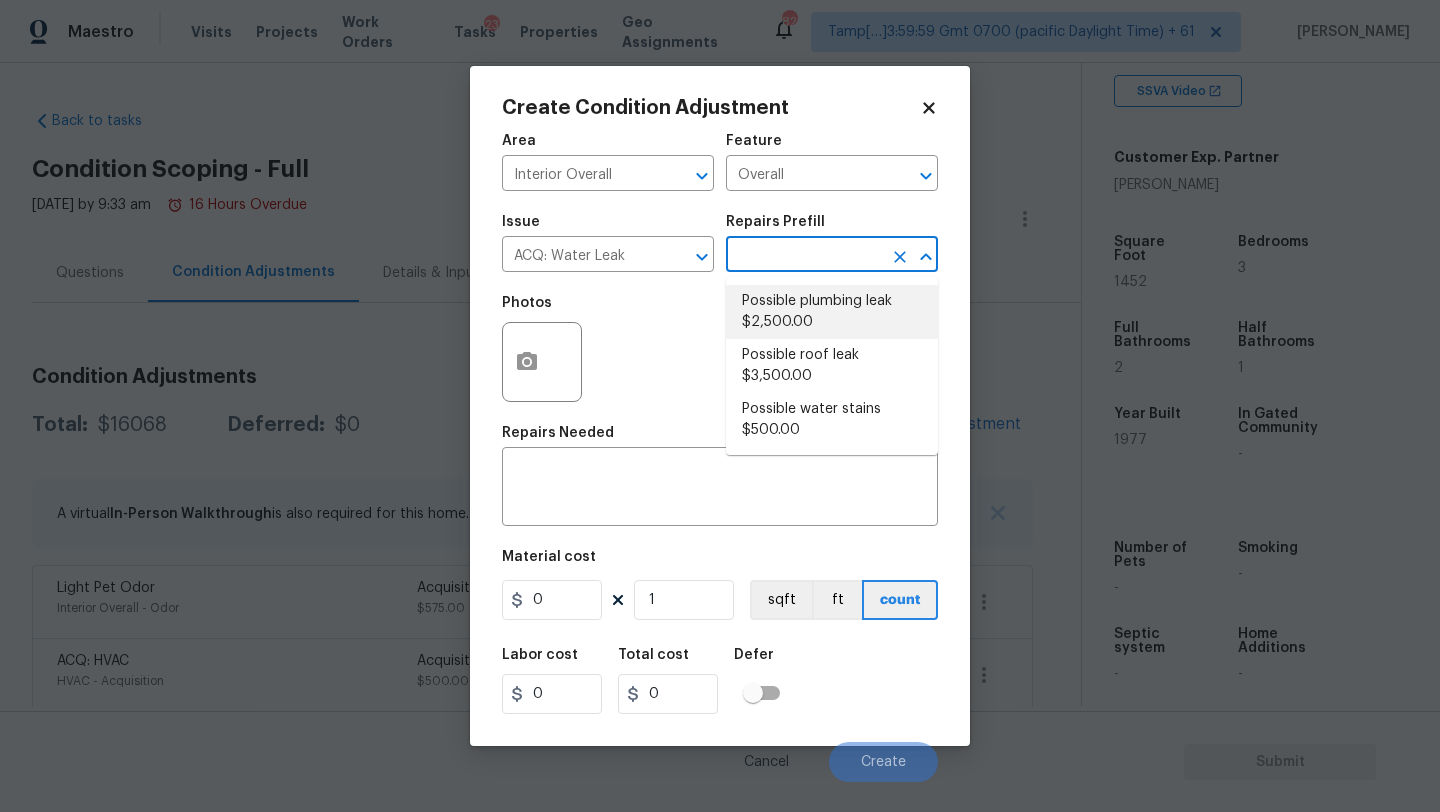 click on "Possible plumbing leak $2,500.00" at bounding box center (832, 312) 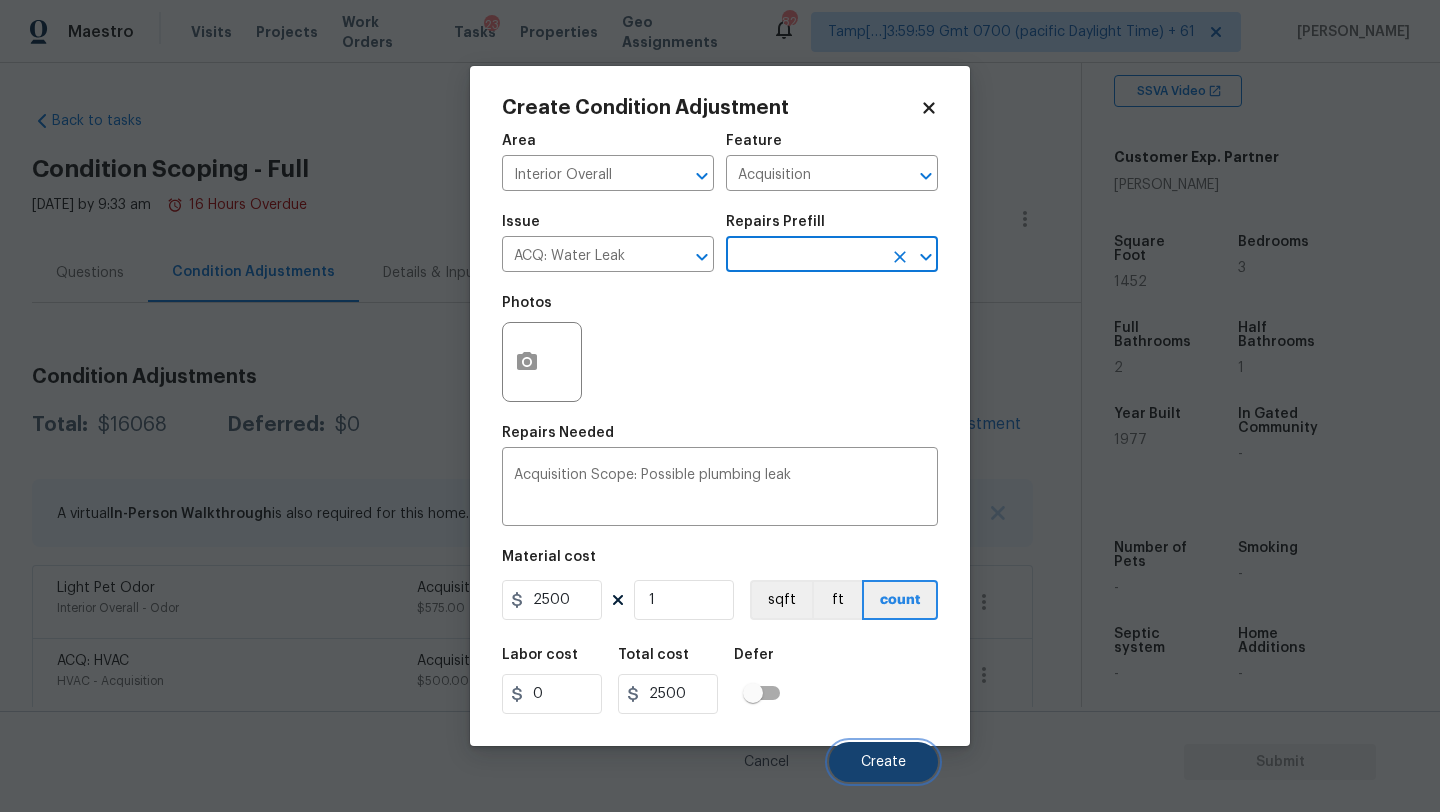 click on "Create" at bounding box center [883, 762] 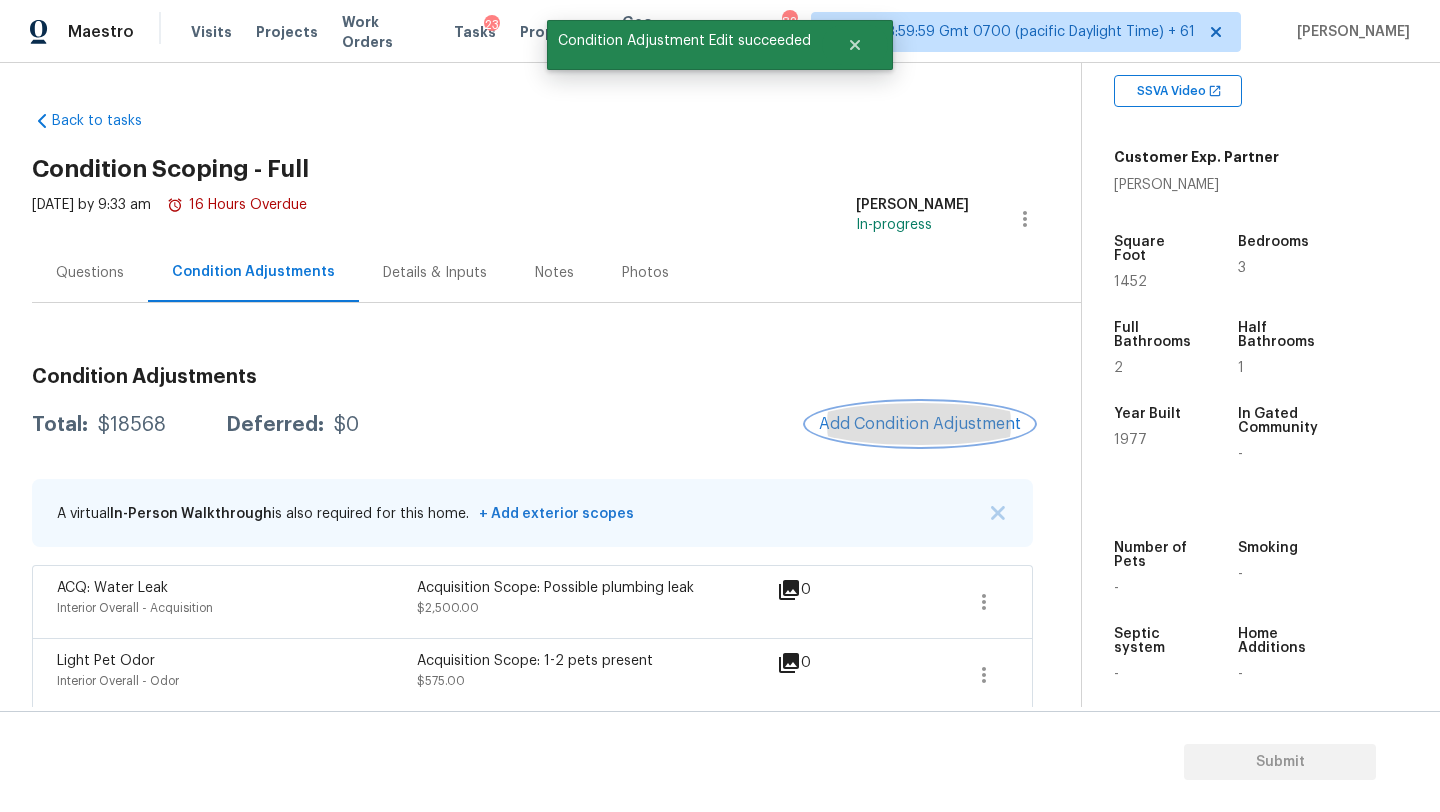 click on "Add Condition Adjustment" at bounding box center [920, 424] 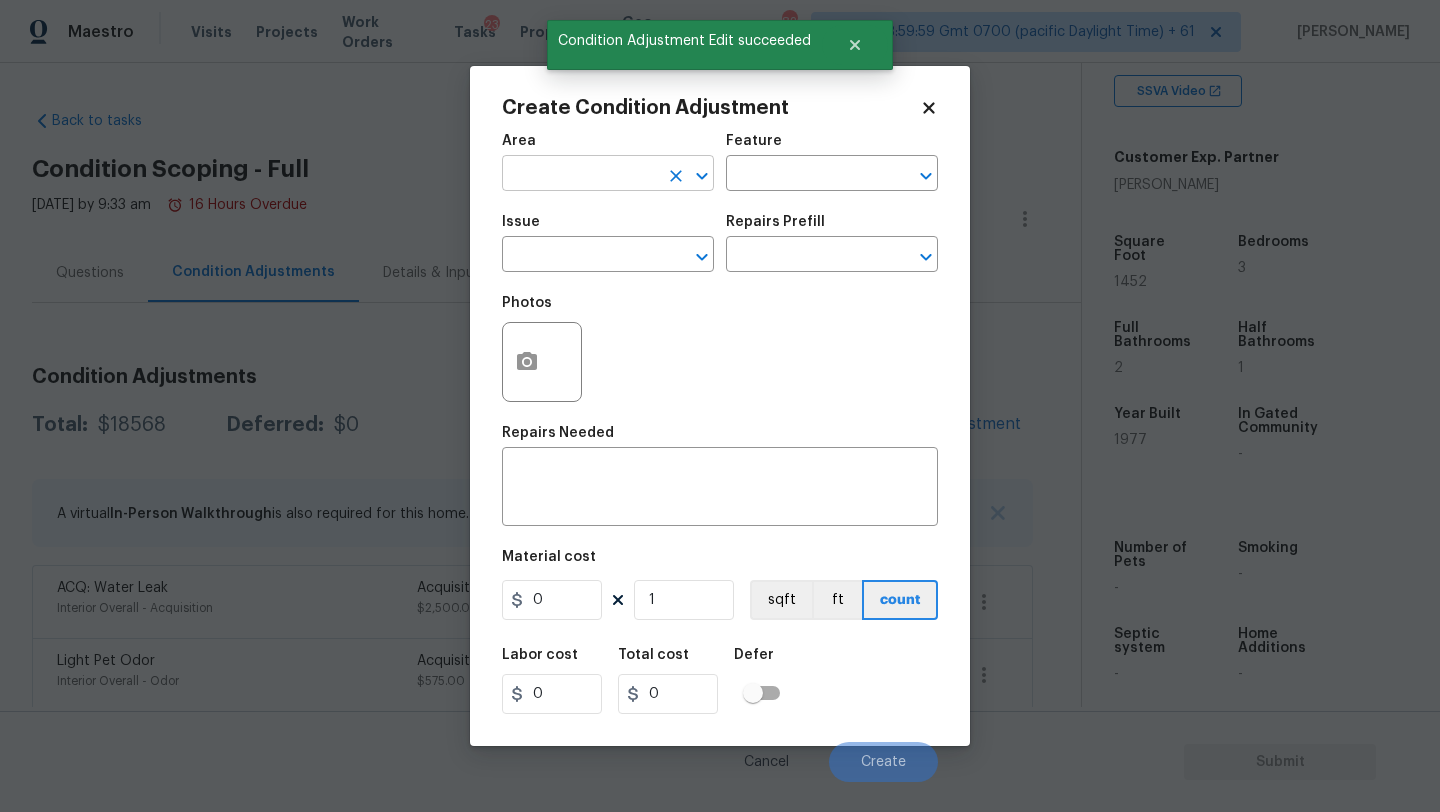 click at bounding box center (580, 175) 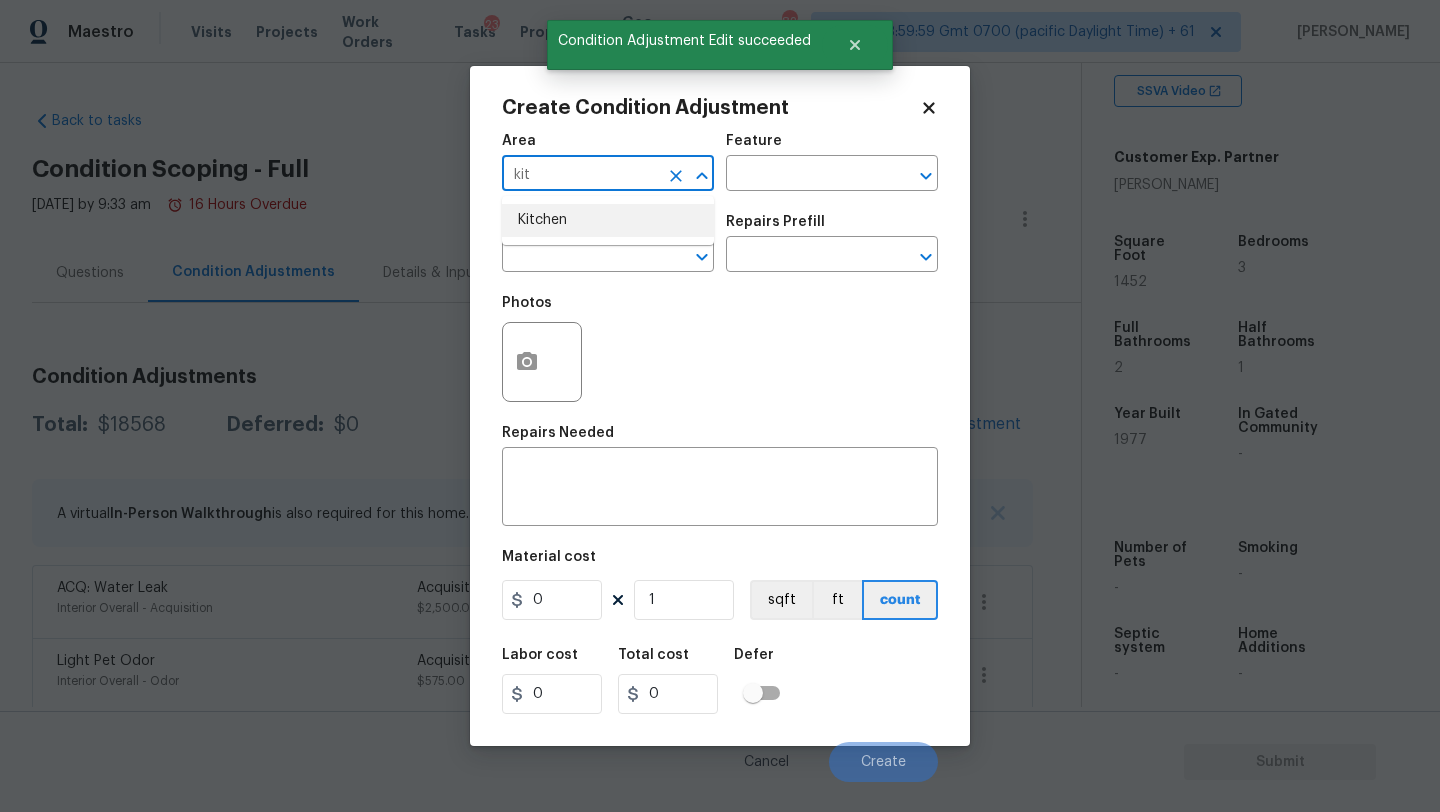 click on "Kitchen" at bounding box center [608, 220] 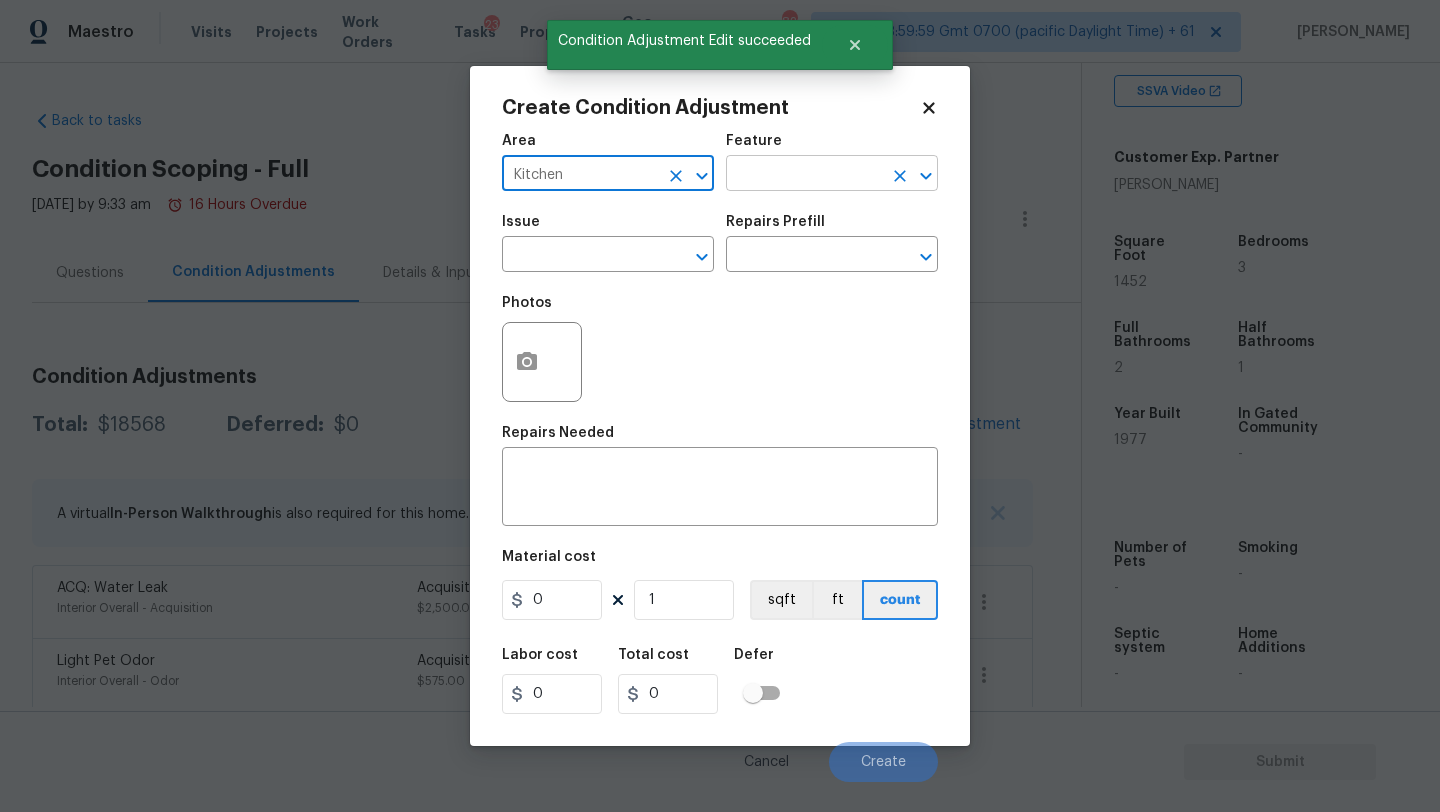 type on "Kitchen" 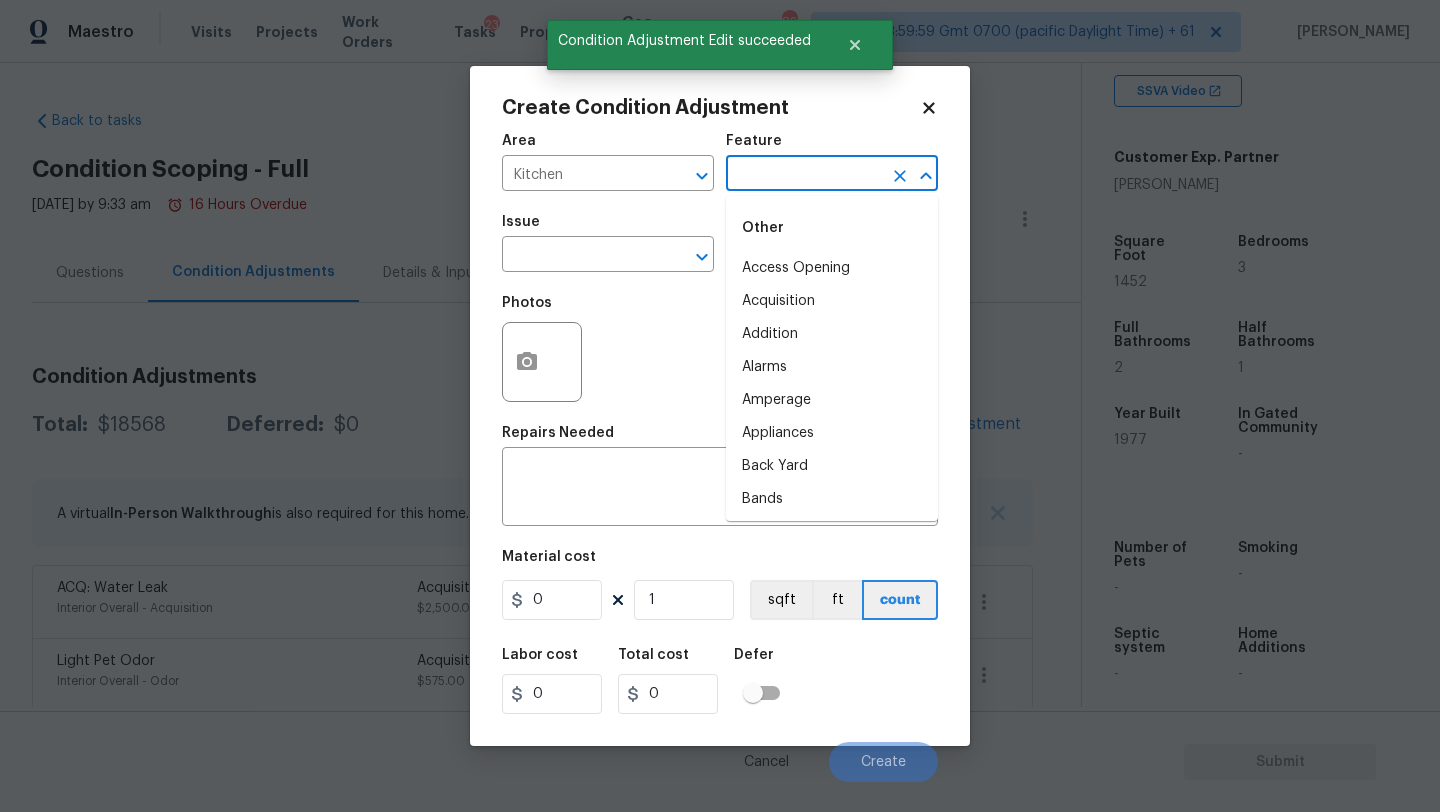 click at bounding box center (804, 175) 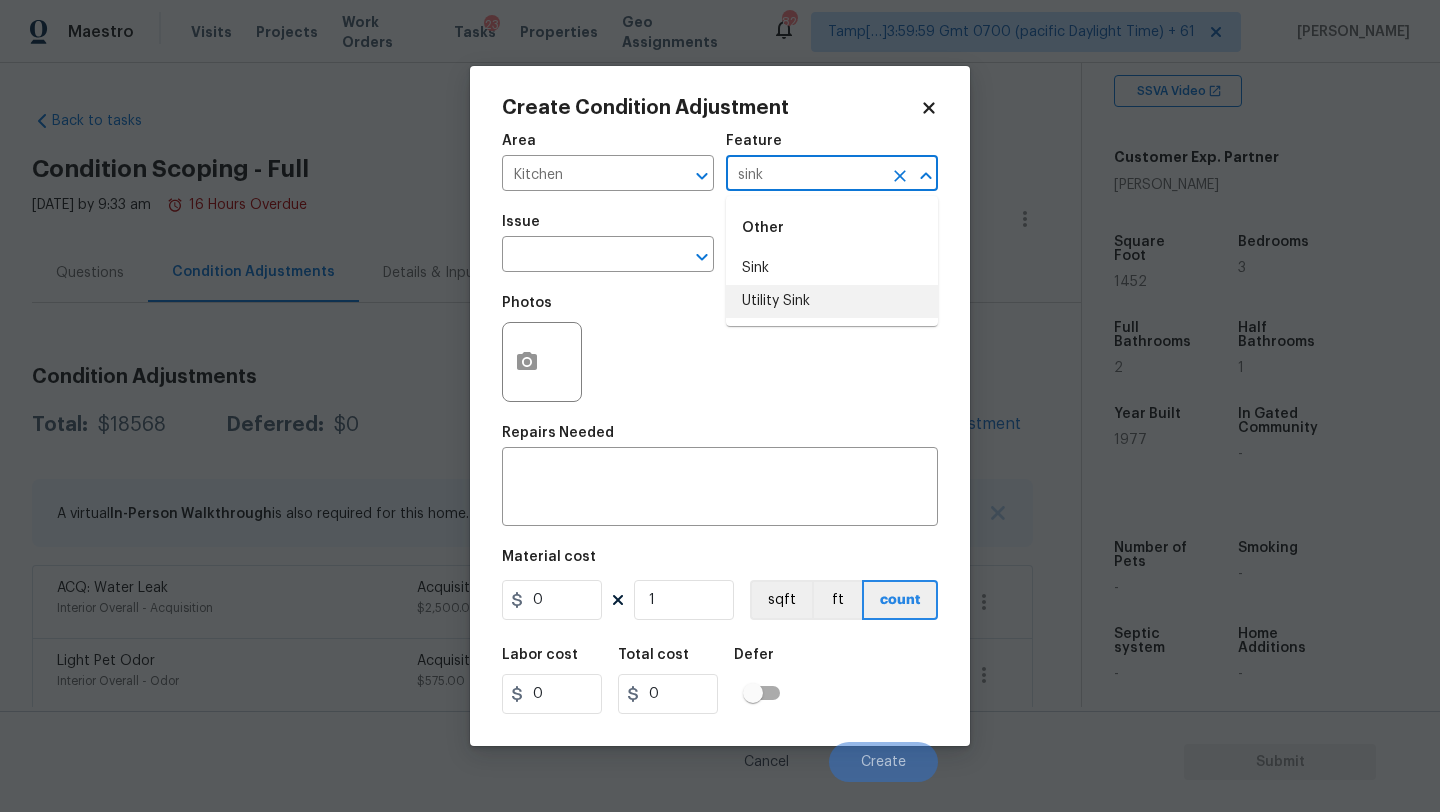 click on "Utility Sink" at bounding box center [832, 301] 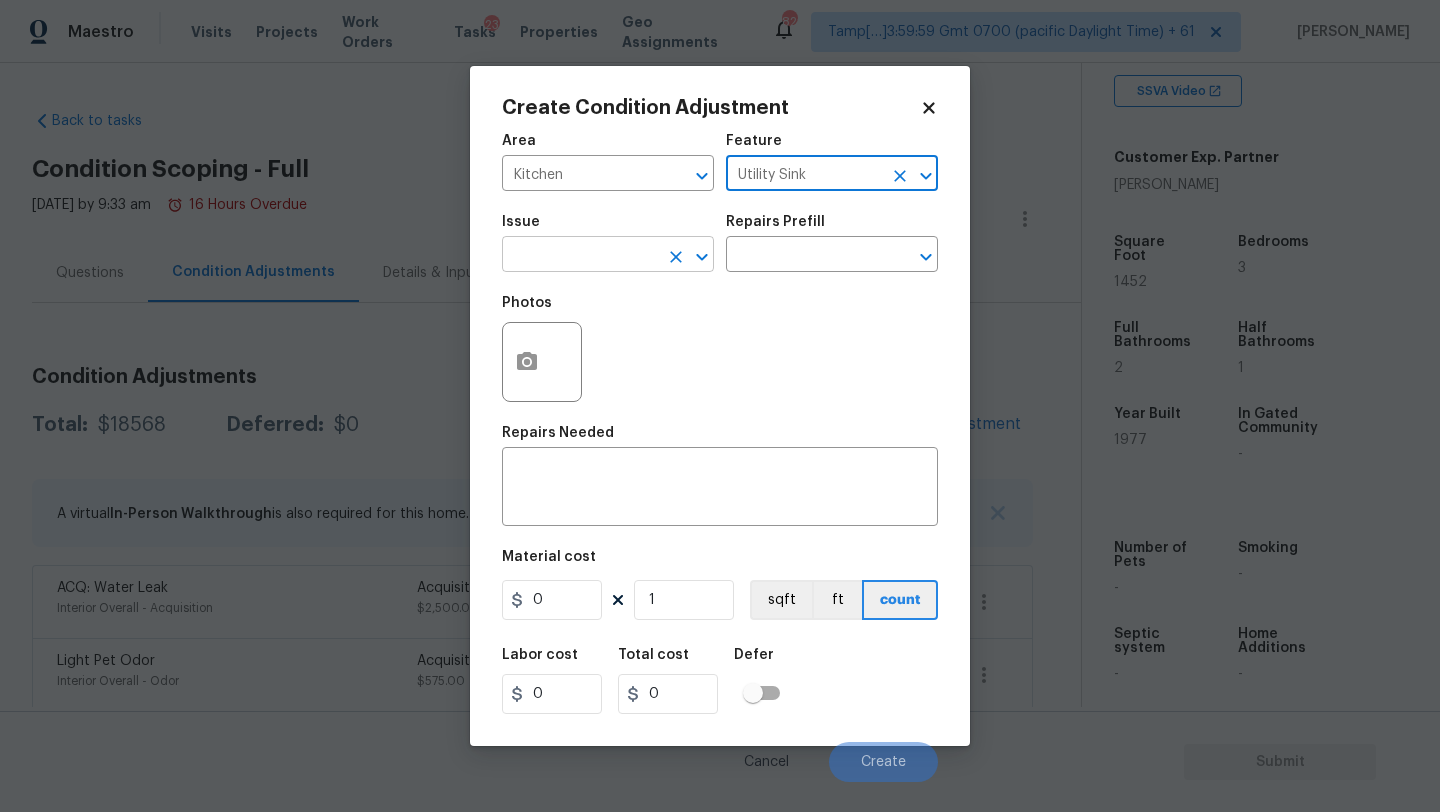 type on "Utility Sink" 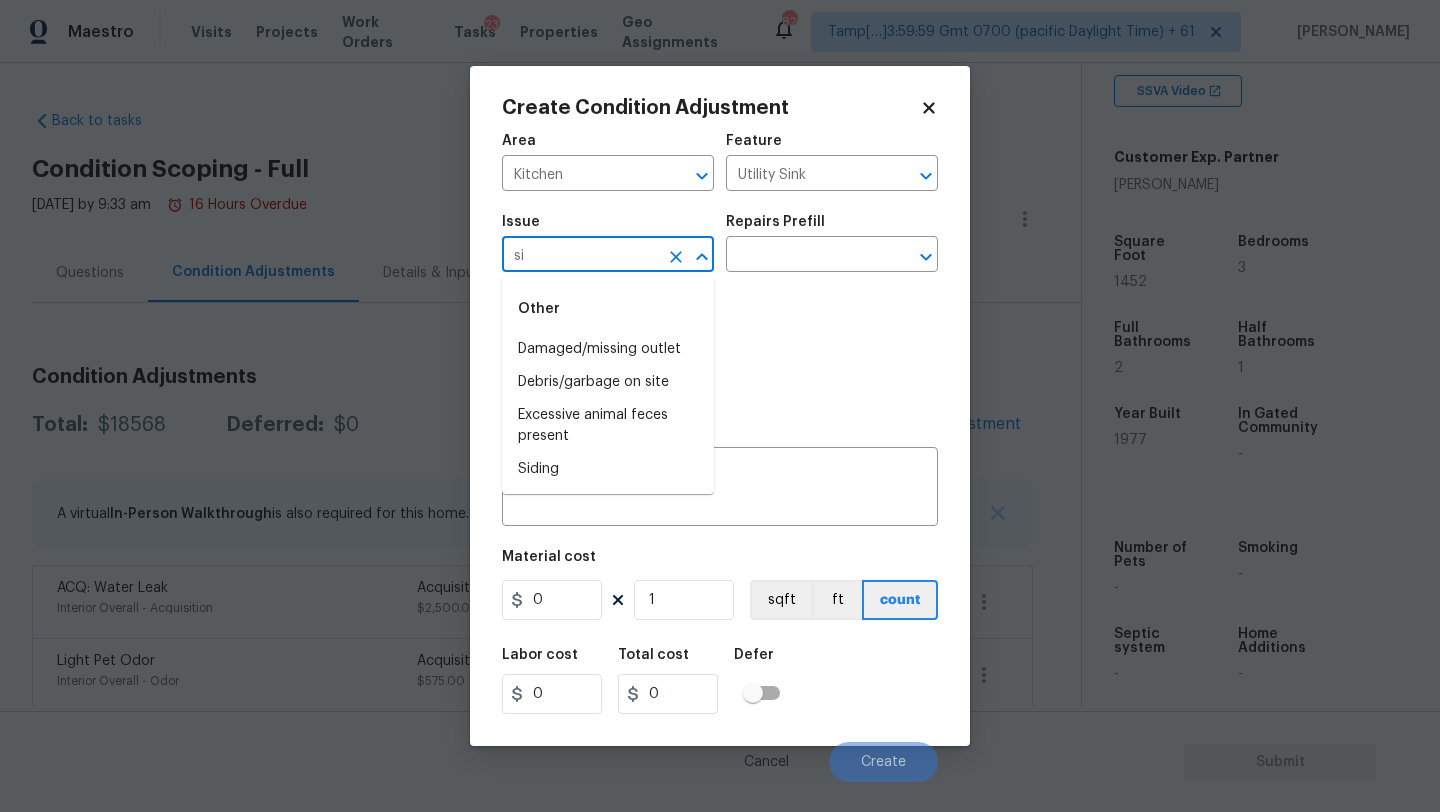 type on "s" 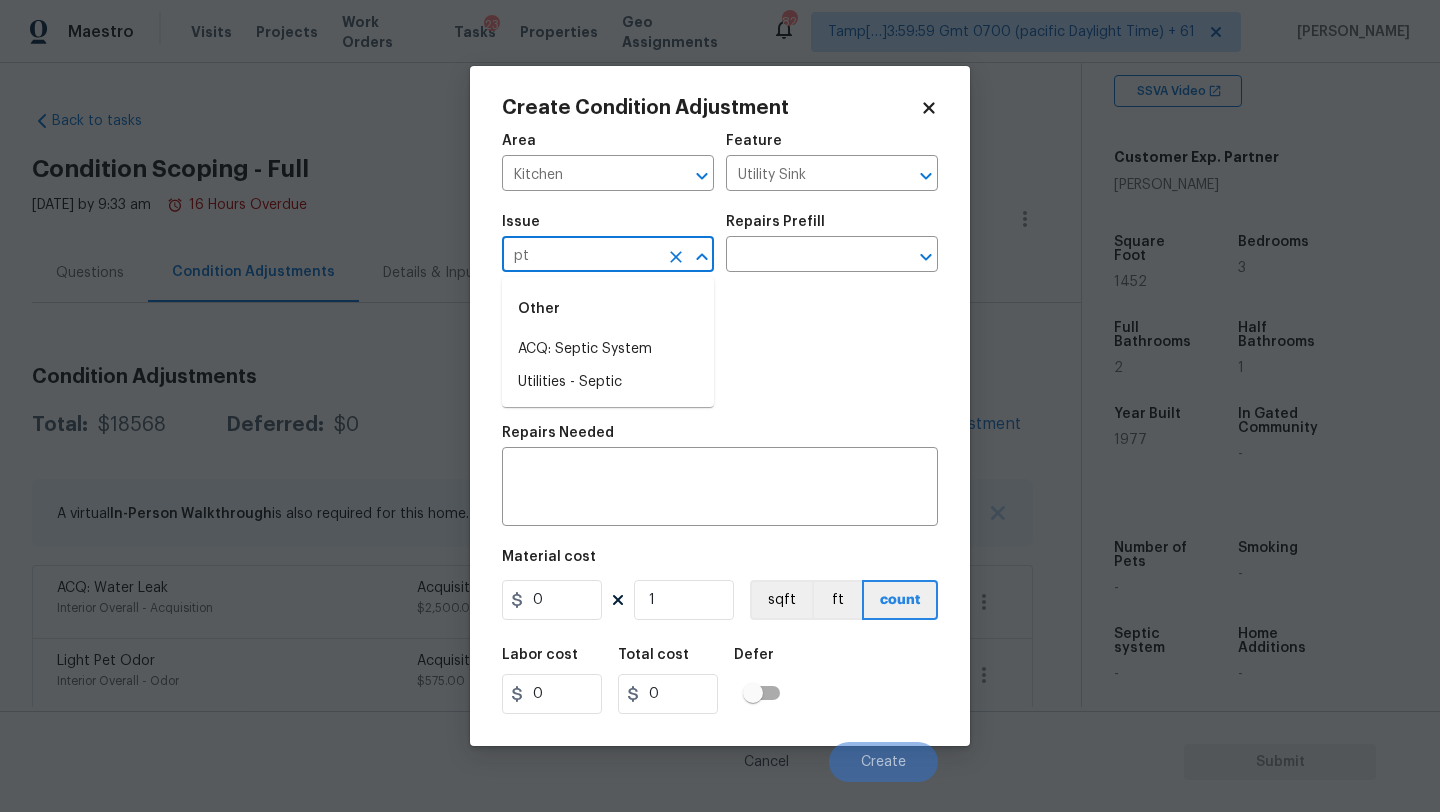 type on "p" 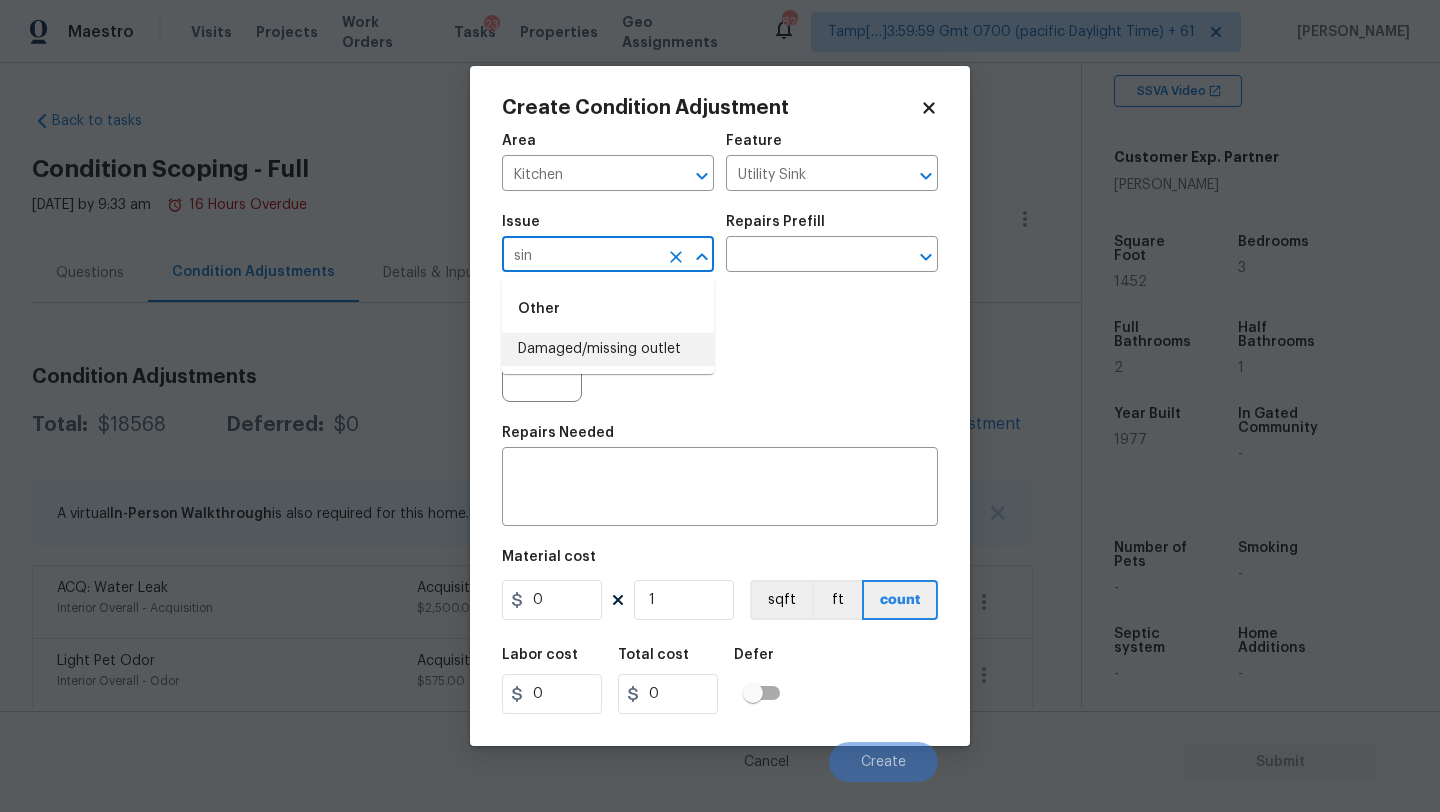 click on "Damaged/missing outlet" at bounding box center [608, 349] 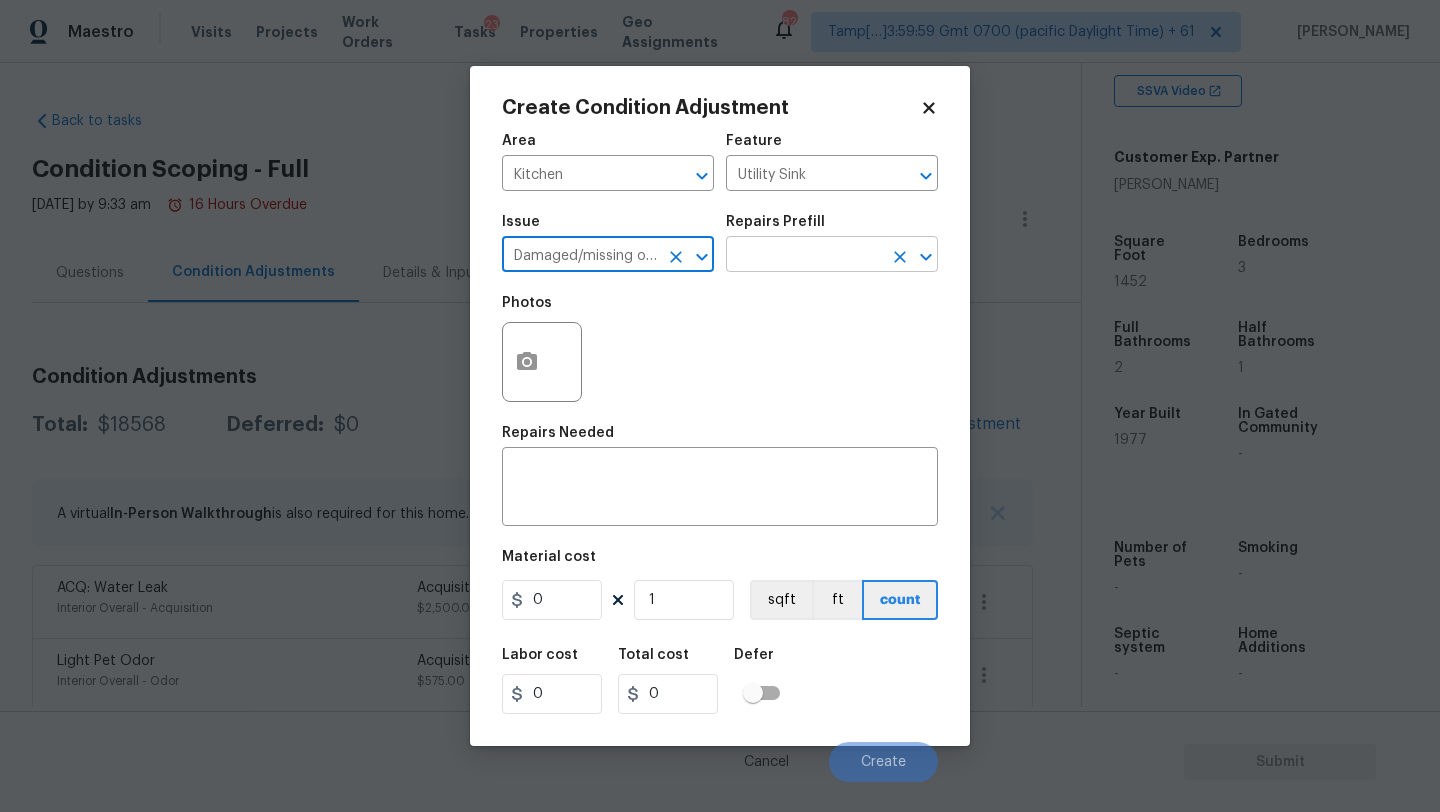 type on "Damaged/missing outlet" 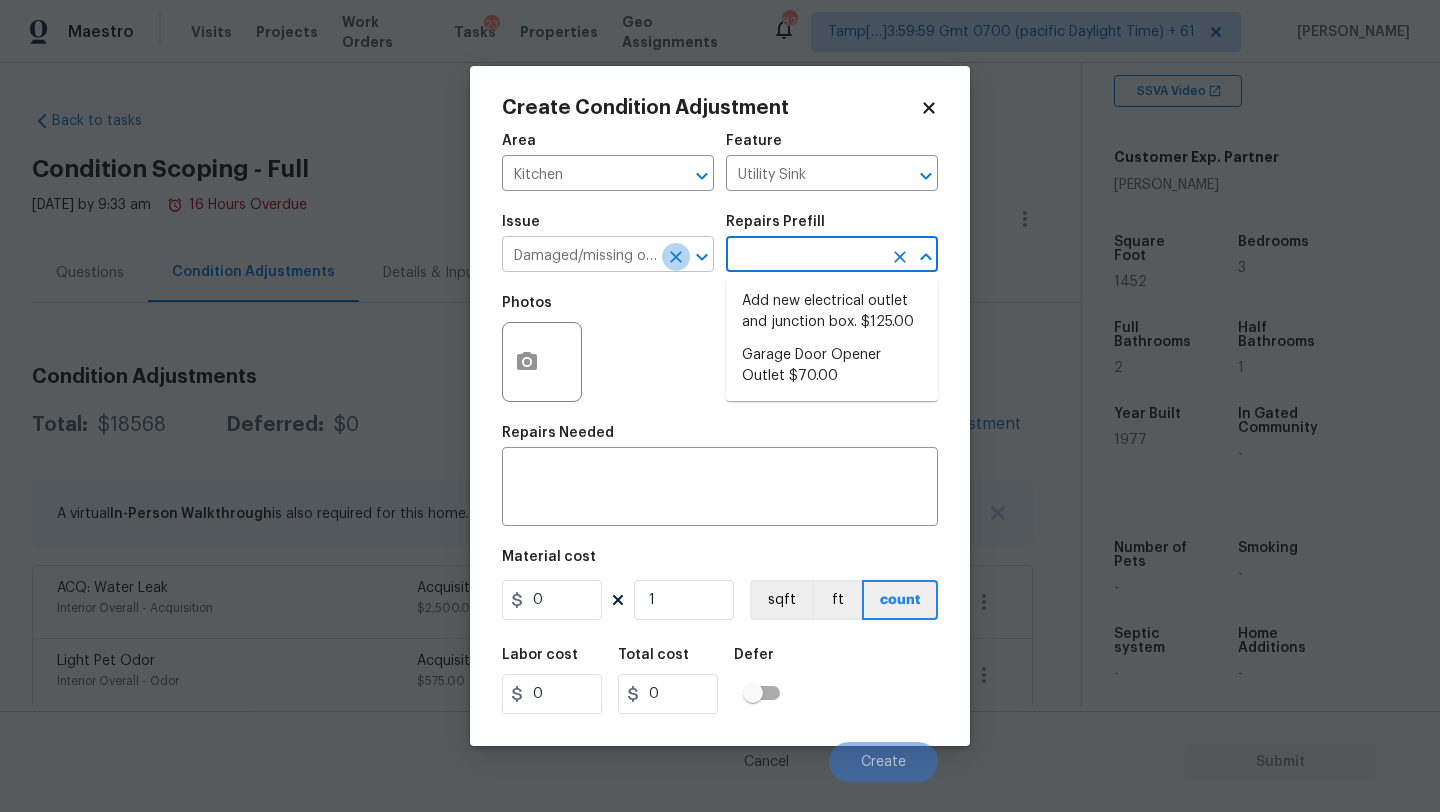 click at bounding box center [676, 257] 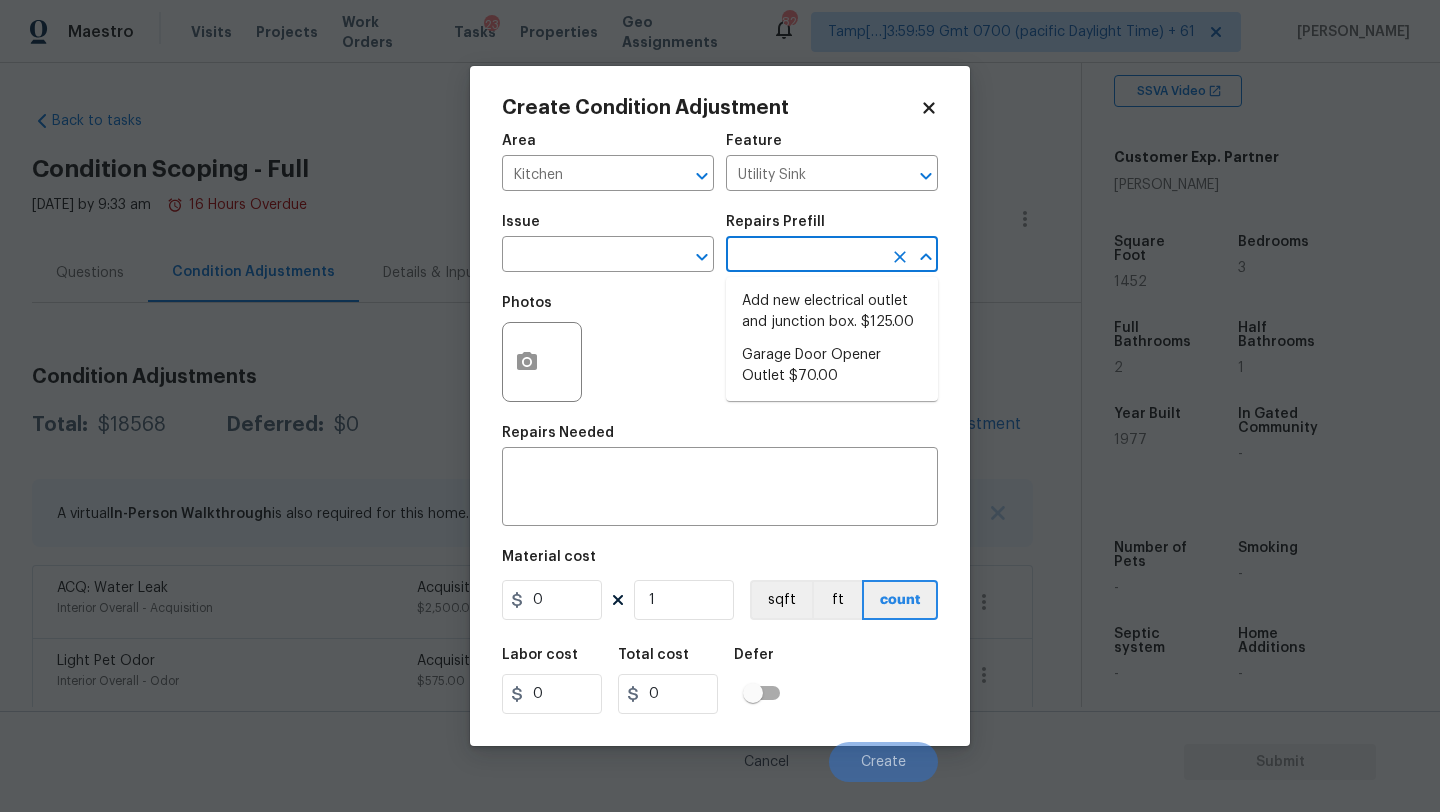 scroll, scrollTop: 0, scrollLeft: 0, axis: both 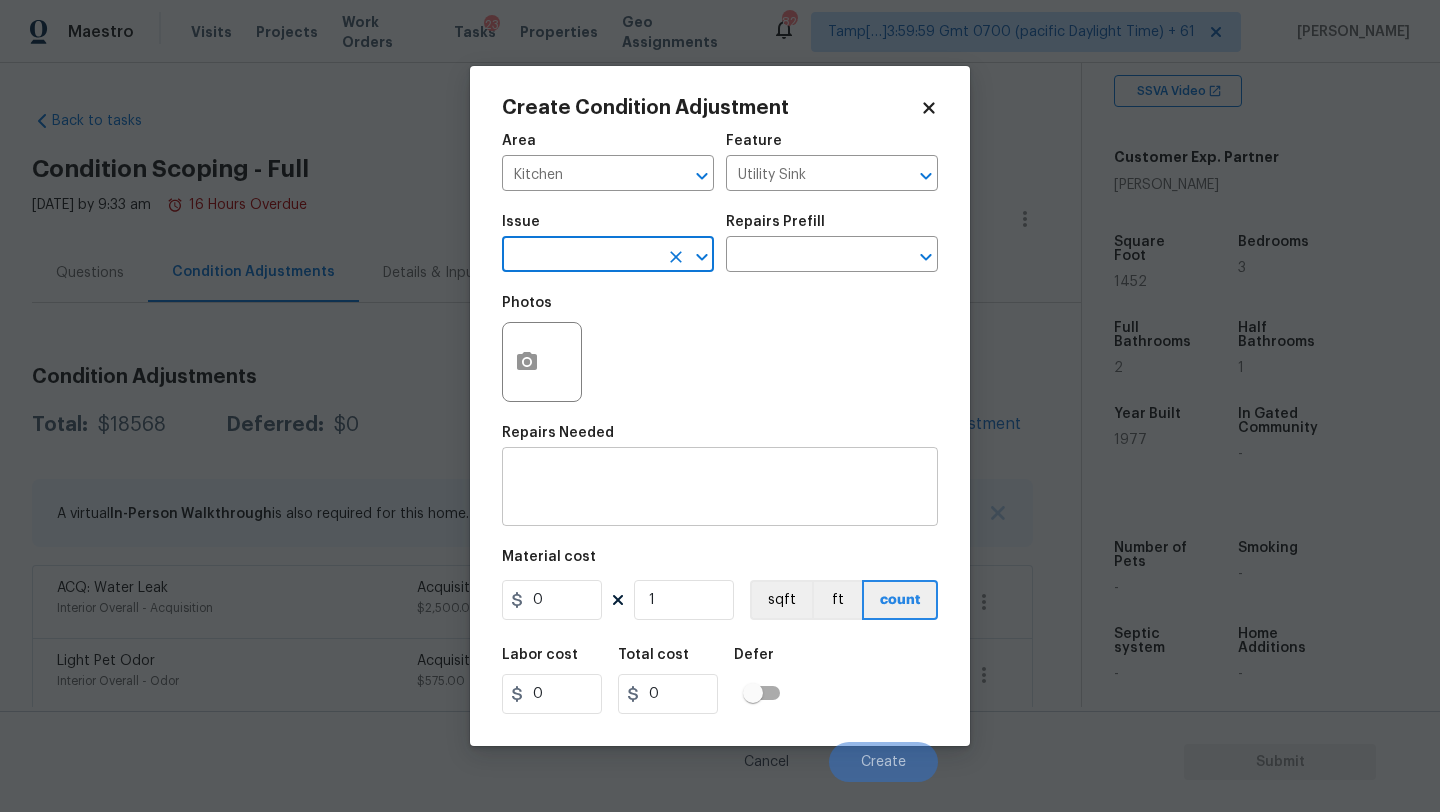 click on "x ​" at bounding box center (720, 489) 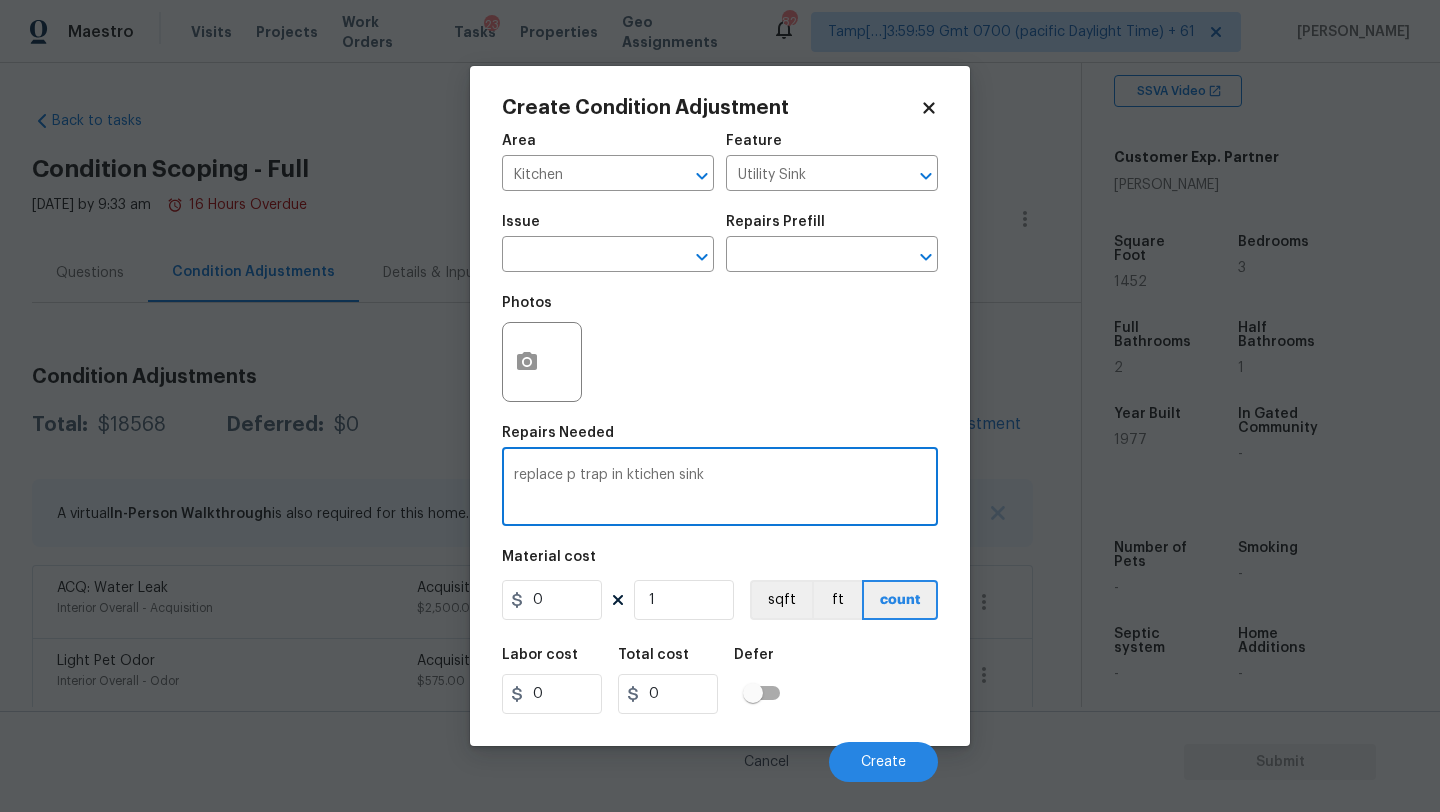 click on "replace p trap in ktichen sink" at bounding box center (720, 489) 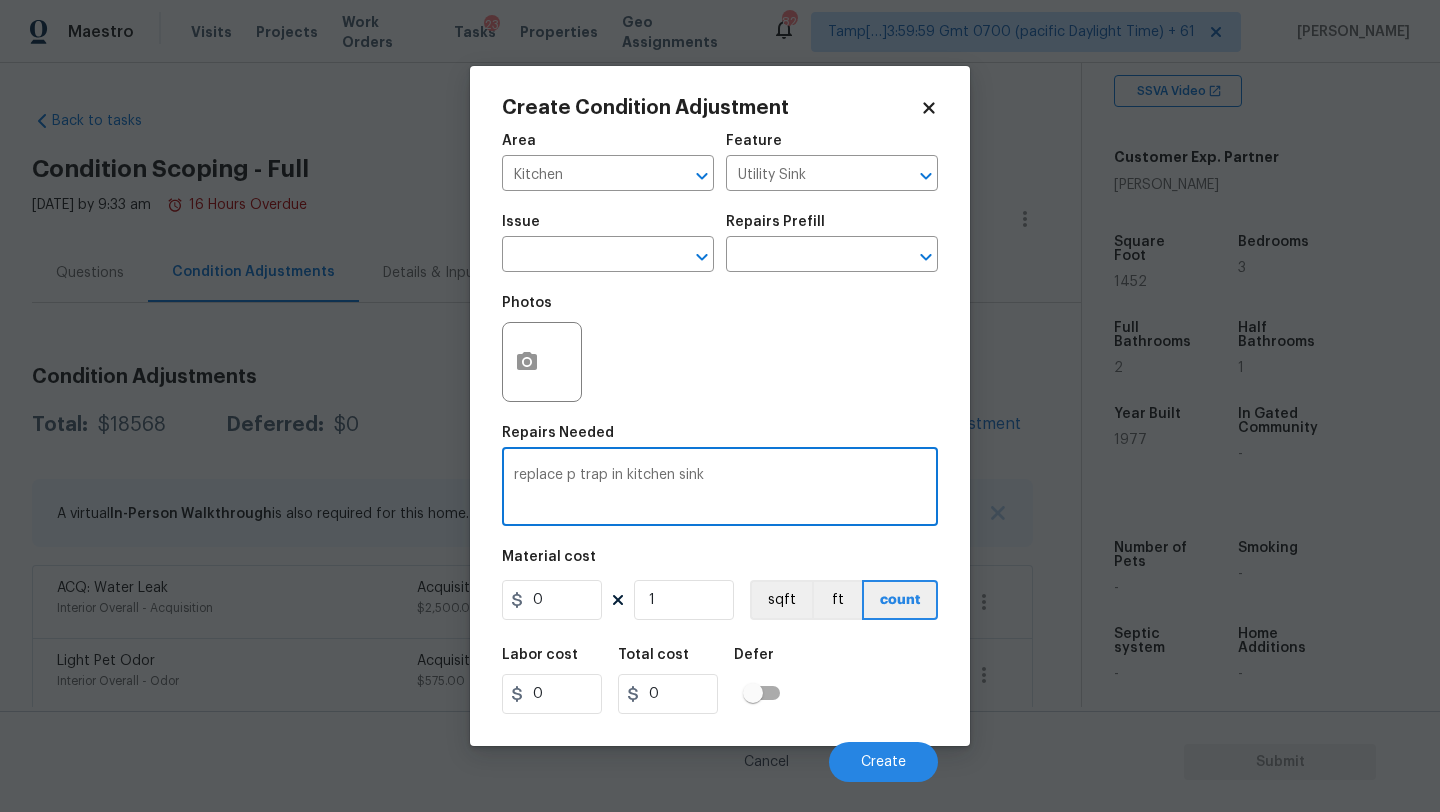 type on "replace p trap in kitchen sink" 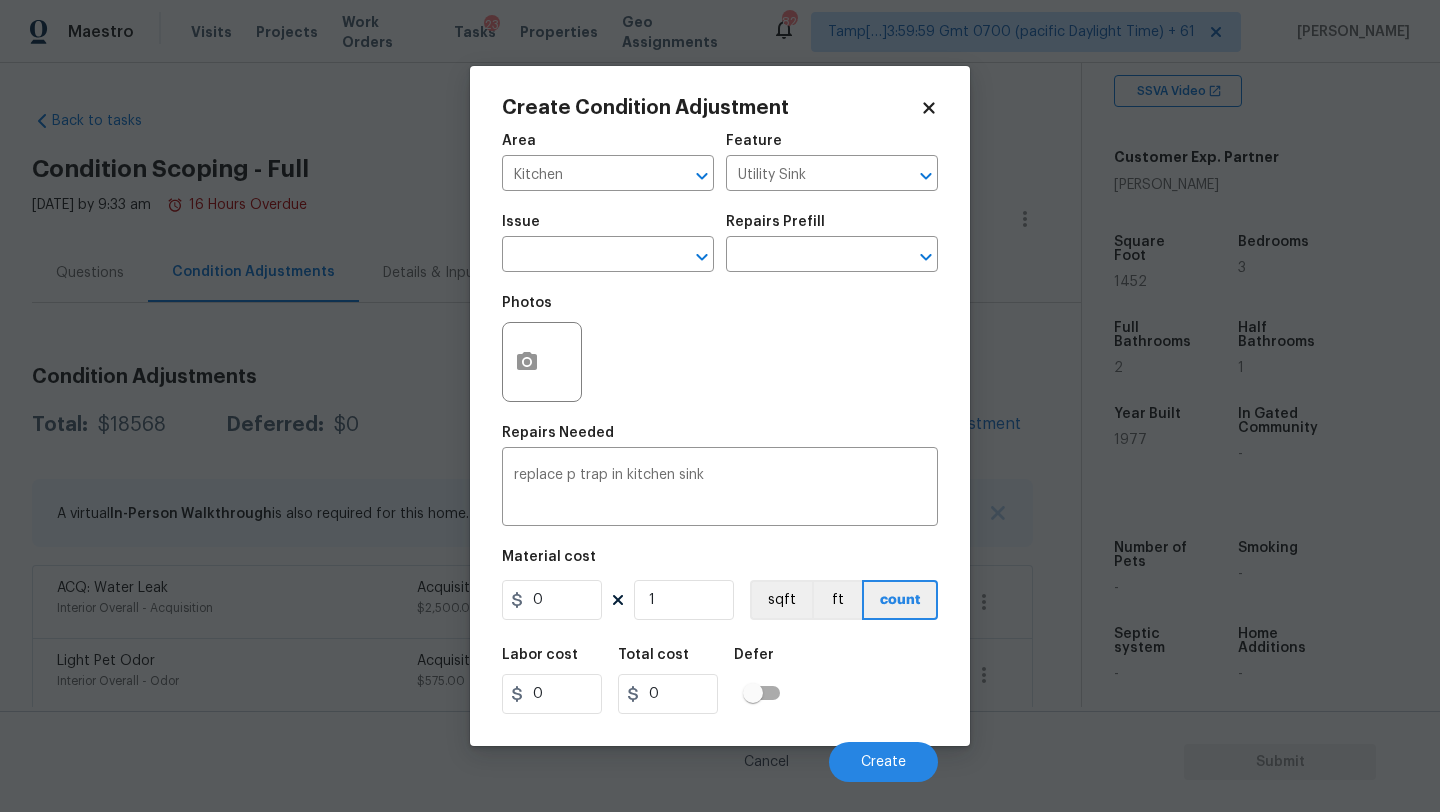 click on "Material cost 0 1 sqft ft count" at bounding box center (720, 587) 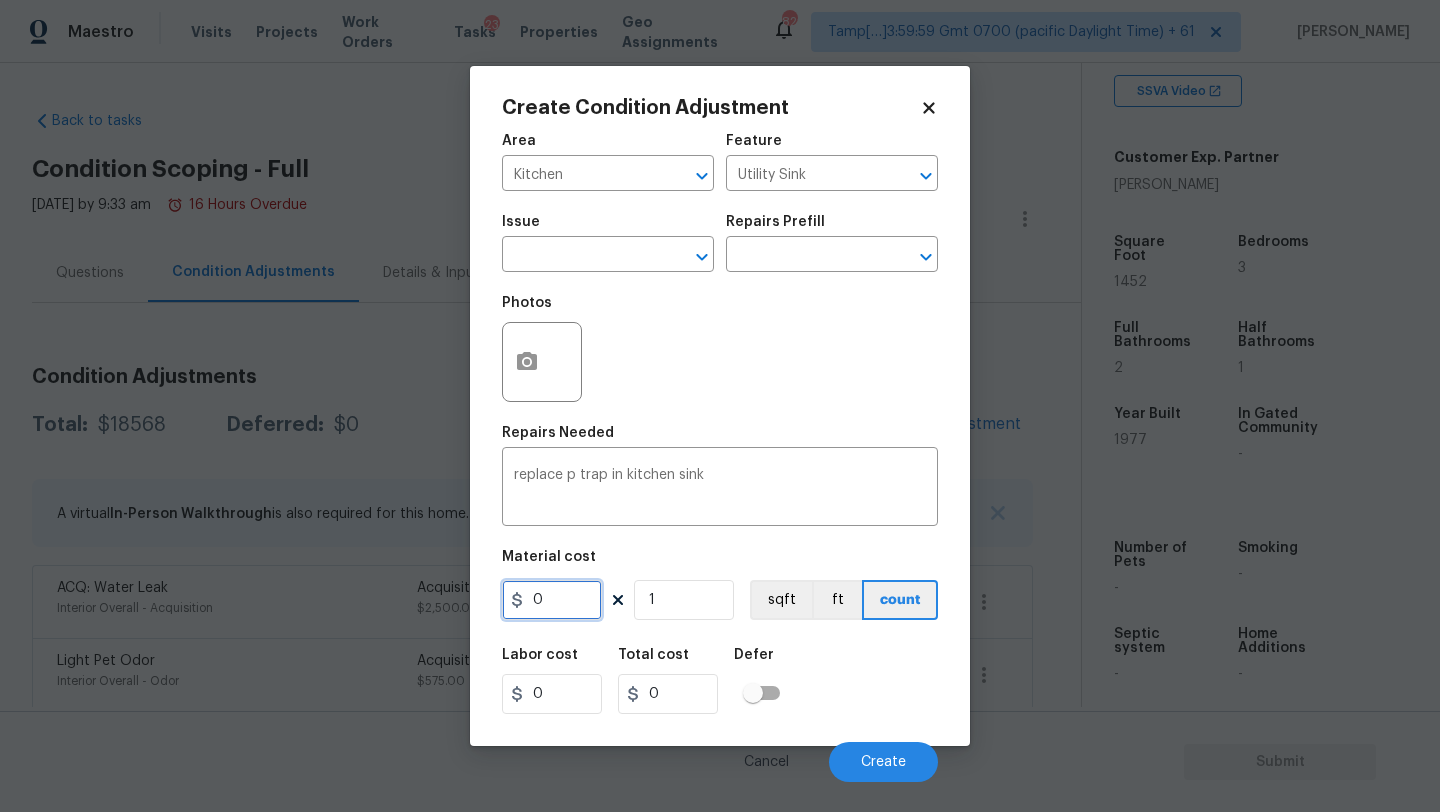 click on "0" at bounding box center [552, 600] 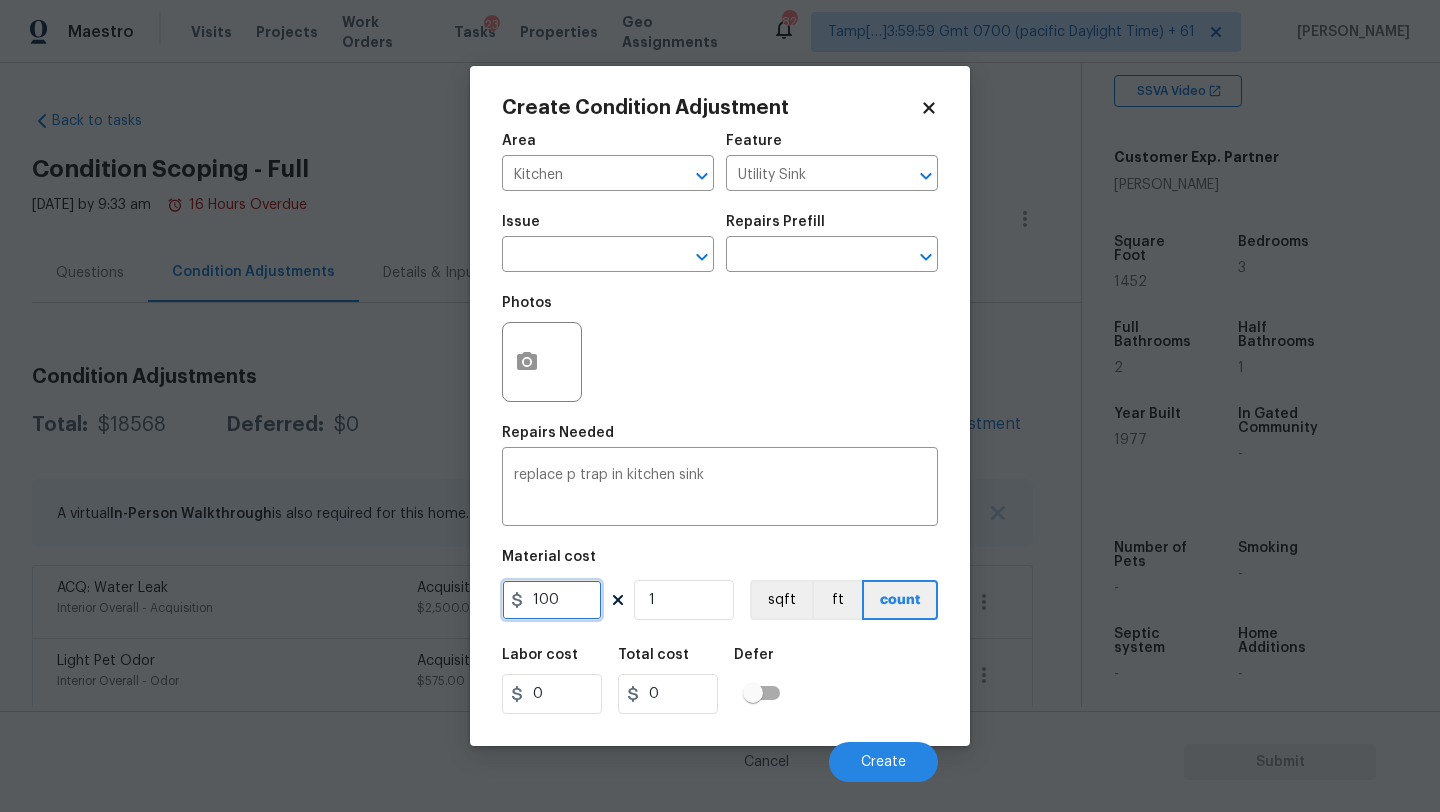 type on "100" 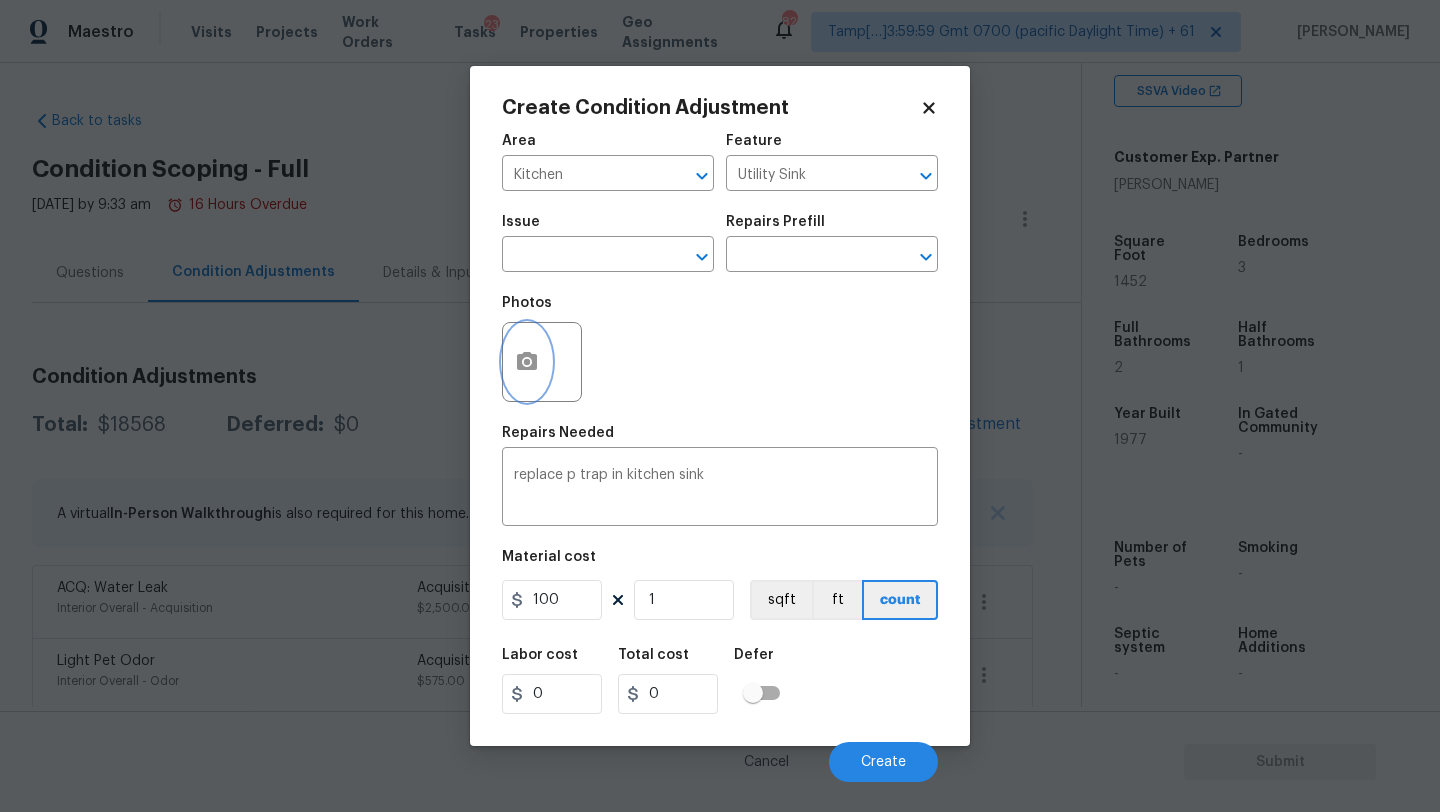 type on "100" 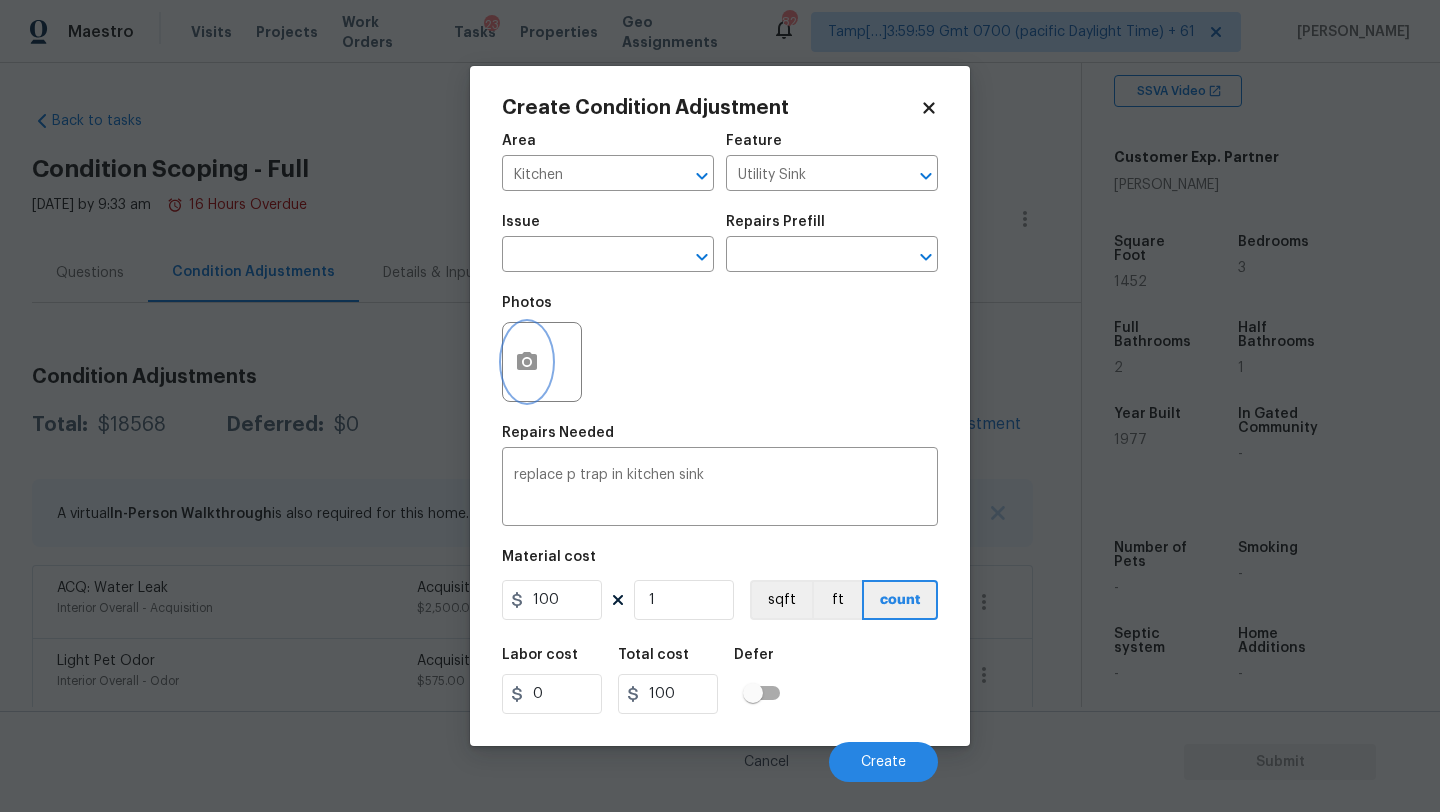 click 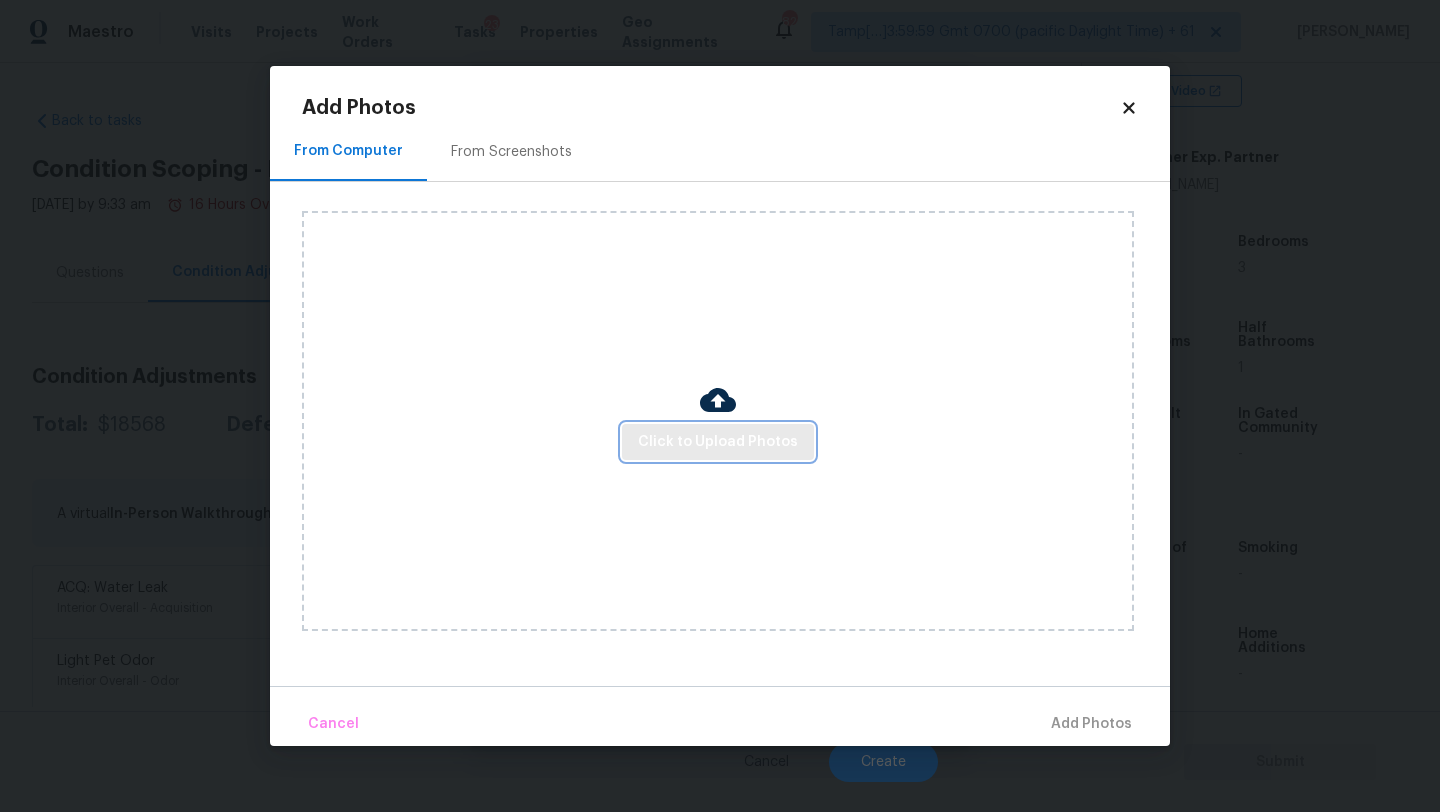 click on "Click to Upload Photos" at bounding box center [718, 442] 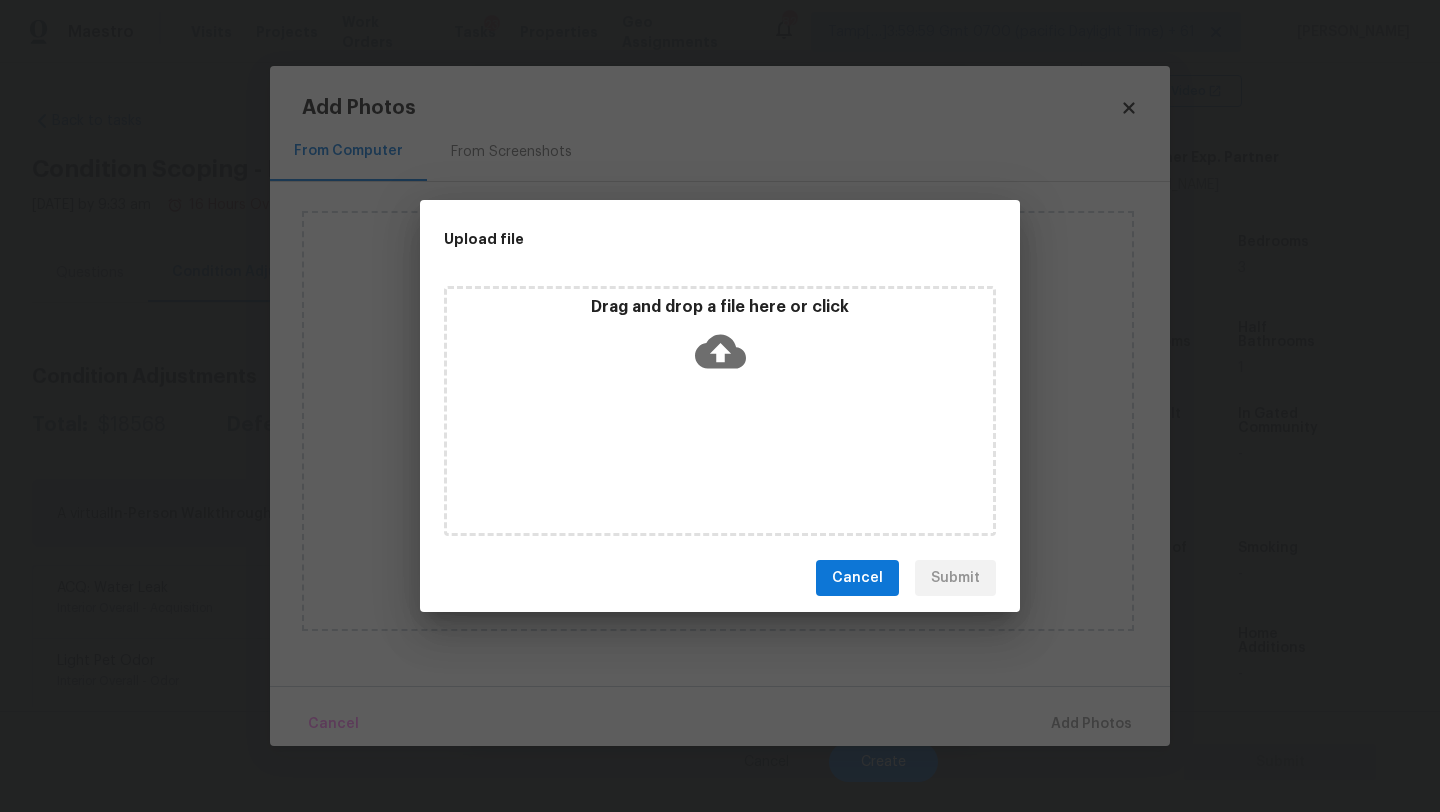 click on "Drag and drop a file here or click" at bounding box center (720, 411) 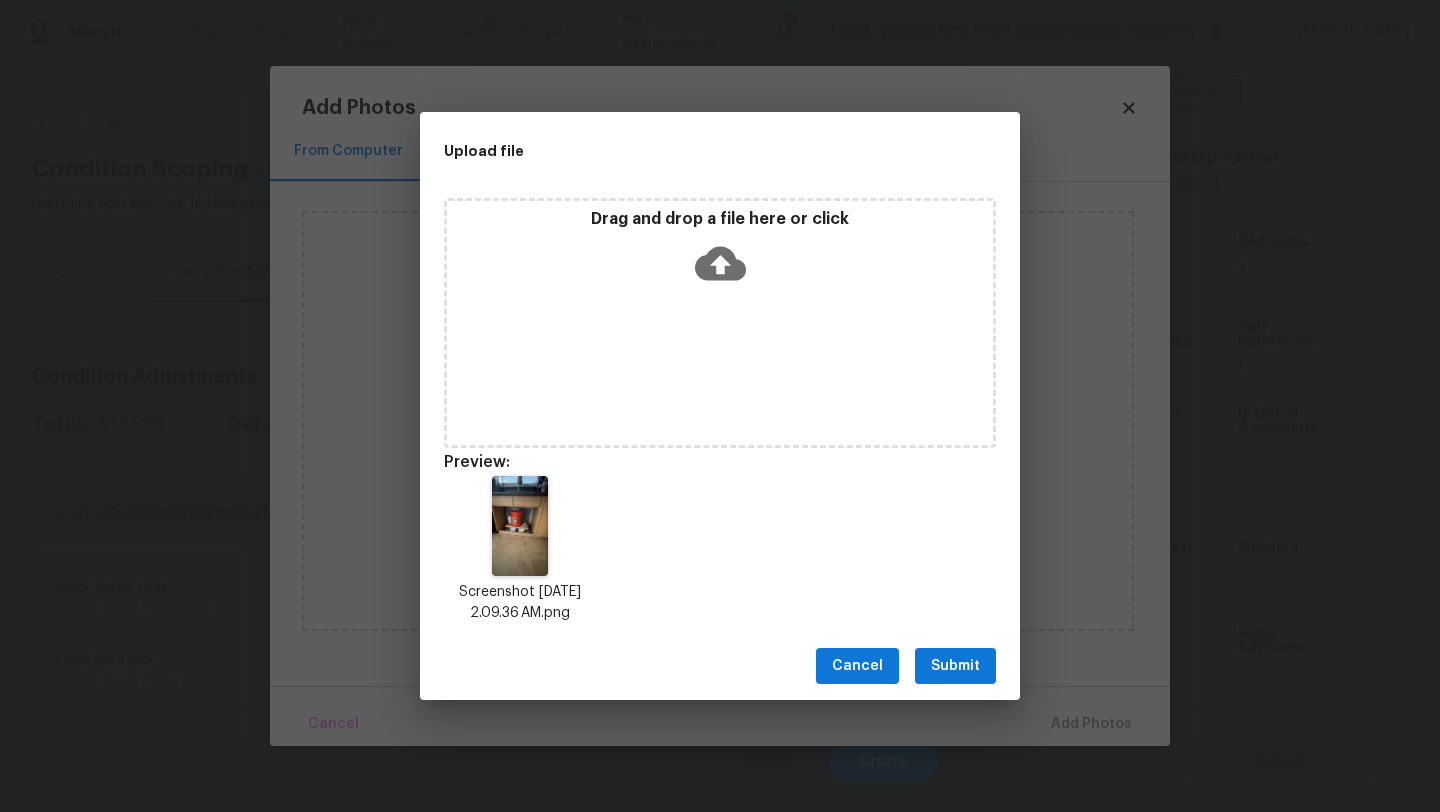 click on "Submit" at bounding box center [955, 666] 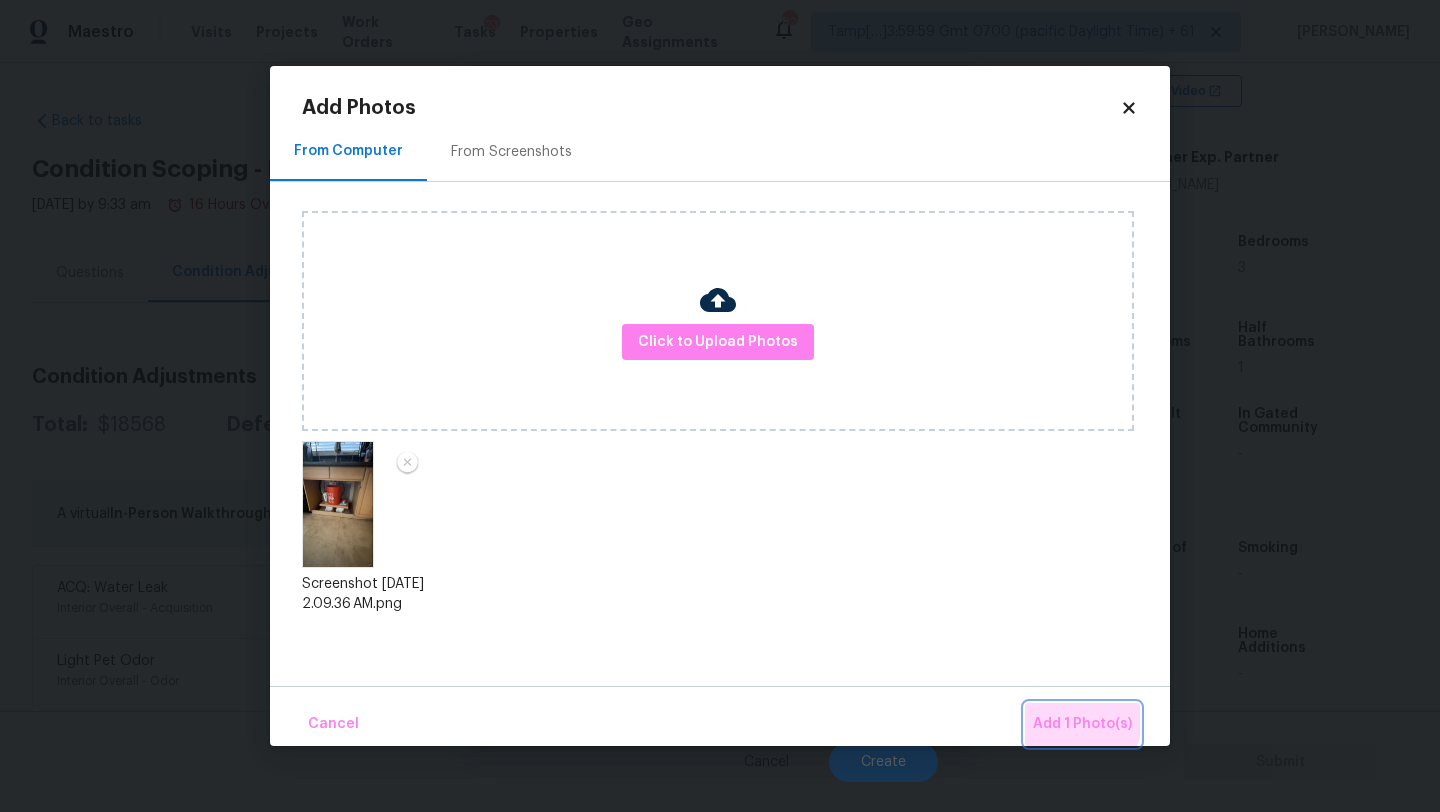 click on "Add 1 Photo(s)" at bounding box center (1082, 724) 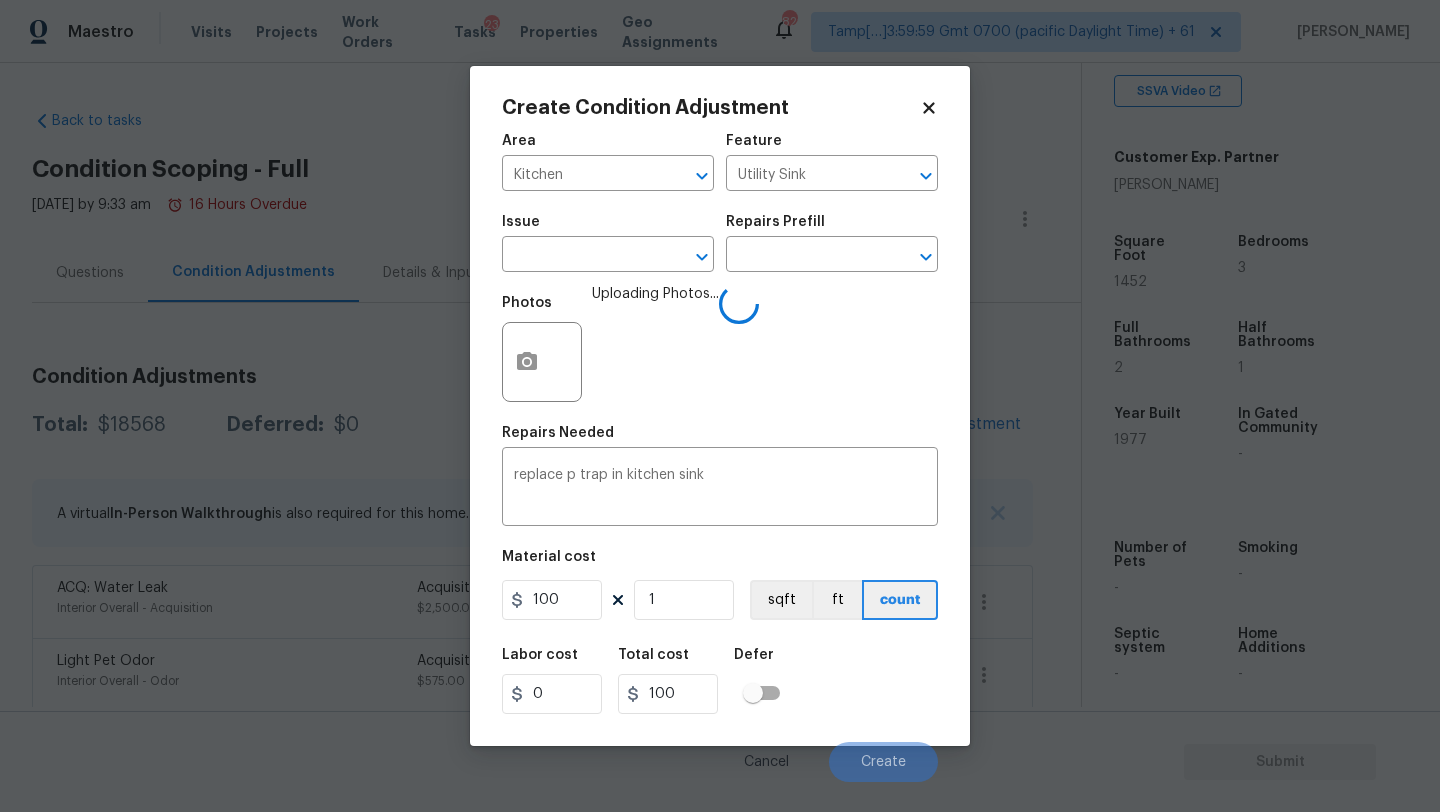 click on "Labor cost 0 Total cost 100 Defer" at bounding box center (720, 681) 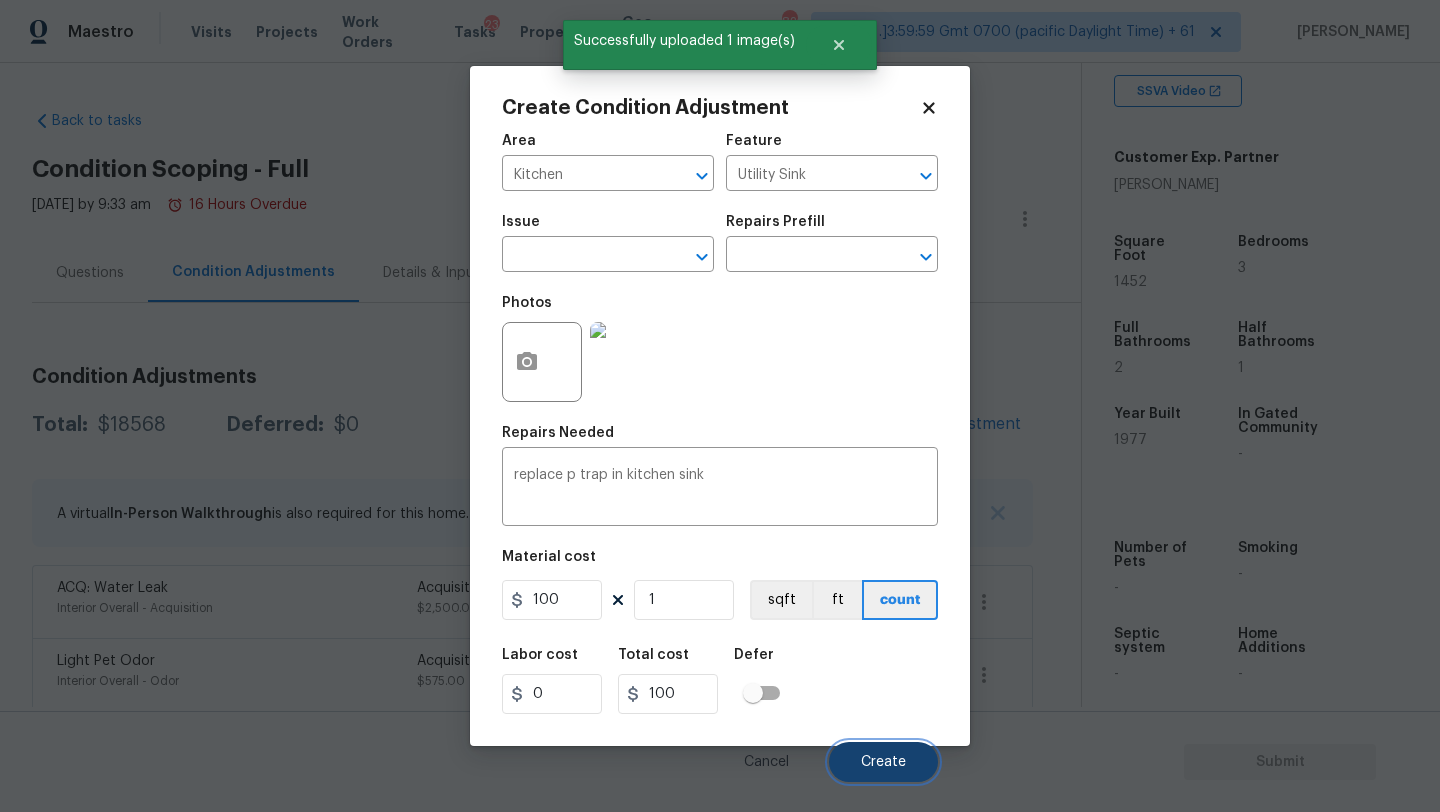 click on "Create" at bounding box center (883, 762) 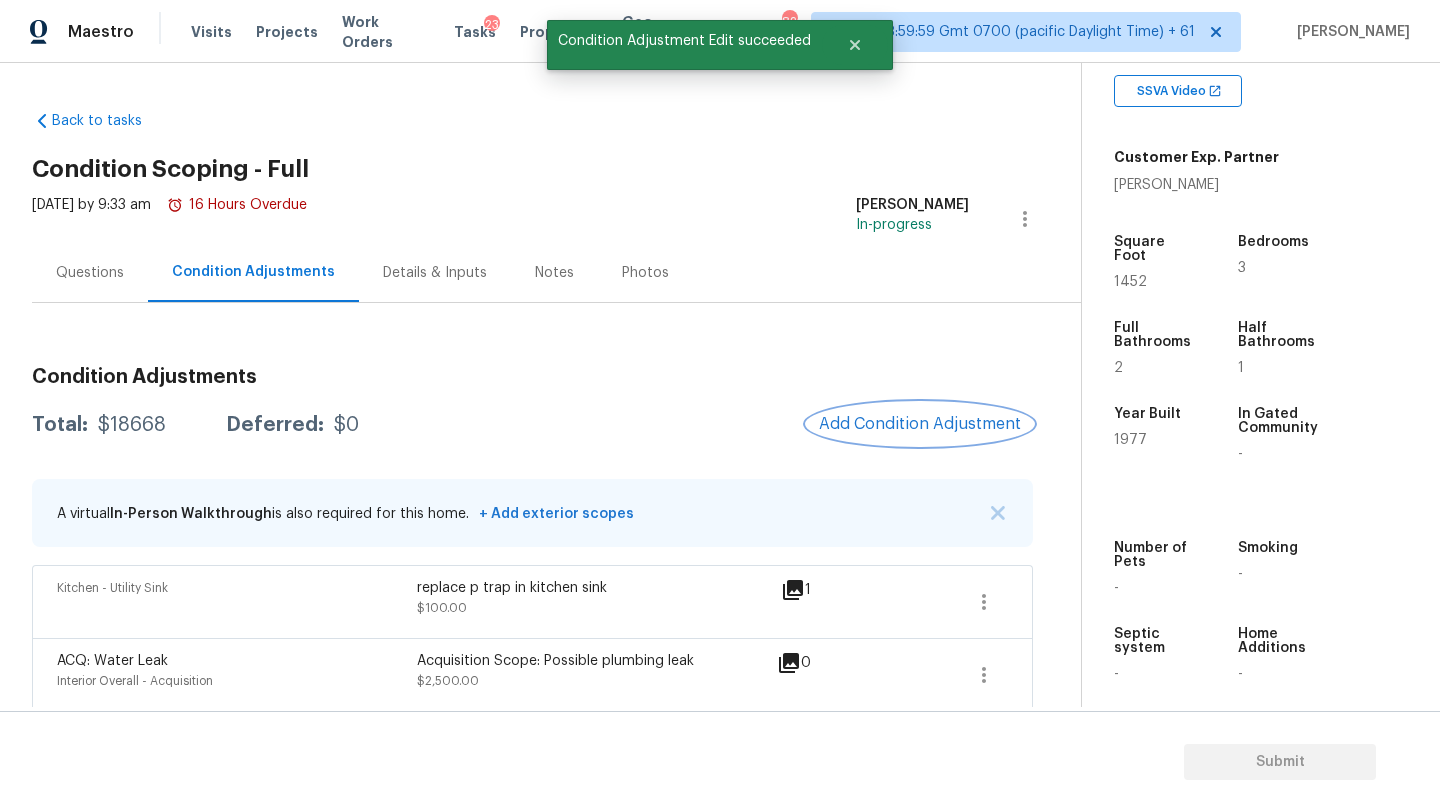click on "Add Condition Adjustment" at bounding box center (920, 424) 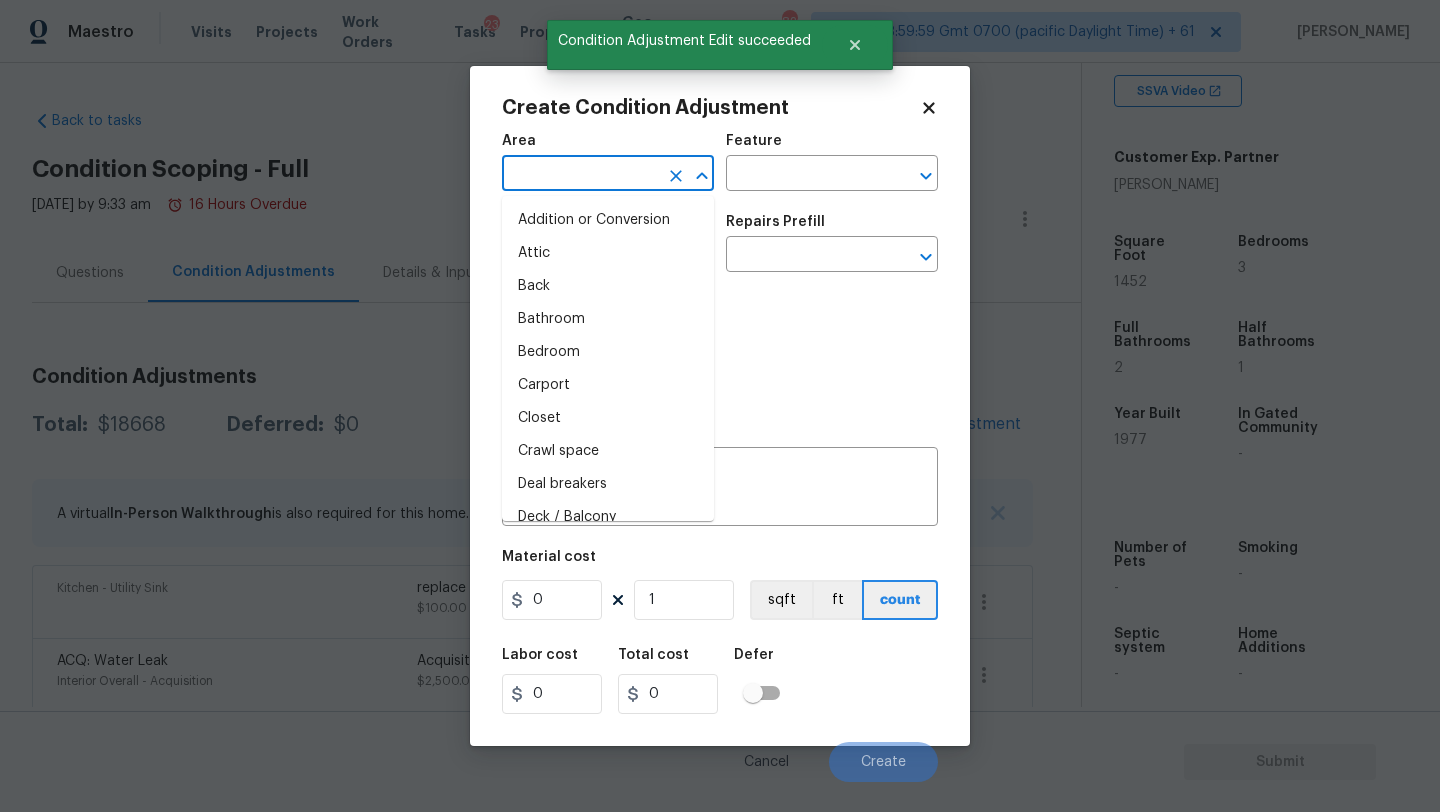 click at bounding box center [580, 175] 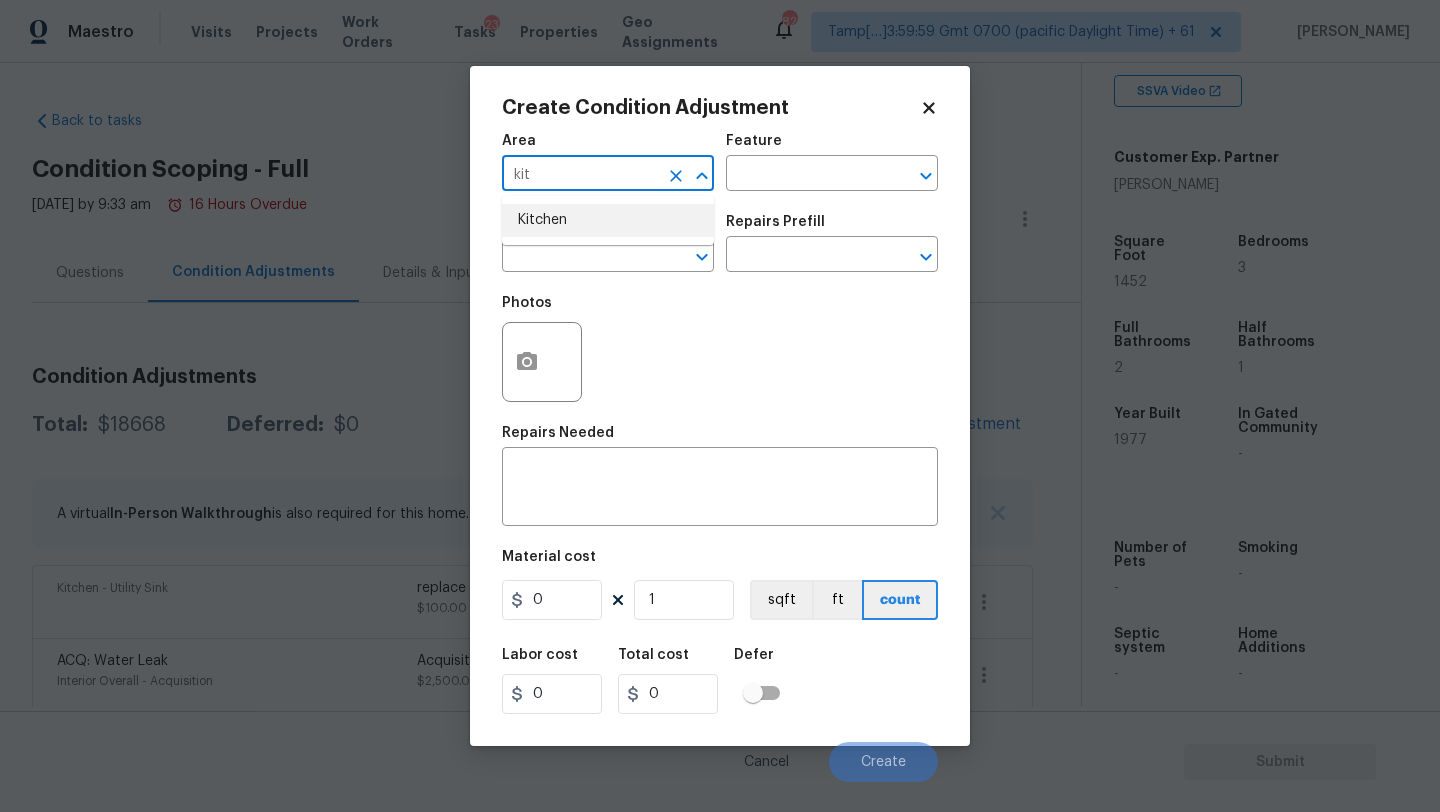click on "Kitchen" at bounding box center (608, 220) 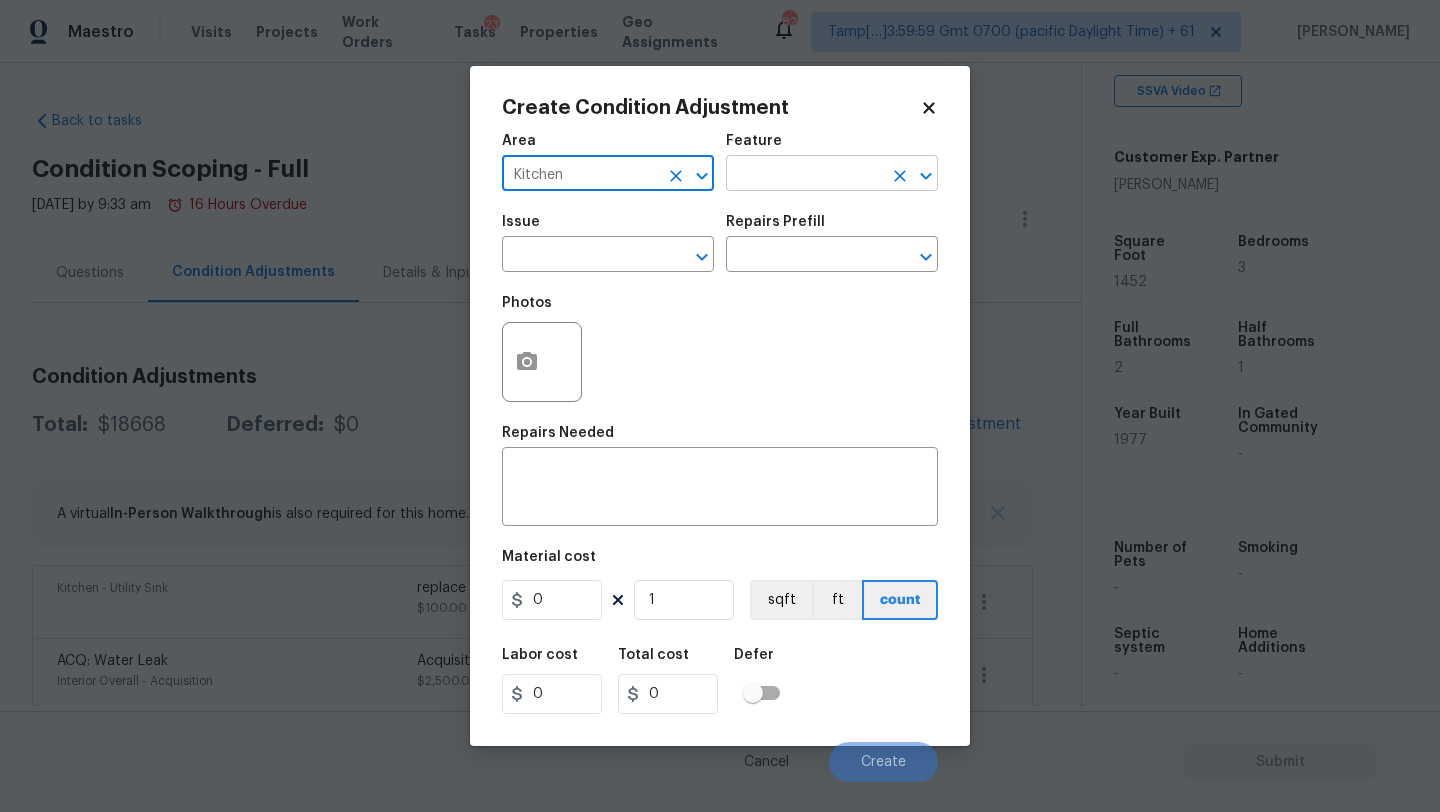 type on "Kitchen" 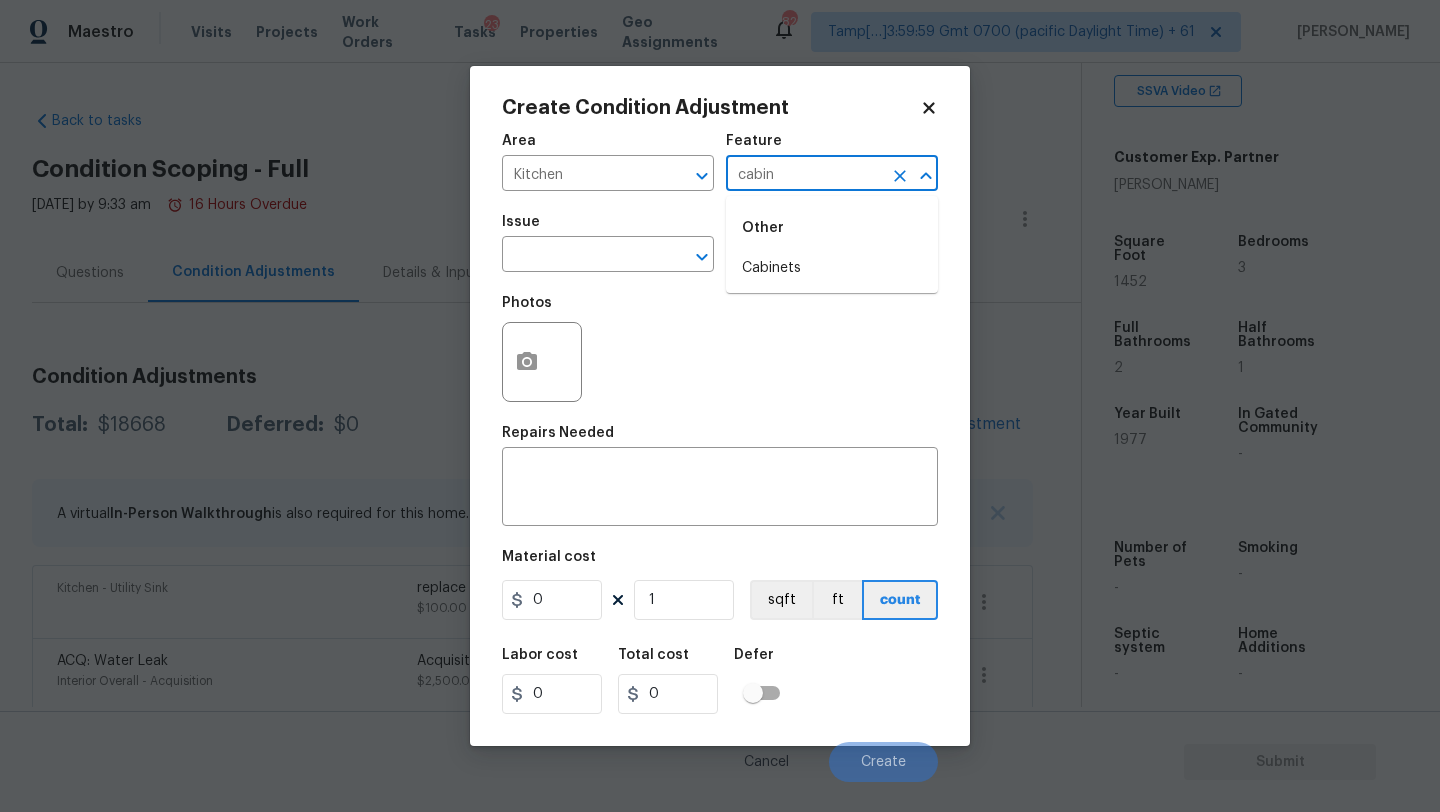 click on "Cabinets" at bounding box center (832, 268) 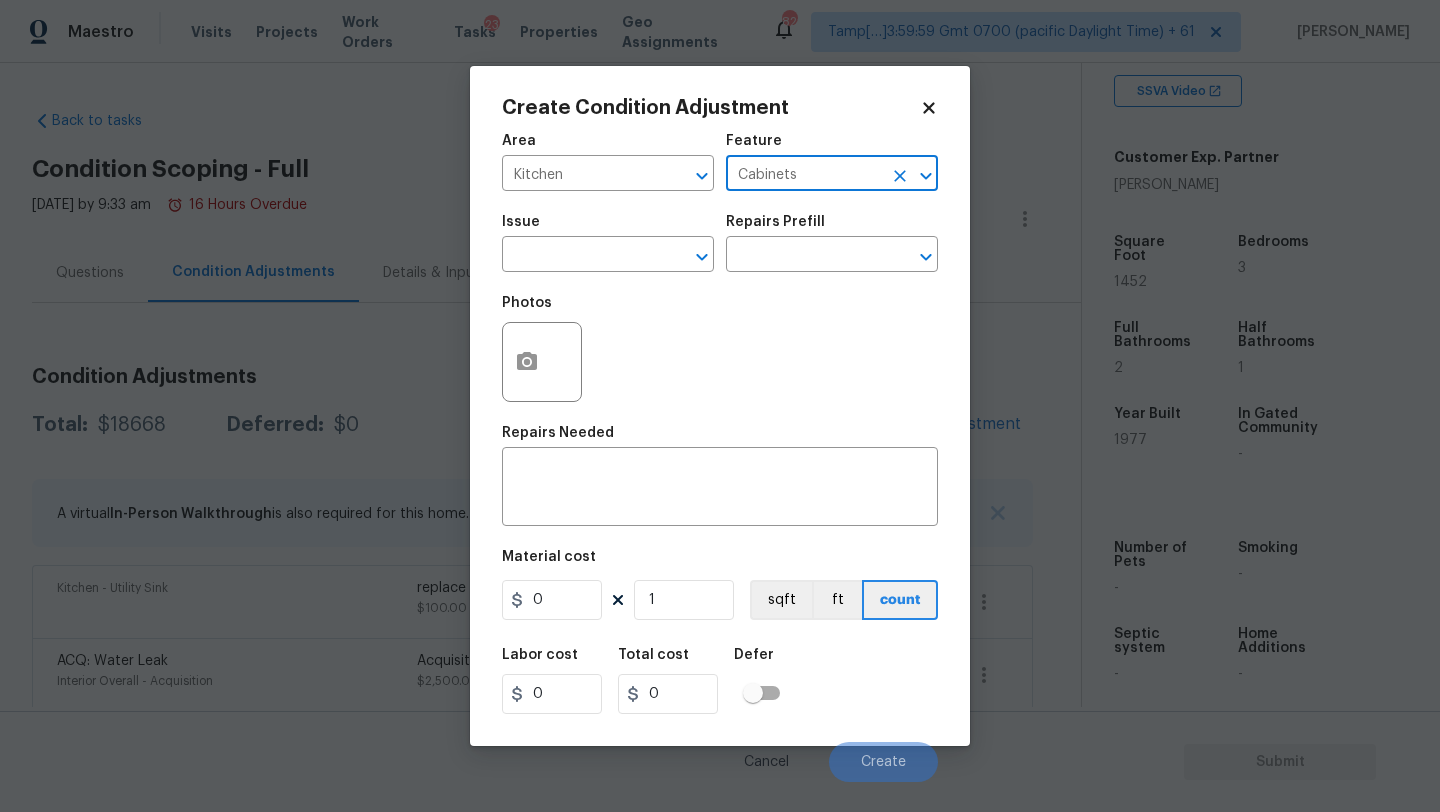 type on "Cabinets" 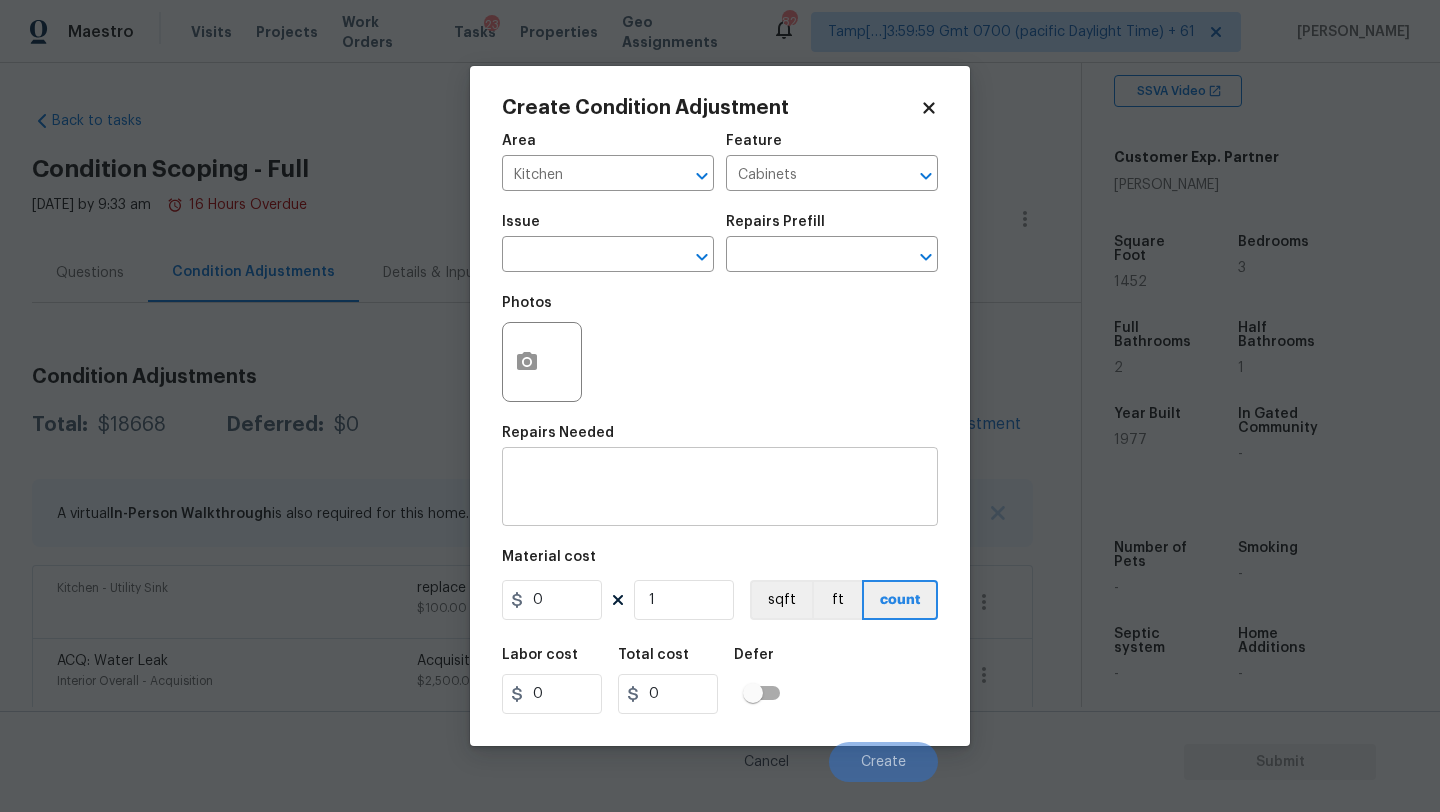 click on "x ​" at bounding box center [720, 489] 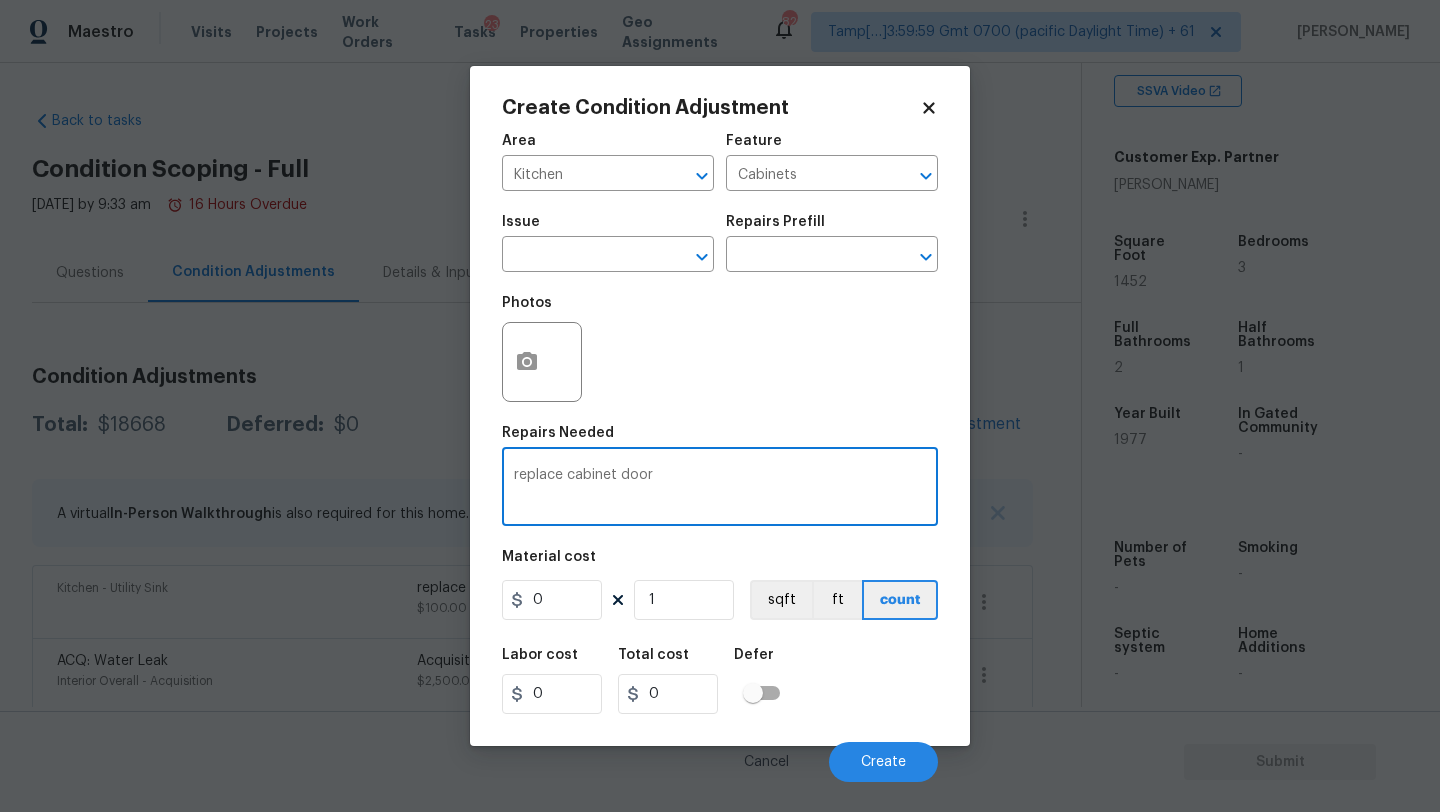 type on "replace cabinet door" 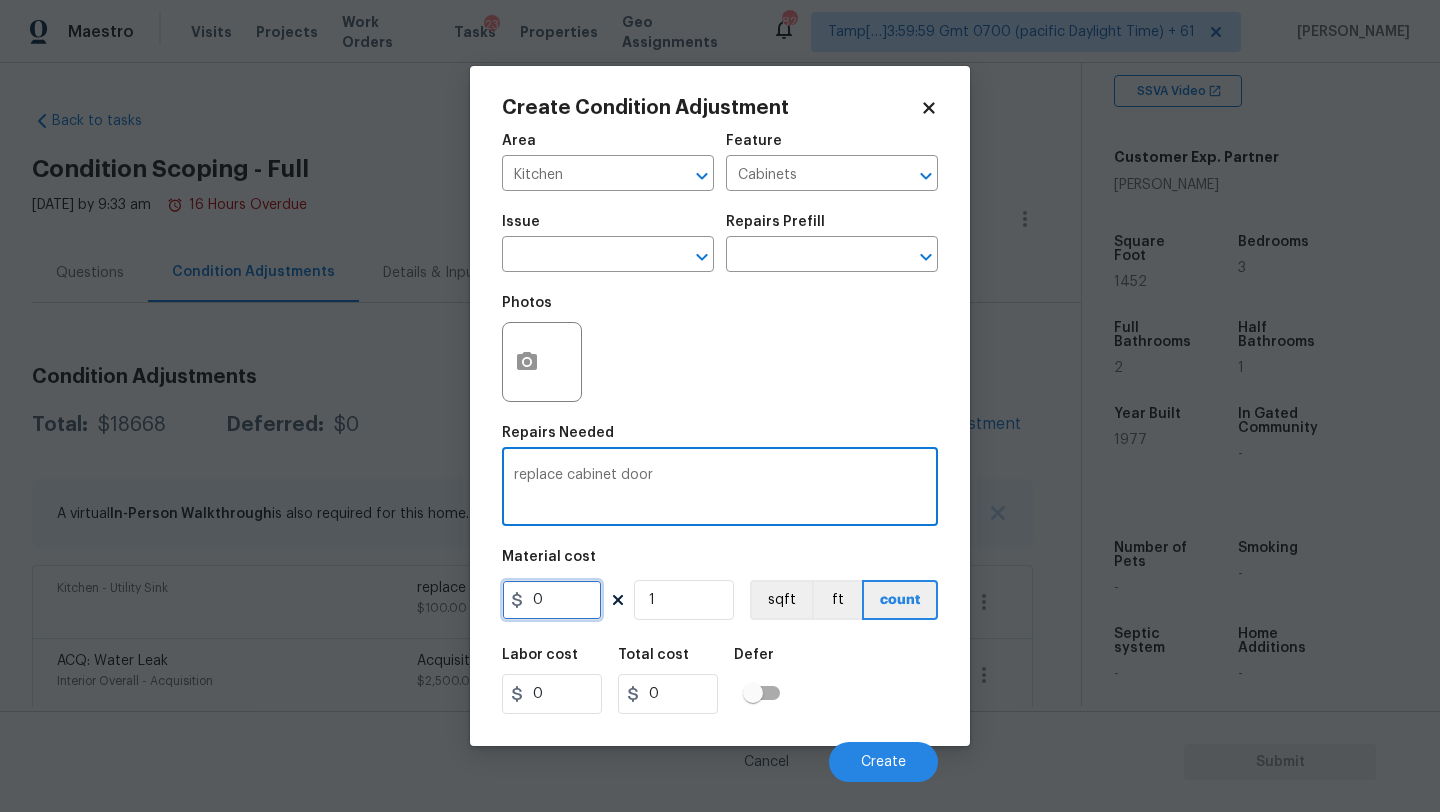 click on "0" at bounding box center (552, 600) 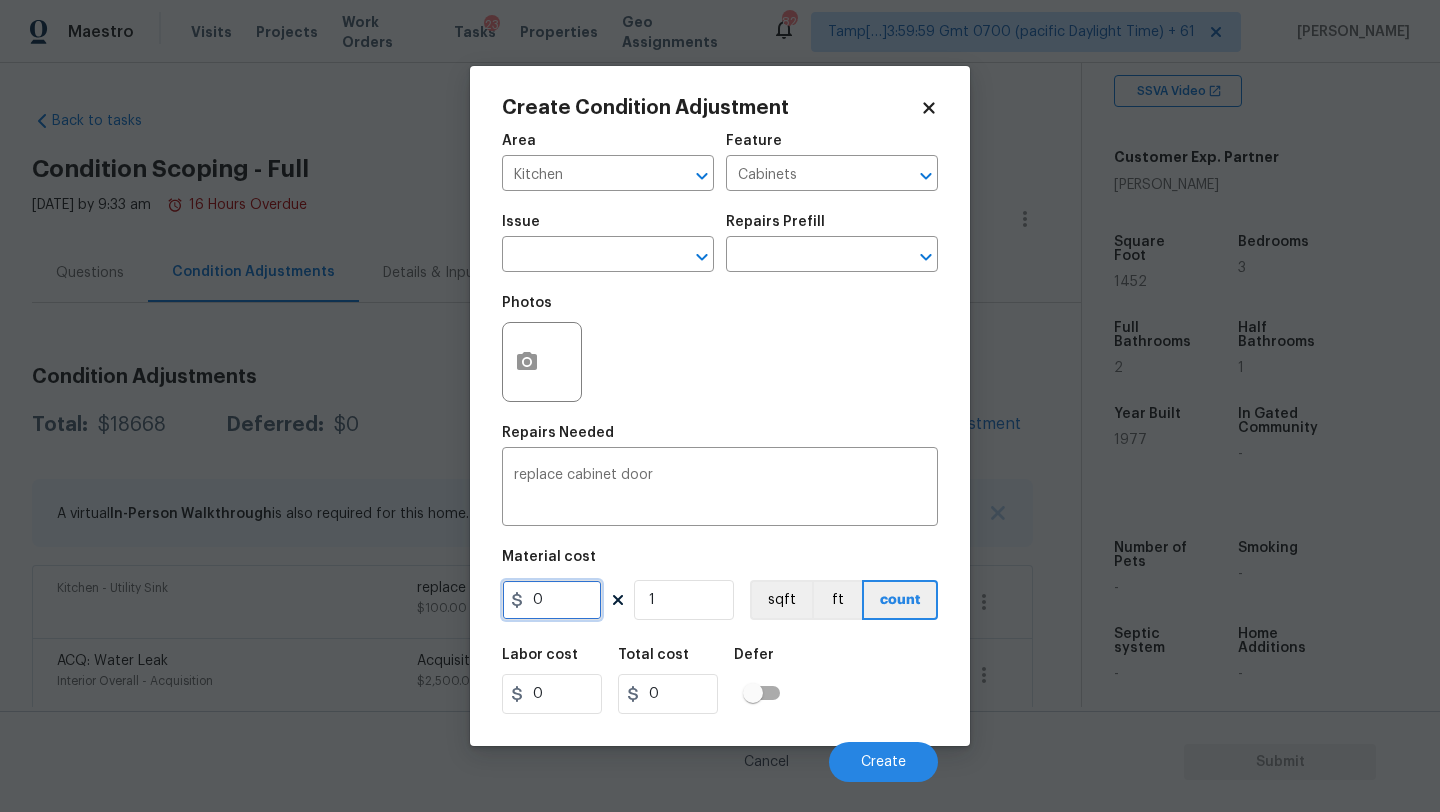 click on "0" at bounding box center (552, 600) 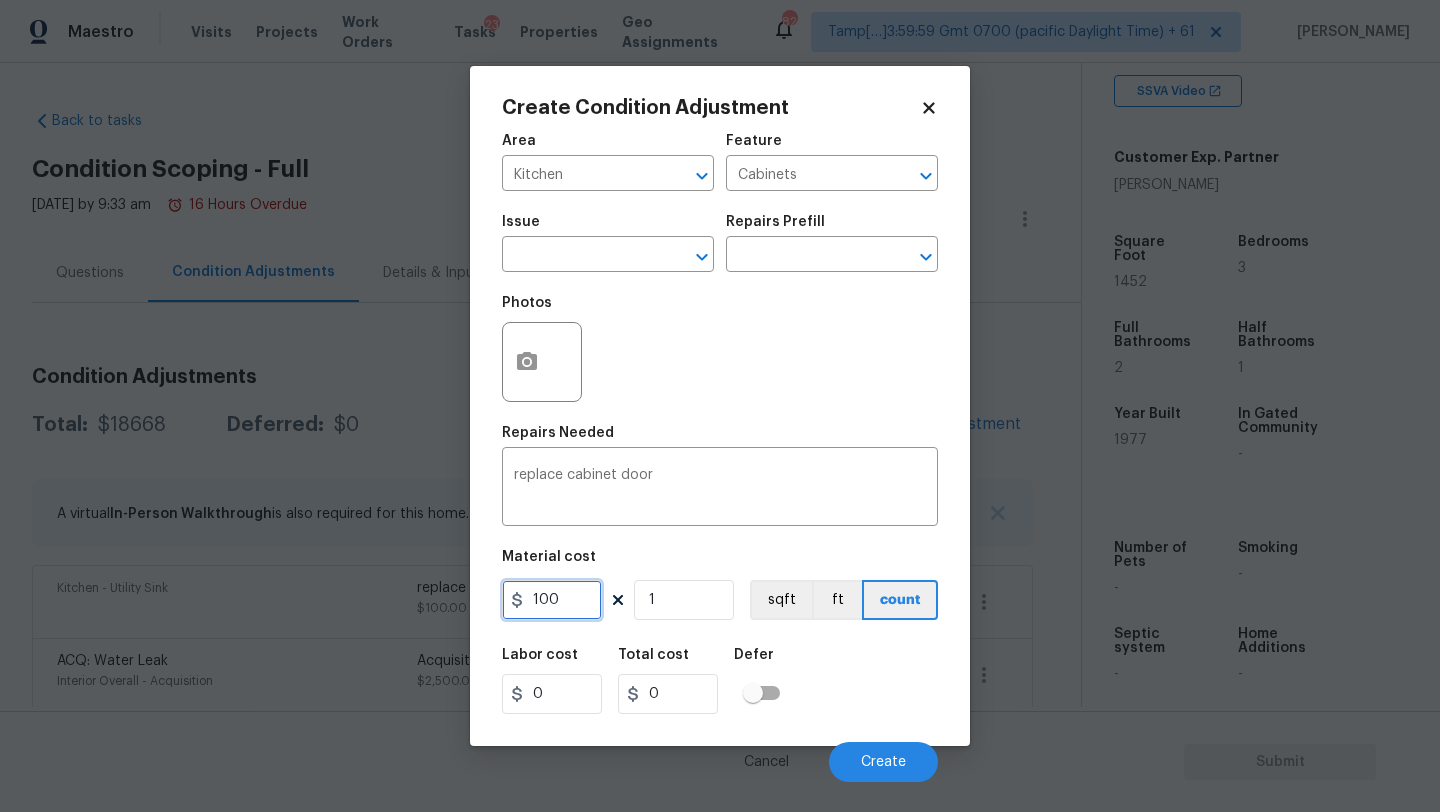 type on "100" 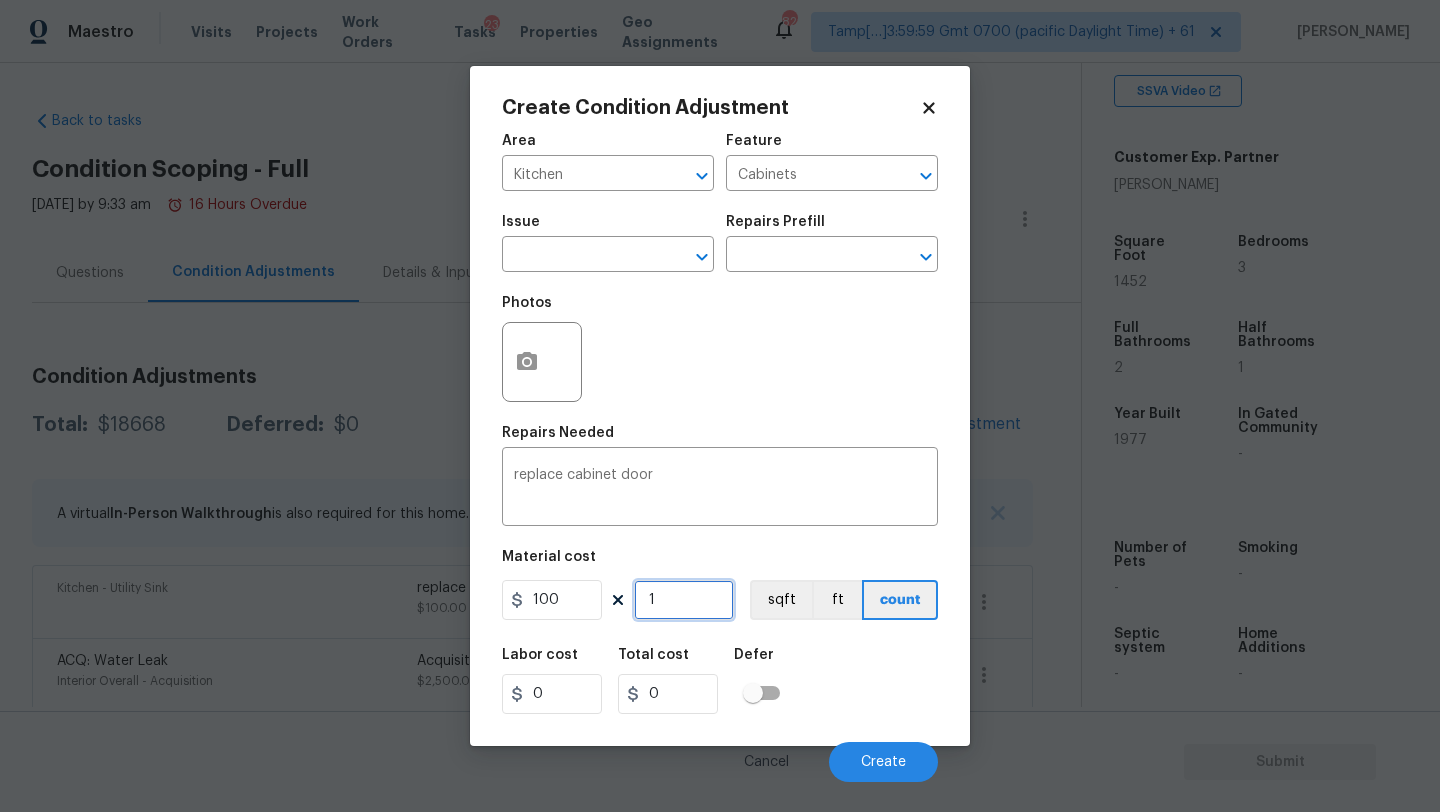 type on "100" 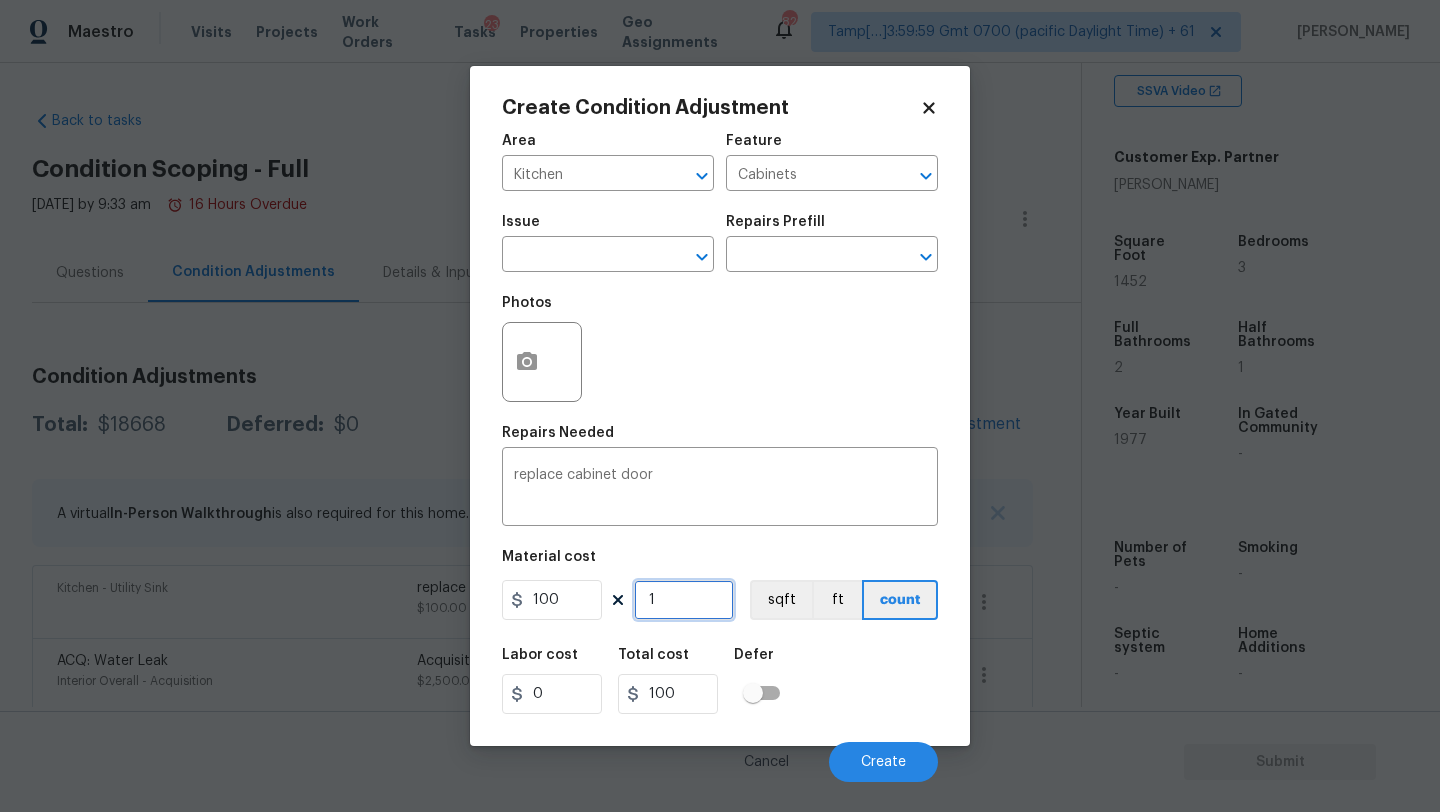 click on "1" at bounding box center (684, 600) 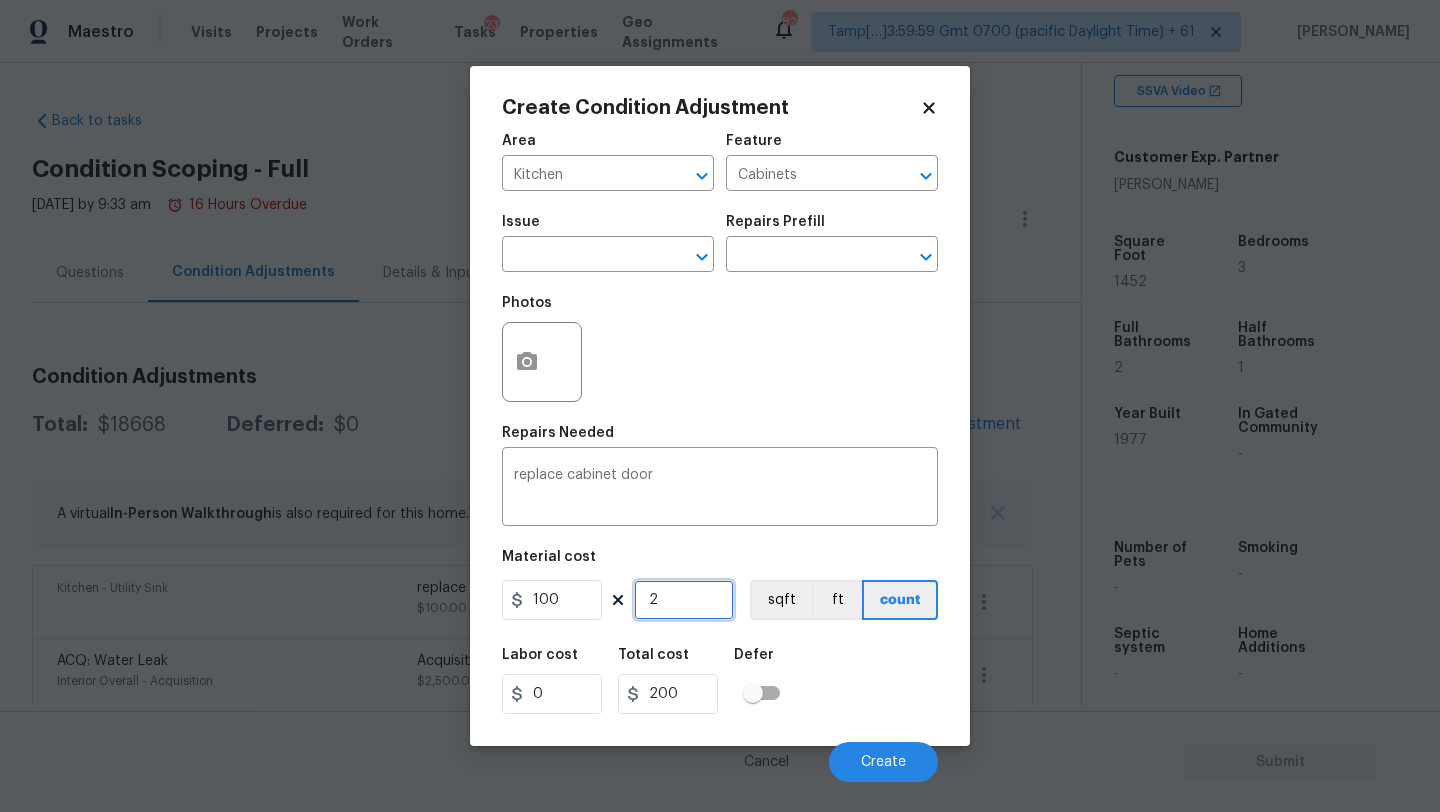 type on "2" 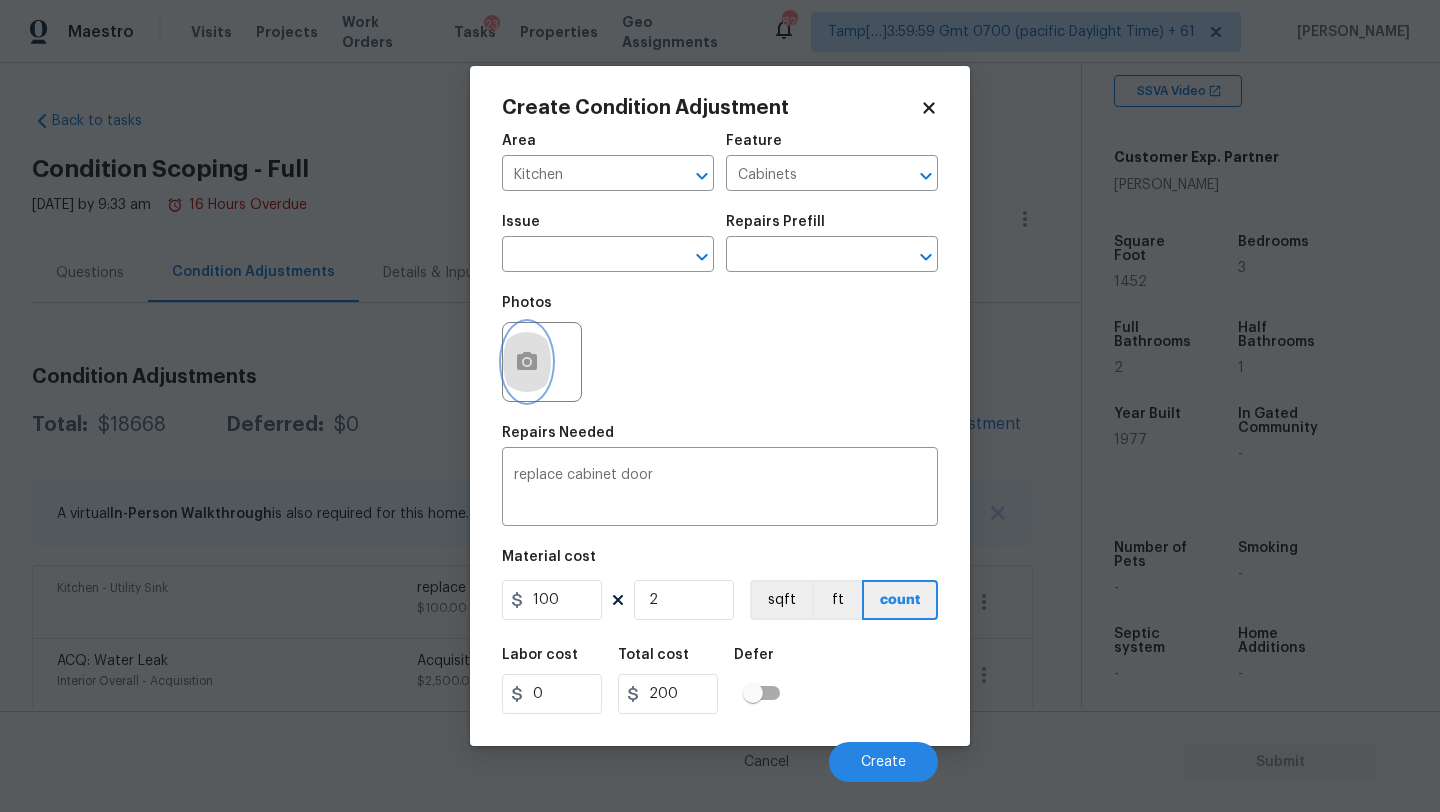 click 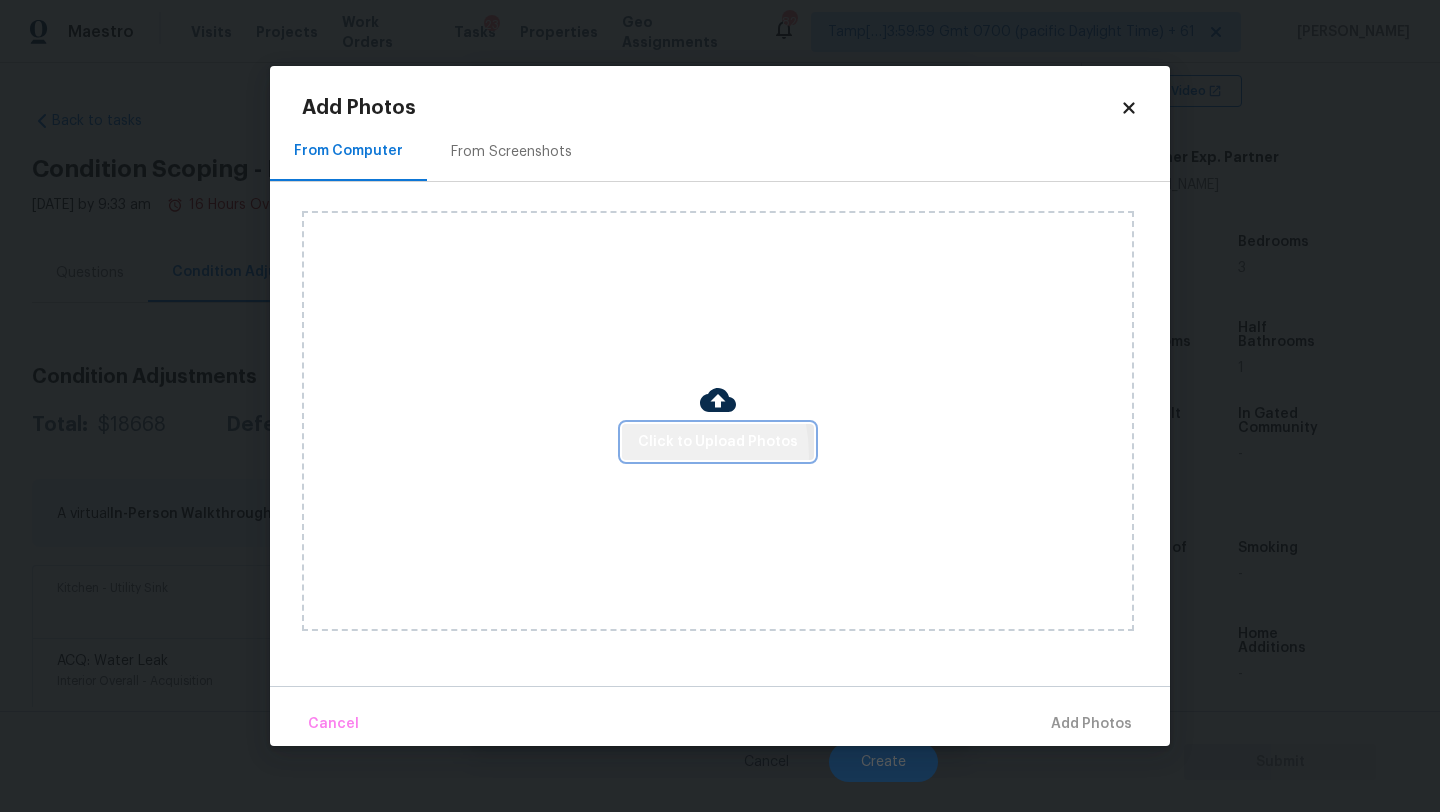 click on "Click to Upload Photos" at bounding box center [718, 442] 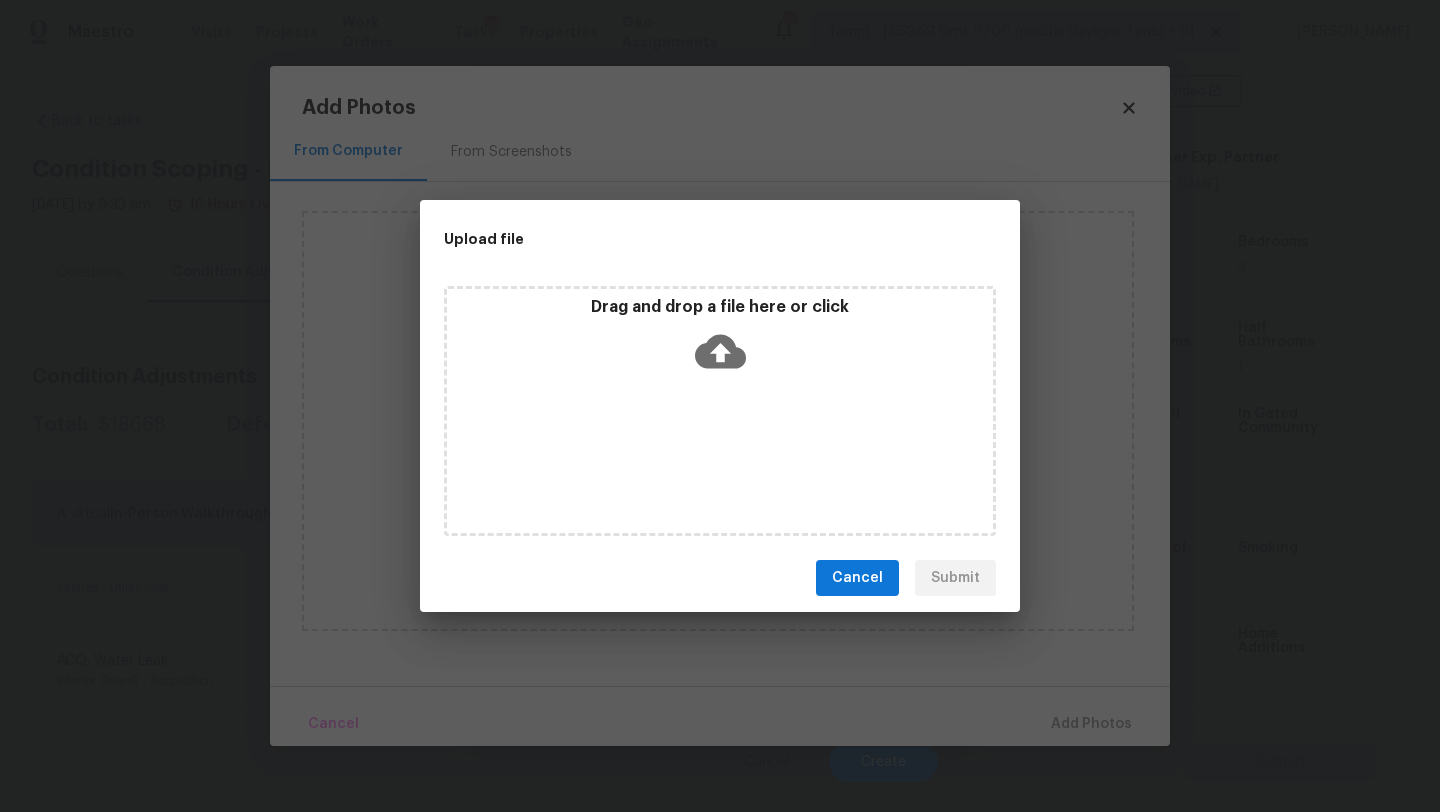 click on "Drag and drop a file here or click" at bounding box center [720, 411] 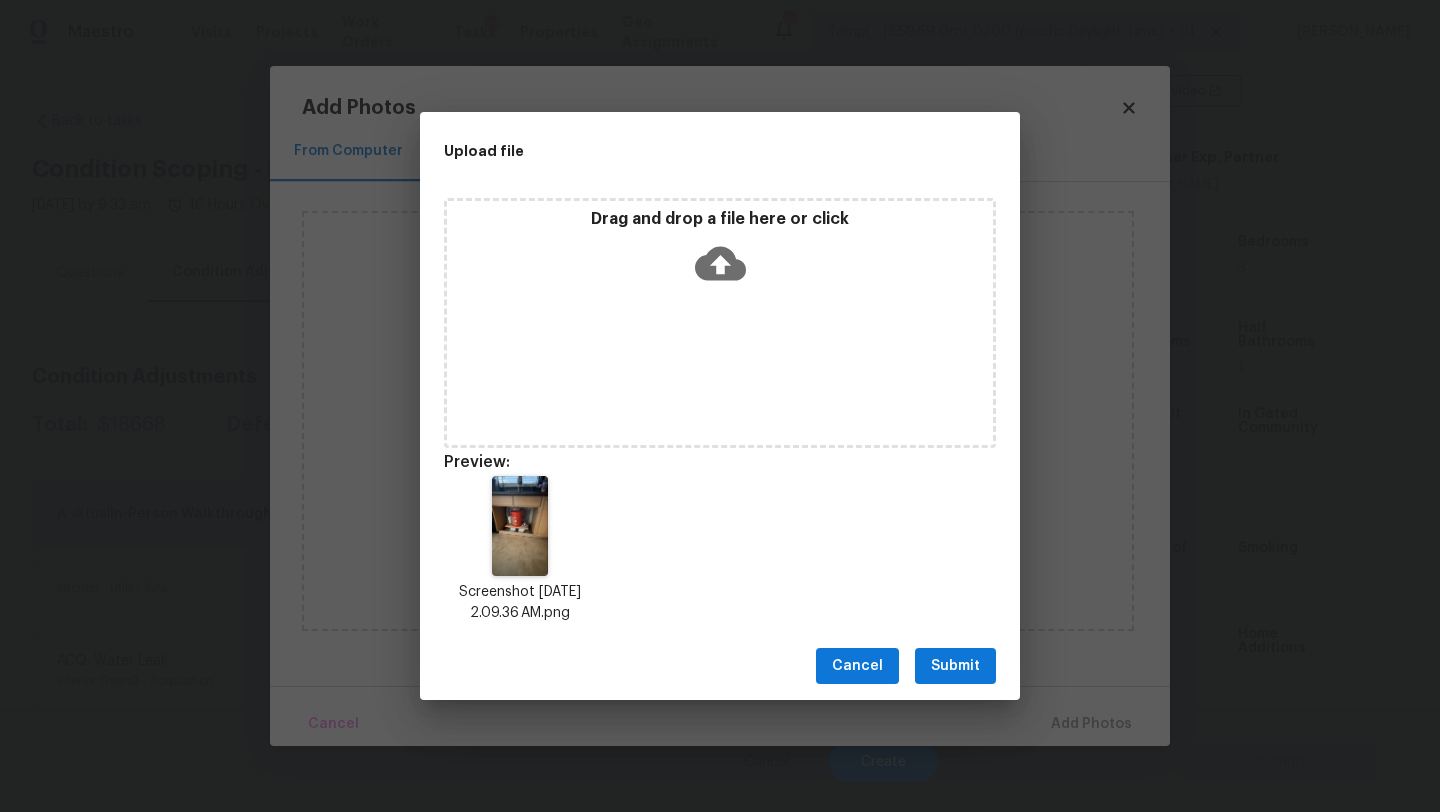 click on "Submit" at bounding box center [955, 666] 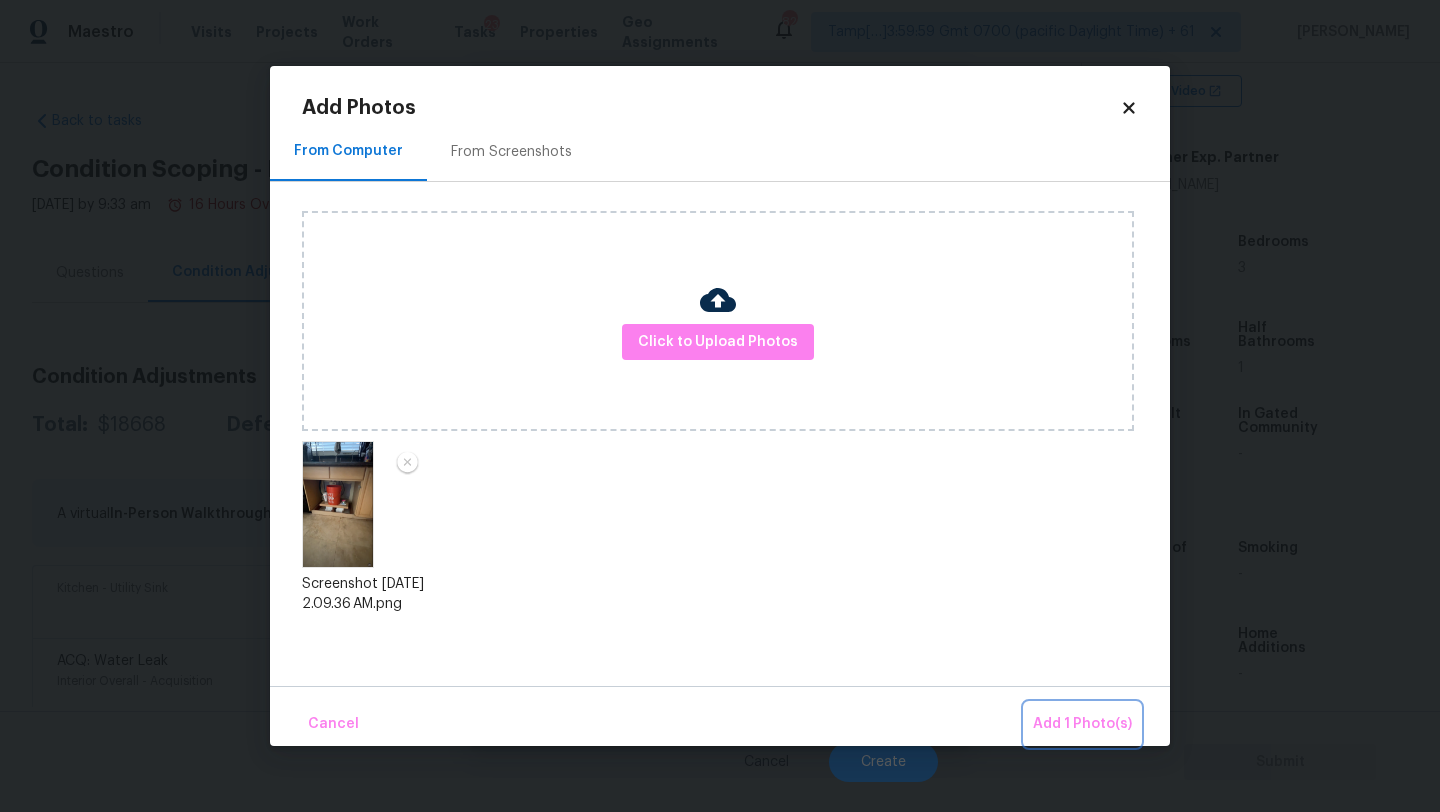 click on "Add 1 Photo(s)" at bounding box center (1082, 724) 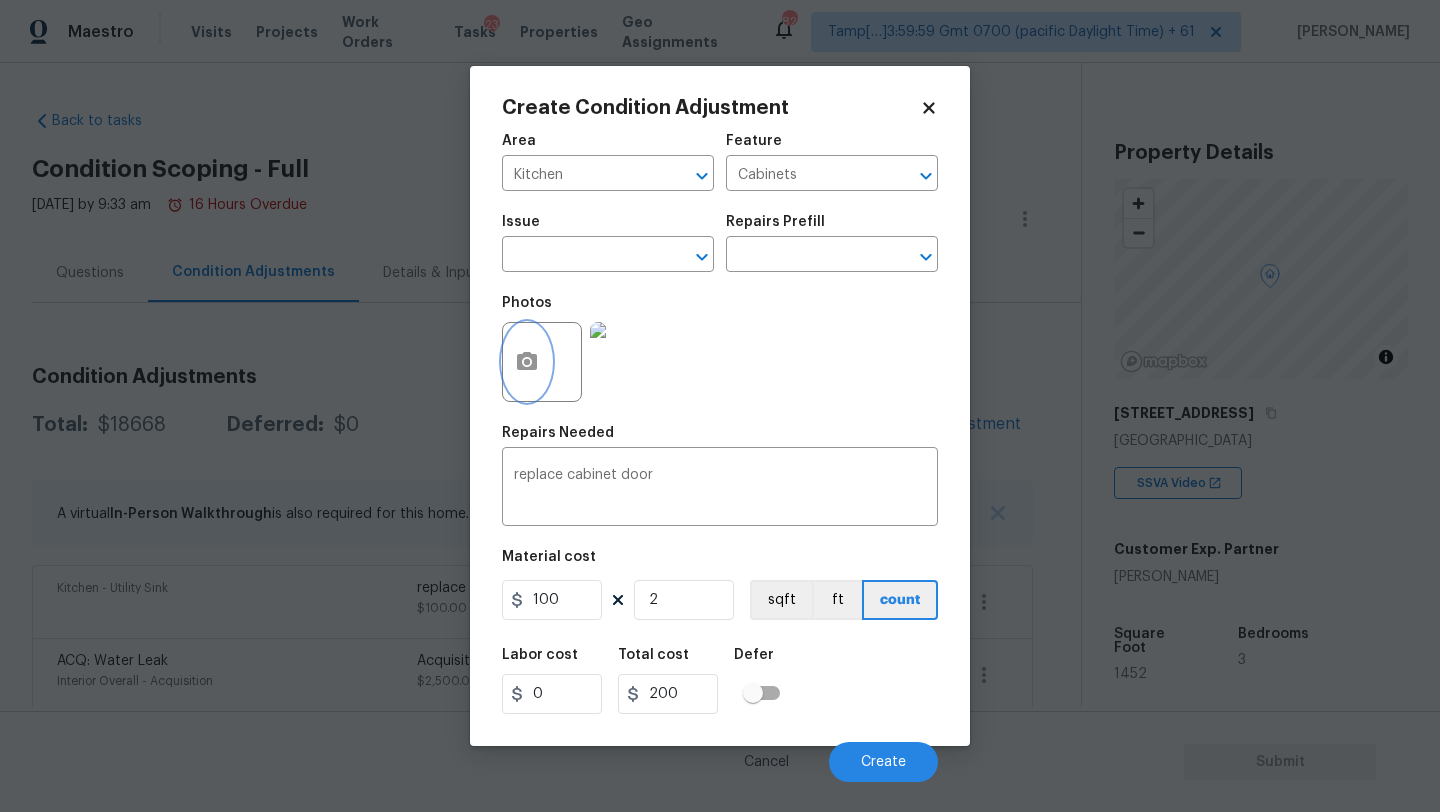 scroll, scrollTop: 0, scrollLeft: 0, axis: both 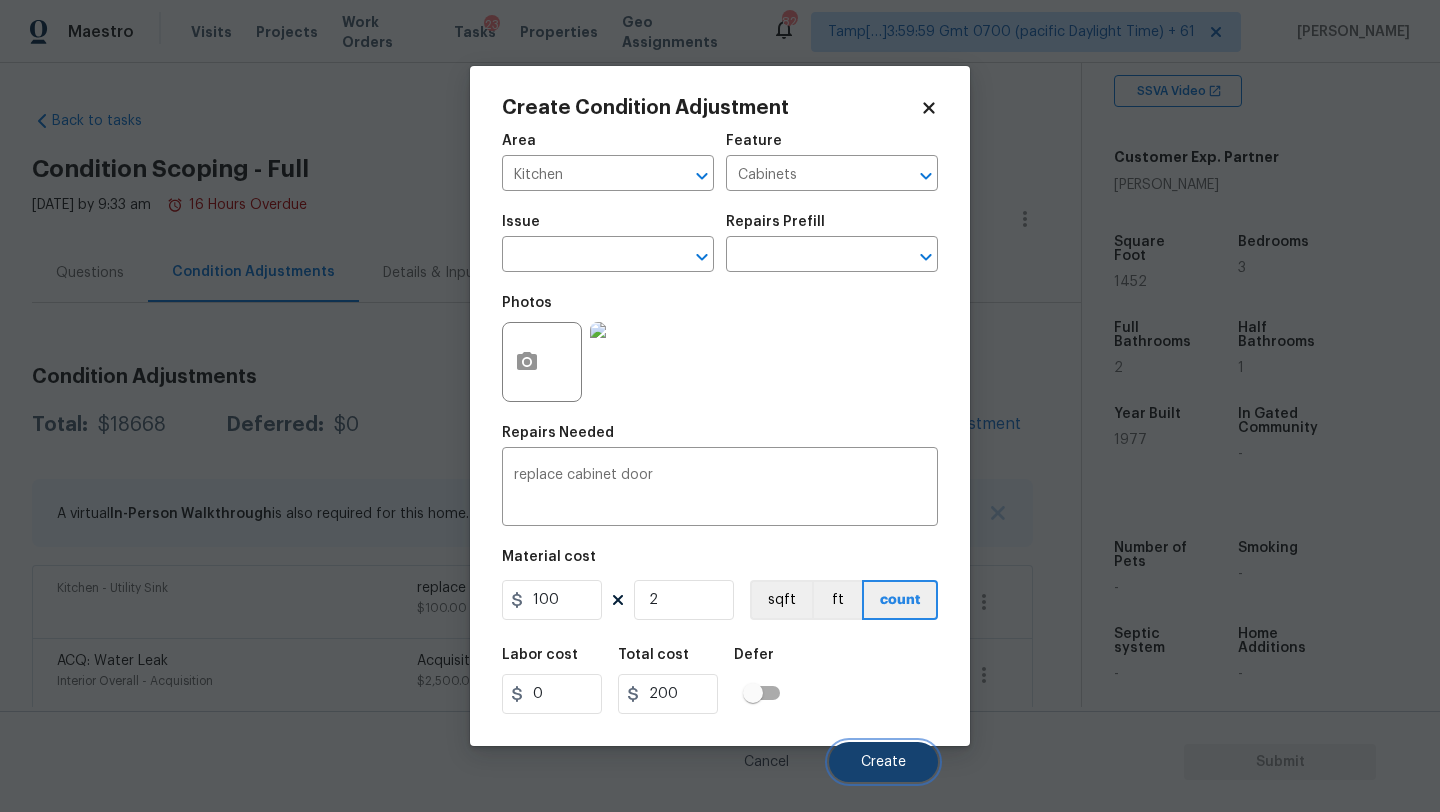 click on "Create" at bounding box center [883, 762] 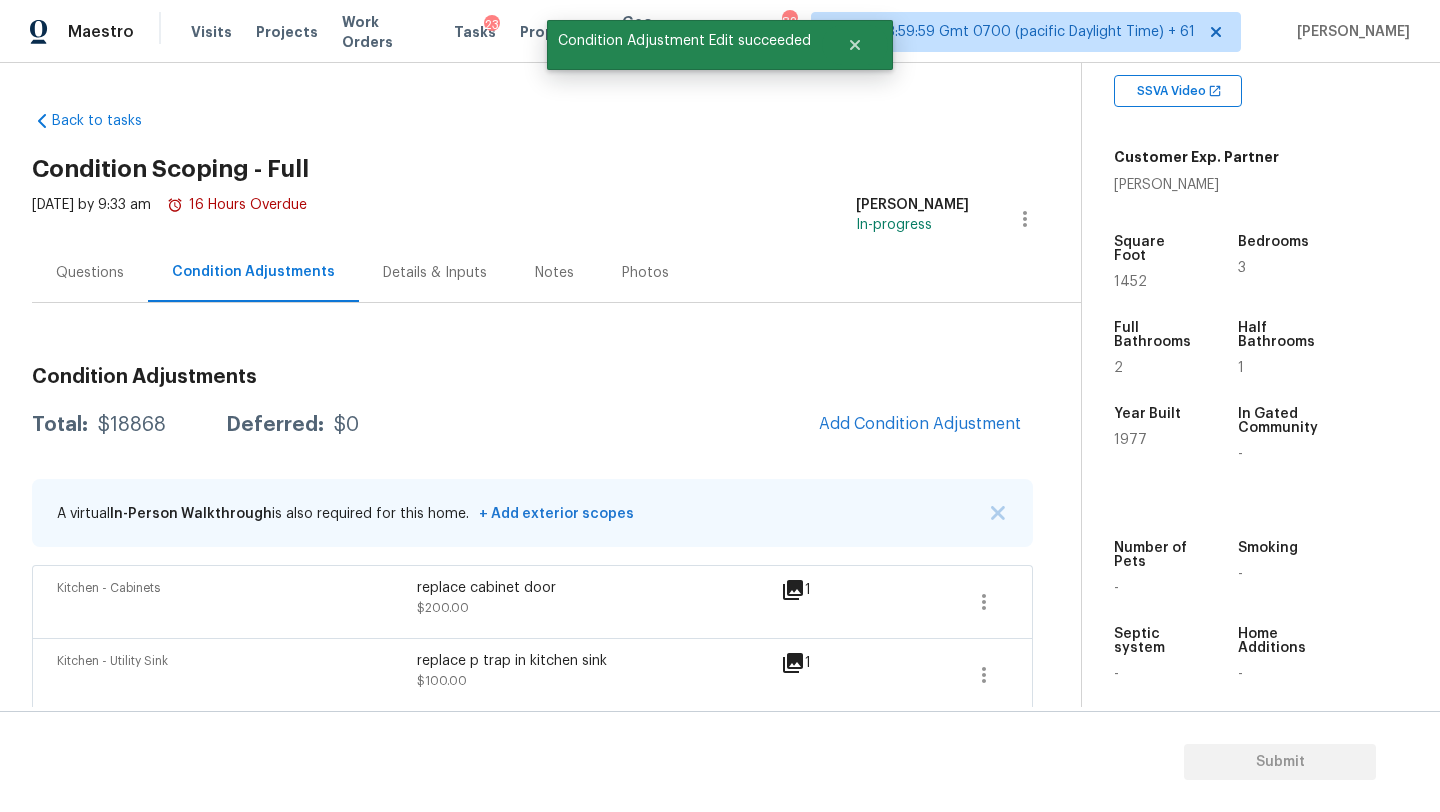 click on "Condition Adjustments Total:  $18868 Deferred:  $0 Add Condition Adjustment A virtual  In-Person Walkthrough  is also required for this home.   + Add exterior scopes Kitchen - Cabinets replace cabinet door $200.00   1 Kitchen - Utility Sink replace p trap in kitchen sink $100.00   1 ACQ: Water Leak Interior Overall - Acquisition Acquisition Scope: Possible plumbing leak $2,500.00   0 Light Pet Odor Interior Overall - Odor Acquisition Scope: 1-2 pets present $575.00   0 ACQ: HVAC HVAC - Acquisition Acquisition Scope: Functional HVAC 11-15 $500.00   0 ACQ: Shingle Roof Roof - Acquisition Acquisition Scope: Shingle Roof 21+  years in age maintenance. $14,993.00   0" at bounding box center [532, 683] 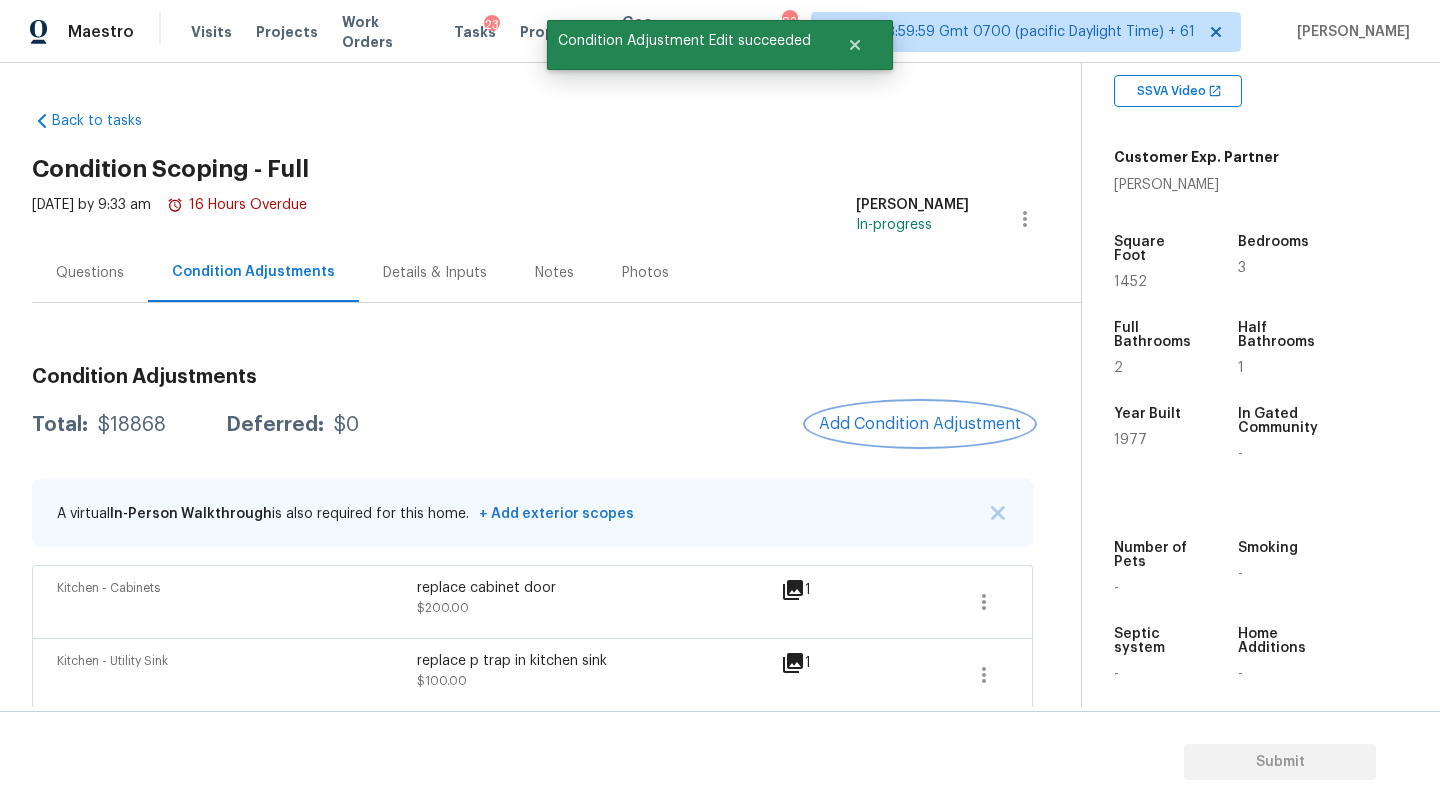 click on "Add Condition Adjustment" at bounding box center [920, 424] 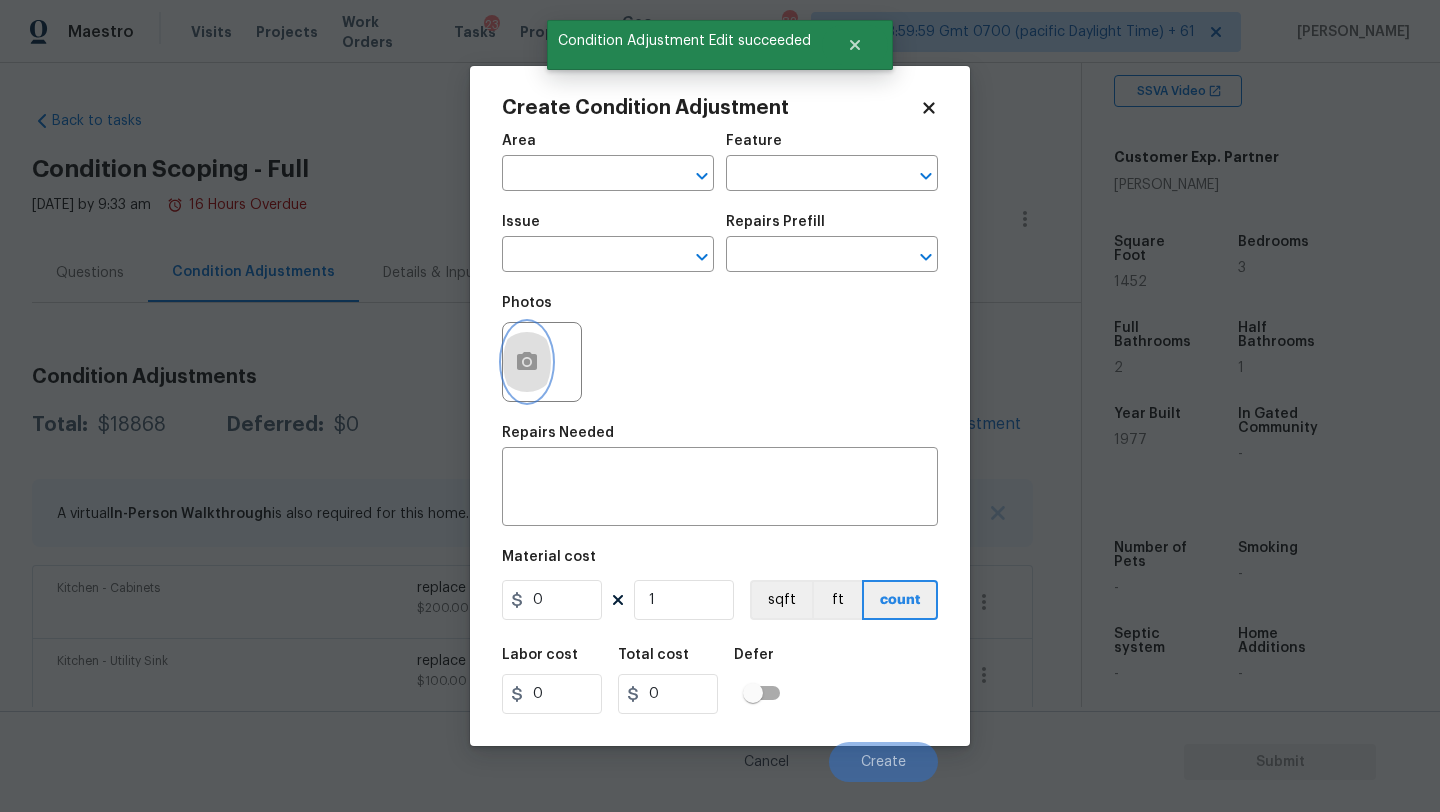 click at bounding box center (527, 362) 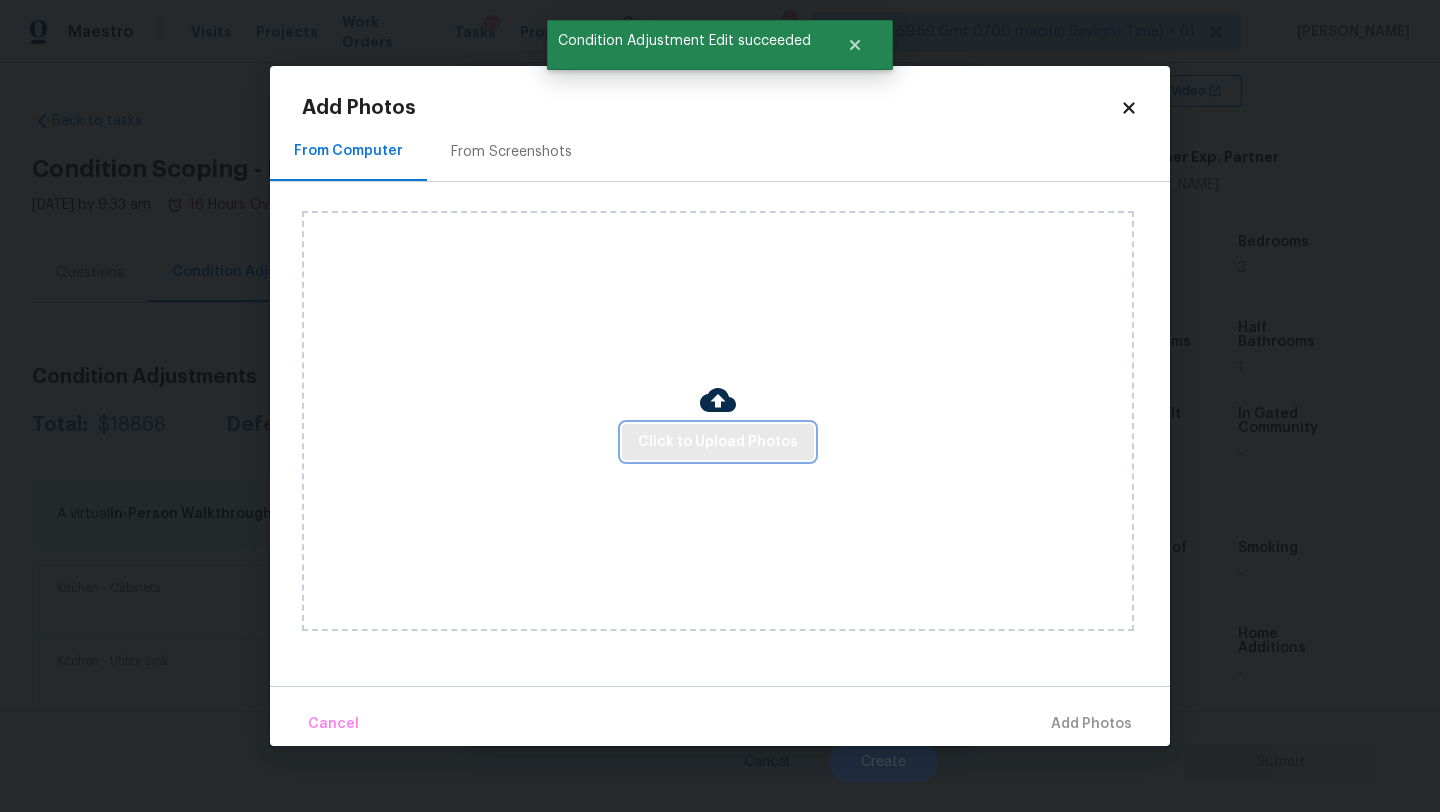 click on "Click to Upload Photos" at bounding box center [718, 442] 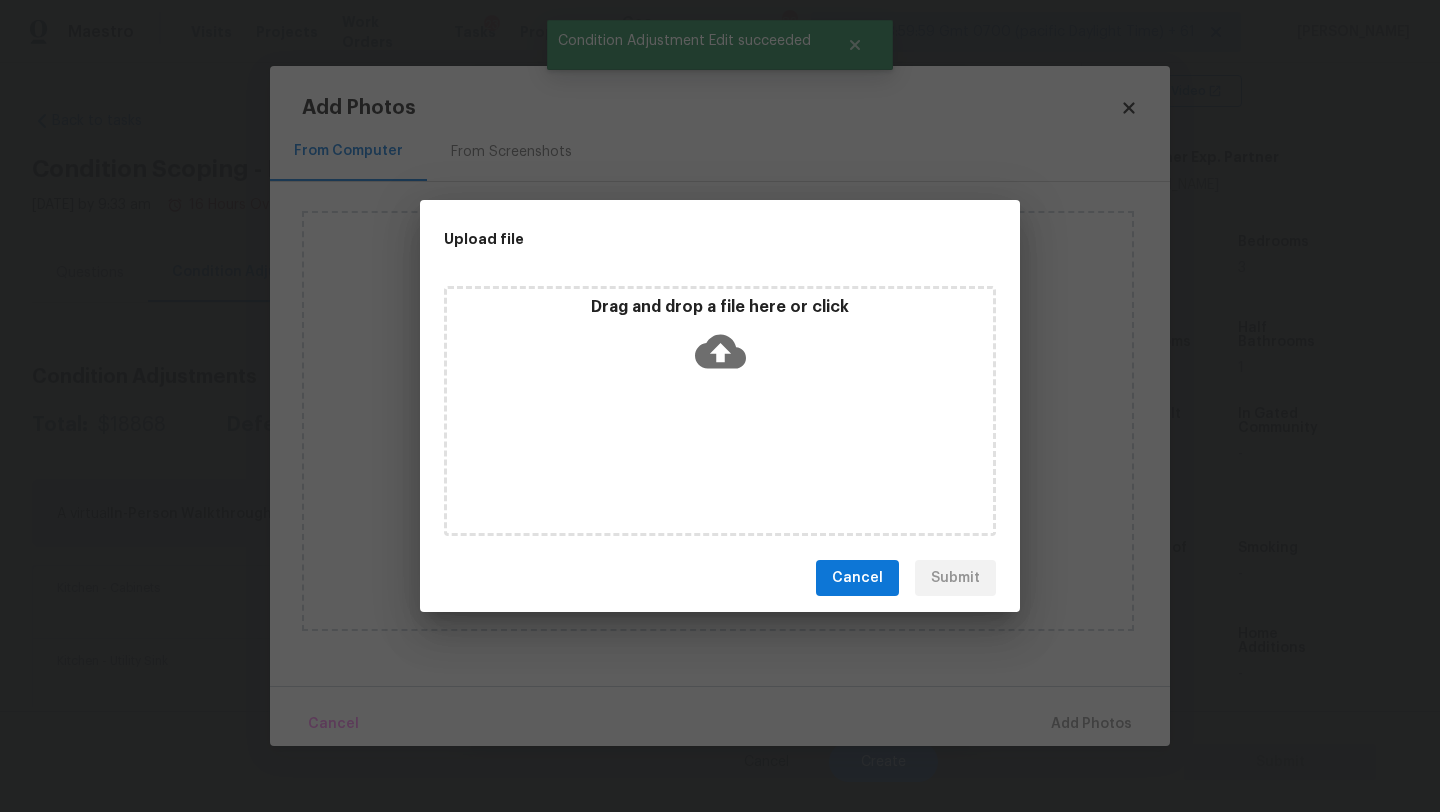 click 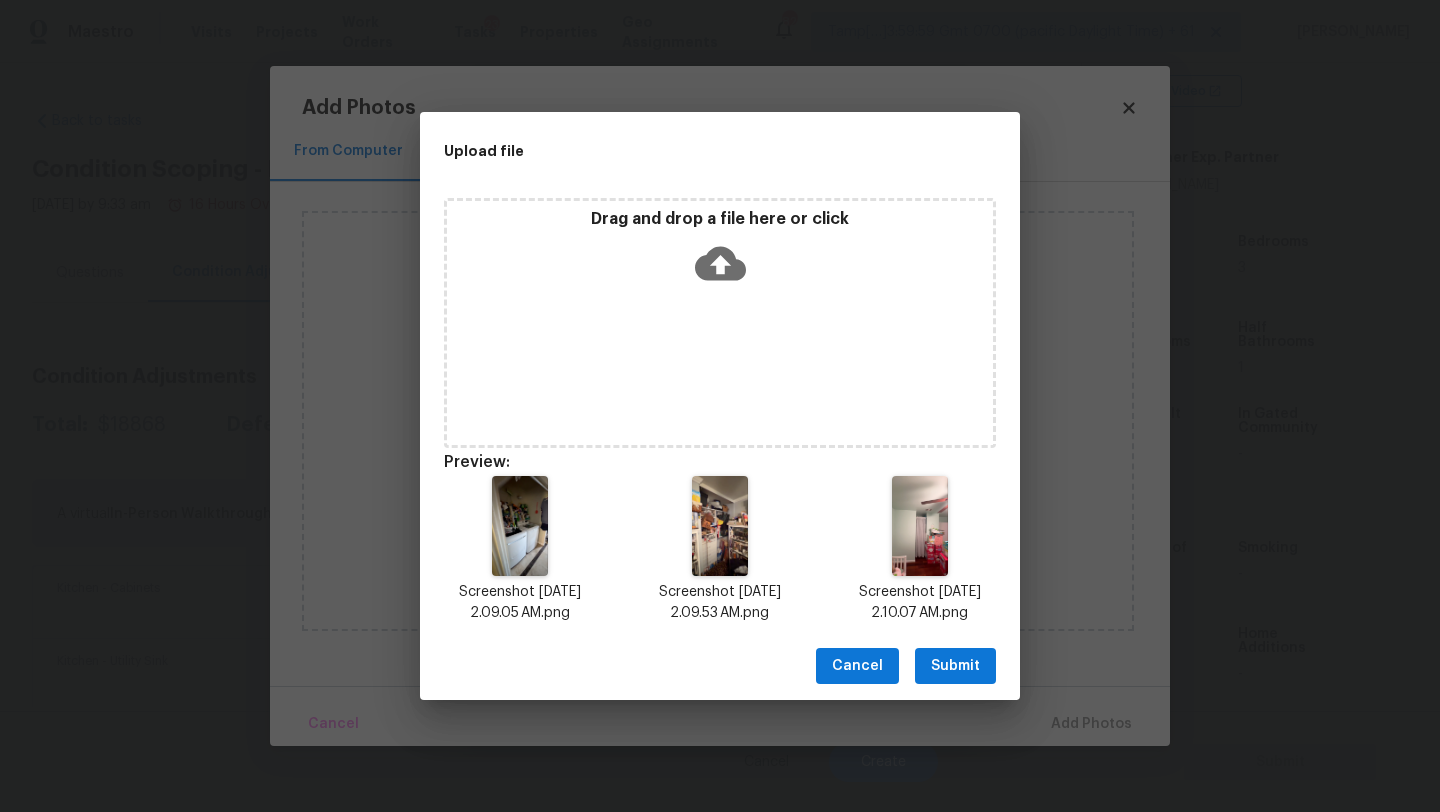 click on "Submit" at bounding box center [955, 666] 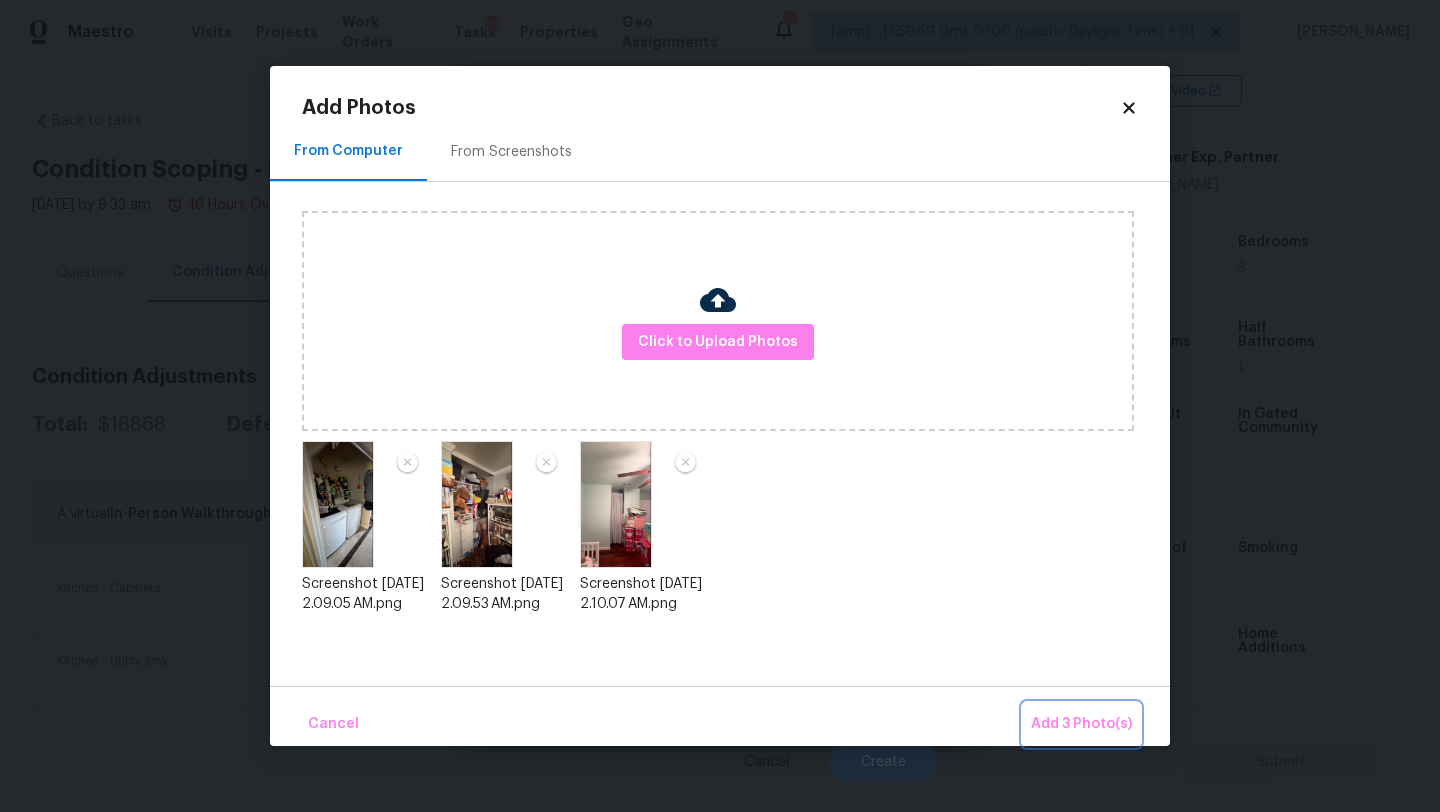 click on "Add 3 Photo(s)" at bounding box center [1081, 724] 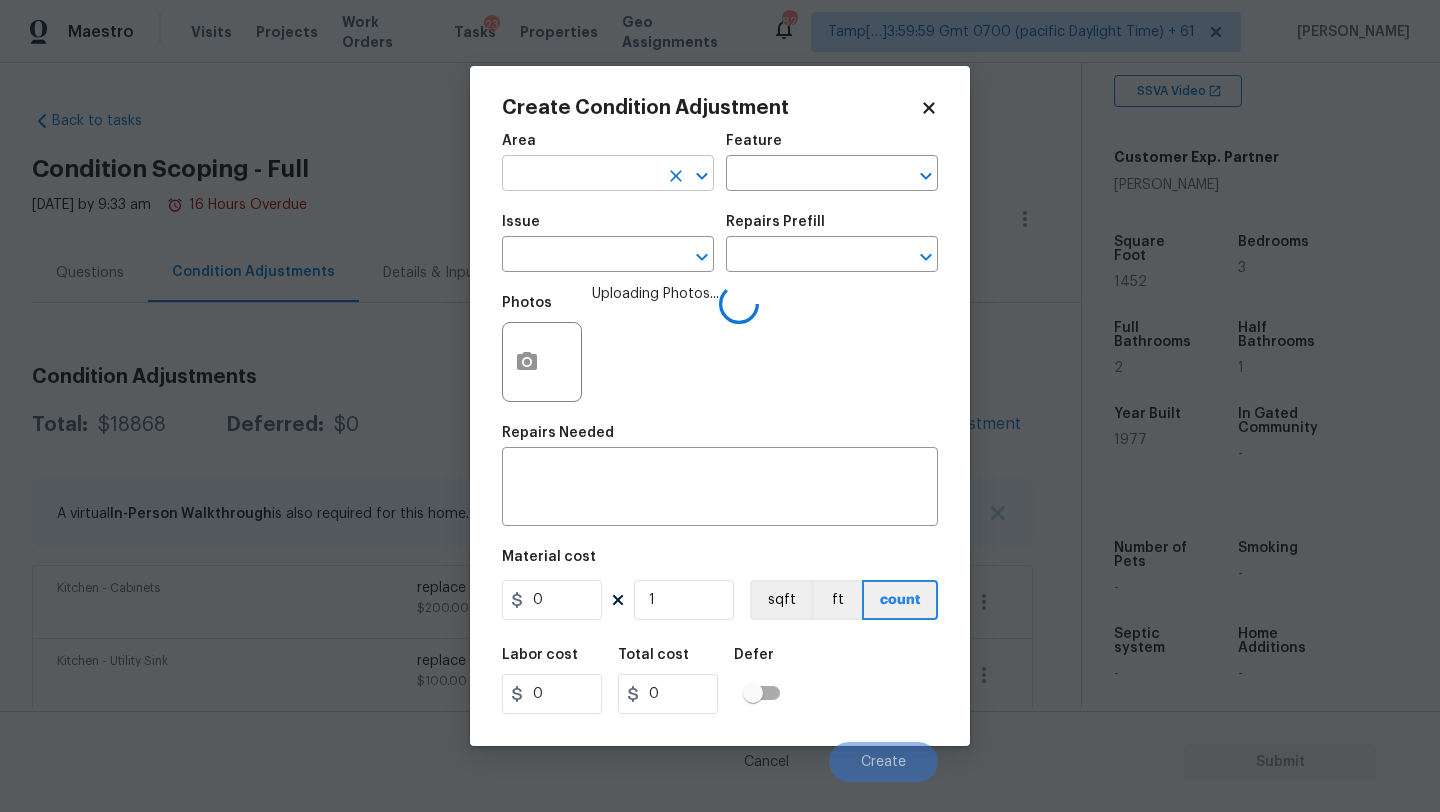 click at bounding box center (580, 175) 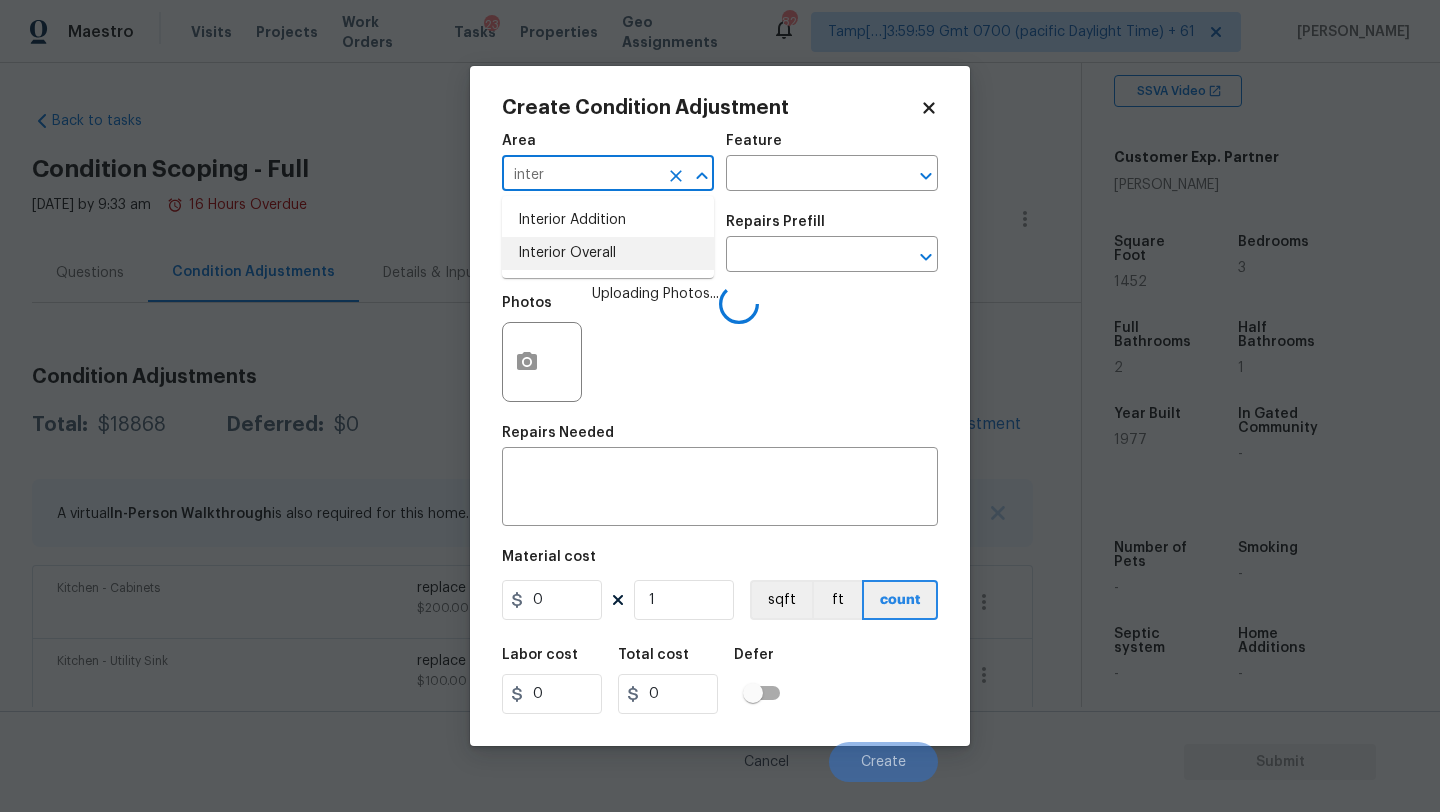 click on "Interior Overall" at bounding box center [608, 253] 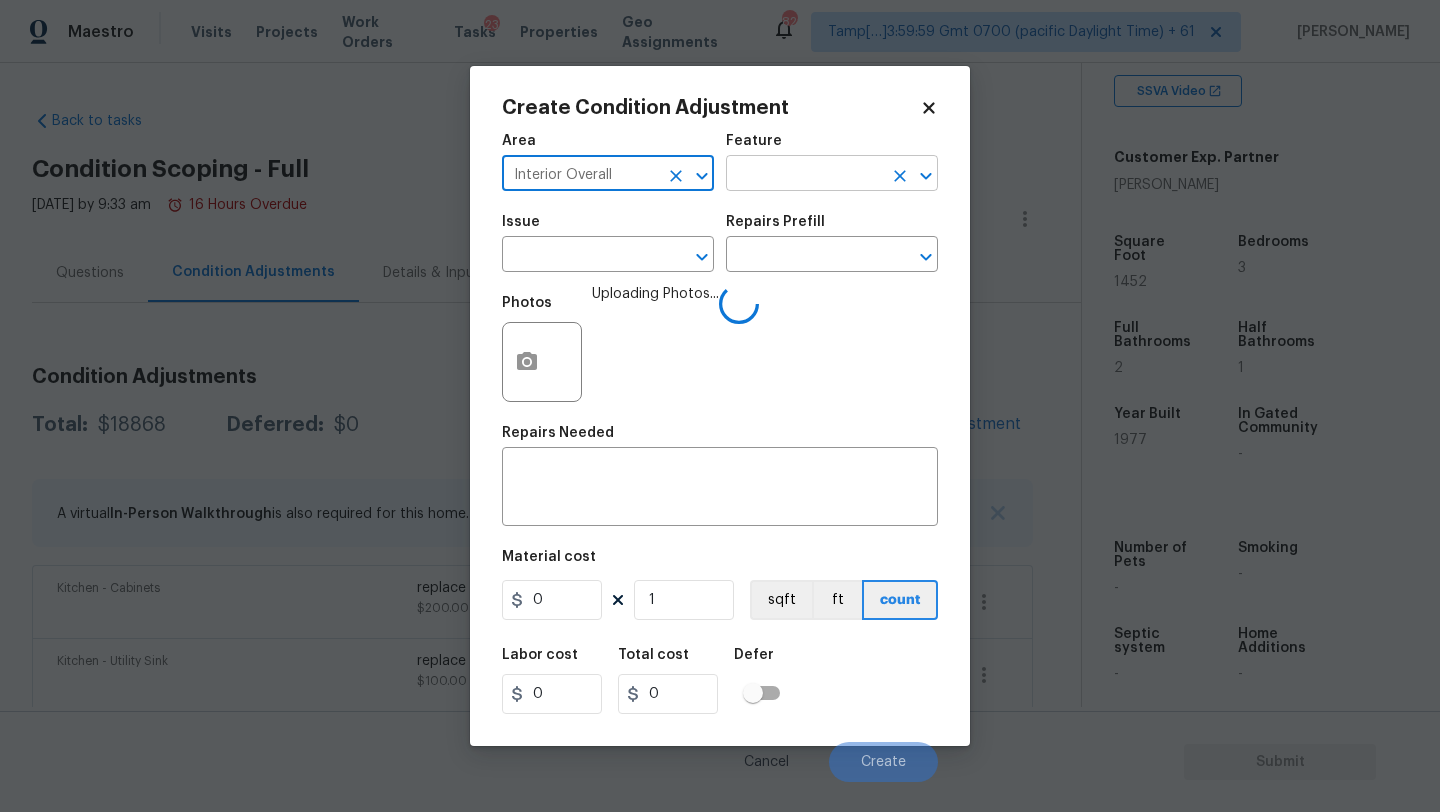 type on "Interior Overall" 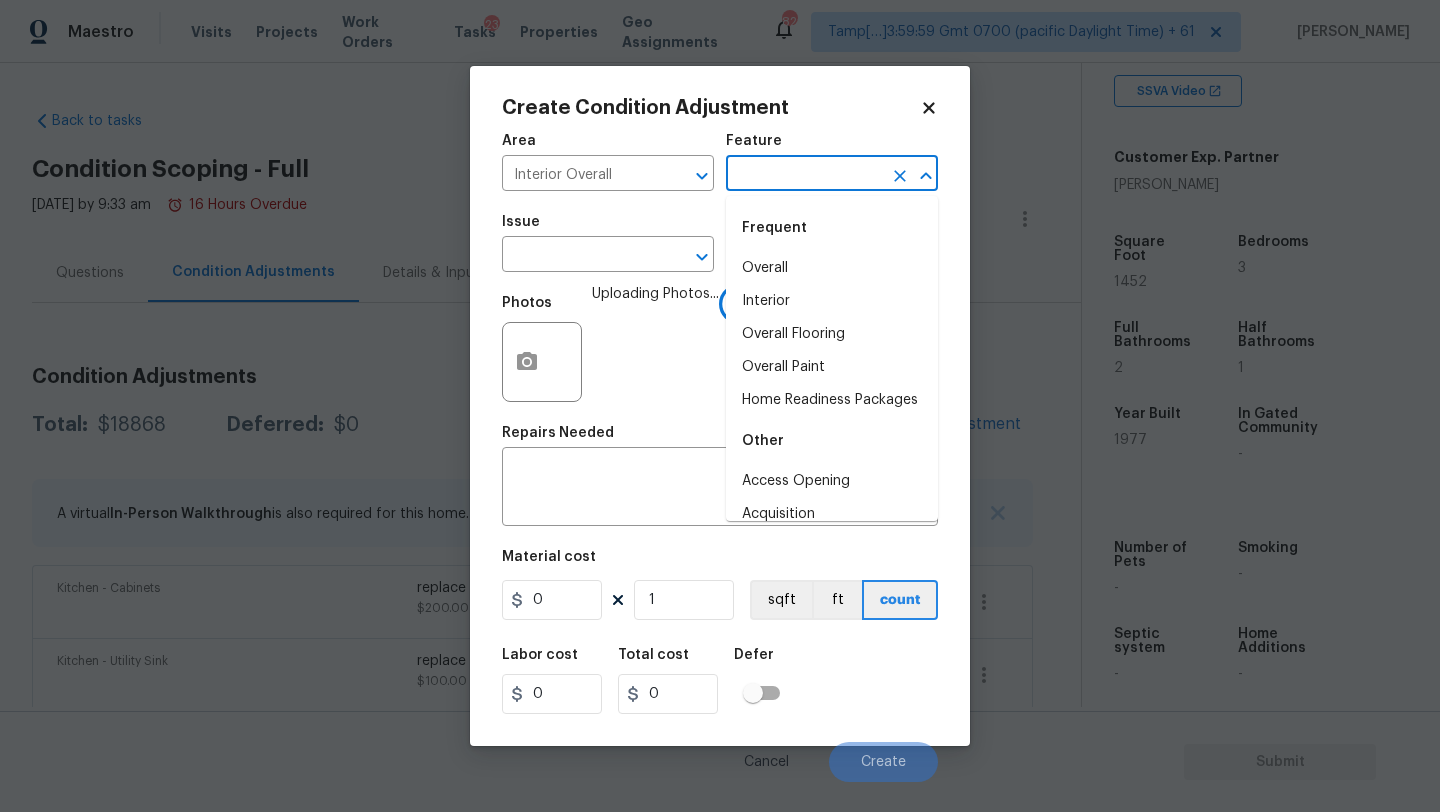 click at bounding box center (804, 175) 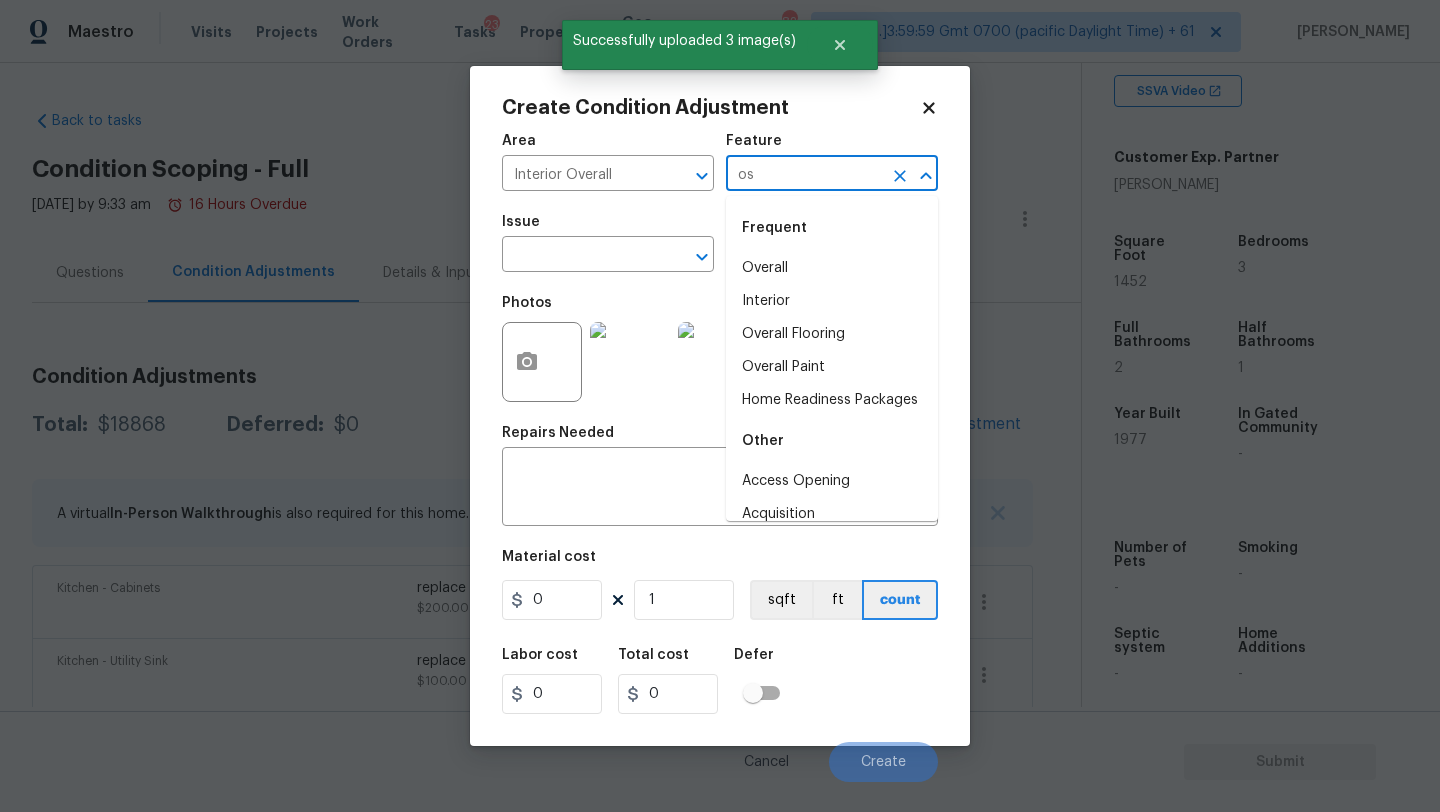 type on "ose" 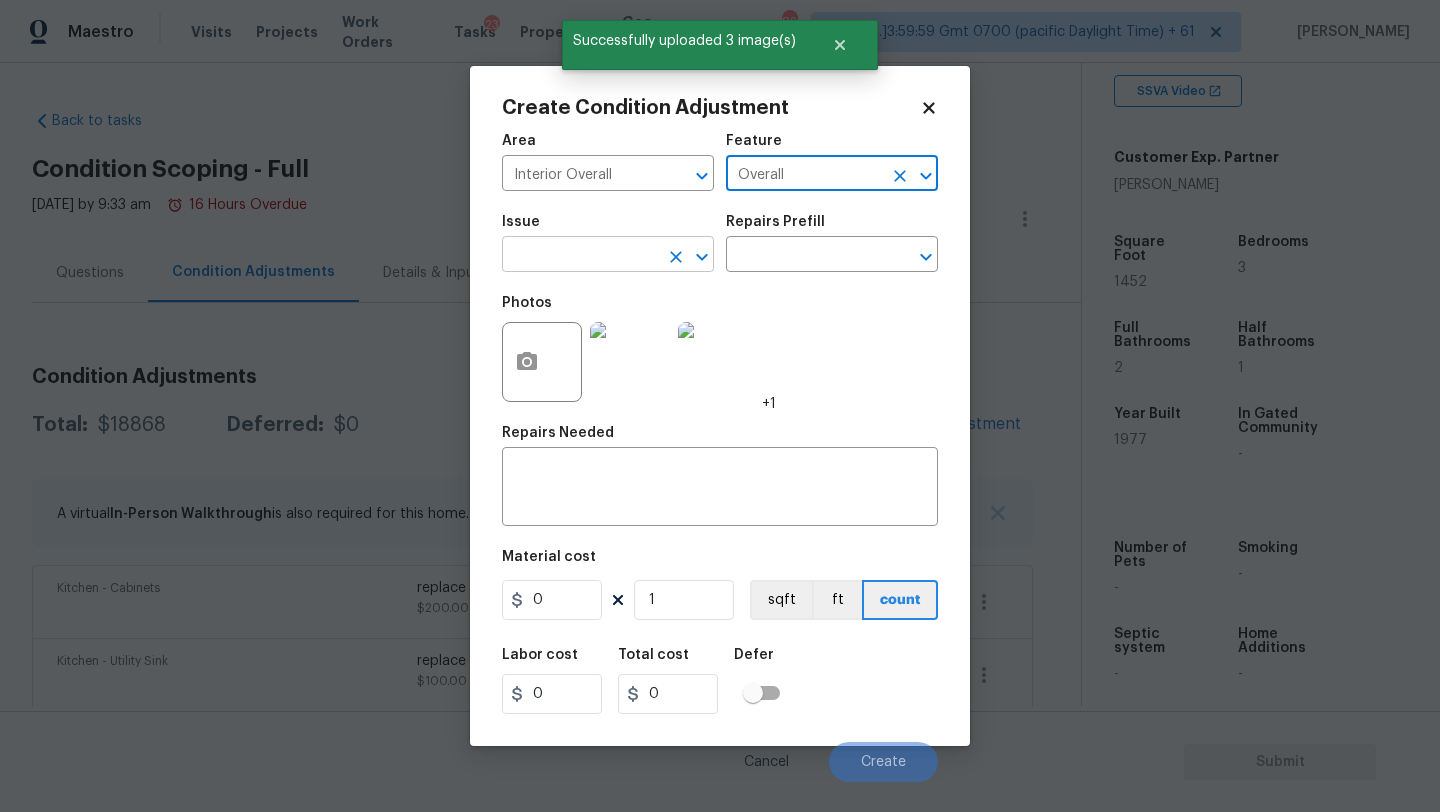 type on "Overall" 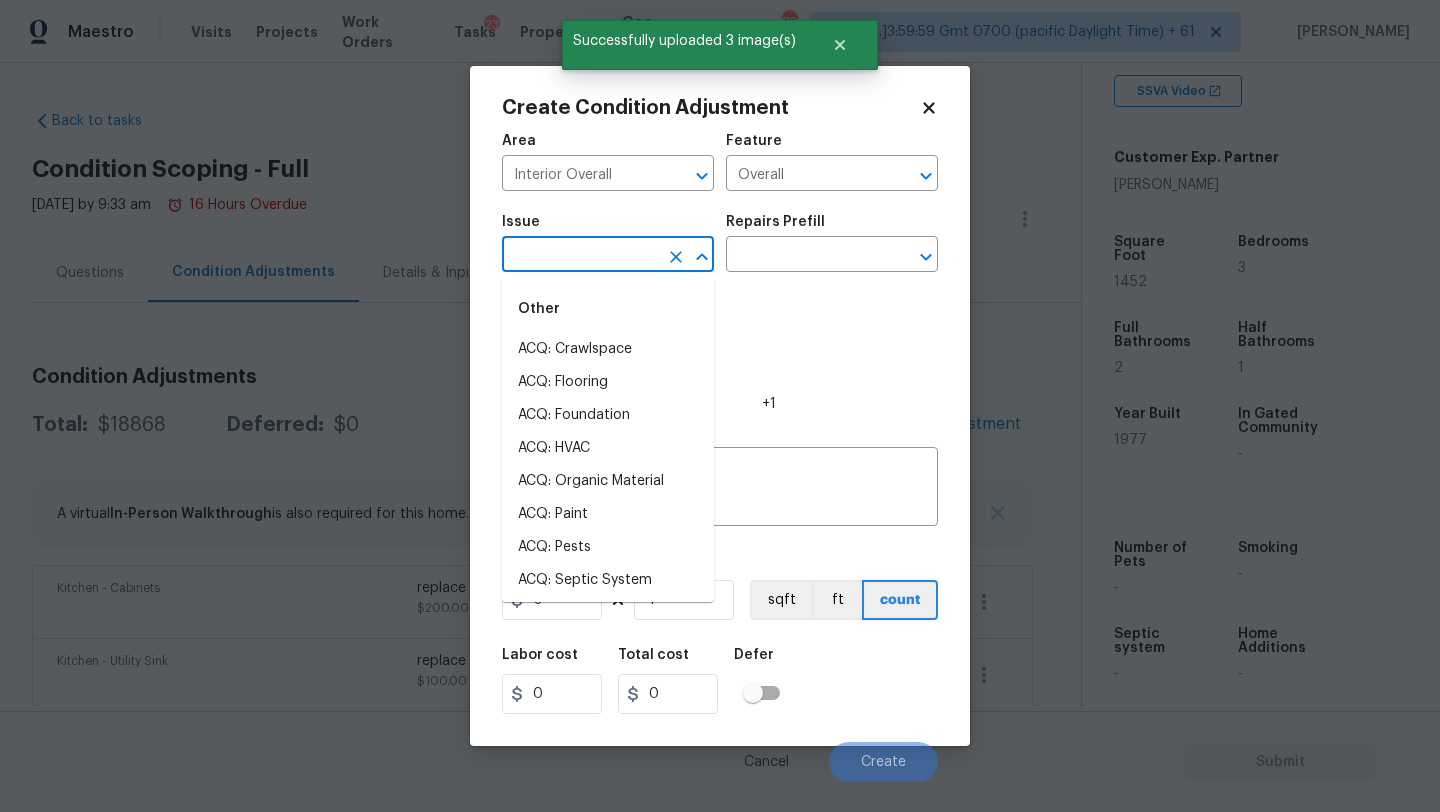 click at bounding box center (580, 256) 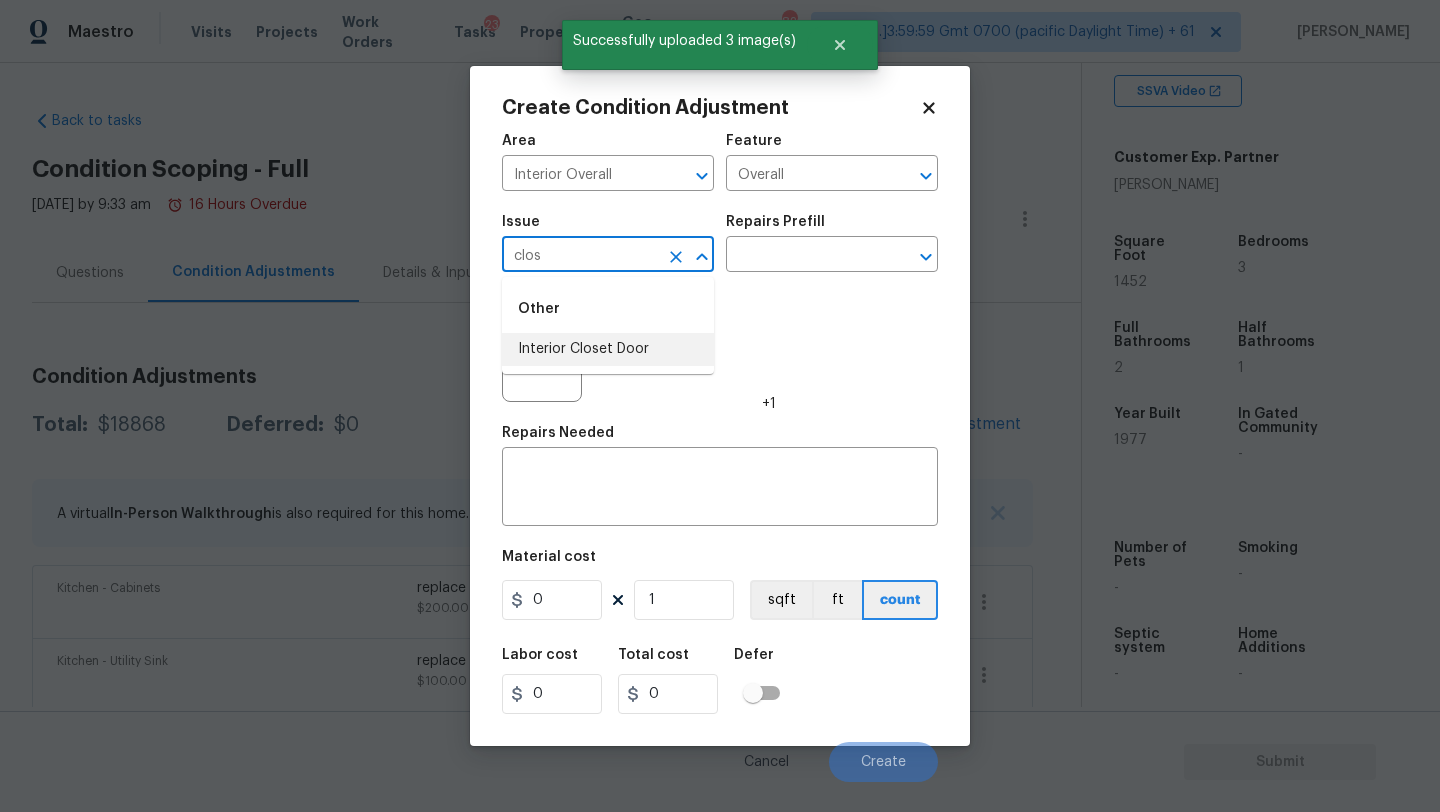 click on "Interior Closet Door" at bounding box center (608, 349) 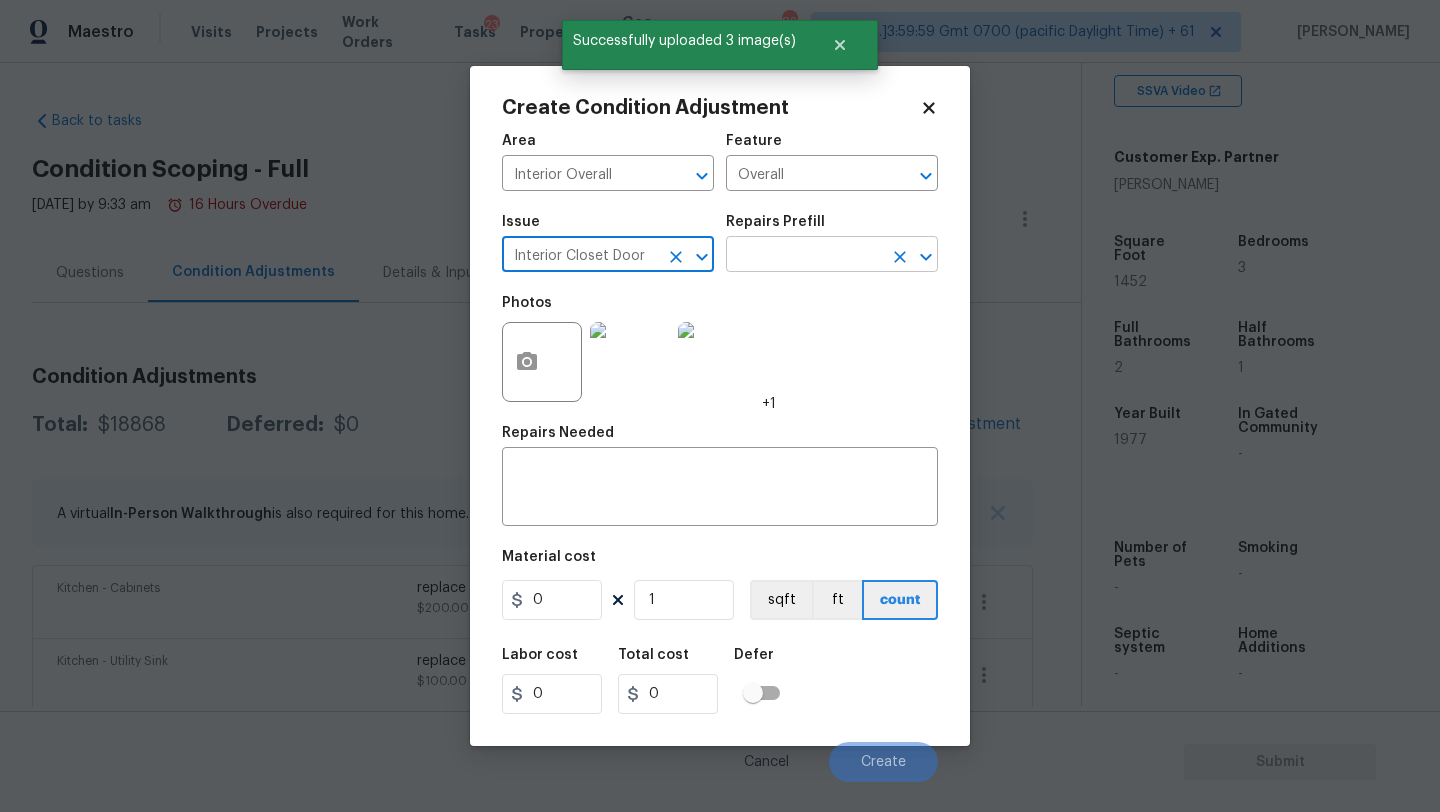 type on "Interior Closet Door" 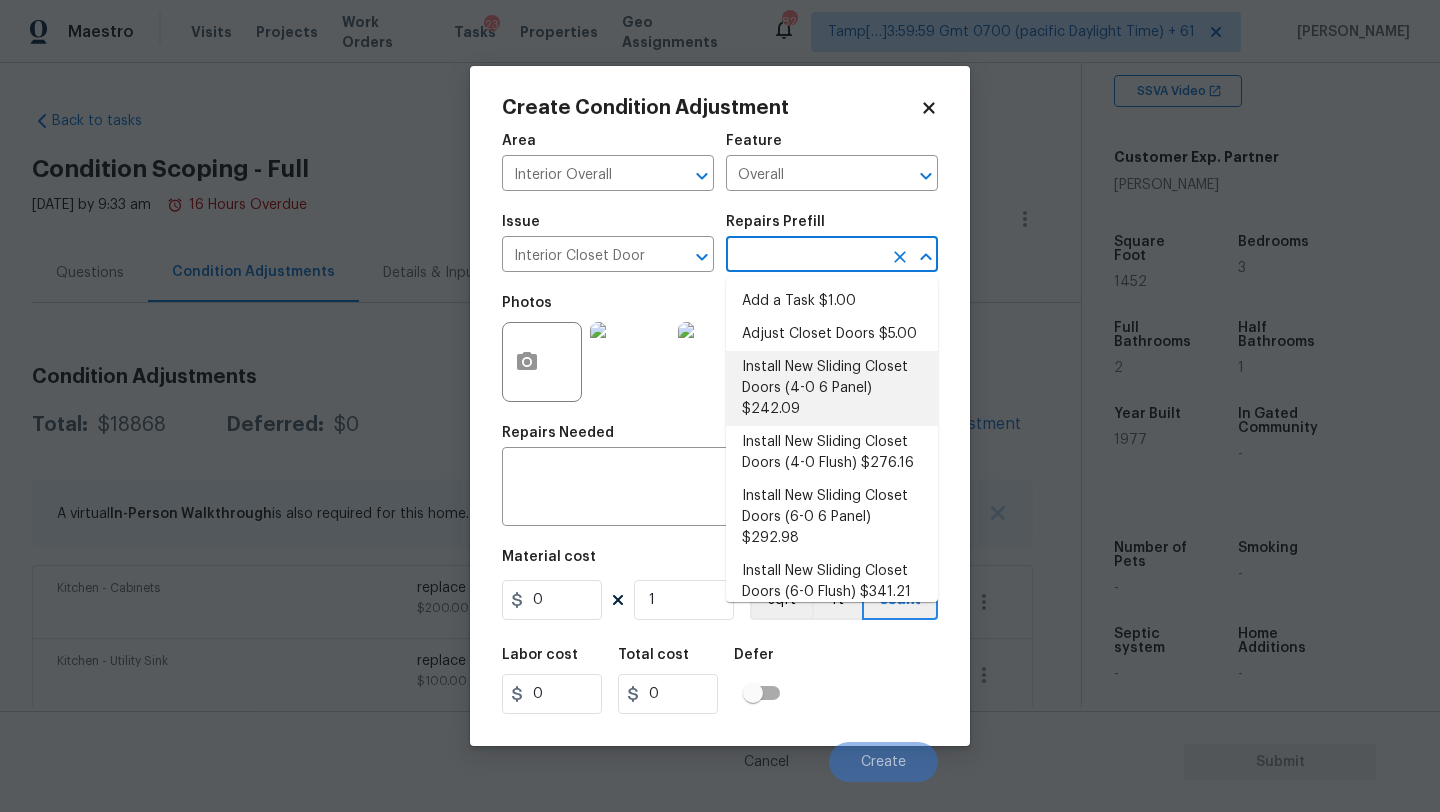 click on "Install New Sliding Closet Doors (4-0 6 Panel) $242.09" at bounding box center [832, 388] 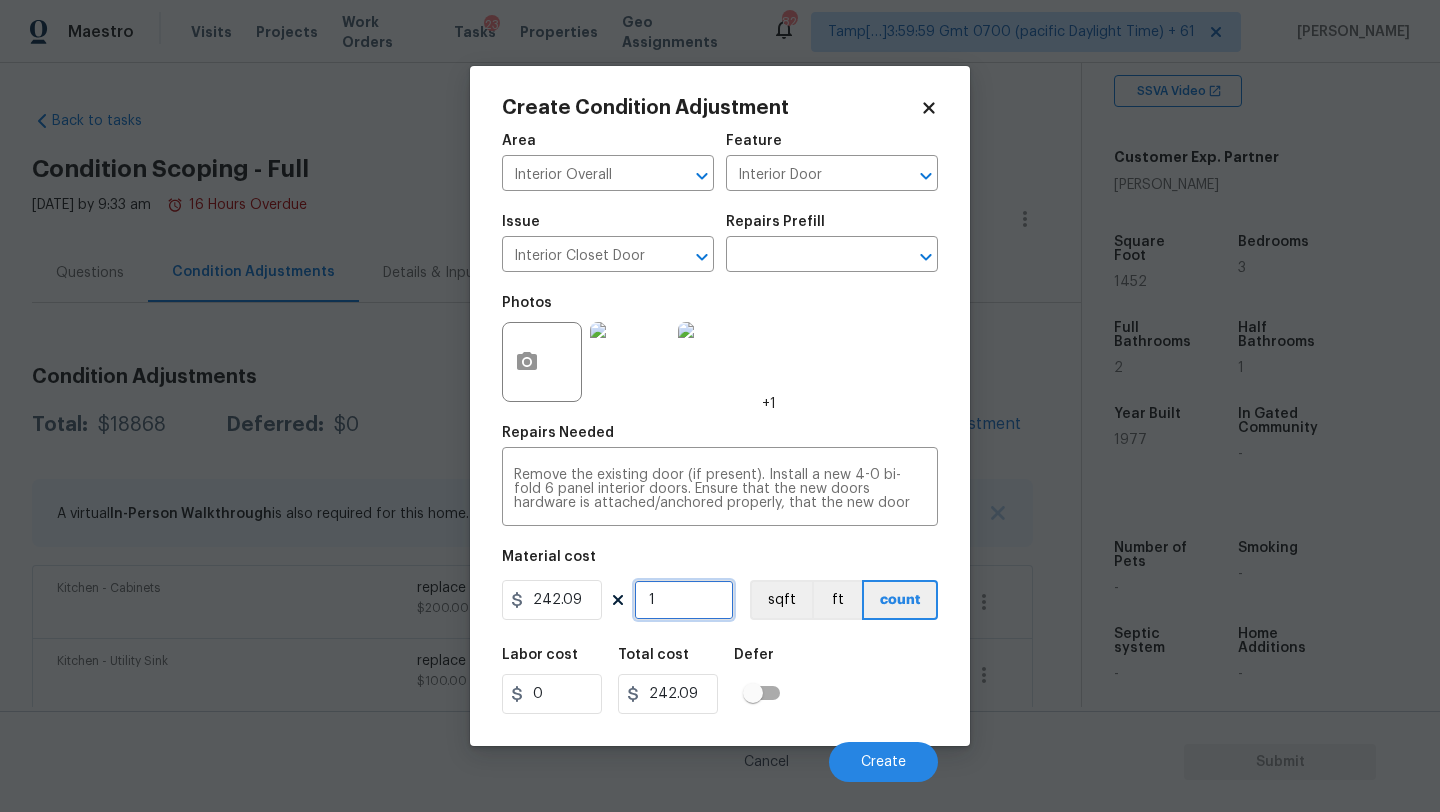 click on "1" at bounding box center (684, 600) 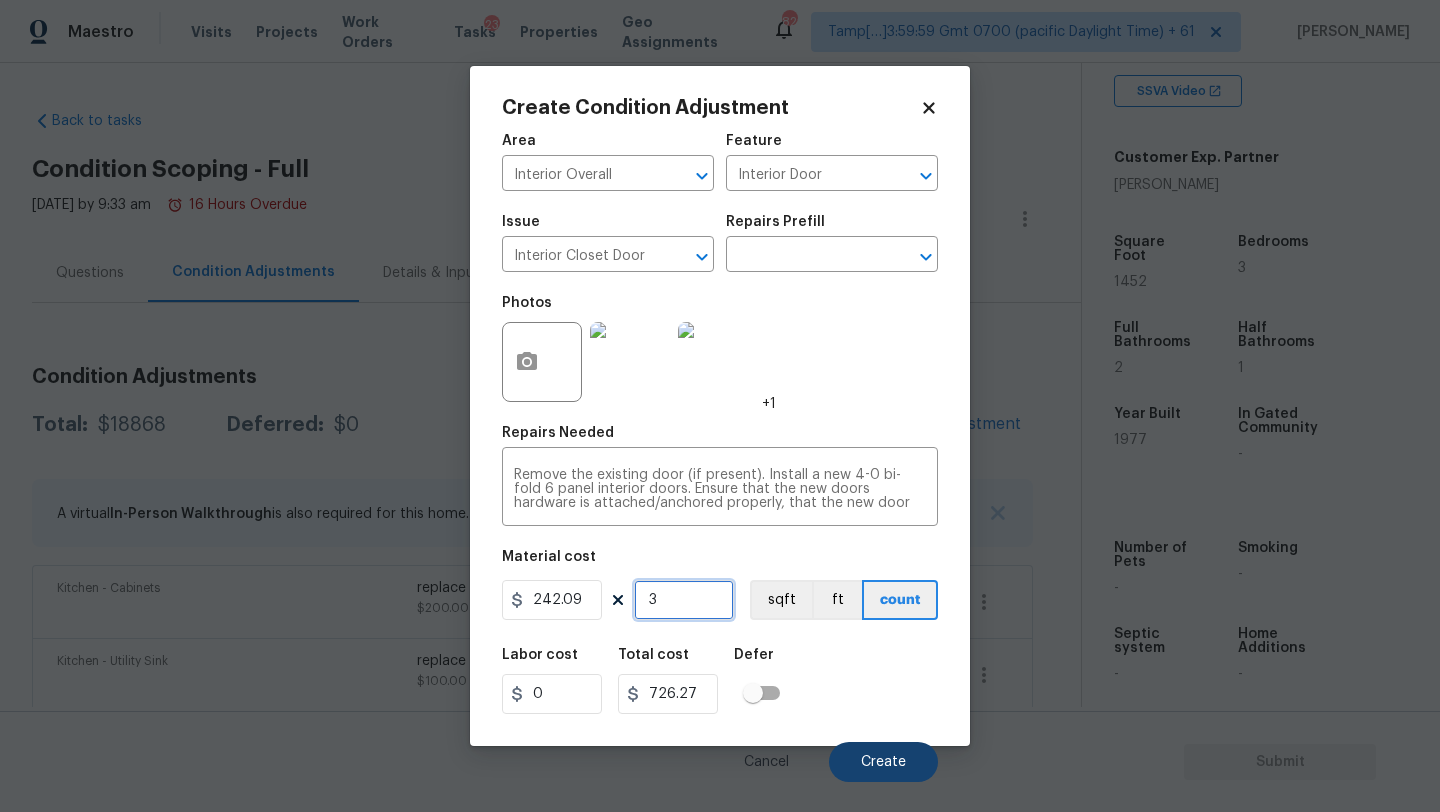 type on "3" 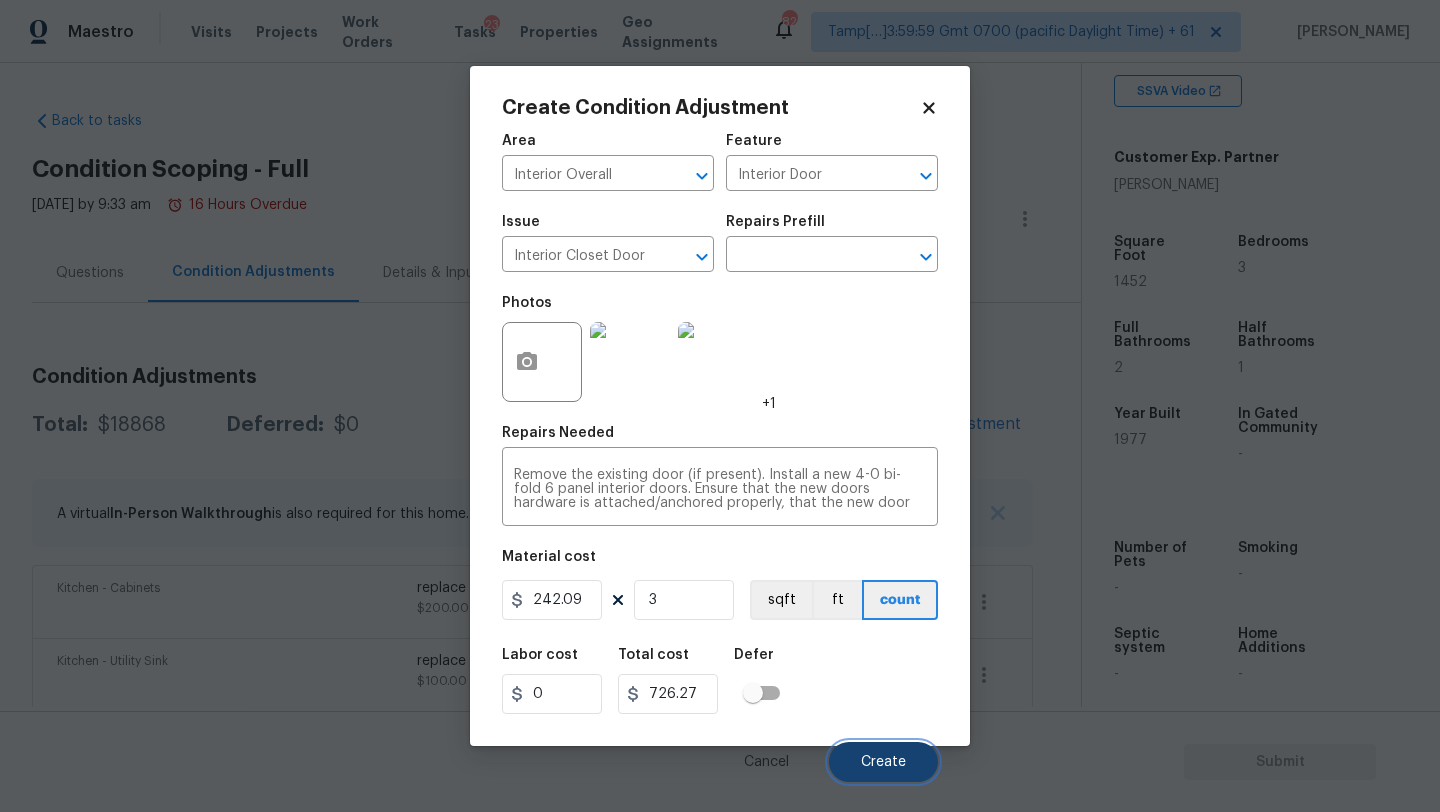 click on "Create" at bounding box center [883, 762] 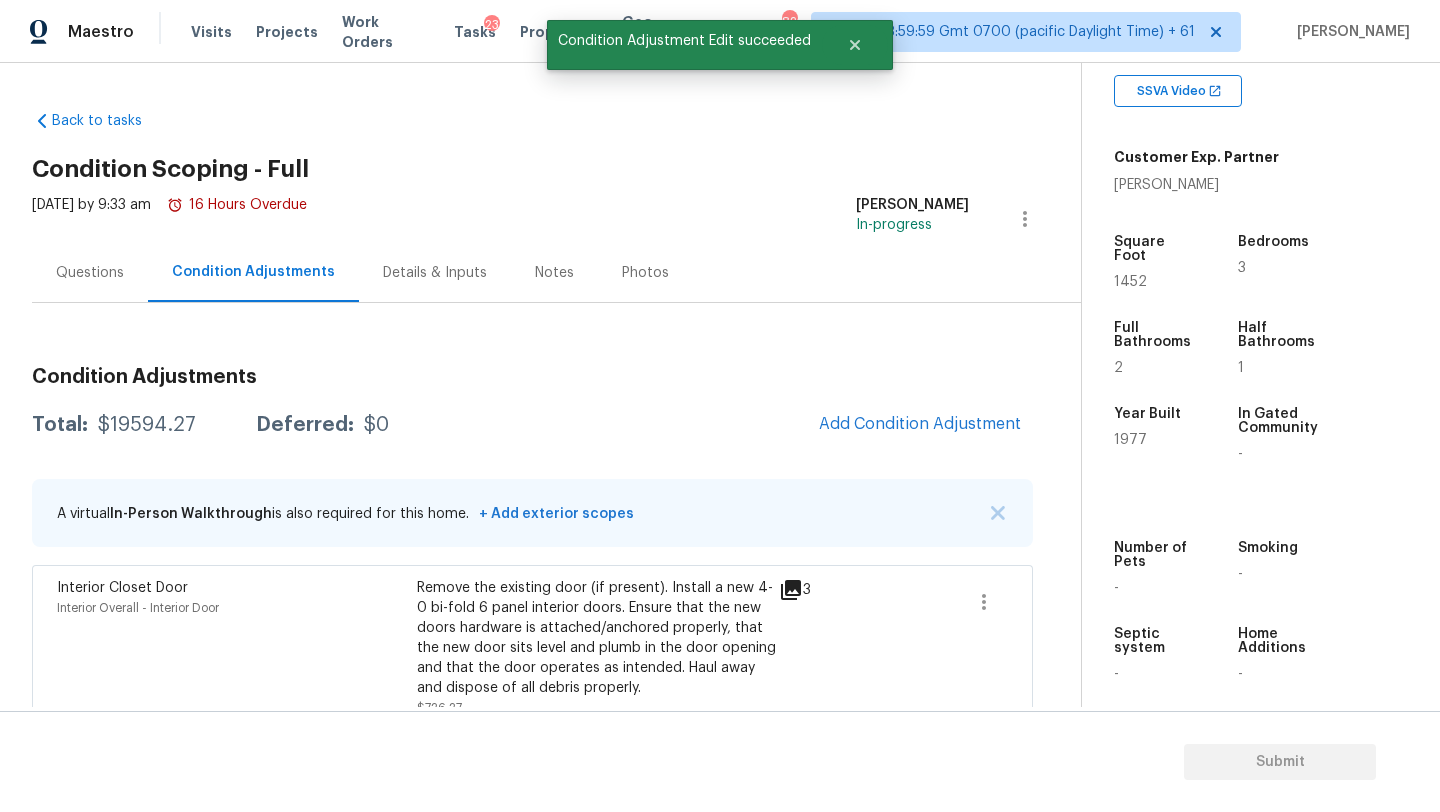 click on "Condition Adjustments Total:  $19594.27 Deferred:  $0 Add Condition Adjustment A virtual  In-Person Walkthrough  is also required for this home.   + Add exterior scopes Interior Closet Door Interior Overall - Interior Door Remove the existing door (if present). Install a new 4-0 bi-fold 6 panel interior doors. Ensure that the new doors hardware is attached/anchored properly, that the new door sits level and plumb in the door opening and that the door operates as intended. Haul away and dispose of all debris properly. $726.27   3 Kitchen - Cabinets replace cabinet door $200.00   1 Kitchen - Utility Sink replace p trap in kitchen sink $100.00   1 ACQ: Water Leak Interior Overall - Acquisition Acquisition Scope: Possible plumbing leak $2,500.00   0 Light Pet Odor Interior Overall - Odor Acquisition Scope: 1-2 pets present $575.00   0 ACQ: HVAC HVAC - Acquisition Acquisition Scope: Functional HVAC 11-15 $500.00   0 ACQ: Shingle Roof Roof - Acquisition Acquisition Scope: Shingle Roof 21+  years in age maintenance." at bounding box center [532, 766] 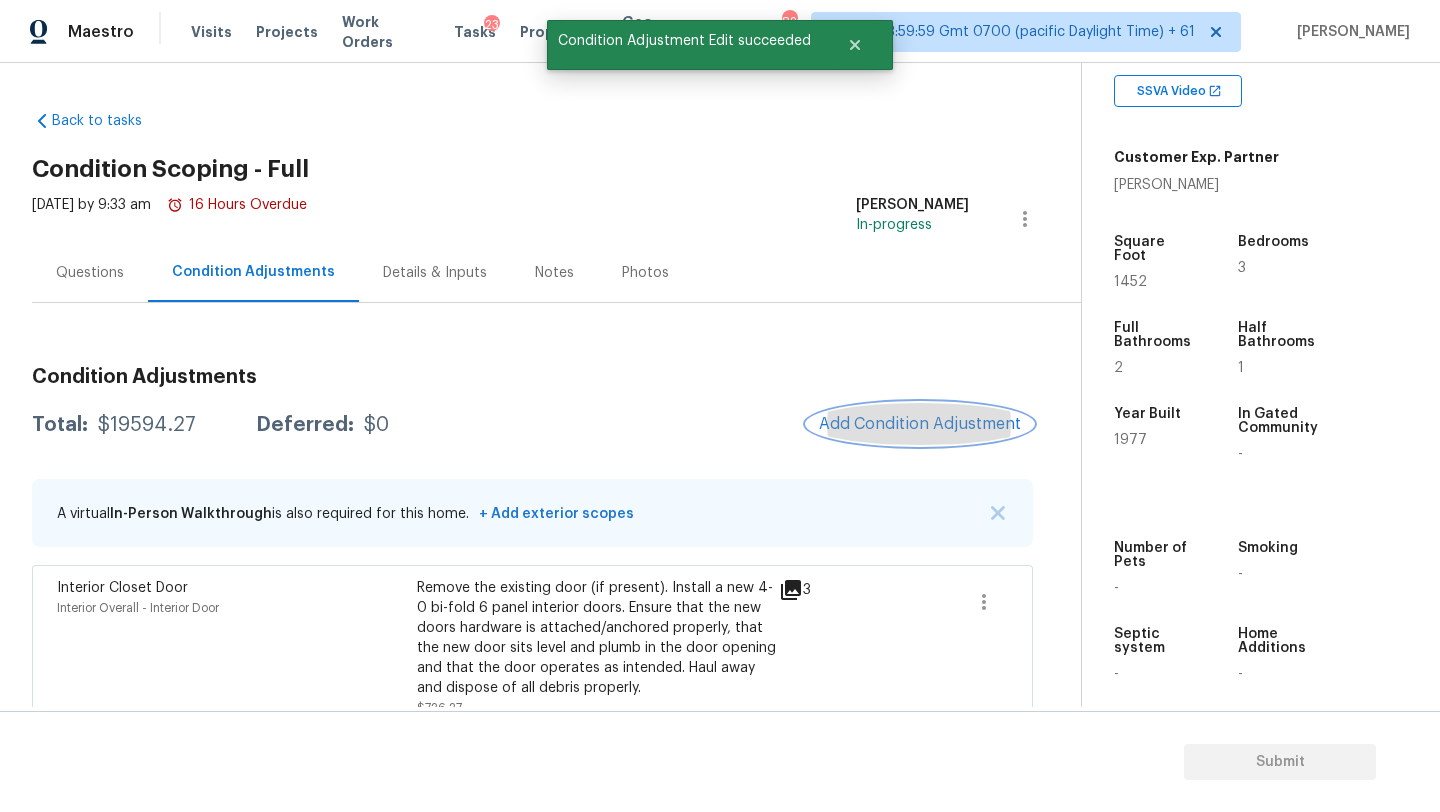 click on "Add Condition Adjustment" at bounding box center [920, 424] 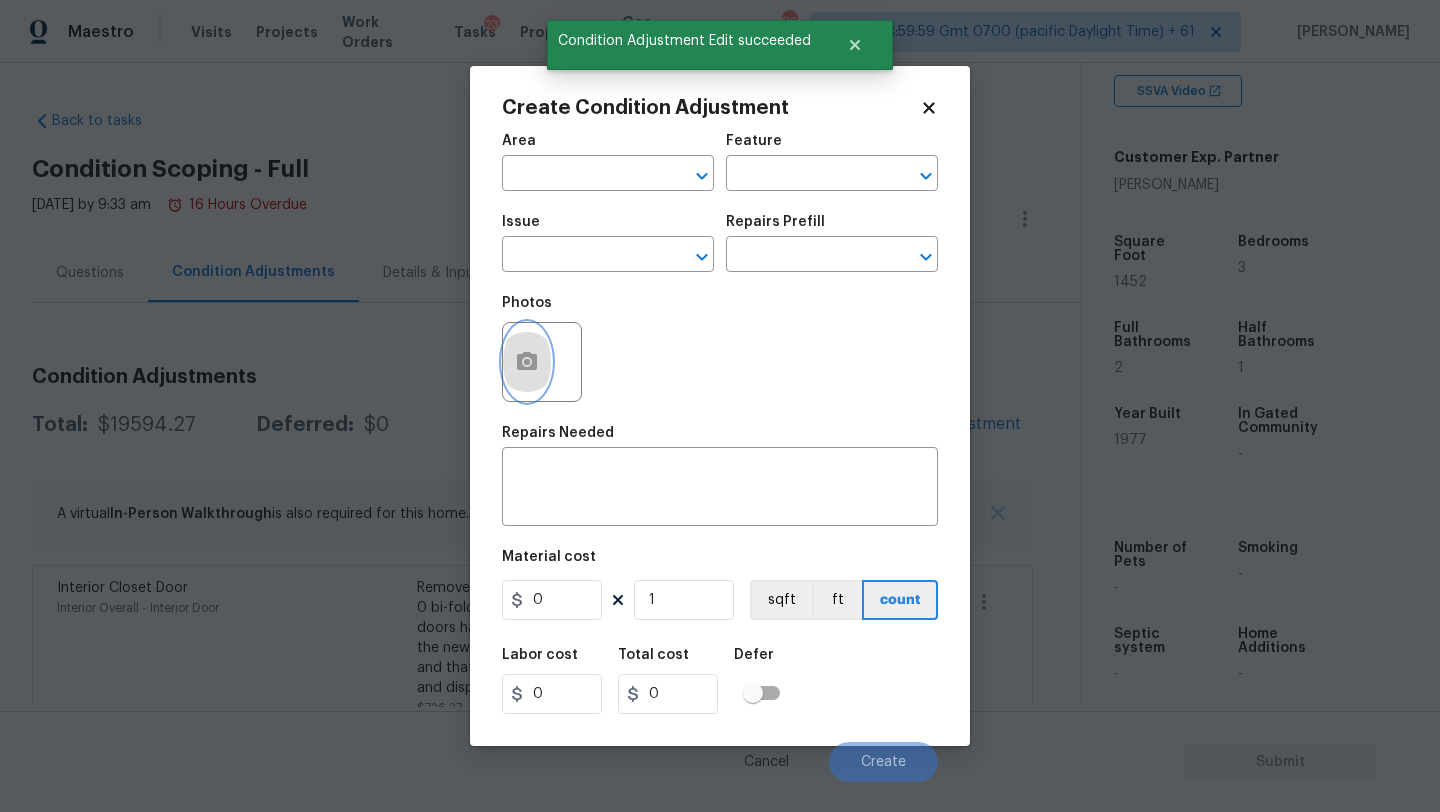 click at bounding box center [527, 362] 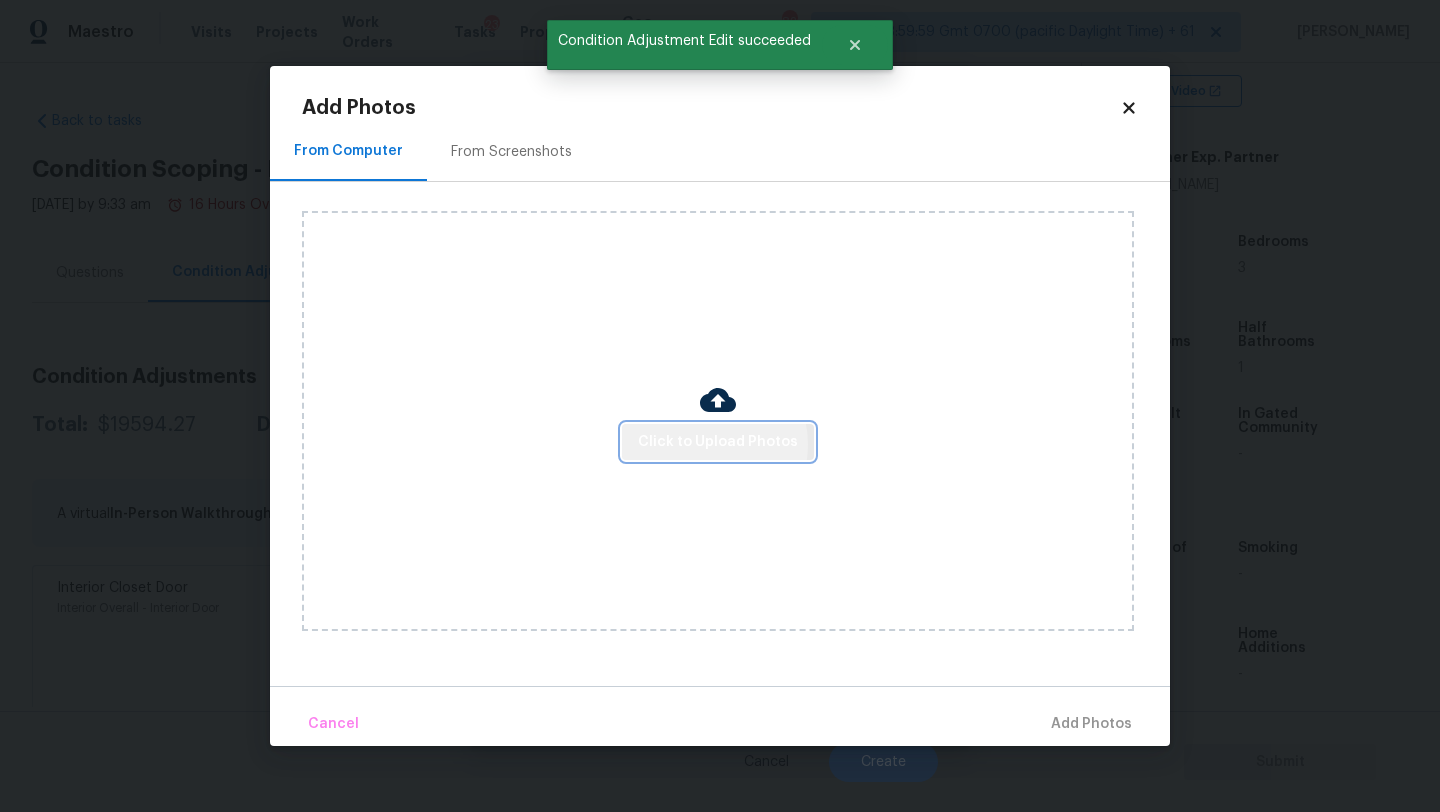 click on "Click to Upload Photos" at bounding box center [718, 442] 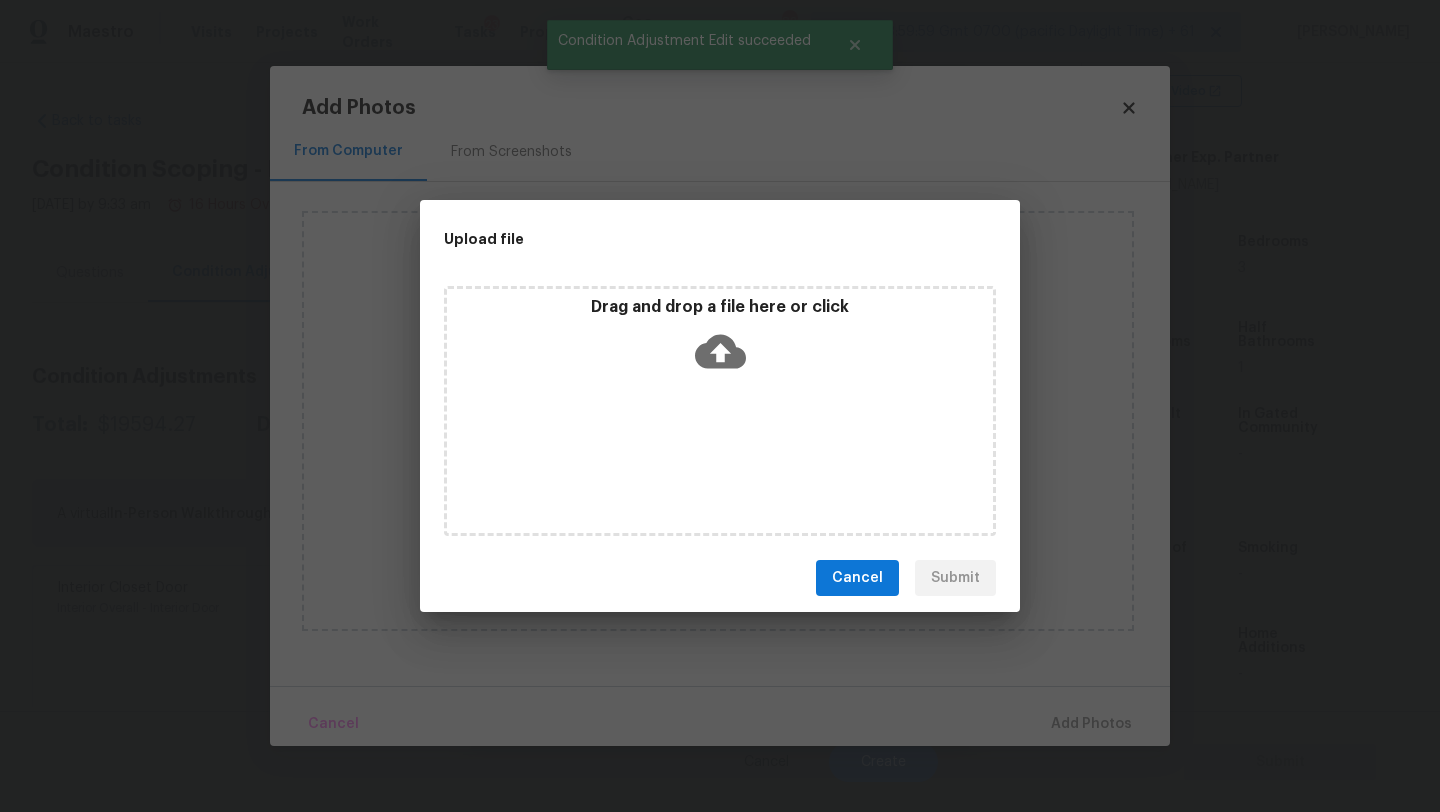 click on "Drag and drop a file here or click" at bounding box center (720, 411) 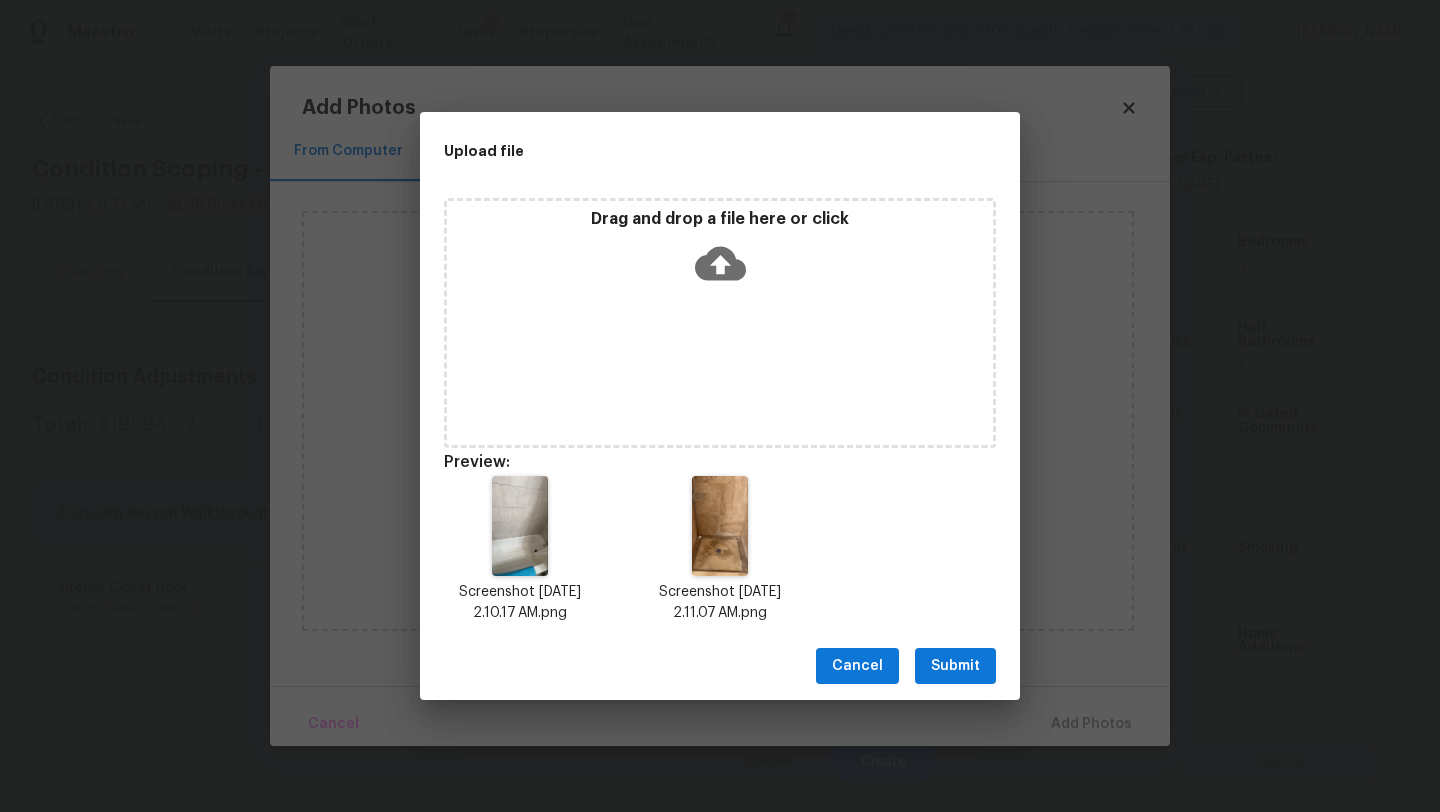 click on "Submit" at bounding box center [955, 666] 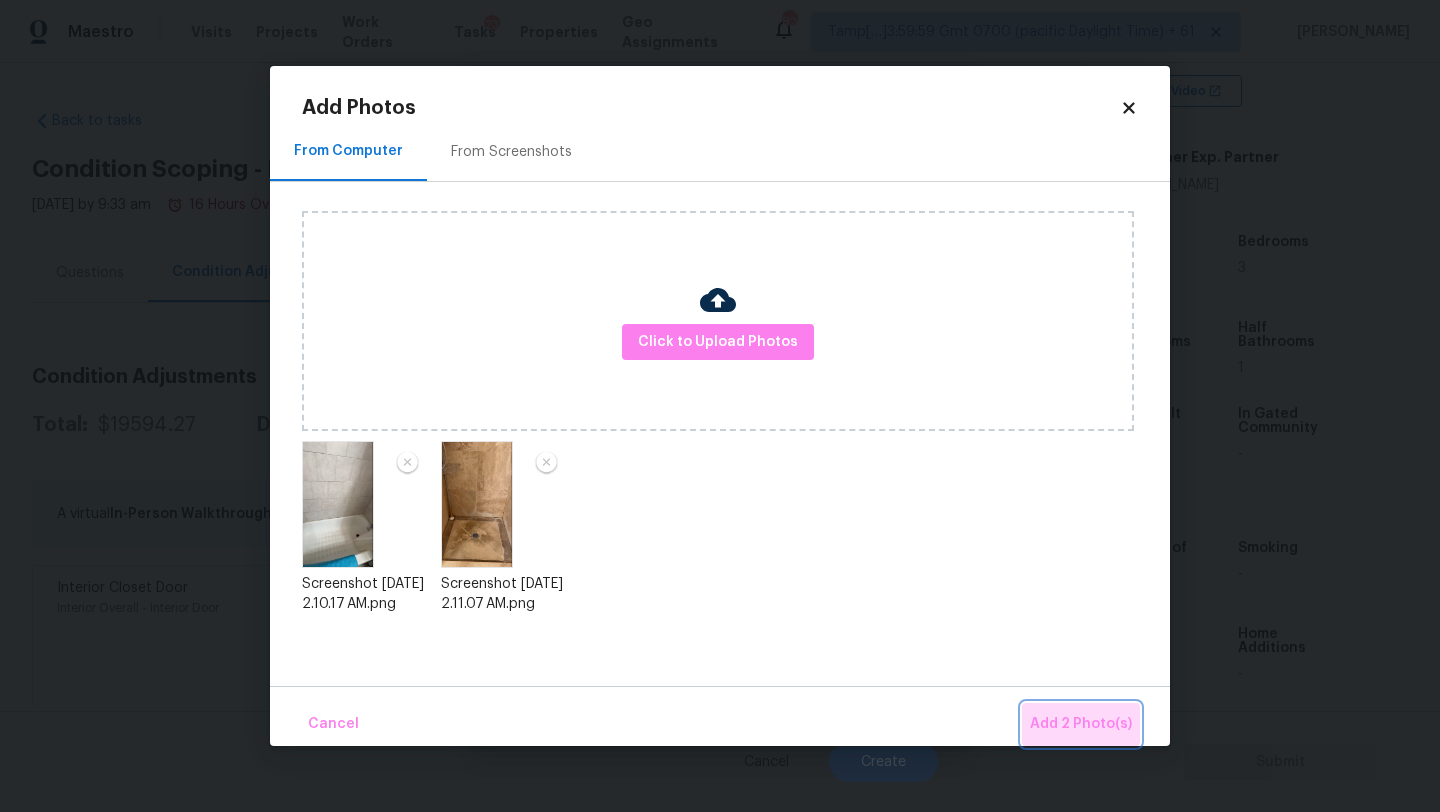 click on "Add 2 Photo(s)" at bounding box center [1081, 724] 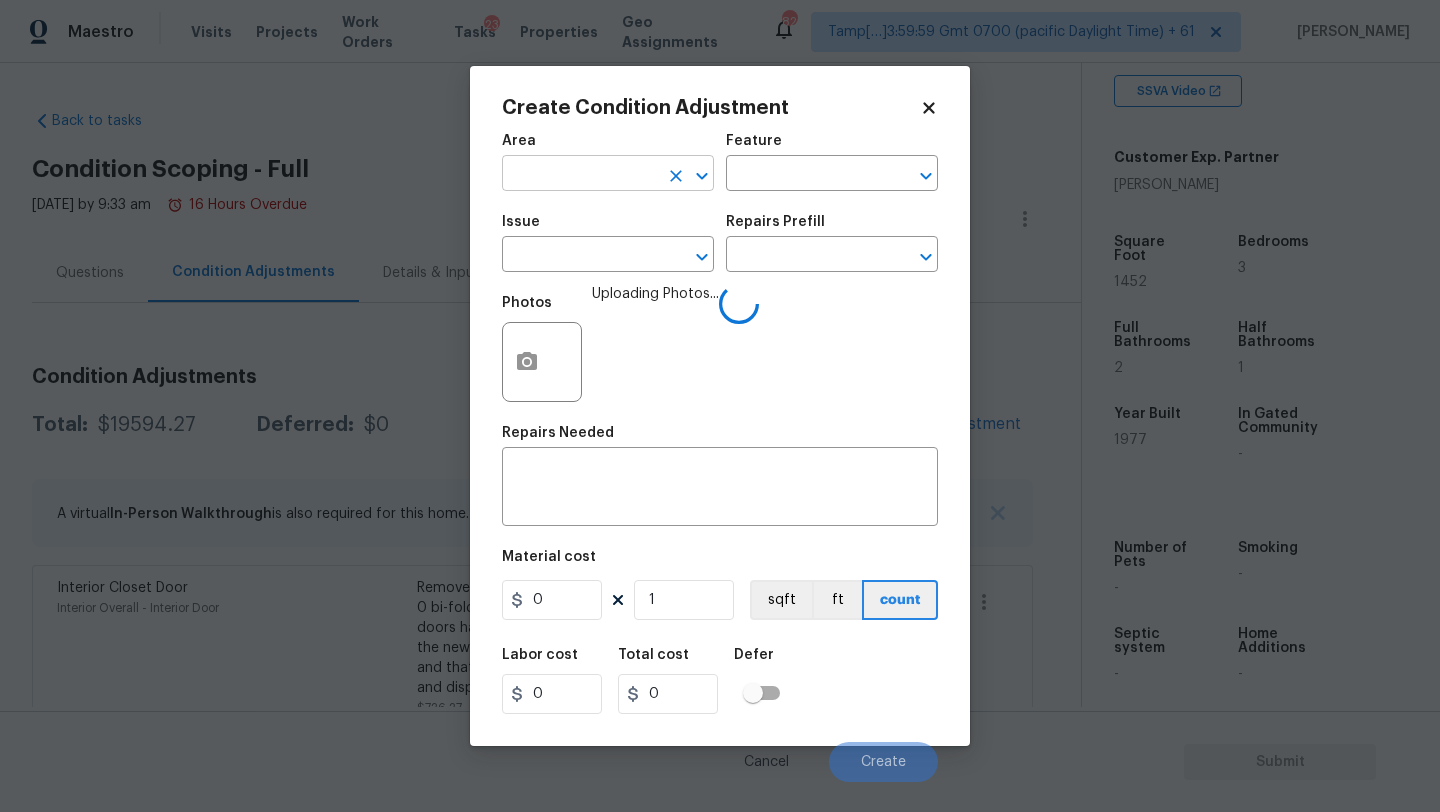 click at bounding box center [580, 175] 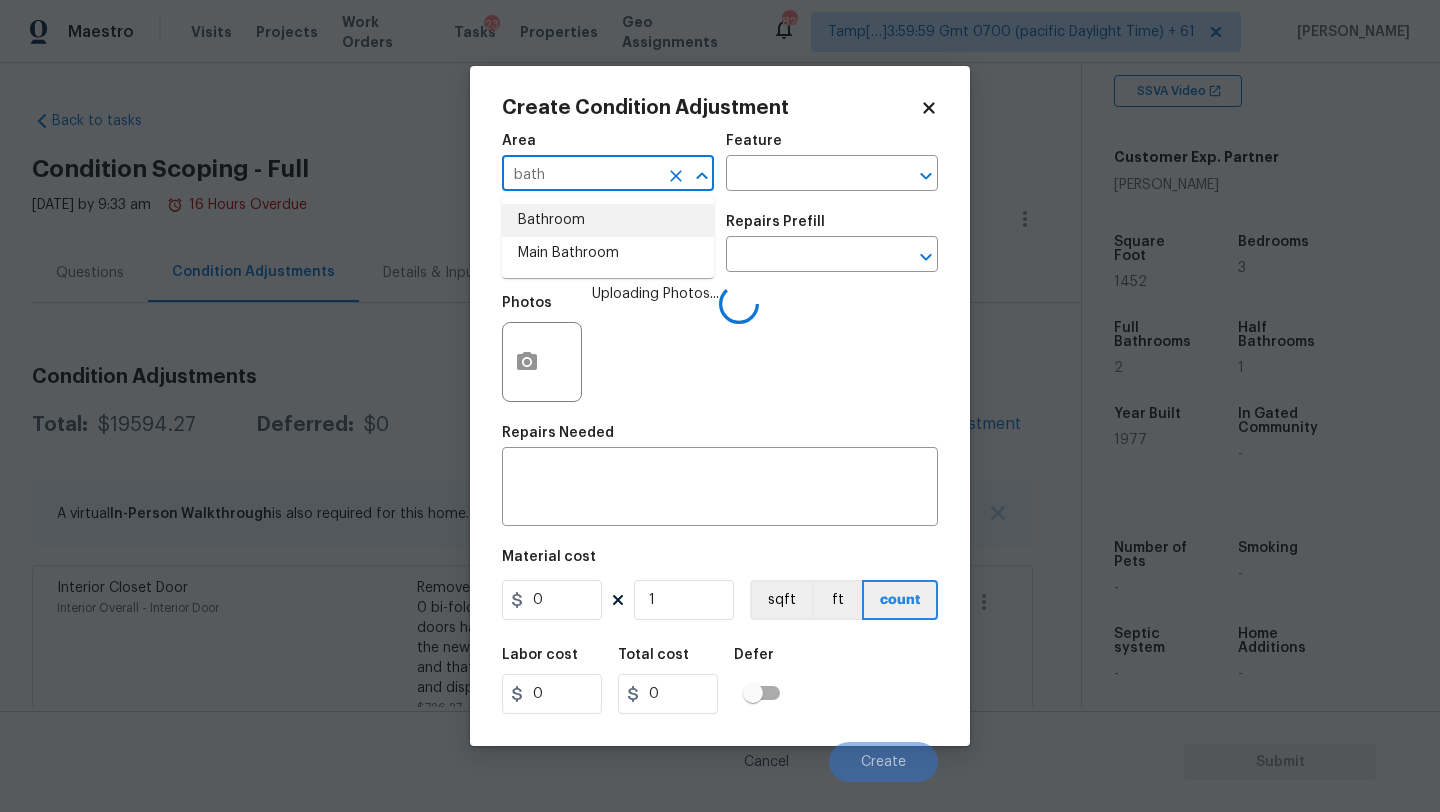 click on "Bathroom" at bounding box center (608, 220) 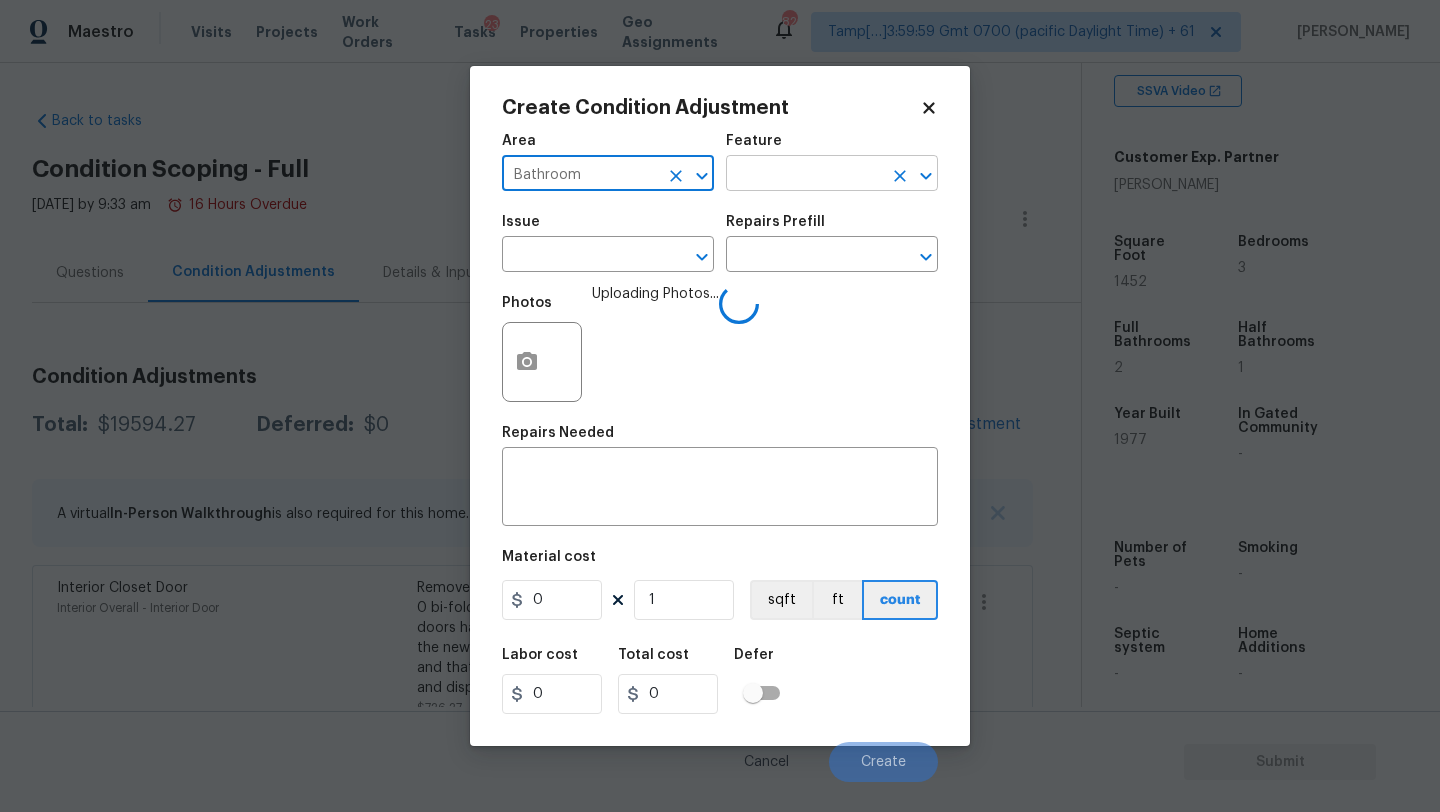 type on "Bathroom" 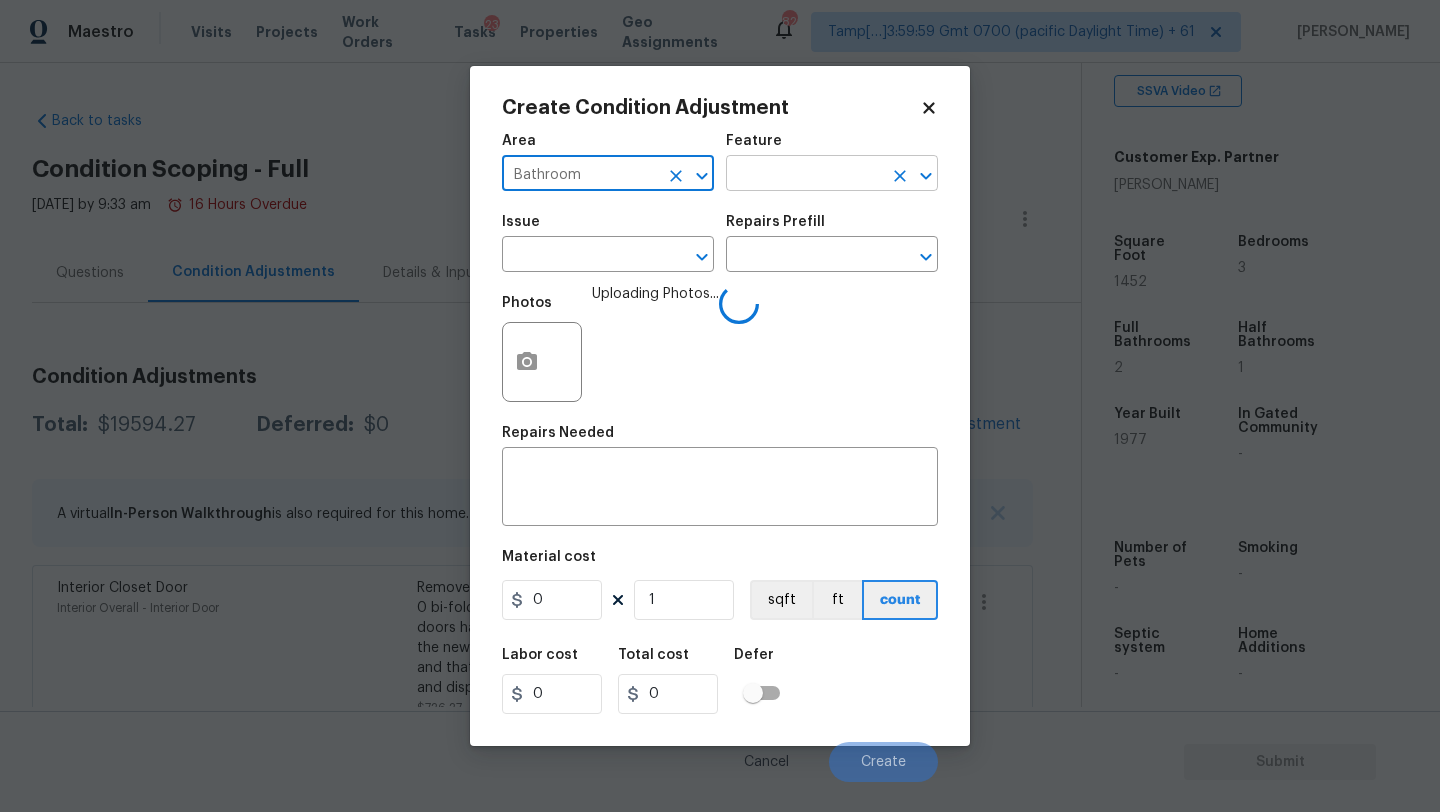 click at bounding box center (804, 175) 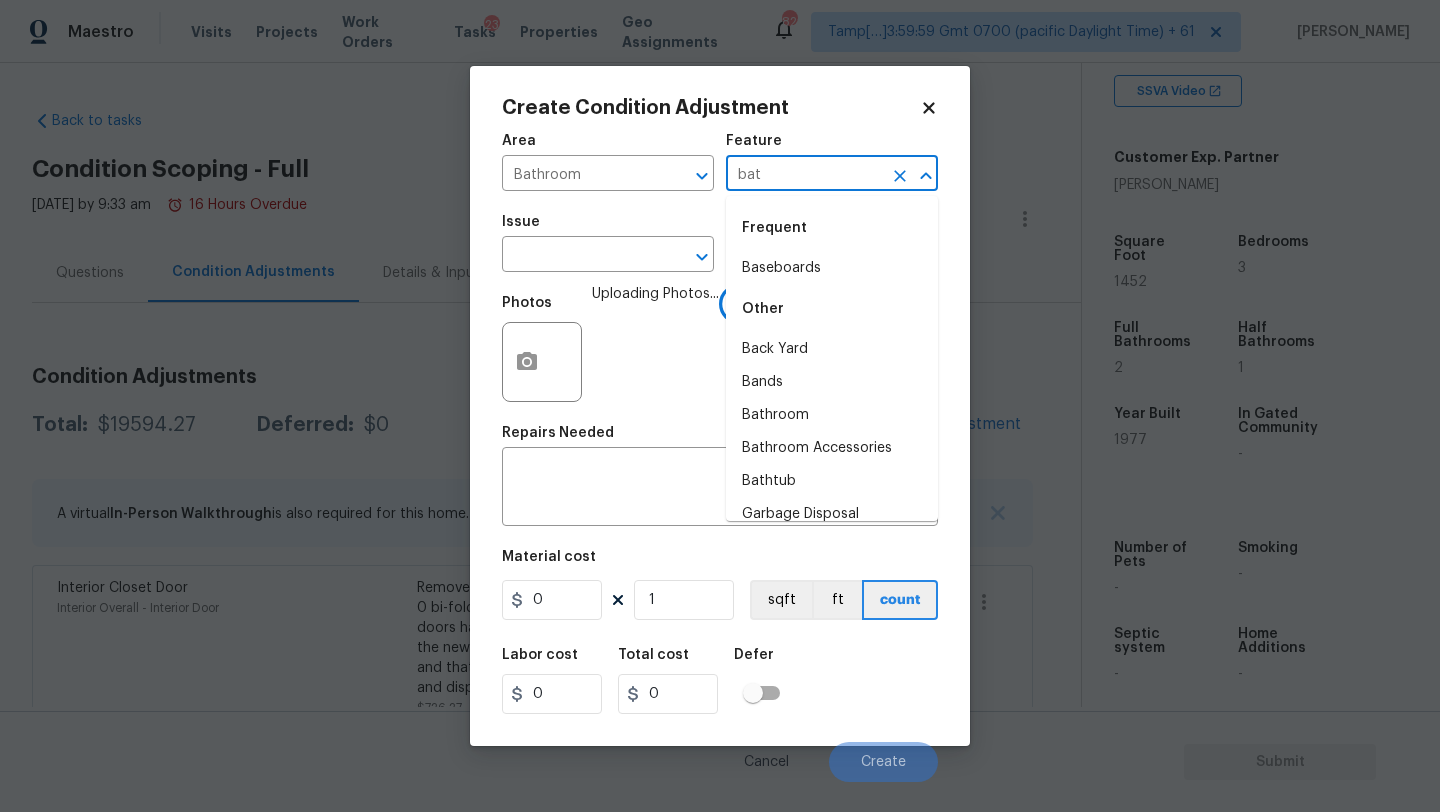 type on "bath" 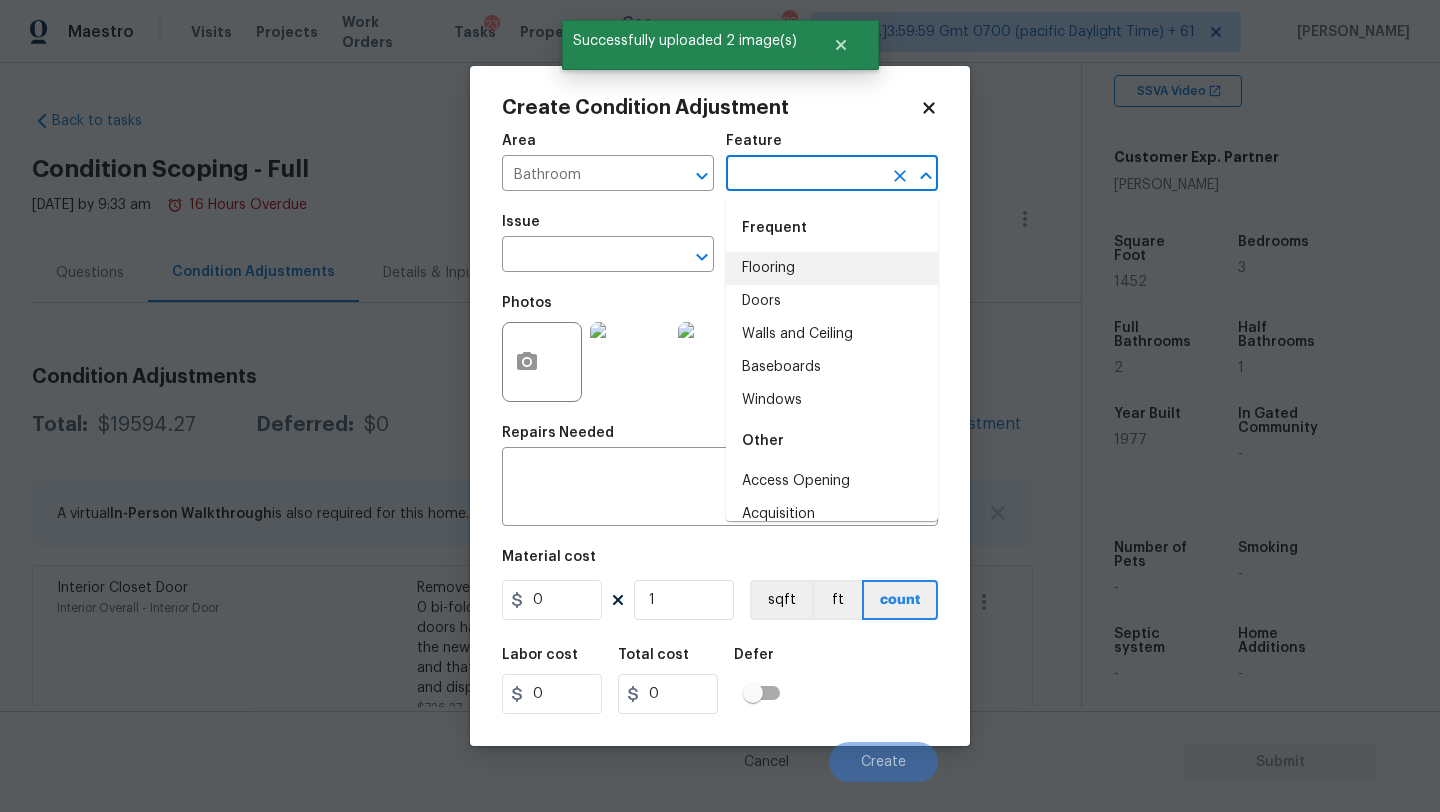 type on "b" 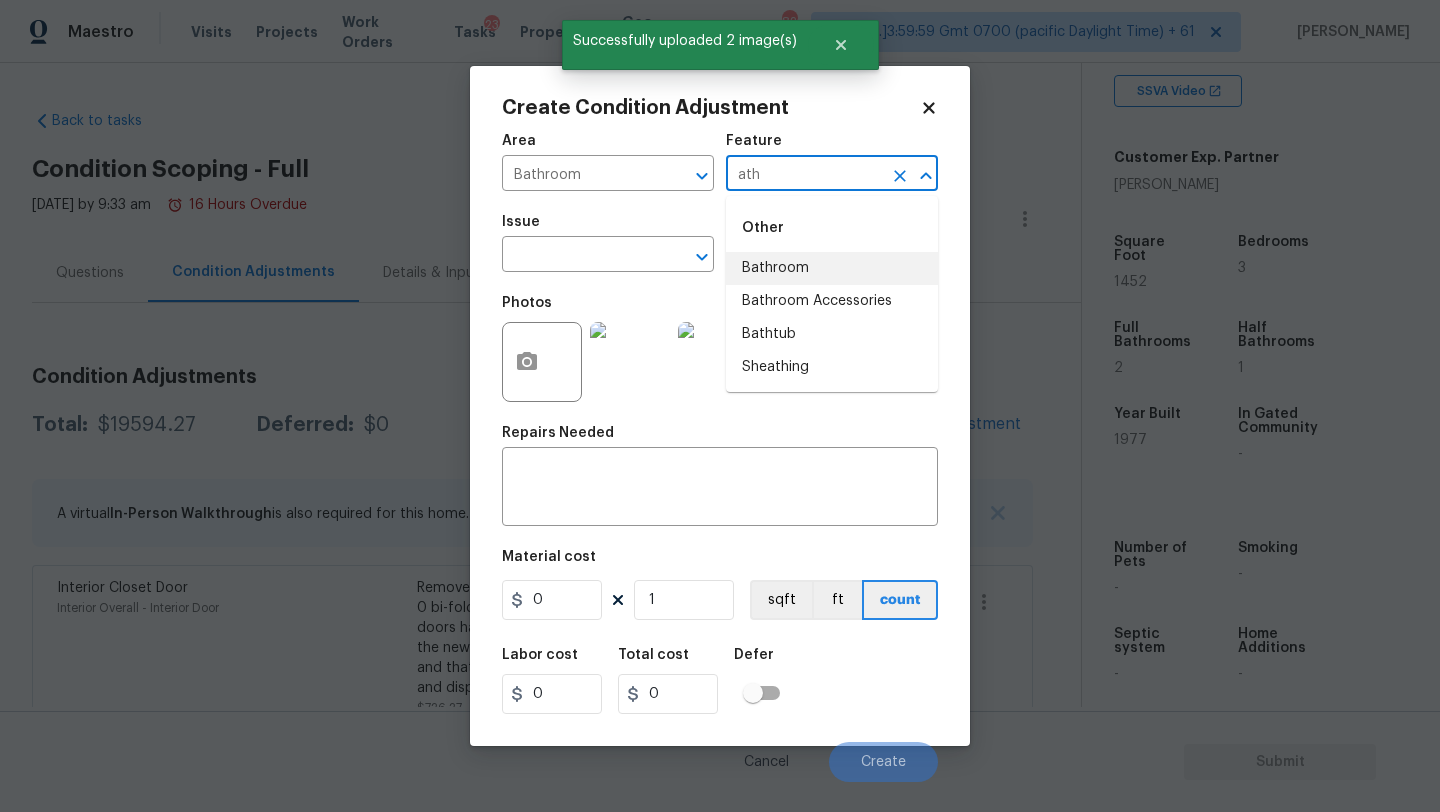 click on "Bathroom" at bounding box center [832, 268] 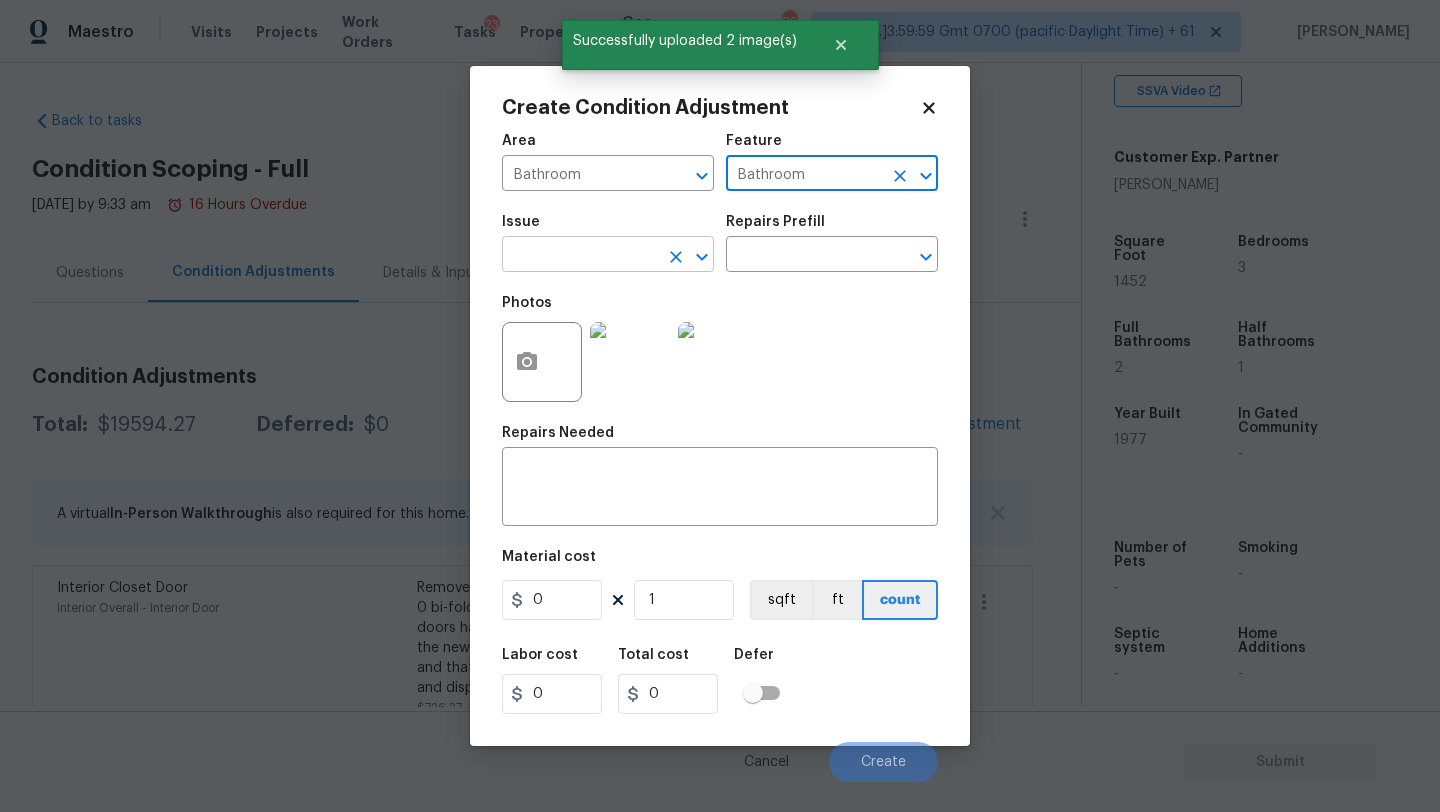 type on "Bathroom" 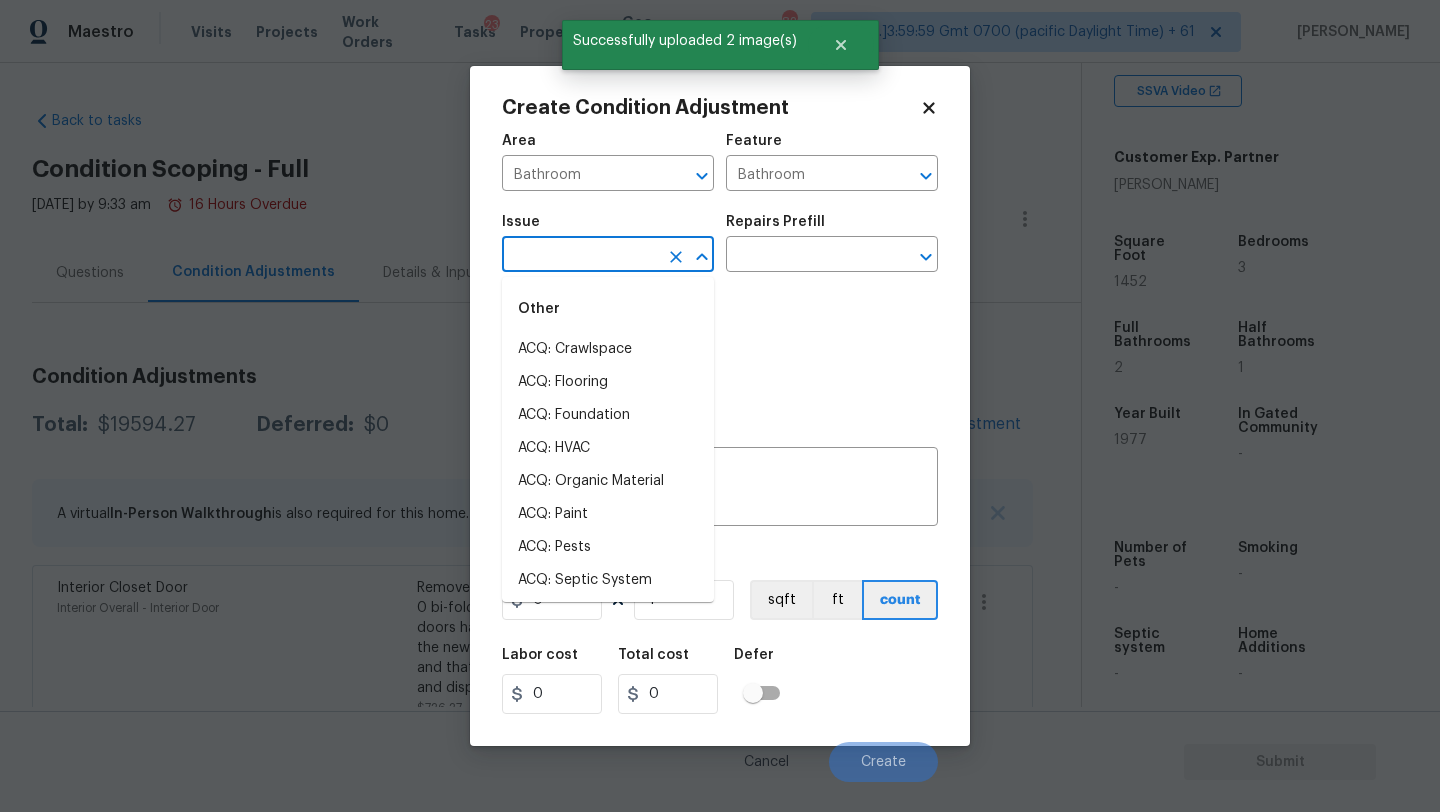 click at bounding box center [580, 256] 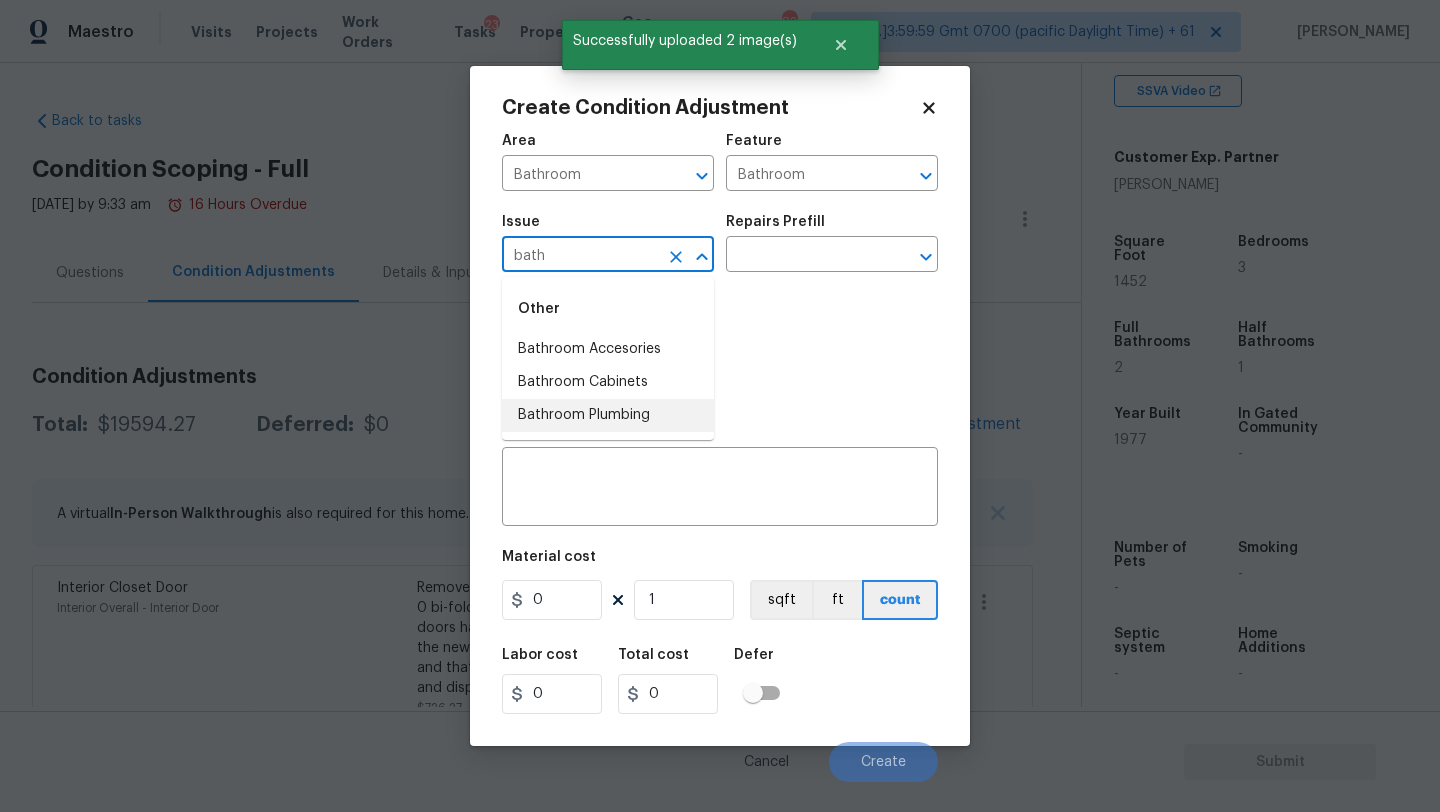 click on "Bathroom Plumbing" at bounding box center (608, 415) 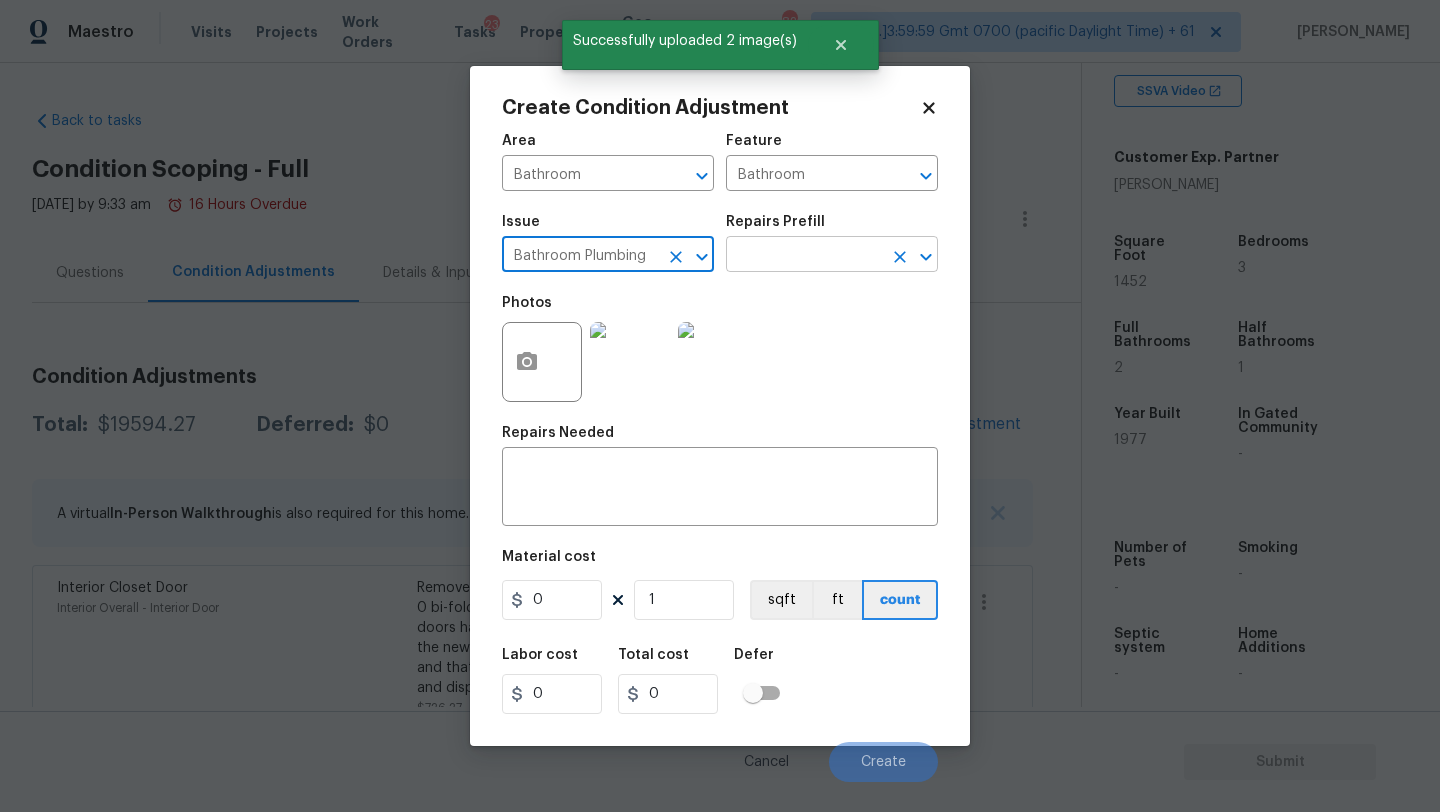 type on "Bathroom Plumbing" 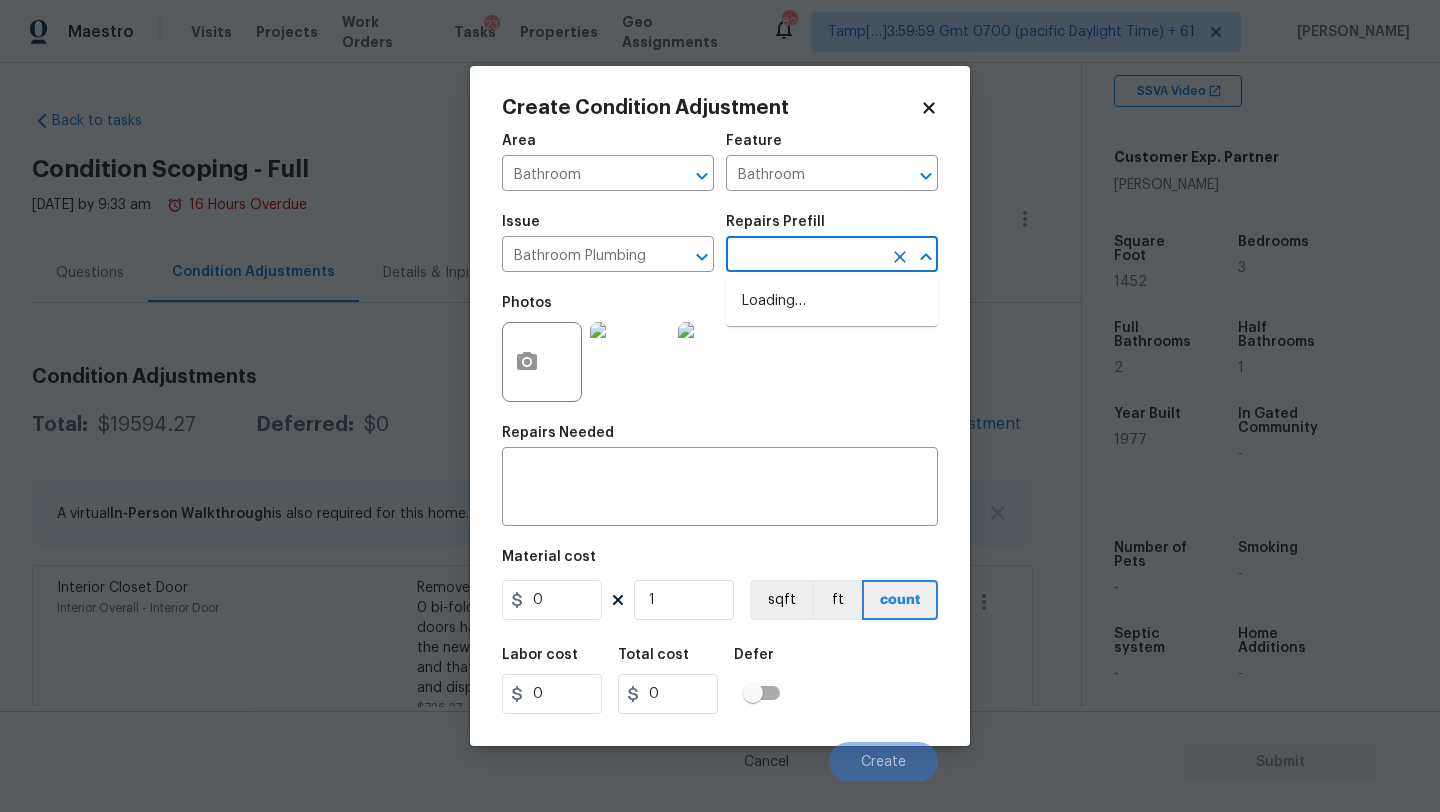 click at bounding box center [804, 256] 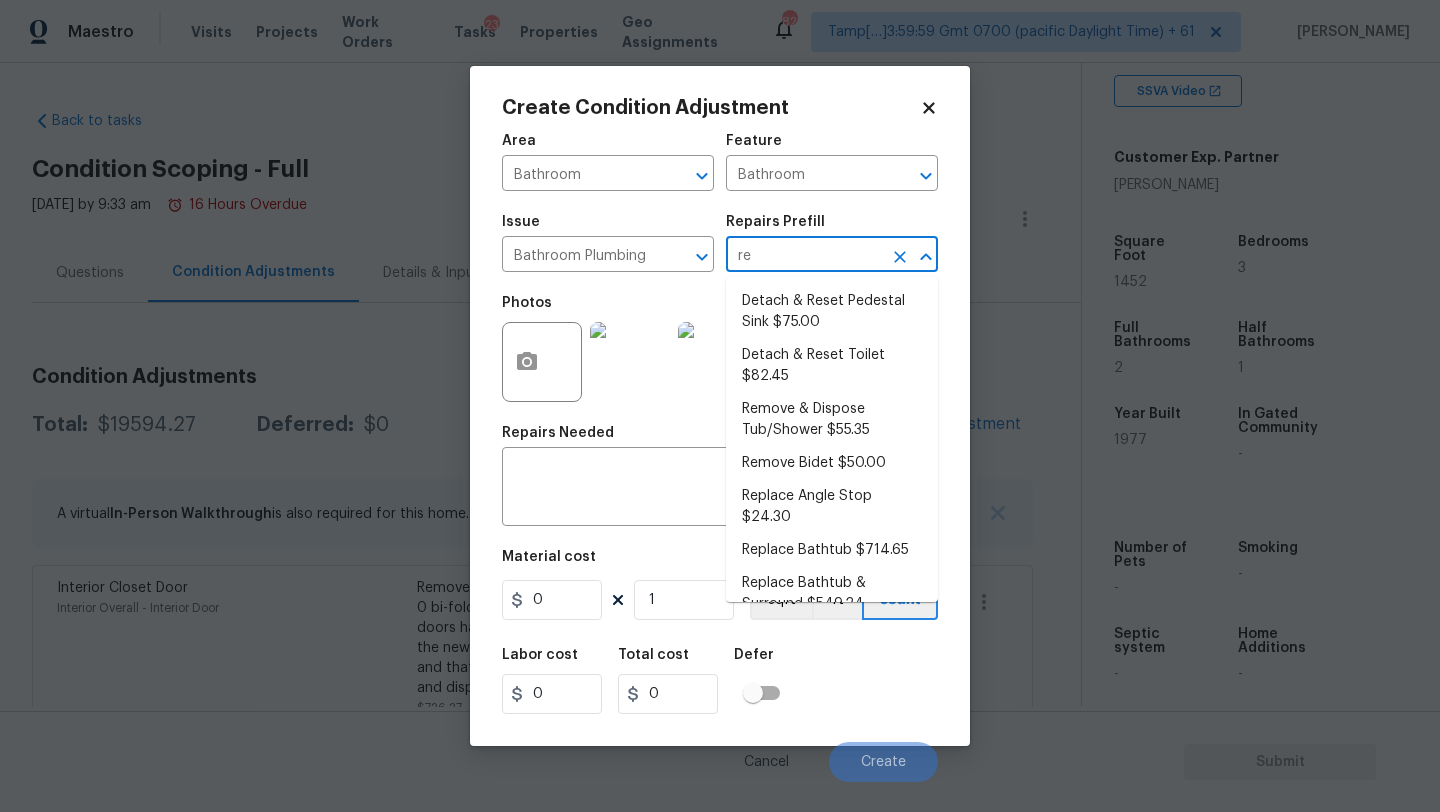 type on "ref" 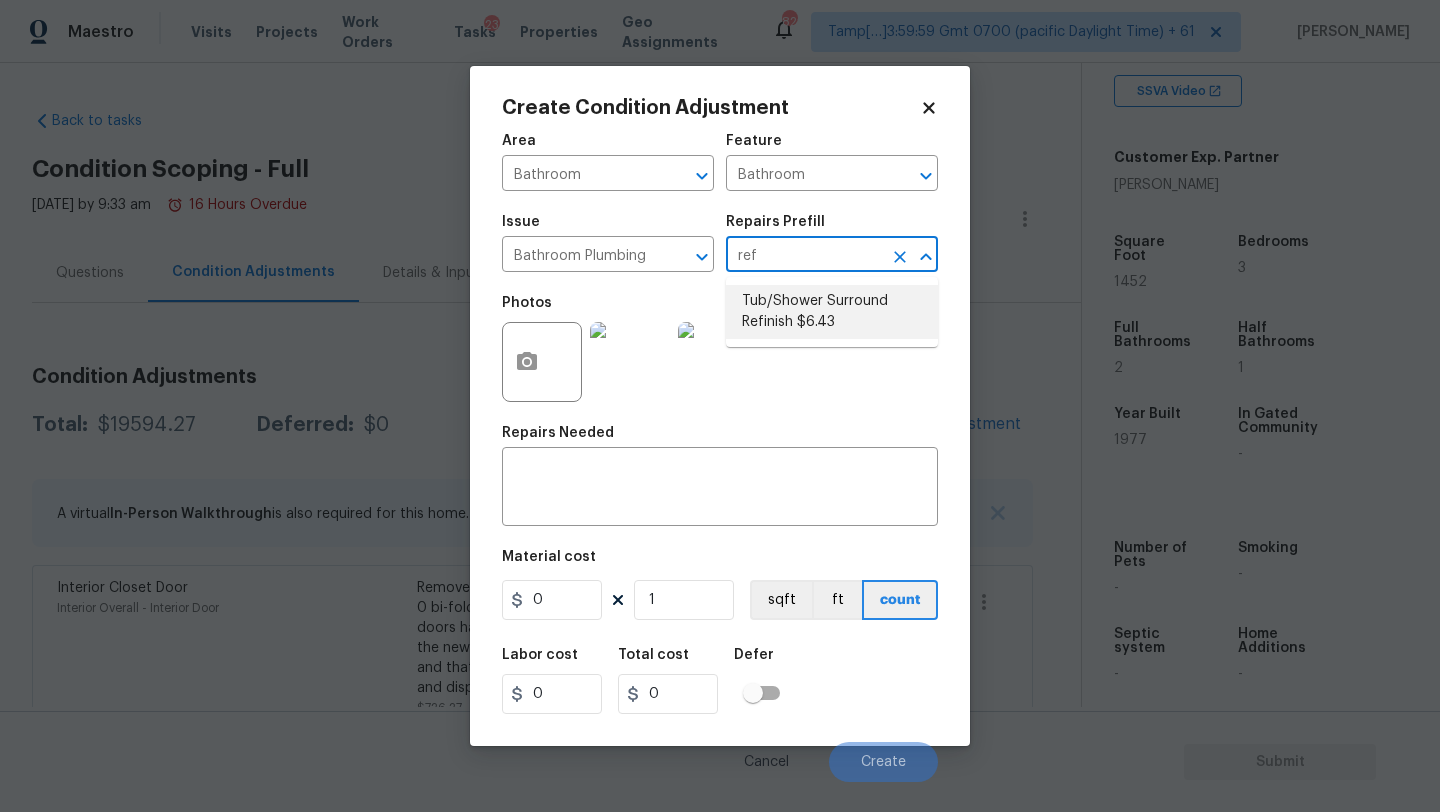 click on "Tub/Shower Surround Refinish $6.43" at bounding box center [832, 312] 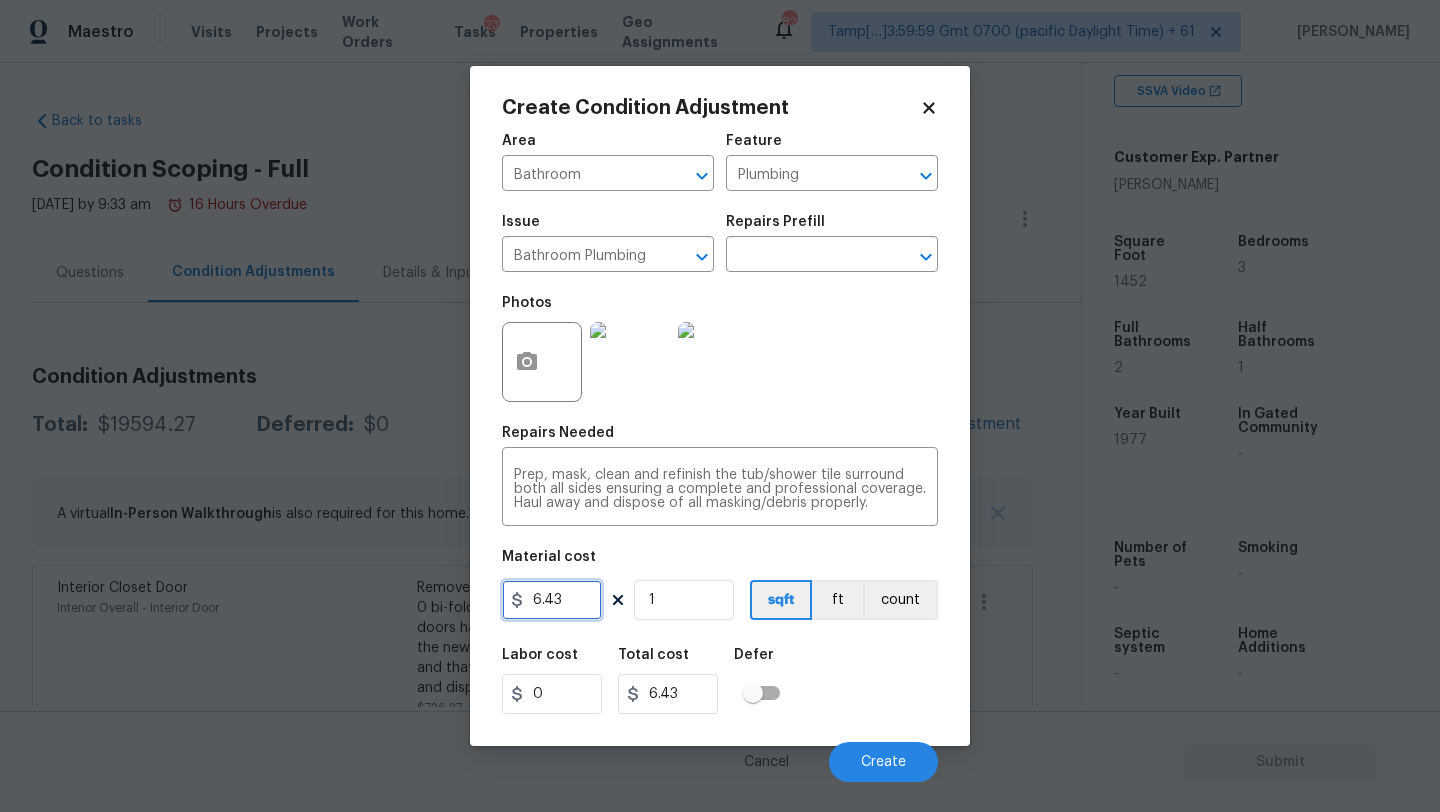 click on "6.43" at bounding box center [552, 600] 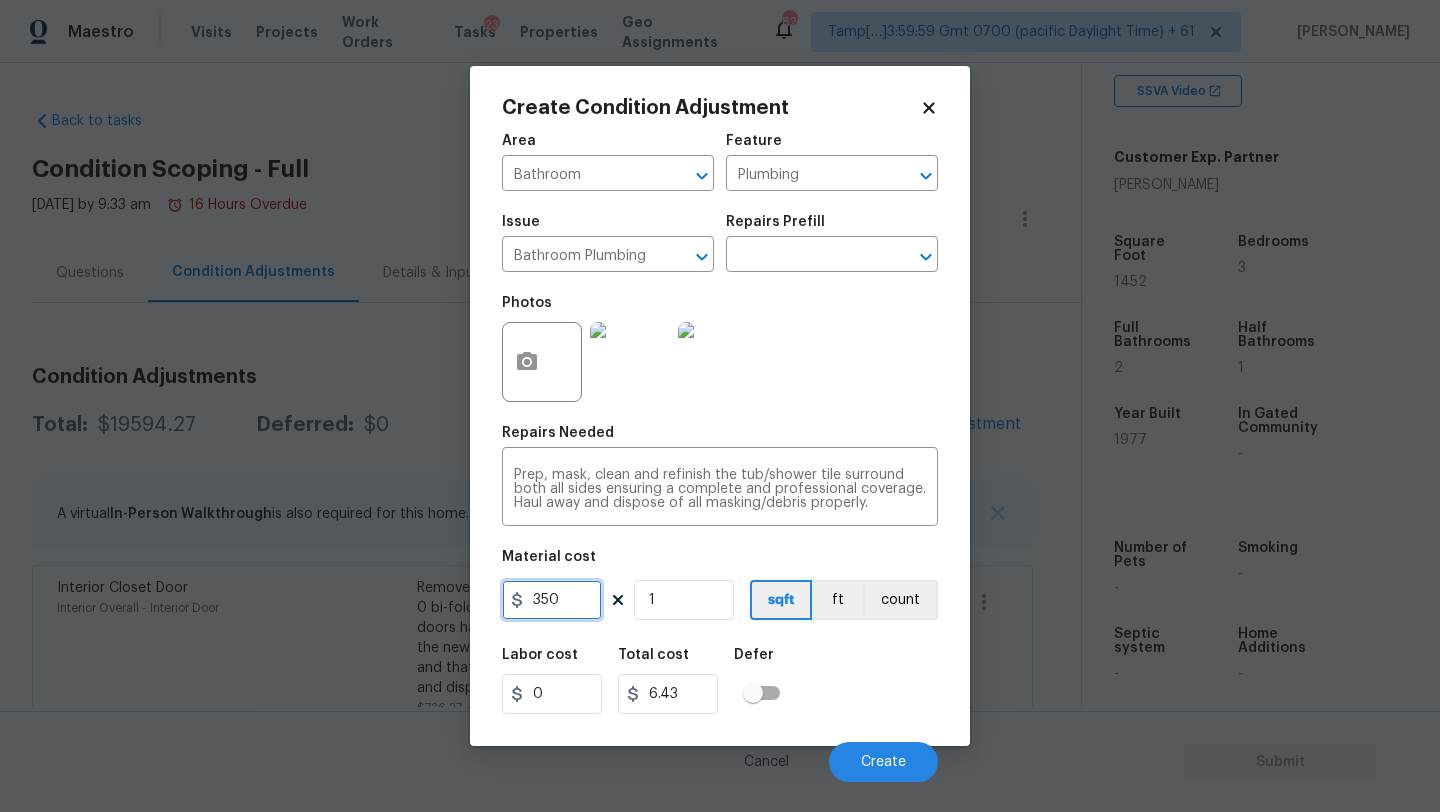 type on "350" 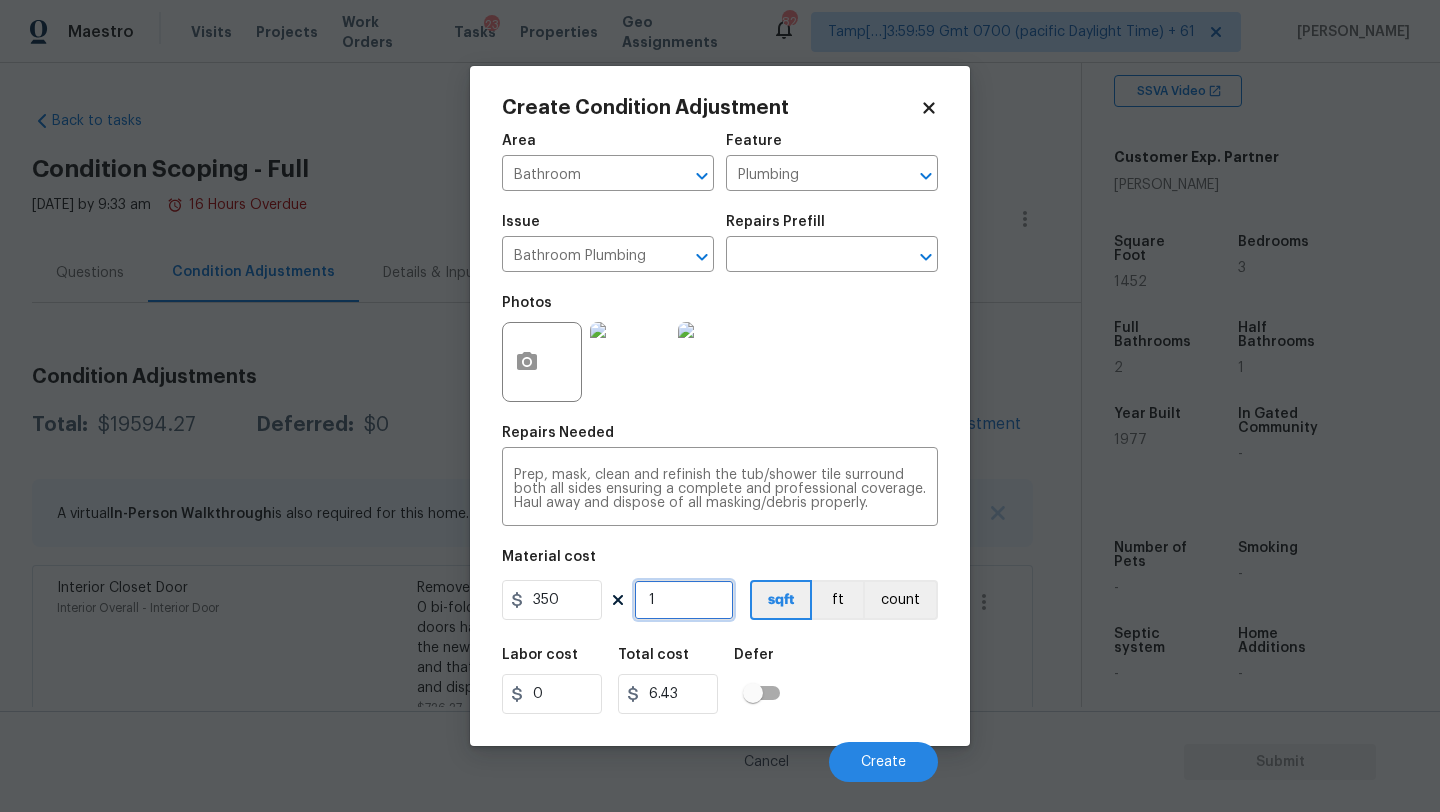 type on "350" 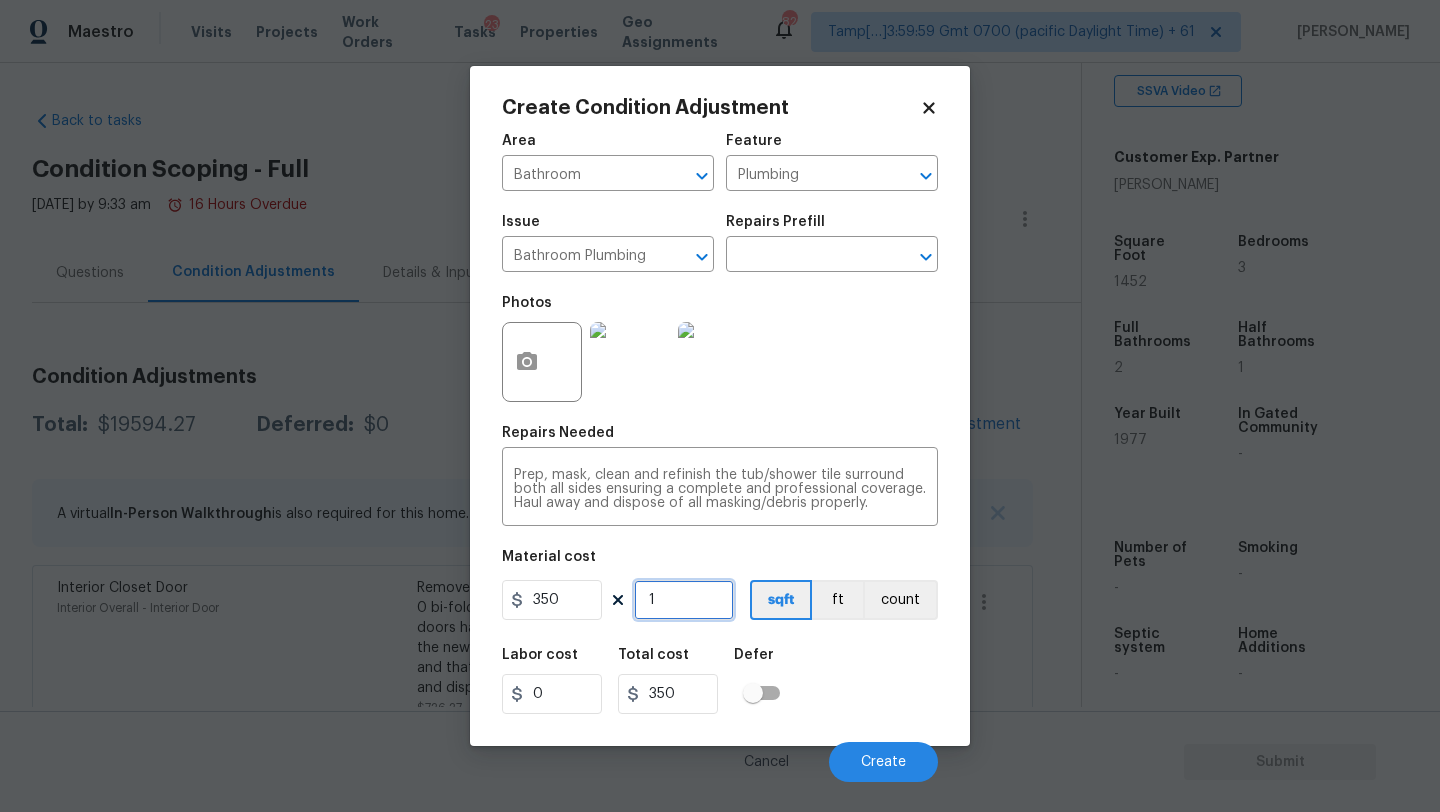 click on "1" at bounding box center (684, 600) 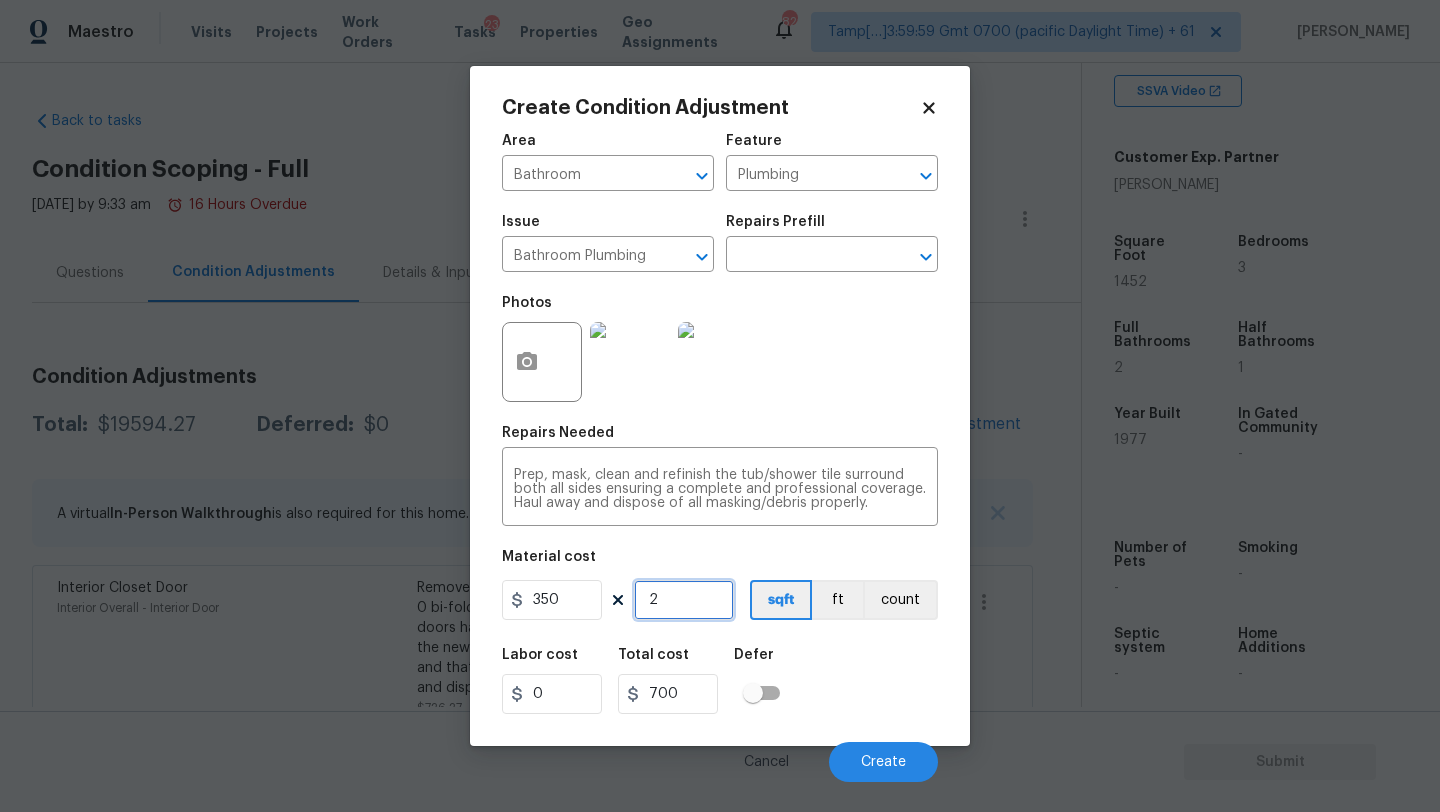 type on "2" 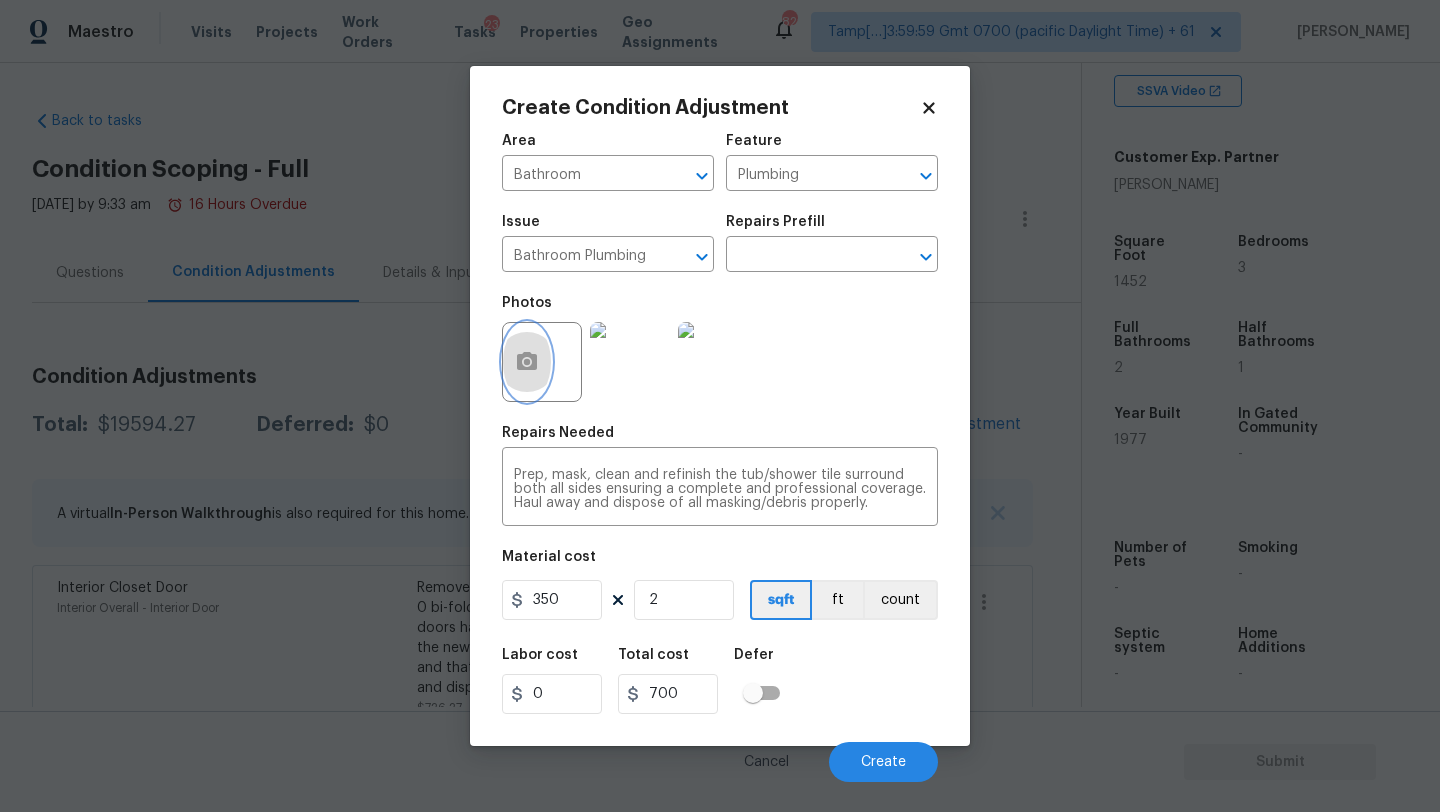 click 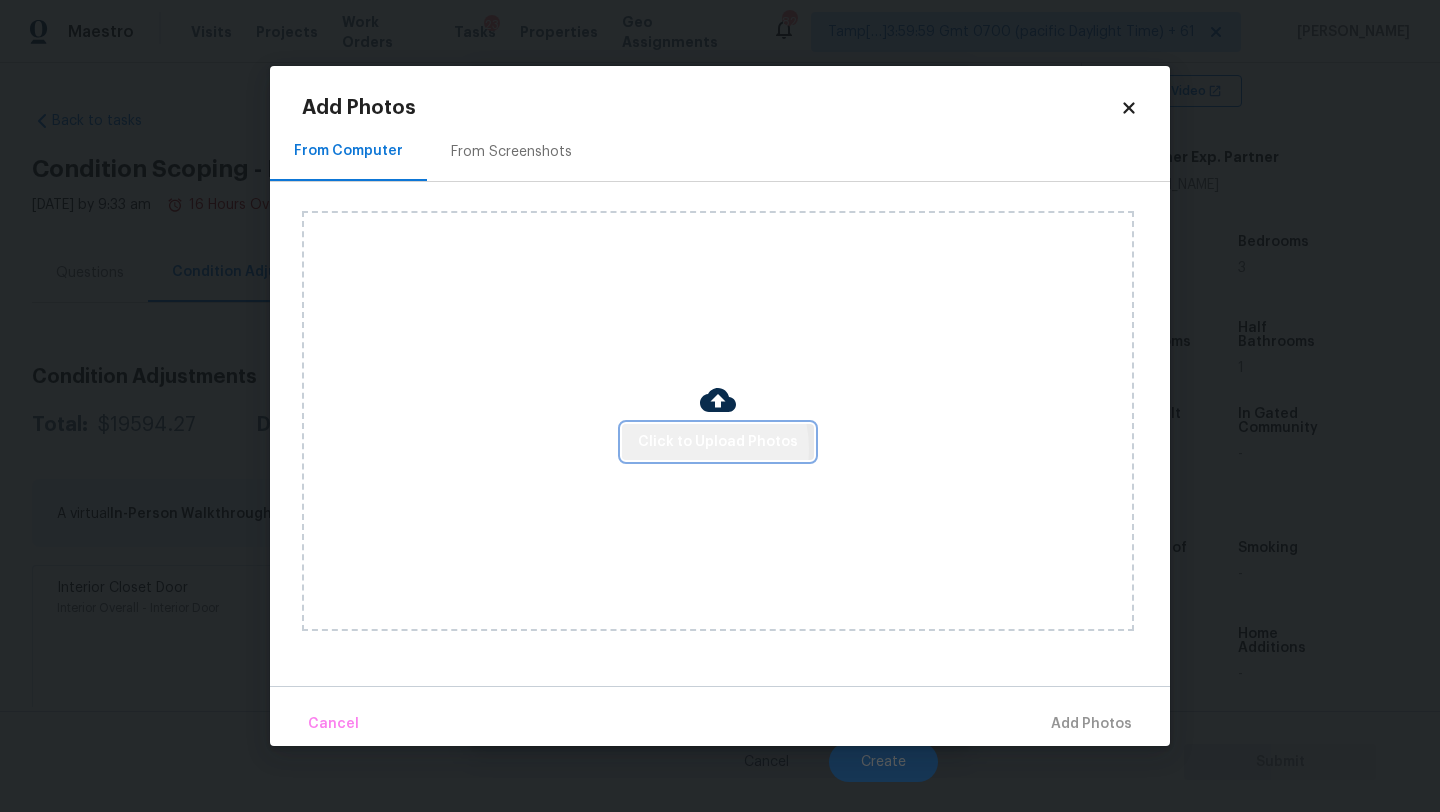 click on "Click to Upload Photos" at bounding box center [718, 442] 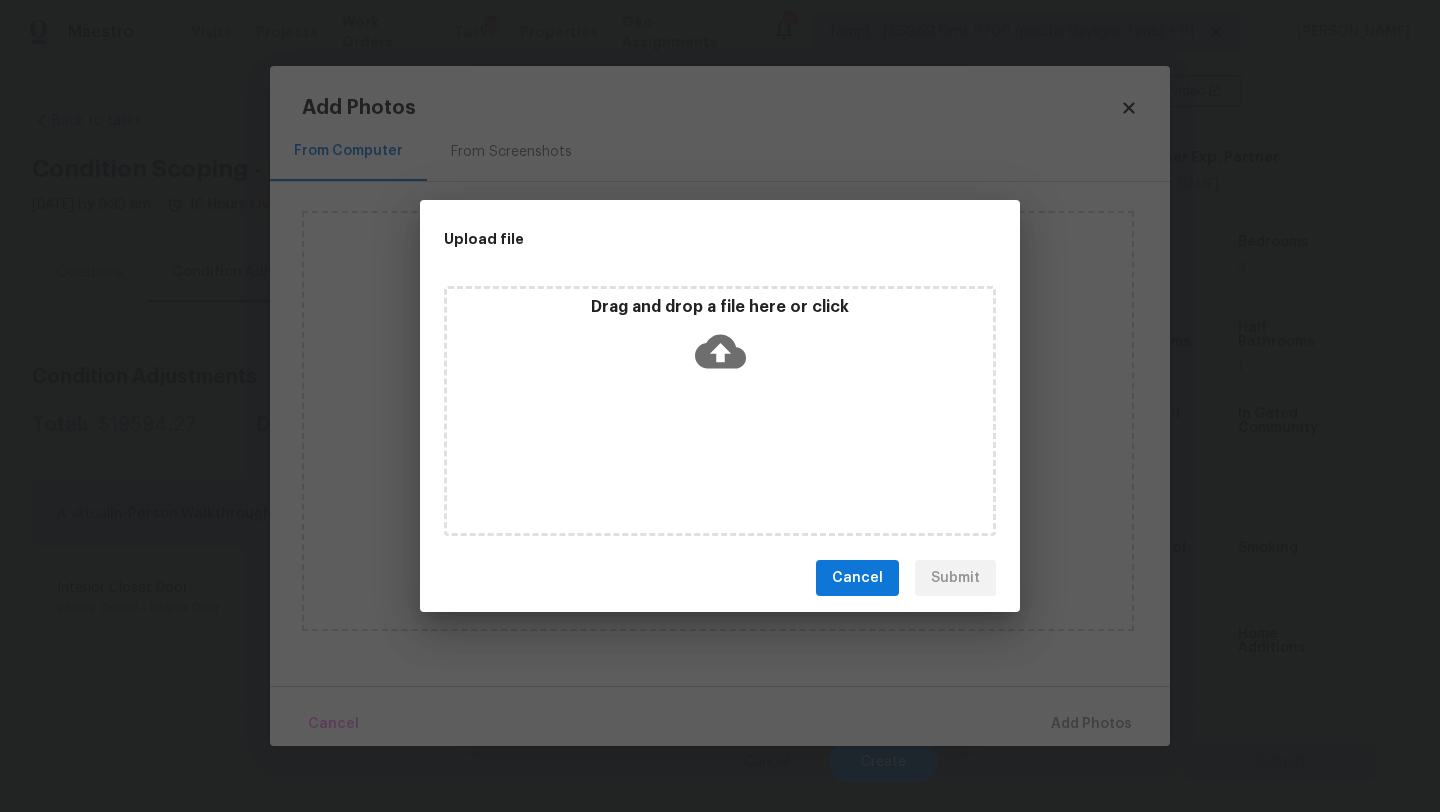 click on "Drag and drop a file here or click" at bounding box center (720, 411) 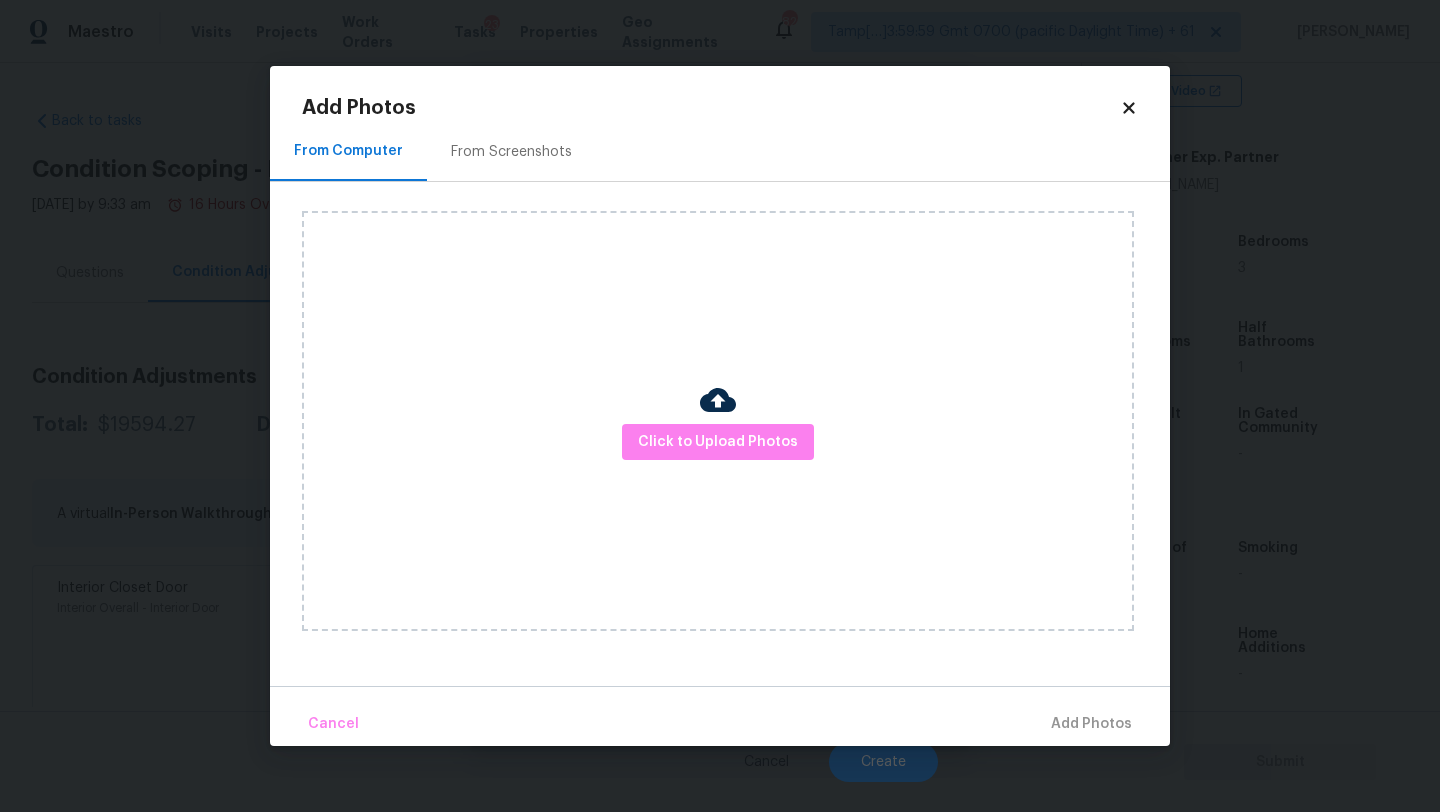 click on "Add Photos From Computer From Screenshots Click to Upload Photos Cancel Add Photos" at bounding box center (720, 406) 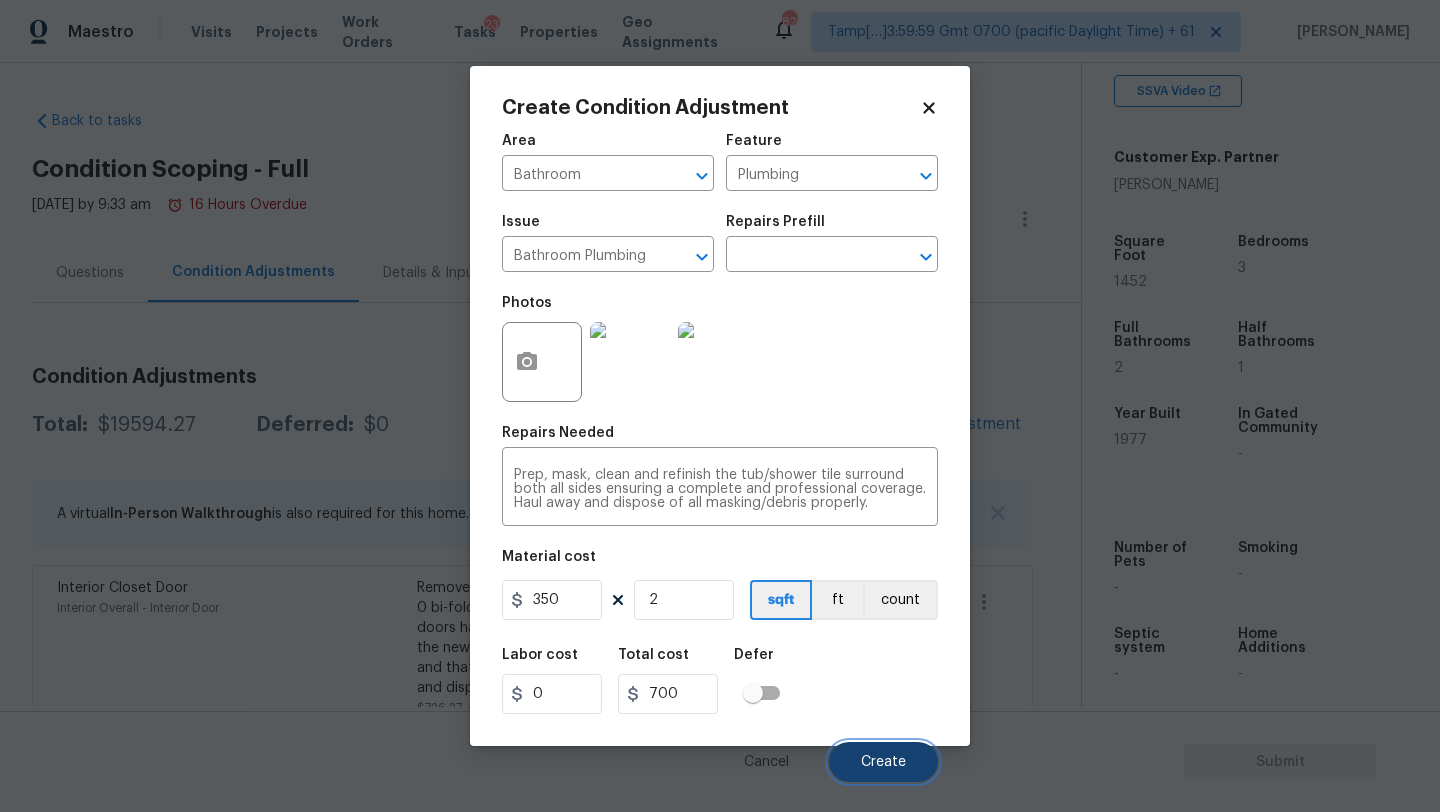 click on "Create" at bounding box center (883, 762) 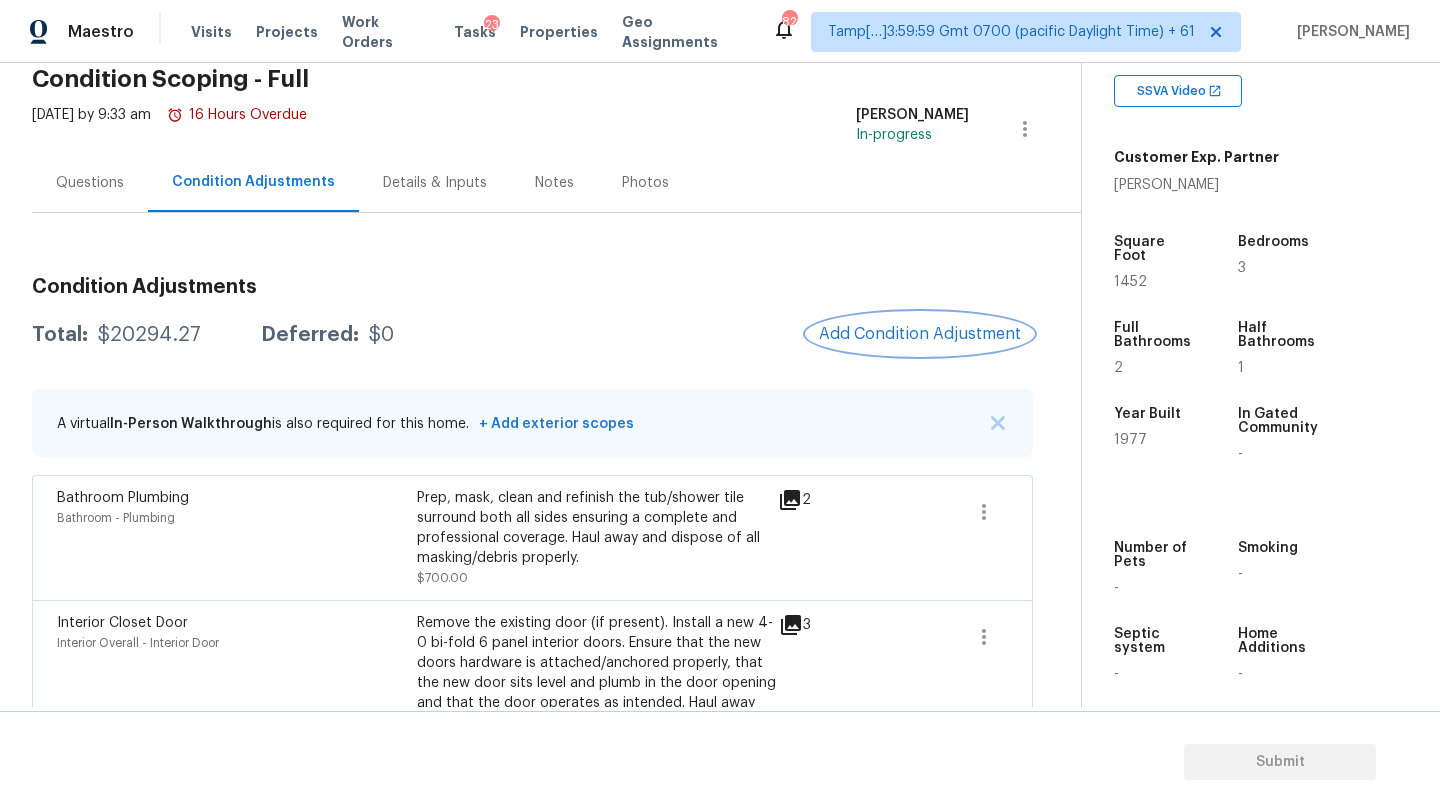 scroll, scrollTop: 141, scrollLeft: 0, axis: vertical 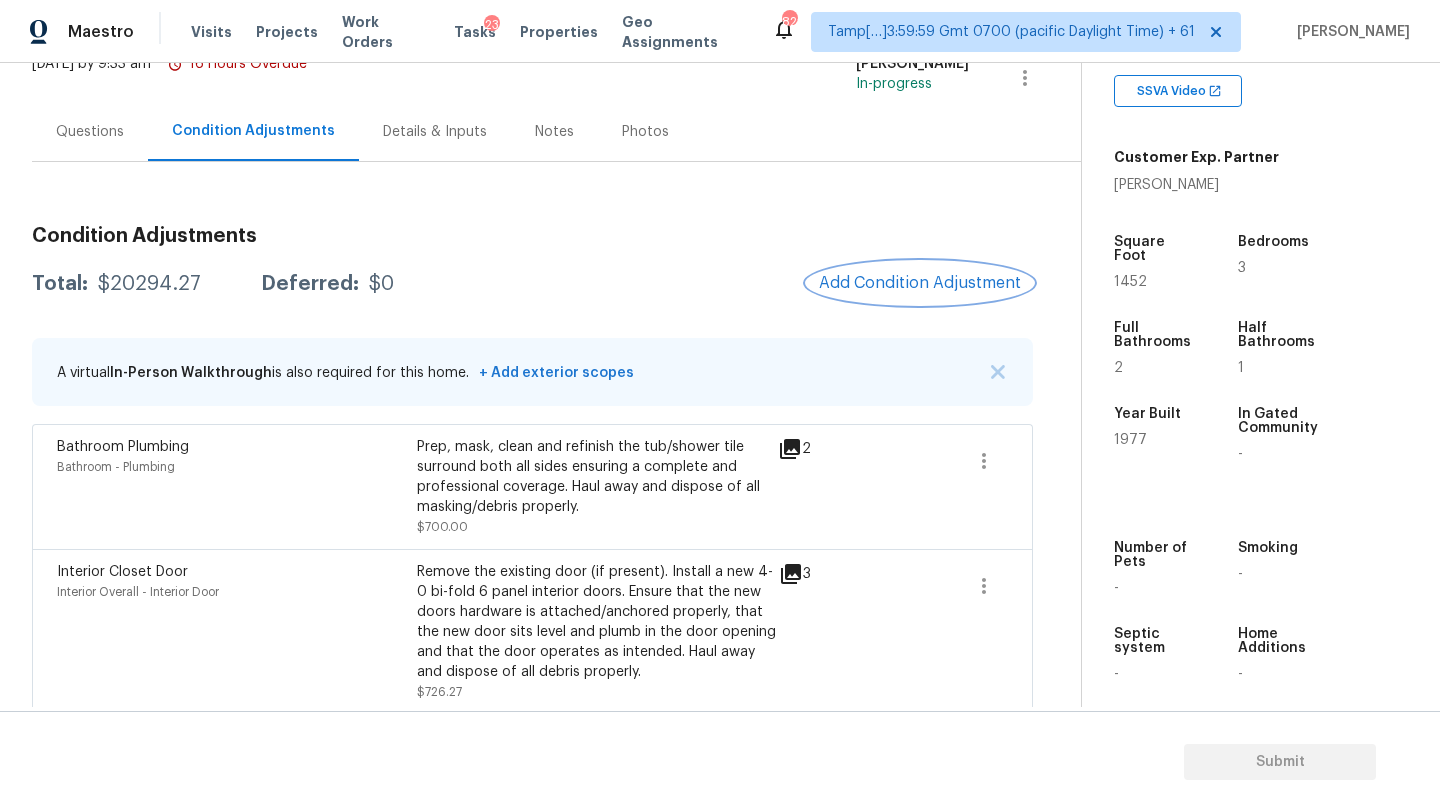 click on "Add Condition Adjustment" at bounding box center [920, 283] 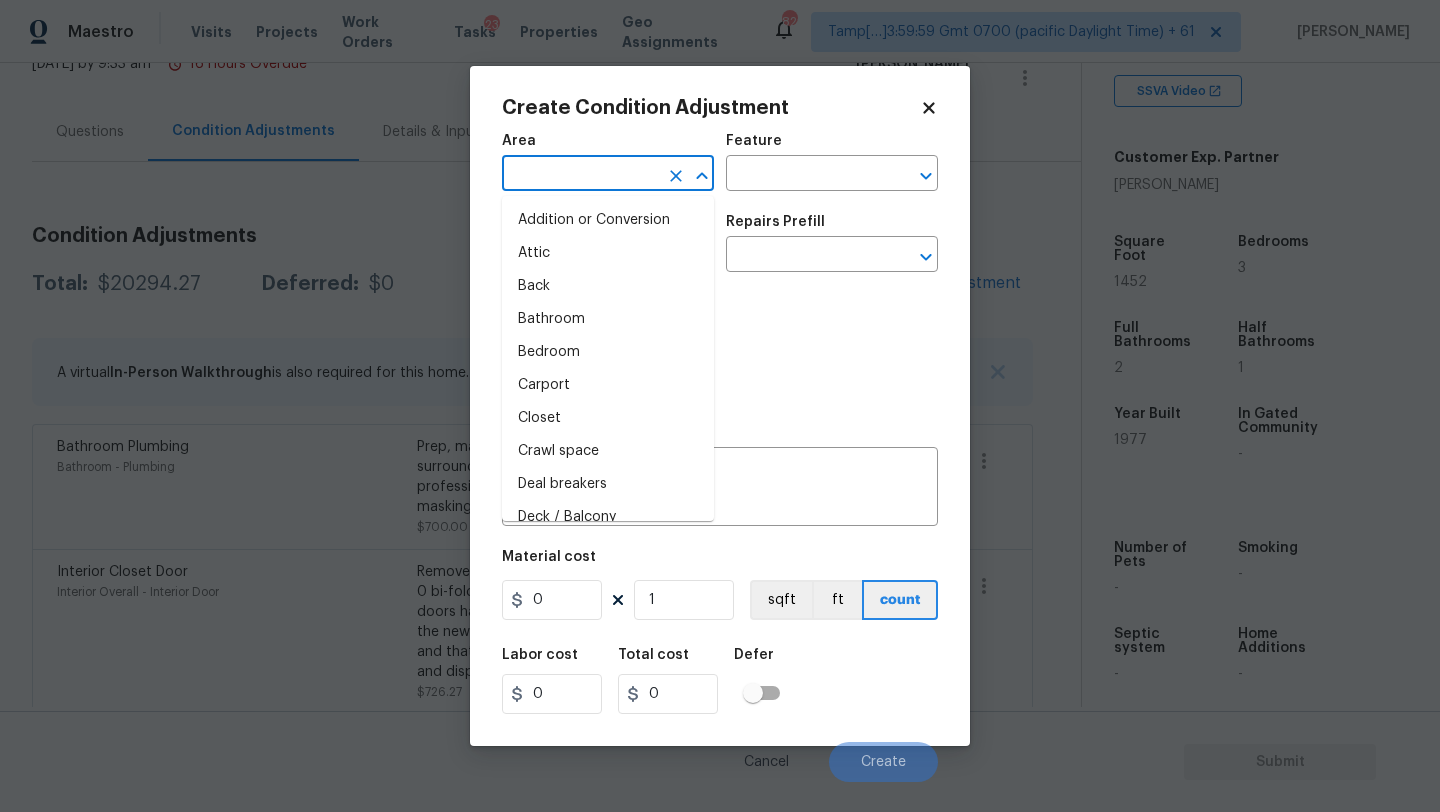 click at bounding box center (580, 175) 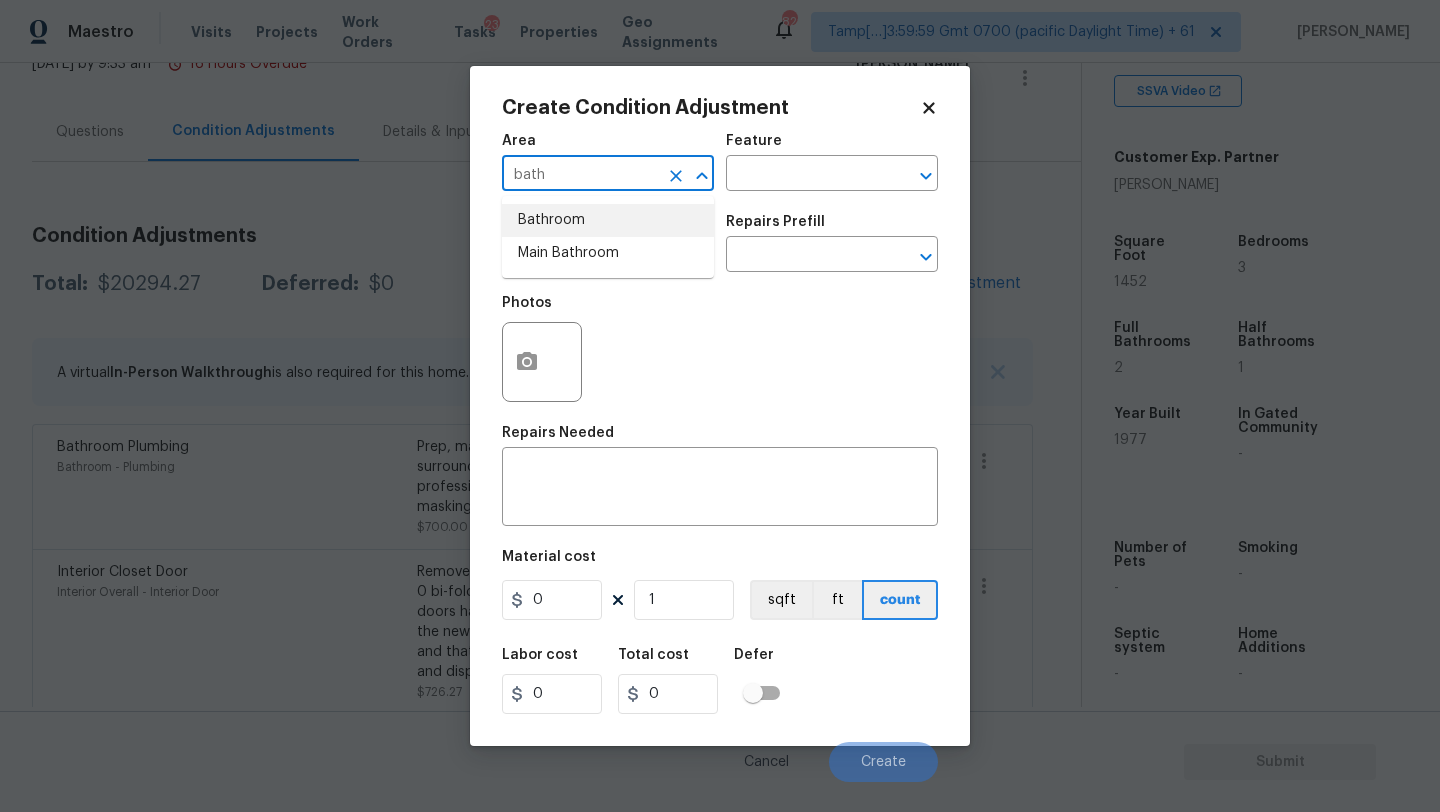 click on "Bathroom" at bounding box center [608, 220] 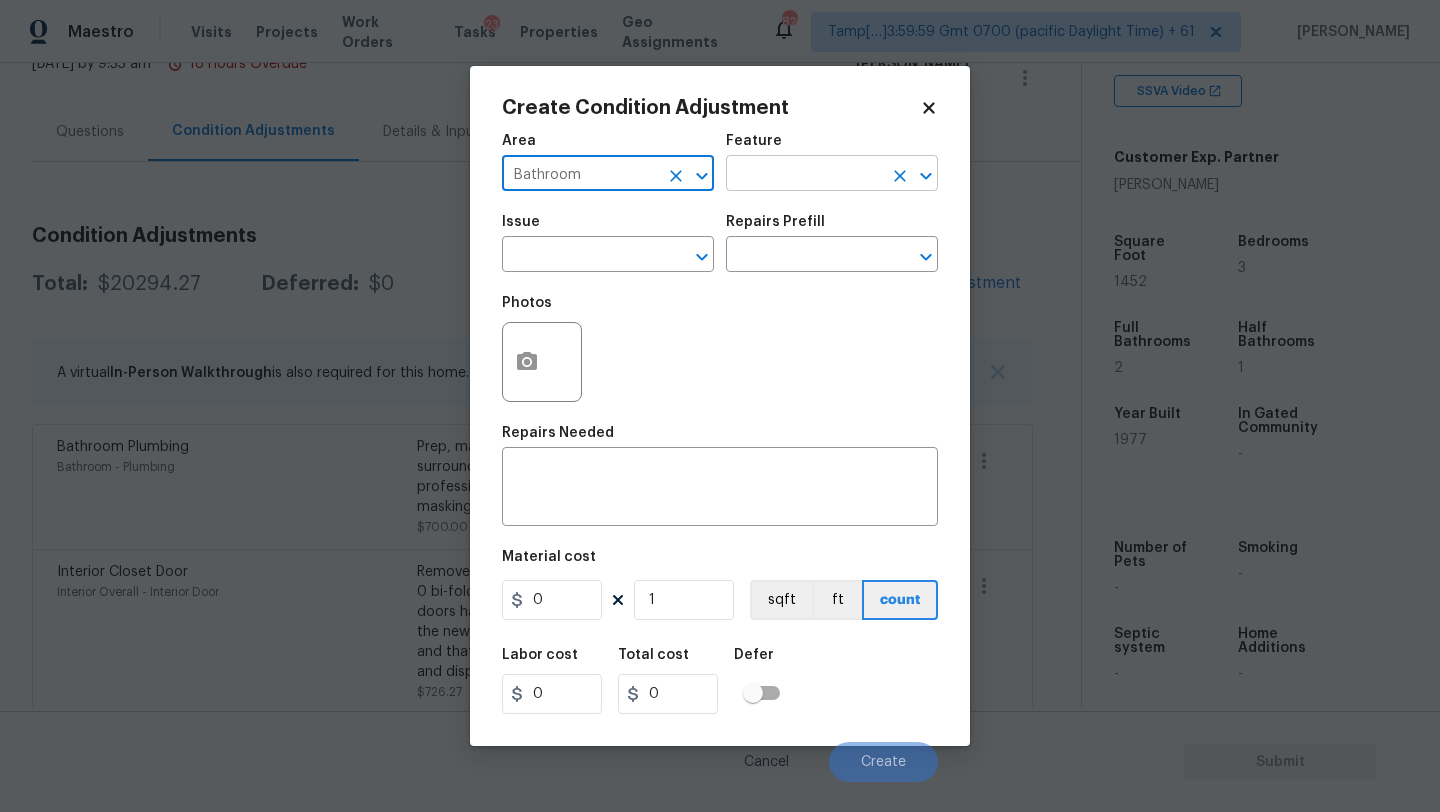 type on "Bathroom" 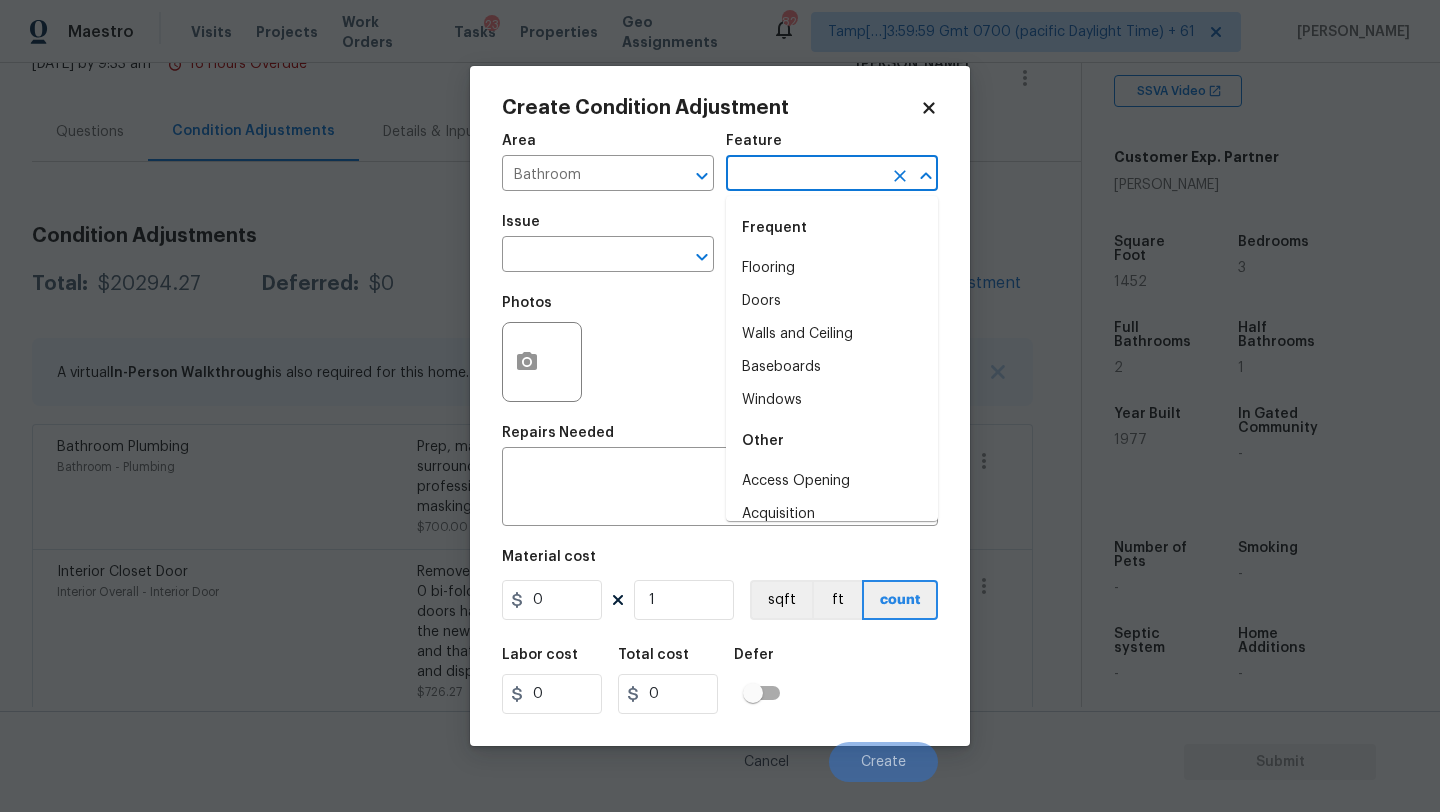 click at bounding box center [804, 175] 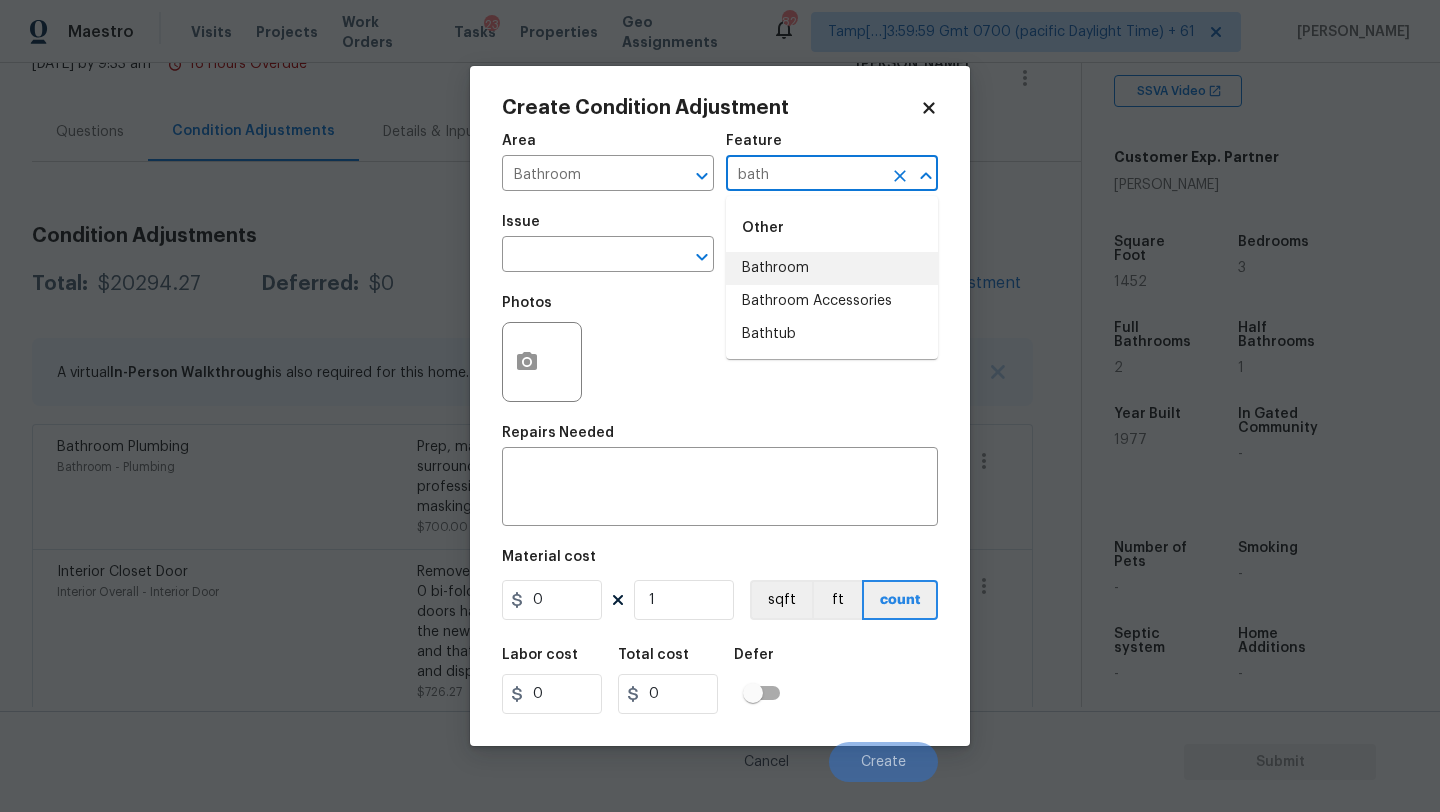 click on "Bathroom" at bounding box center [832, 268] 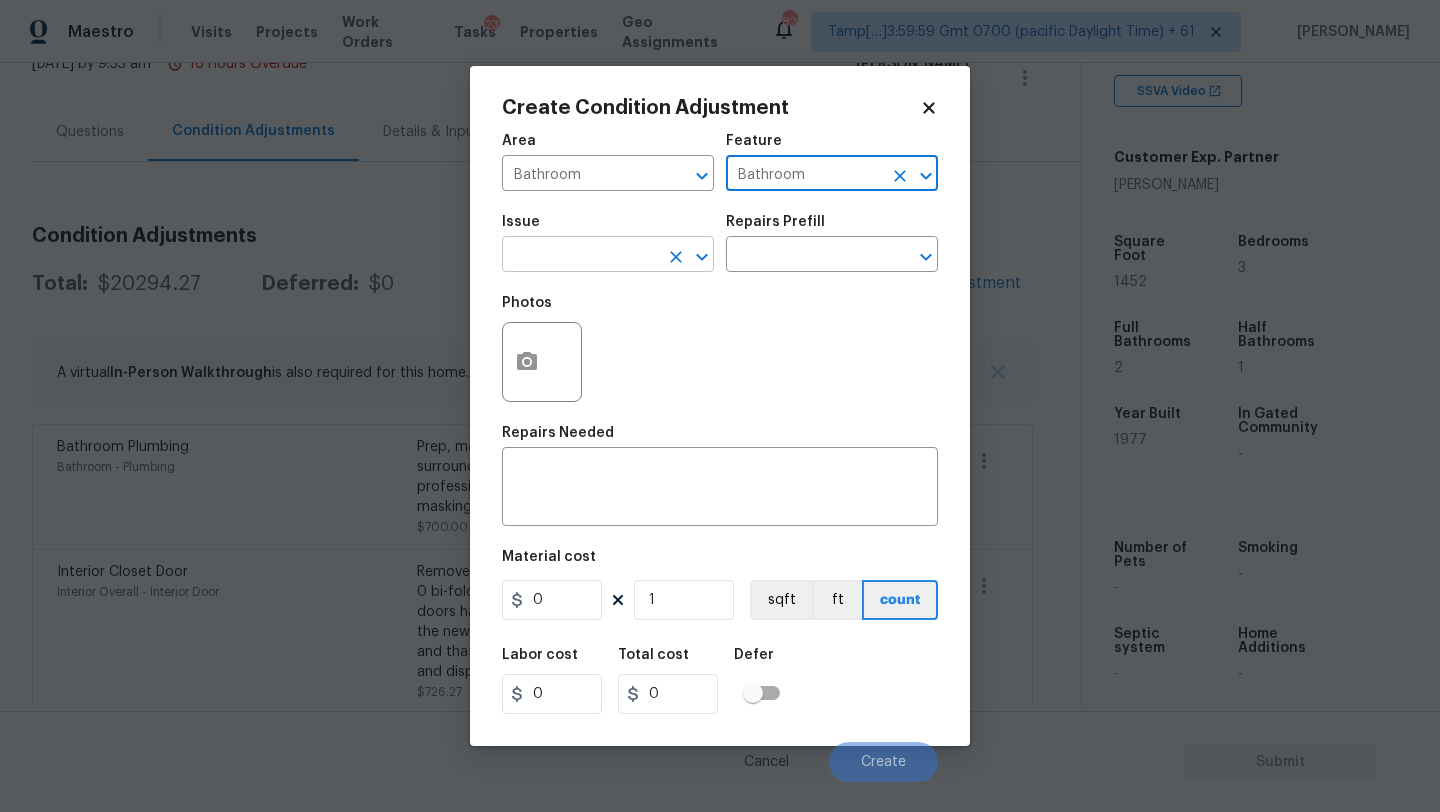 type on "Bathroom" 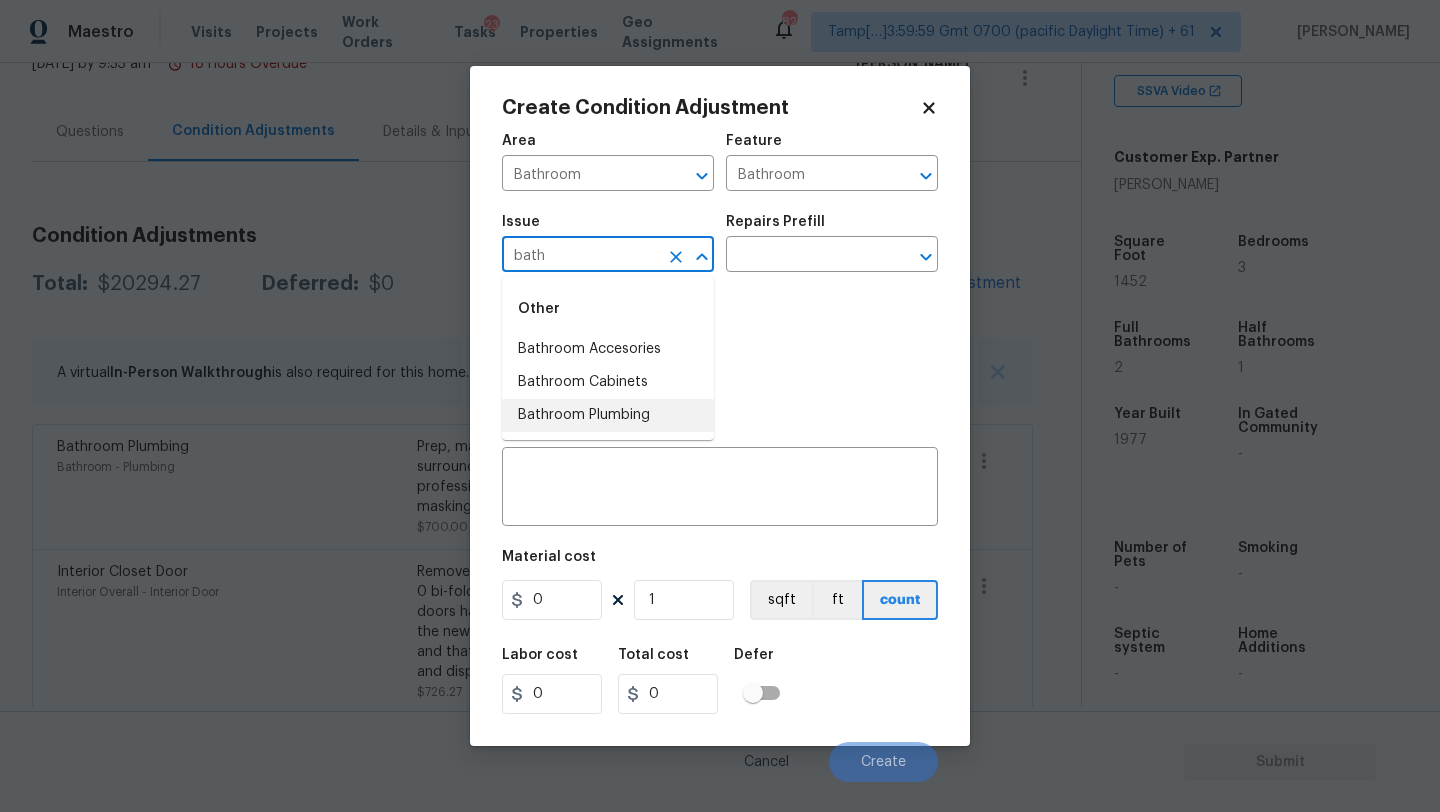 click on "Bathroom Plumbing" at bounding box center [608, 415] 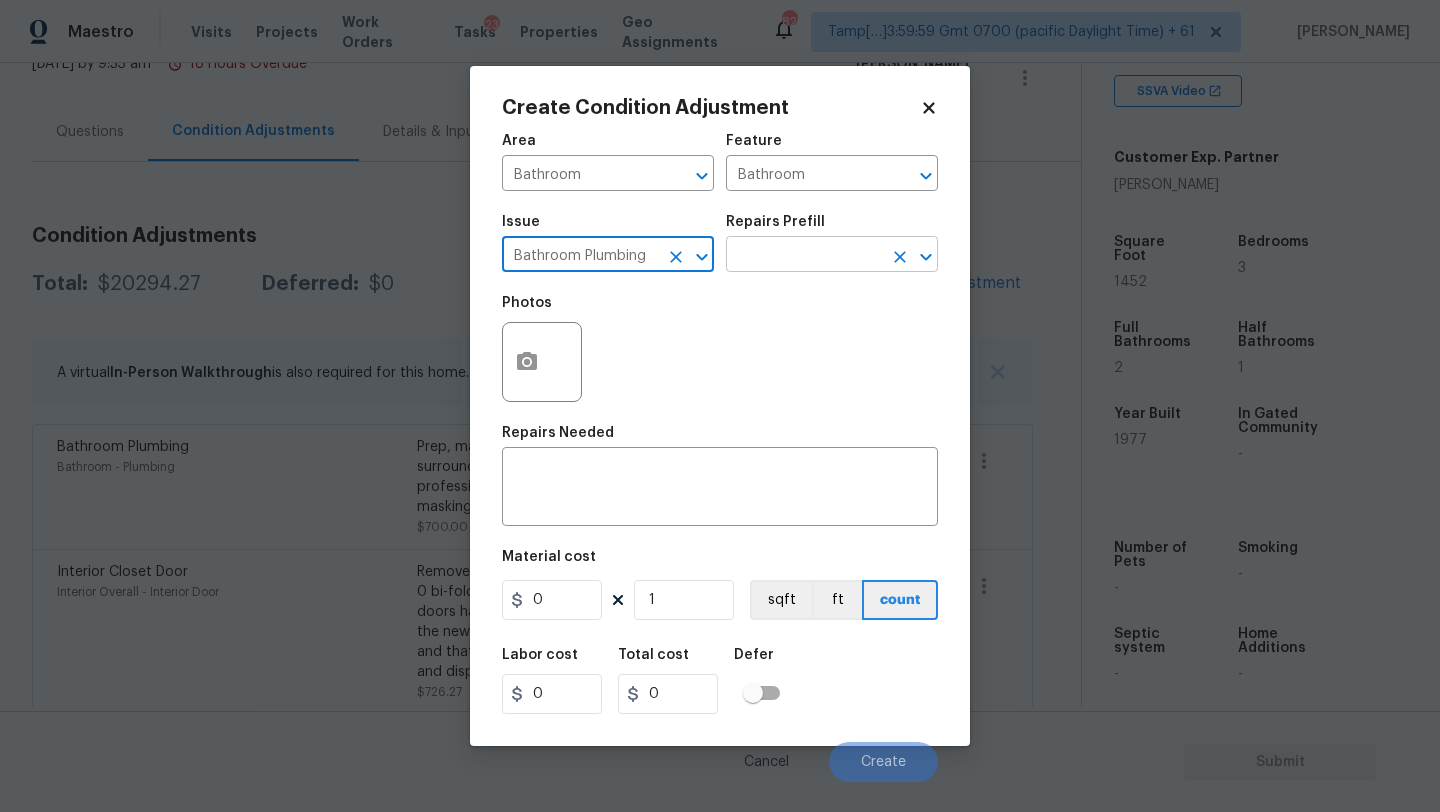 type on "Bathroom Plumbing" 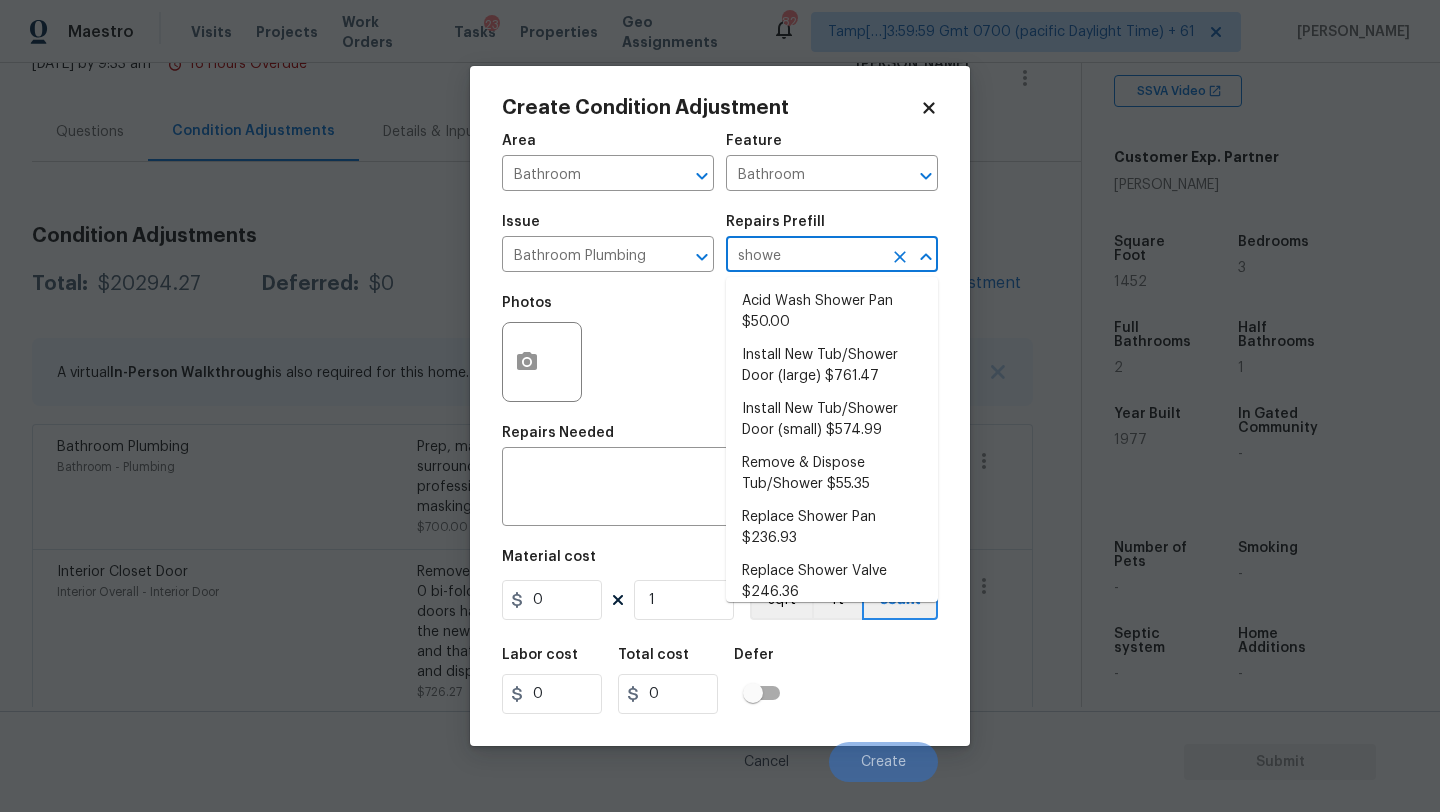type on "shower" 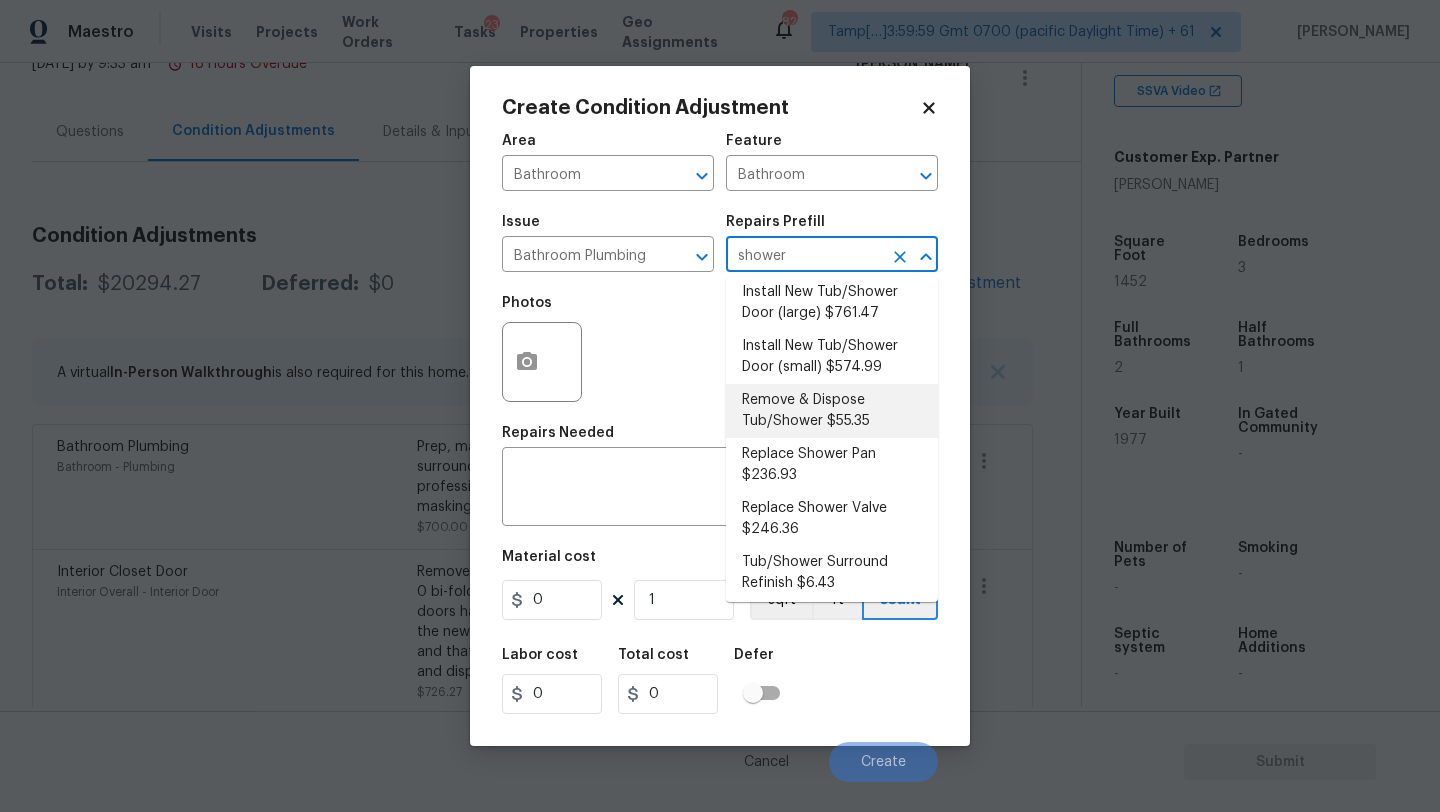 scroll, scrollTop: 69, scrollLeft: 0, axis: vertical 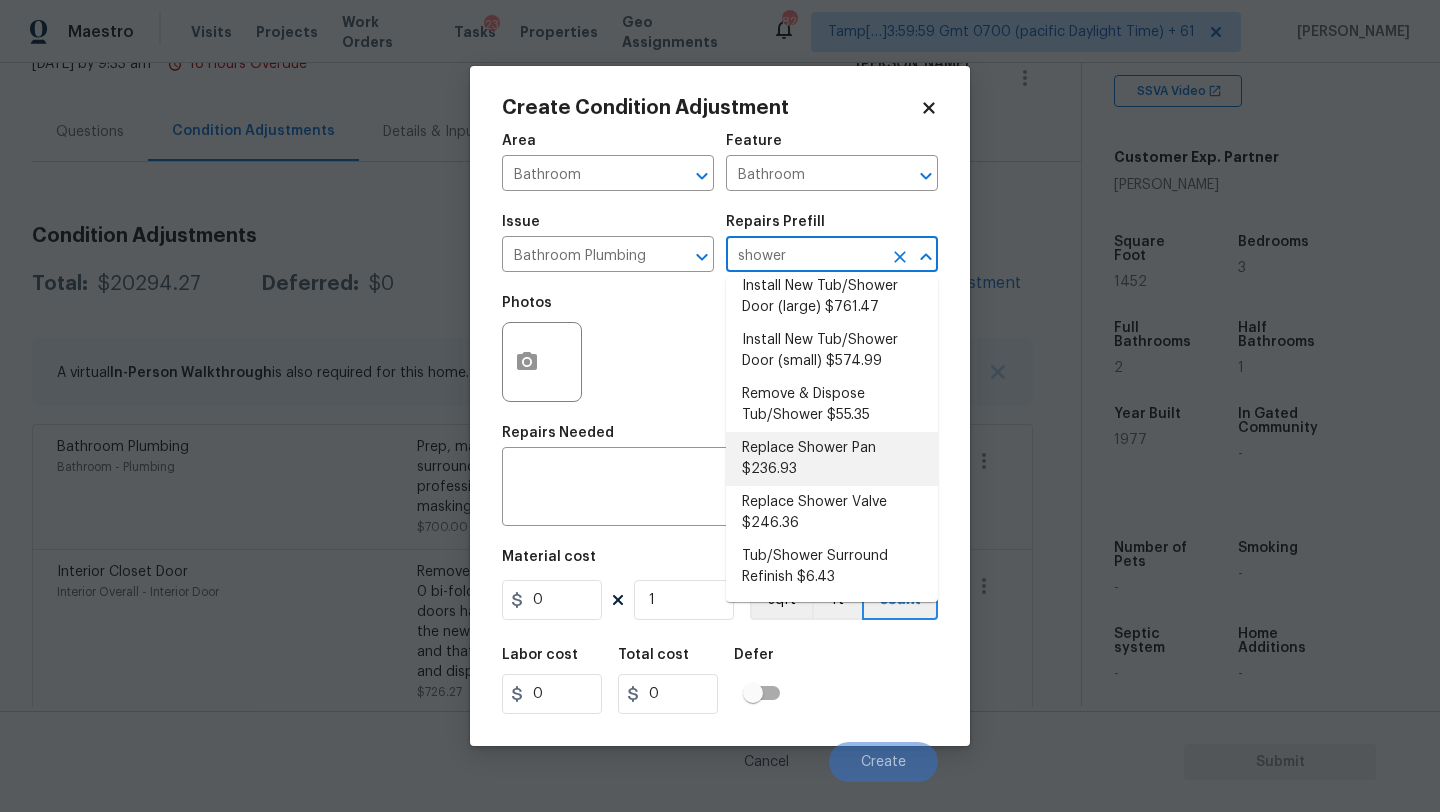 click on "Replace Shower Pan $236.93" at bounding box center [832, 459] 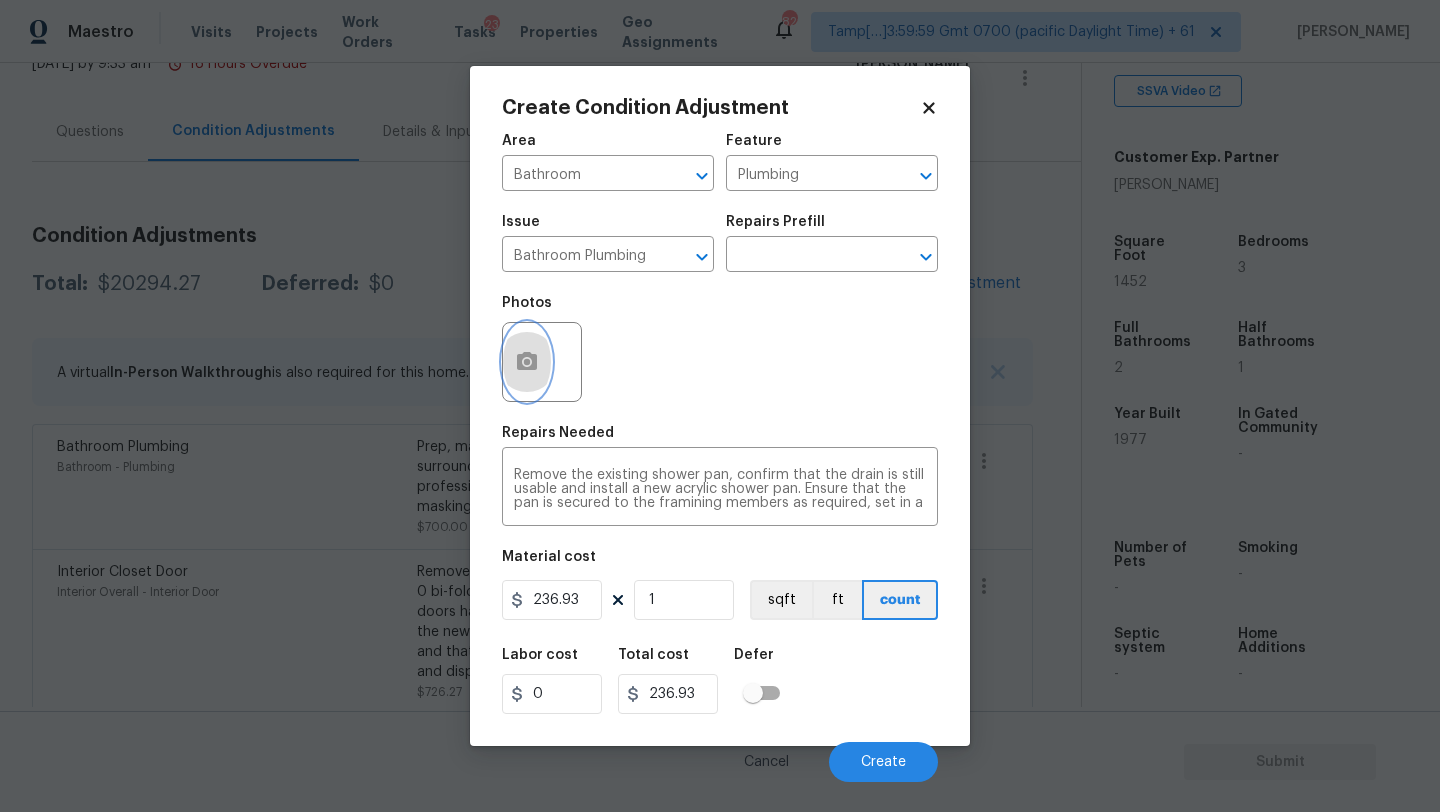 click 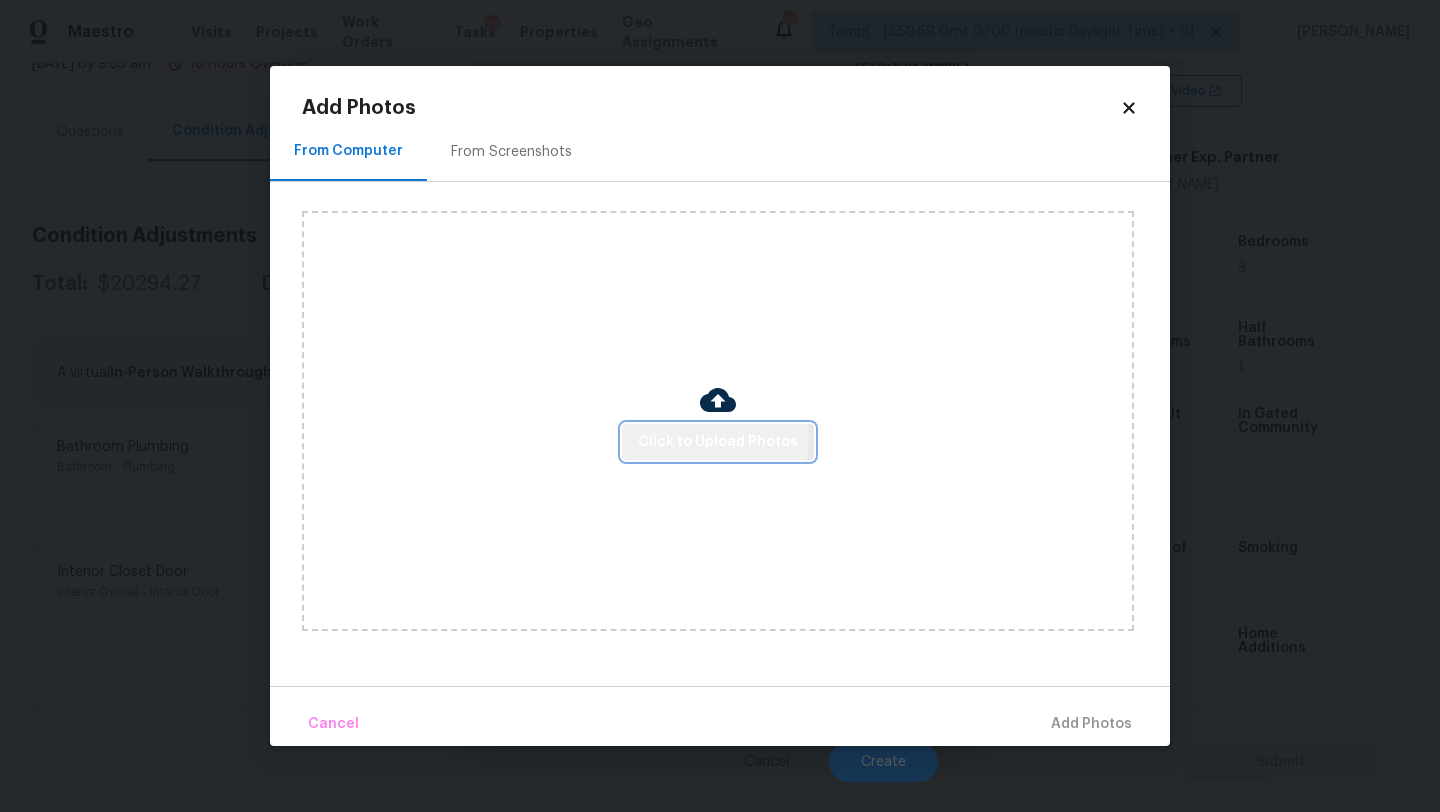 click on "Click to Upload Photos" at bounding box center (718, 442) 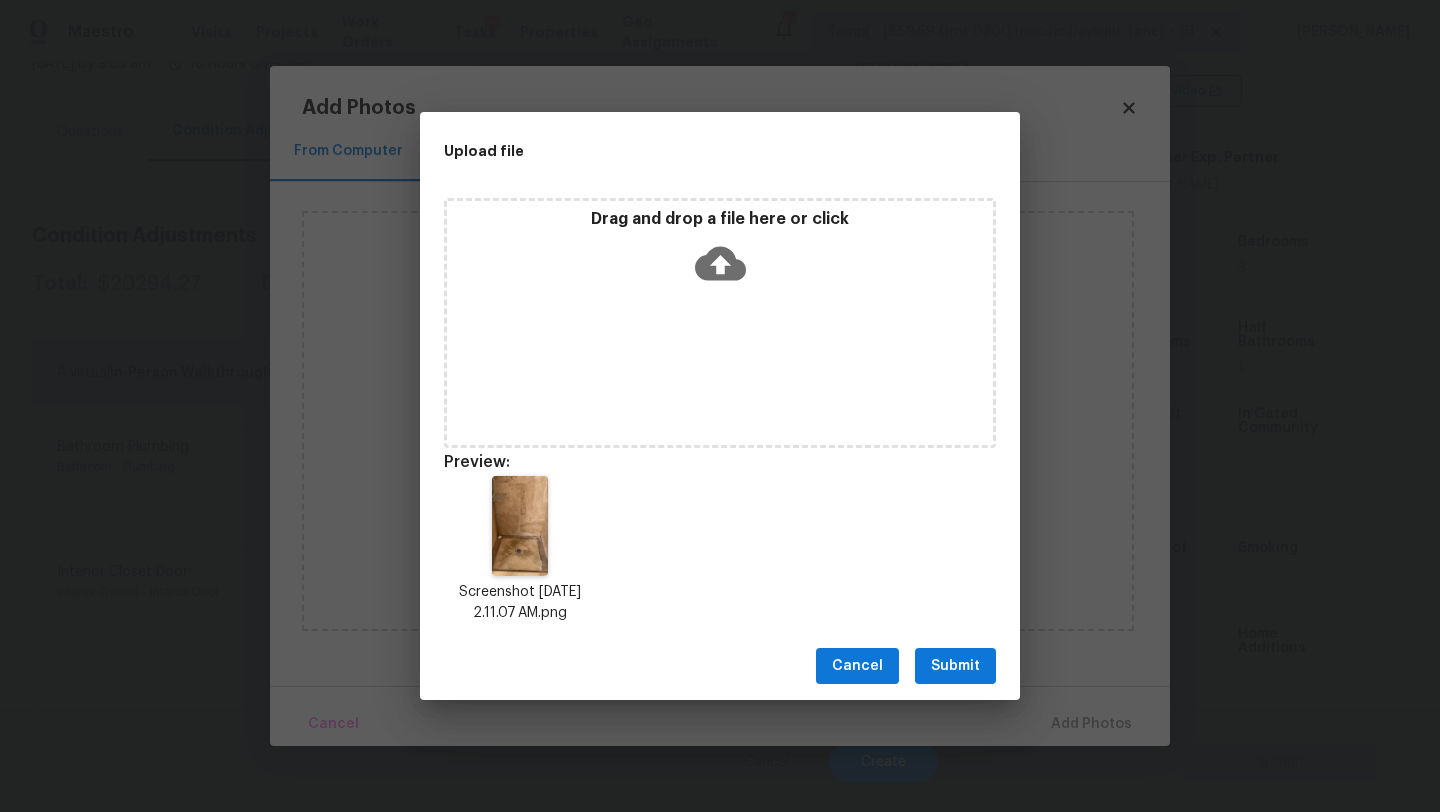 click on "Submit" at bounding box center (955, 666) 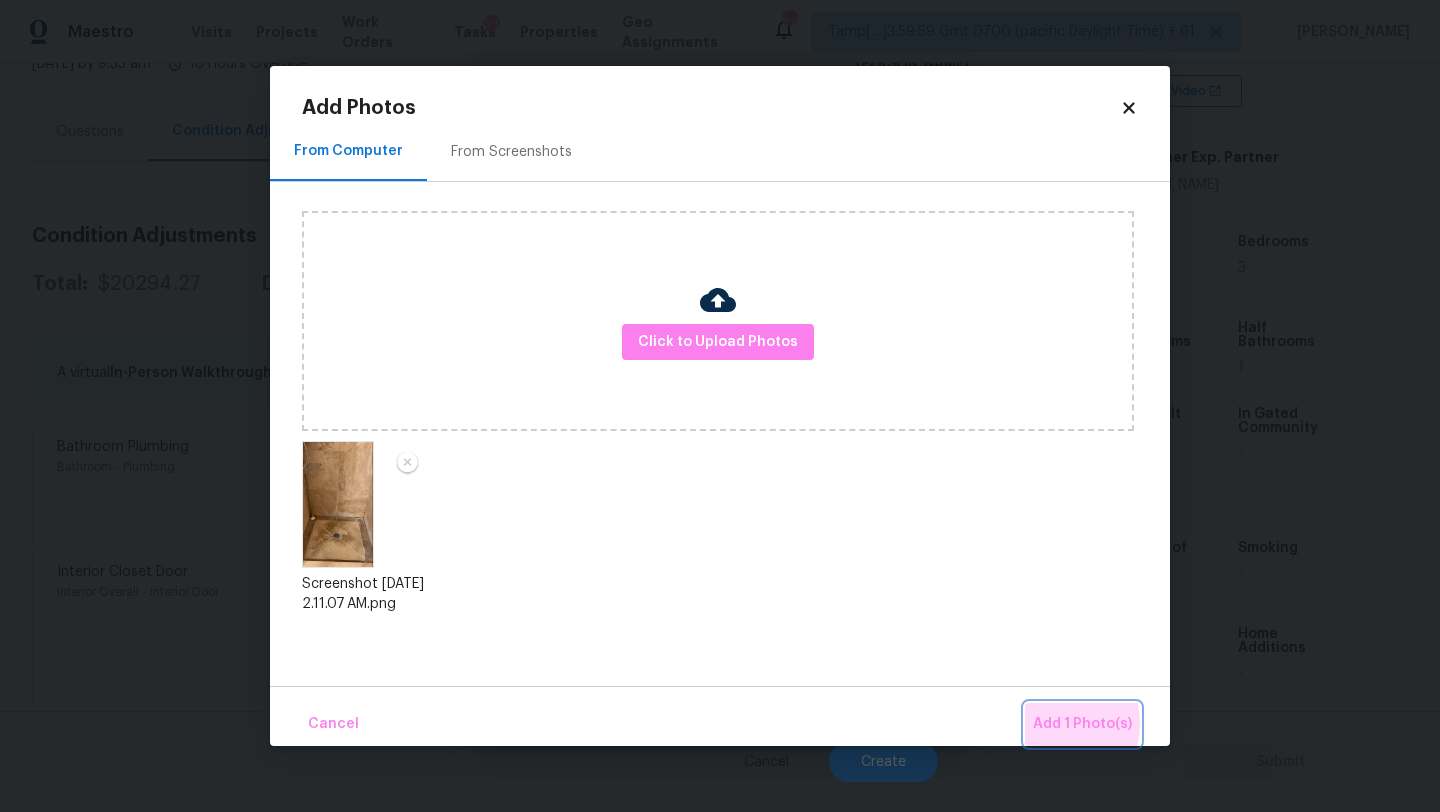 click on "Add 1 Photo(s)" at bounding box center (1082, 724) 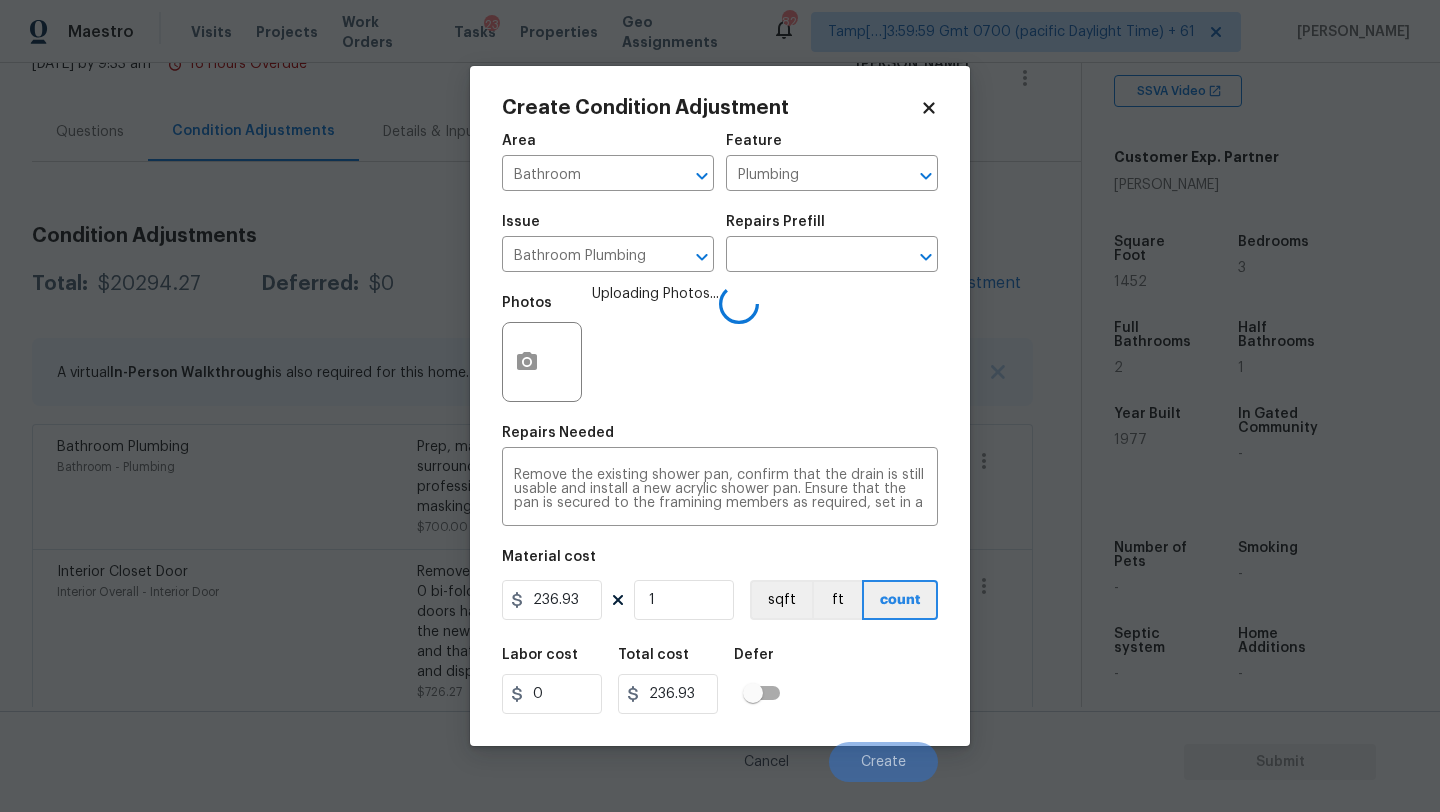 click on "Labor cost 0 Total cost 236.93 Defer" at bounding box center (720, 681) 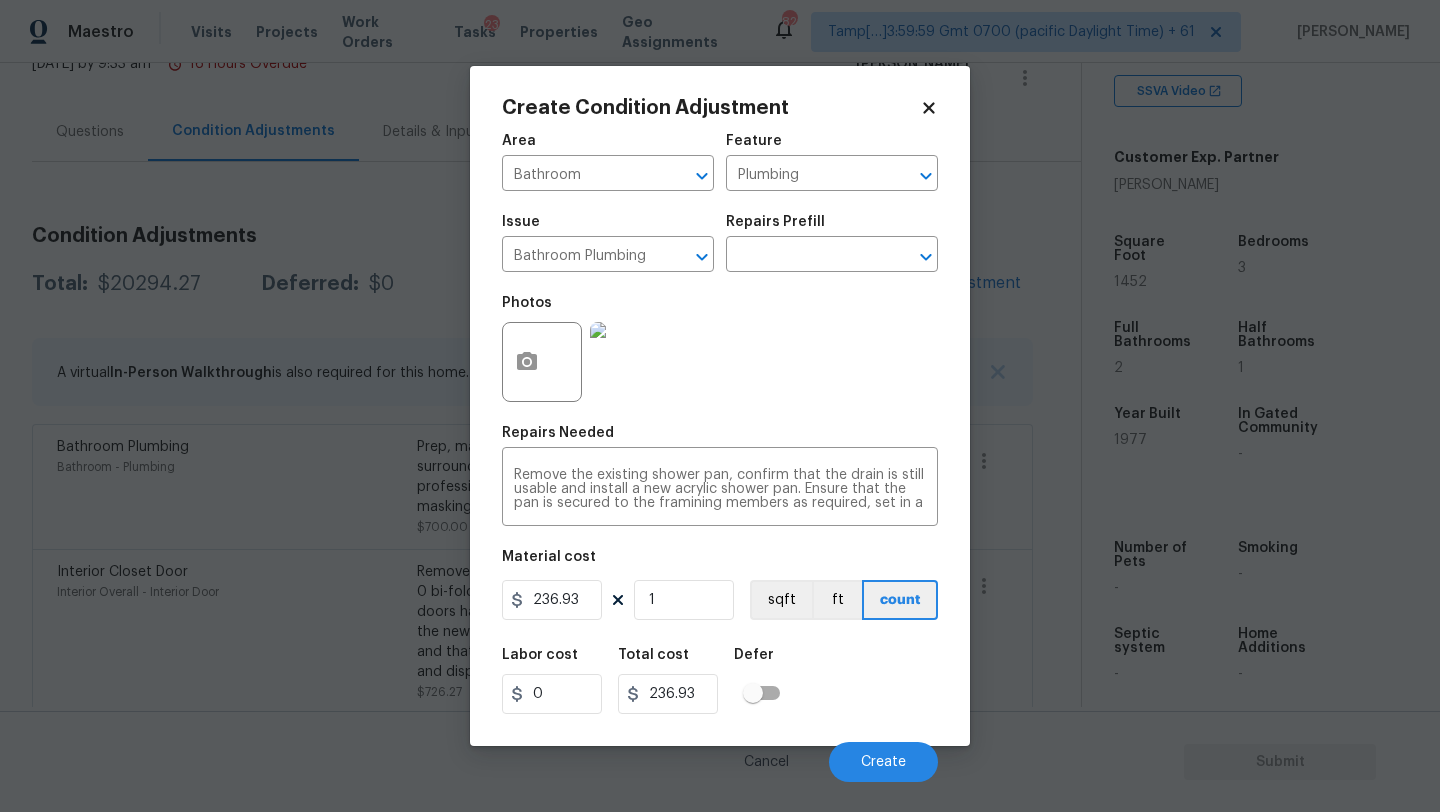 click on "Labor cost 0 Total cost 236.93 Defer" at bounding box center [720, 681] 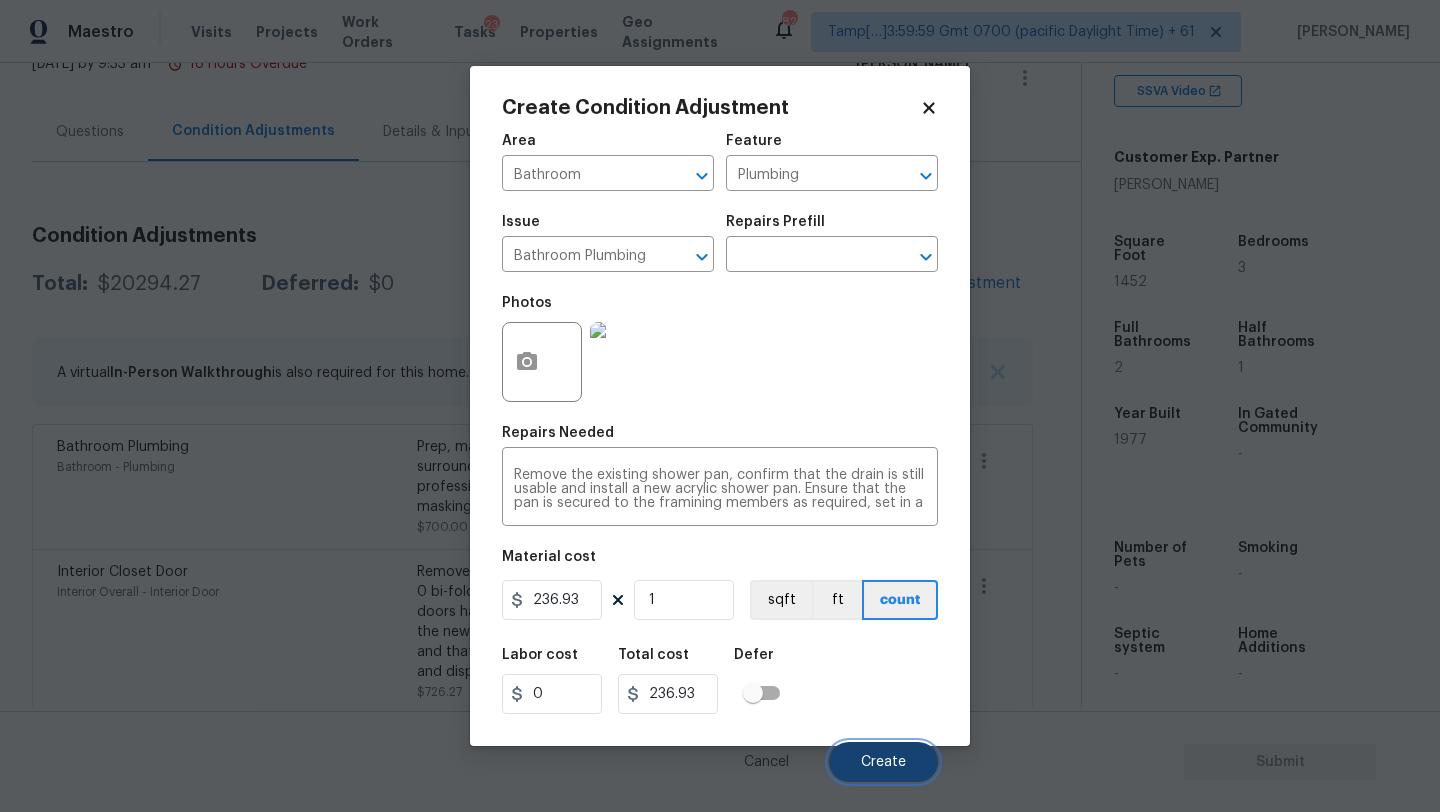 click on "Create" at bounding box center (883, 762) 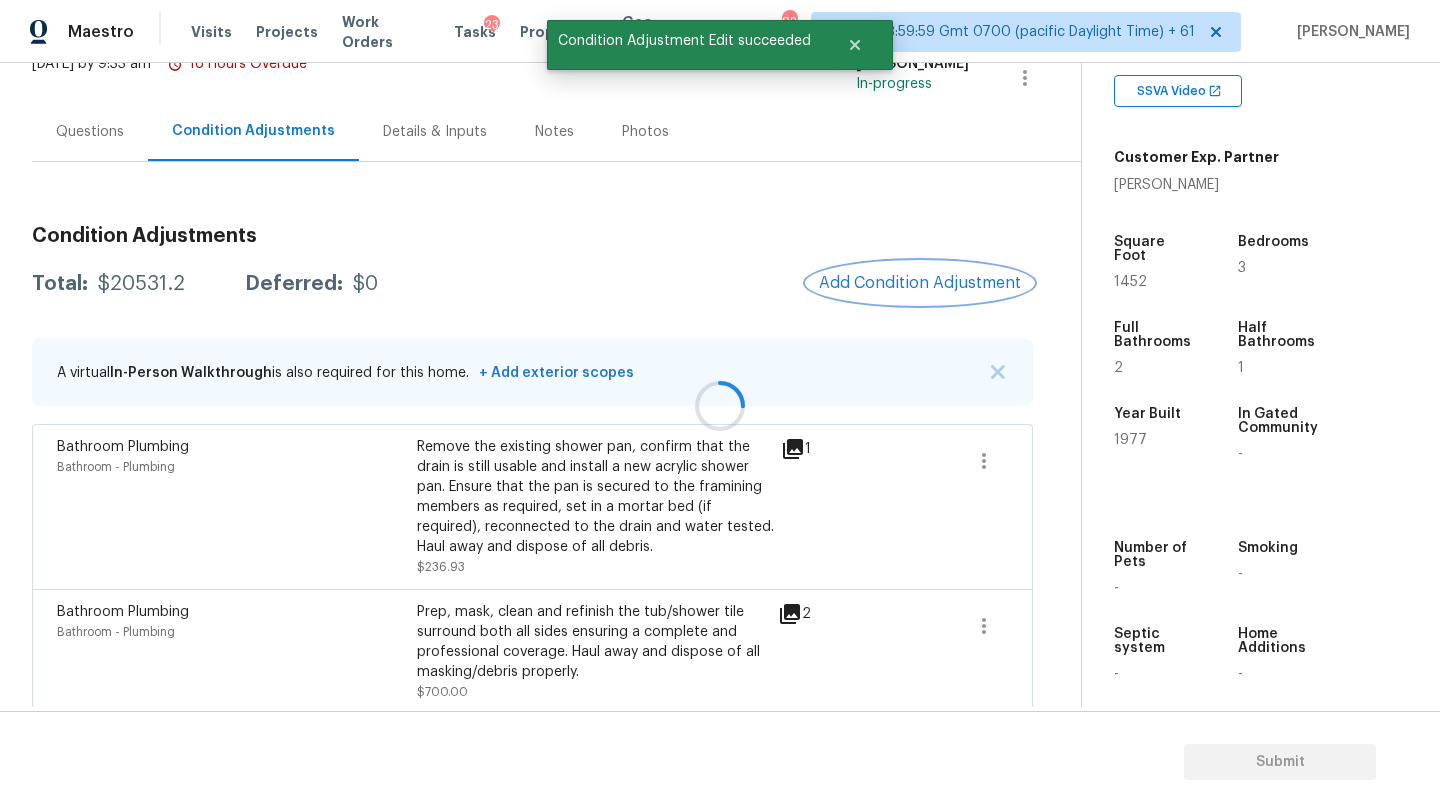 click on "Add Condition Adjustment" at bounding box center (920, 283) 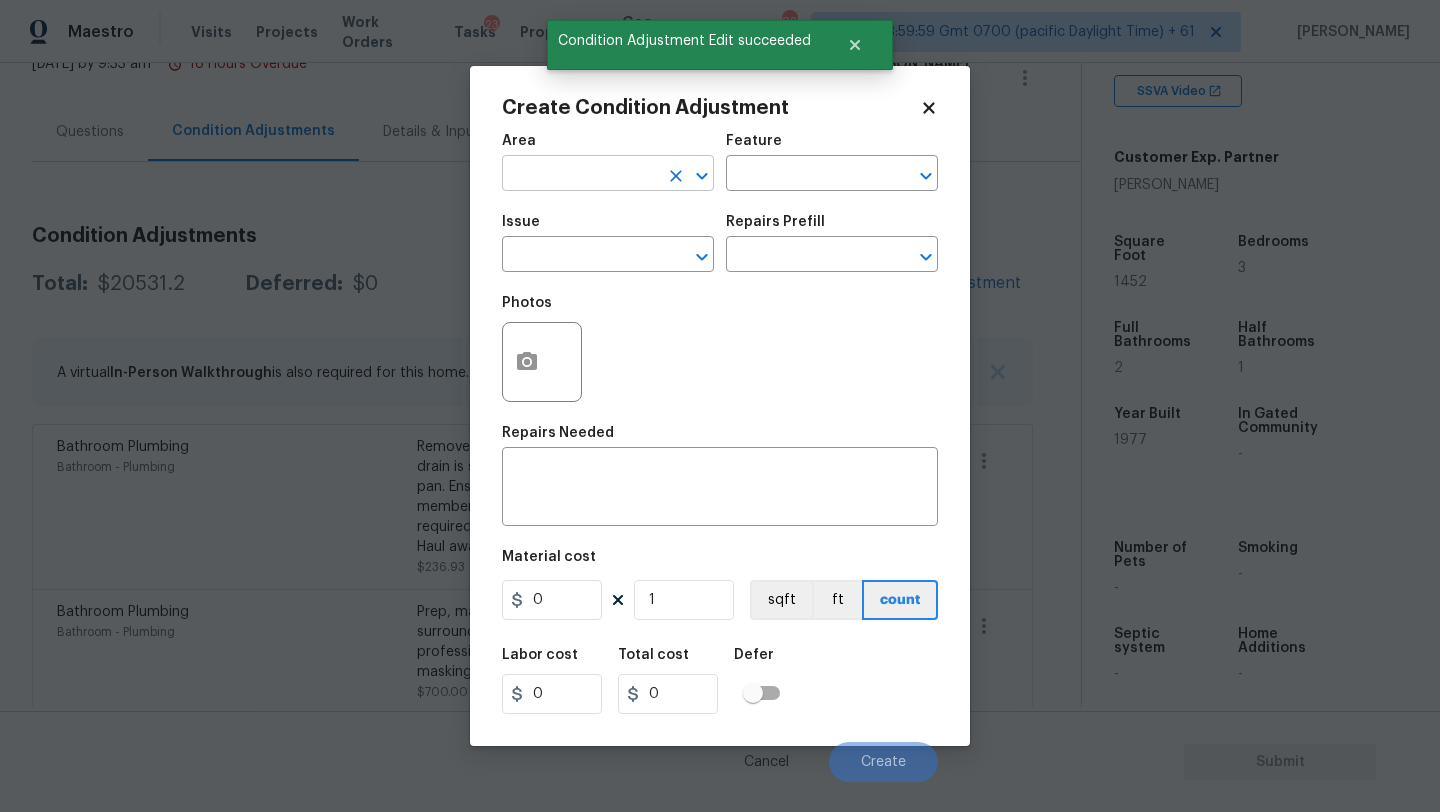 click at bounding box center (580, 175) 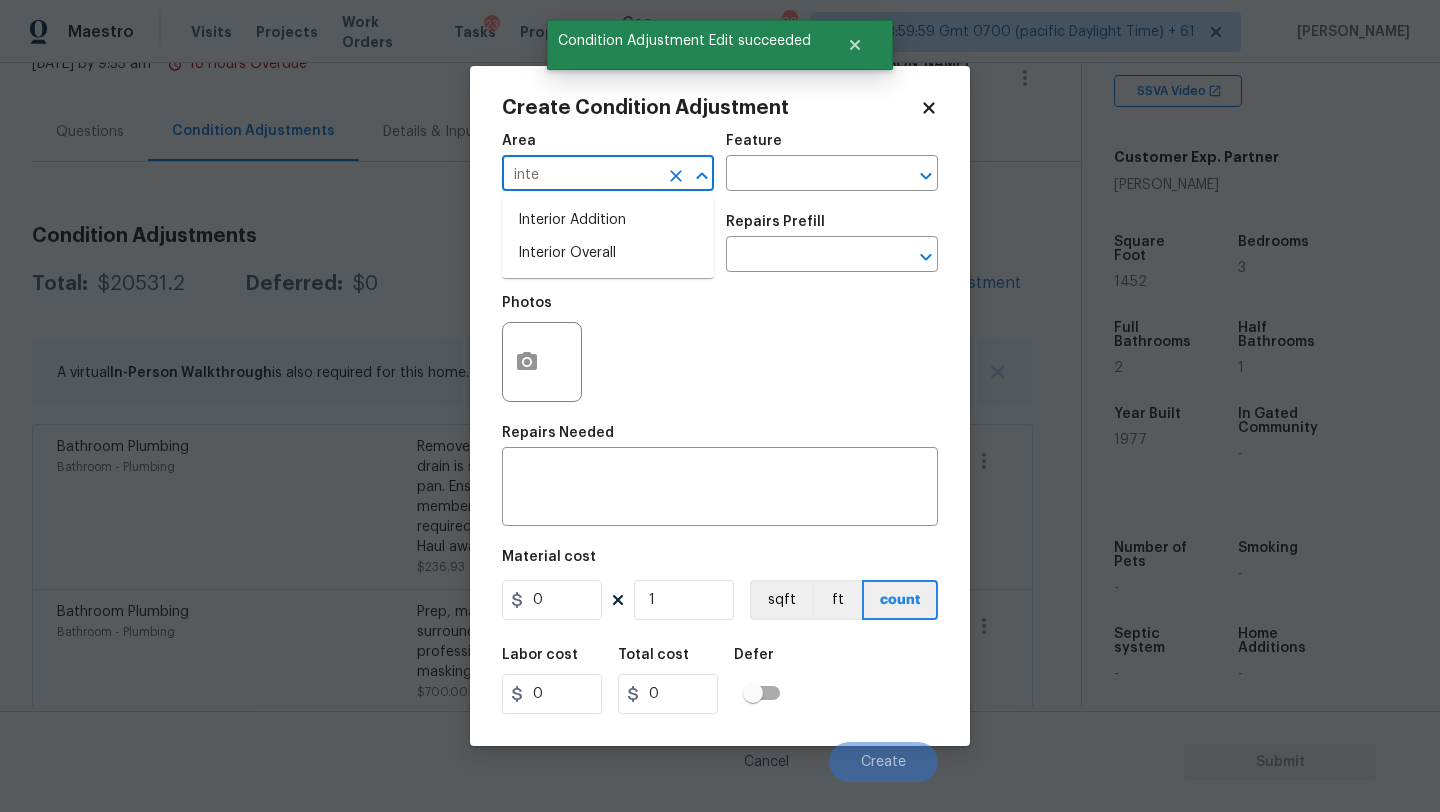 type on "inter" 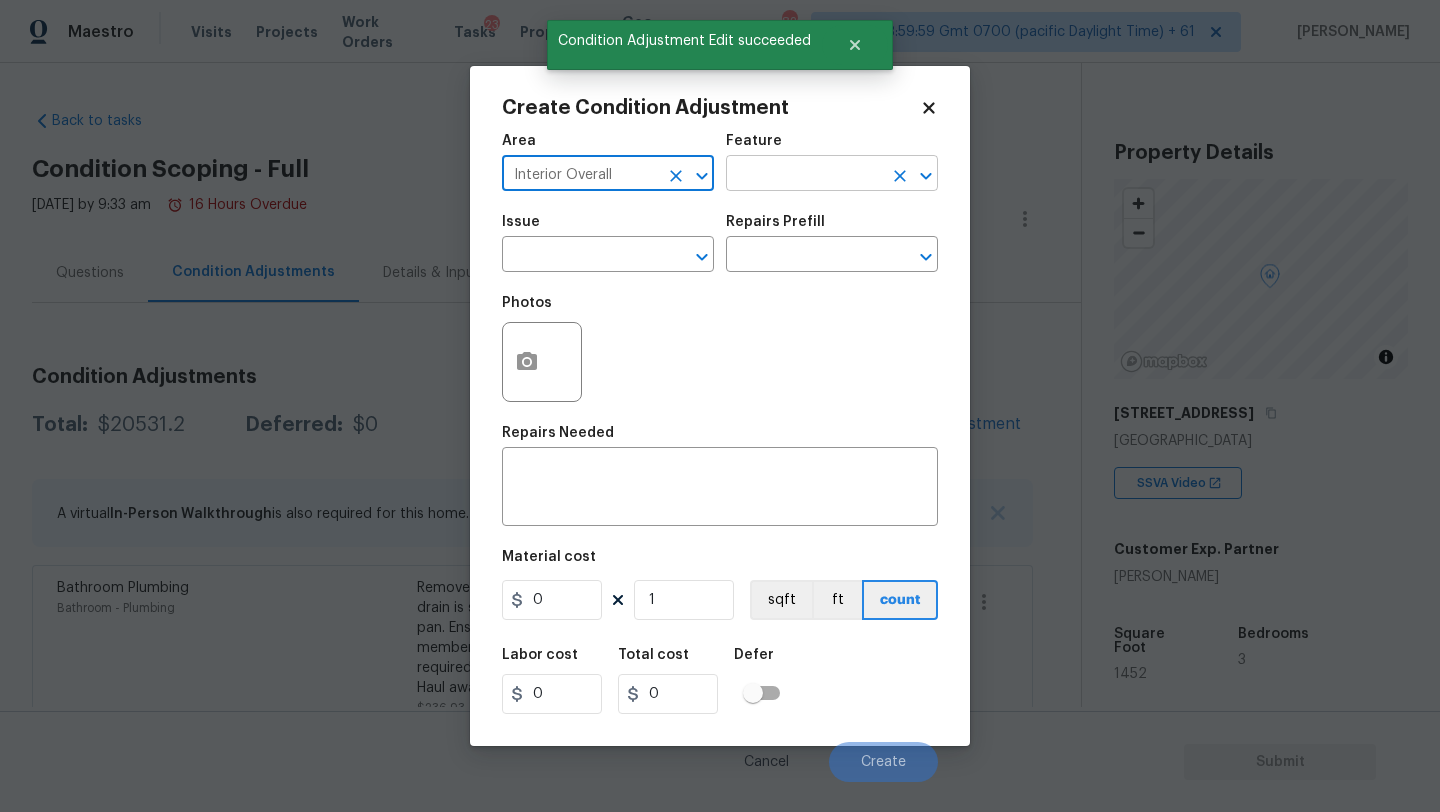 scroll, scrollTop: 0, scrollLeft: 0, axis: both 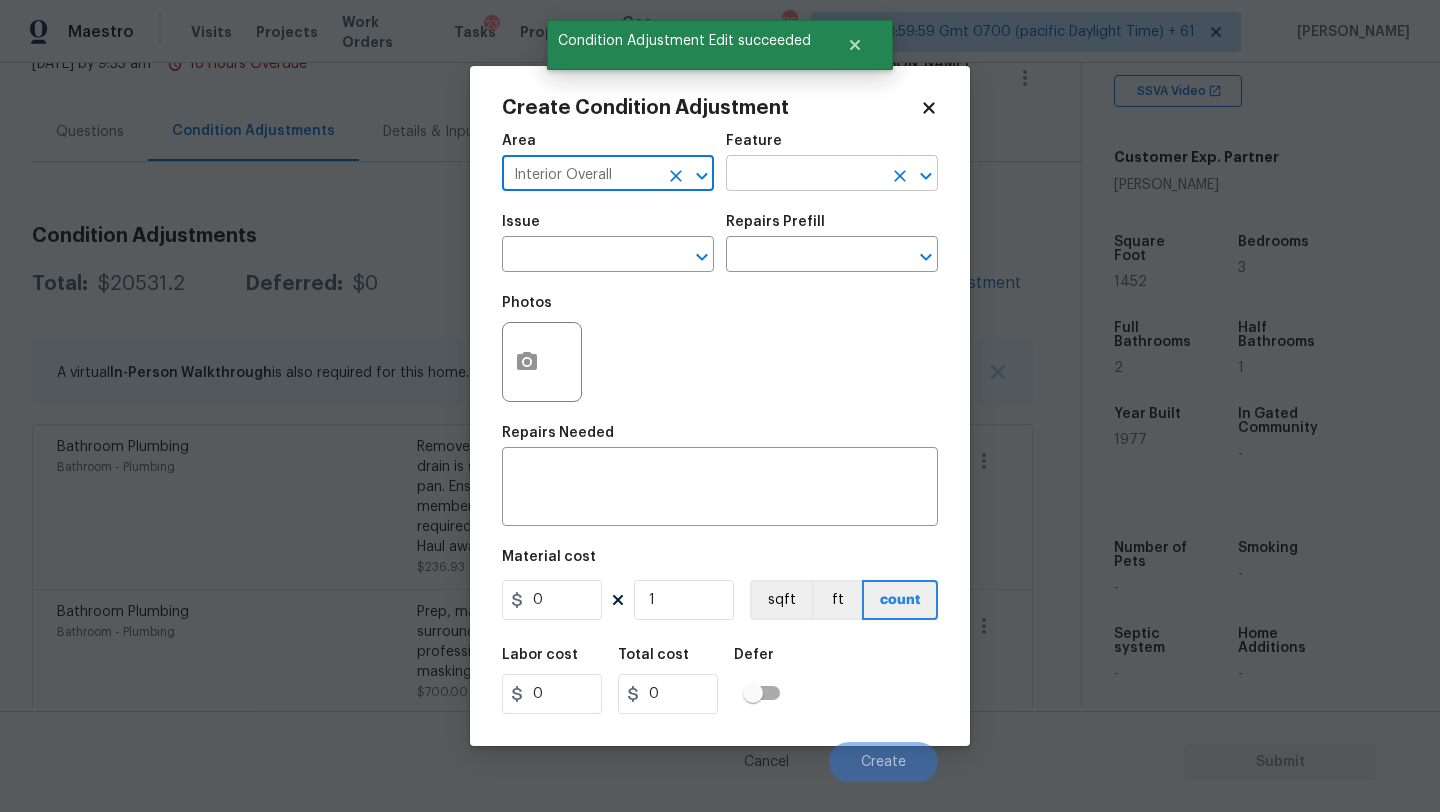 type on "Interior Overall" 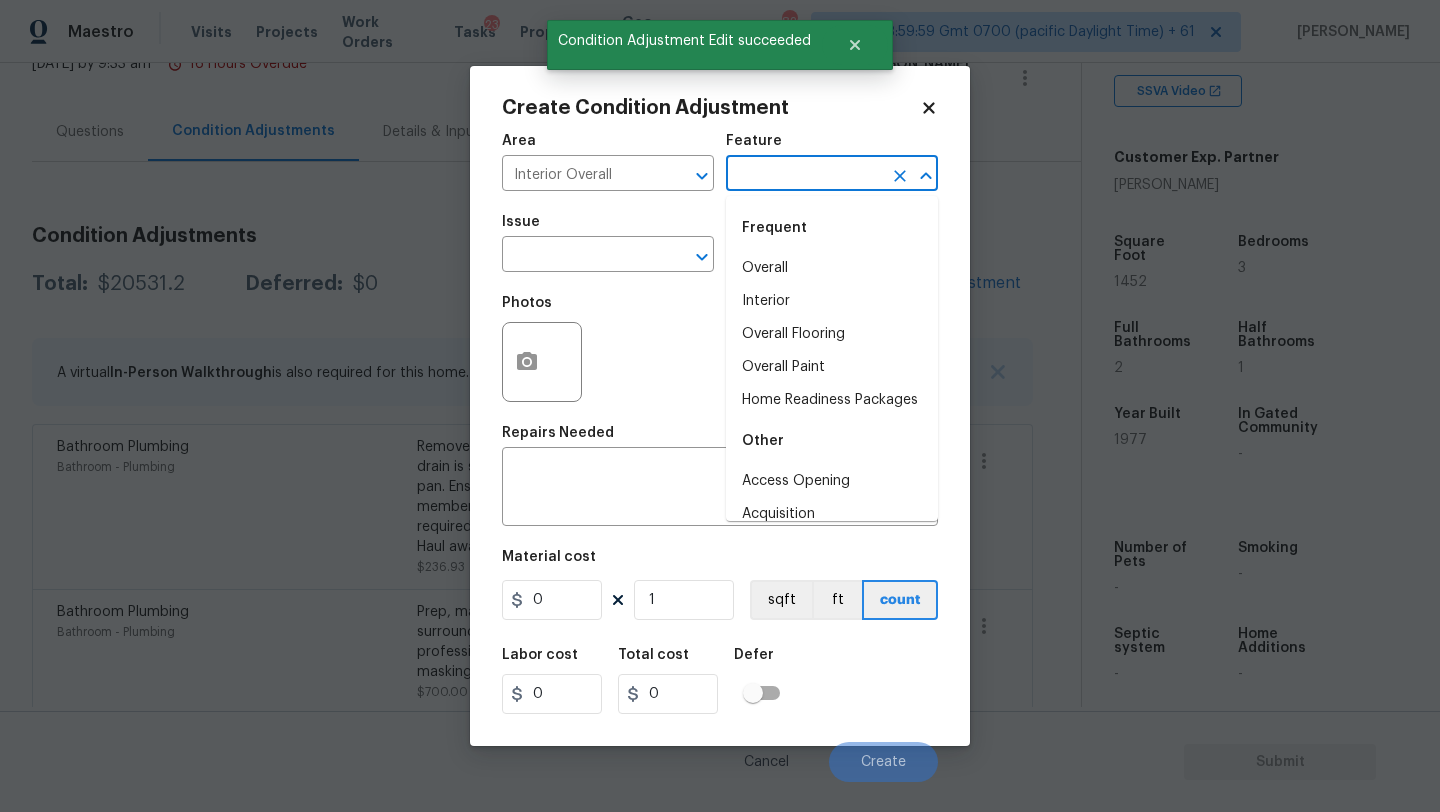 click at bounding box center (804, 175) 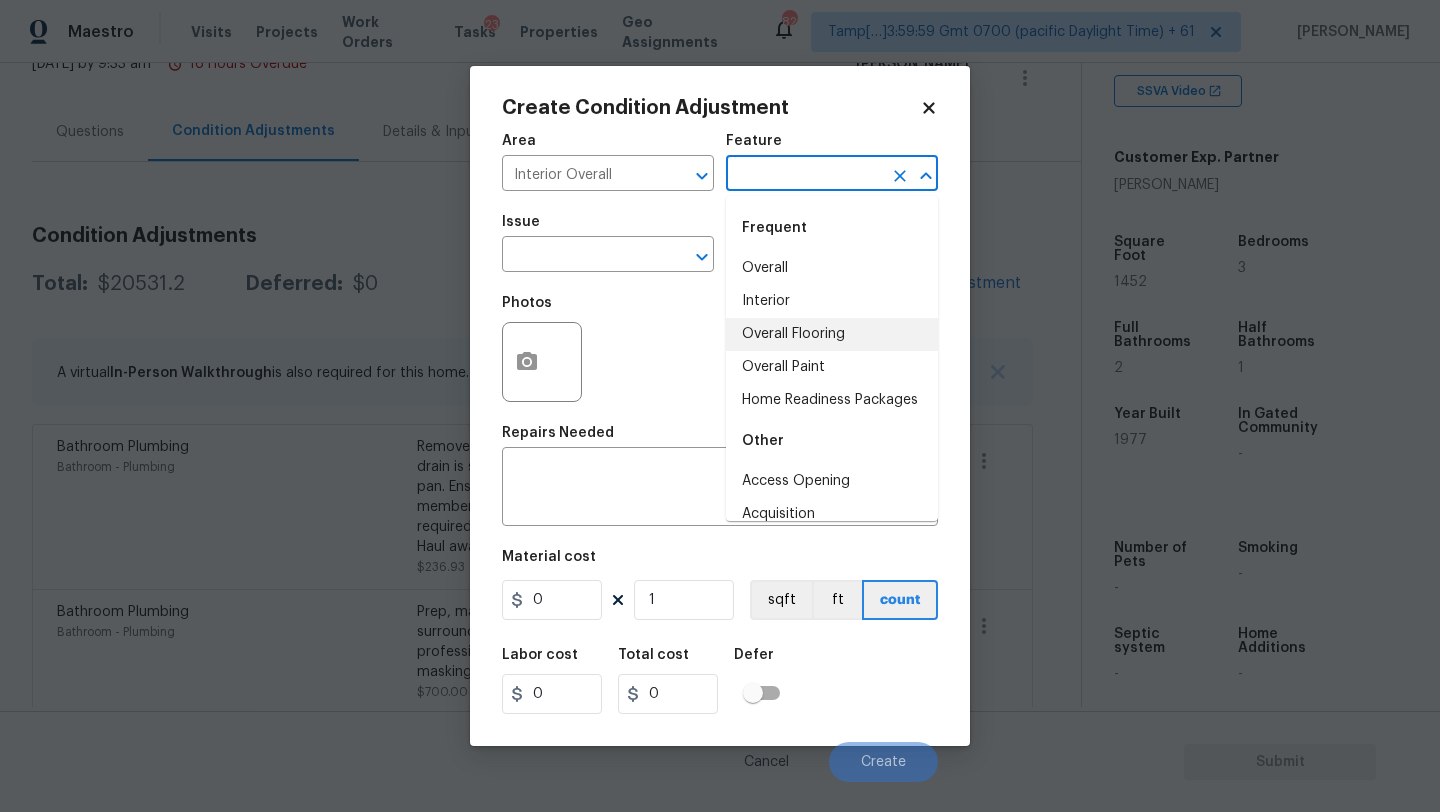 click on "Overall Flooring" at bounding box center (832, 334) 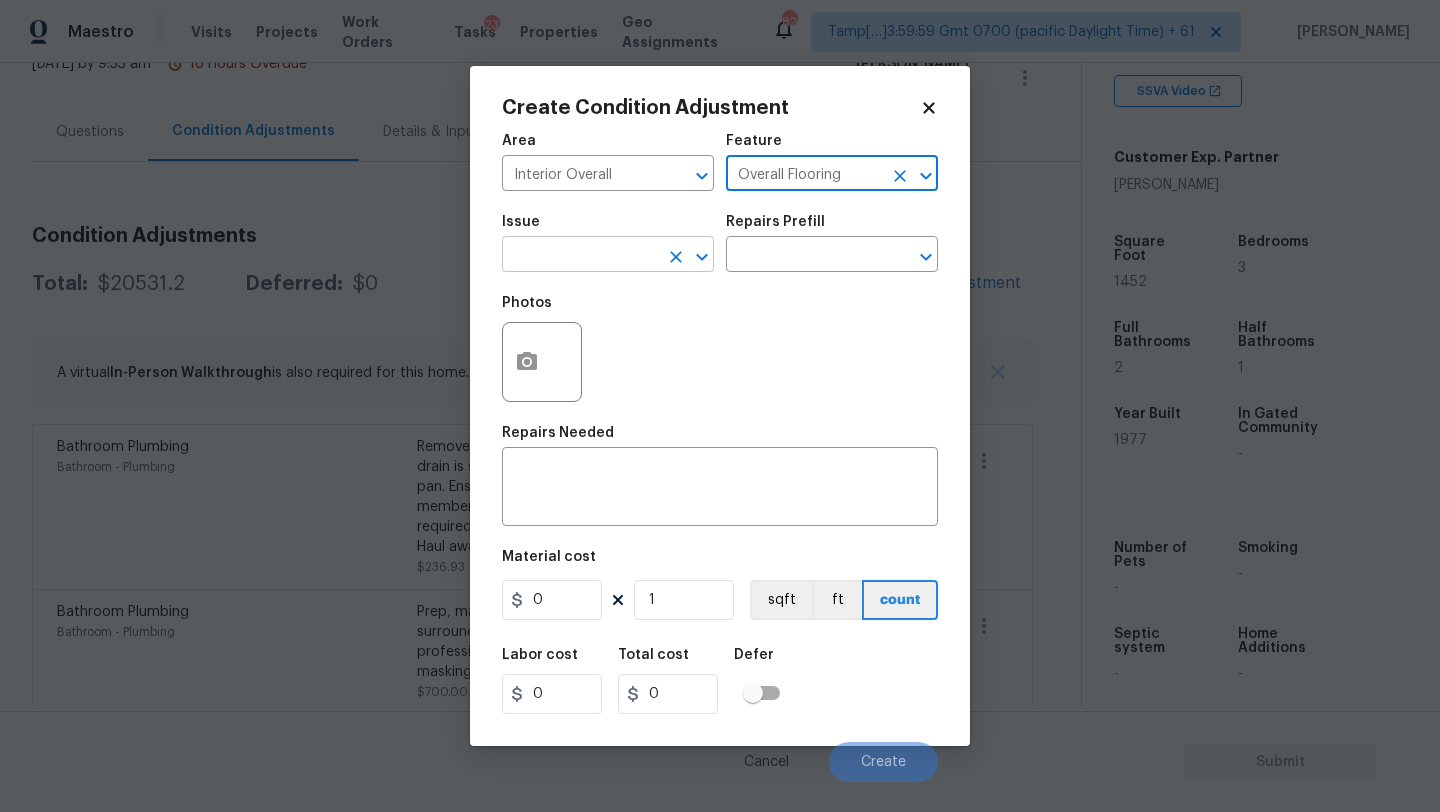 click at bounding box center [580, 256] 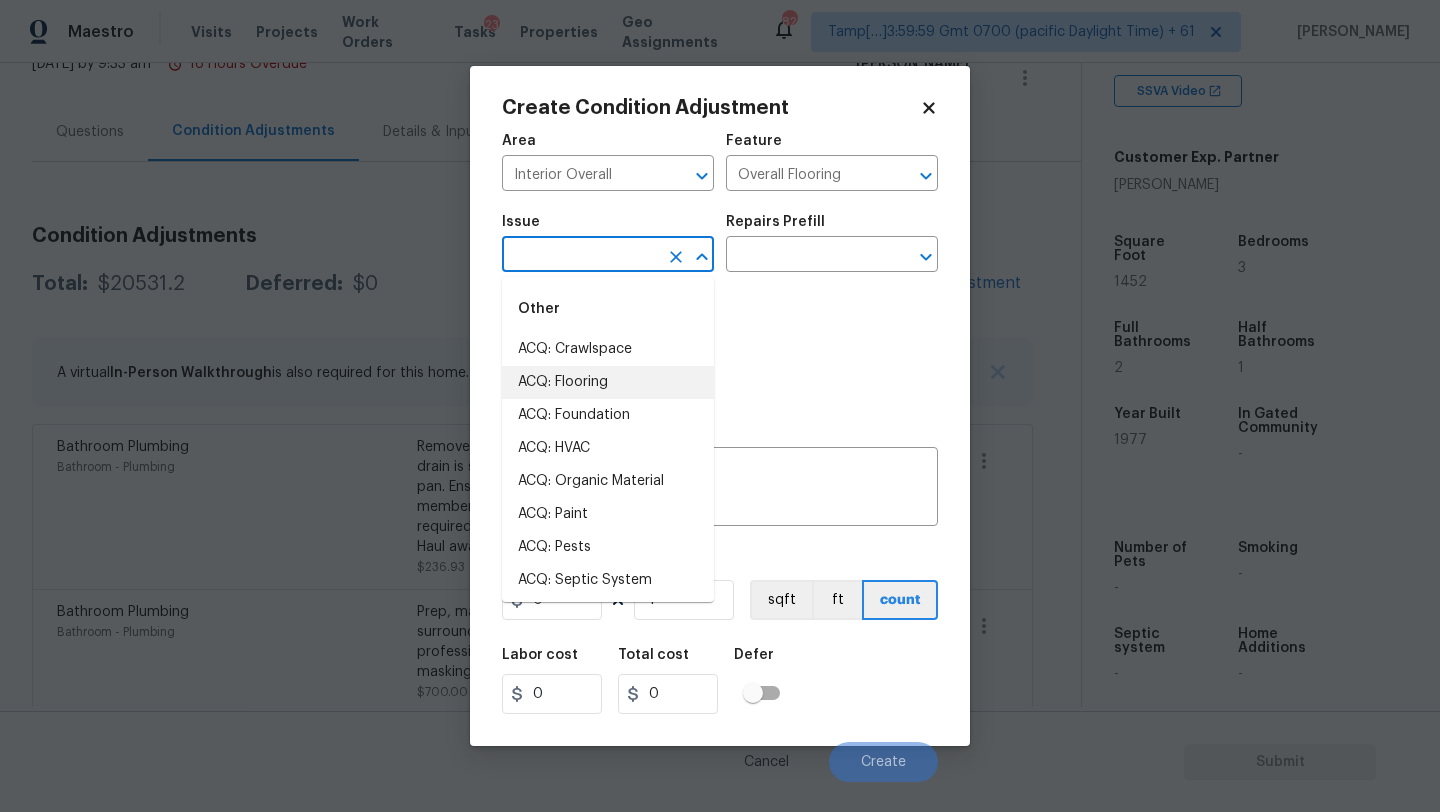 click on "ACQ: Flooring" at bounding box center (608, 382) 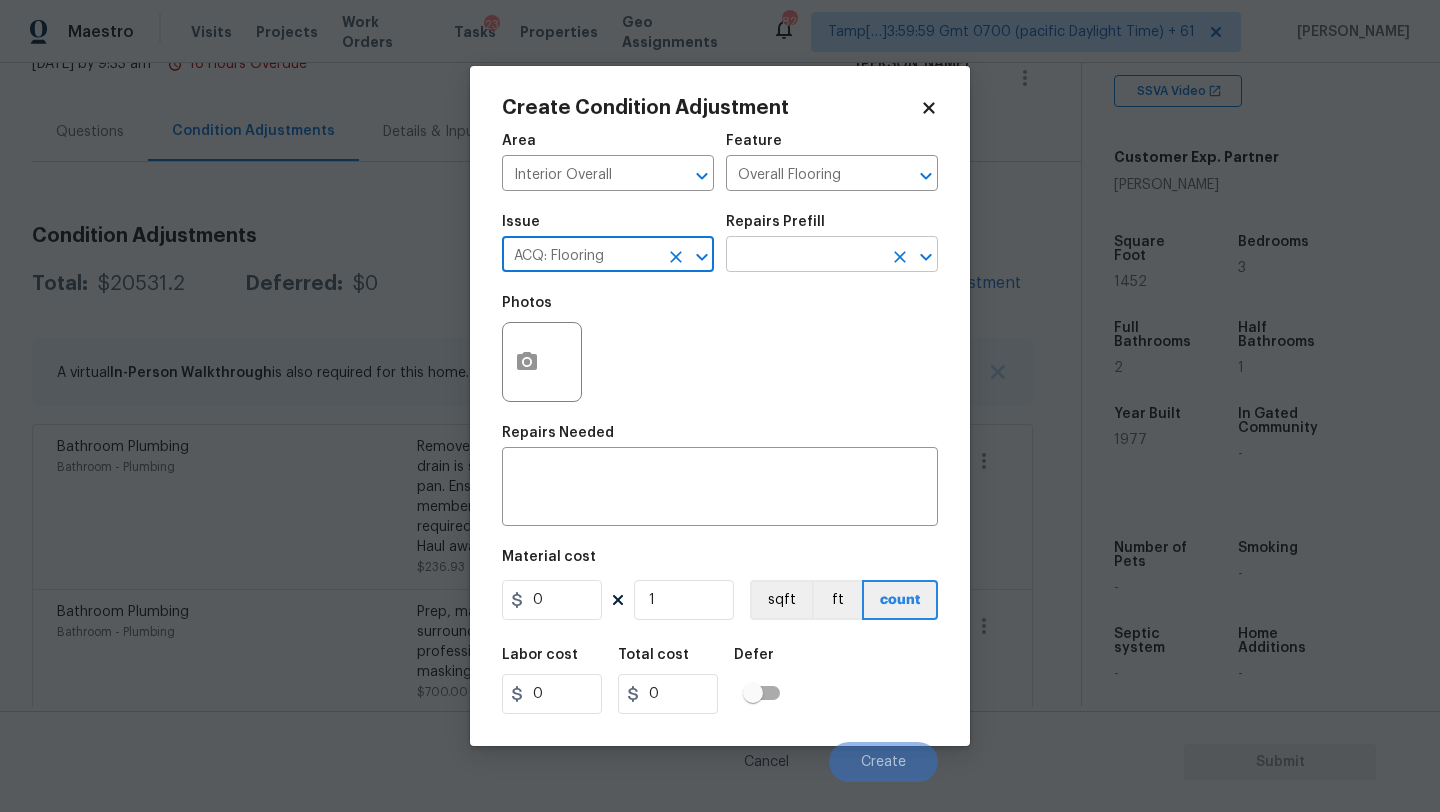 click at bounding box center (804, 256) 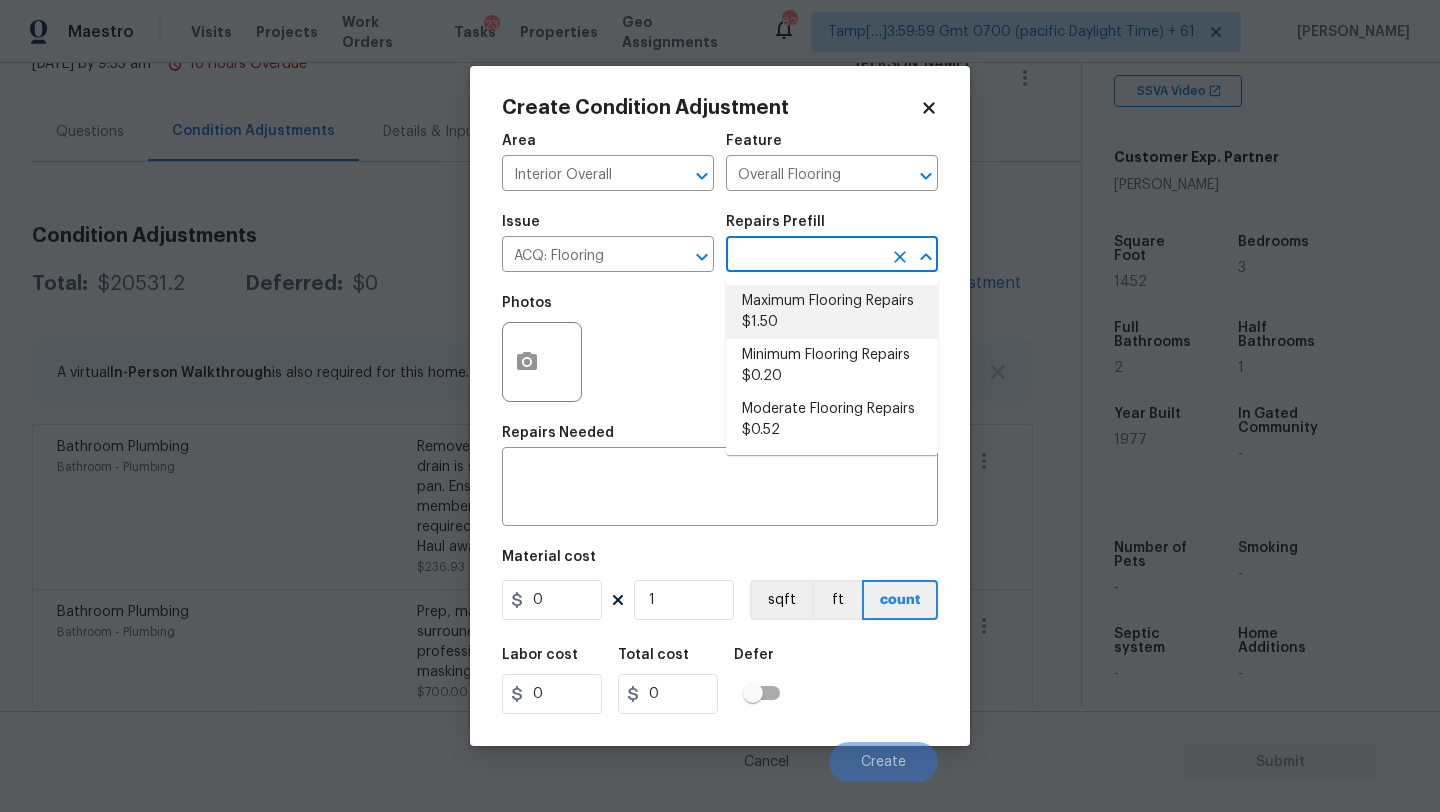 click on "Maximum Flooring Repairs $1.50" at bounding box center [832, 312] 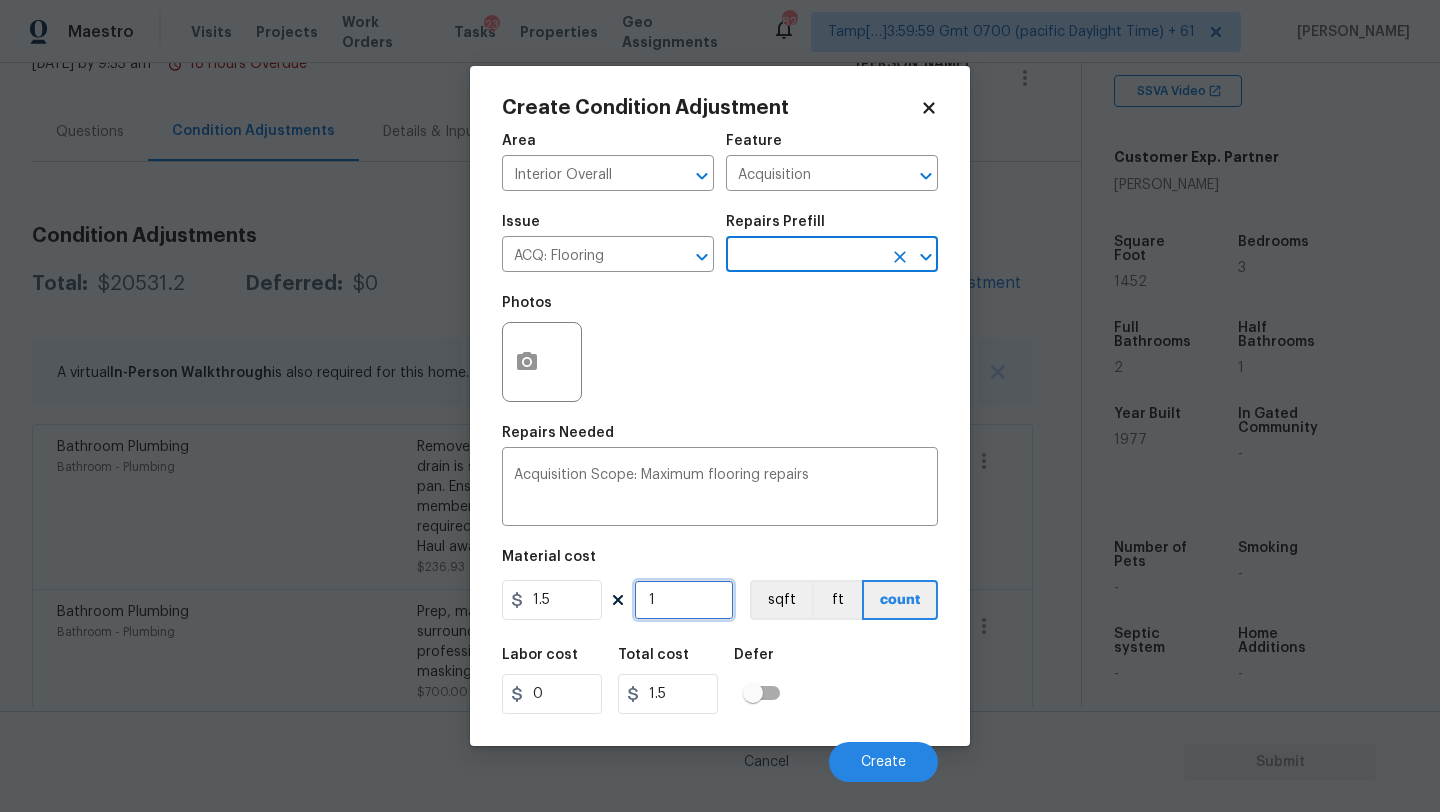 click on "1" at bounding box center (684, 600) 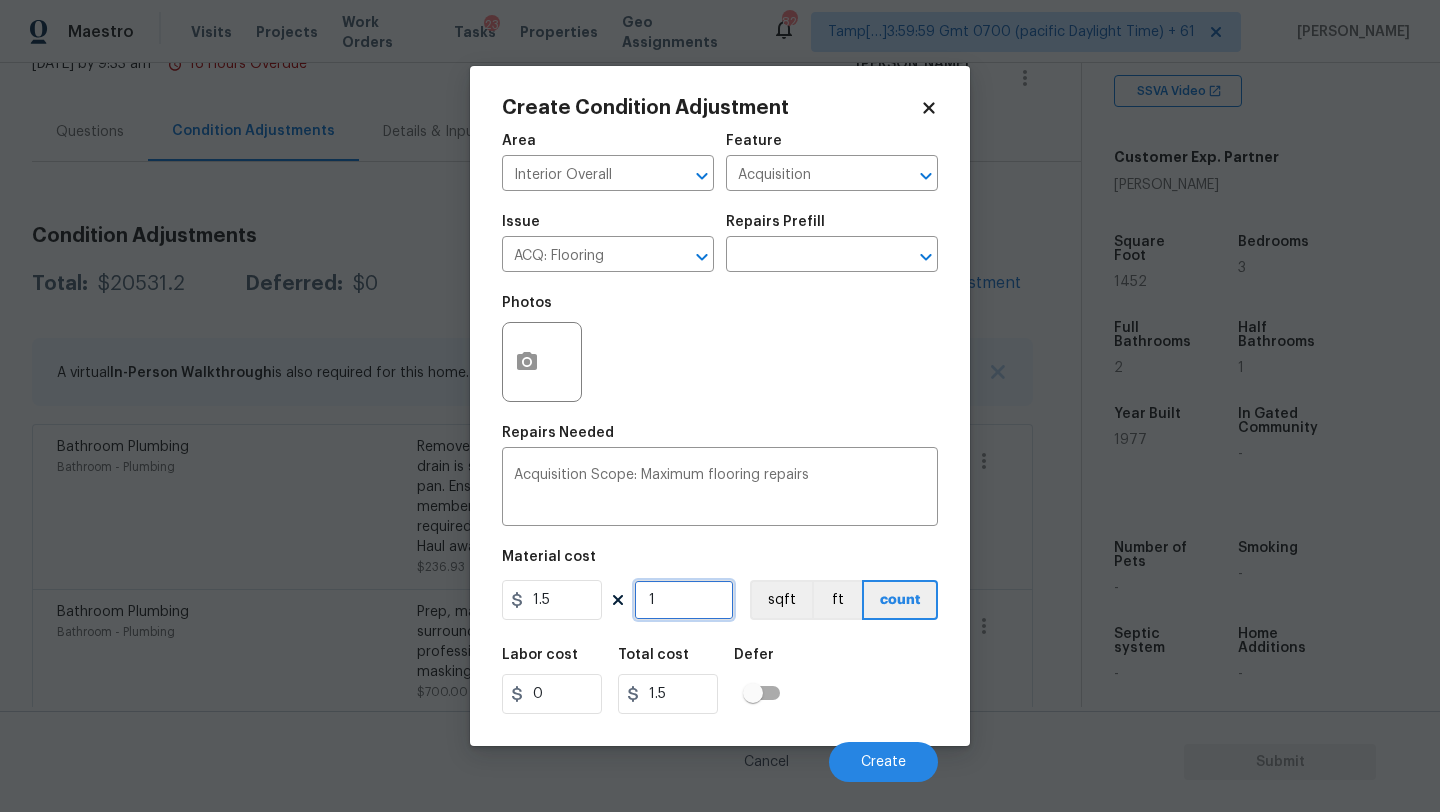 type on "14" 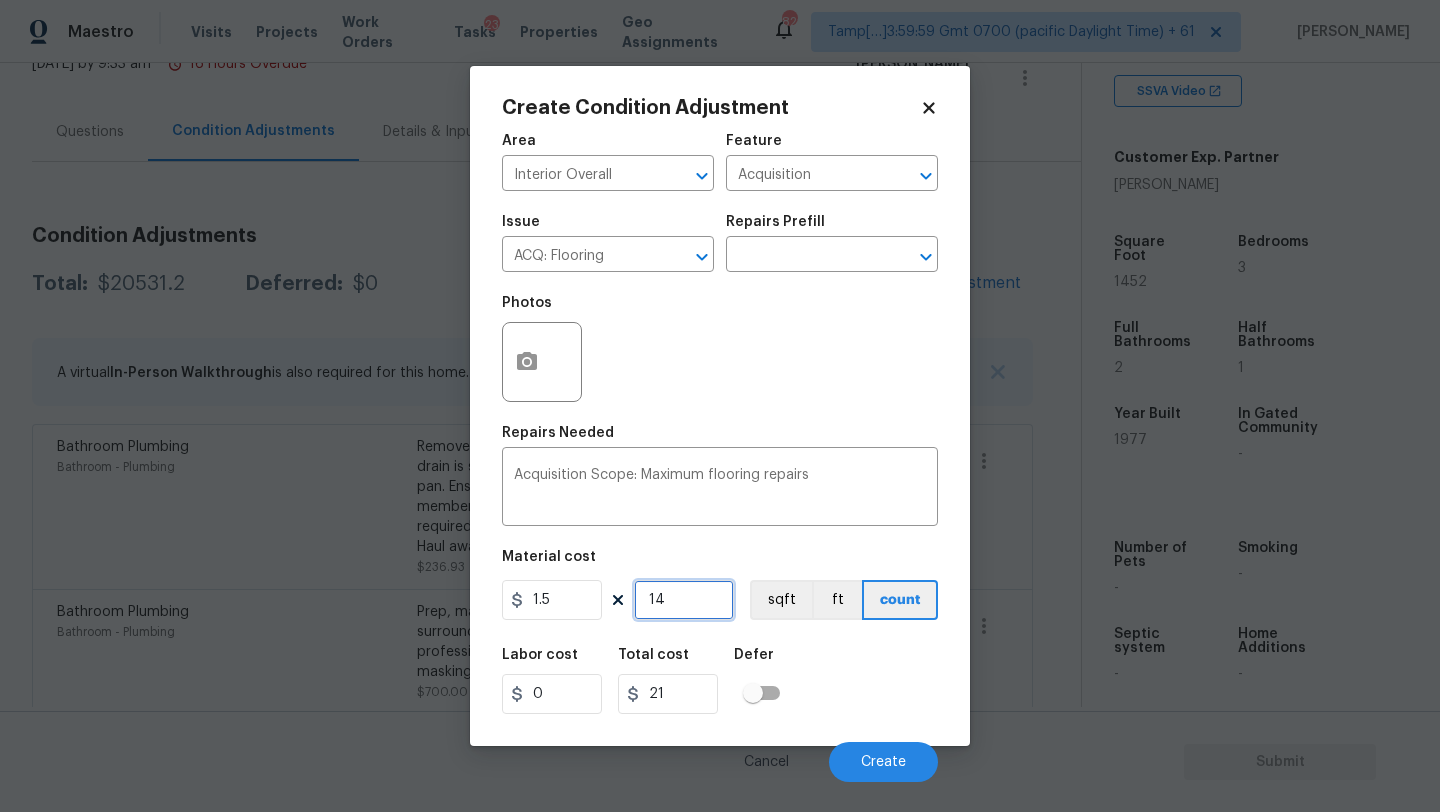 type on "145" 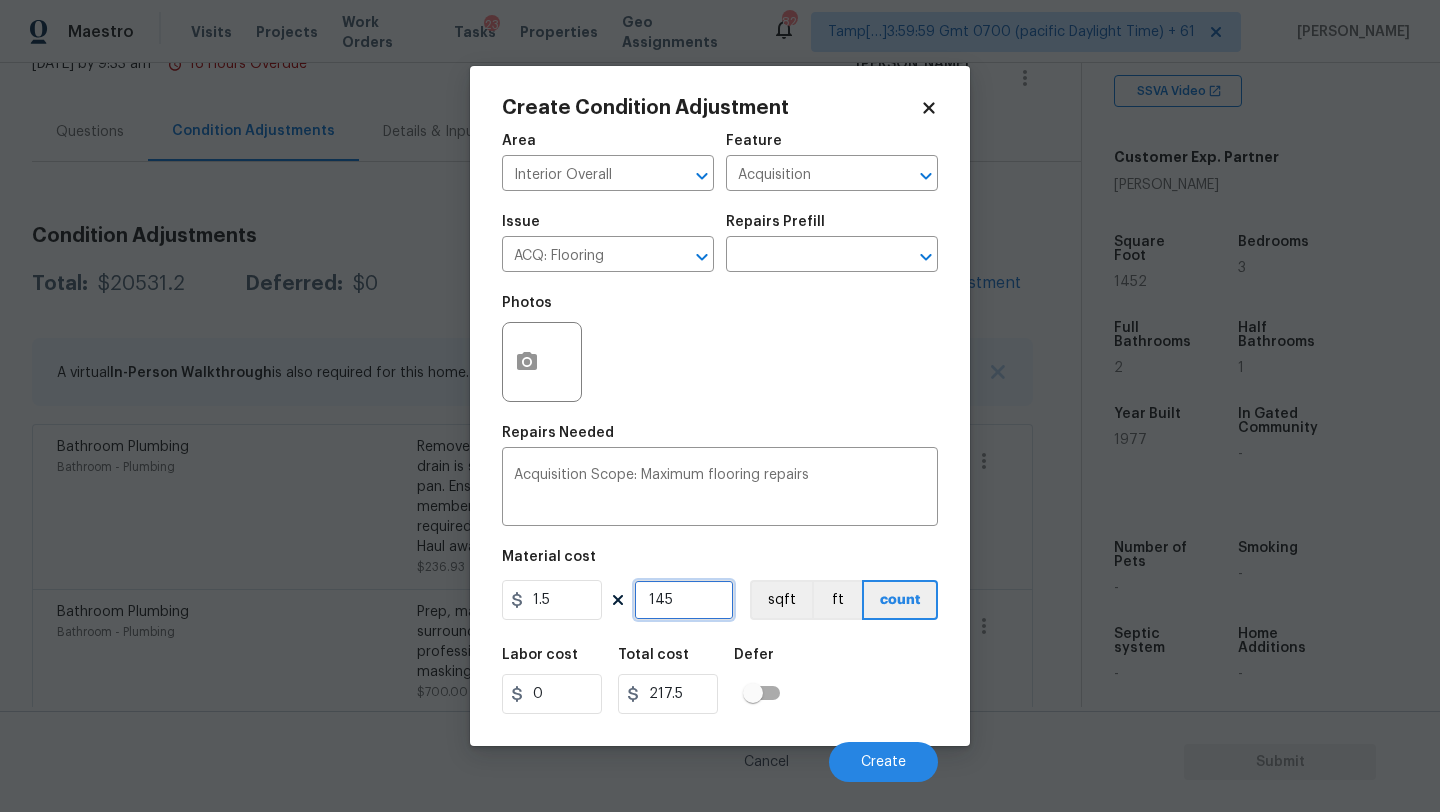 type on "1452" 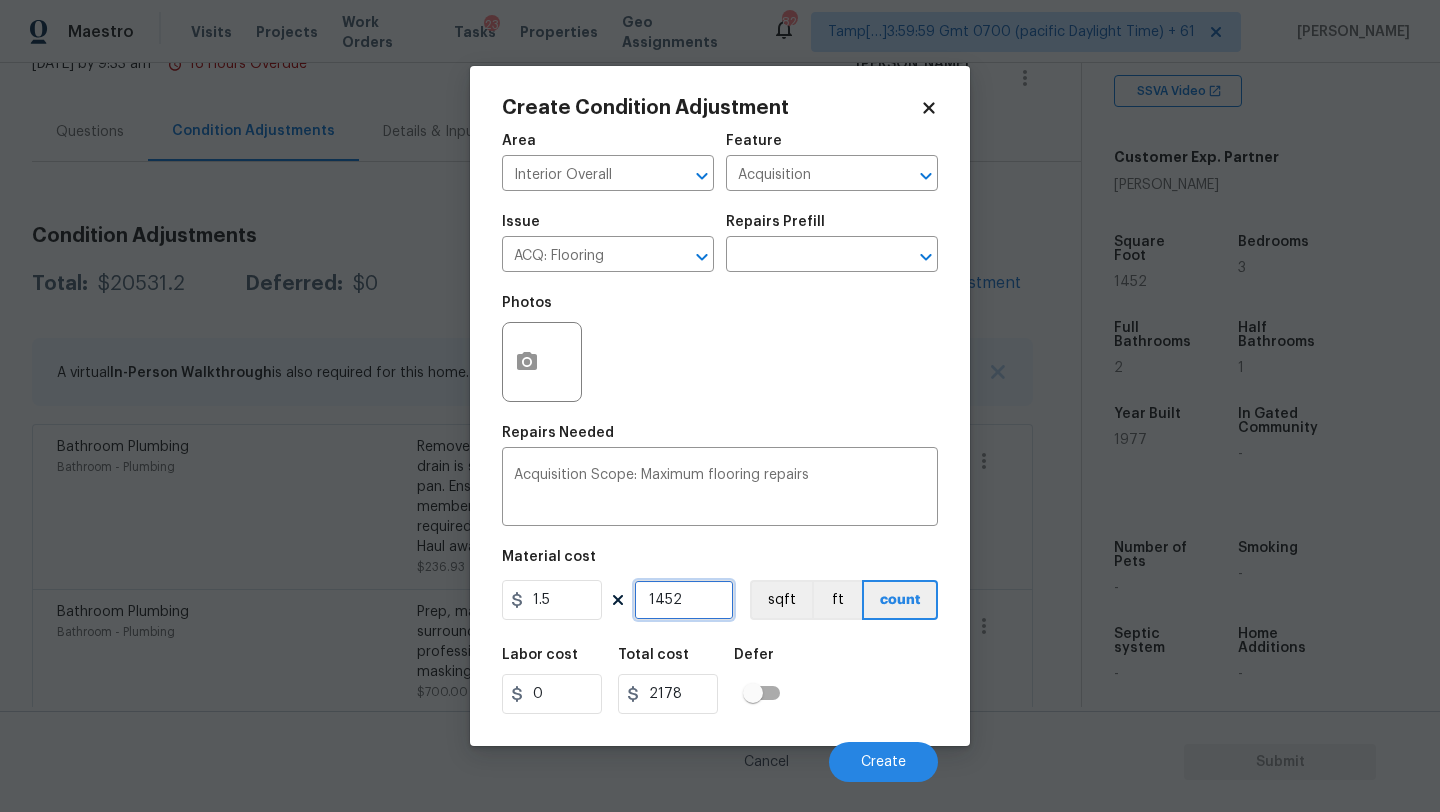 type on "1452" 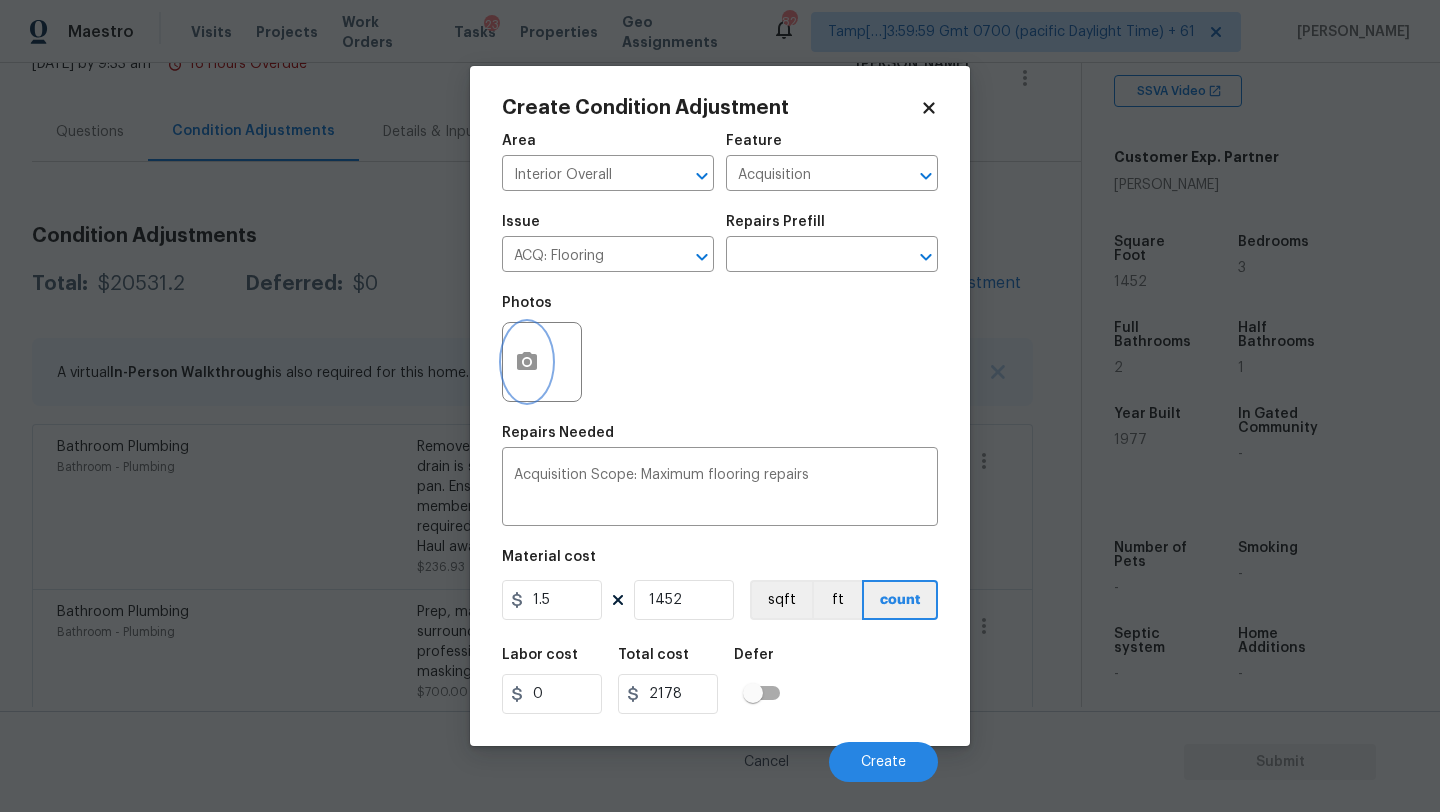 click 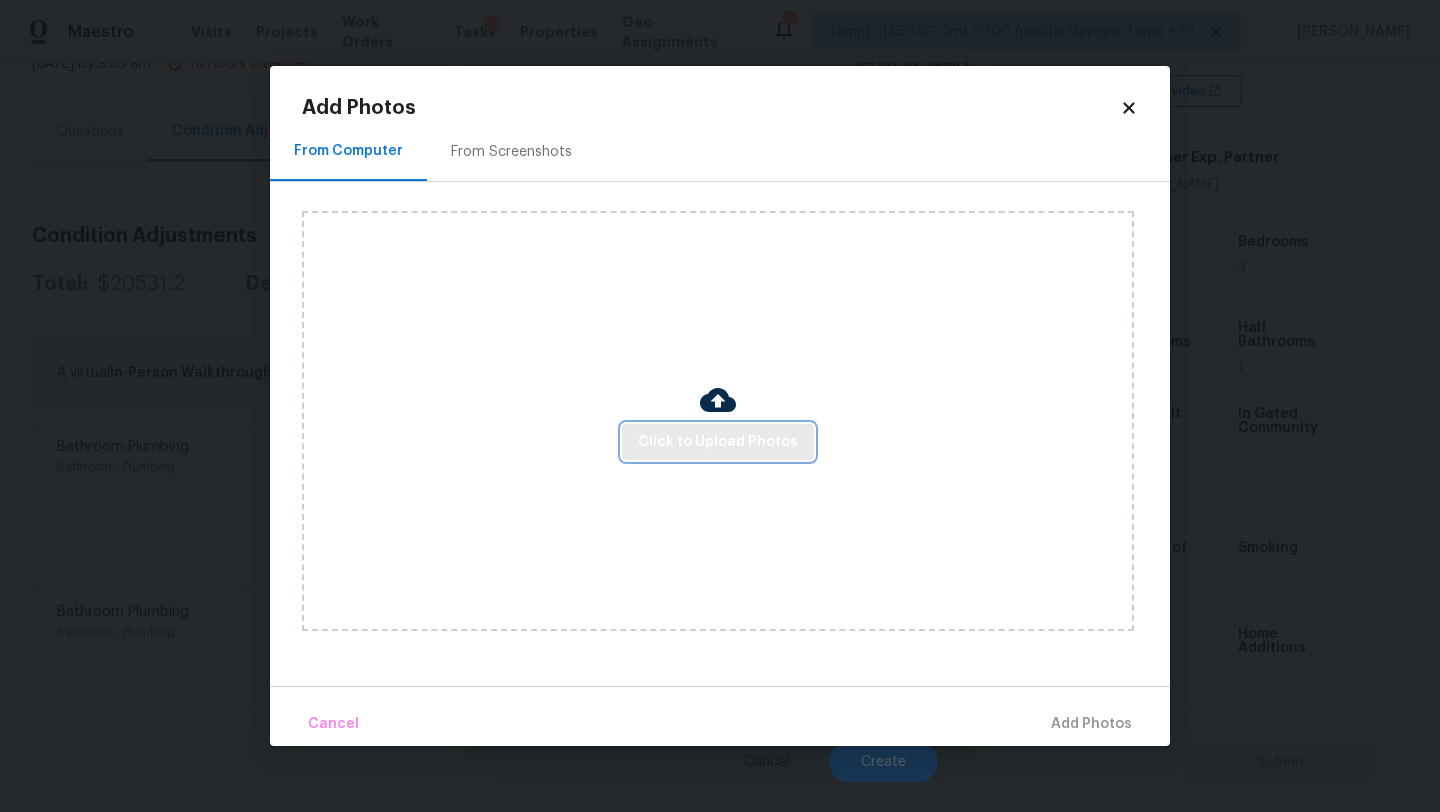 click on "Click to Upload Photos" at bounding box center [718, 442] 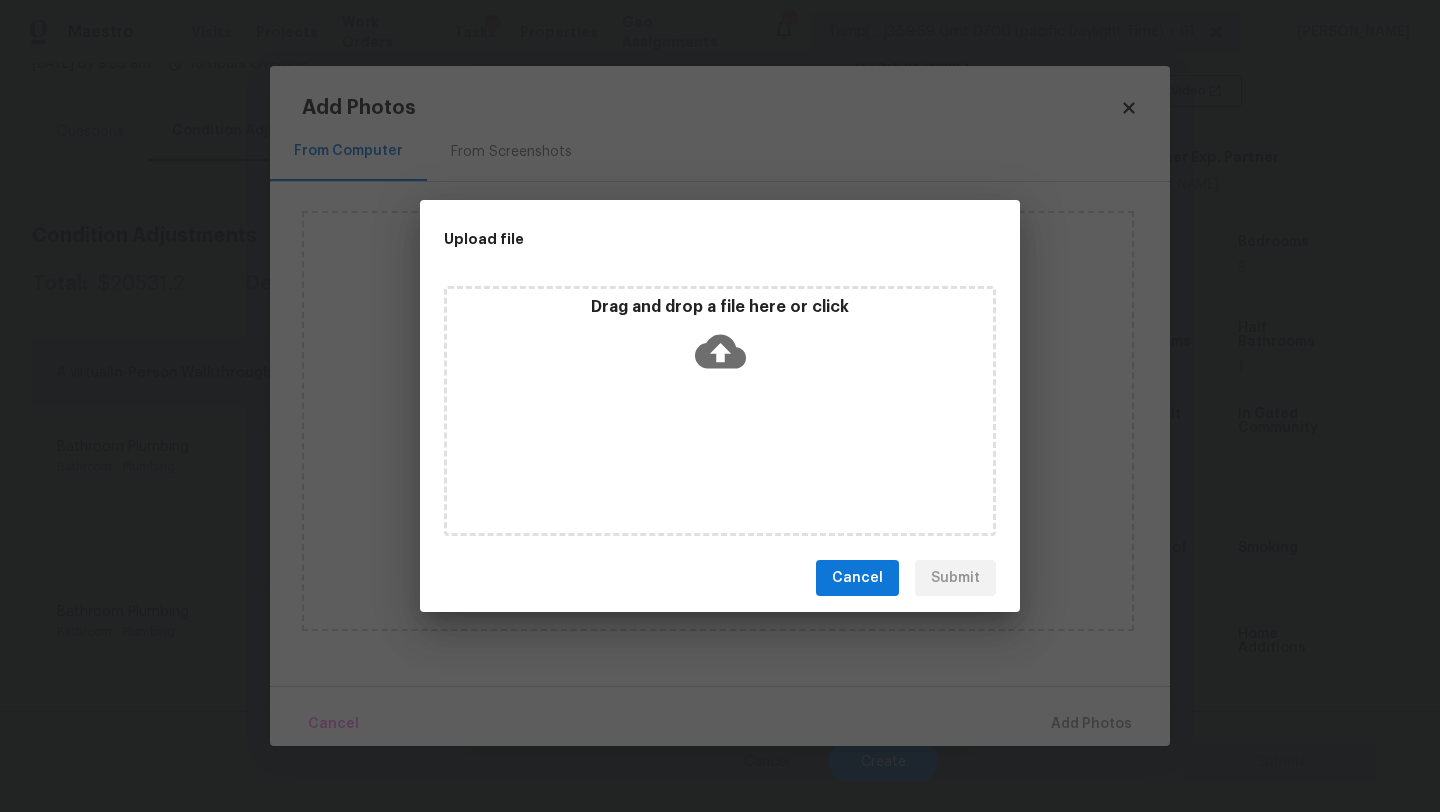 click on "Drag and drop a file here or click" at bounding box center [720, 411] 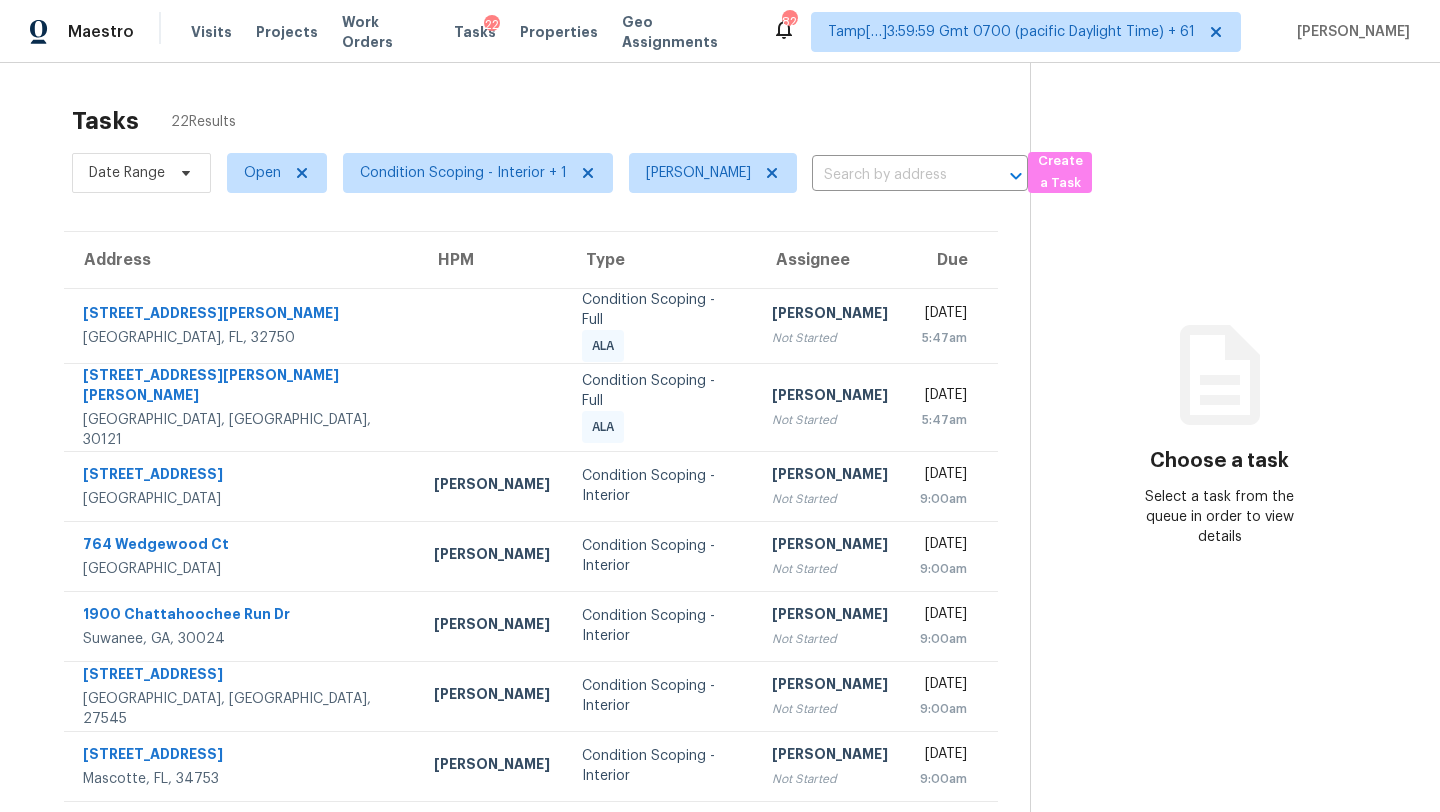 scroll, scrollTop: 0, scrollLeft: 0, axis: both 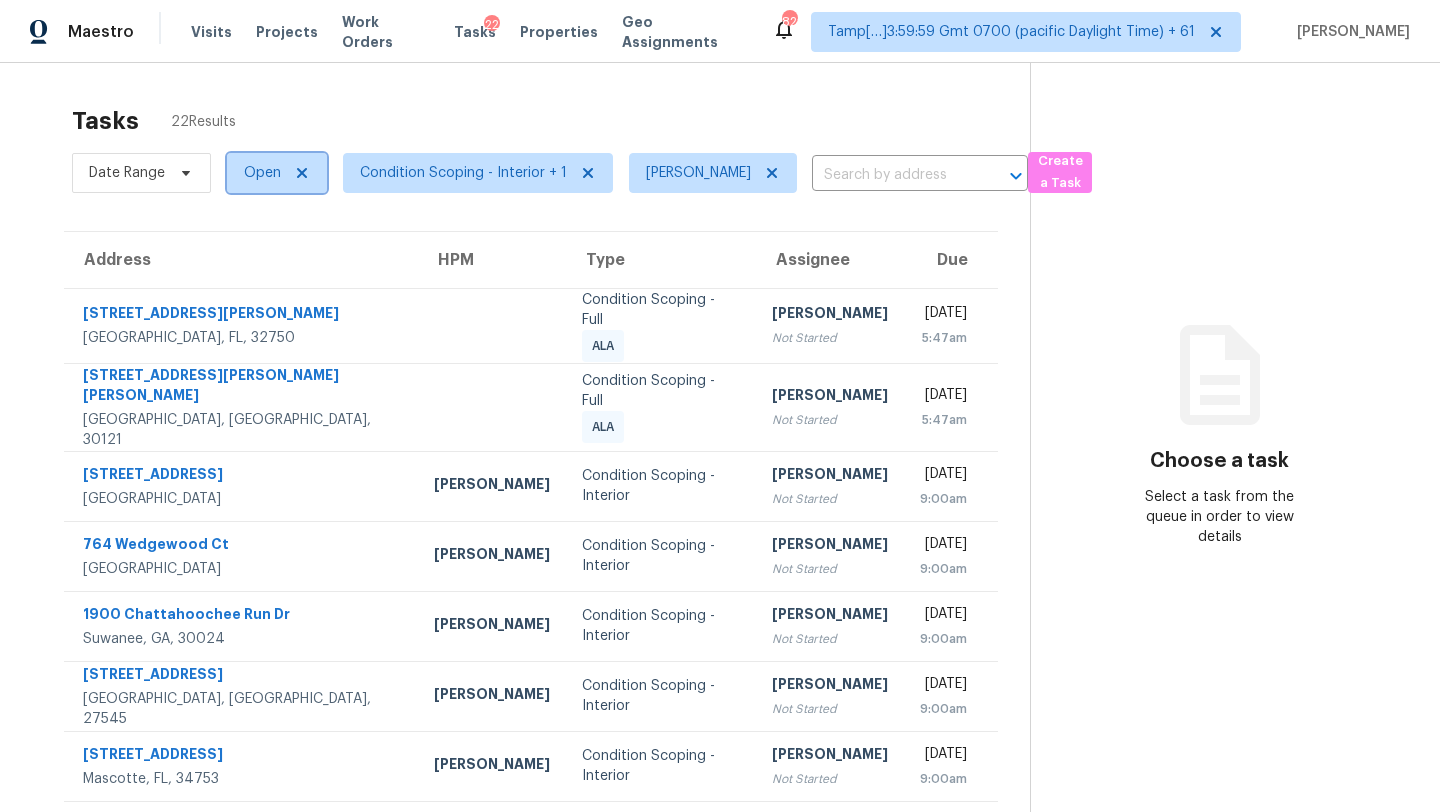 click on "Open" at bounding box center (262, 173) 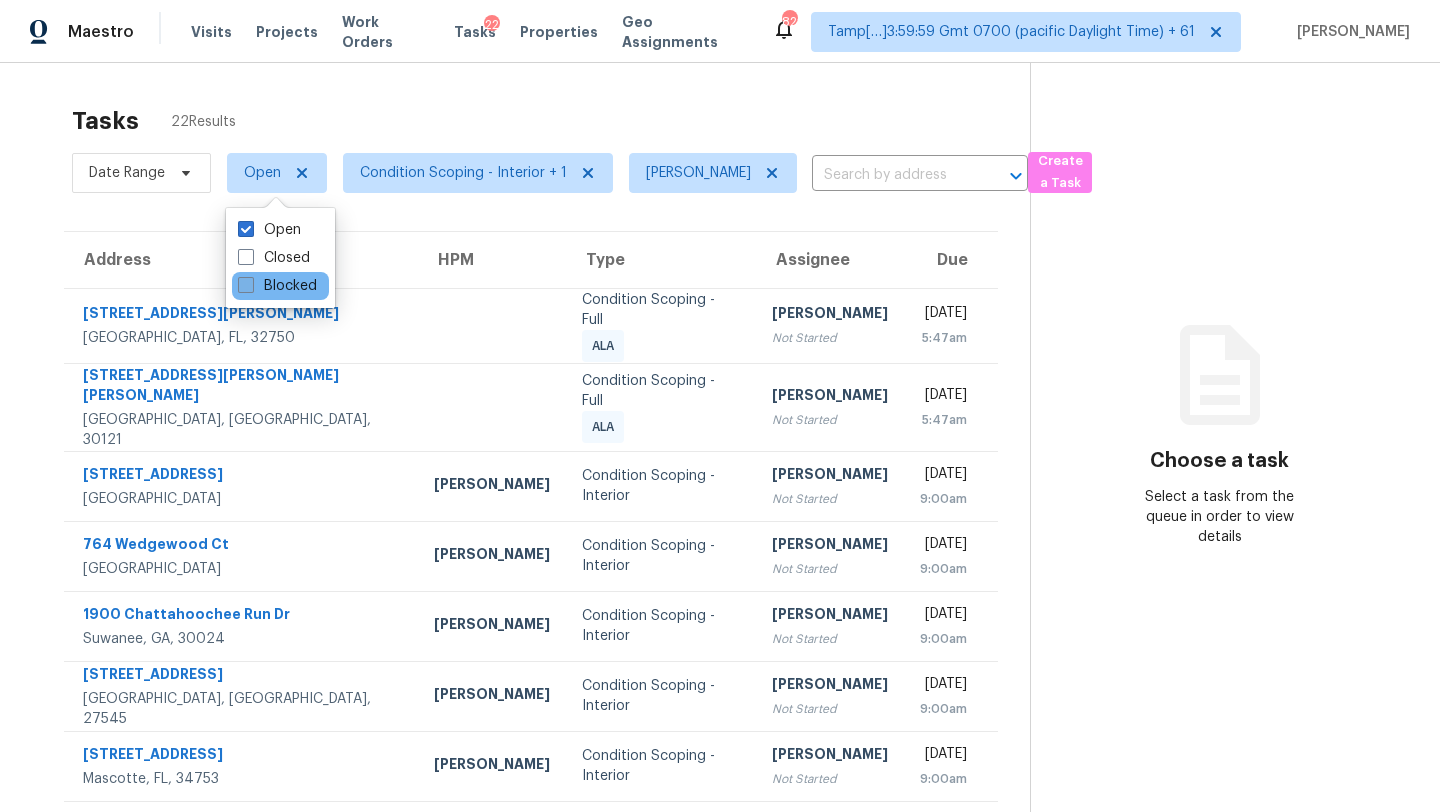 click on "Blocked" at bounding box center (277, 286) 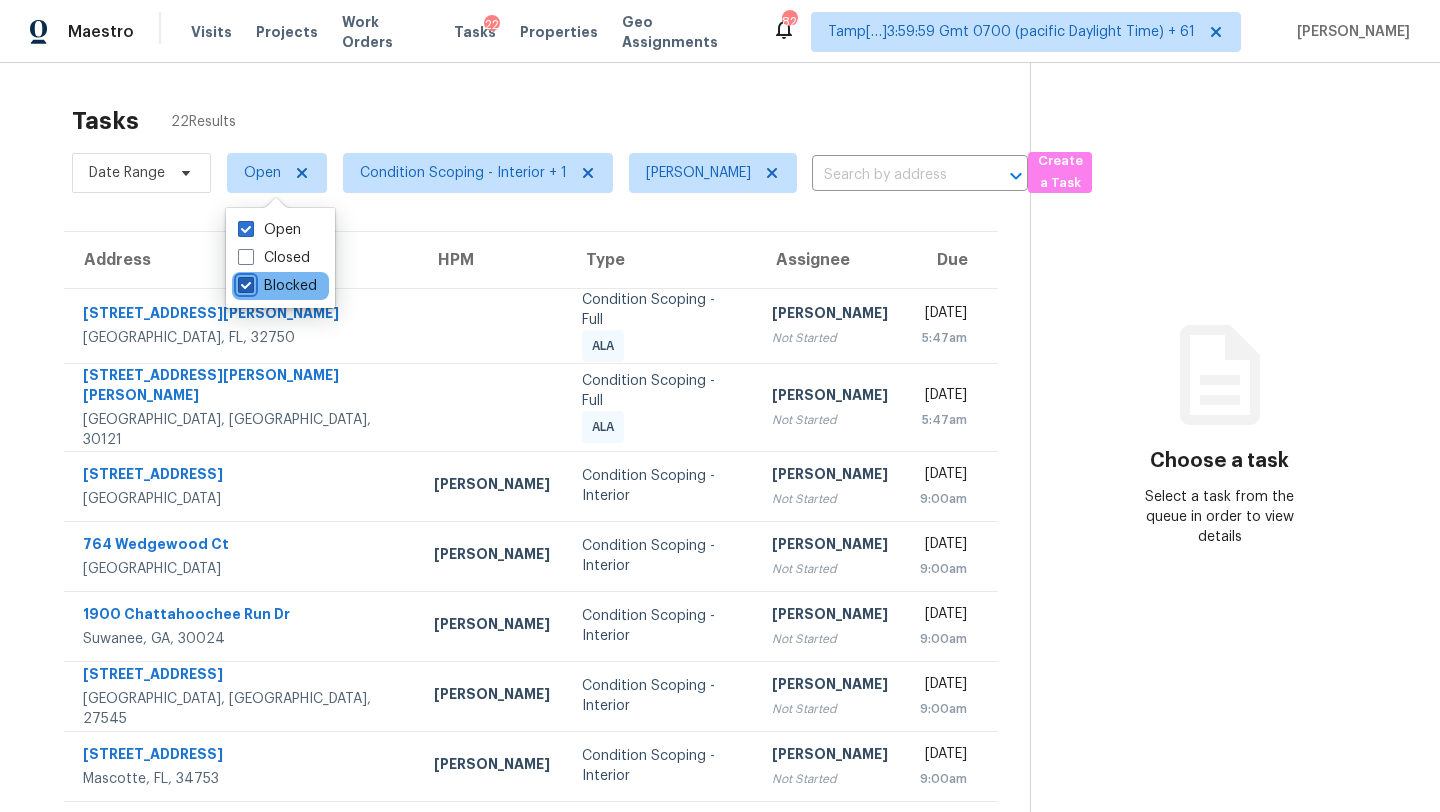 checkbox on "true" 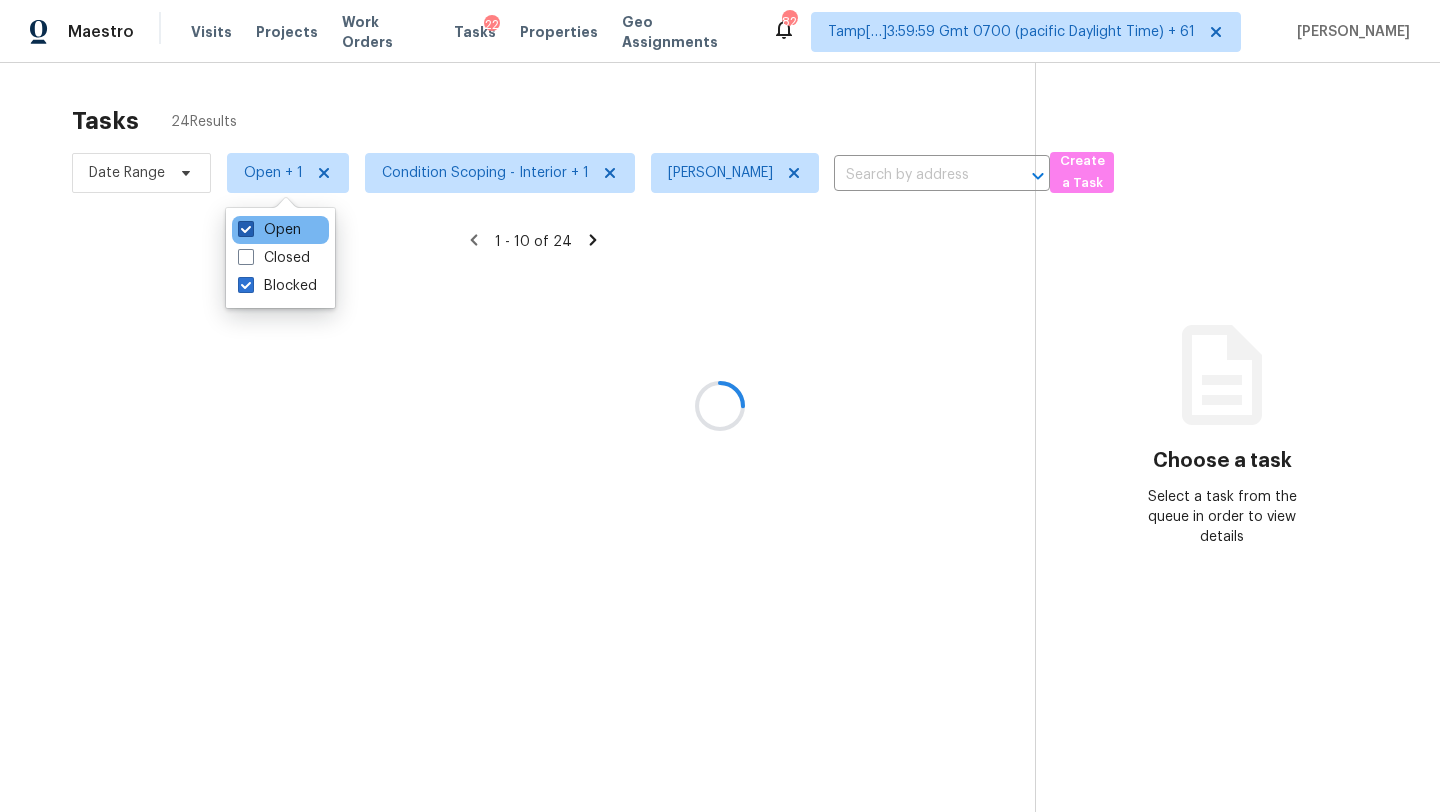 click on "Open" at bounding box center (269, 230) 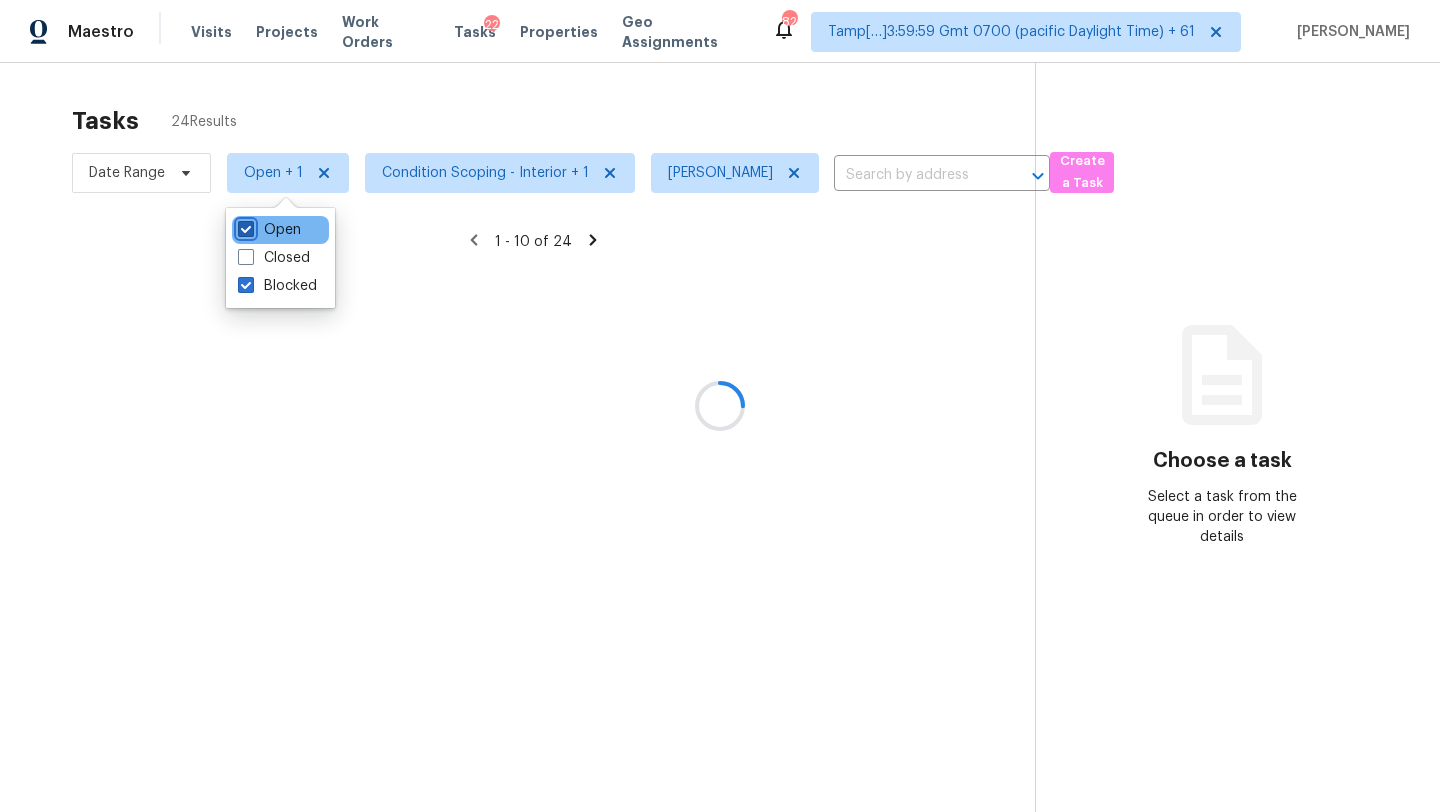 click on "Open" at bounding box center (244, 226) 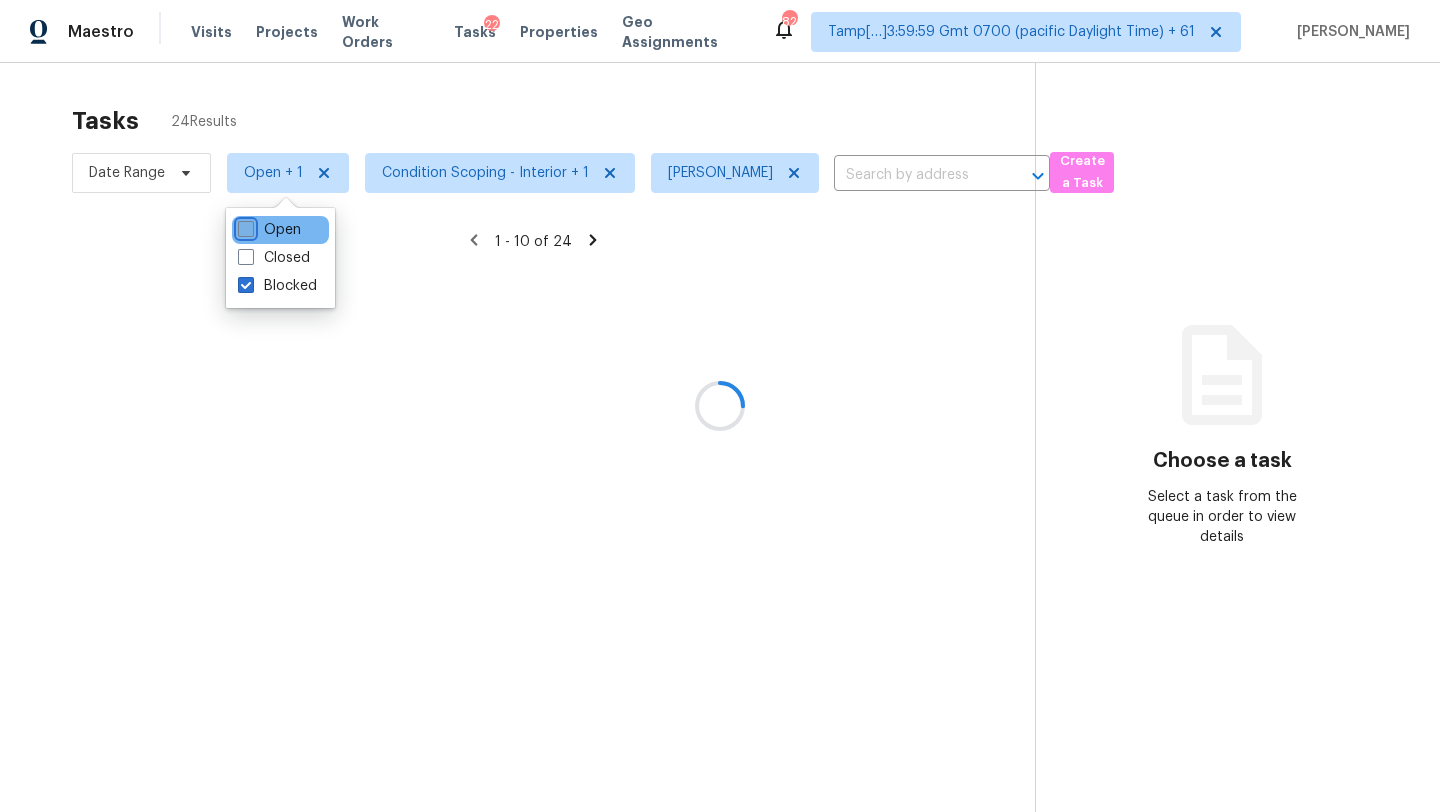 checkbox on "false" 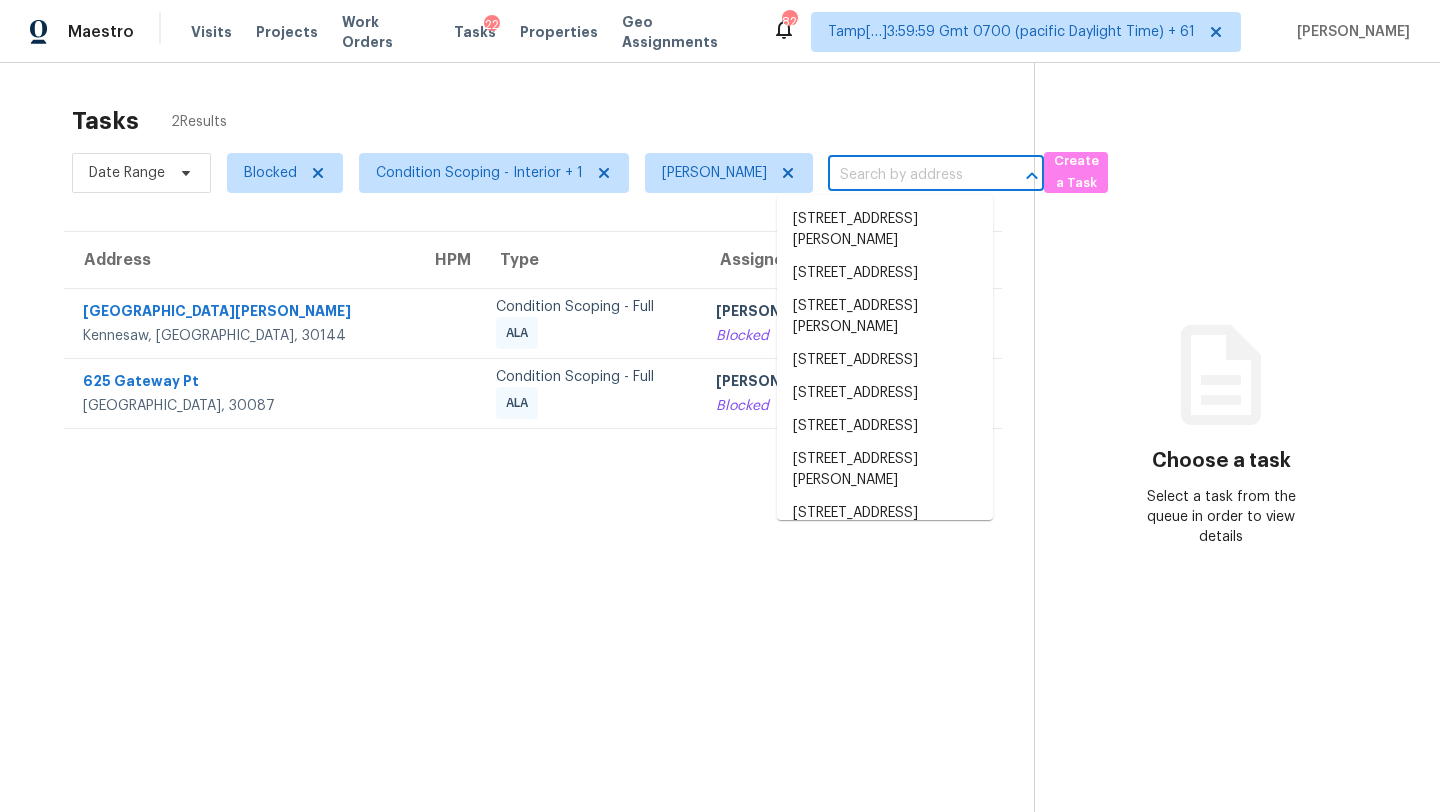 click at bounding box center [908, 175] 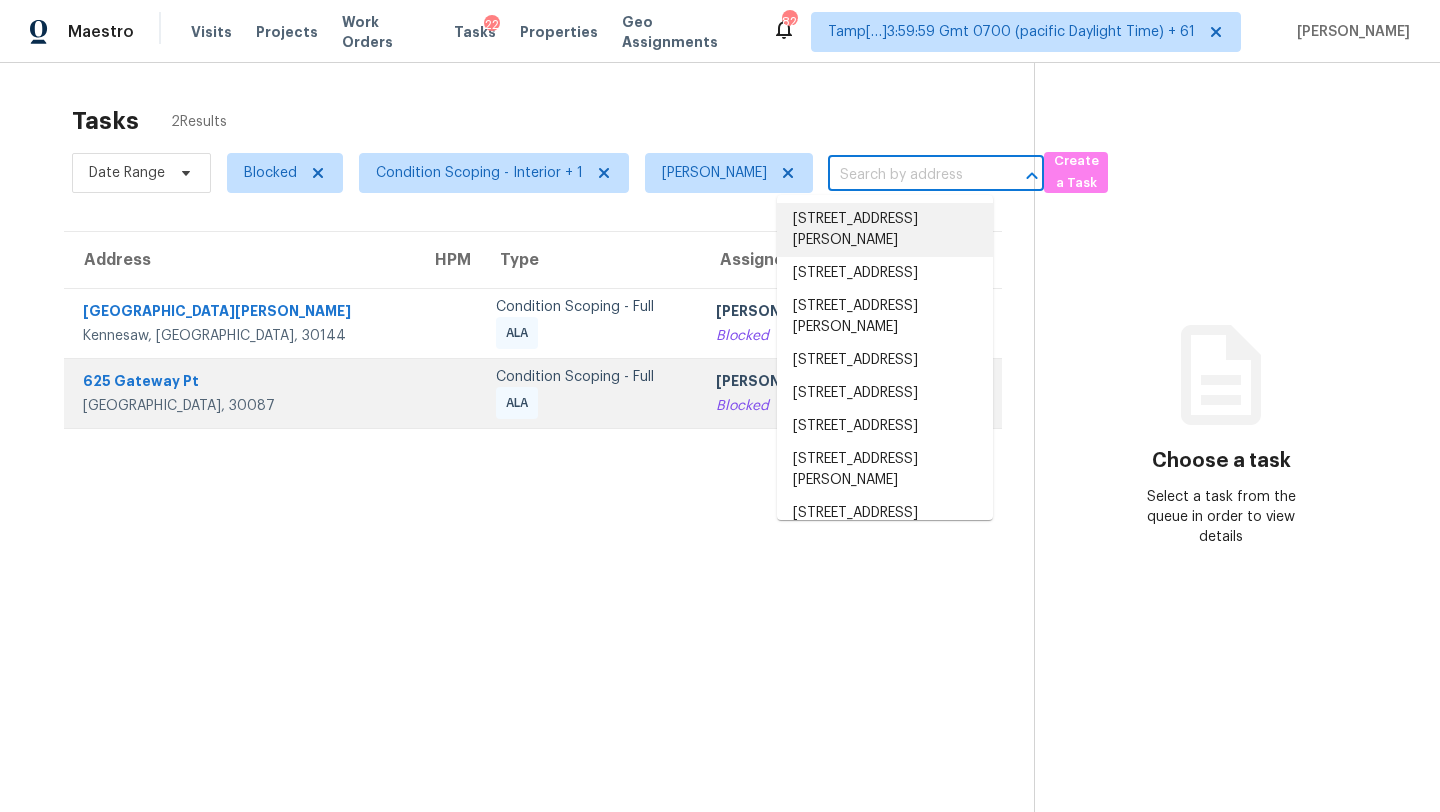 click on "Condition Scoping - Full" at bounding box center [590, 377] 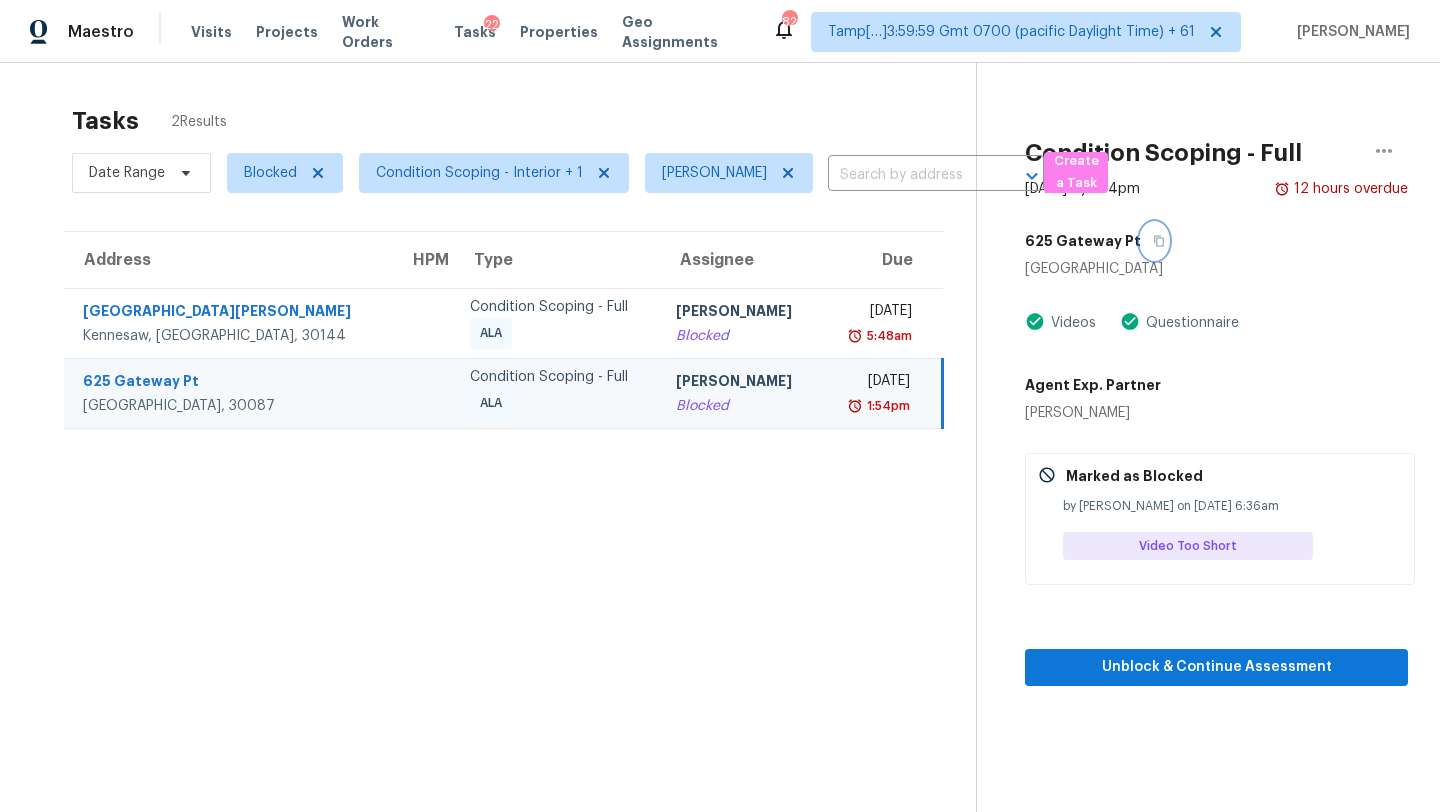 click 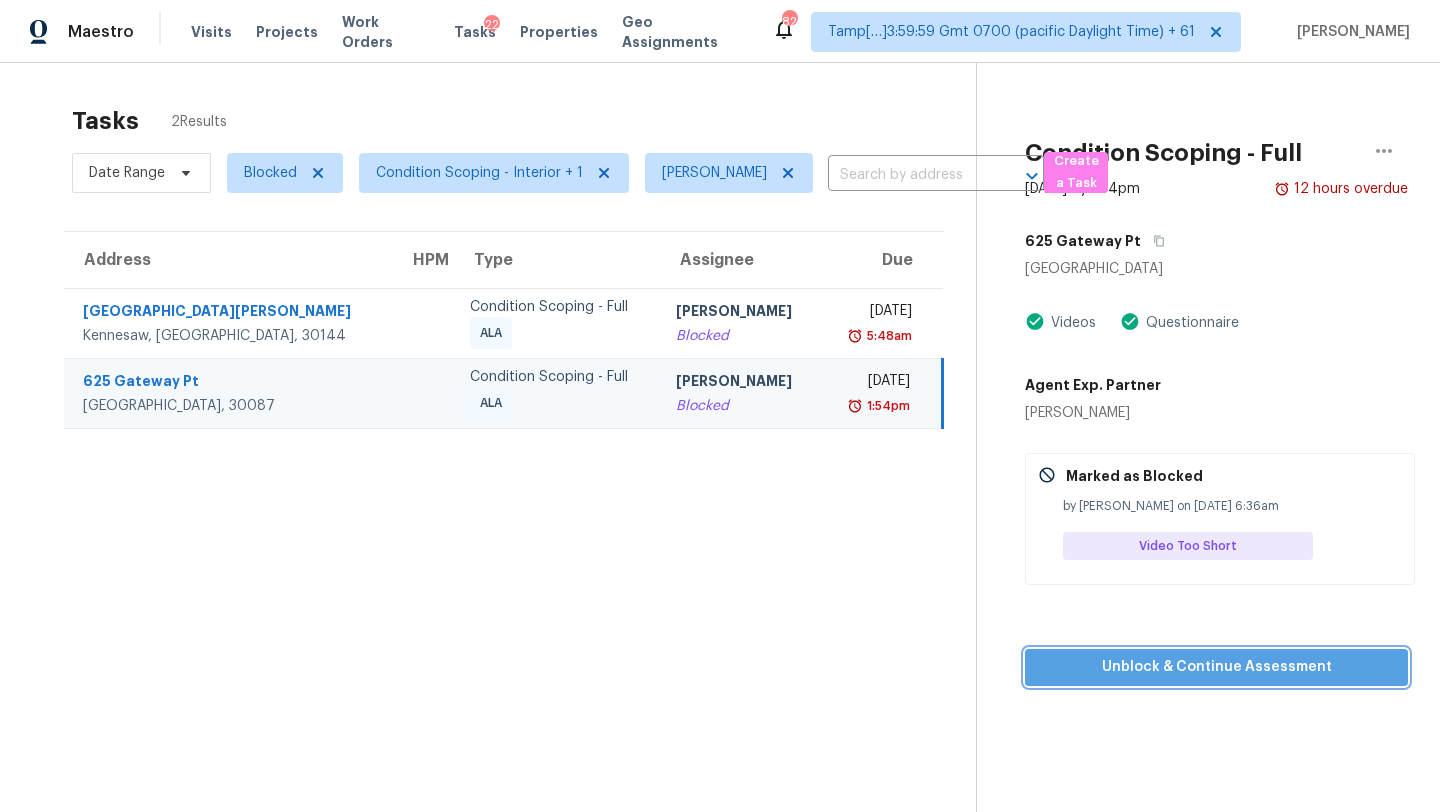 click on "Unblock & Continue Assessment" at bounding box center (1216, 667) 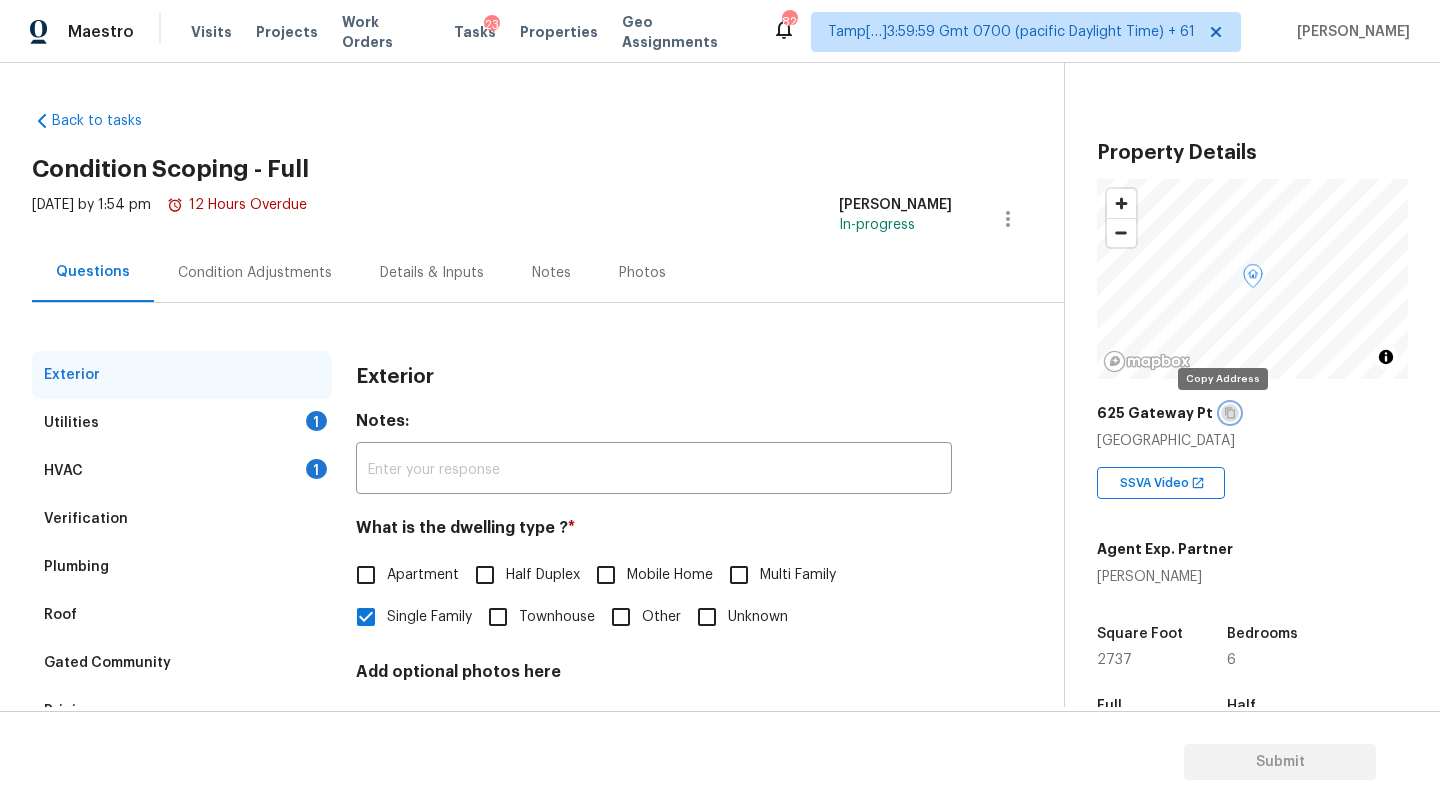 click 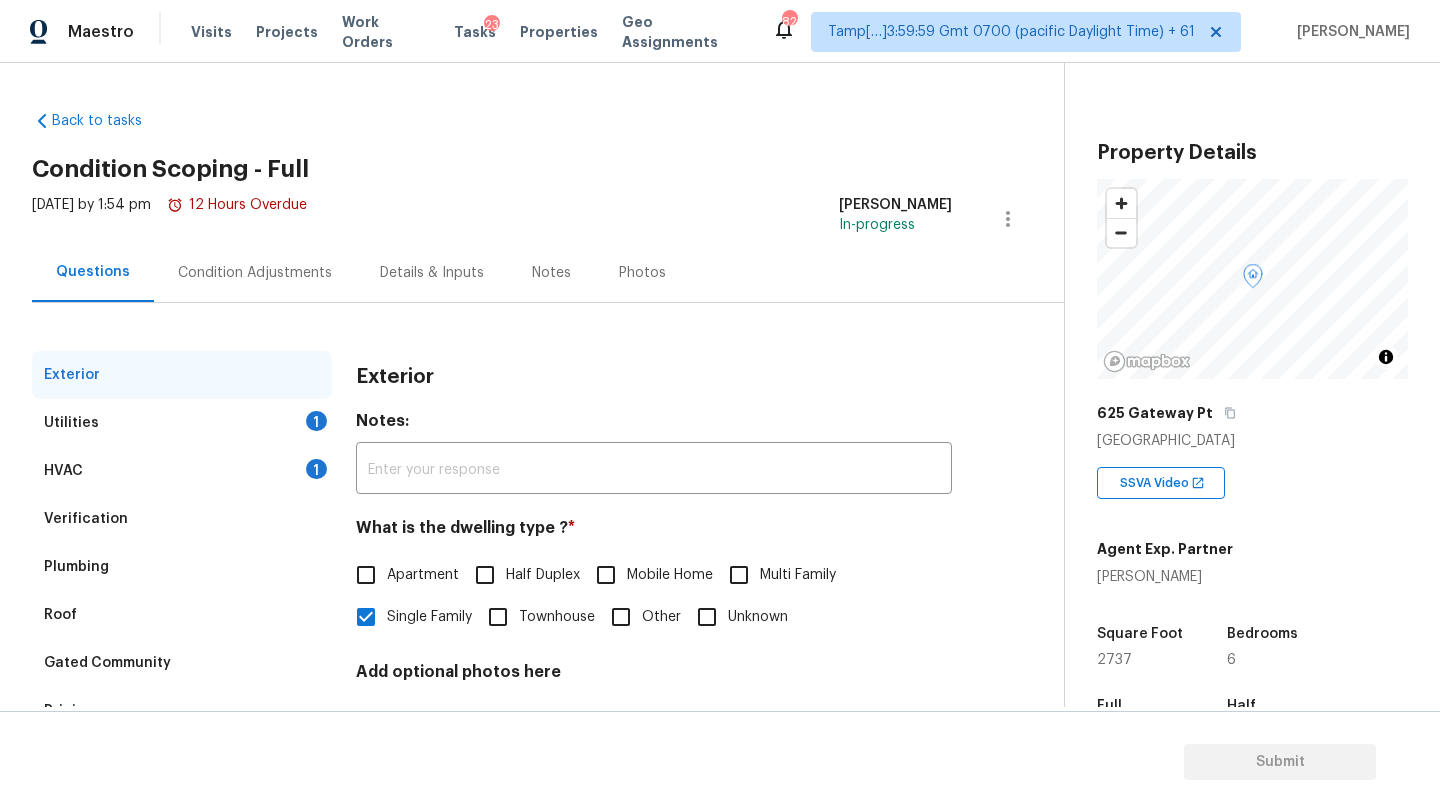 click on "HVAC 1" at bounding box center [182, 471] 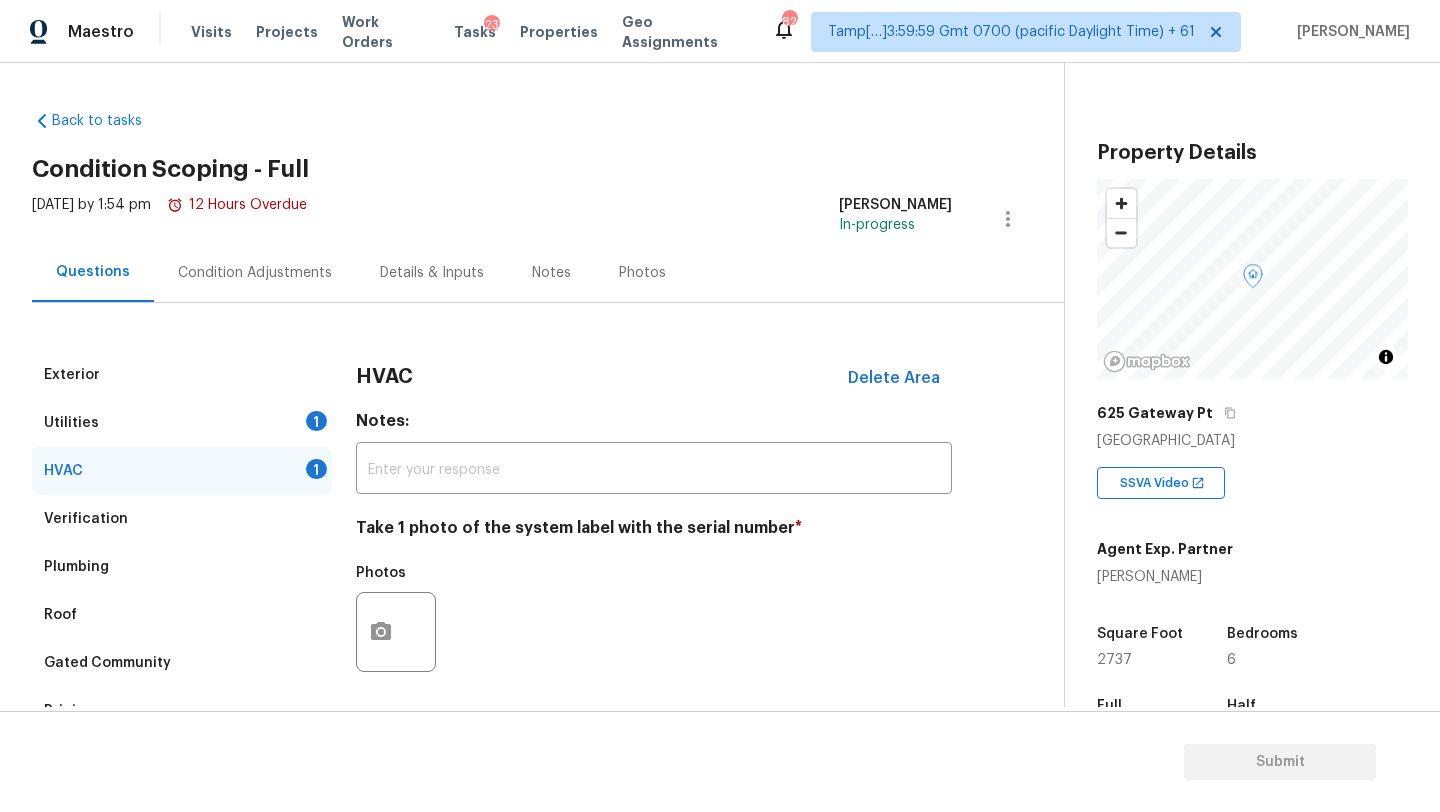 click on "Take 1 photo of the system label with the serial number  *" at bounding box center [654, 532] 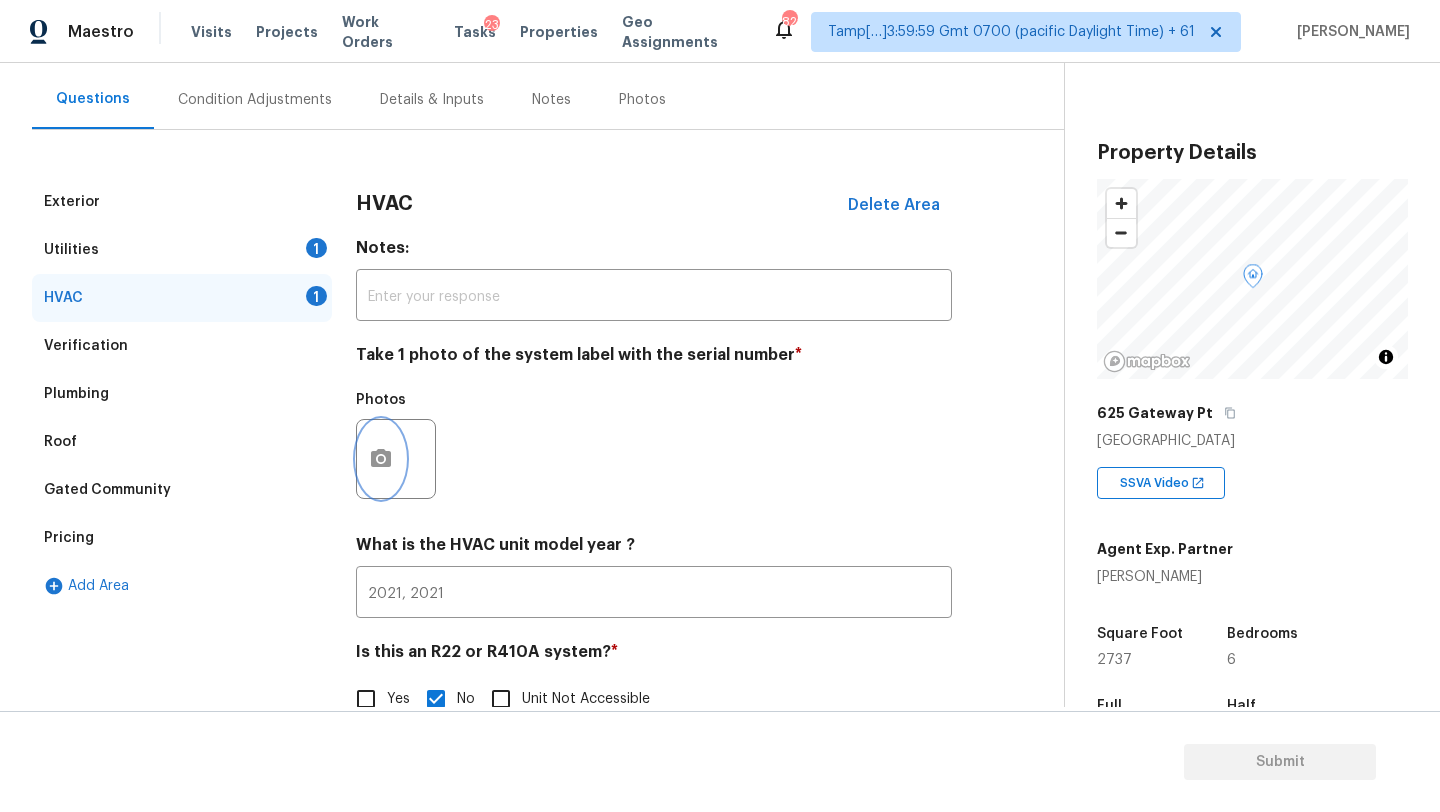 click at bounding box center (381, 459) 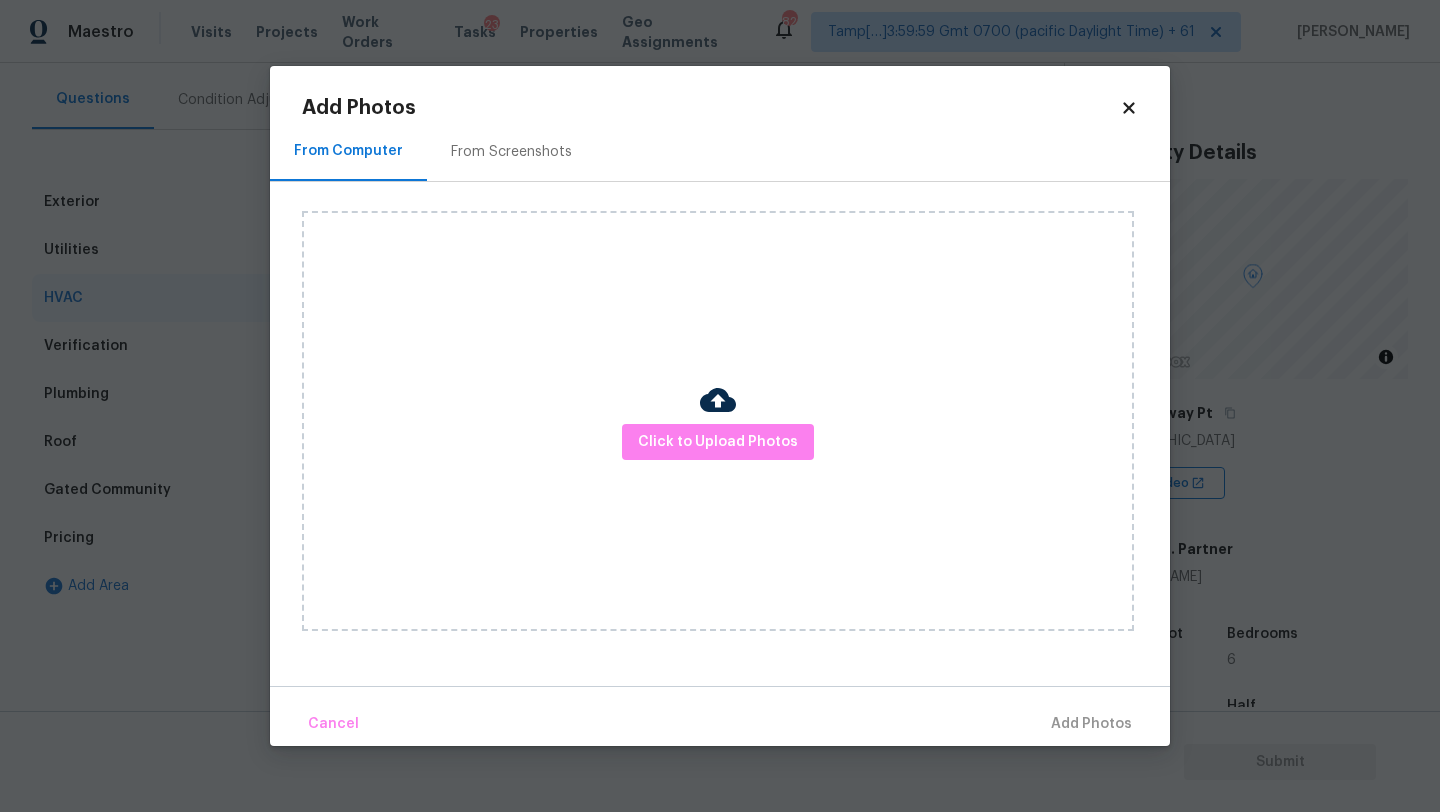 click on "From Screenshots" at bounding box center (511, 152) 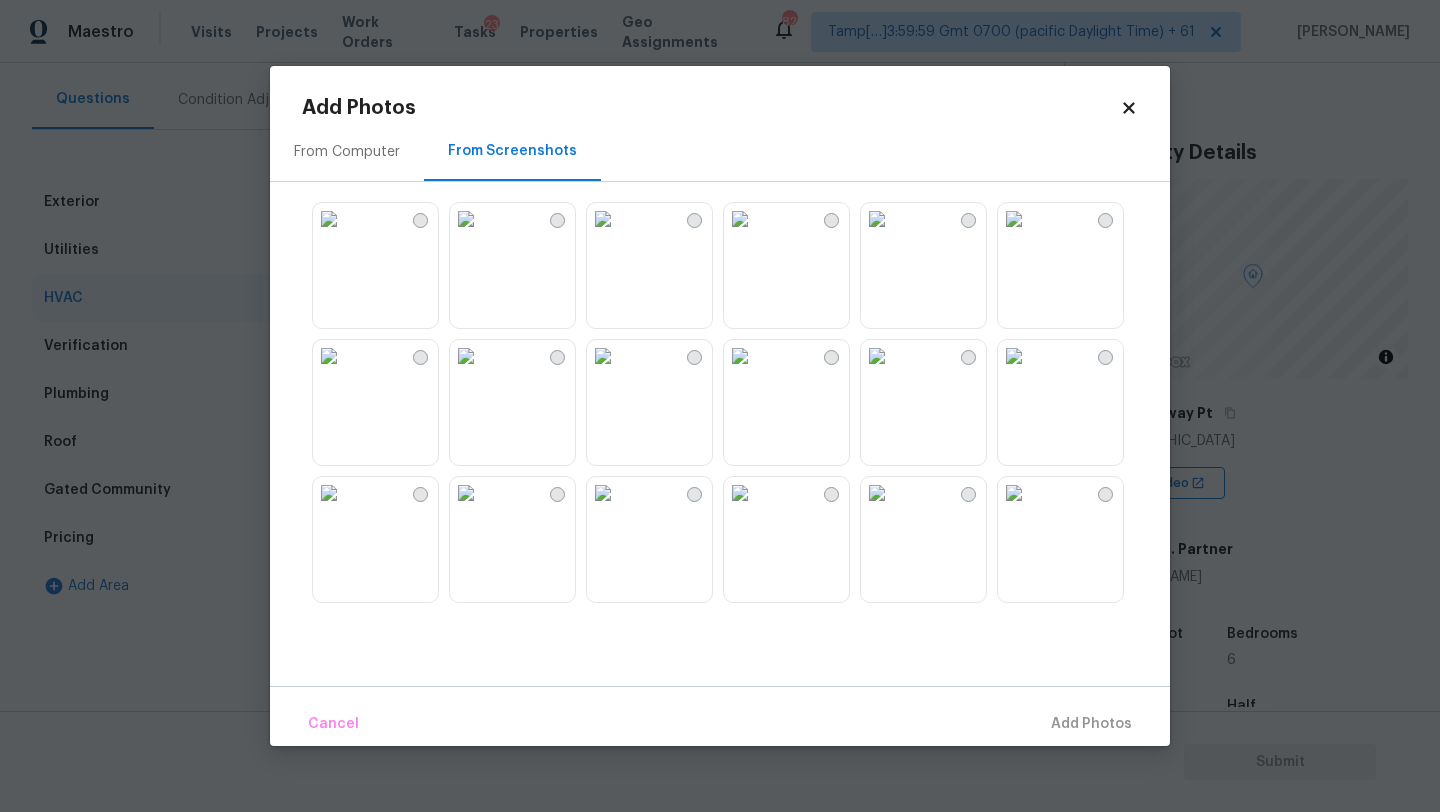 click on "From Computer" at bounding box center [347, 151] 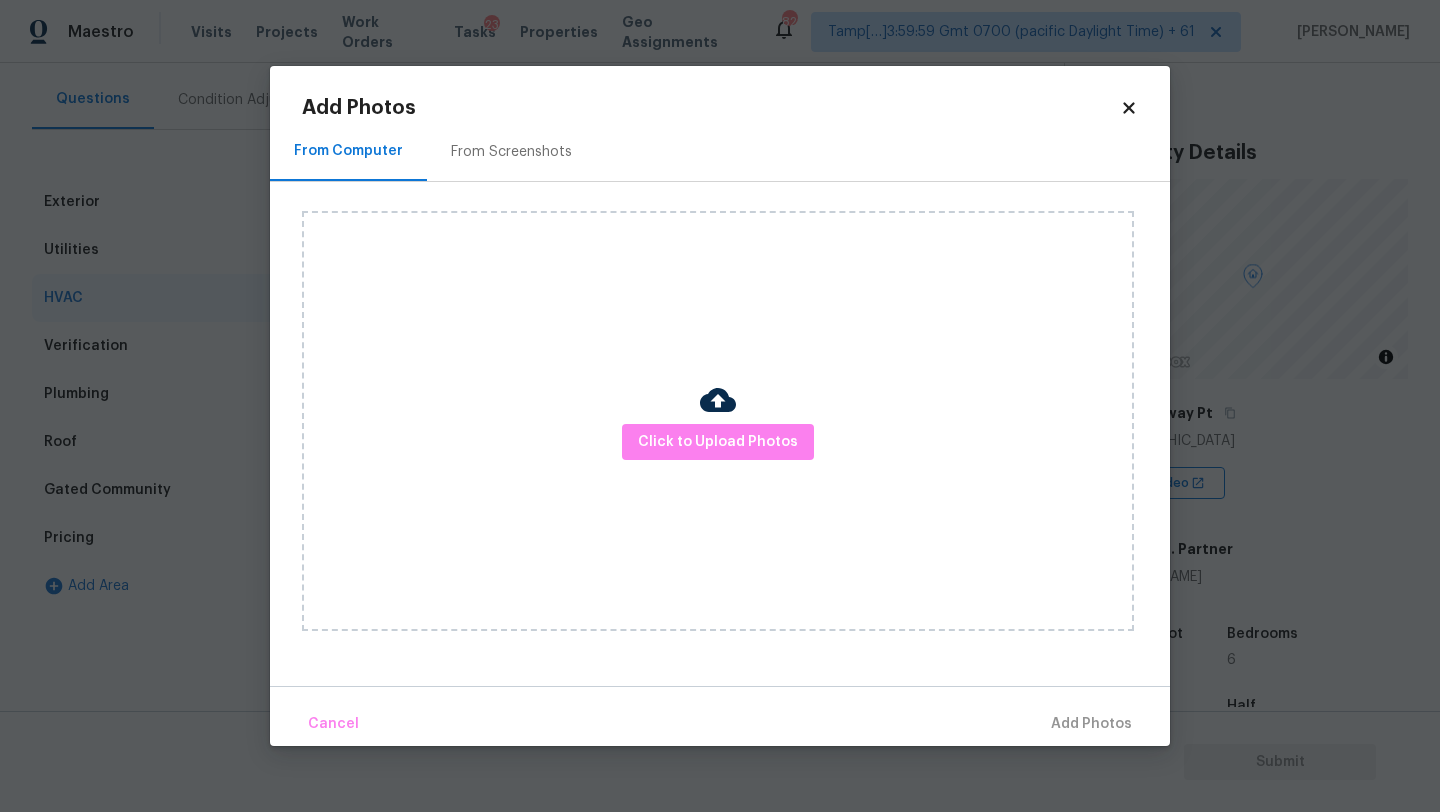 click 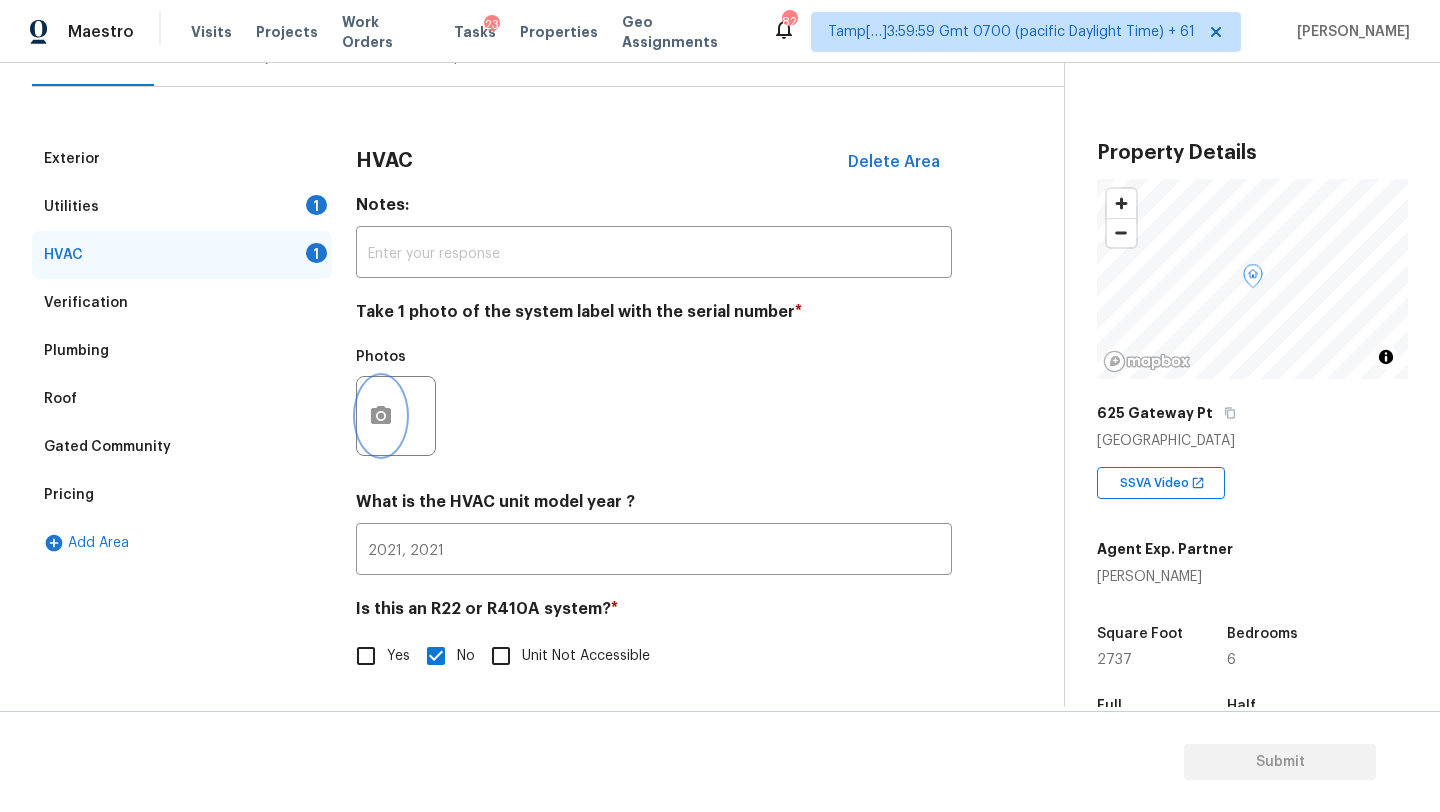 scroll, scrollTop: 19, scrollLeft: 0, axis: vertical 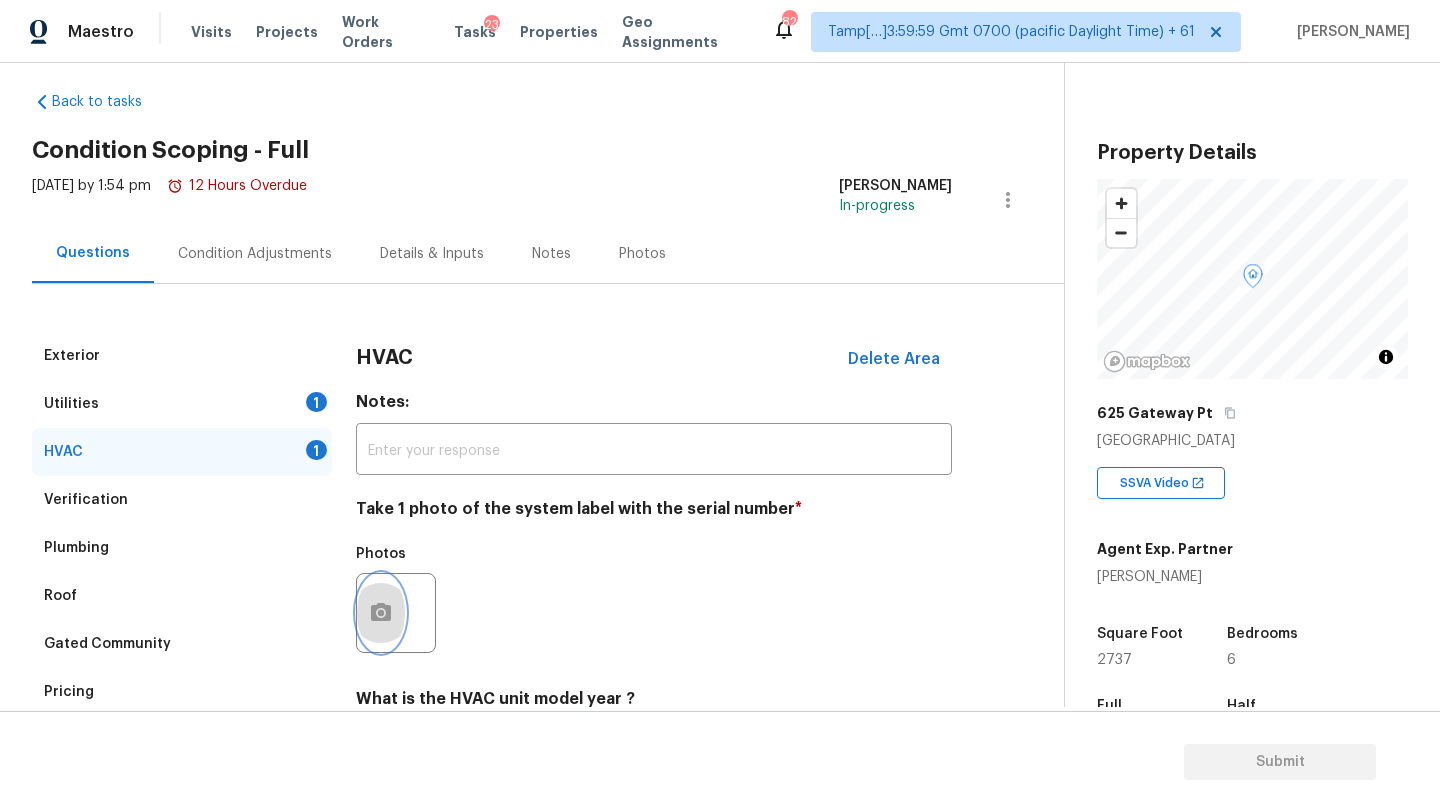click 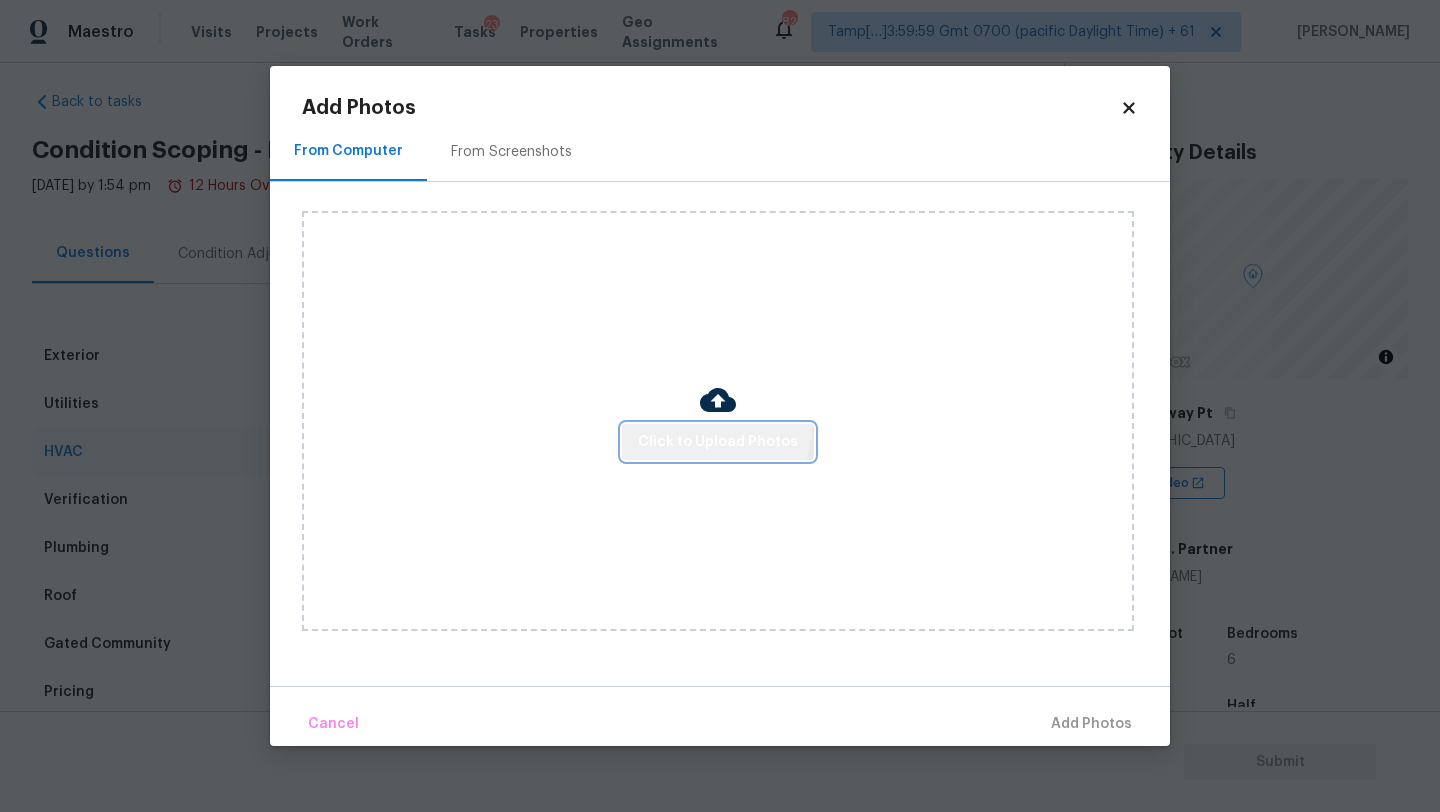 click on "Click to Upload Photos" at bounding box center (718, 442) 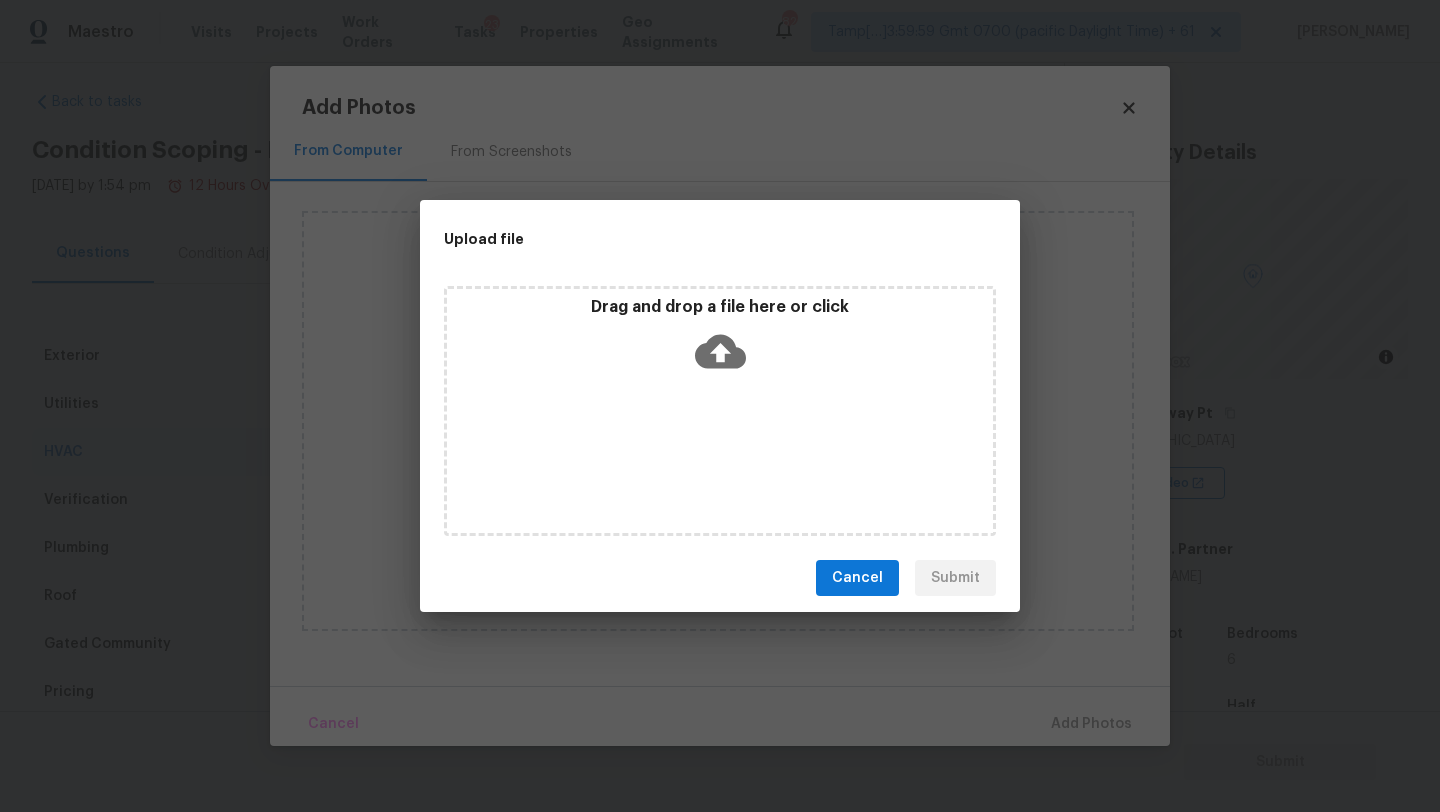 click on "Drag and drop a file here or click" at bounding box center [720, 411] 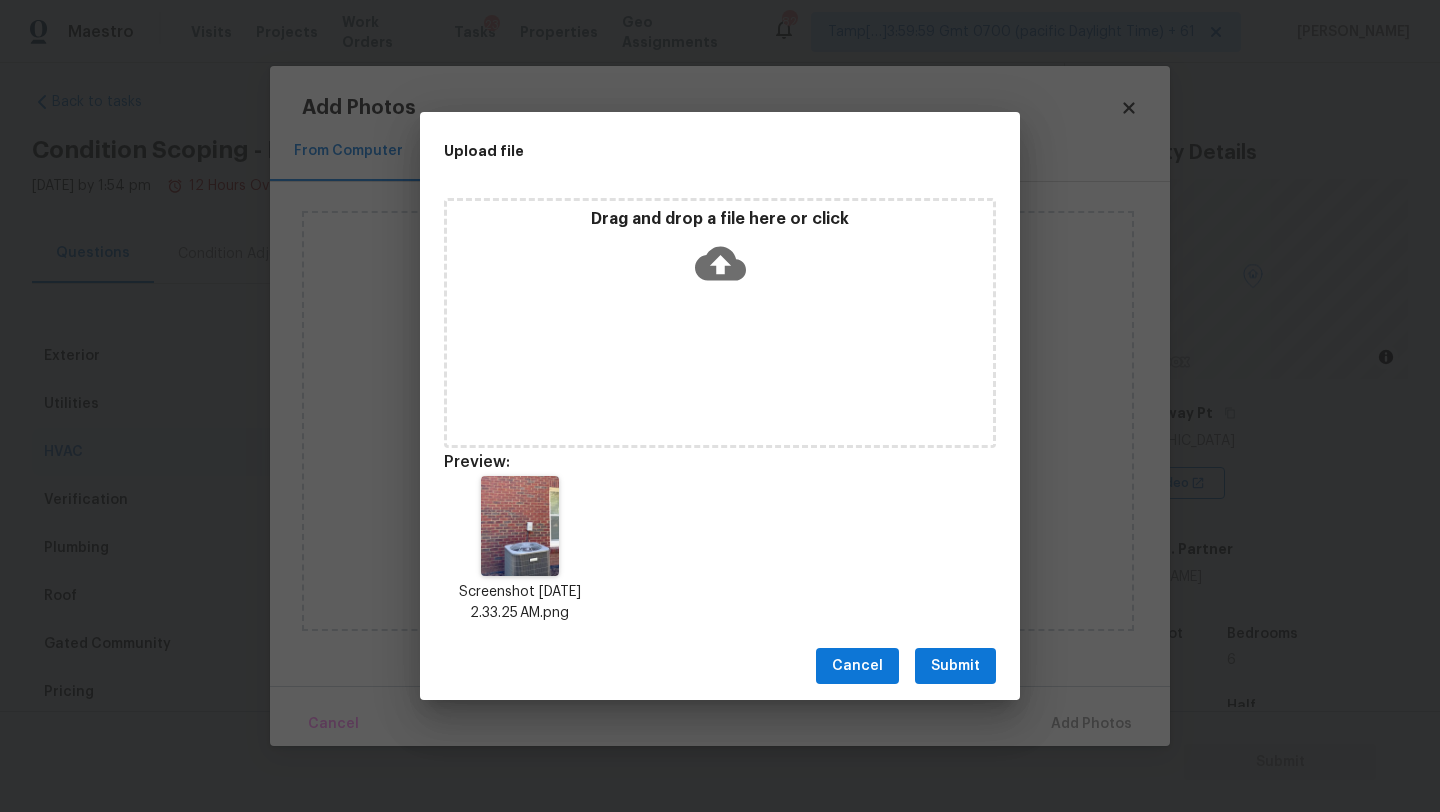 click on "Submit" at bounding box center (955, 666) 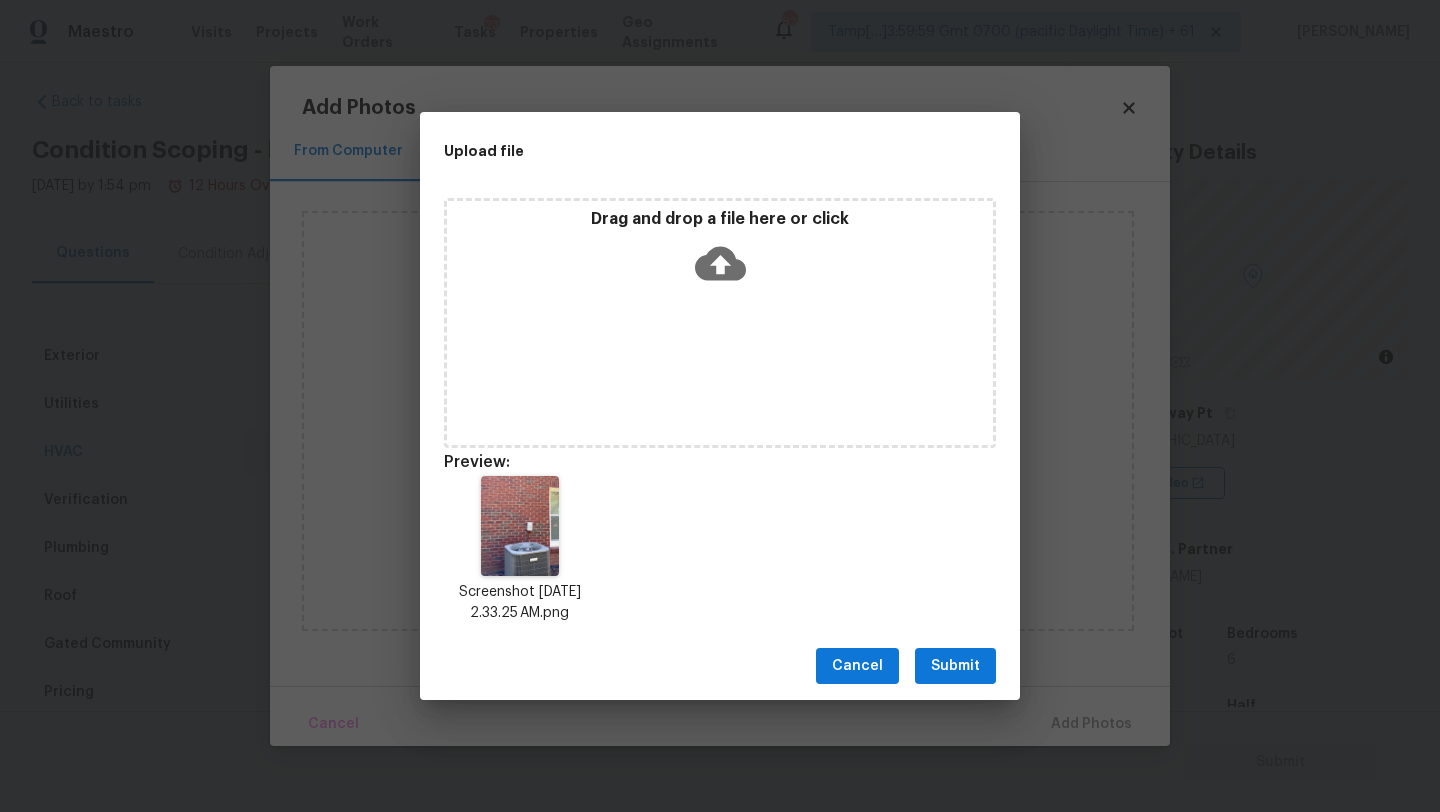 type 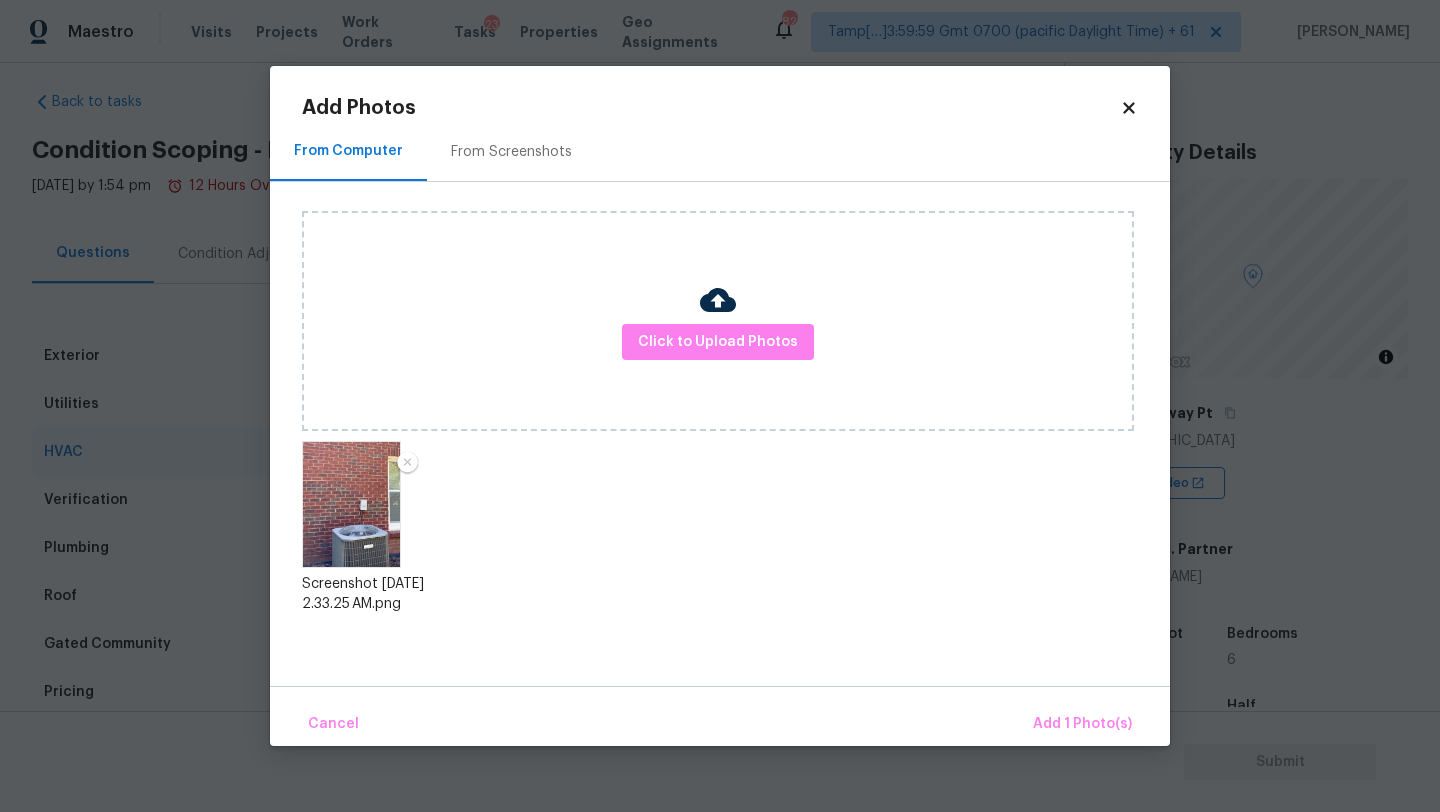 click on "Cancel Add 1 Photo(s)" at bounding box center [720, 716] 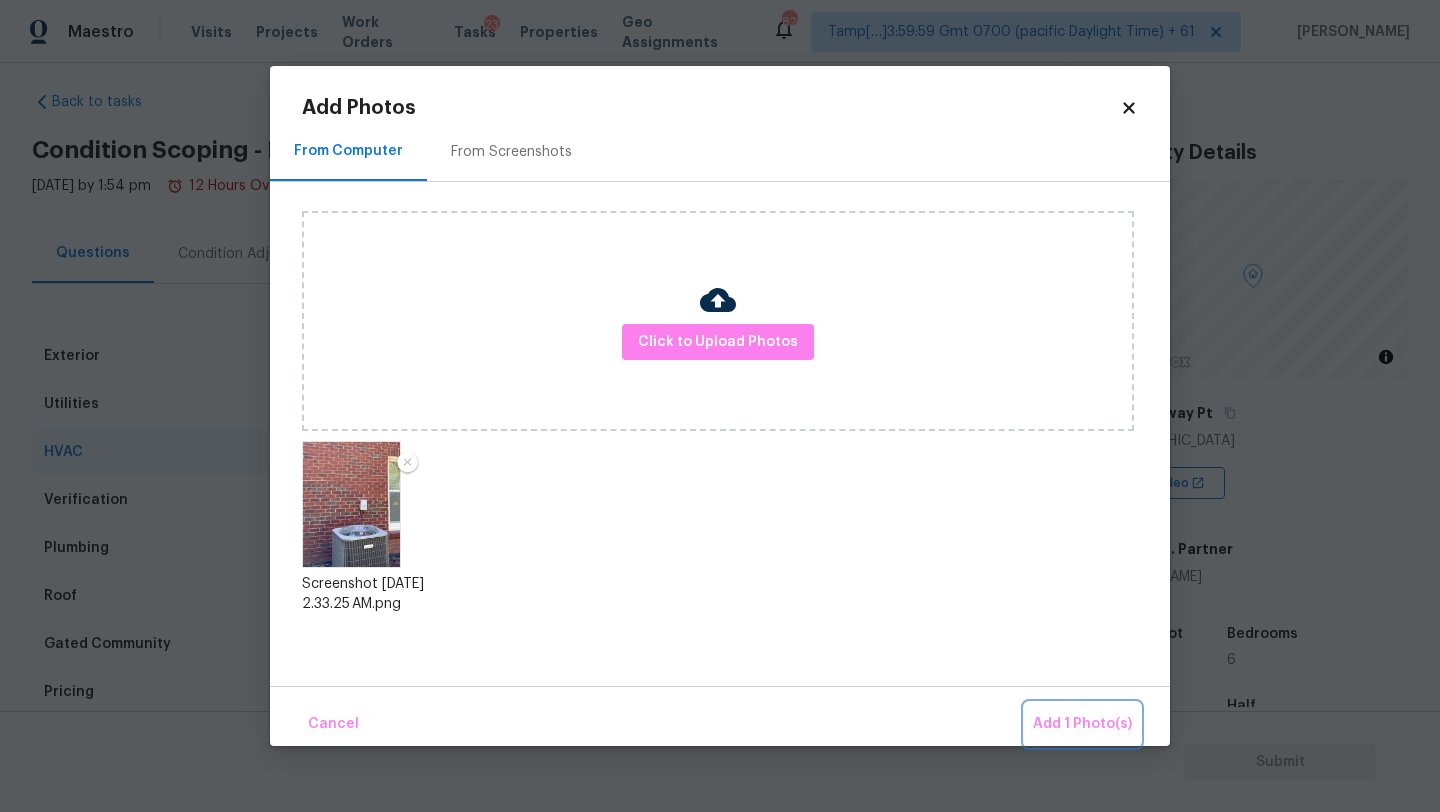 click on "Add 1 Photo(s)" at bounding box center (1082, 724) 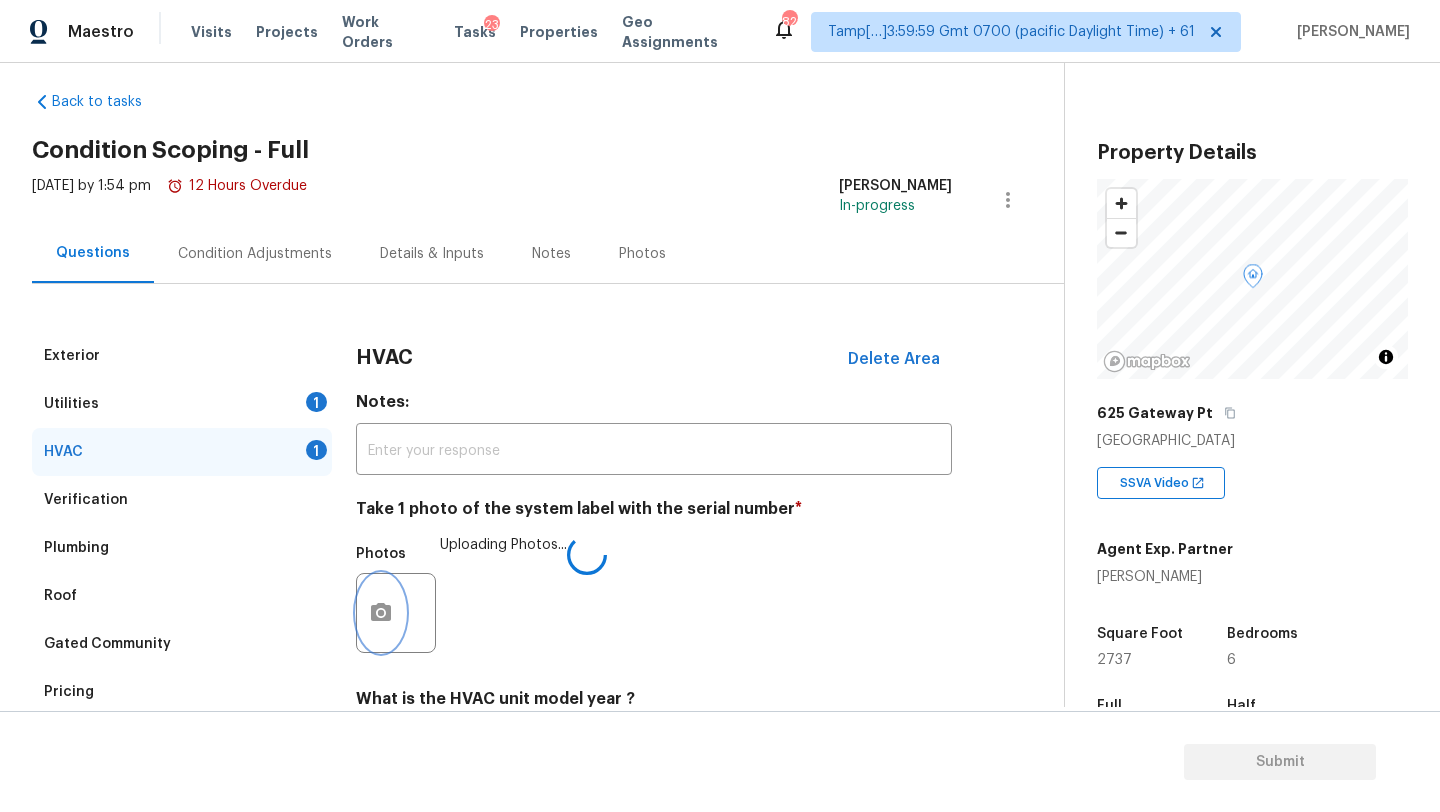 scroll, scrollTop: 217, scrollLeft: 0, axis: vertical 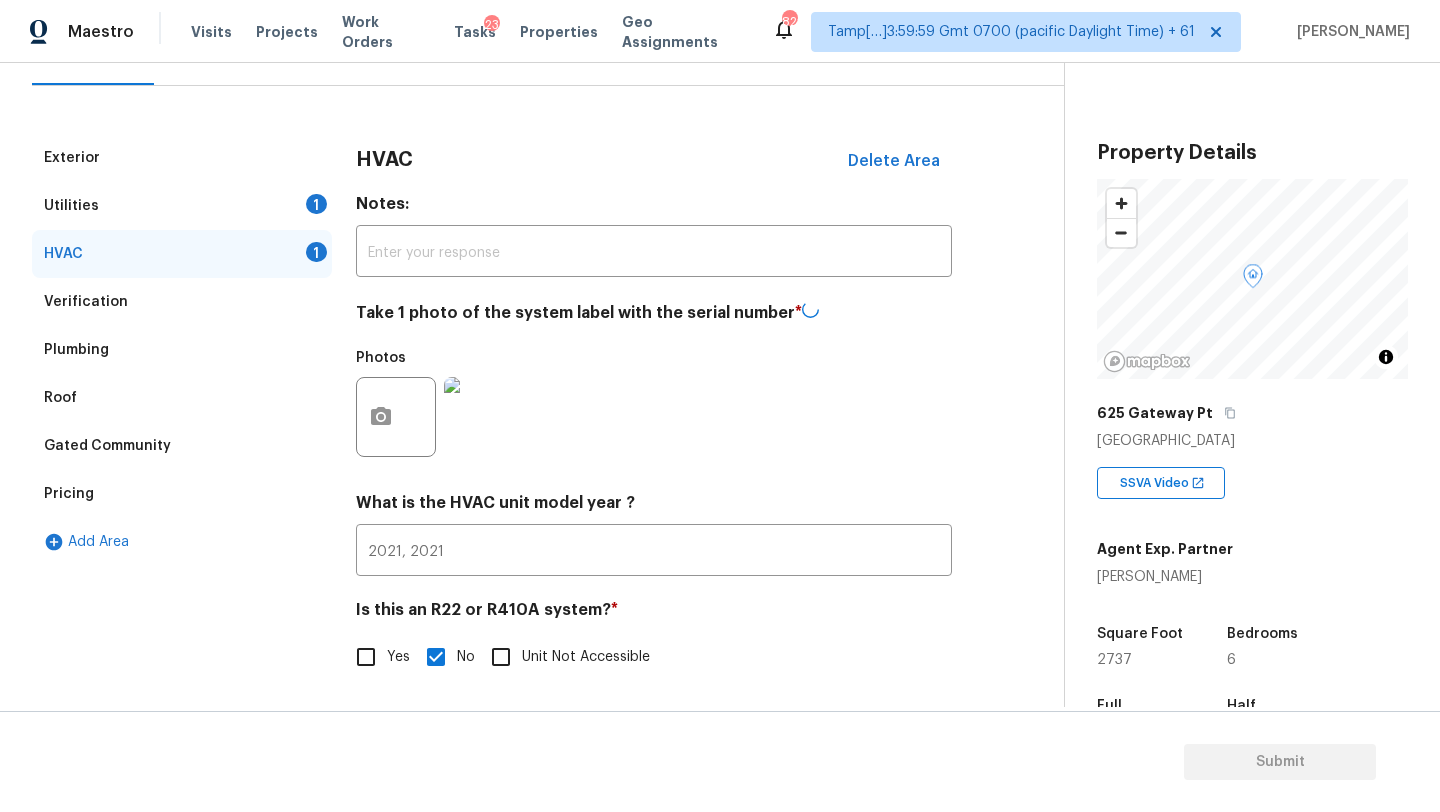 click on "Utilities 1" at bounding box center [182, 206] 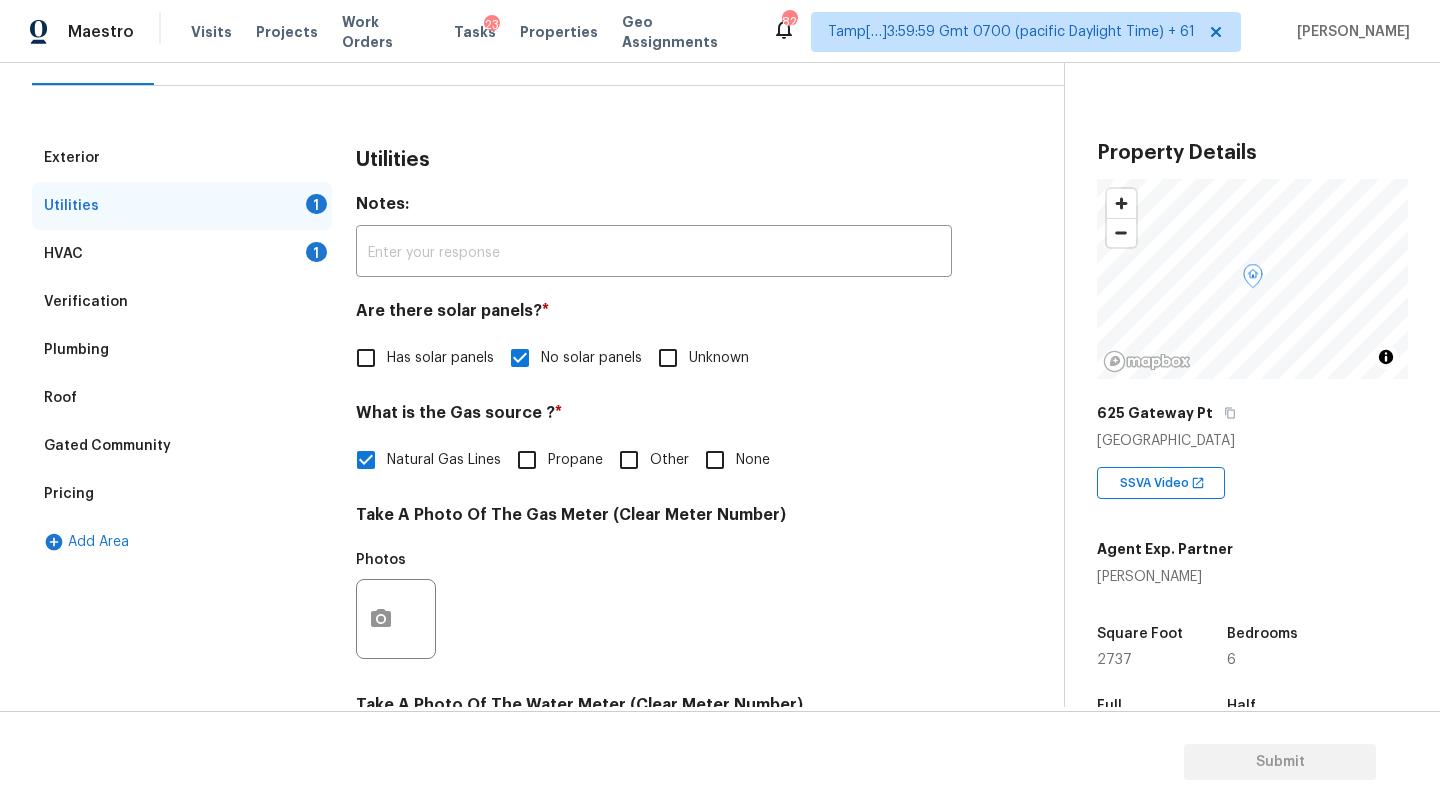 click on "HVAC 1" at bounding box center (182, 254) 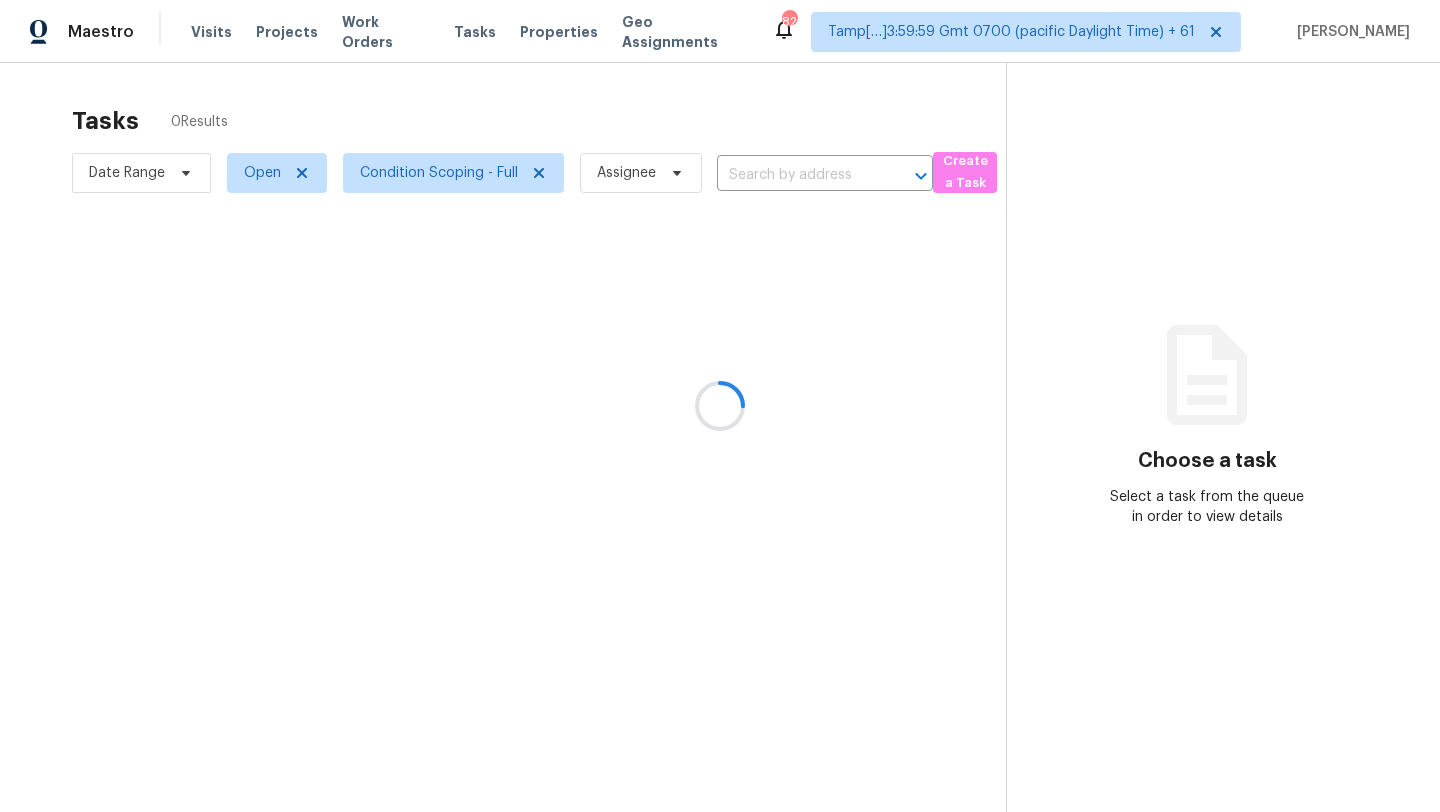 scroll, scrollTop: 0, scrollLeft: 0, axis: both 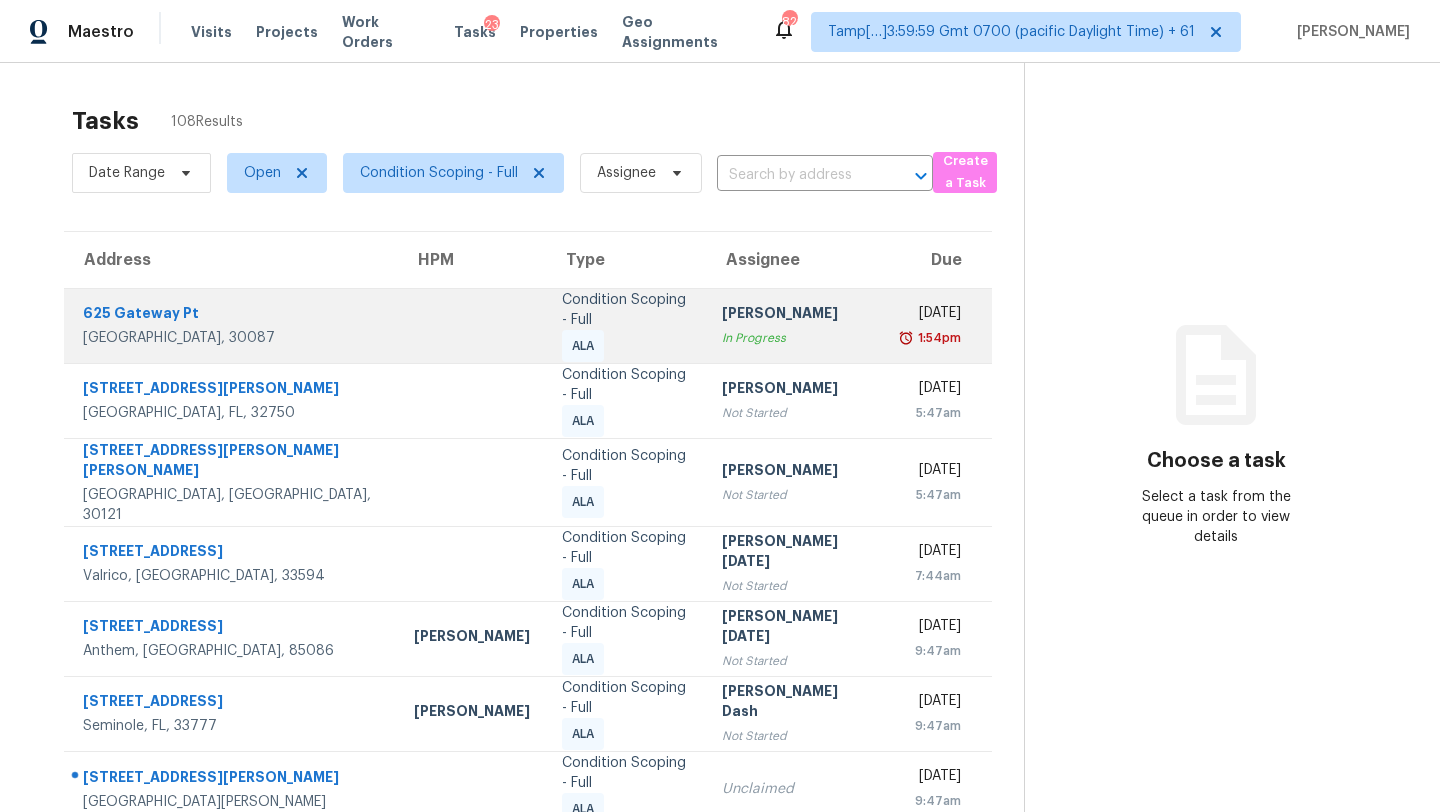 click on "In Progress" at bounding box center (796, 338) 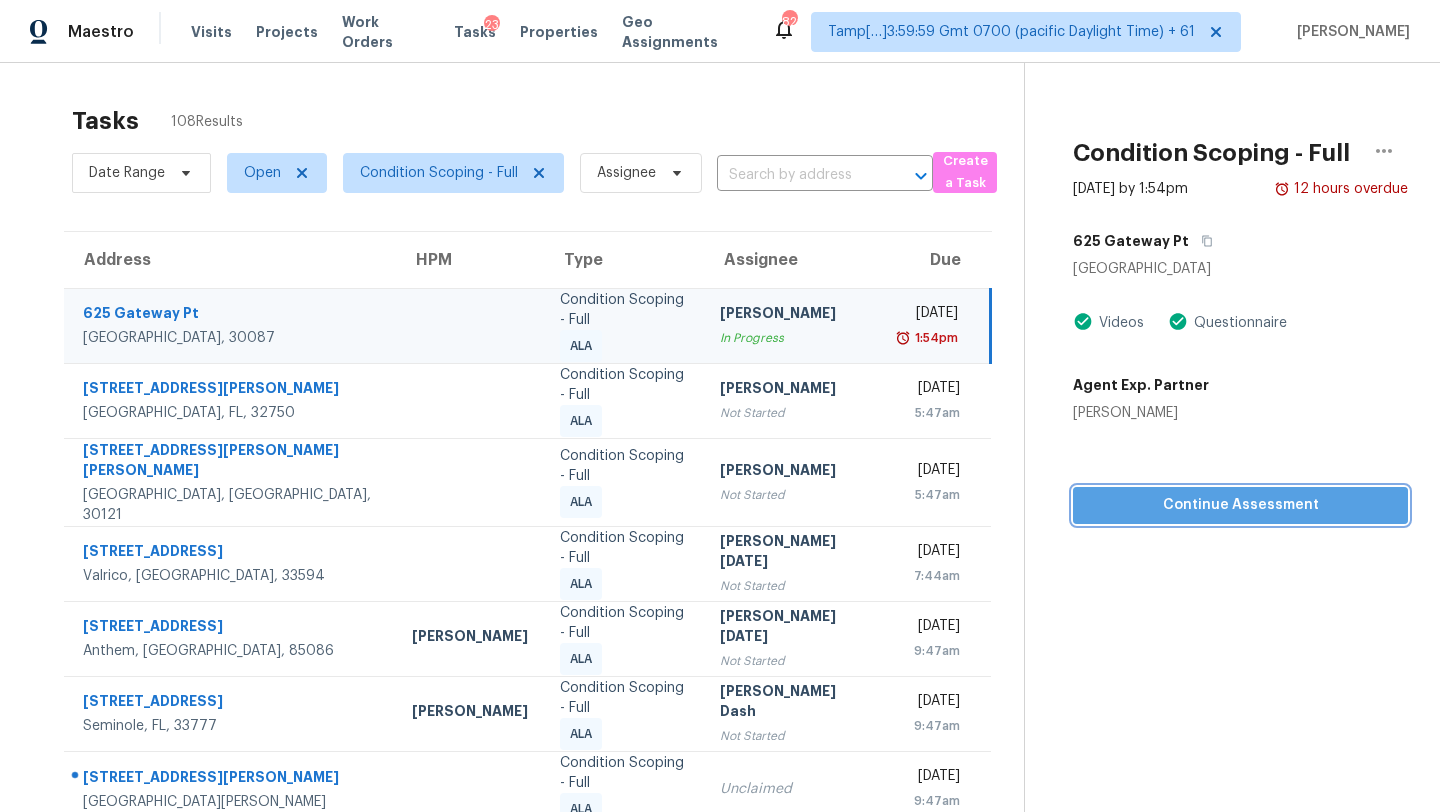 click on "Continue Assessment" at bounding box center [1240, 505] 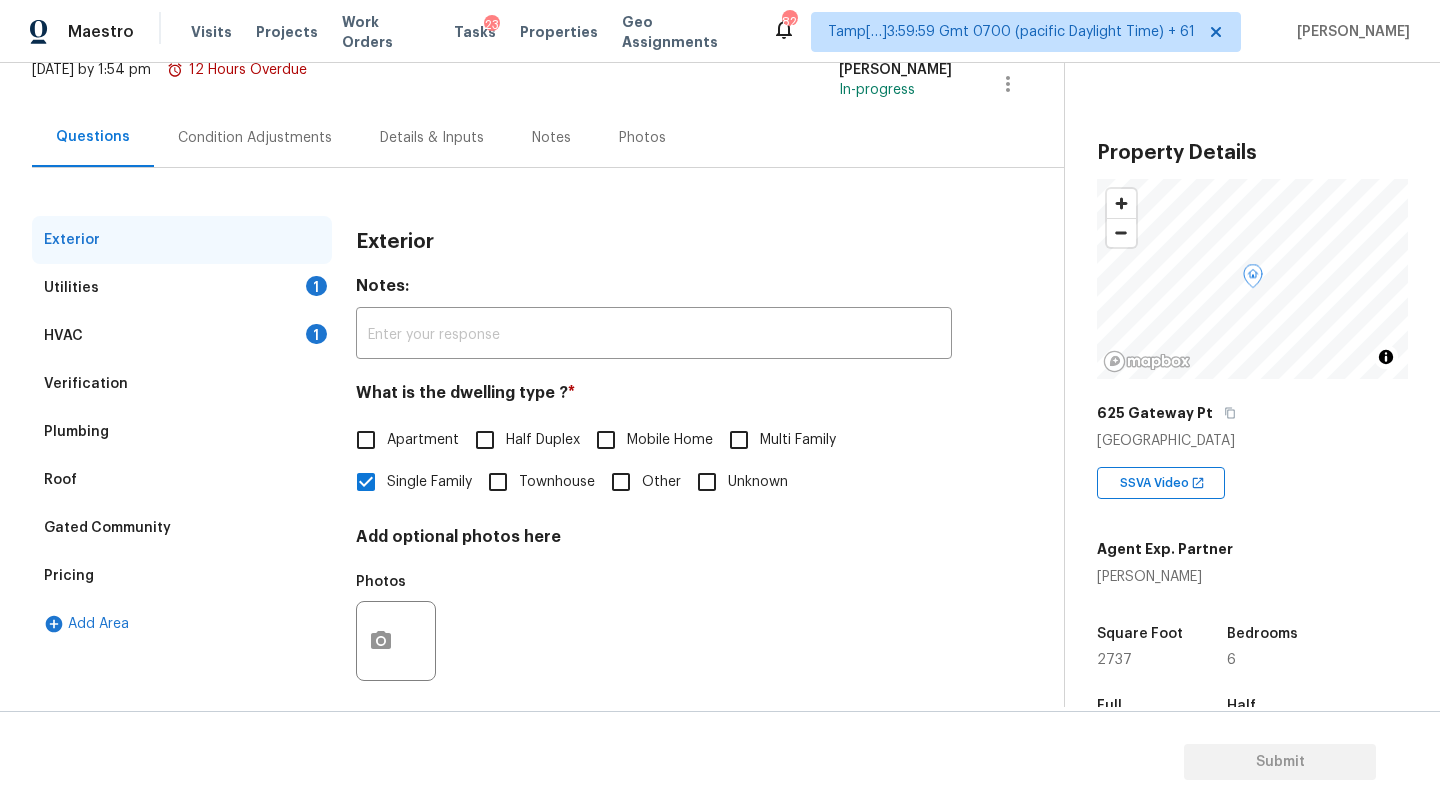 scroll, scrollTop: 151, scrollLeft: 0, axis: vertical 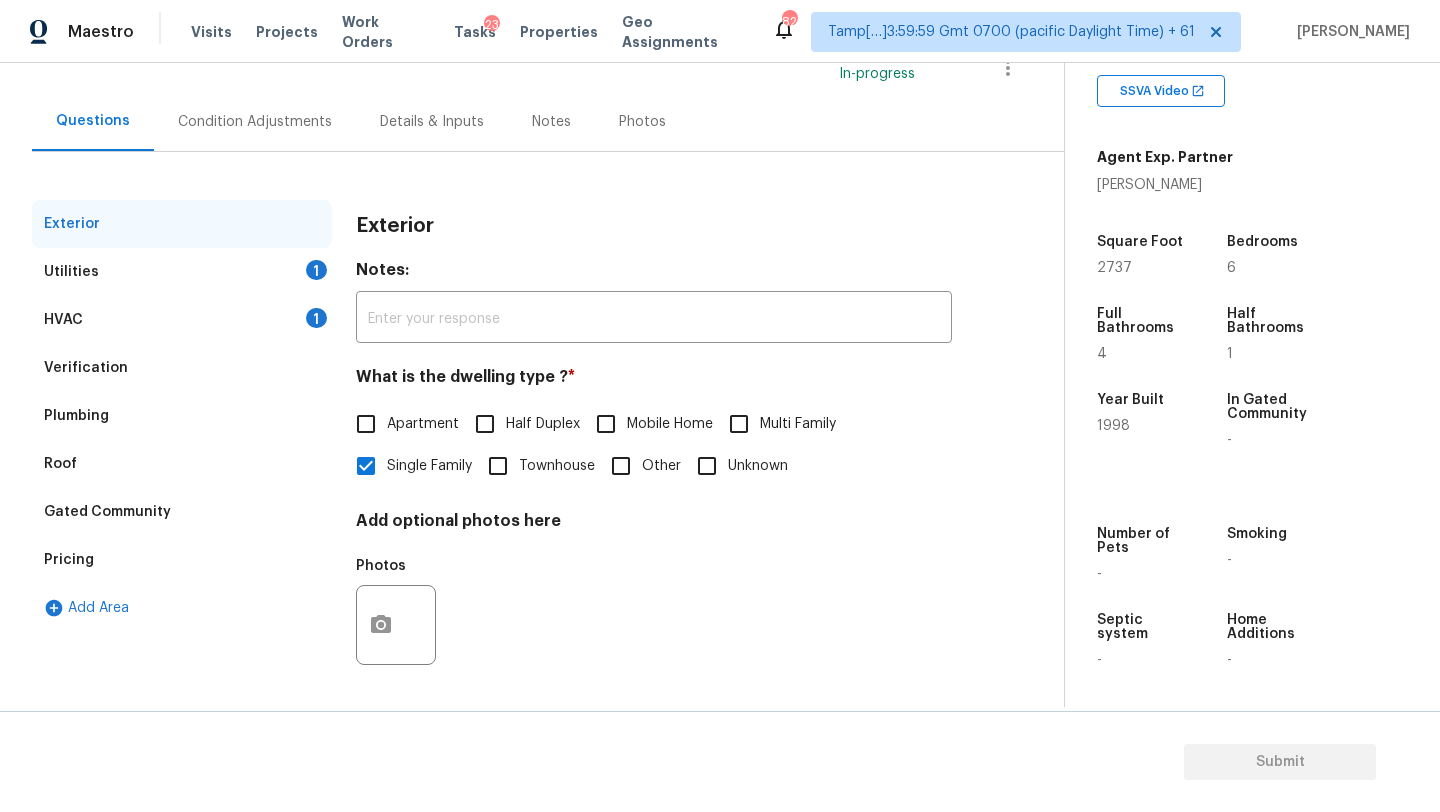 click on "Condition Adjustments" at bounding box center (255, 121) 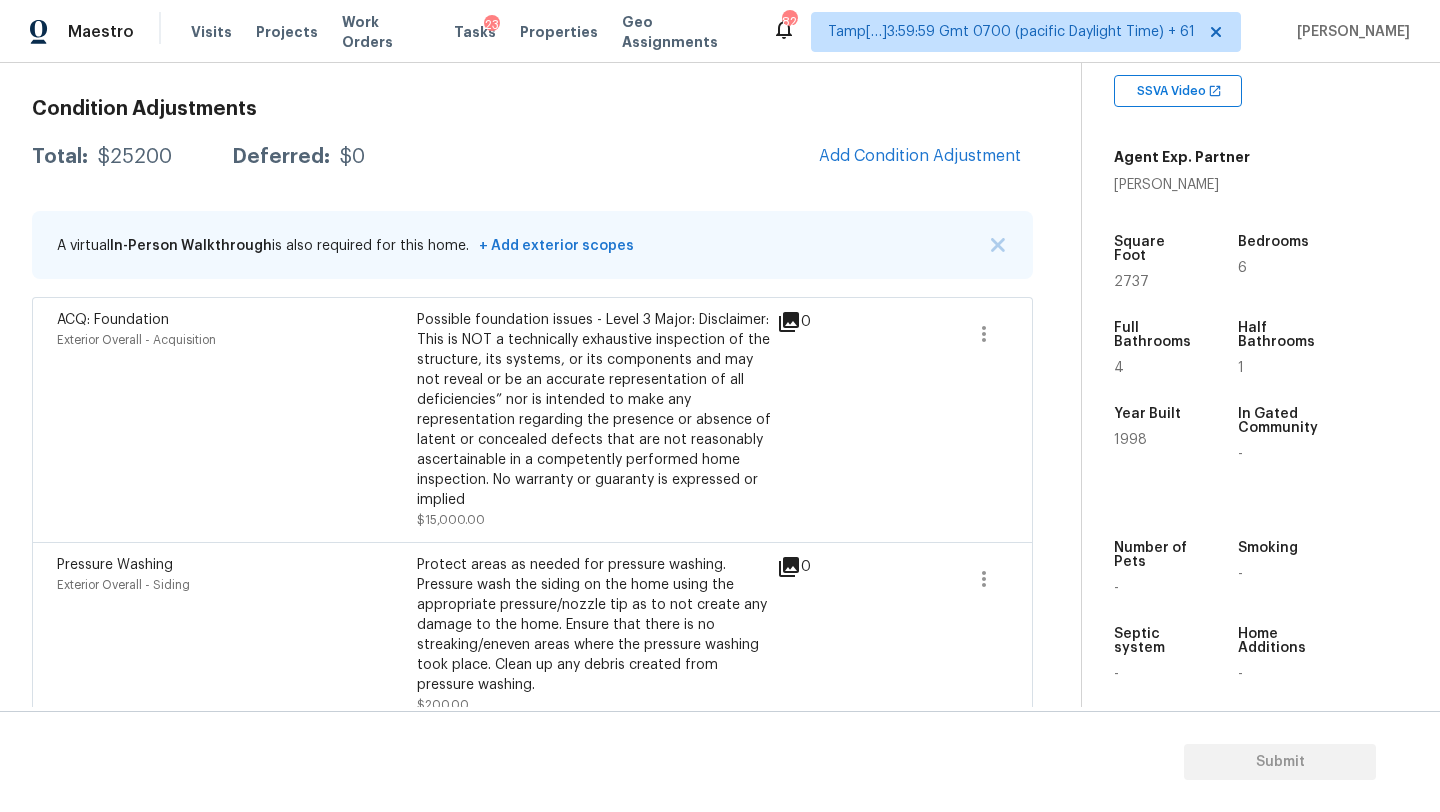 scroll, scrollTop: 259, scrollLeft: 0, axis: vertical 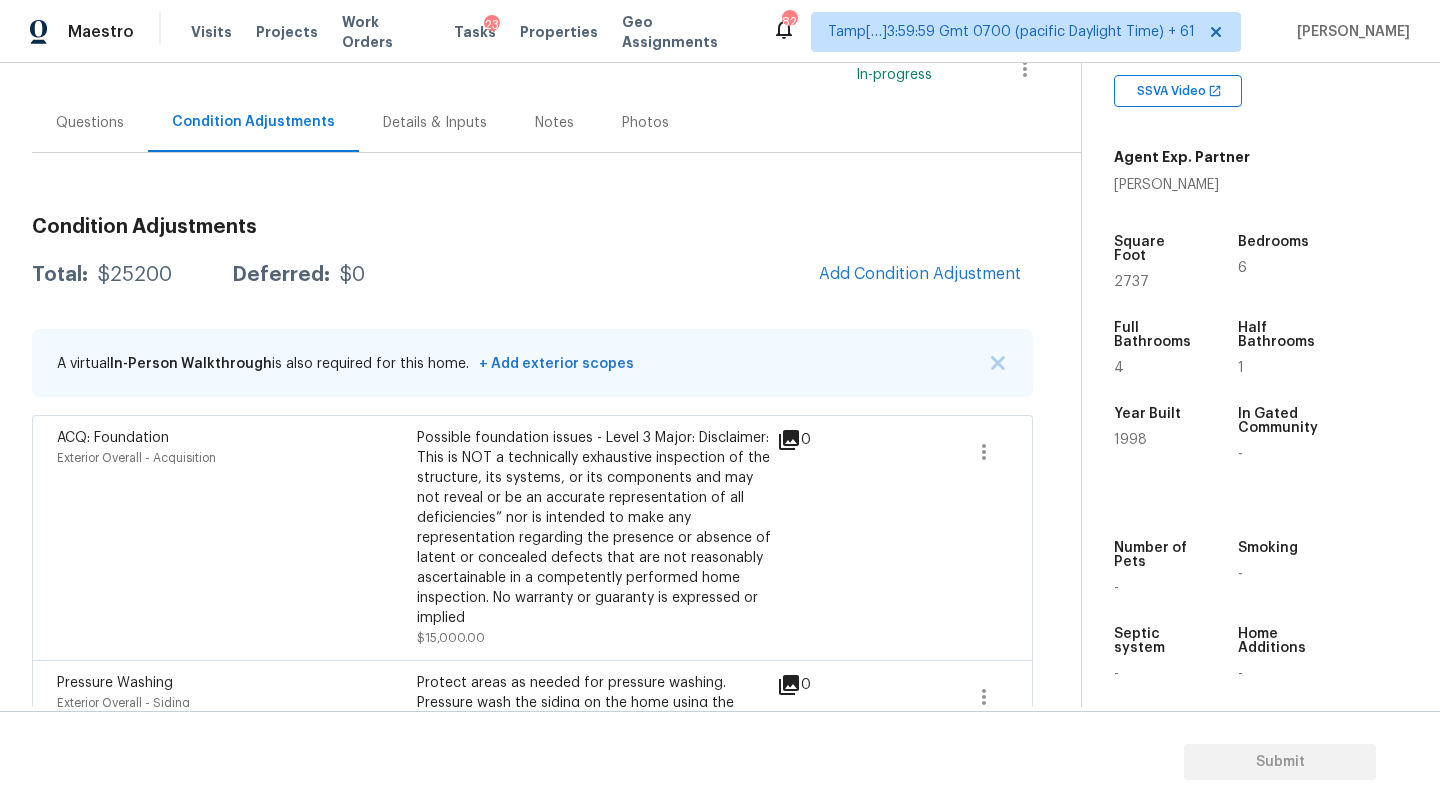 click on "Questions" at bounding box center [90, 123] 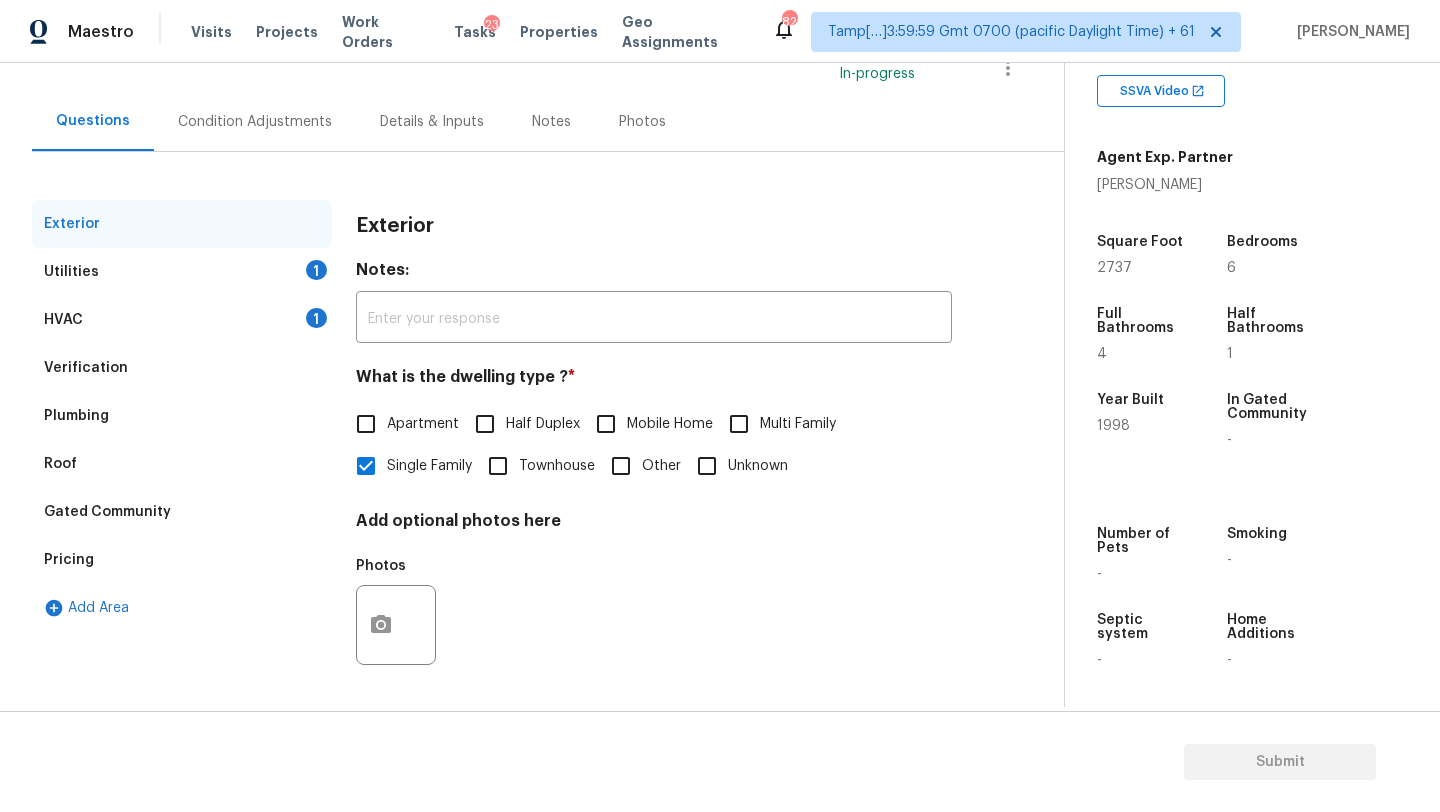 click on "Gated Community" at bounding box center [182, 512] 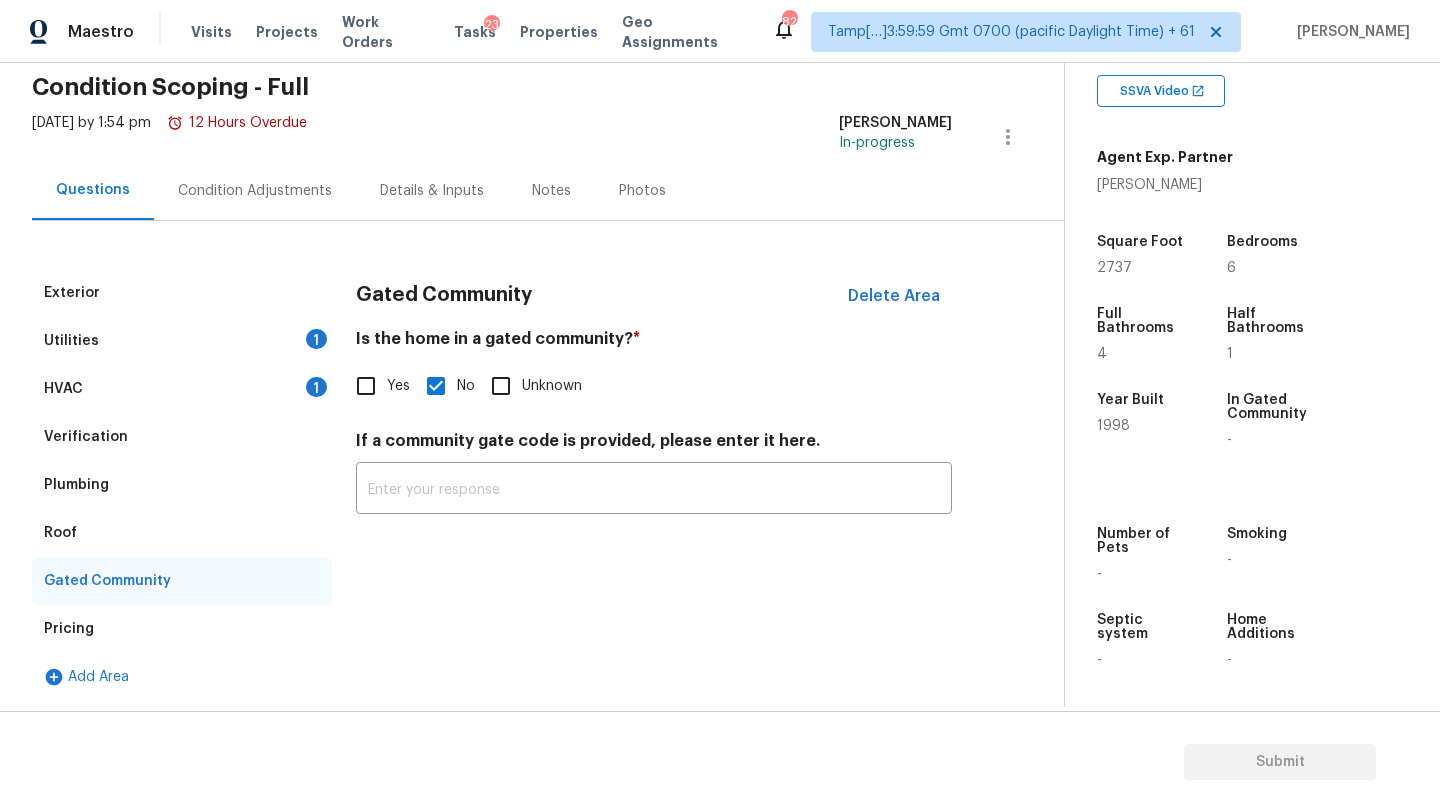 click on "Gated Community" at bounding box center [182, 581] 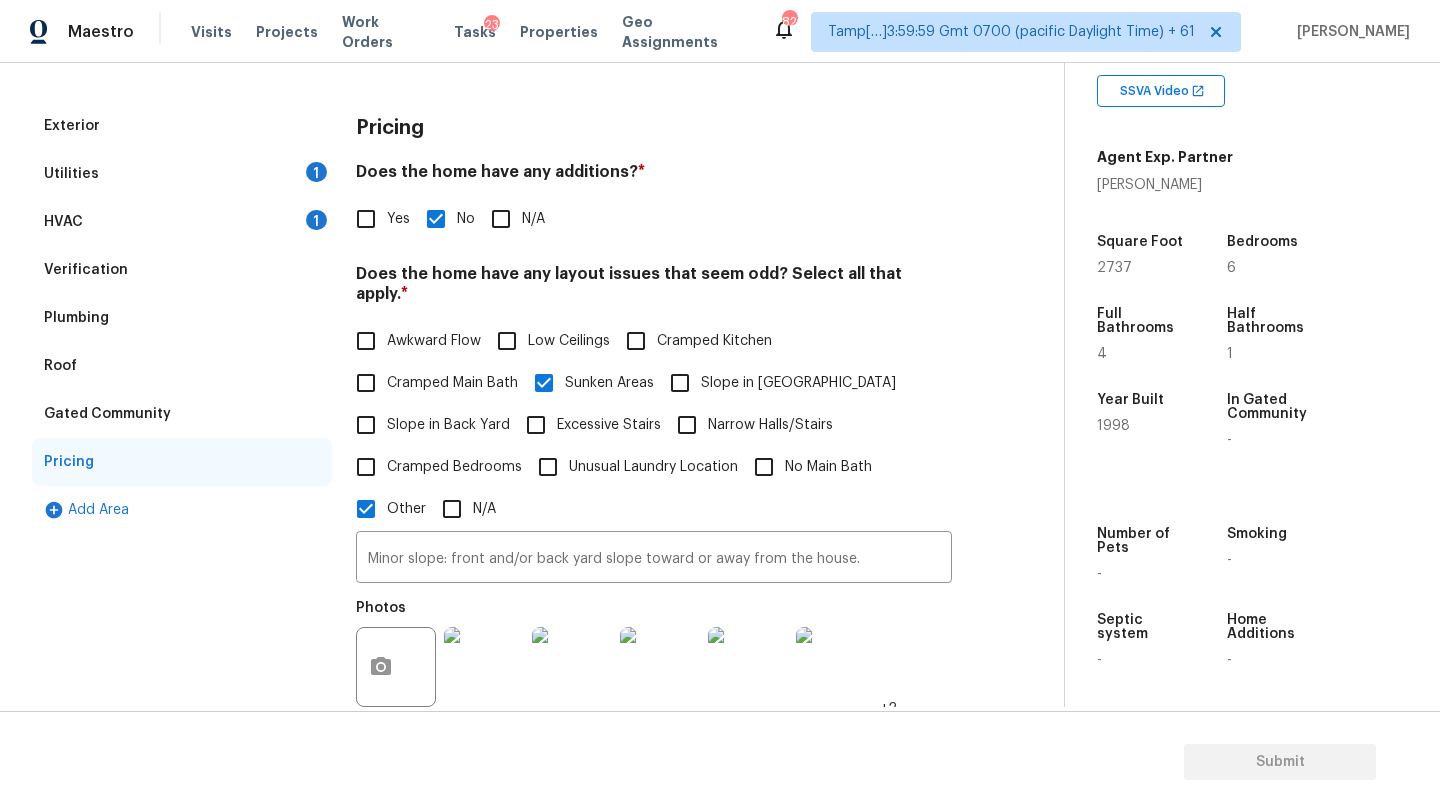 scroll, scrollTop: 0, scrollLeft: 0, axis: both 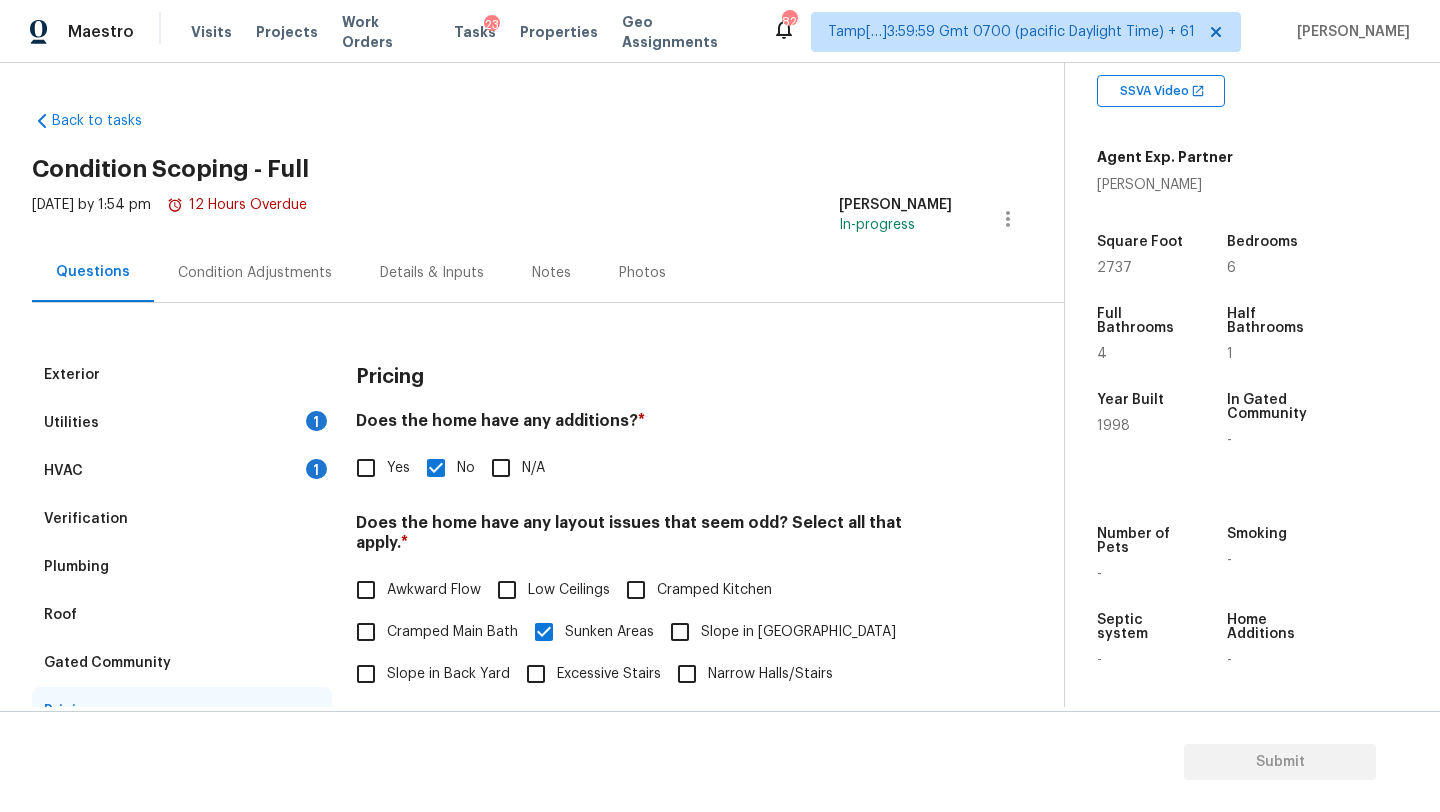 click on "Verification" at bounding box center [182, 519] 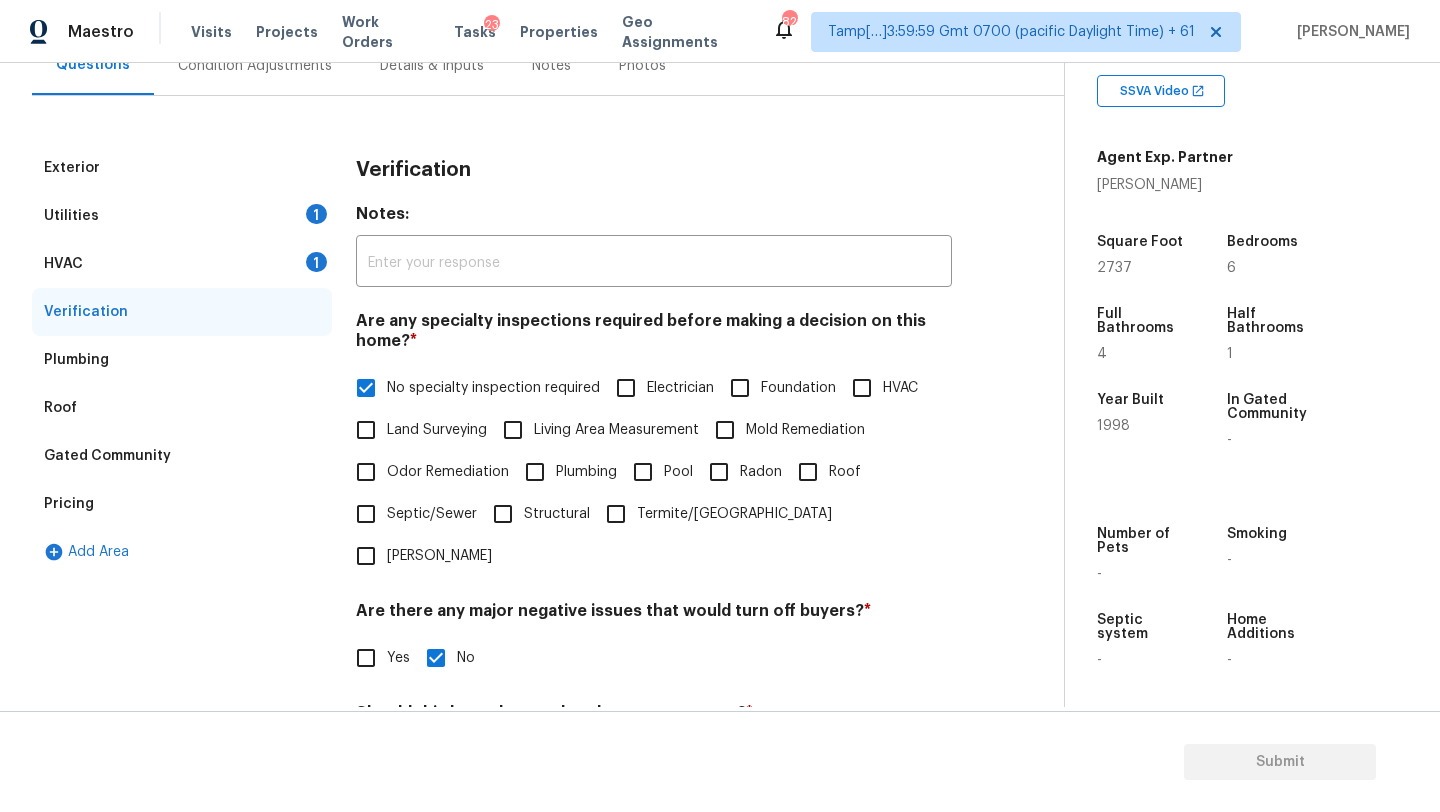 scroll, scrollTop: 372, scrollLeft: 0, axis: vertical 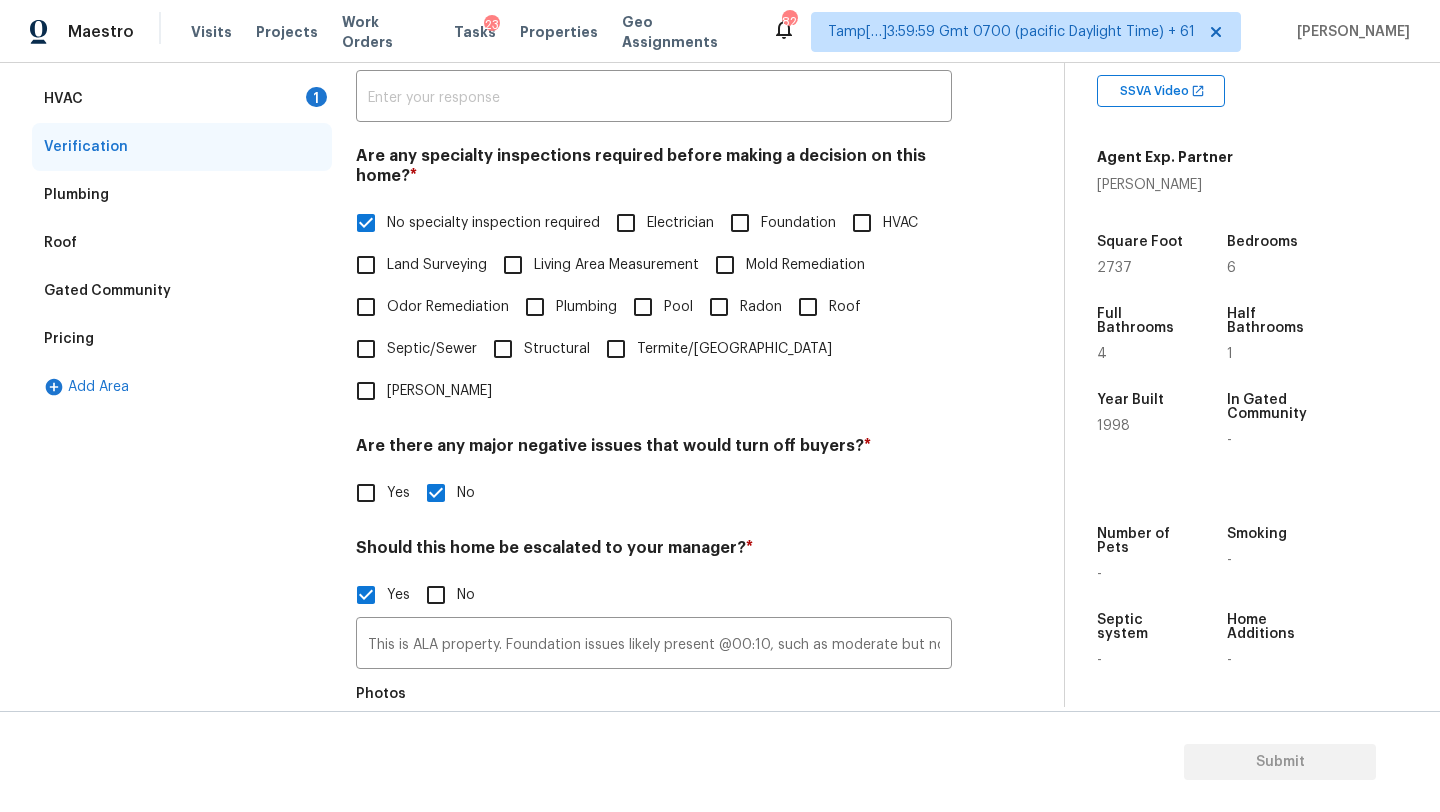 click on "Foundation" at bounding box center [798, 223] 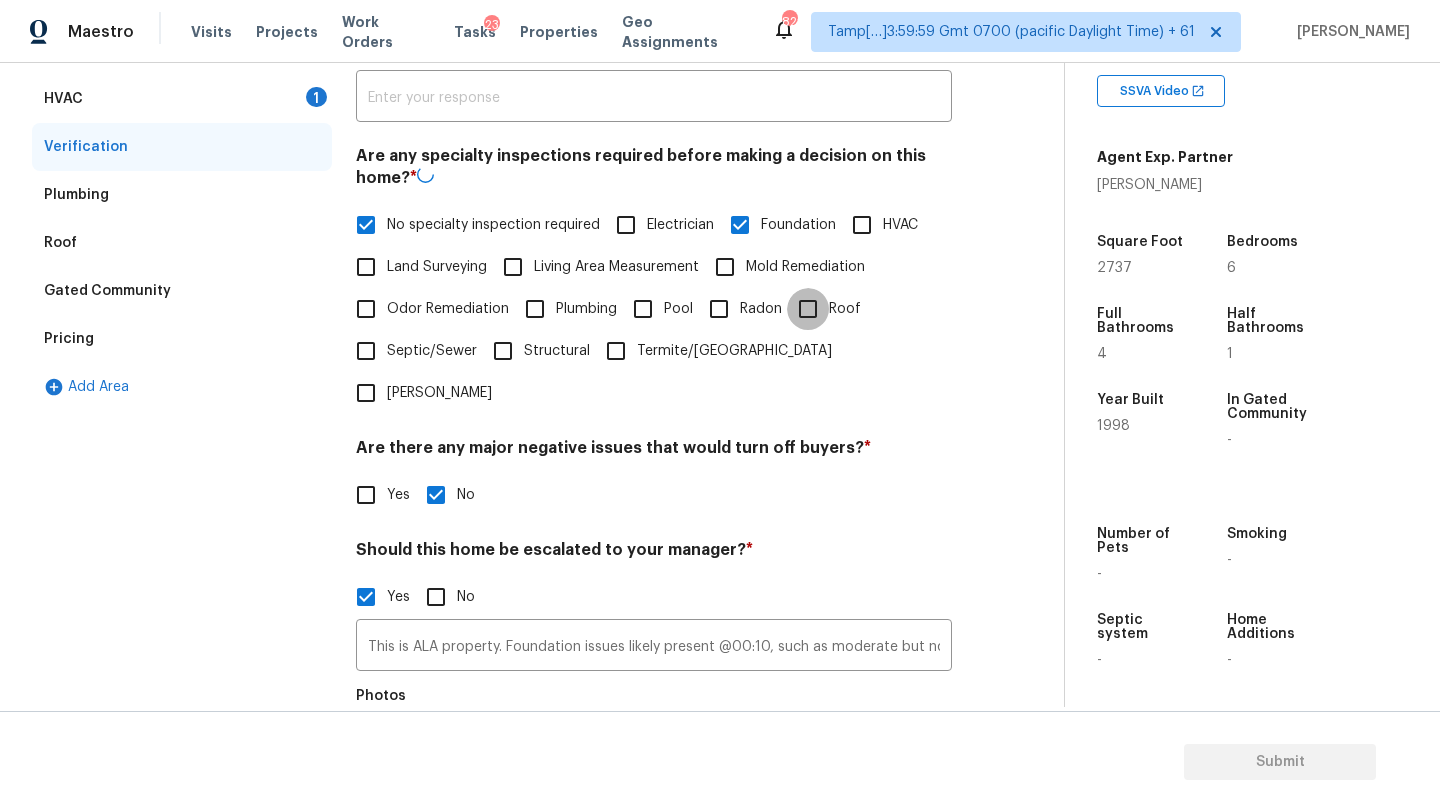 click on "Roof" at bounding box center [808, 309] 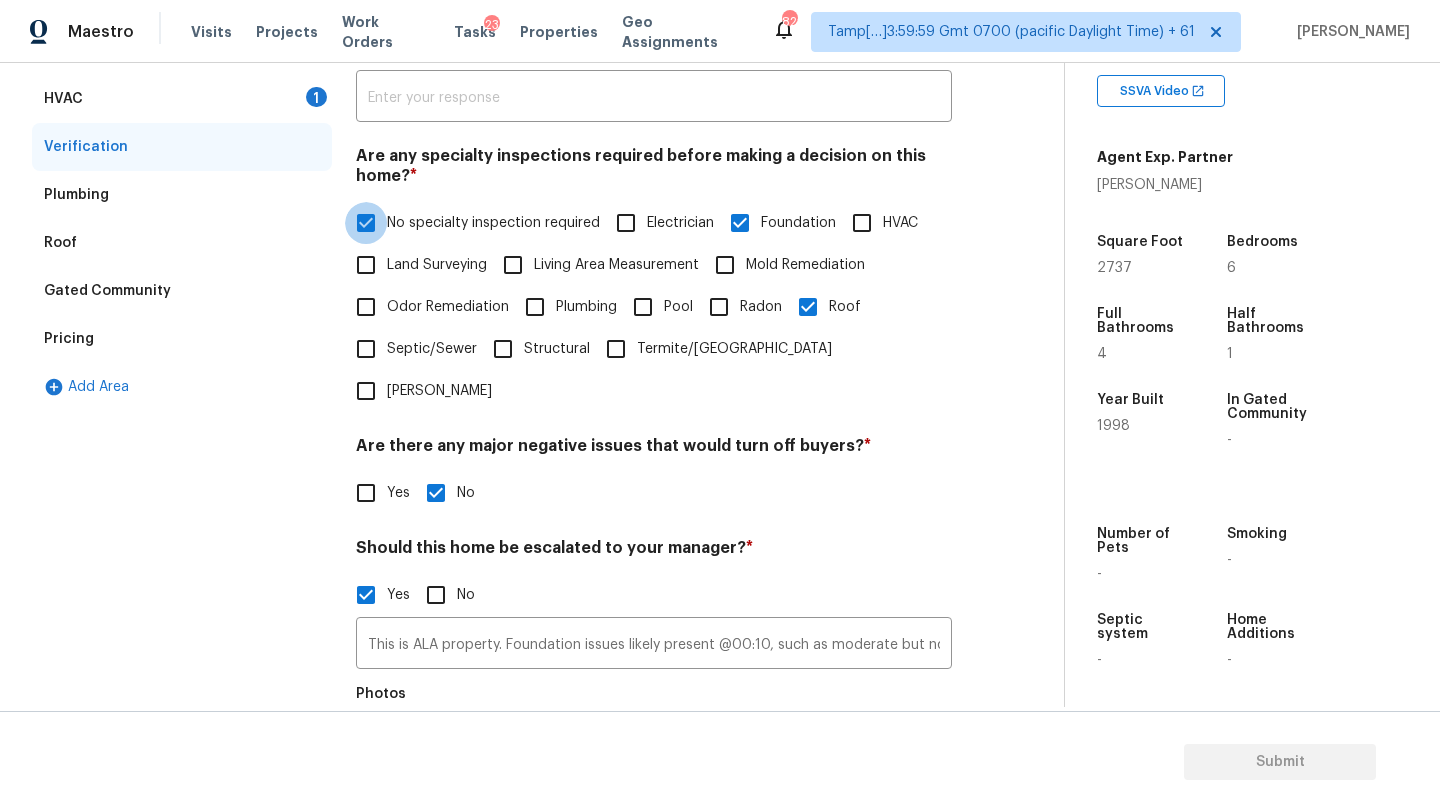 click on "No specialty inspection required" at bounding box center (366, 223) 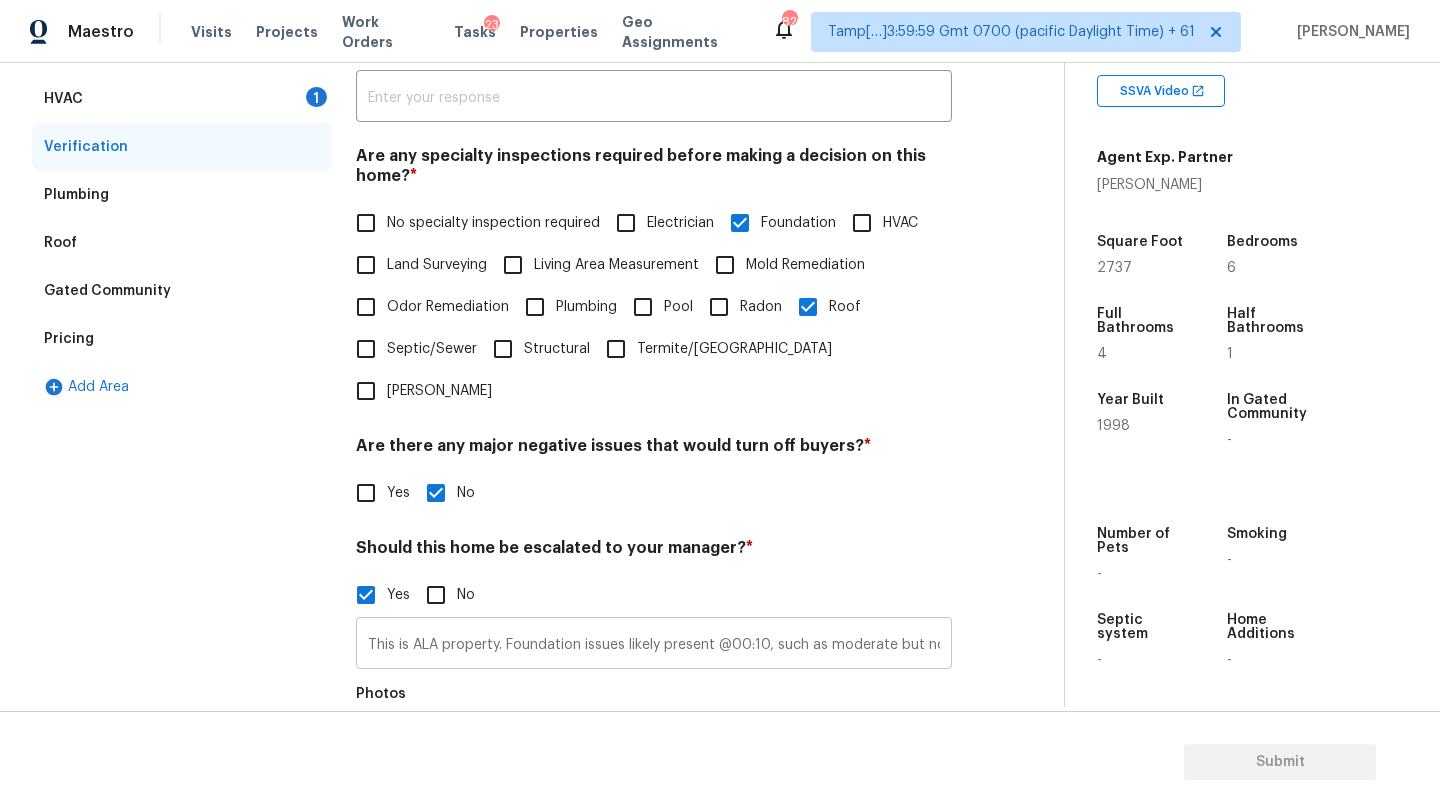 click on "This is ALA property. Foundation issues likely present @00:10, such as moderate but noticeable exterior or interior cracks. The roof shows Signs of aging with moderate wear." at bounding box center [654, 645] 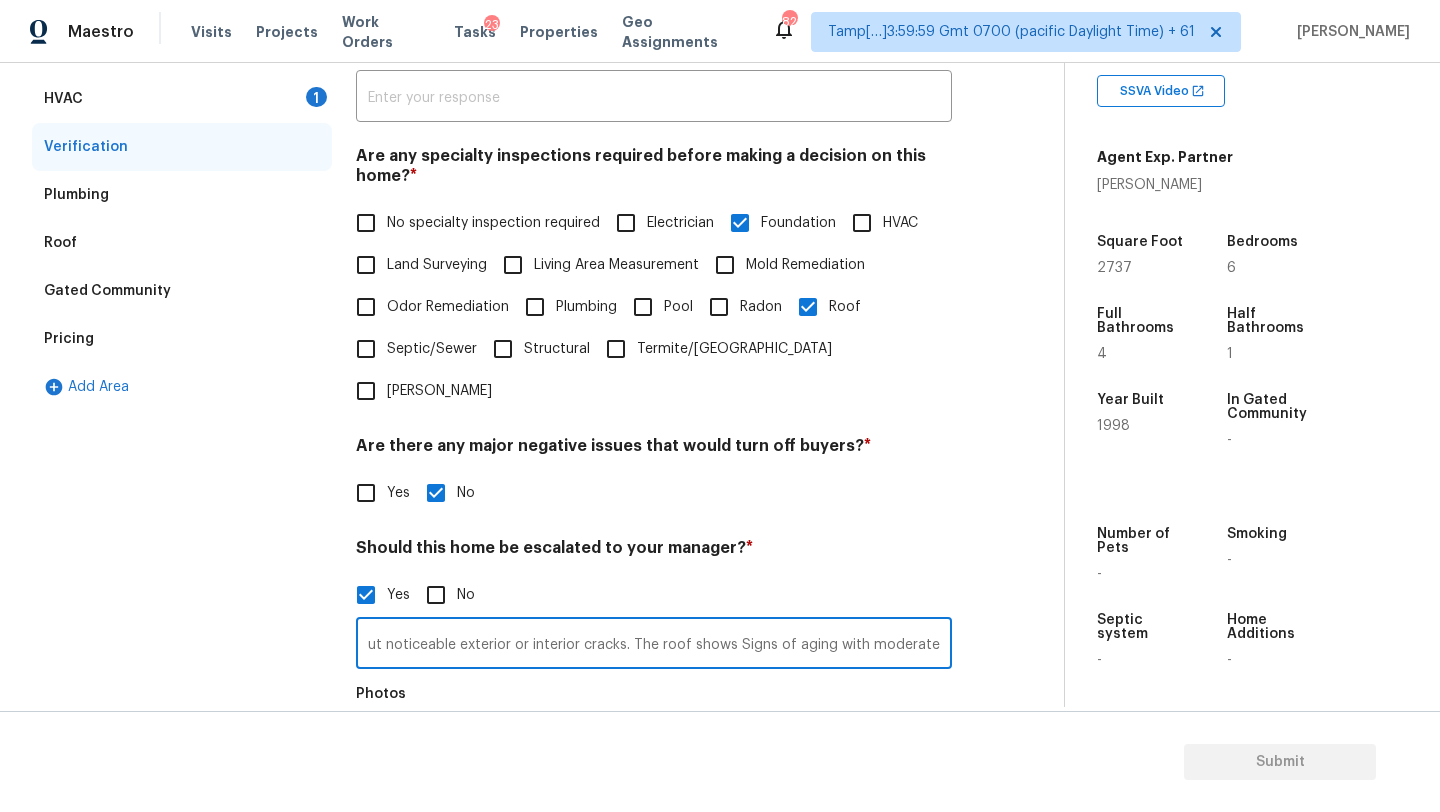 scroll, scrollTop: 0, scrollLeft: 562, axis: horizontal 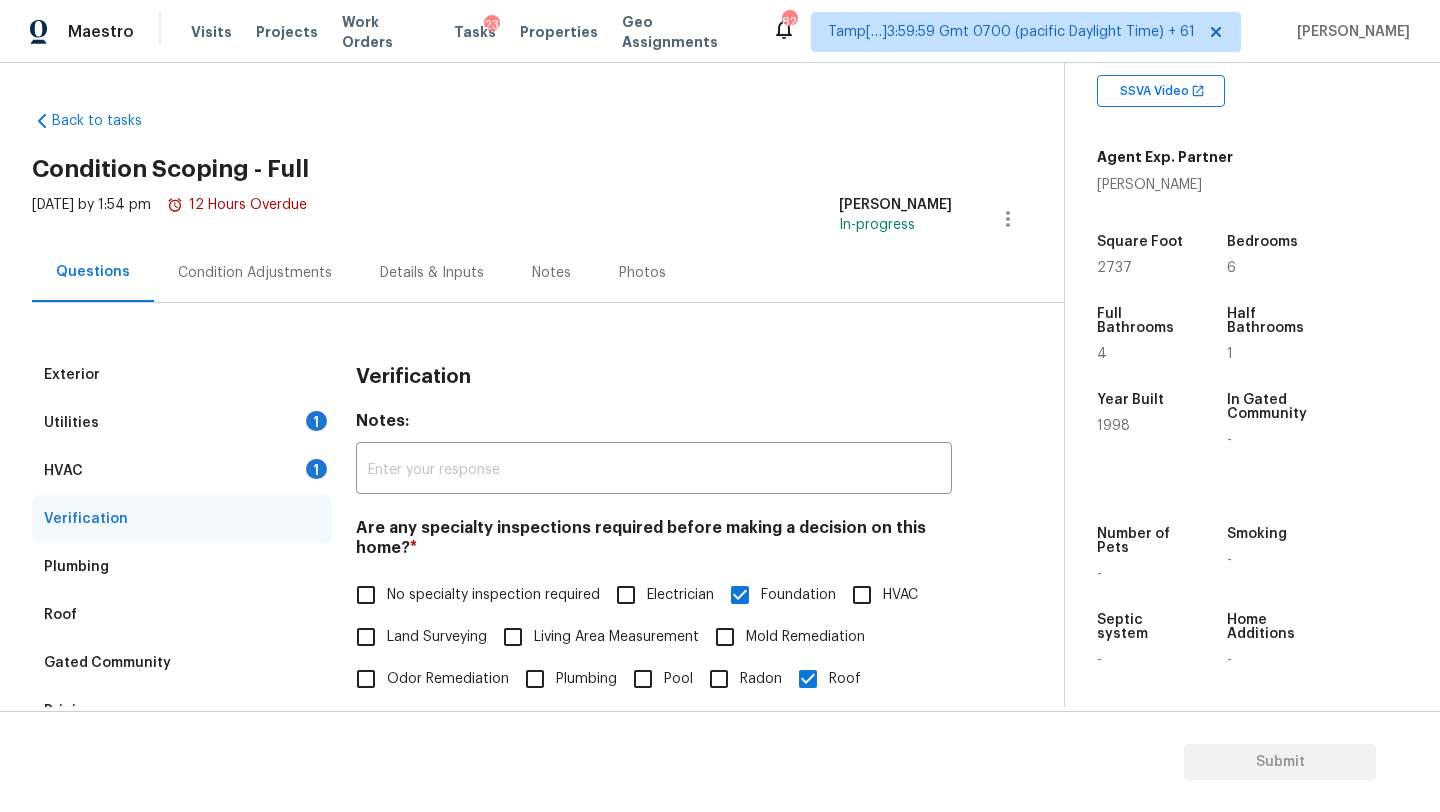 click on "Condition Adjustments" at bounding box center [255, 272] 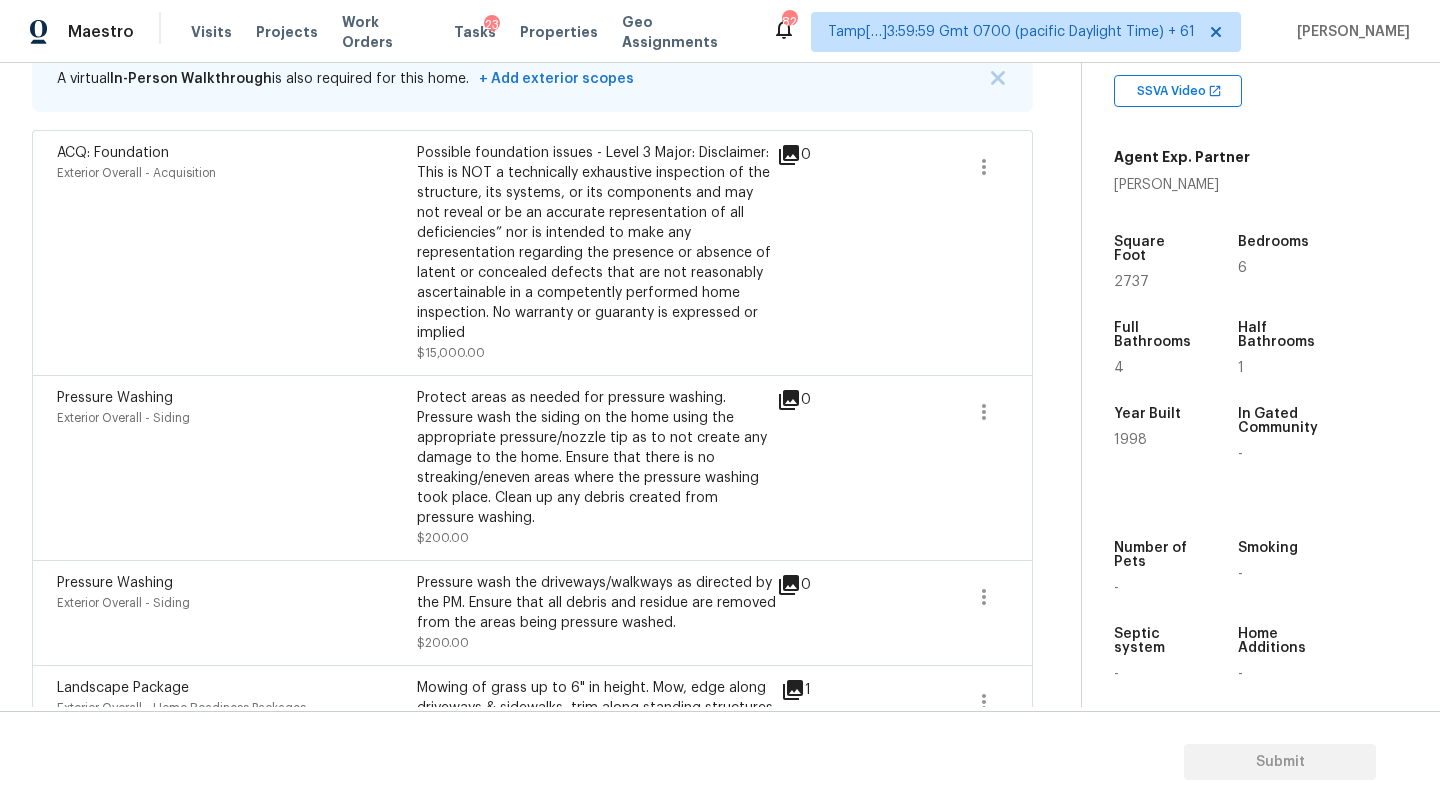 scroll, scrollTop: 0, scrollLeft: 0, axis: both 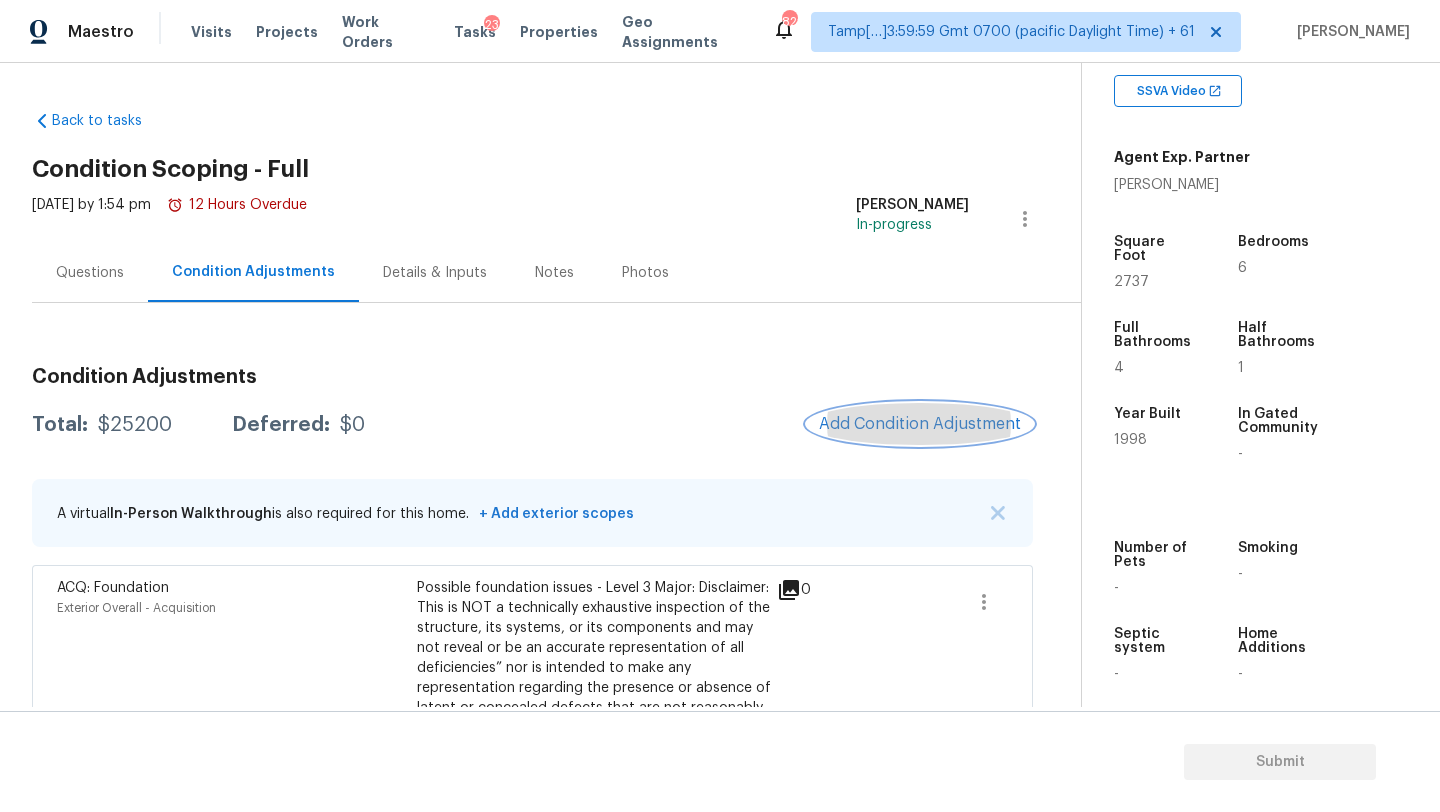 click on "Add Condition Adjustment" at bounding box center (920, 424) 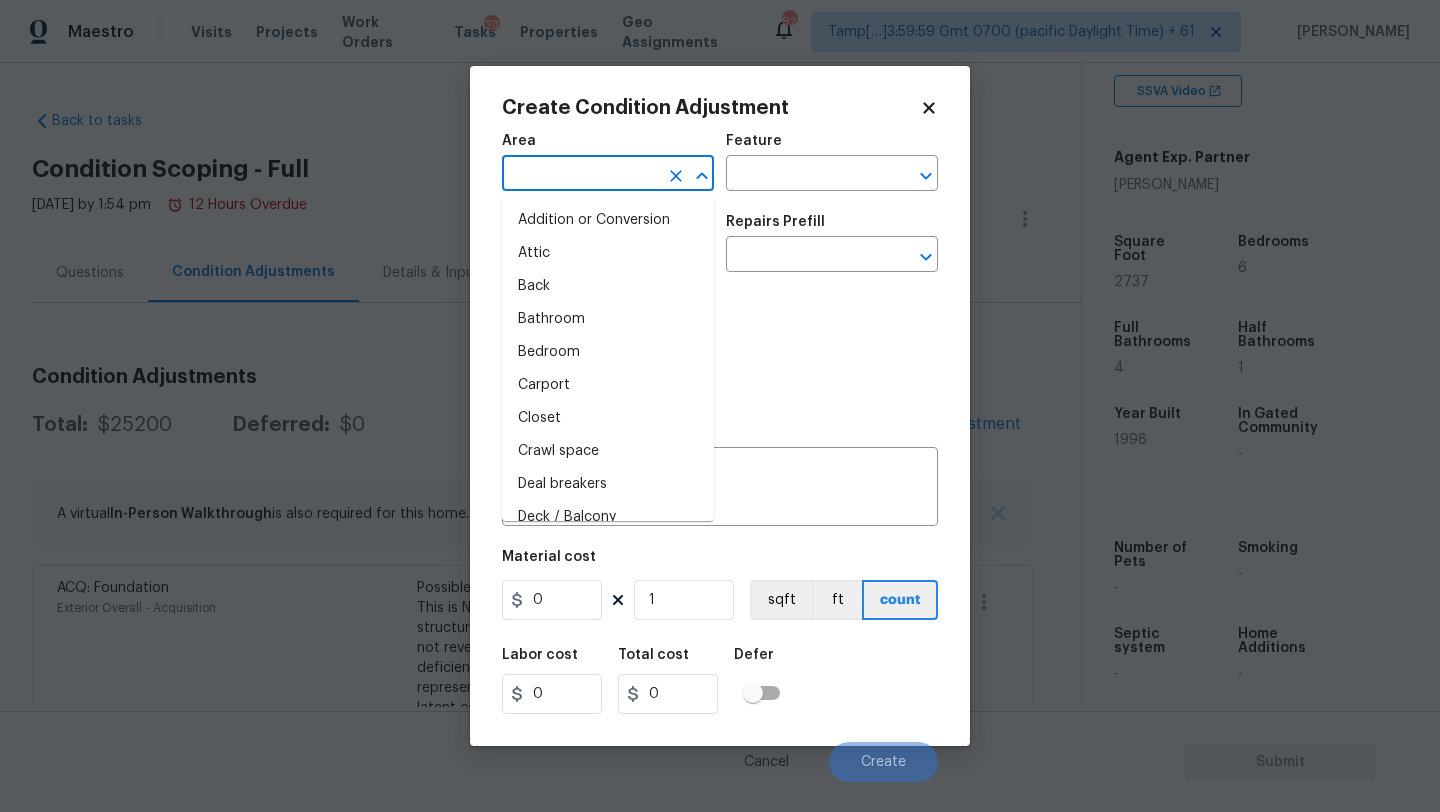 click at bounding box center (580, 175) 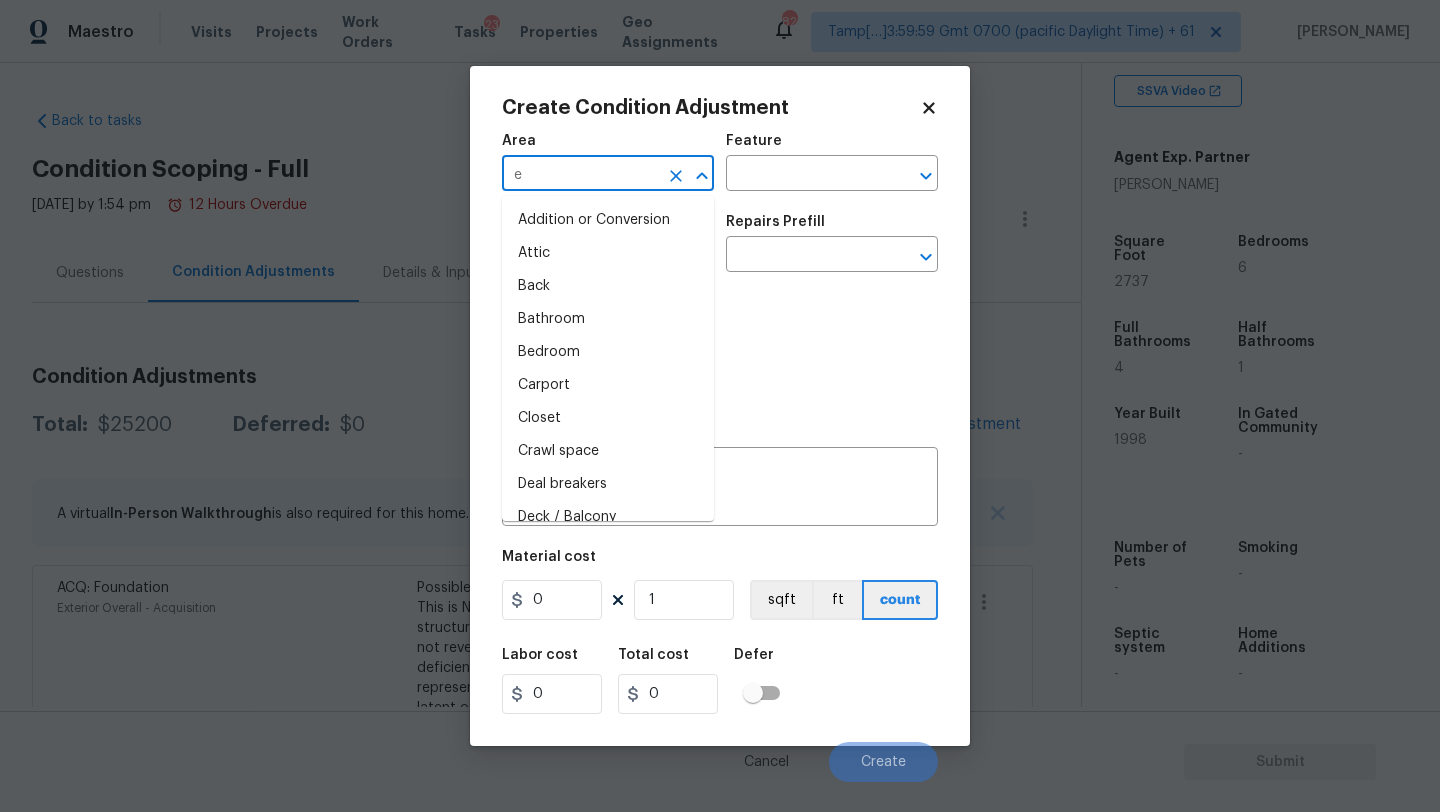 type on "ec" 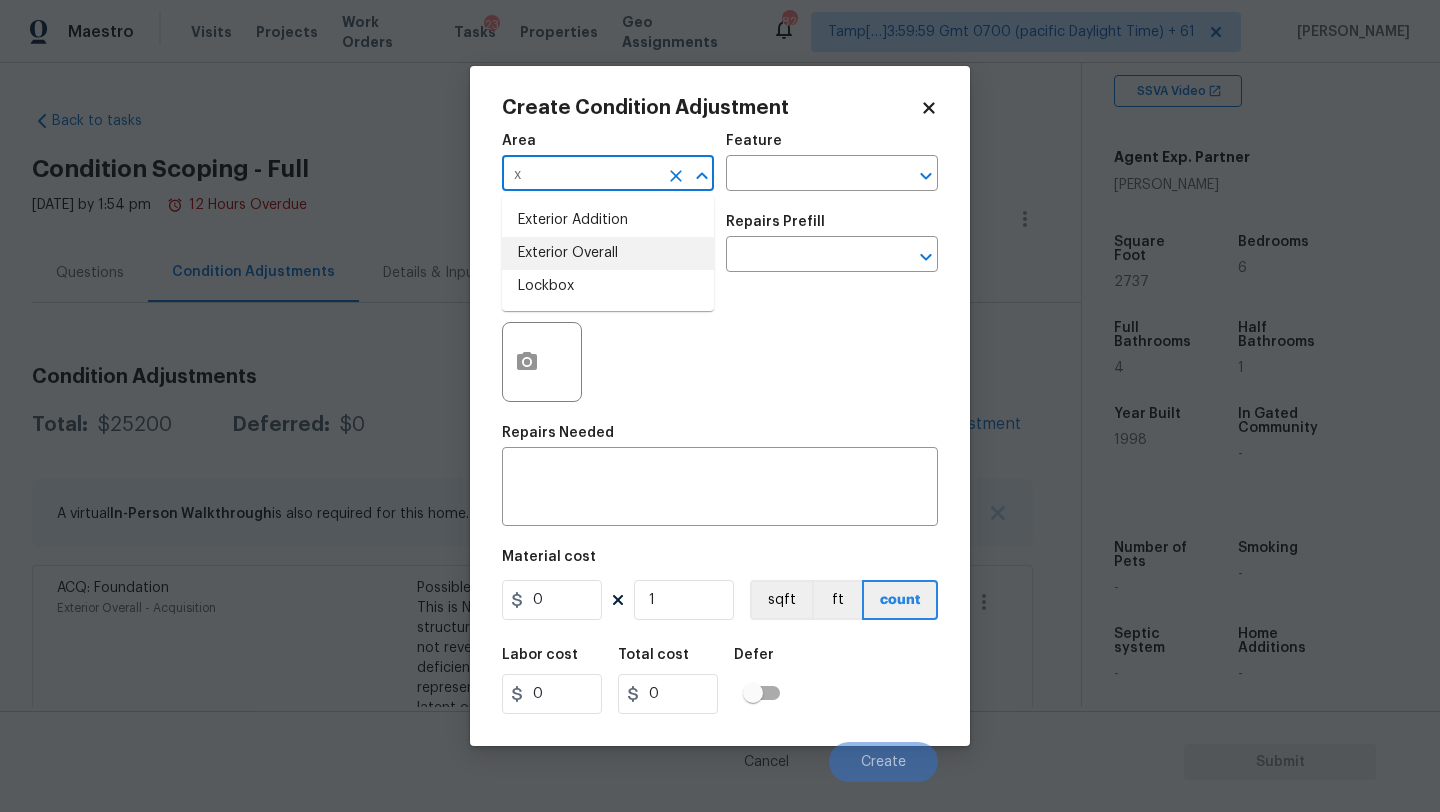 click on "Exterior Overall" at bounding box center [608, 253] 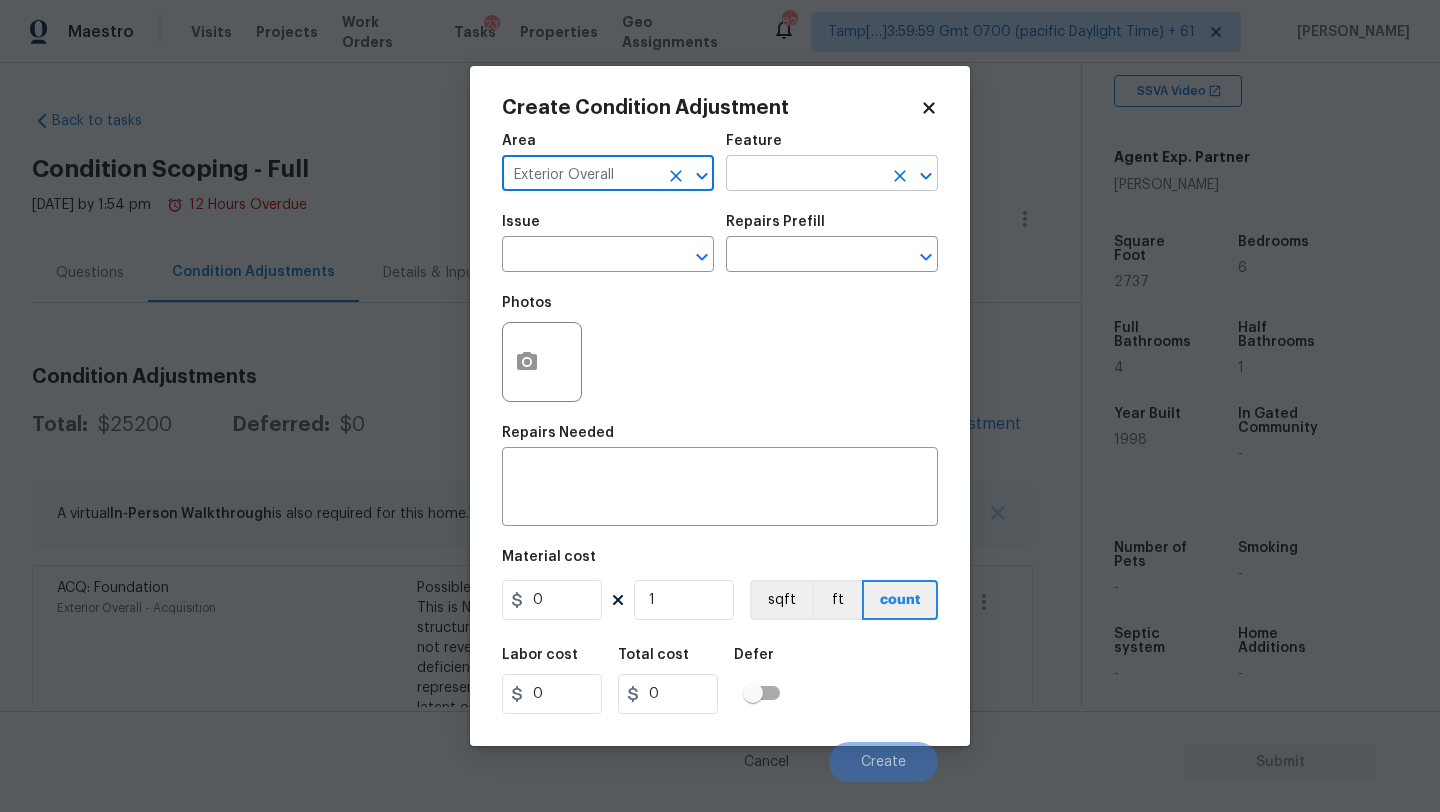 type on "Exterior Overall" 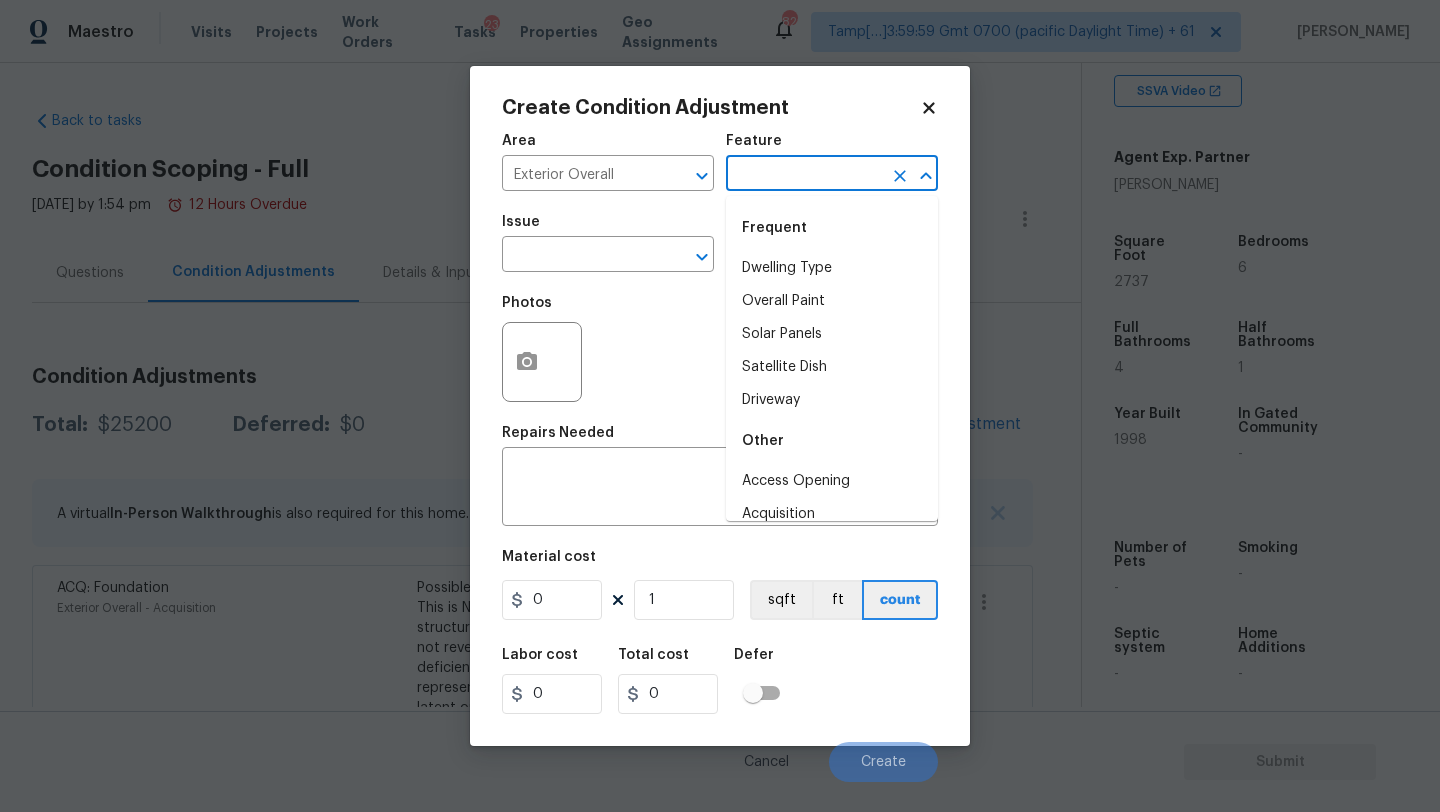 click at bounding box center [804, 175] 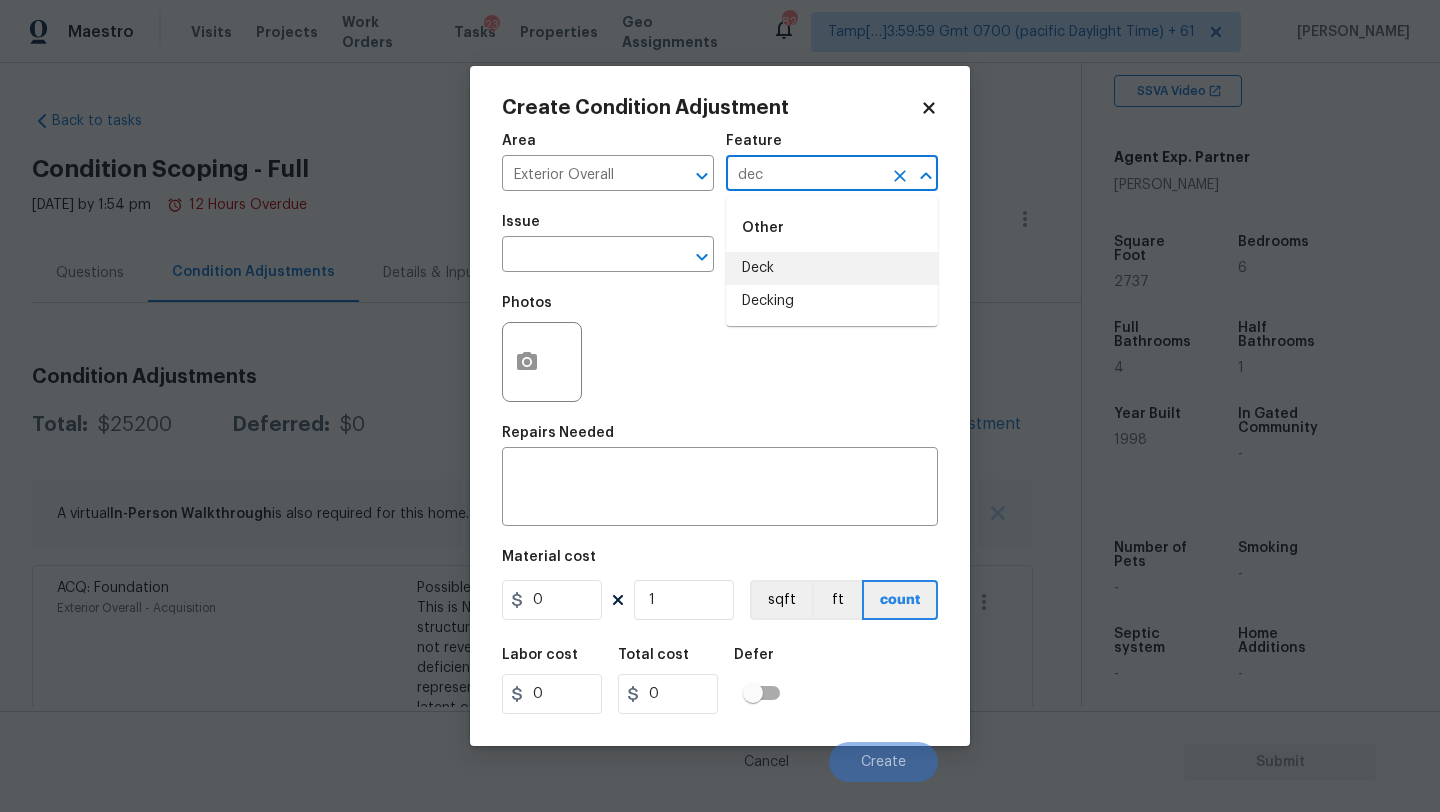 click on "Deck" at bounding box center (832, 268) 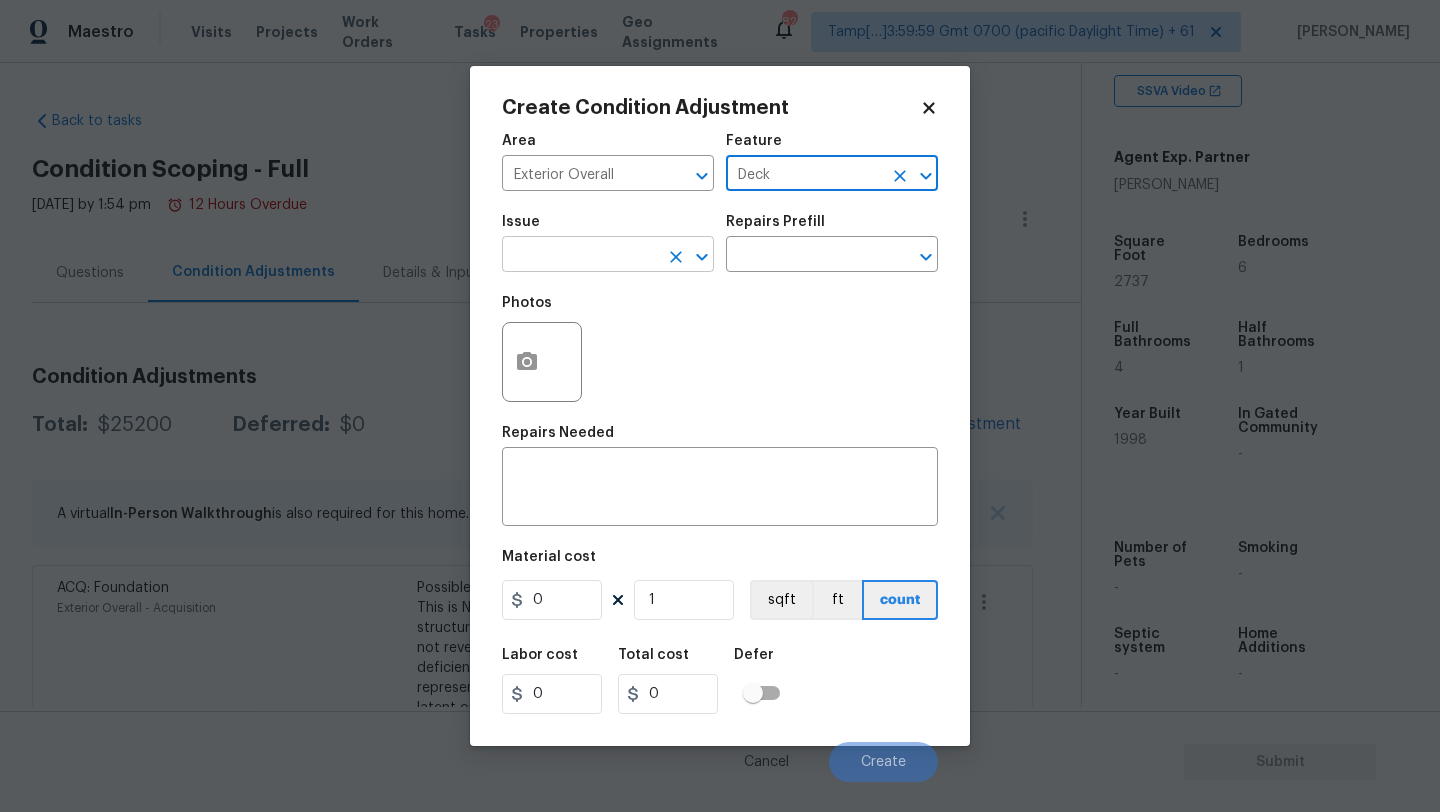 type on "Deck" 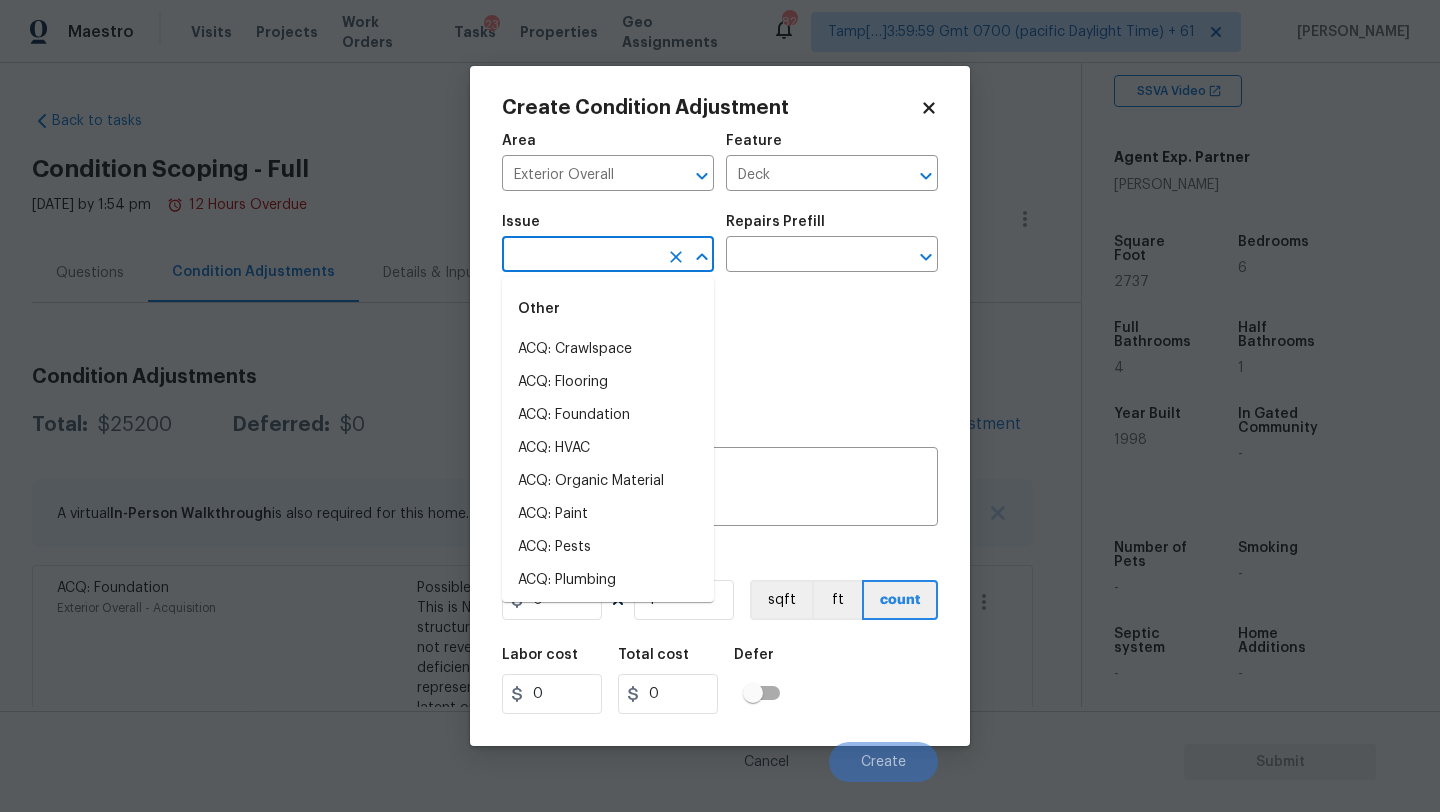 click at bounding box center [580, 256] 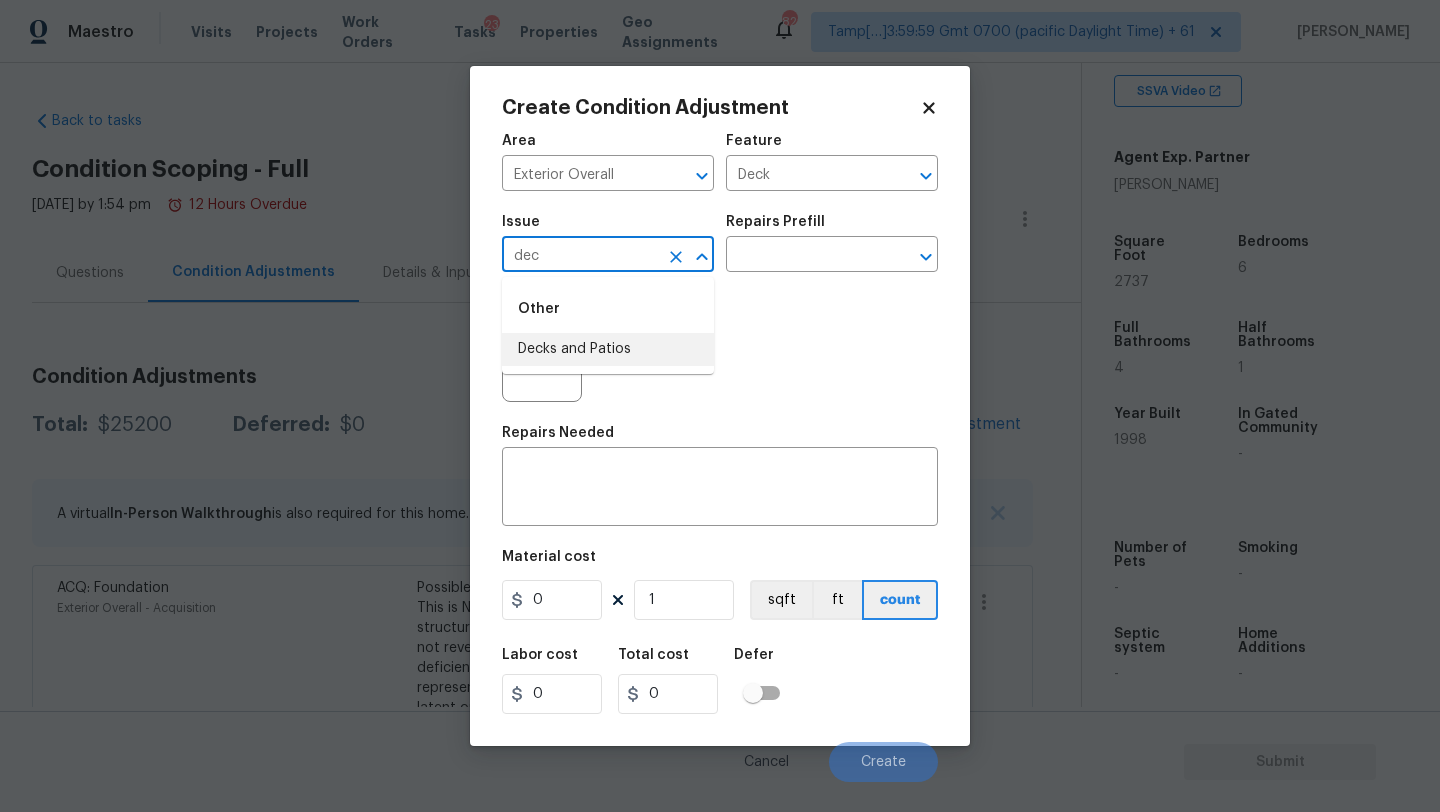 click on "Decks and Patios" at bounding box center [608, 349] 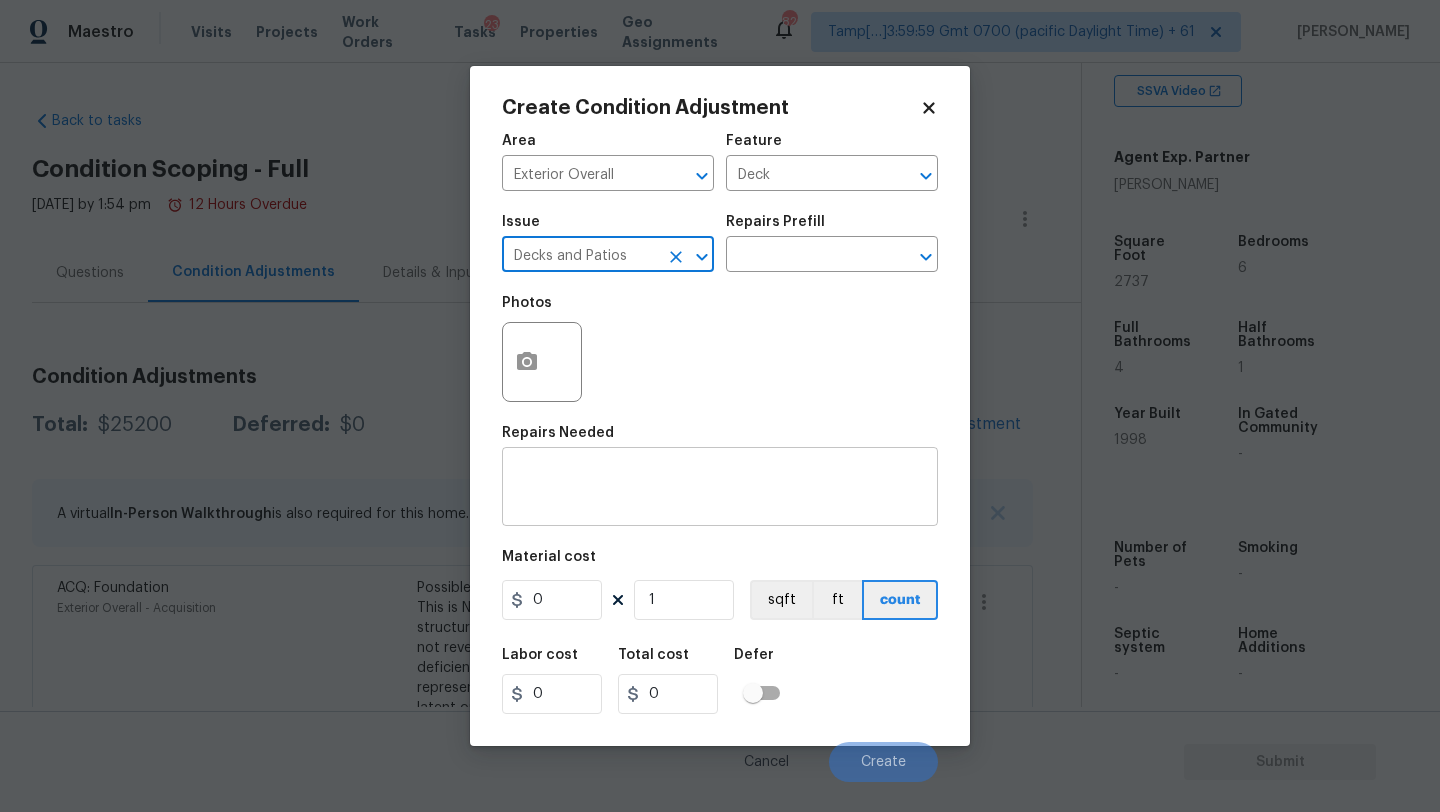 type on "Decks and Patios" 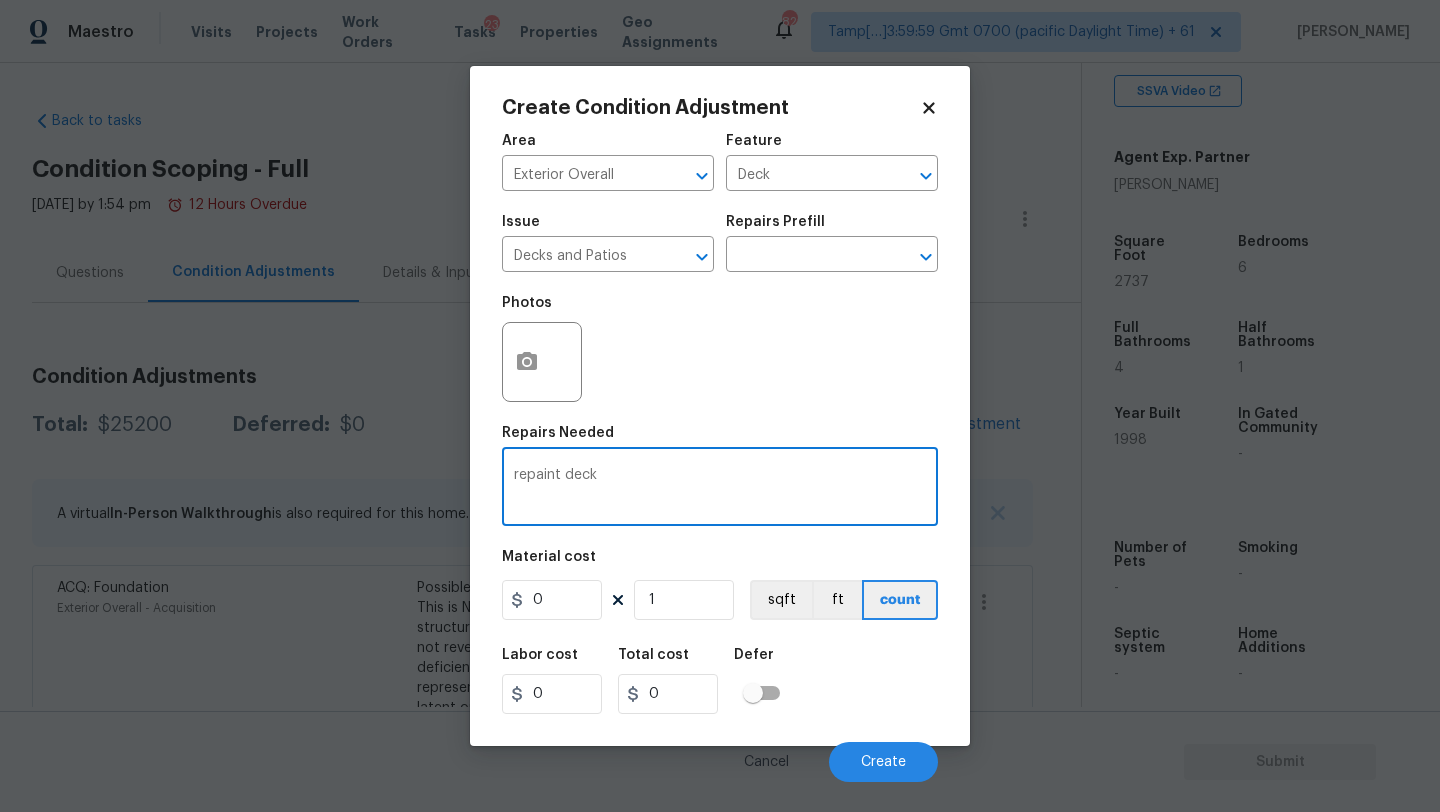 type on "repaint deck" 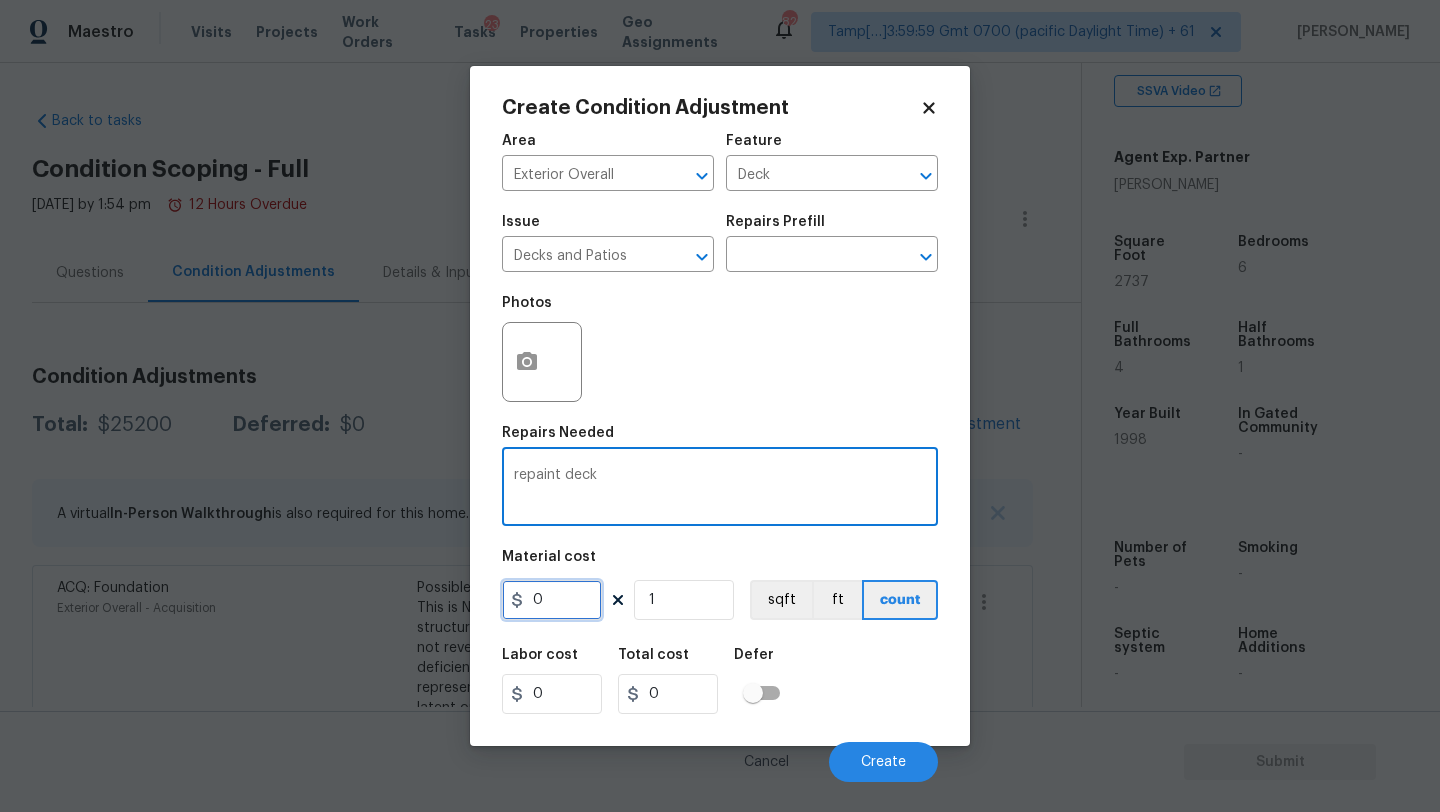 click on "0" at bounding box center (552, 600) 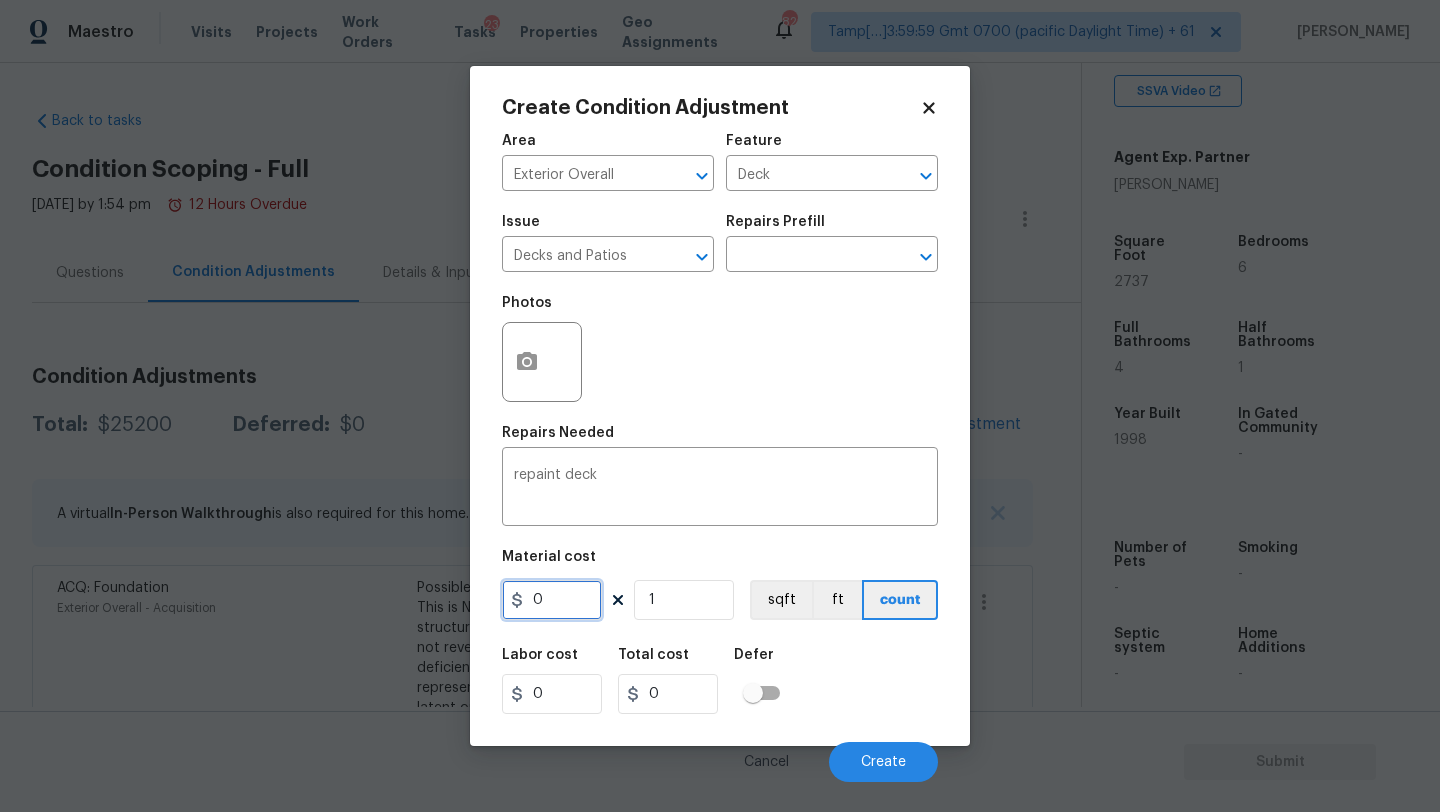 click on "0" at bounding box center (552, 600) 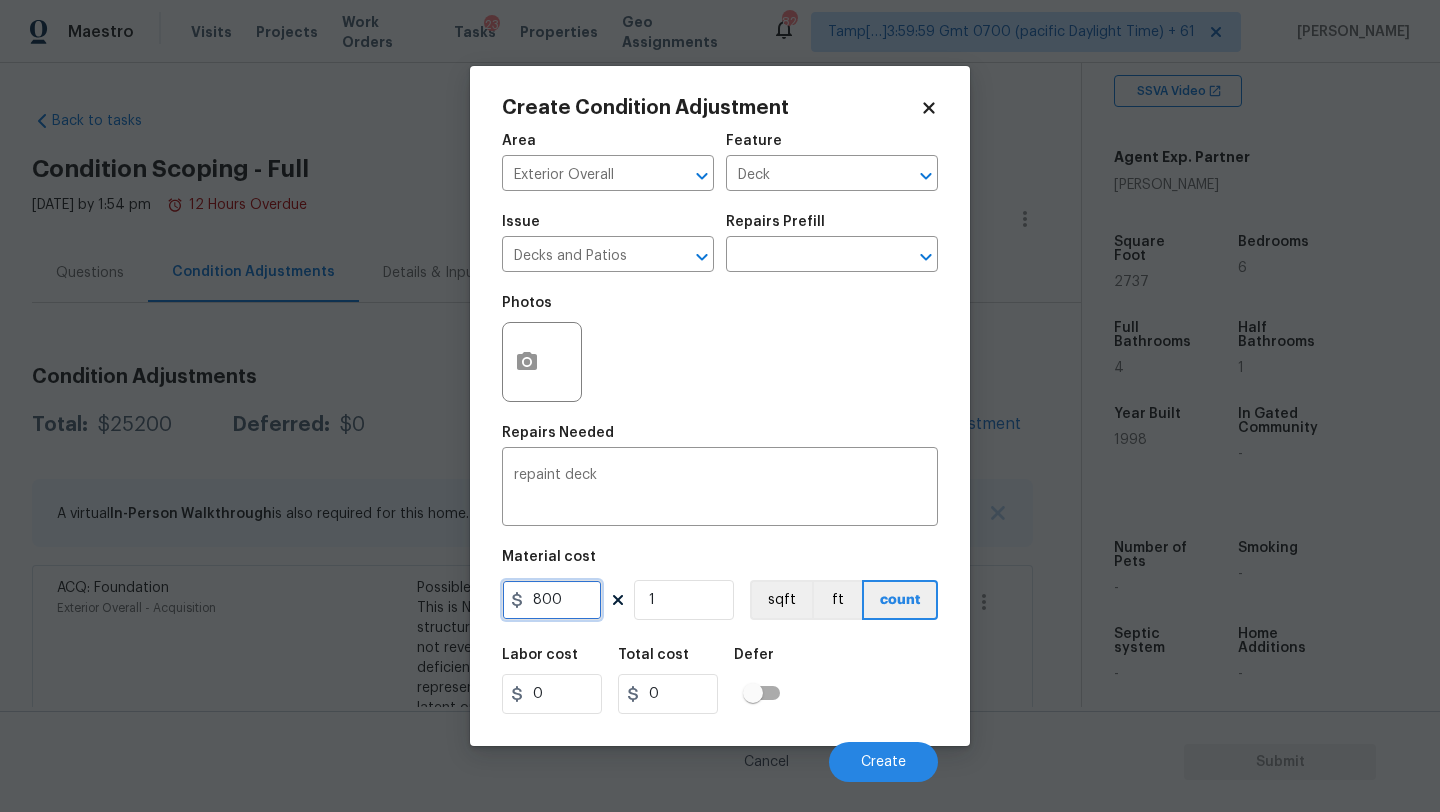 type on "800" 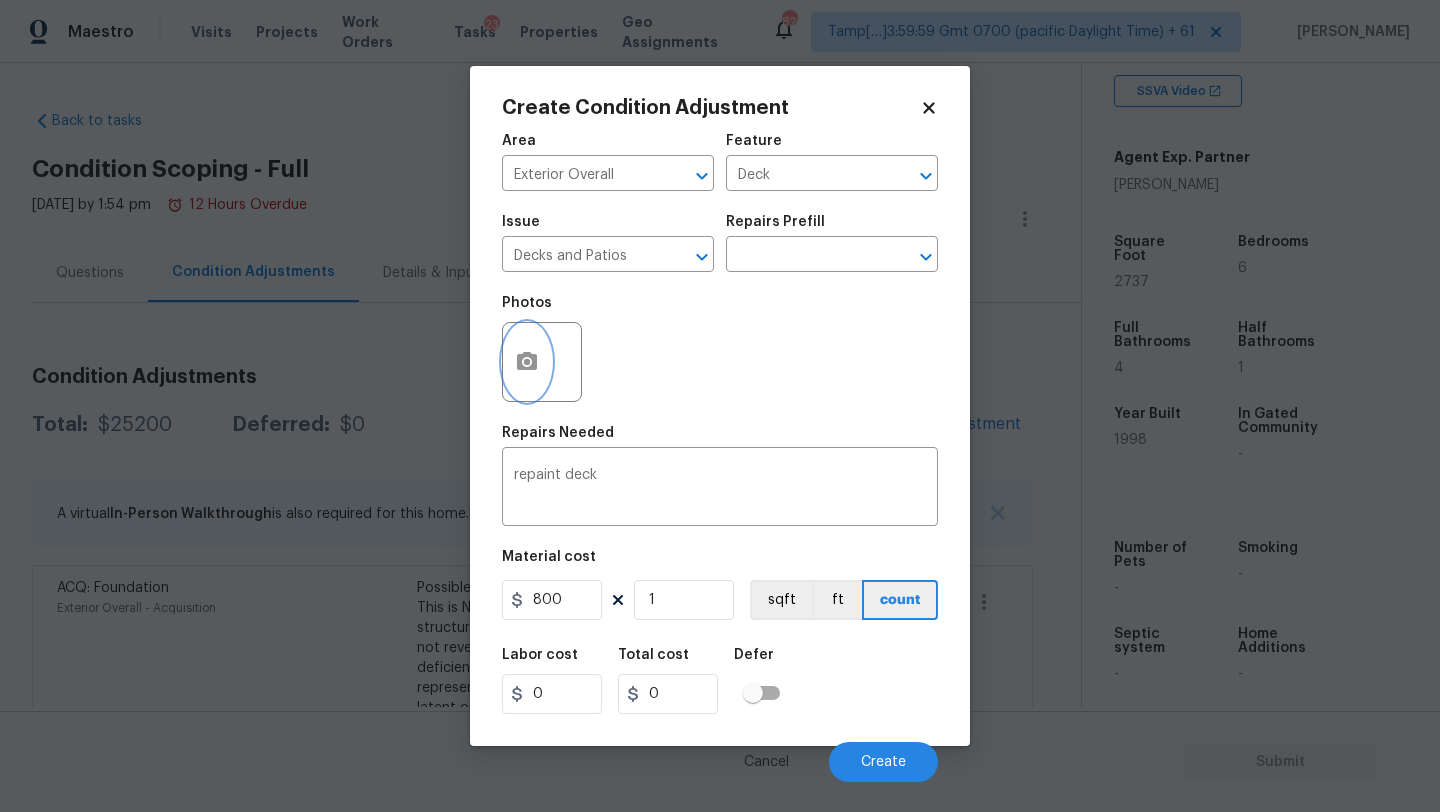 type on "800" 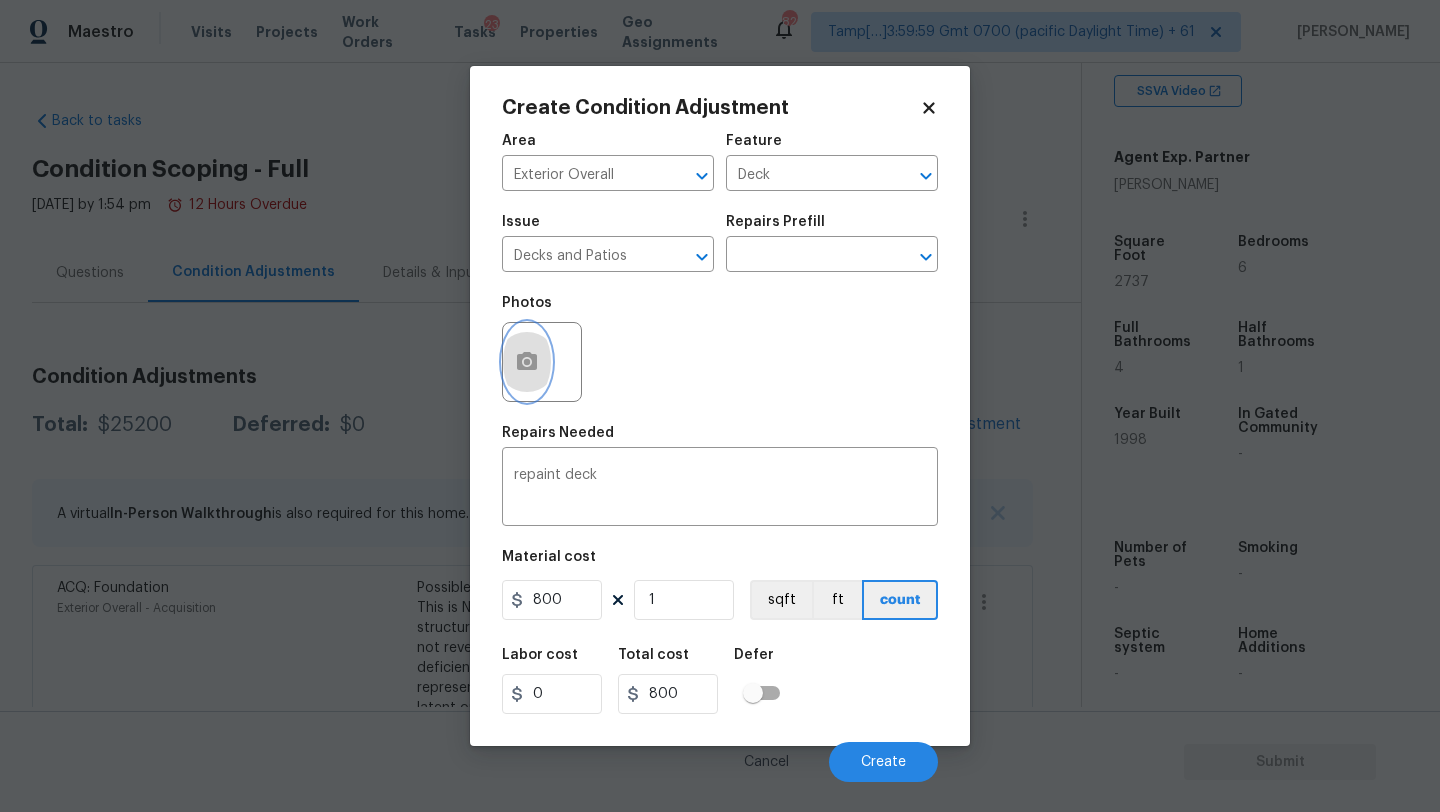 click 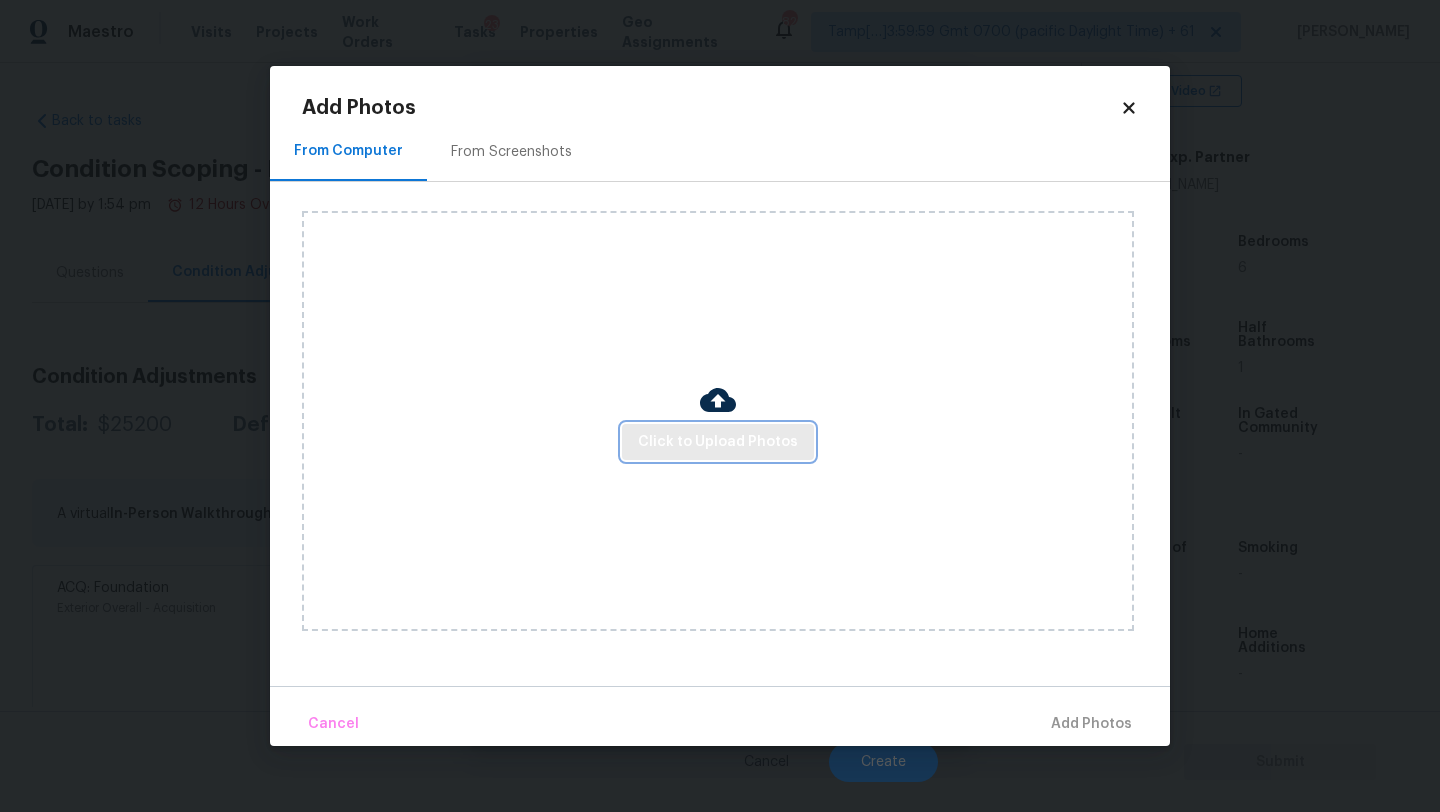 click on "Click to Upload Photos" at bounding box center [718, 442] 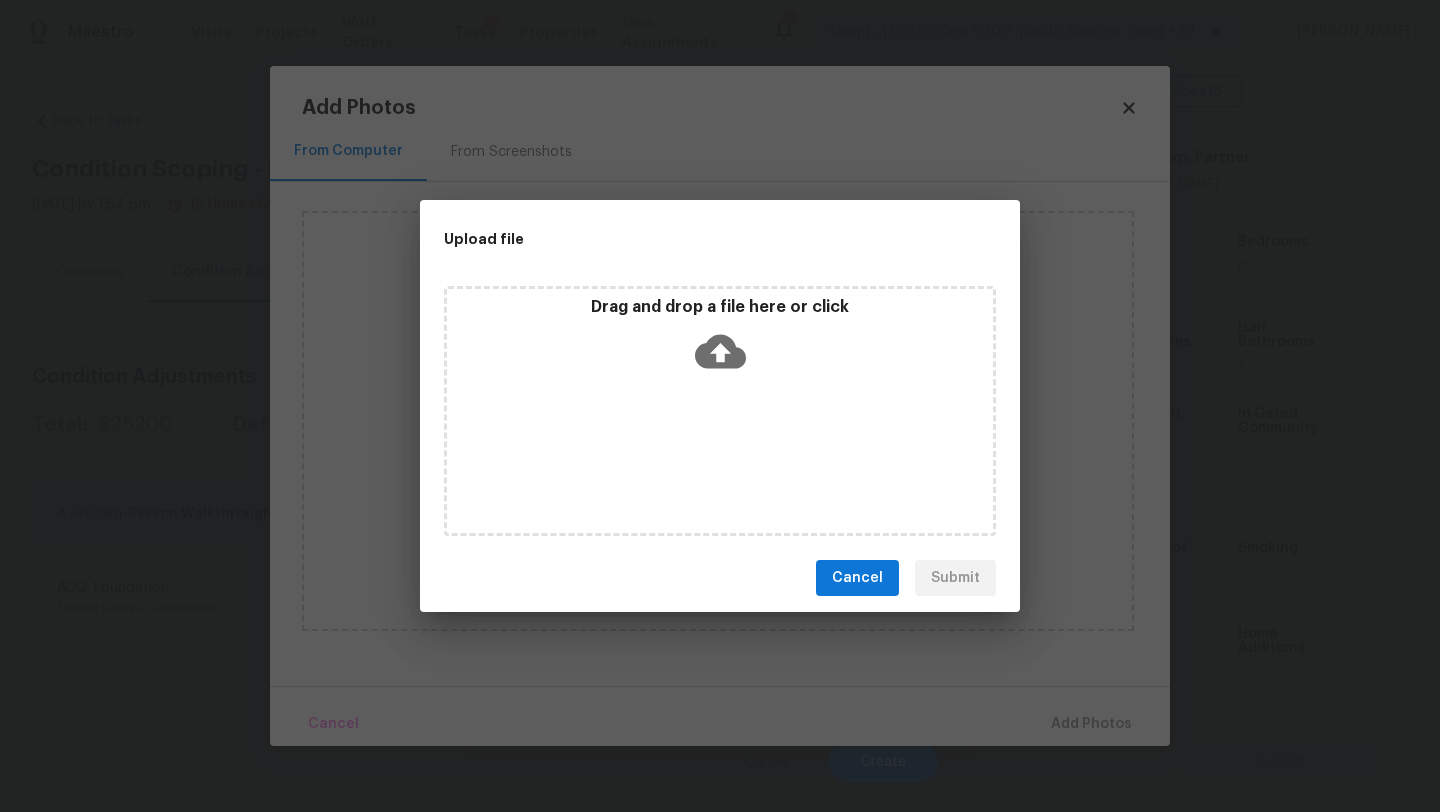 click on "Drag and drop a file here or click" at bounding box center [720, 340] 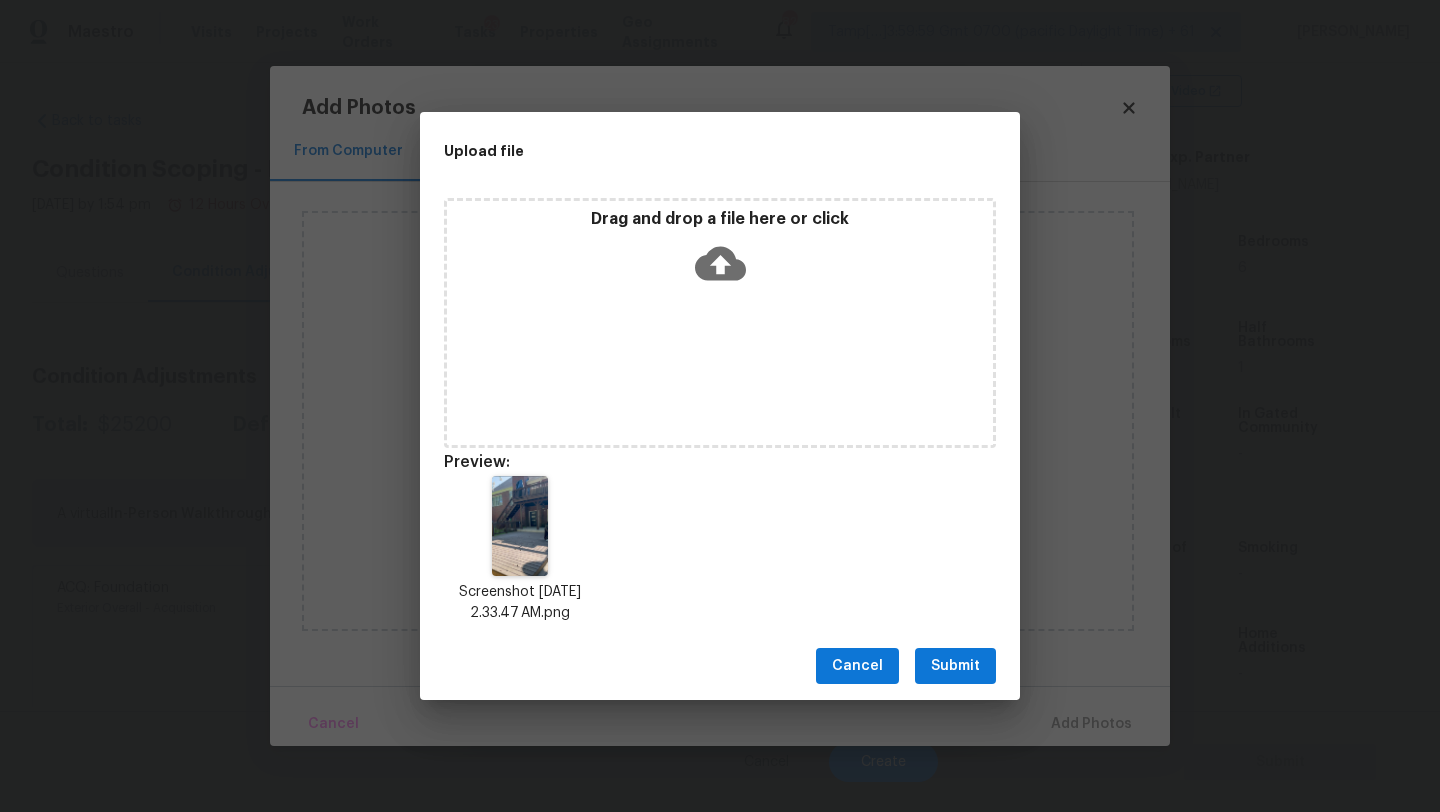 click on "Cancel" at bounding box center (857, 666) 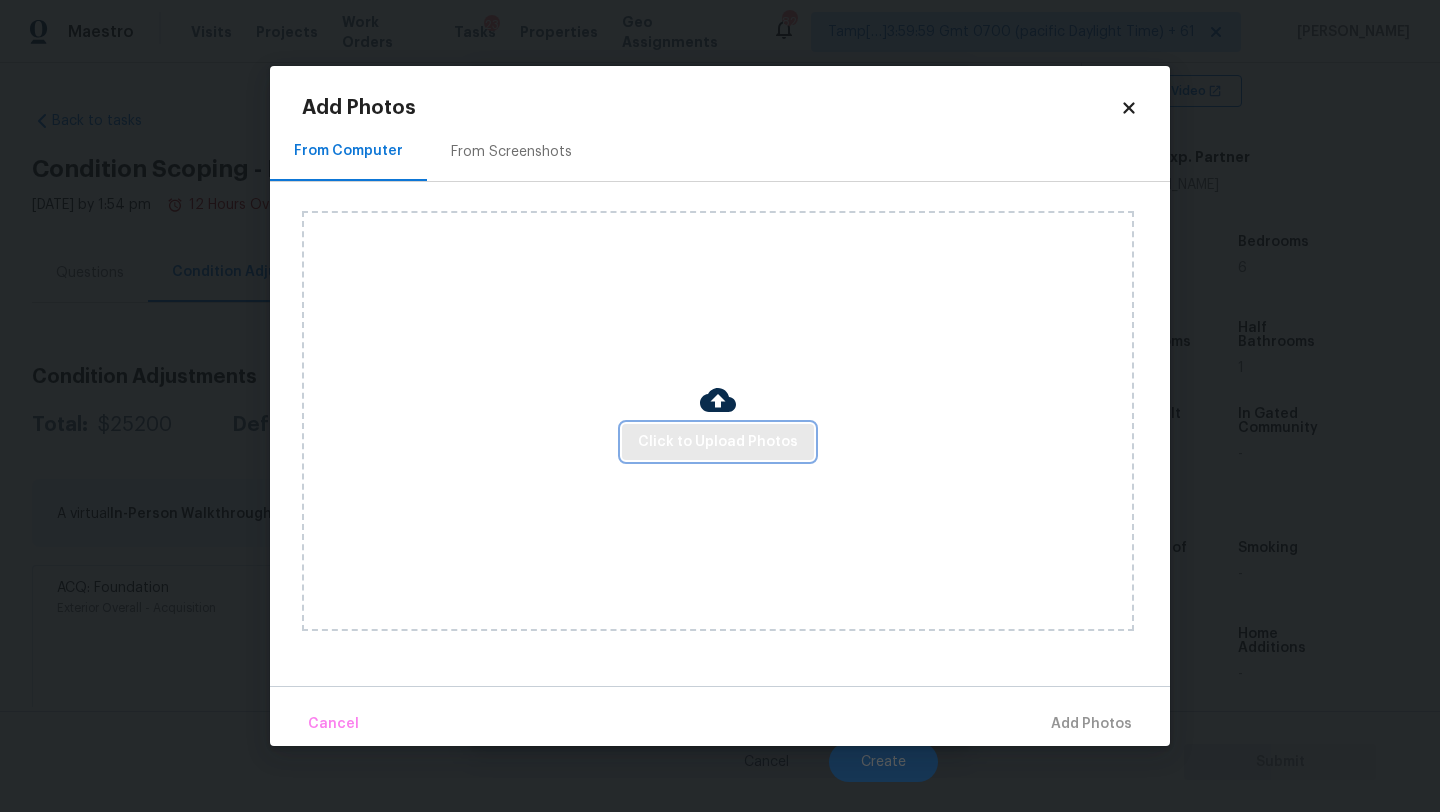 click on "Click to Upload Photos" at bounding box center (718, 442) 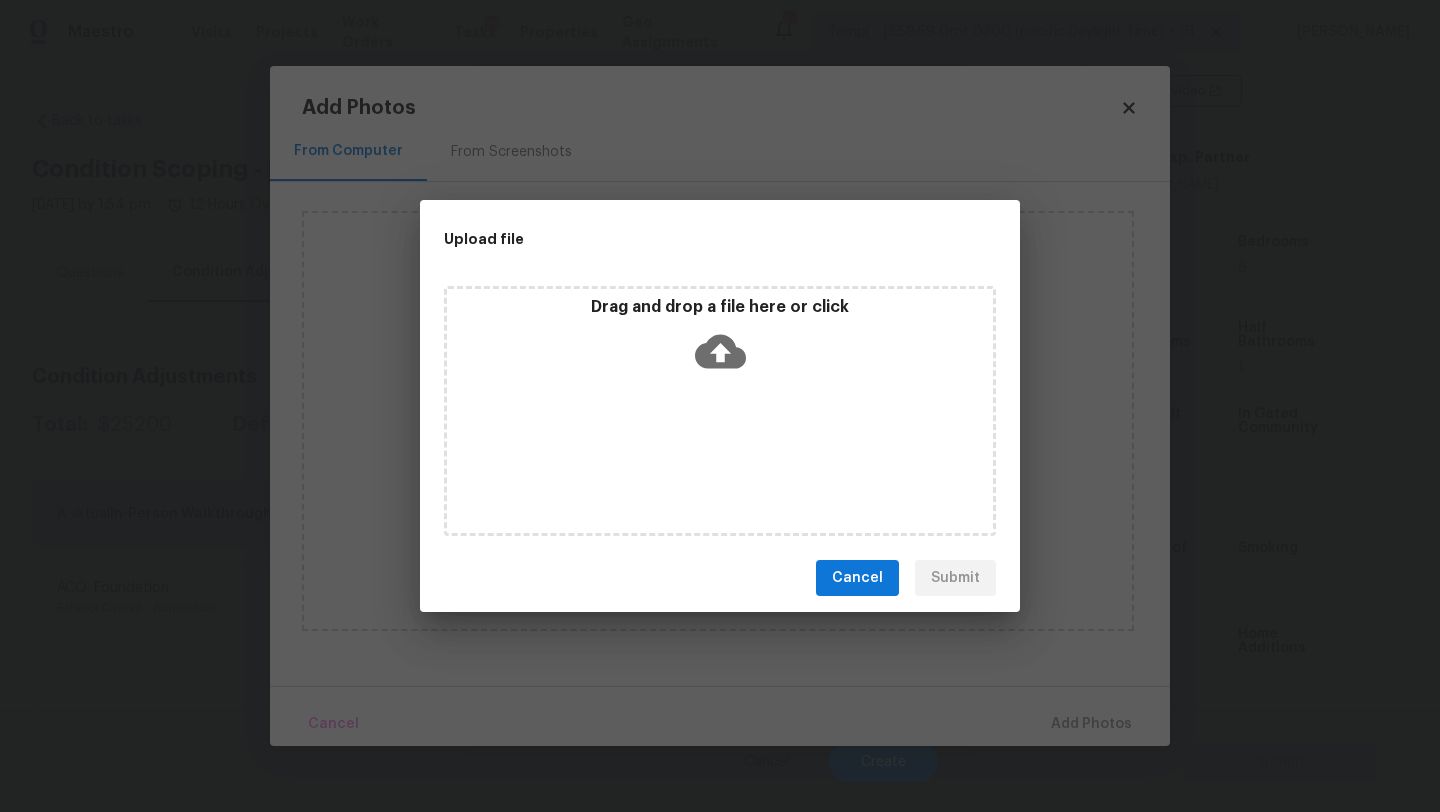 click on "Drag and drop a file here or click" at bounding box center [720, 340] 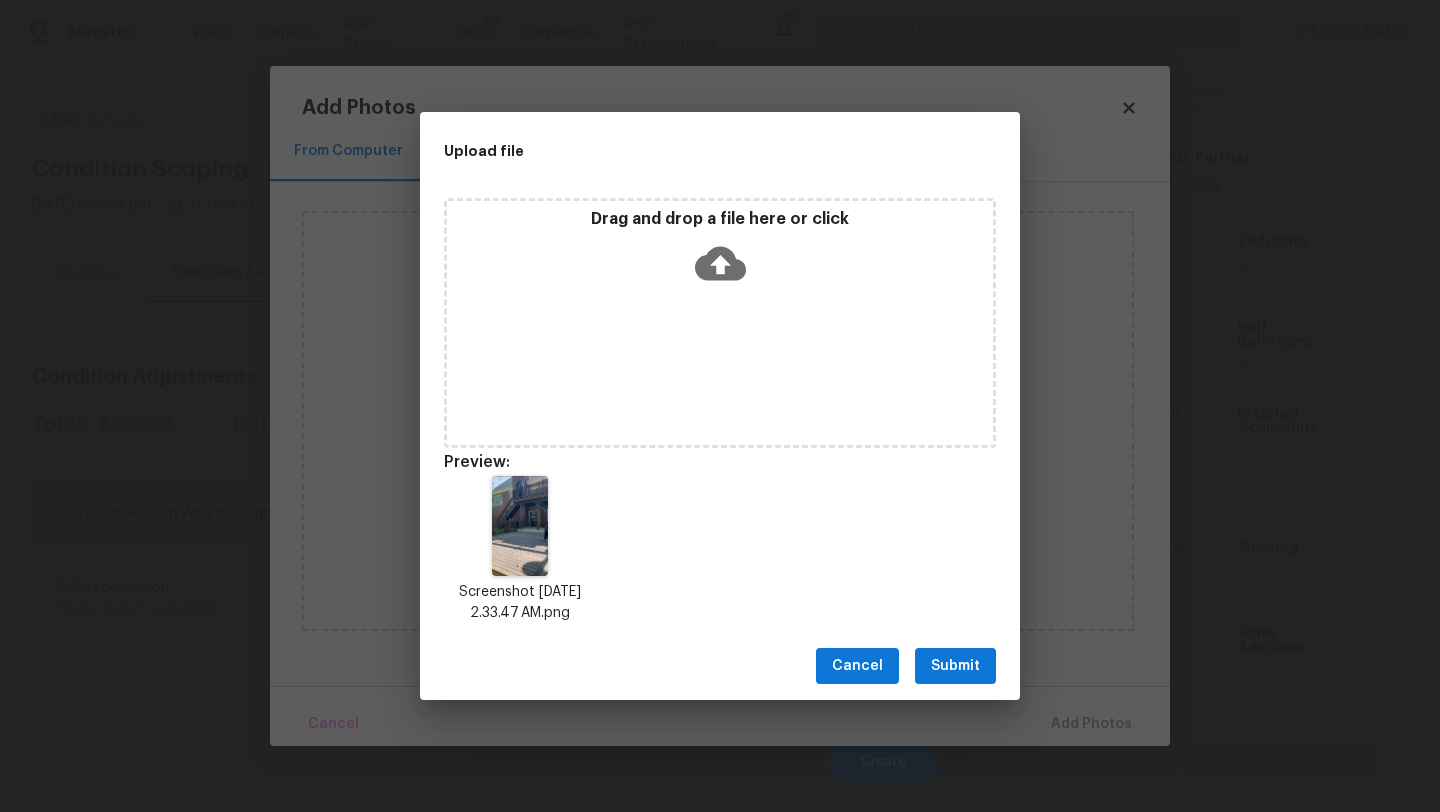 click on "Submit" at bounding box center (955, 666) 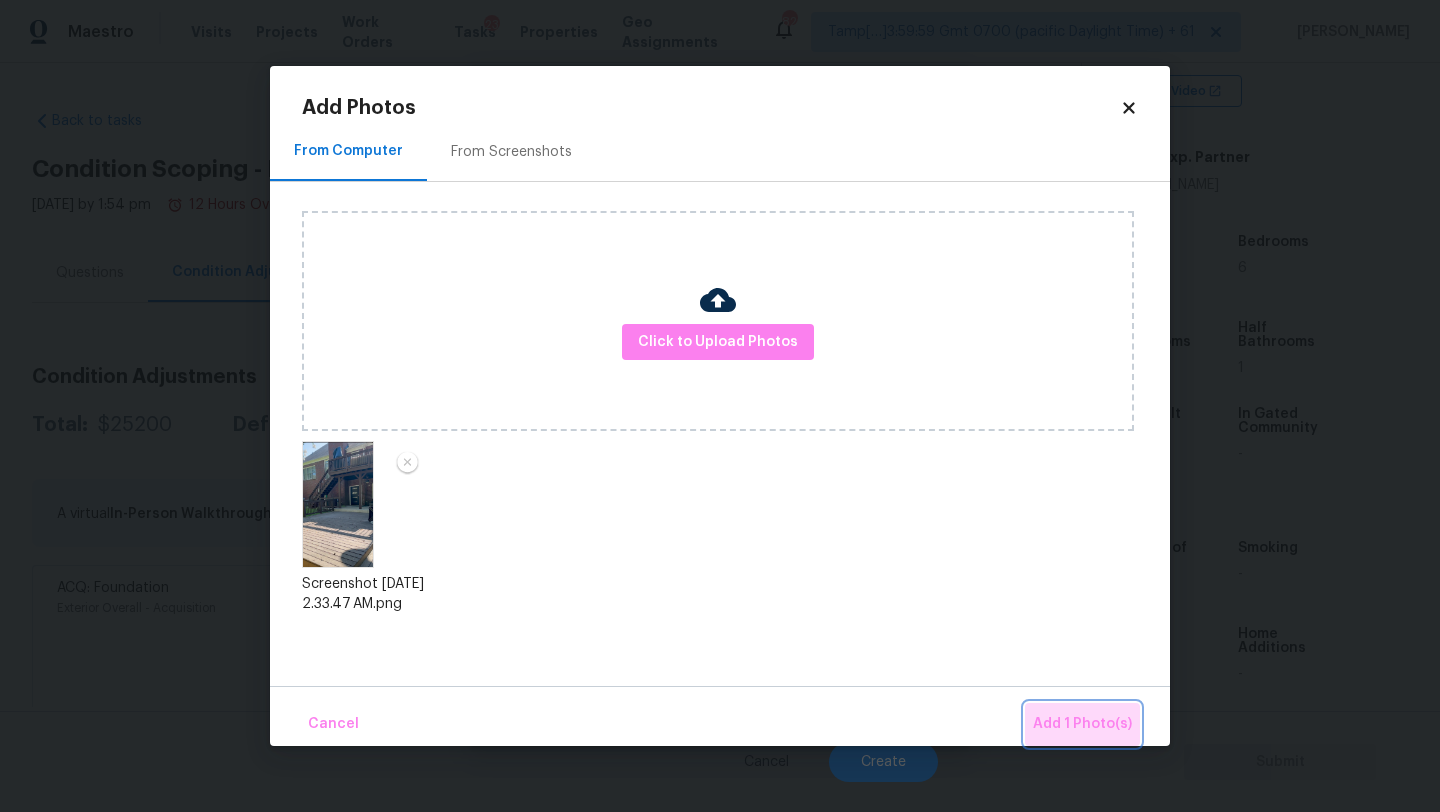 click on "Add 1 Photo(s)" at bounding box center [1082, 724] 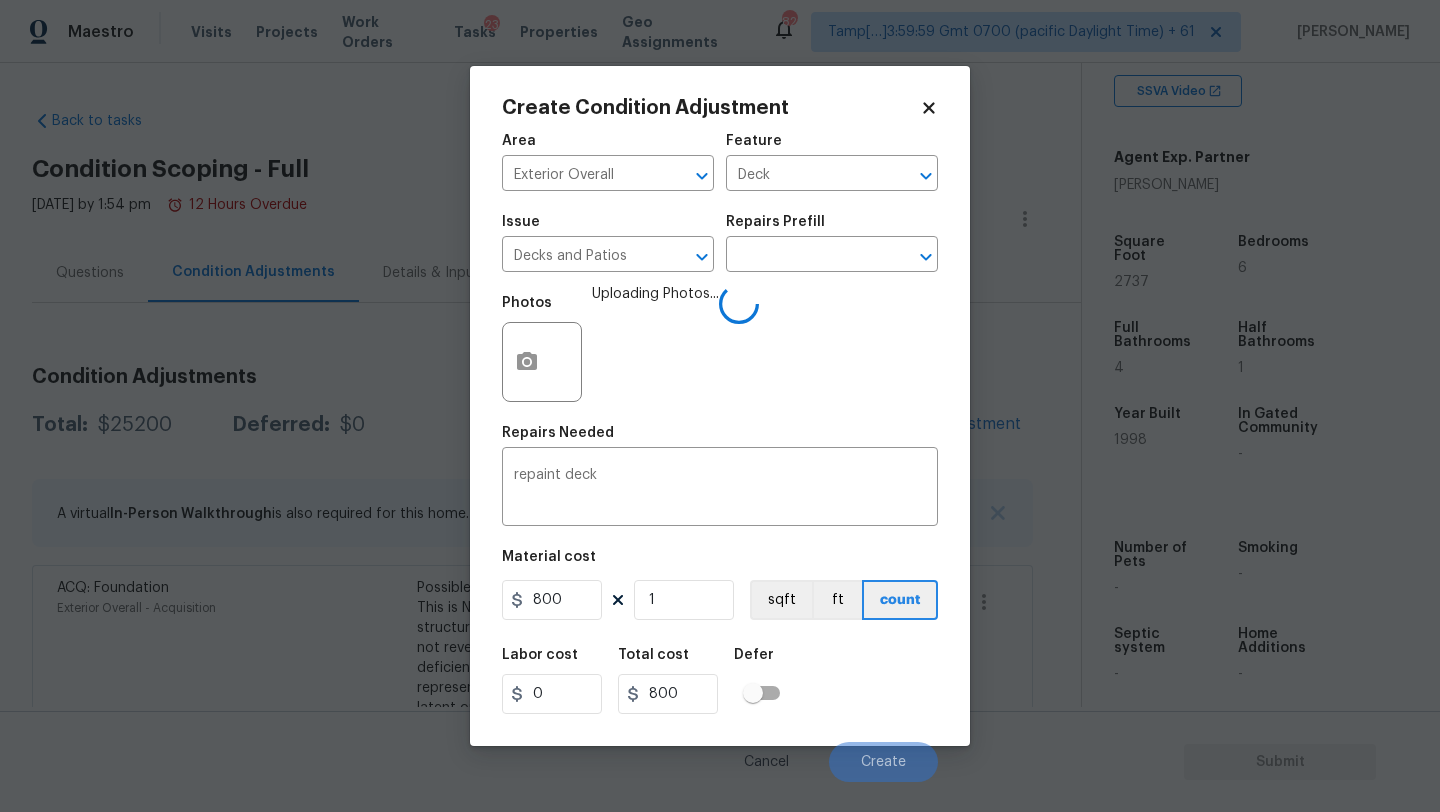 click on "Photos Uploading Photos..." at bounding box center [720, 349] 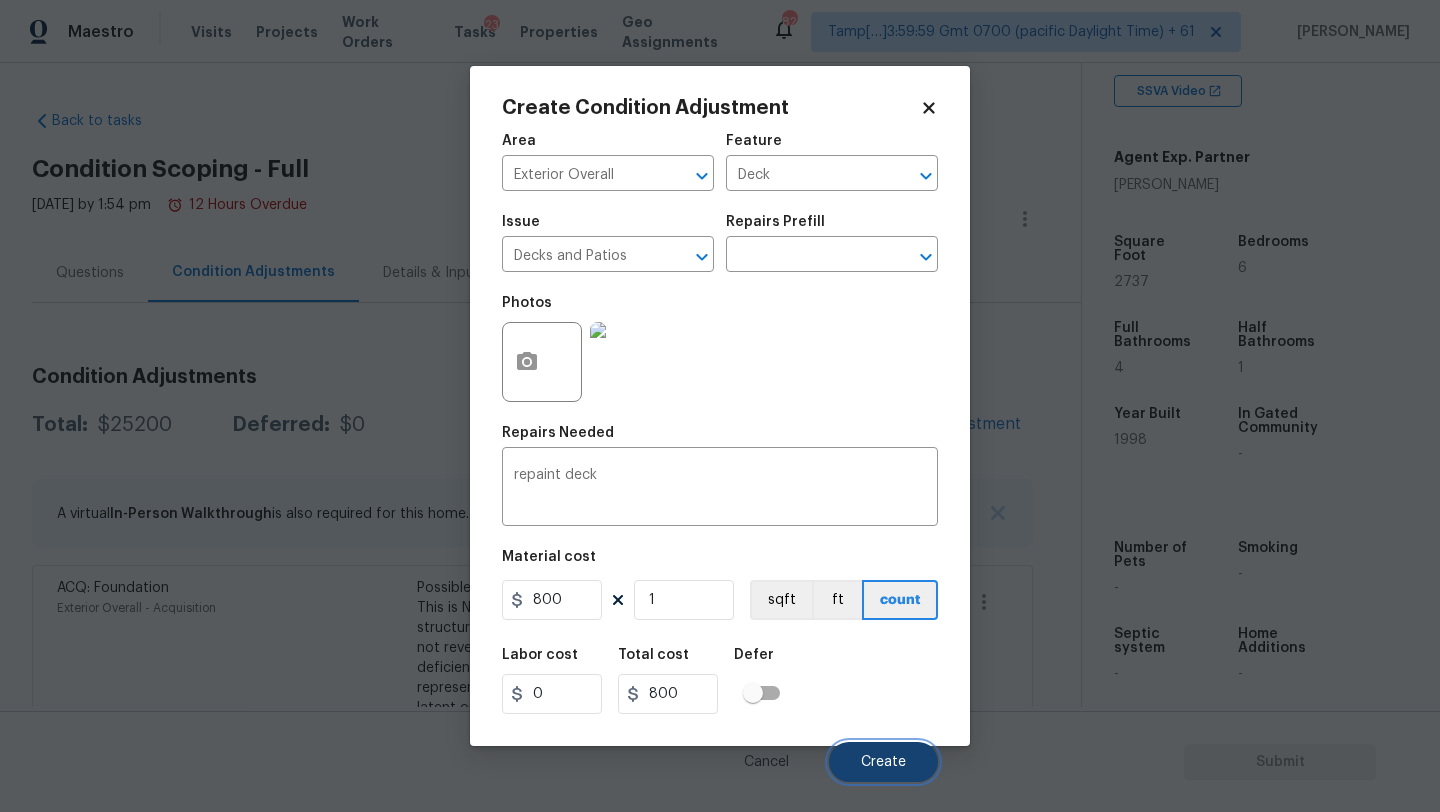 click on "Create" at bounding box center (883, 762) 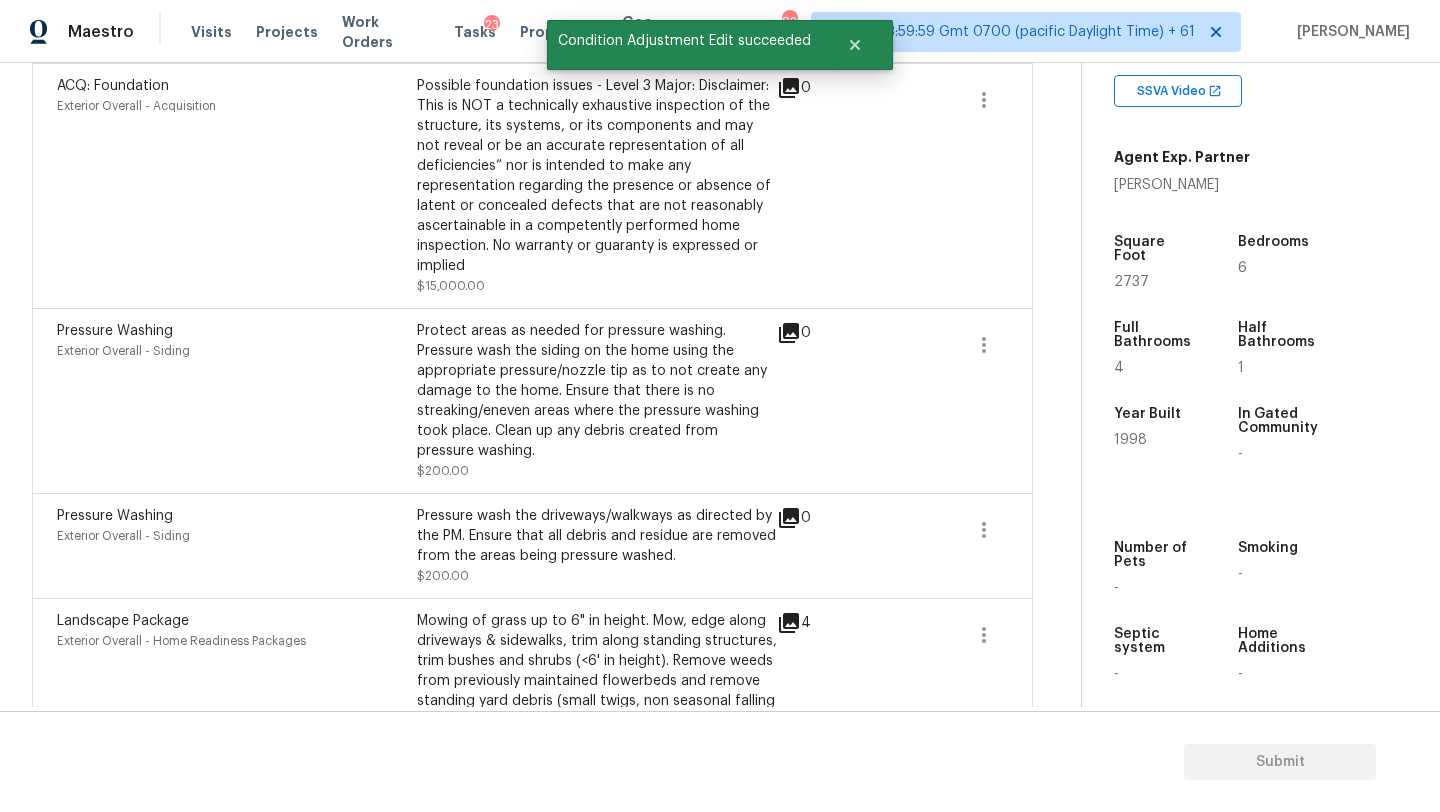 scroll, scrollTop: 570, scrollLeft: 0, axis: vertical 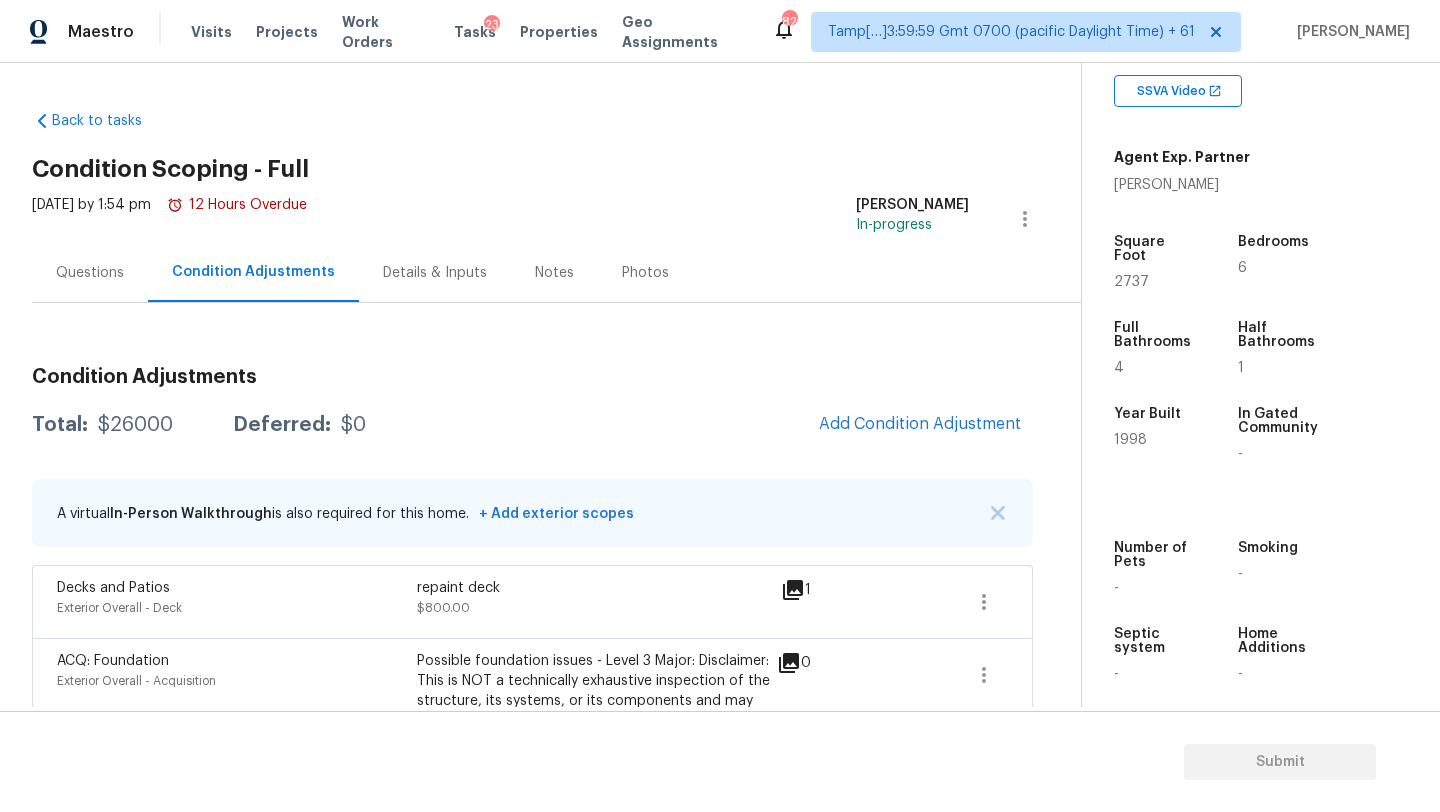 click on "Questions" at bounding box center [90, 273] 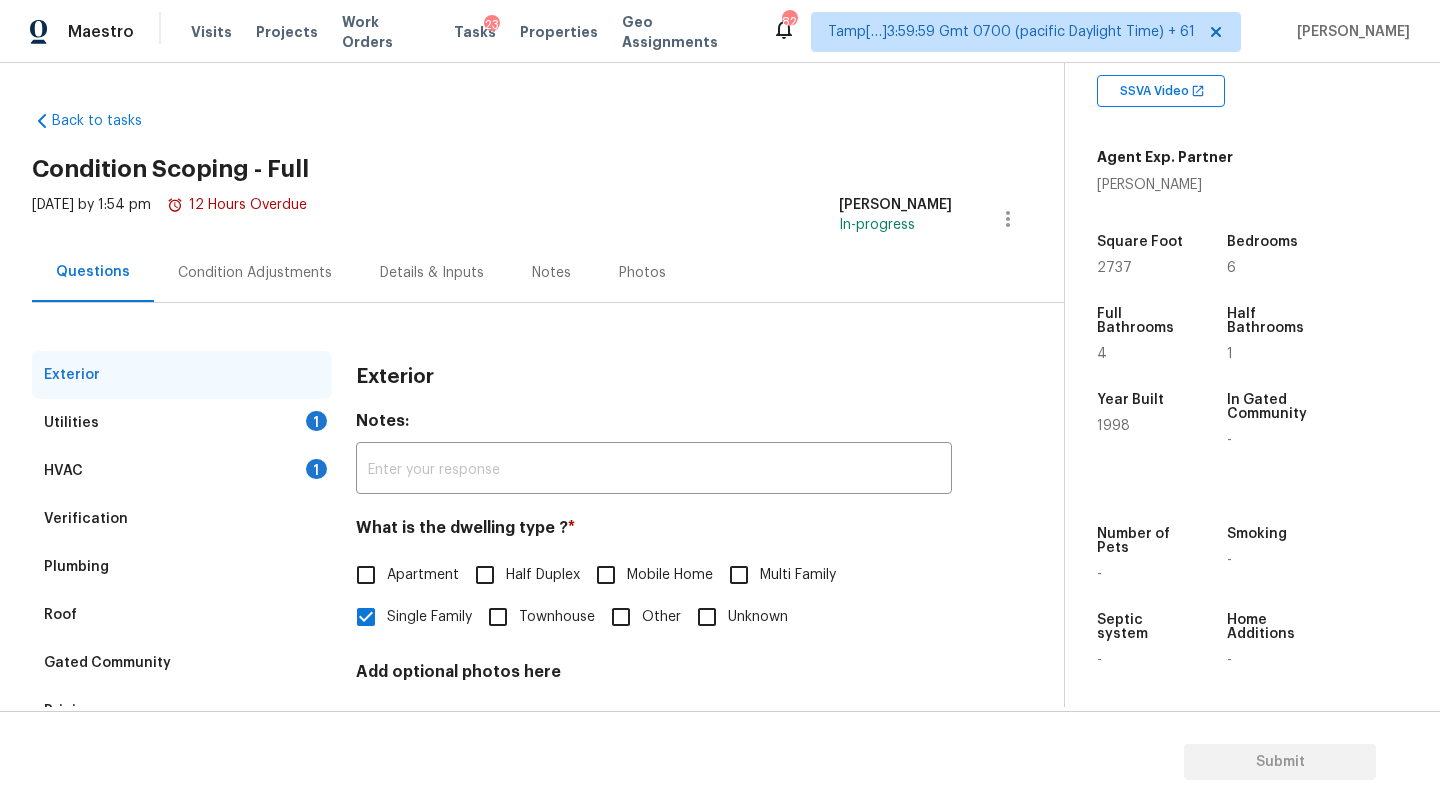 click on "Verification" at bounding box center [86, 519] 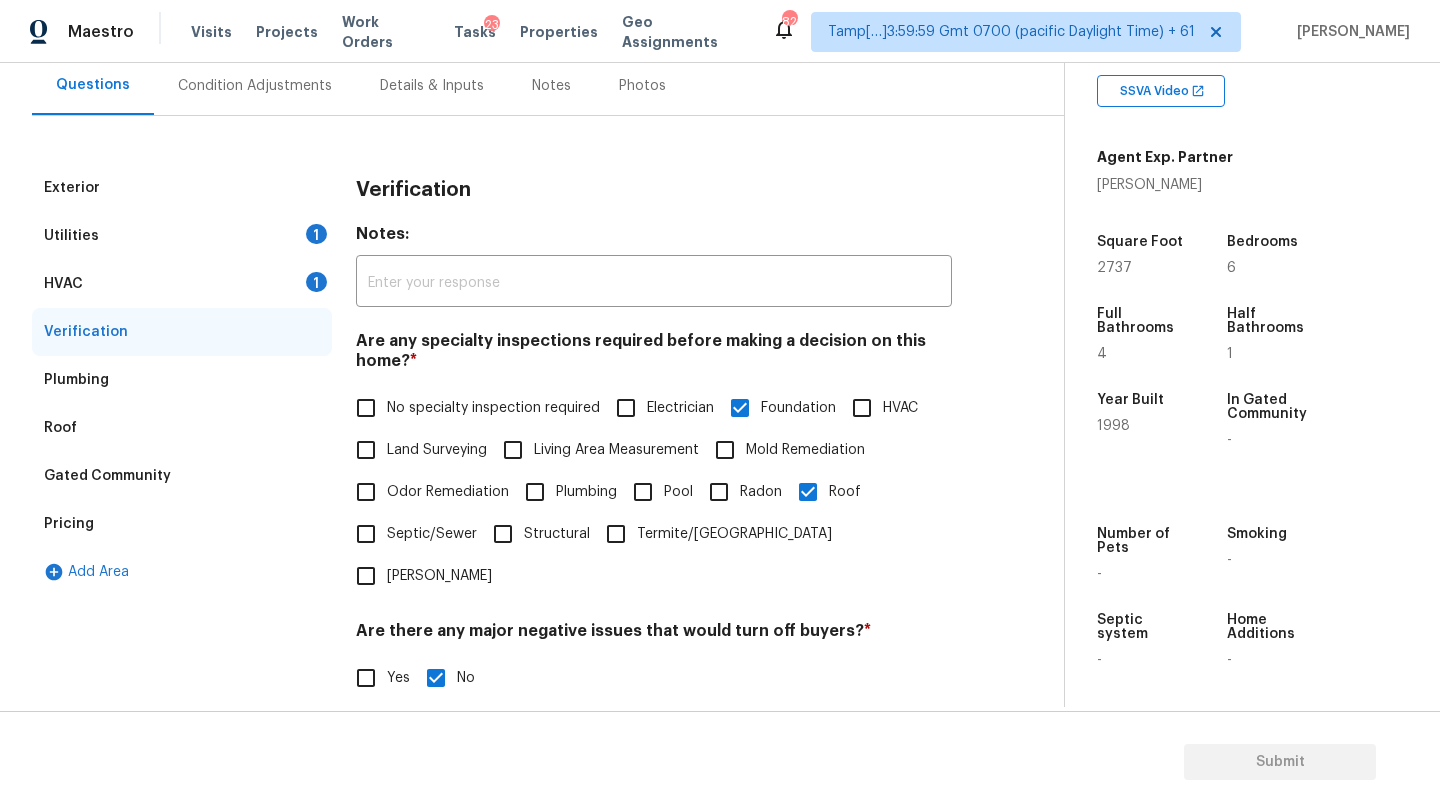 scroll, scrollTop: 553, scrollLeft: 0, axis: vertical 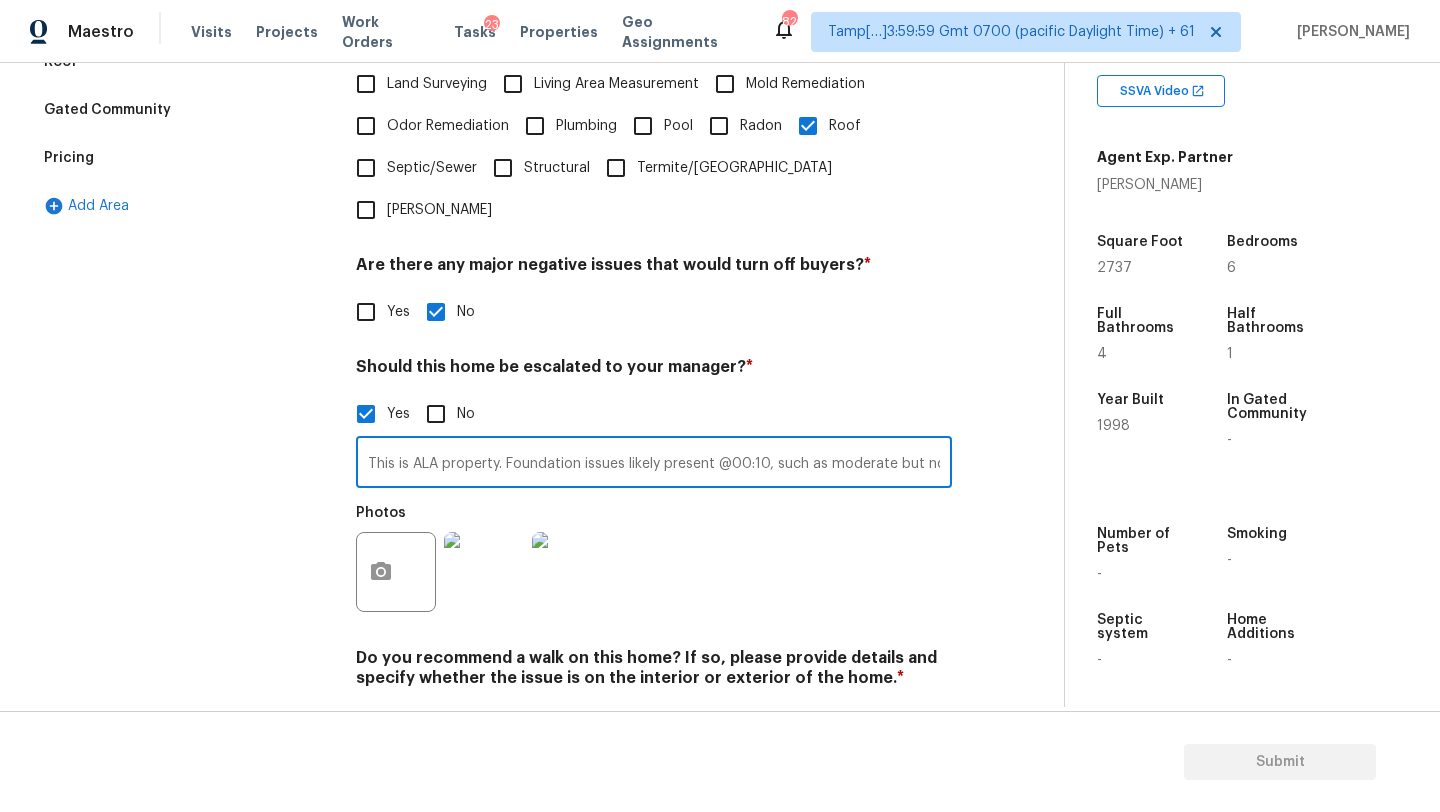 click on "This is ALA property. Foundation issues likely present @00:10, such as moderate but noticeable exterior or interior cracks. The roof shows Signs of aging with moderate wear." at bounding box center [654, 464] 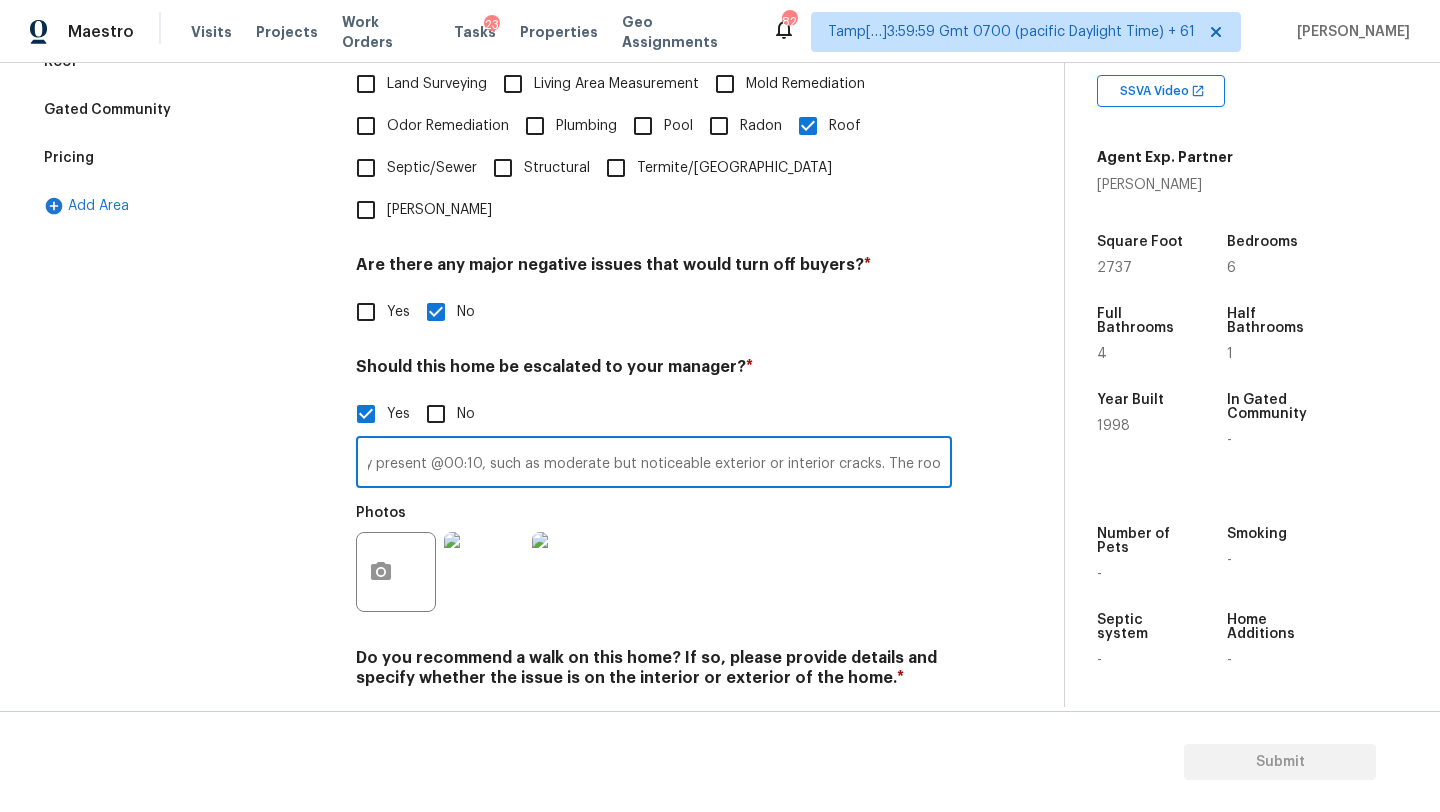 scroll, scrollTop: 0, scrollLeft: 562, axis: horizontal 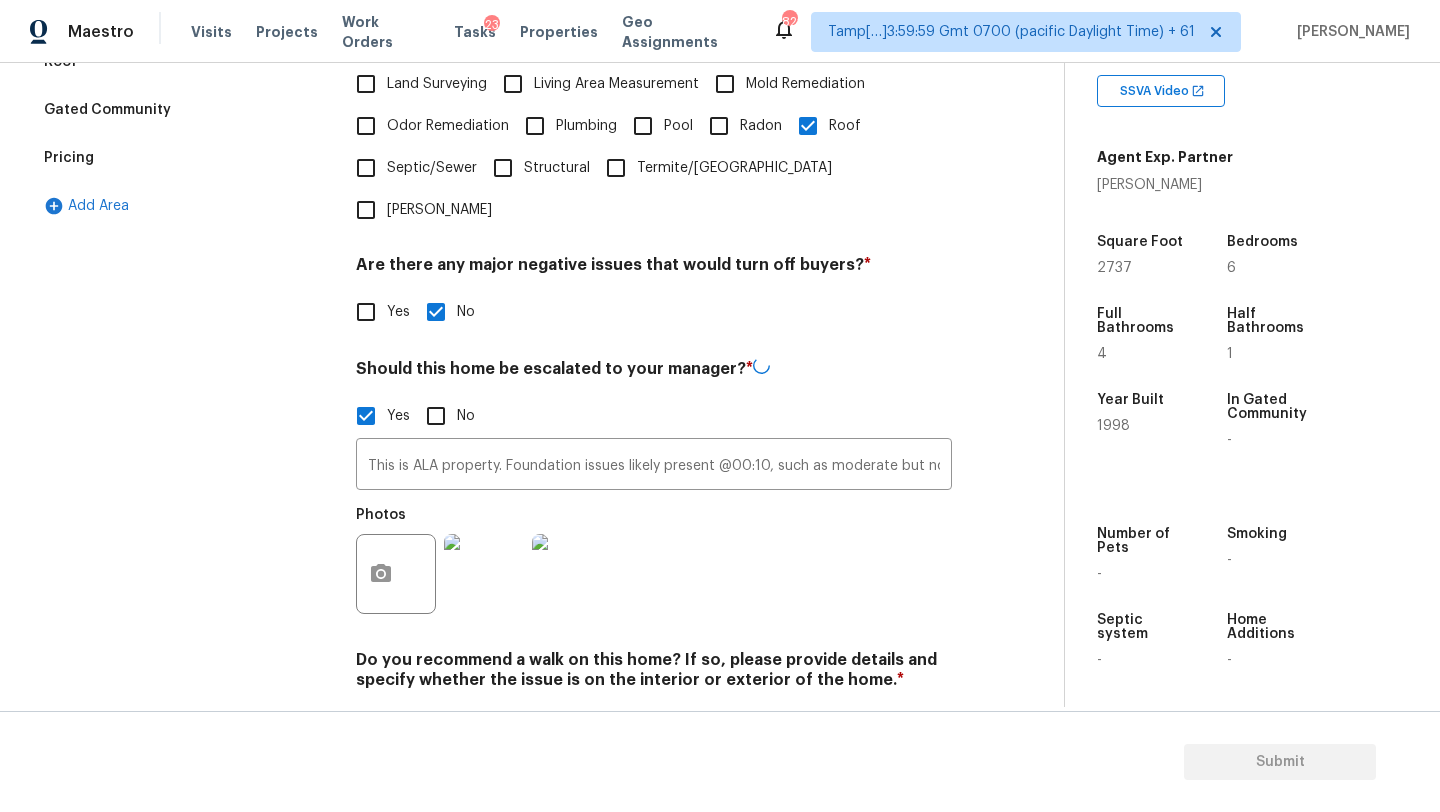 click on "Pricing" at bounding box center [182, 158] 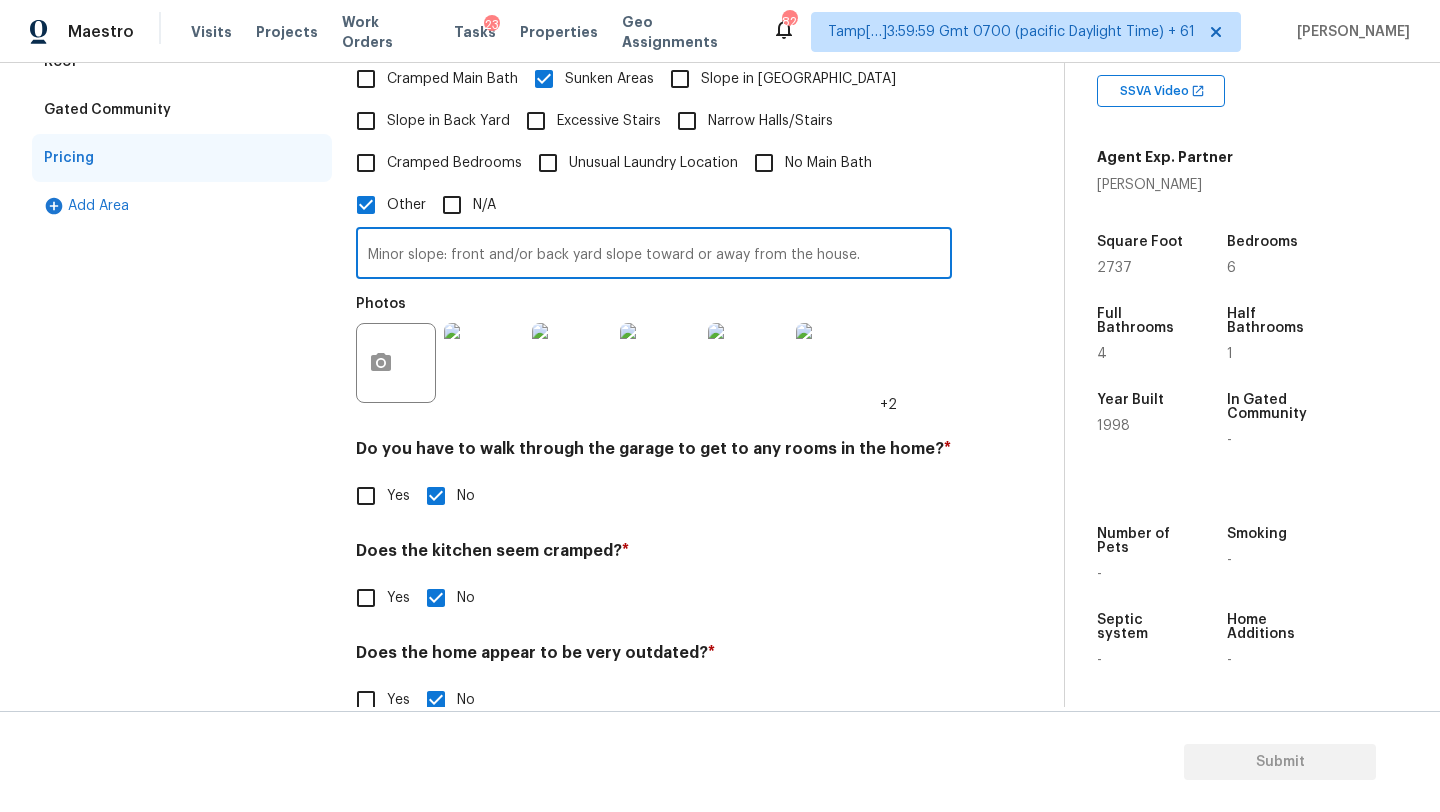 click on "Minor slope: front and/or back yard slope toward or away from the house." at bounding box center [654, 255] 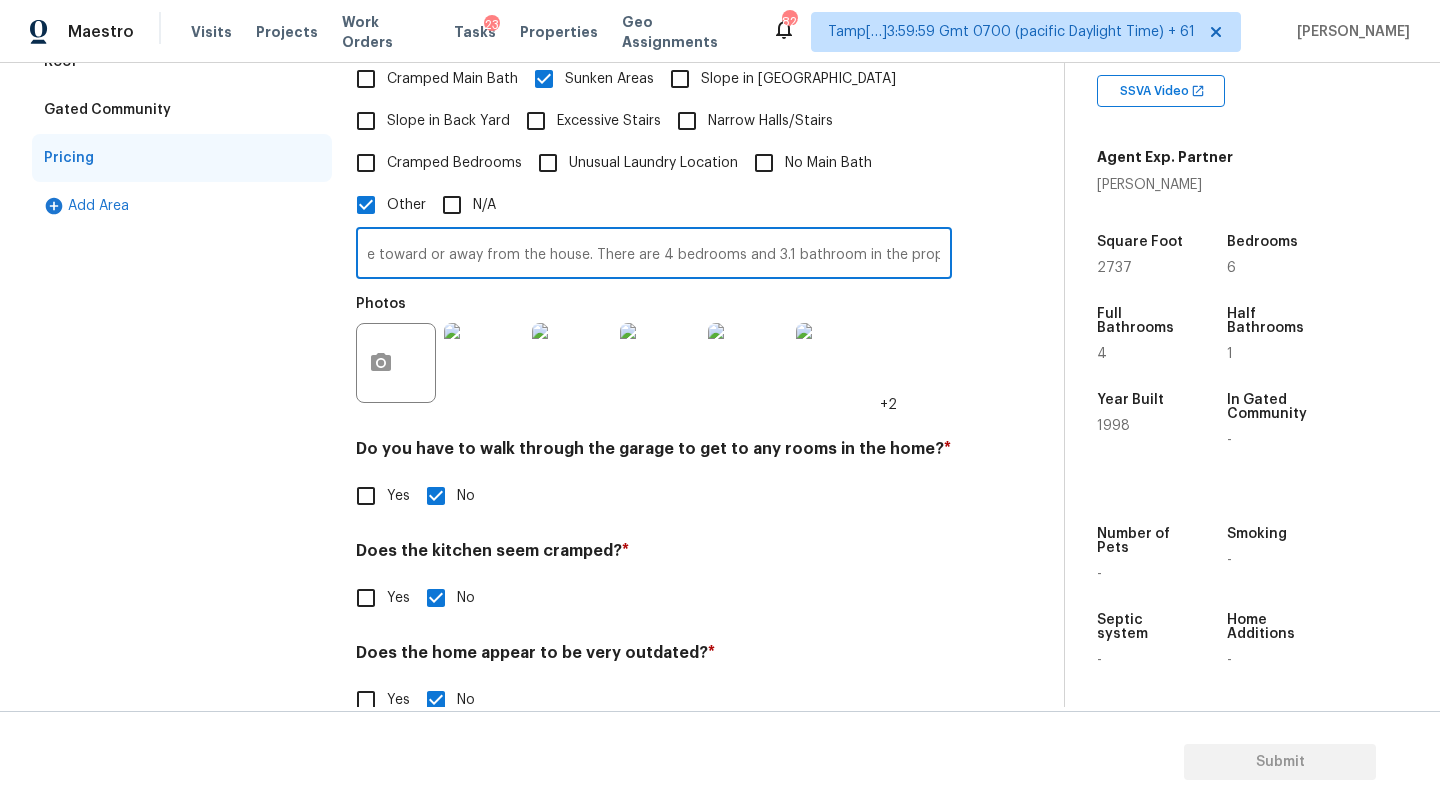 scroll, scrollTop: 0, scrollLeft: 275, axis: horizontal 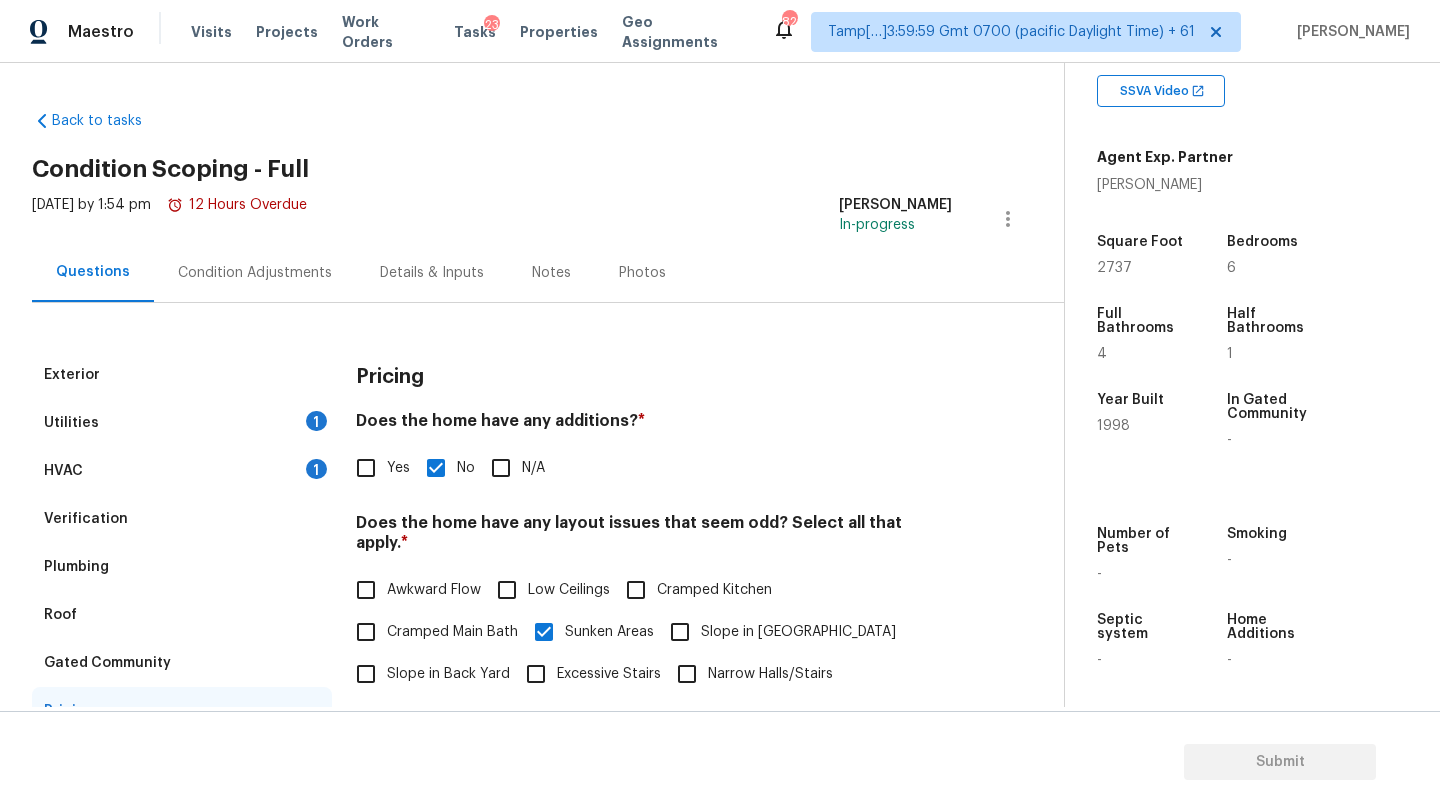 type on "Minor slope: front and/or back yard slope toward or away from the house. There are 4 bedrooms and 3.1 bathroom in the property" 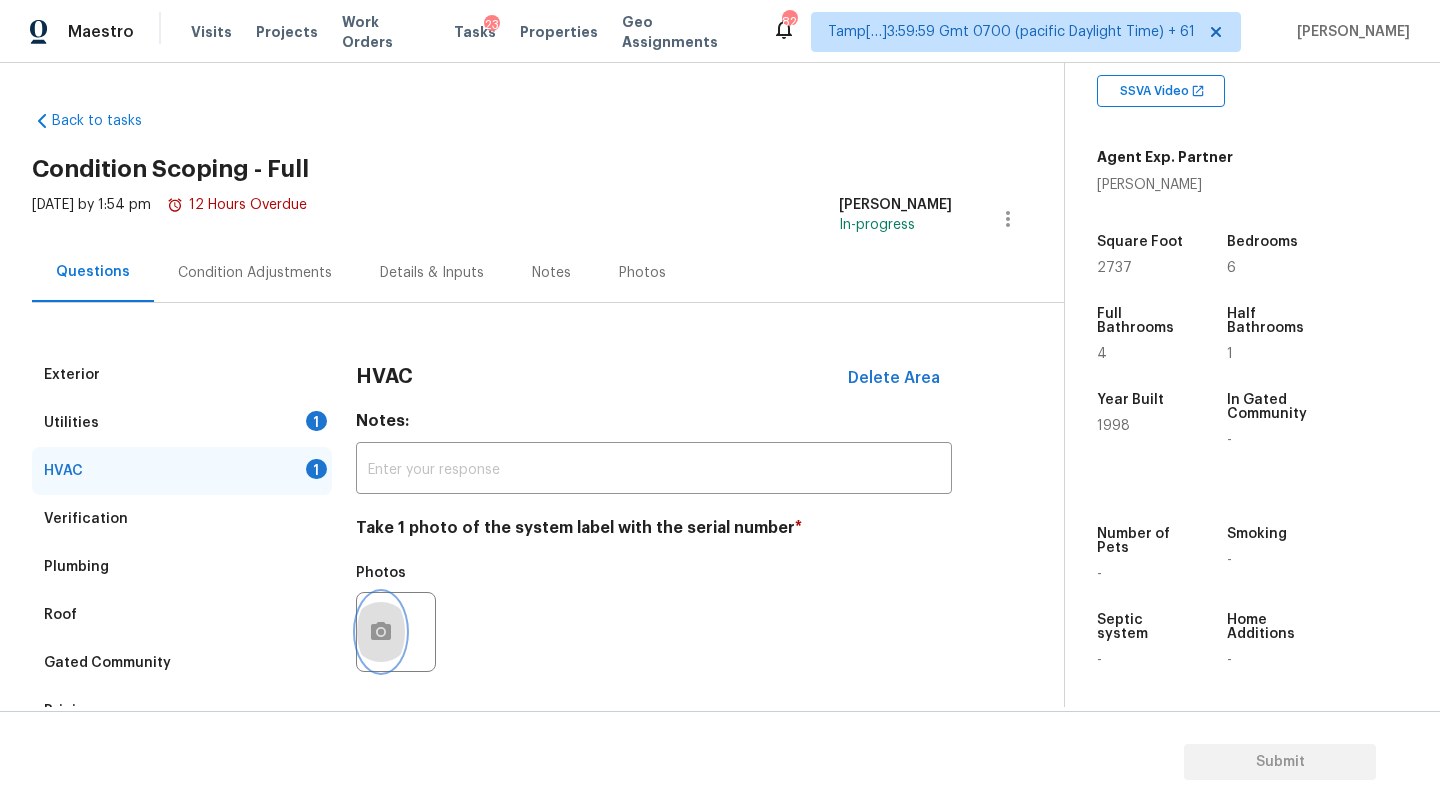 click at bounding box center (381, 632) 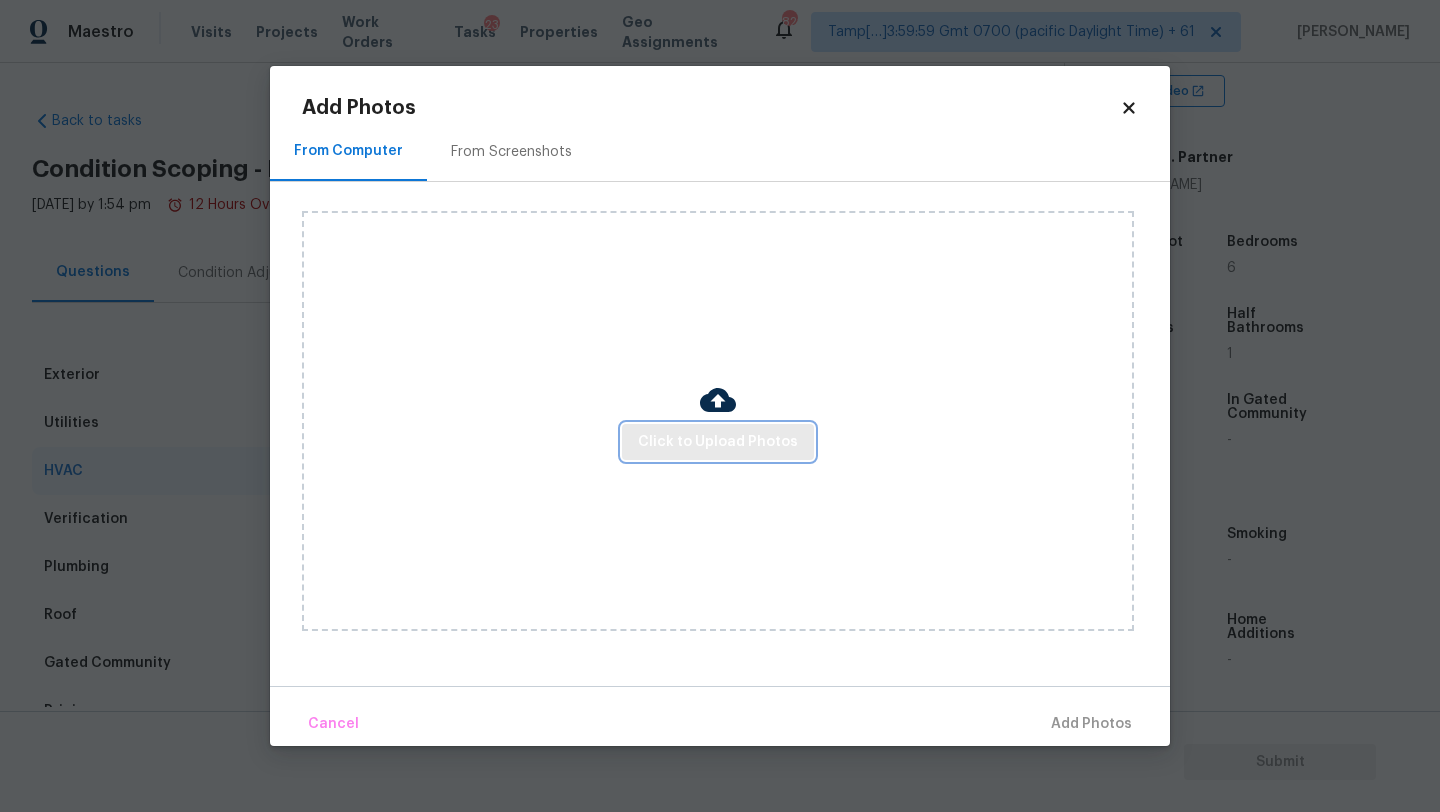click on "Click to Upload Photos" at bounding box center (718, 442) 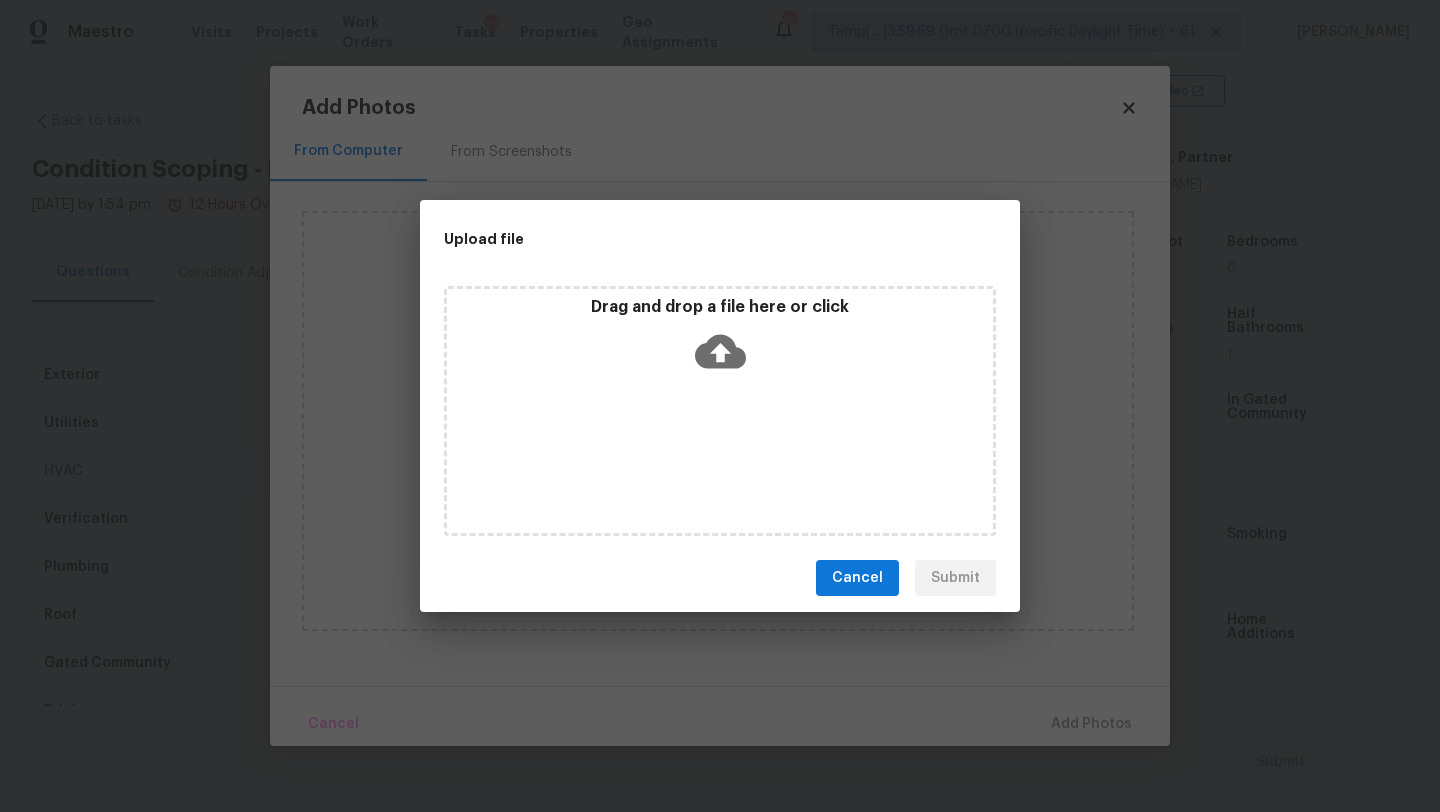 click on "Drag and drop a file here or click" at bounding box center [720, 411] 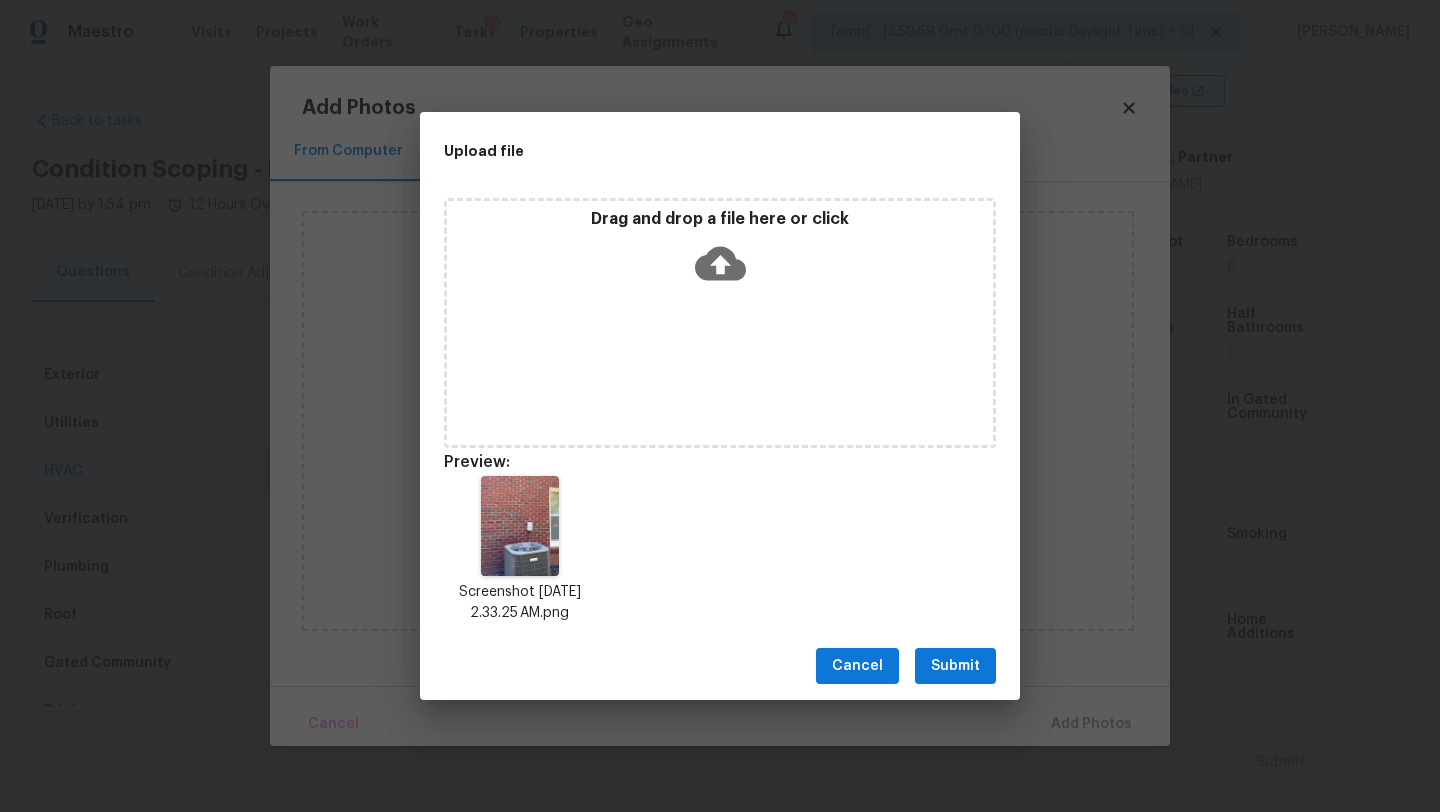 click on "Cancel Submit" at bounding box center [720, 666] 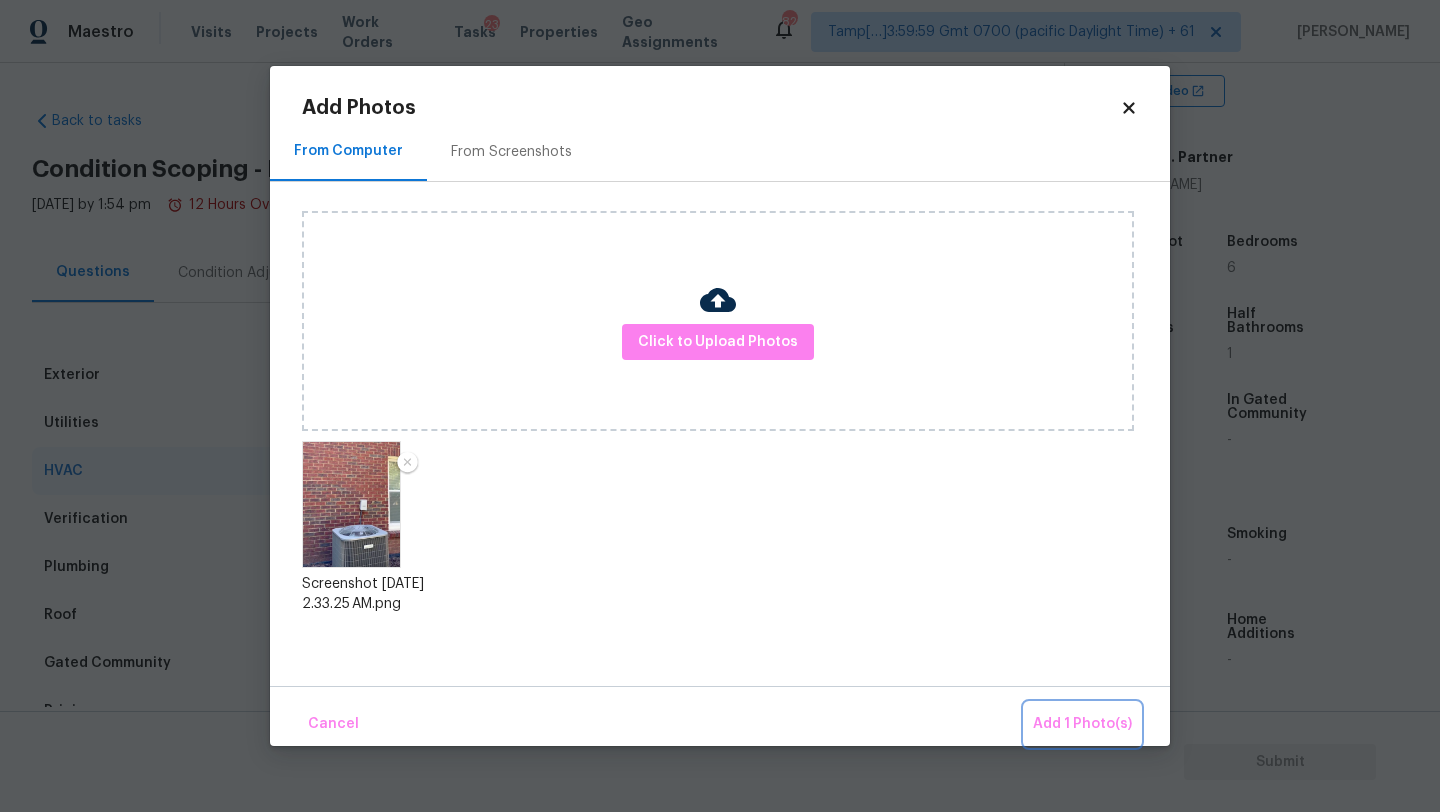 click on "Add 1 Photo(s)" at bounding box center [1082, 724] 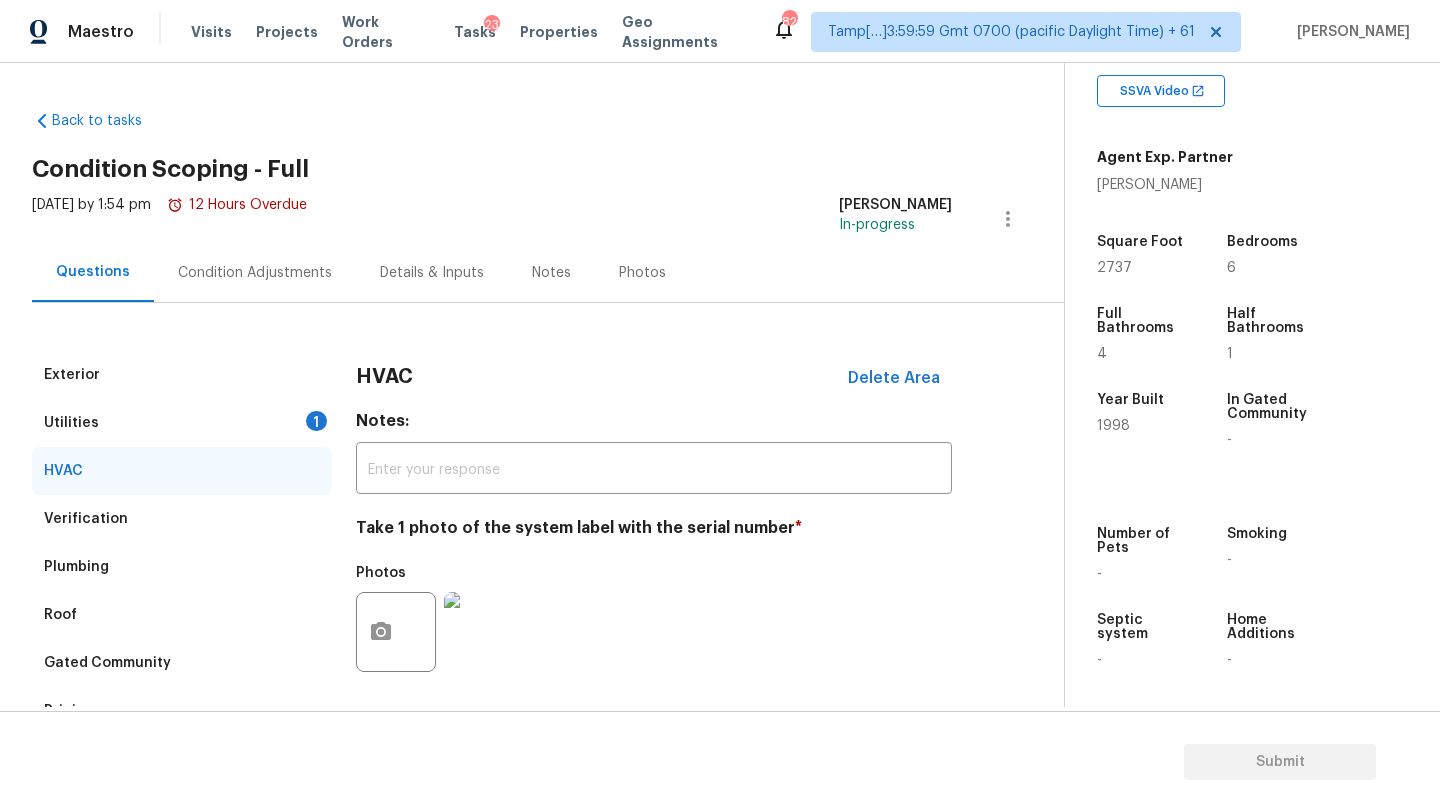 click on "Utilities 1" at bounding box center [182, 423] 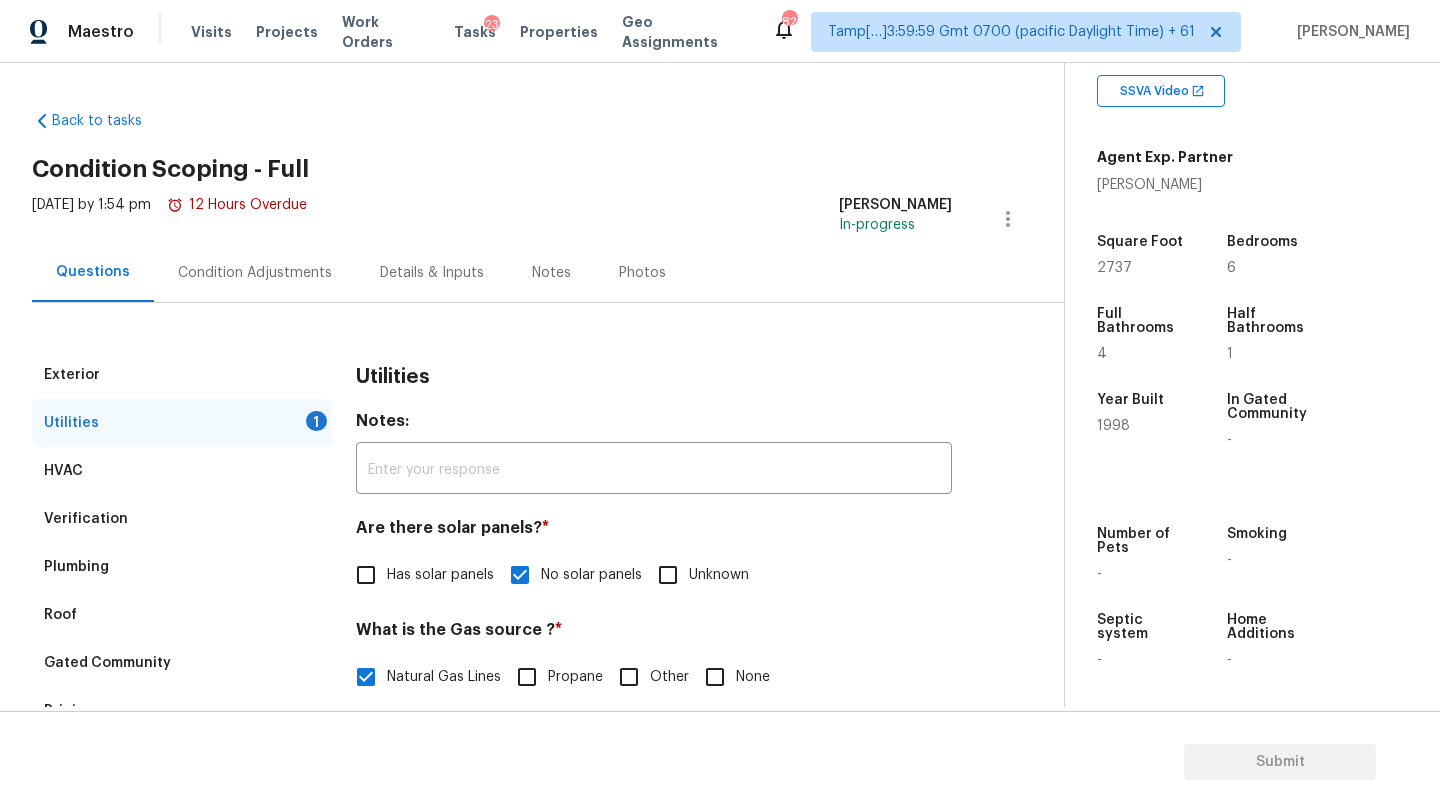 scroll, scrollTop: 375, scrollLeft: 0, axis: vertical 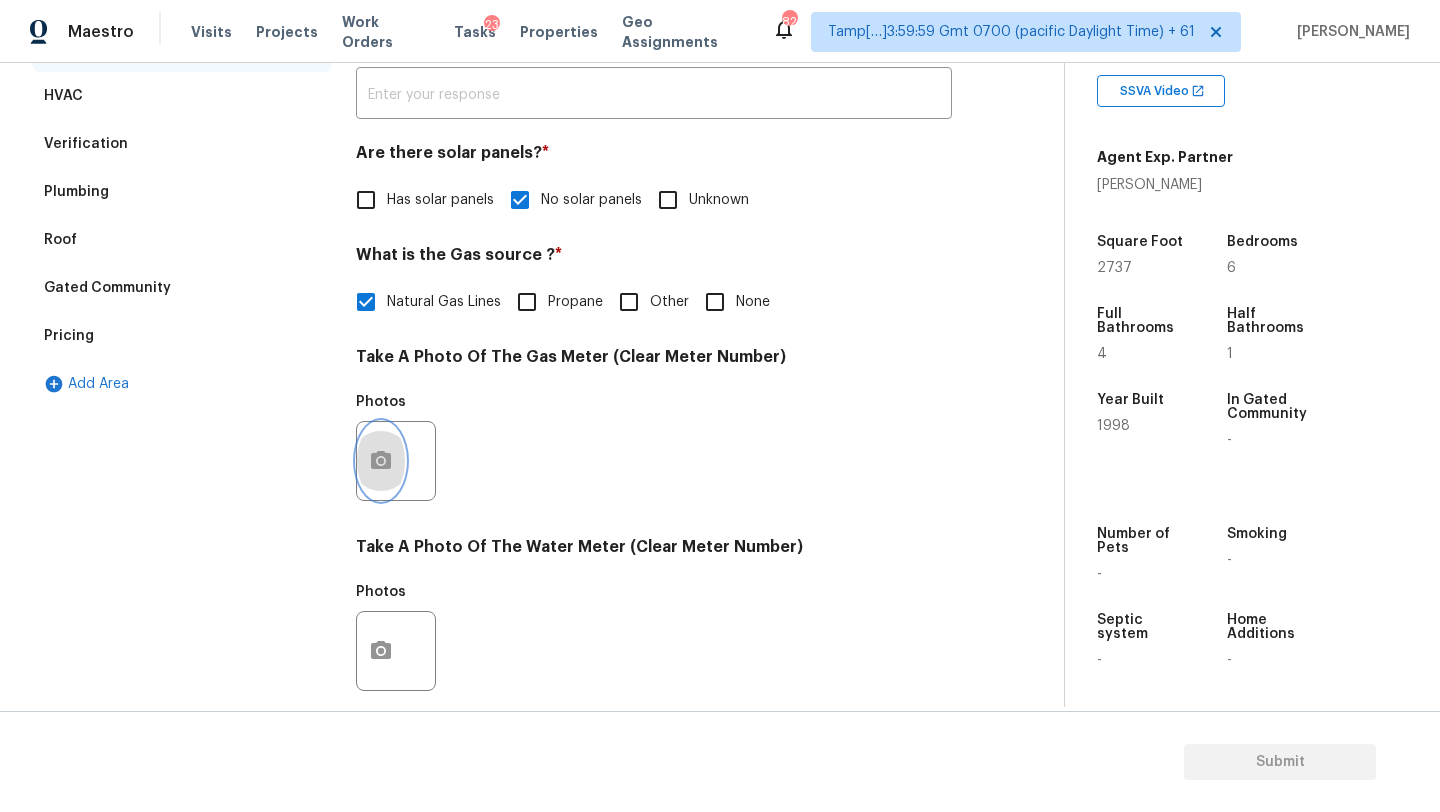 click 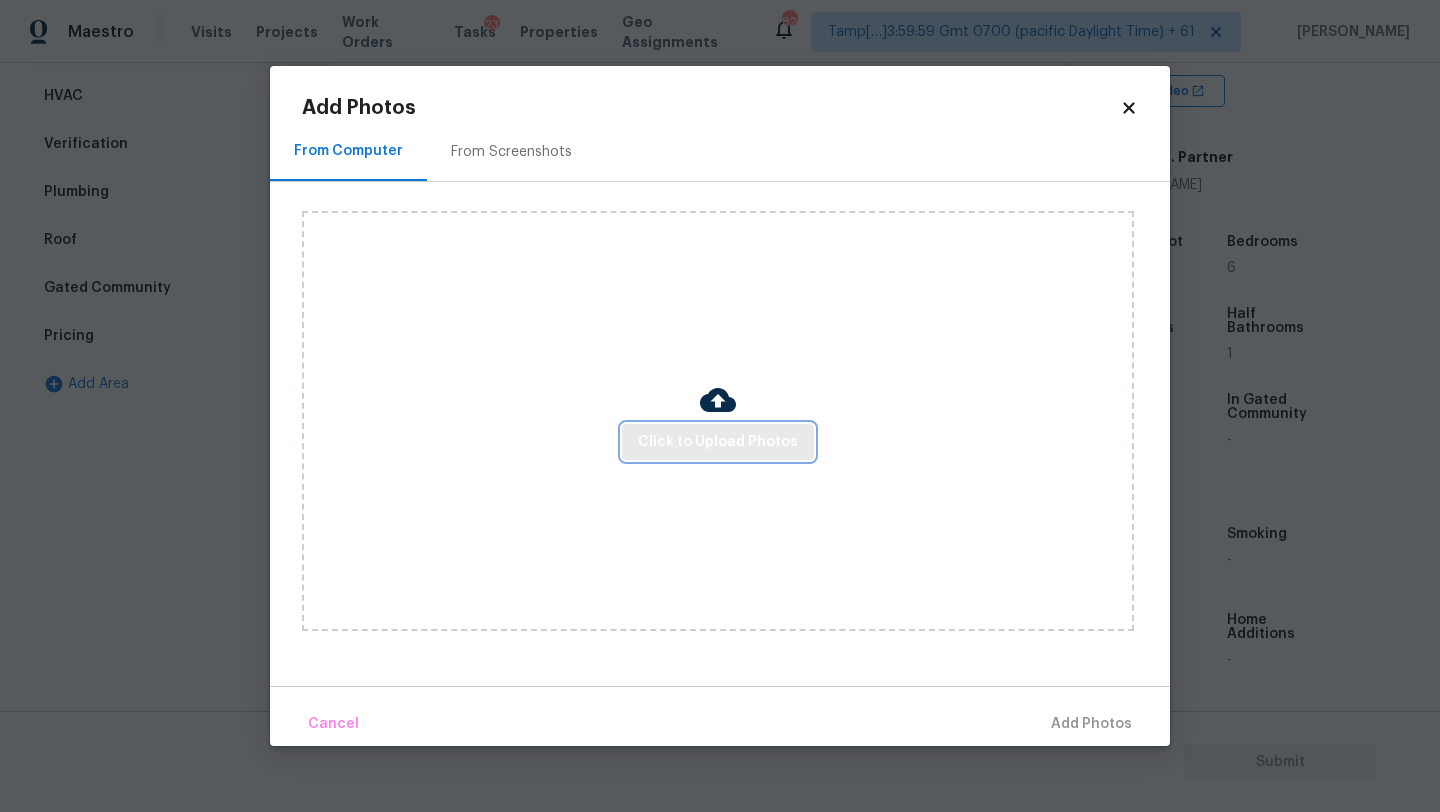 click on "Click to Upload Photos" at bounding box center [718, 442] 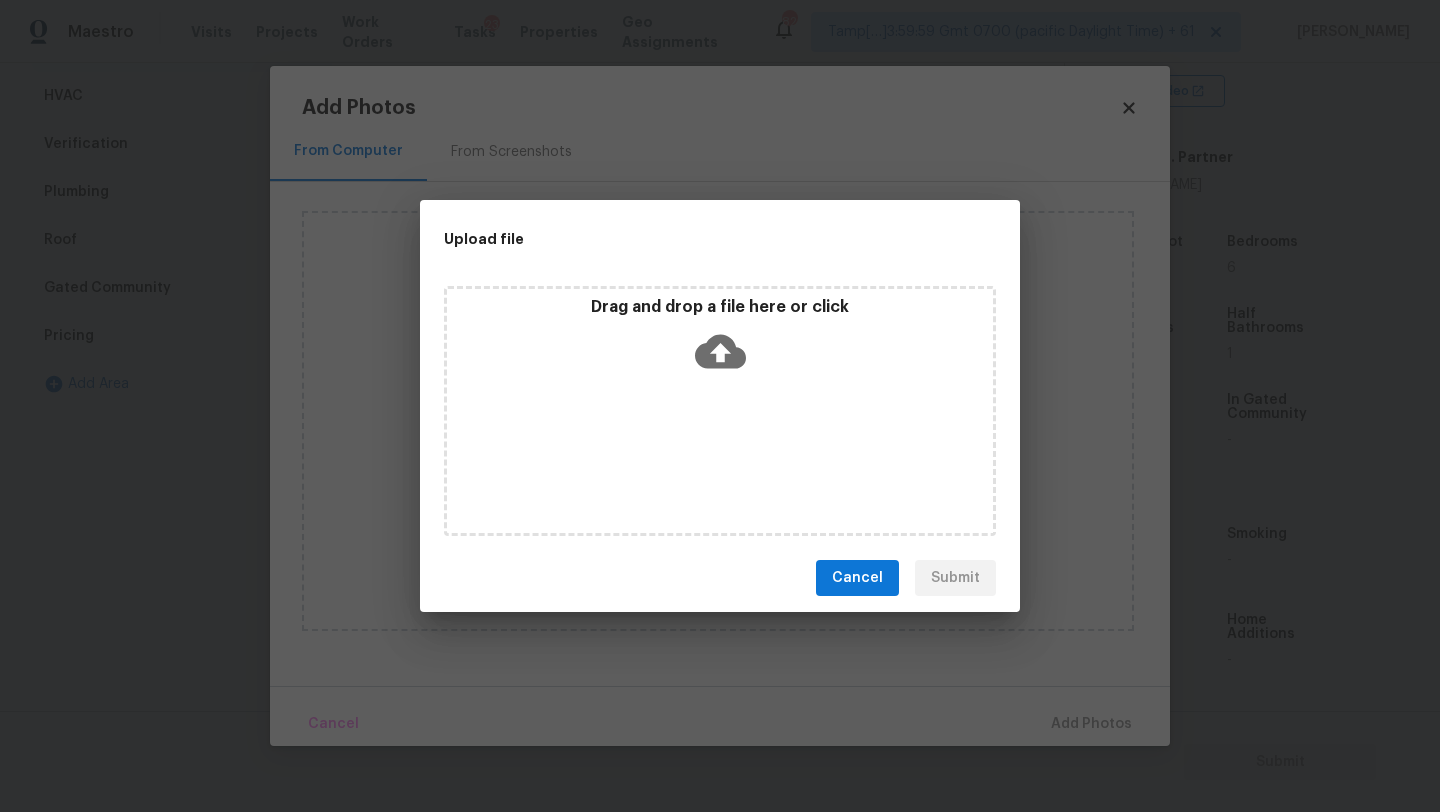 click 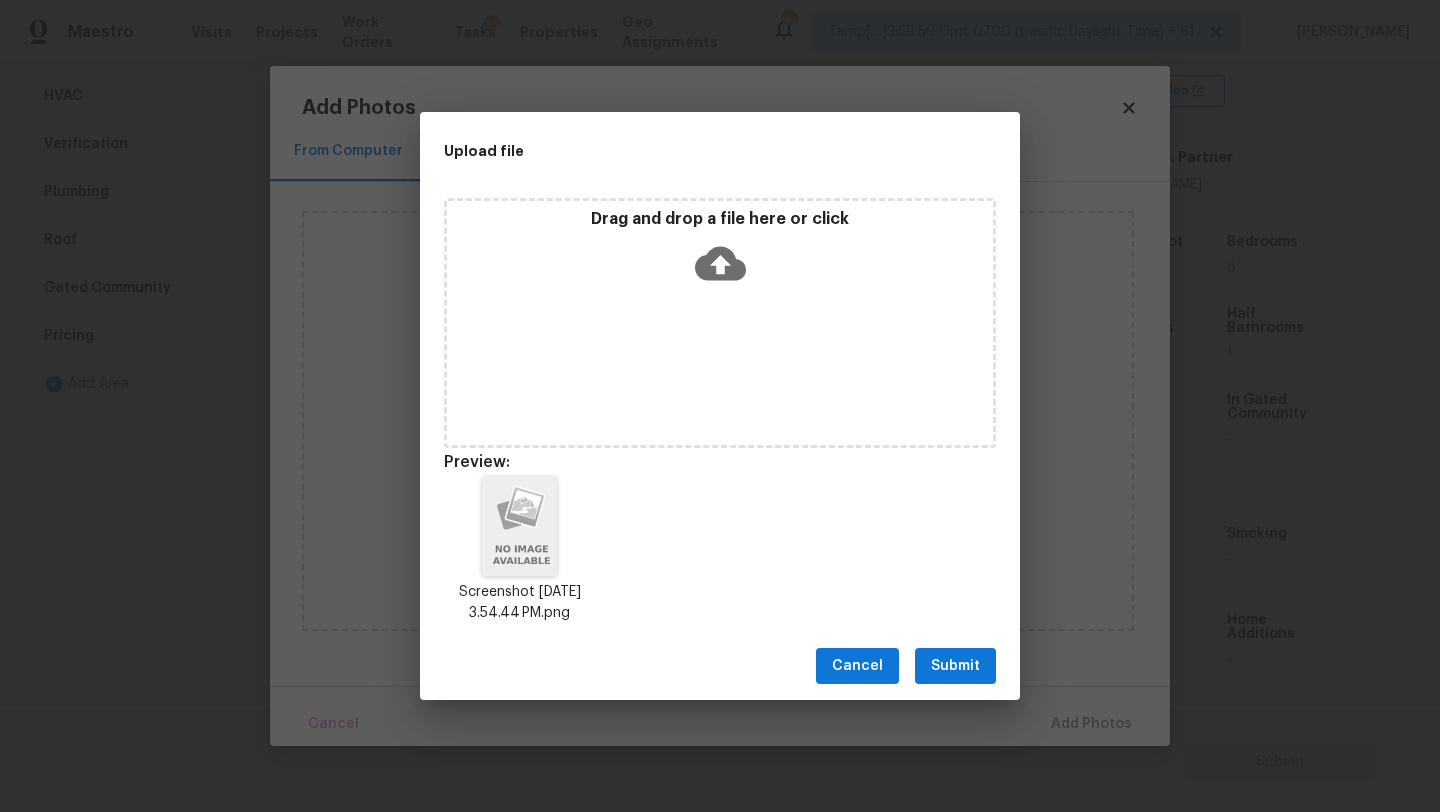 click on "Submit" at bounding box center [955, 666] 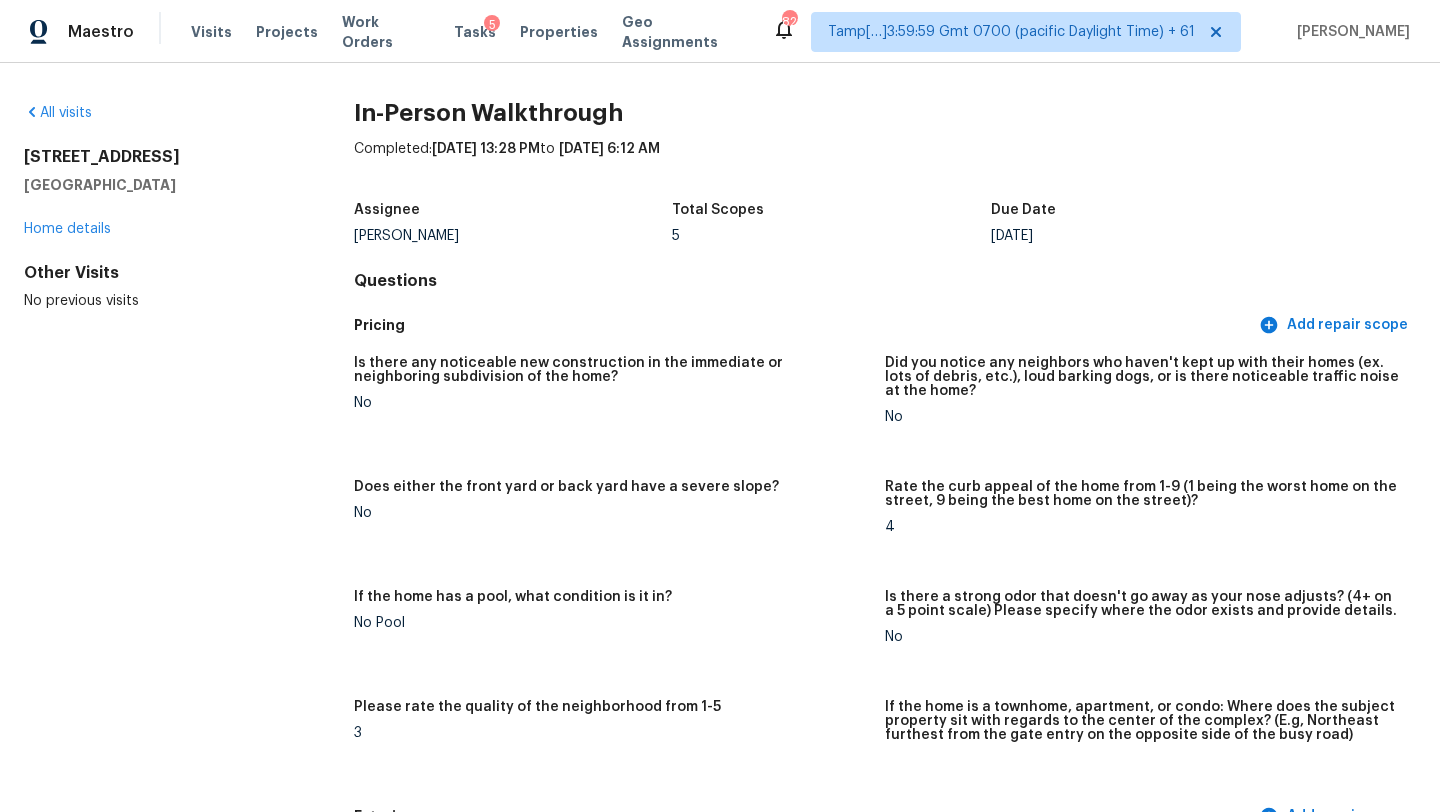 scroll, scrollTop: 0, scrollLeft: 0, axis: both 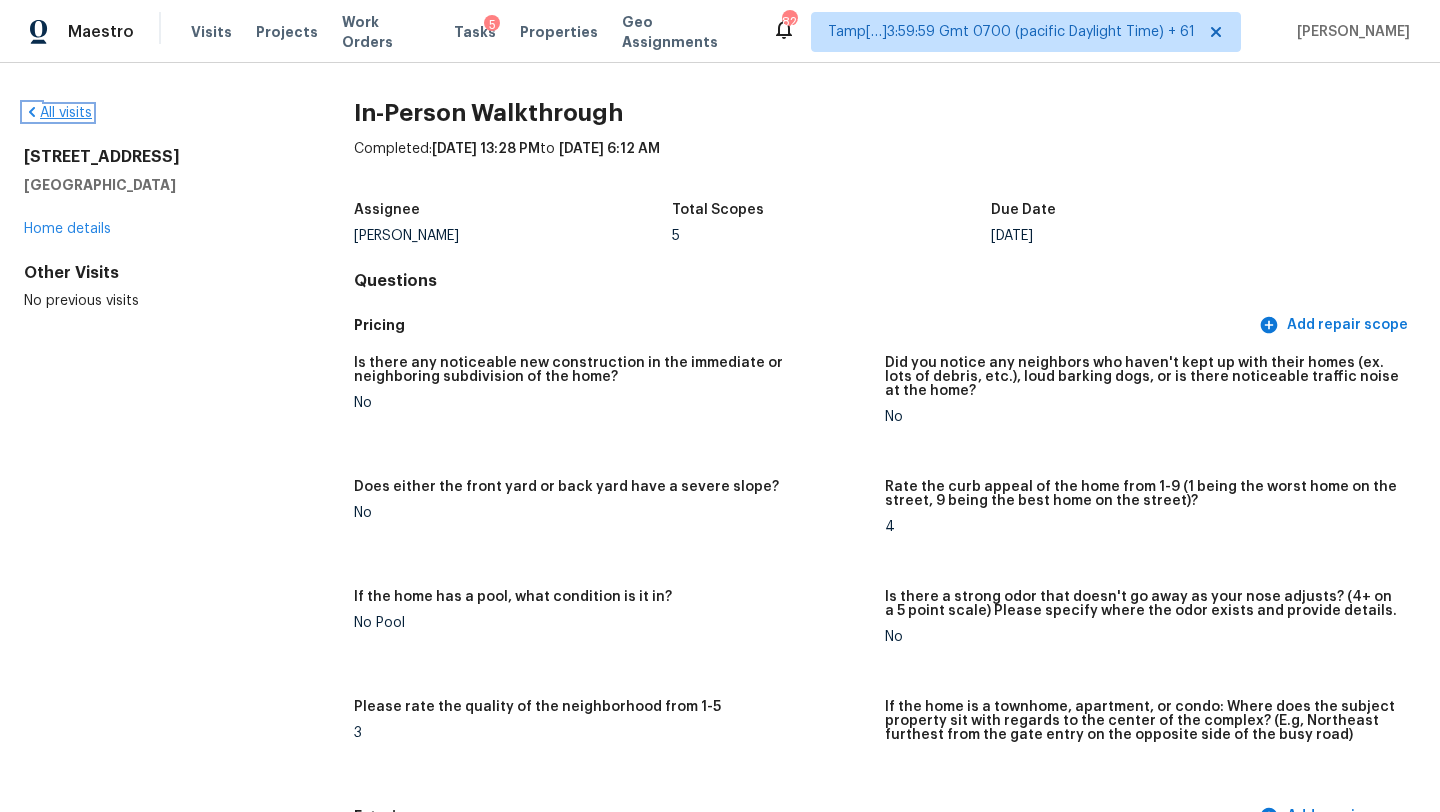 click on "All visits" at bounding box center (58, 113) 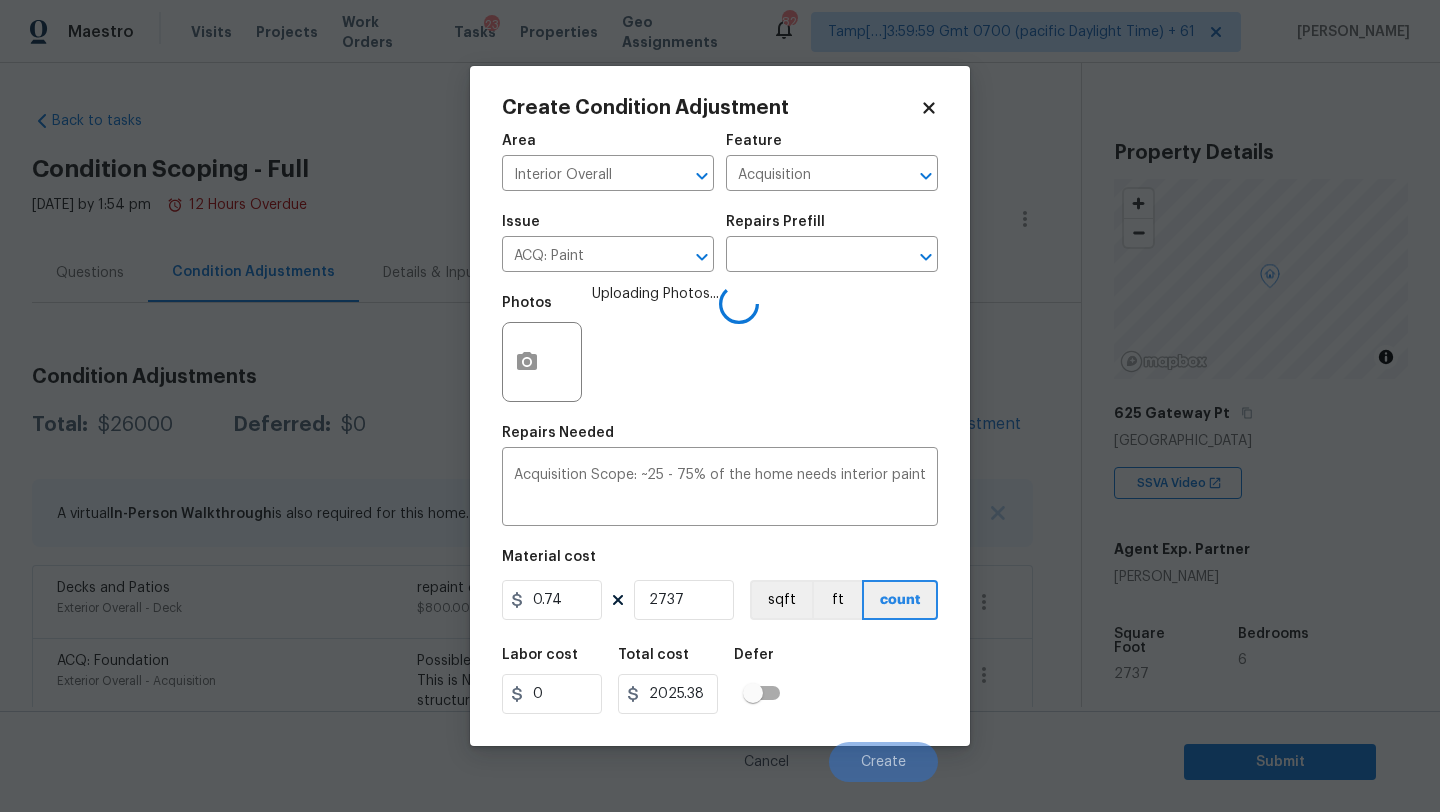 scroll, scrollTop: 0, scrollLeft: 0, axis: both 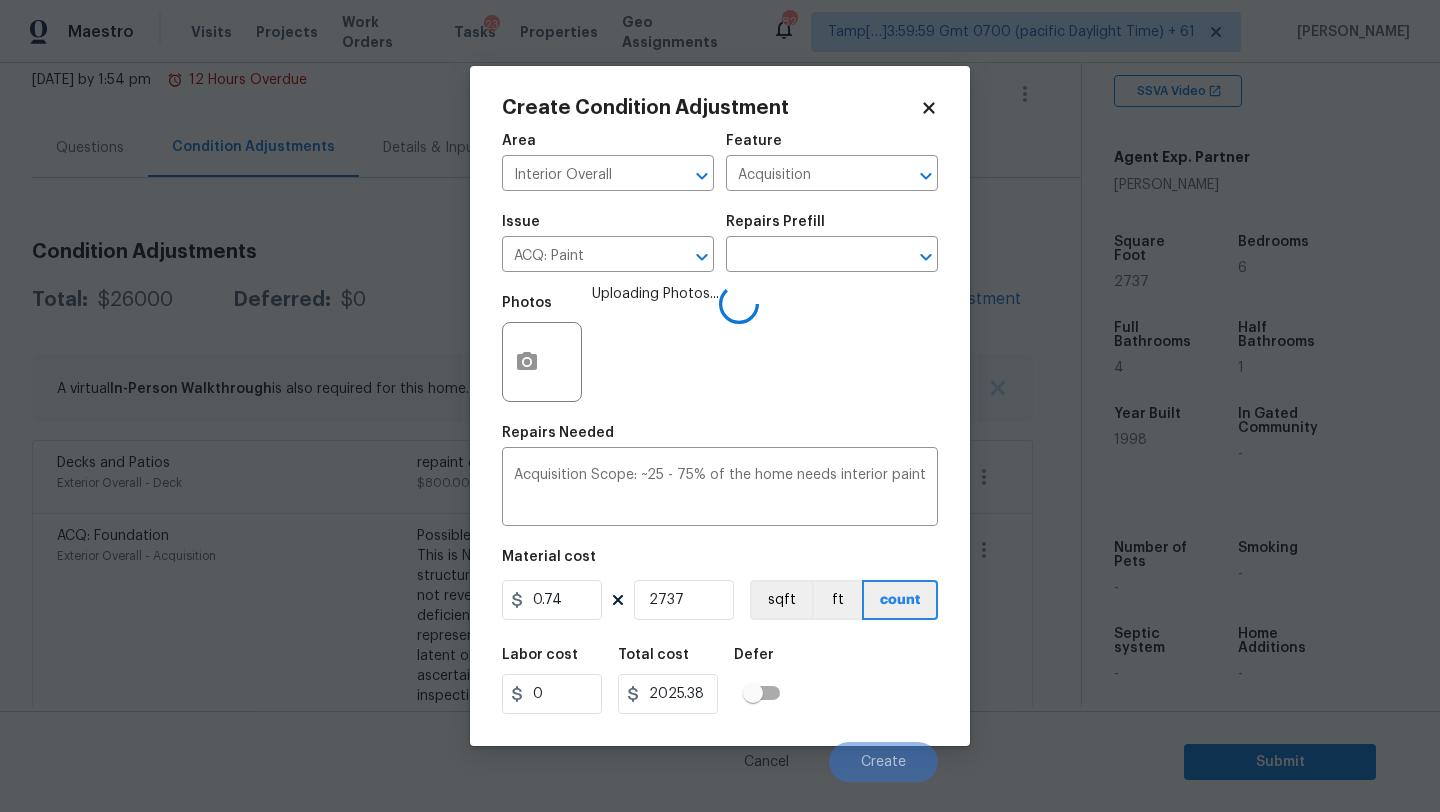 click on "Cancel Create" at bounding box center [720, 754] 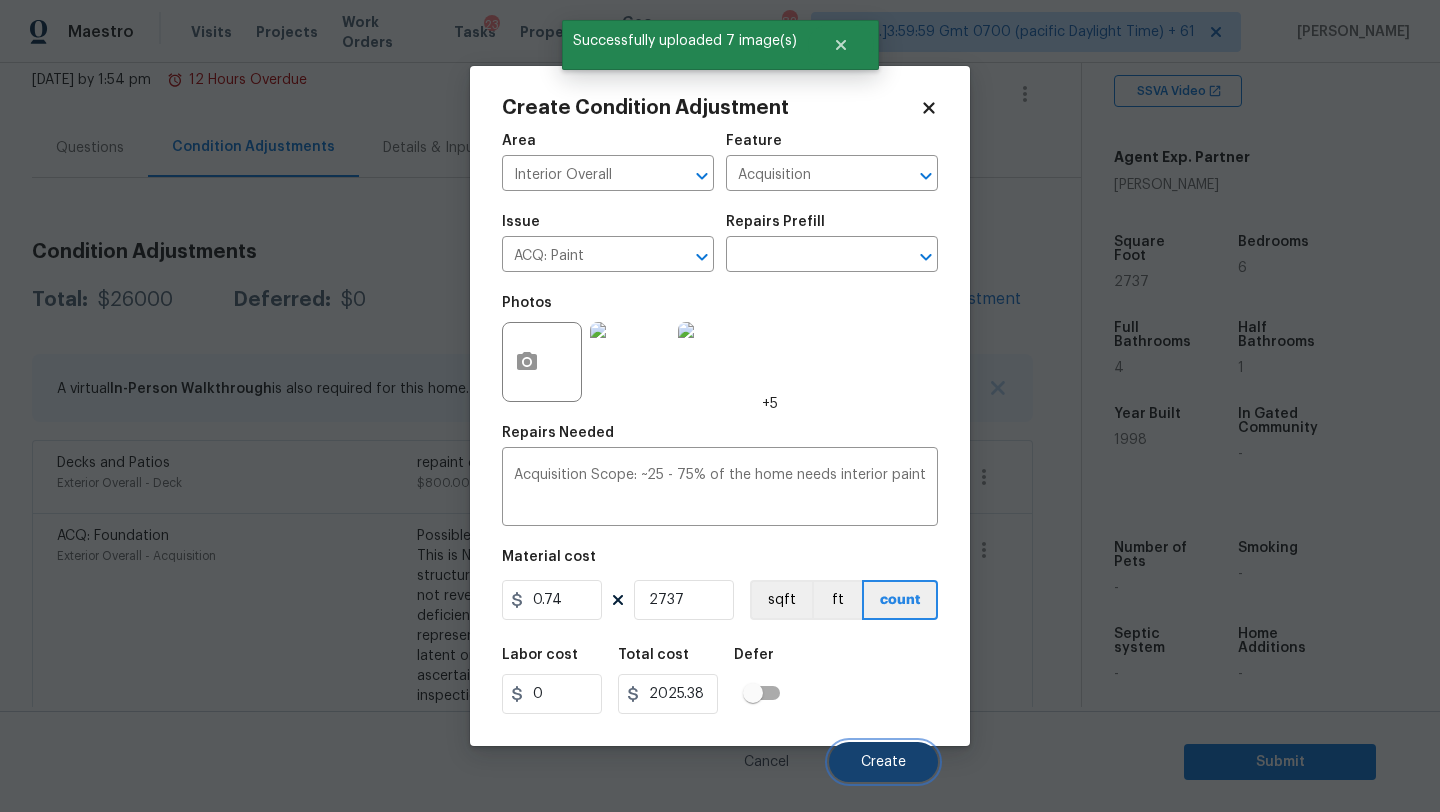 click on "Create" at bounding box center [883, 762] 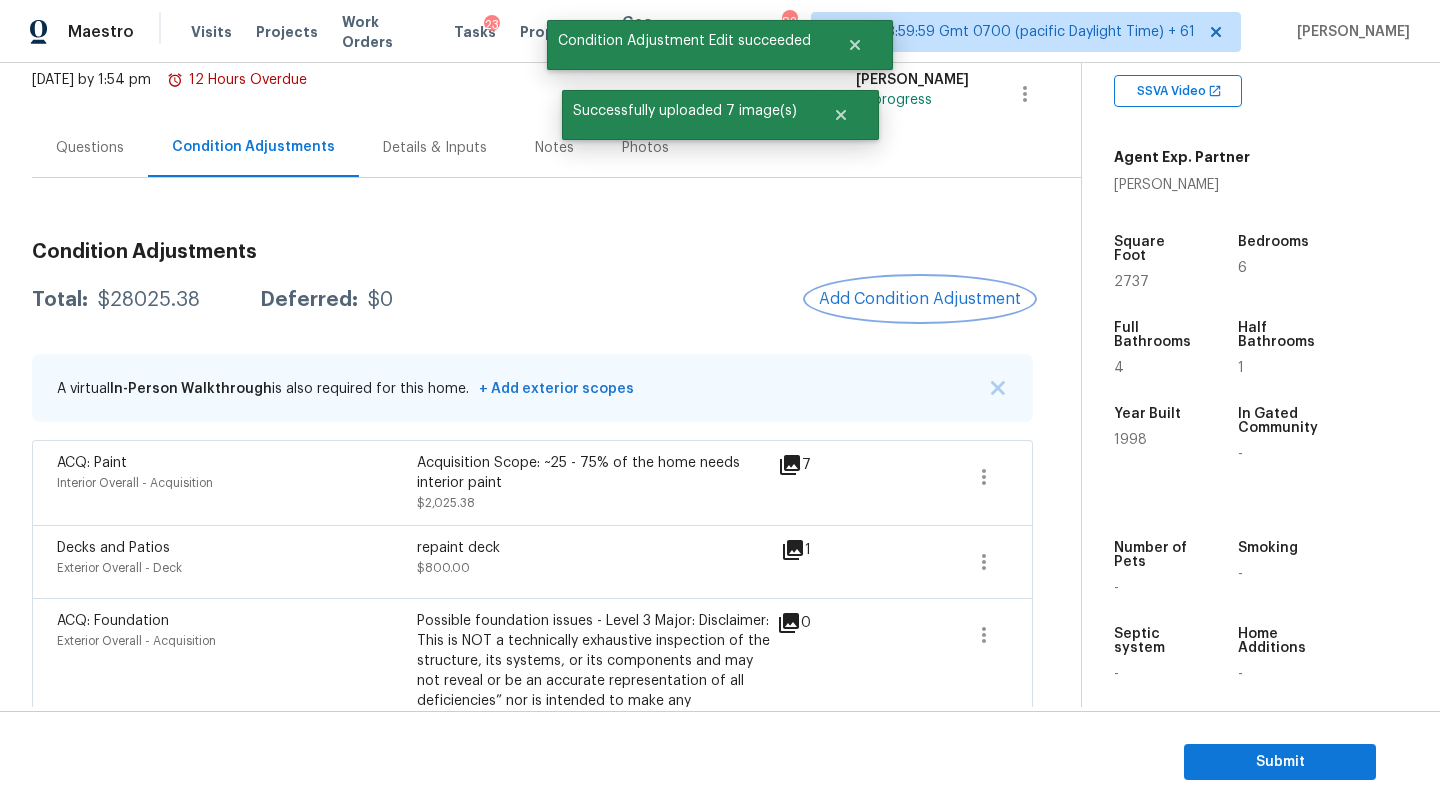 click on "Add Condition Adjustment" at bounding box center (920, 299) 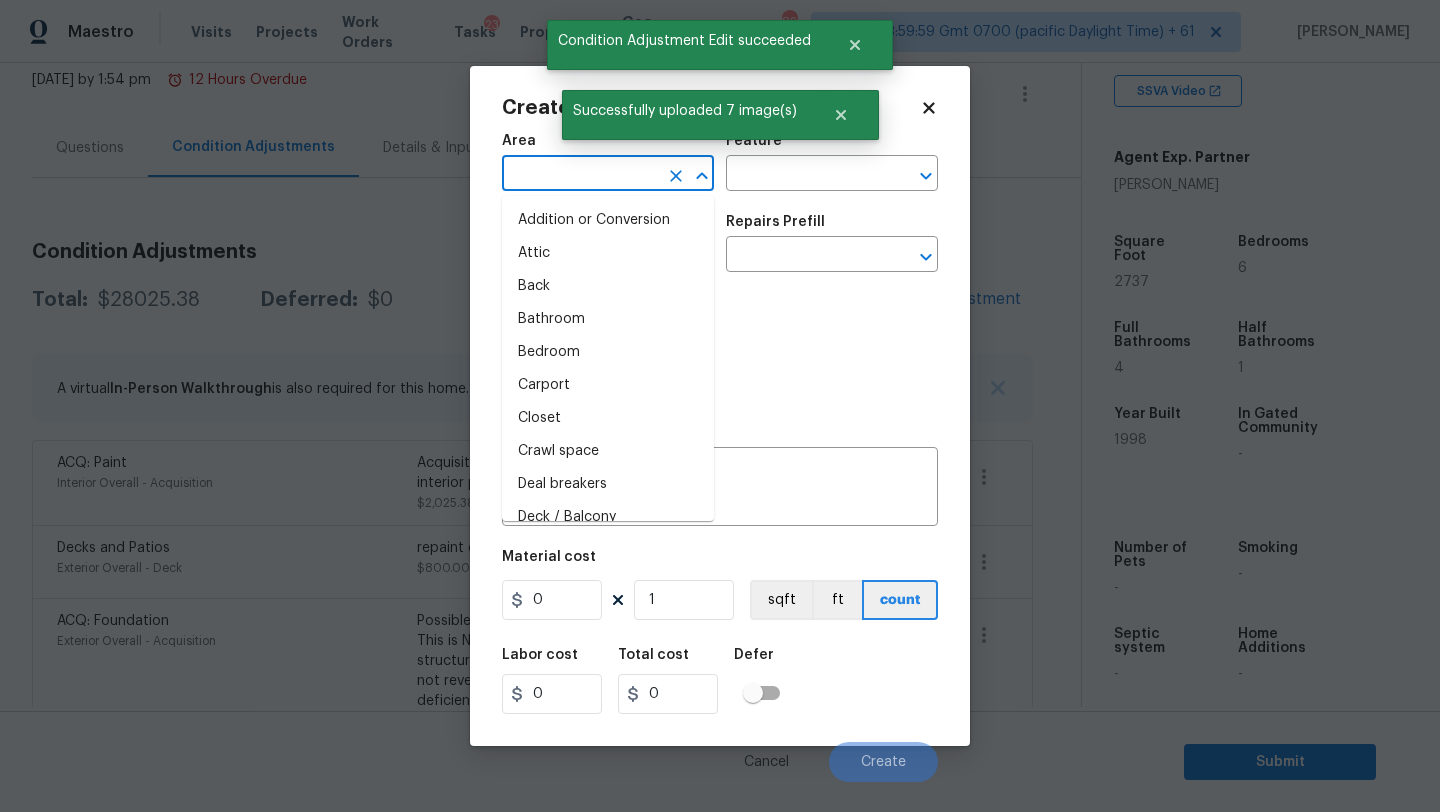 click at bounding box center [580, 175] 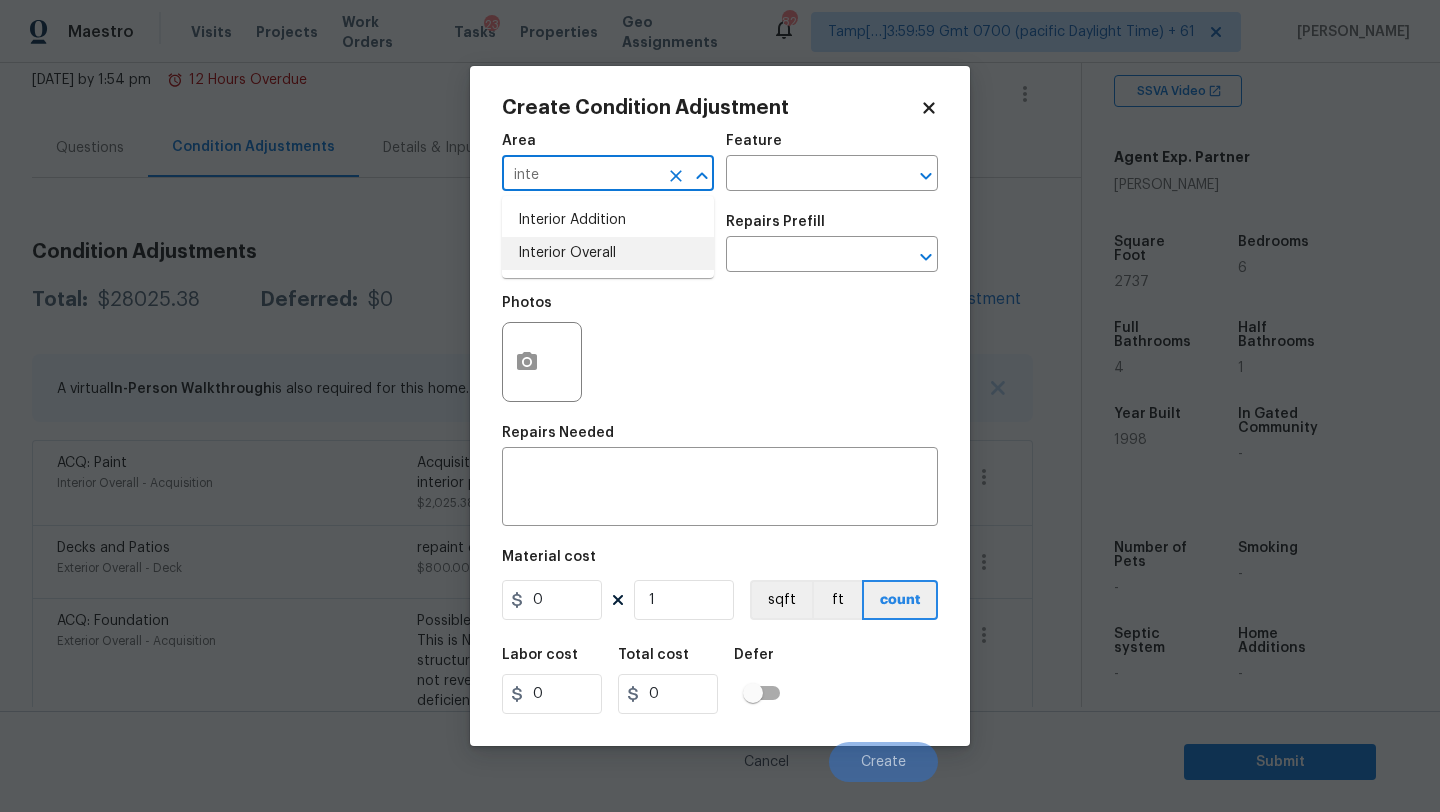 click on "Interior Overall" at bounding box center [608, 253] 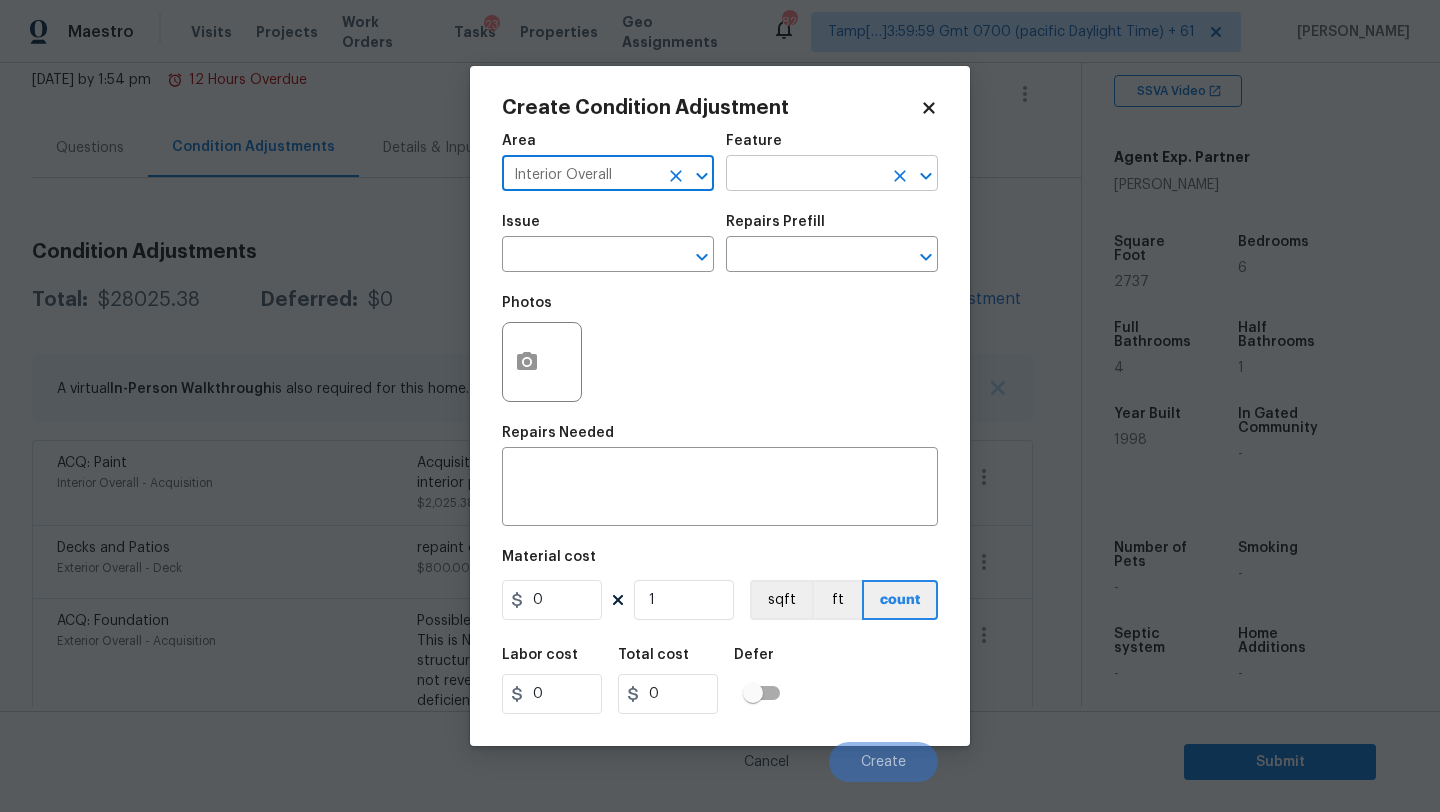 type on "Interior Overall" 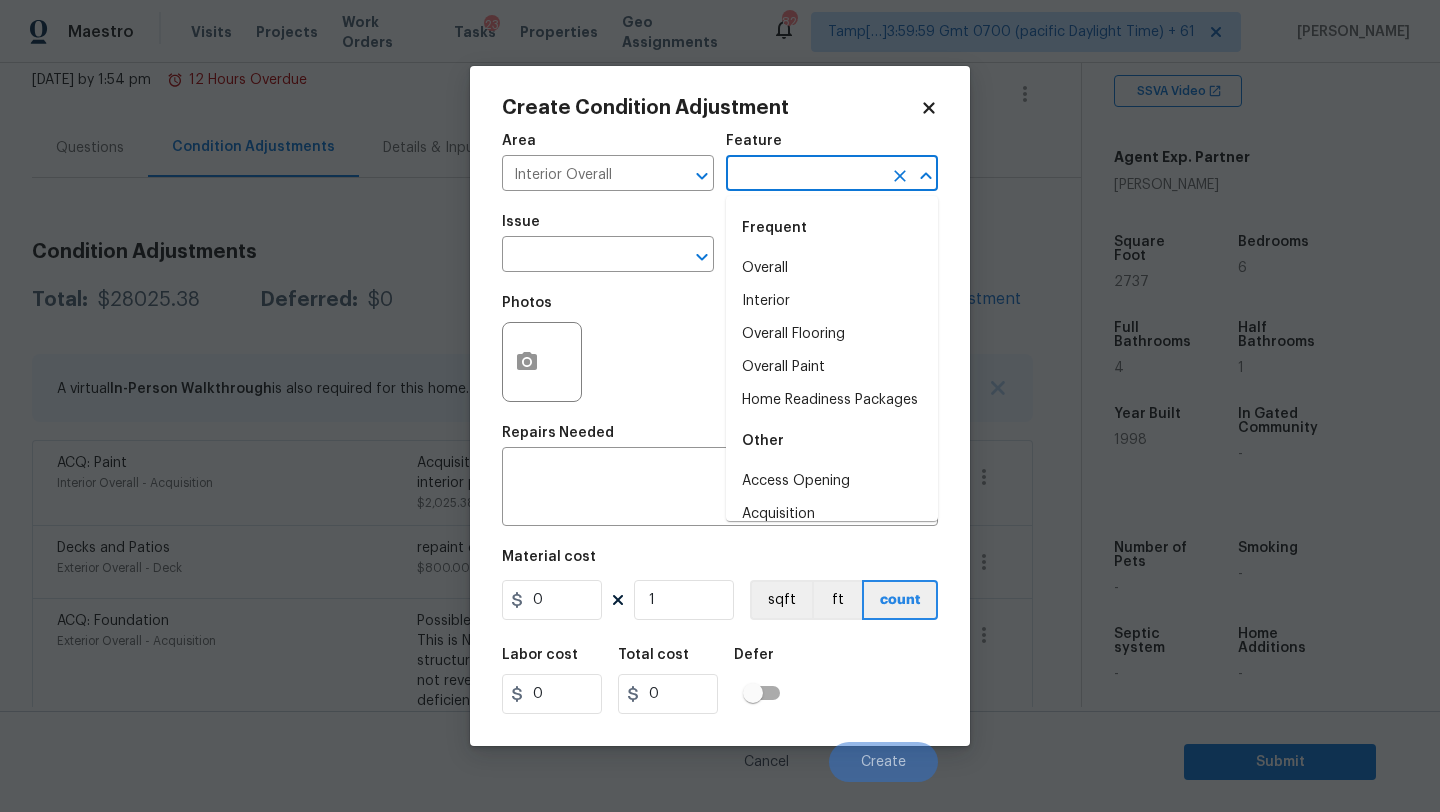 click at bounding box center [804, 175] 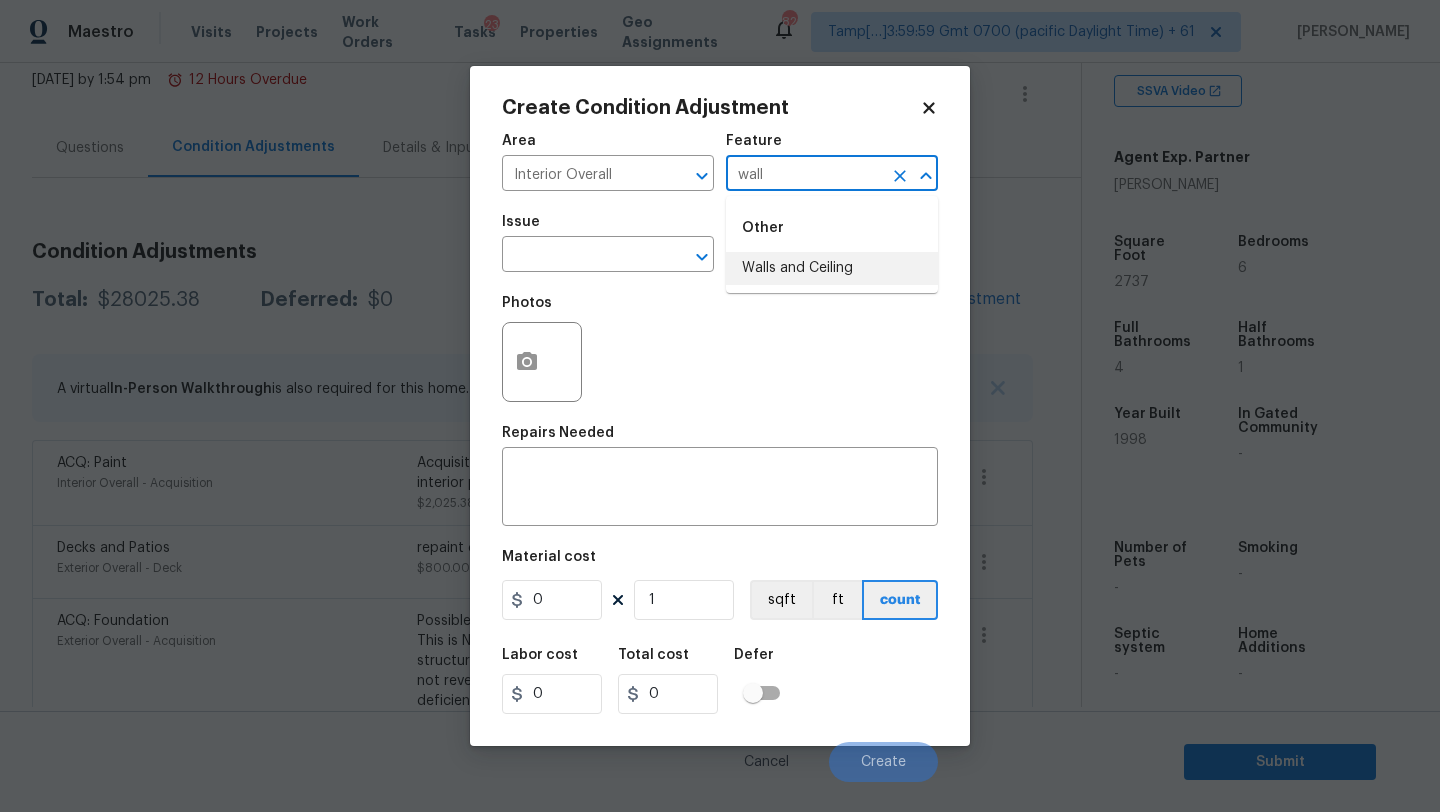 click on "Walls and Ceiling" at bounding box center [832, 268] 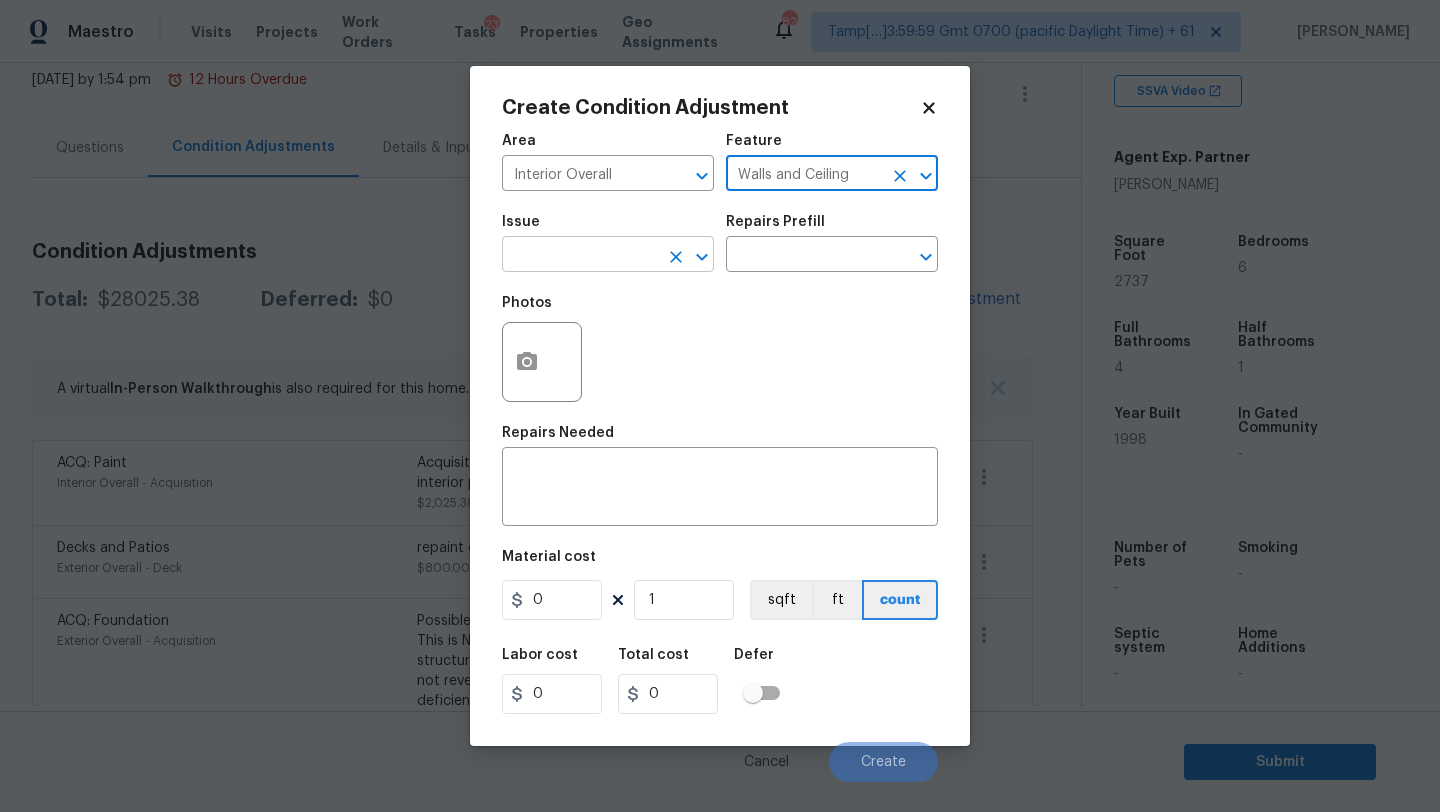 type on "Walls and Ceiling" 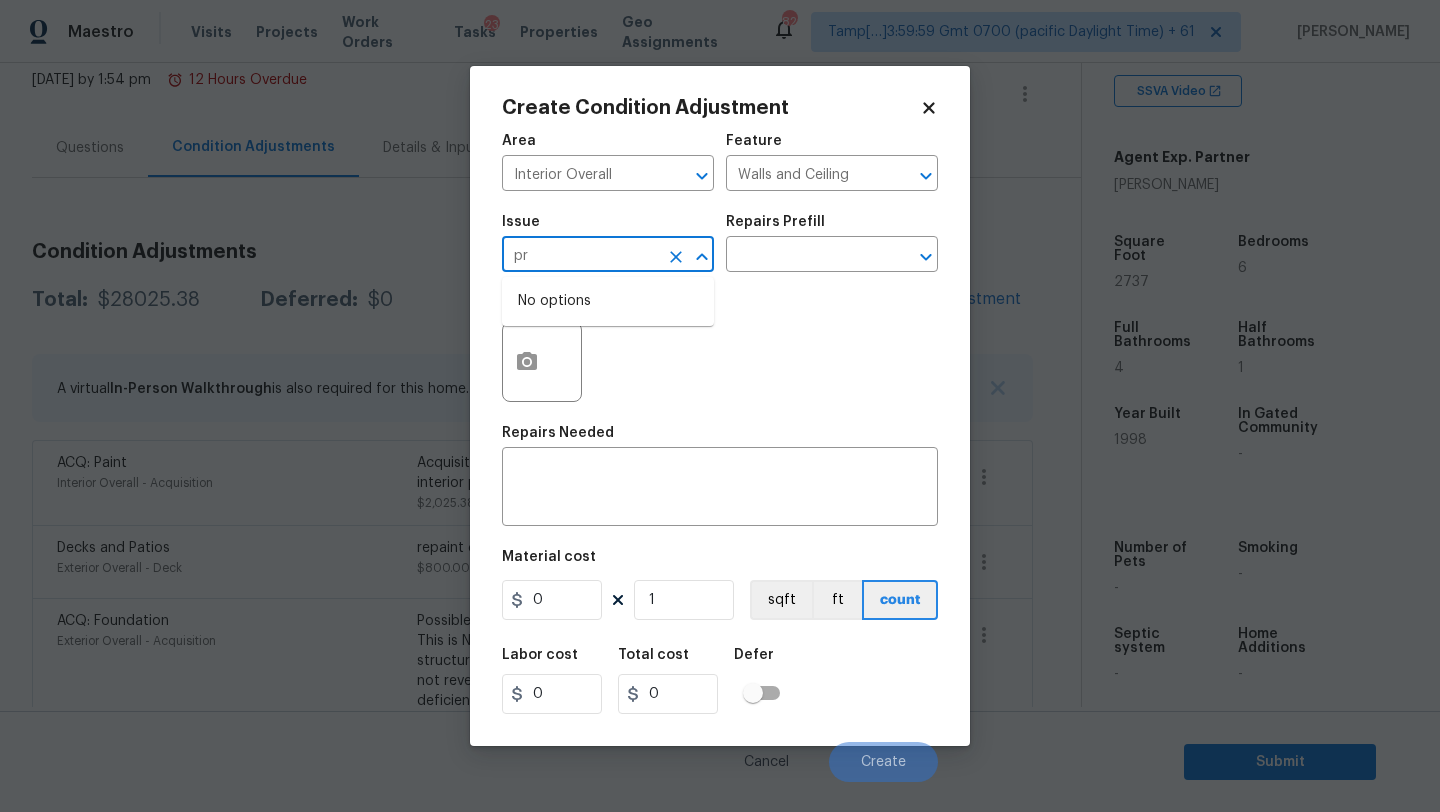 type on "p" 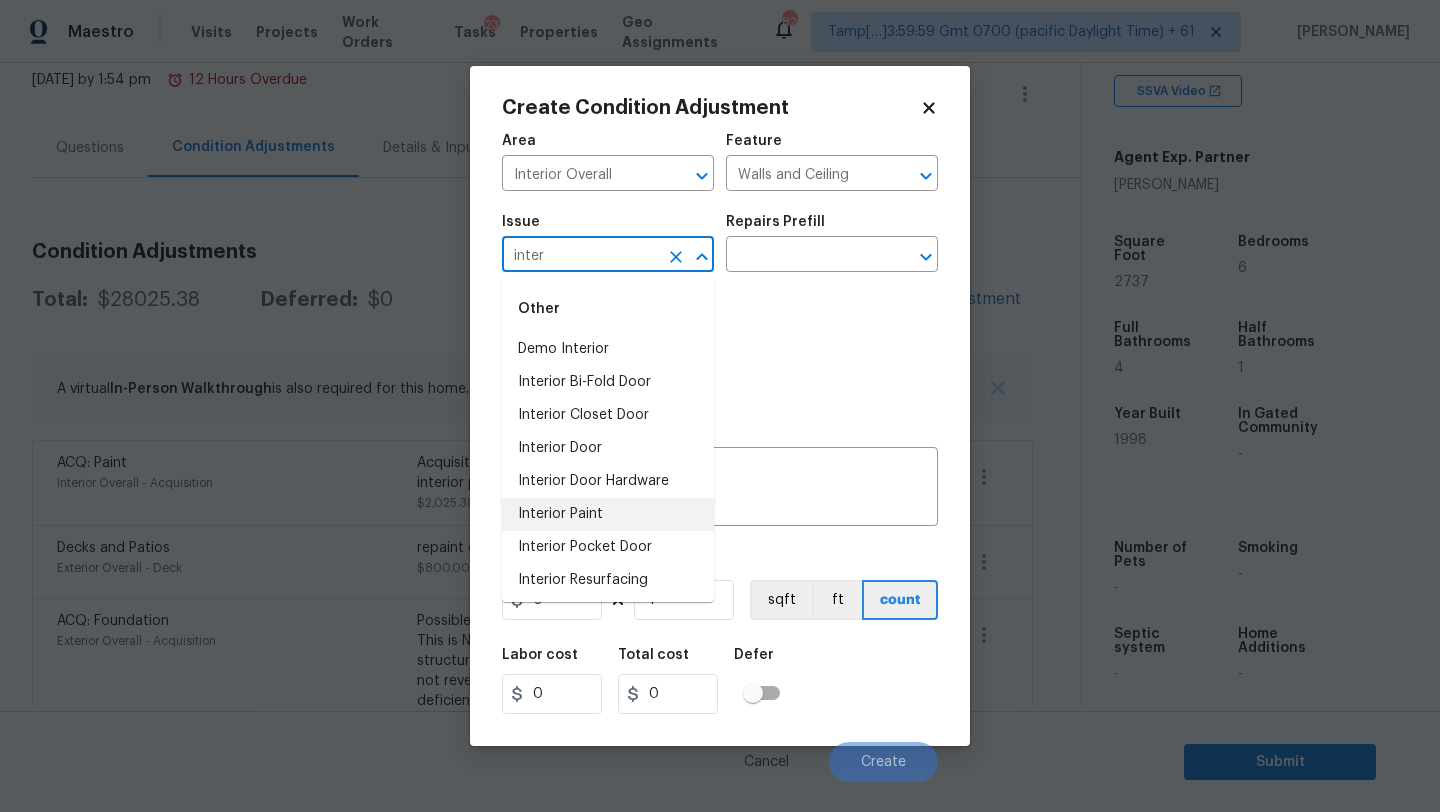 click on "Interior Paint" at bounding box center [608, 514] 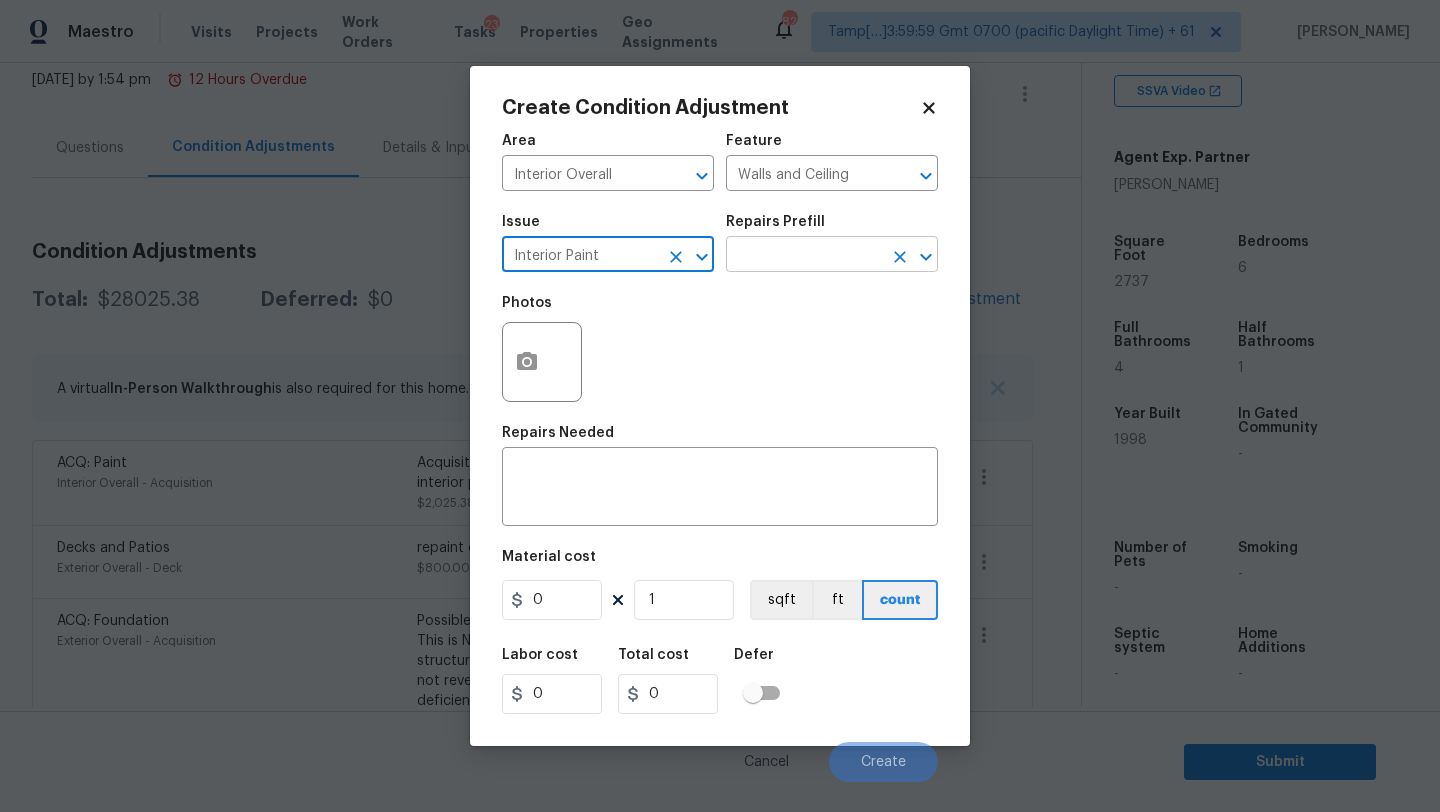 type on "Interior Paint" 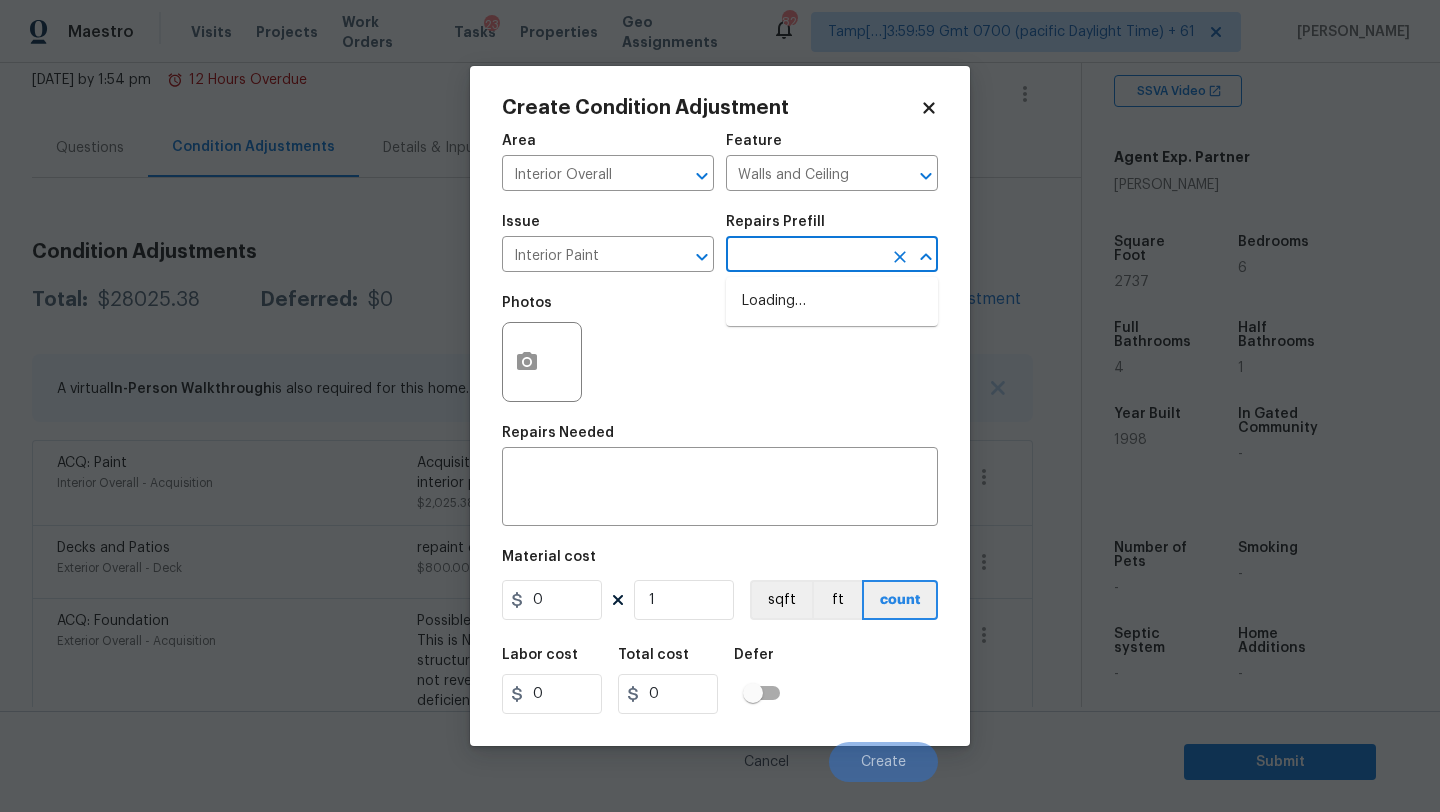 click at bounding box center [804, 256] 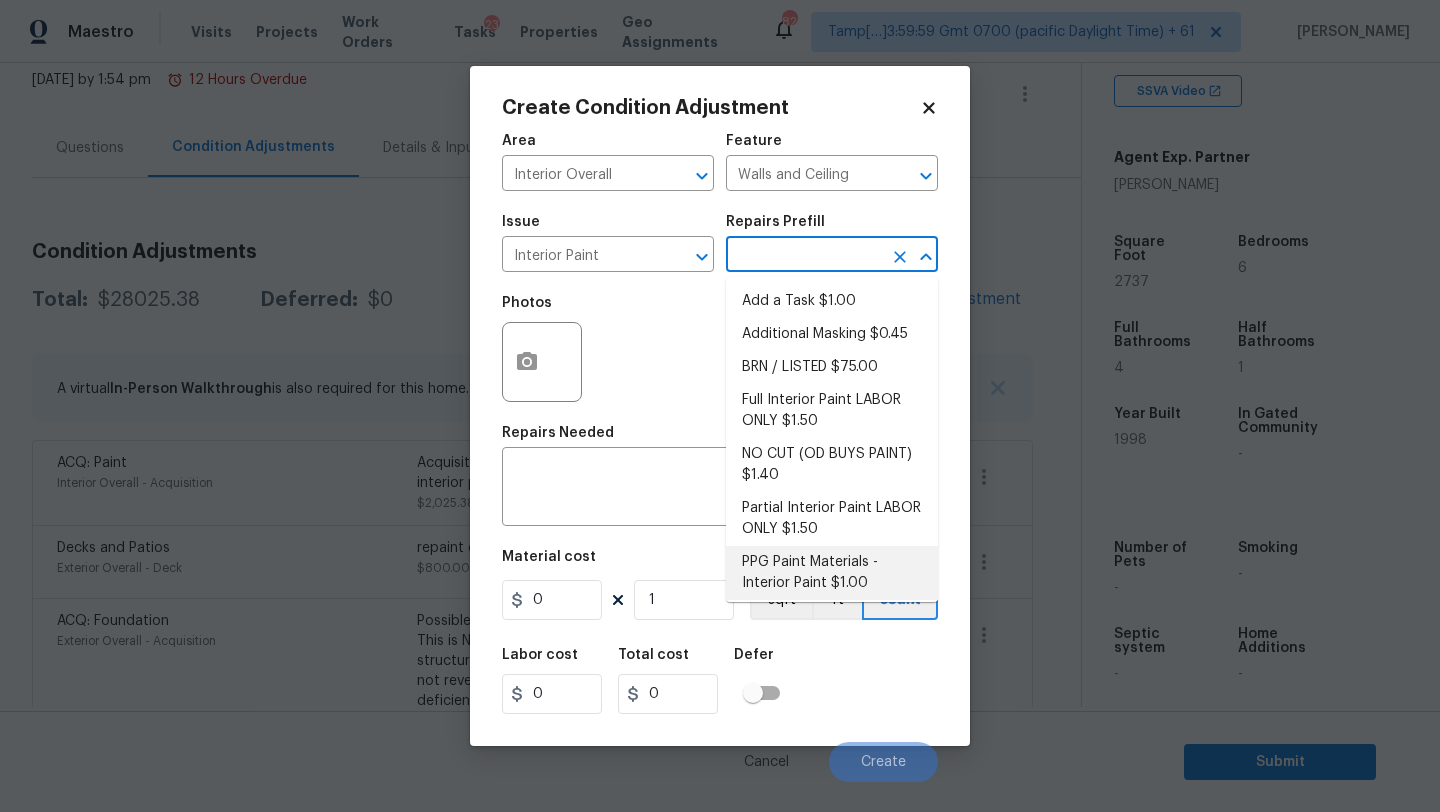click on "PPG Paint Materials - Interior Paint $1.00" at bounding box center (832, 573) 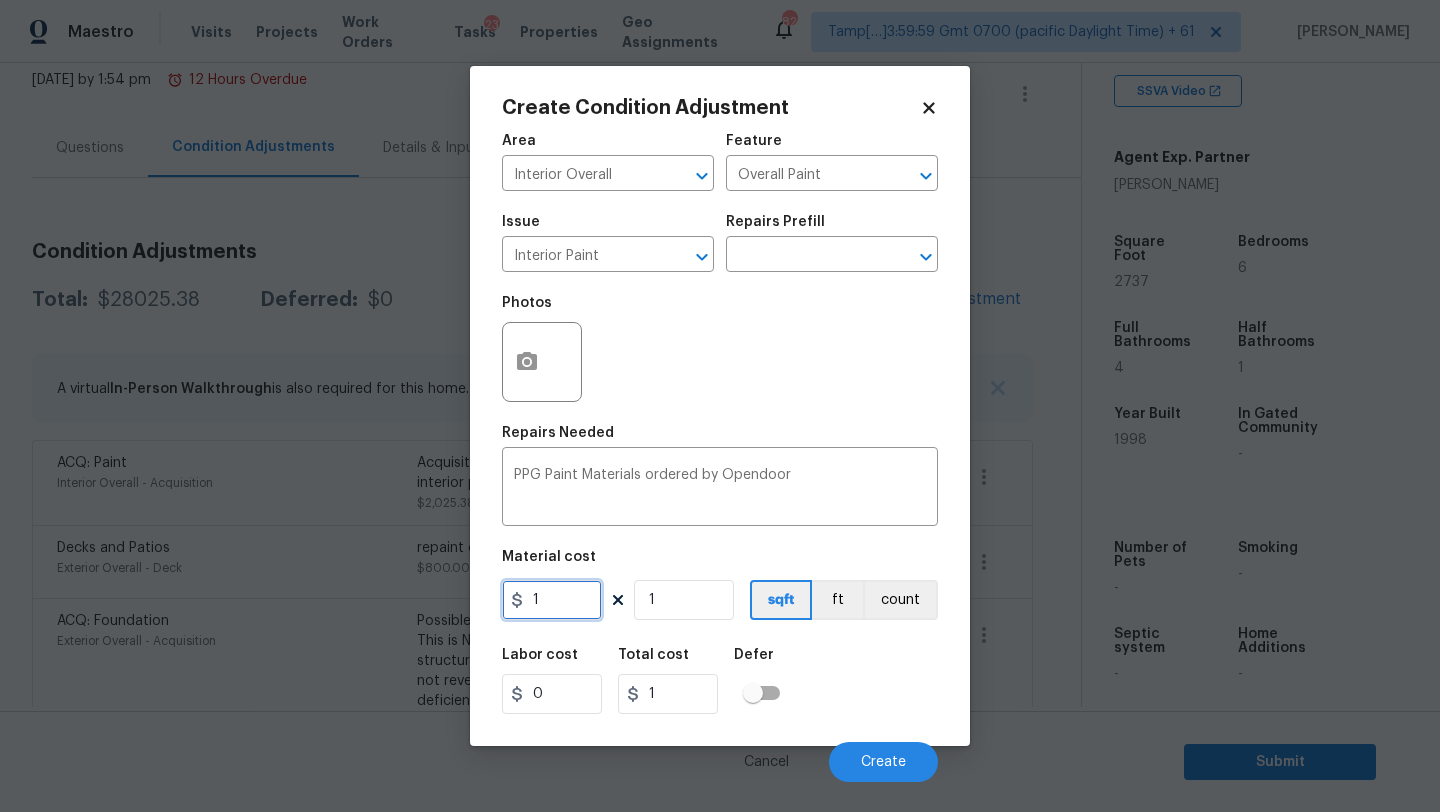 click on "1" at bounding box center (552, 600) 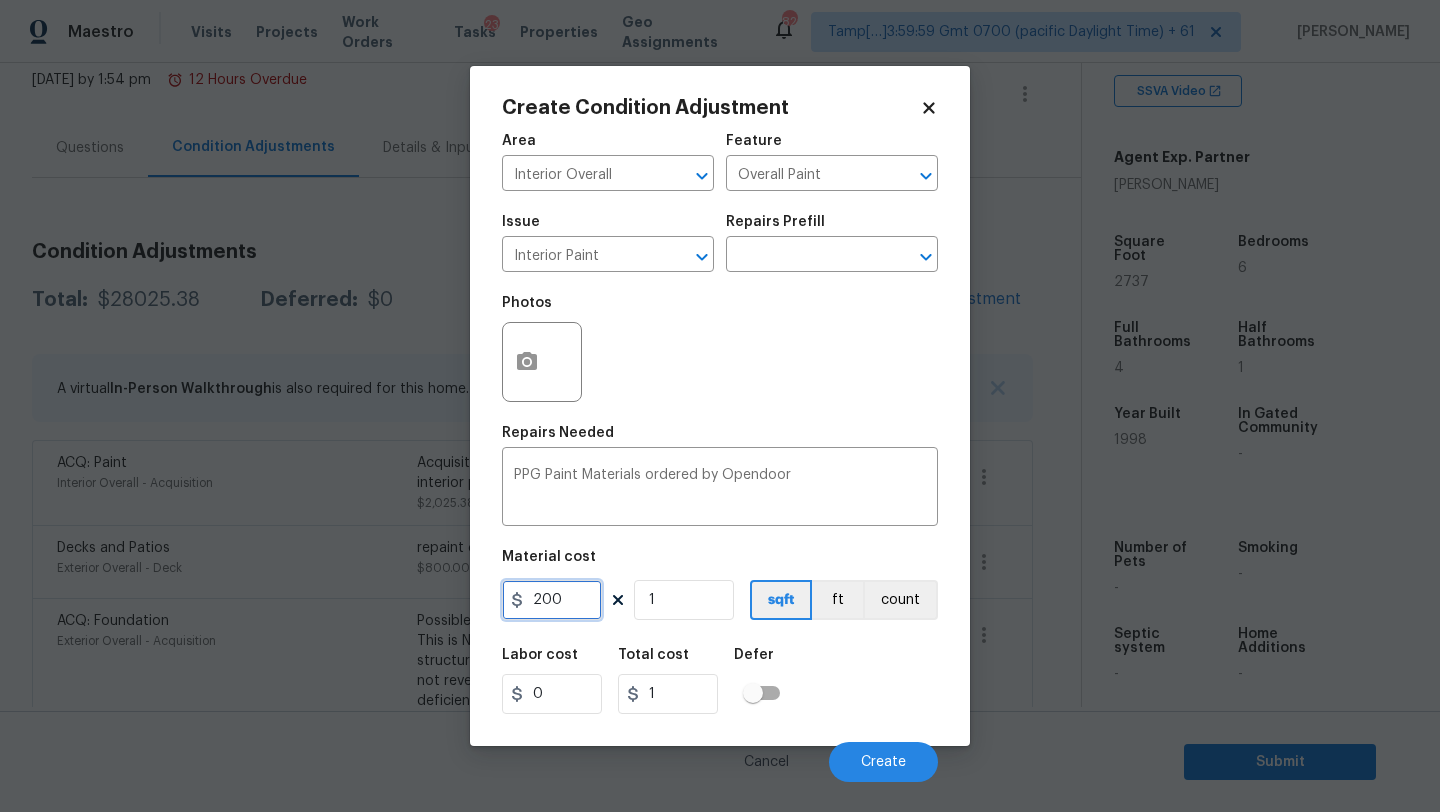 type on "200" 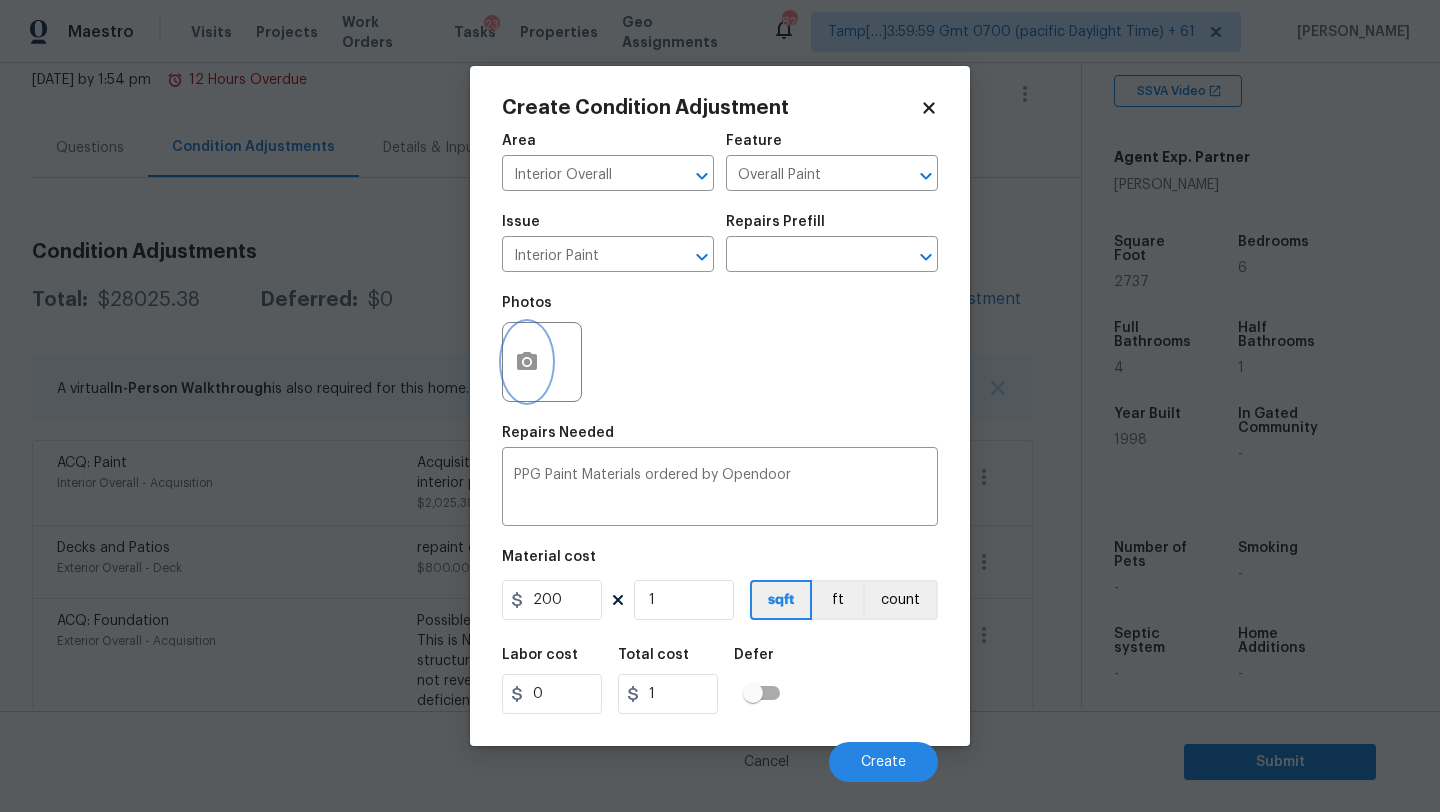 type on "200" 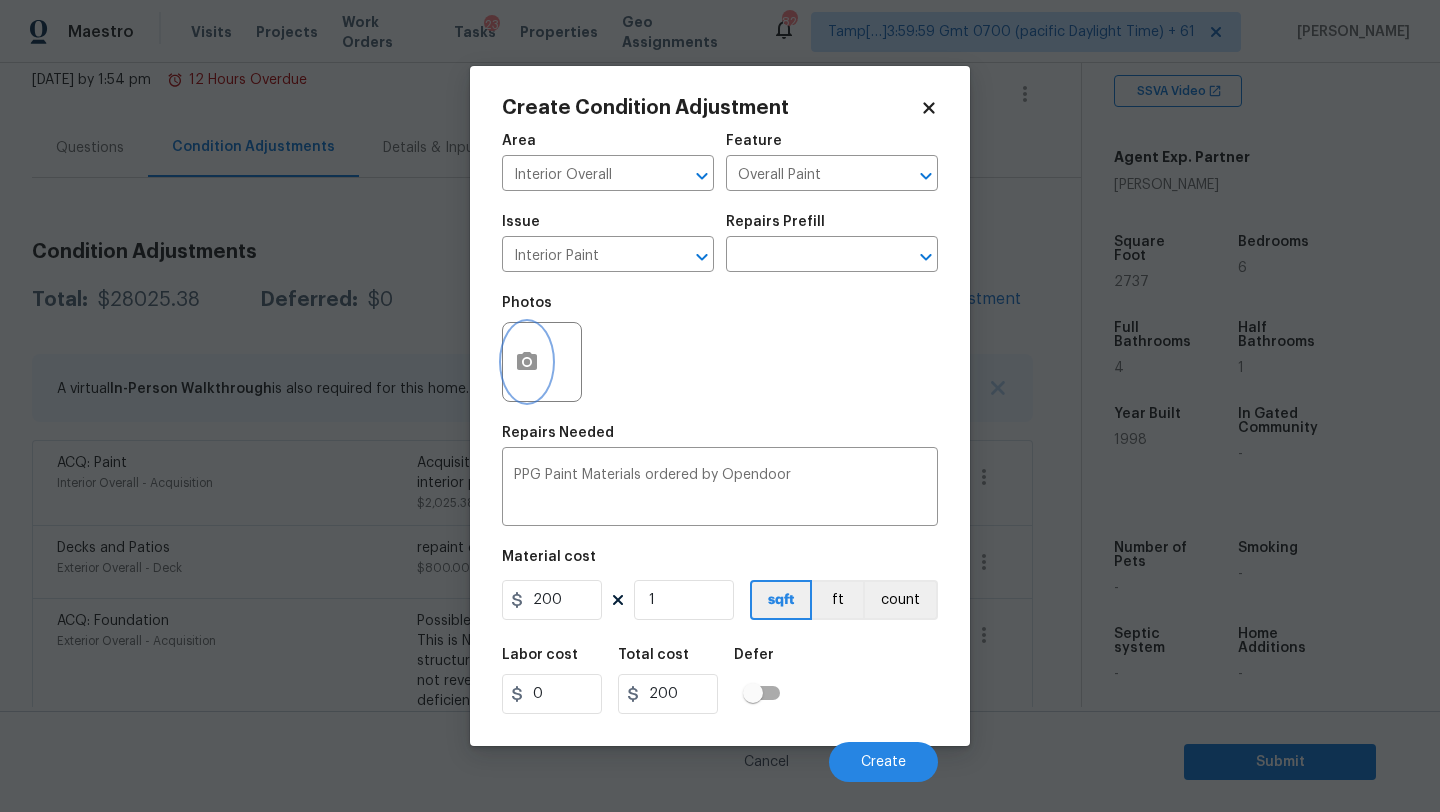 click at bounding box center [527, 362] 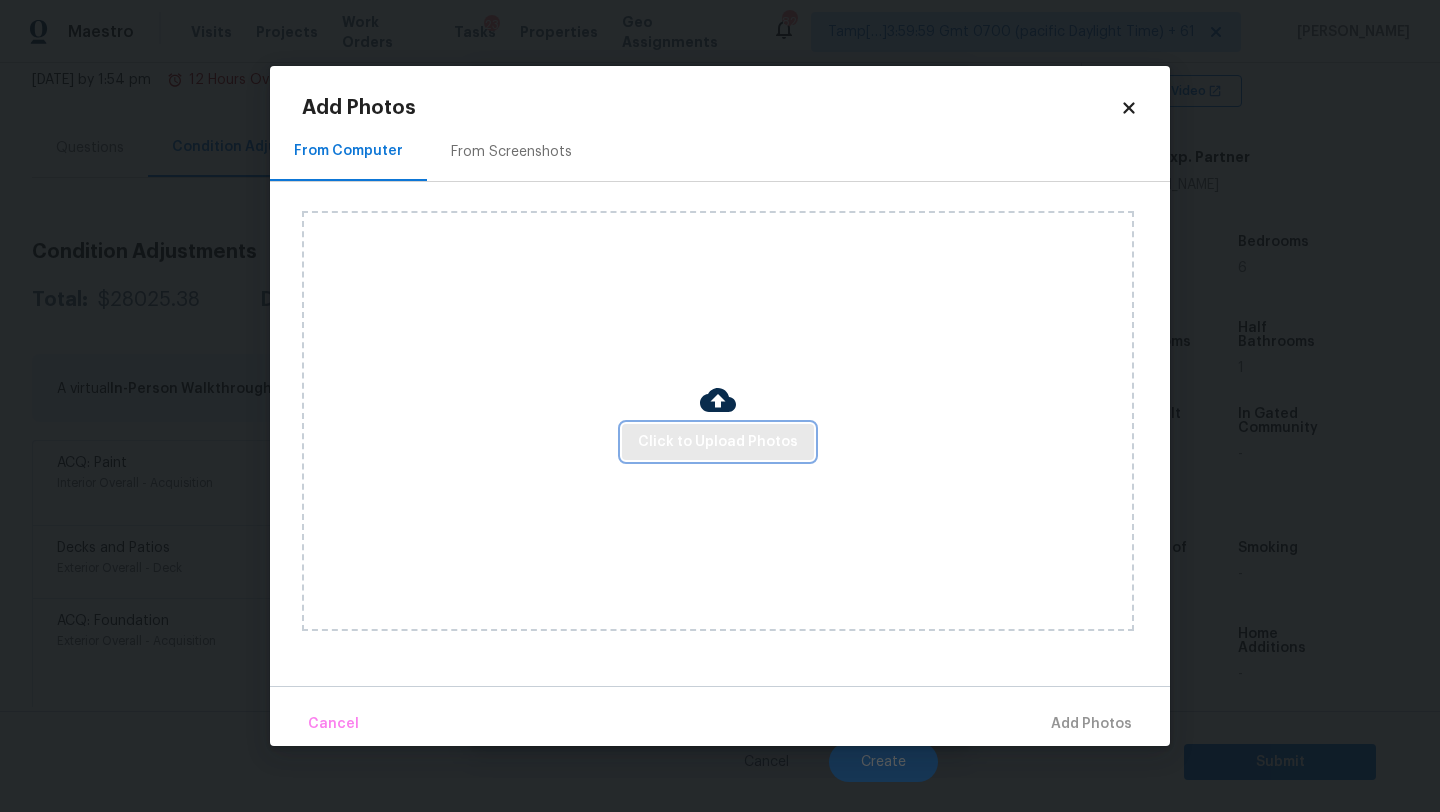 click on "Click to Upload Photos" at bounding box center (718, 442) 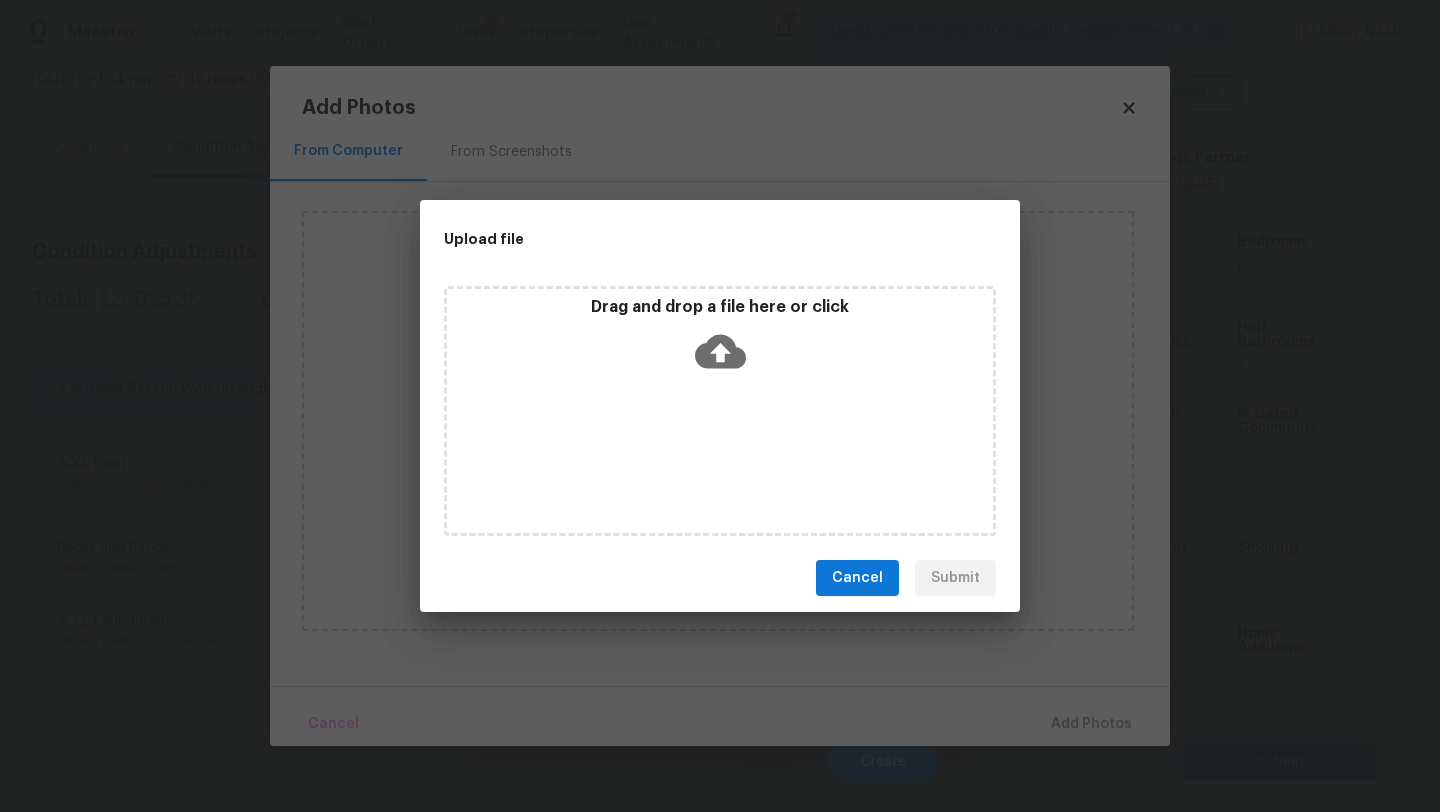 click on "Drag and drop a file here or click" at bounding box center [720, 411] 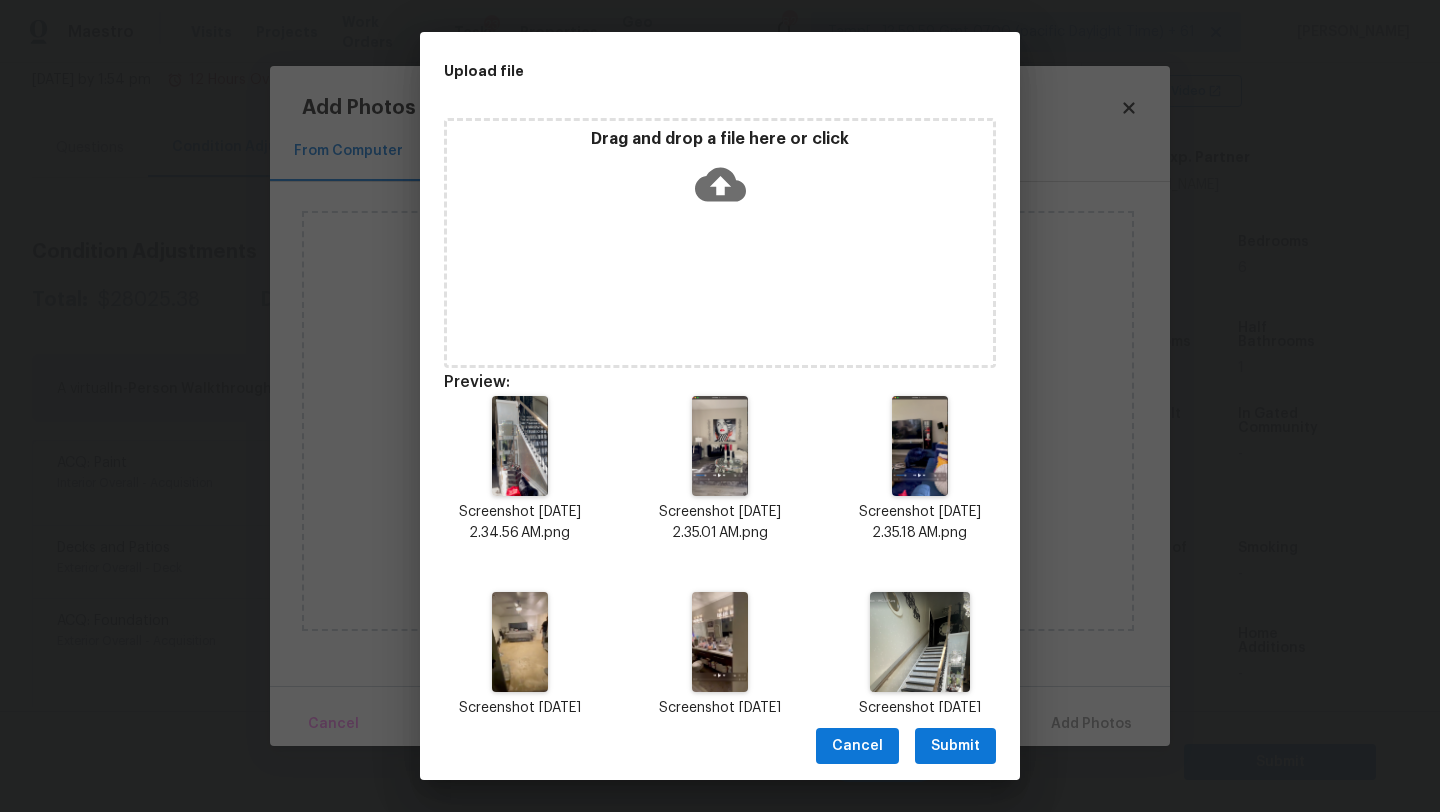 click on "Submit" at bounding box center [955, 746] 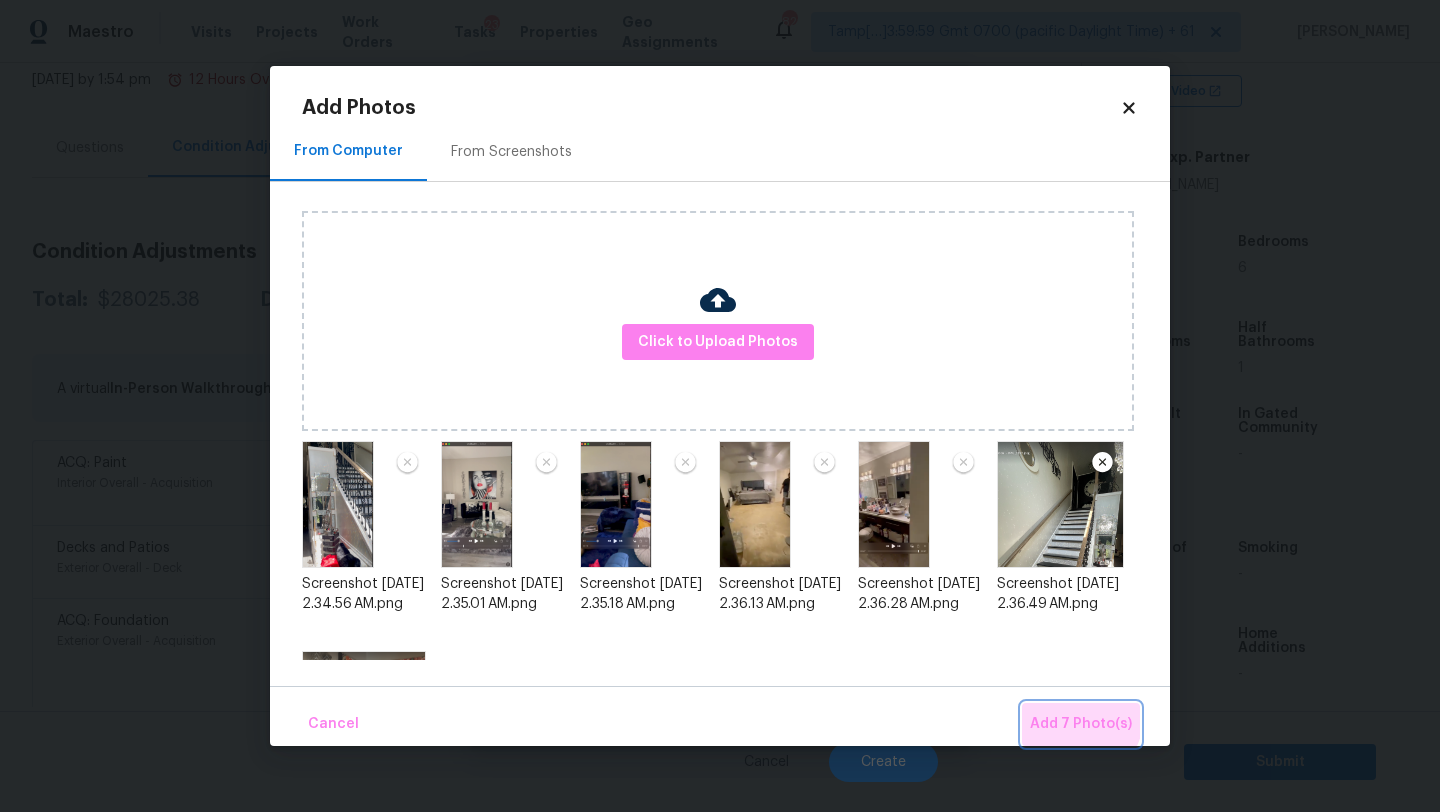 click on "Add 7 Photo(s)" at bounding box center (1081, 724) 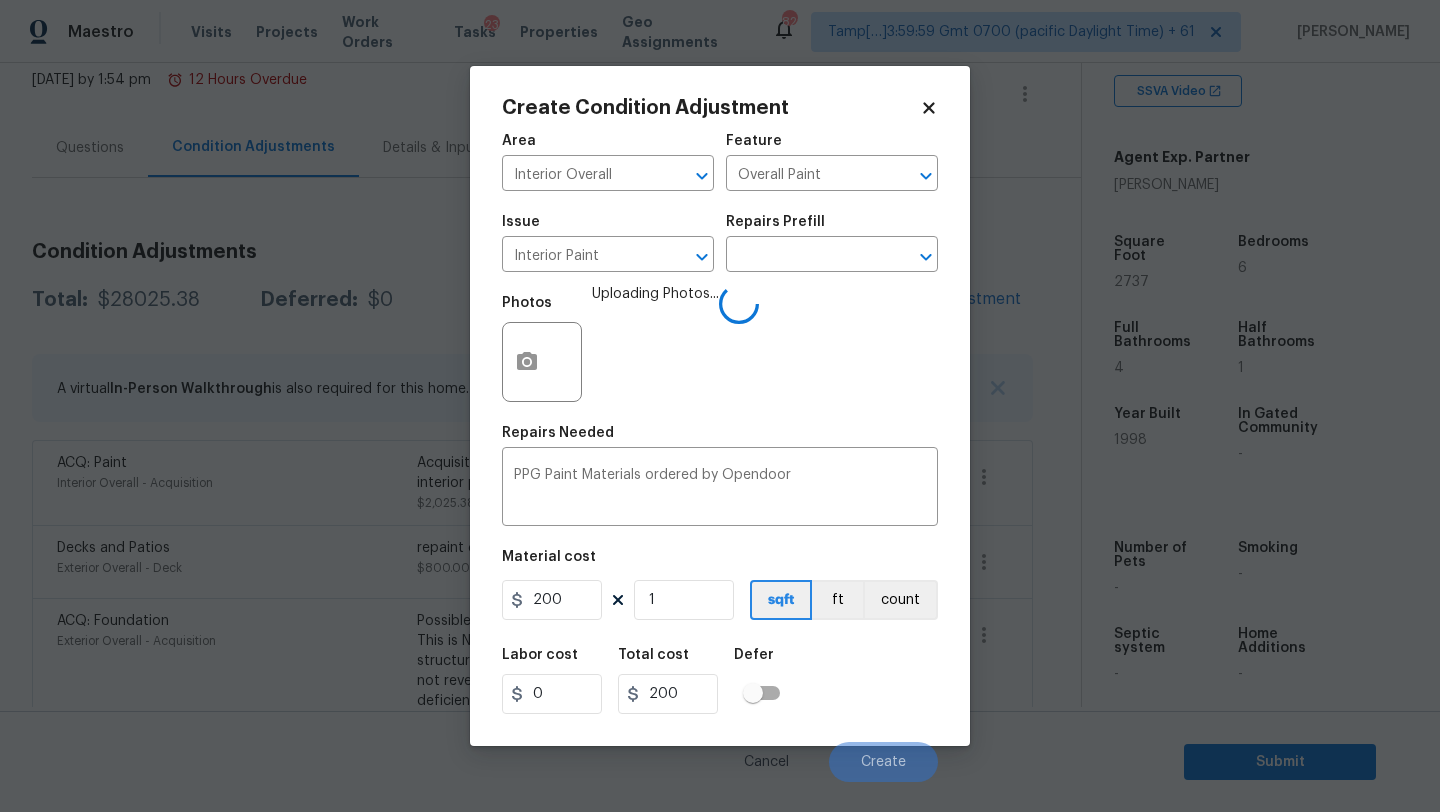 click on "Labor cost 0 Total cost 200 Defer" at bounding box center [720, 681] 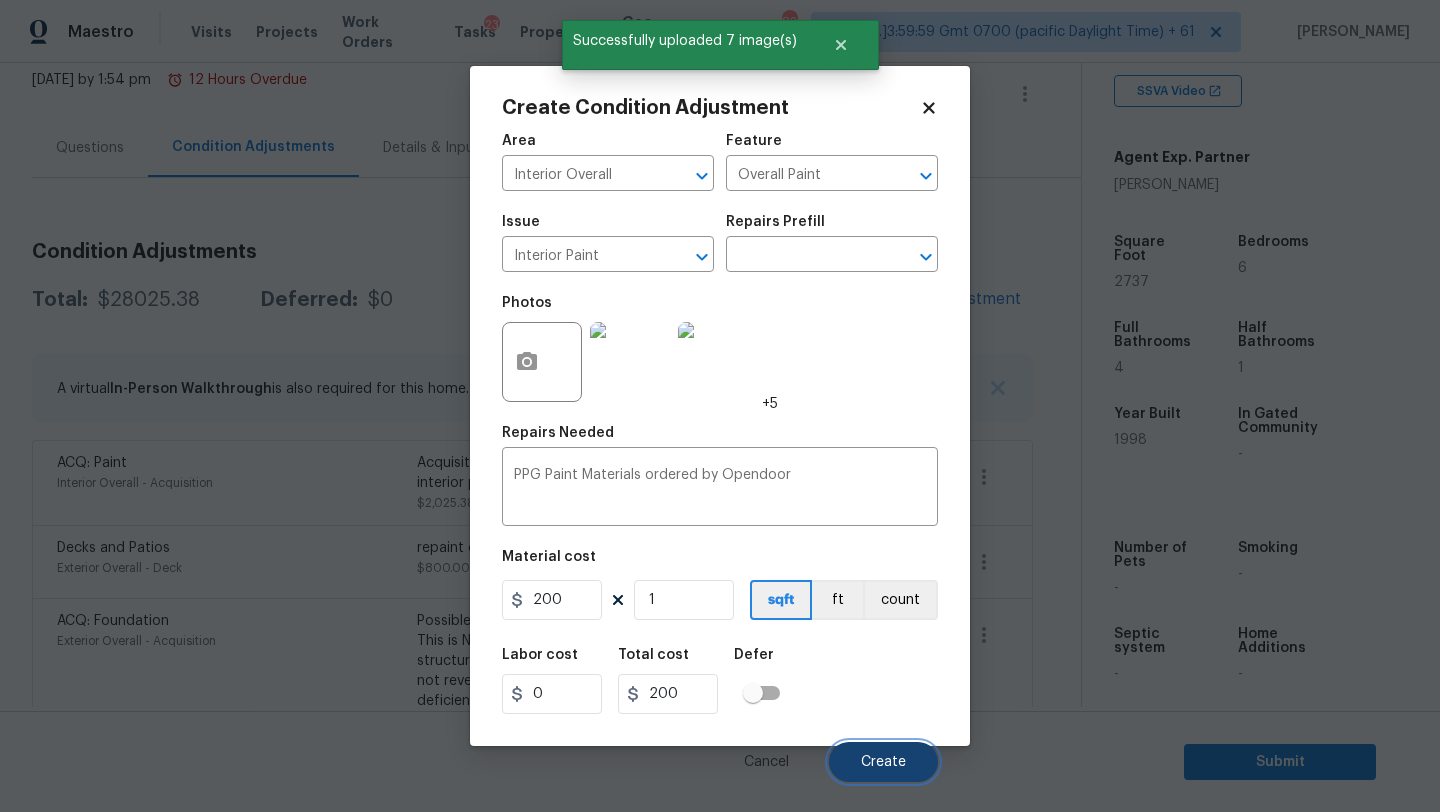 click on "Create" at bounding box center [883, 762] 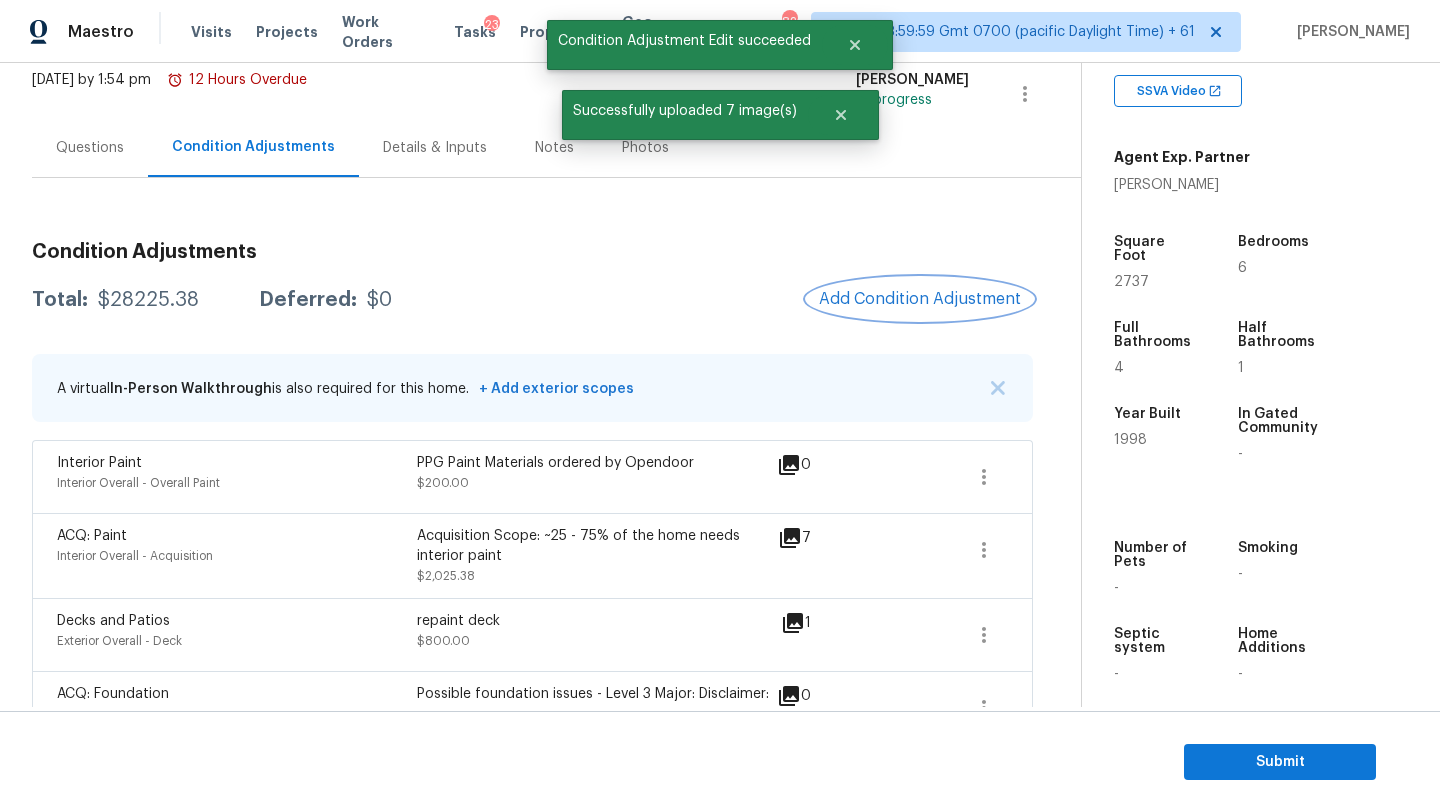 click on "Add Condition Adjustment" at bounding box center [920, 299] 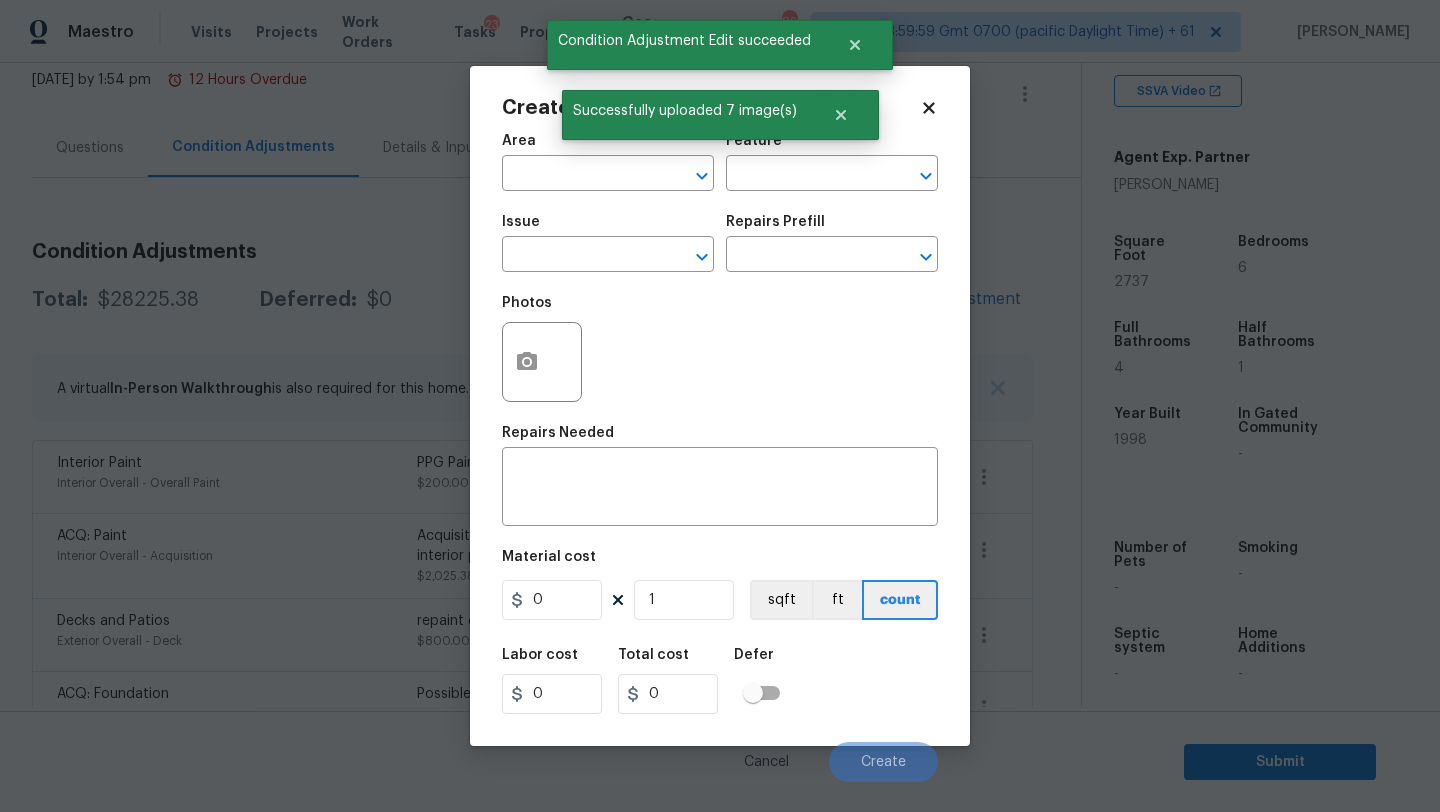 click on "Area" at bounding box center (608, 147) 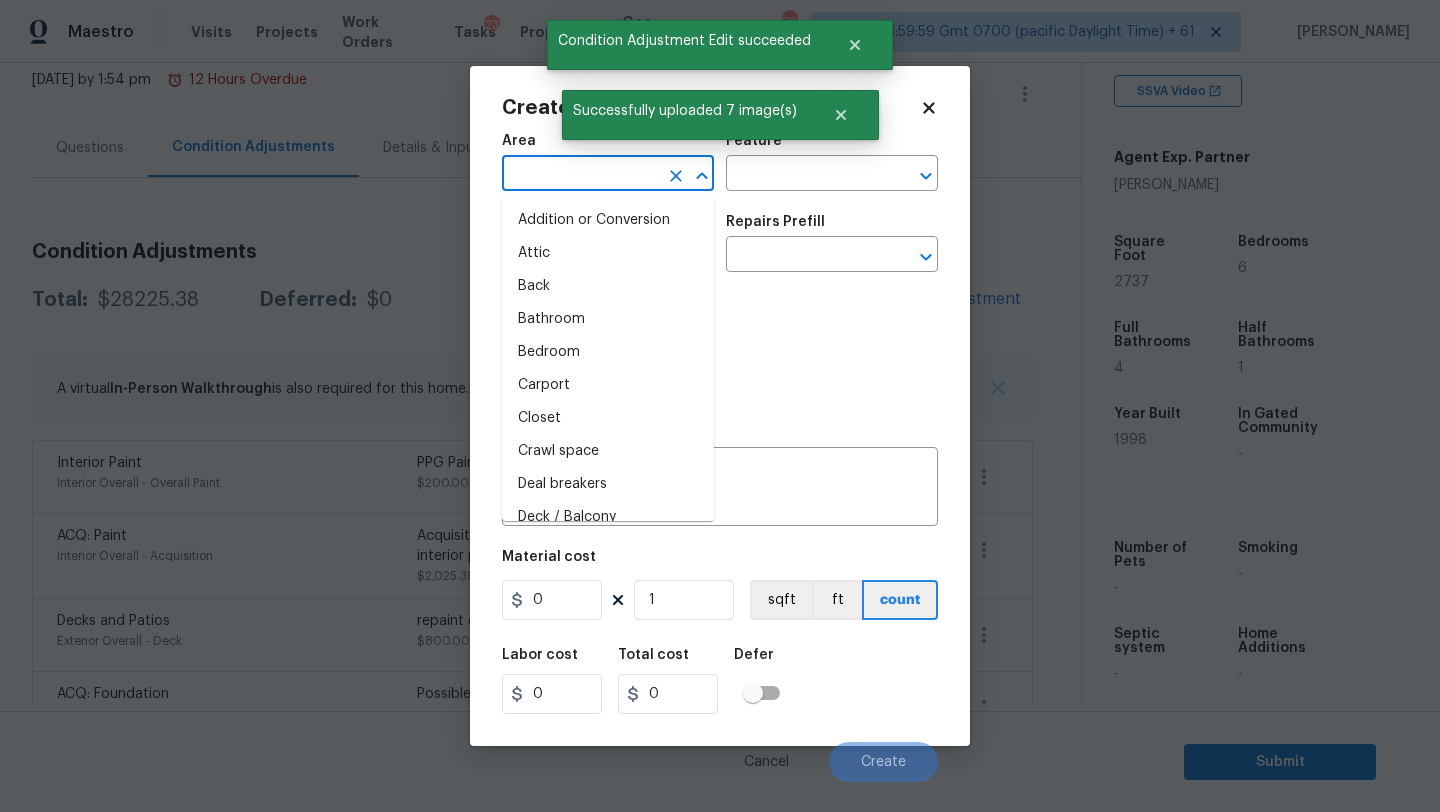 click at bounding box center [580, 175] 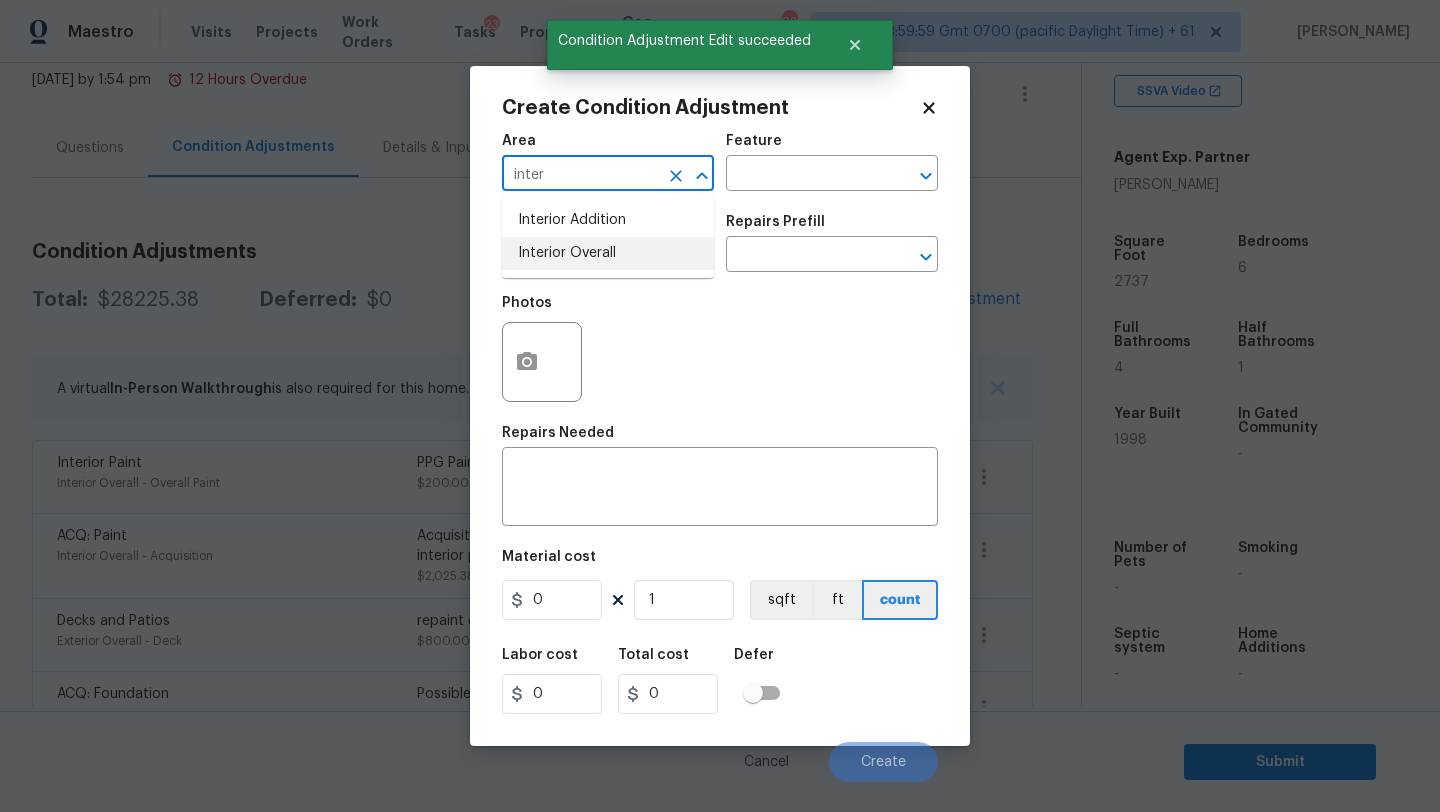 click on "Interior Overall" at bounding box center (608, 253) 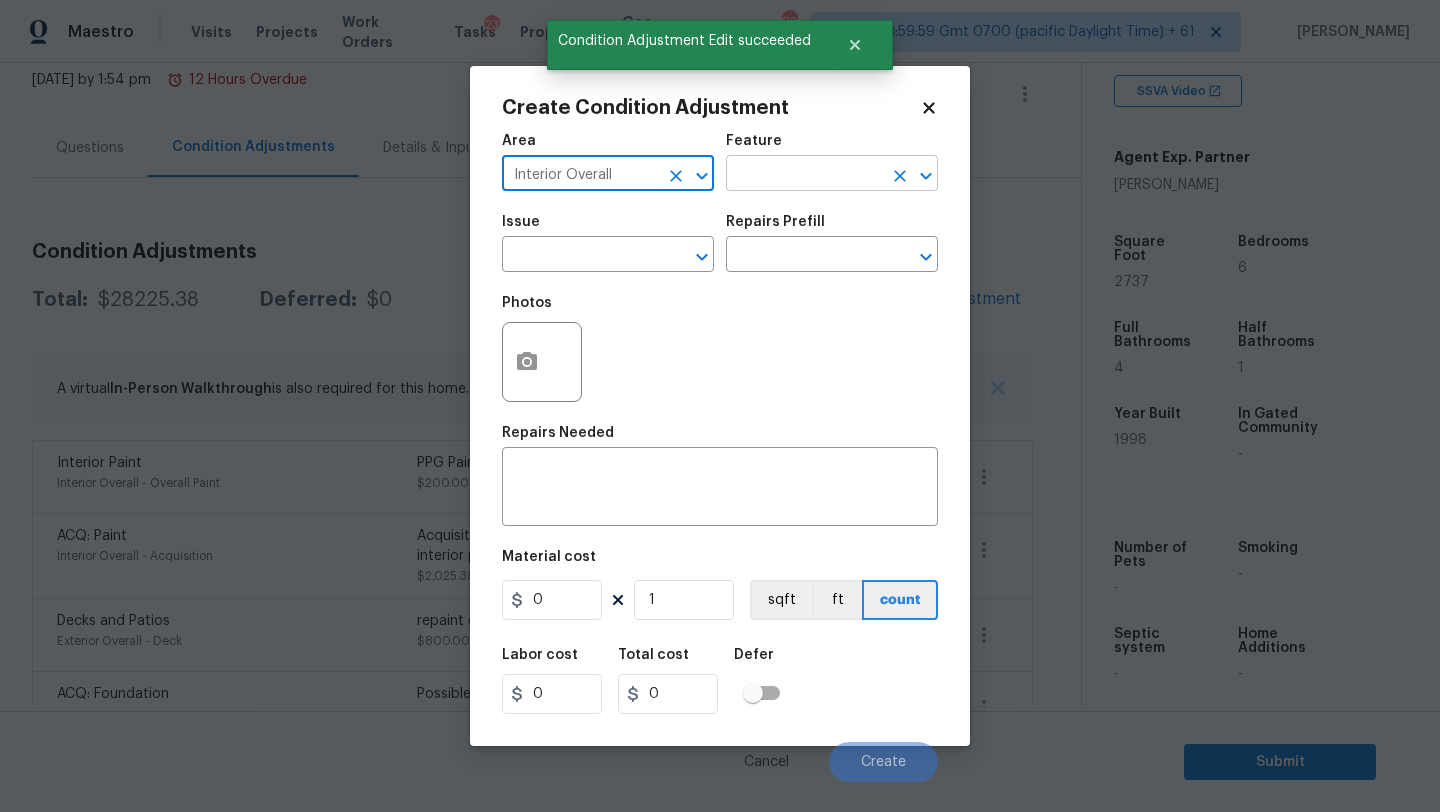 type on "Interior Overall" 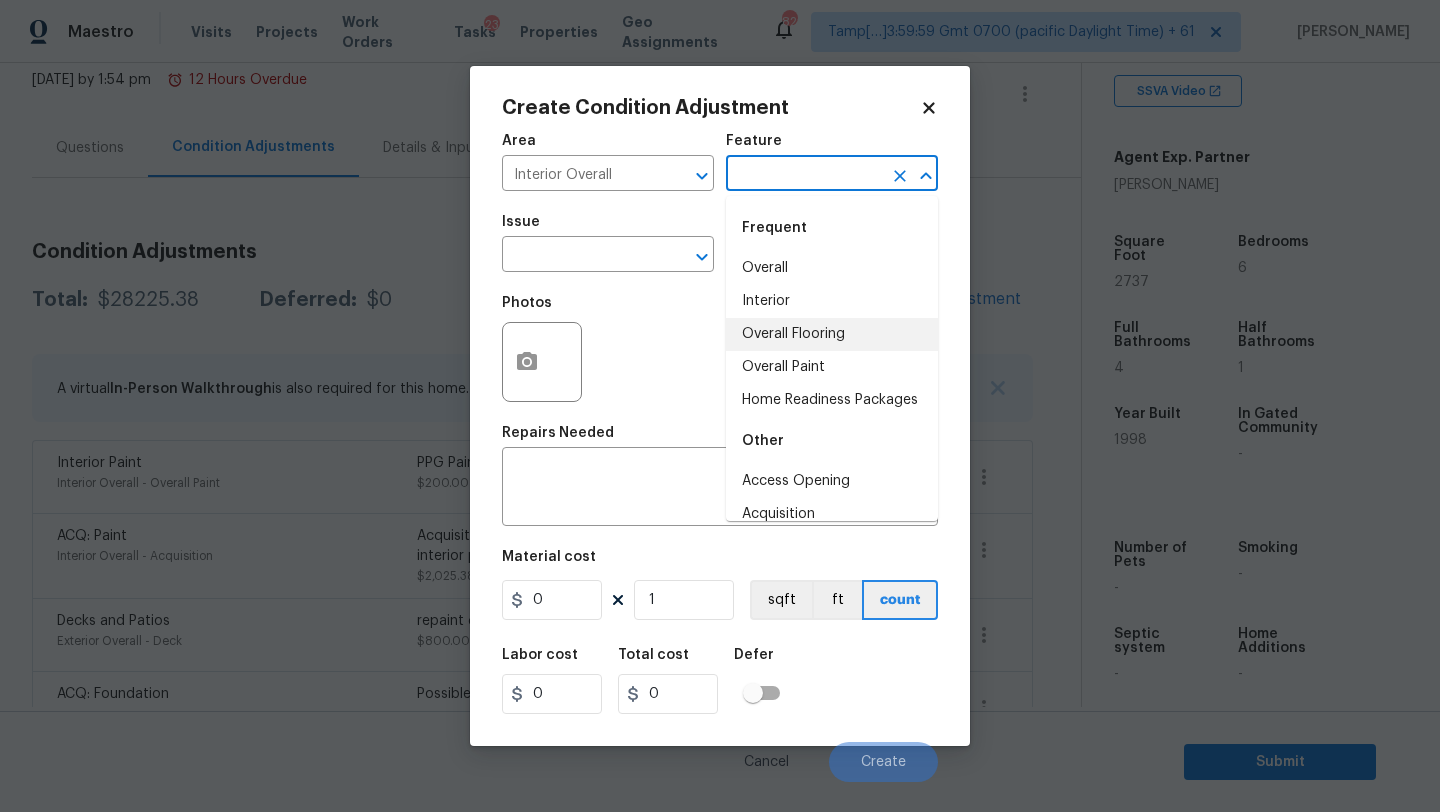 click on "Overall Flooring" at bounding box center [832, 334] 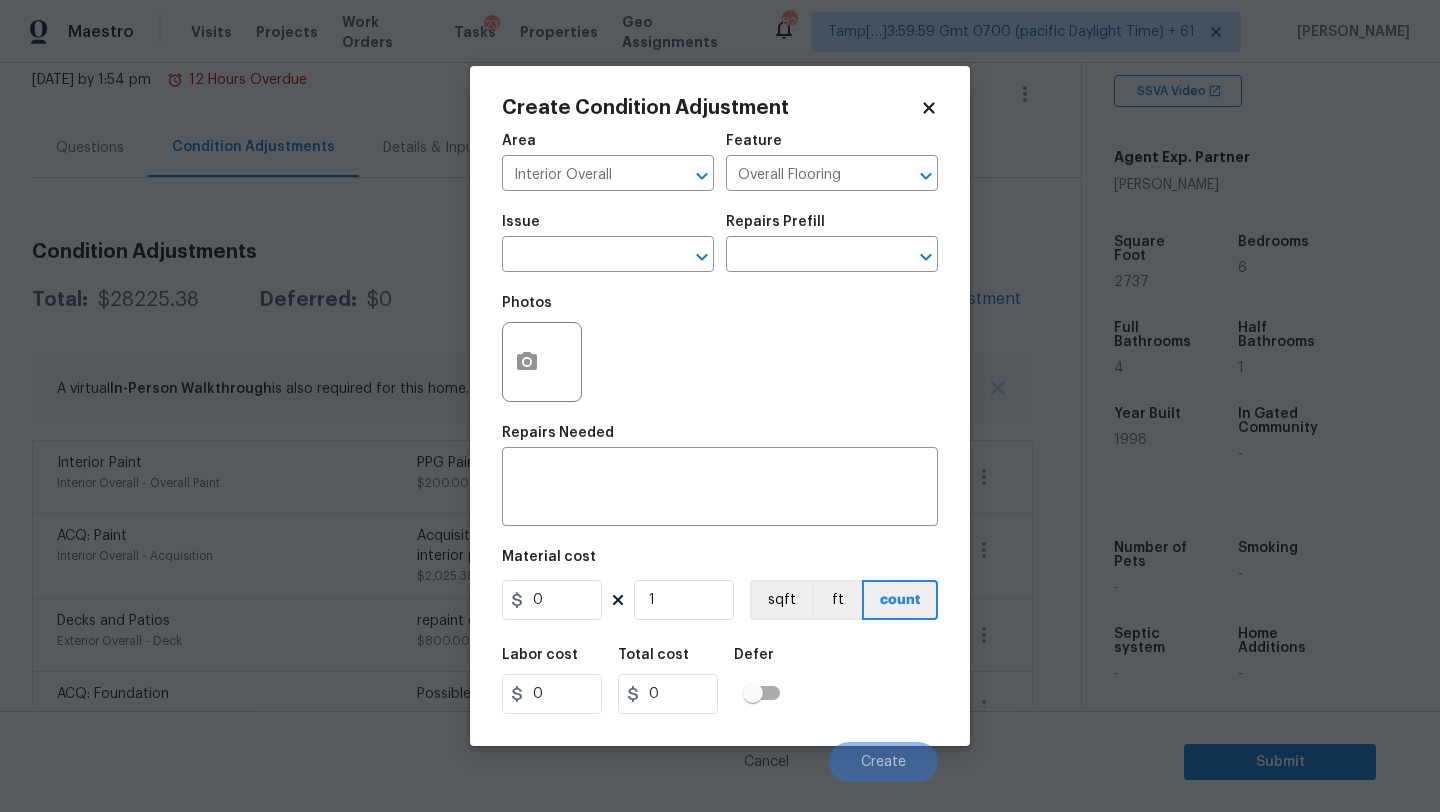 click on "Issue" at bounding box center [521, 222] 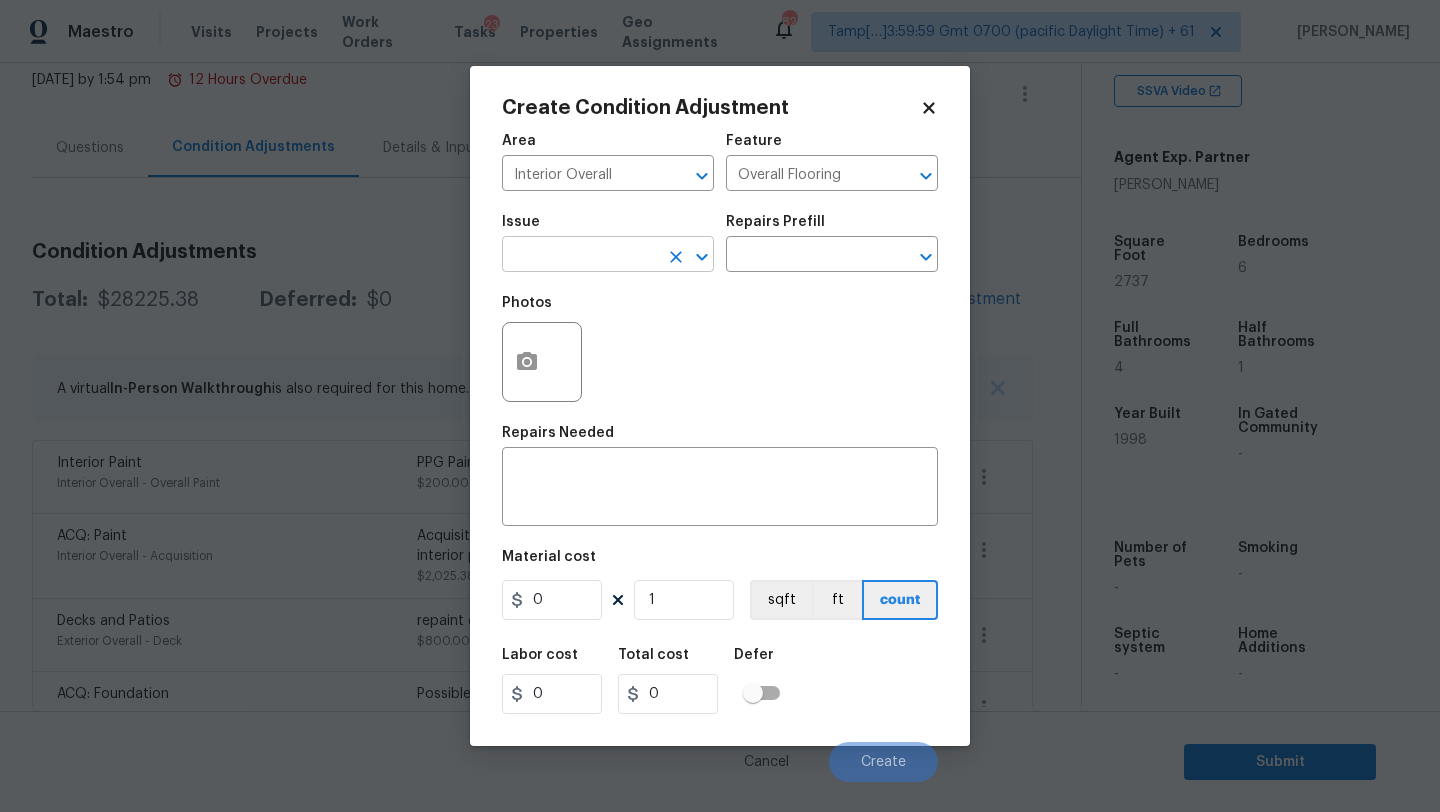 click at bounding box center (580, 256) 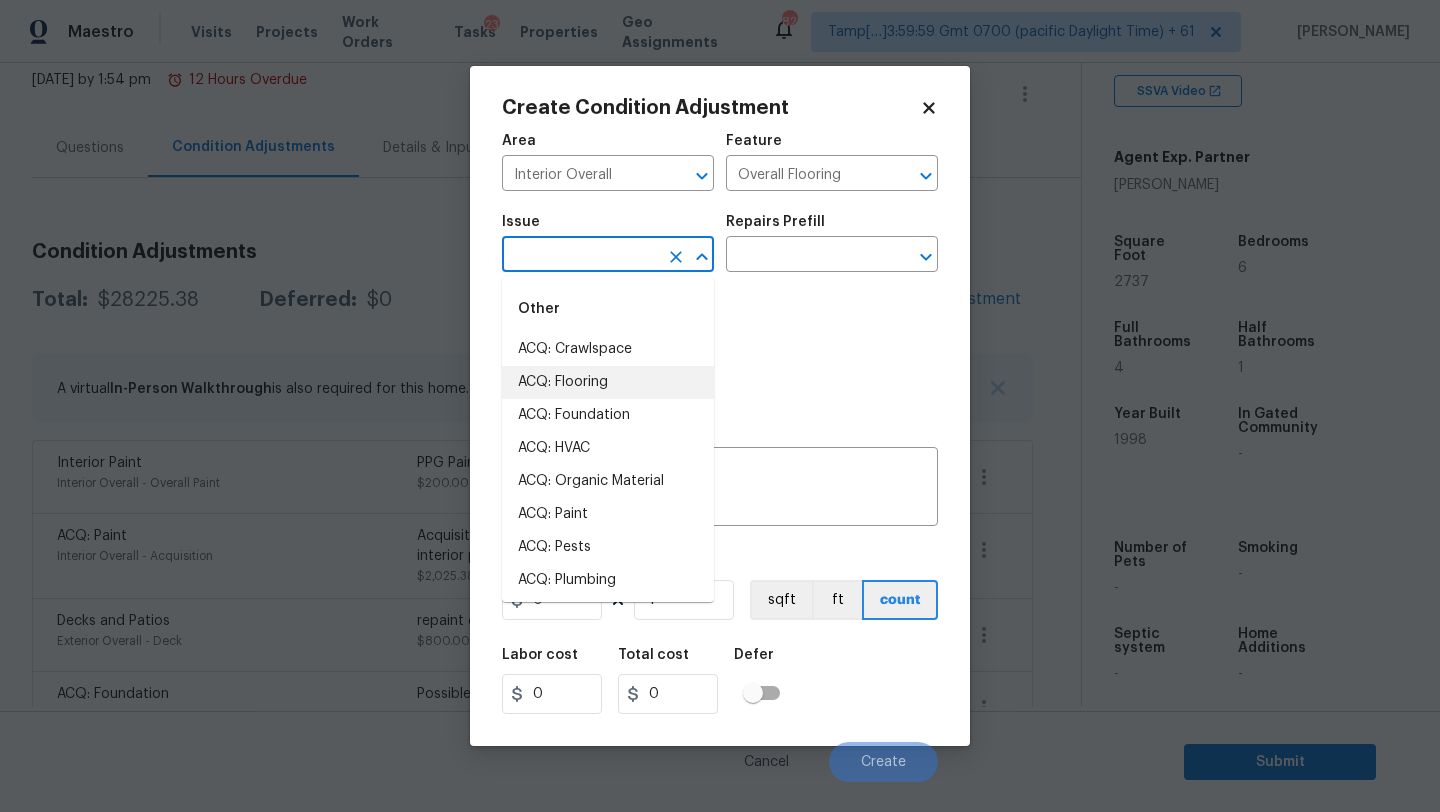 click on "ACQ: Flooring" at bounding box center (608, 382) 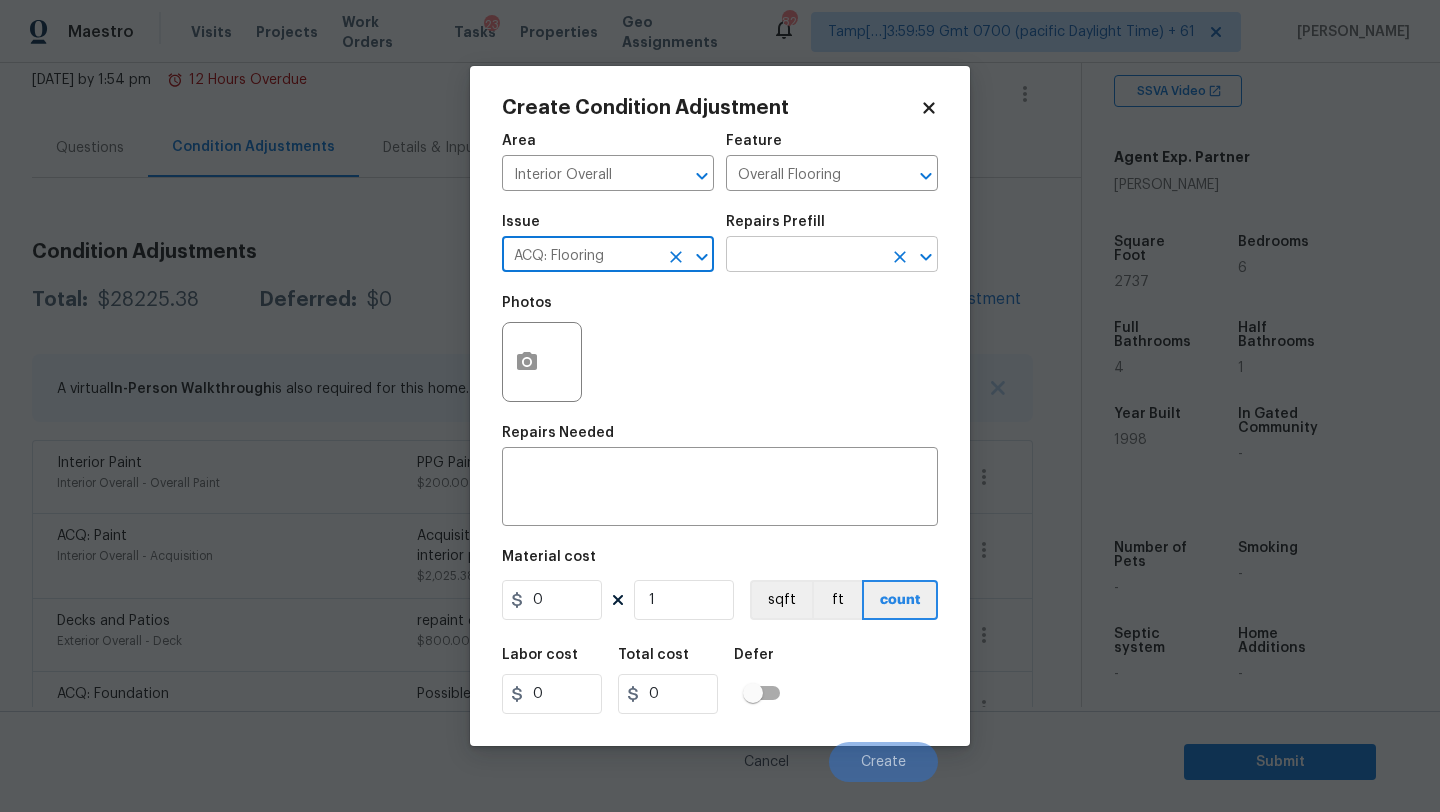 click at bounding box center [804, 256] 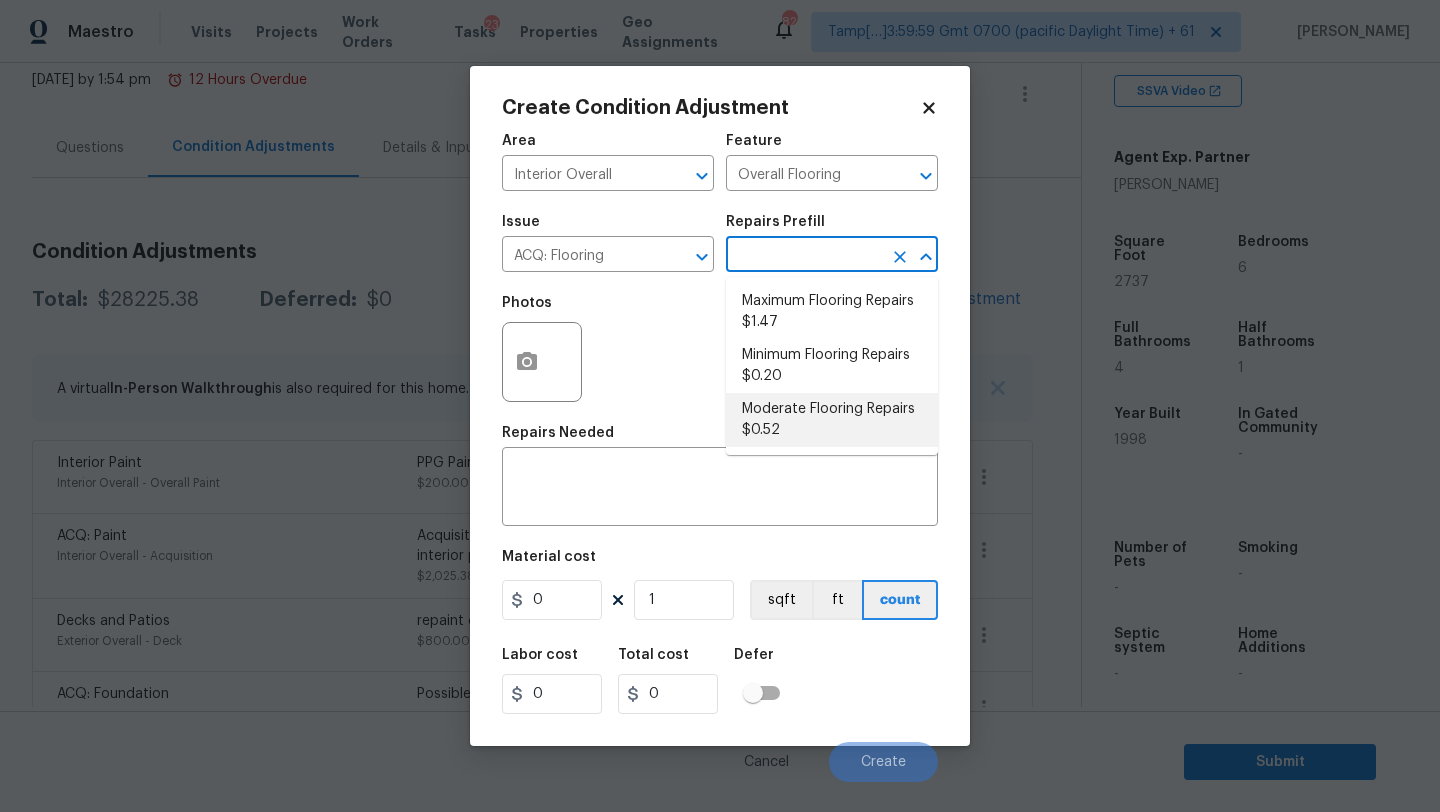 click on "Moderate Flooring Repairs $0.52" at bounding box center (832, 420) 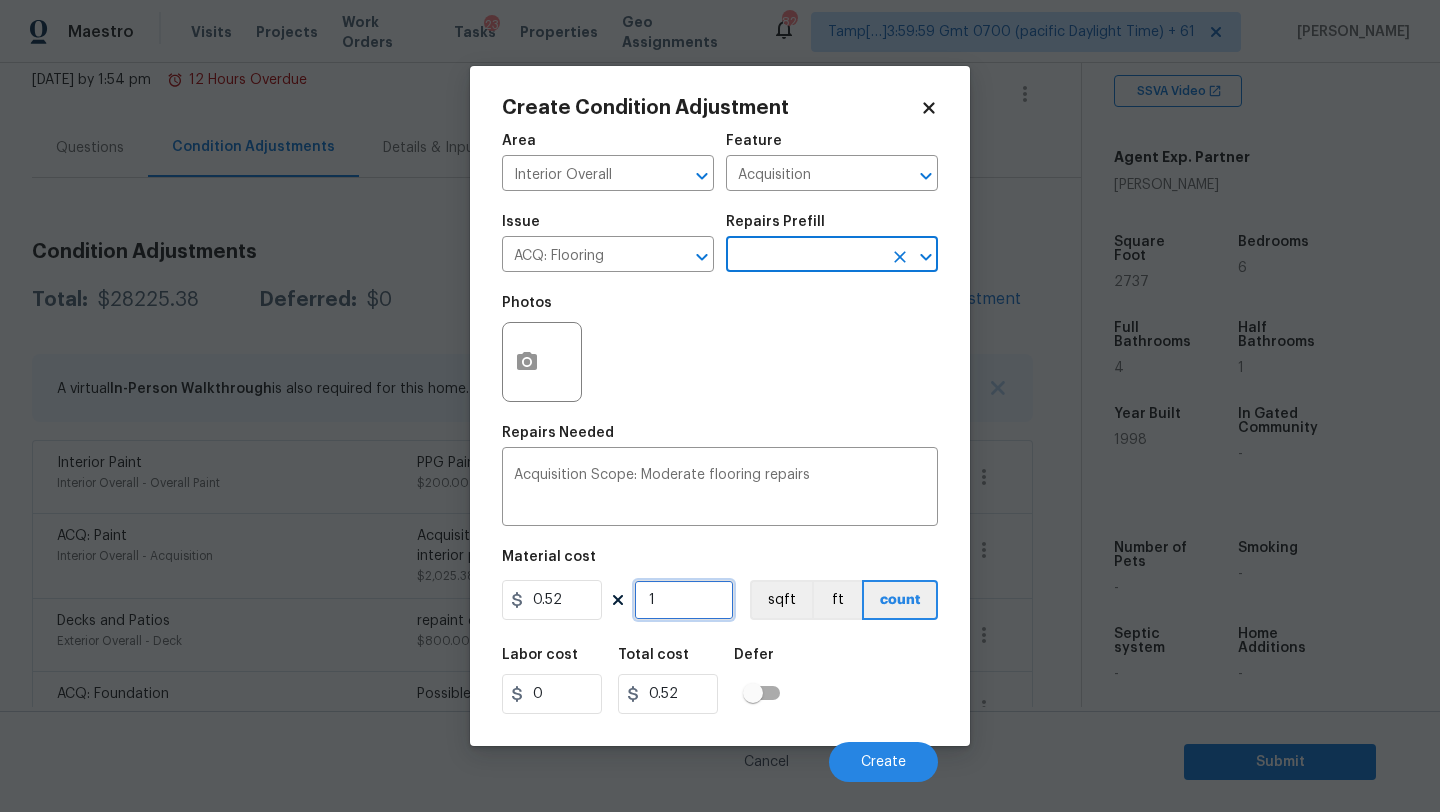 click on "1" at bounding box center (684, 600) 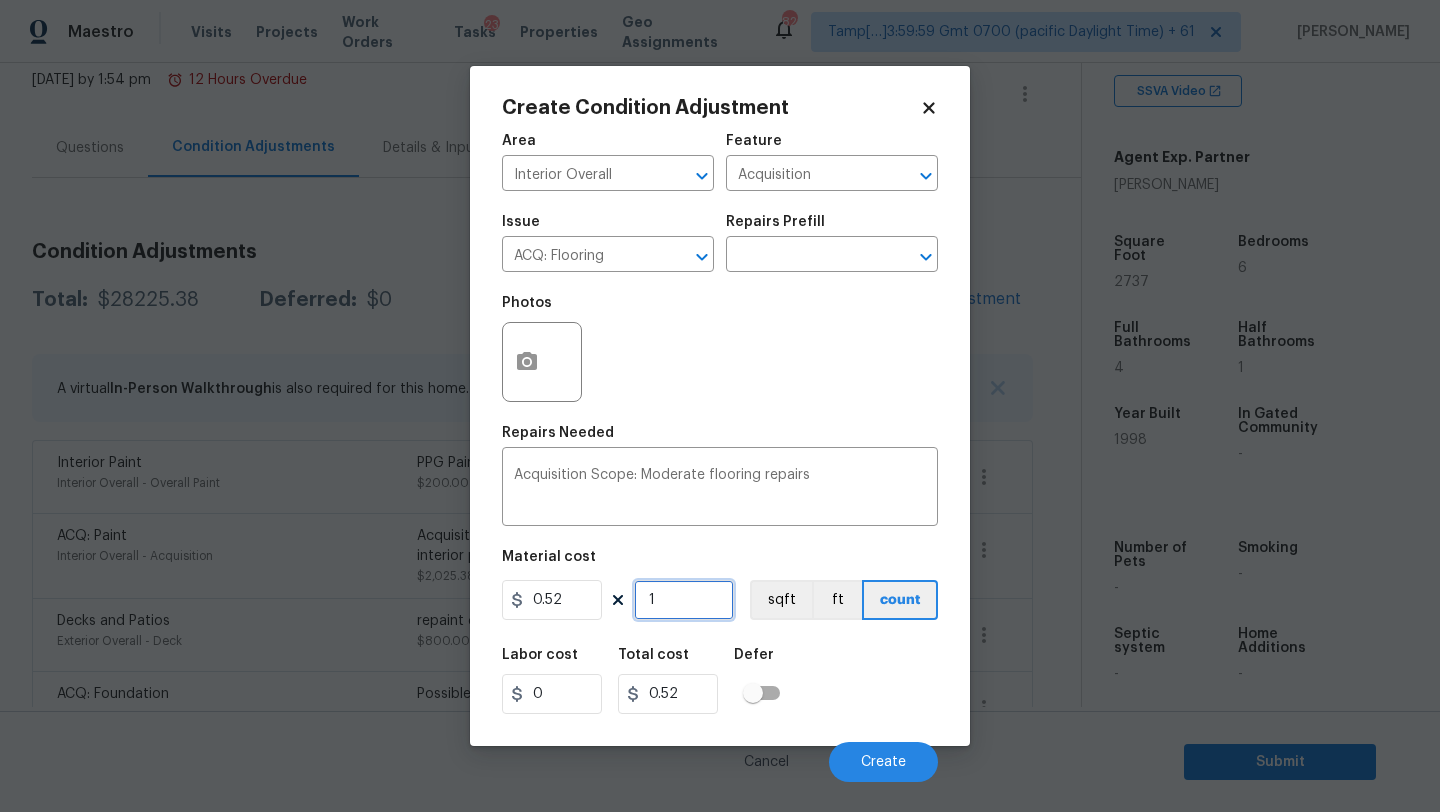 click on "1" at bounding box center [684, 600] 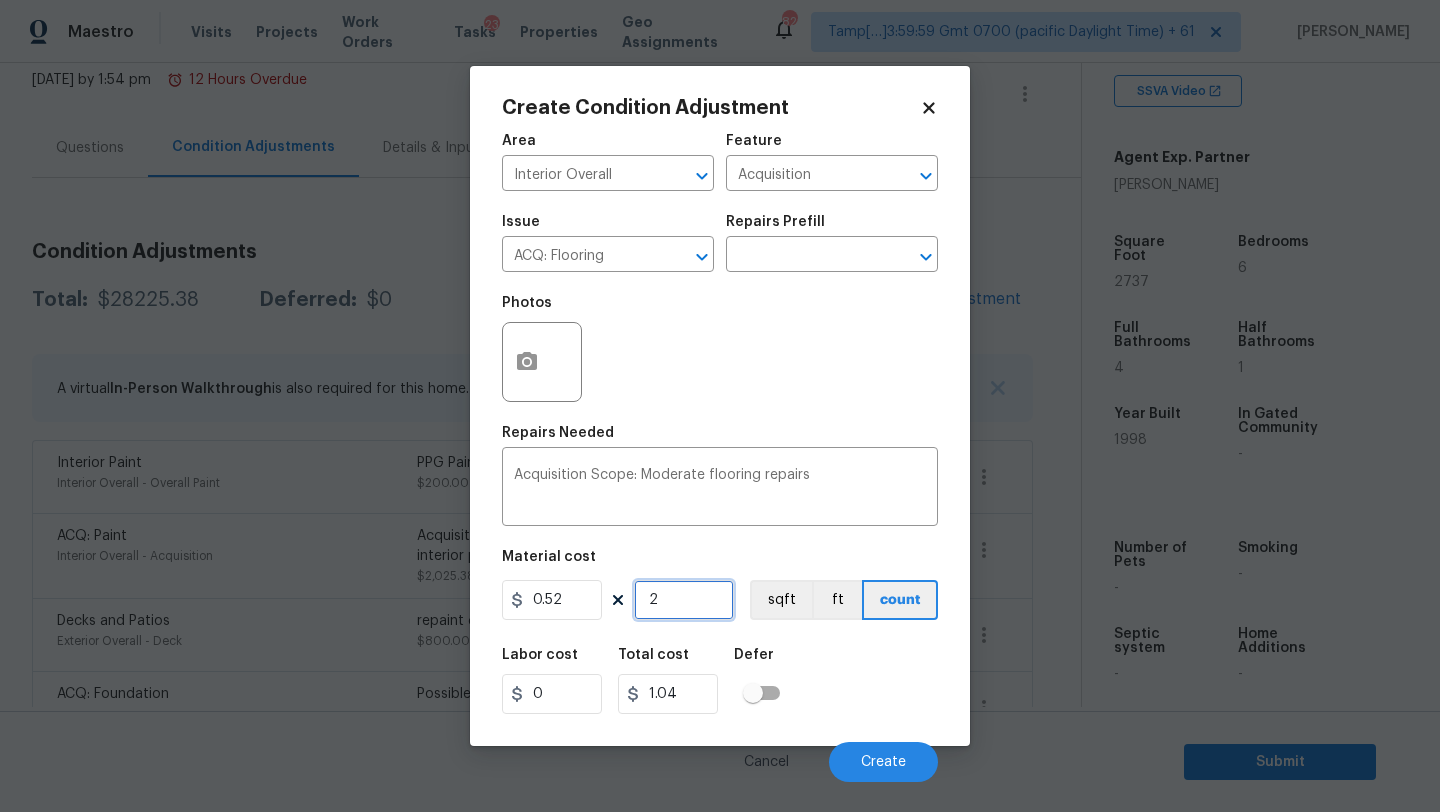 type on "27" 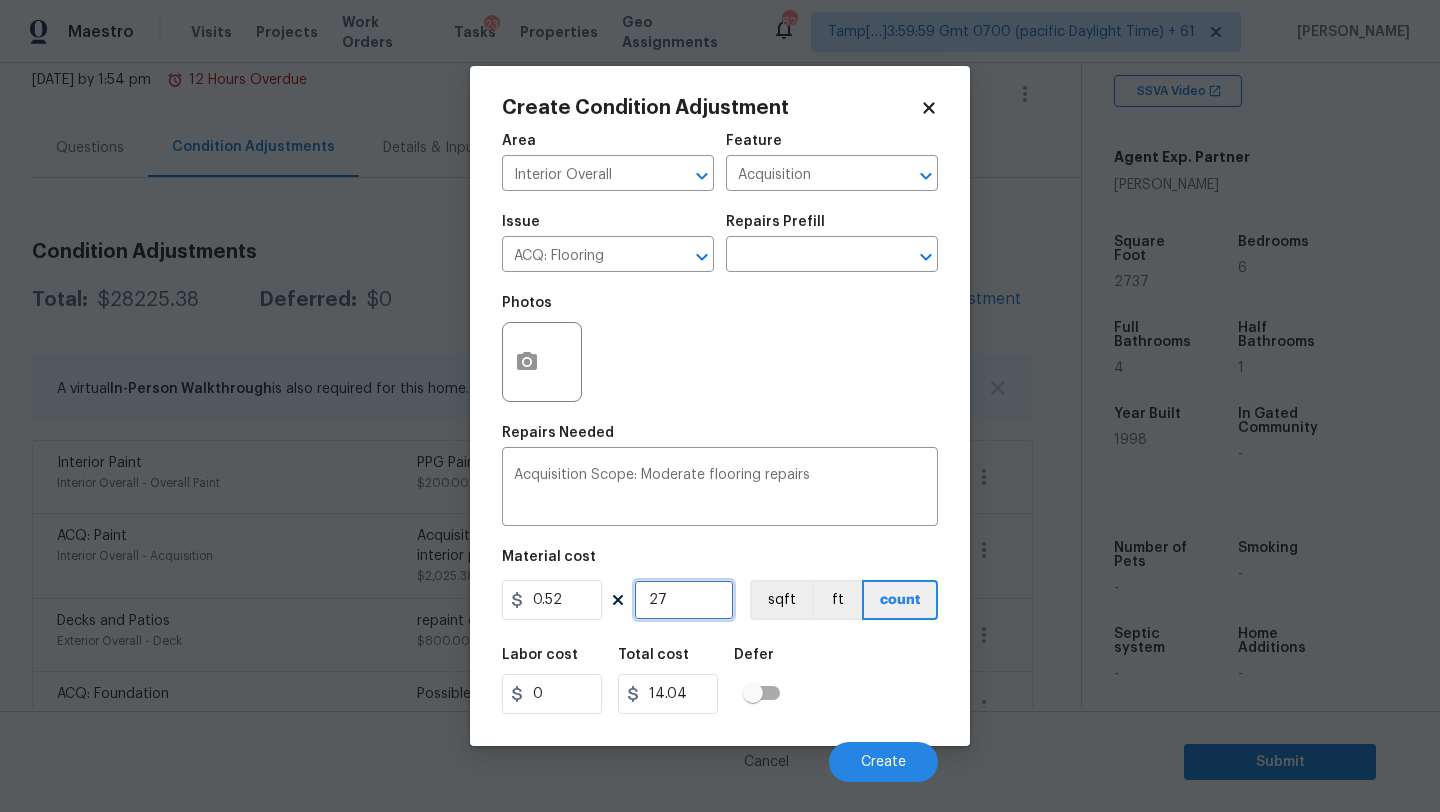 type on "273" 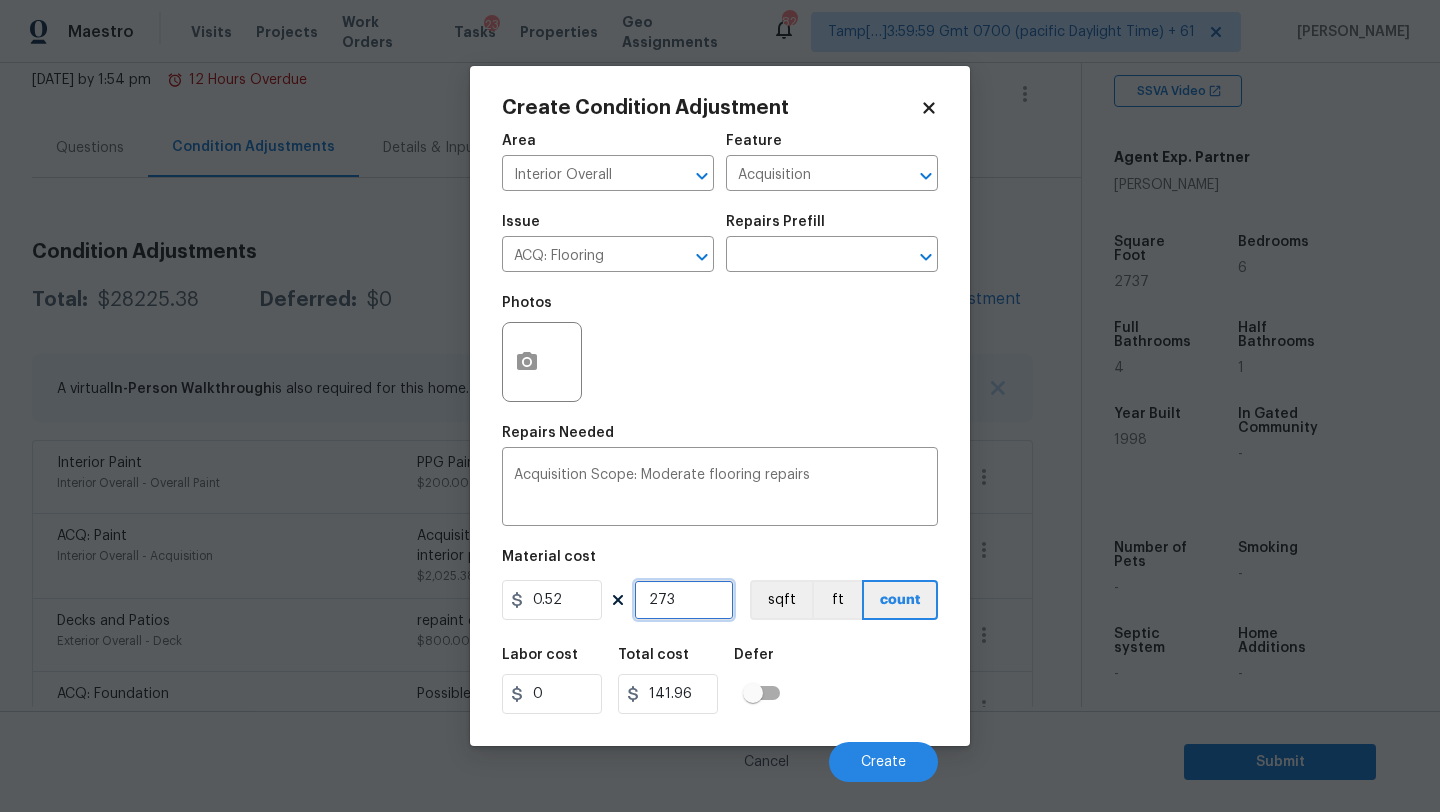 type on "2737" 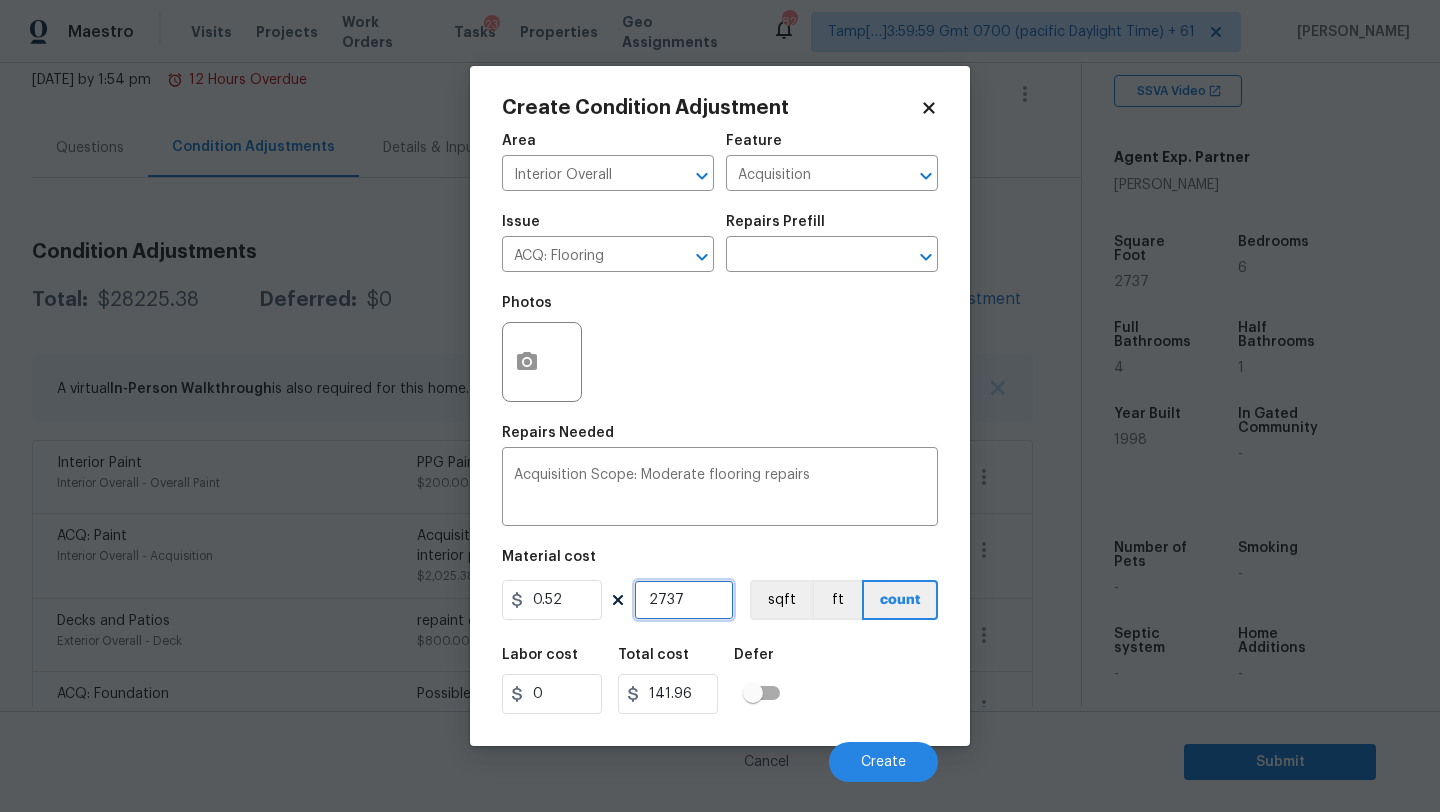 type on "1423.24" 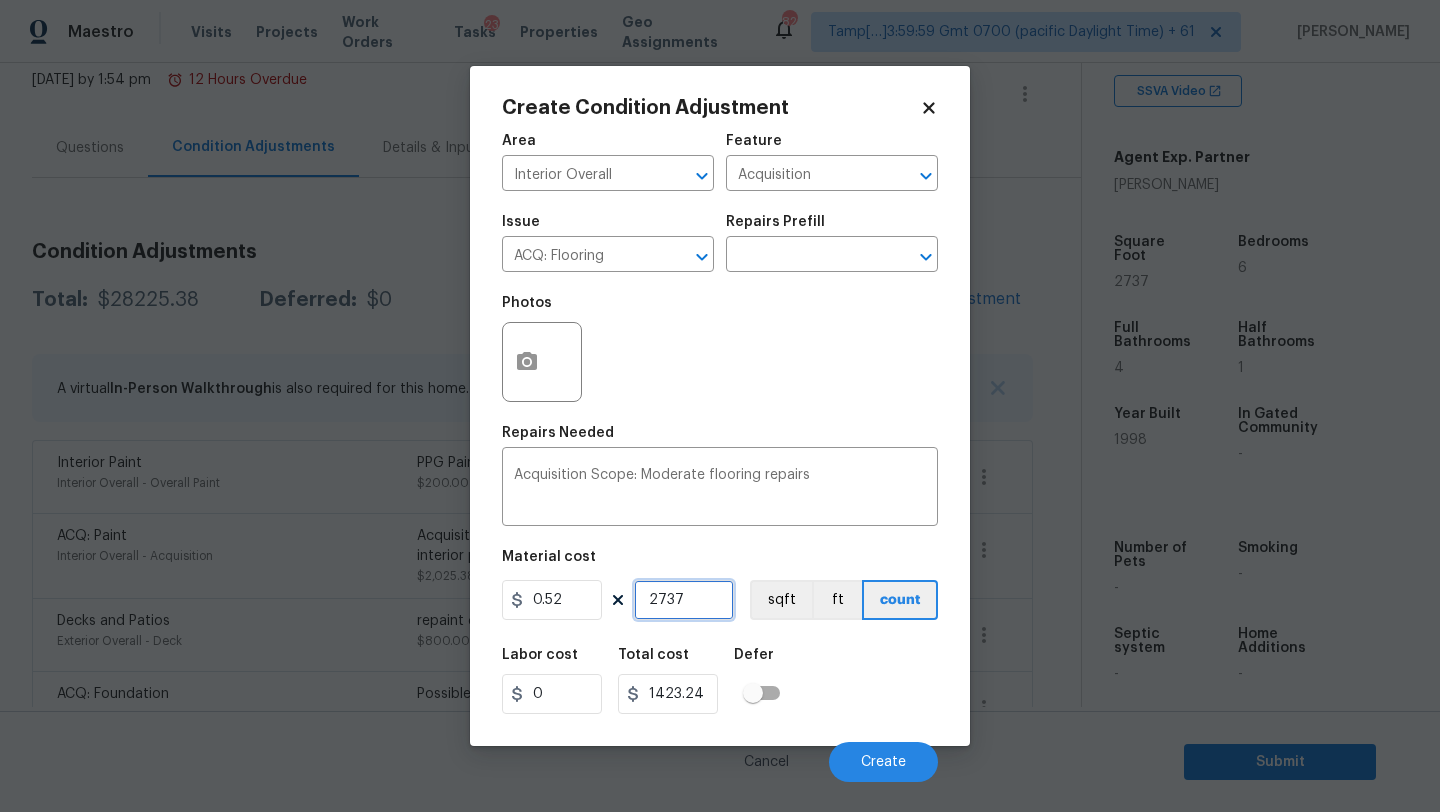 type on "2737" 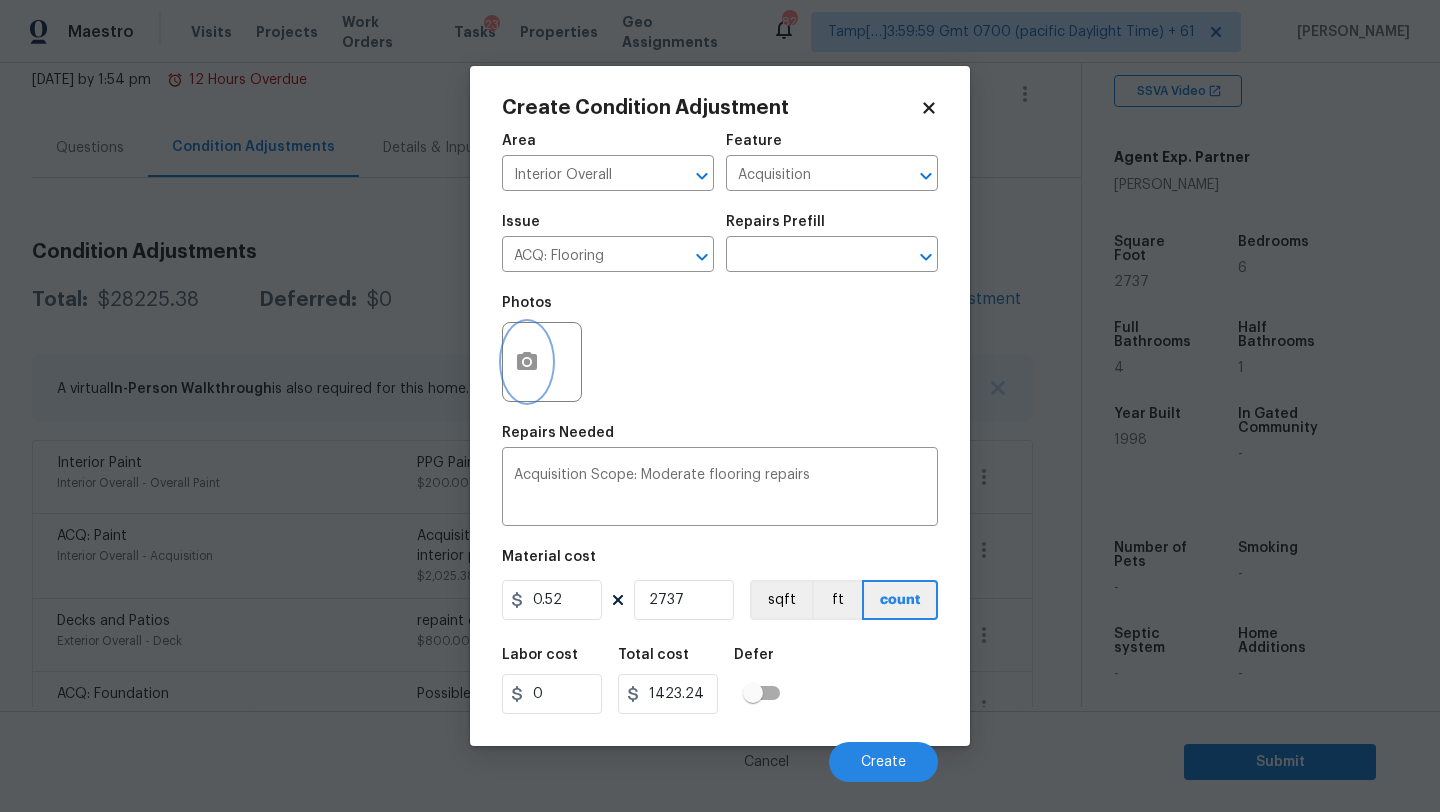 click 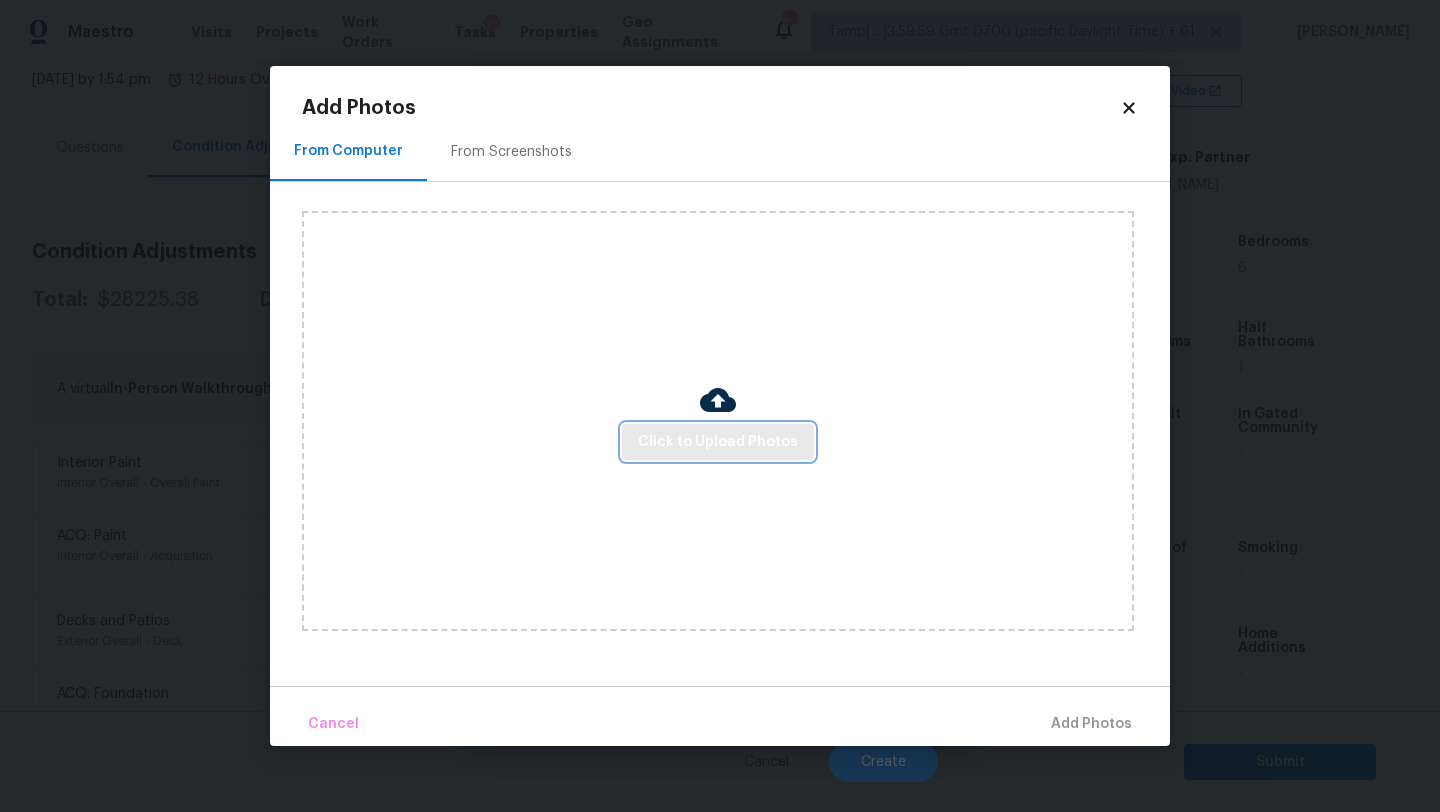 click on "Click to Upload Photos" at bounding box center [718, 442] 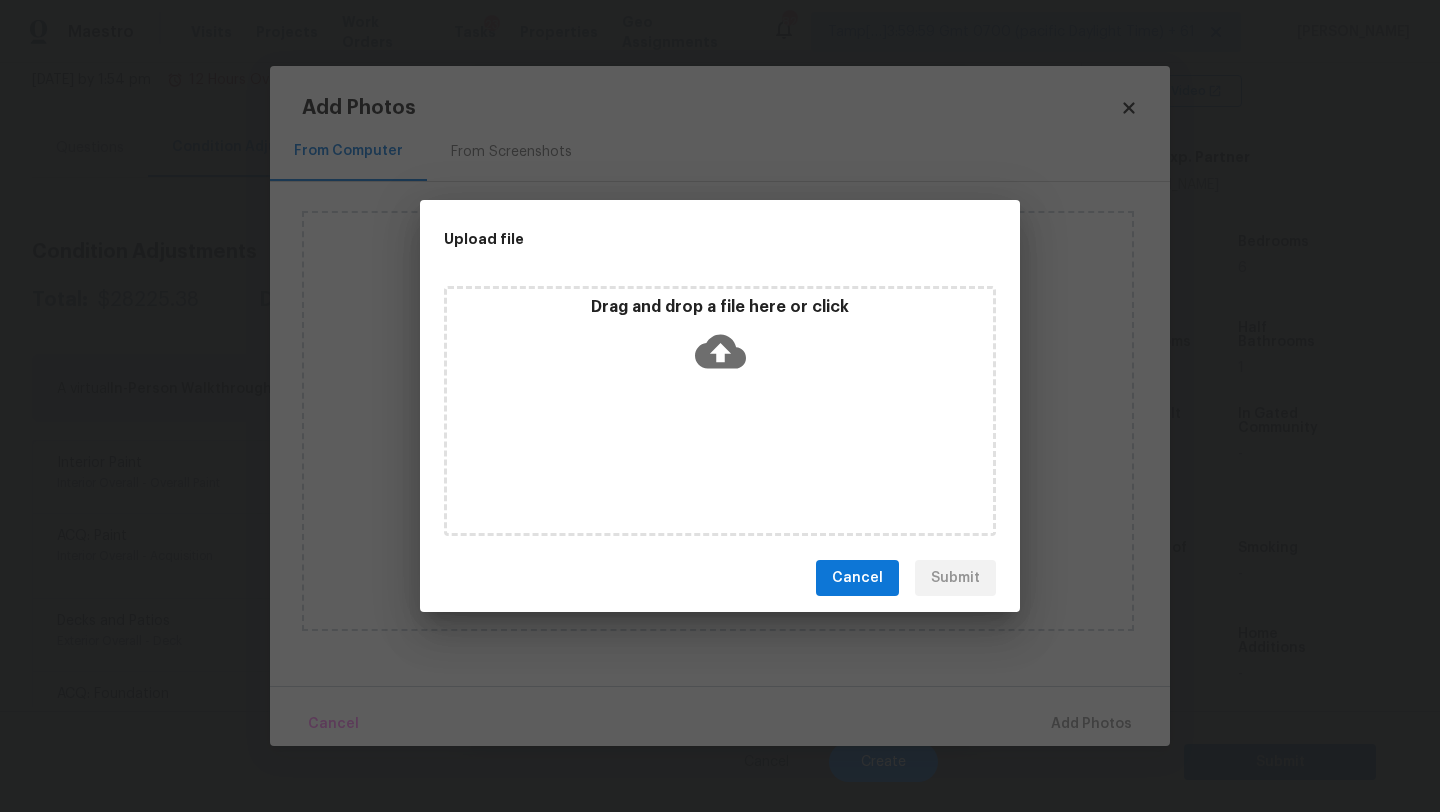 click on "Drag and drop a file here or click" at bounding box center [720, 411] 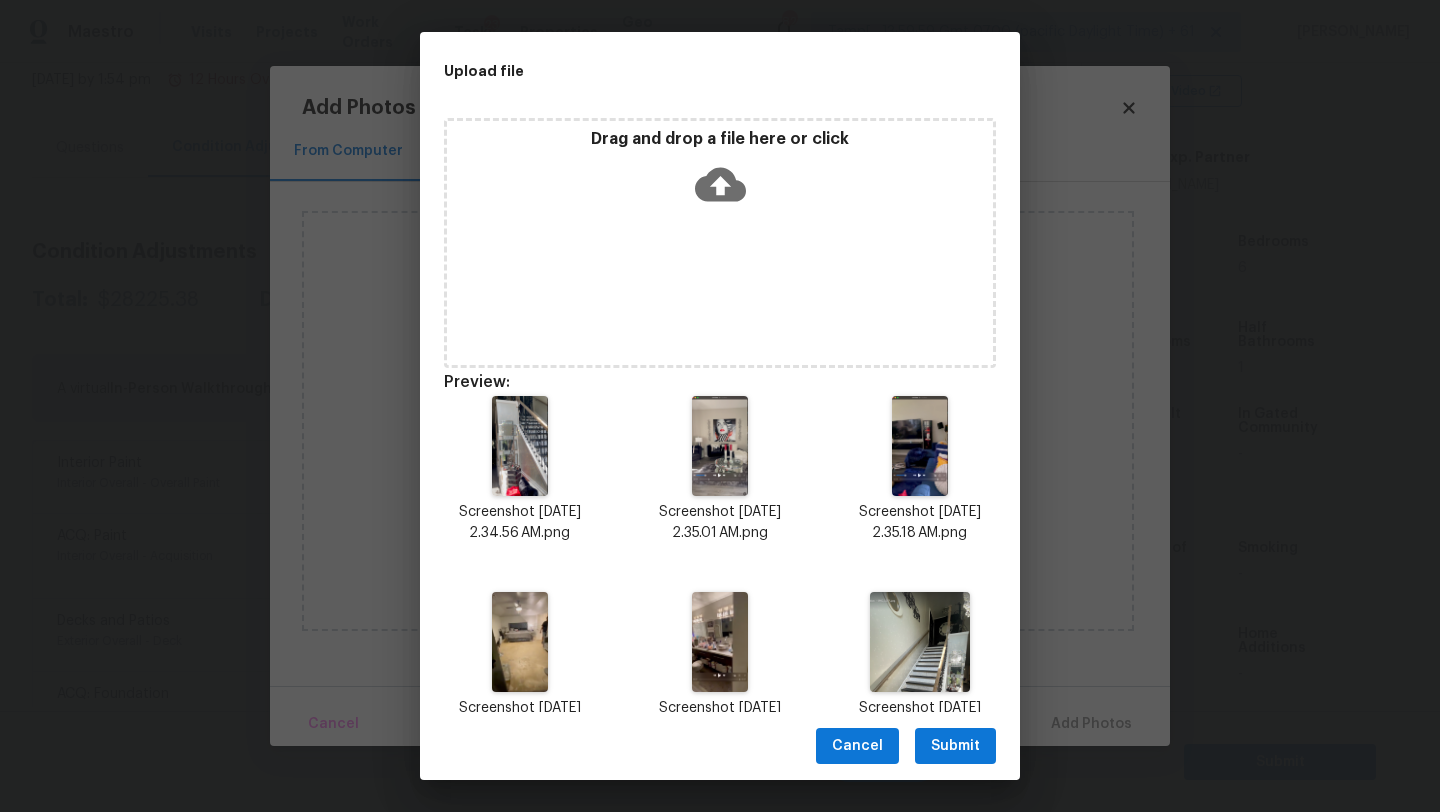 click on "Submit" at bounding box center [955, 746] 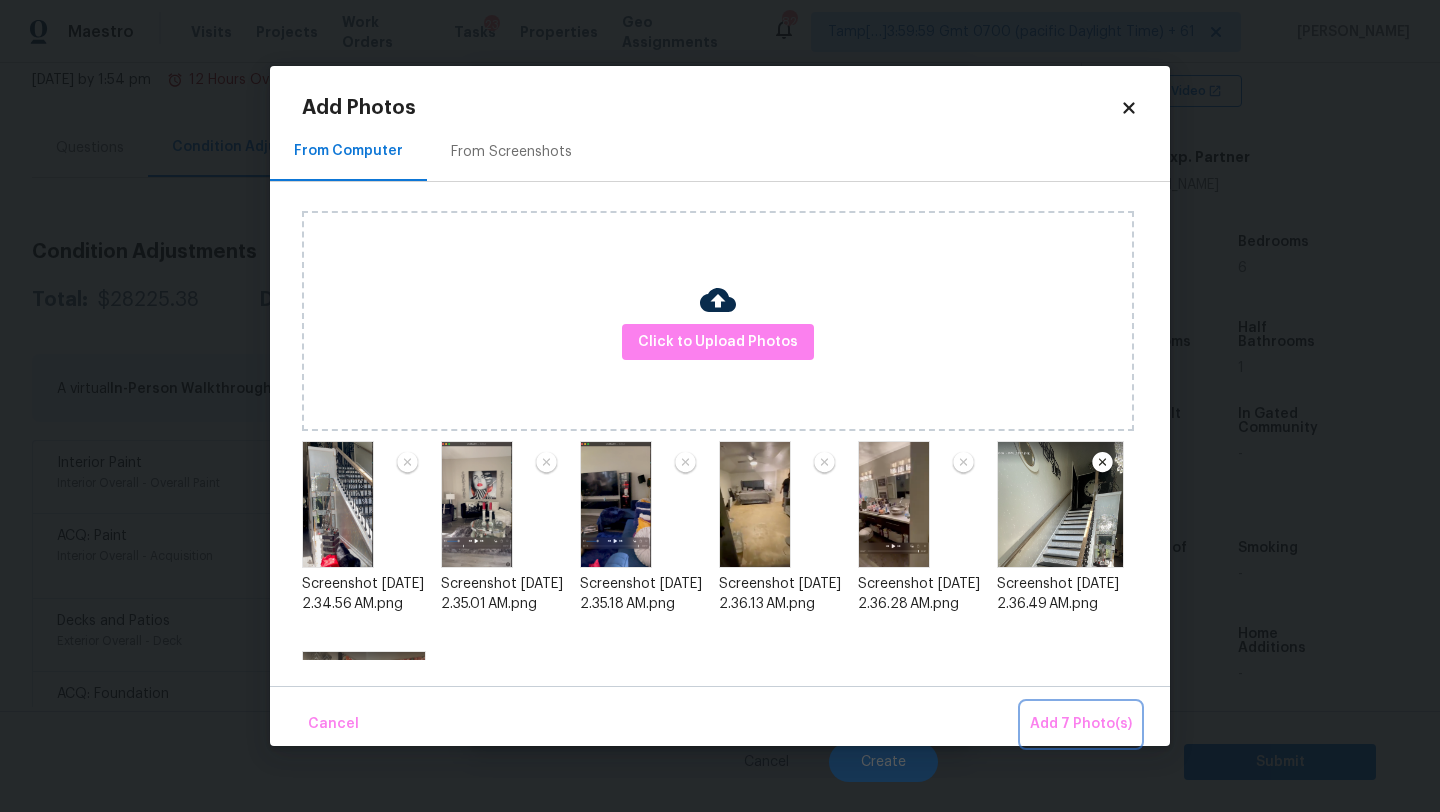 click on "Add 7 Photo(s)" at bounding box center (1081, 724) 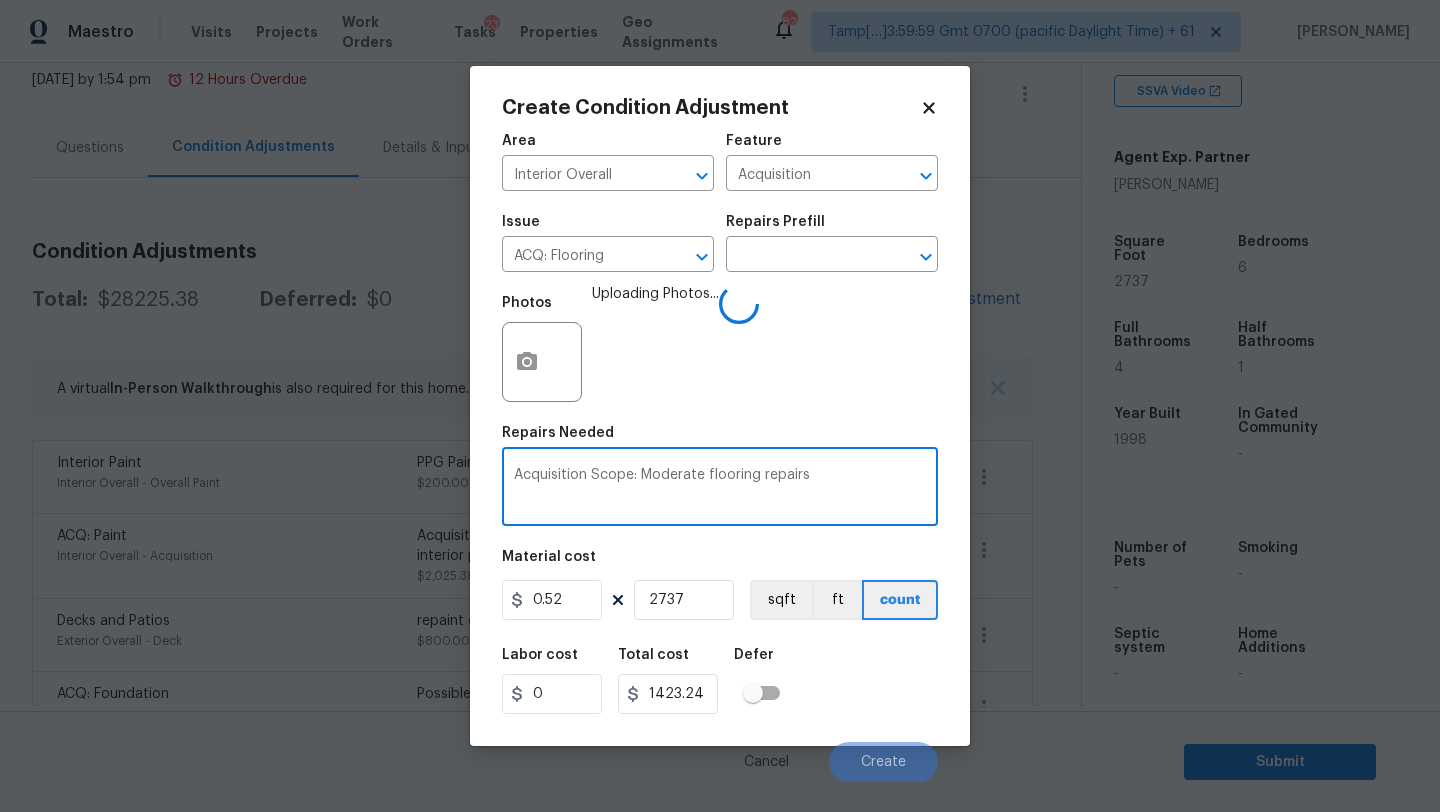 click on "Acquisition Scope: Moderate flooring repairs" at bounding box center [720, 489] 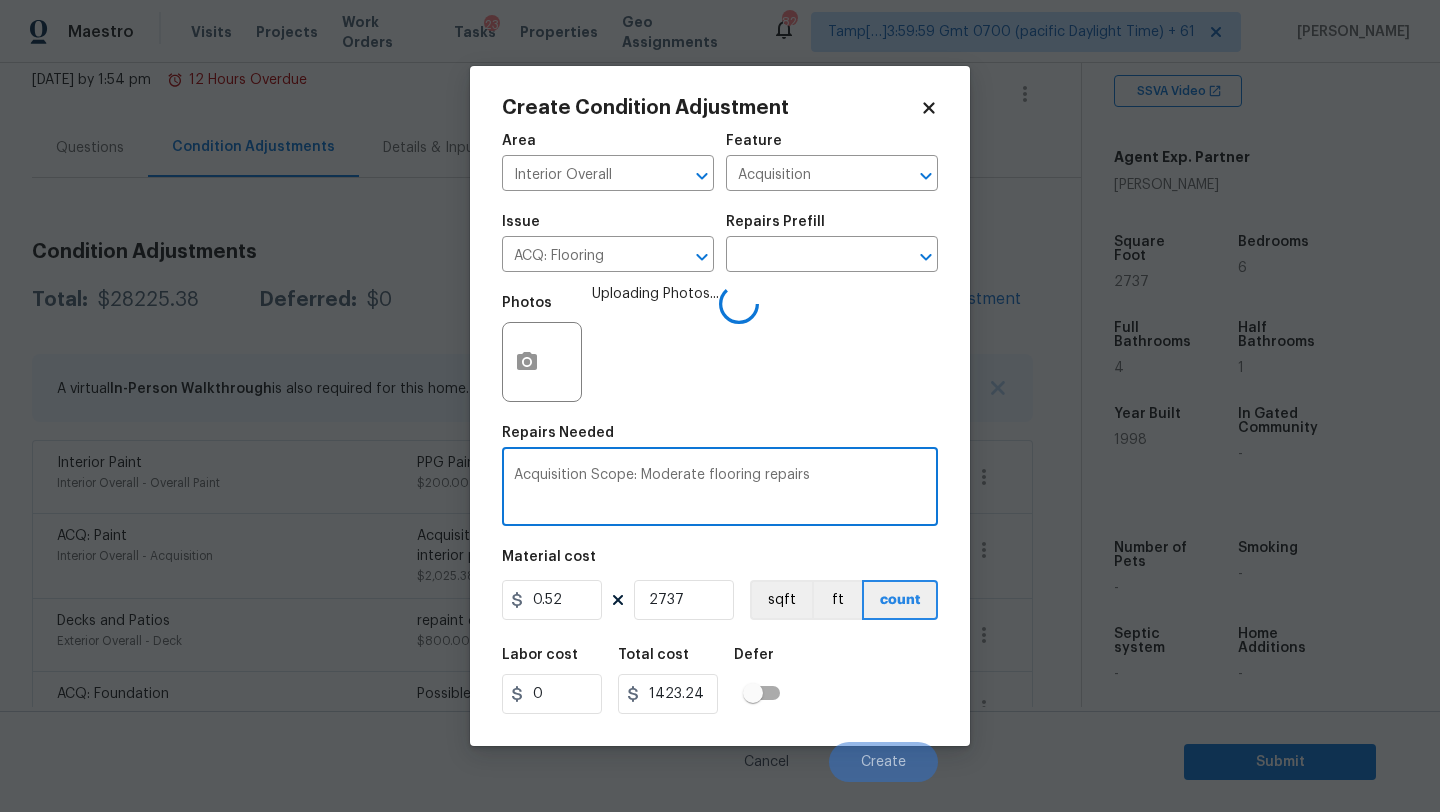 click on "Labor cost 0 Total cost 1423.24 Defer" at bounding box center [720, 681] 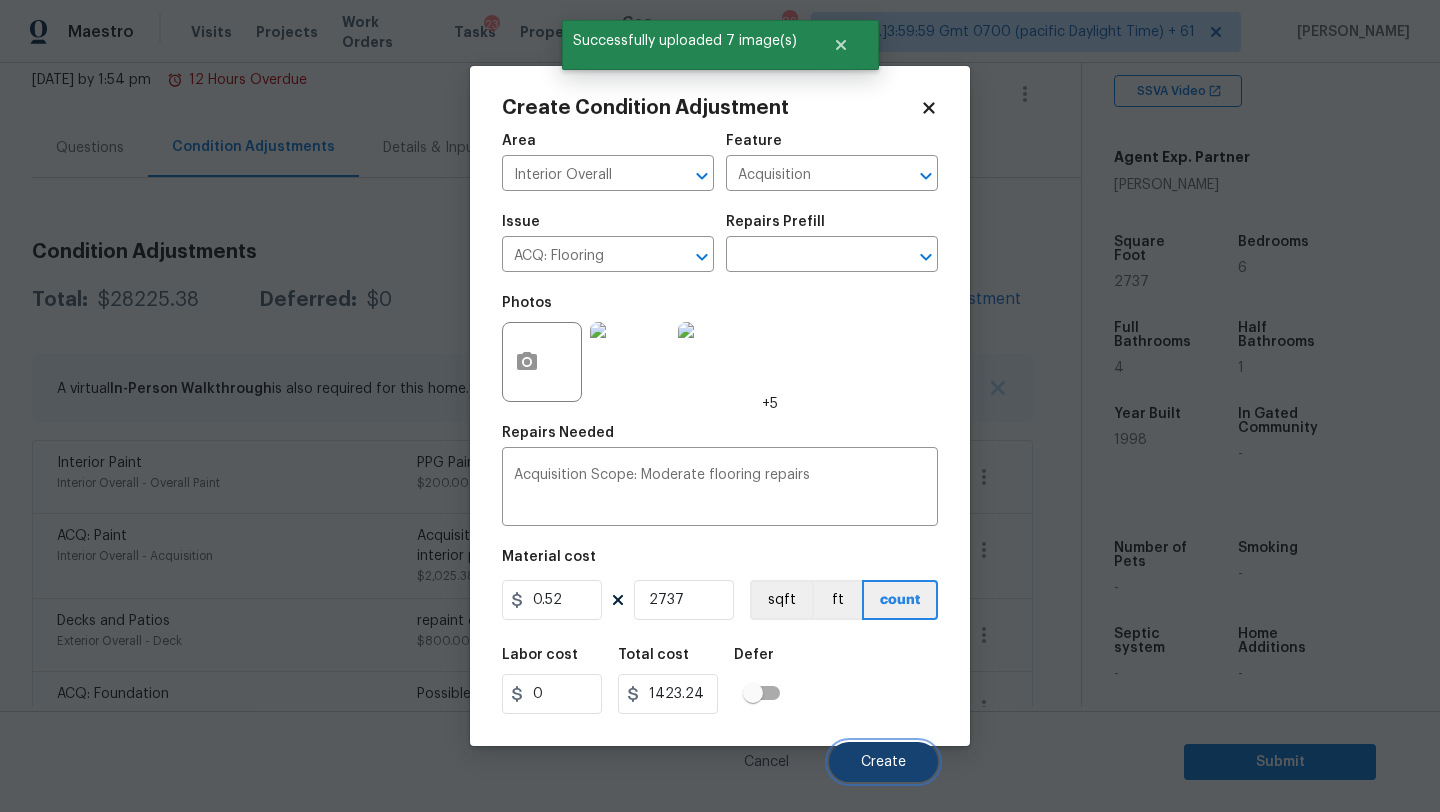 click on "Create" at bounding box center (883, 762) 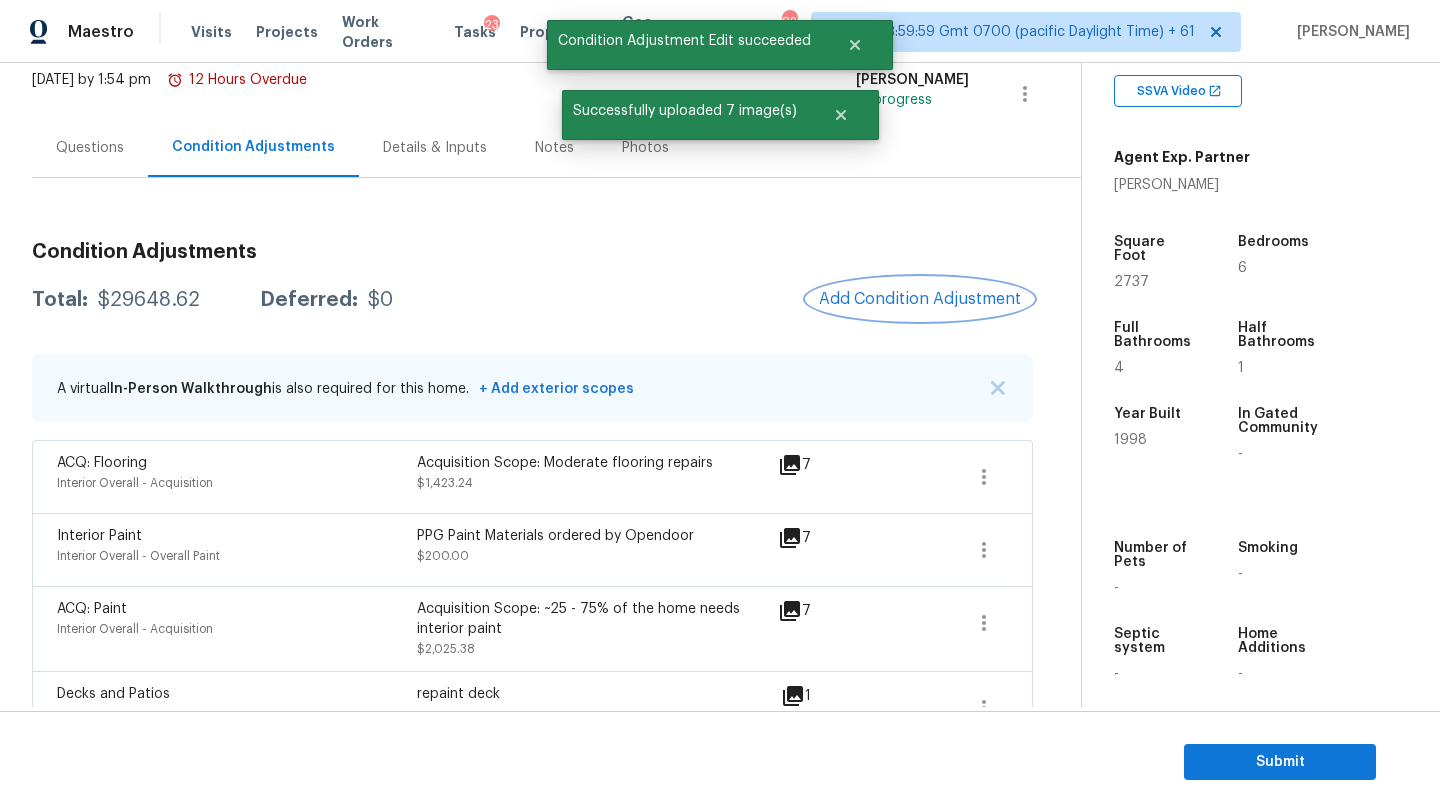 click on "Add Condition Adjustment" at bounding box center (920, 299) 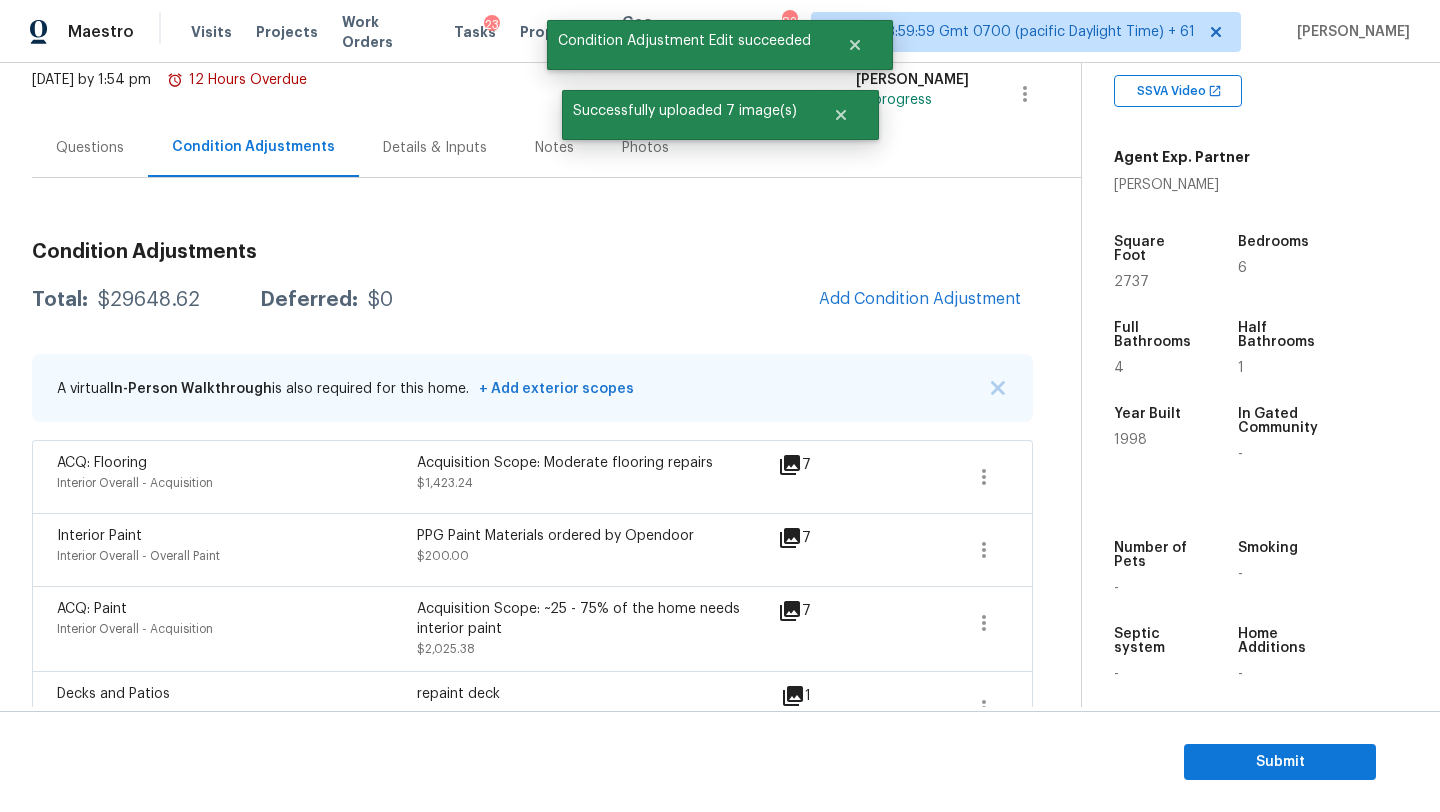click at bounding box center [720, 406] 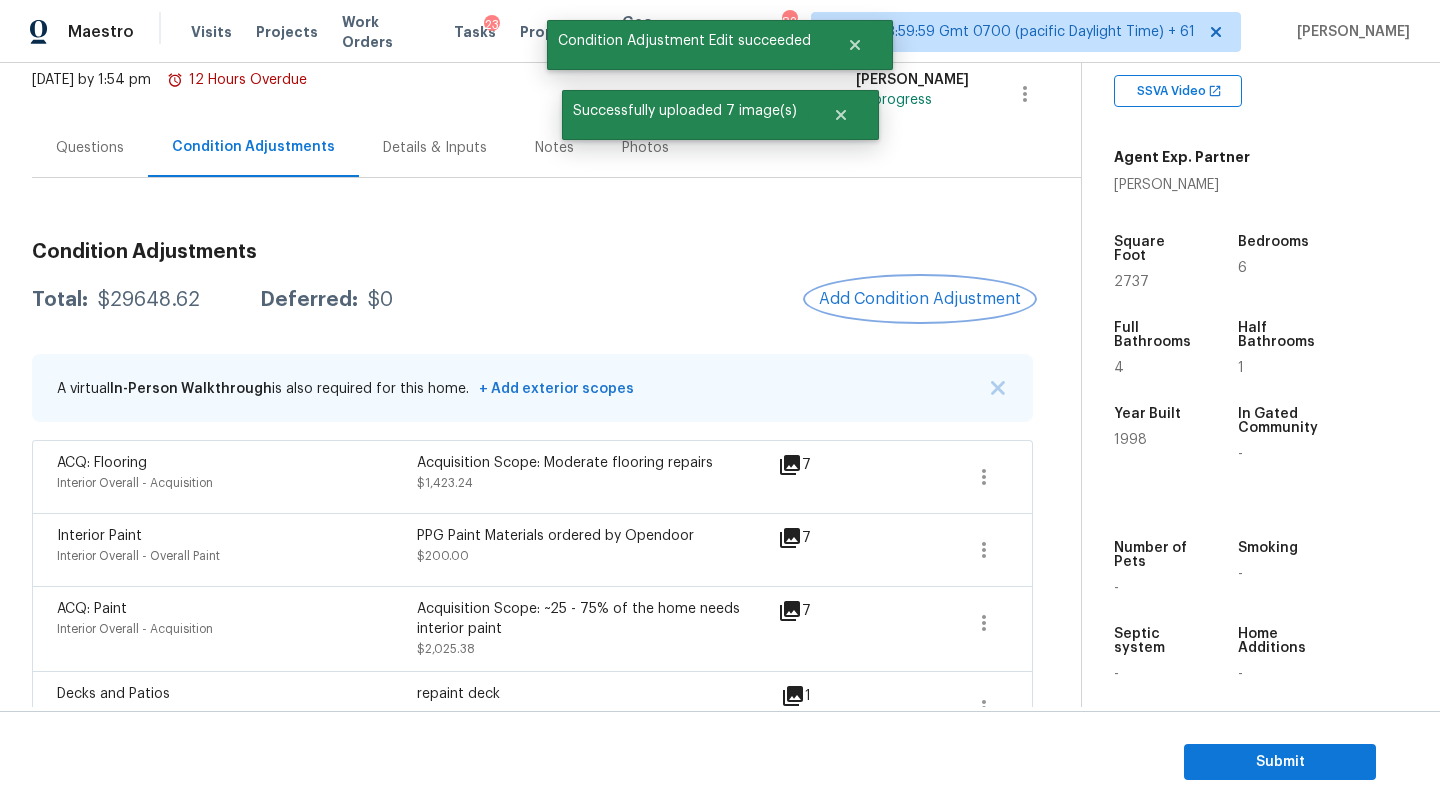 click on "Add Condition Adjustment" at bounding box center [920, 299] 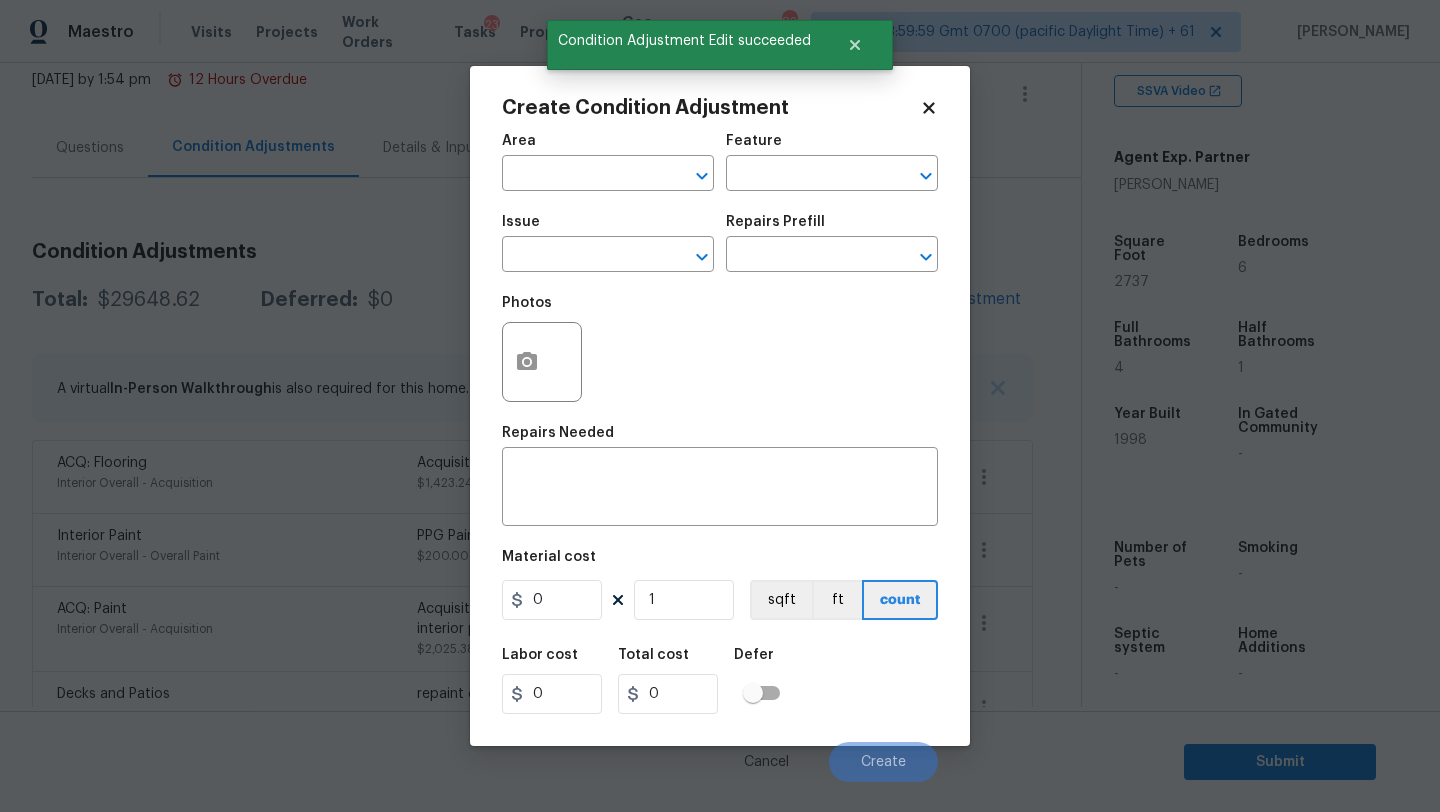 click on "Area ​" at bounding box center (608, 162) 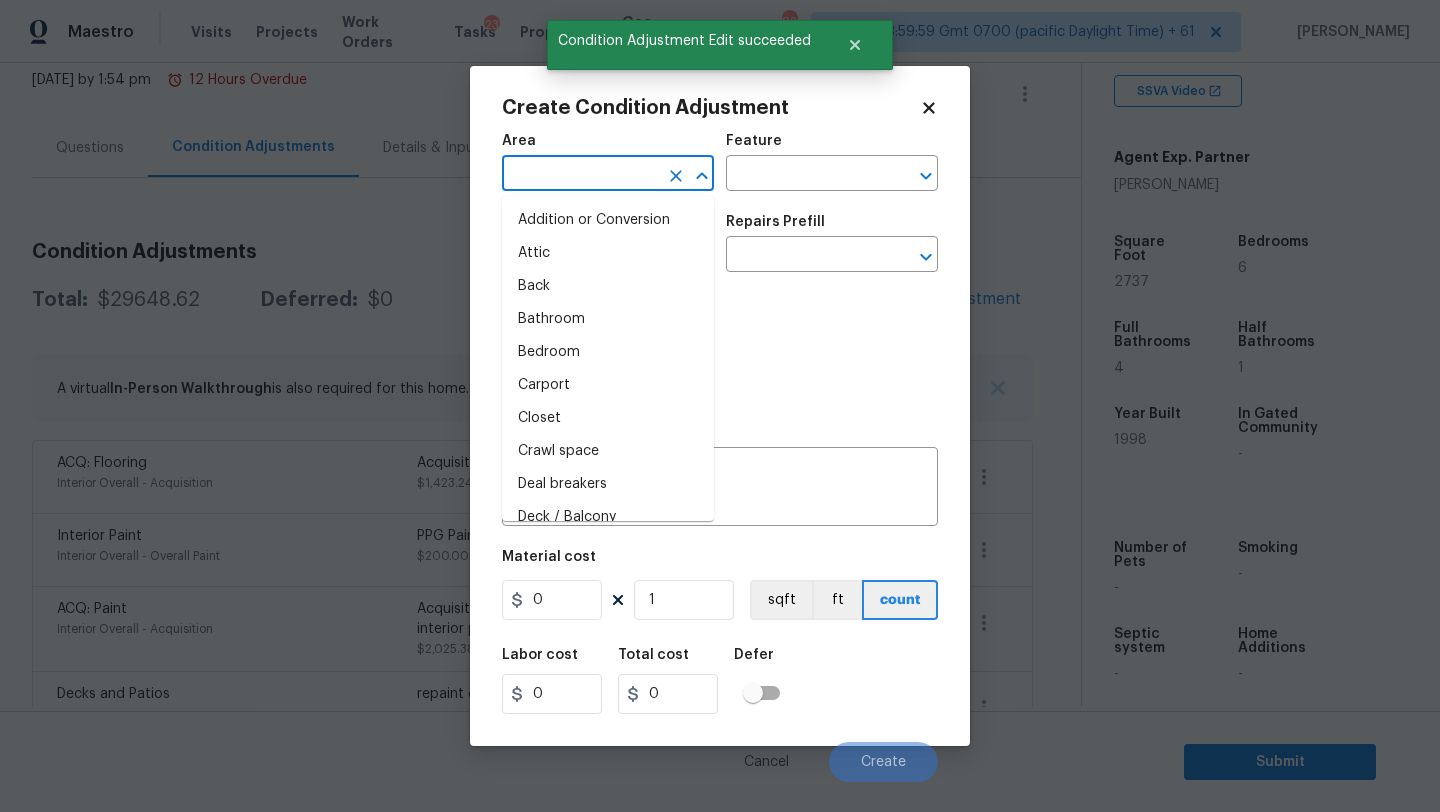 click at bounding box center (580, 175) 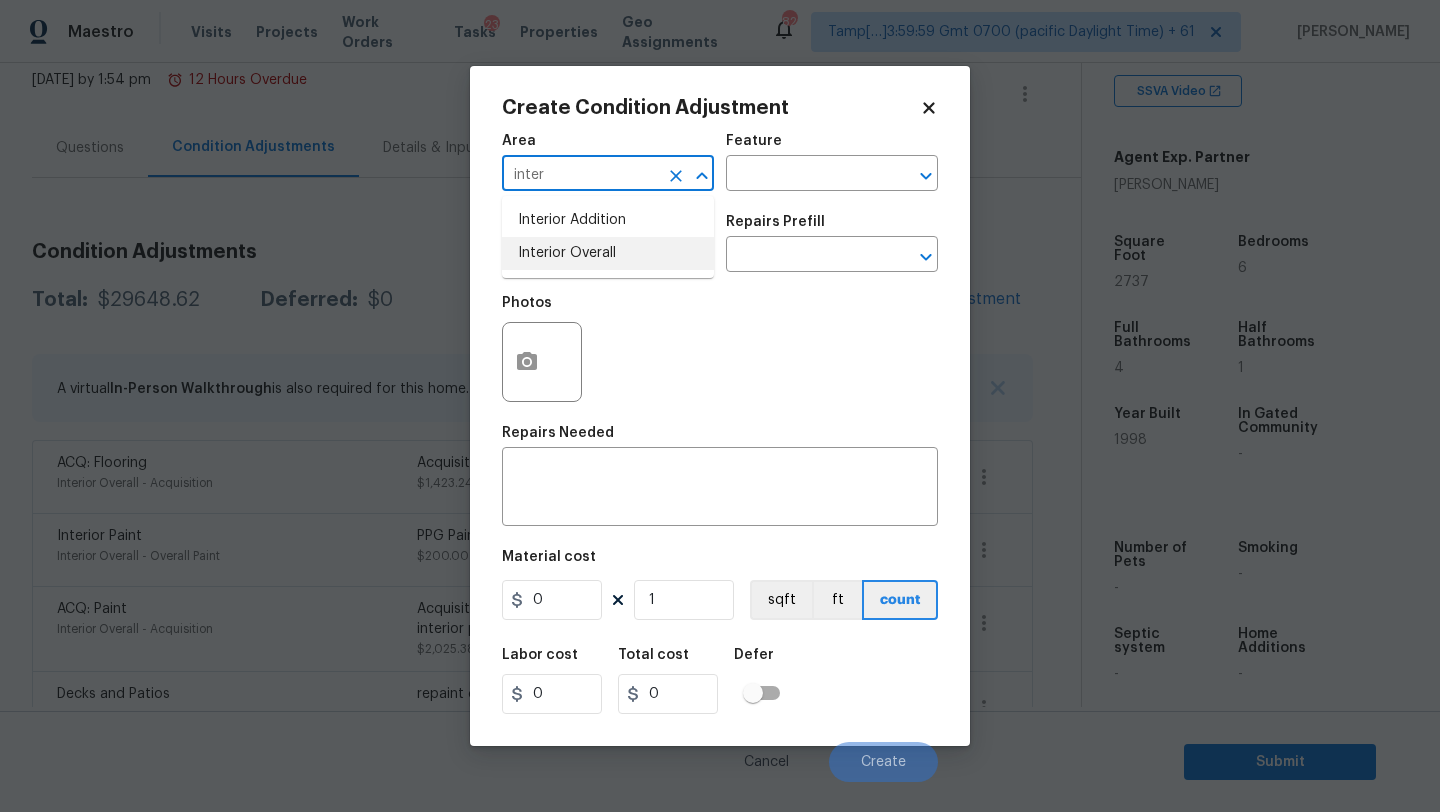 click on "Interior Overall" at bounding box center [608, 253] 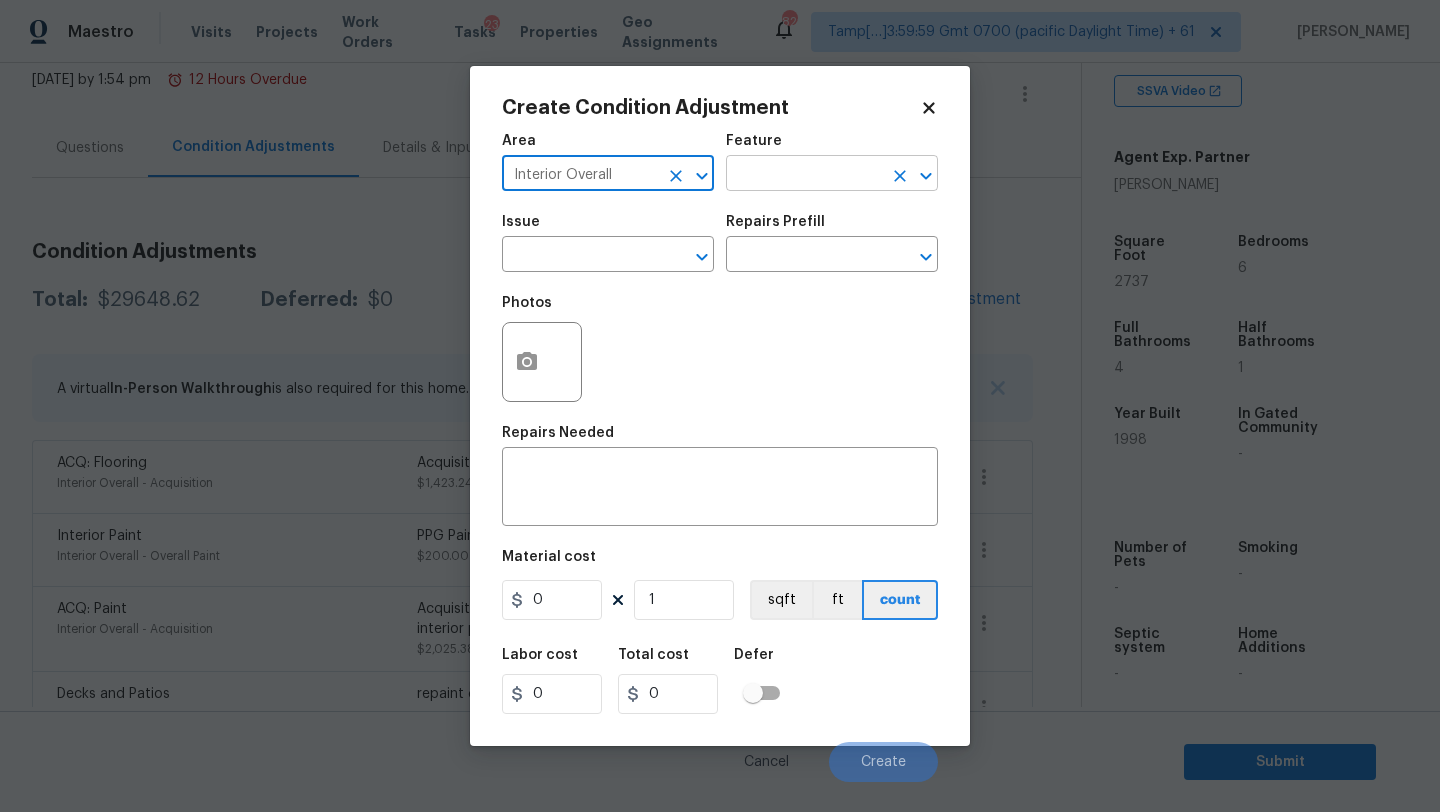 type on "Interior Overall" 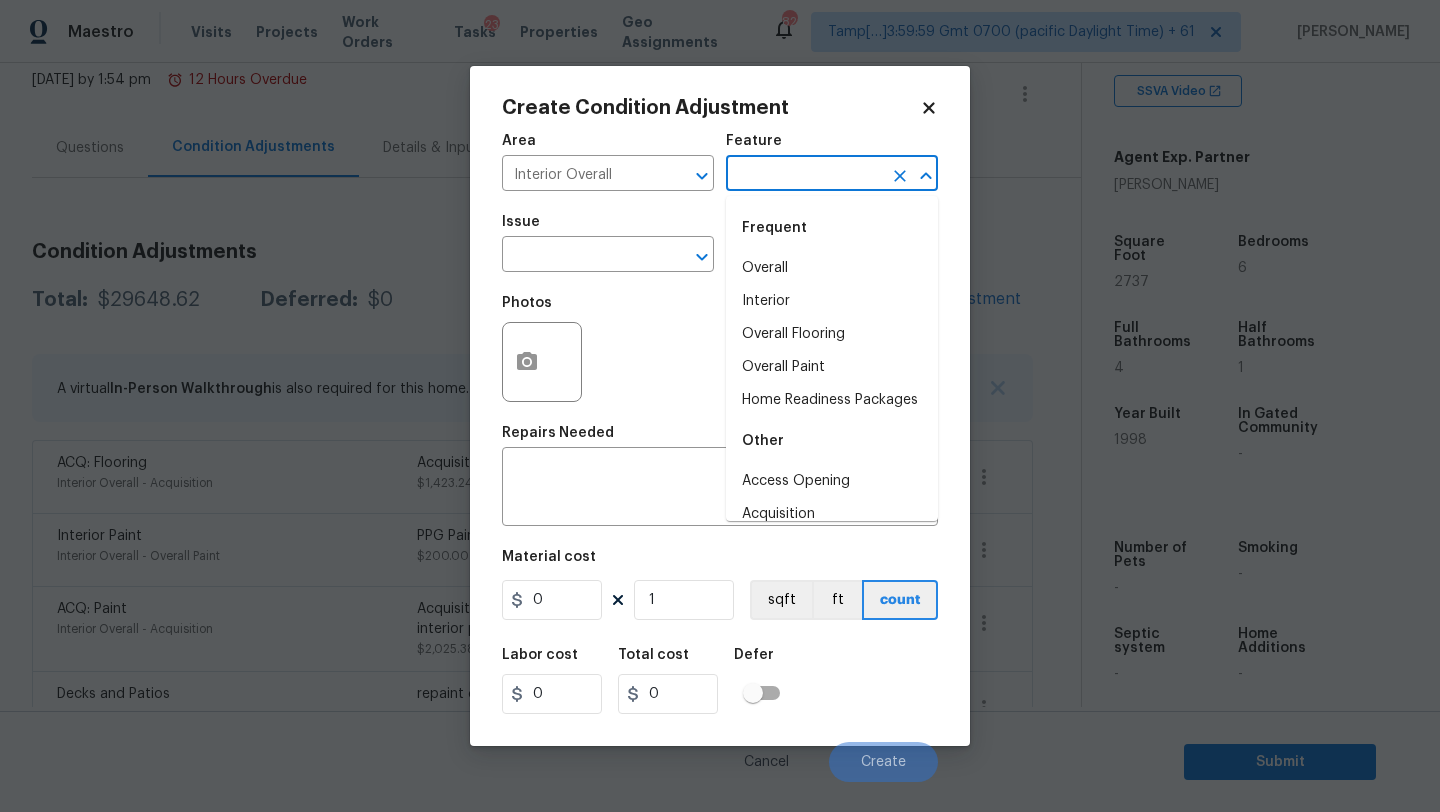 click at bounding box center [804, 175] 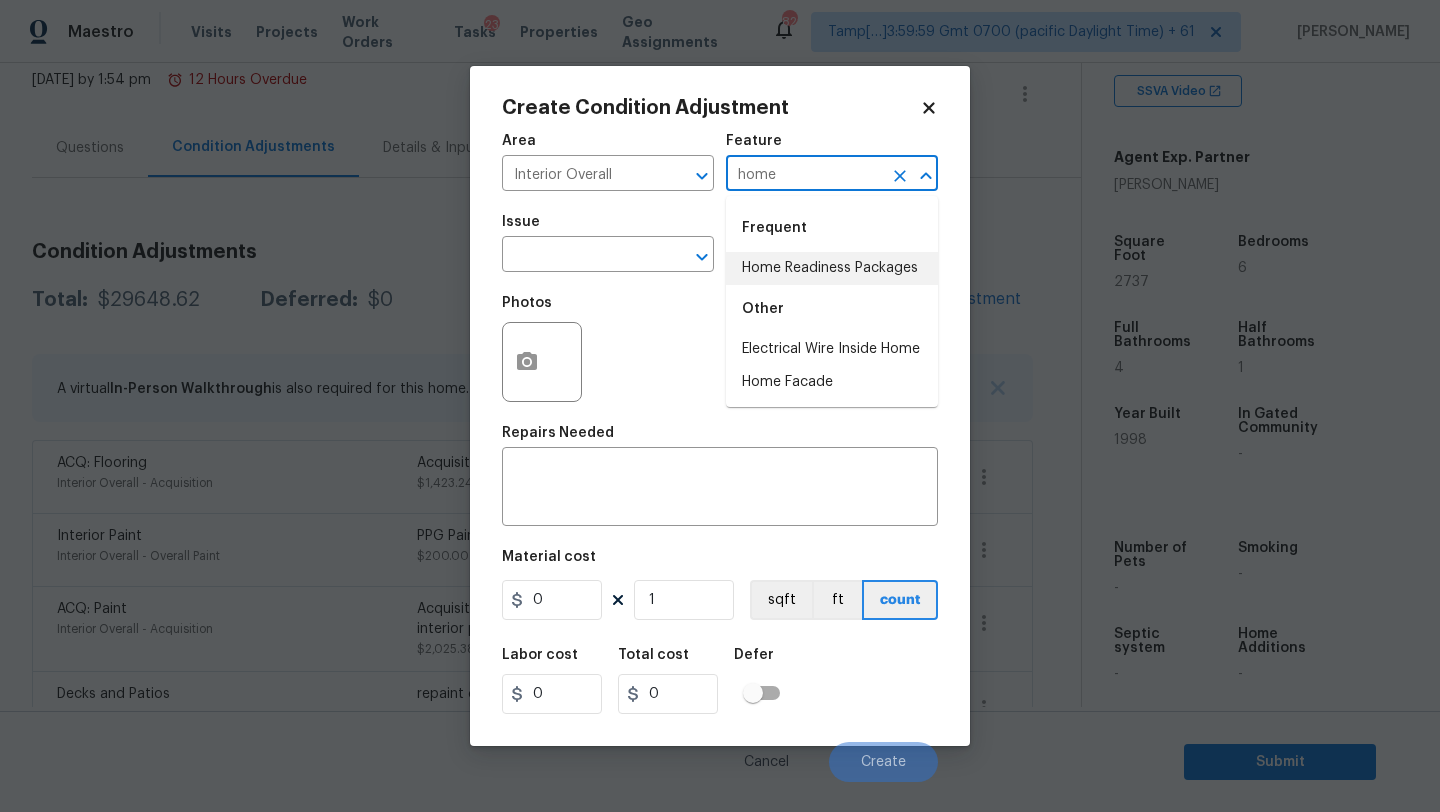 drag, startPoint x: 771, startPoint y: 265, endPoint x: 599, endPoint y: 265, distance: 172 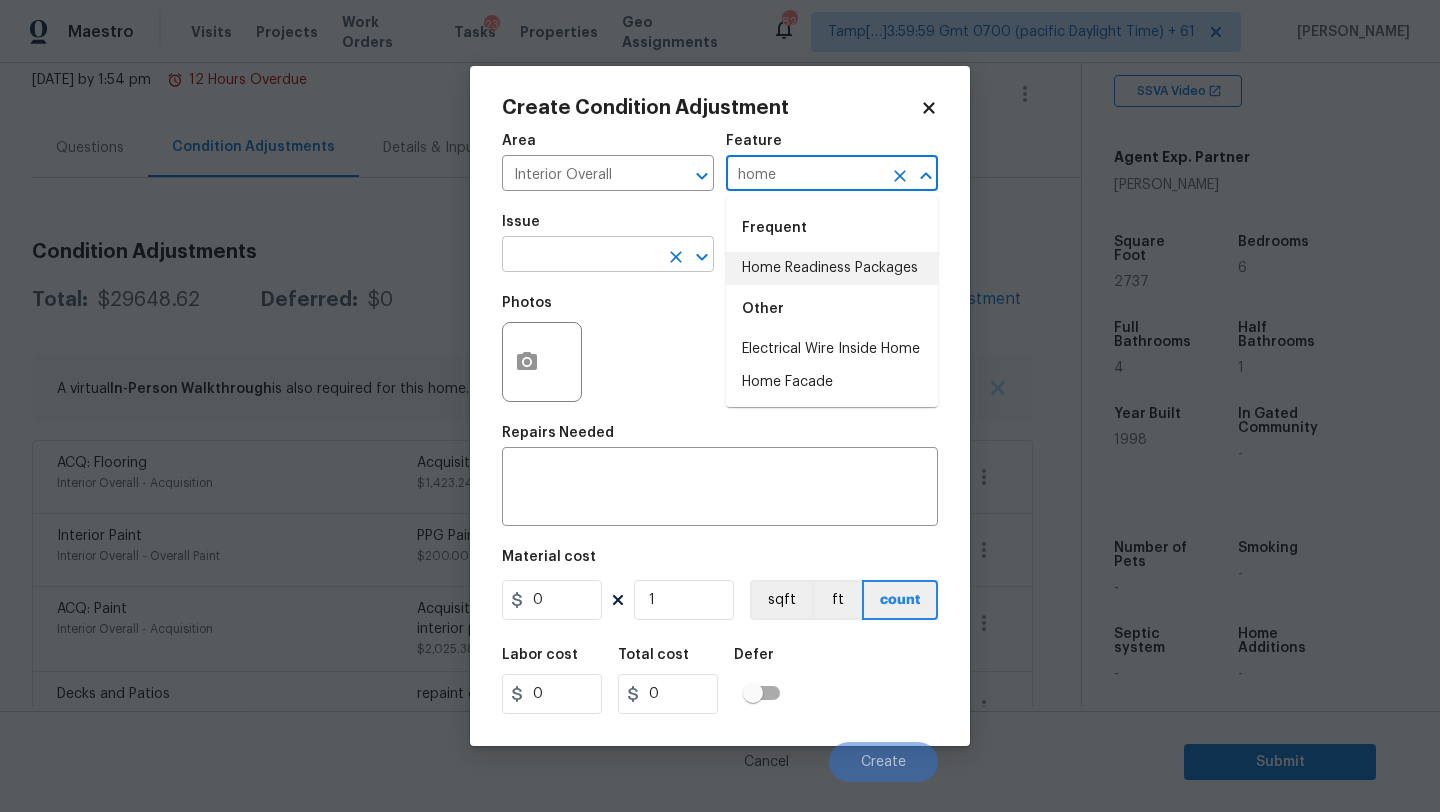 click on "Home Readiness Packages" at bounding box center (832, 268) 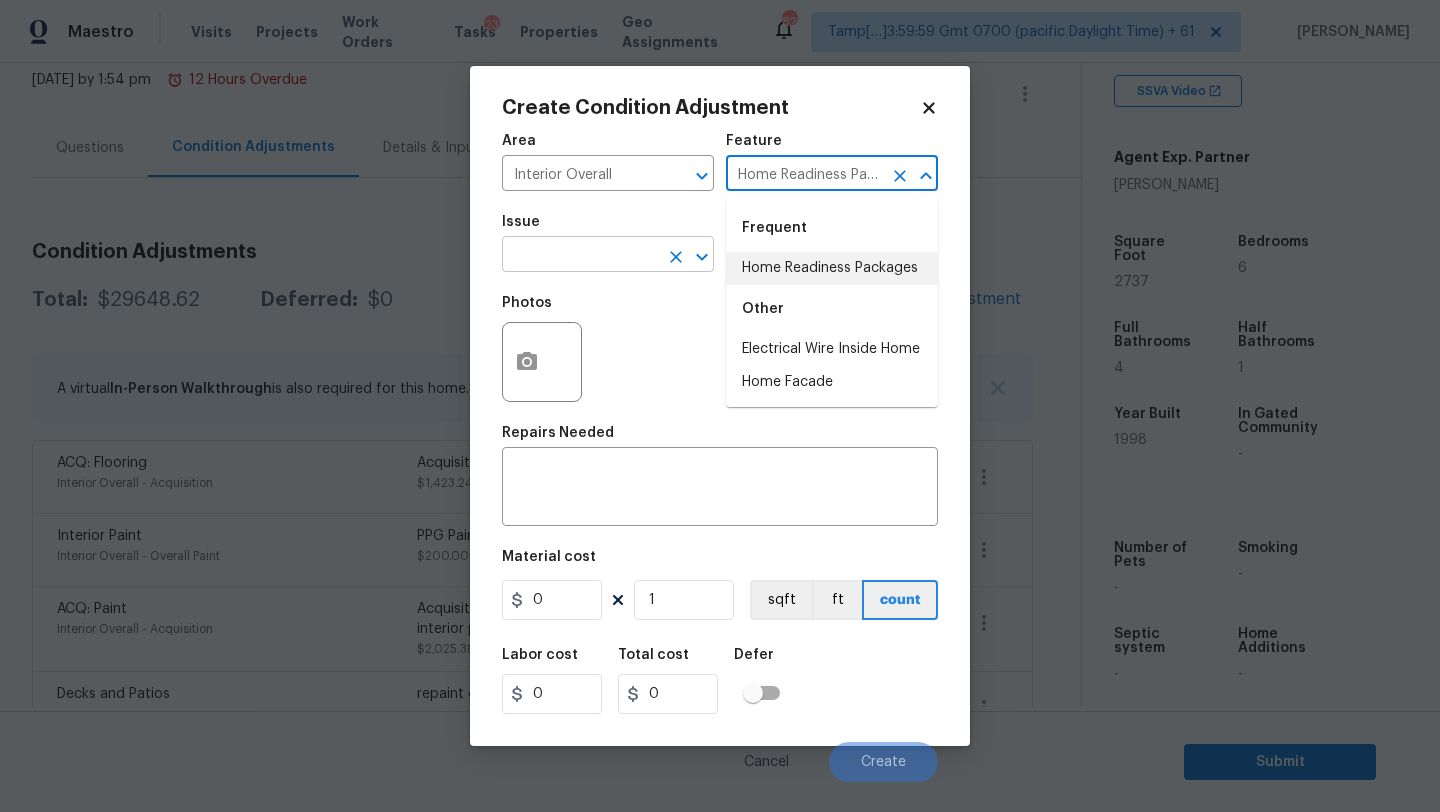type on "Home Readiness Packages" 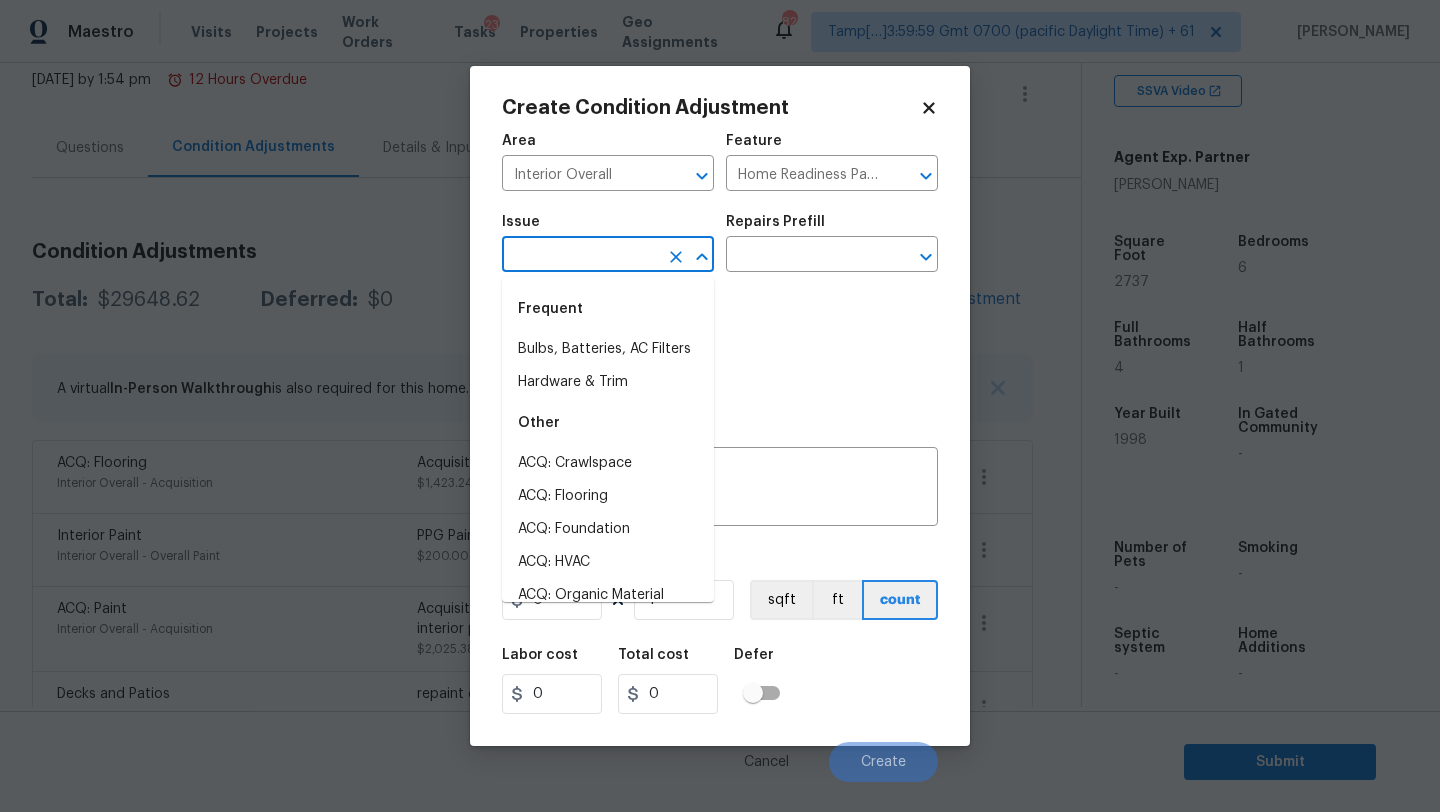 click at bounding box center (580, 256) 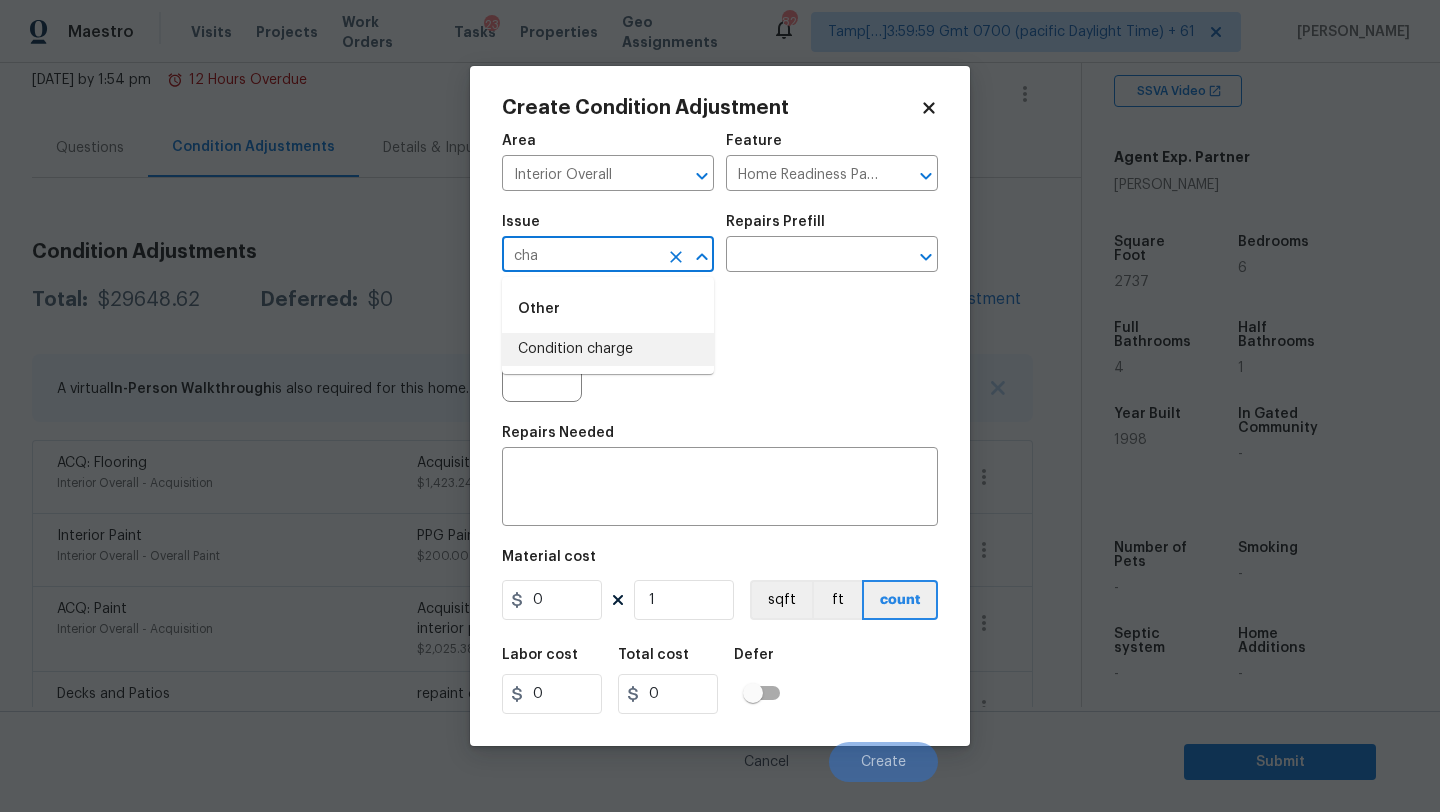 click on "Condition charge" at bounding box center (608, 349) 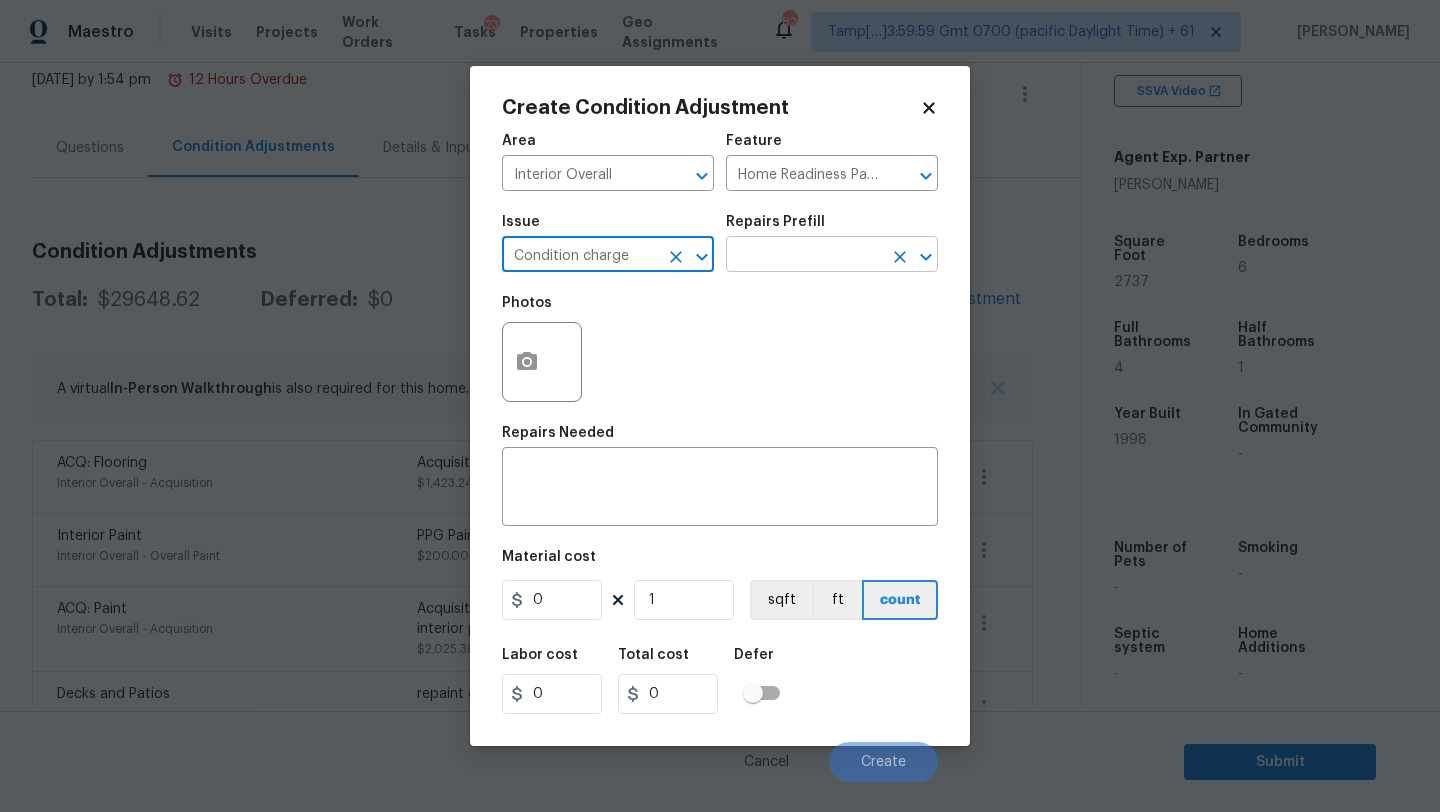 type on "Condition charge" 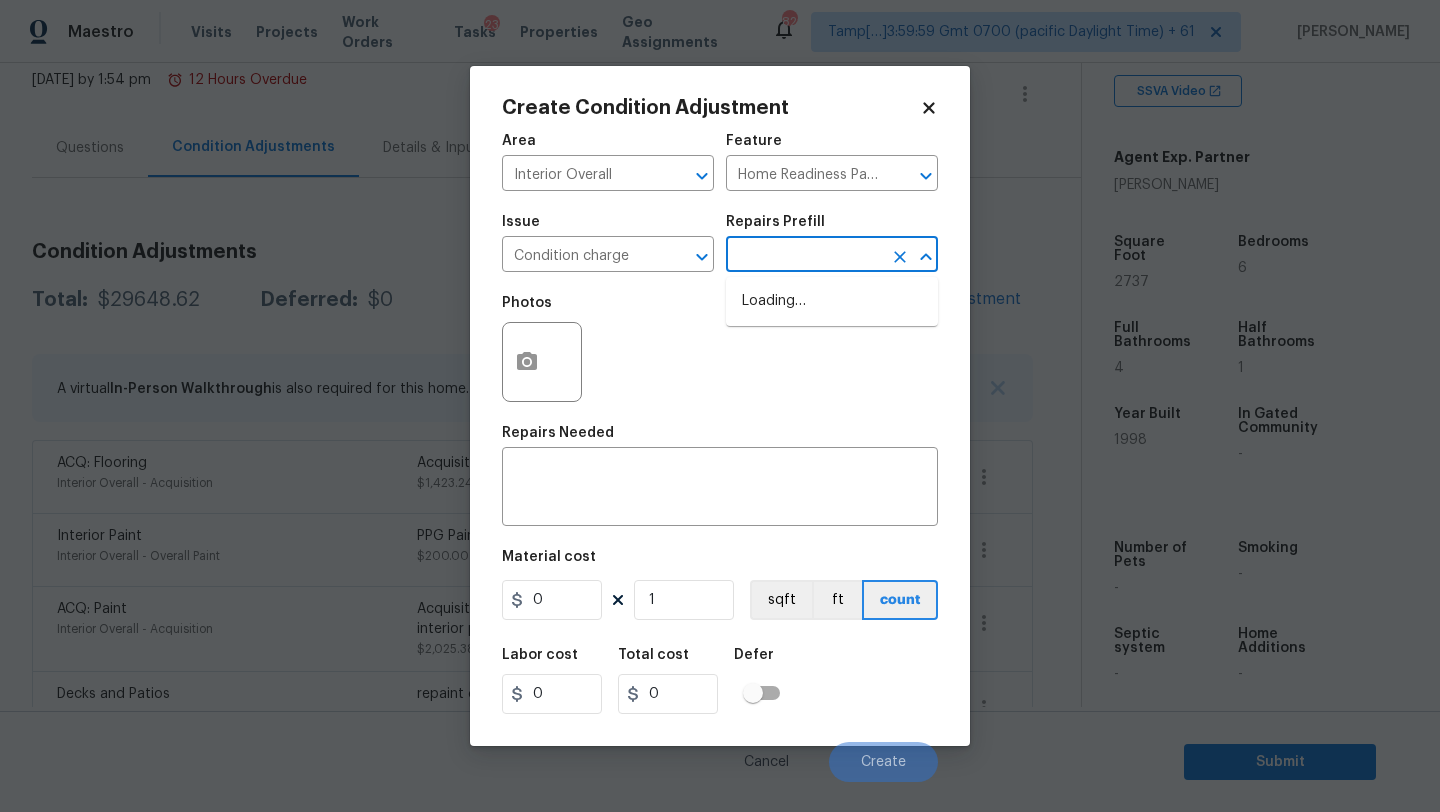click at bounding box center [804, 256] 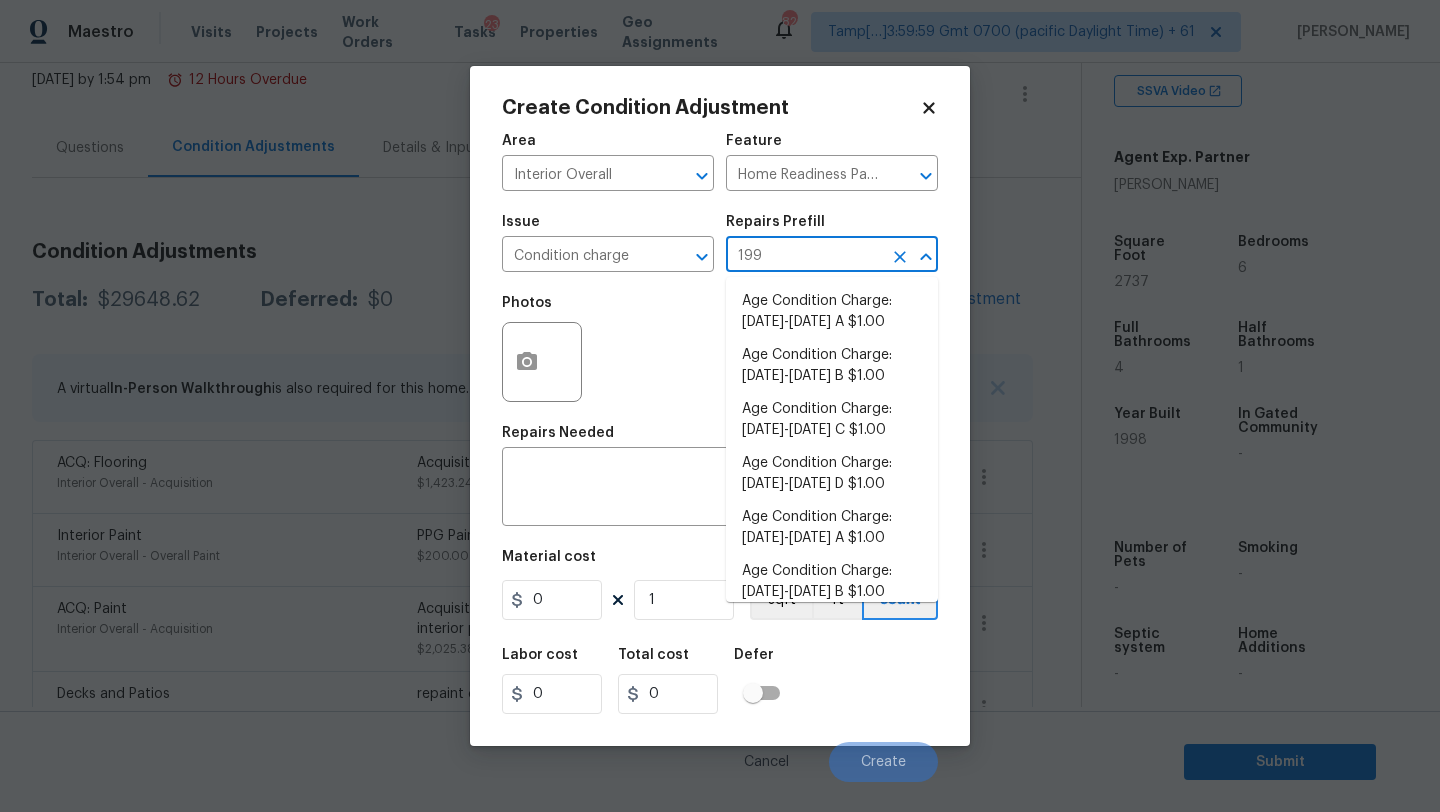type on "1993" 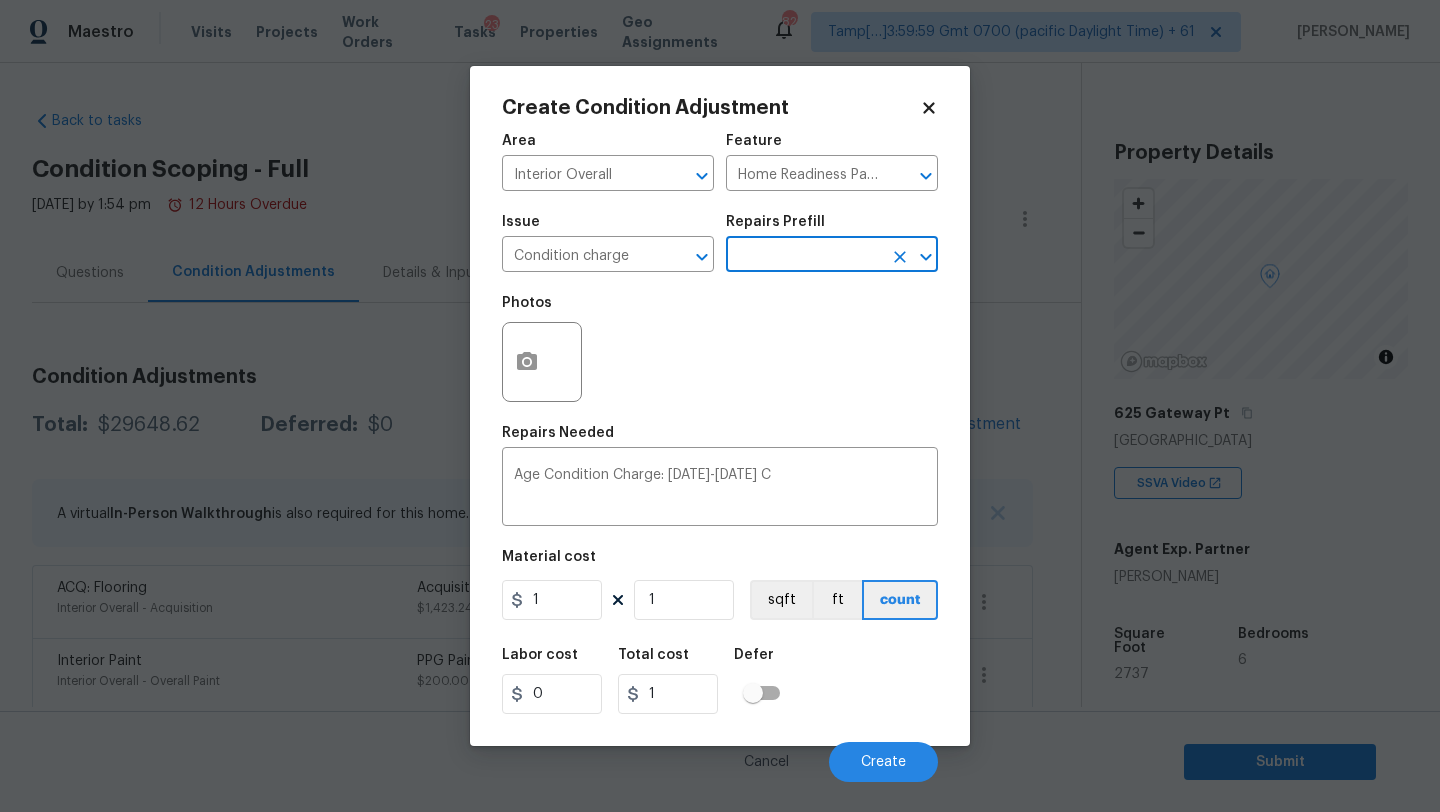 scroll, scrollTop: 0, scrollLeft: 0, axis: both 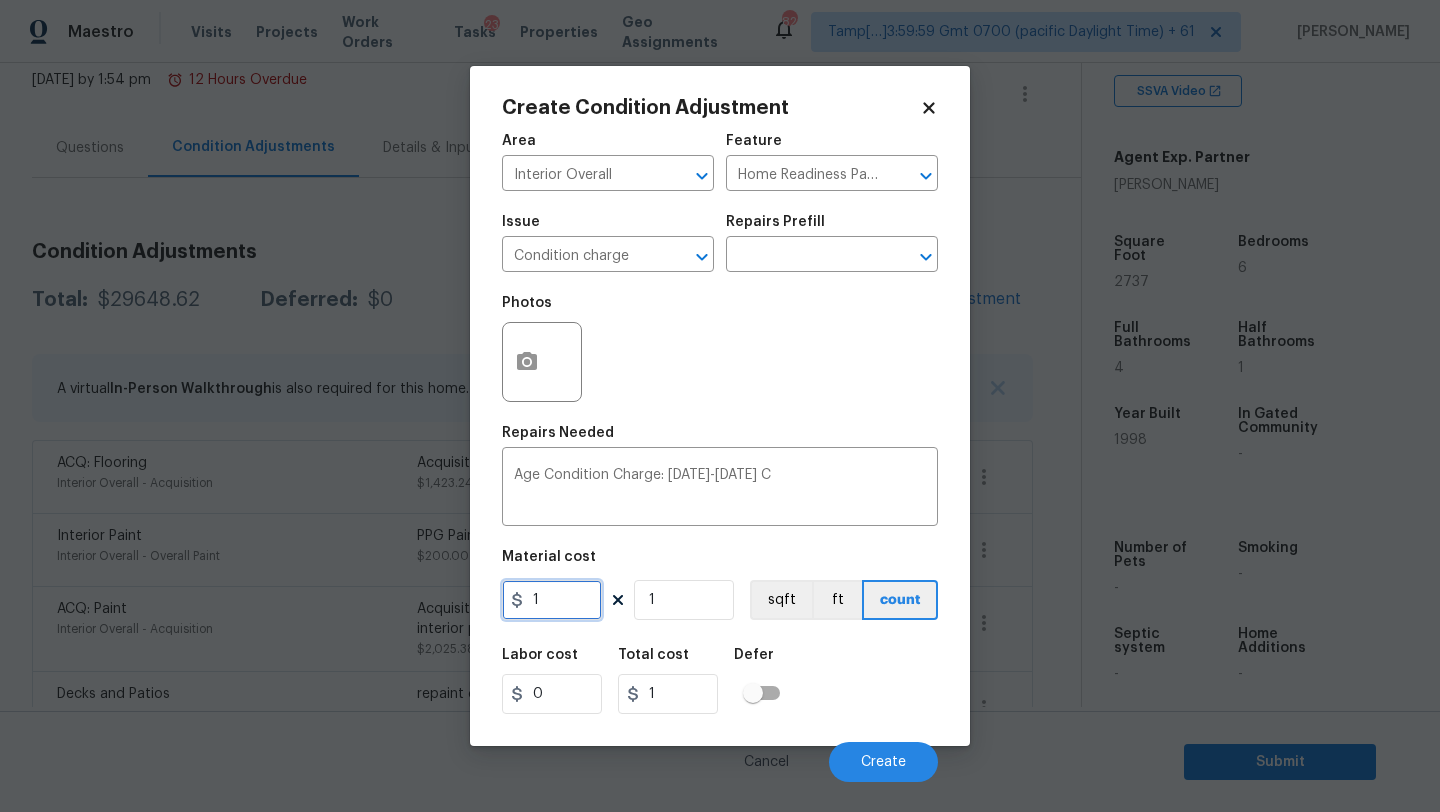 click on "1" at bounding box center [552, 600] 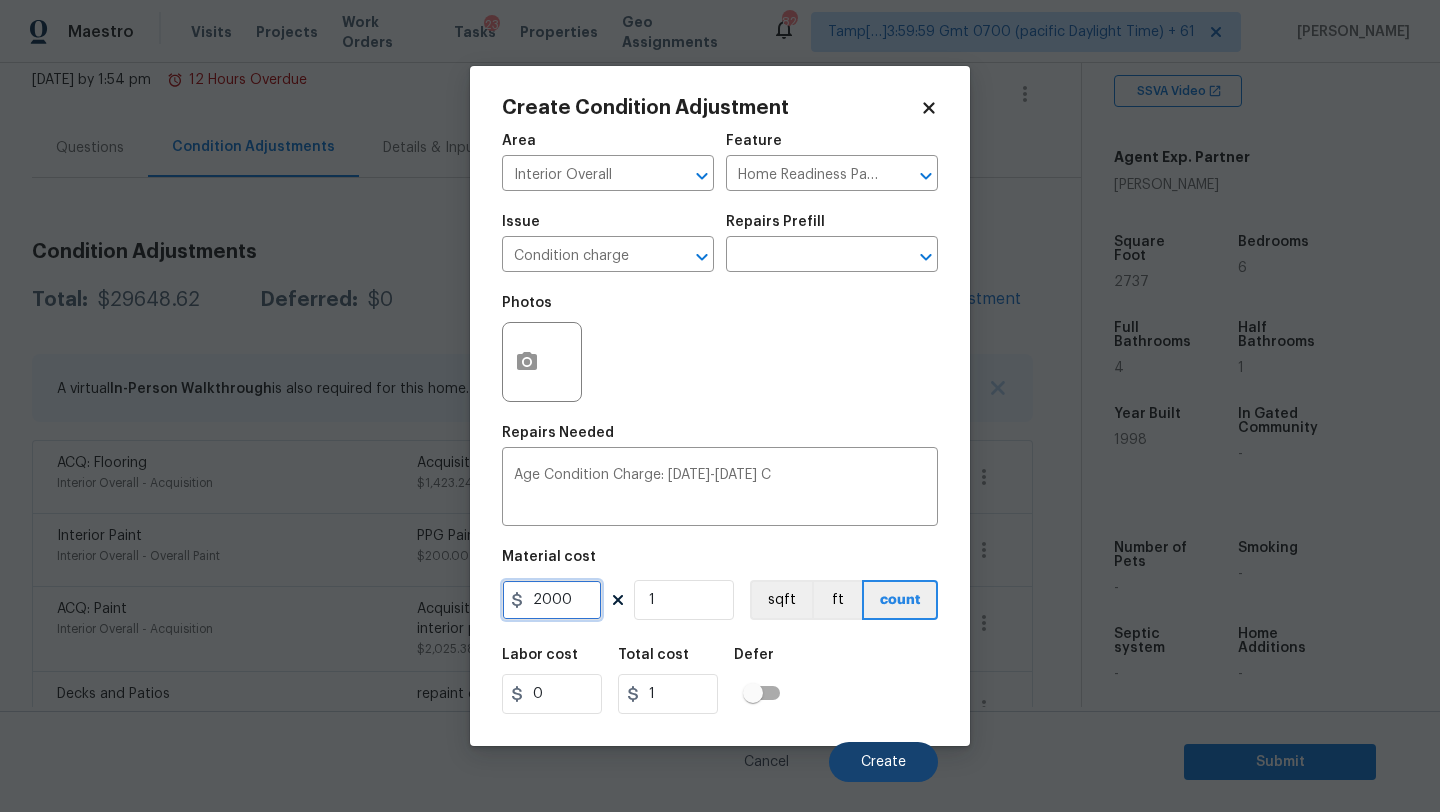 type on "2000" 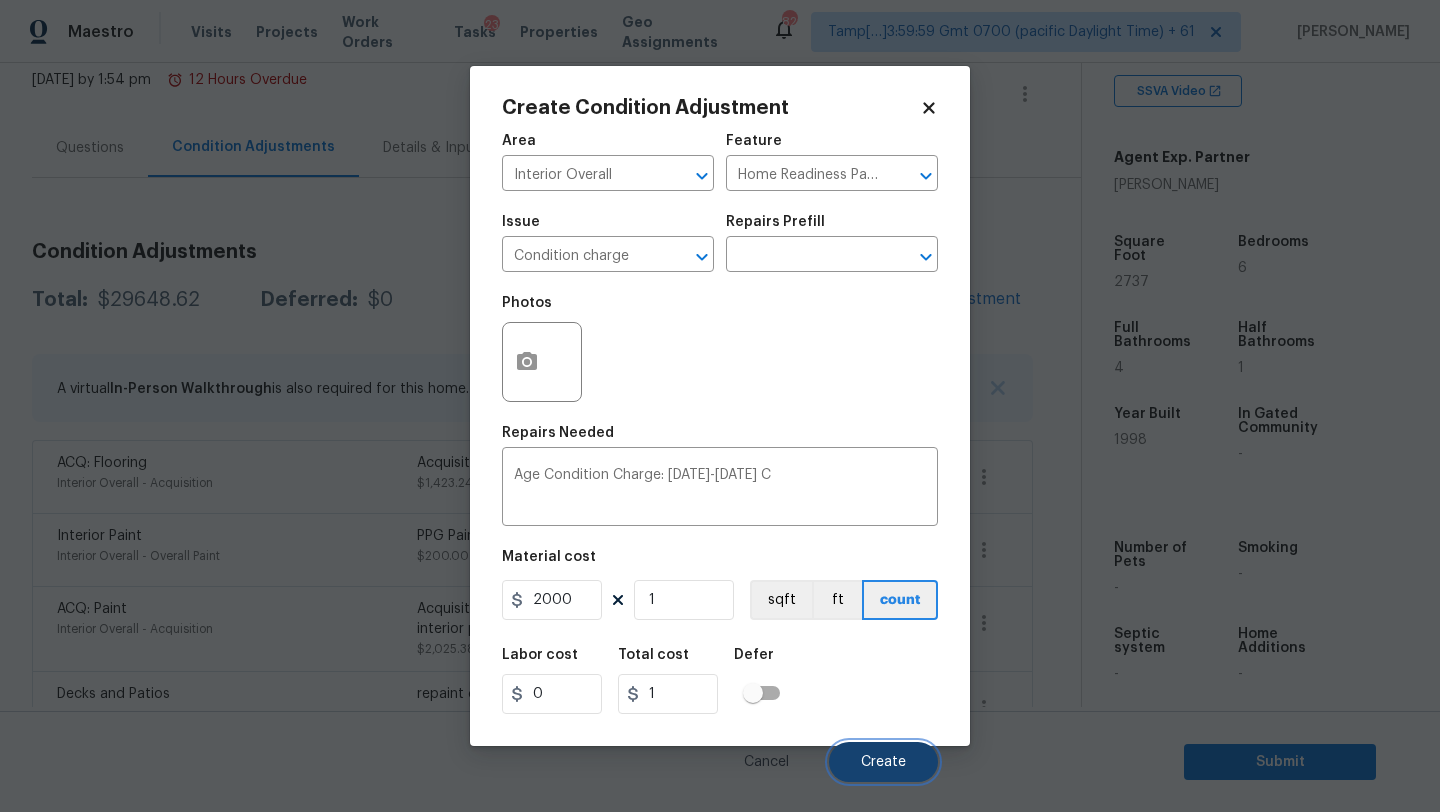 type on "2000" 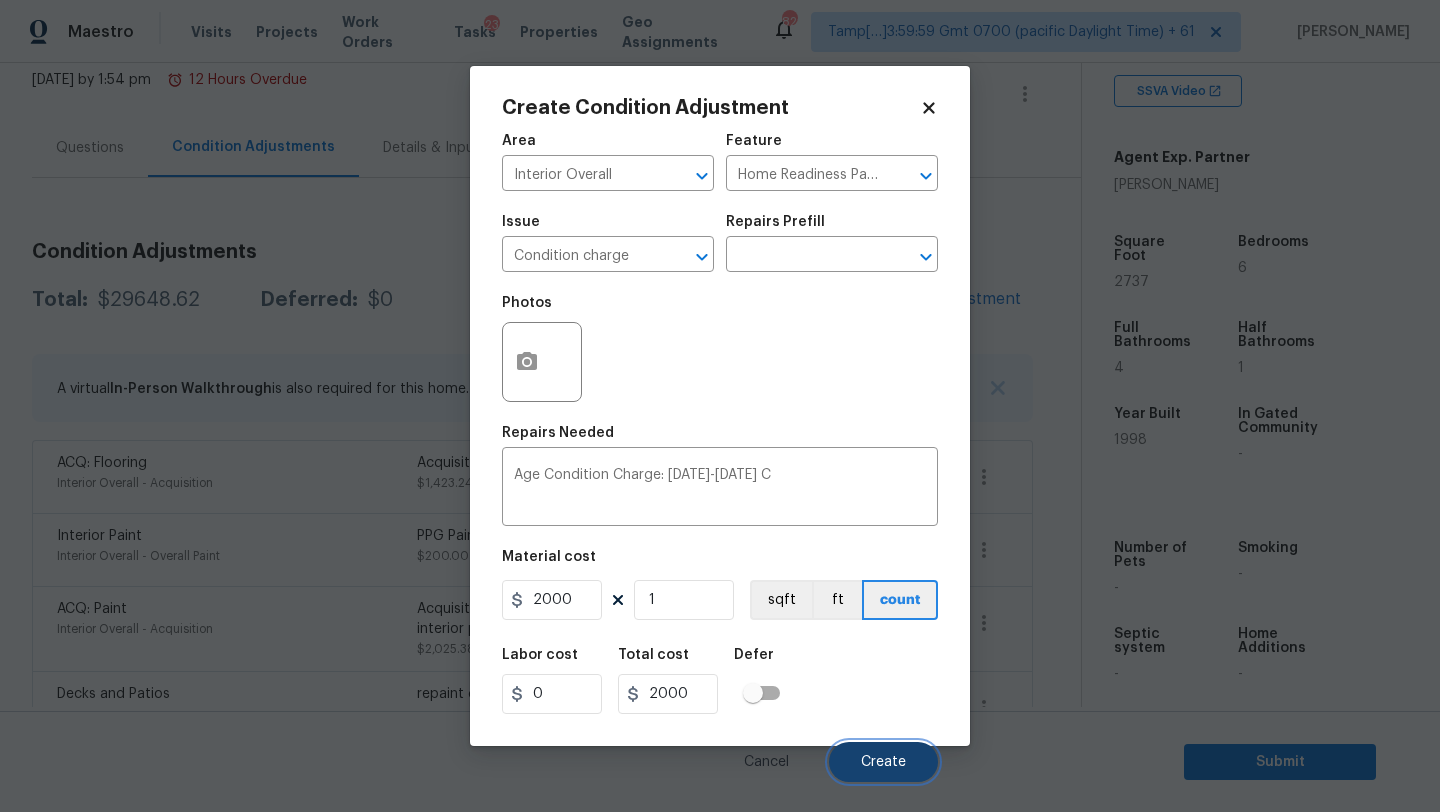 click on "Create" at bounding box center (883, 762) 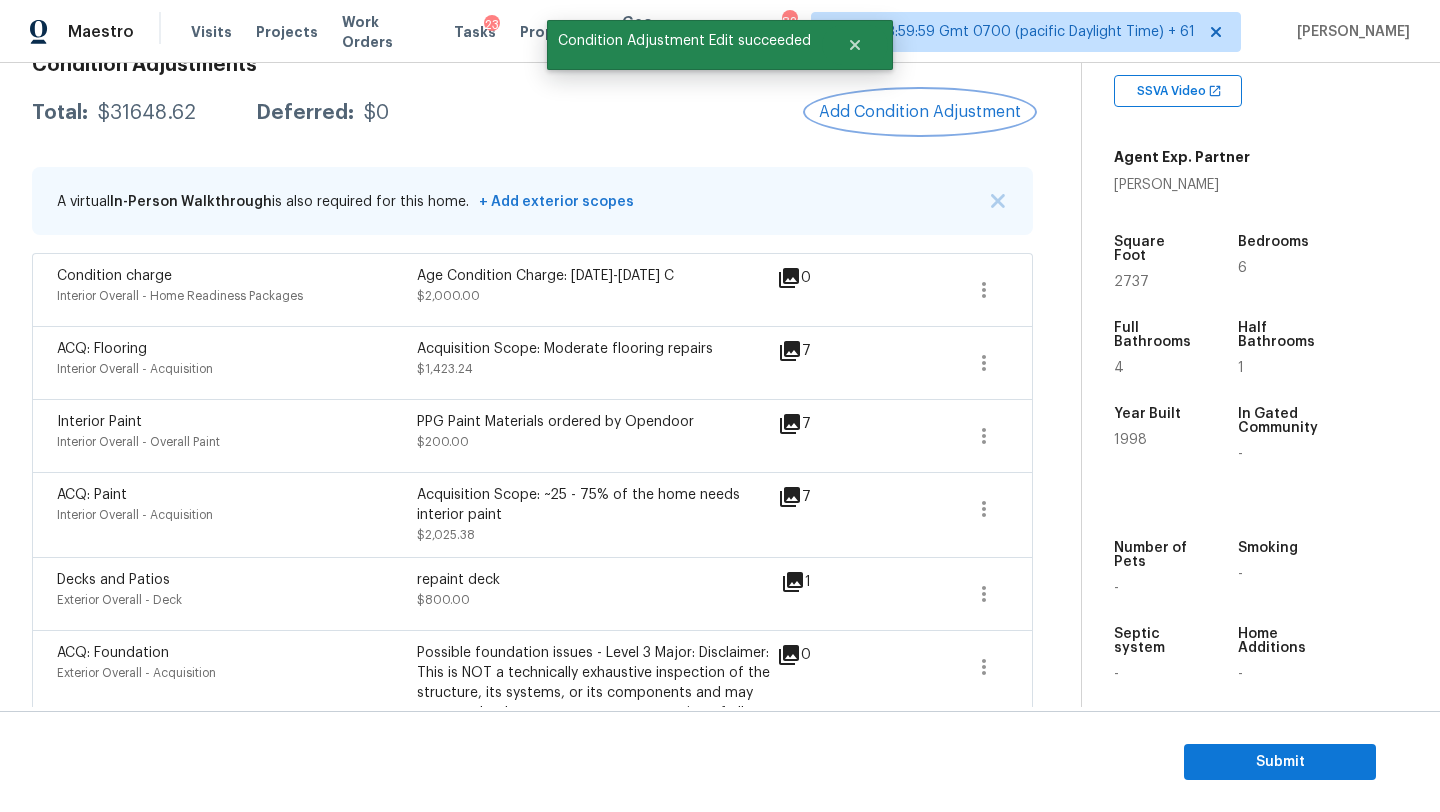 scroll, scrollTop: 0, scrollLeft: 0, axis: both 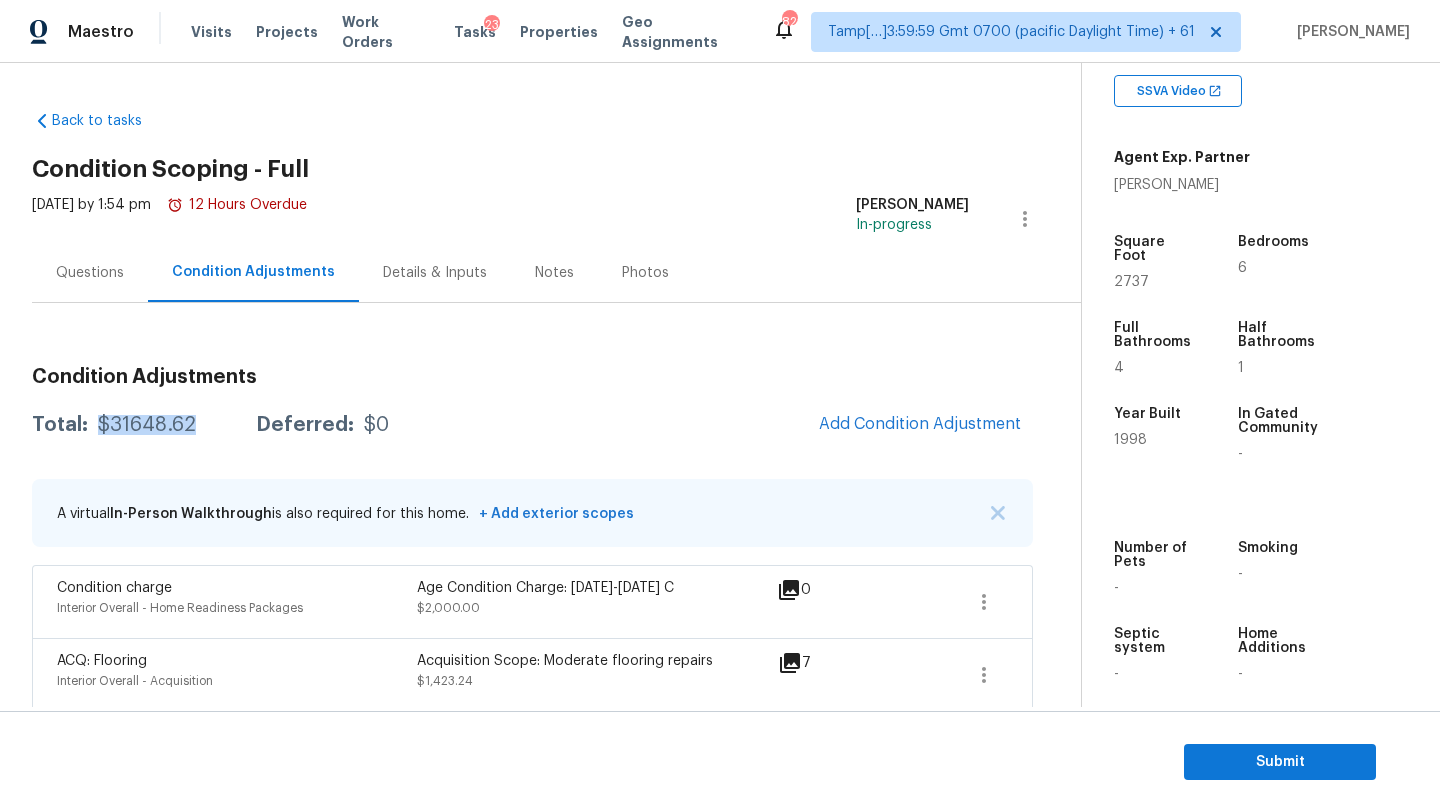 drag, startPoint x: 96, startPoint y: 429, endPoint x: 200, endPoint y: 429, distance: 104 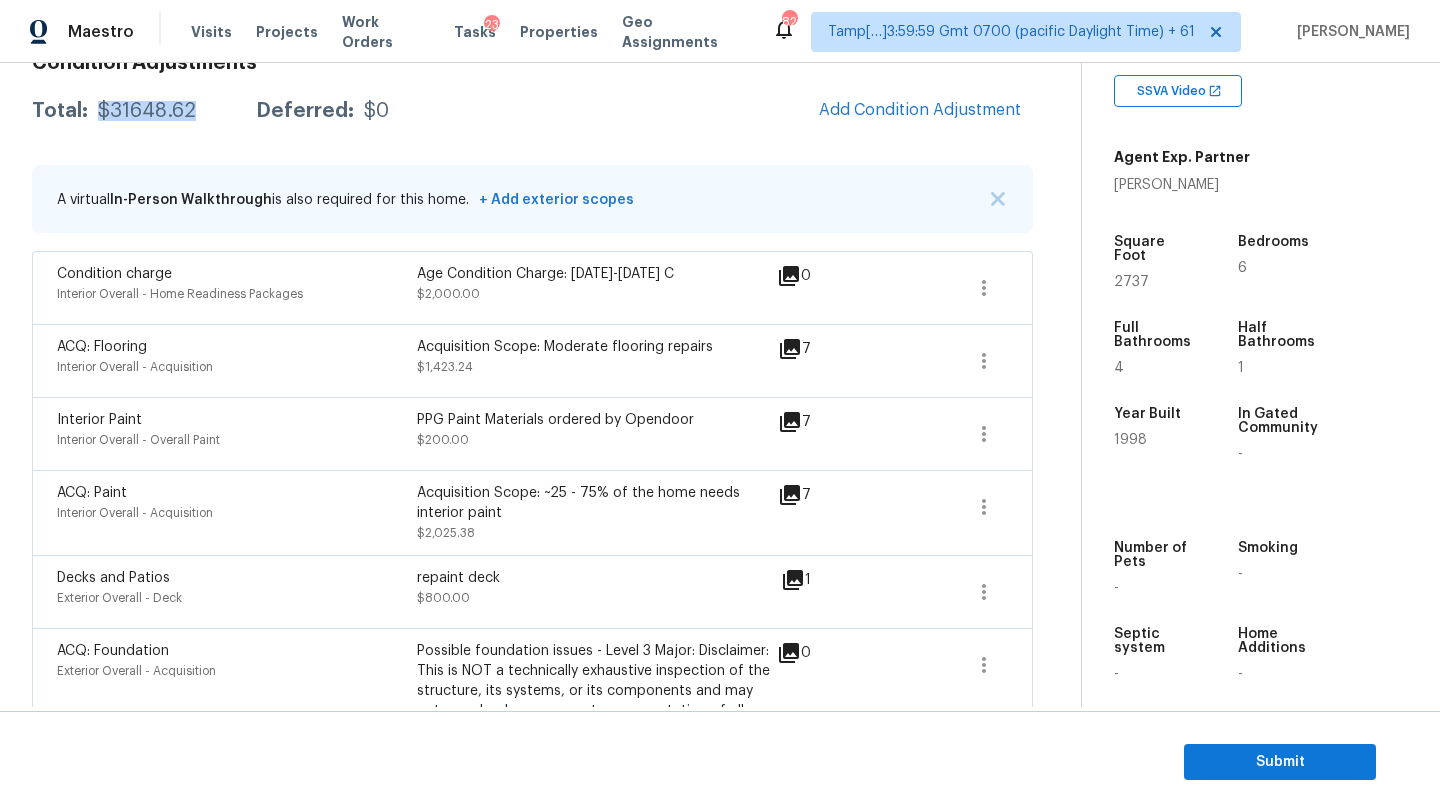scroll, scrollTop: 382, scrollLeft: 0, axis: vertical 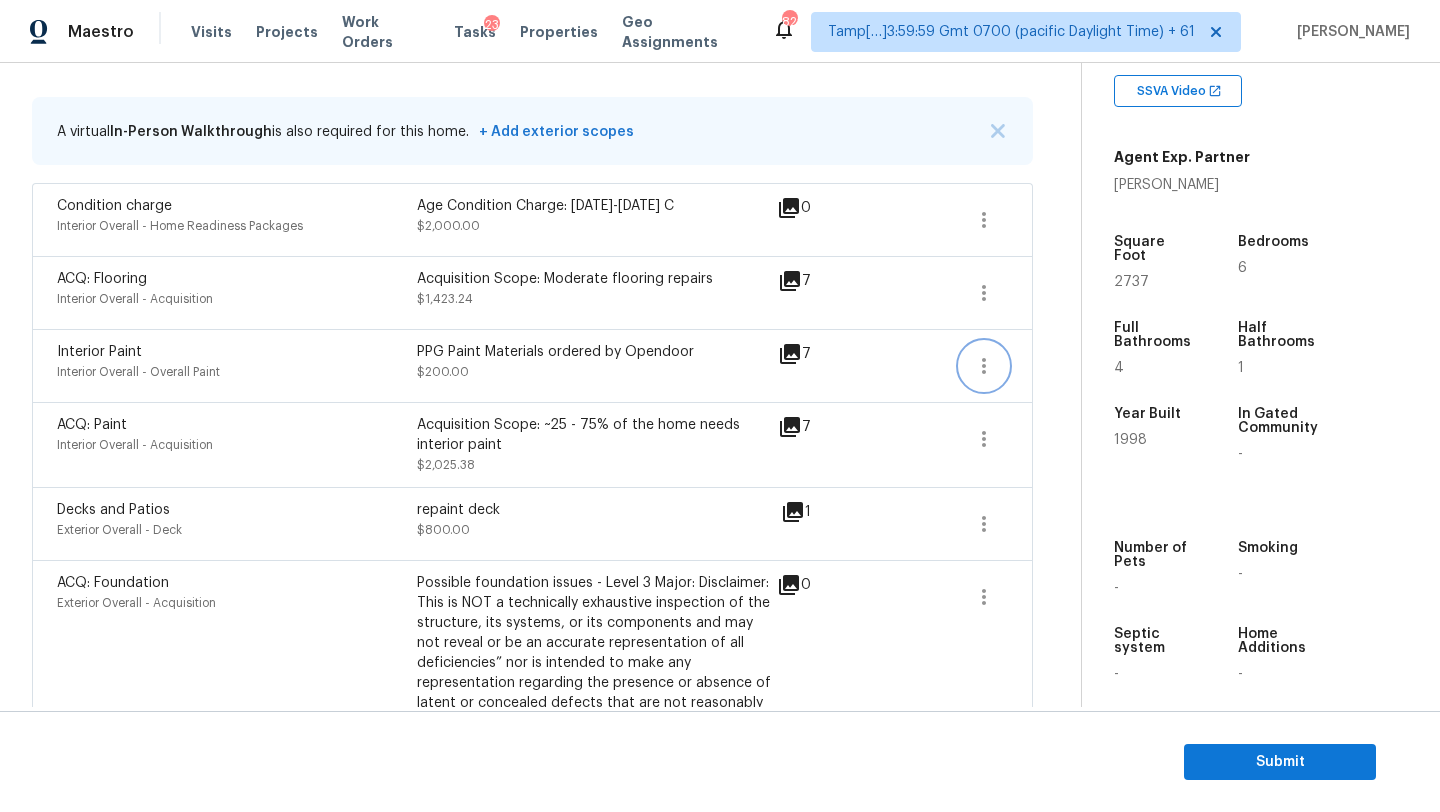 click 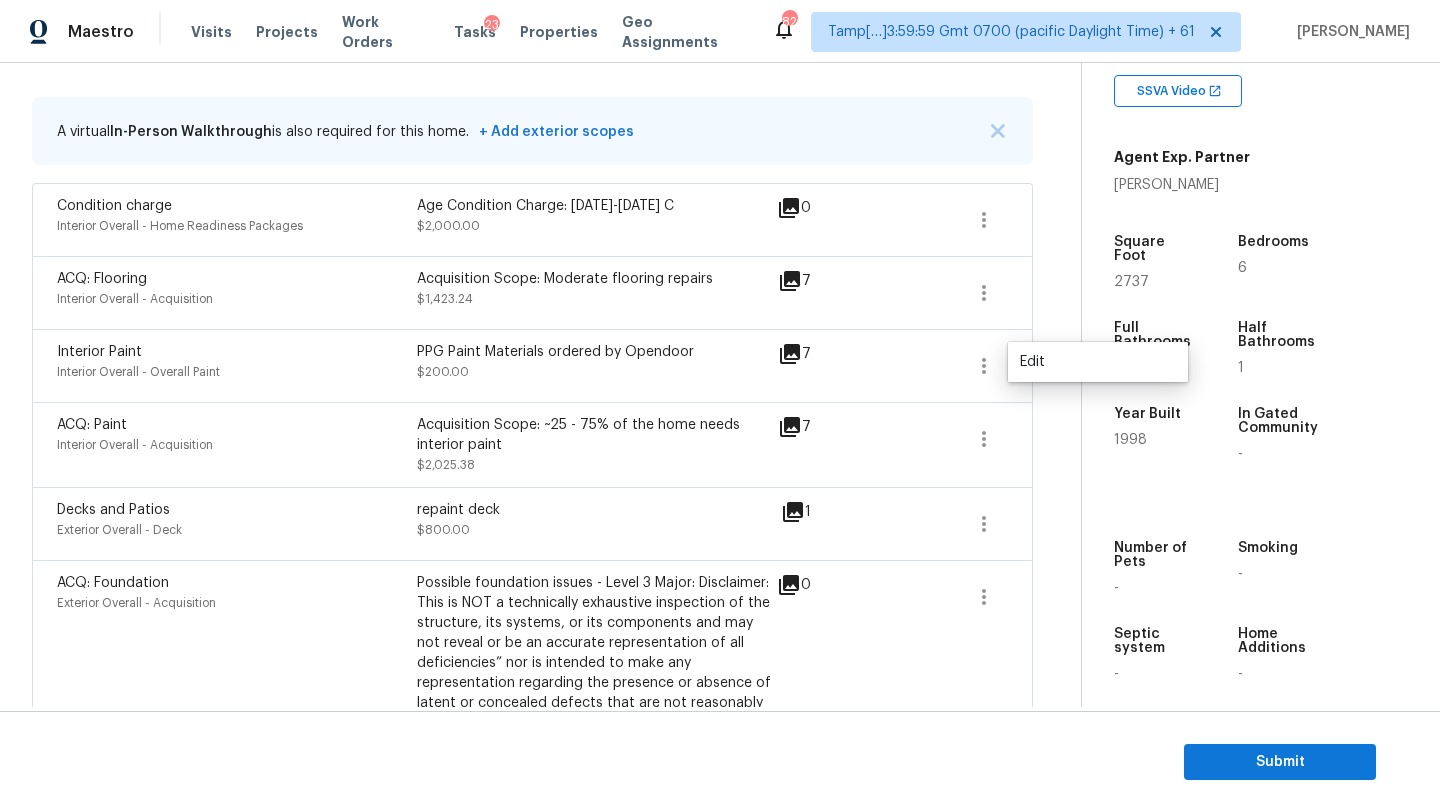 click on "Edit" at bounding box center [1098, 362] 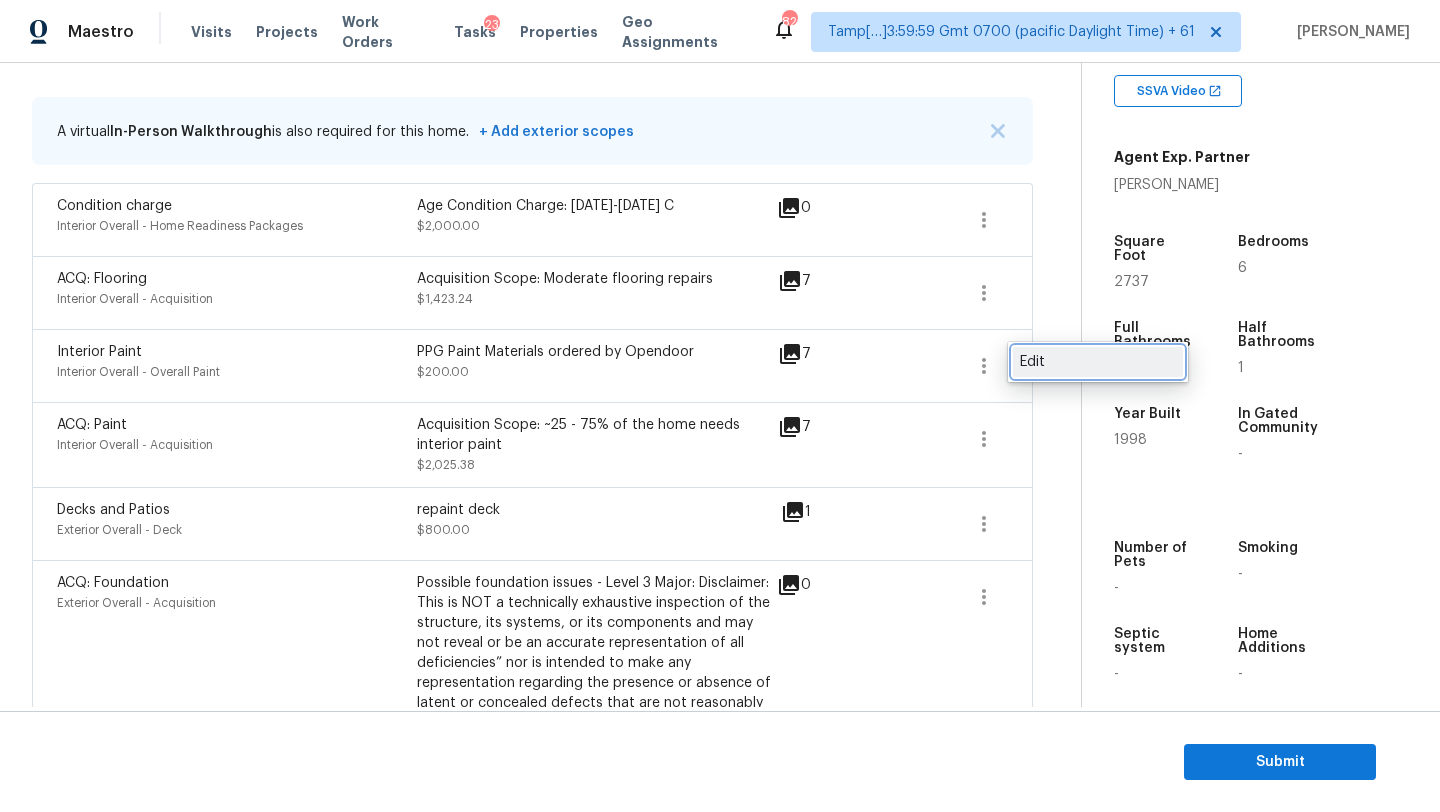 click on "Edit" at bounding box center [1098, 362] 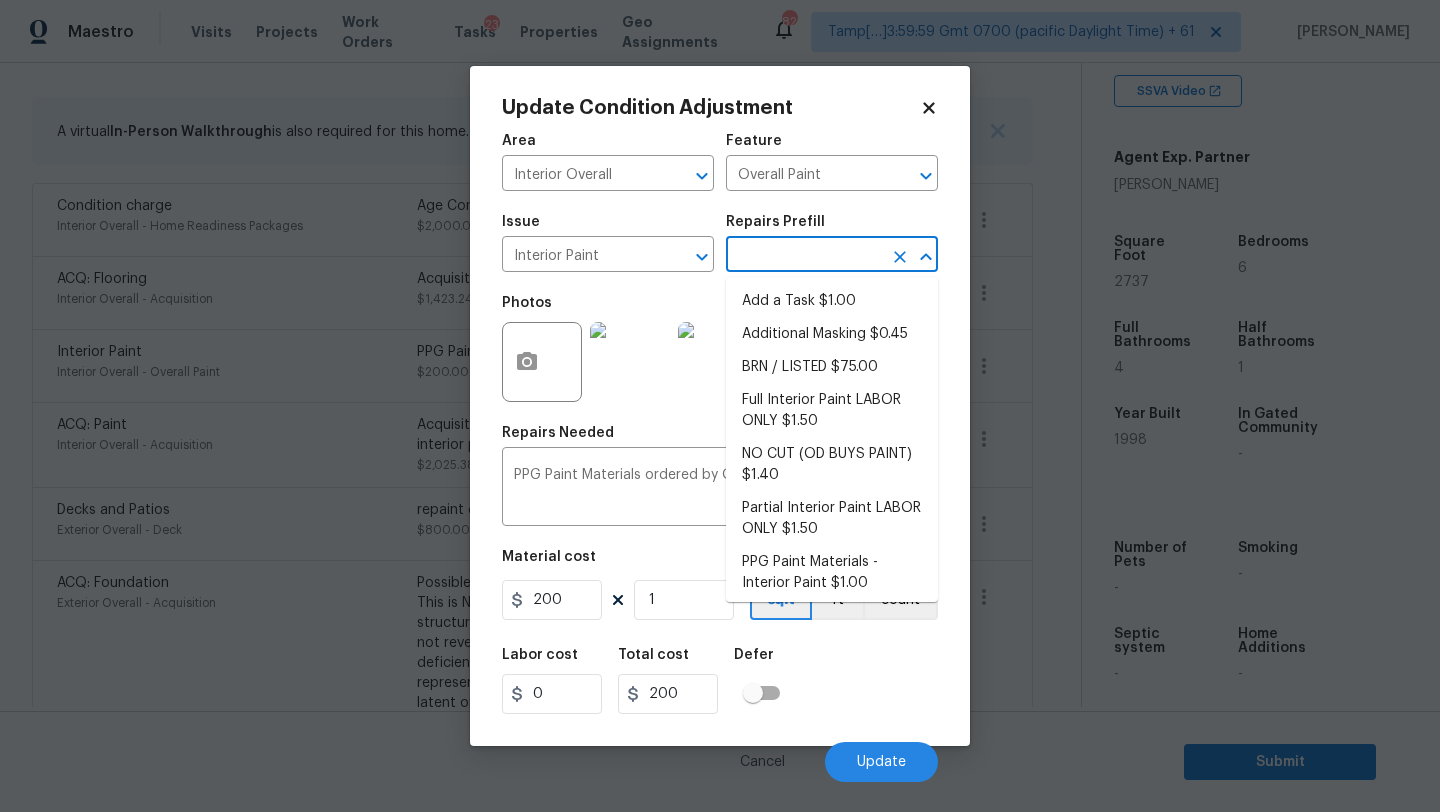 click at bounding box center [804, 256] 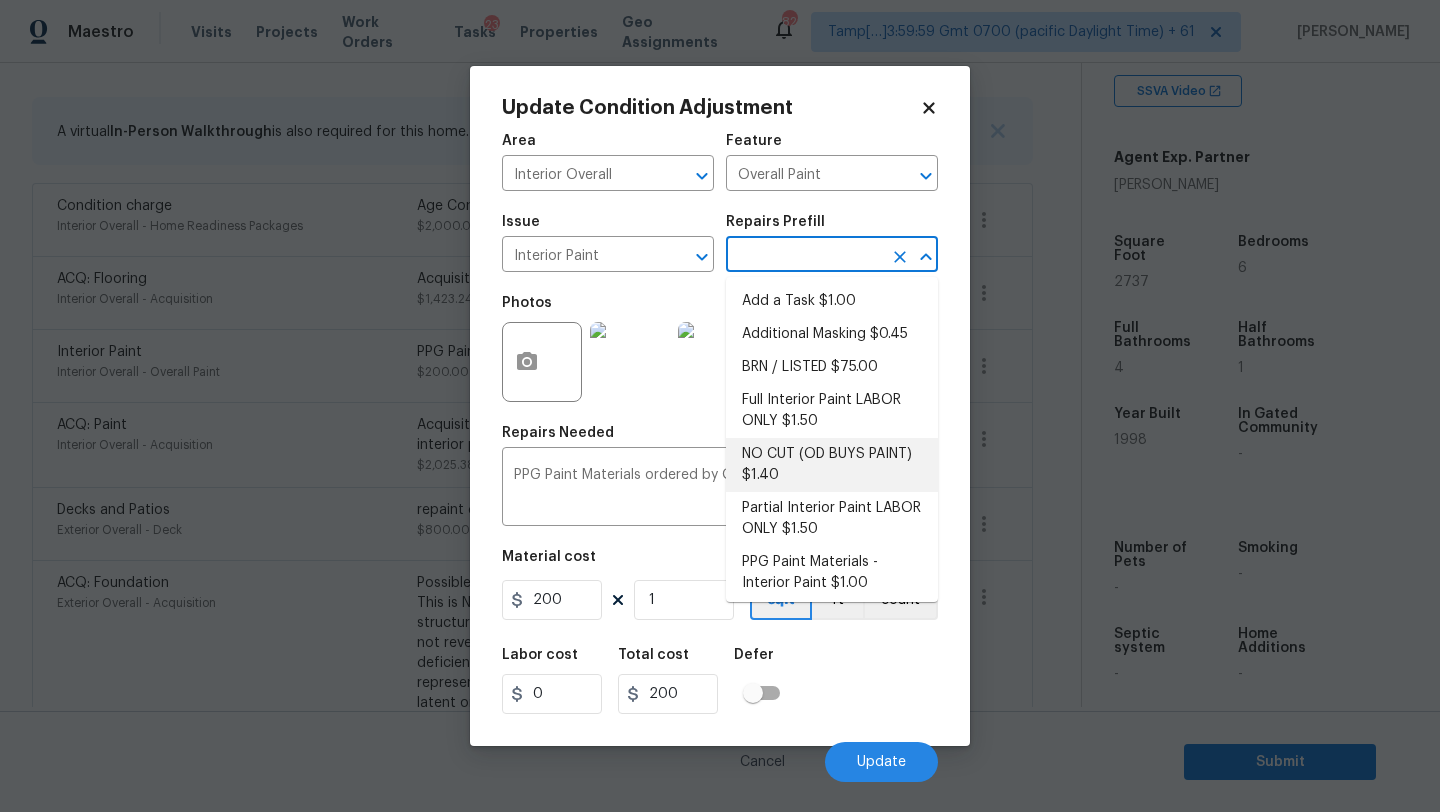 scroll, scrollTop: 39, scrollLeft: 0, axis: vertical 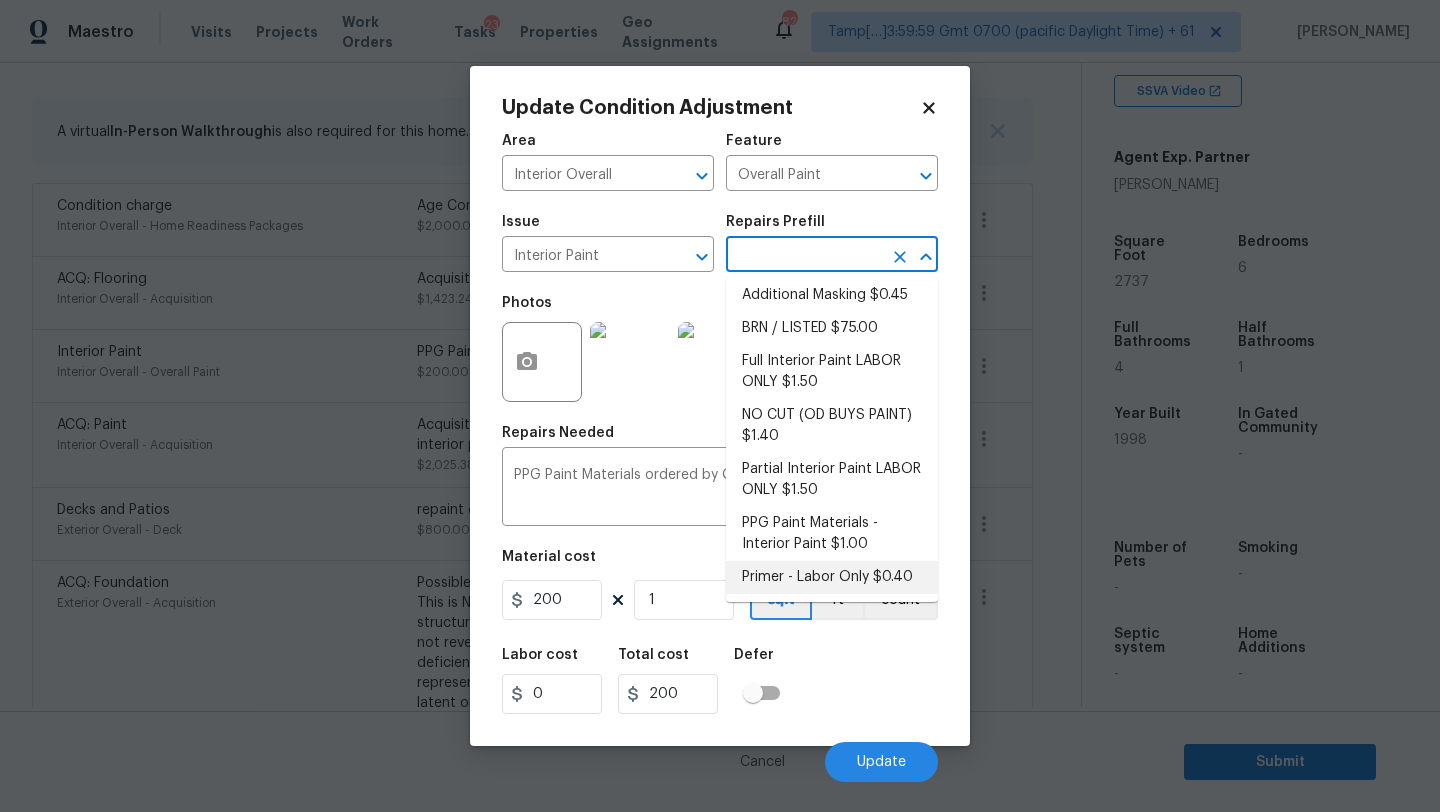click on "Primer - Labor Only $0.40" at bounding box center [832, 577] 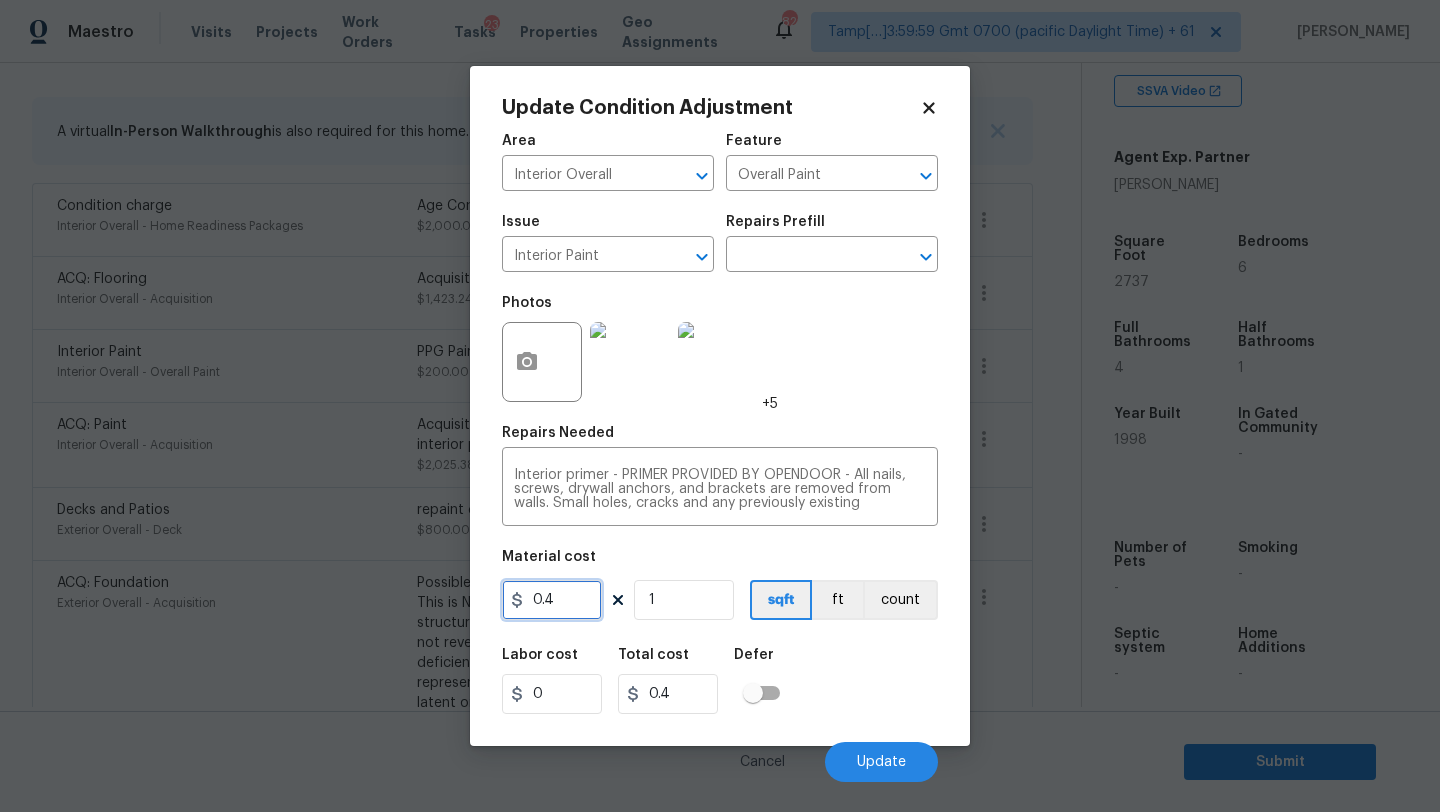 click on "0.4" at bounding box center (552, 600) 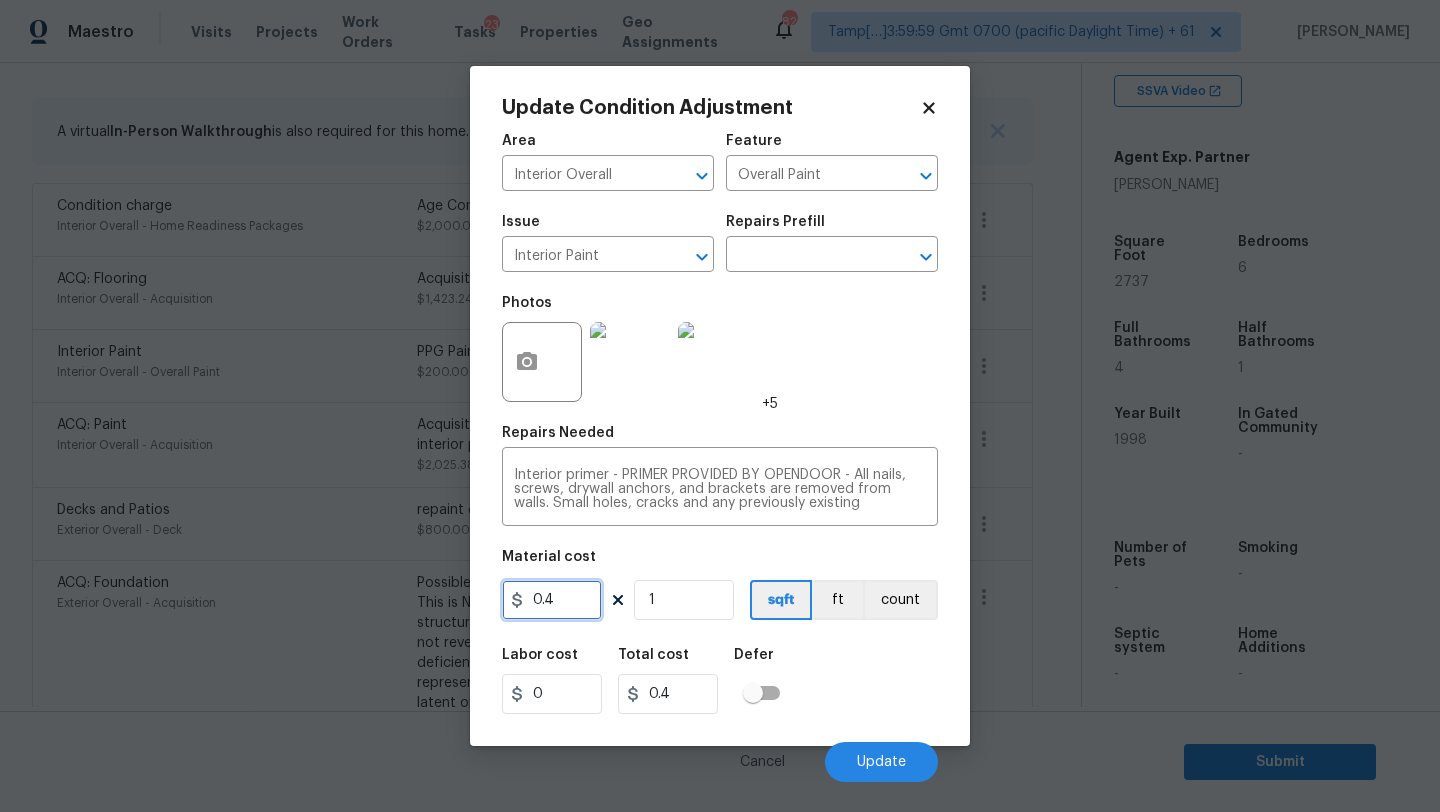 click on "0.4" at bounding box center [552, 600] 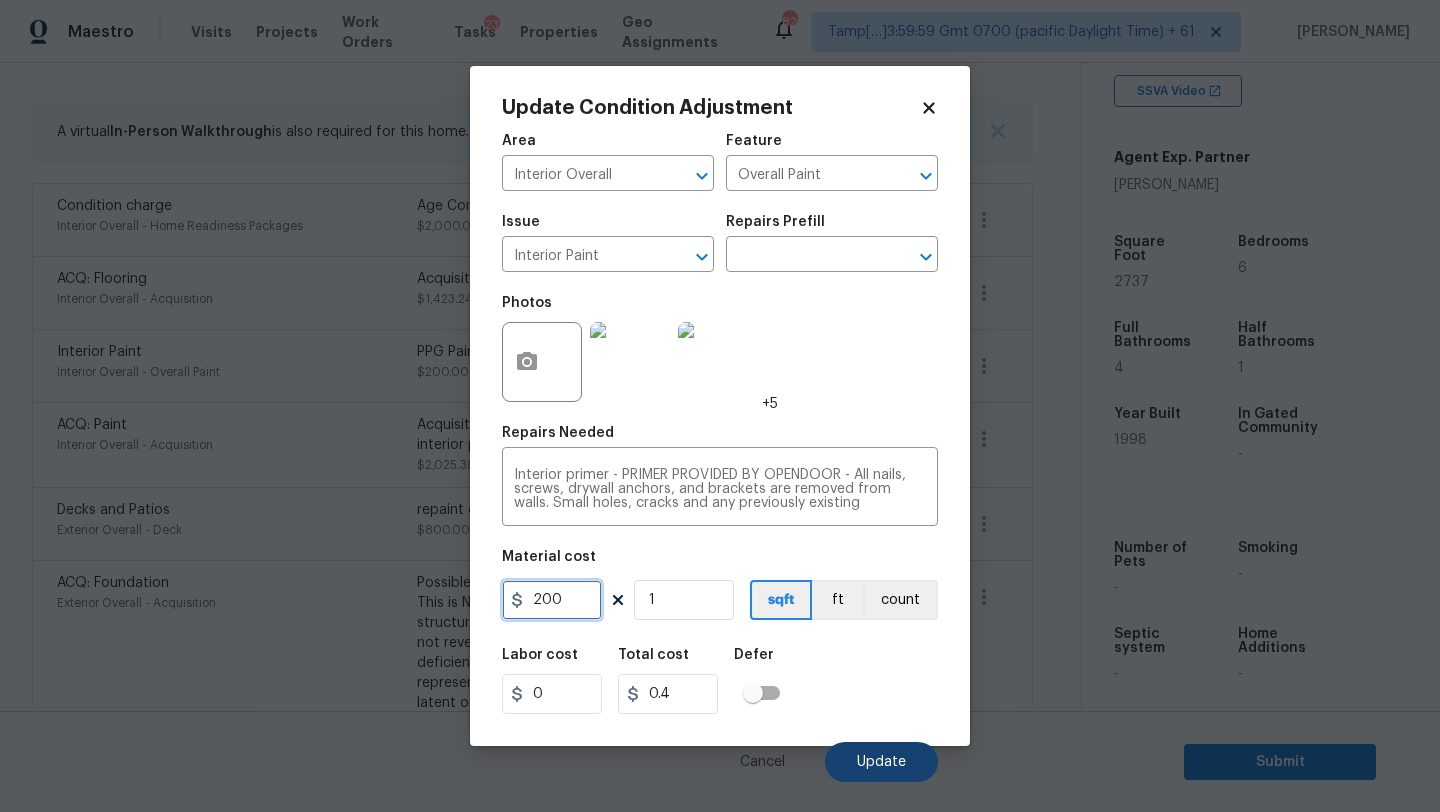 type on "200" 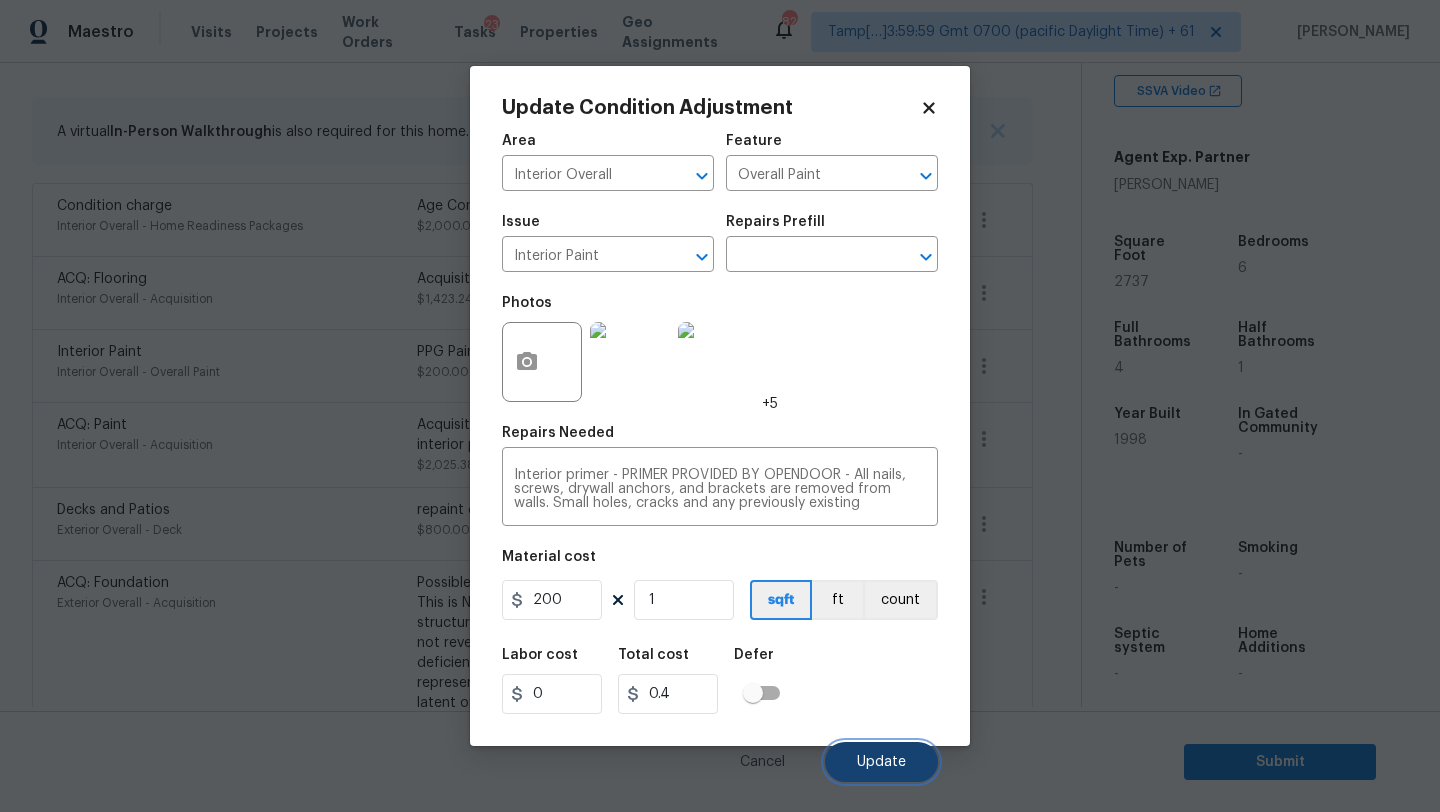 type on "200" 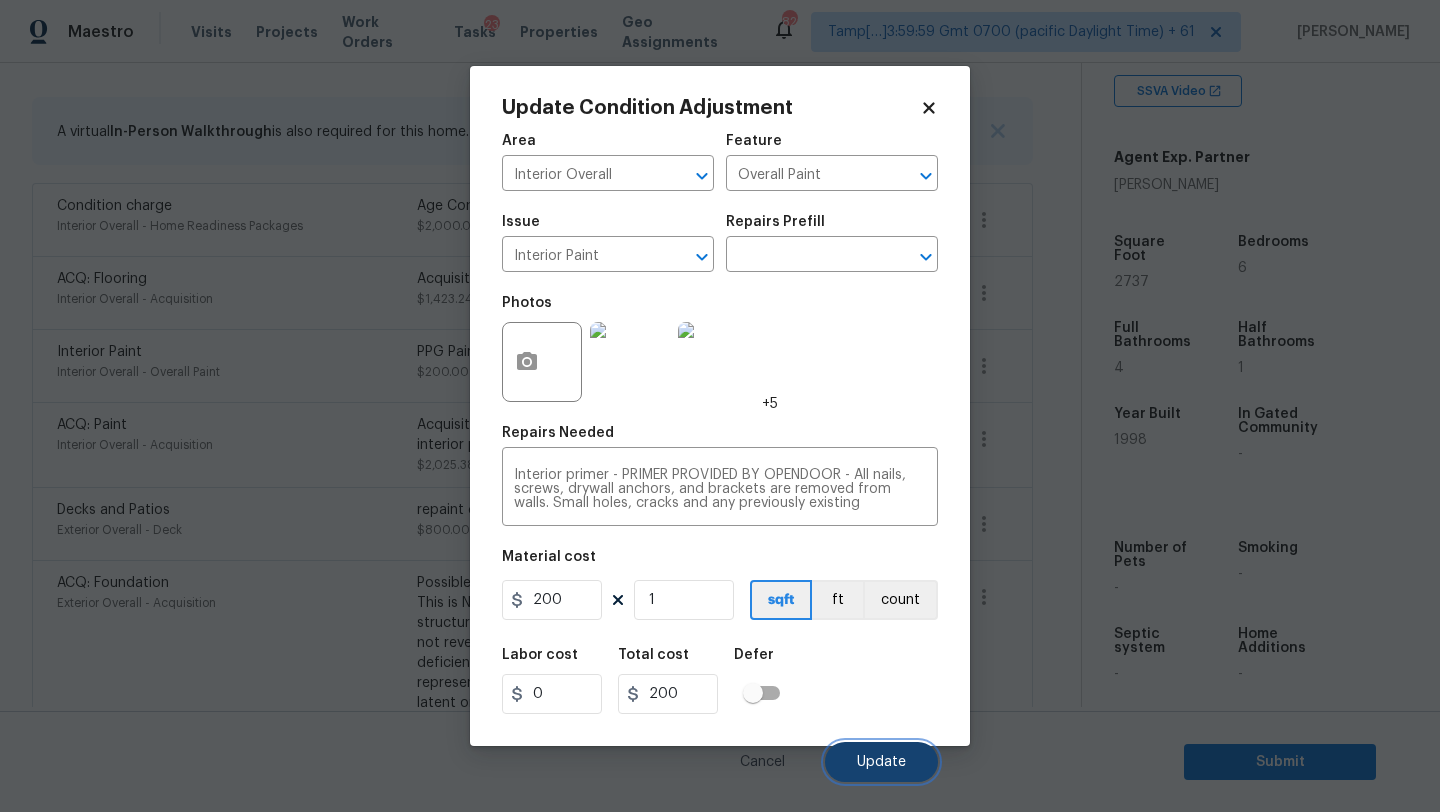 click on "Update" at bounding box center [881, 762] 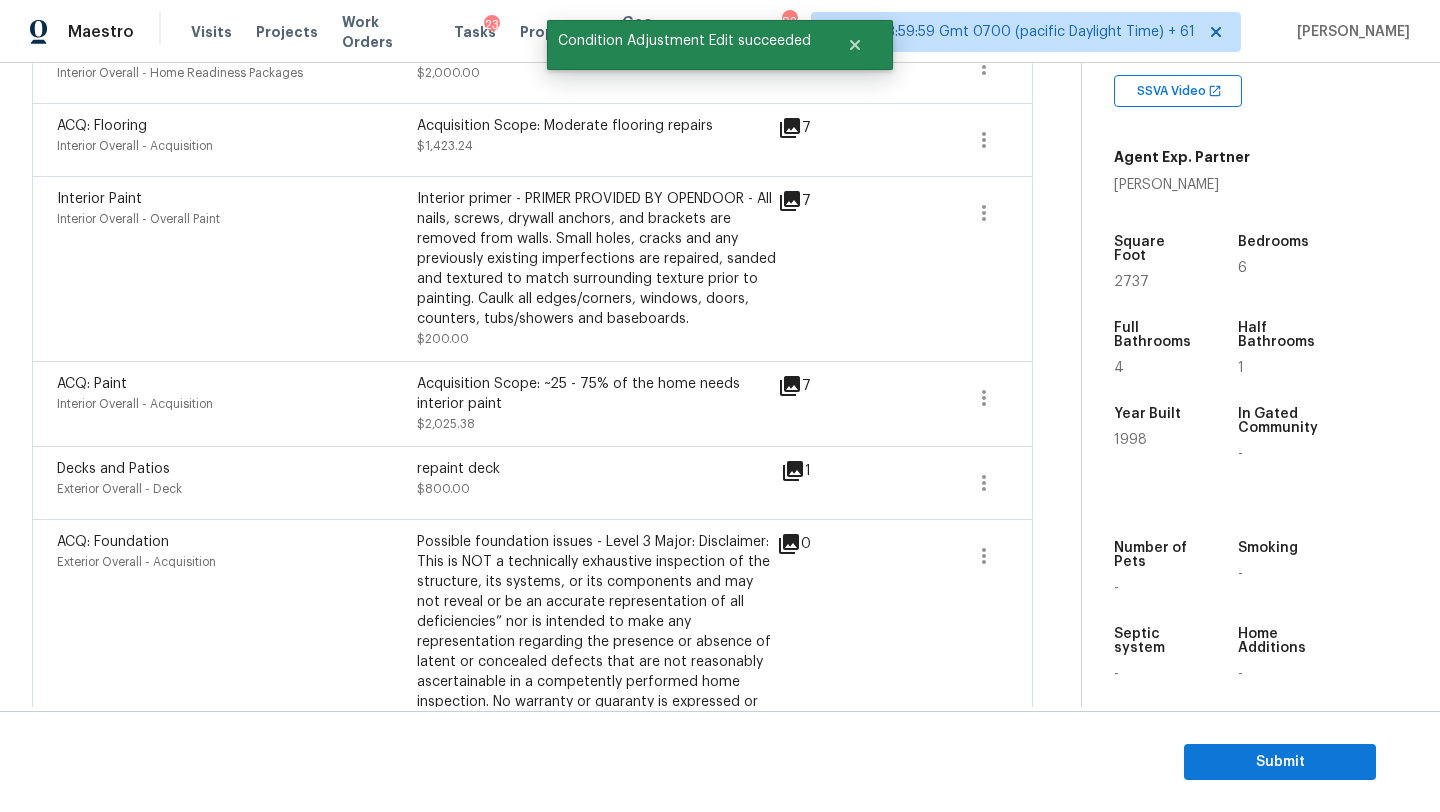 scroll, scrollTop: 632, scrollLeft: 0, axis: vertical 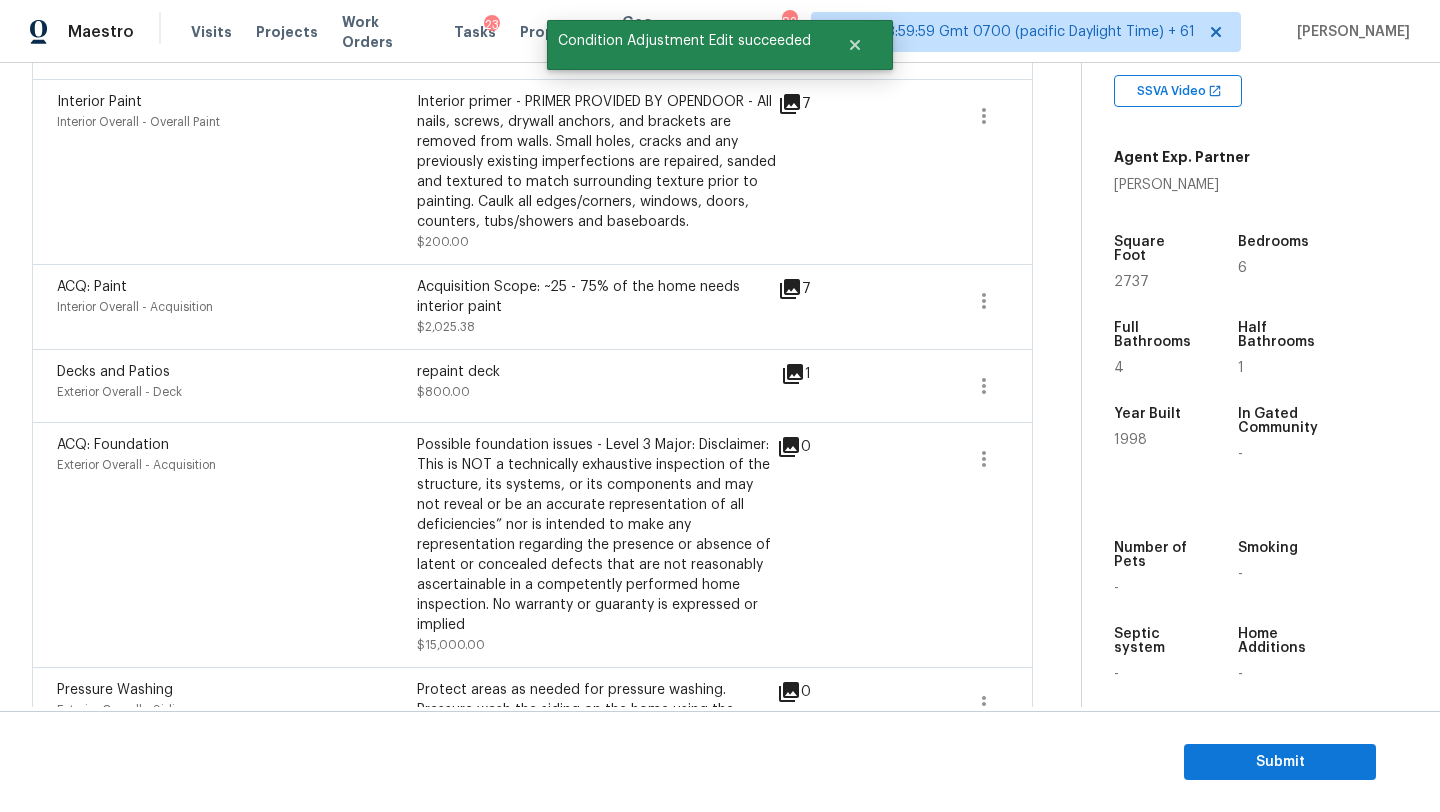 click on "repaint deck" at bounding box center (597, 372) 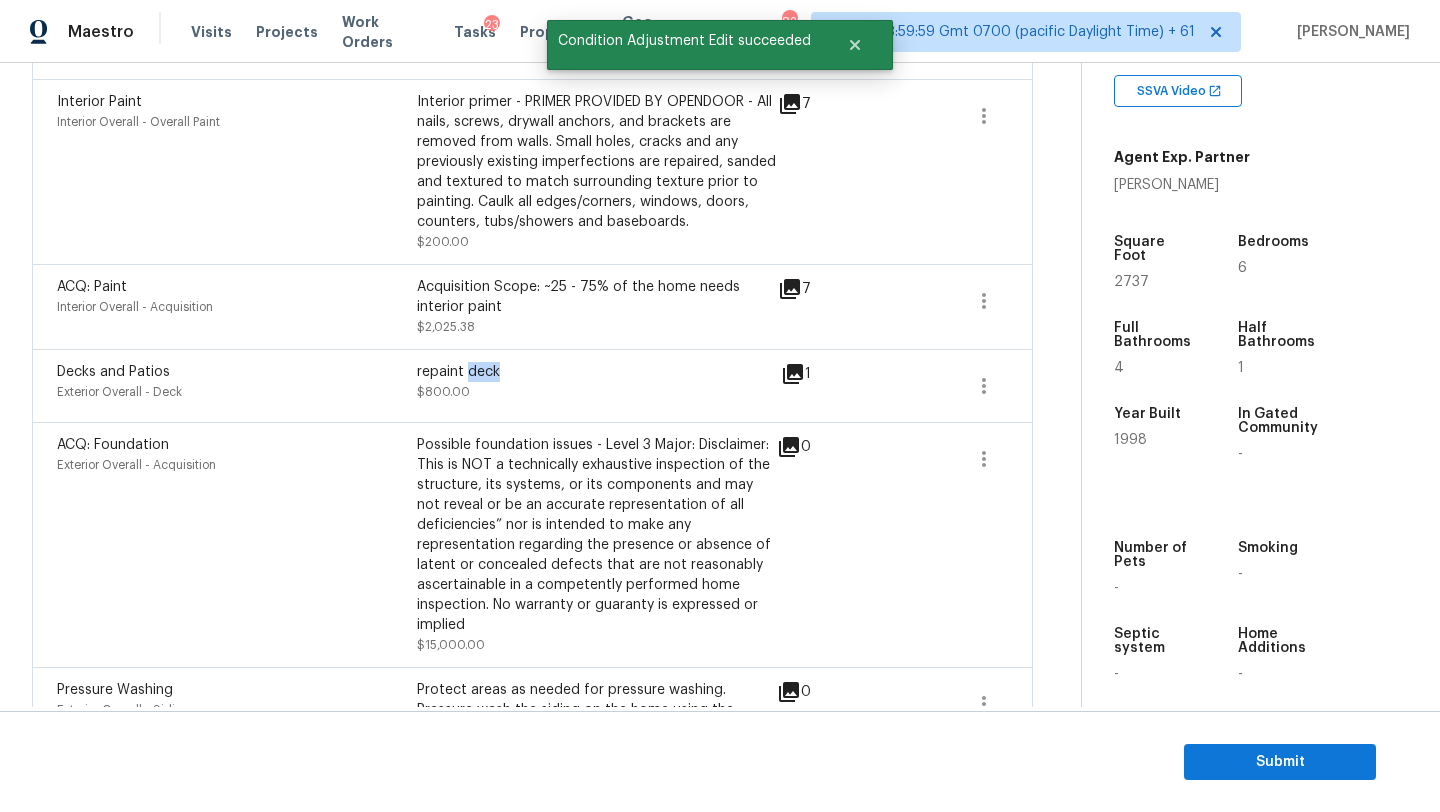 click on "repaint deck" at bounding box center [597, 372] 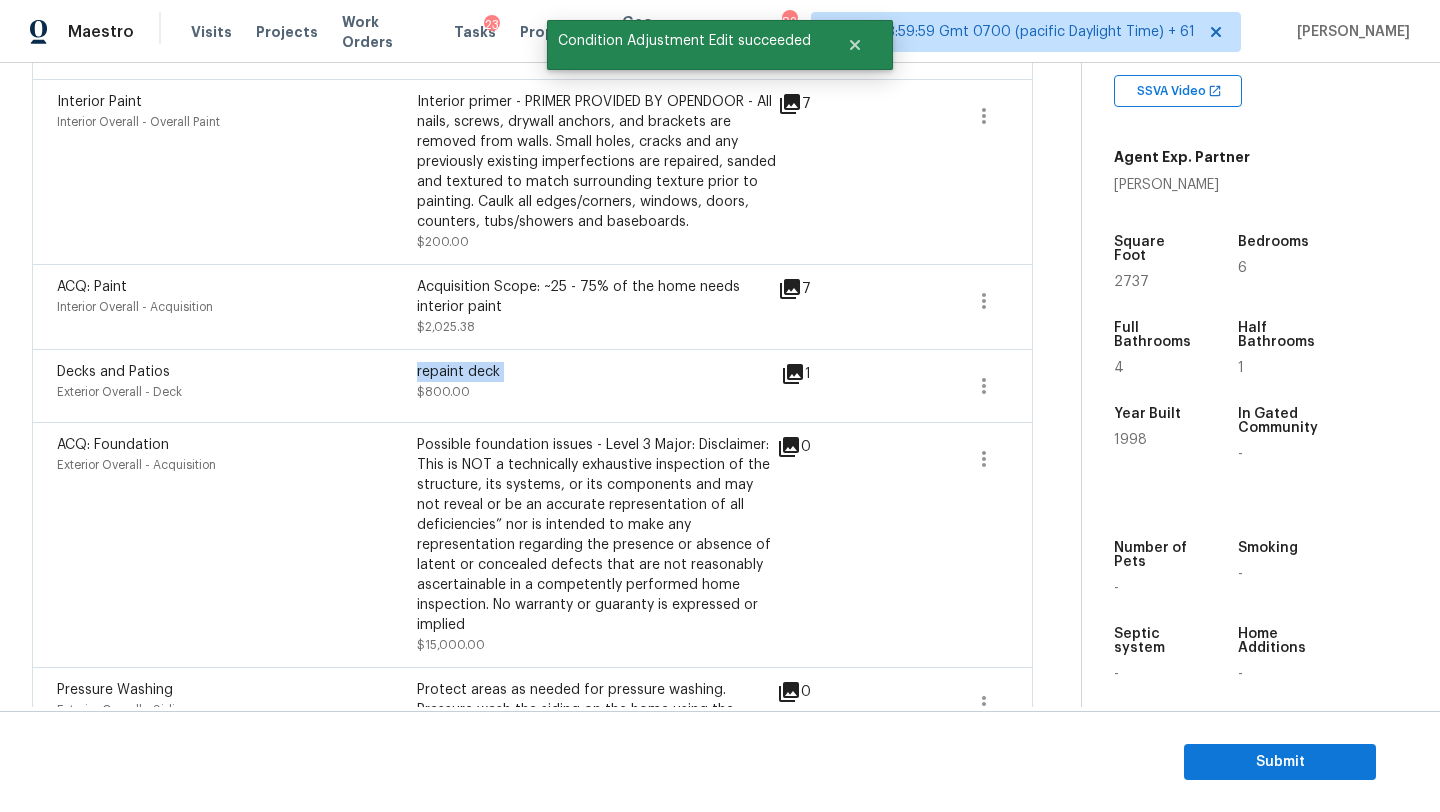 click on "repaint deck" at bounding box center [597, 372] 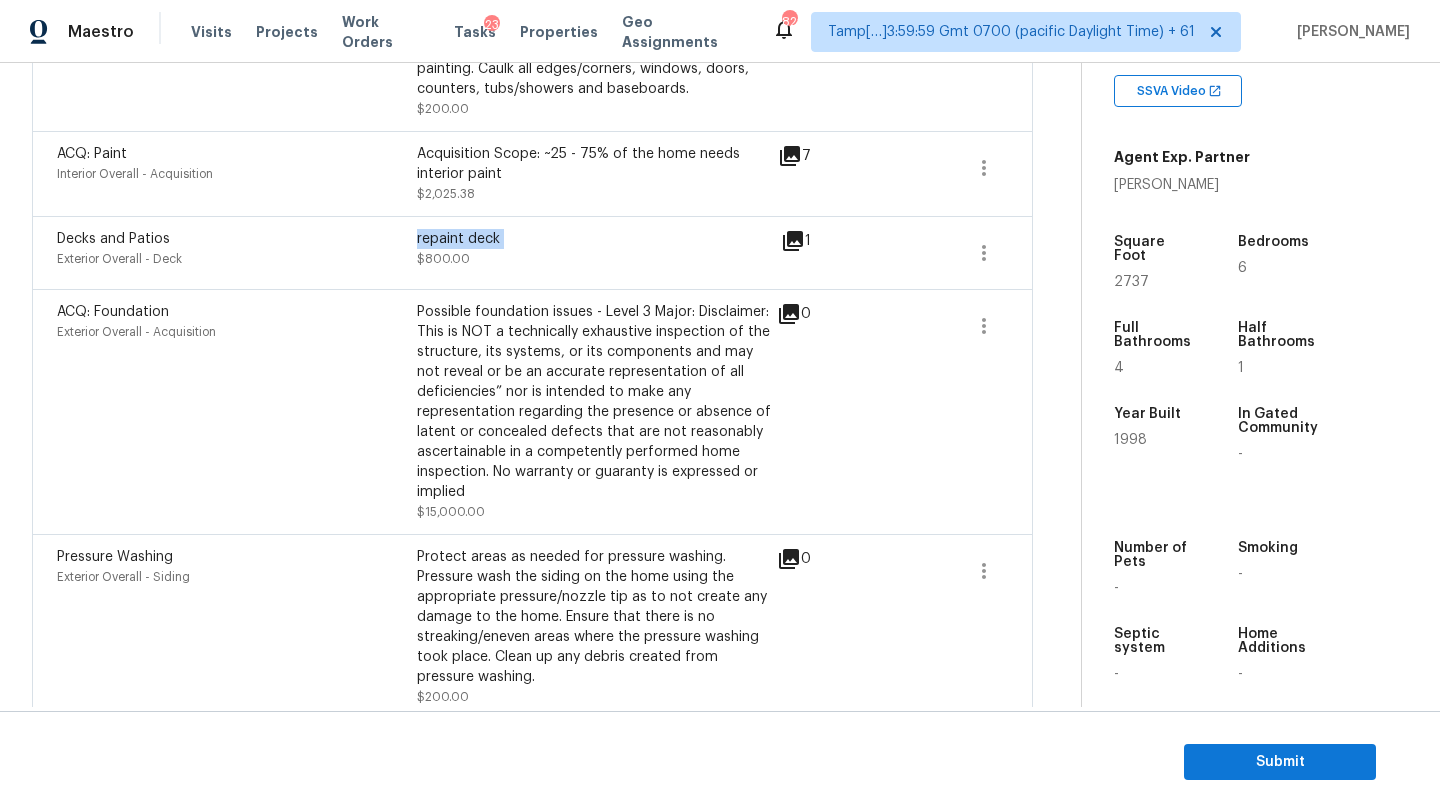 scroll, scrollTop: 936, scrollLeft: 0, axis: vertical 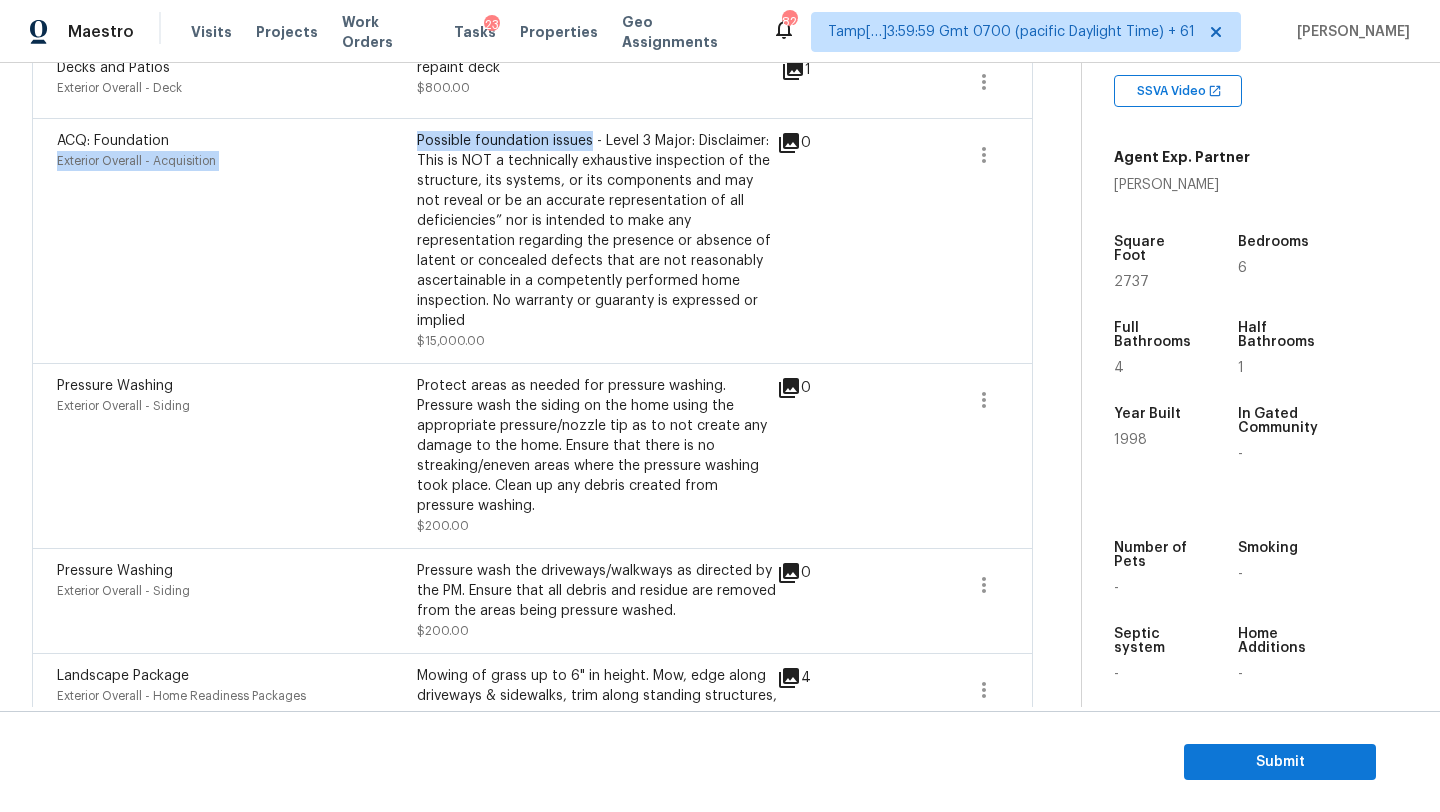 drag, startPoint x: 590, startPoint y: 141, endPoint x: 405, endPoint y: 137, distance: 185.04324 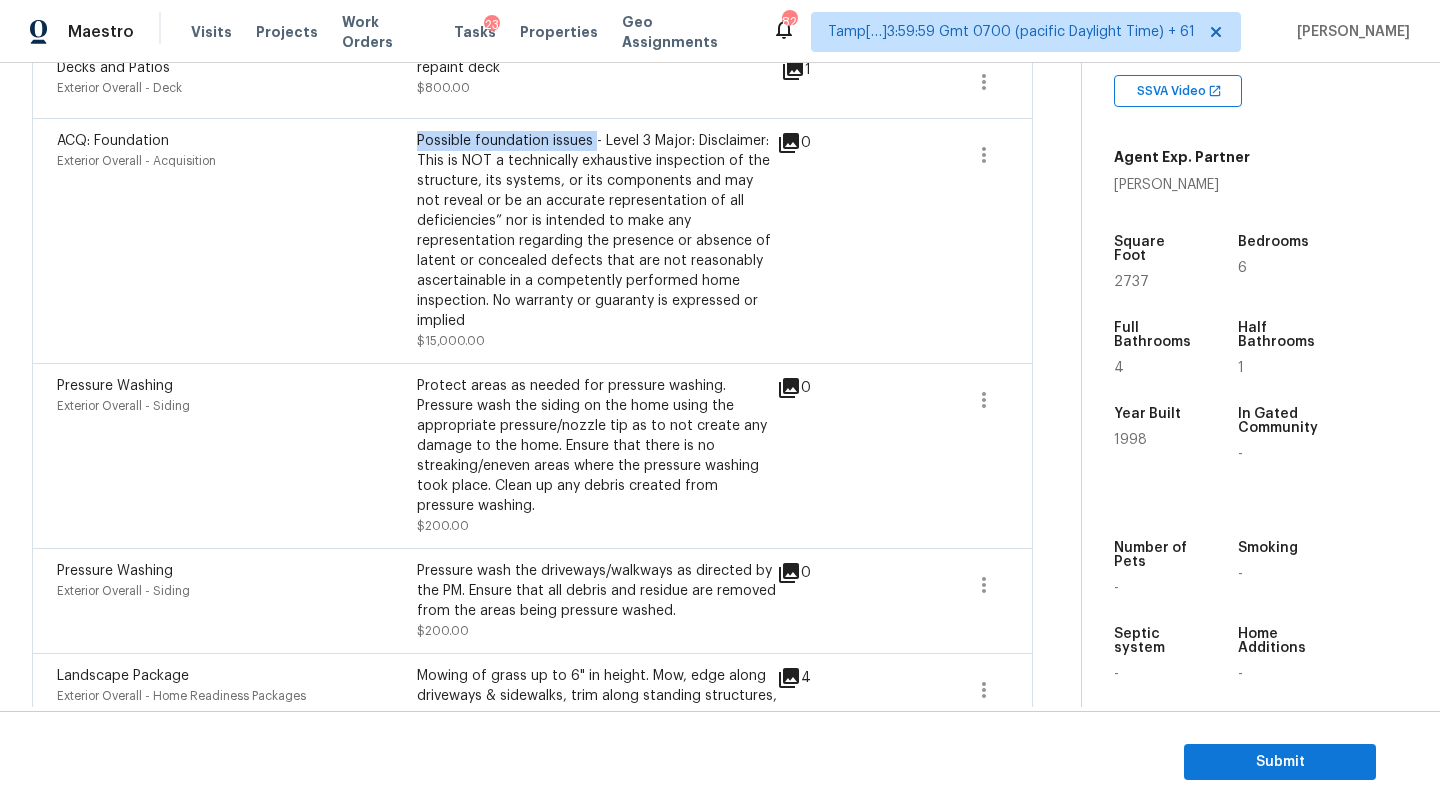 drag, startPoint x: 419, startPoint y: 138, endPoint x: 591, endPoint y: 146, distance: 172.18594 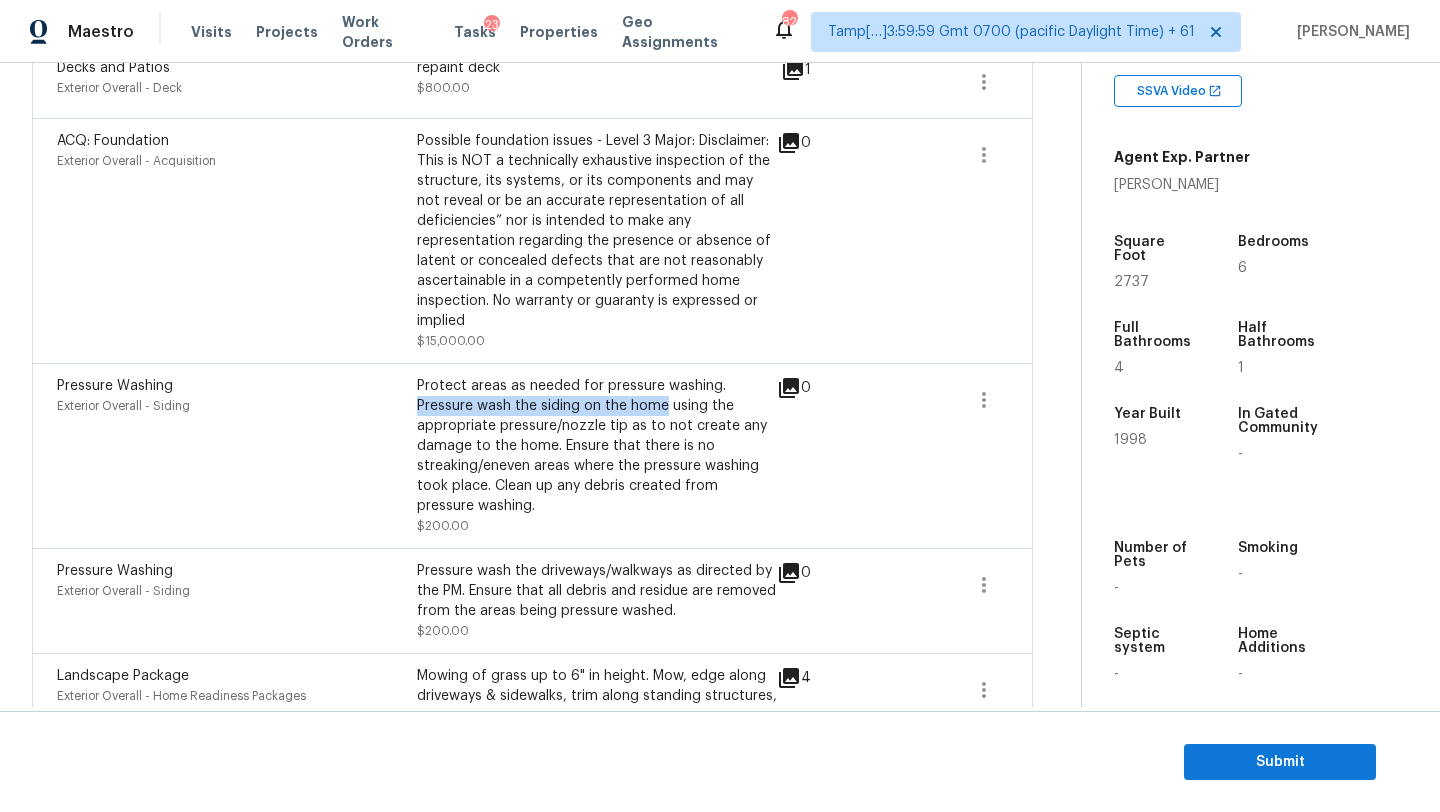 drag, startPoint x: 418, startPoint y: 405, endPoint x: 667, endPoint y: 403, distance: 249.00803 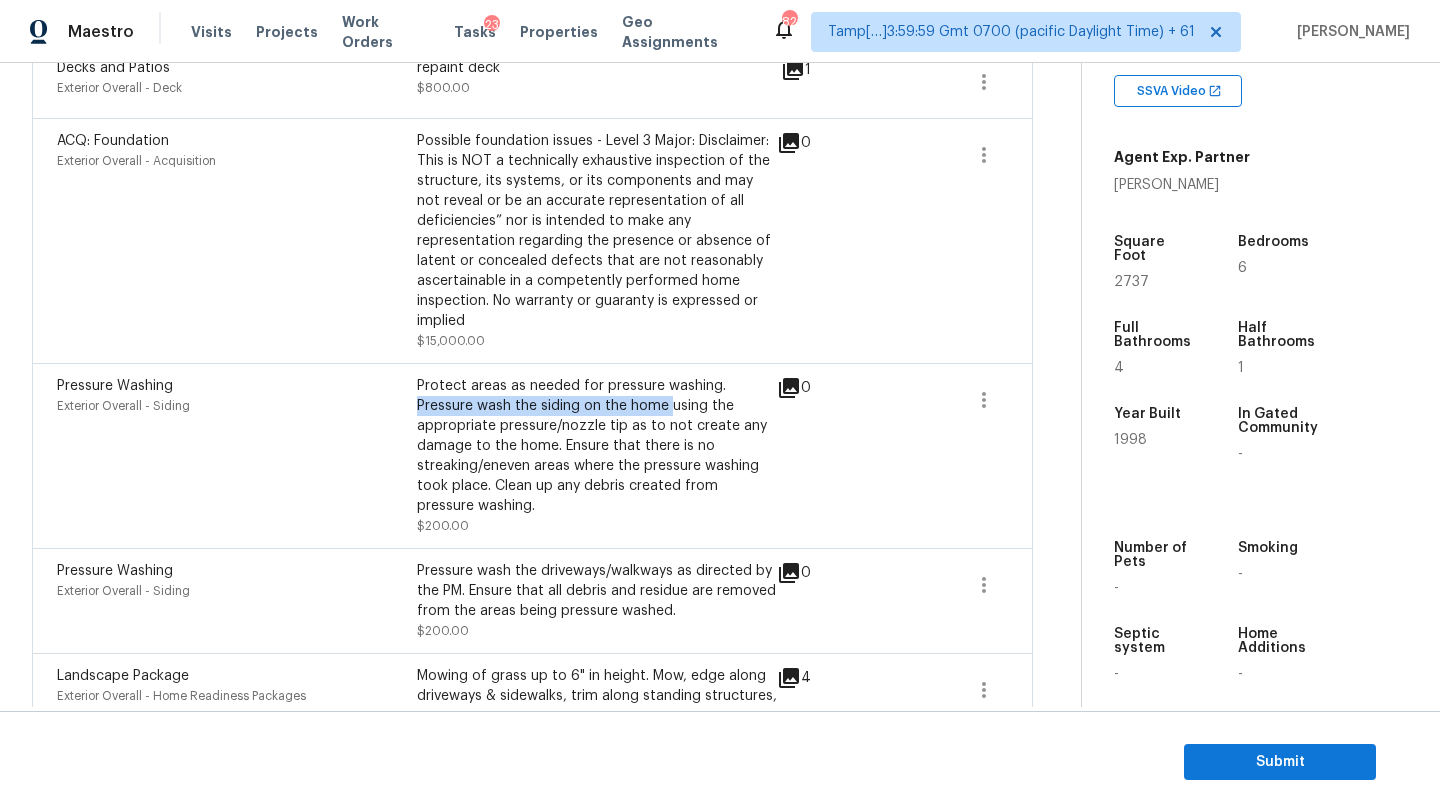 copy on "Pressure wash the siding on the home" 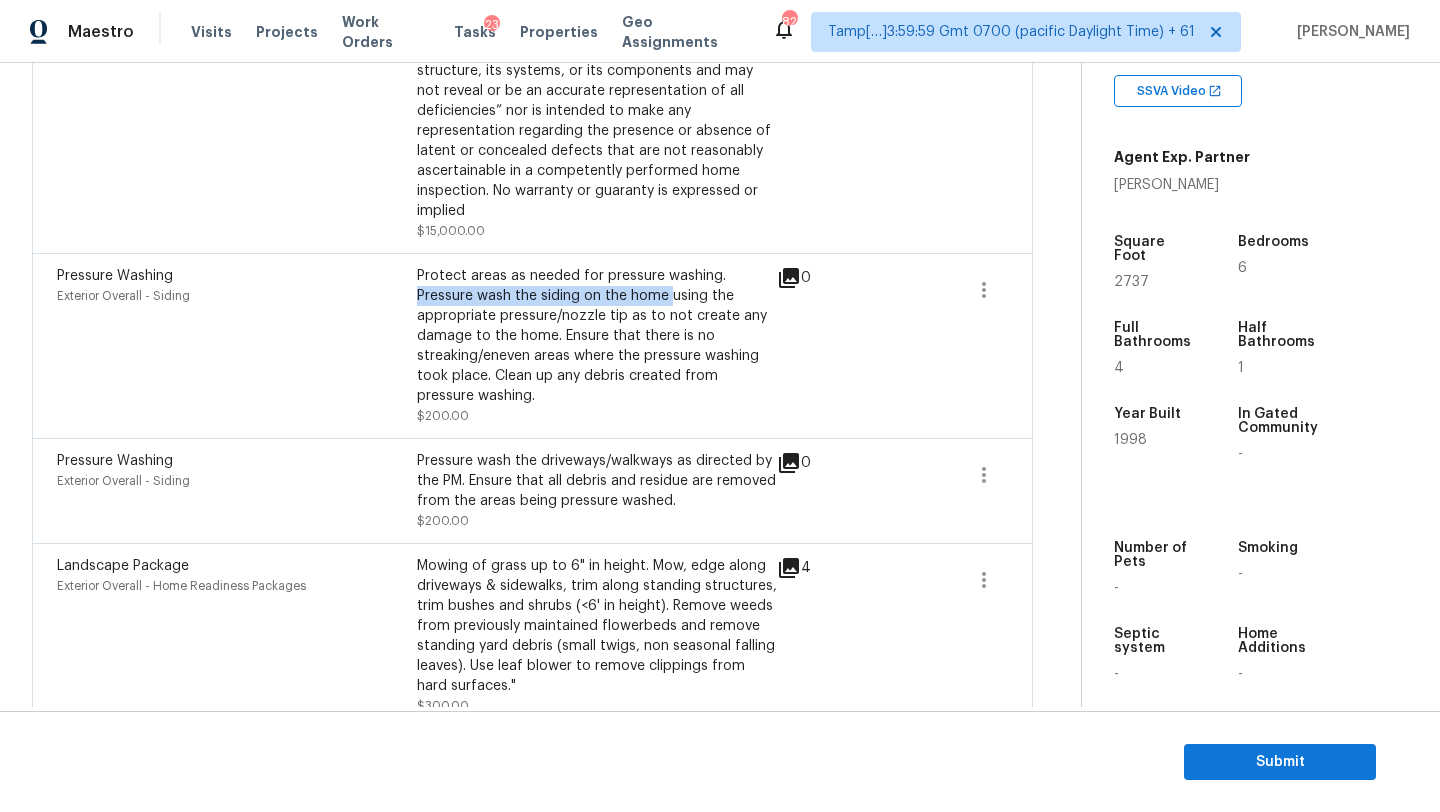 scroll, scrollTop: 1162, scrollLeft: 0, axis: vertical 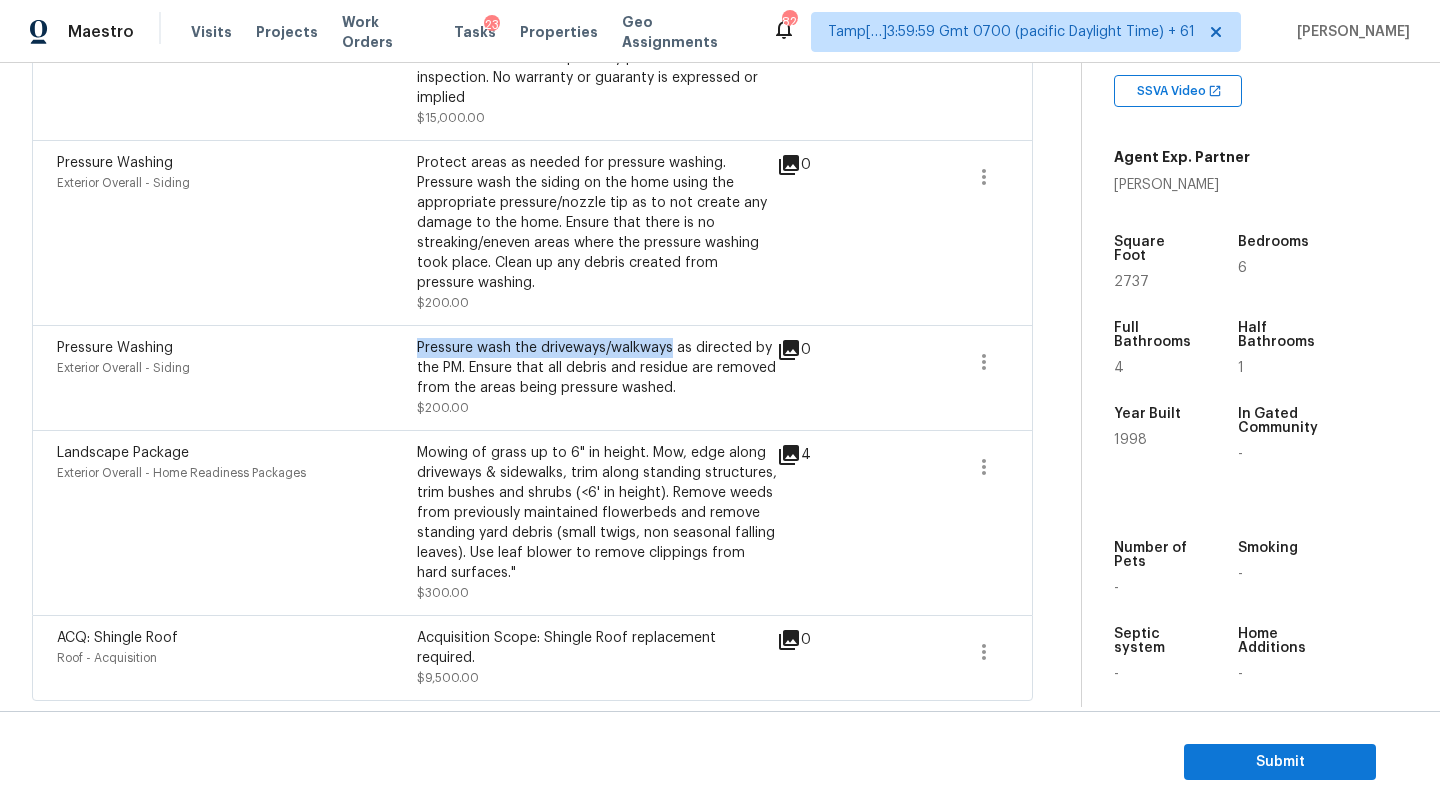 drag, startPoint x: 417, startPoint y: 345, endPoint x: 670, endPoint y: 343, distance: 253.0079 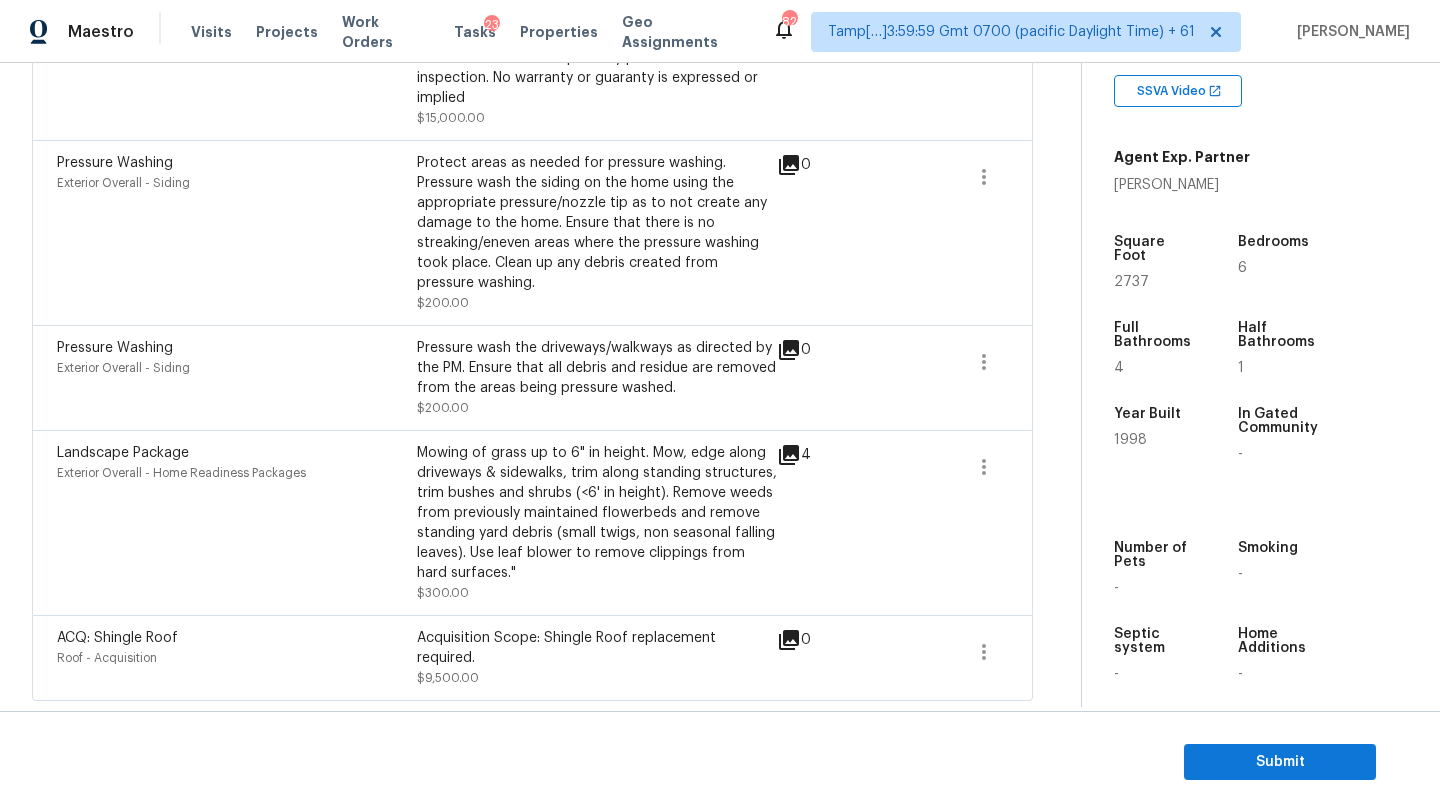 click on "Landscape Package" at bounding box center [123, 453] 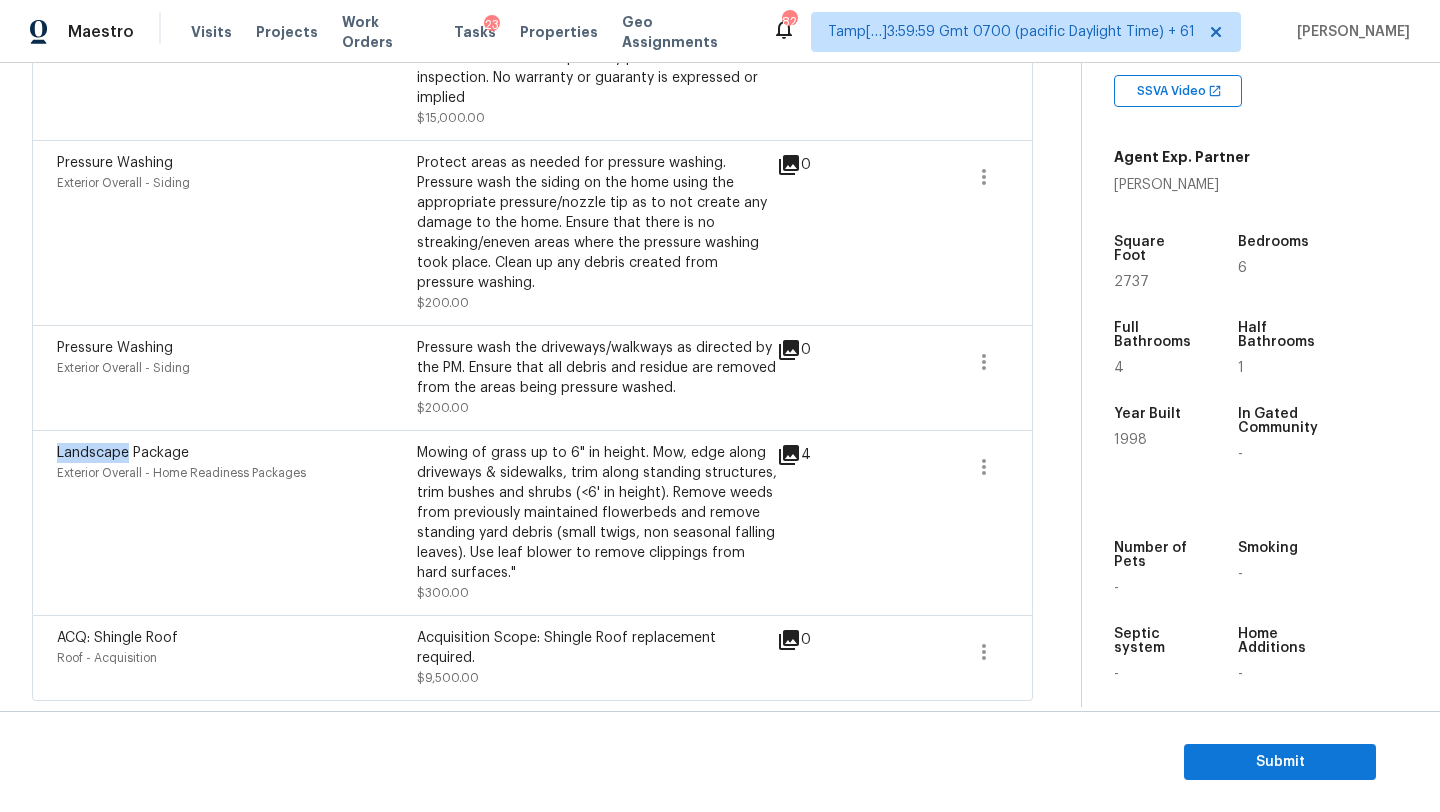 click on "Landscape Package" at bounding box center [123, 453] 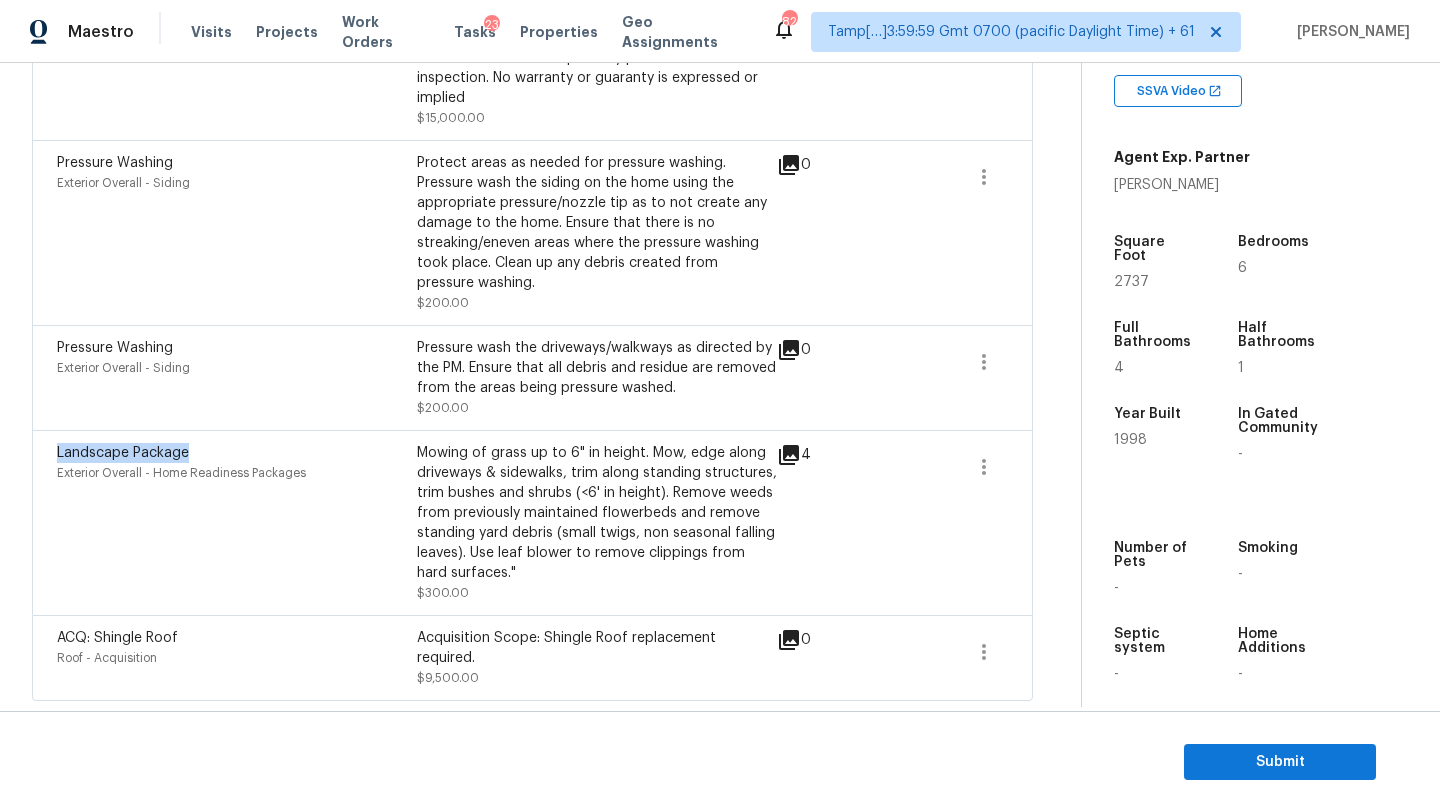 click on "Landscape Package" at bounding box center [123, 453] 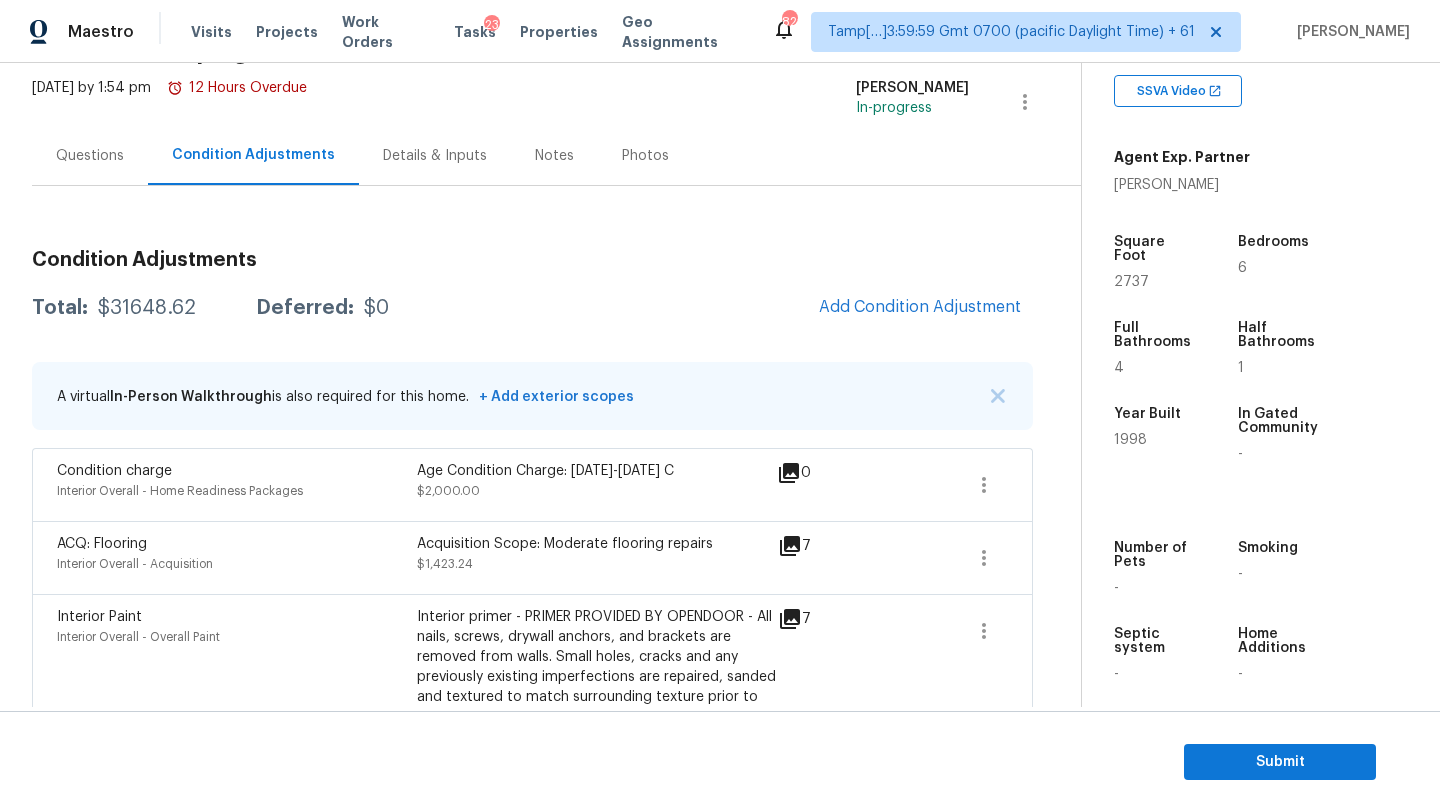 click on "Questions" at bounding box center [90, 155] 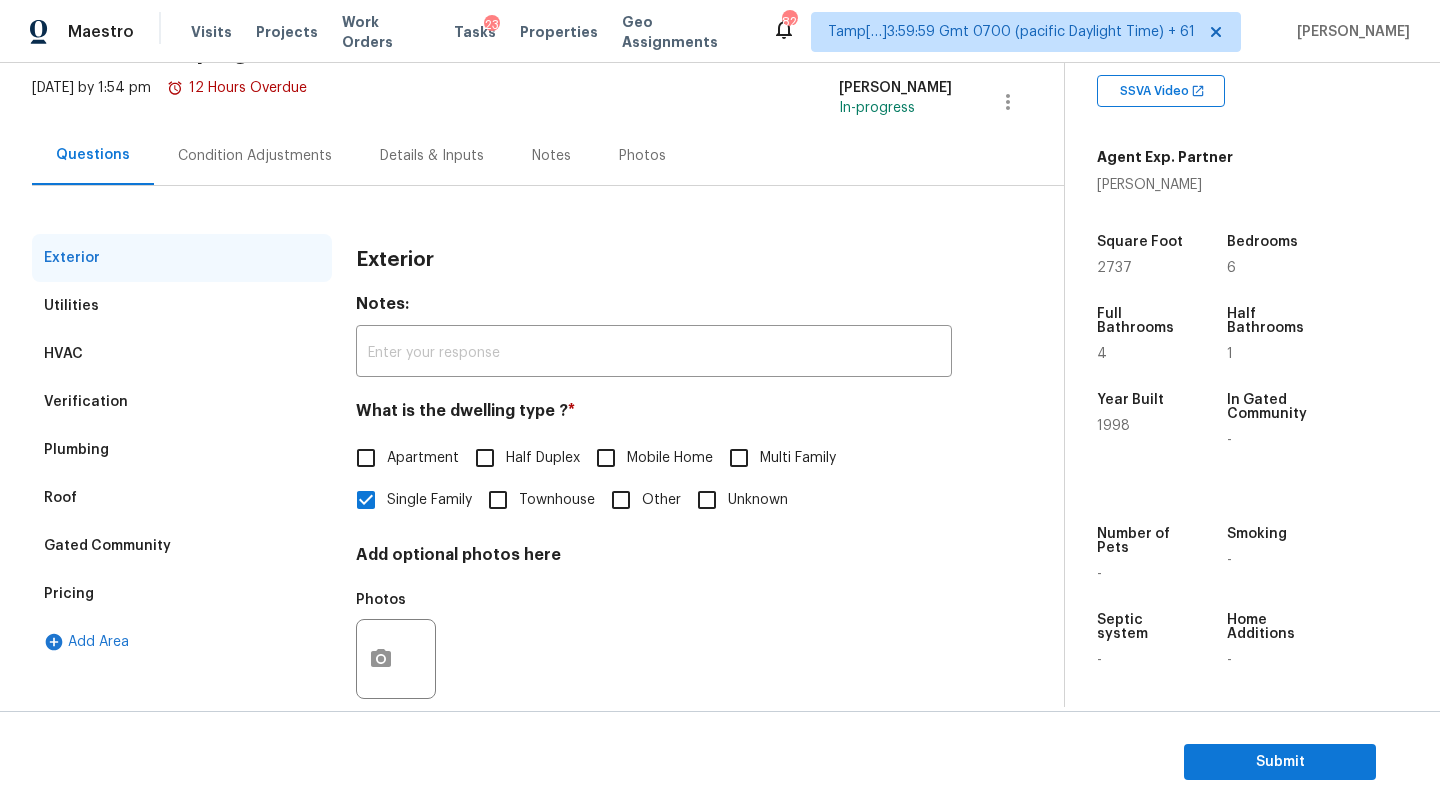 scroll, scrollTop: 117, scrollLeft: 0, axis: vertical 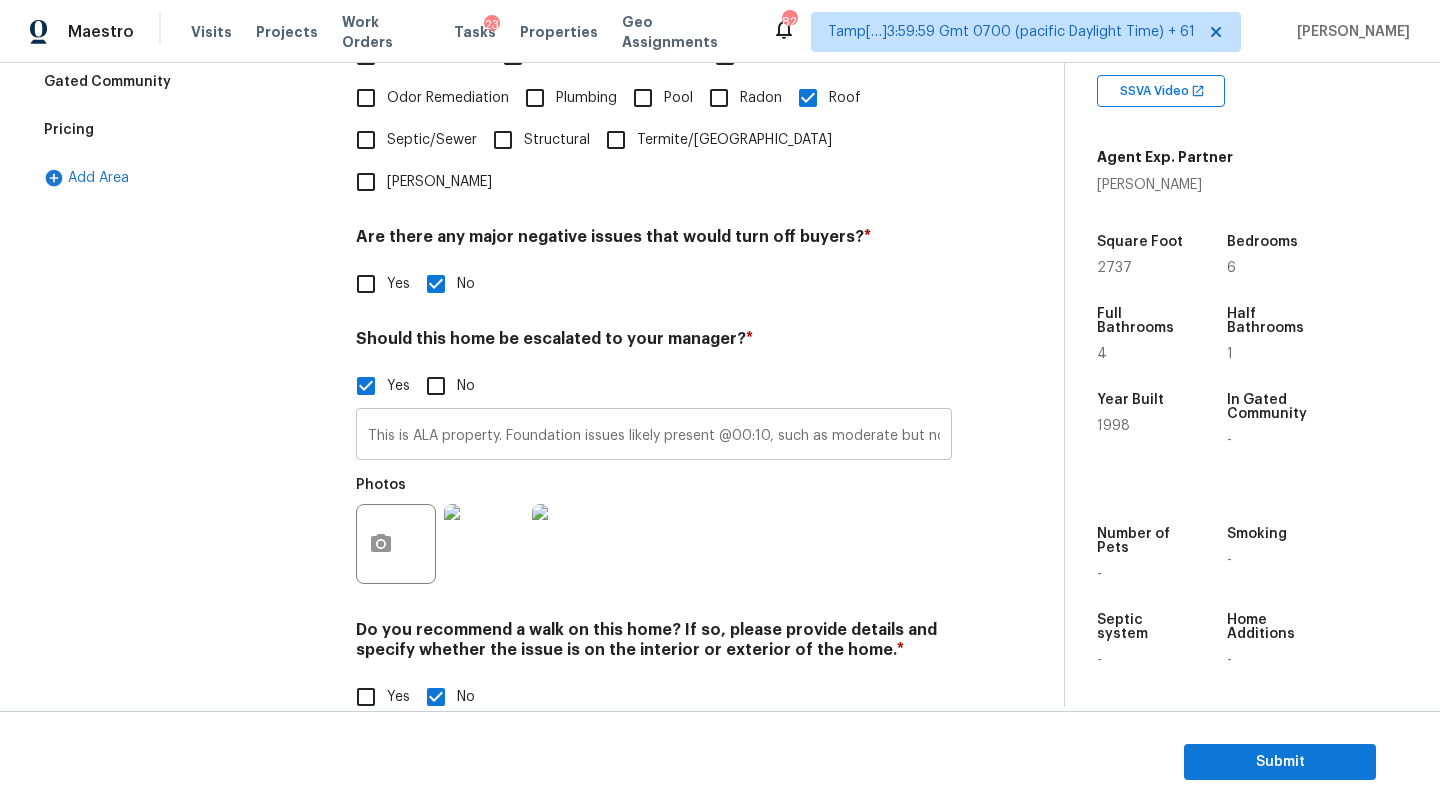 click on "This is ALA property. Foundation issues likely present @00:10, such as moderate but noticeable exterior or interior cracks. The roof shows Signs of aging with moderate wear." at bounding box center [654, 436] 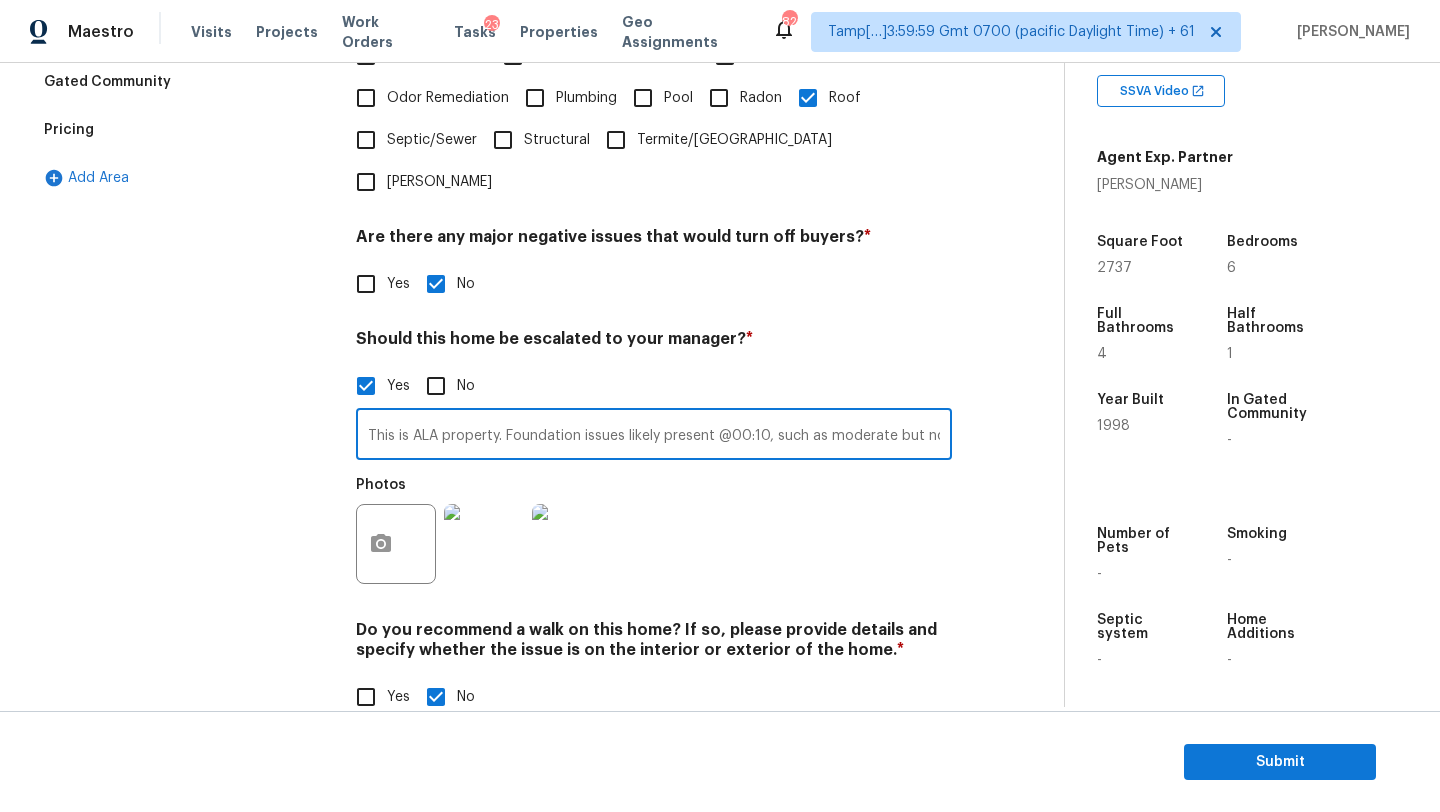 click on "This is ALA property. Foundation issues likely present @00:10, such as moderate but noticeable exterior or interior cracks. The roof shows Signs of aging with moderate wear." at bounding box center (654, 436) 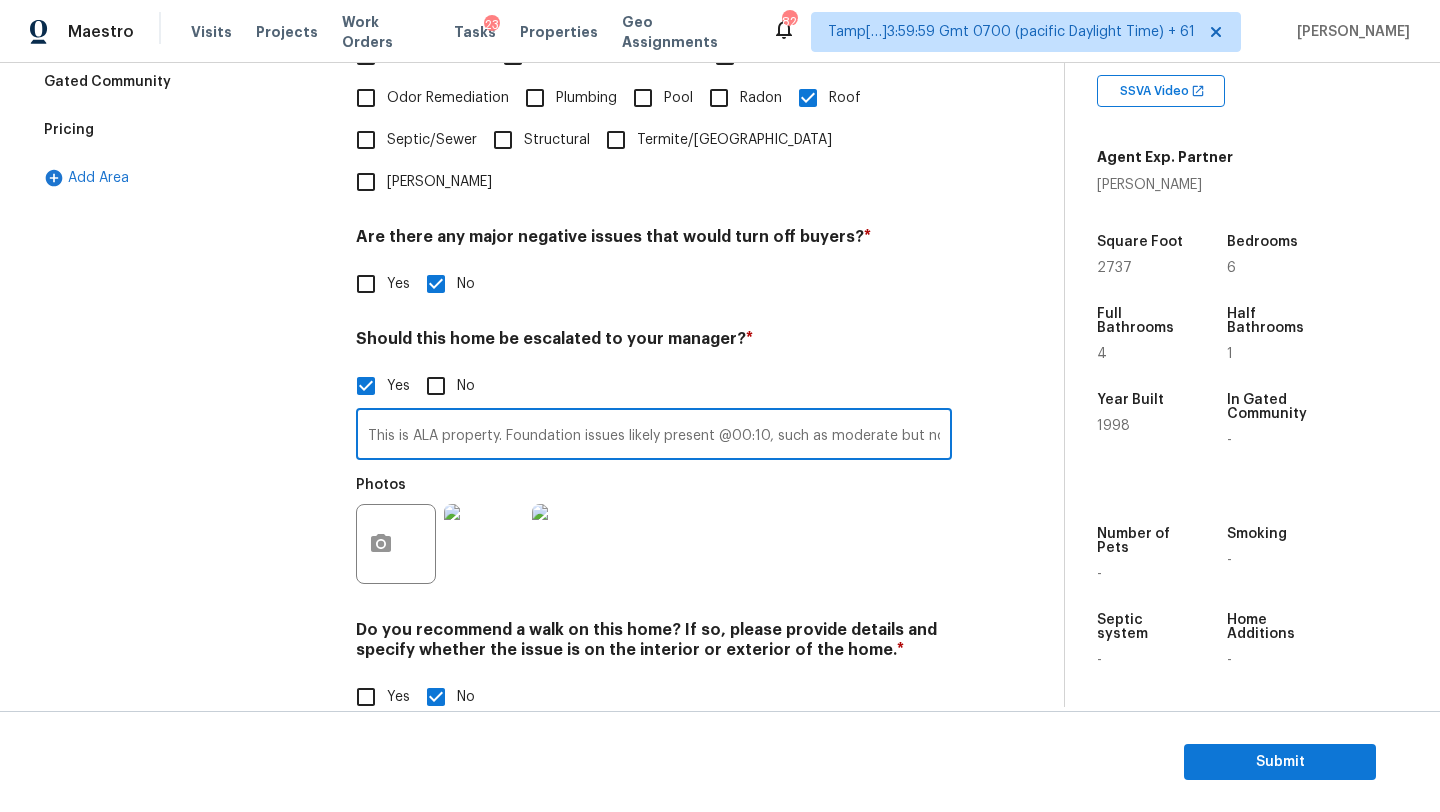 click on "This is ALA property. Foundation issues likely present @00:10, such as moderate but noticeable exterior or interior cracks. The roof shows Signs of aging with moderate wear." at bounding box center [654, 436] 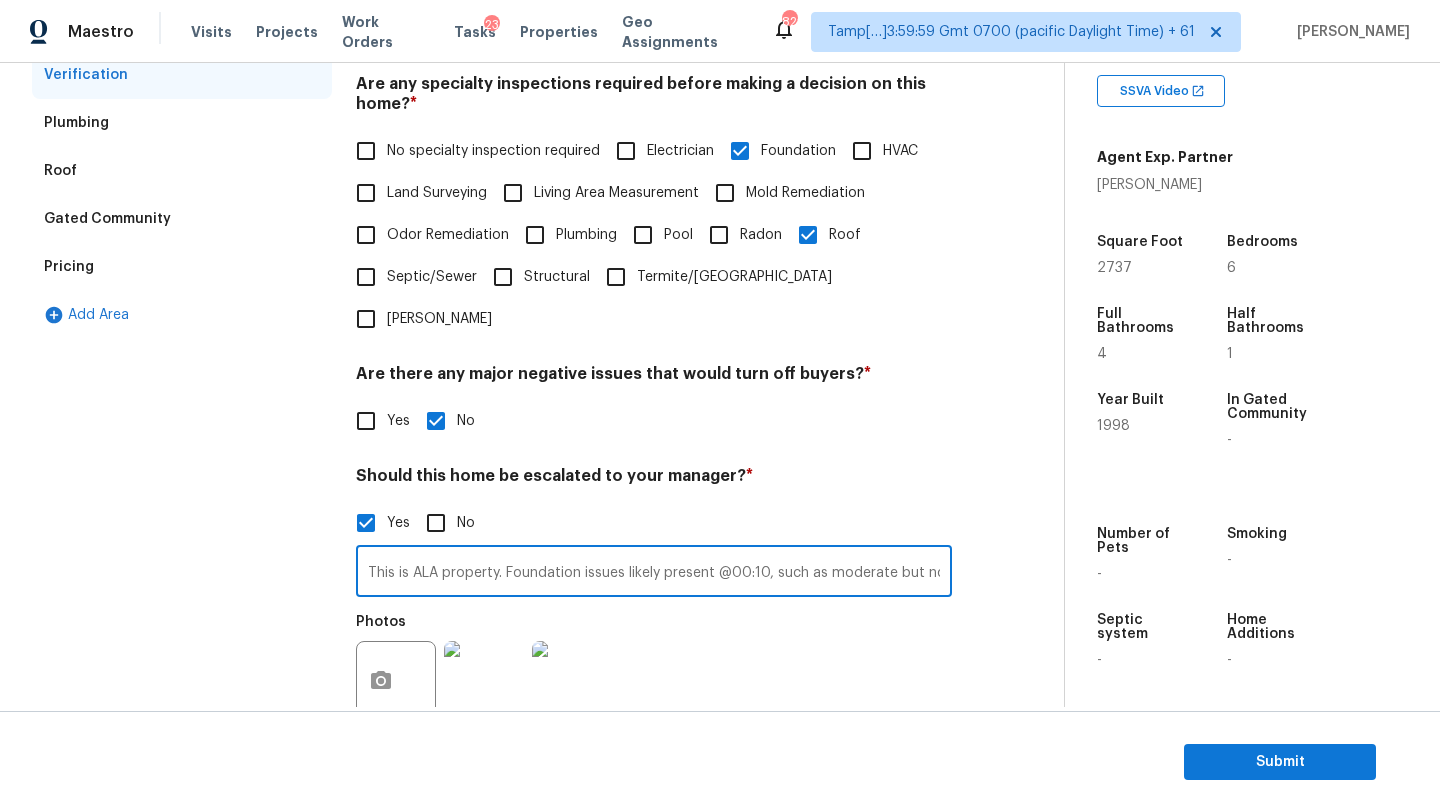 click on "Pricing" at bounding box center (182, 267) 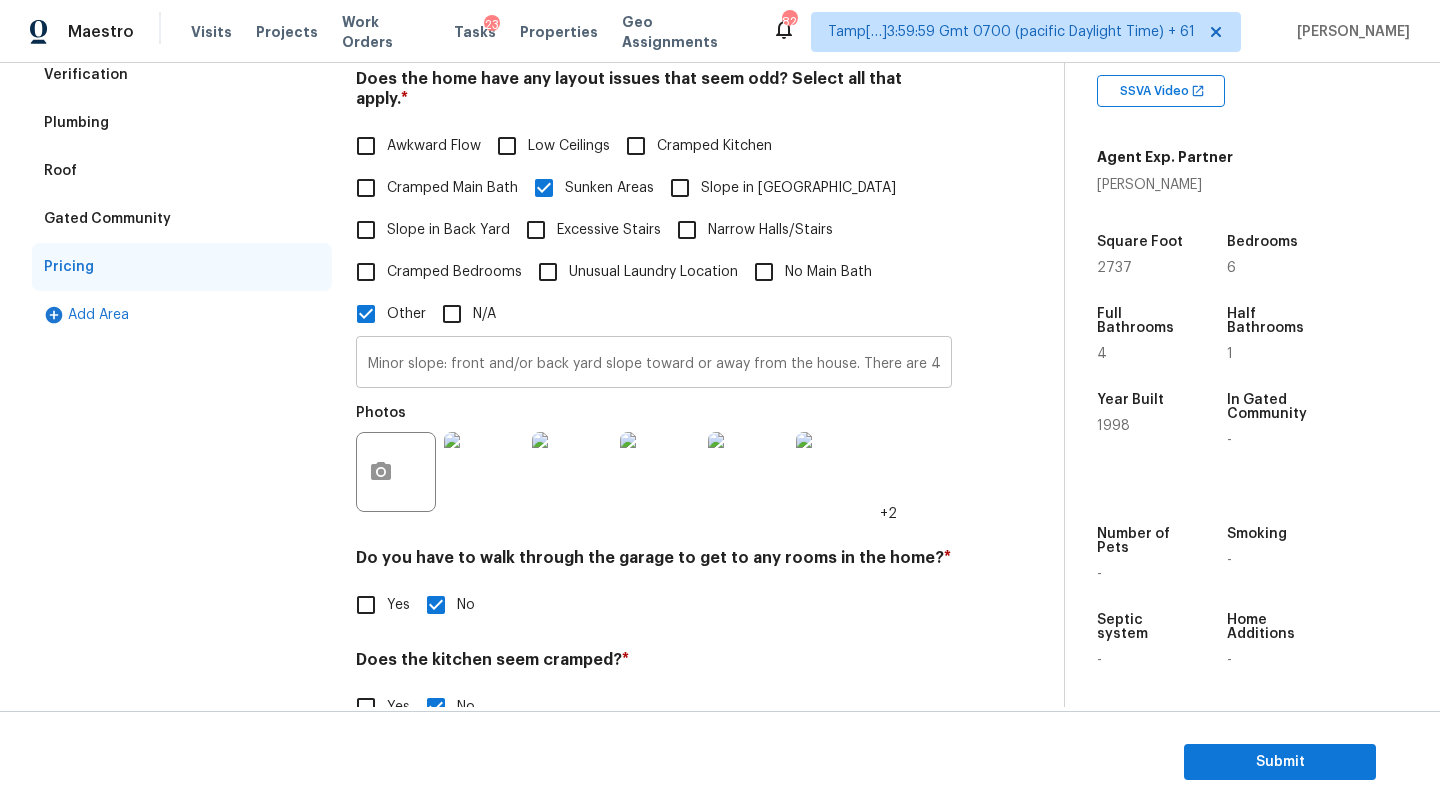 click on "Minor slope: front and/or back yard slope toward or away from the house. There are 4 bedrooms and 3.1 bathroom in the property" at bounding box center (654, 364) 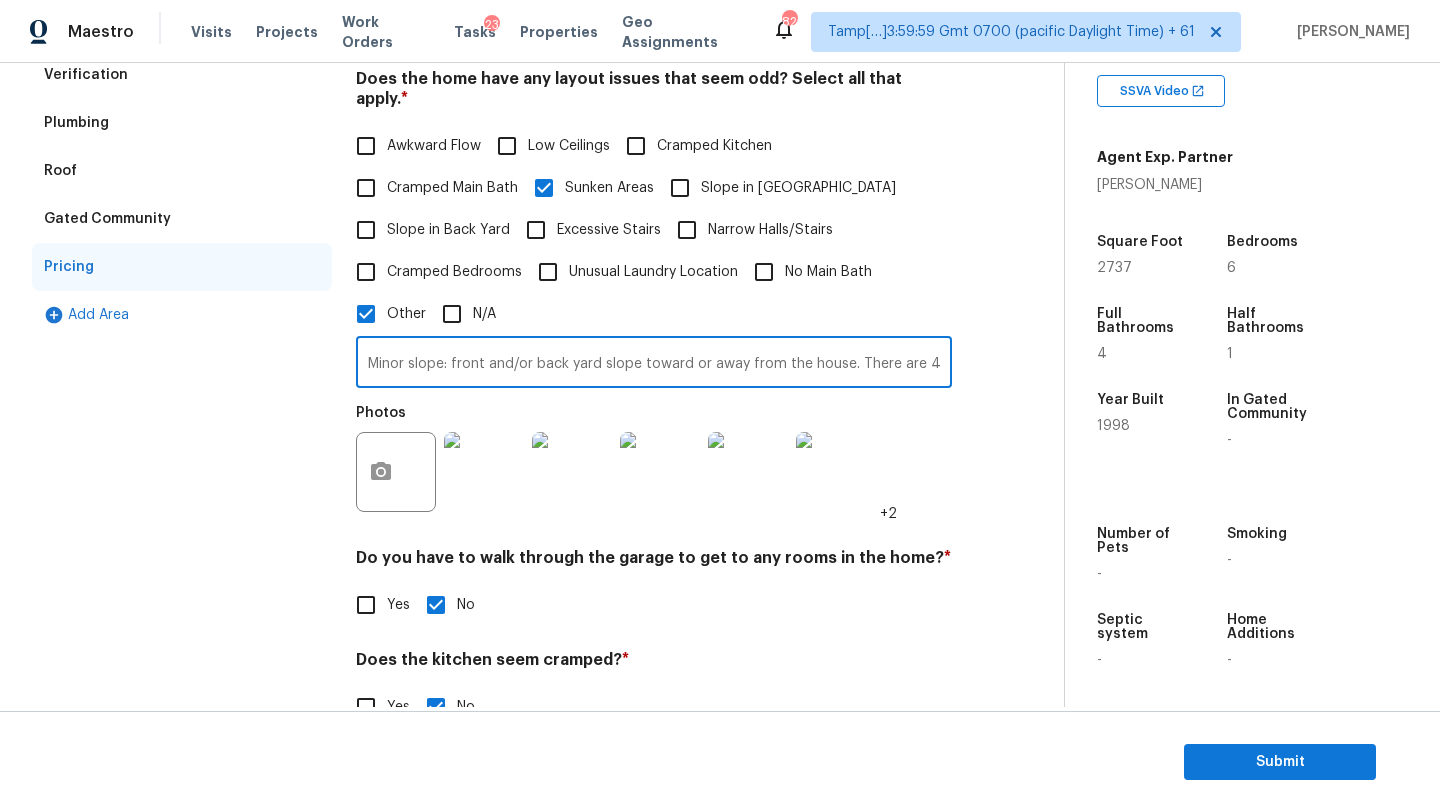 click on "Minor slope: front and/or back yard slope toward or away from the house. There are 4 bedrooms and 3.1 bathroom in the property" at bounding box center (654, 364) 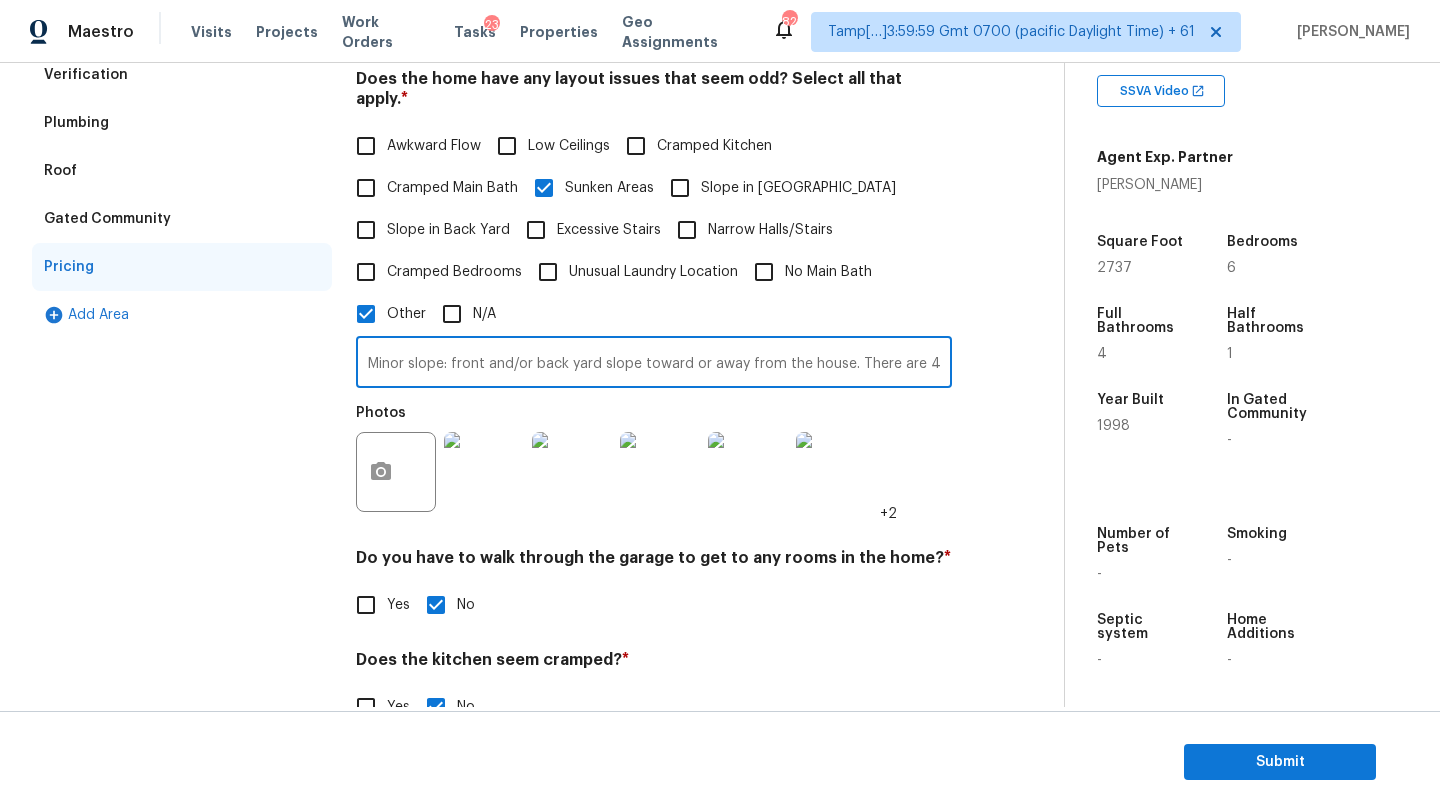 click on "Minor slope: front and/or back yard slope toward or away from the house. There are 4 bedrooms and 3.1 bathroom in the property" at bounding box center [654, 364] 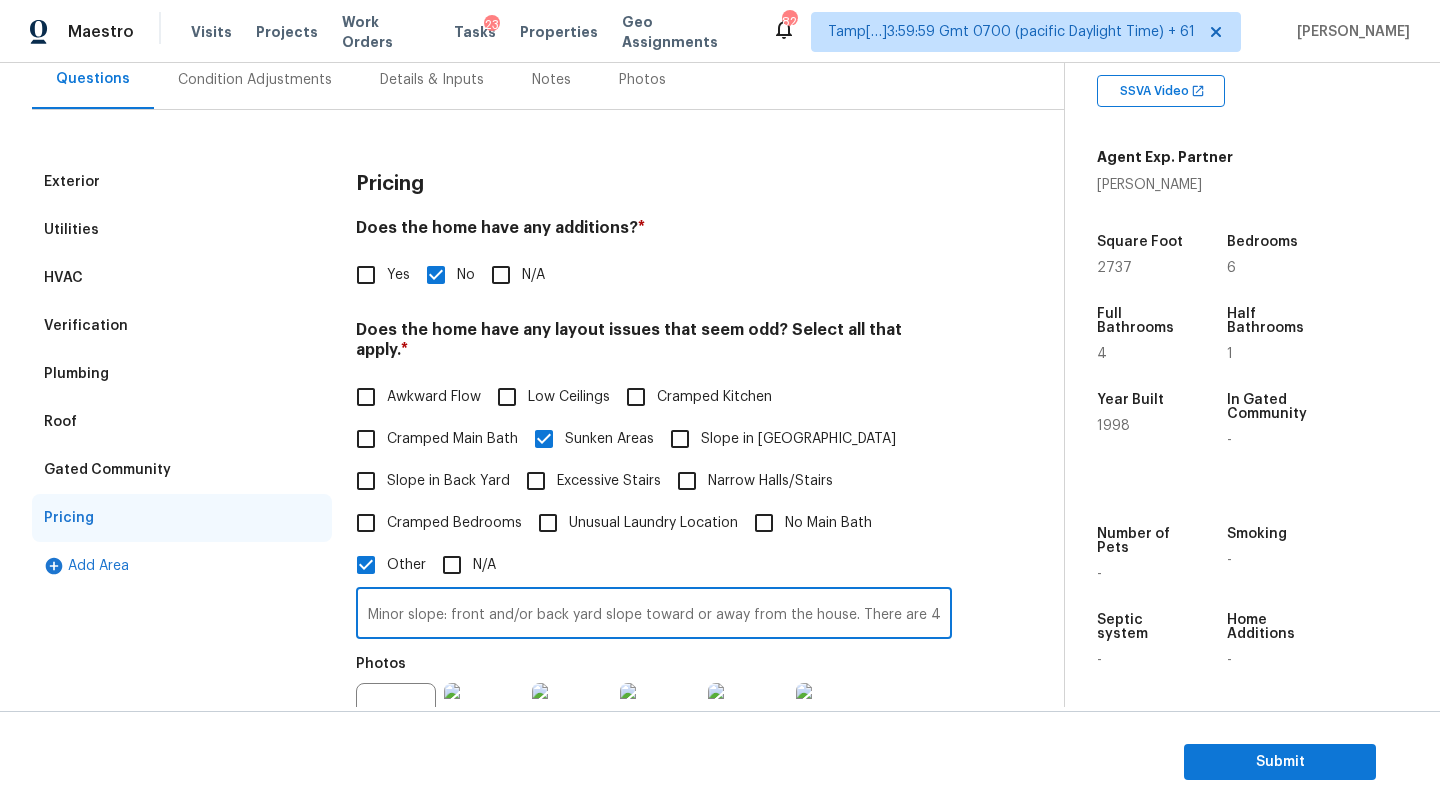 scroll, scrollTop: 29, scrollLeft: 0, axis: vertical 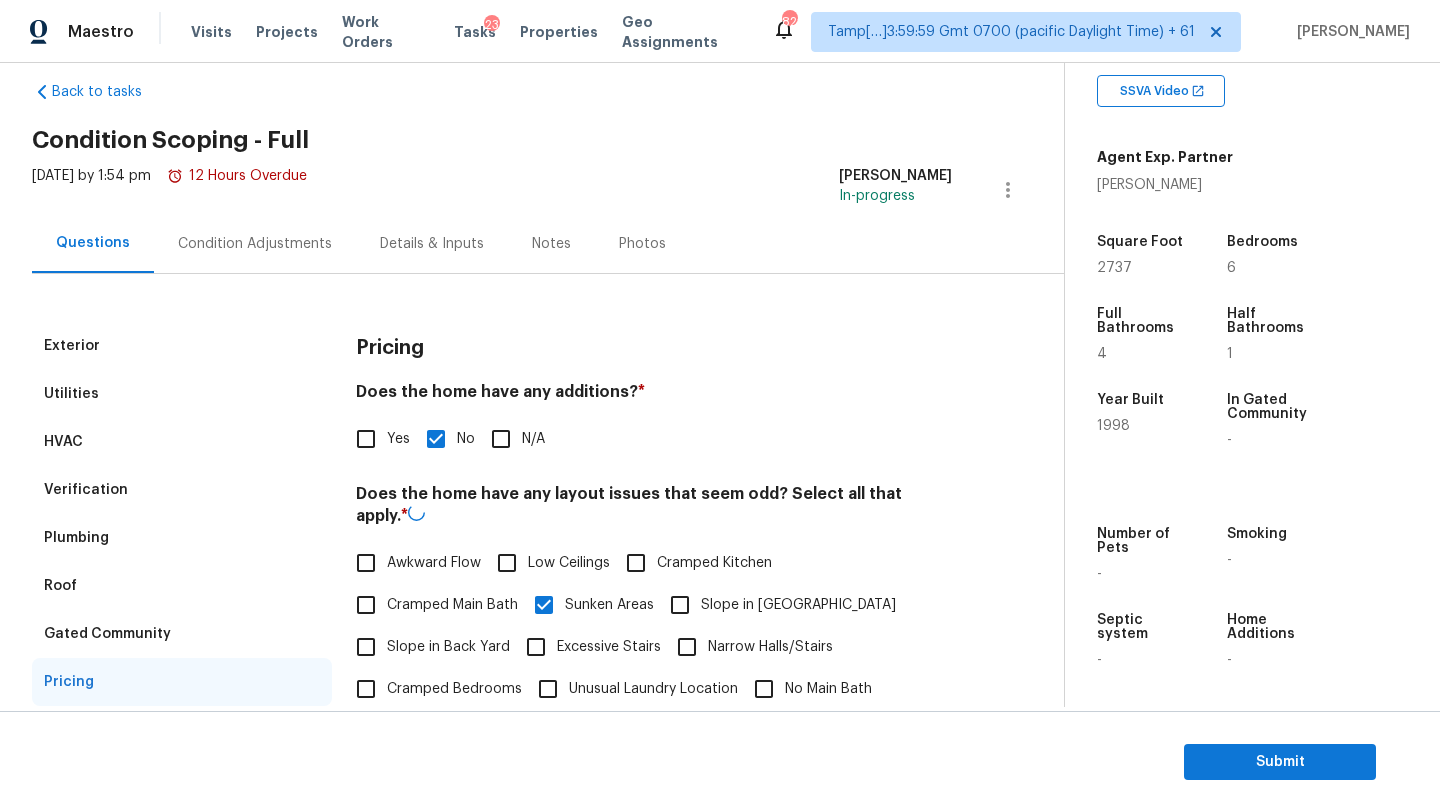 click on "Verification" at bounding box center (86, 490) 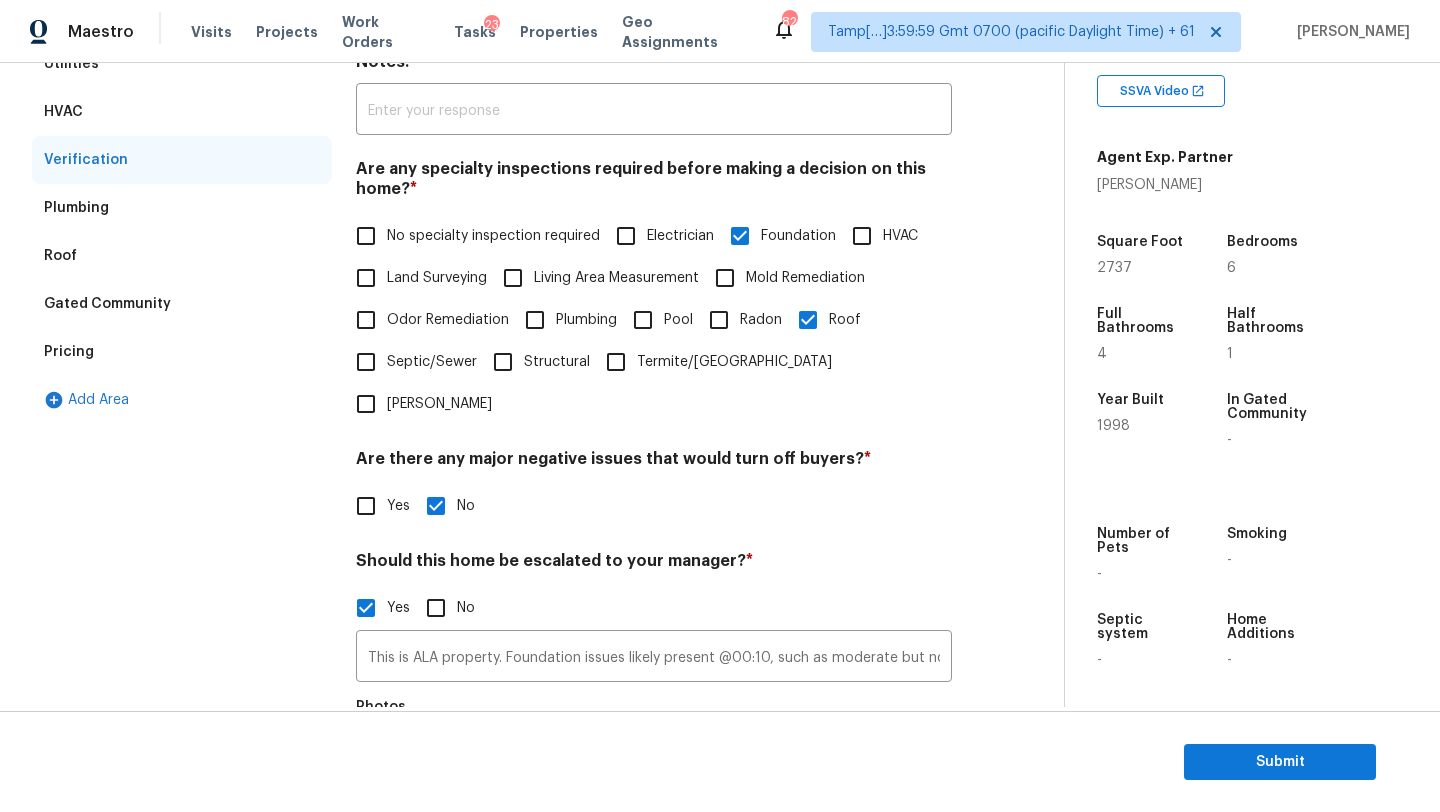 scroll, scrollTop: 440, scrollLeft: 0, axis: vertical 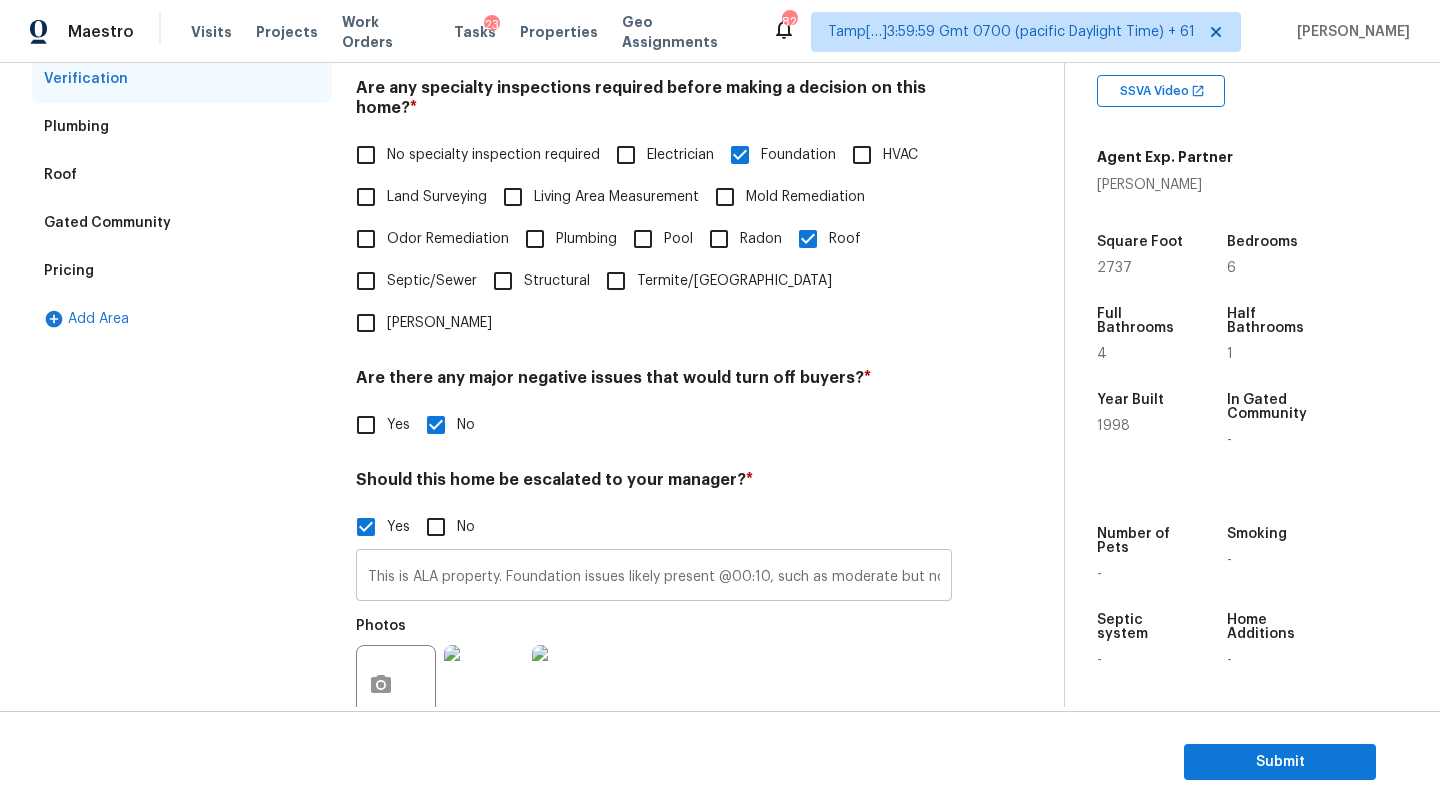 click on "This is ALA property. Foundation issues likely present @00:10, such as moderate but noticeable exterior or interior cracks. The roof shows Signs of aging with moderate wear." at bounding box center (654, 577) 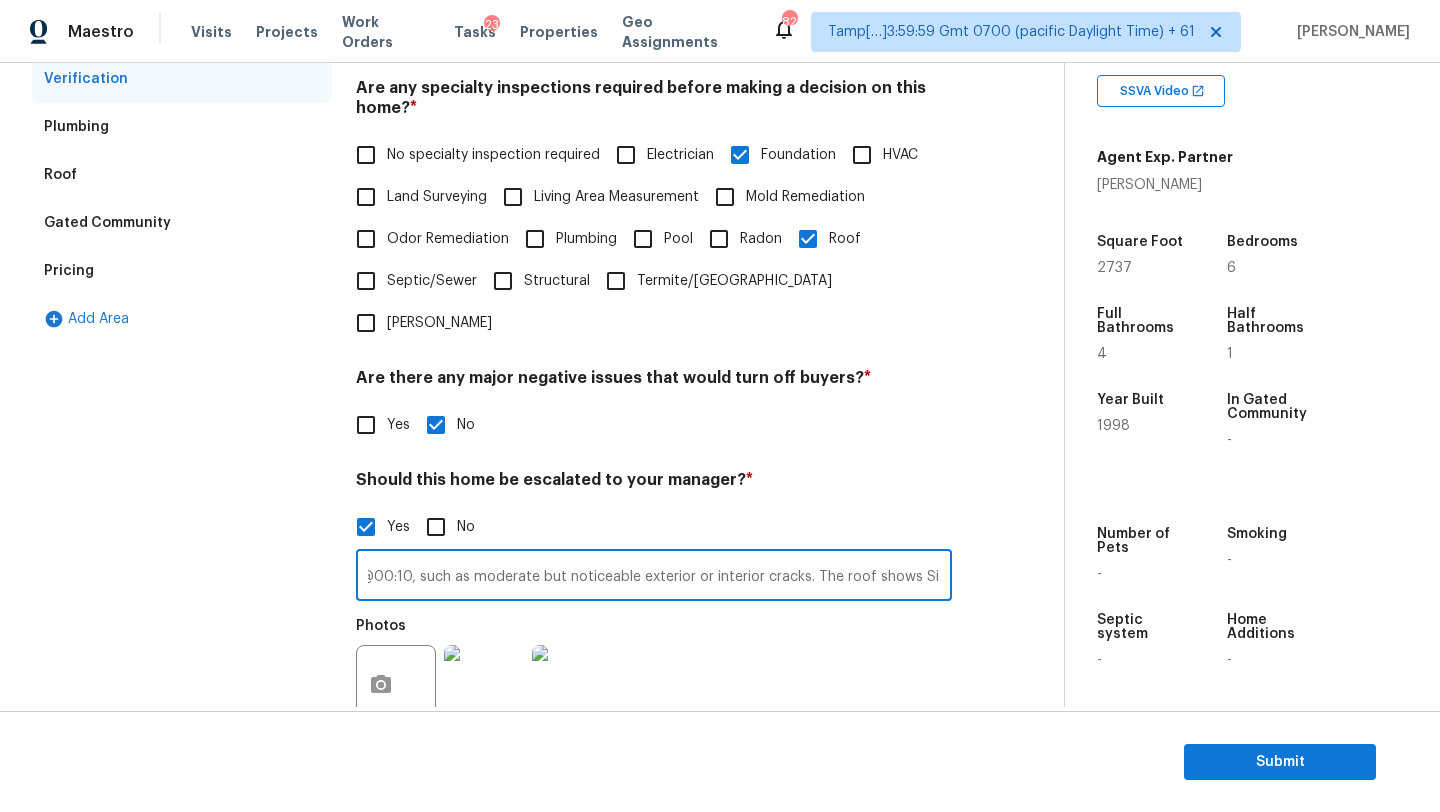 scroll, scrollTop: 0, scrollLeft: 562, axis: horizontal 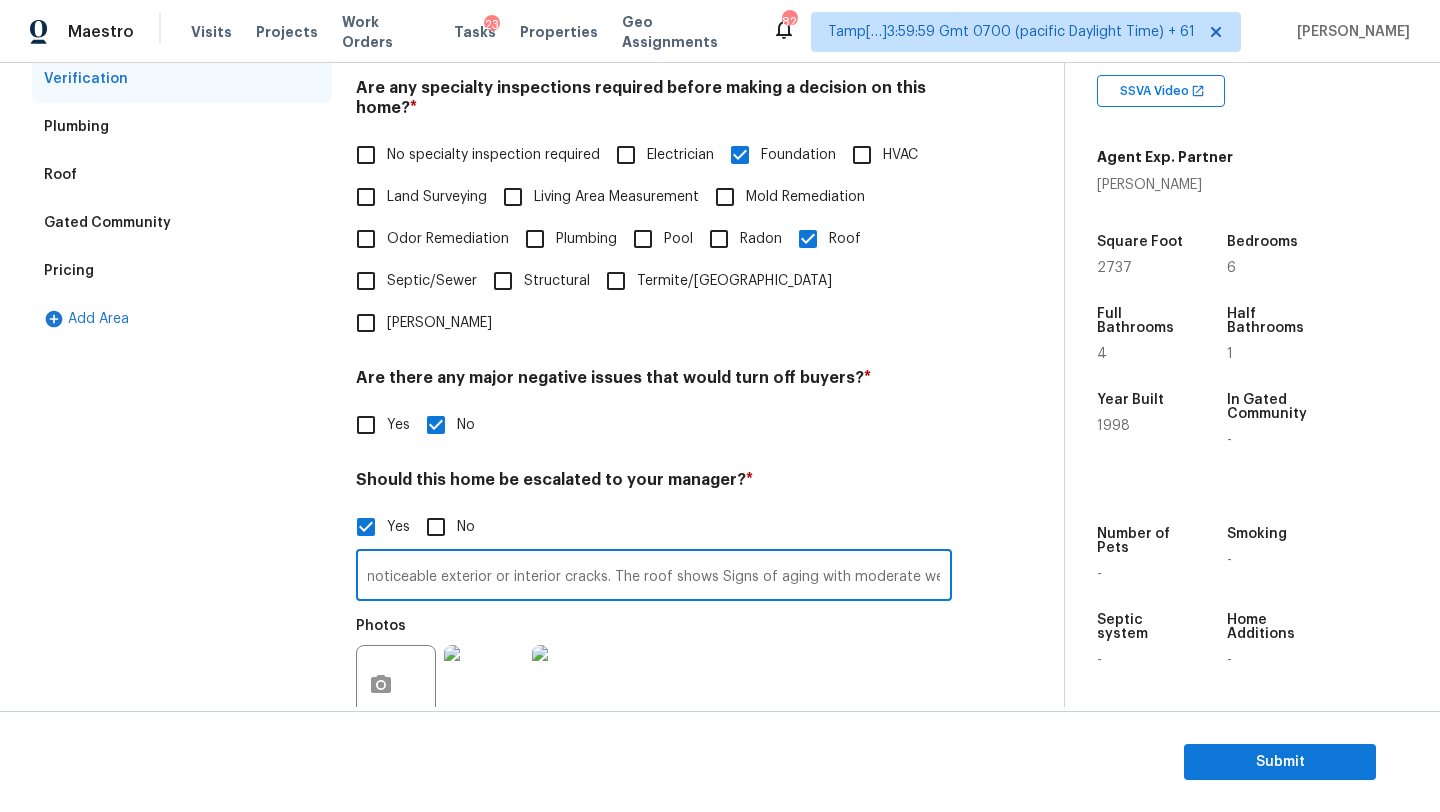 click on "This is ALA property. Foundation issues likely present @00:10, such as moderate but noticeable exterior or interior cracks. The roof shows Signs of aging with moderate wear." at bounding box center [654, 577] 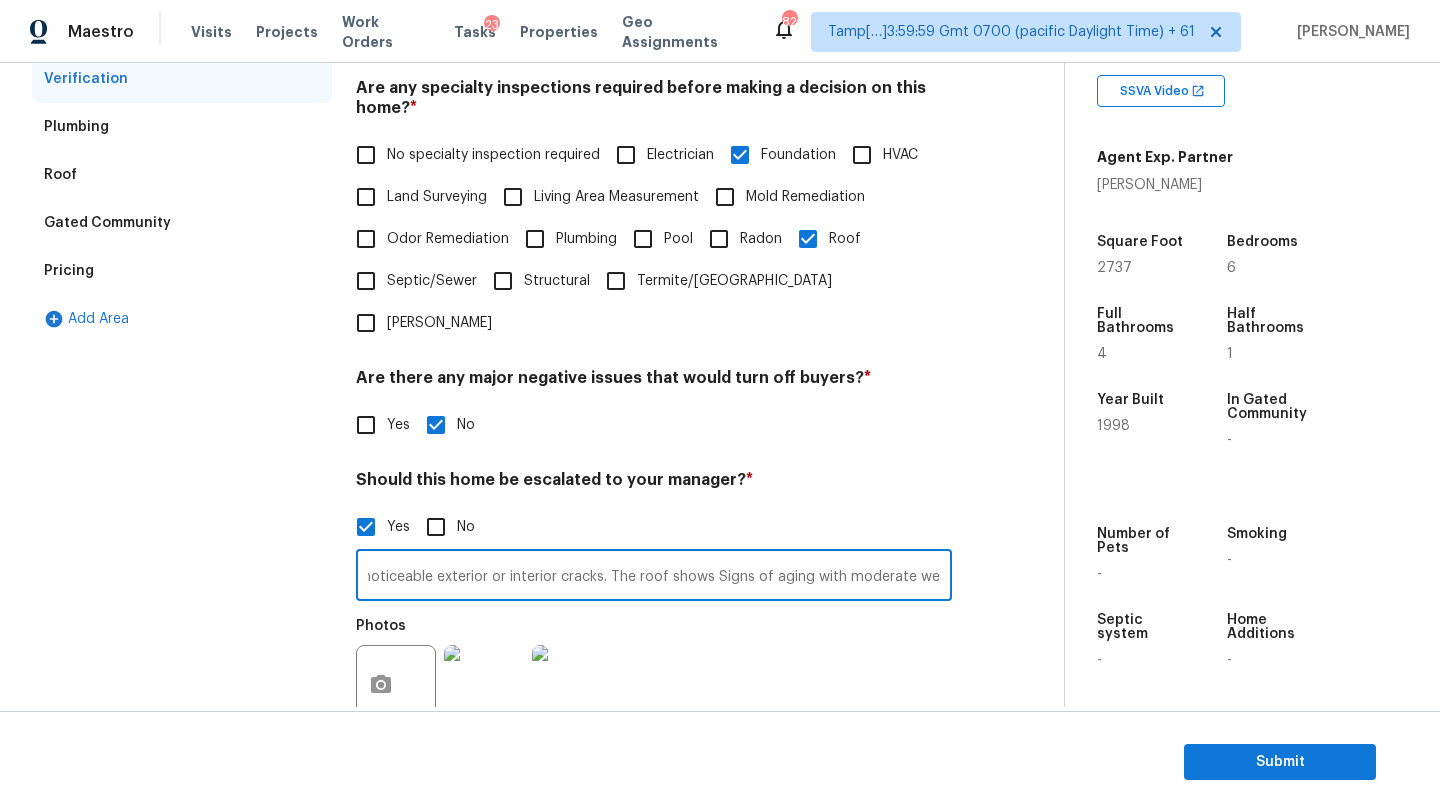 paste on "damage from a water leak or water intrusion, even if repaired" 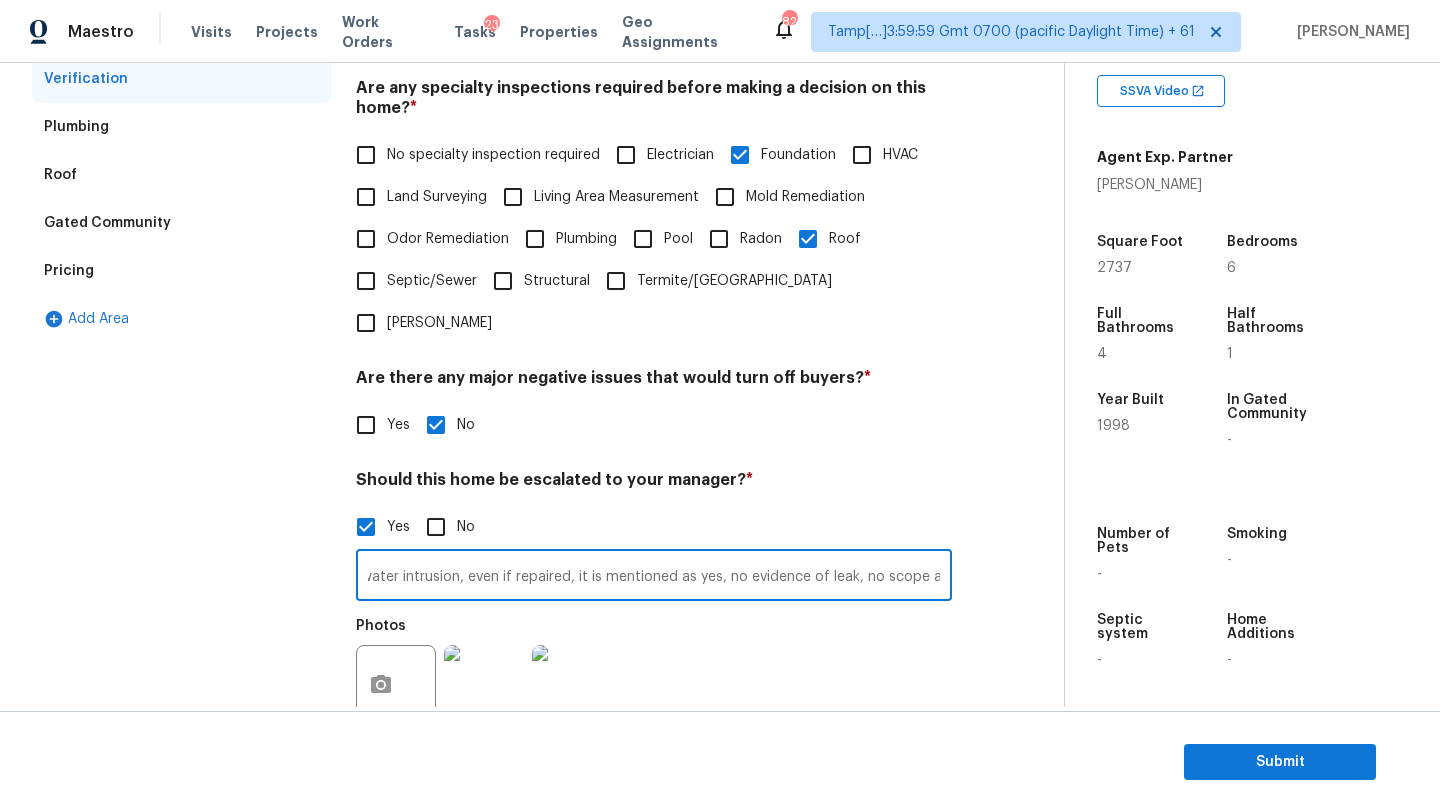 scroll, scrollTop: 0, scrollLeft: 1366, axis: horizontal 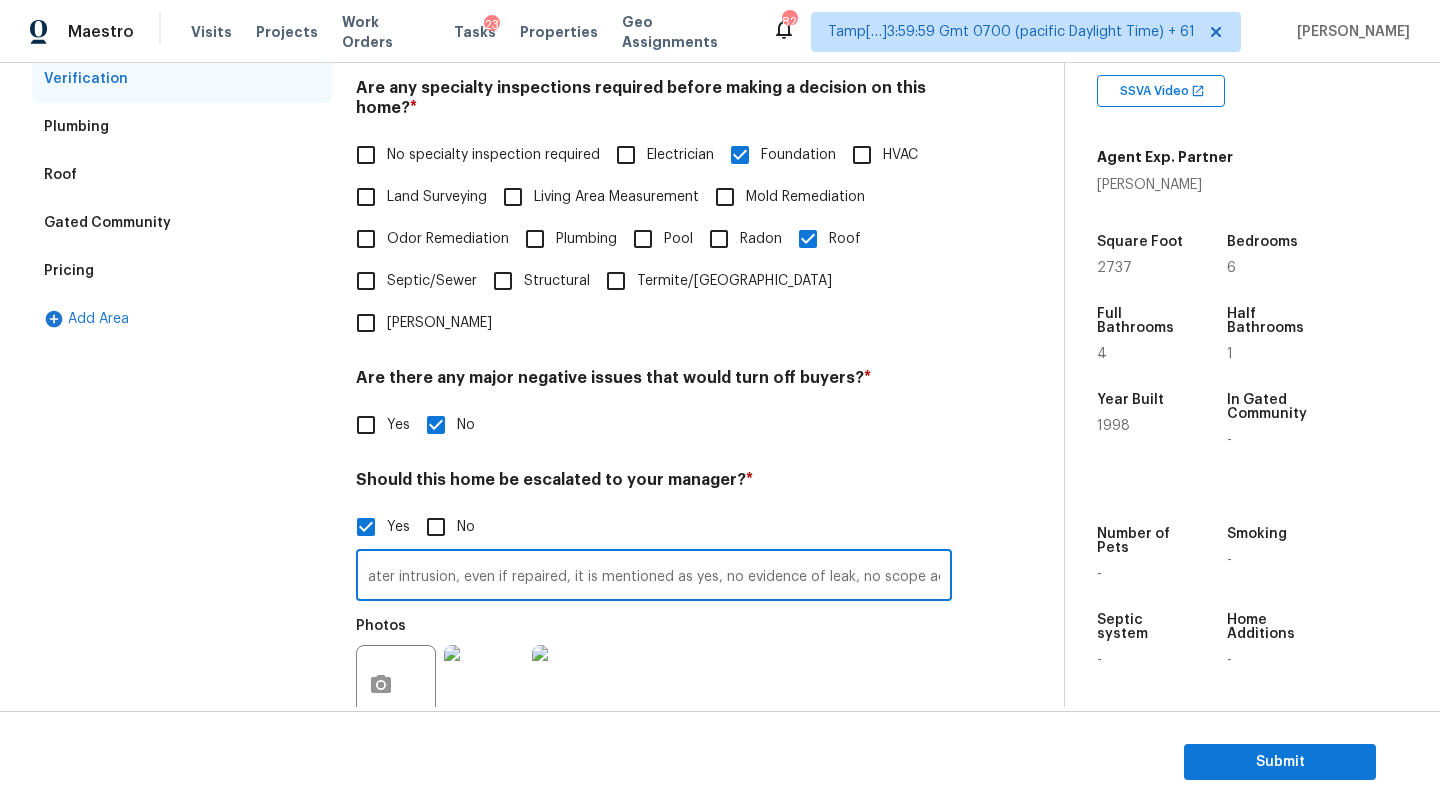 type on "This is ALA property. Foundation issues likely present @00:10, such as moderate but noticeable exterior or interior cracks. The roof shows Signs of aging with moderate wear. damage from a water leak or water intrusion, even if repaired, it is mentioned as yes, no evidence of leak, no scope added." 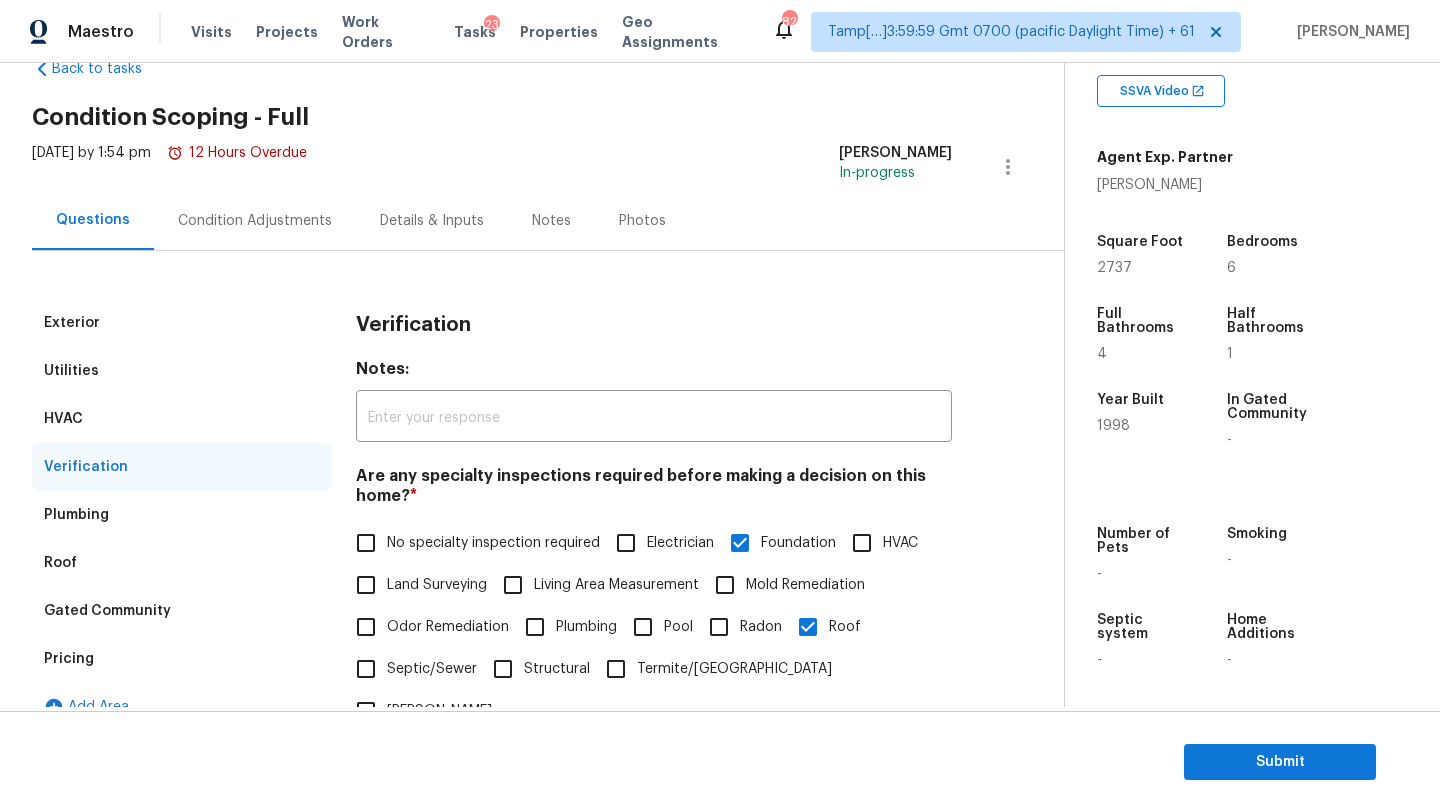 scroll, scrollTop: 15, scrollLeft: 0, axis: vertical 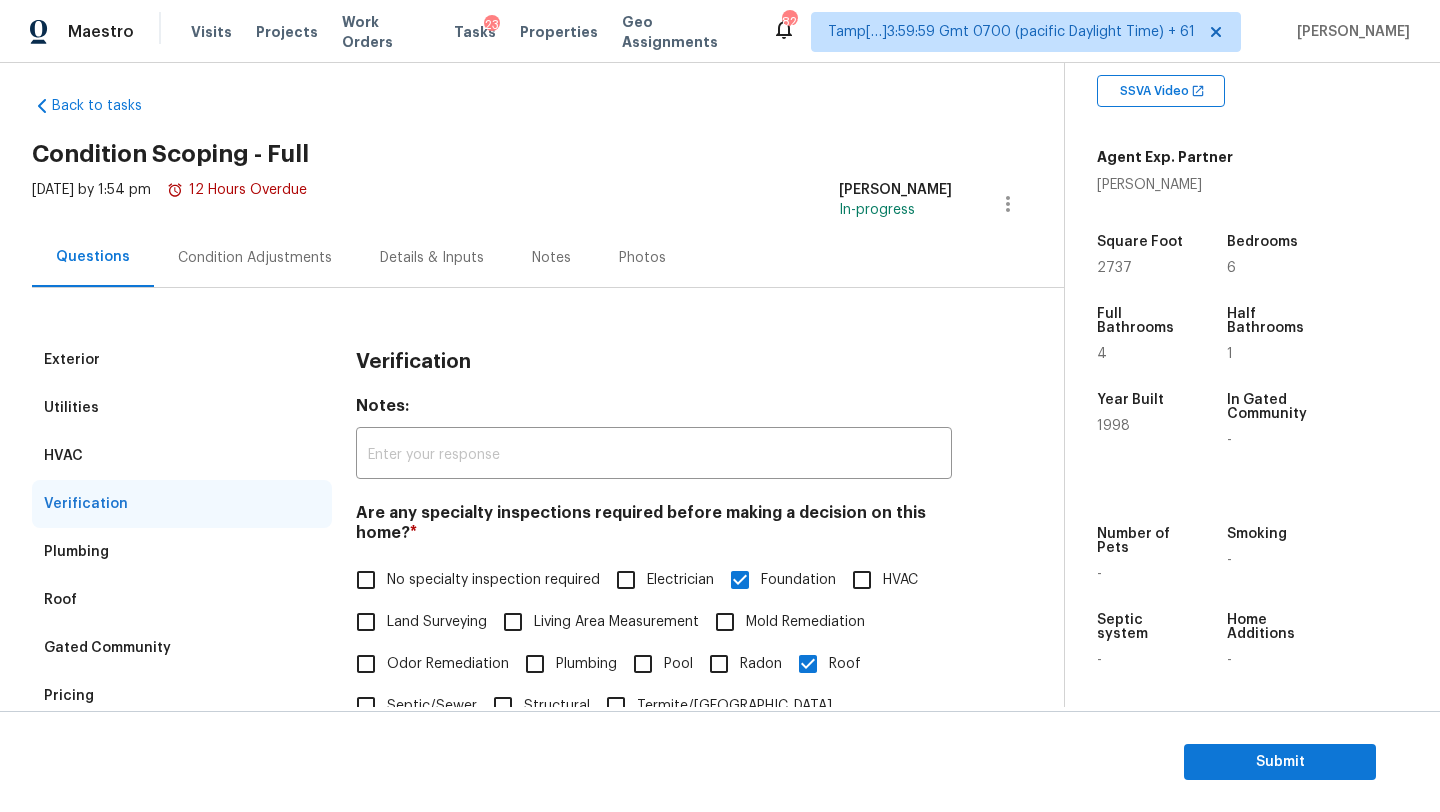 click on "Pricing" at bounding box center [182, 696] 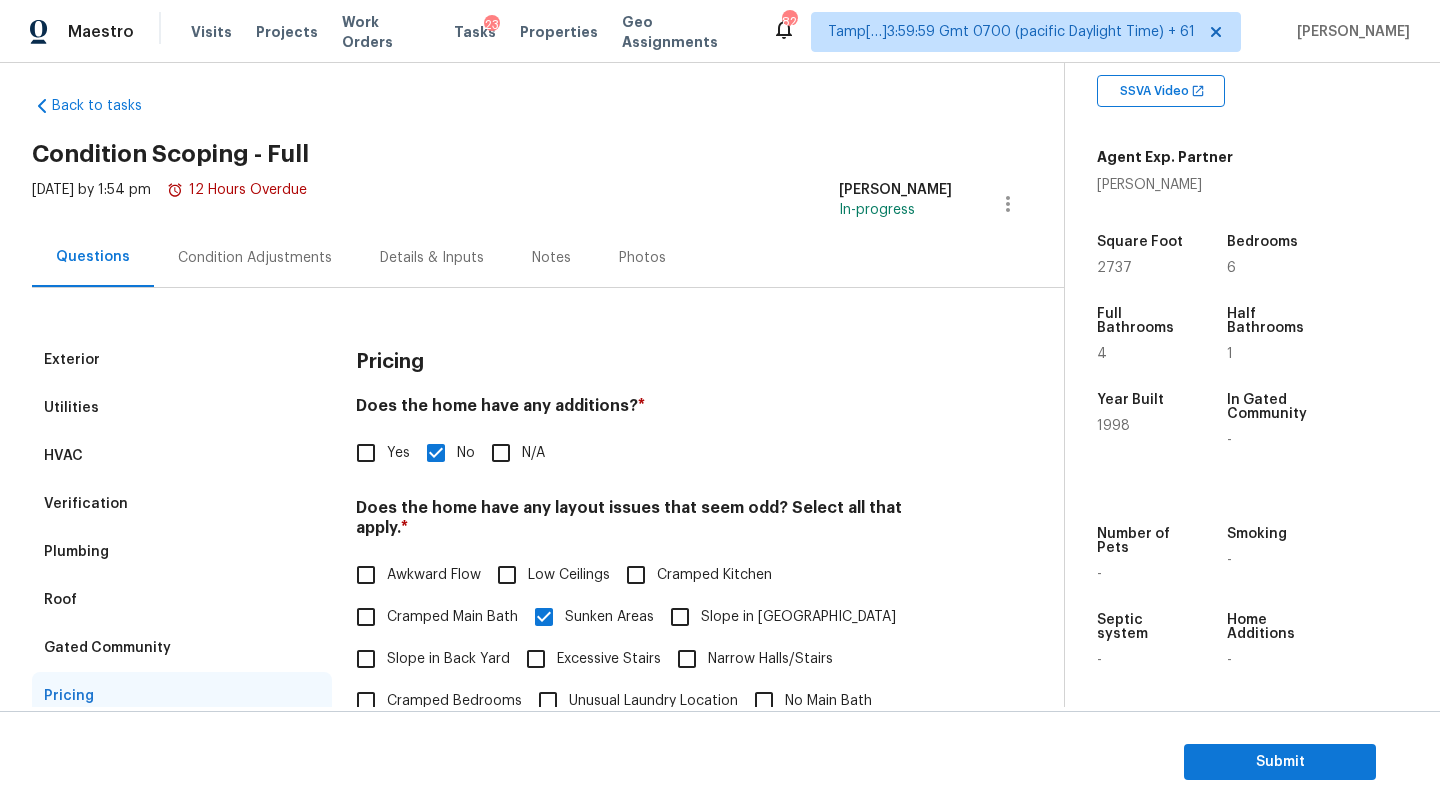 click on "Yes" at bounding box center [366, 453] 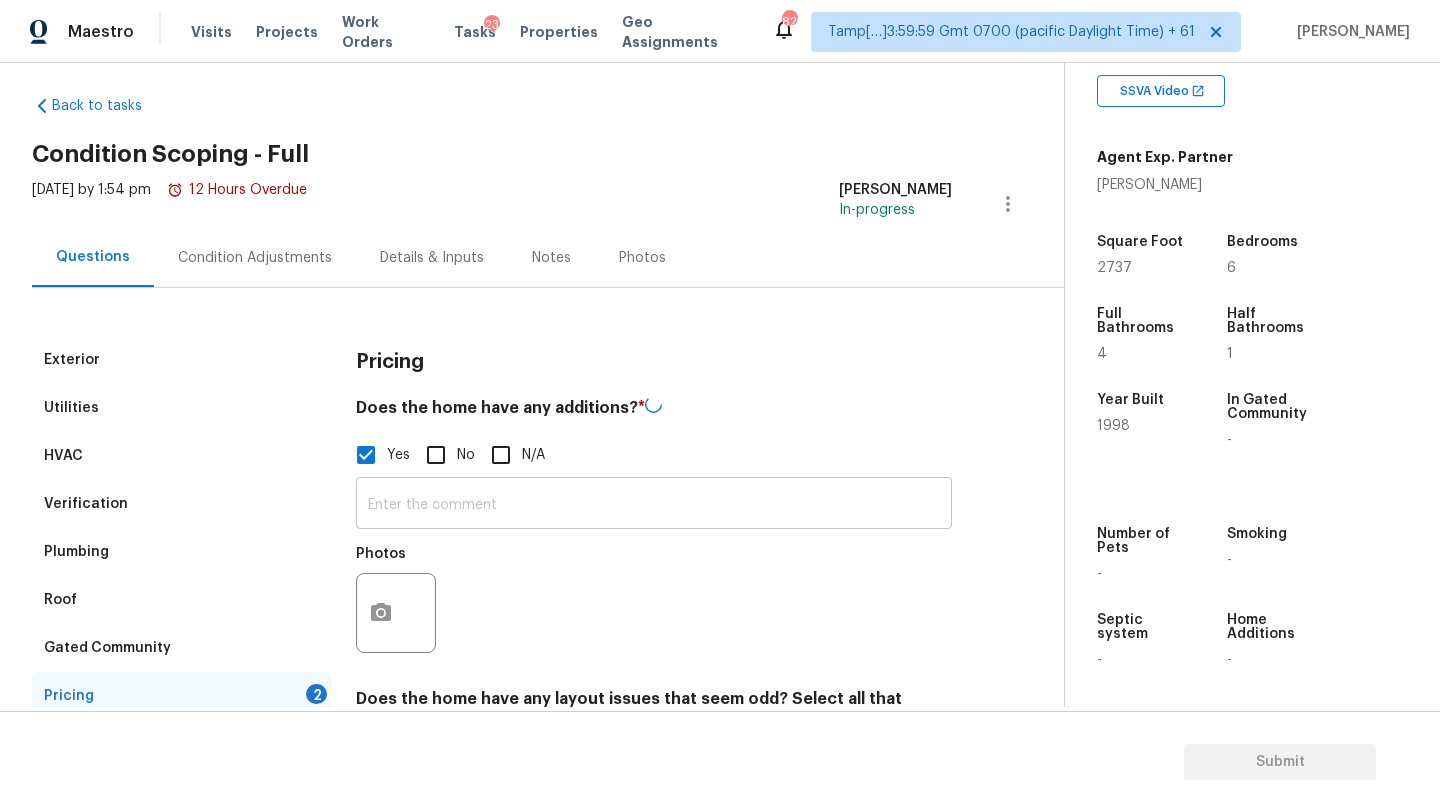 click at bounding box center (654, 505) 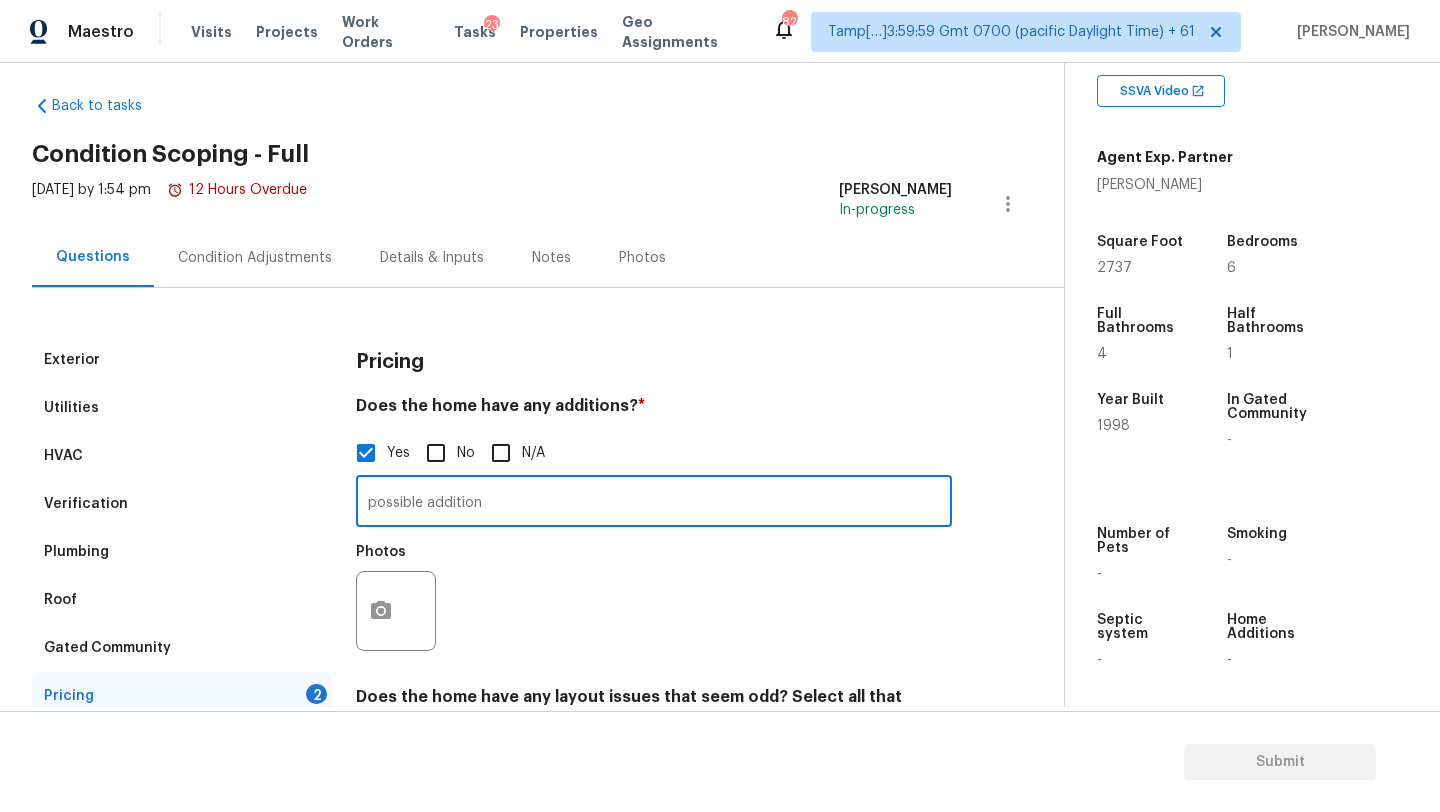 type on "possible addition" 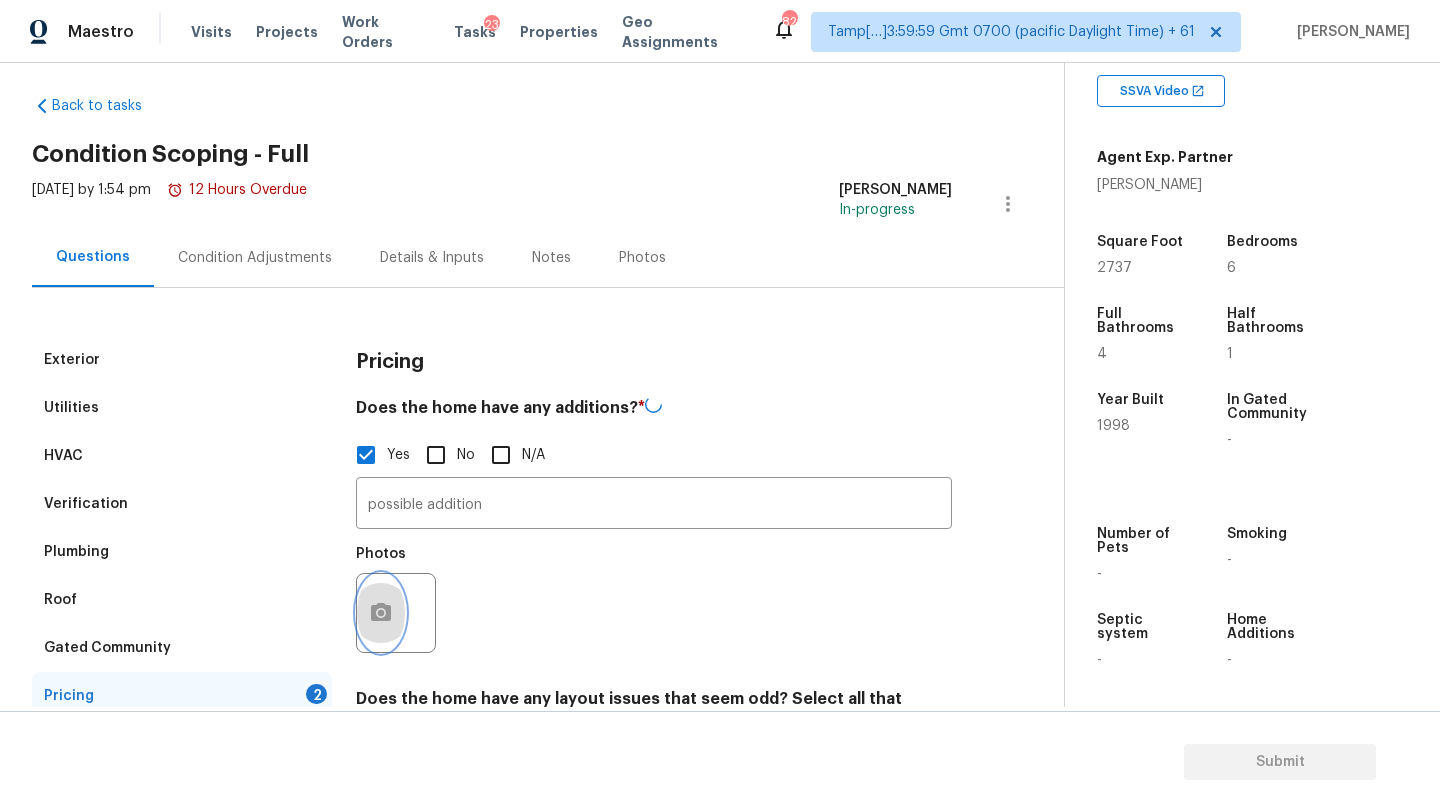 click 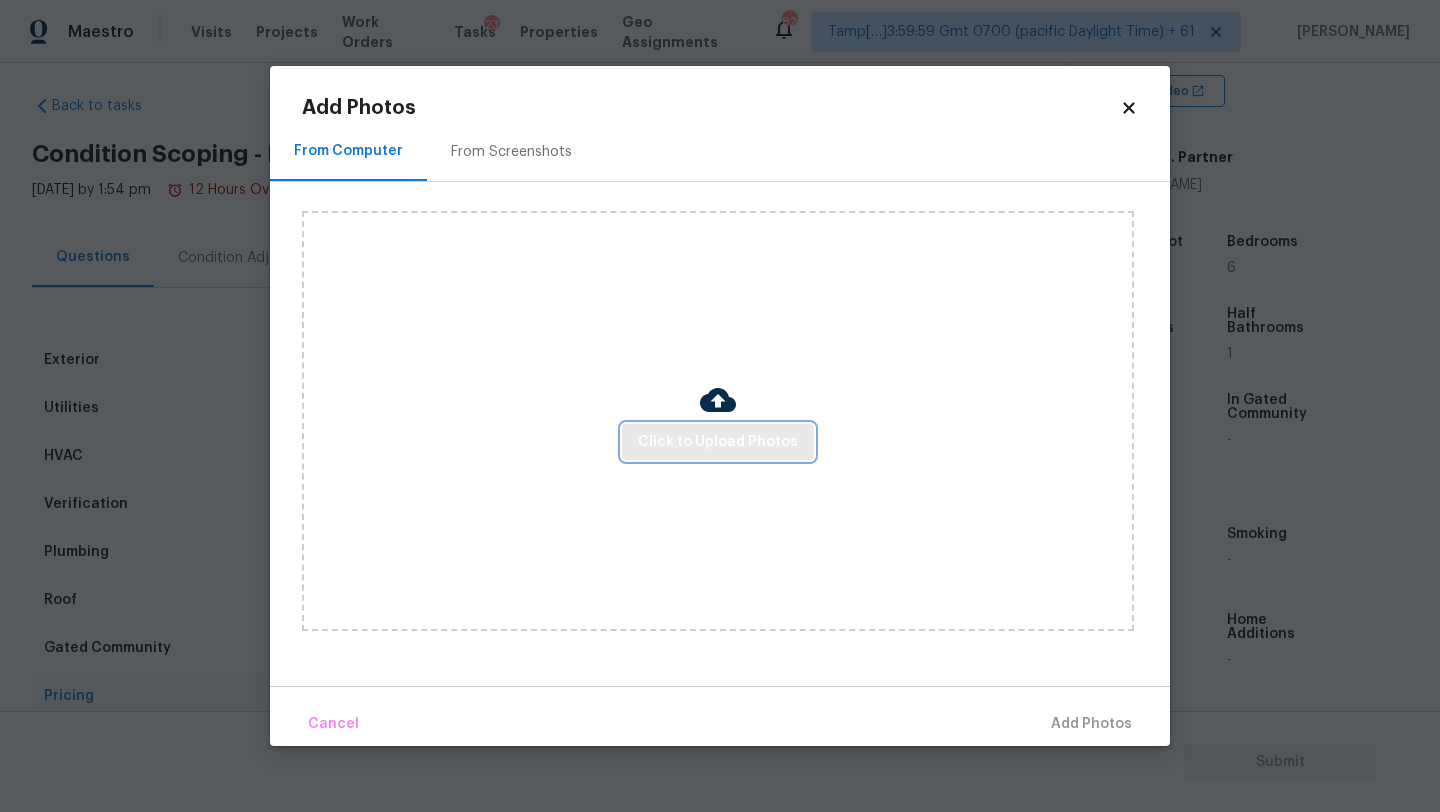 click on "Click to Upload Photos" at bounding box center (718, 442) 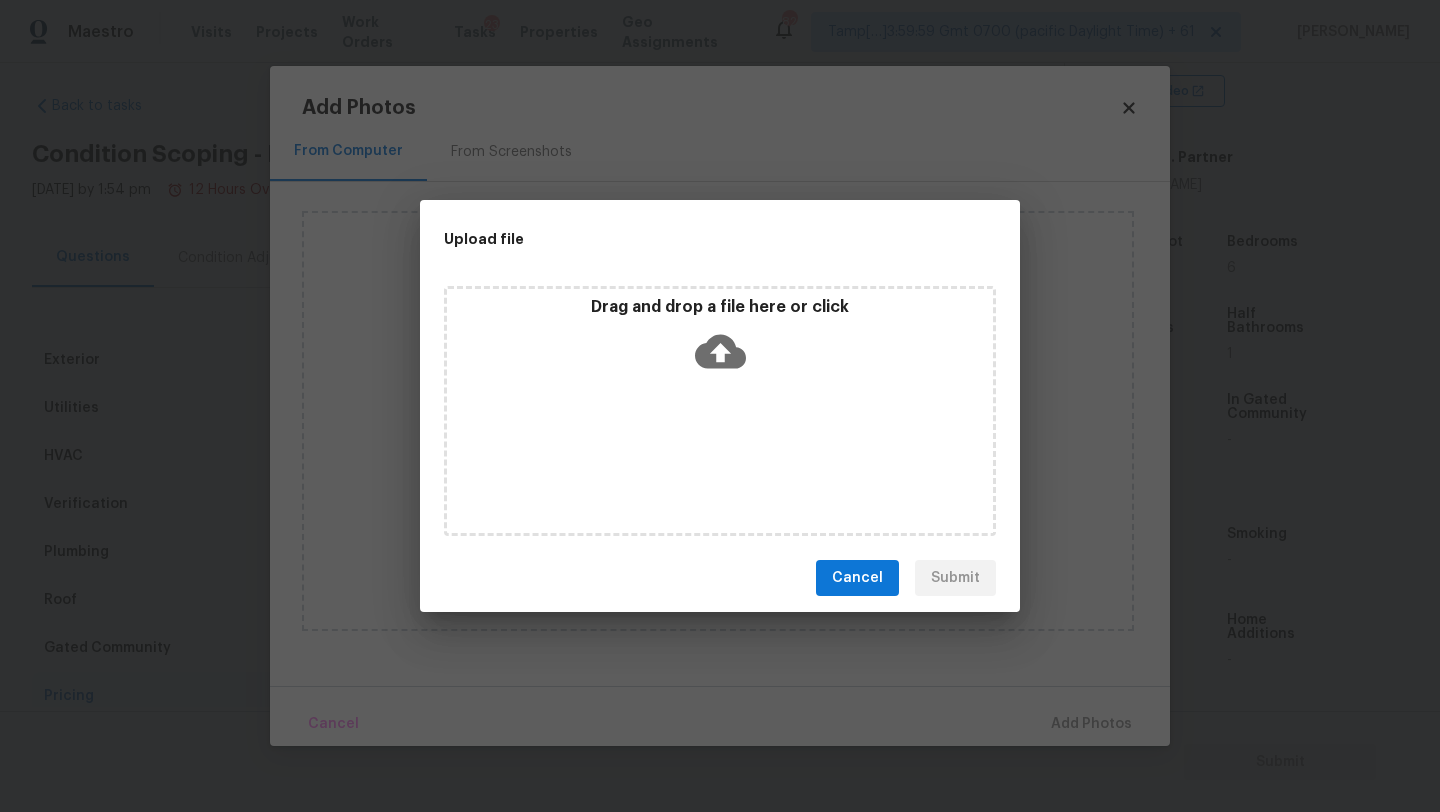 click on "Drag and drop a file here or click" at bounding box center [720, 411] 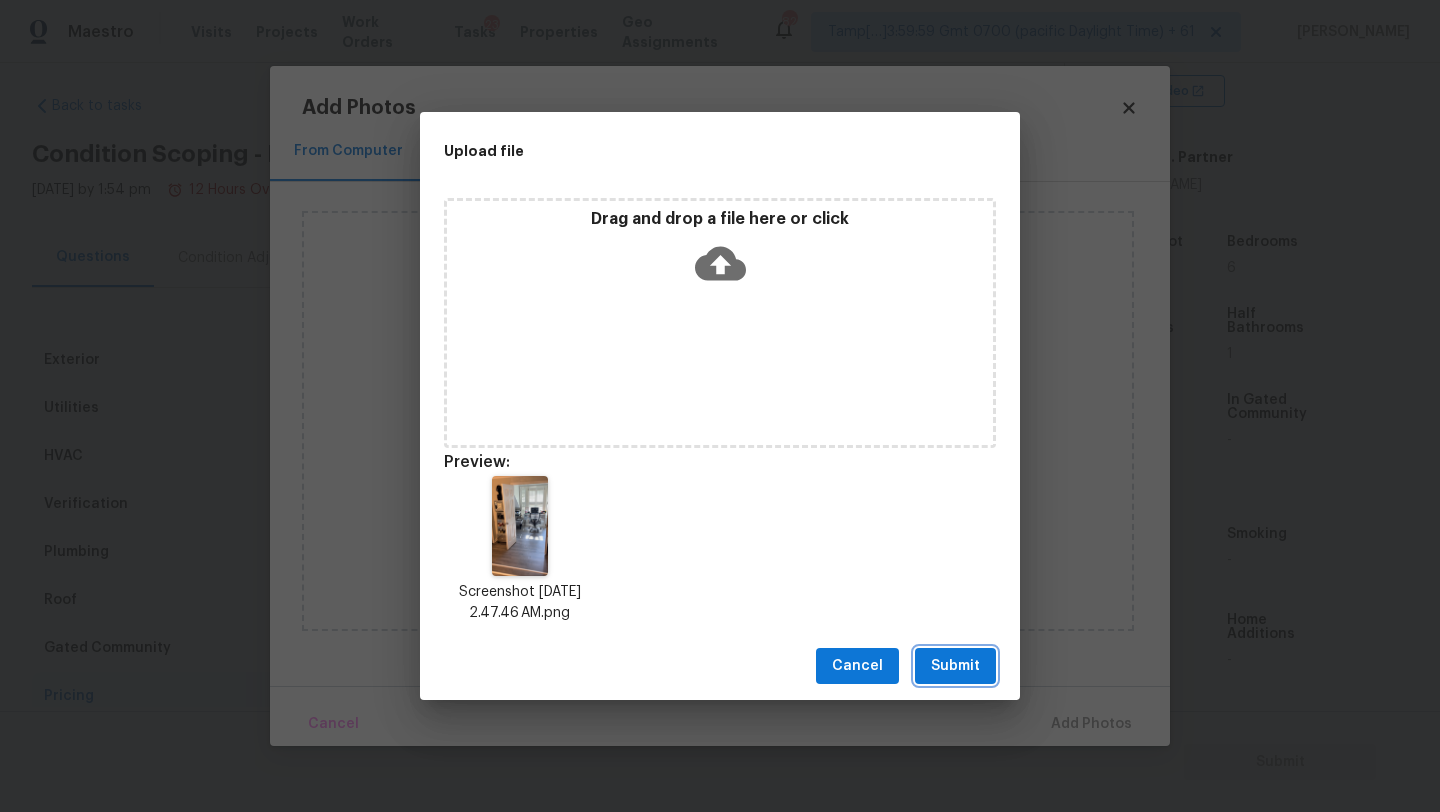 drag, startPoint x: 940, startPoint y: 670, endPoint x: 1004, endPoint y: 684, distance: 65.51336 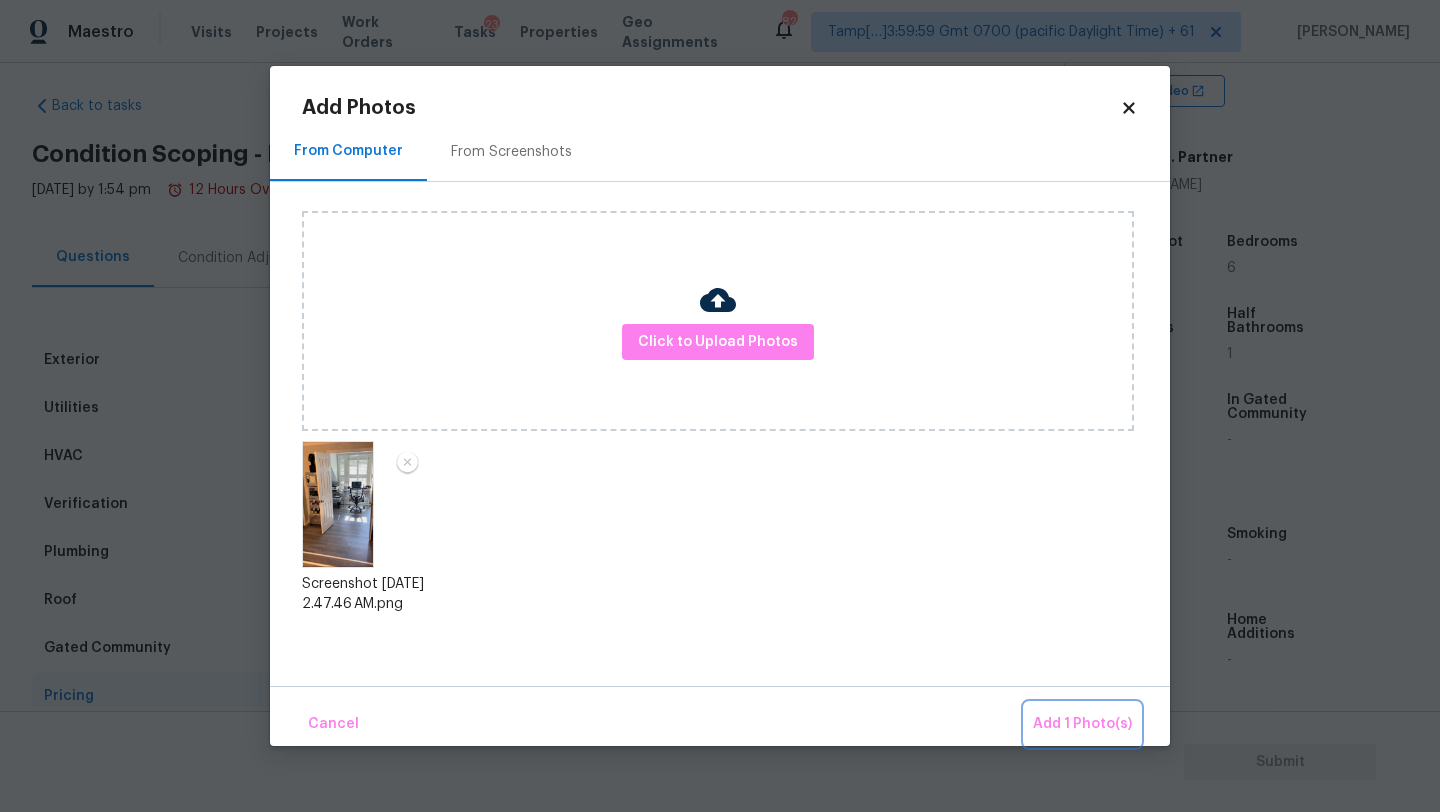 click on "Add 1 Photo(s)" at bounding box center (1082, 724) 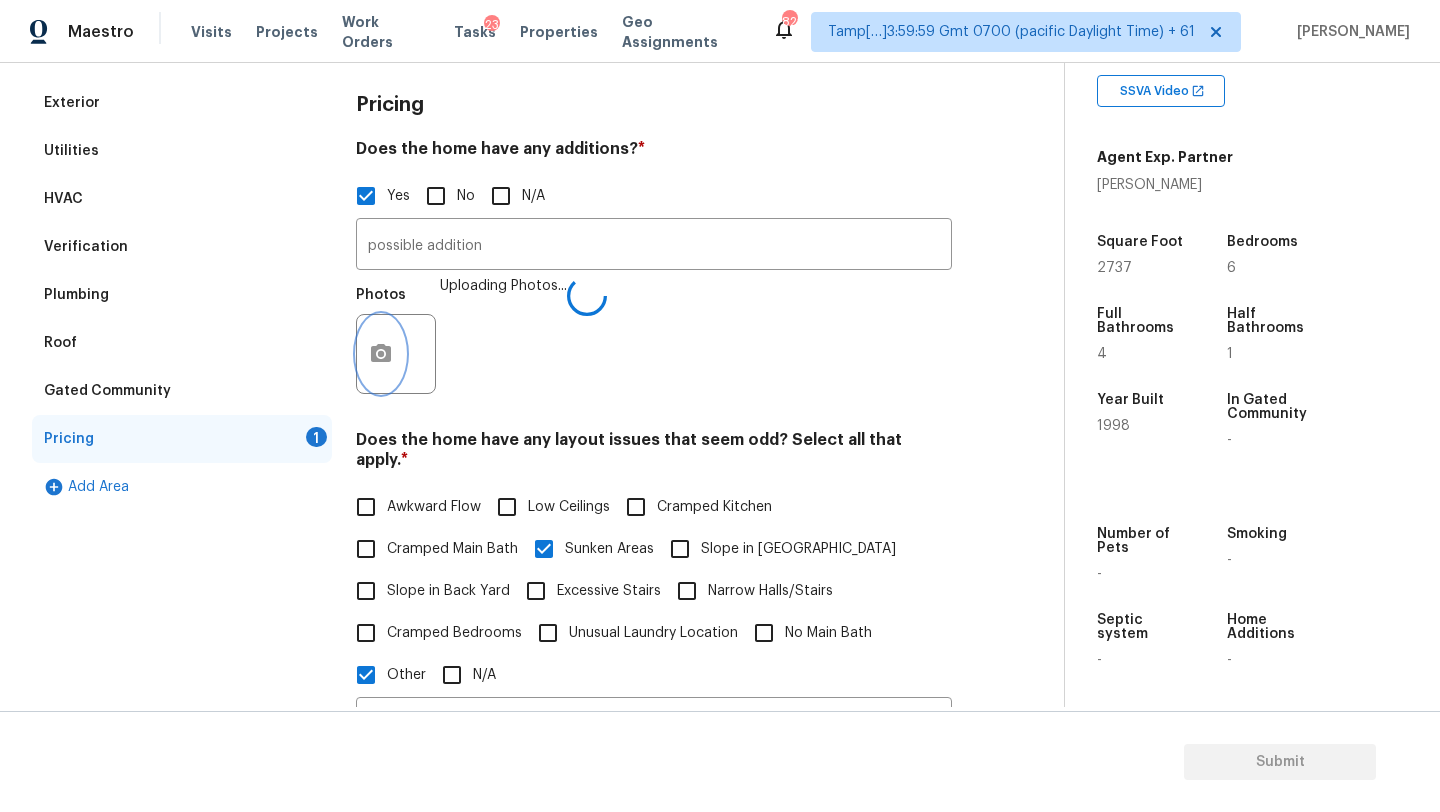 scroll, scrollTop: 115, scrollLeft: 0, axis: vertical 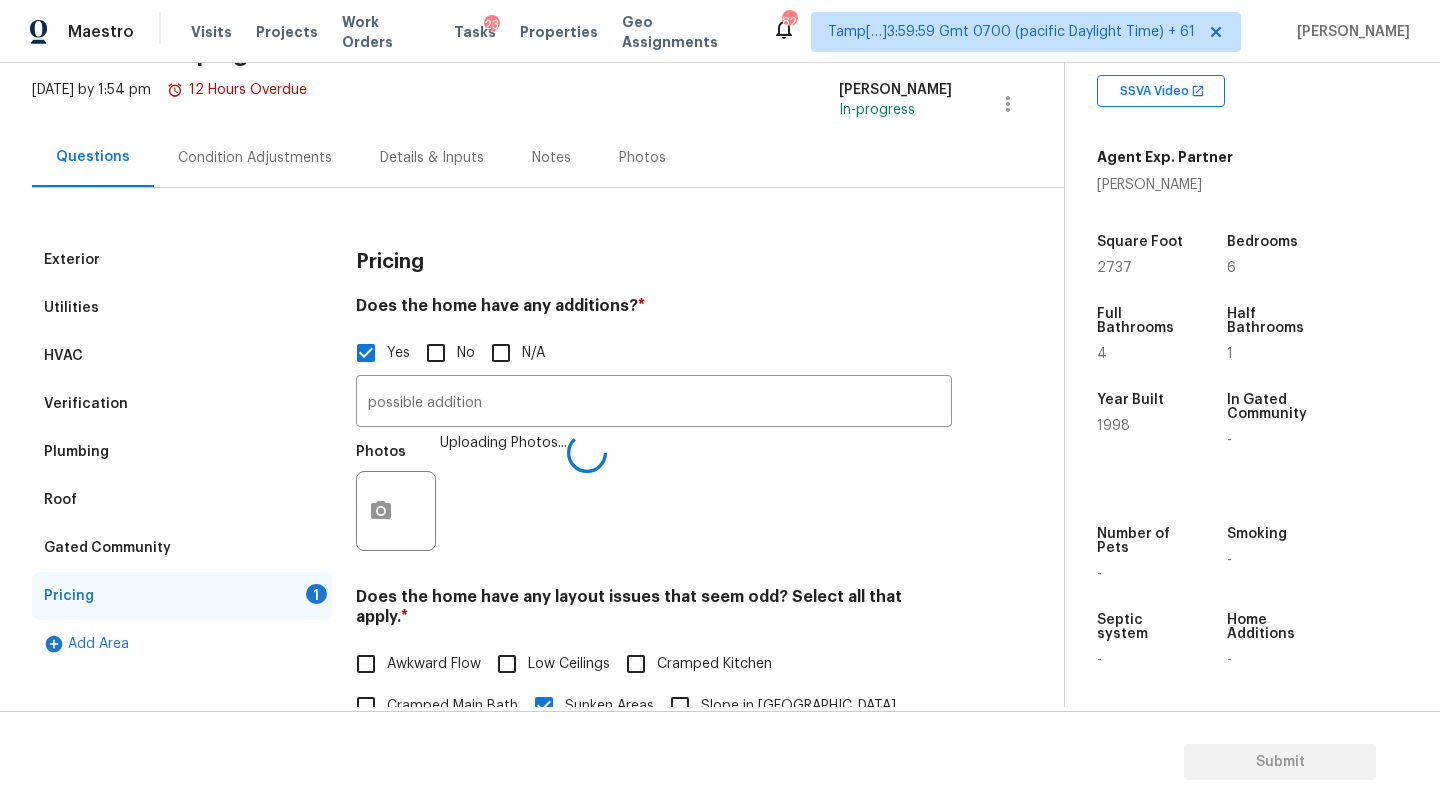 click on "Verification" at bounding box center (182, 404) 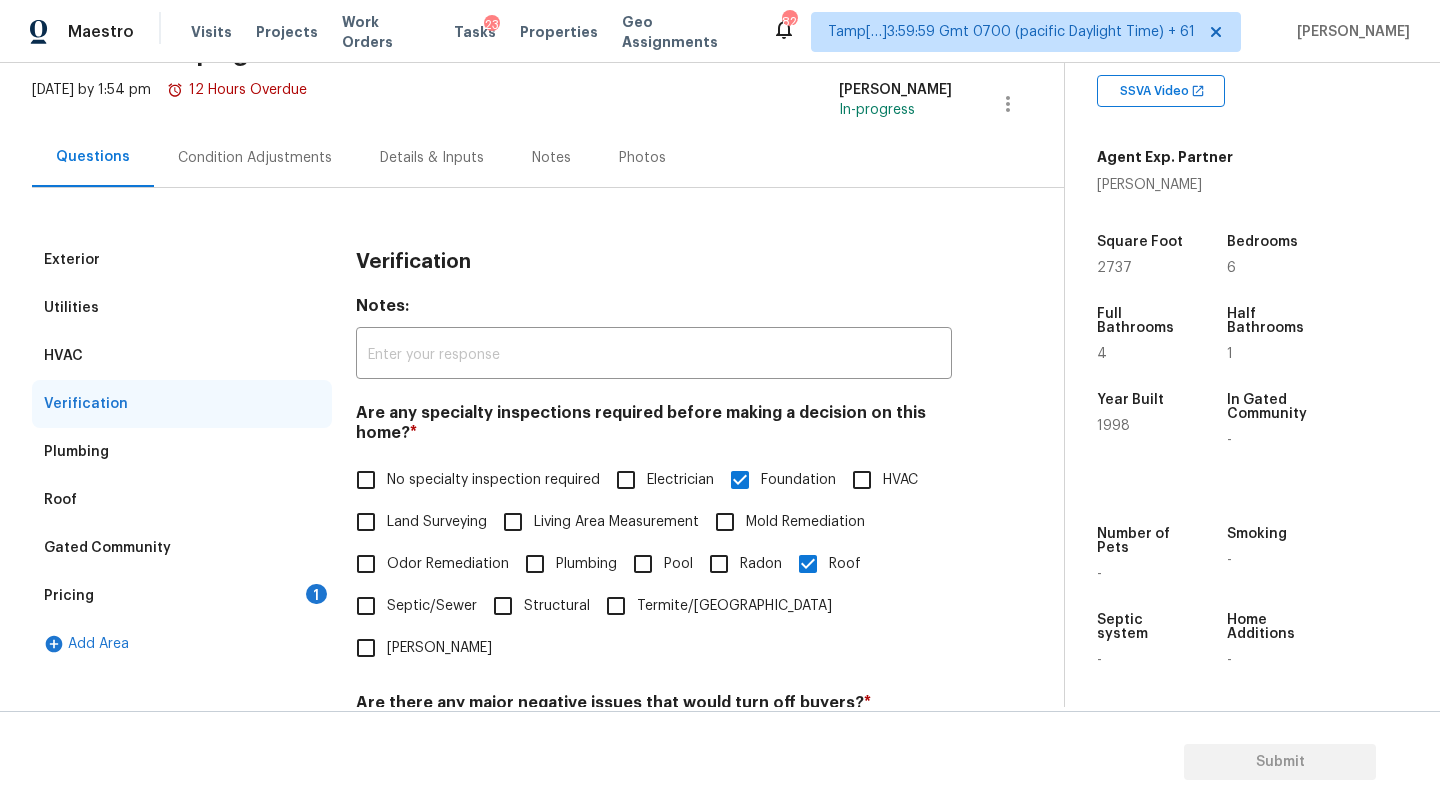 click on "Pricing 1" at bounding box center (182, 596) 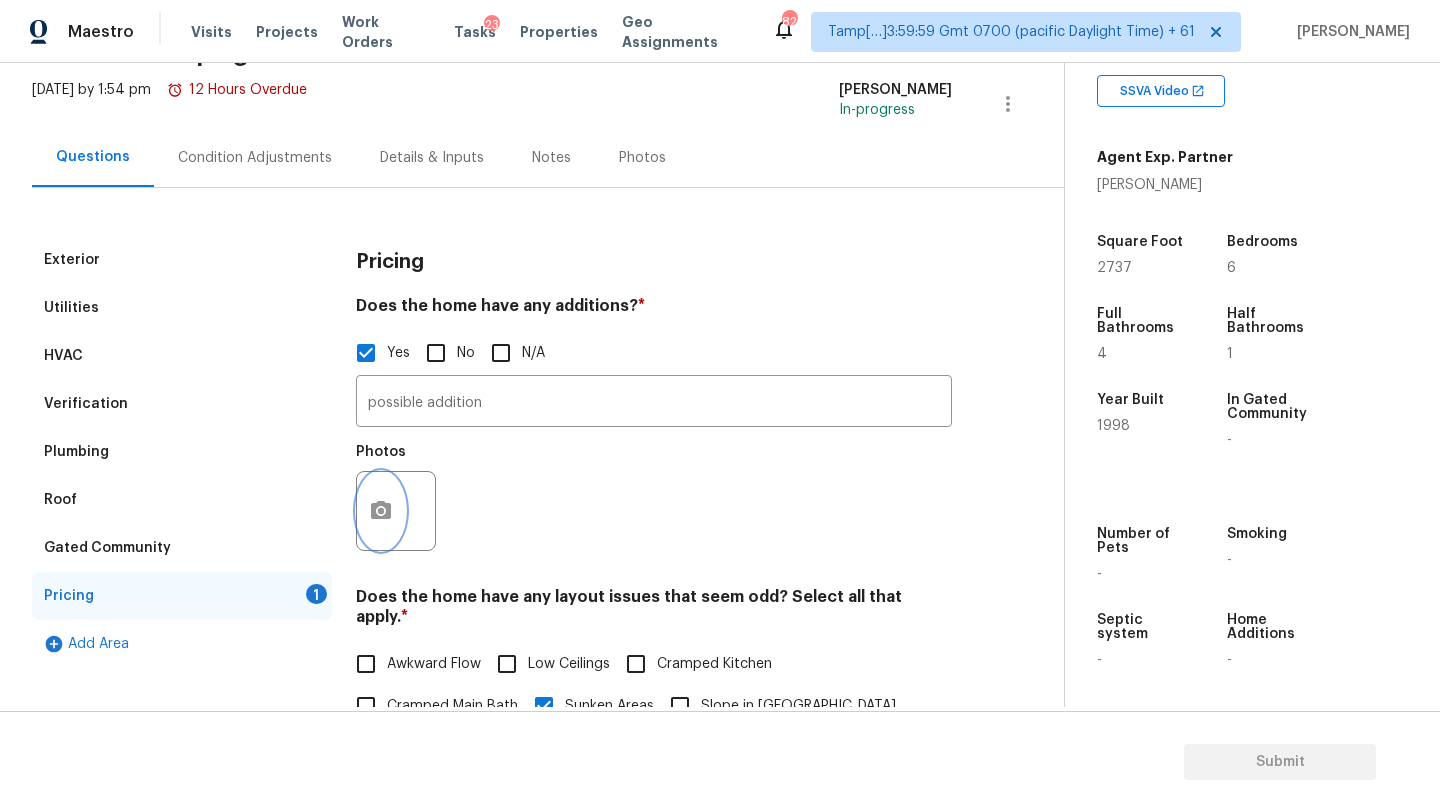 click 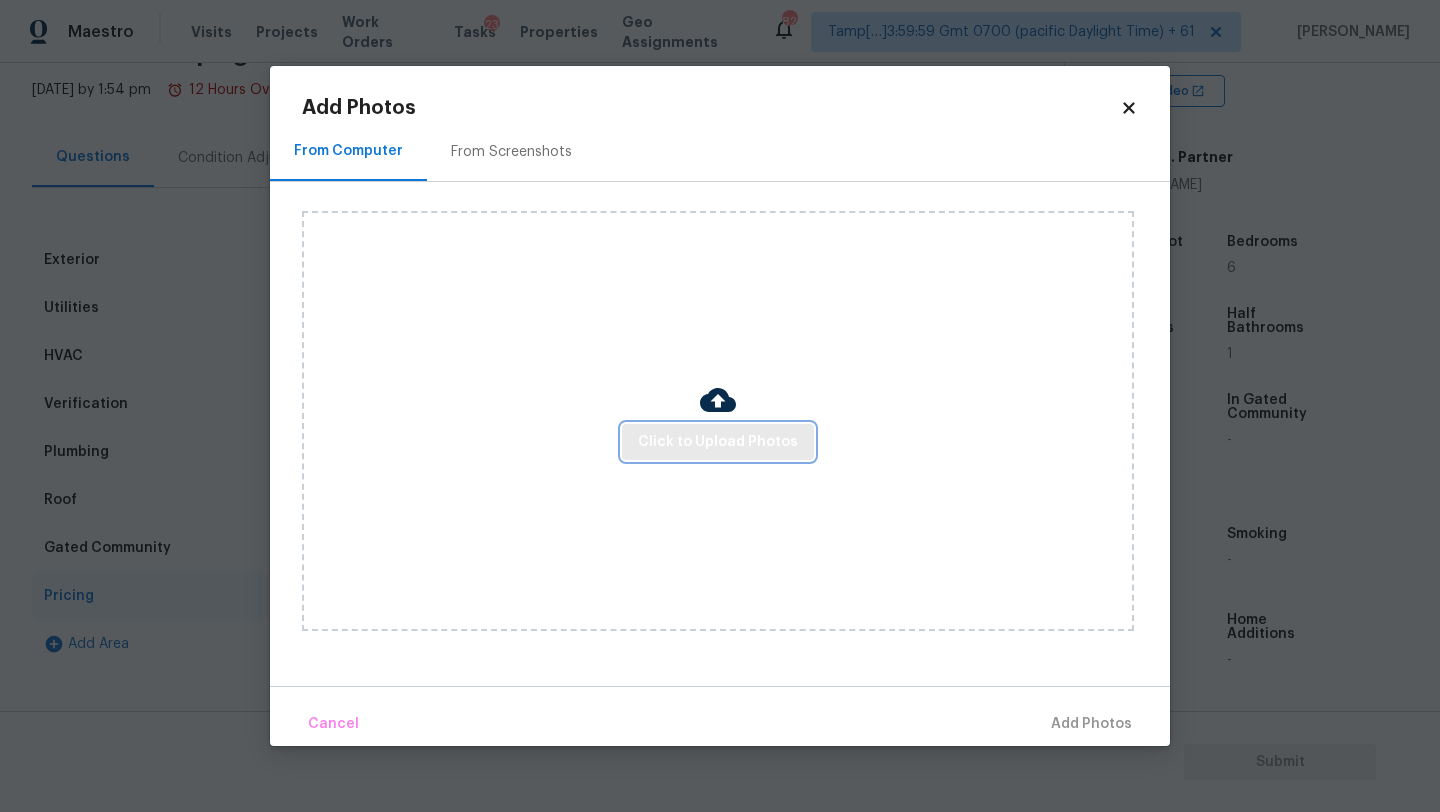 click on "Click to Upload Photos" at bounding box center (718, 442) 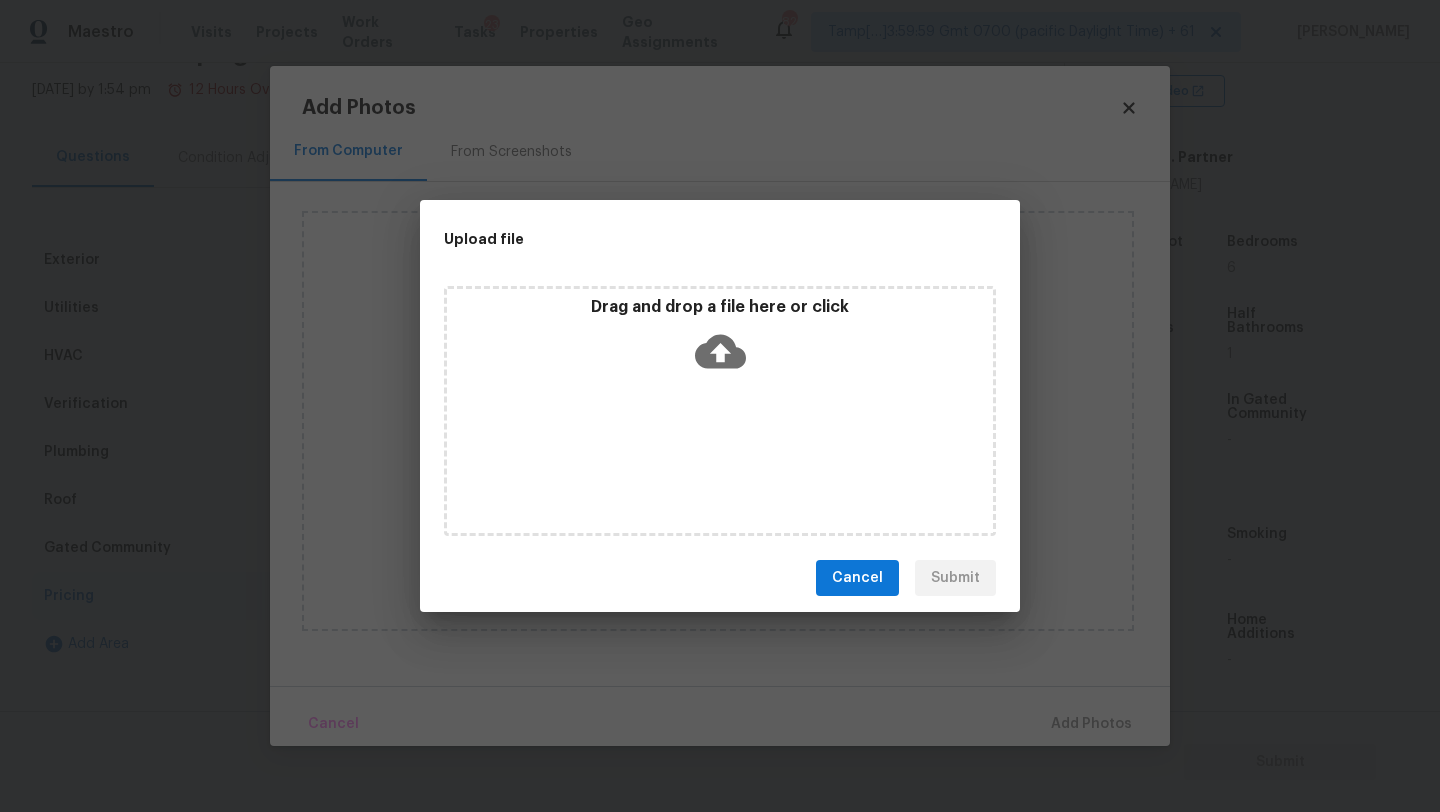 click on "Drag and drop a file here or click" at bounding box center (720, 411) 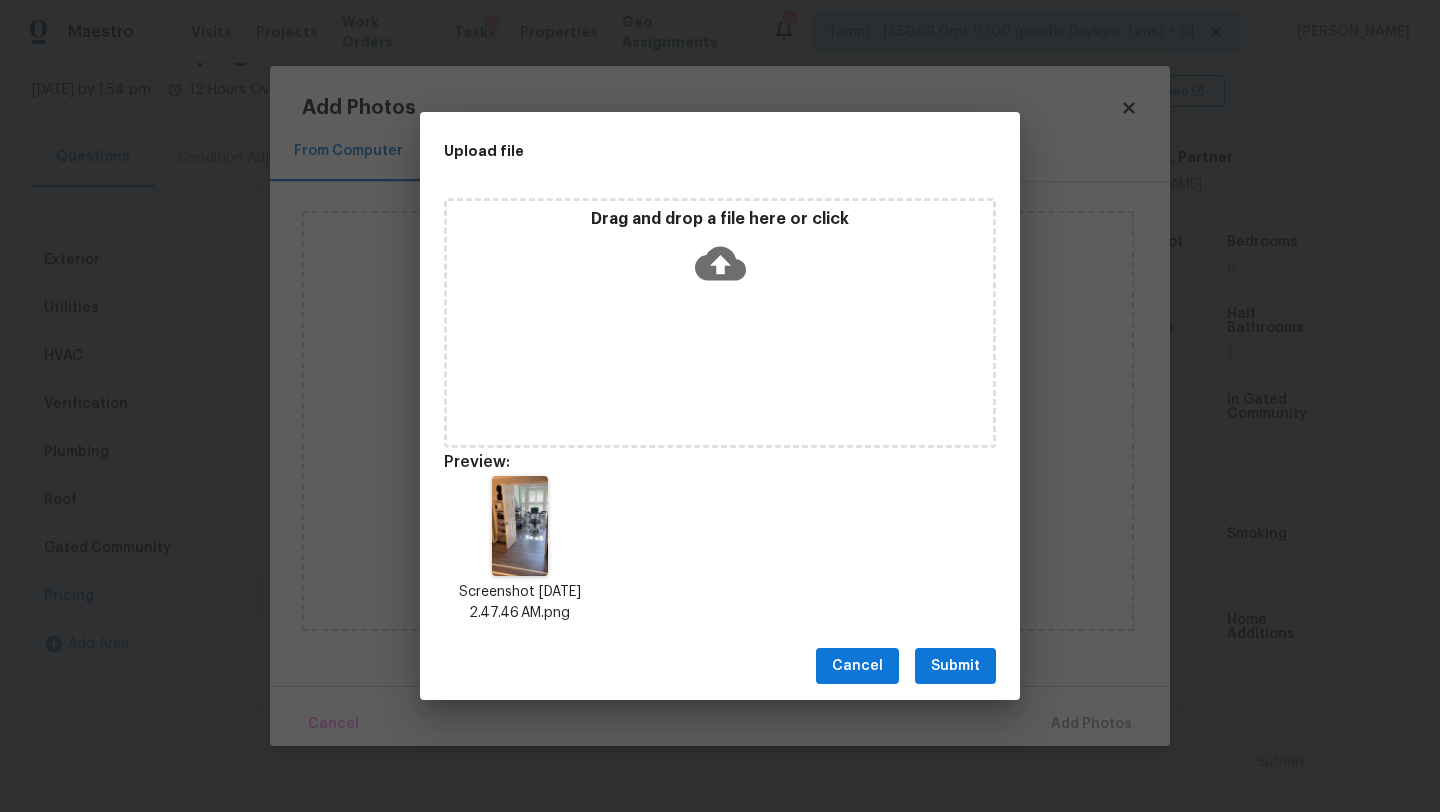 click on "Submit" at bounding box center (955, 666) 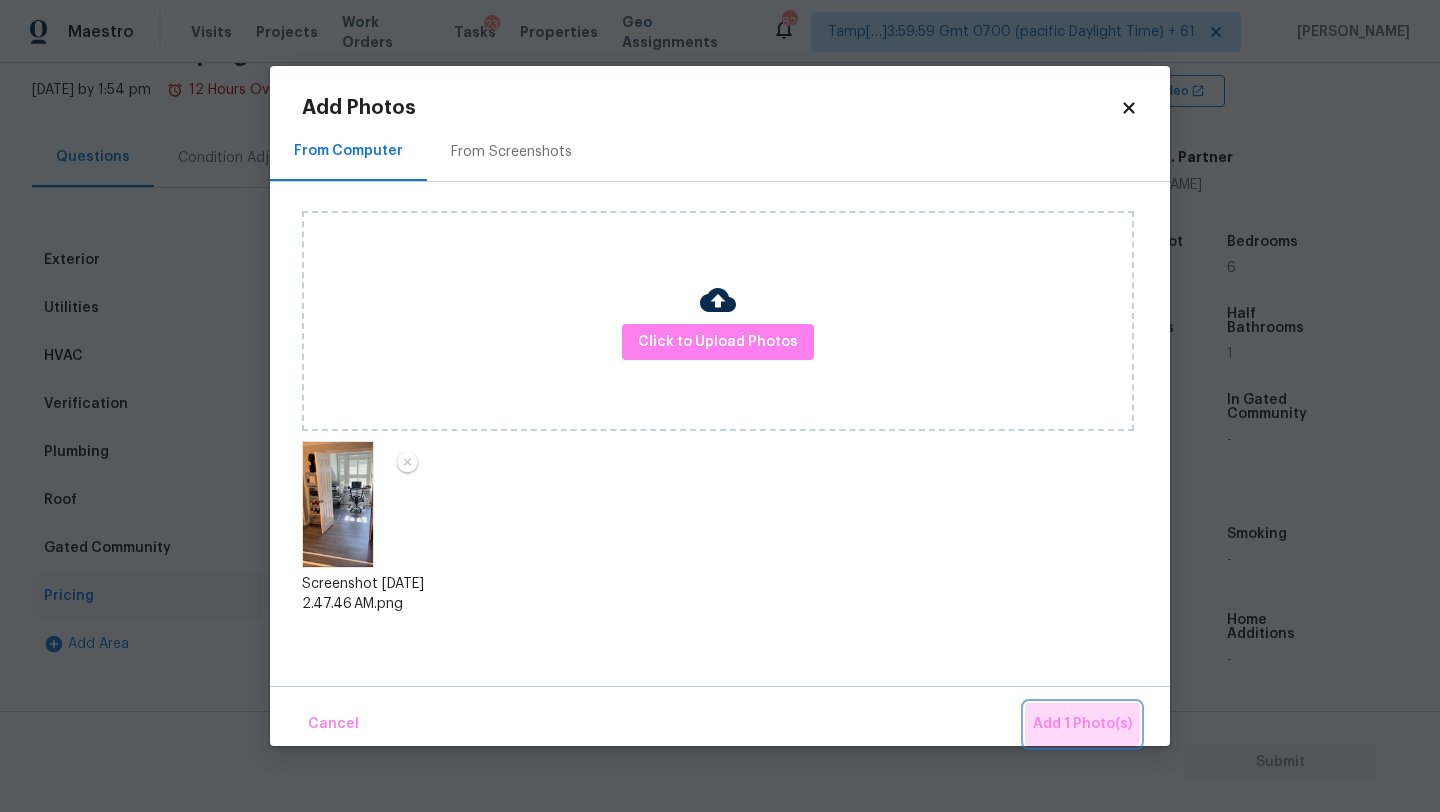 click on "Add 1 Photo(s)" at bounding box center (1082, 724) 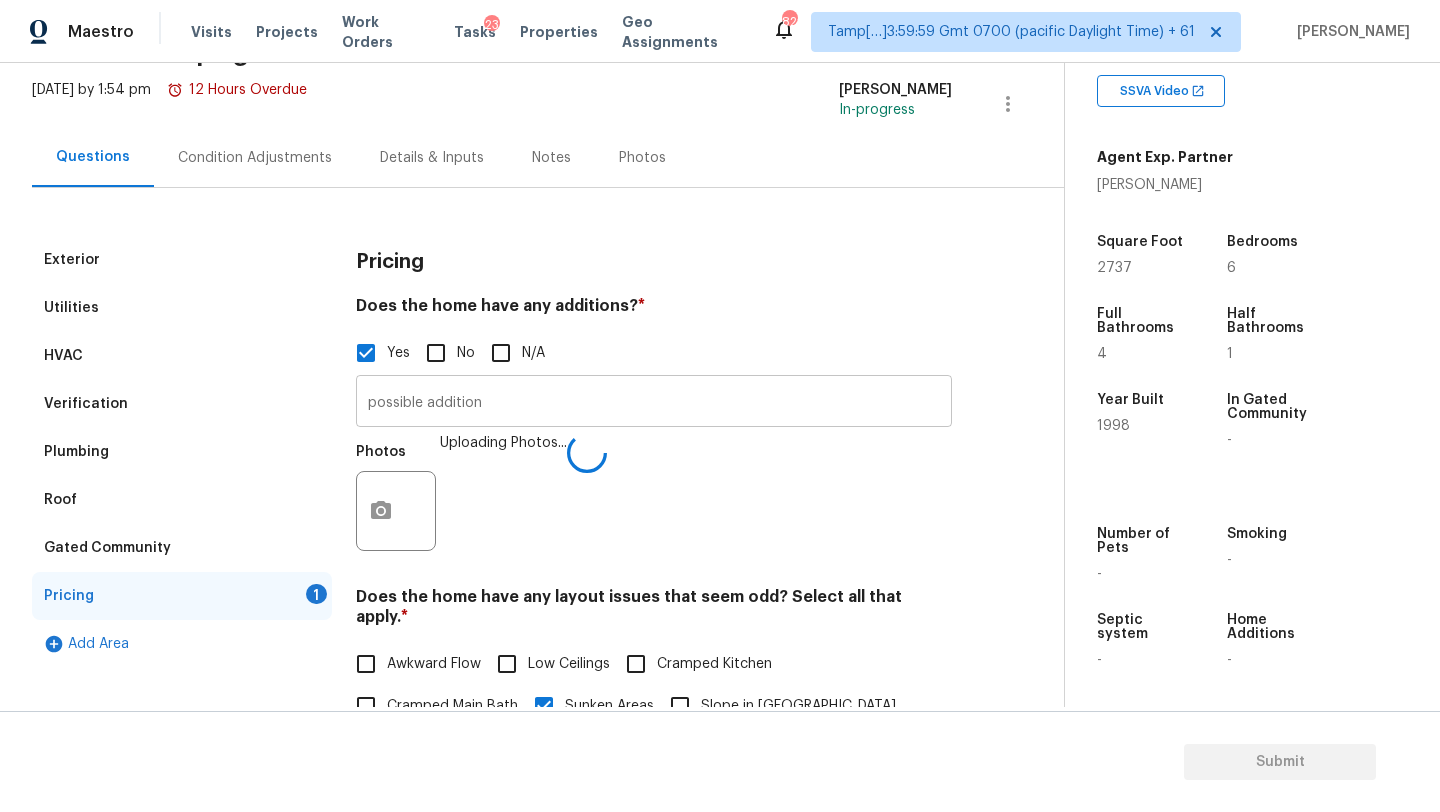 click on "possible addition" at bounding box center (654, 403) 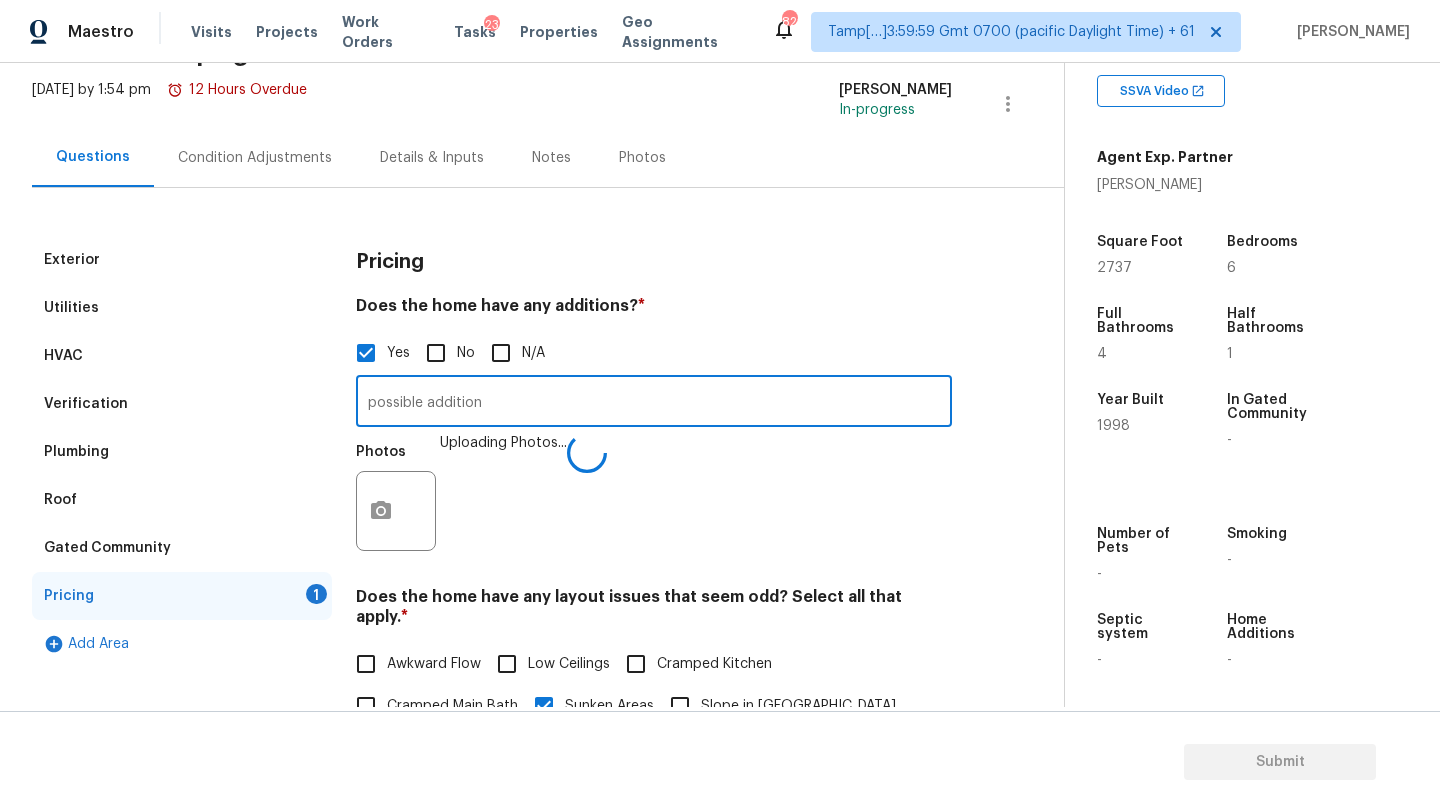 click on "possible addition" at bounding box center (654, 403) 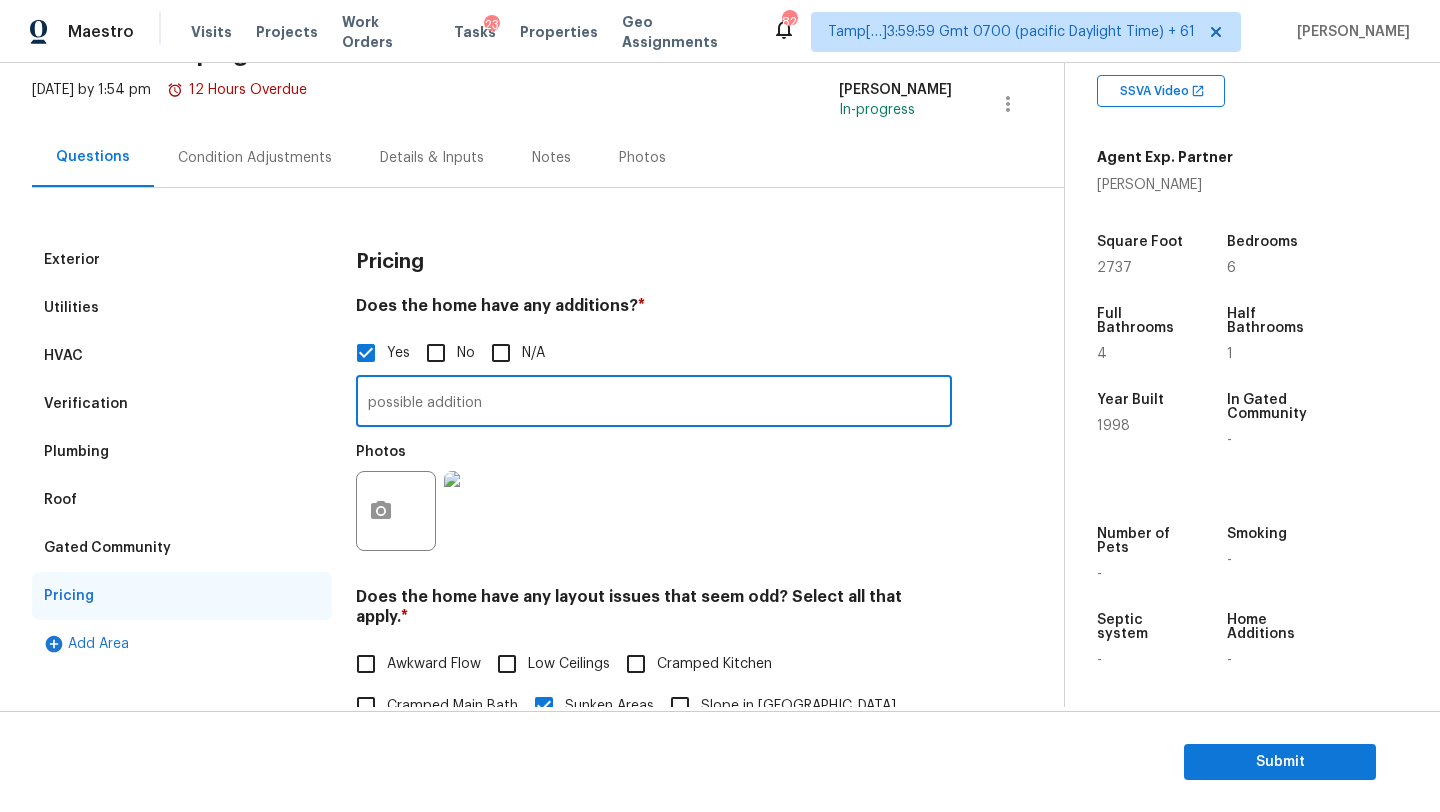 click on "Verification" at bounding box center [86, 404] 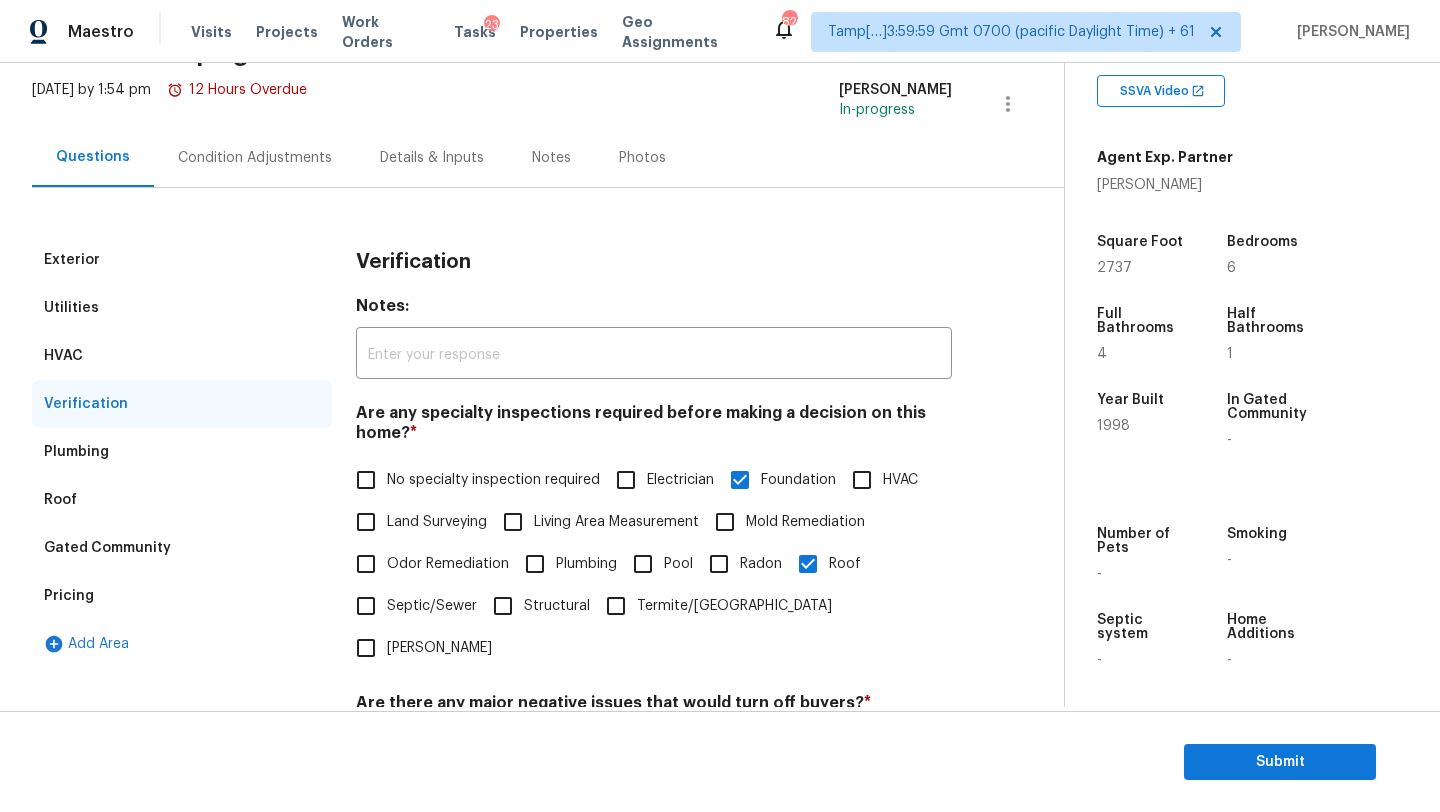 scroll, scrollTop: 398, scrollLeft: 0, axis: vertical 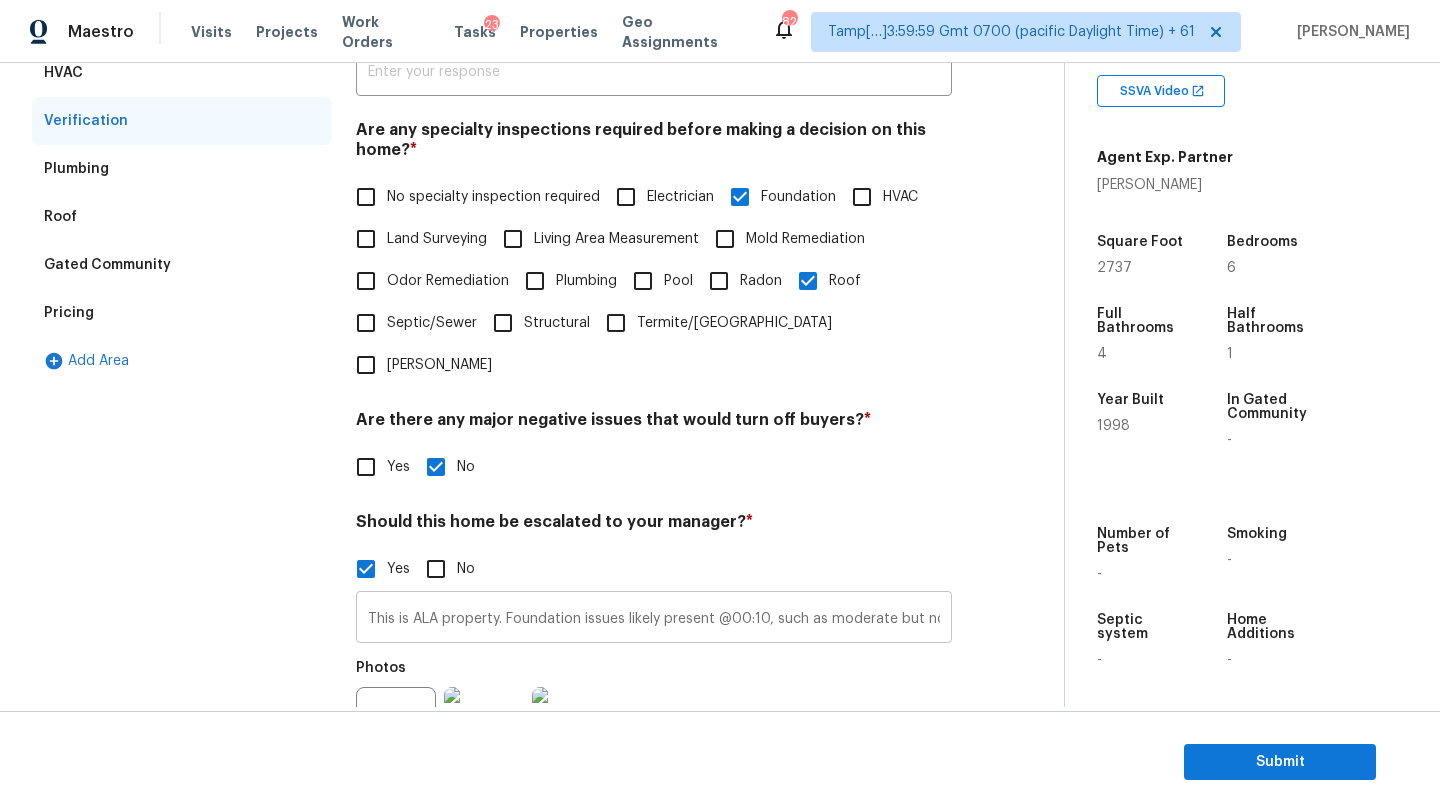 click on "This is ALA property. Foundation issues likely present @00:10, such as moderate but noticeable exterior or interior cracks. The roof shows Signs of aging with moderate wear. damage from a water leak or water intrusion, even if repaired, it is mentioned as yes, no evidence of leak, no scope added." at bounding box center [654, 619] 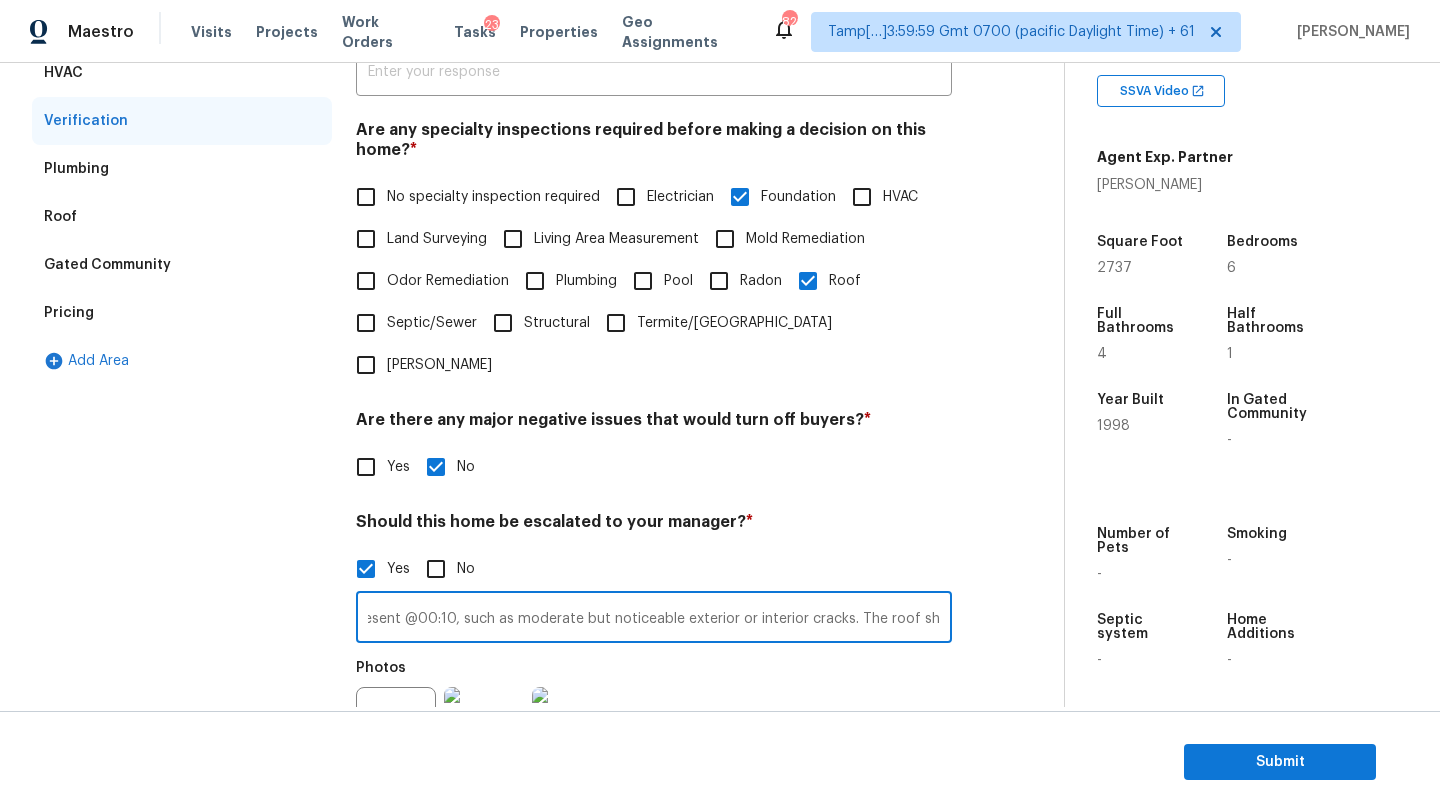 scroll, scrollTop: 0, scrollLeft: 456, axis: horizontal 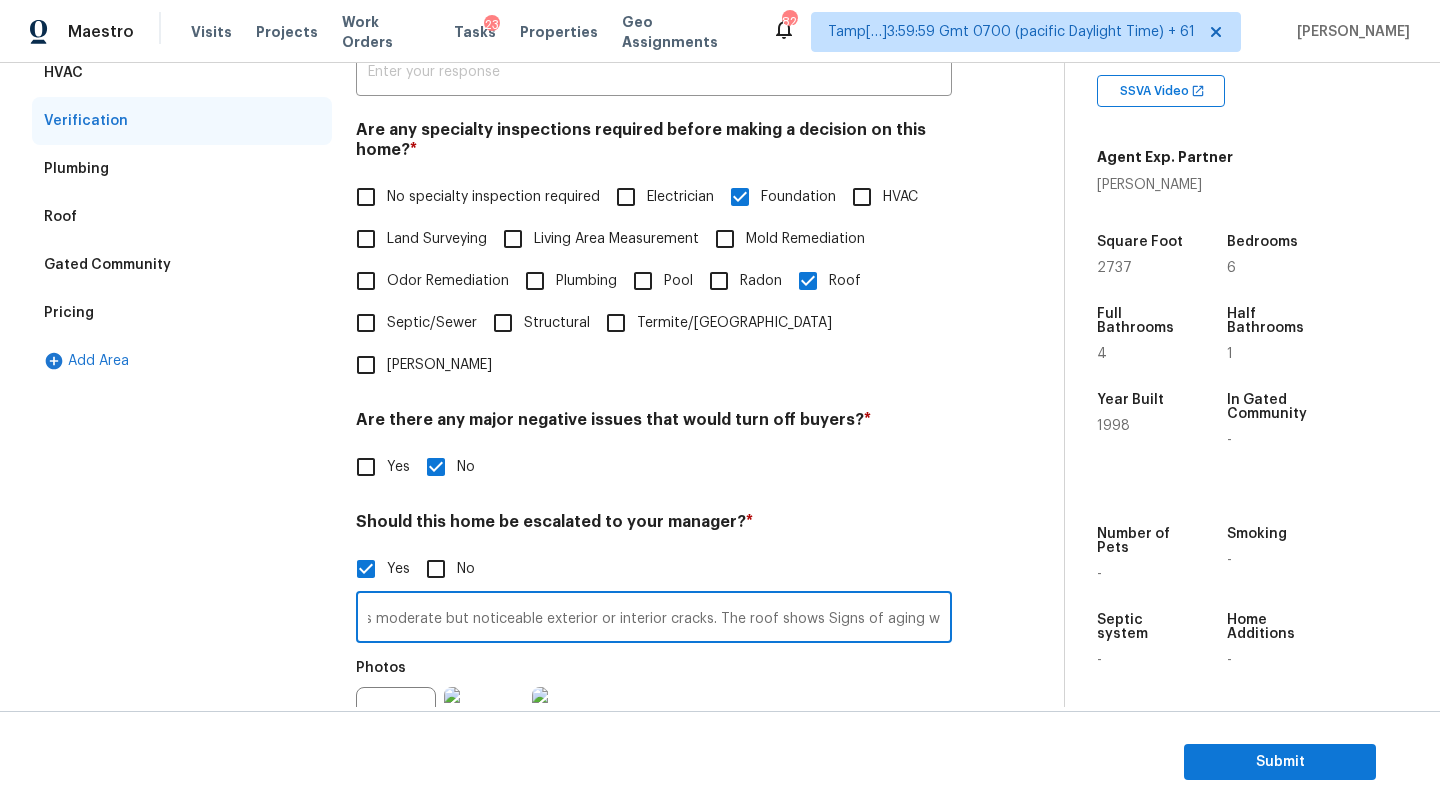 click on "This is ALA property. Foundation issues likely present @00:10, such as moderate but noticeable exterior or interior cracks. The roof shows Signs of aging with moderate wear. damage from a water leak or water intrusion, even if repaired, it is mentioned as yes, no evidence of leak, no scope added." at bounding box center [654, 619] 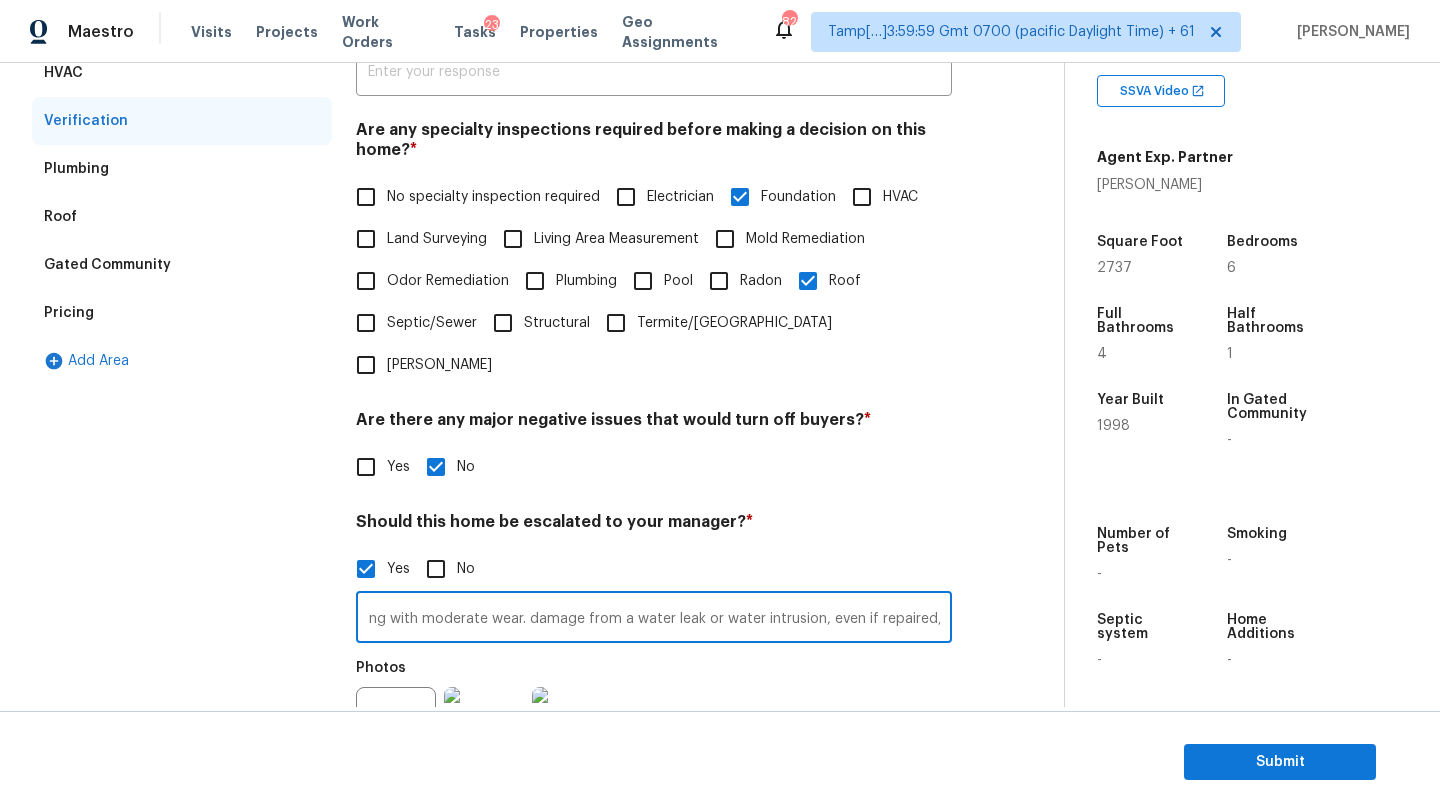 scroll, scrollTop: 0, scrollLeft: 997, axis: horizontal 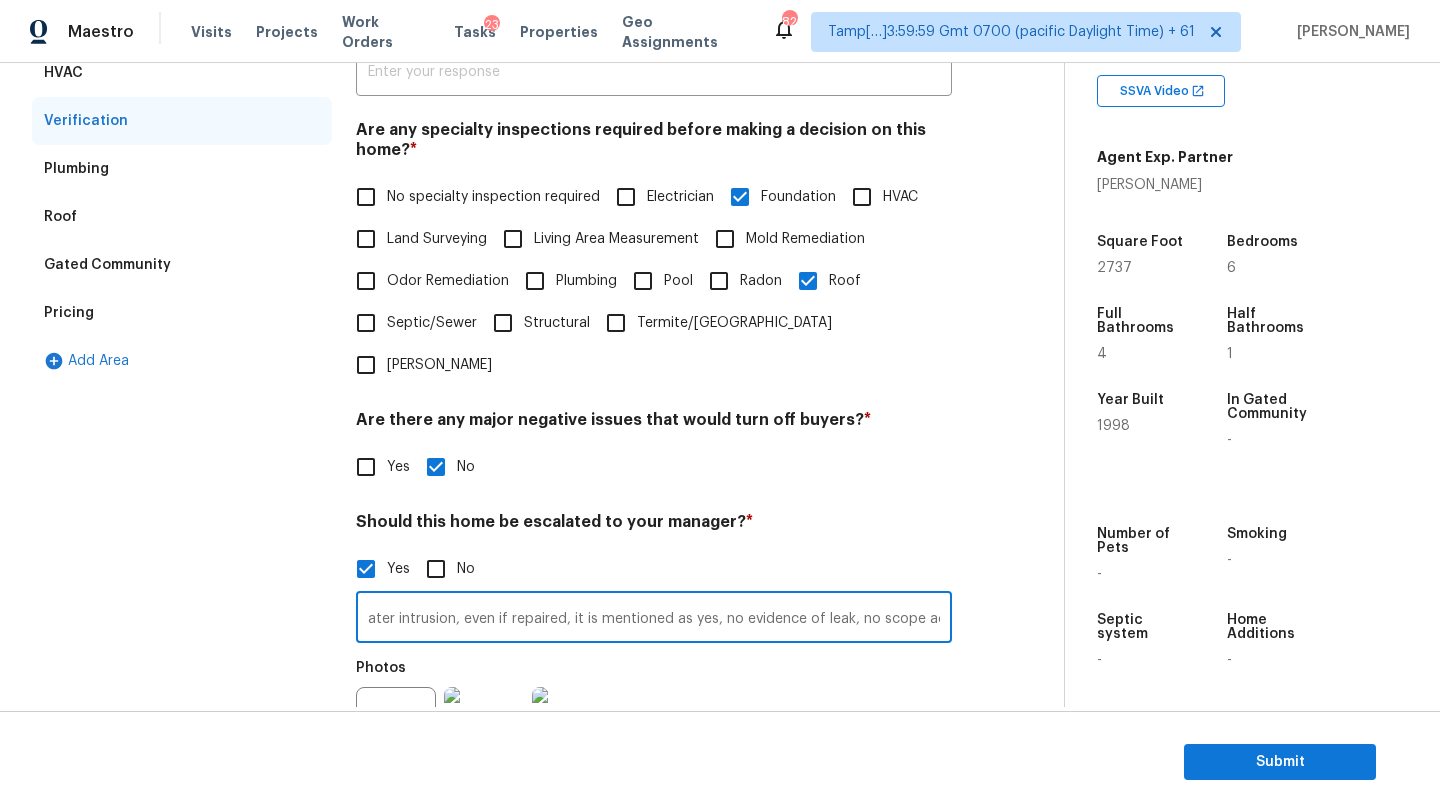 drag, startPoint x: 511, startPoint y: 575, endPoint x: 944, endPoint y: 581, distance: 433.04156 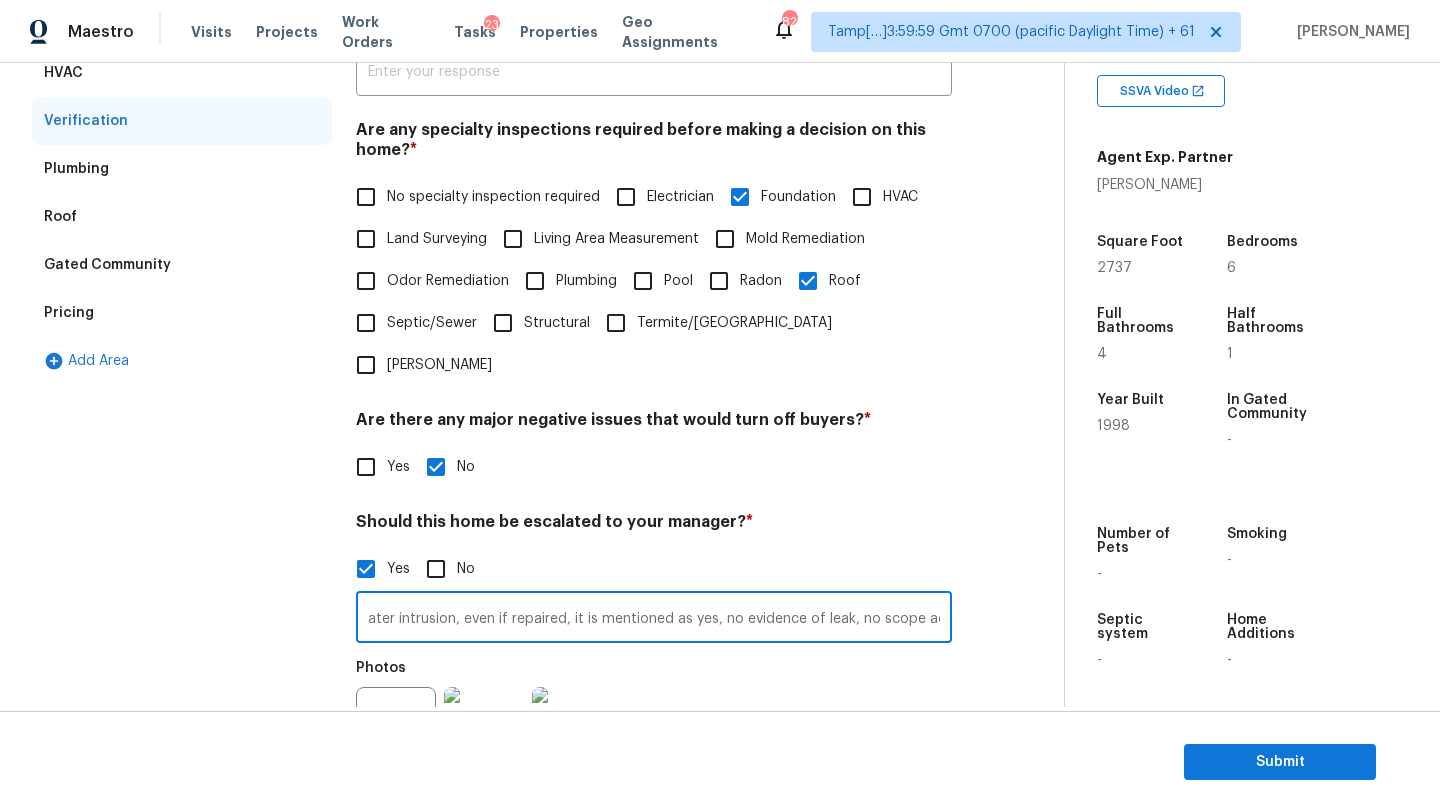 scroll, scrollTop: 0, scrollLeft: 0, axis: both 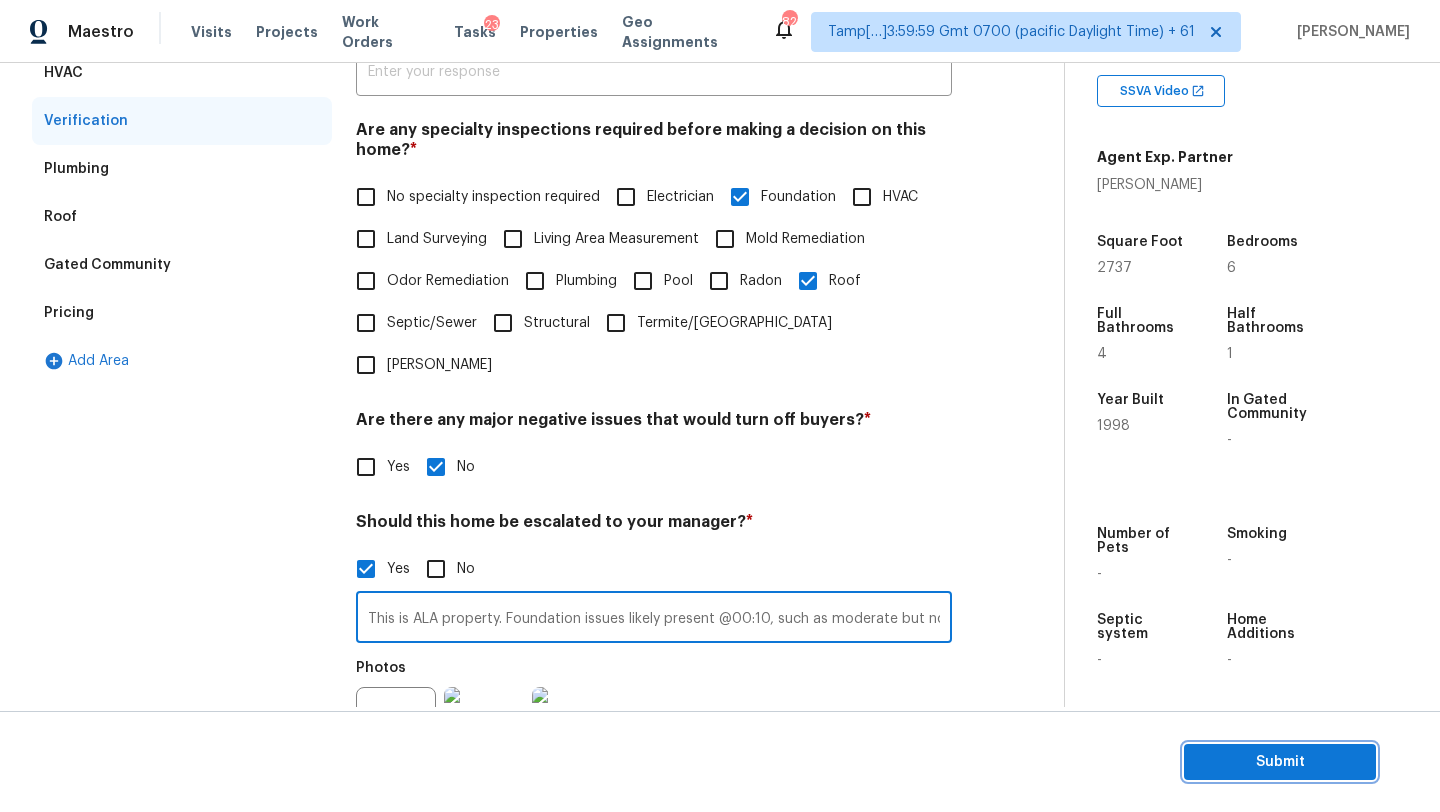 click on "Submit" at bounding box center [1280, 762] 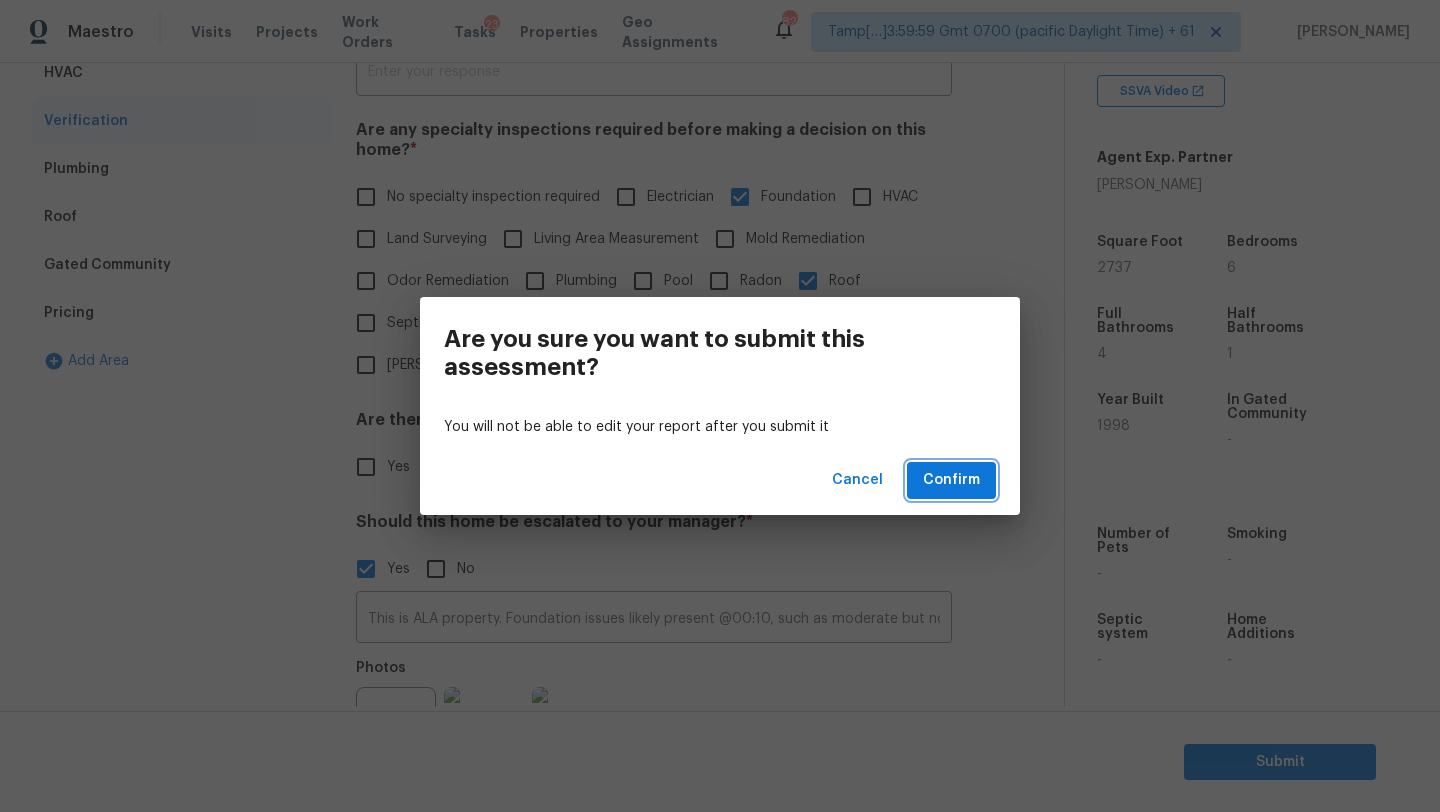 click on "Confirm" at bounding box center (951, 480) 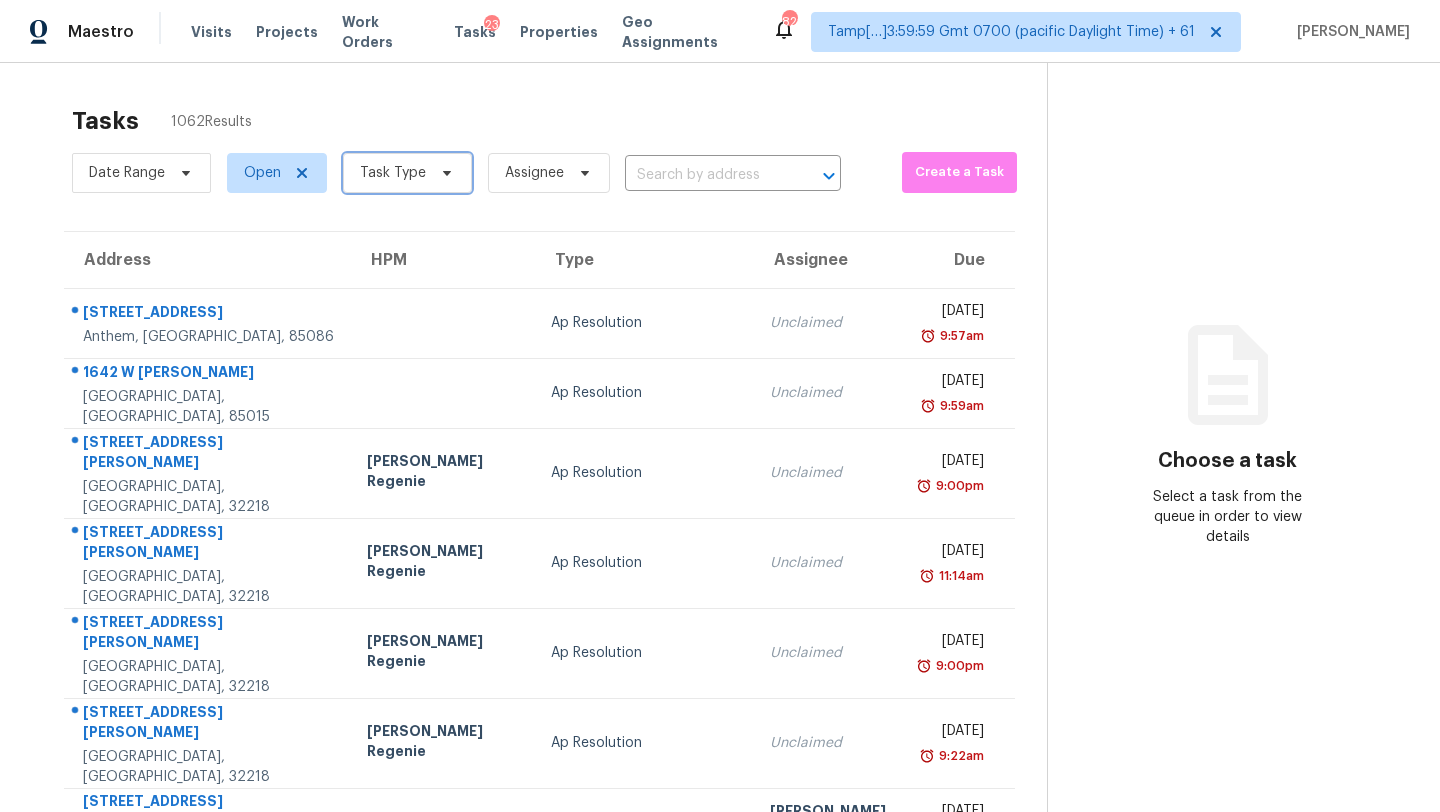 click on "Task Type" at bounding box center [407, 173] 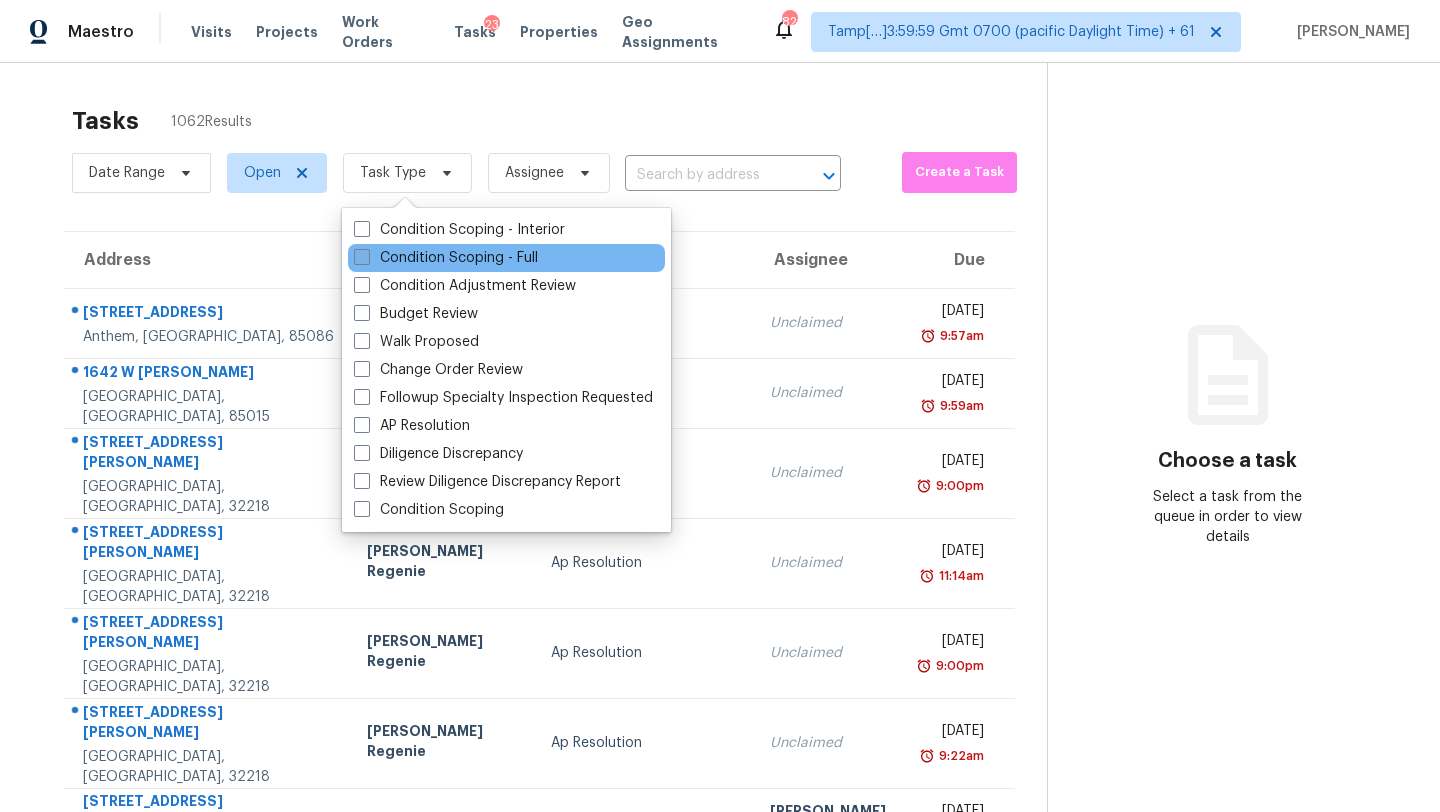 click on "Condition Scoping - Full" at bounding box center [446, 258] 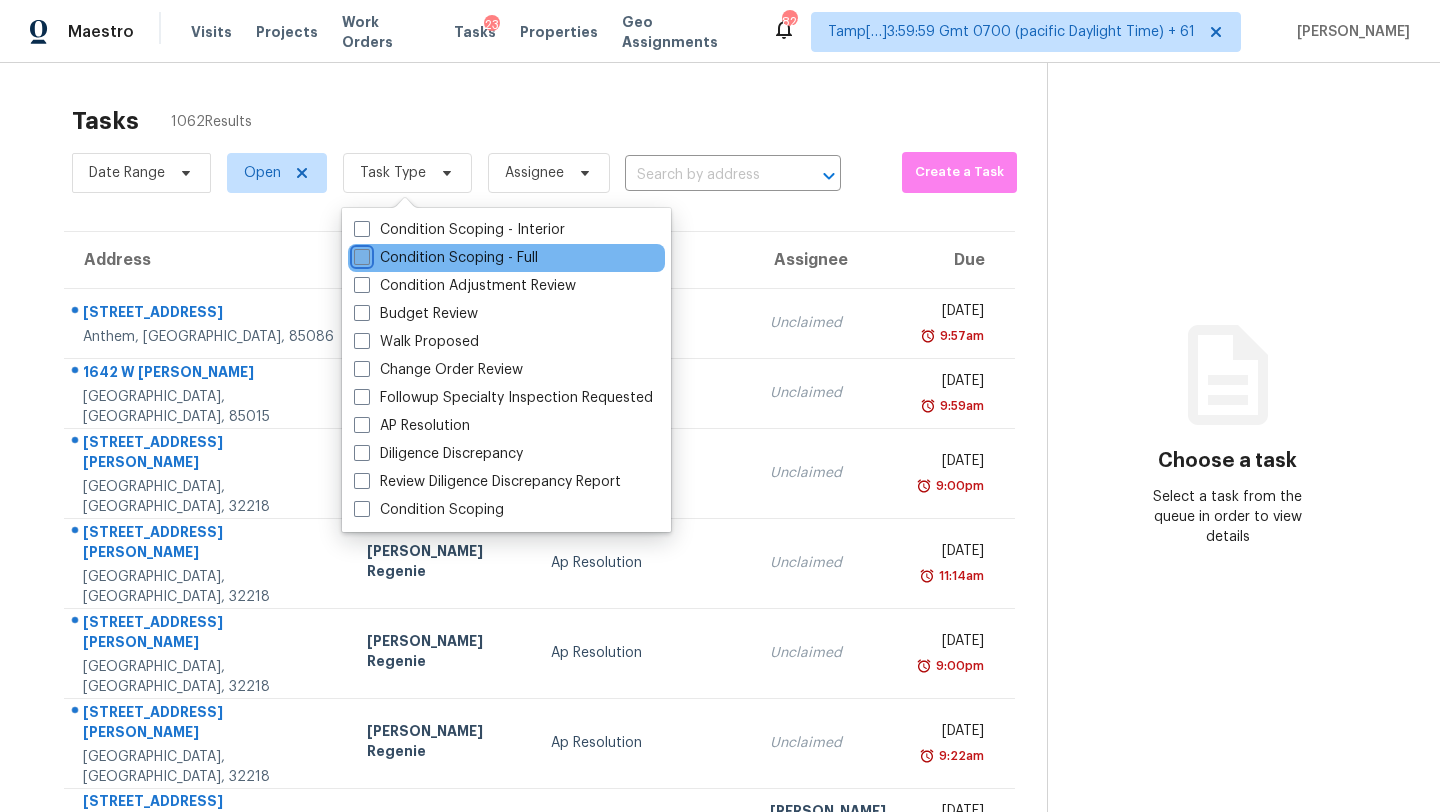 click on "Condition Scoping - Full" at bounding box center [360, 254] 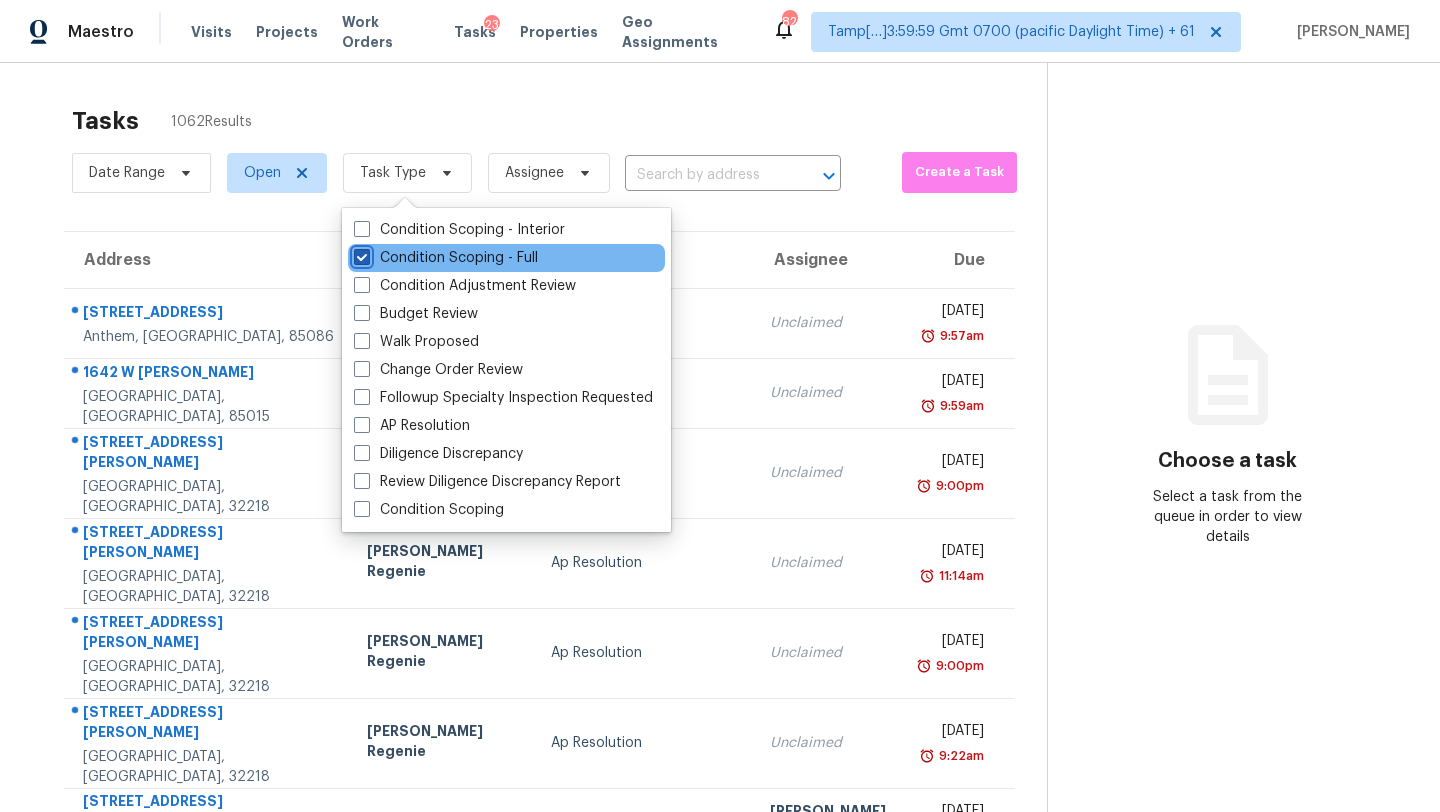 checkbox on "true" 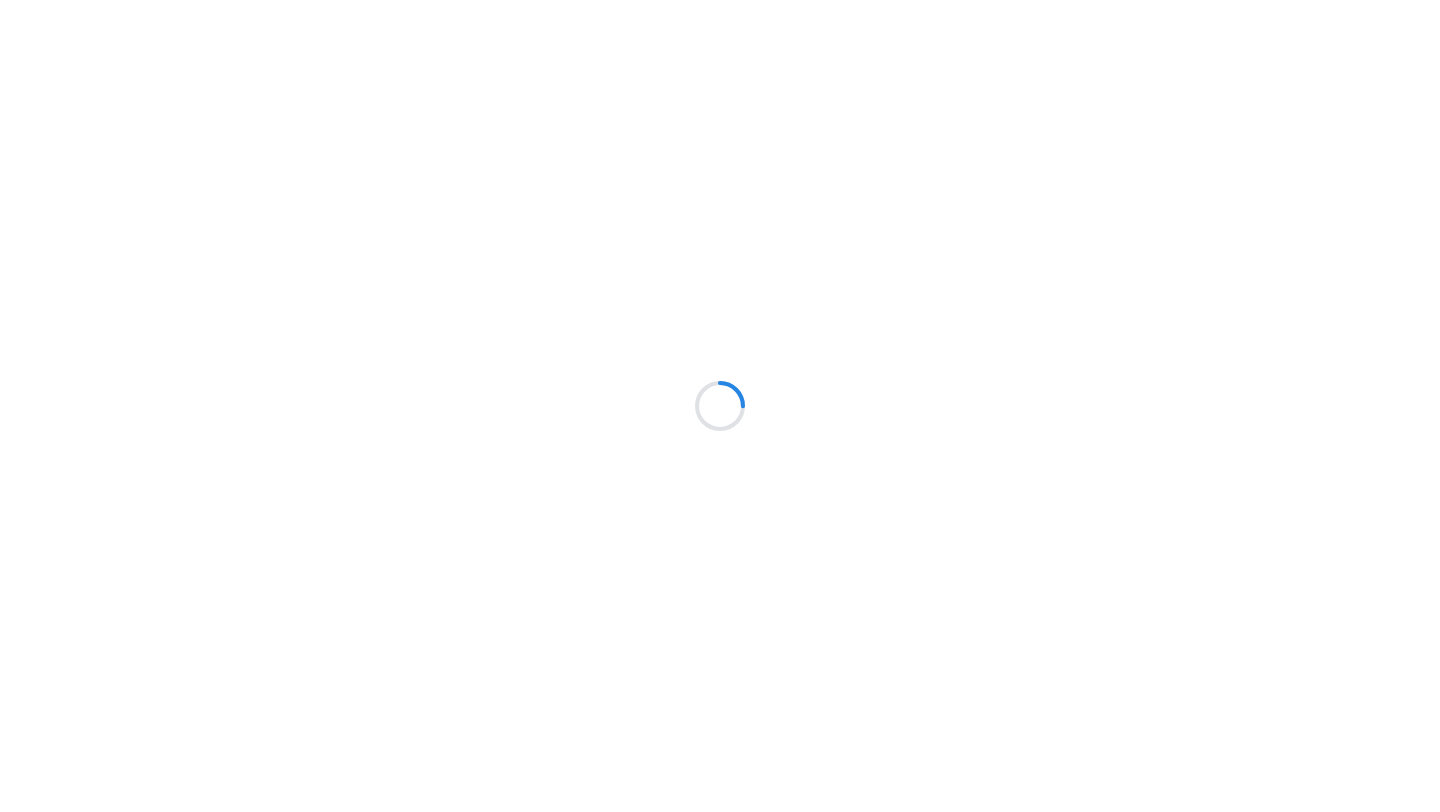 scroll, scrollTop: 0, scrollLeft: 0, axis: both 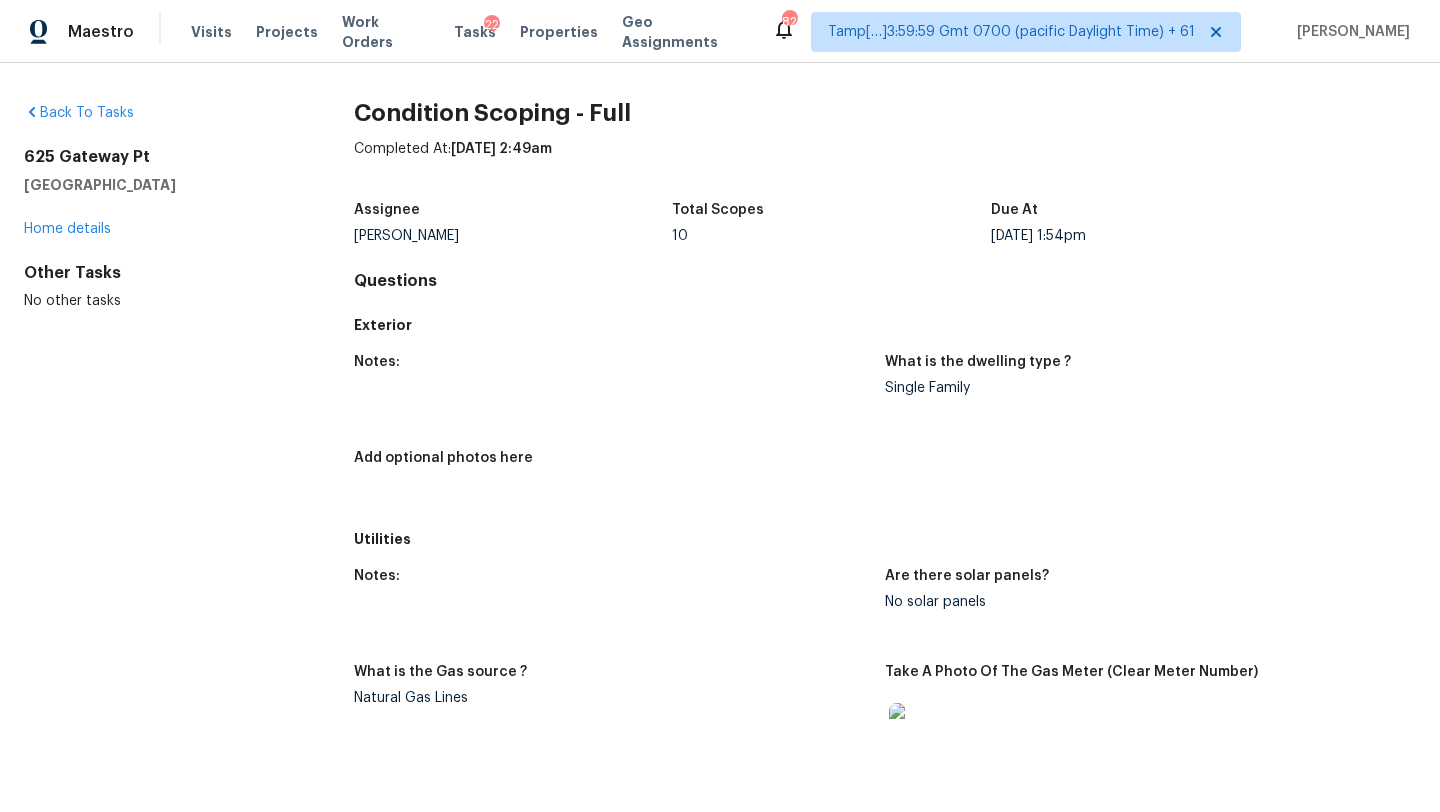 click on "Add optional photos here" at bounding box center [619, 480] 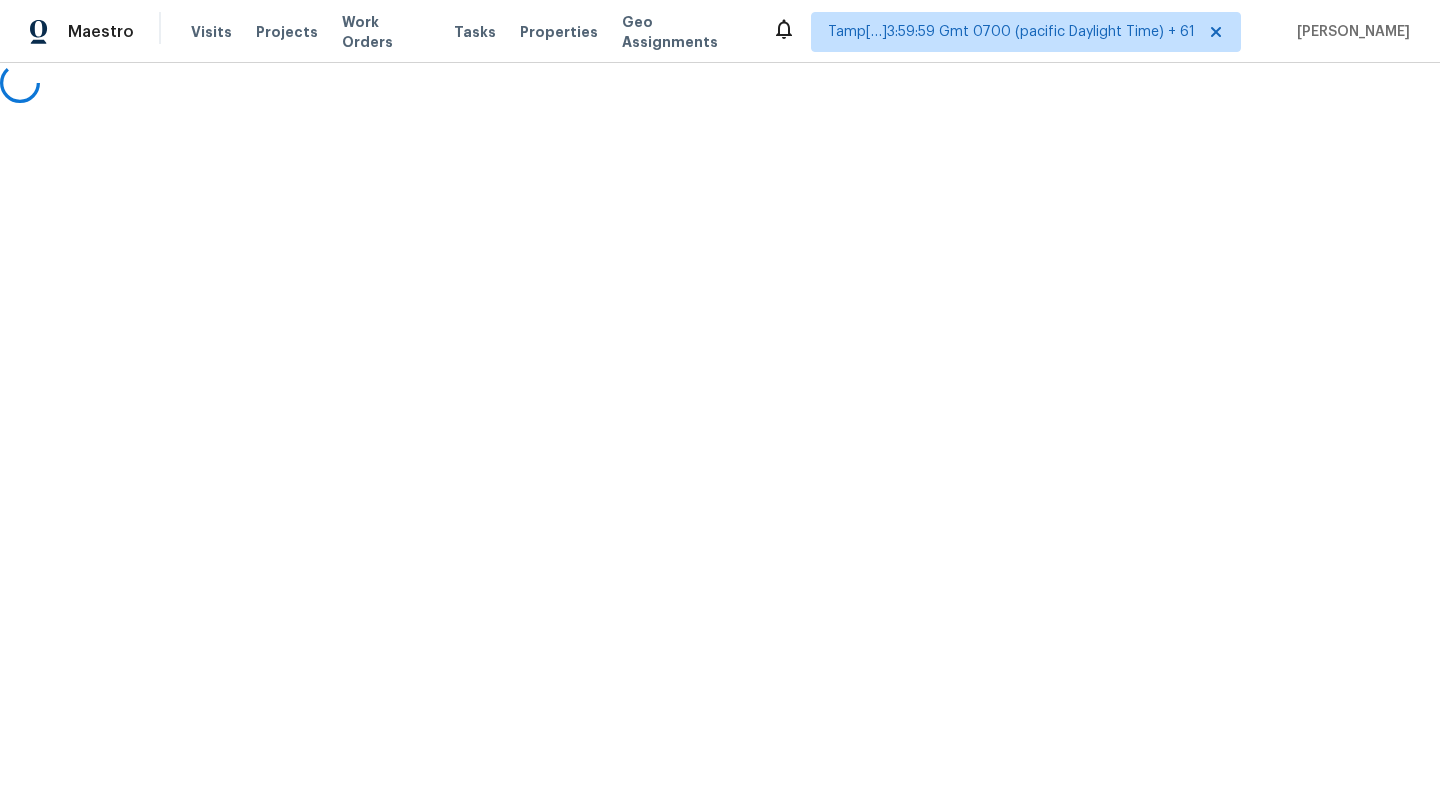 scroll, scrollTop: 0, scrollLeft: 0, axis: both 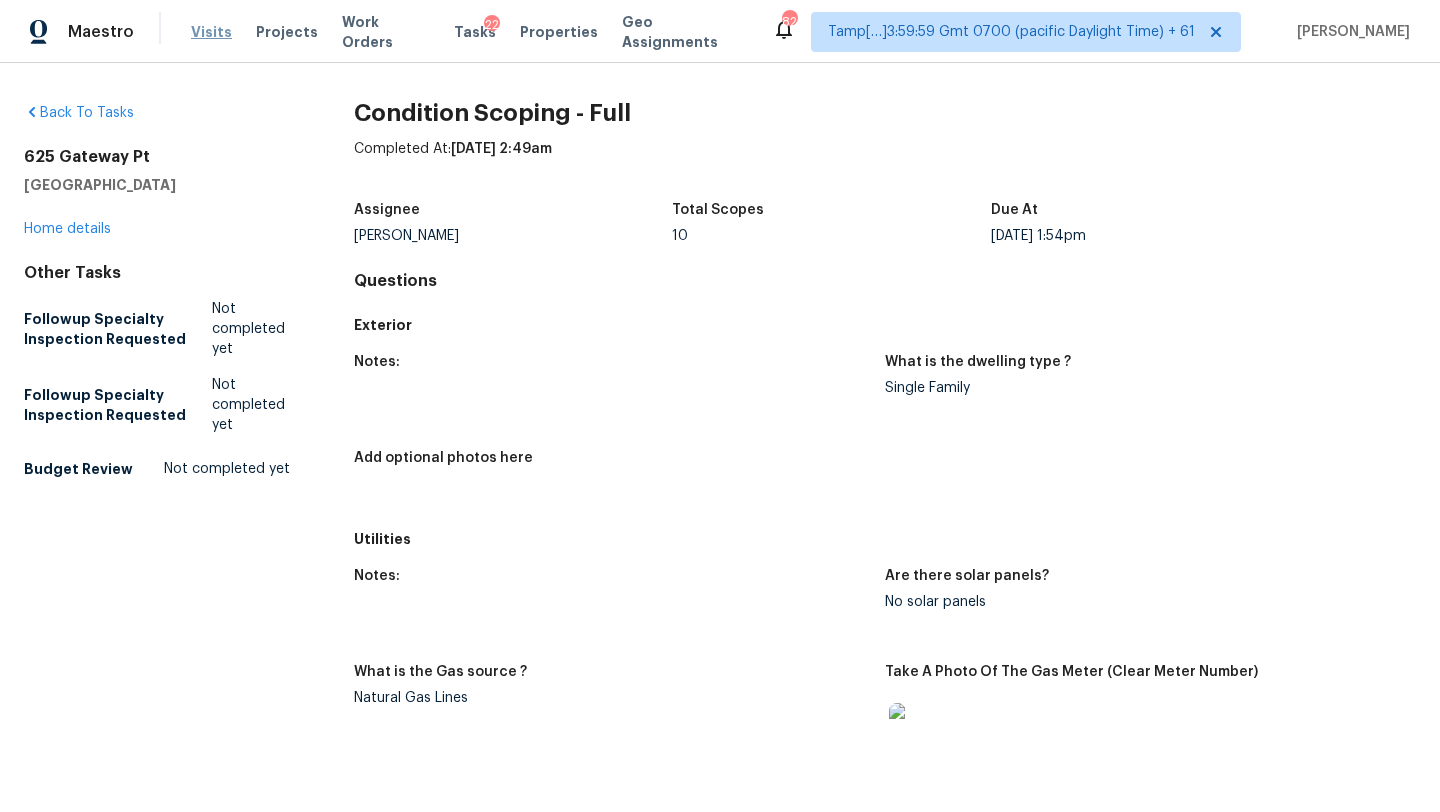 click on "Visits" at bounding box center (211, 32) 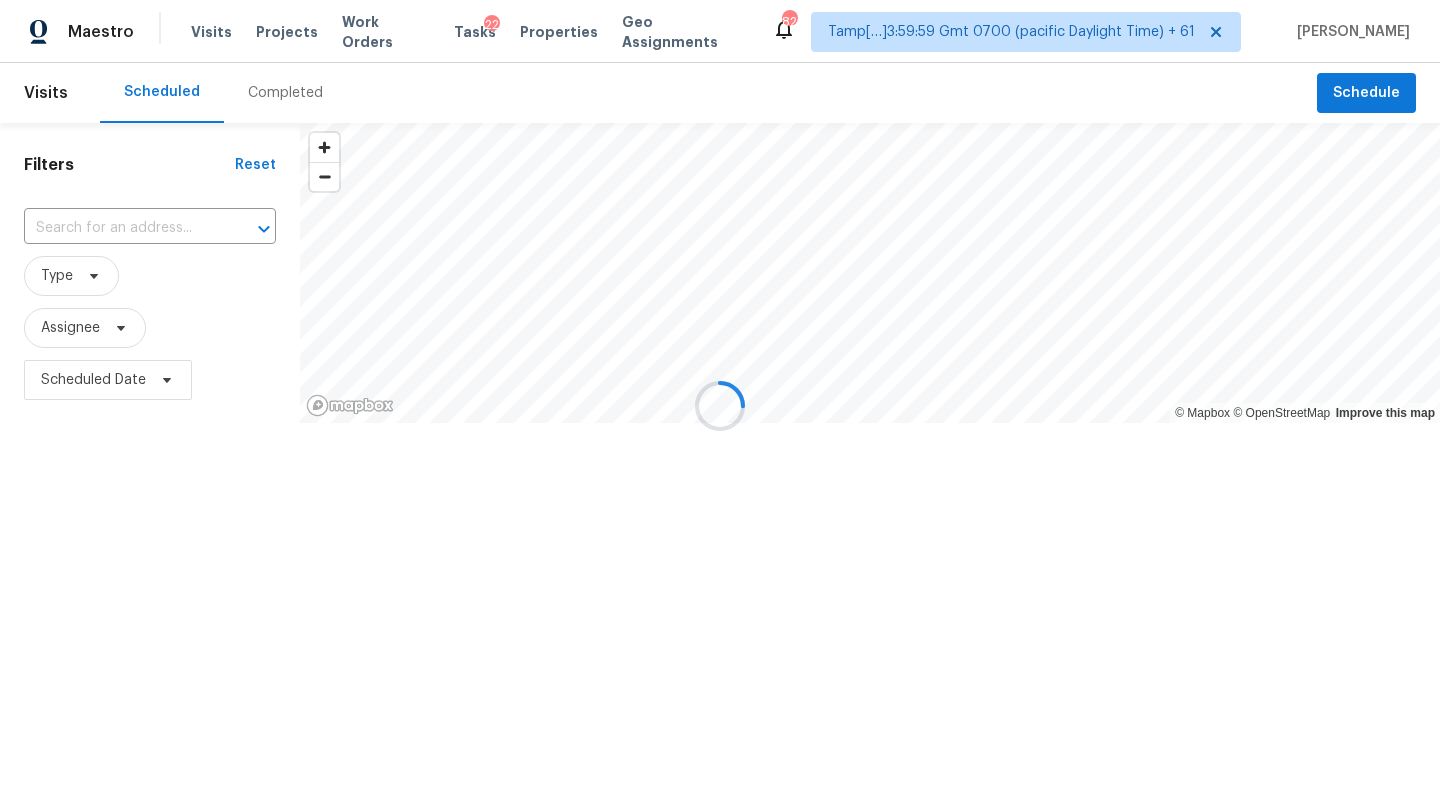 click at bounding box center [720, 406] 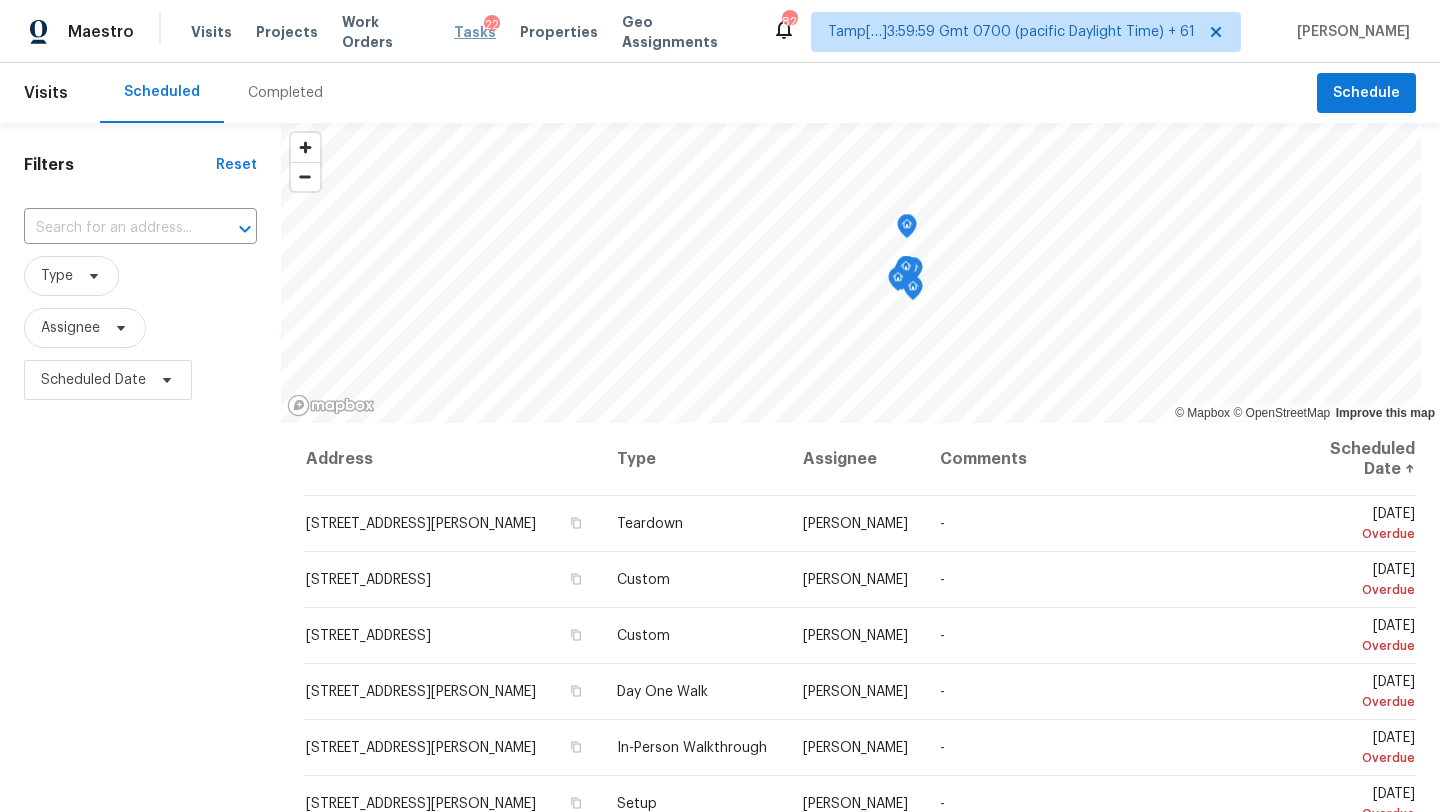 click on "Tasks" at bounding box center (475, 32) 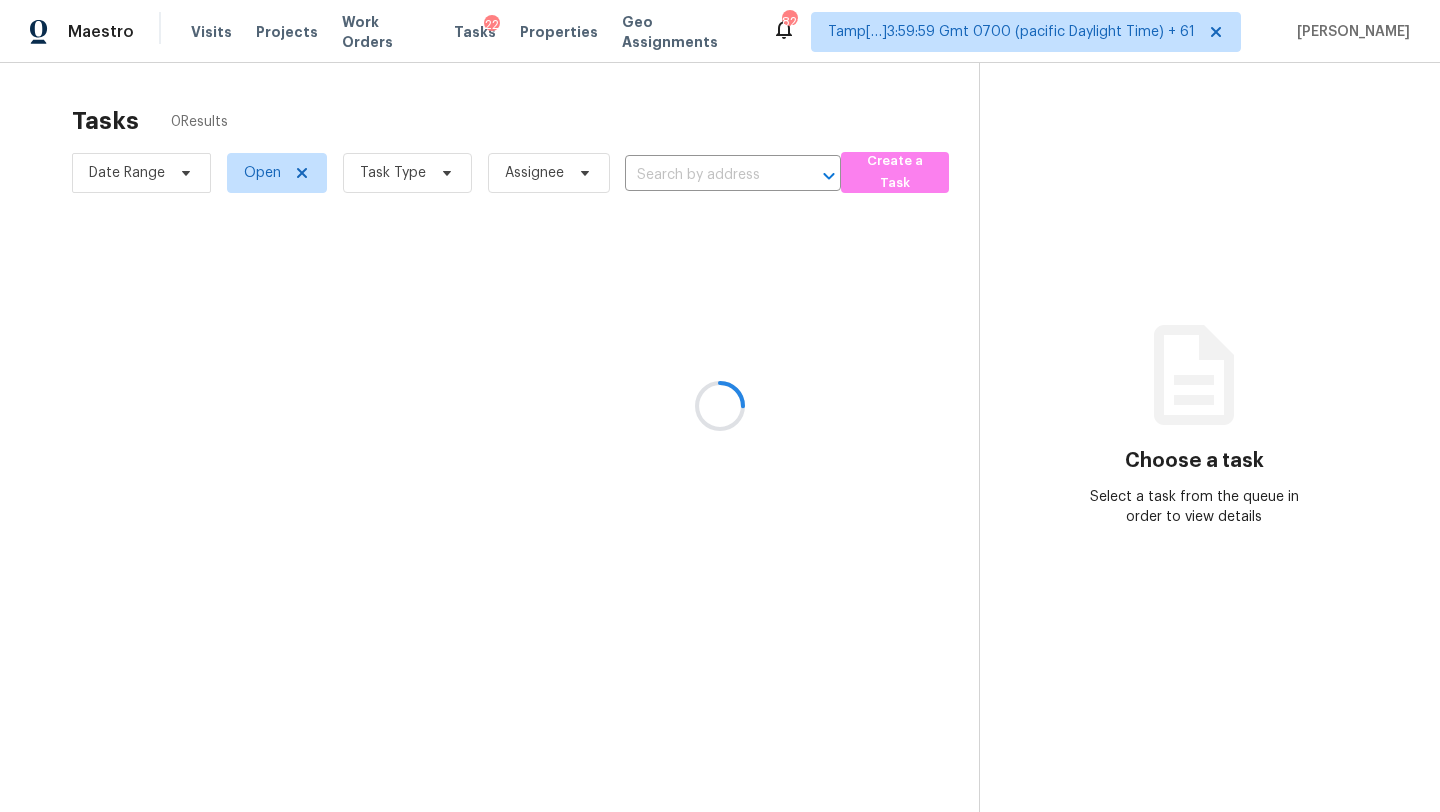 click at bounding box center (720, 406) 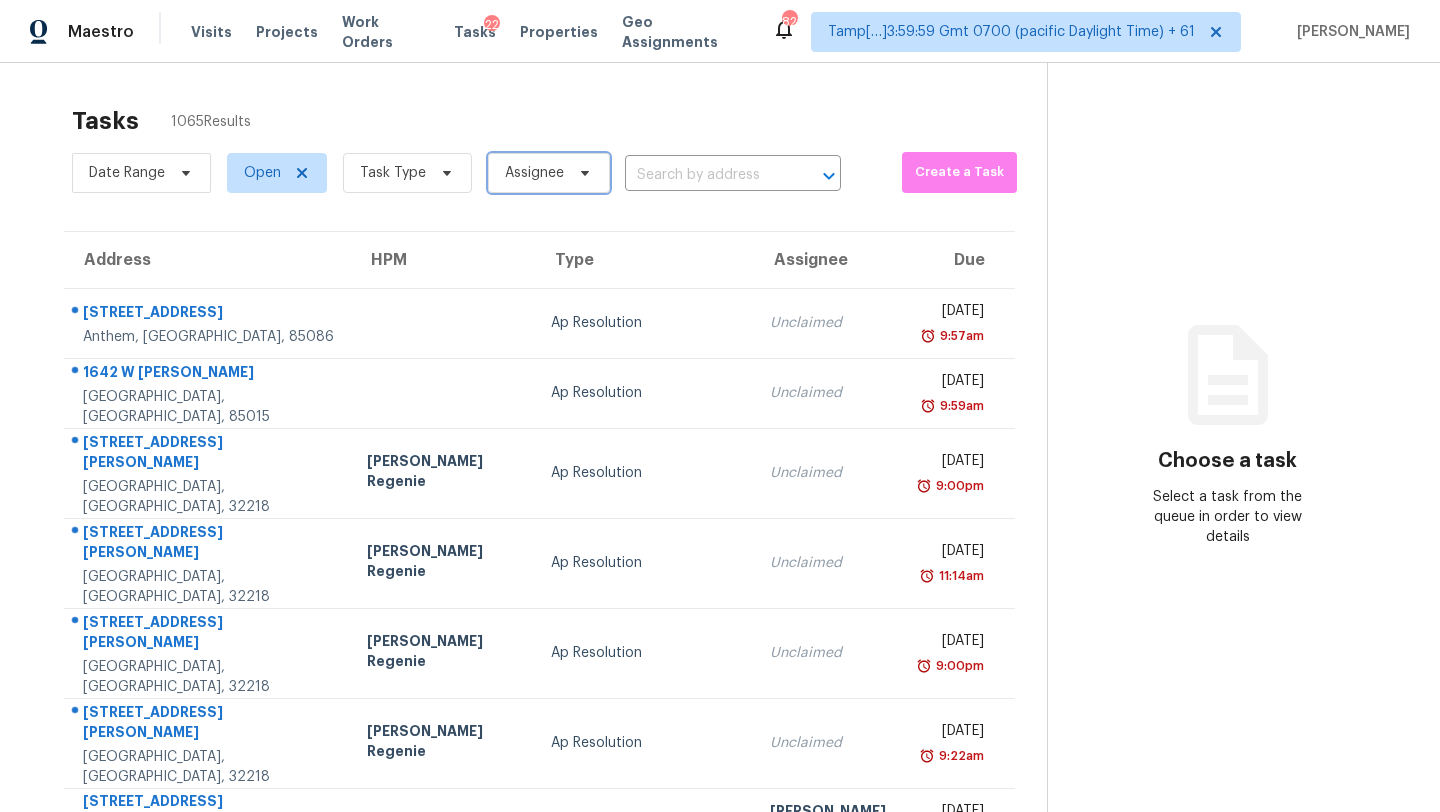 click on "Assignee" at bounding box center (534, 173) 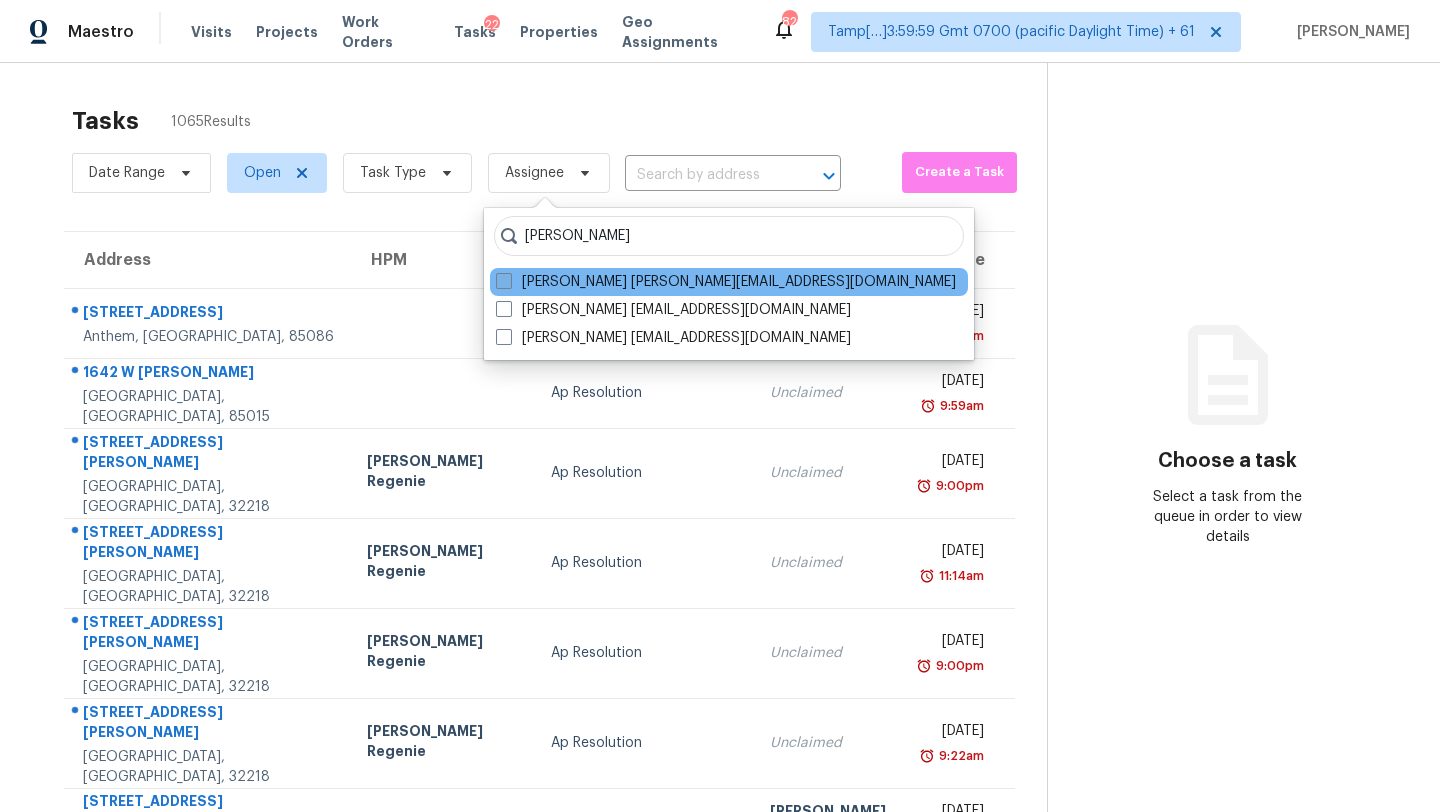 type on "[PERSON_NAME]" 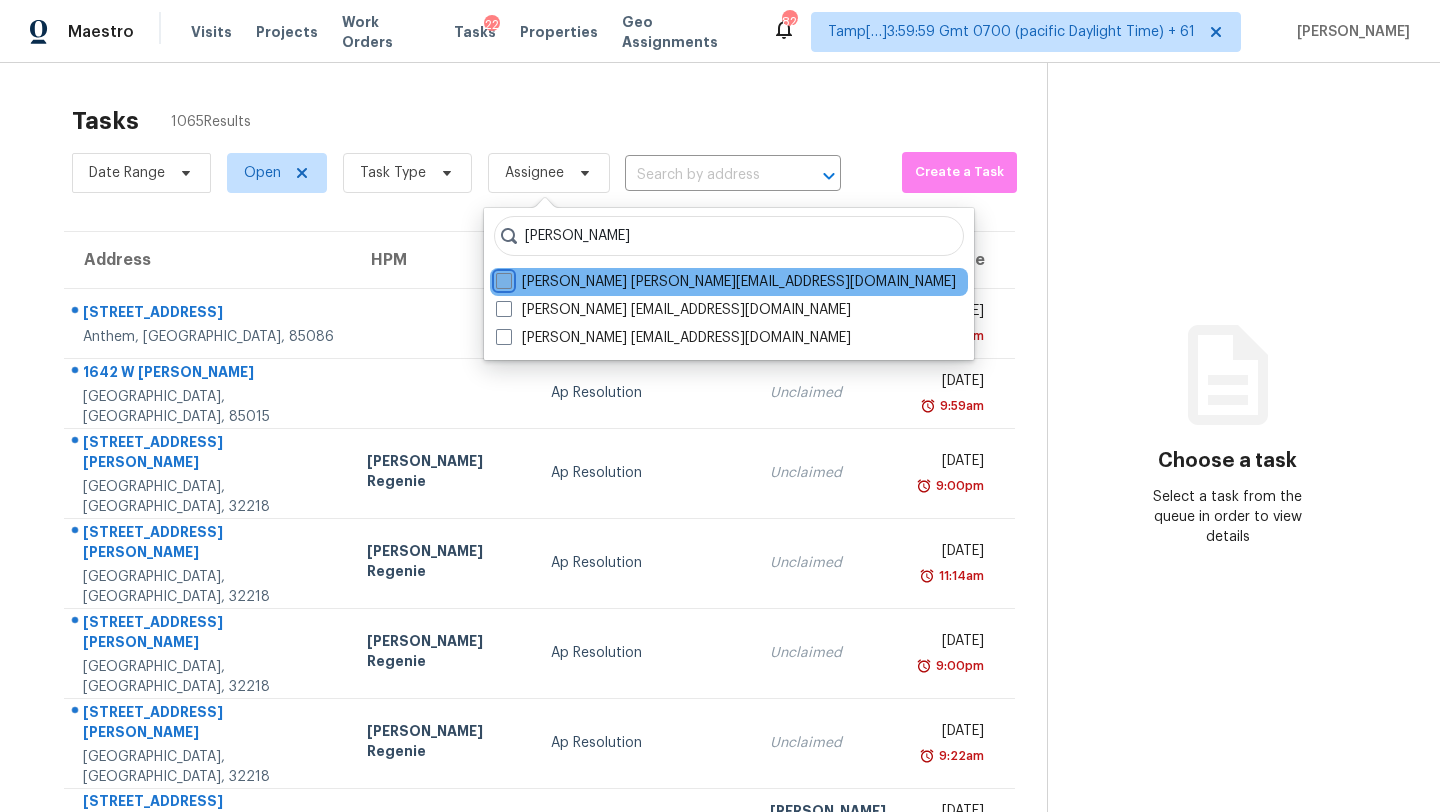 click on "[PERSON_NAME]
[PERSON_NAME][EMAIL_ADDRESS][DOMAIN_NAME]" at bounding box center [502, 278] 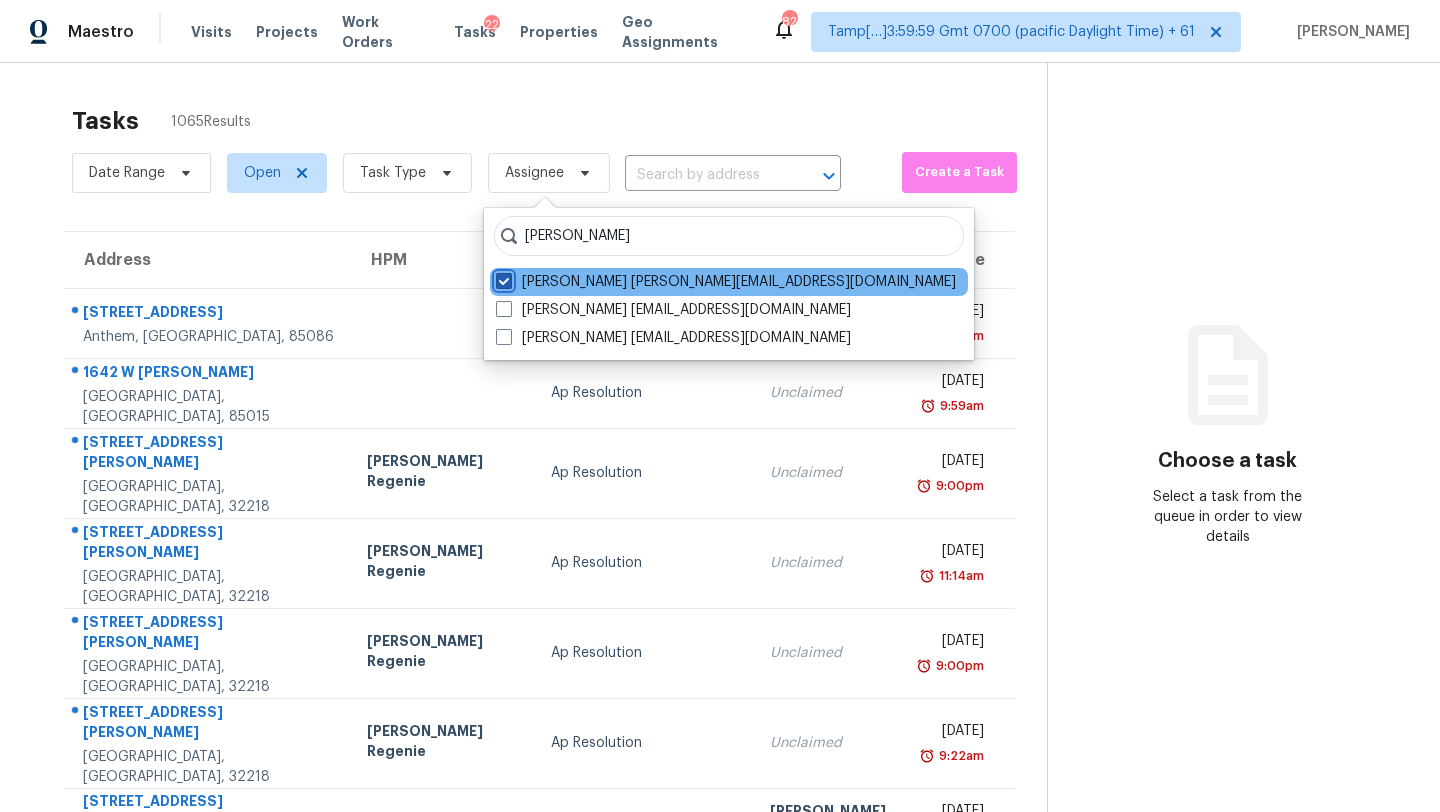 checkbox on "true" 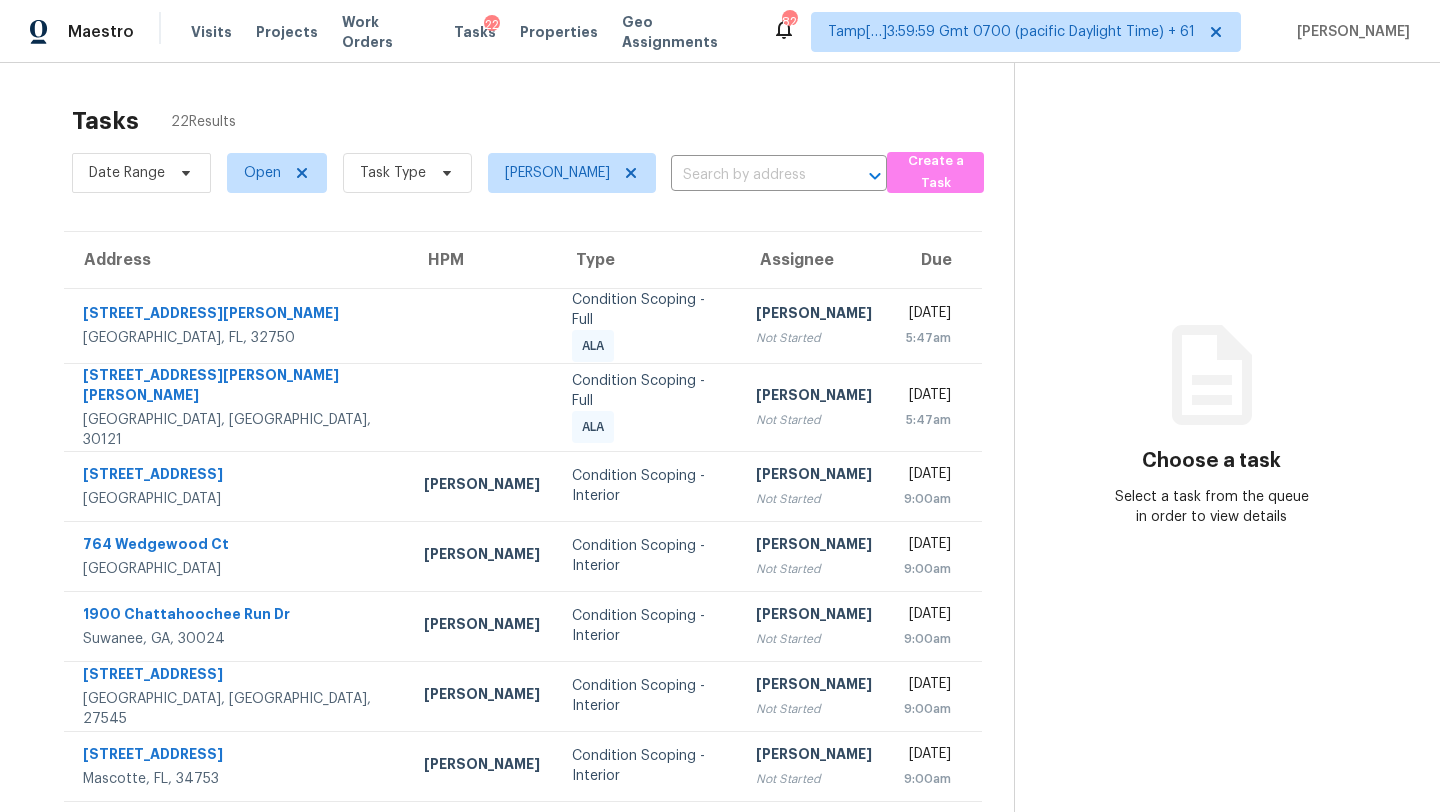 click on "Tasks 22  Results" at bounding box center [543, 121] 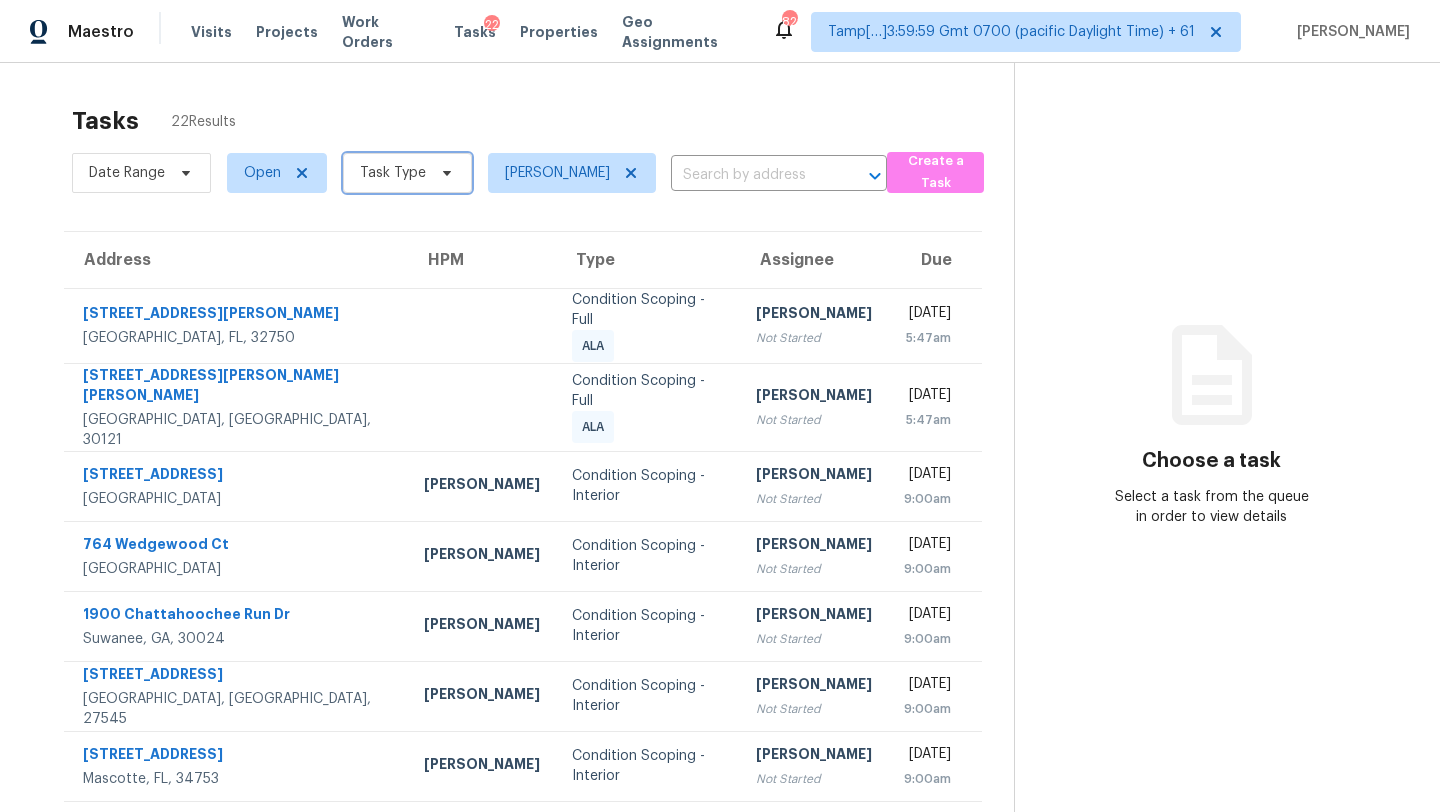 click on "Task Type" at bounding box center (407, 173) 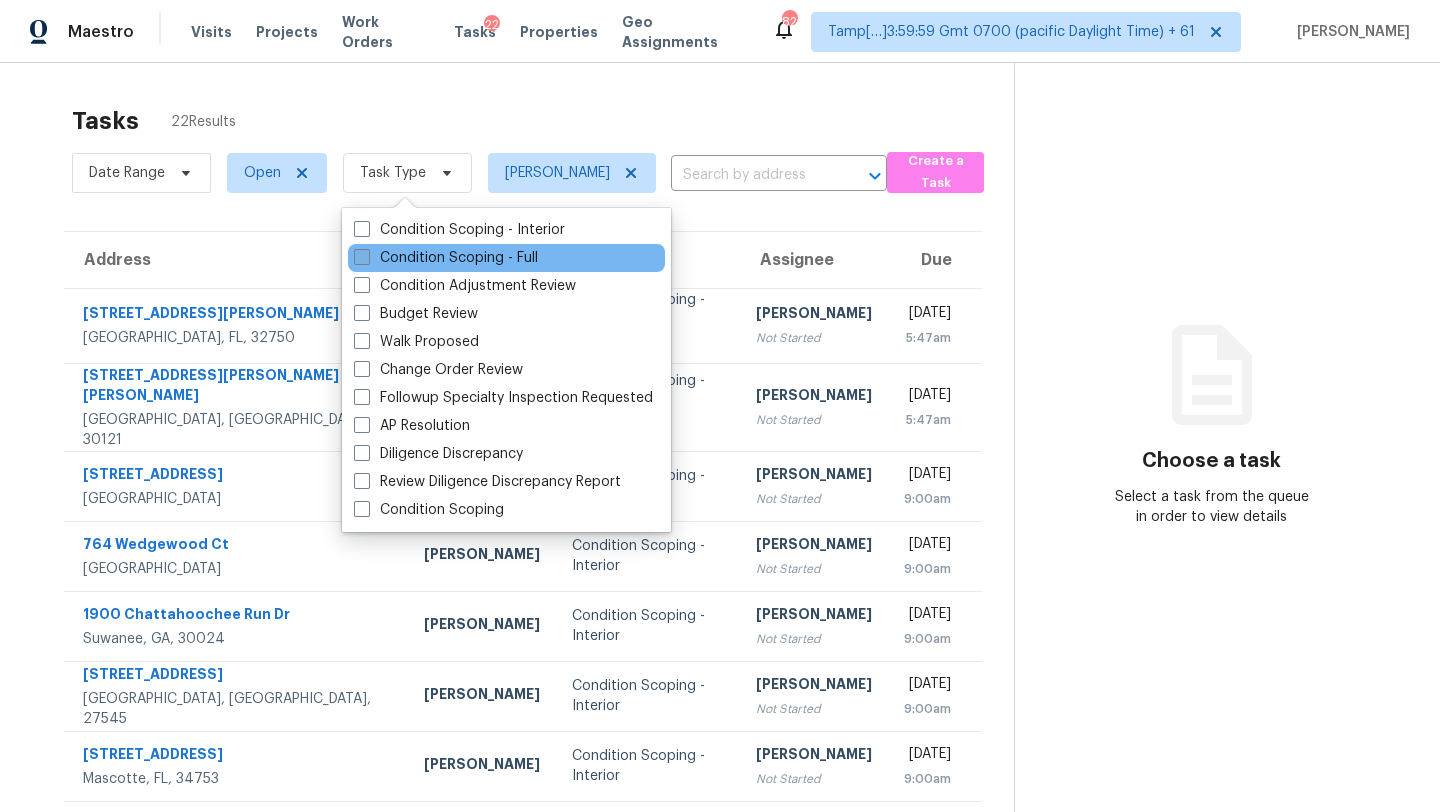 click on "Condition Scoping - Full" at bounding box center [446, 258] 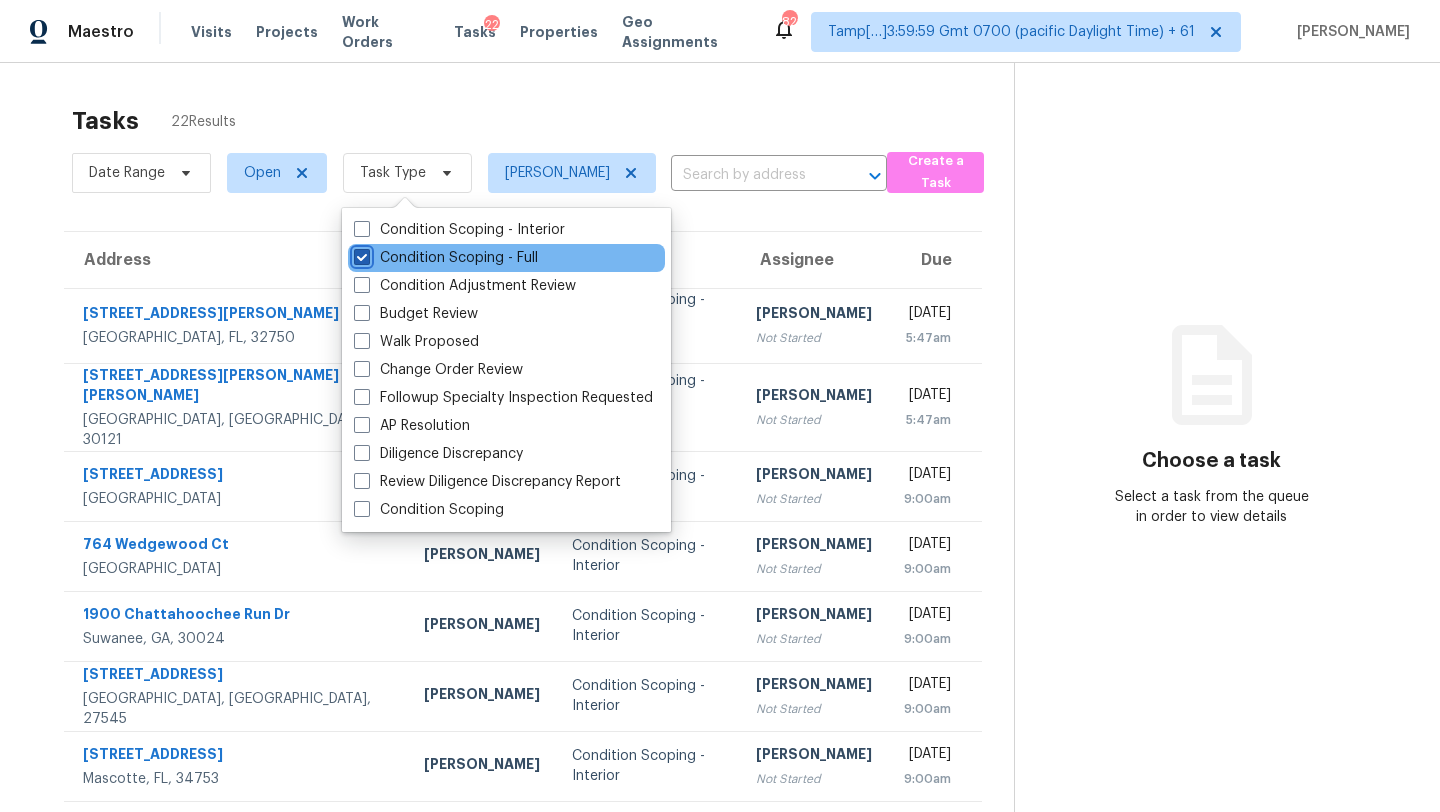 checkbox on "true" 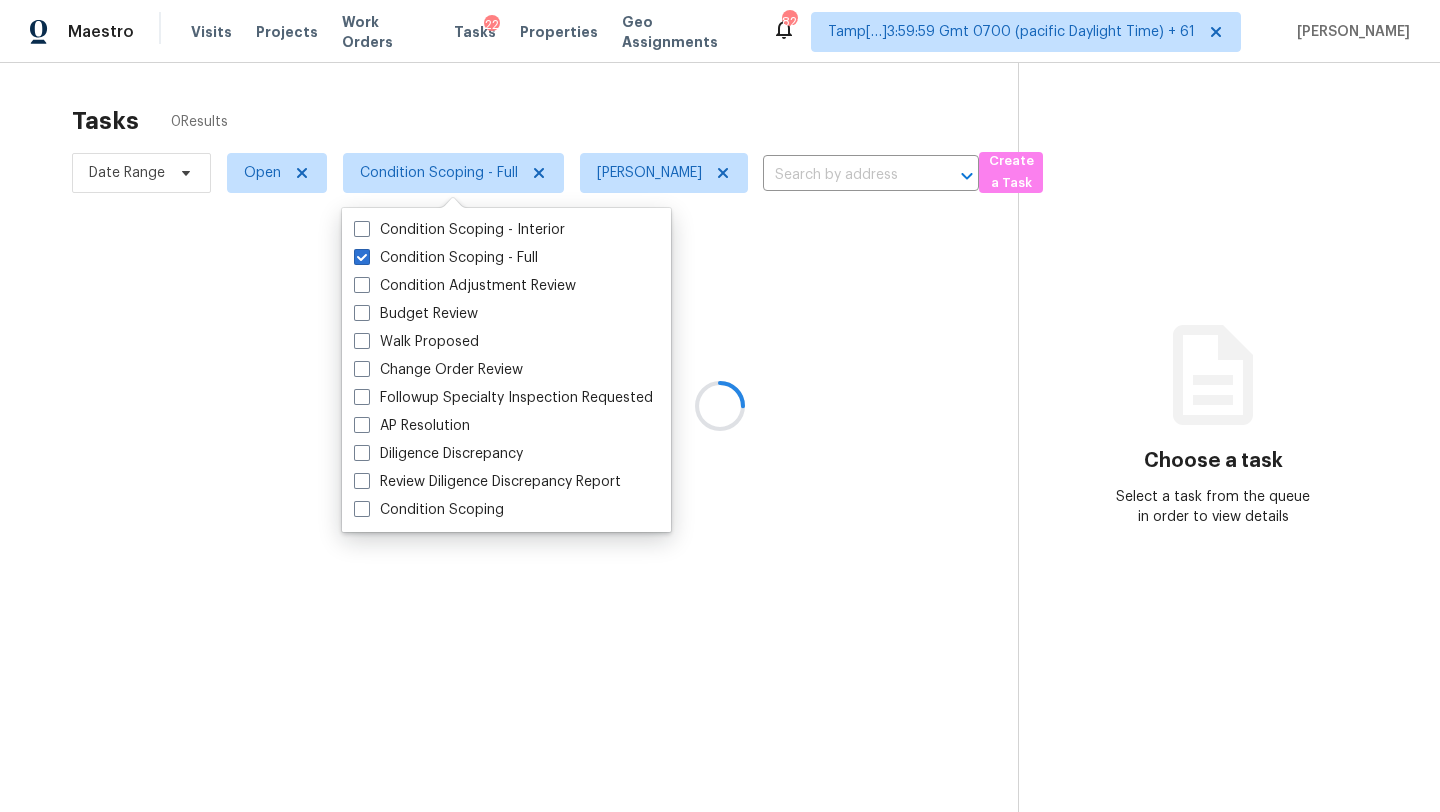 click at bounding box center (720, 406) 